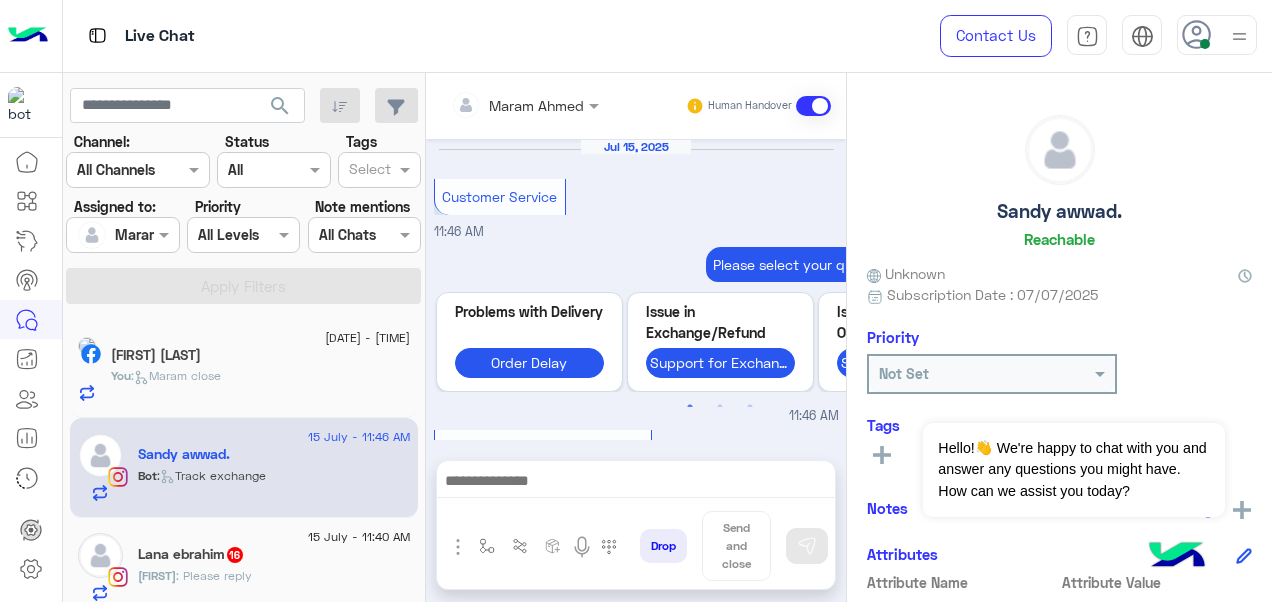 scroll, scrollTop: 0, scrollLeft: 0, axis: both 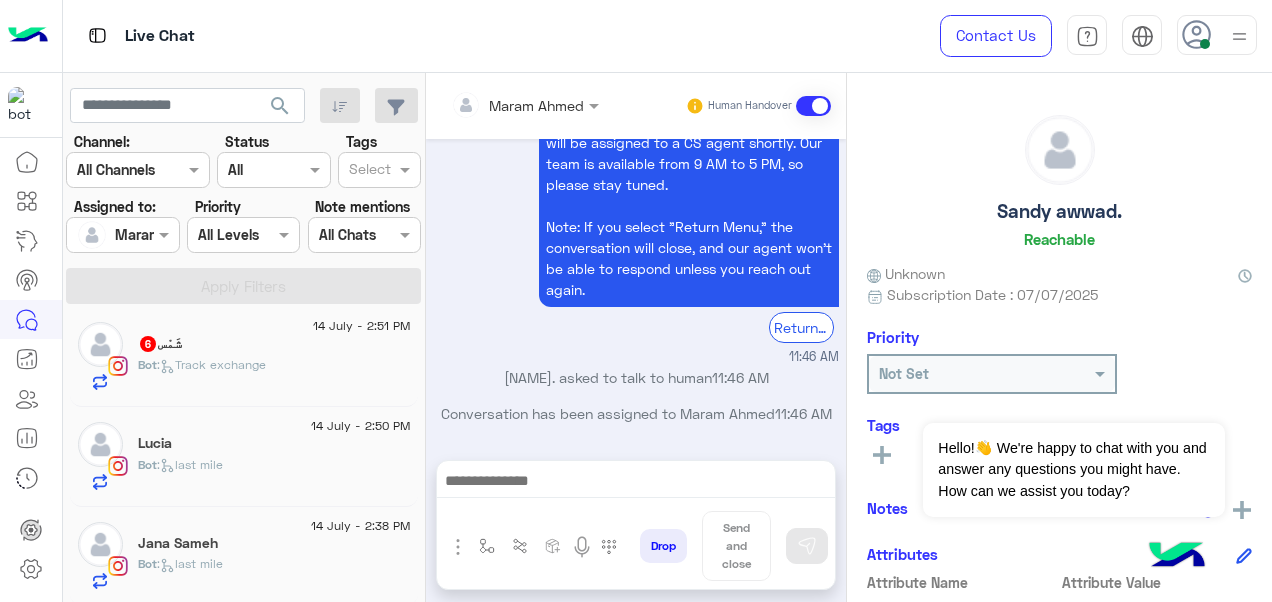 click on "Jana Sameh" 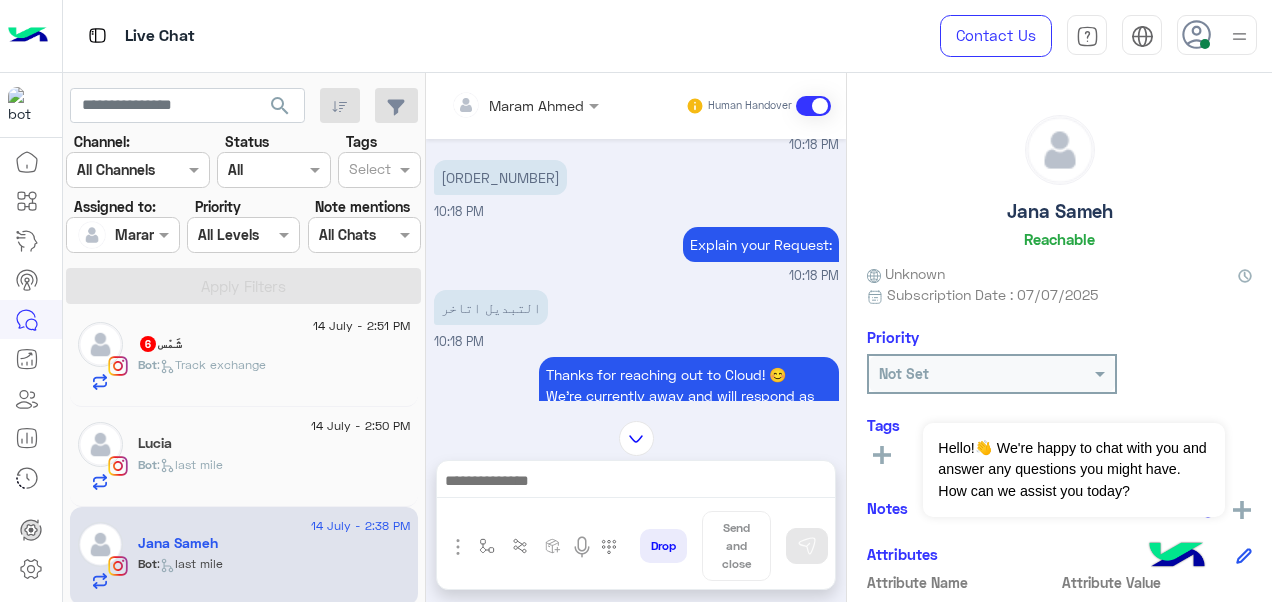 scroll, scrollTop: 504, scrollLeft: 0, axis: vertical 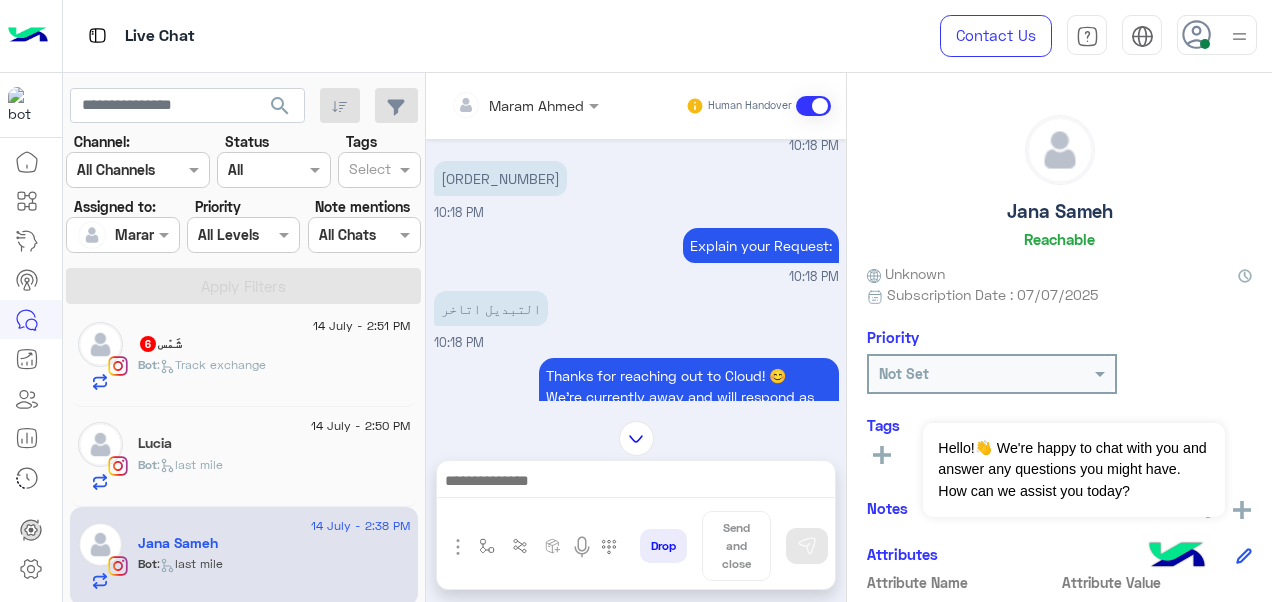 click on "[ORDER_NUMBER]" at bounding box center [500, 178] 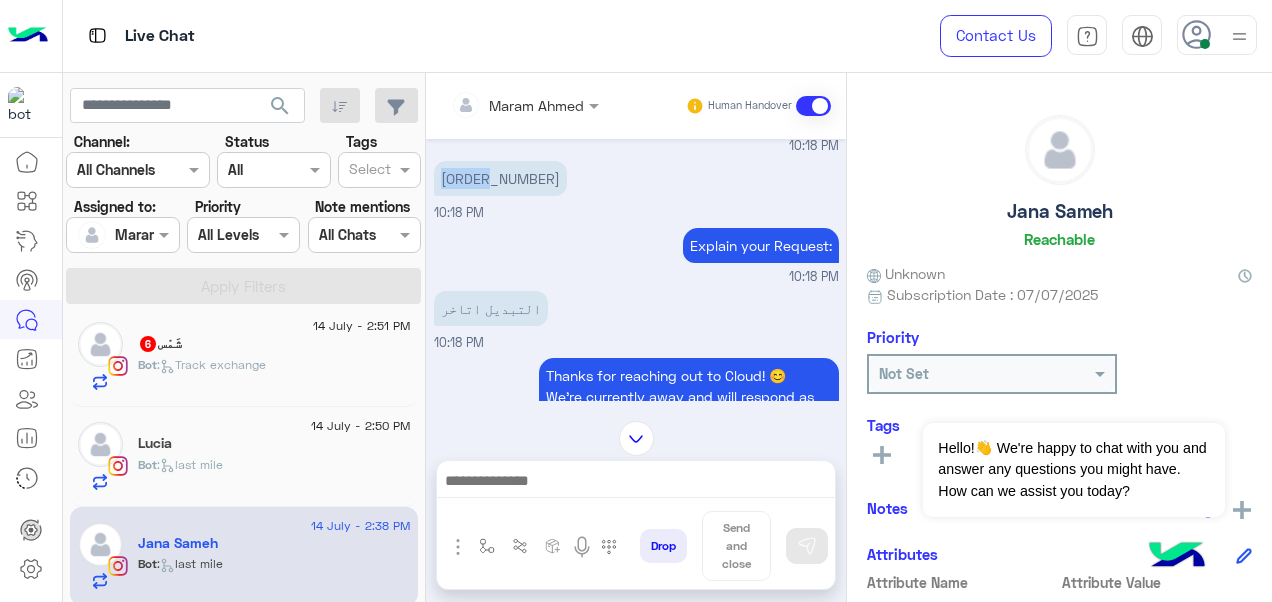 click on "[ORDER_NUMBER]" at bounding box center (500, 178) 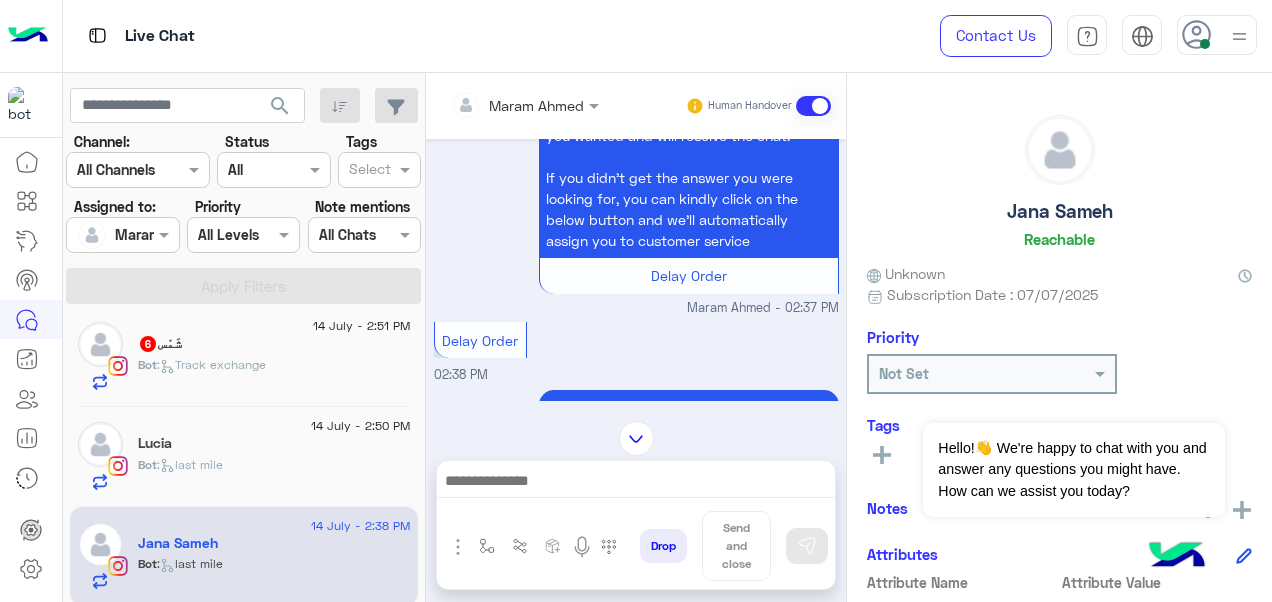 scroll, scrollTop: 1805, scrollLeft: 0, axis: vertical 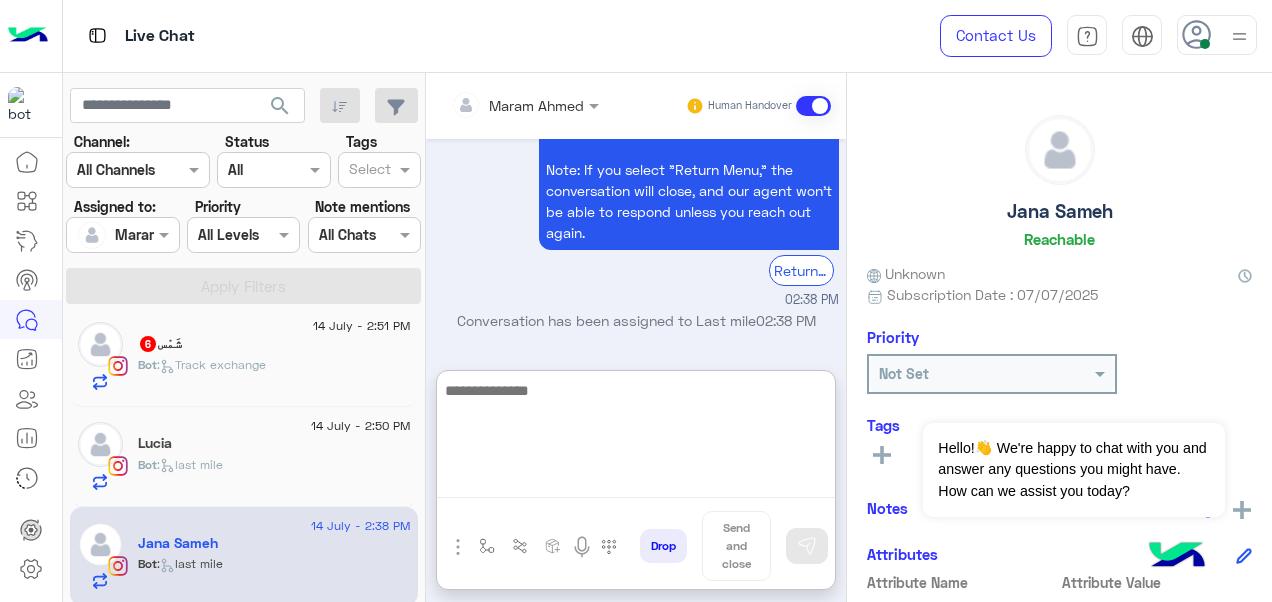 click at bounding box center (636, 438) 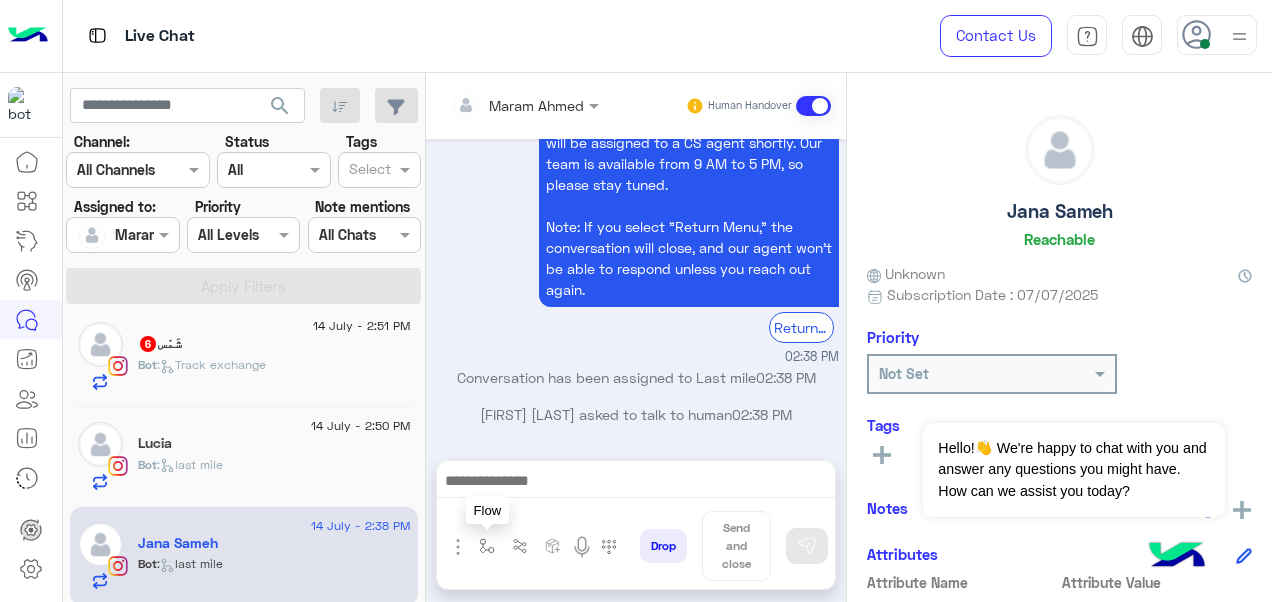 click at bounding box center [487, 546] 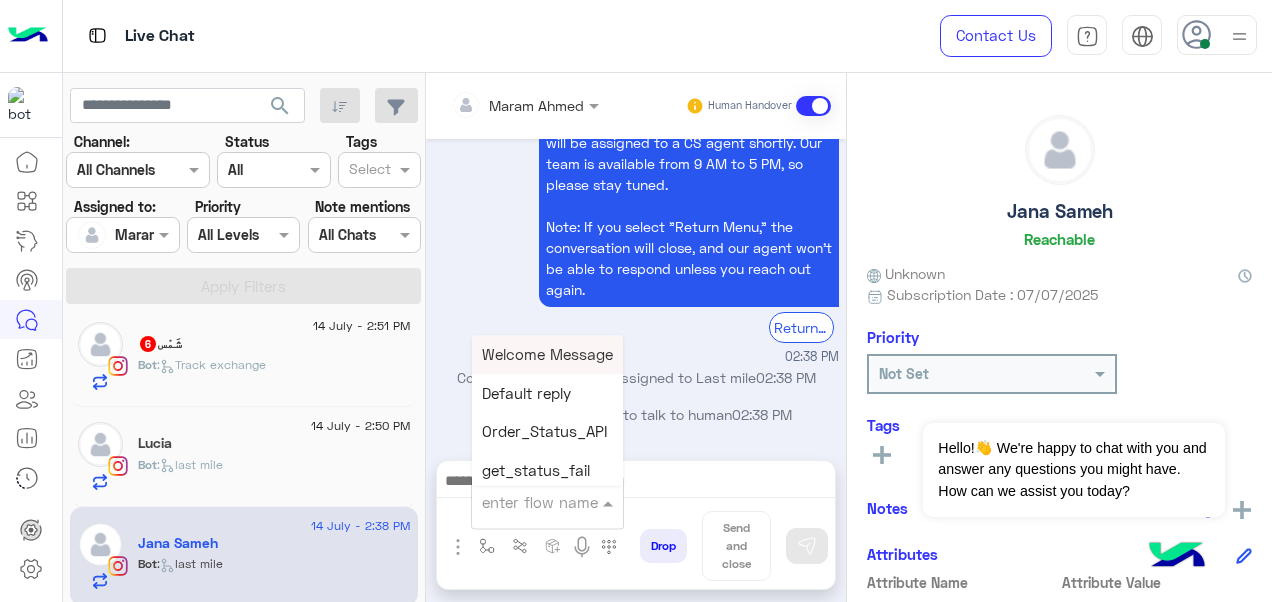 click at bounding box center [523, 502] 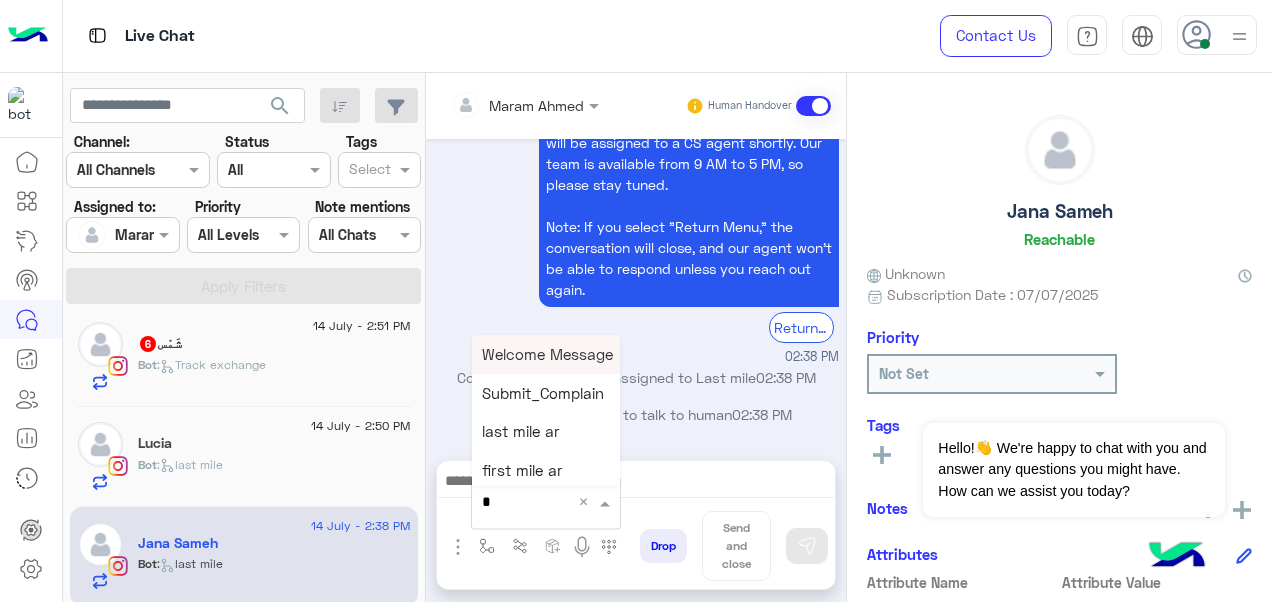 type on "*" 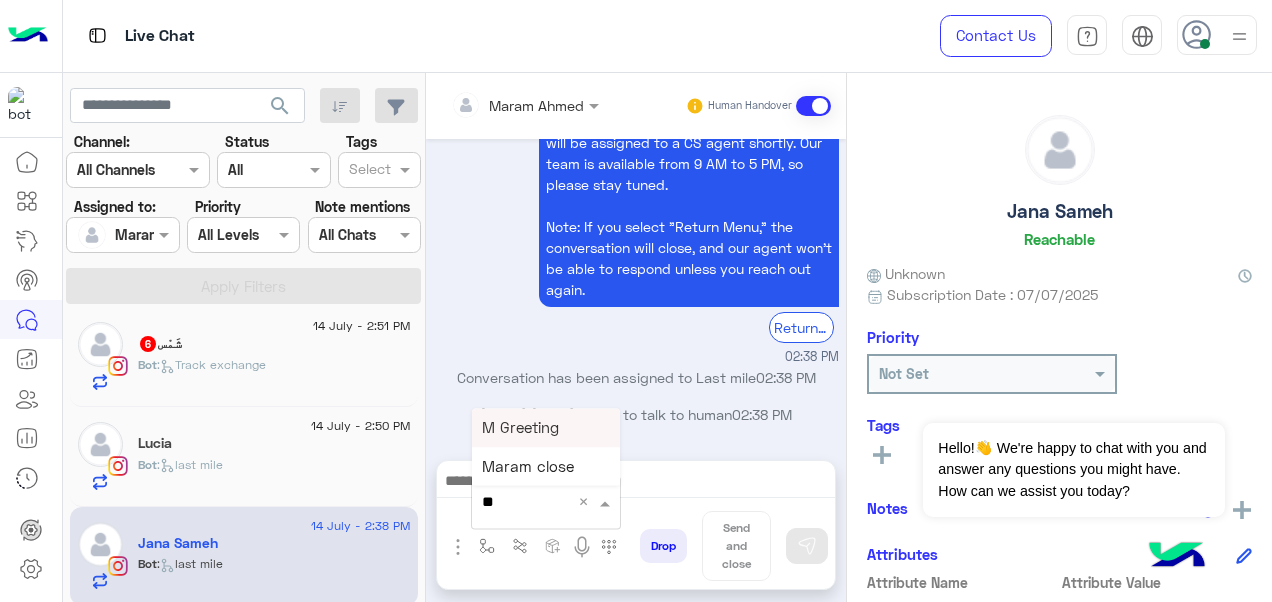 click on "M Greeting" at bounding box center (520, 427) 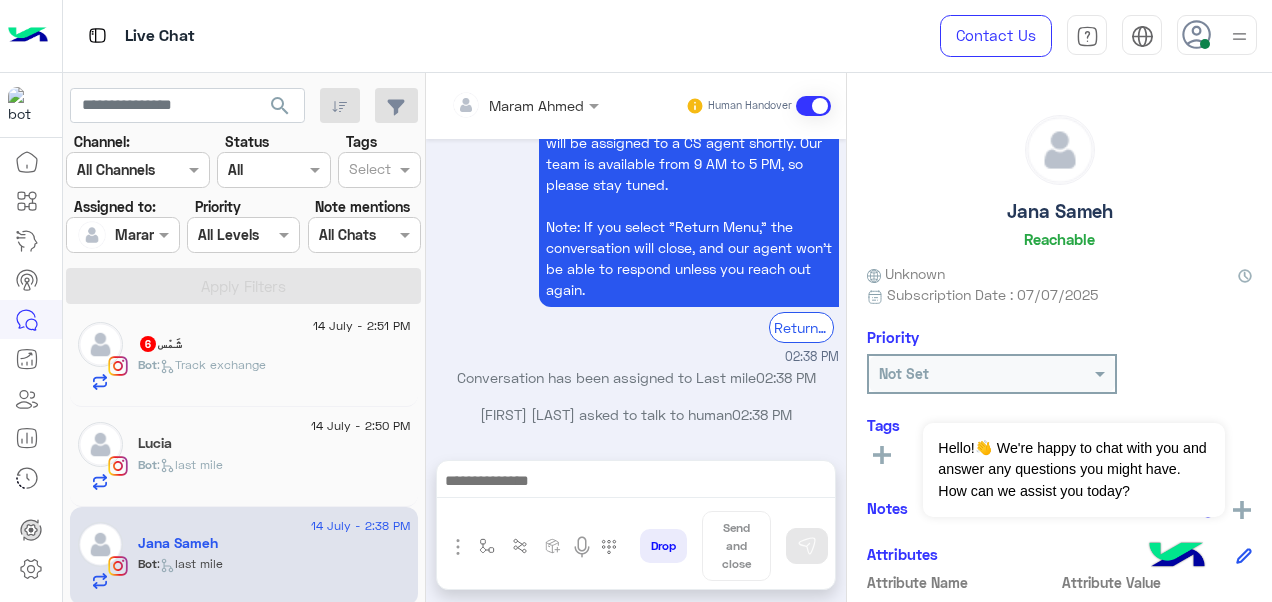type on "**********" 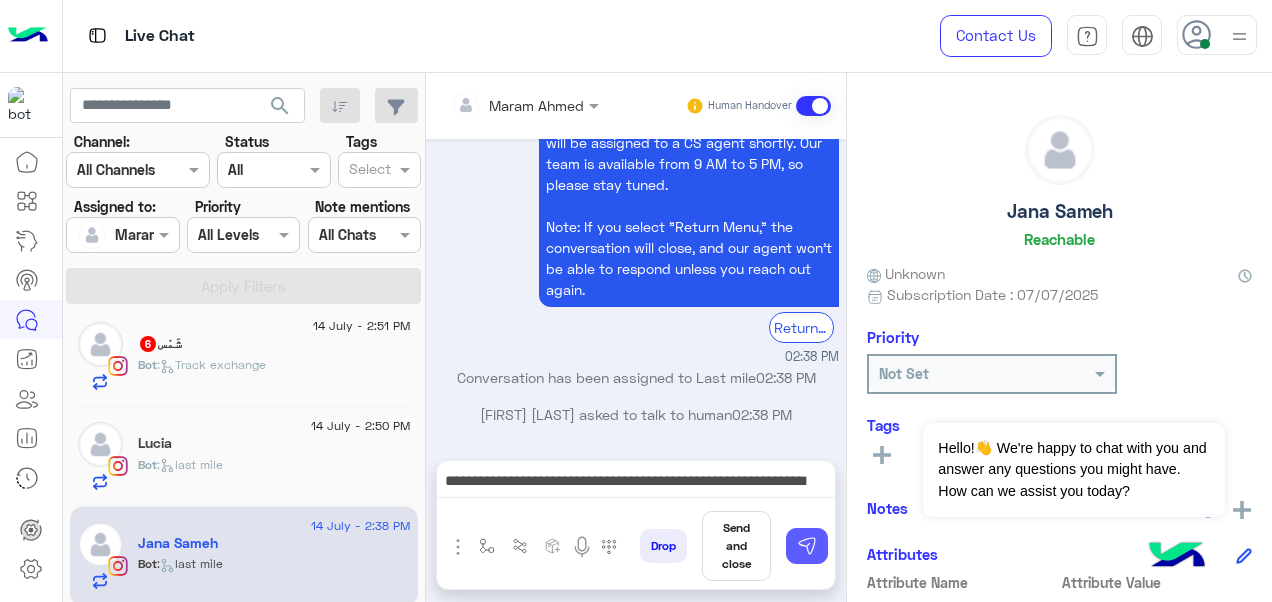 click at bounding box center (807, 546) 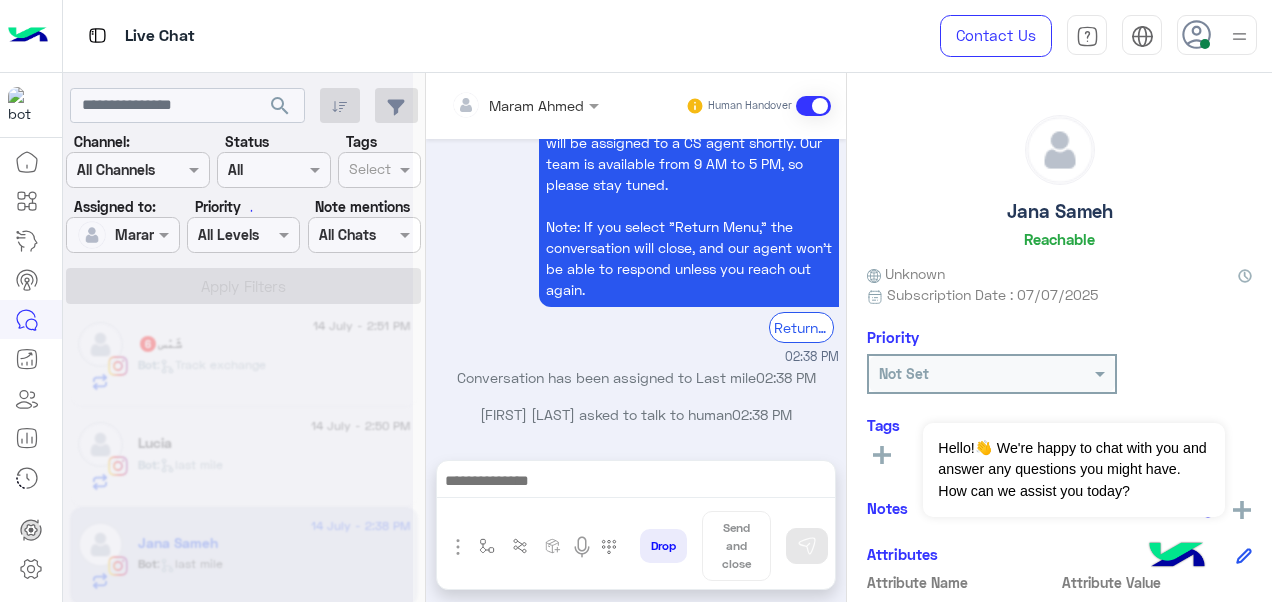 scroll, scrollTop: 1805, scrollLeft: 0, axis: vertical 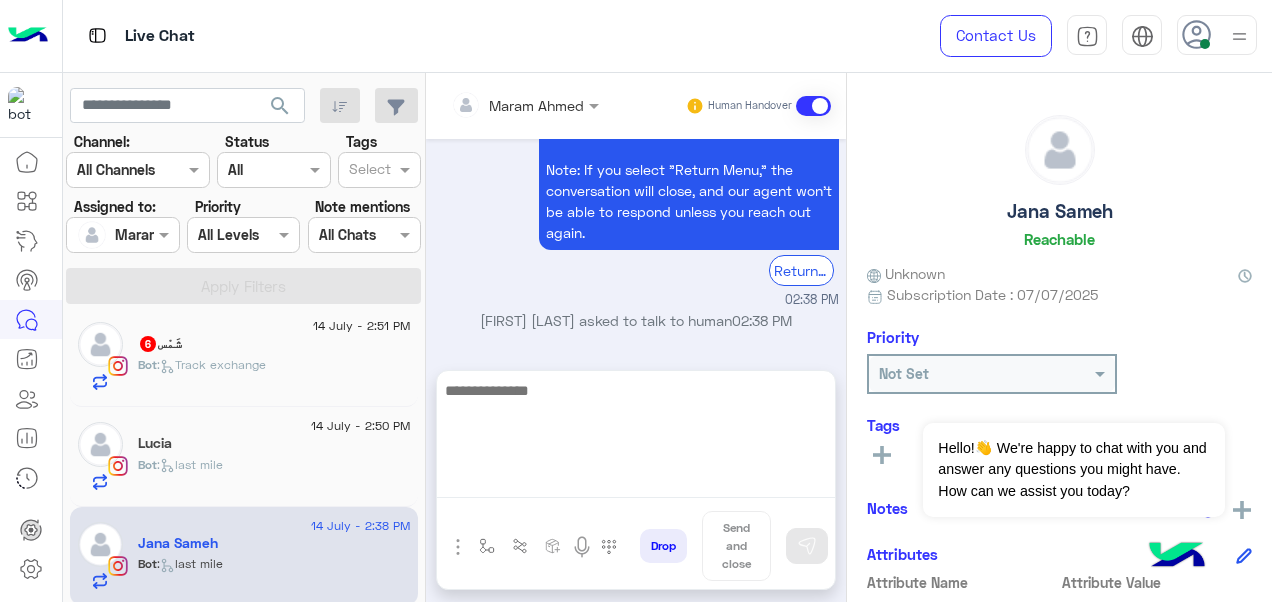 click at bounding box center [636, 438] 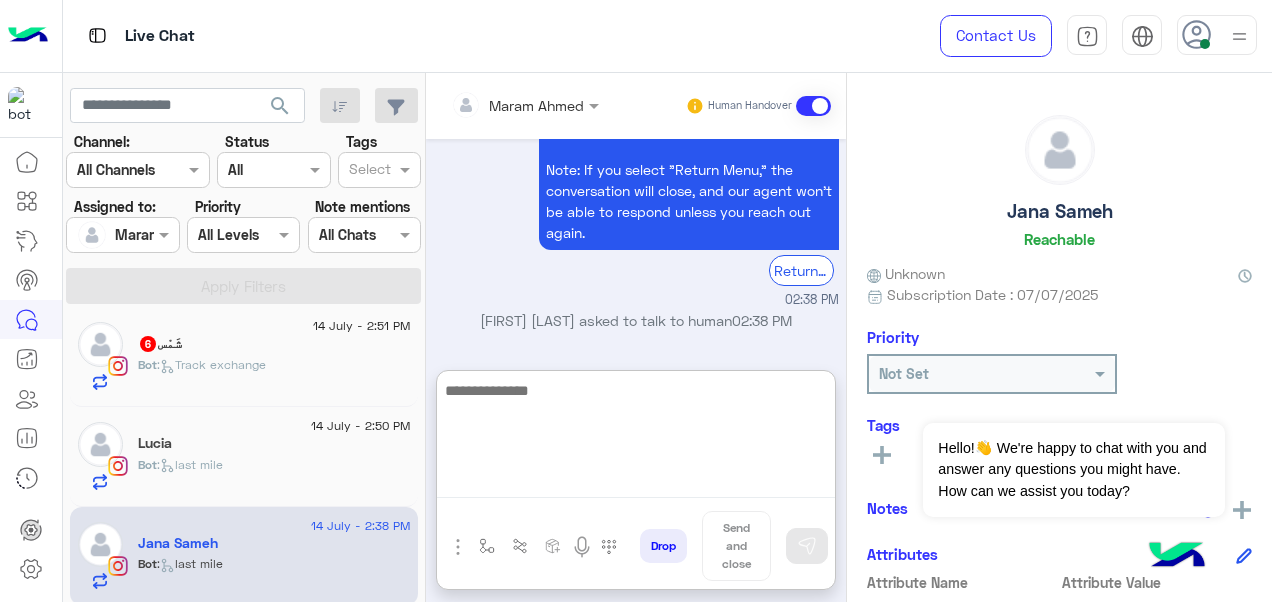 scroll, scrollTop: 2051, scrollLeft: 0, axis: vertical 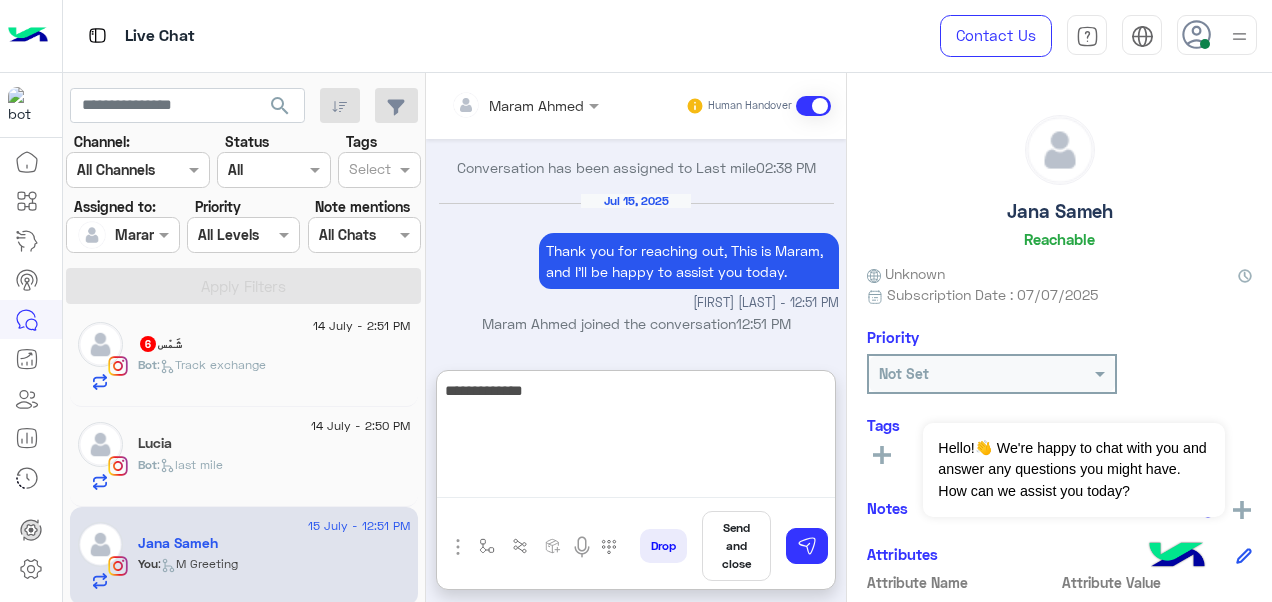 paste on "**********" 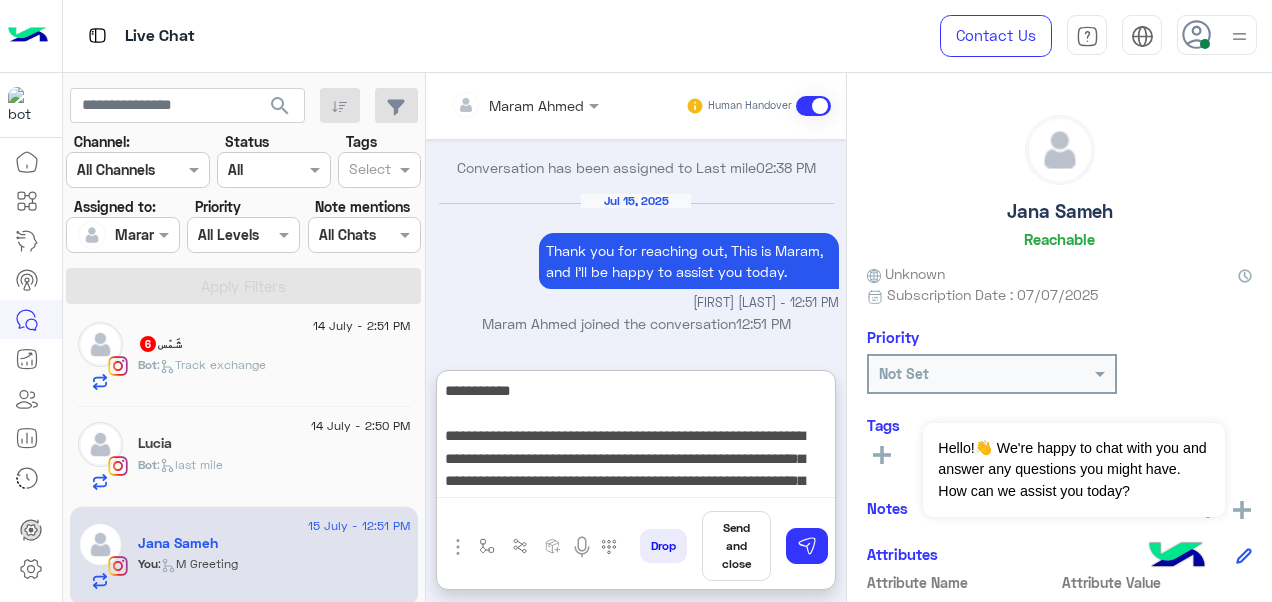 scroll, scrollTop: 15, scrollLeft: 0, axis: vertical 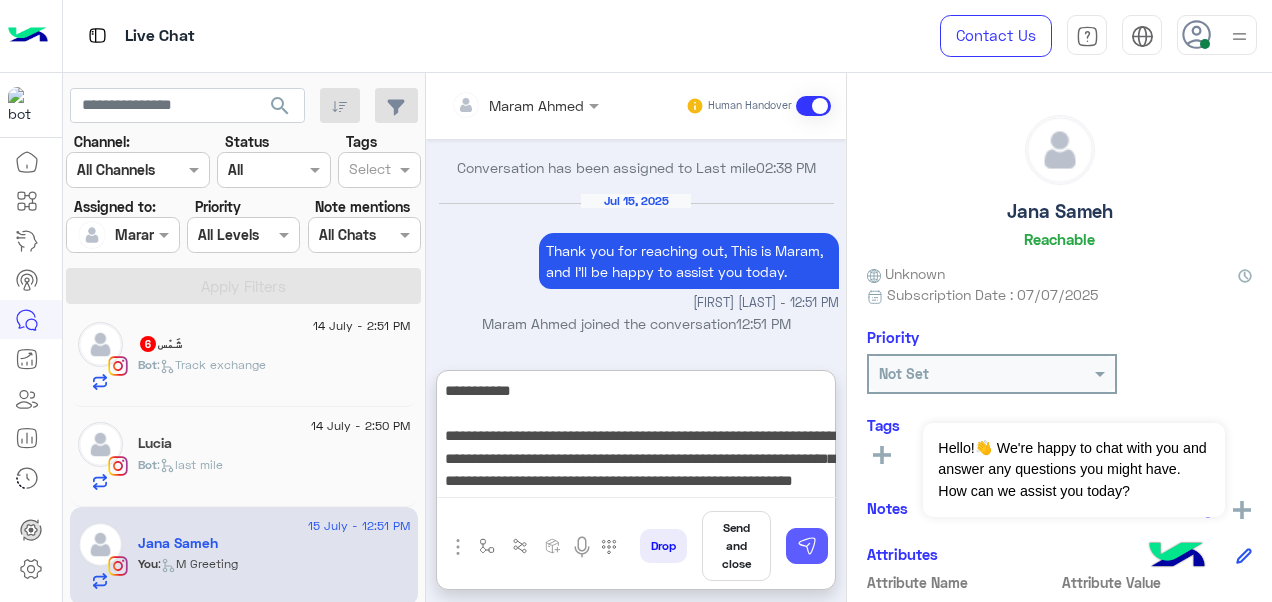 type on "**********" 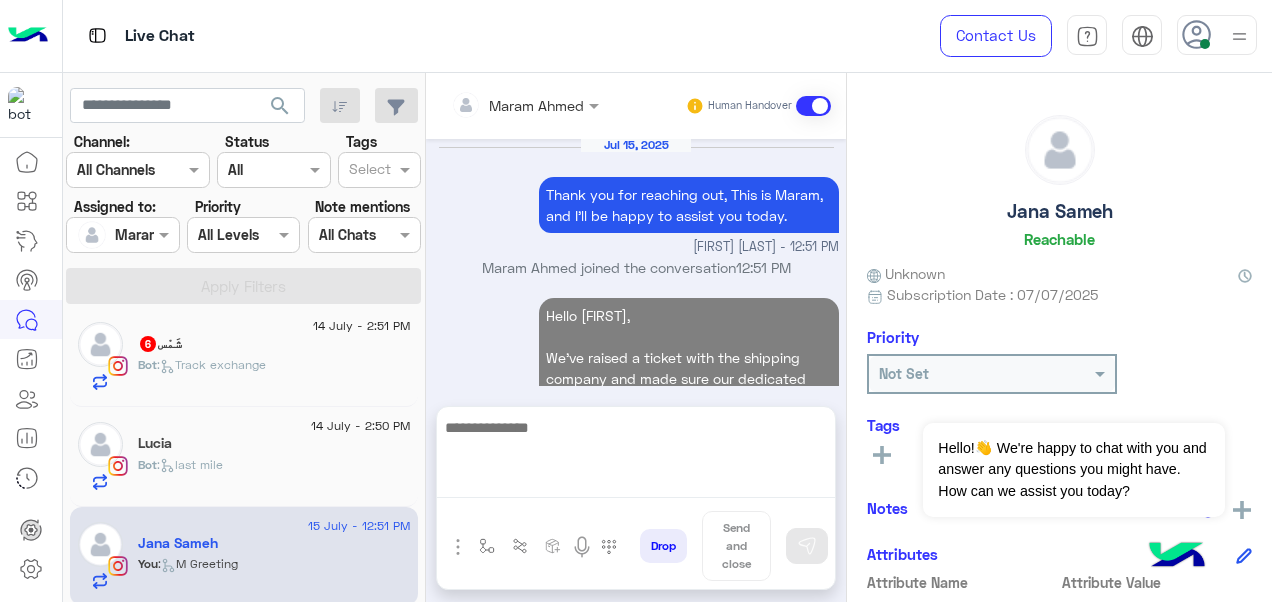 scroll, scrollTop: 2150, scrollLeft: 0, axis: vertical 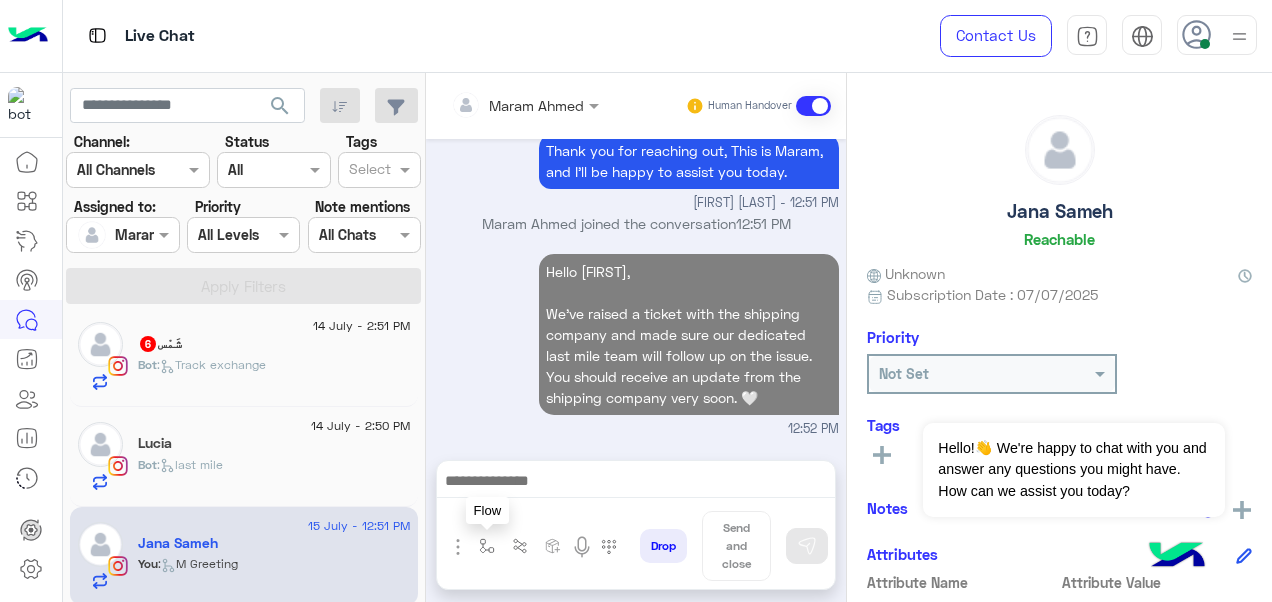 click at bounding box center (487, 546) 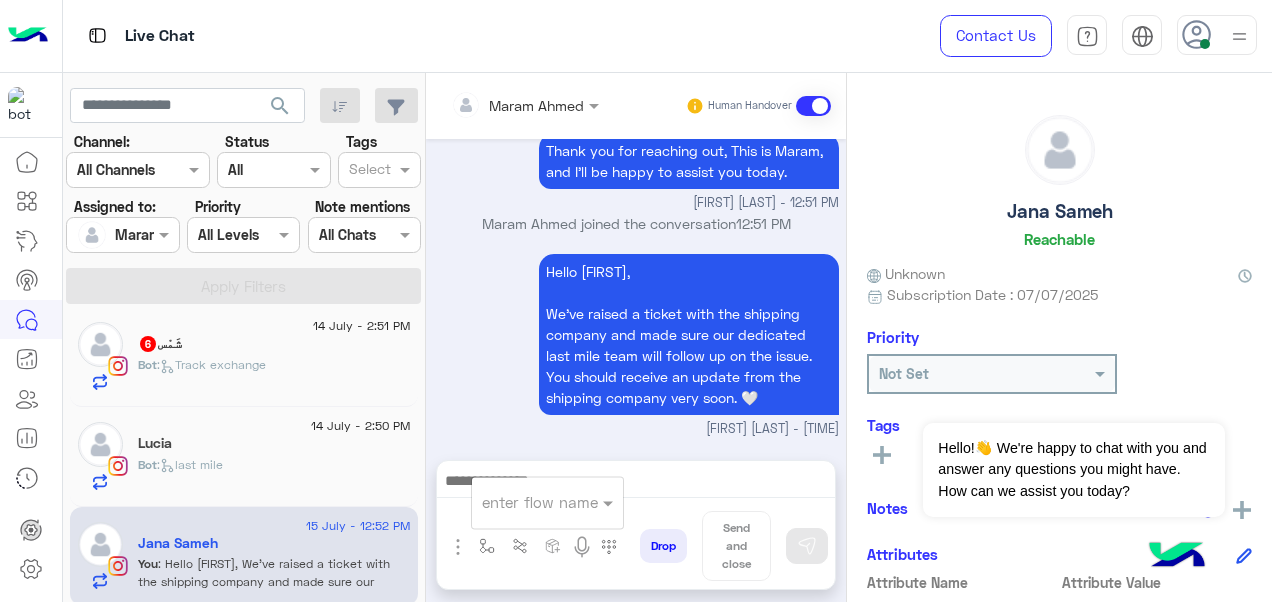 click at bounding box center [523, 502] 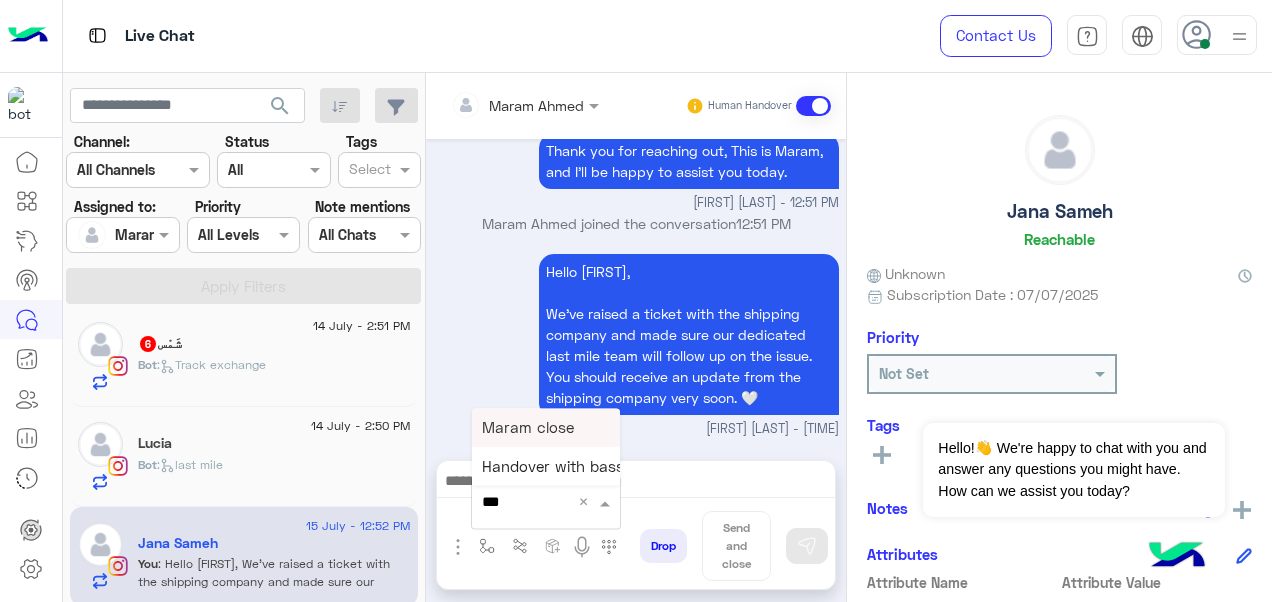 type on "****" 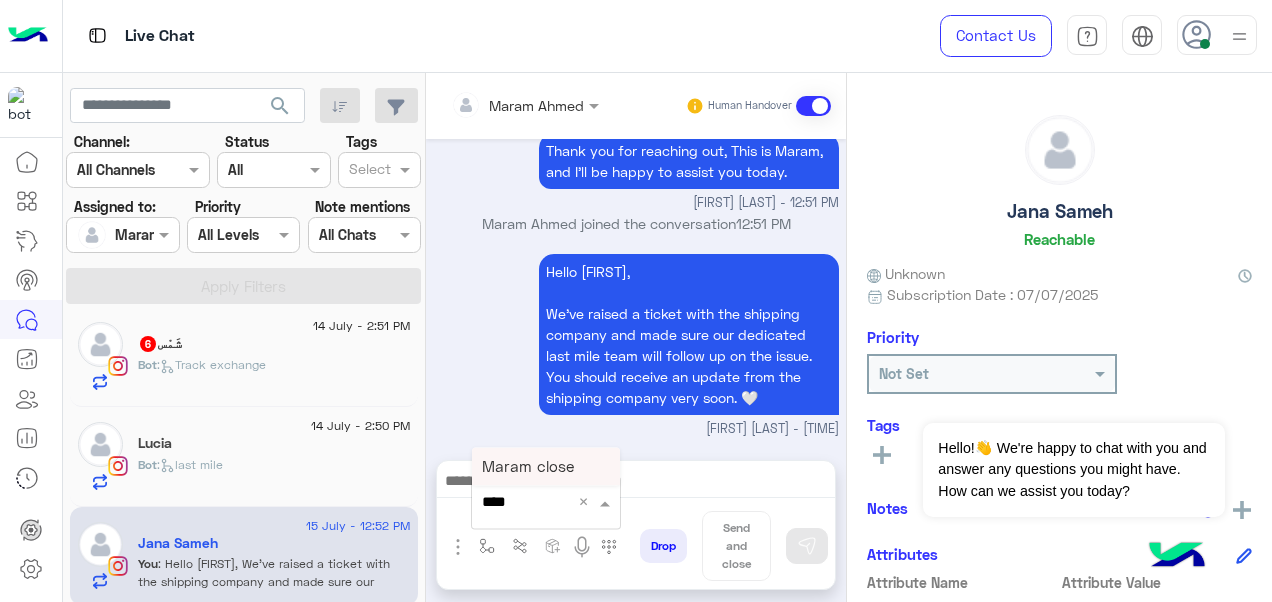 click on "Maram close" at bounding box center (546, 466) 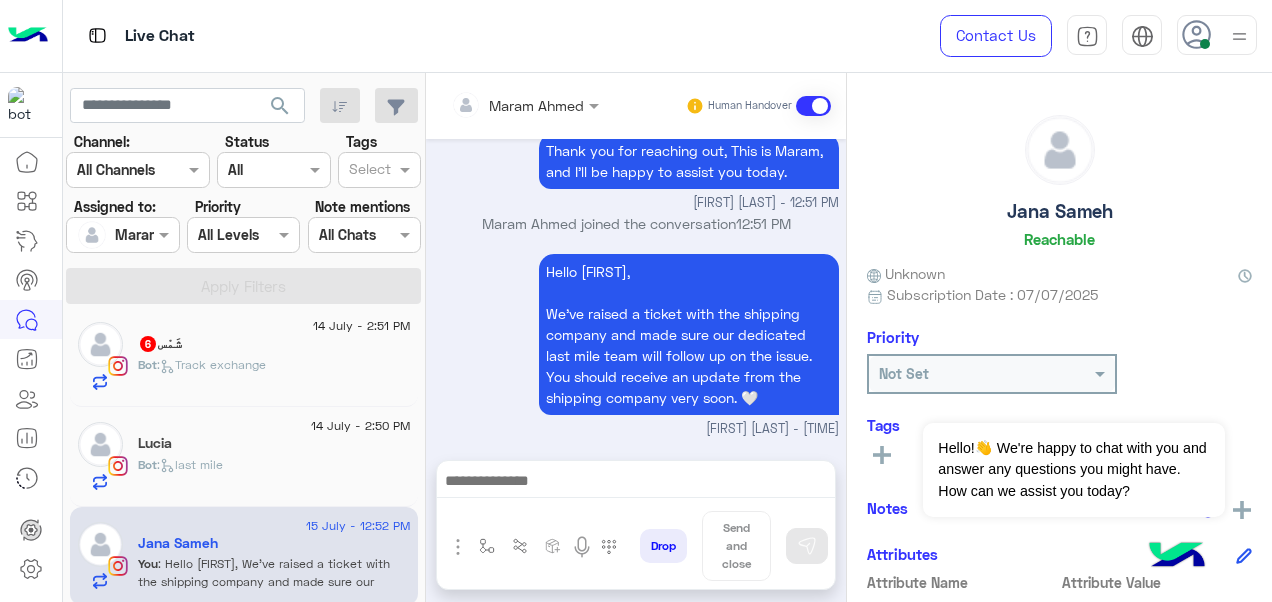 type on "**********" 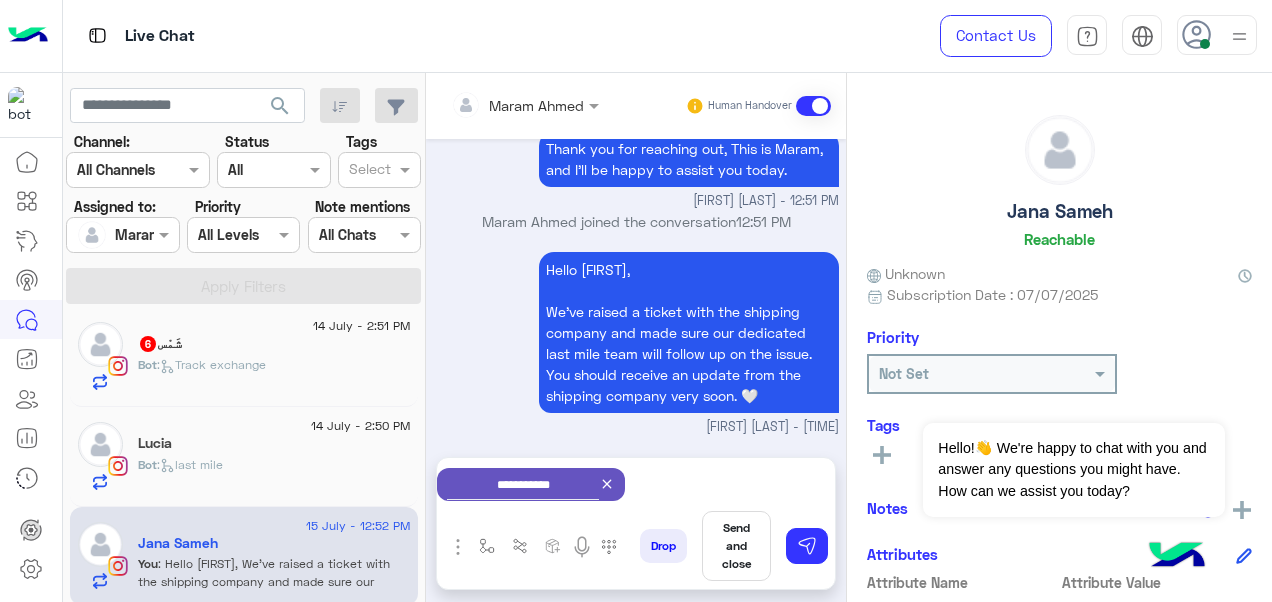 click on "Send and close" at bounding box center [736, 546] 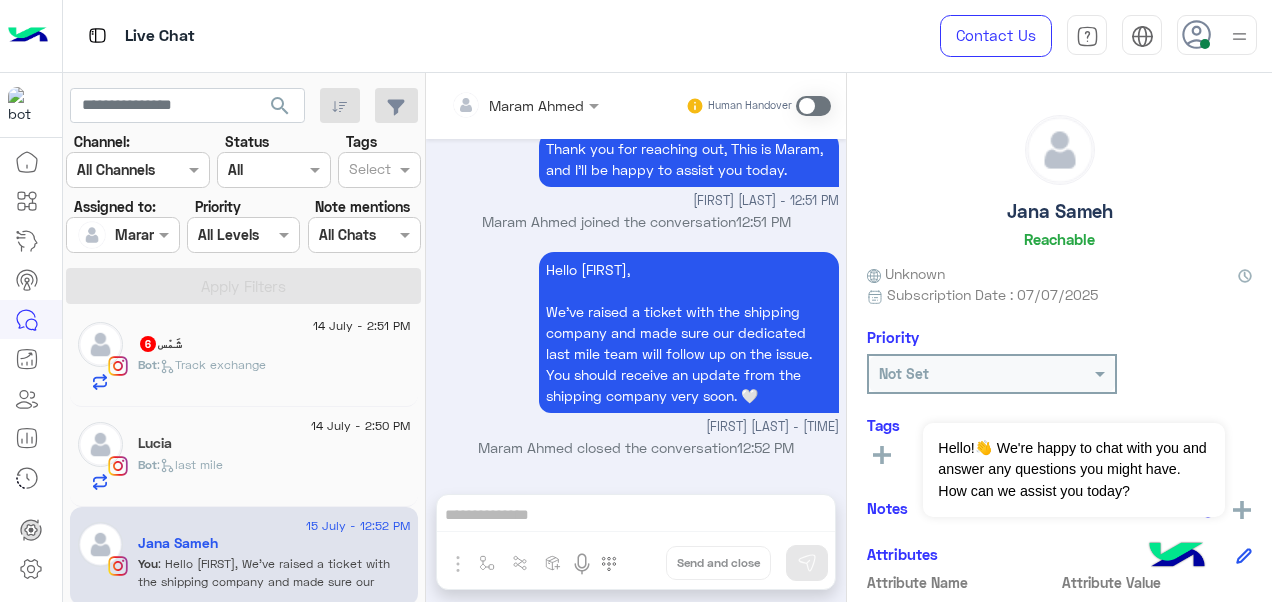scroll, scrollTop: 2154, scrollLeft: 0, axis: vertical 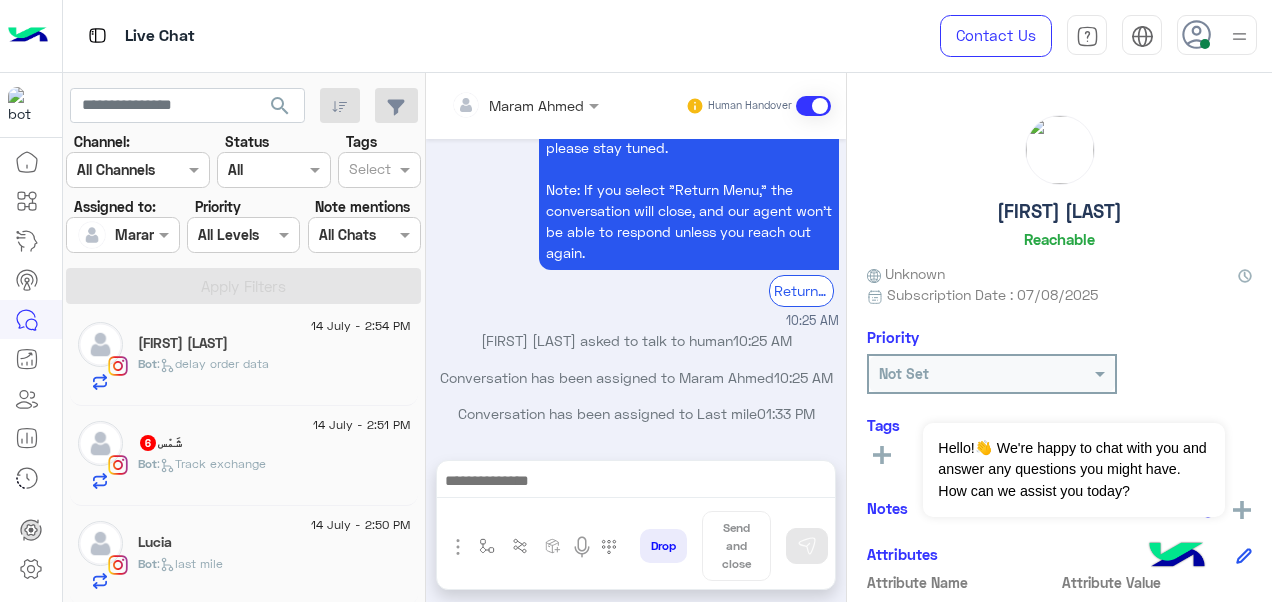 click on "Lucia" 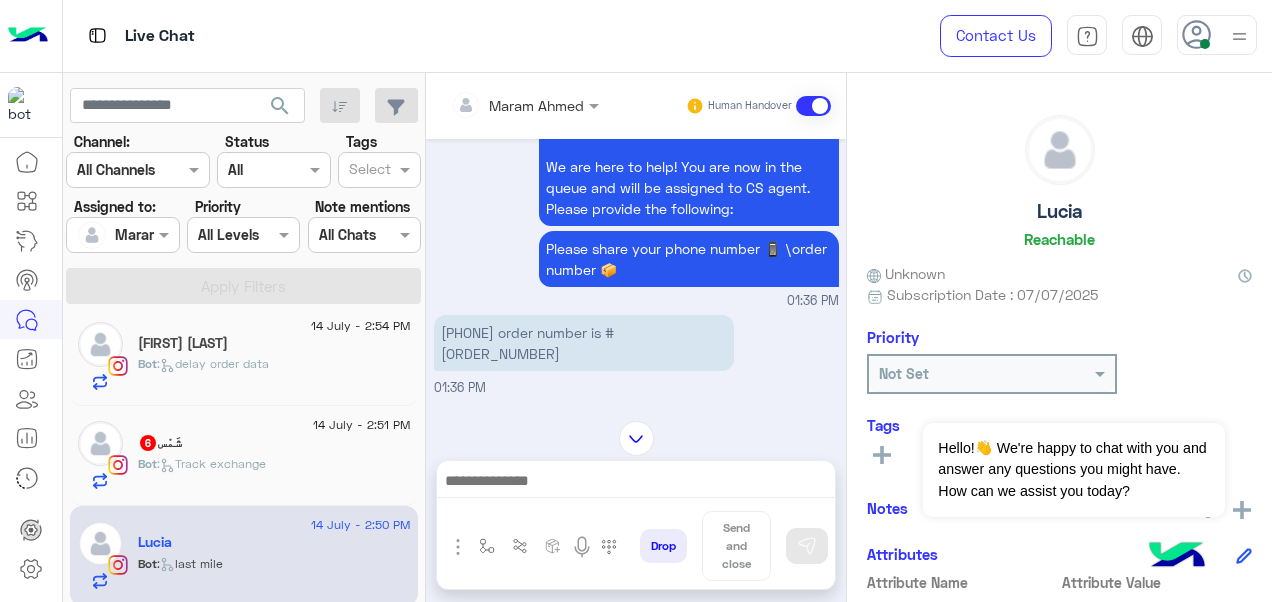scroll, scrollTop: 868, scrollLeft: 0, axis: vertical 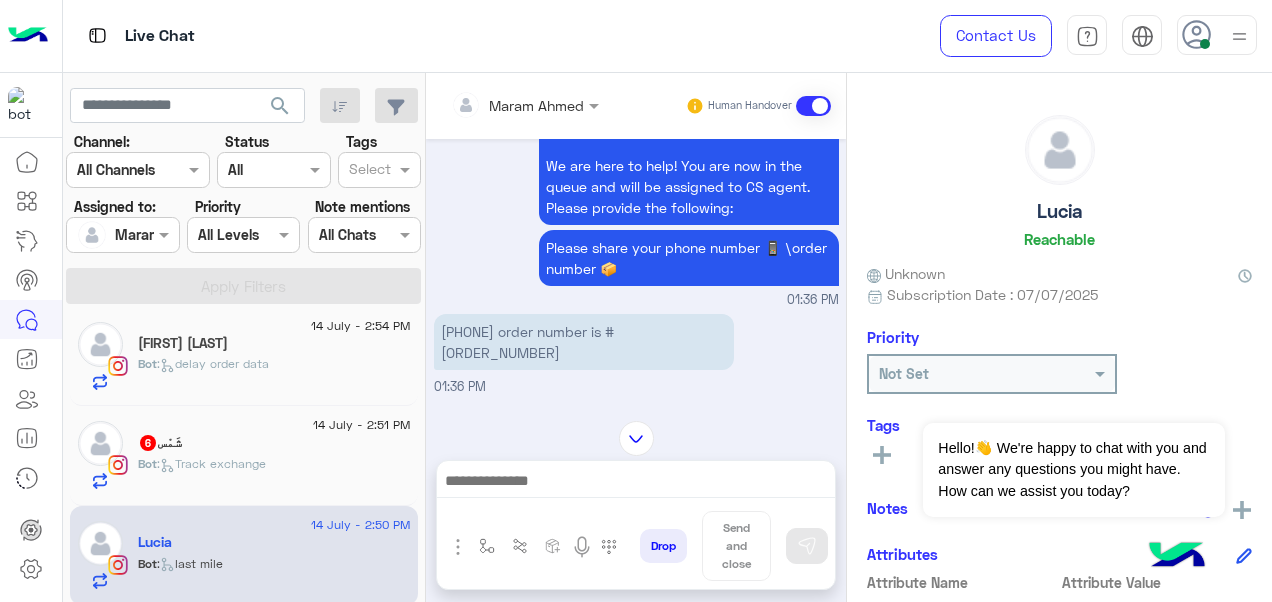 click on "[PHONE]  order number is #[ORDER_NUMBER]" at bounding box center [584, 342] 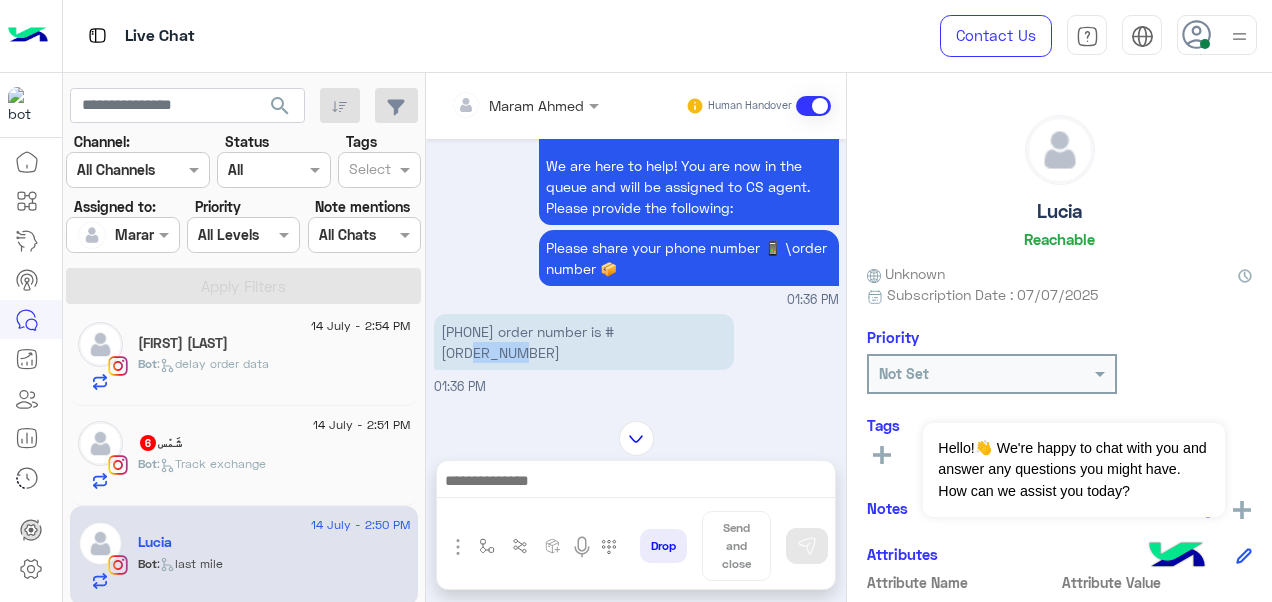 click on "[PHONE]  order number is #[ORDER_NUMBER]" at bounding box center (584, 342) 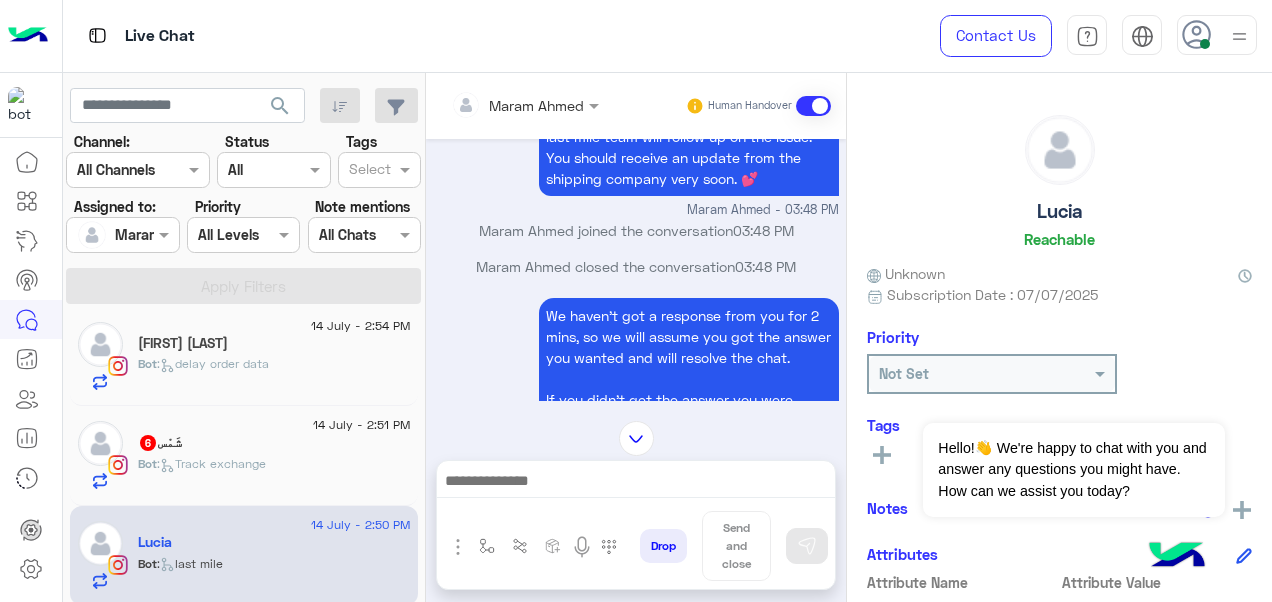 scroll, scrollTop: 1784, scrollLeft: 0, axis: vertical 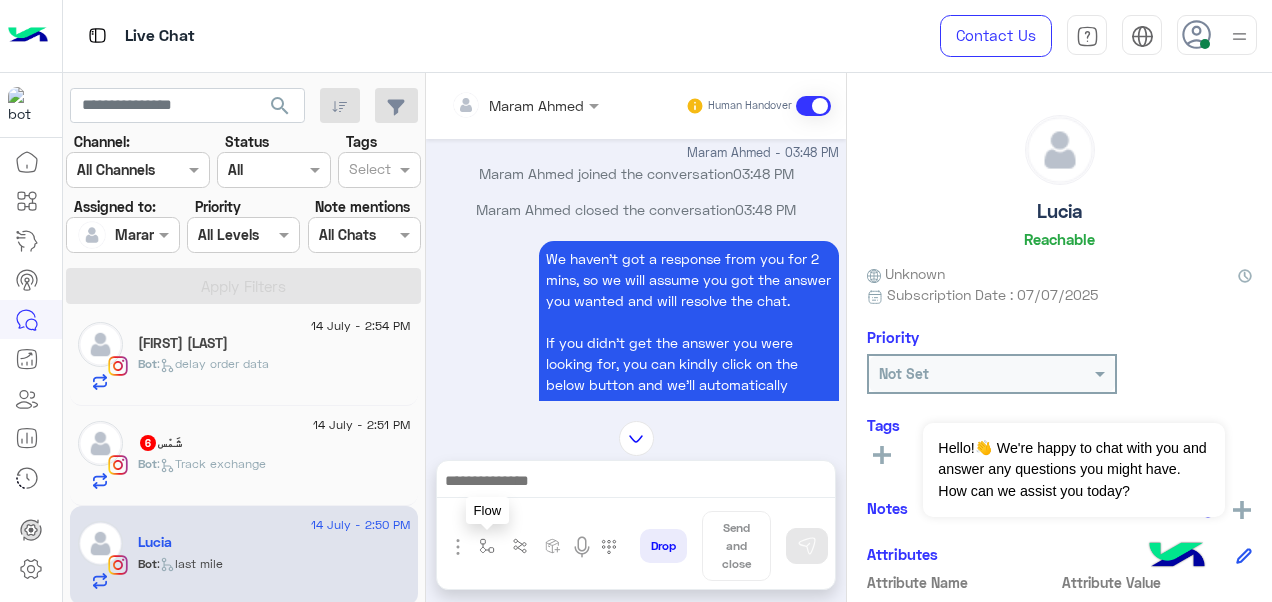 click at bounding box center [487, 546] 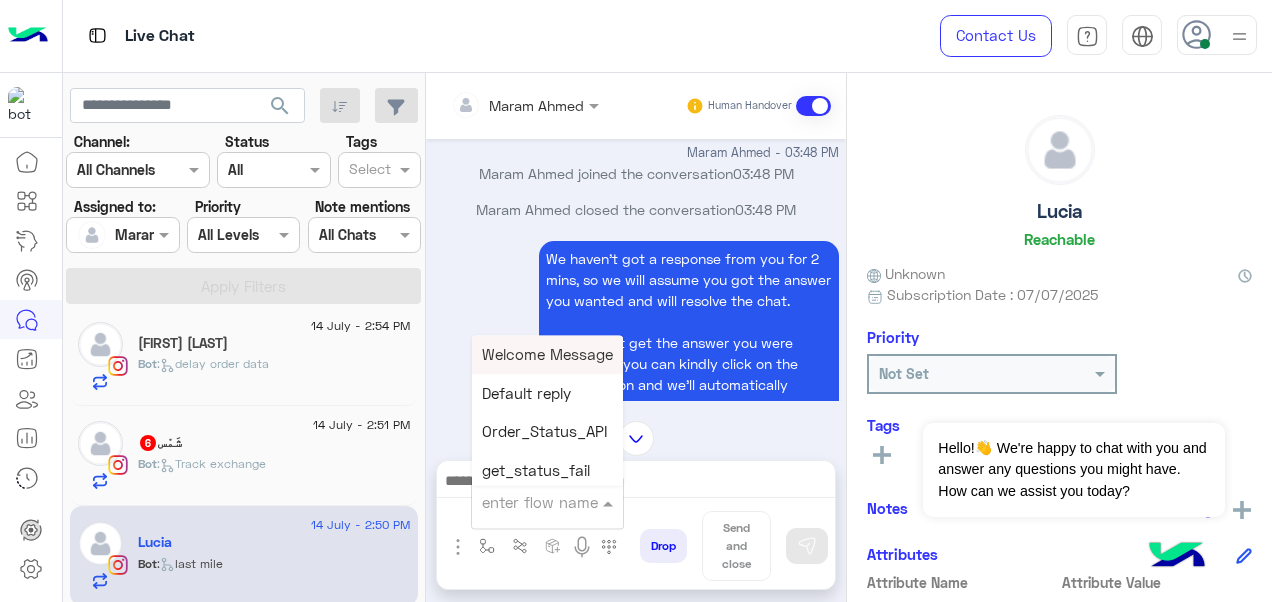 click on "enter flow name" at bounding box center (540, 502) 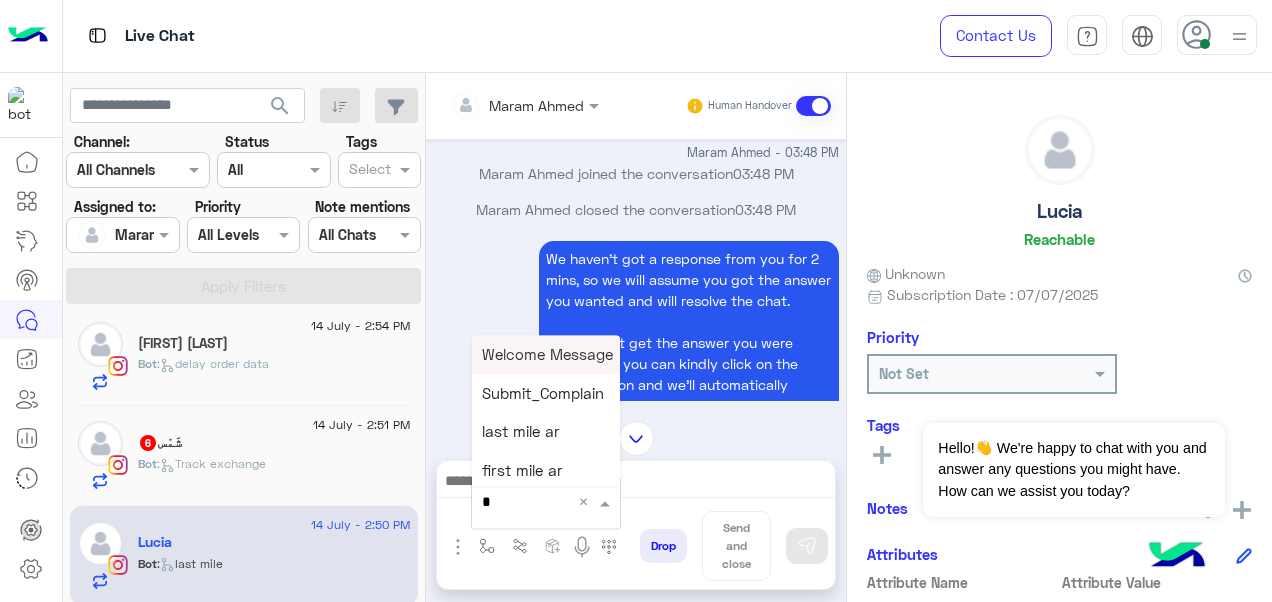 type on "*" 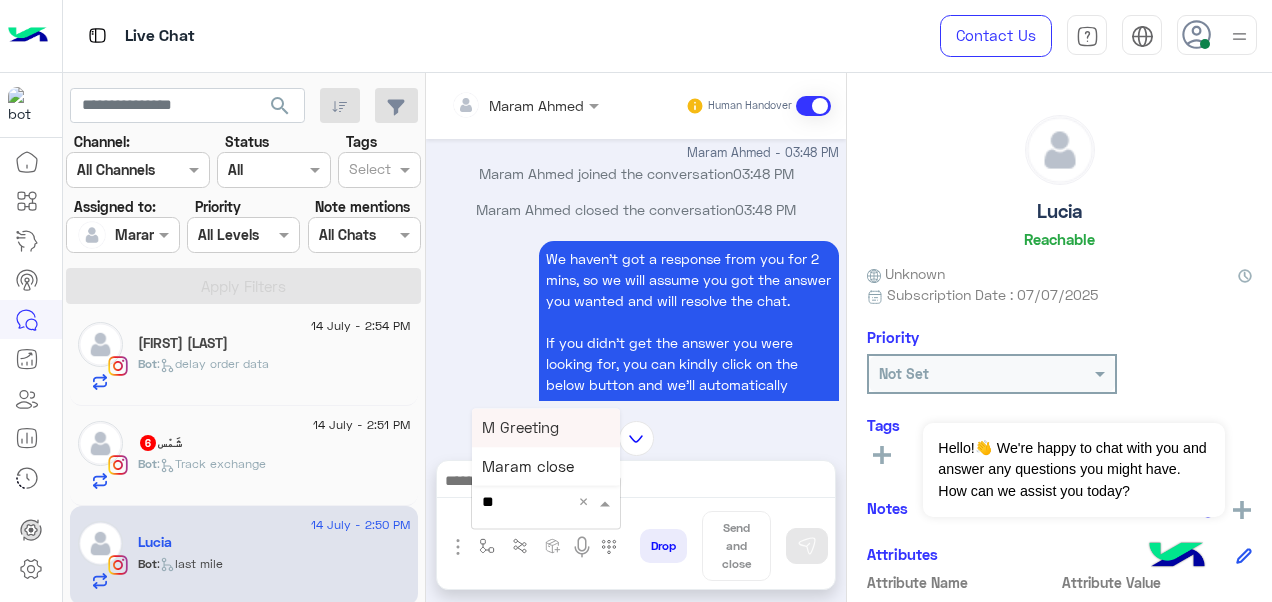 click on "M Greeting" at bounding box center (546, 427) 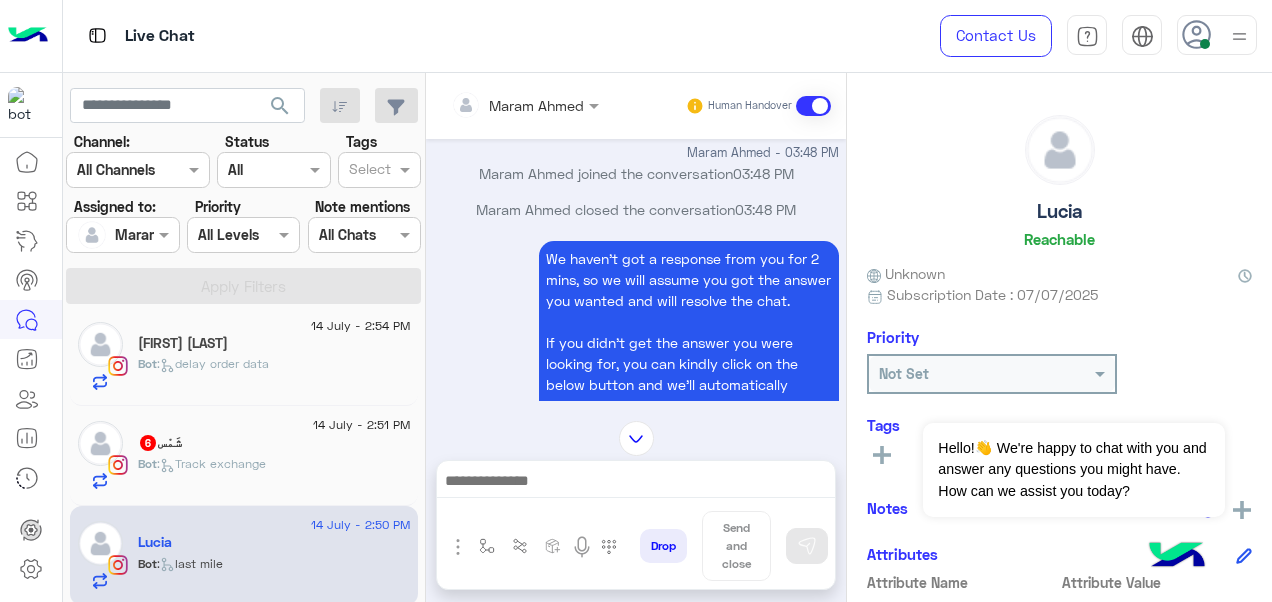type on "**********" 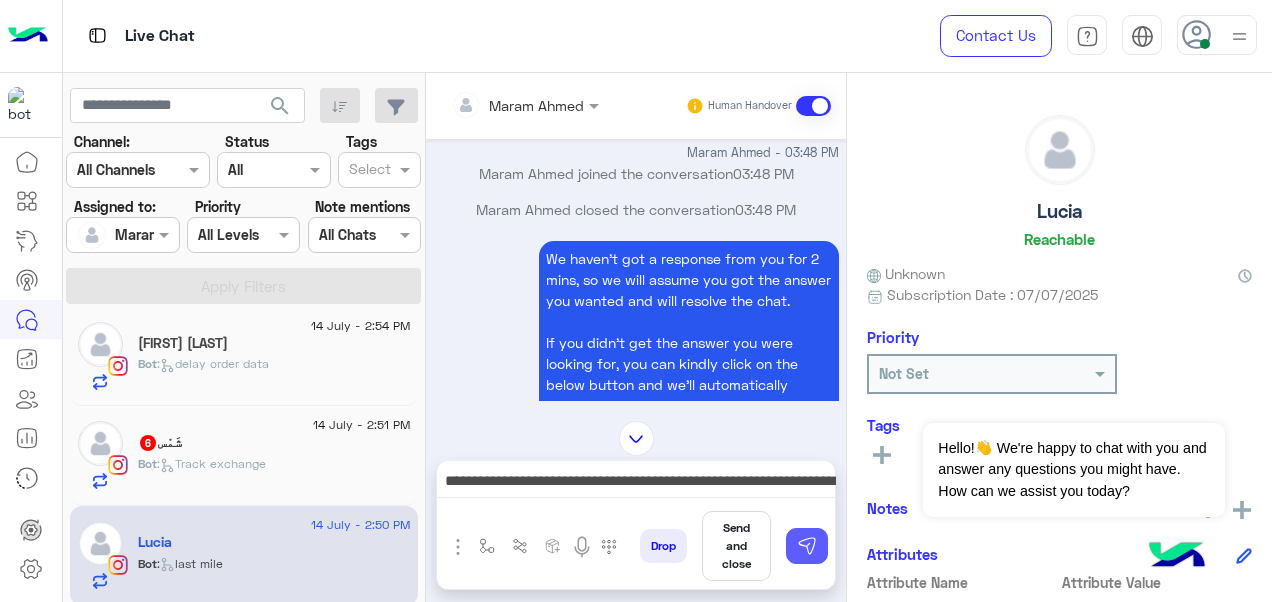 click at bounding box center [807, 546] 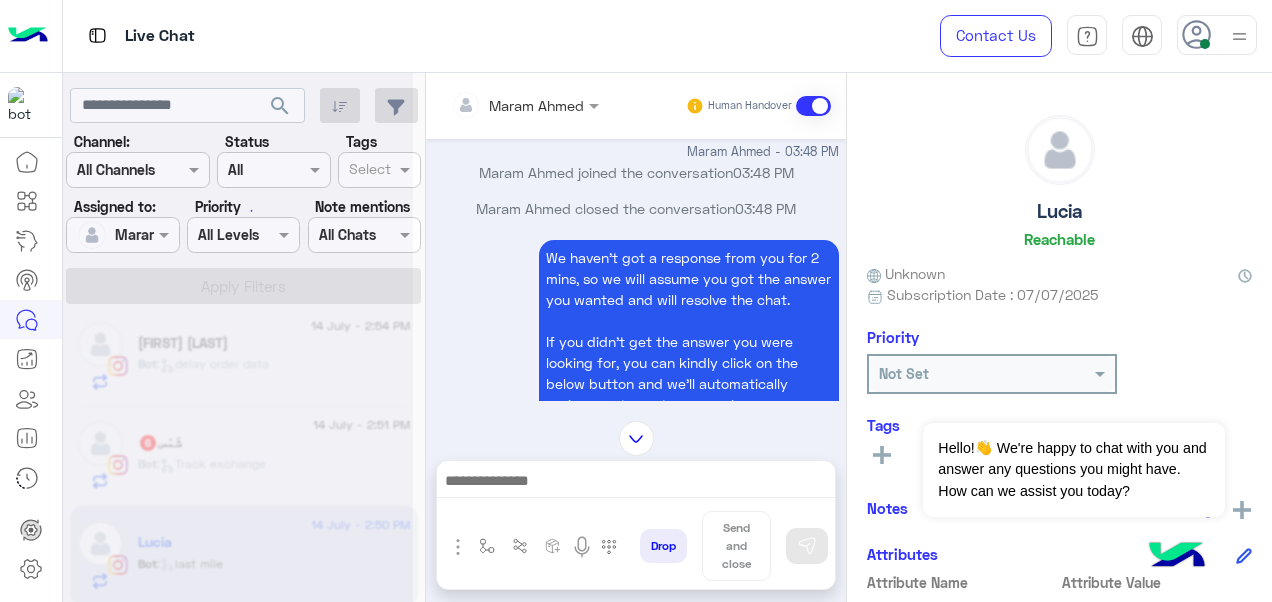 scroll, scrollTop: 3159, scrollLeft: 0, axis: vertical 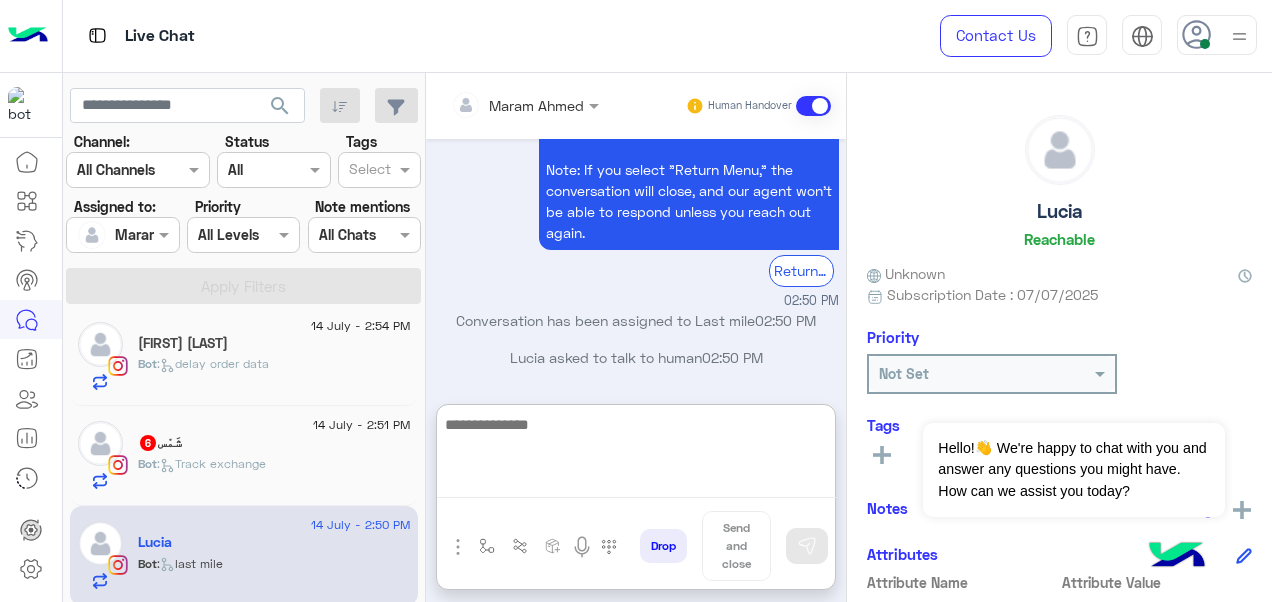 click at bounding box center [636, 455] 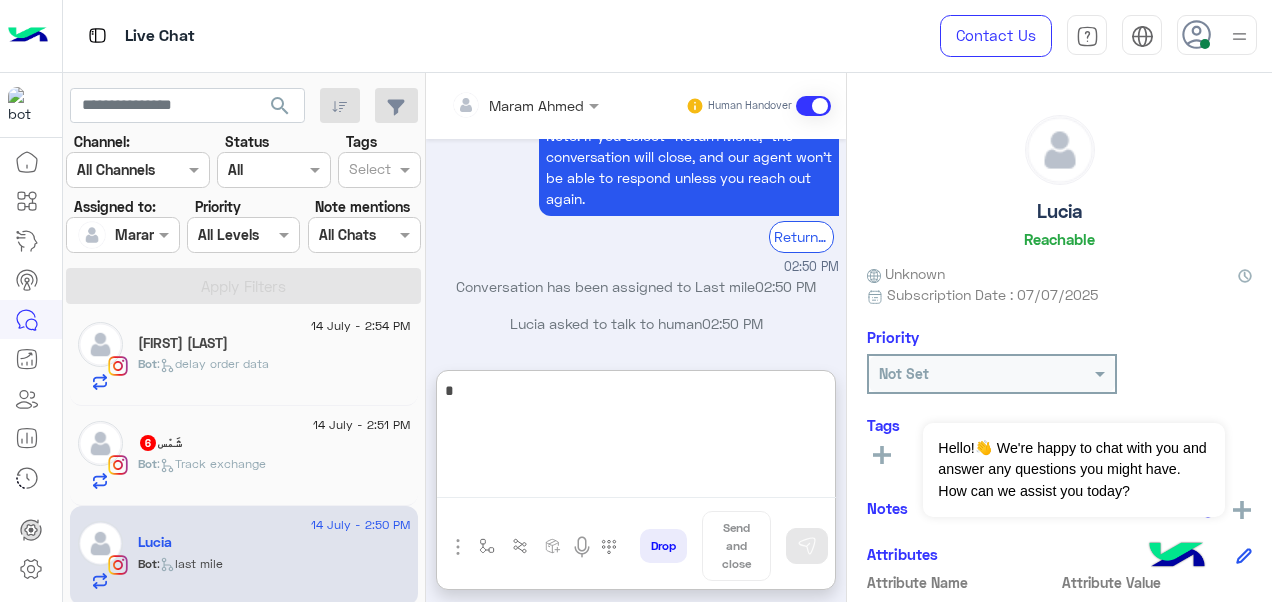 scroll, scrollTop: 3405, scrollLeft: 0, axis: vertical 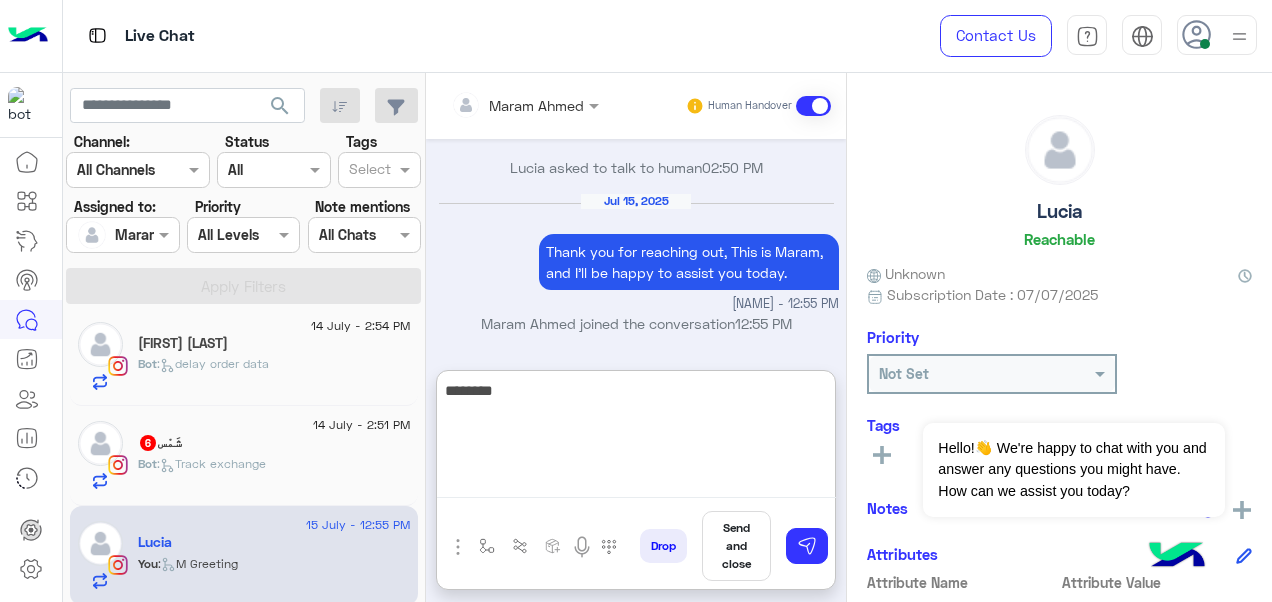 paste on "**********" 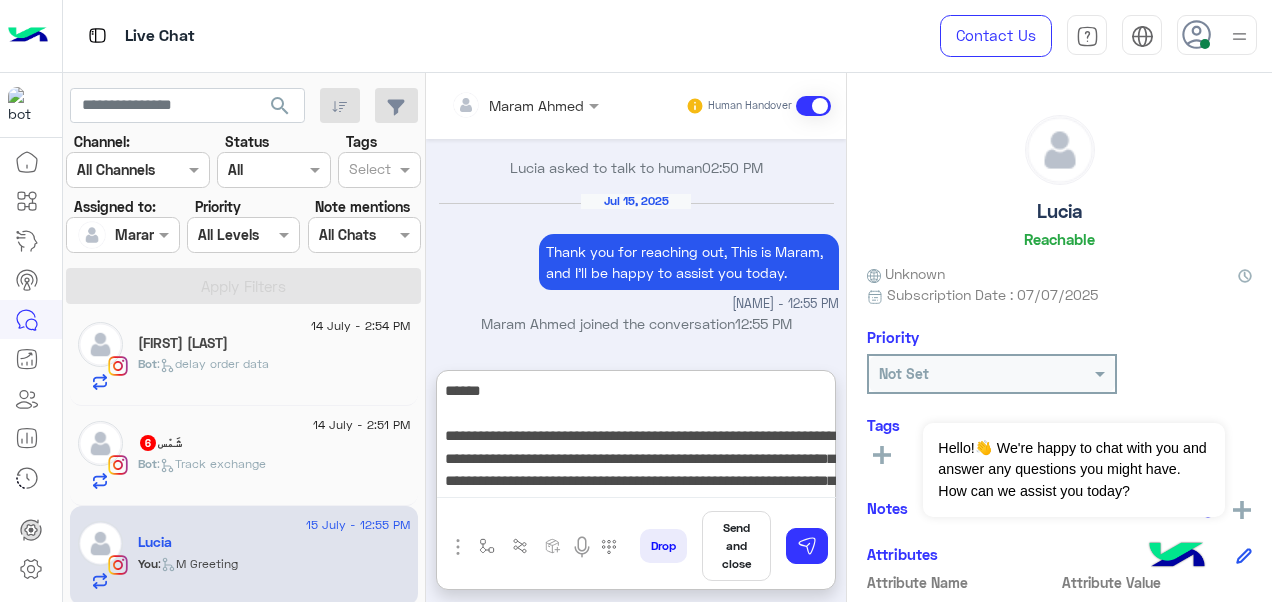 scroll, scrollTop: 60, scrollLeft: 0, axis: vertical 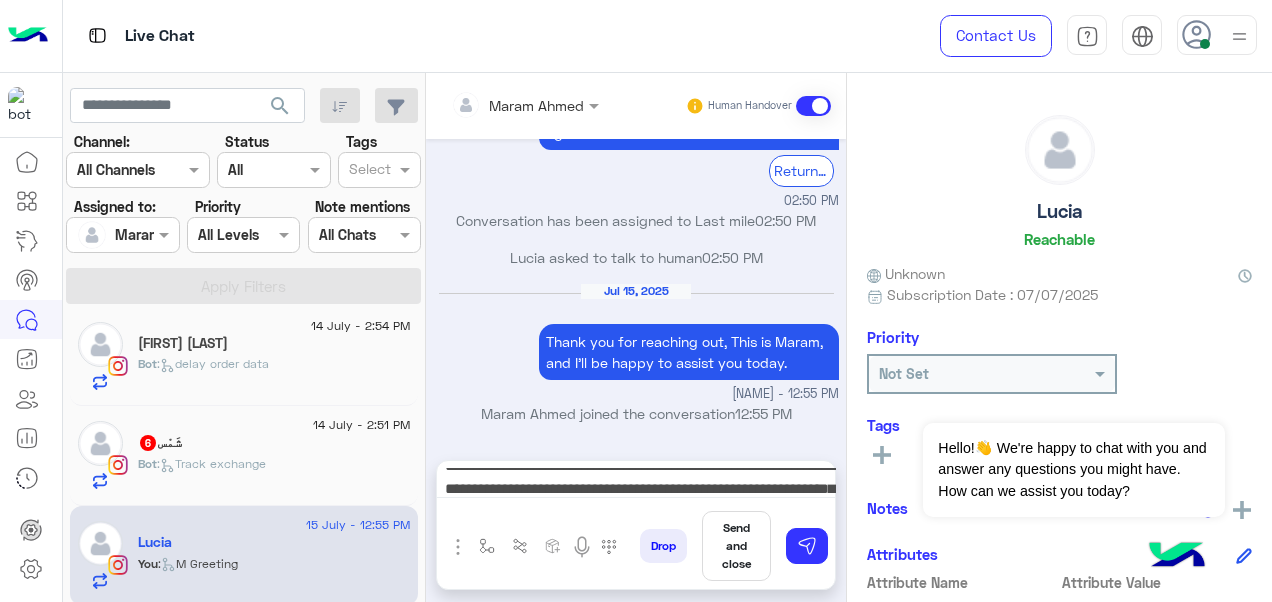 click on "**********" at bounding box center [636, 483] 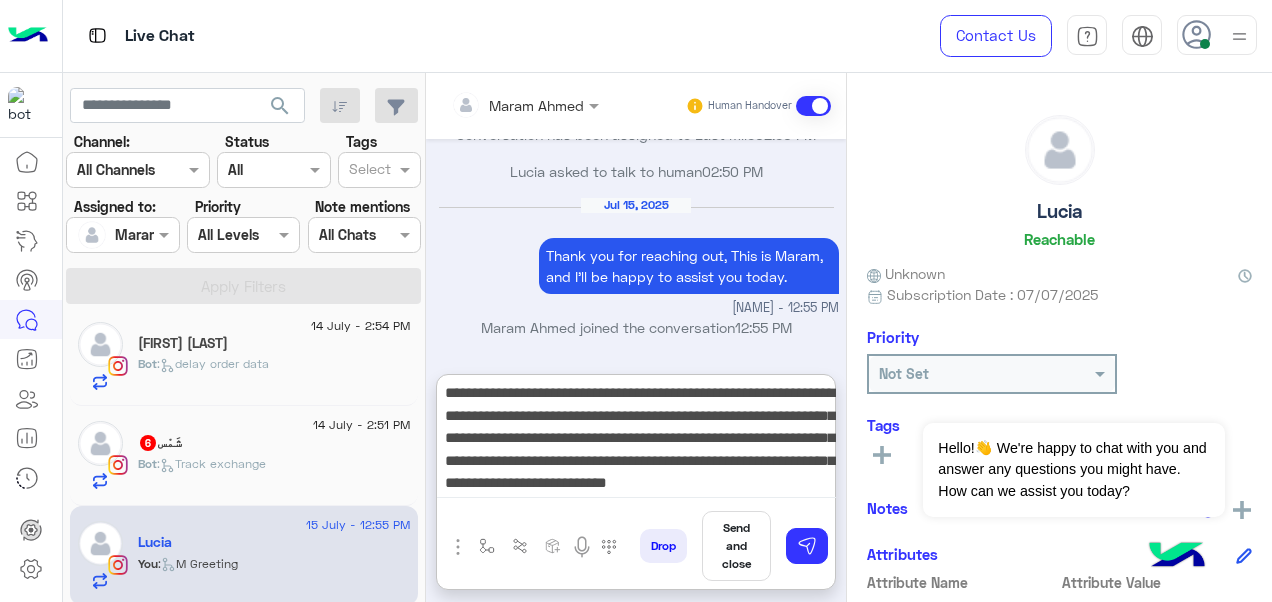 scroll, scrollTop: 3405, scrollLeft: 0, axis: vertical 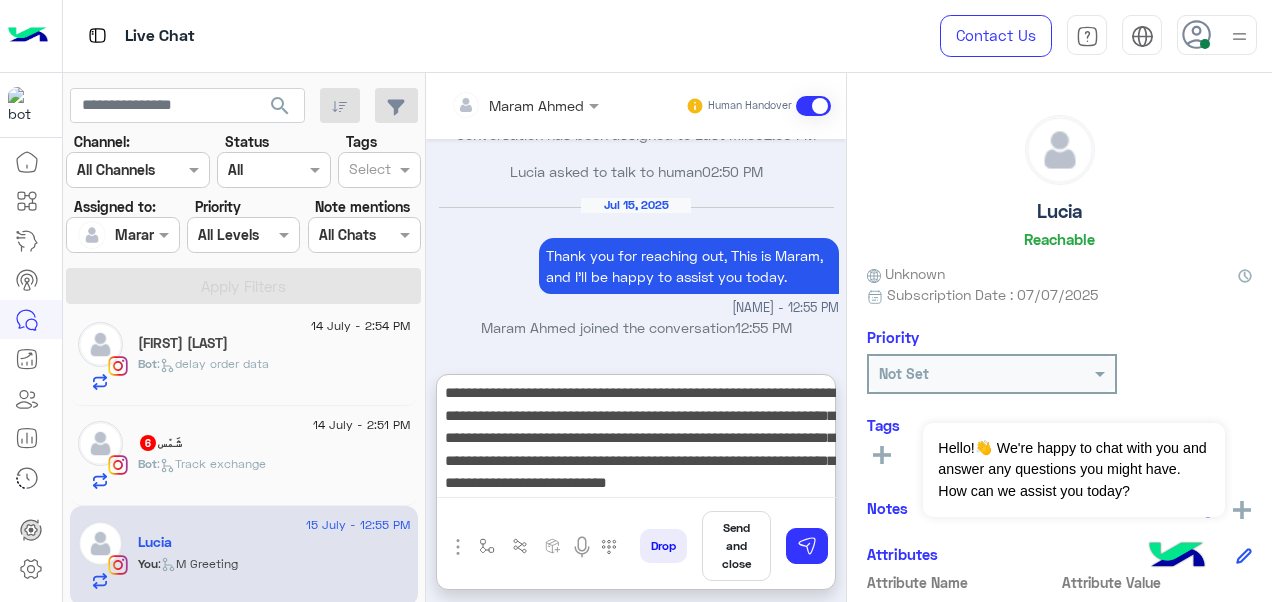 click on "**********" at bounding box center (636, 440) 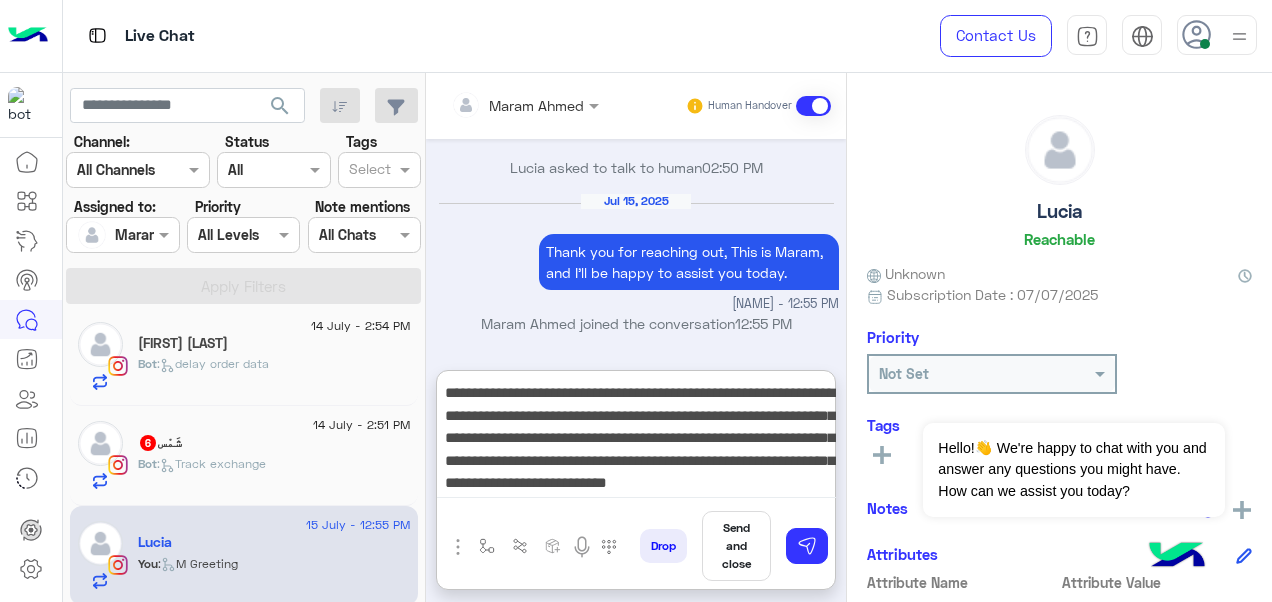 click on "**********" at bounding box center [636, 438] 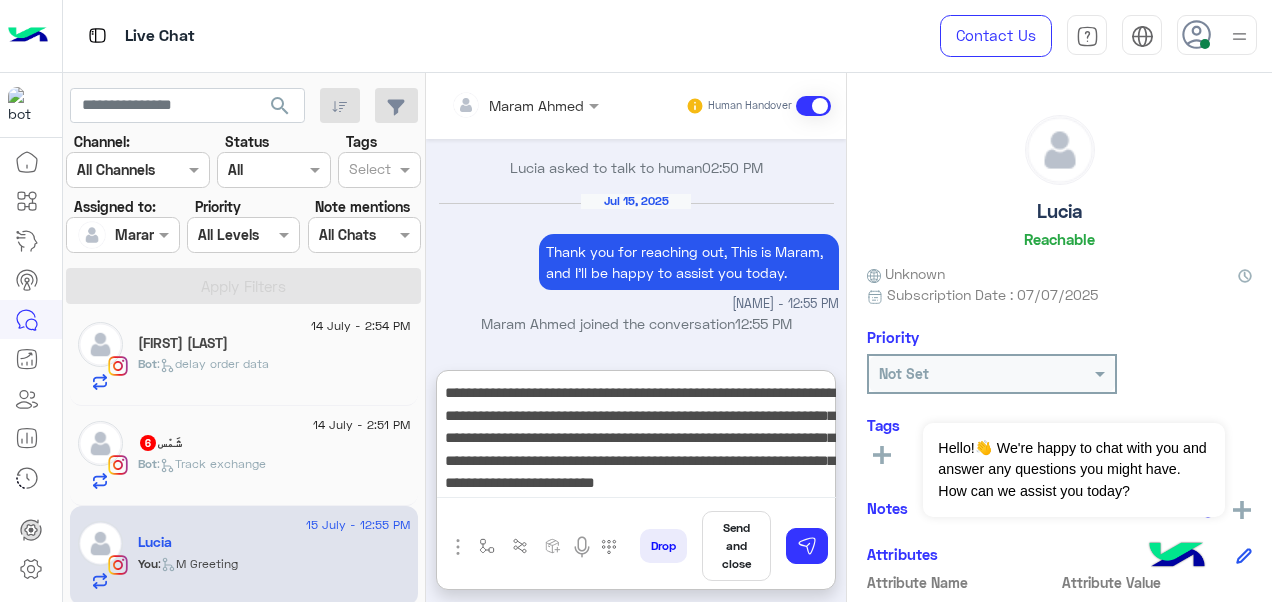 click on "**********" at bounding box center [636, 438] 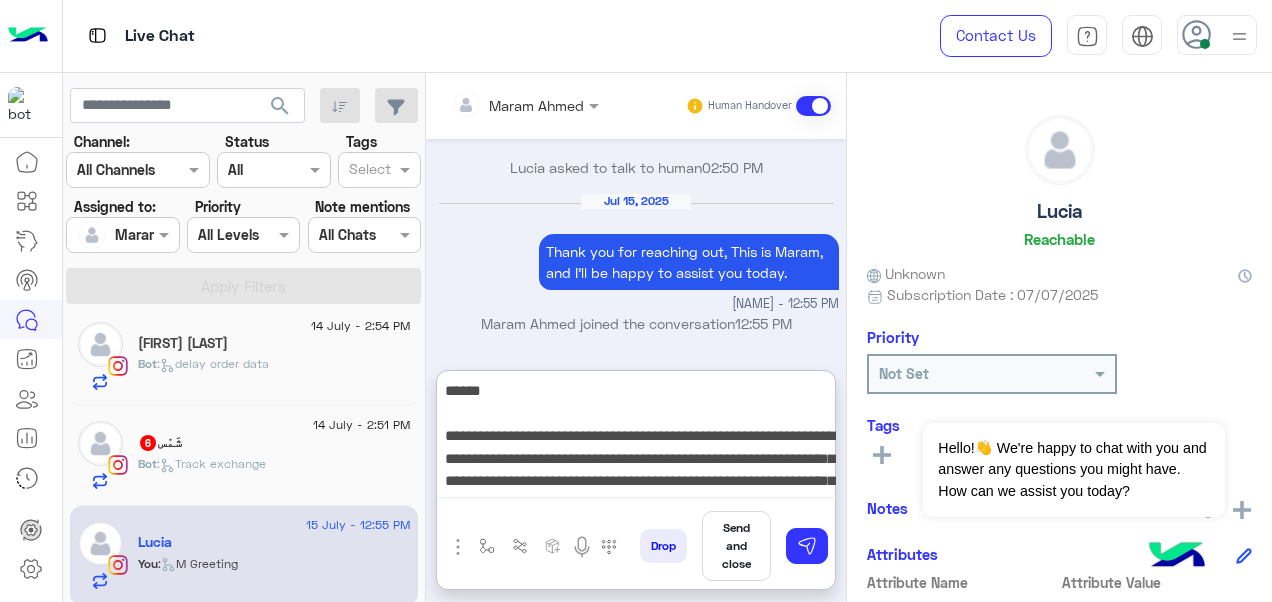 scroll, scrollTop: 64, scrollLeft: 0, axis: vertical 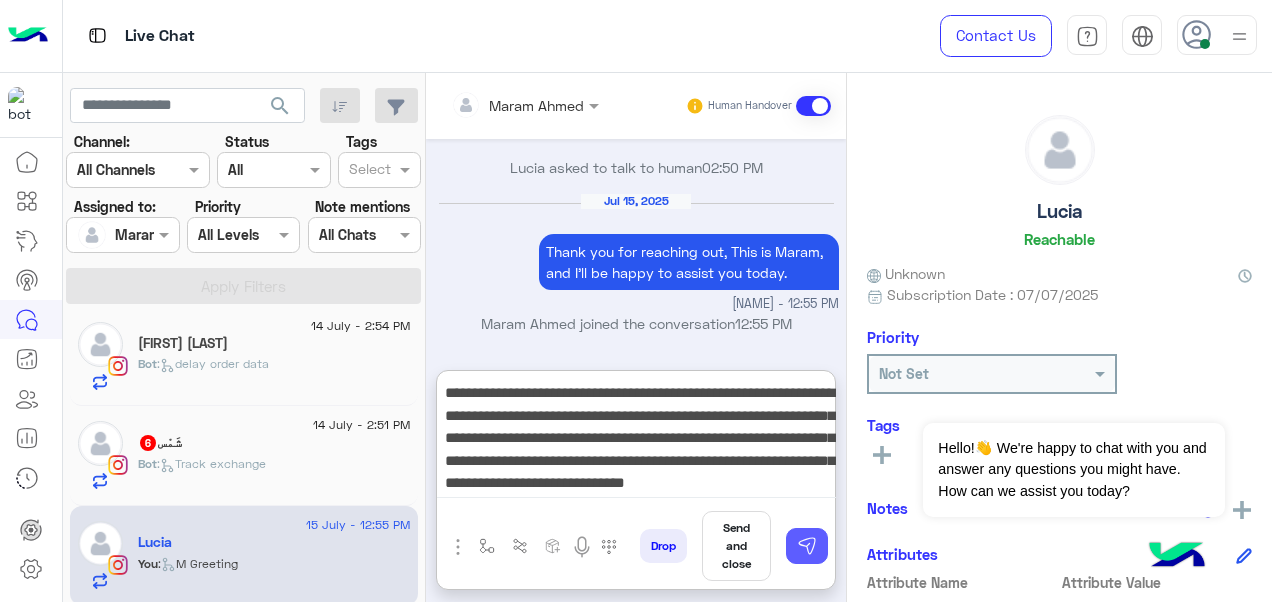 type on "**********" 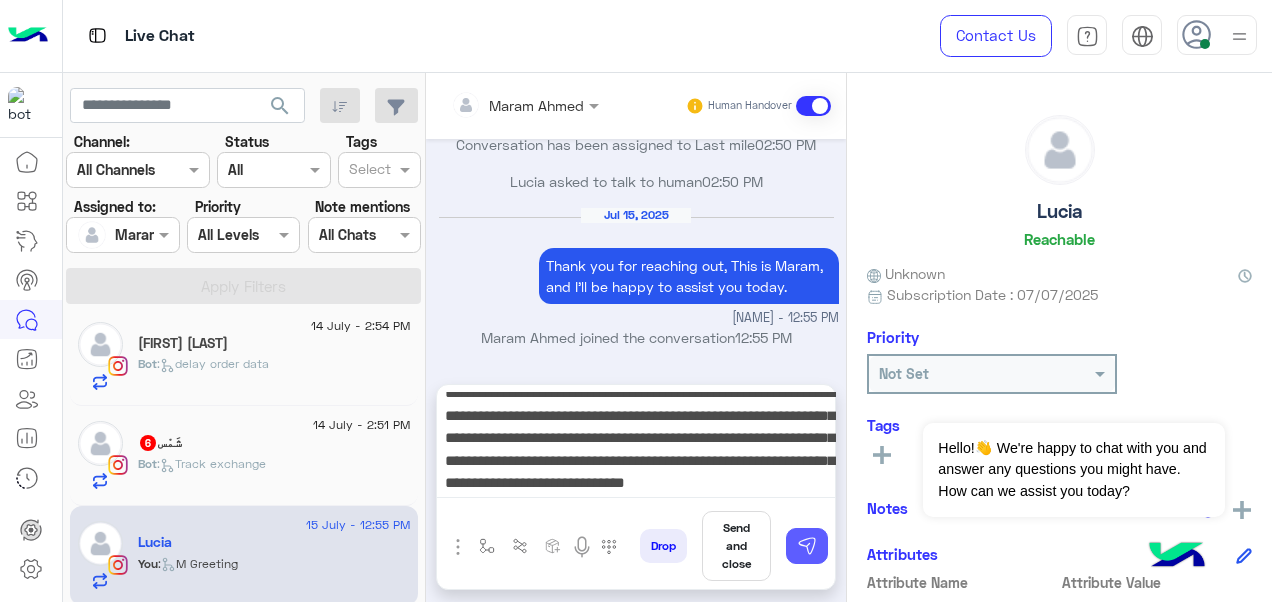 scroll, scrollTop: 3568, scrollLeft: 0, axis: vertical 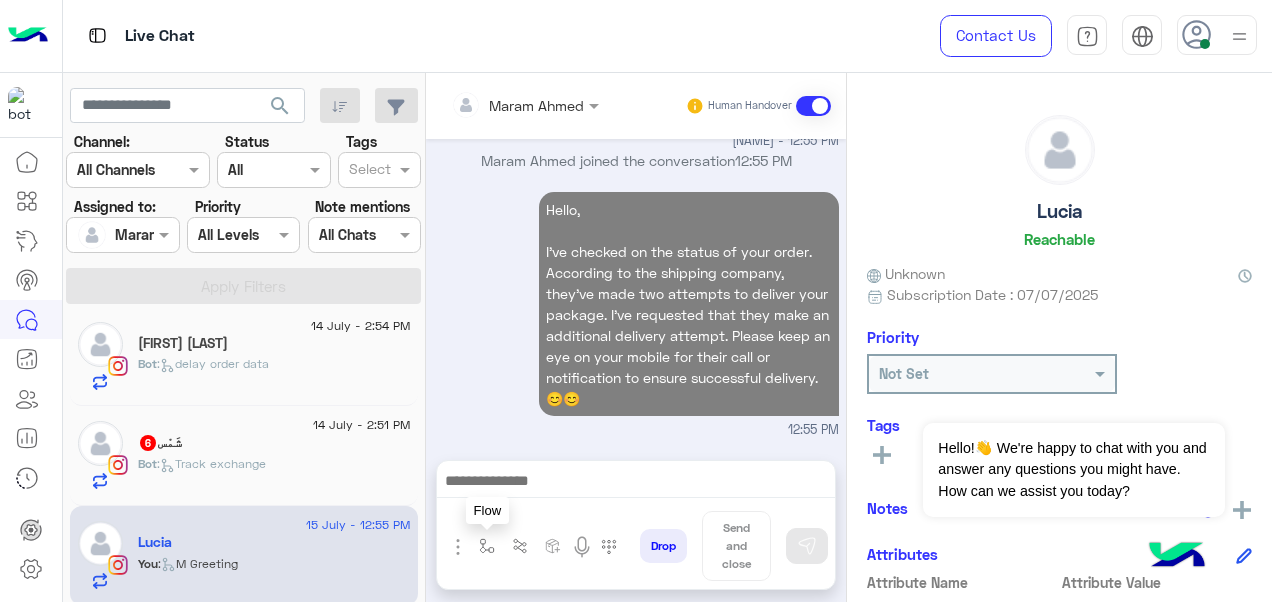 click at bounding box center (487, 546) 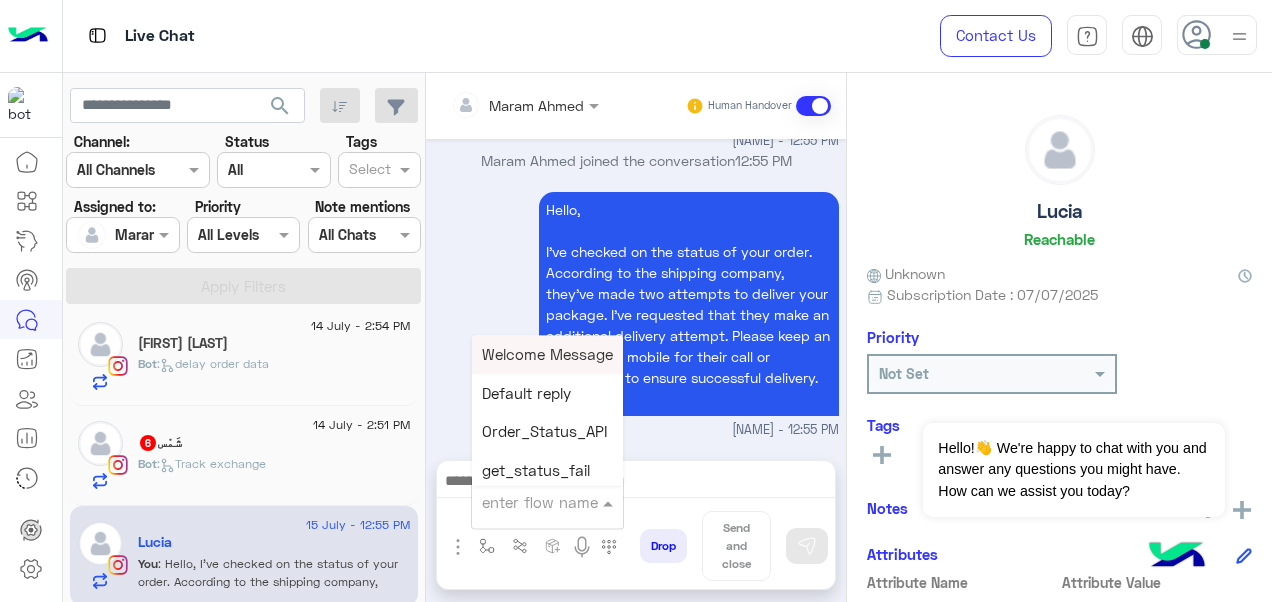 click at bounding box center [523, 502] 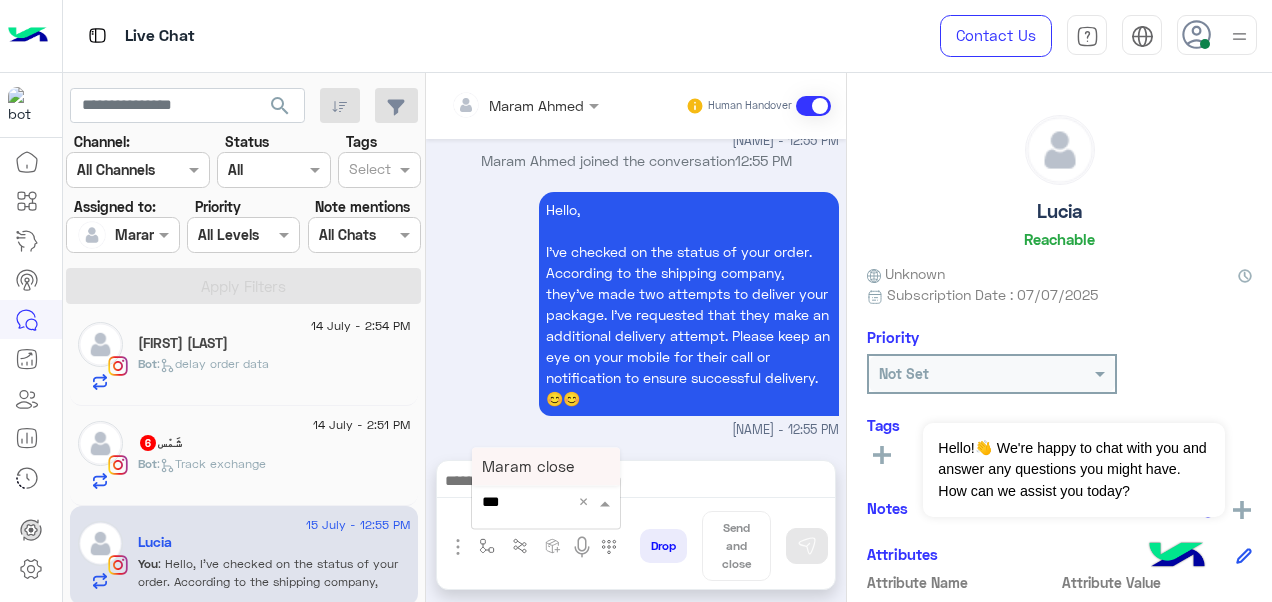 type on "****" 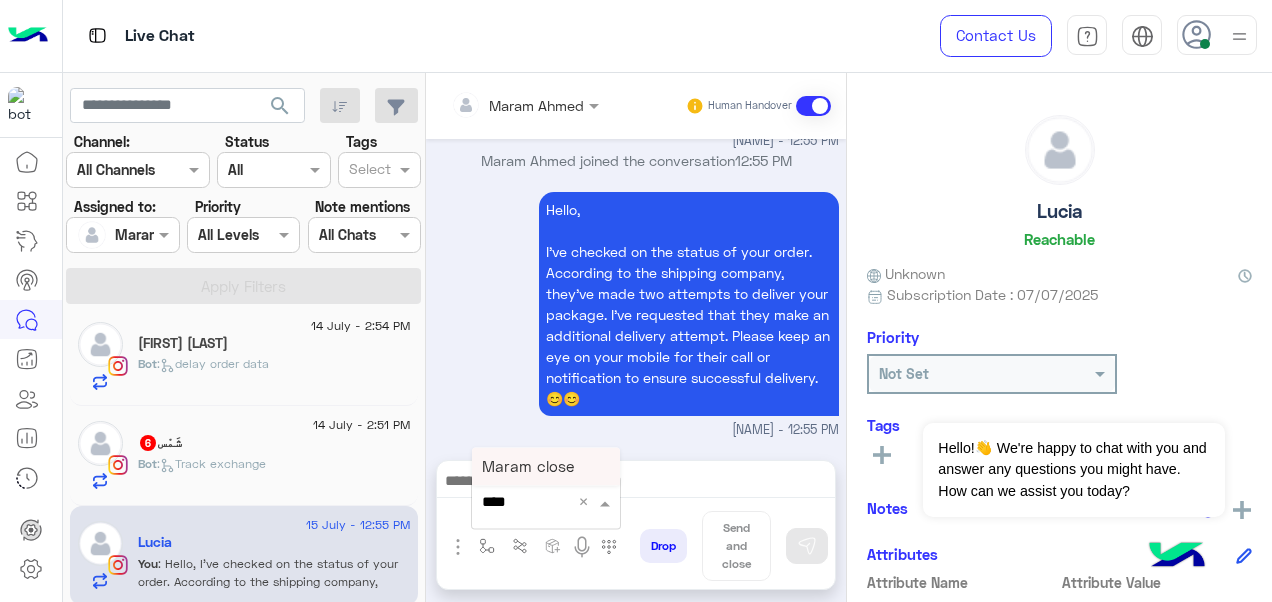 click on "Maram close" at bounding box center (528, 466) 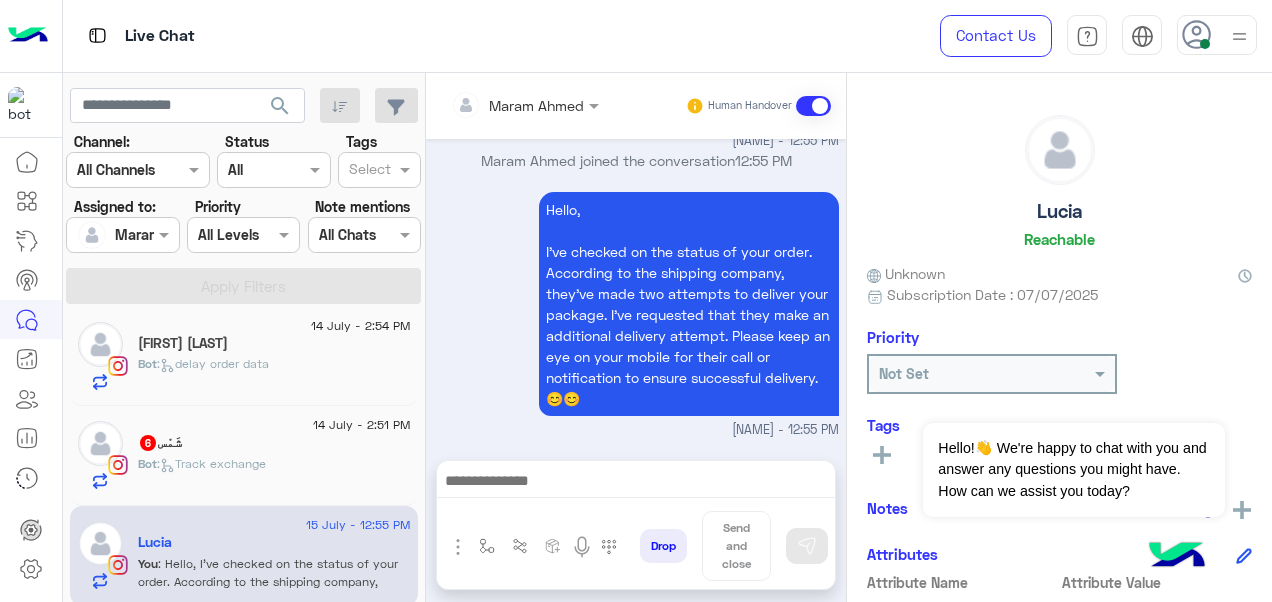 type on "**********" 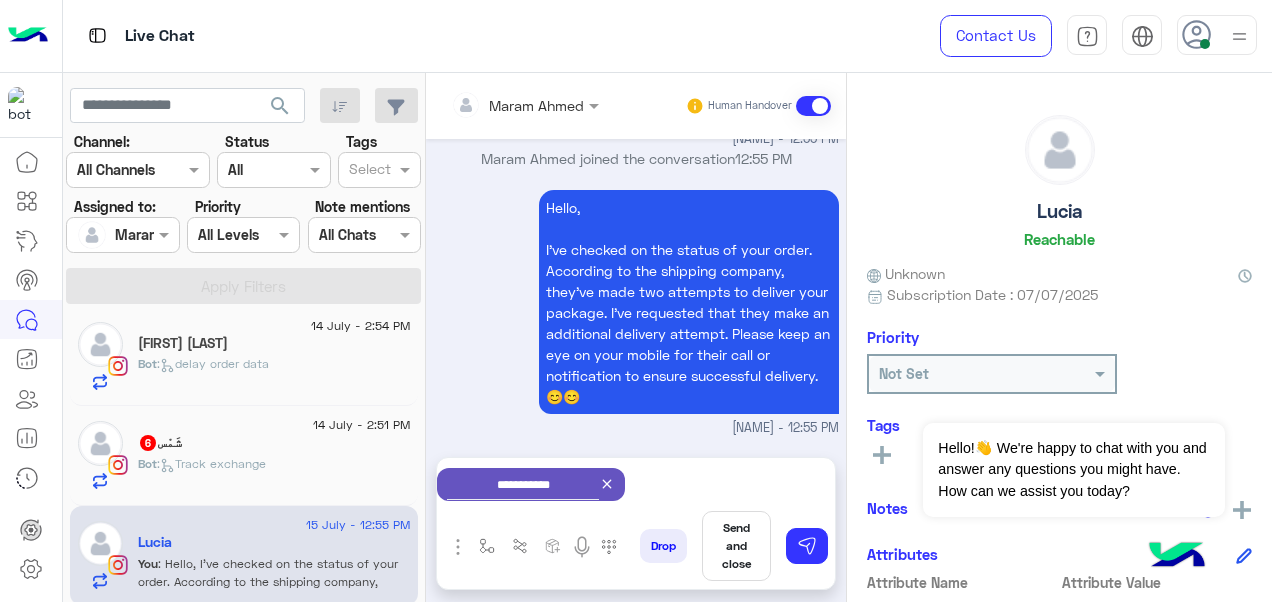 click on "Send and close" at bounding box center [736, 546] 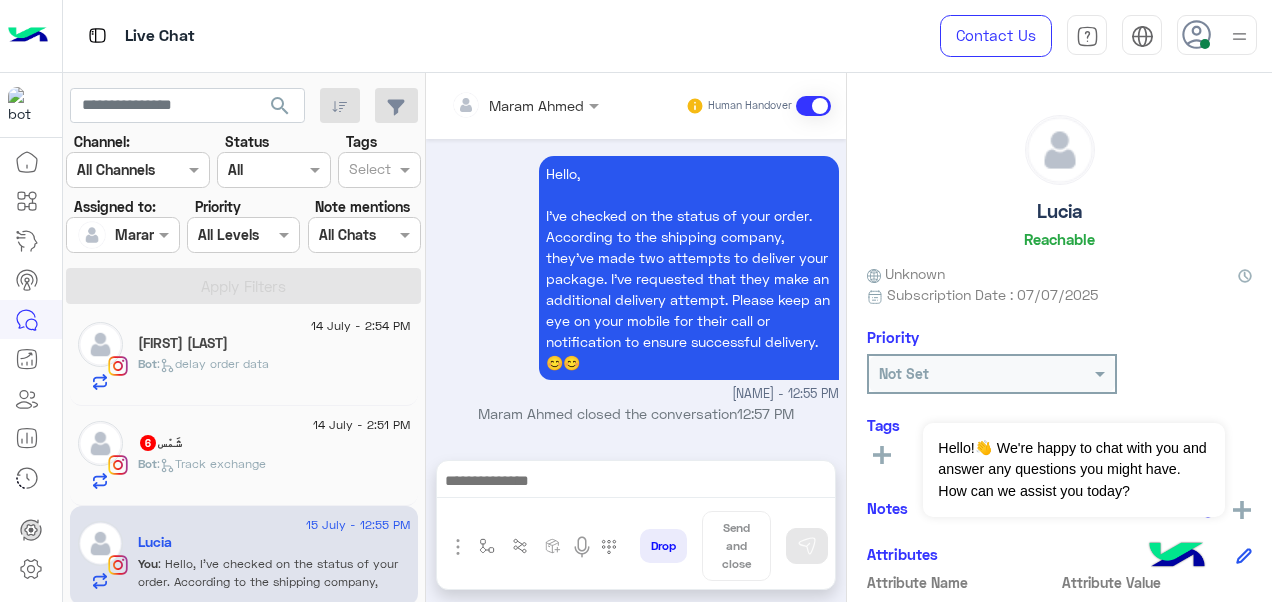 scroll, scrollTop: 3571, scrollLeft: 0, axis: vertical 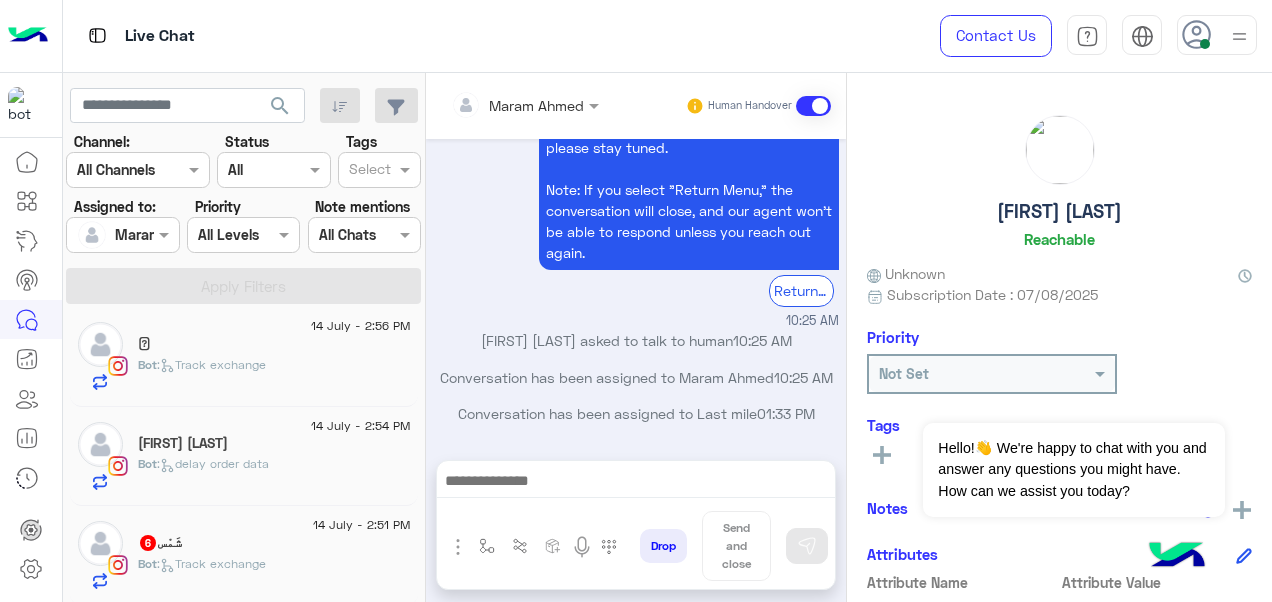 click on "14 July - 2:51 PM  [NAME]   6 Bot :   Track exchange" 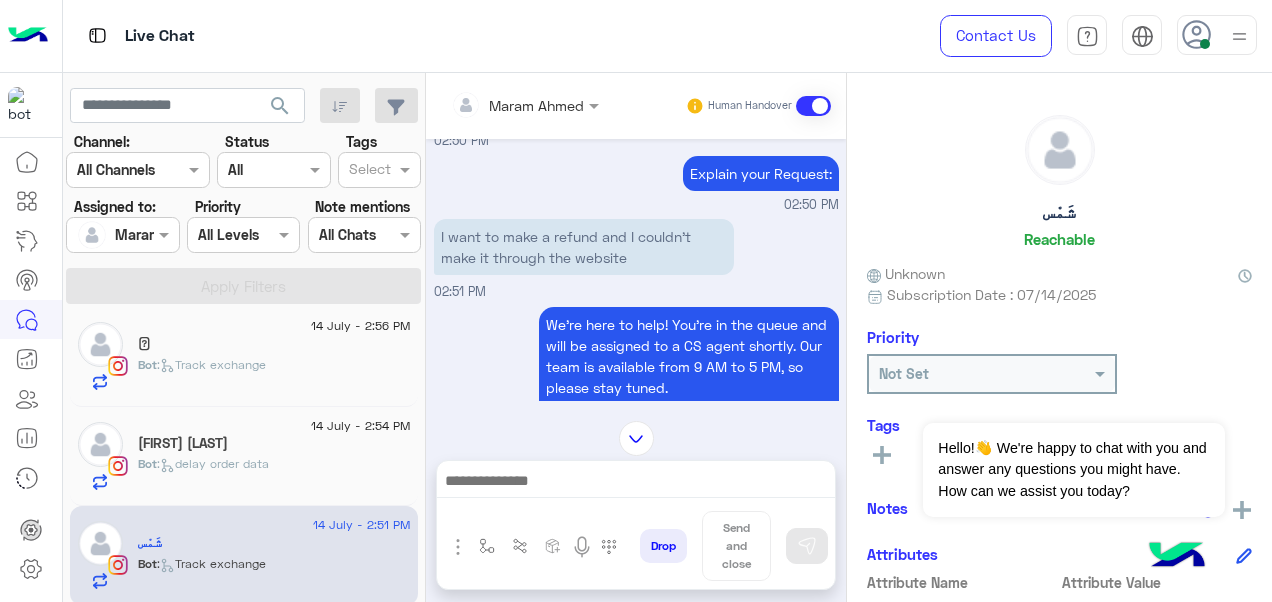 scroll, scrollTop: 596, scrollLeft: 0, axis: vertical 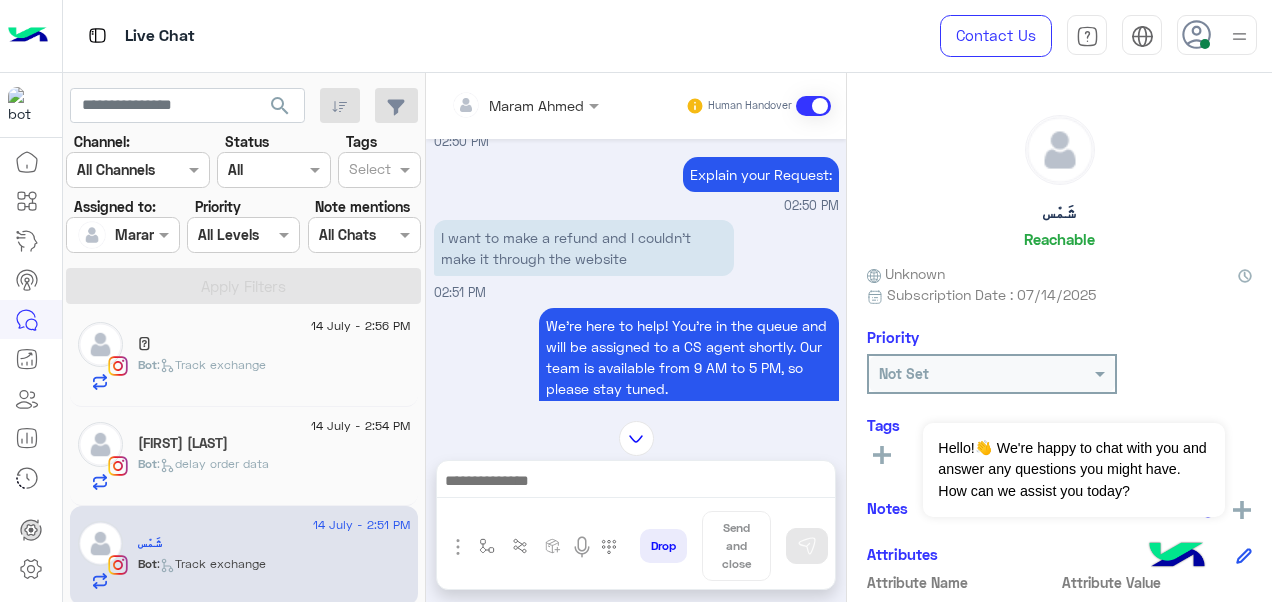 click on "Not Set" 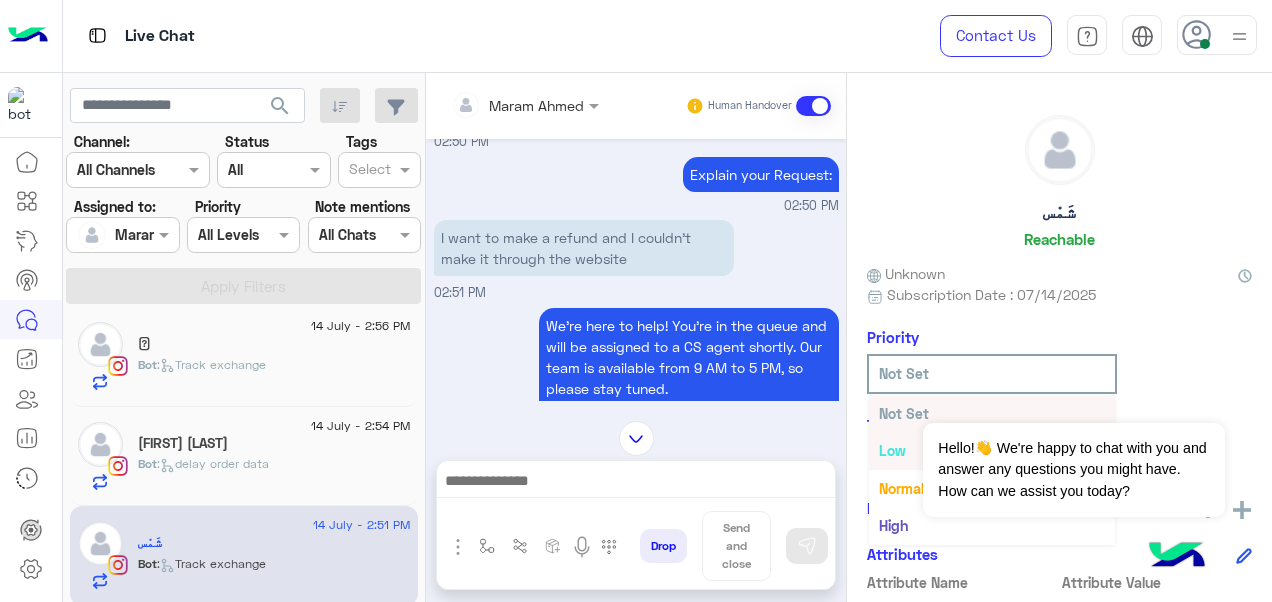 scroll, scrollTop: 36, scrollLeft: 0, axis: vertical 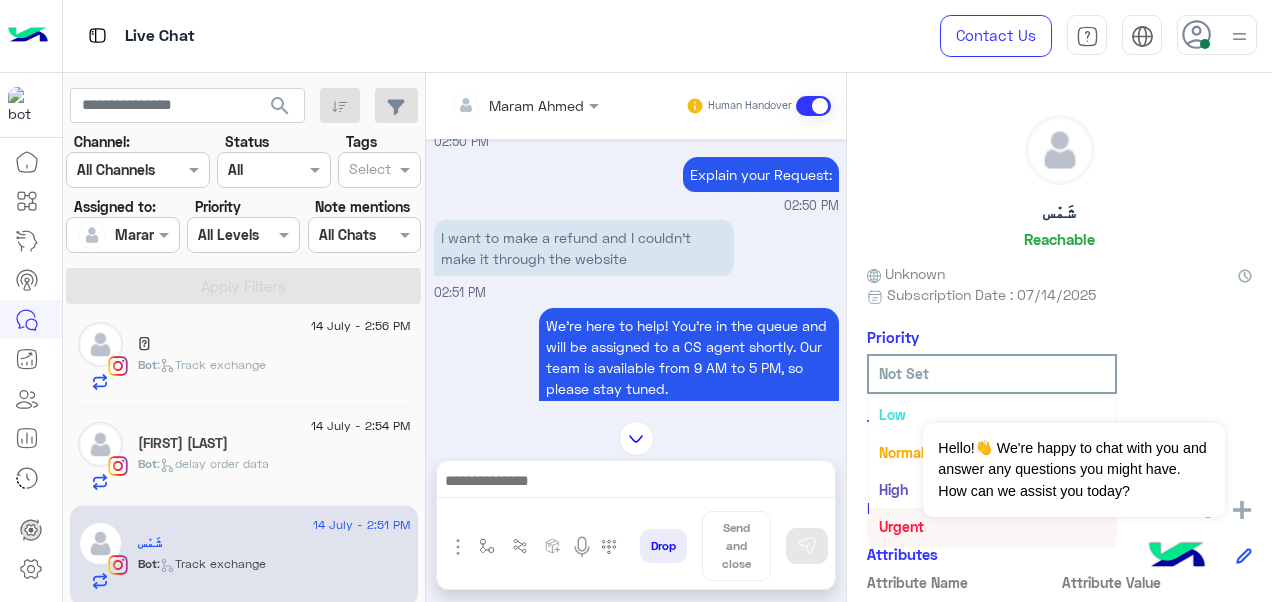 click on "Urgent" at bounding box center (901, 526) 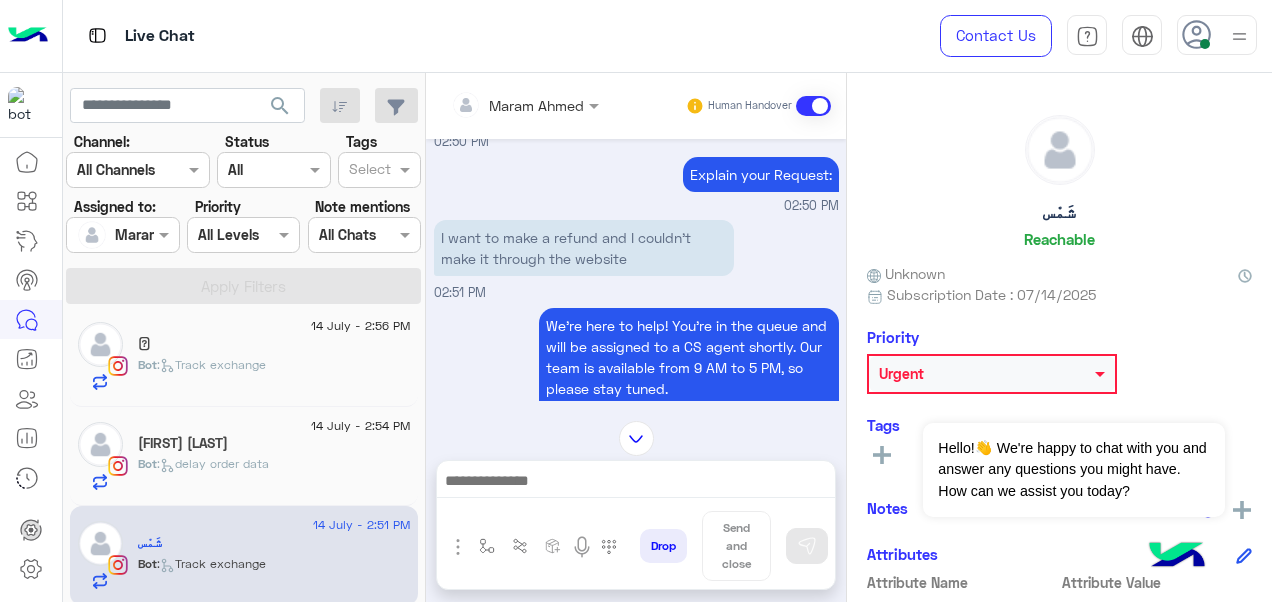 click at bounding box center [525, 104] 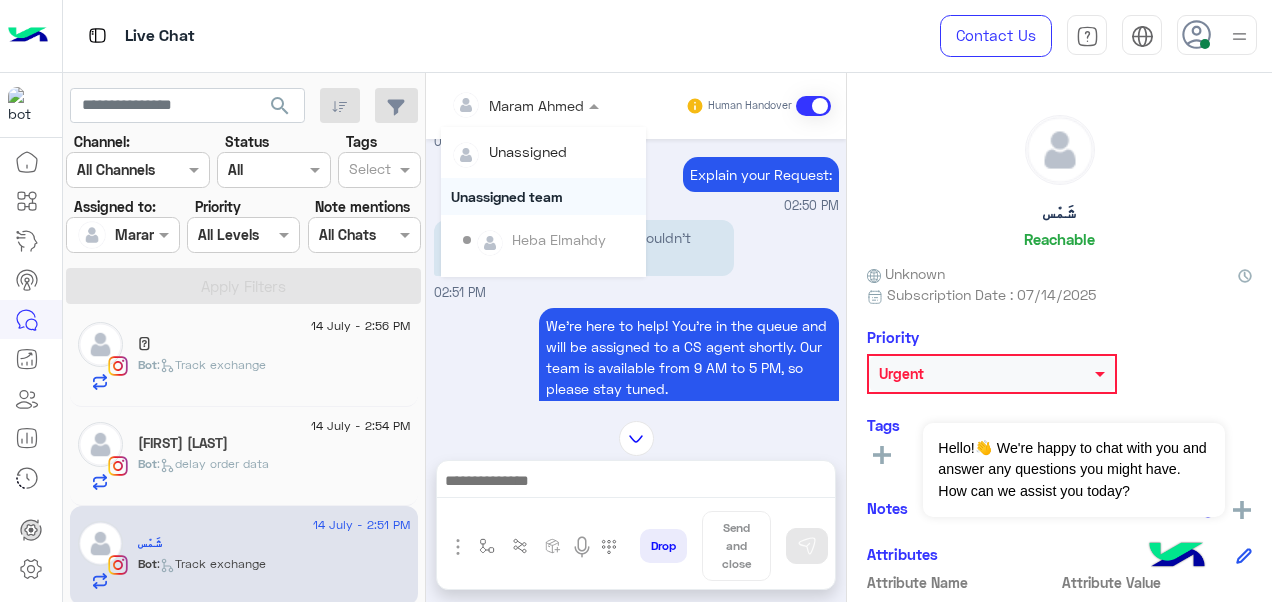 scroll, scrollTop: 354, scrollLeft: 0, axis: vertical 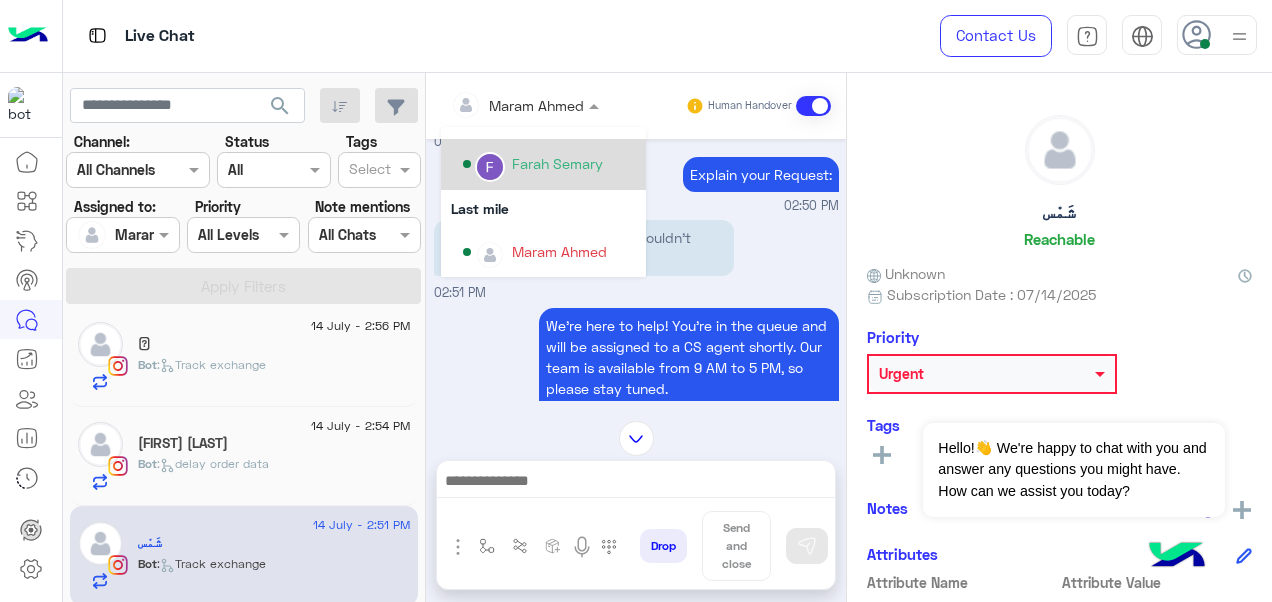 click on "Farah Semary" at bounding box center [557, 163] 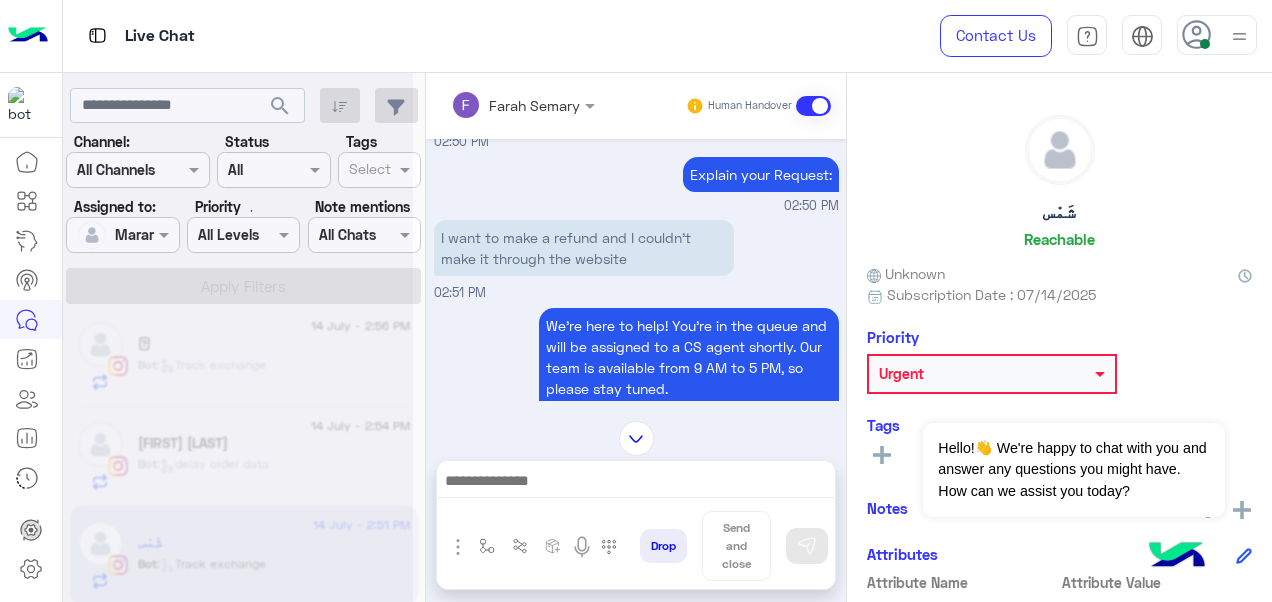 scroll, scrollTop: 708, scrollLeft: 0, axis: vertical 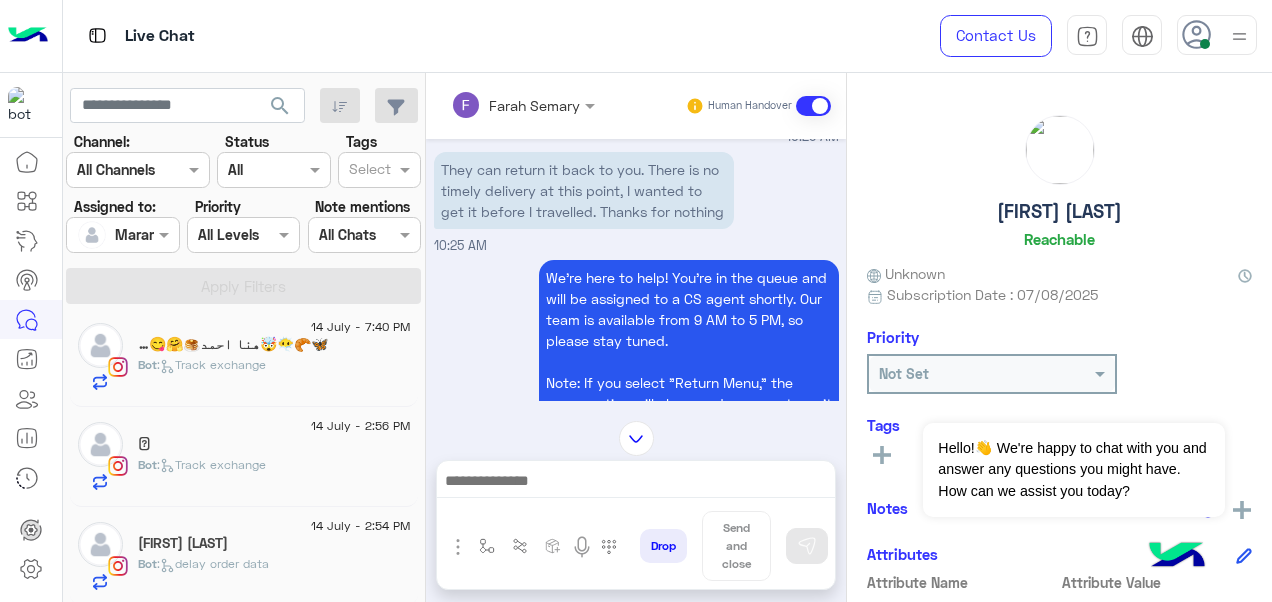 click on "[FIRST] [LAST]" 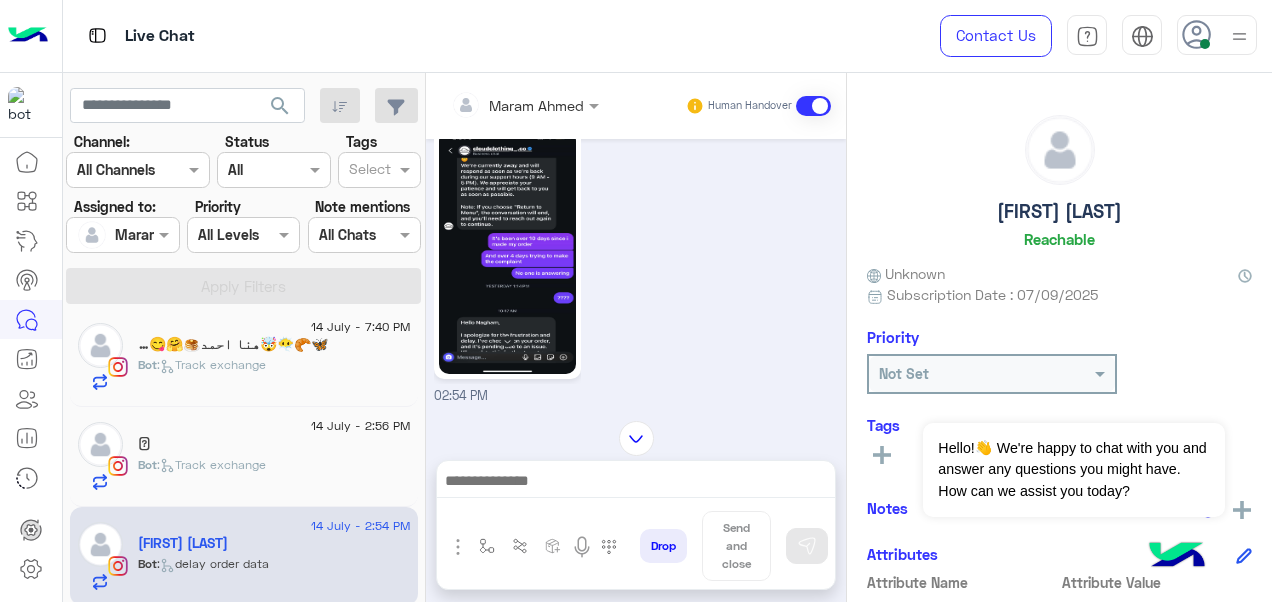 scroll, scrollTop: 970, scrollLeft: 0, axis: vertical 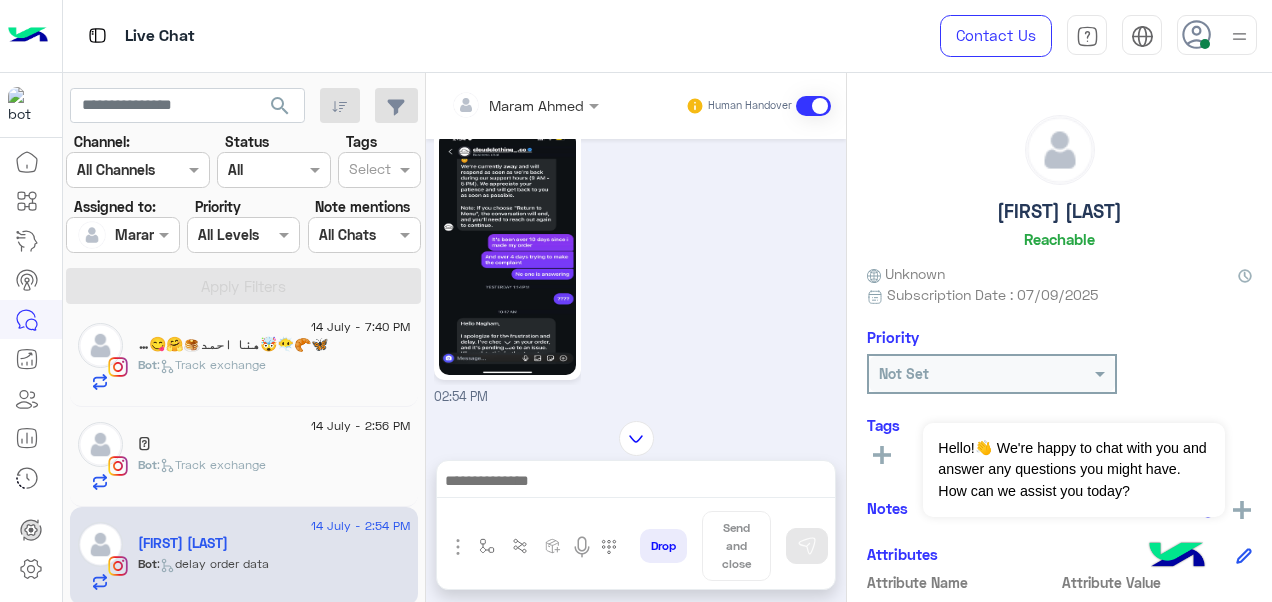 click 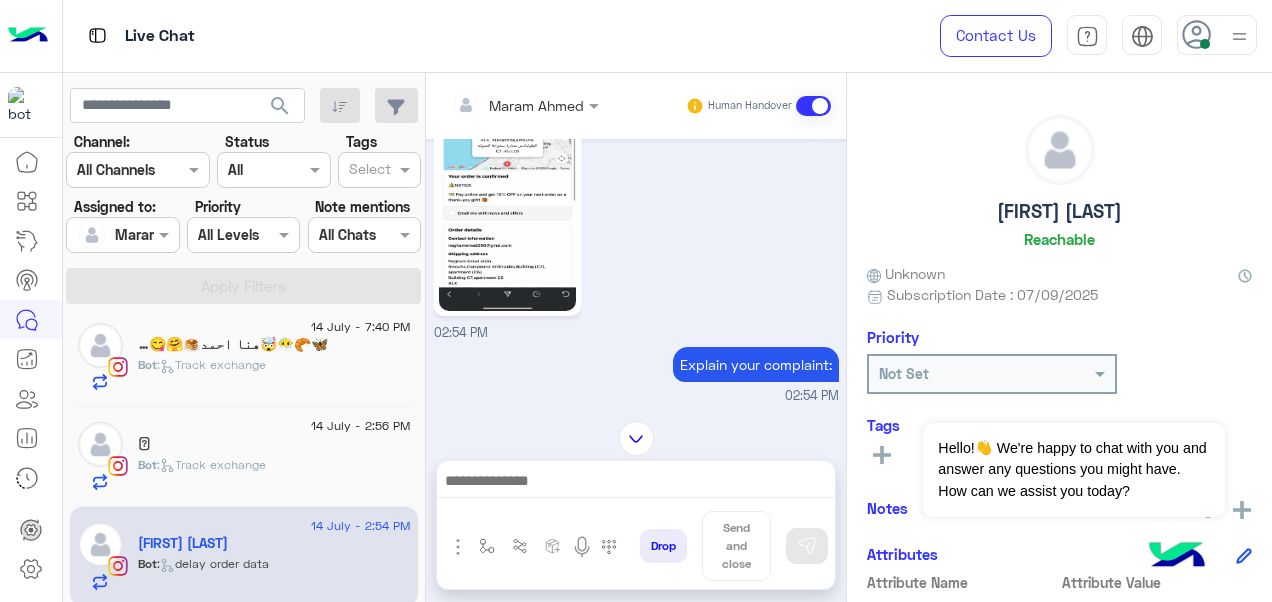 scroll, scrollTop: 1961, scrollLeft: 0, axis: vertical 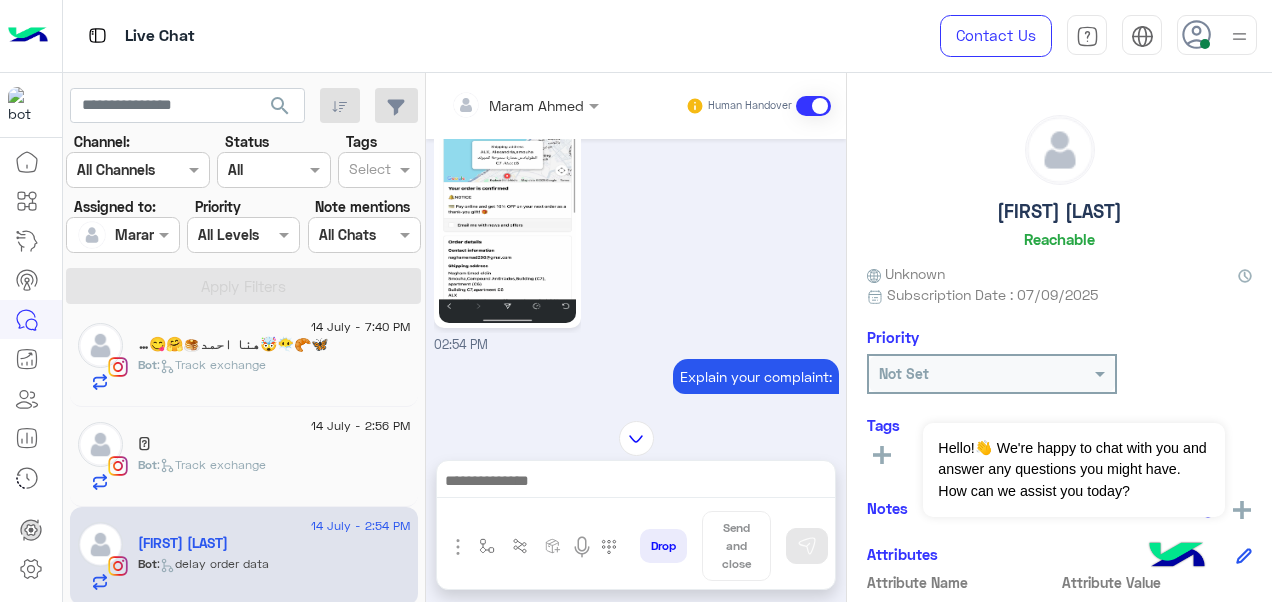 click 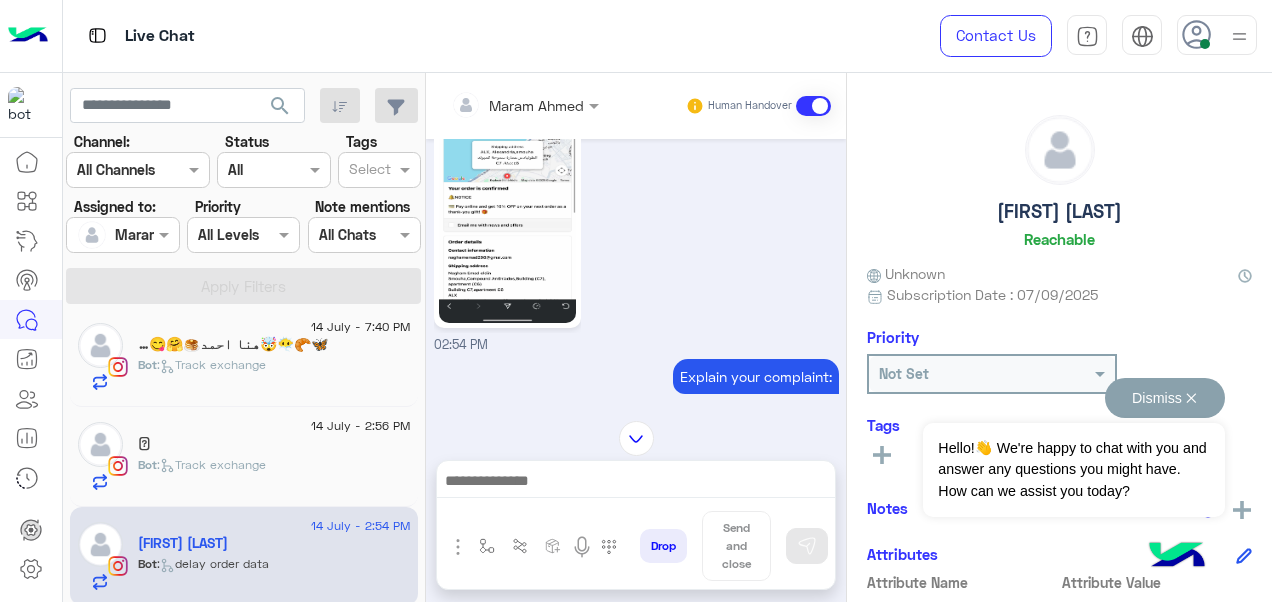click on "Dismiss ✕" at bounding box center [1165, 398] 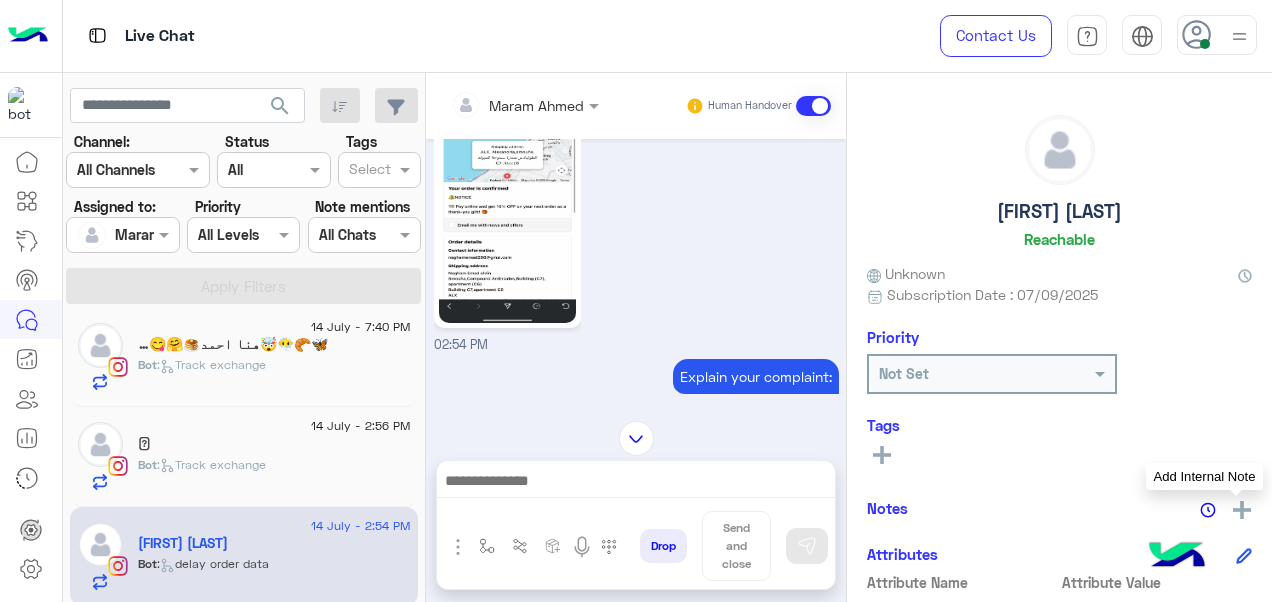 click 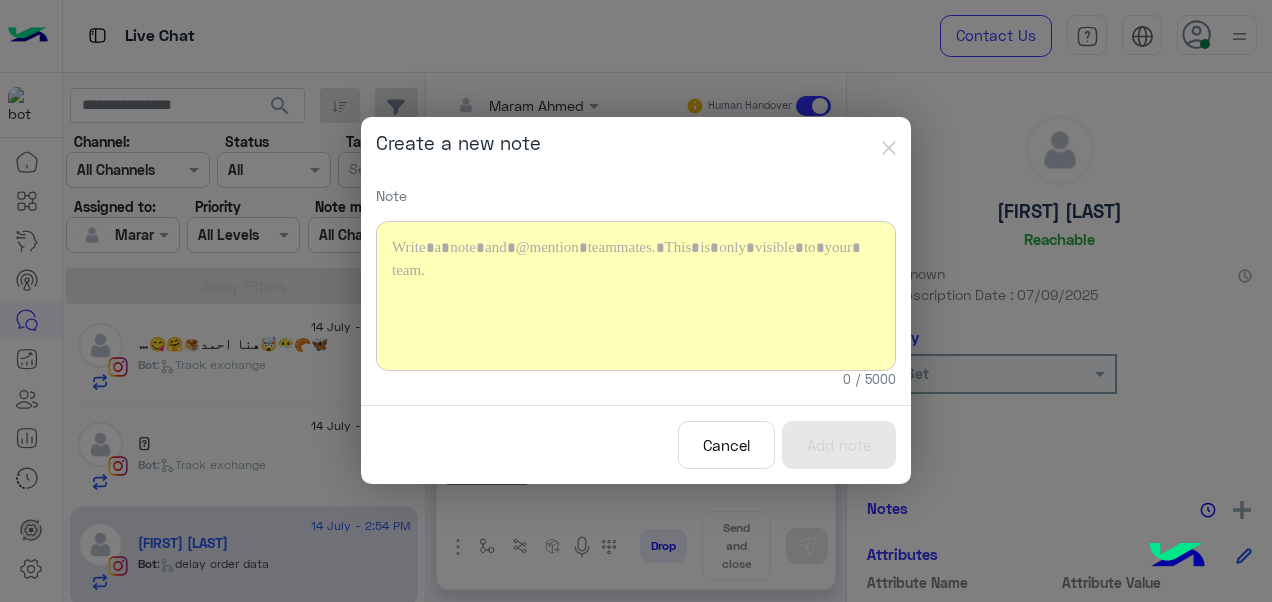 click 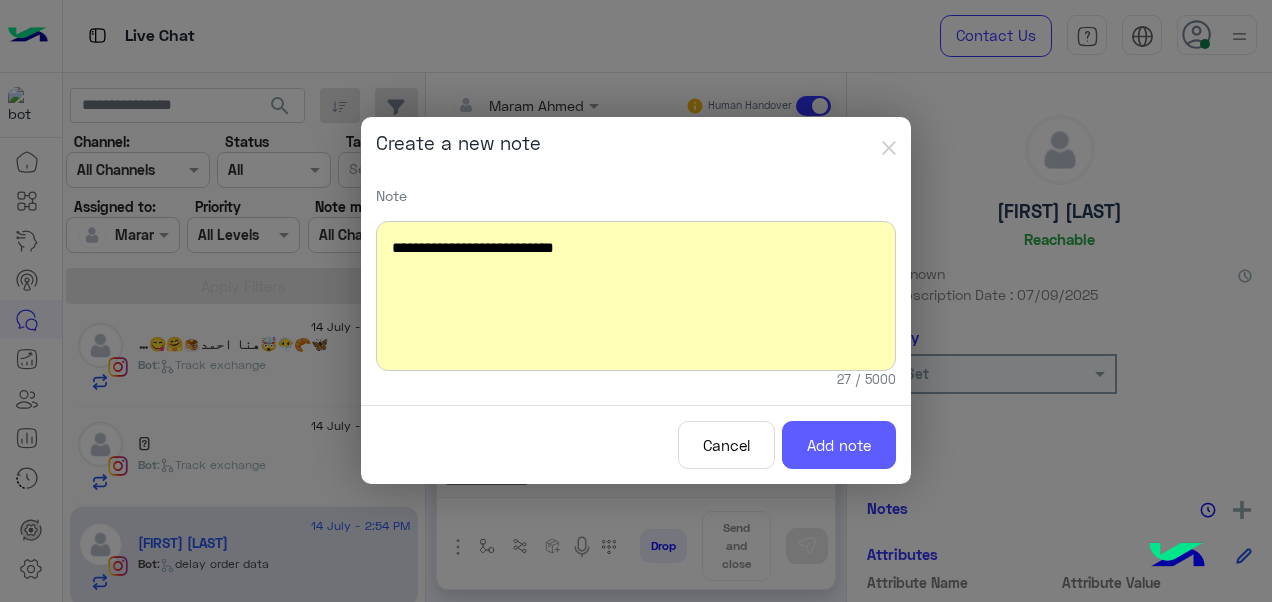 click on "Add note" 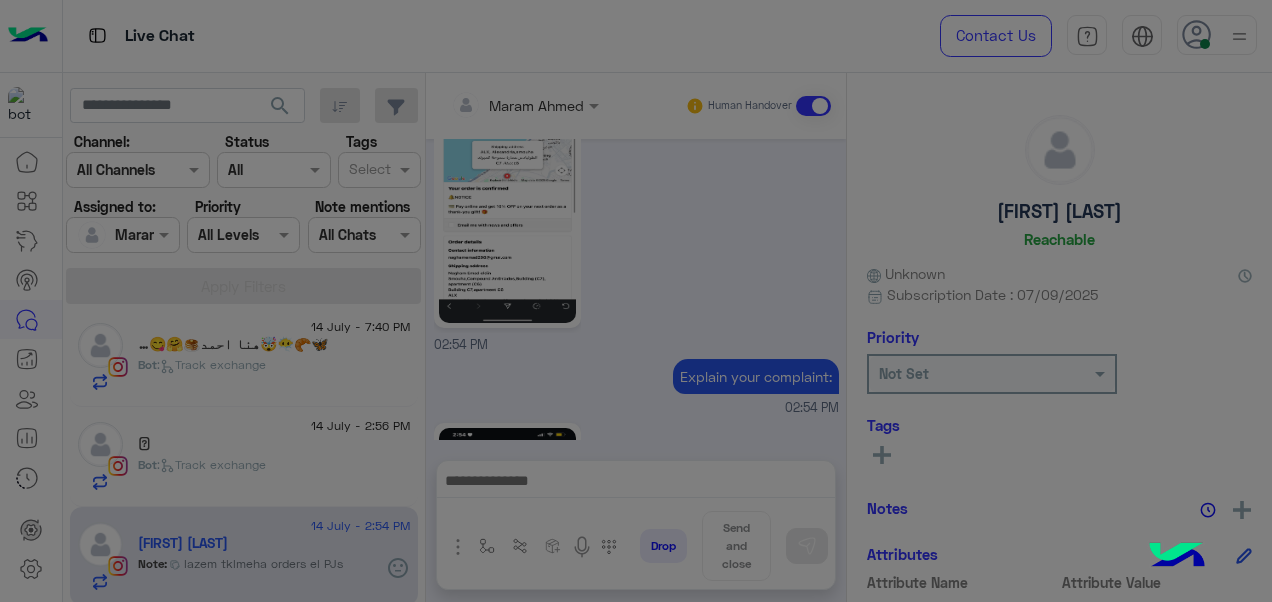 scroll, scrollTop: 2758, scrollLeft: 0, axis: vertical 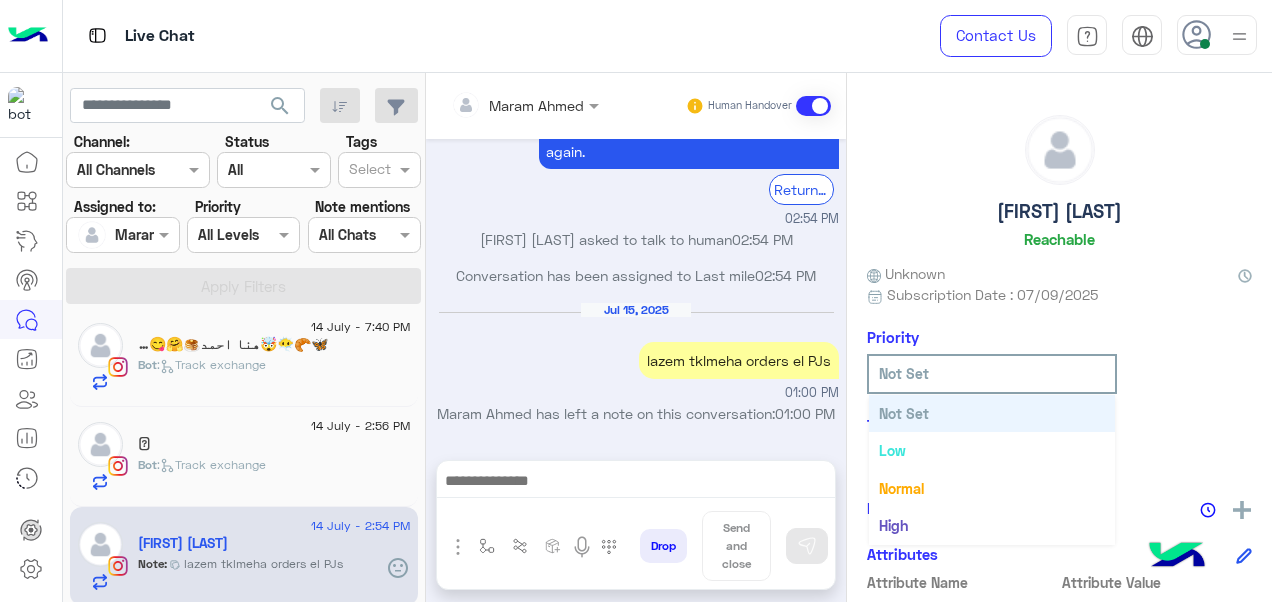 click 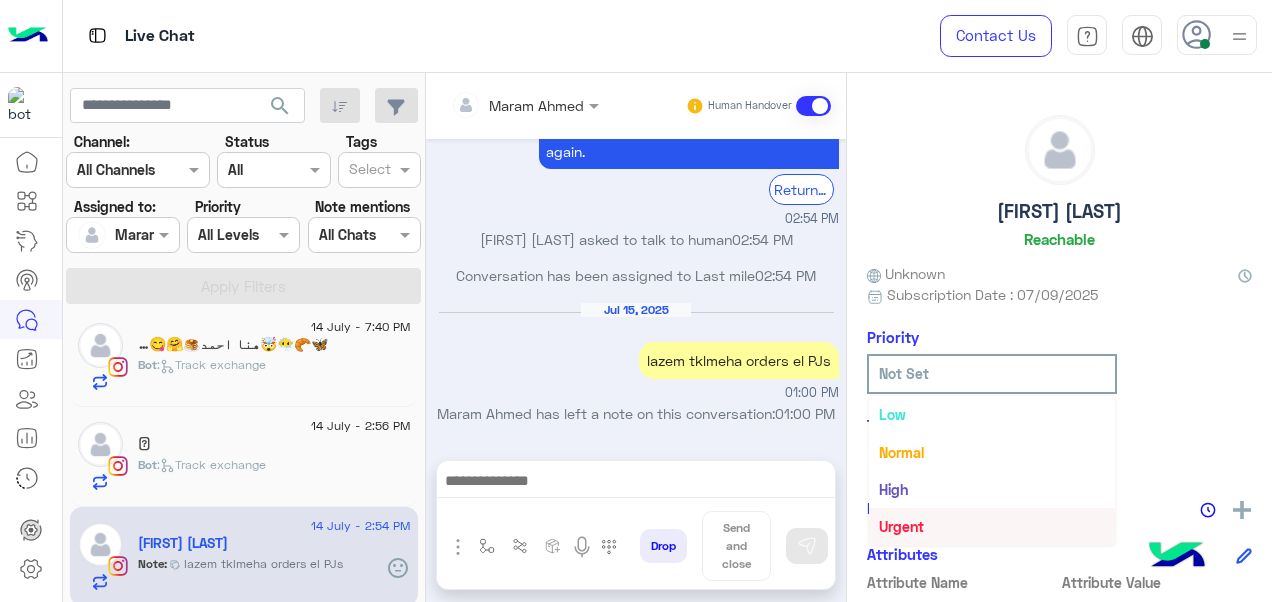 click on "Urgent" at bounding box center (992, 526) 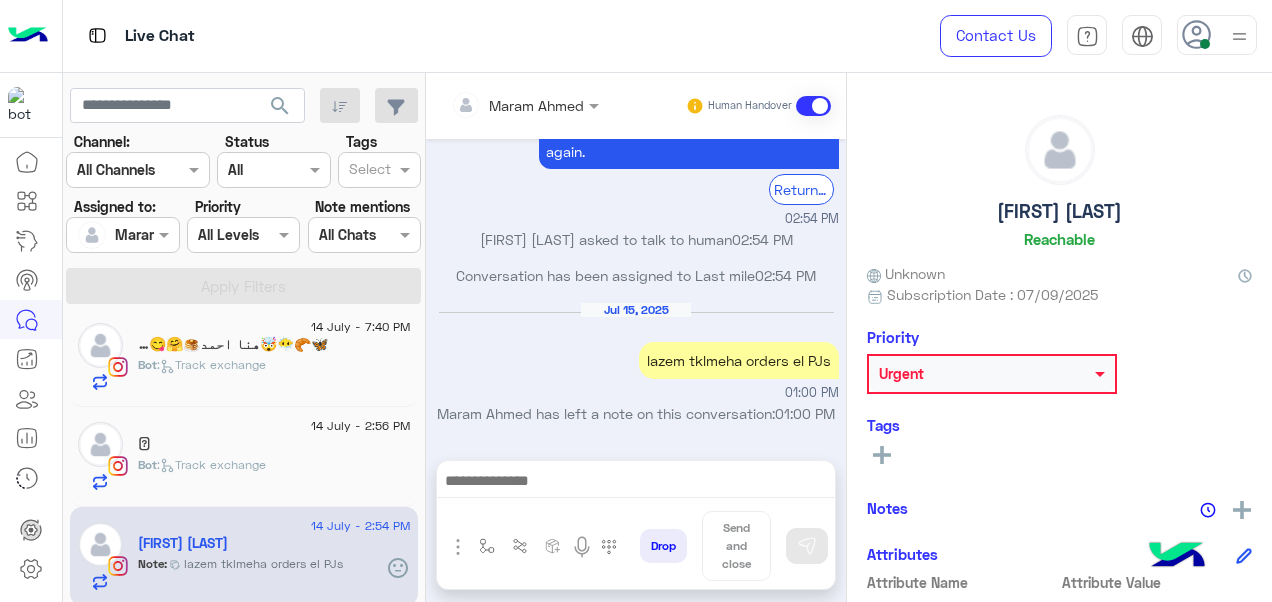 click at bounding box center [499, 105] 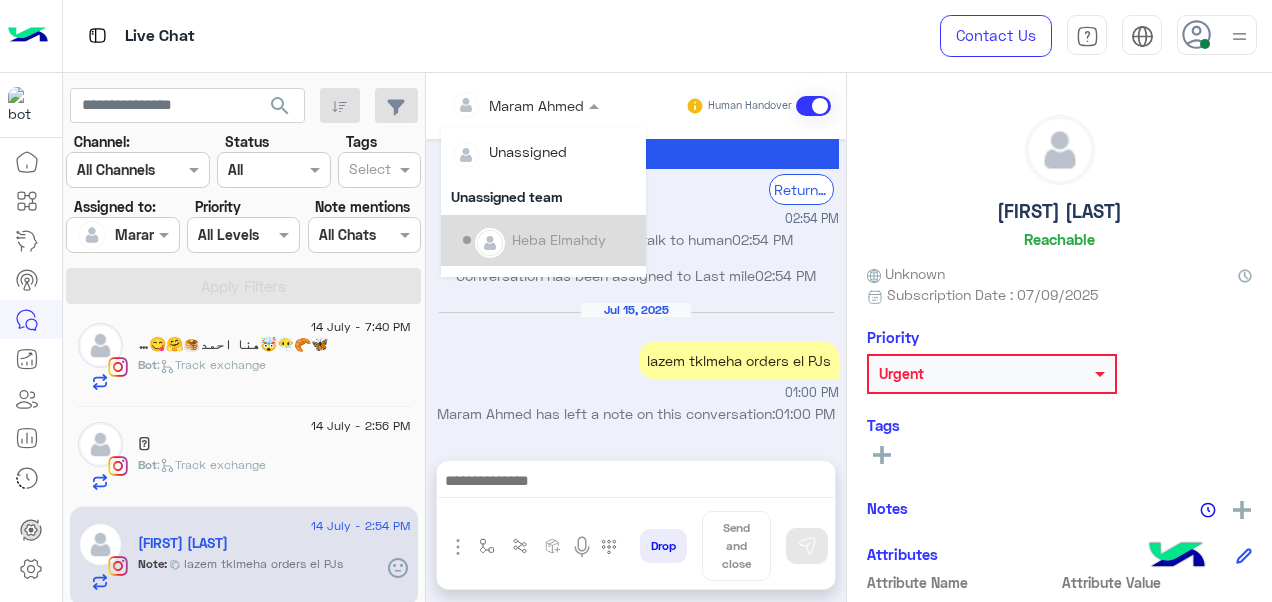 scroll, scrollTop: 354, scrollLeft: 0, axis: vertical 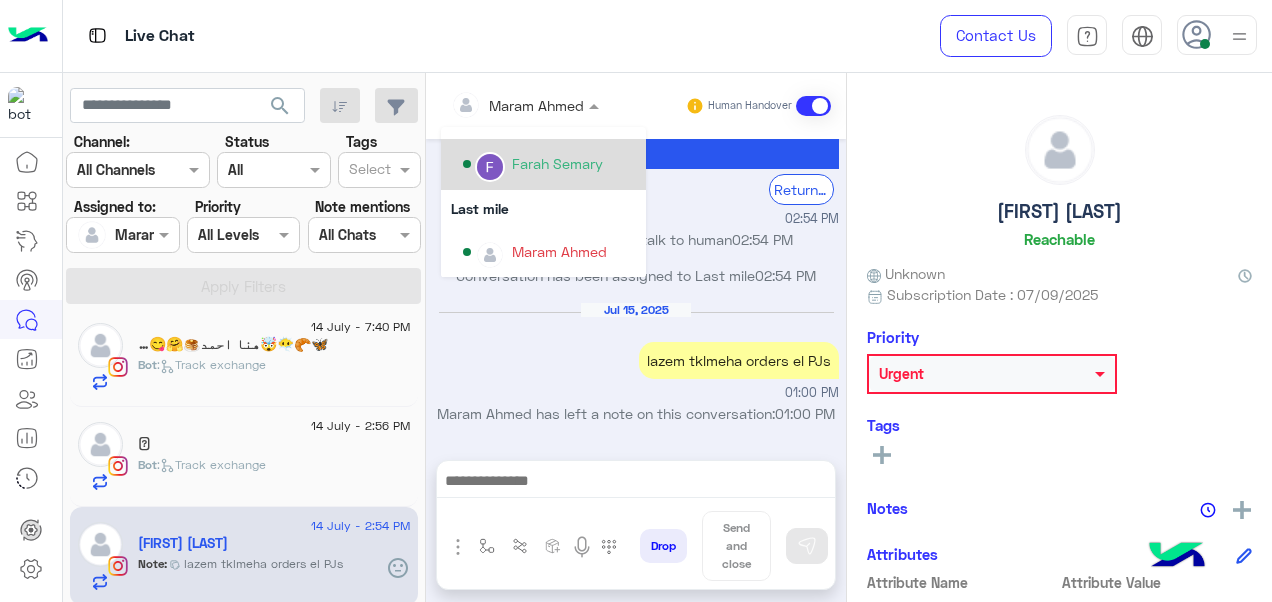 click on "Farah Semary" at bounding box center [557, 163] 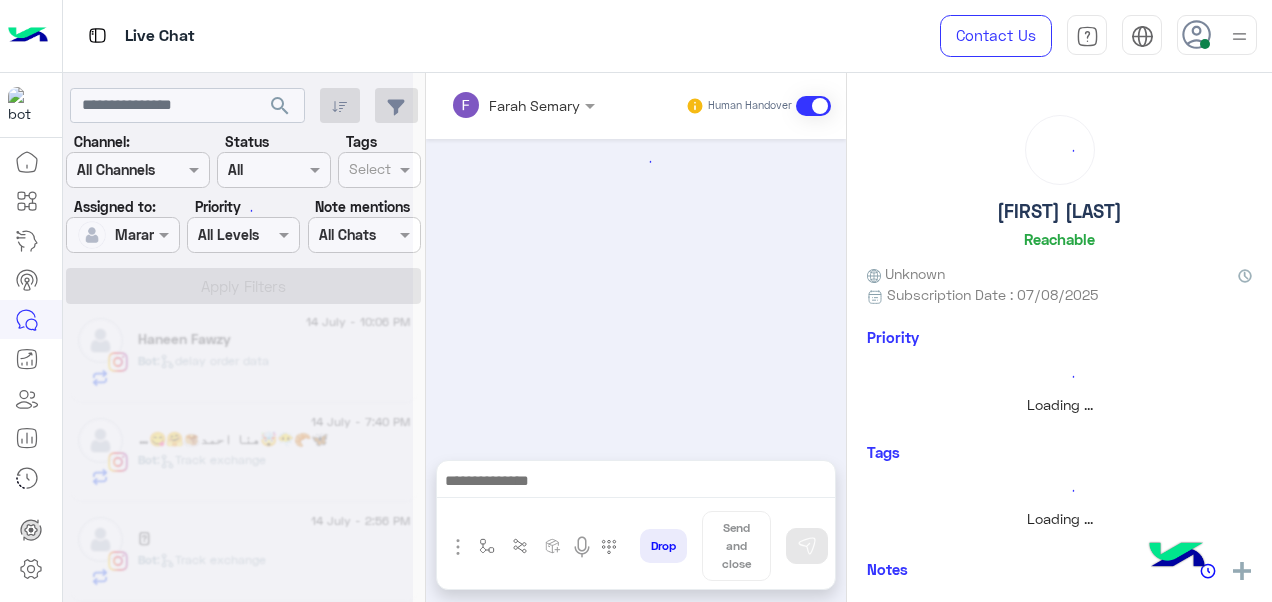 scroll, scrollTop: 610, scrollLeft: 0, axis: vertical 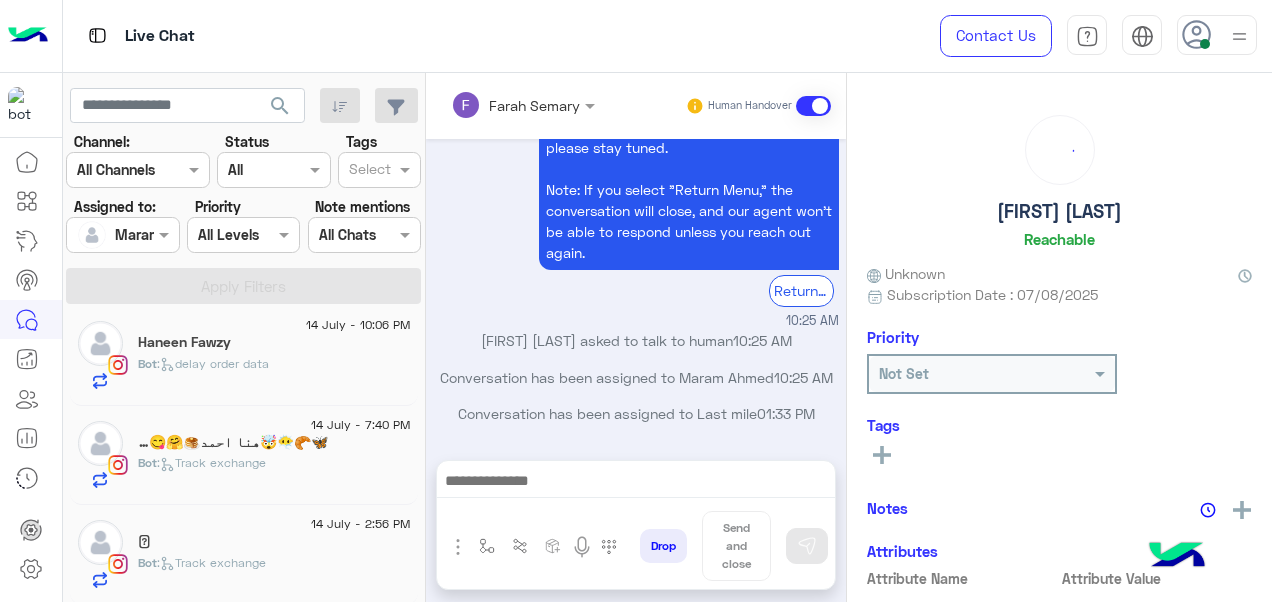 click on "𓂀" 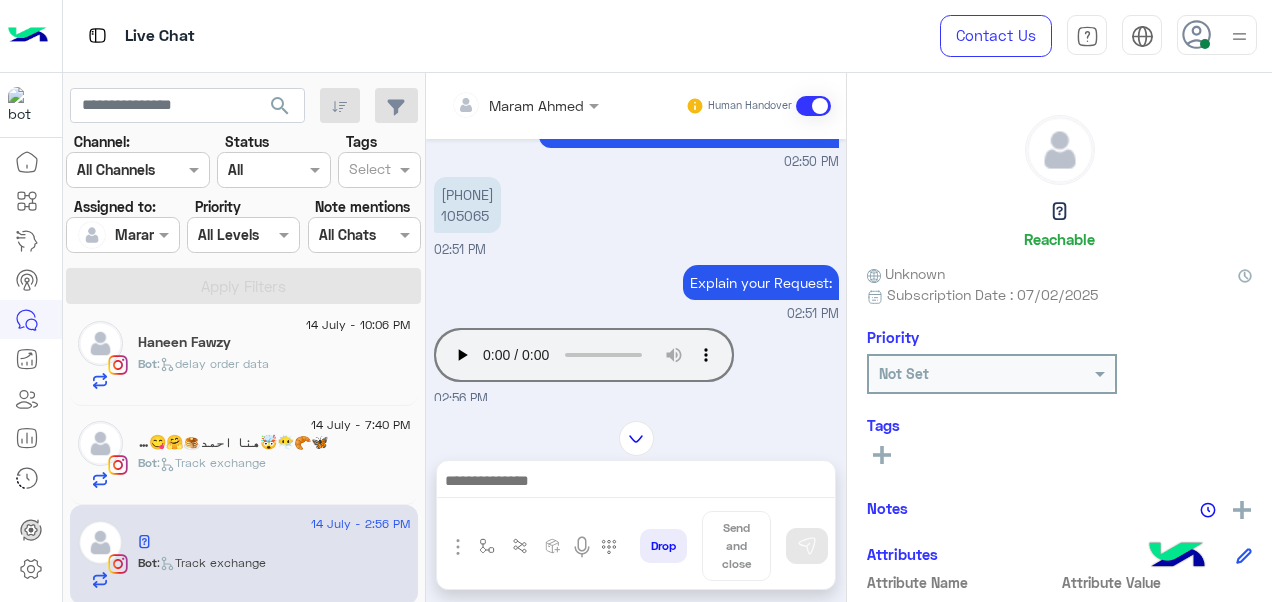 scroll, scrollTop: 484, scrollLeft: 0, axis: vertical 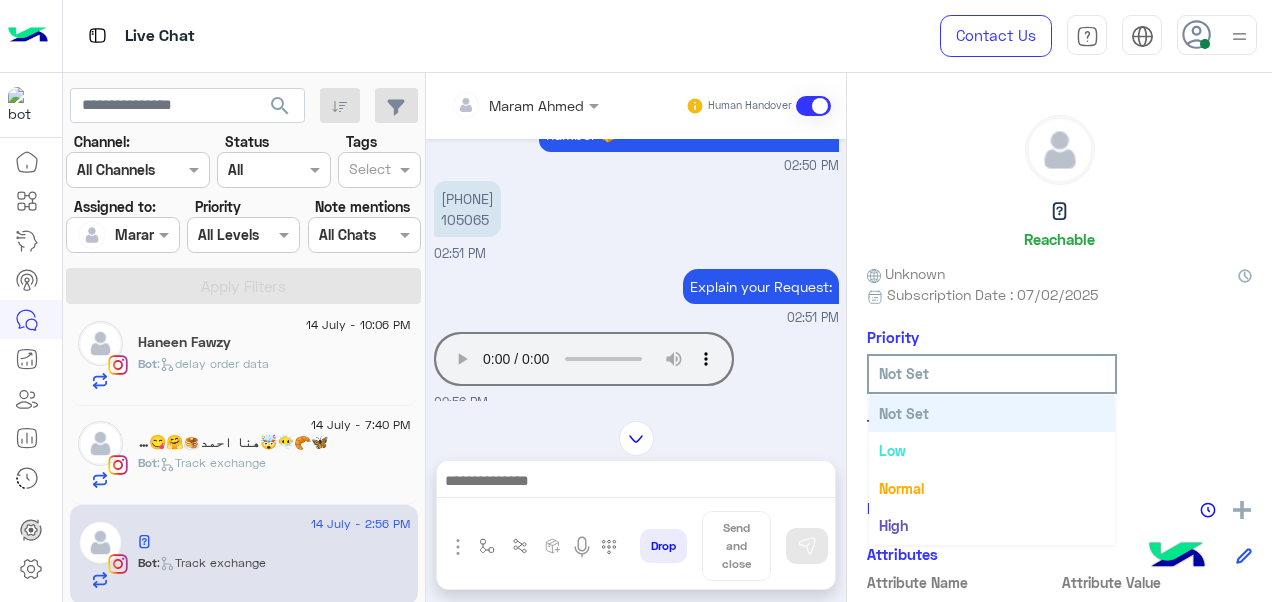 click 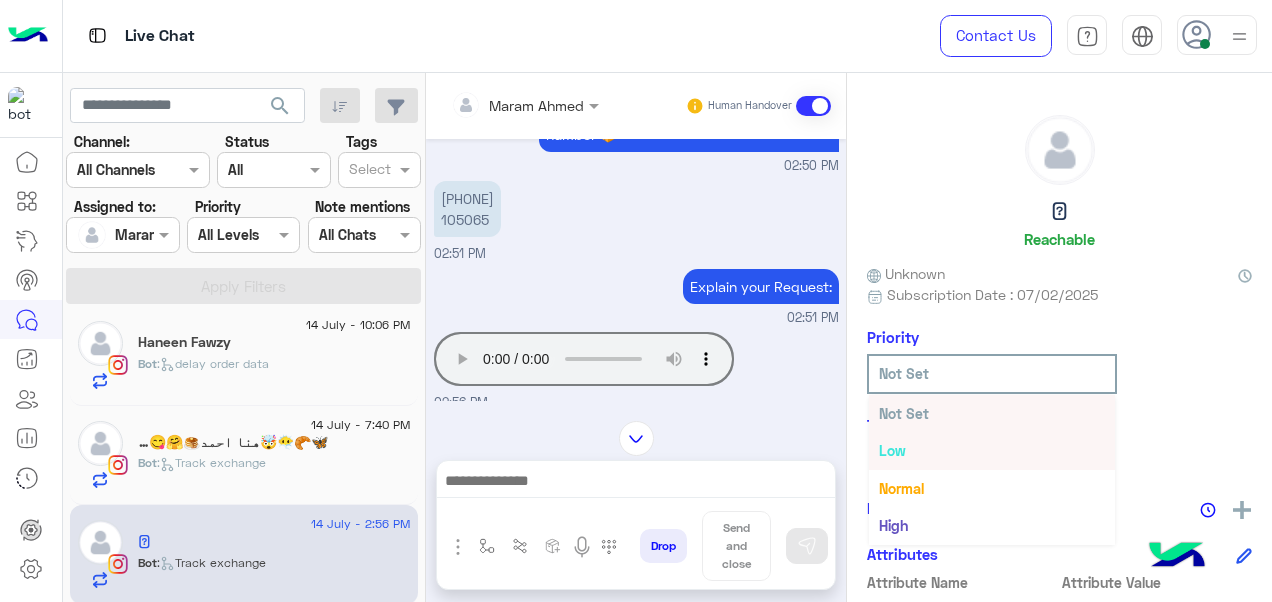 scroll, scrollTop: 36, scrollLeft: 0, axis: vertical 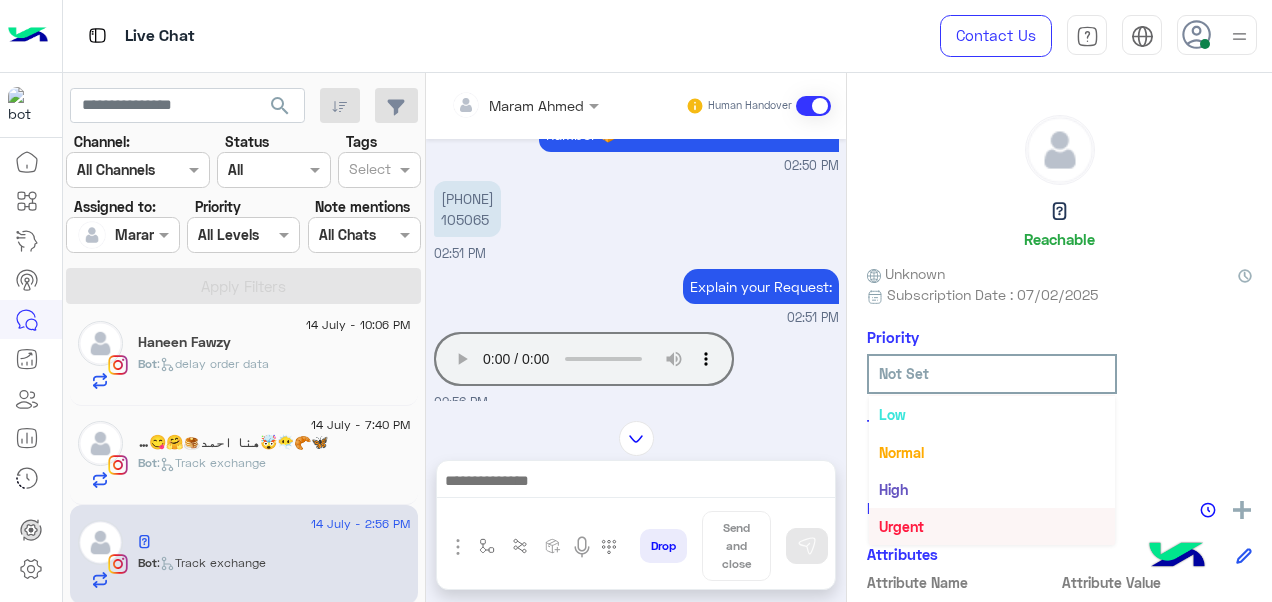 click on "Urgent" at bounding box center (992, 526) 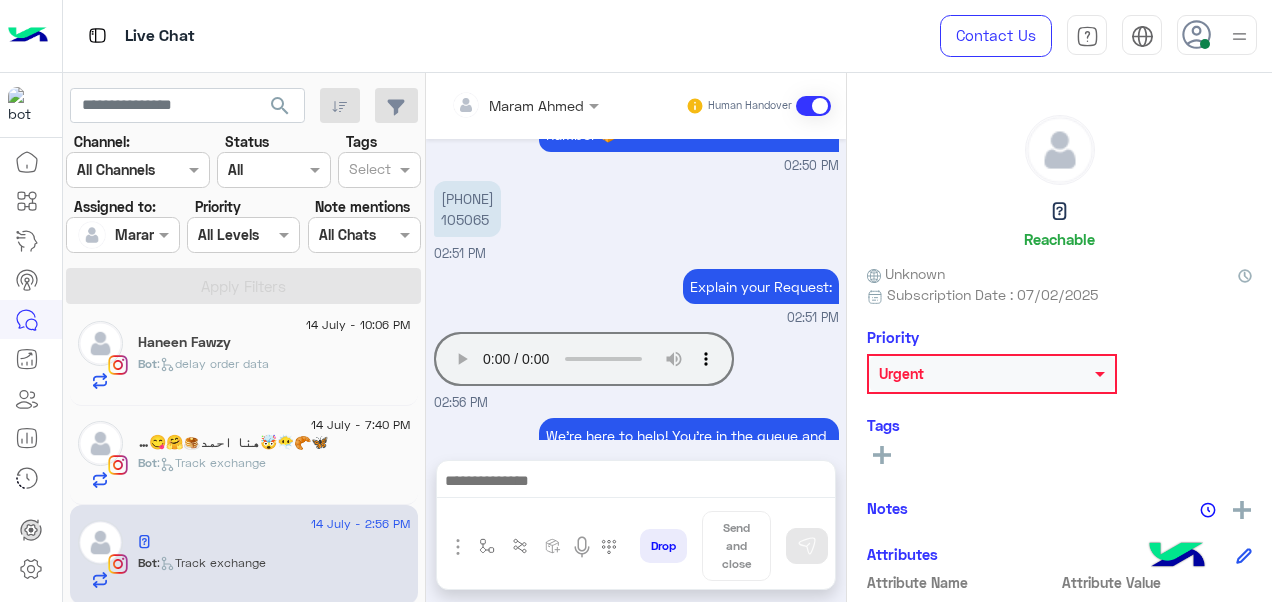 scroll, scrollTop: 814, scrollLeft: 0, axis: vertical 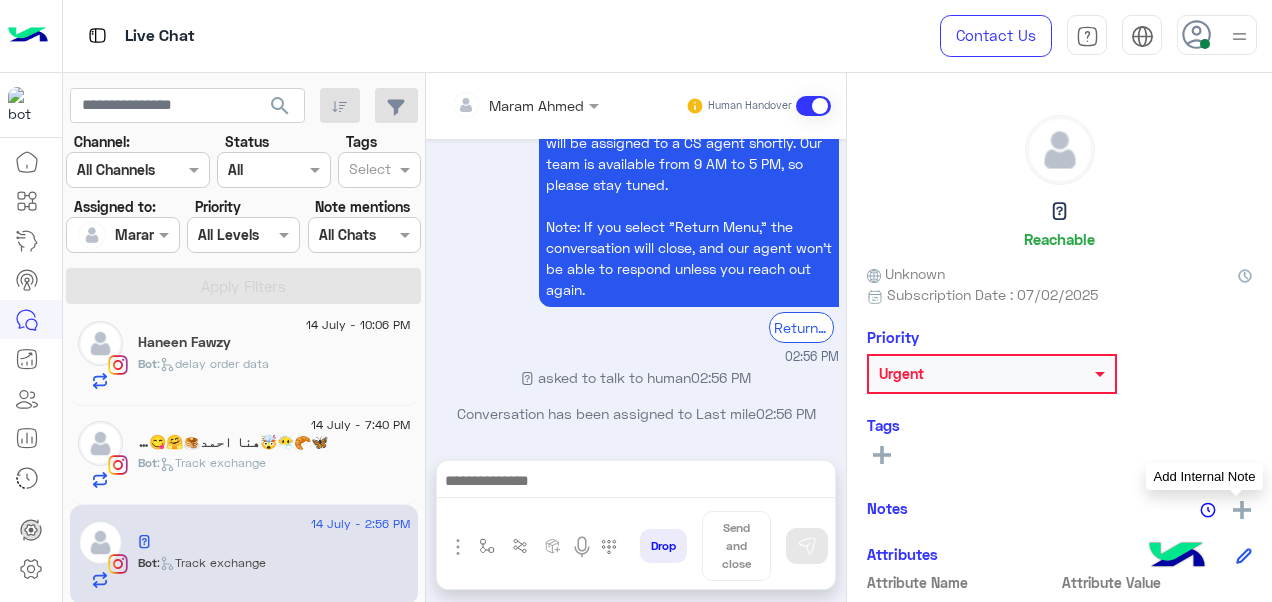 click 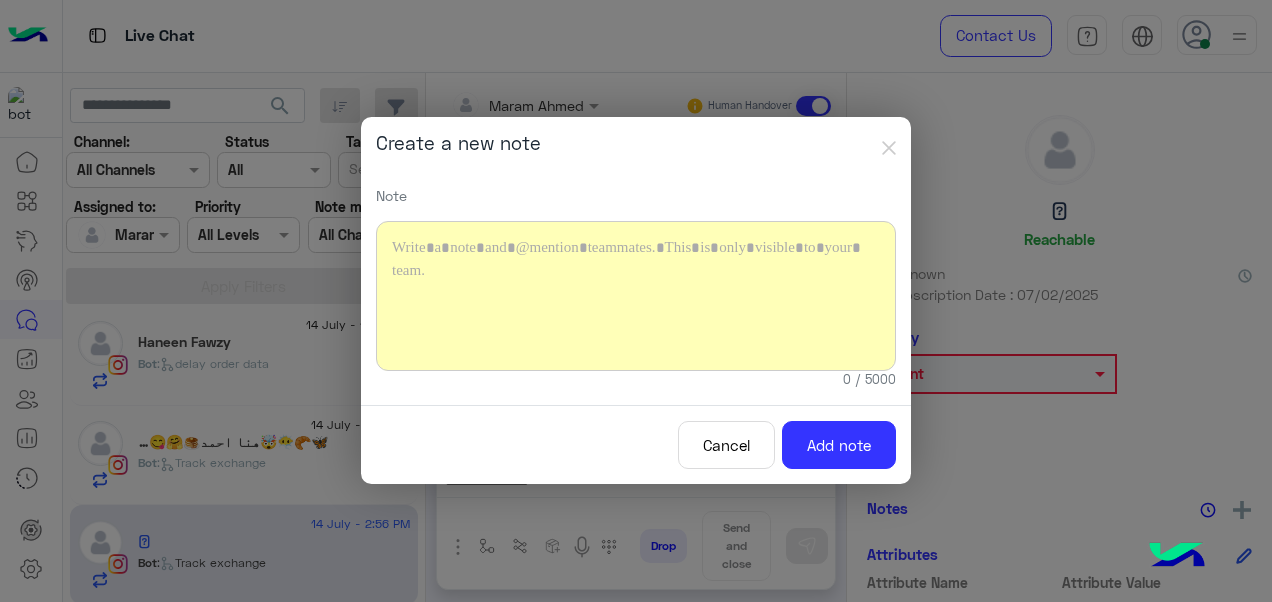 type 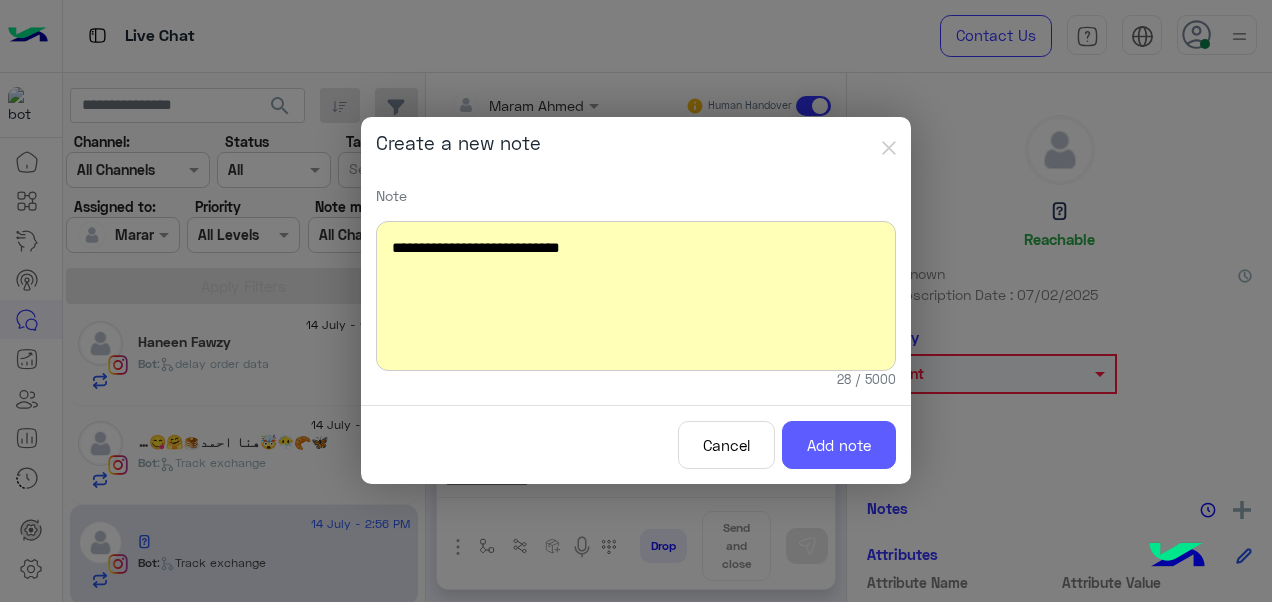 click on "Add note" 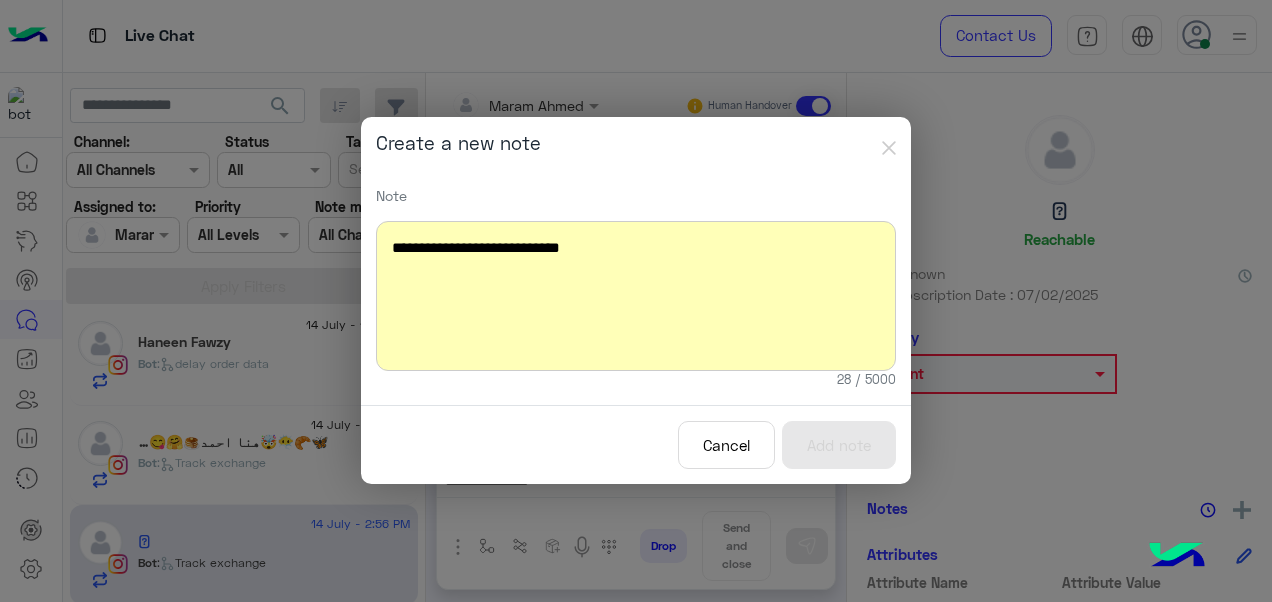 scroll, scrollTop: 972, scrollLeft: 0, axis: vertical 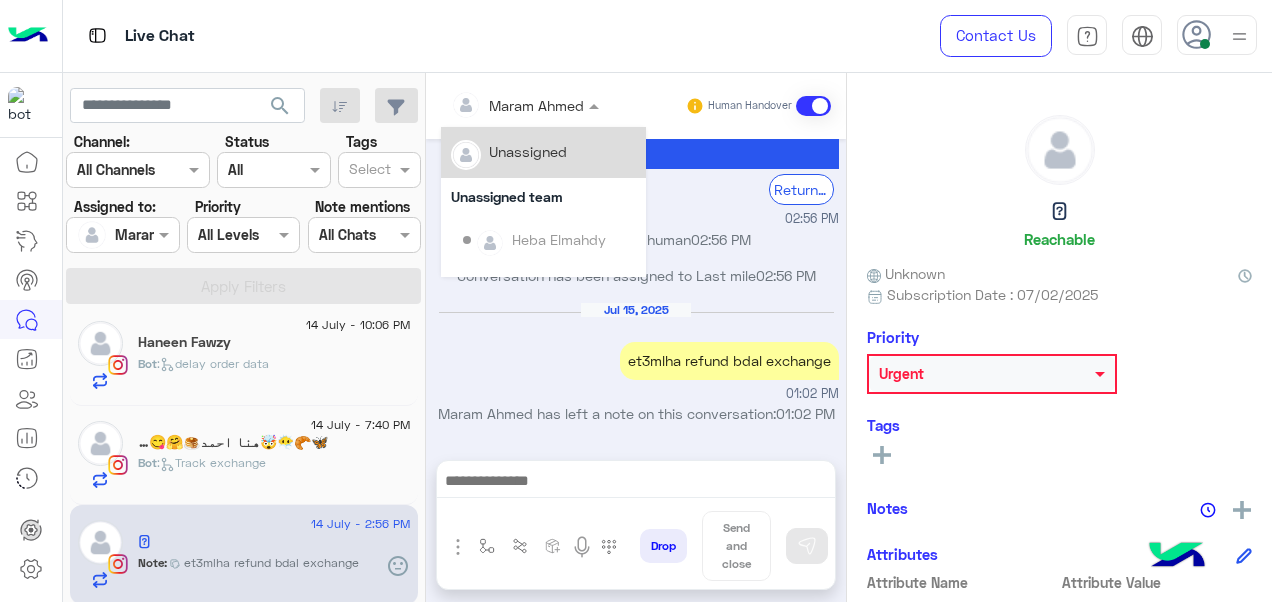 click at bounding box center (499, 105) 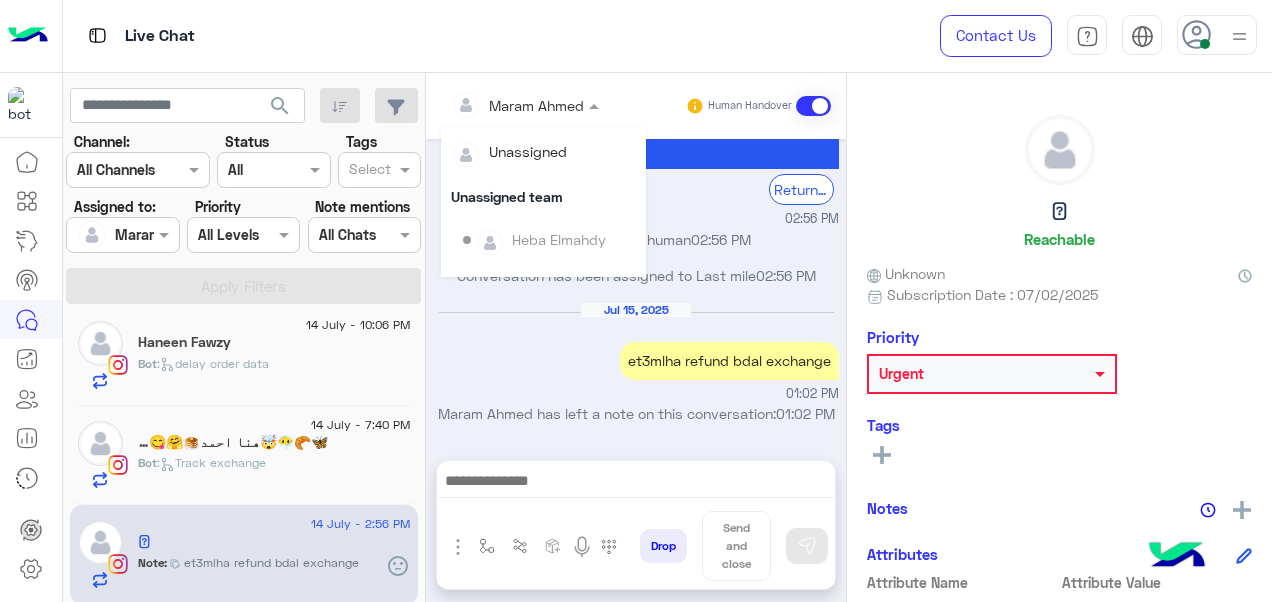 scroll, scrollTop: 354, scrollLeft: 0, axis: vertical 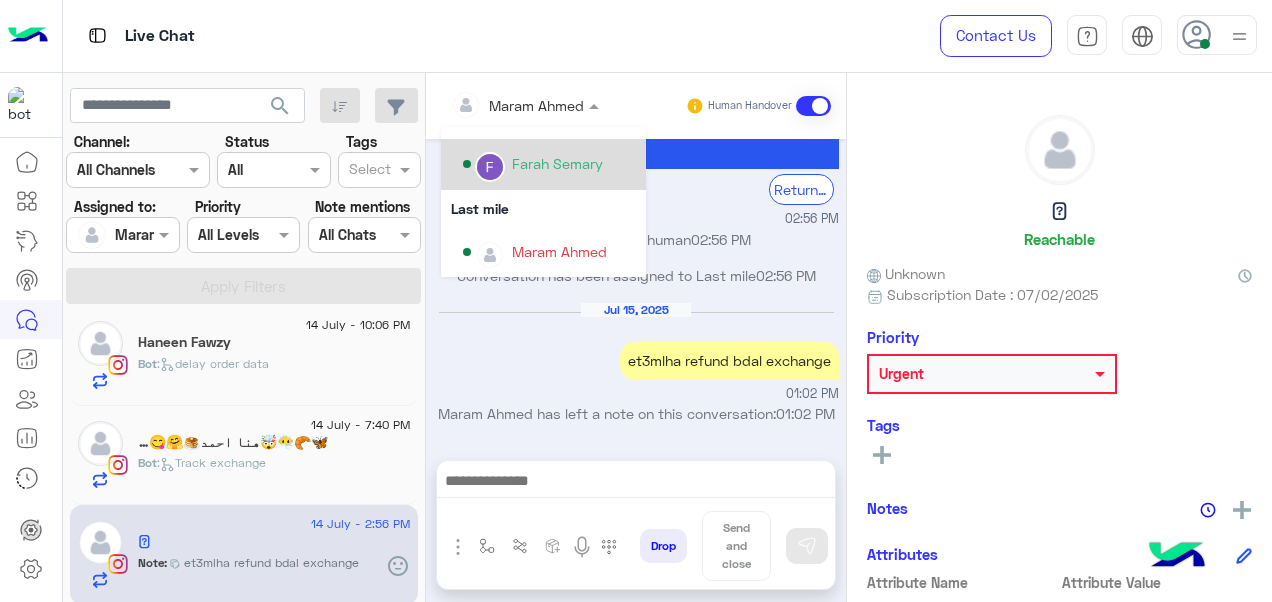 click on "Farah Semary" at bounding box center (543, 164) 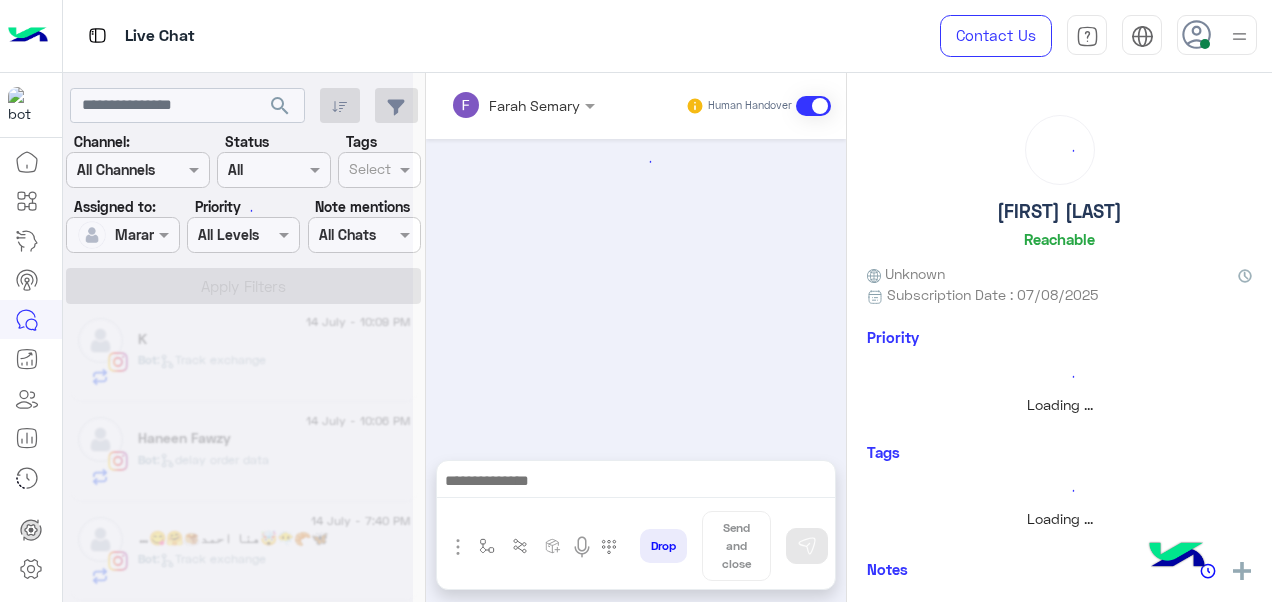 scroll, scrollTop: 510, scrollLeft: 0, axis: vertical 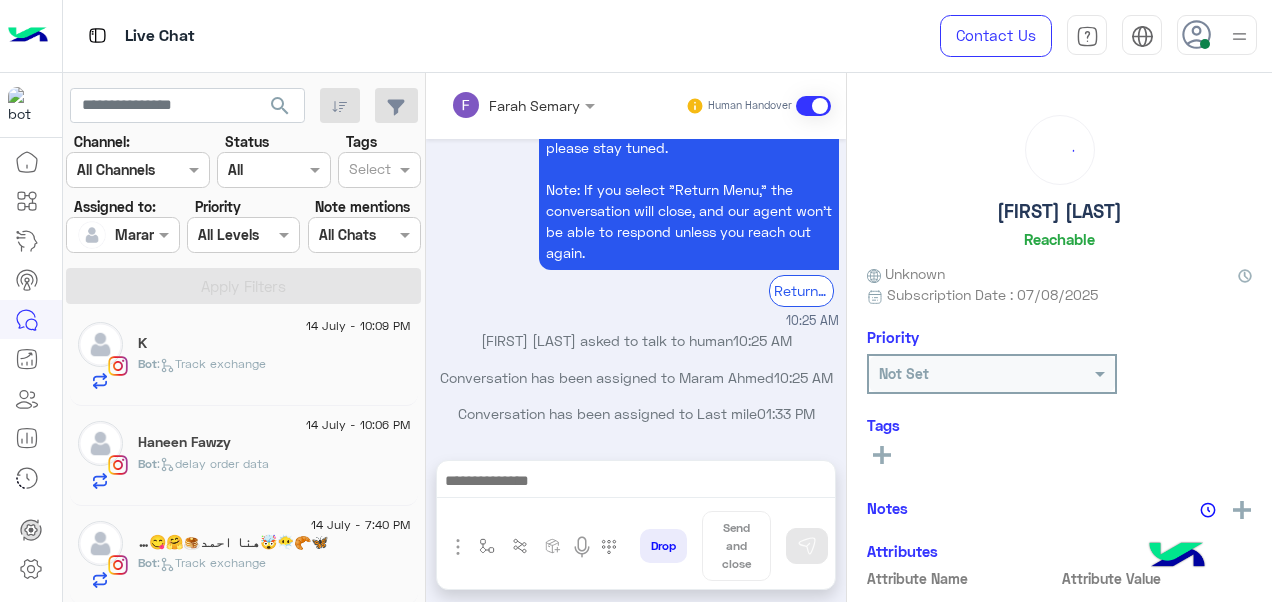 click on "🦋🥐😶‍🌫️🤯هنا احمد🥞🤗😋🍯" 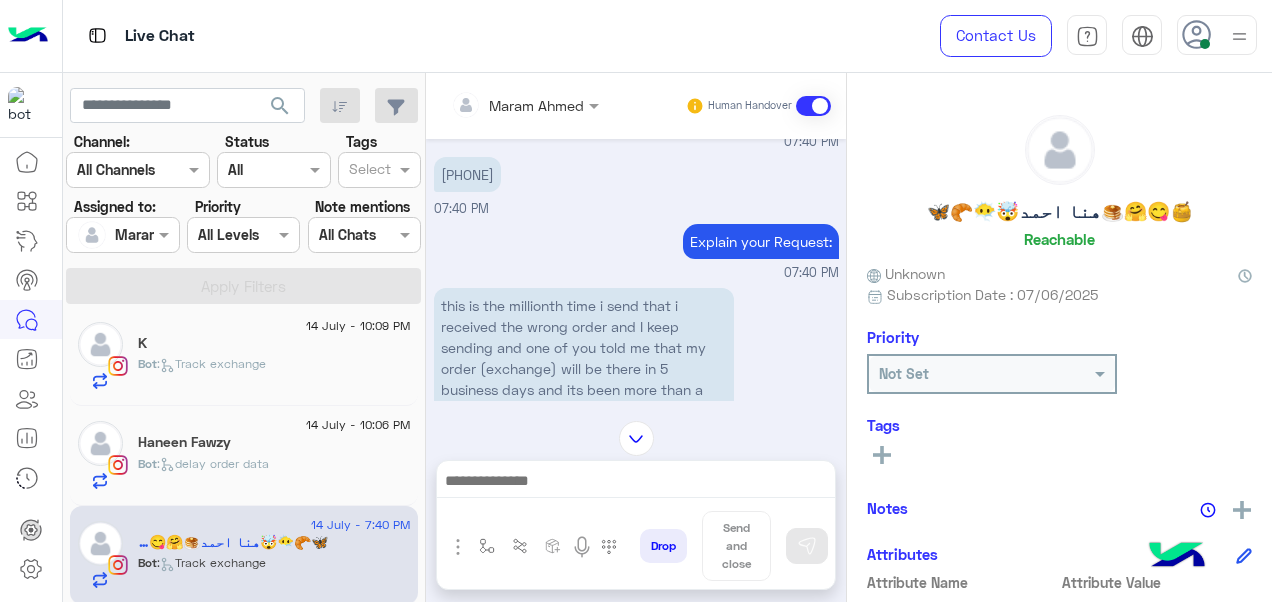 scroll, scrollTop: 439, scrollLeft: 0, axis: vertical 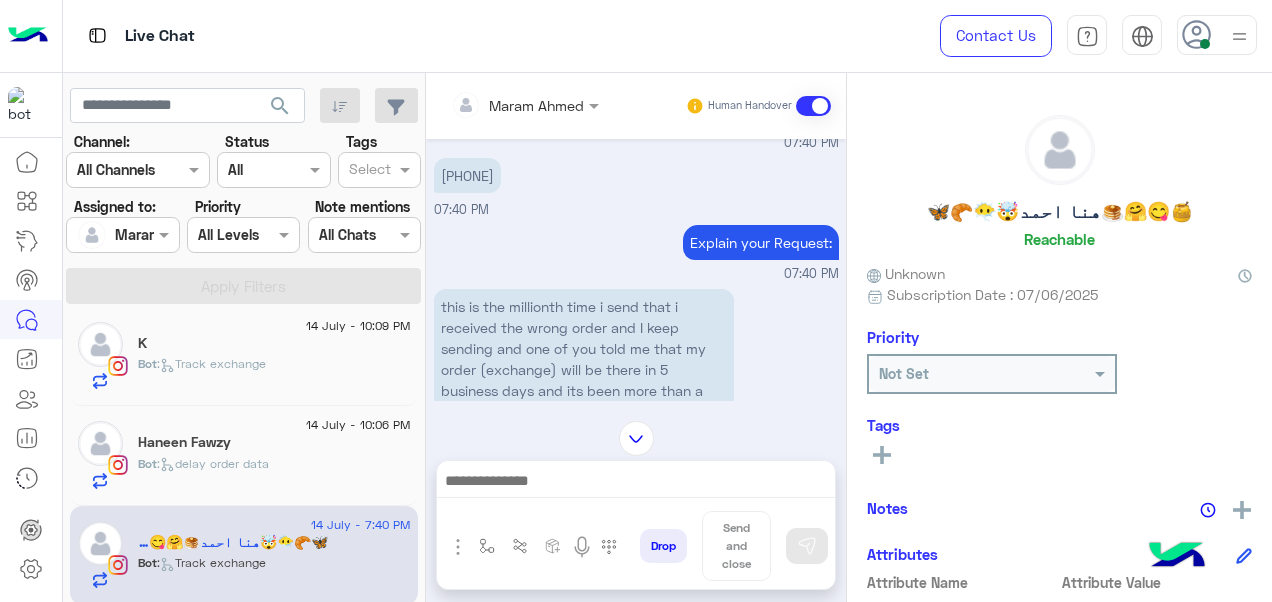 drag, startPoint x: 532, startPoint y: 201, endPoint x: 444, endPoint y: 204, distance: 88.051125 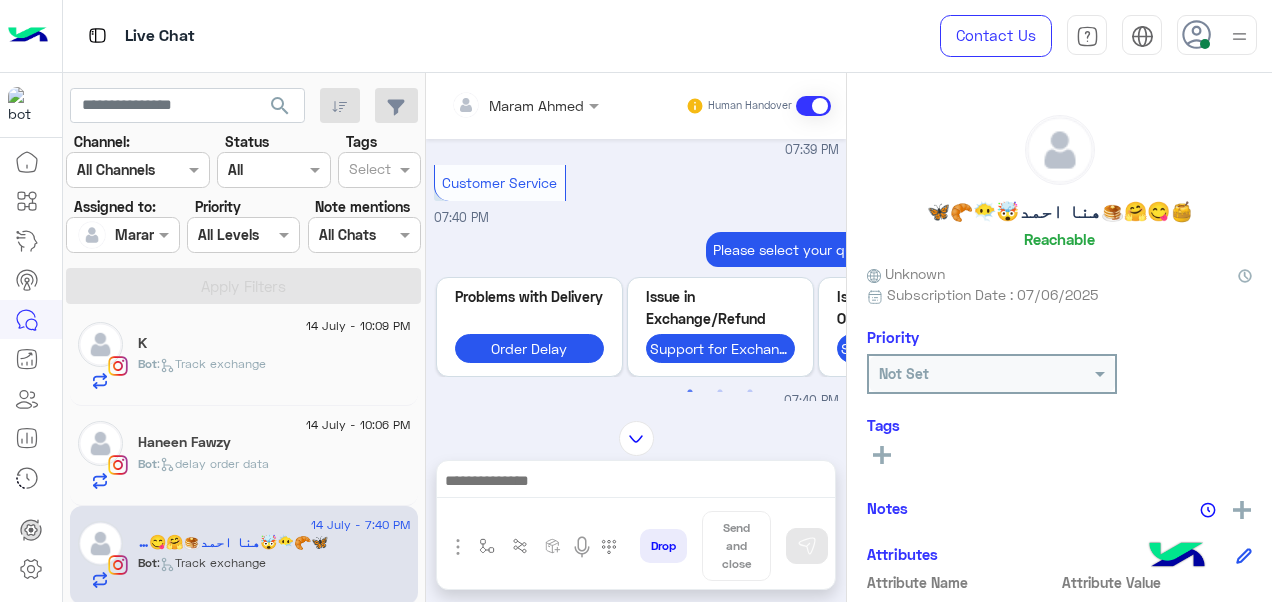 scroll, scrollTop: 2387, scrollLeft: 0, axis: vertical 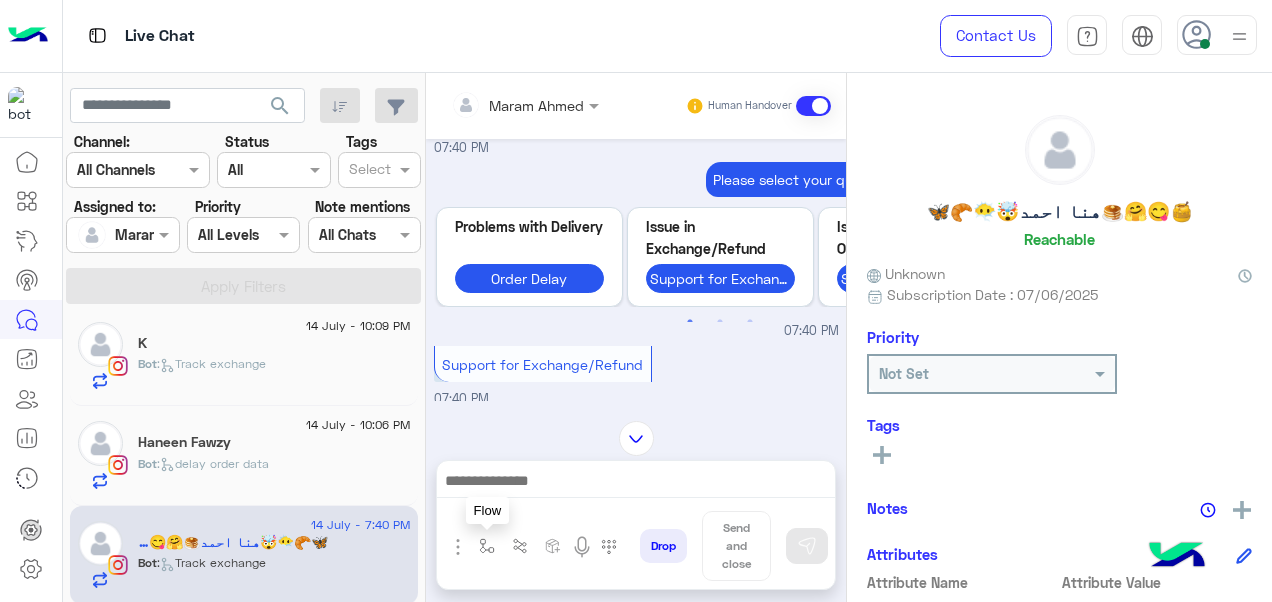 click at bounding box center [487, 546] 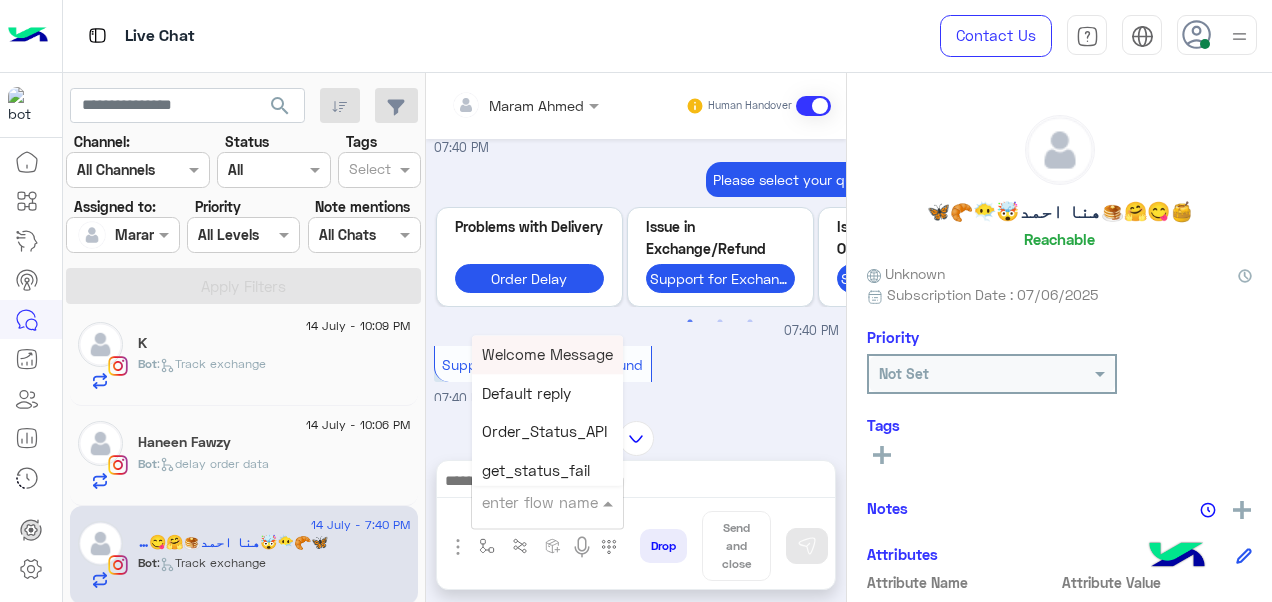 click at bounding box center (523, 502) 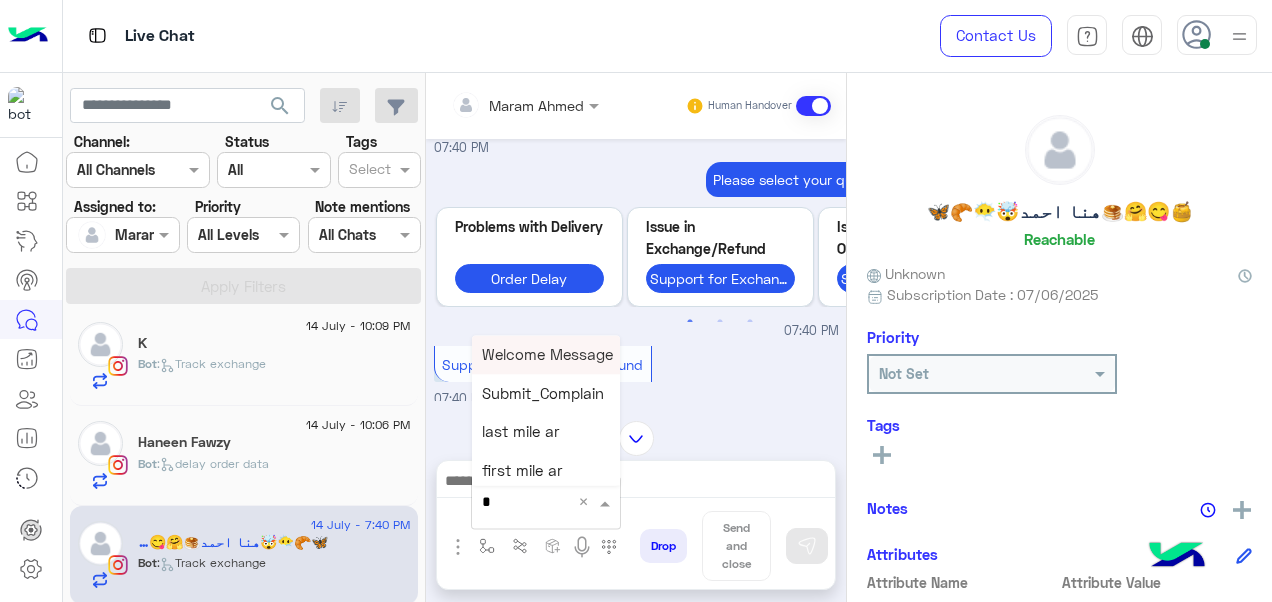 type on "*" 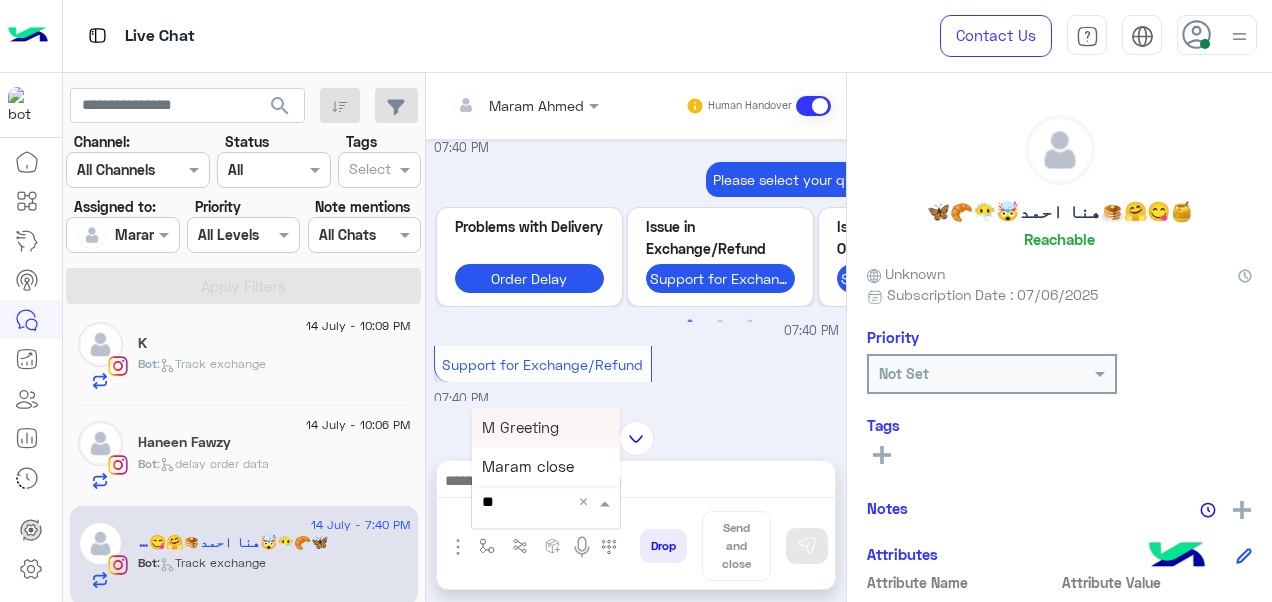 click on "M Greeting" at bounding box center (520, 427) 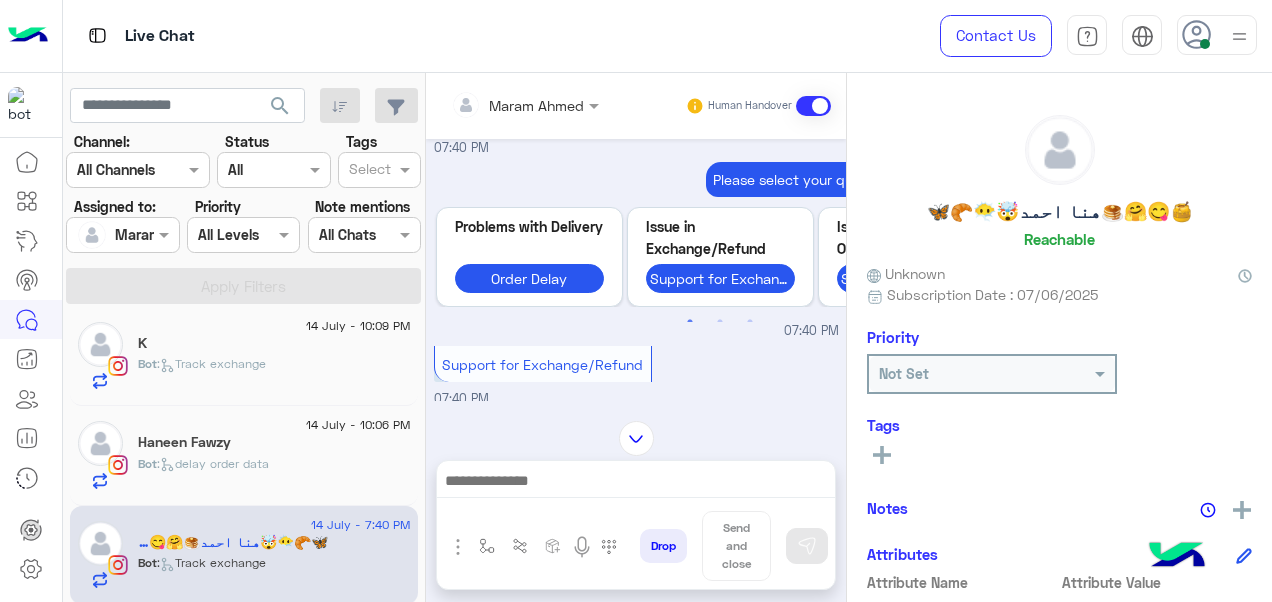 type on "**********" 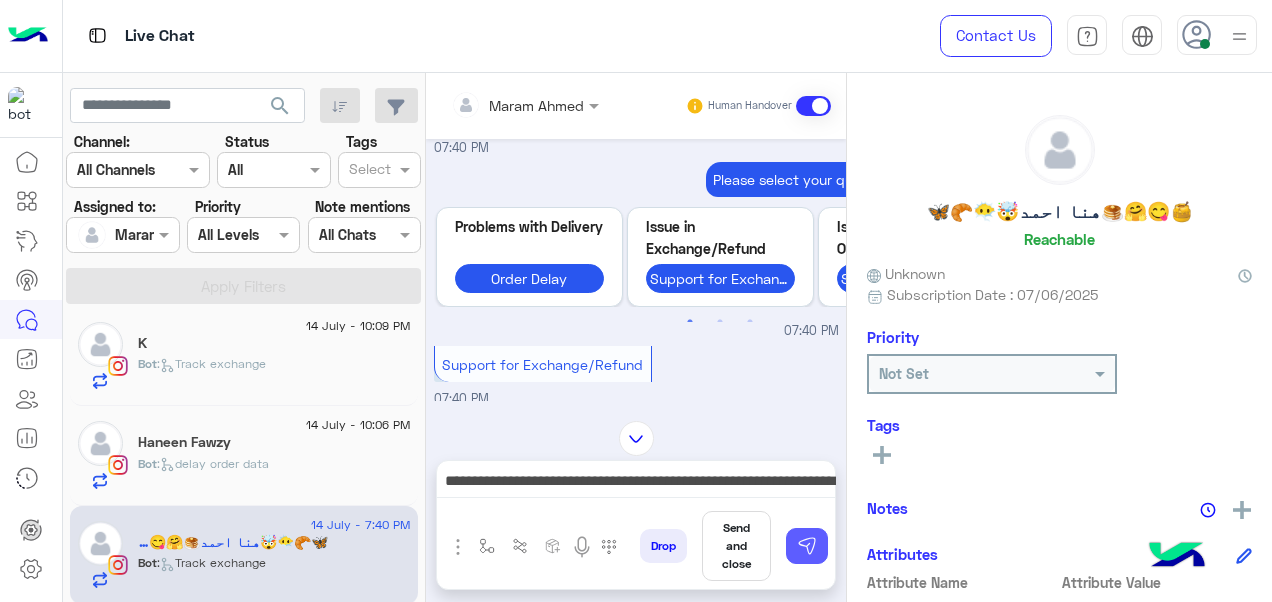 click at bounding box center [807, 546] 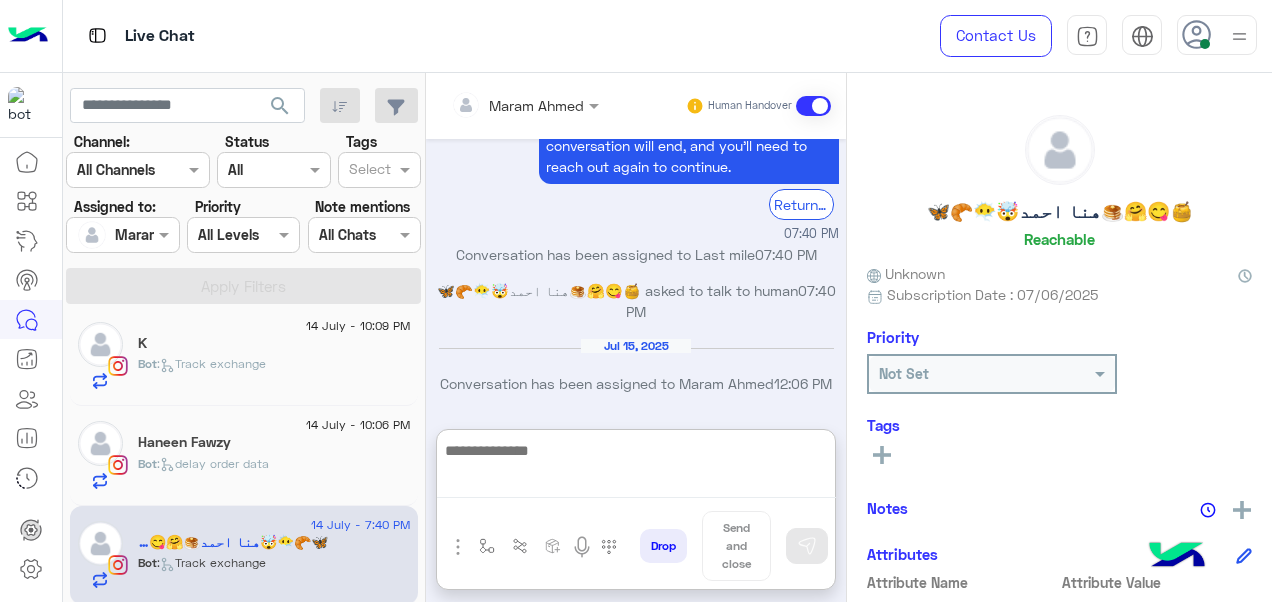 click at bounding box center [636, 468] 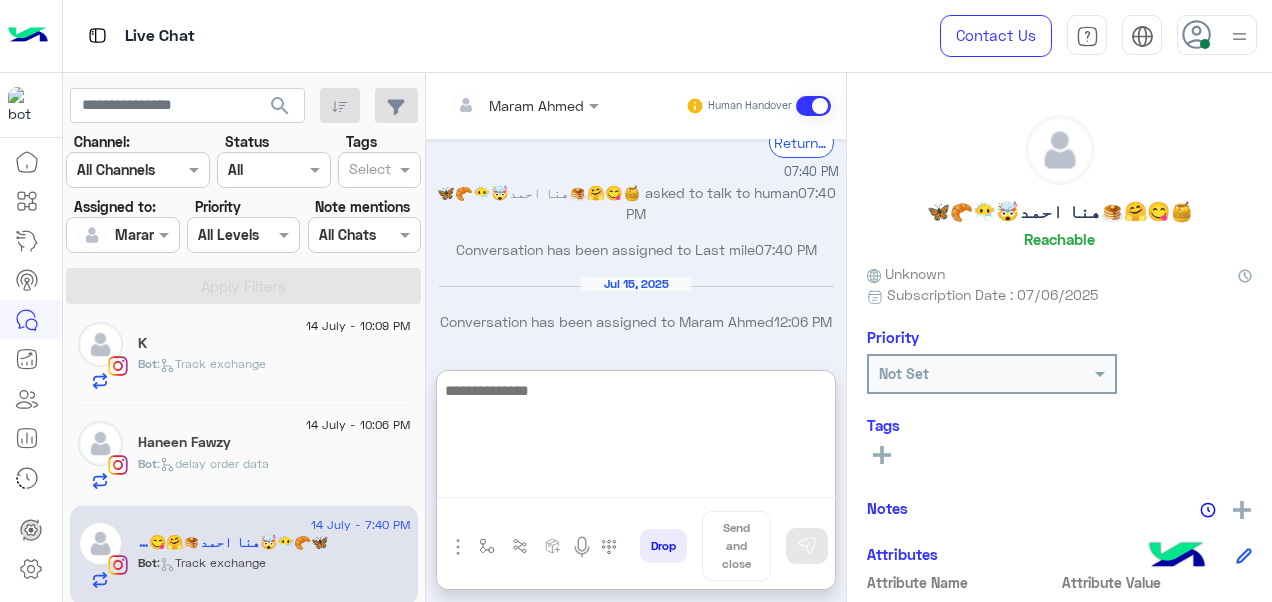 scroll, scrollTop: 3565, scrollLeft: 0, axis: vertical 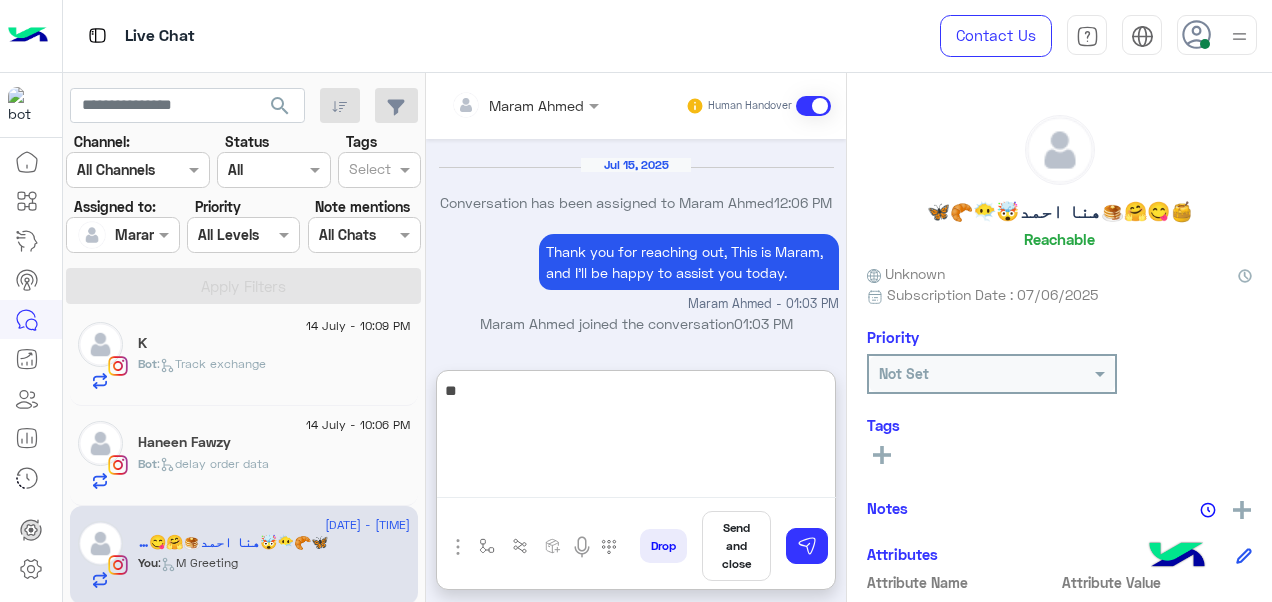 click on "**" at bounding box center [636, 438] 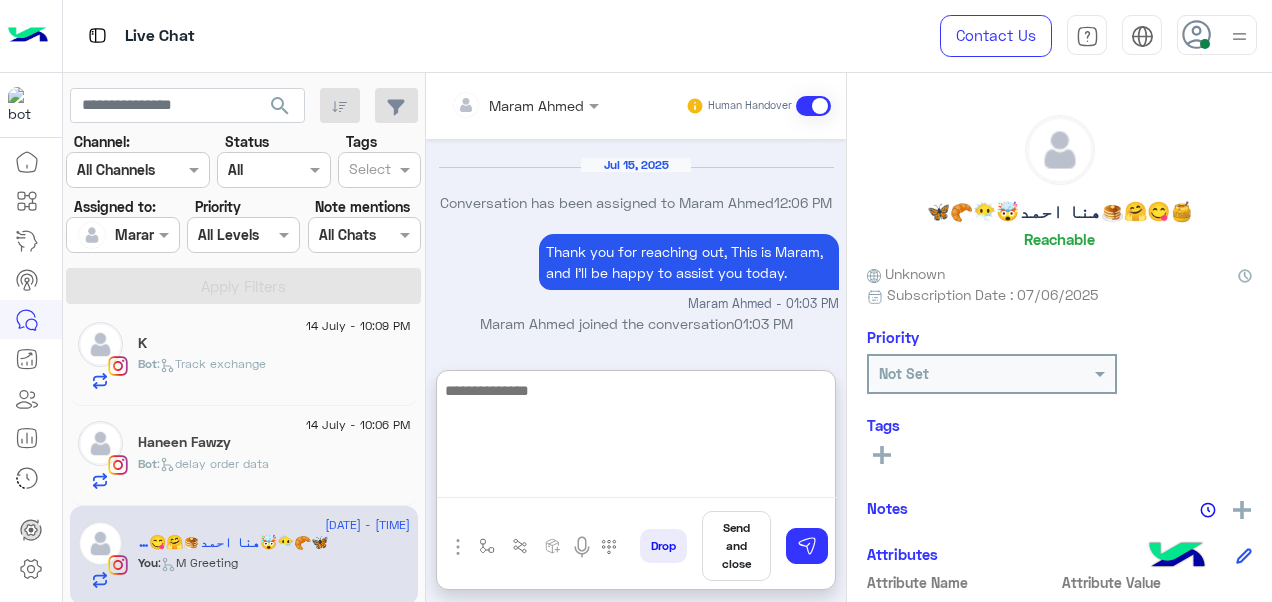 scroll, scrollTop: 3692, scrollLeft: 0, axis: vertical 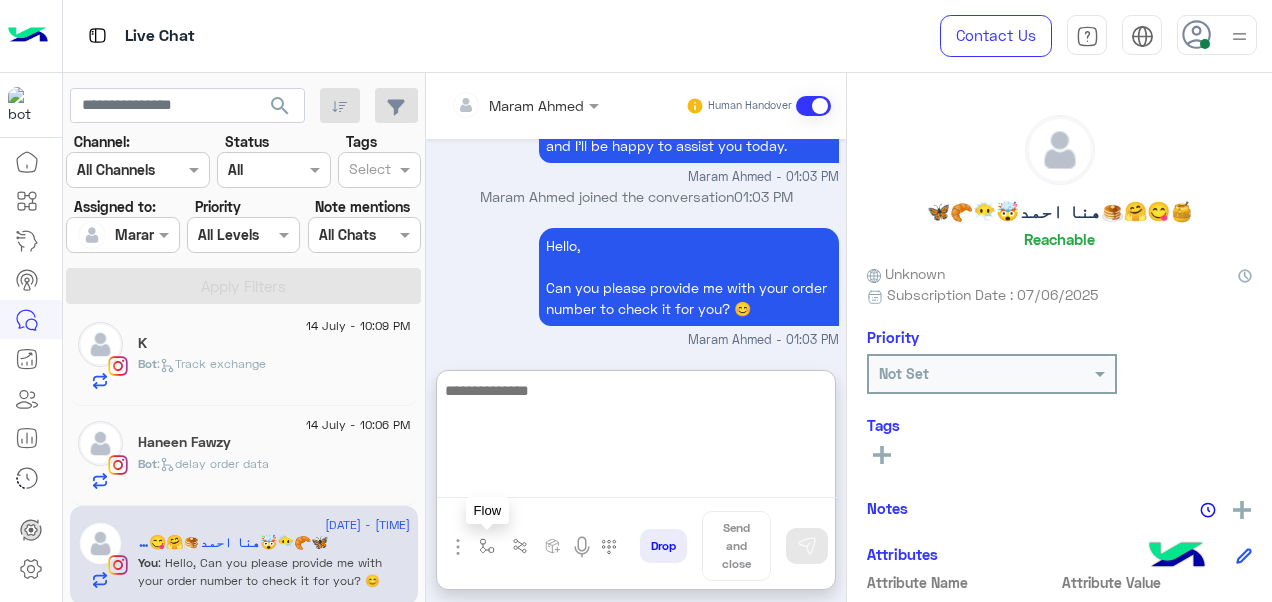 type 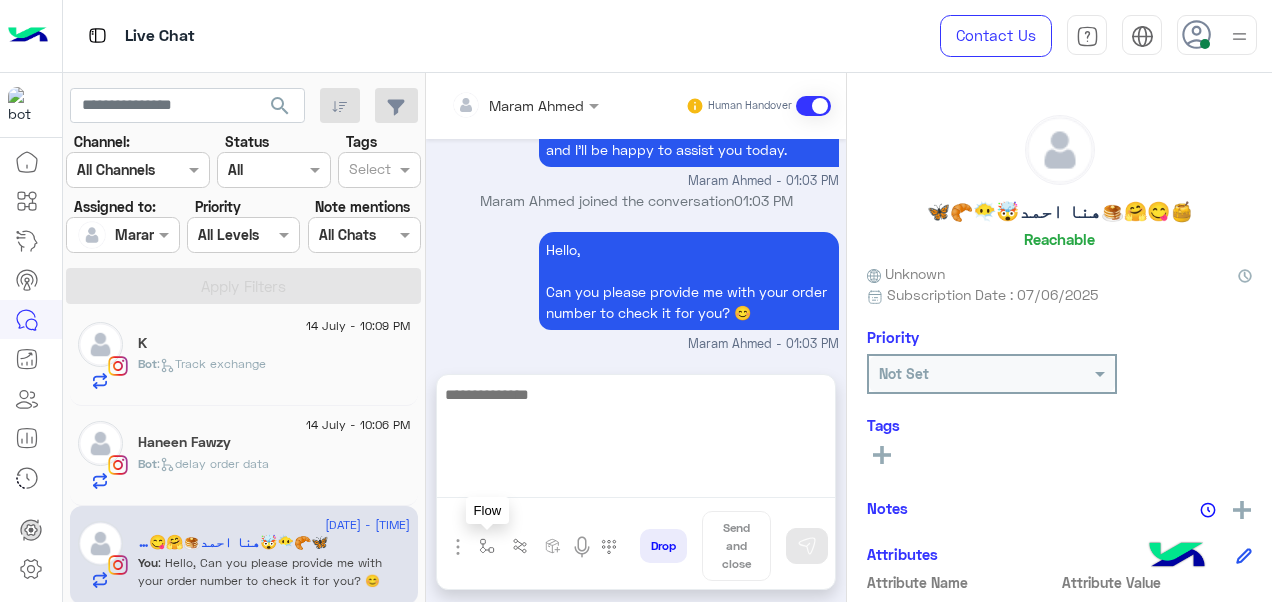 scroll, scrollTop: 3602, scrollLeft: 0, axis: vertical 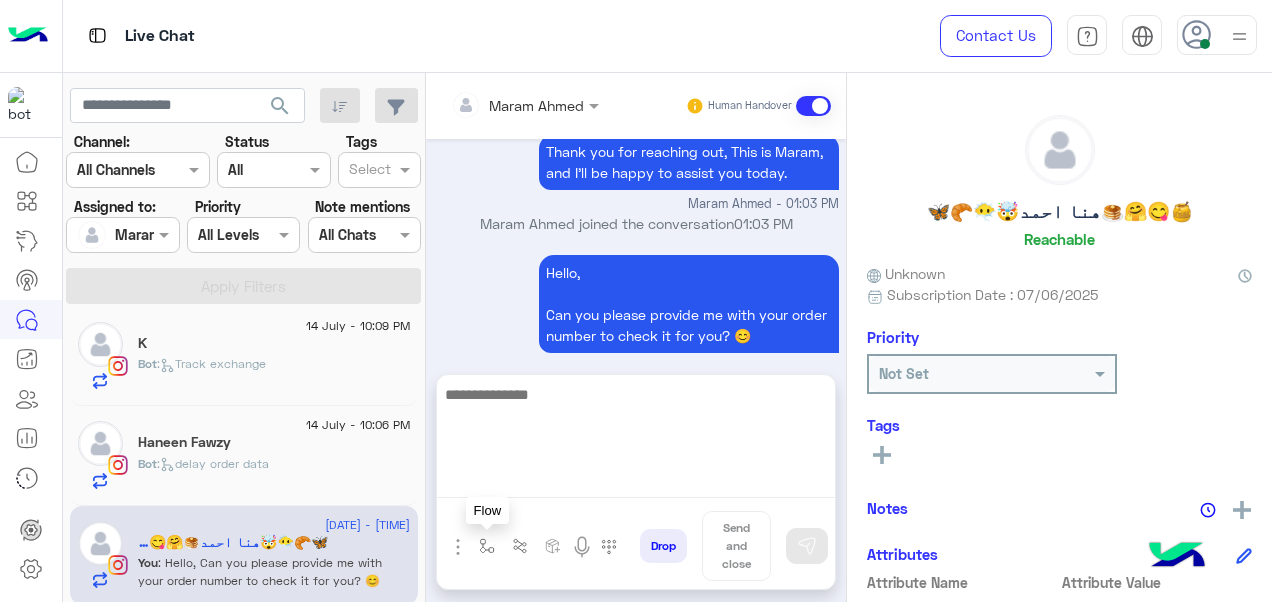 click at bounding box center (487, 546) 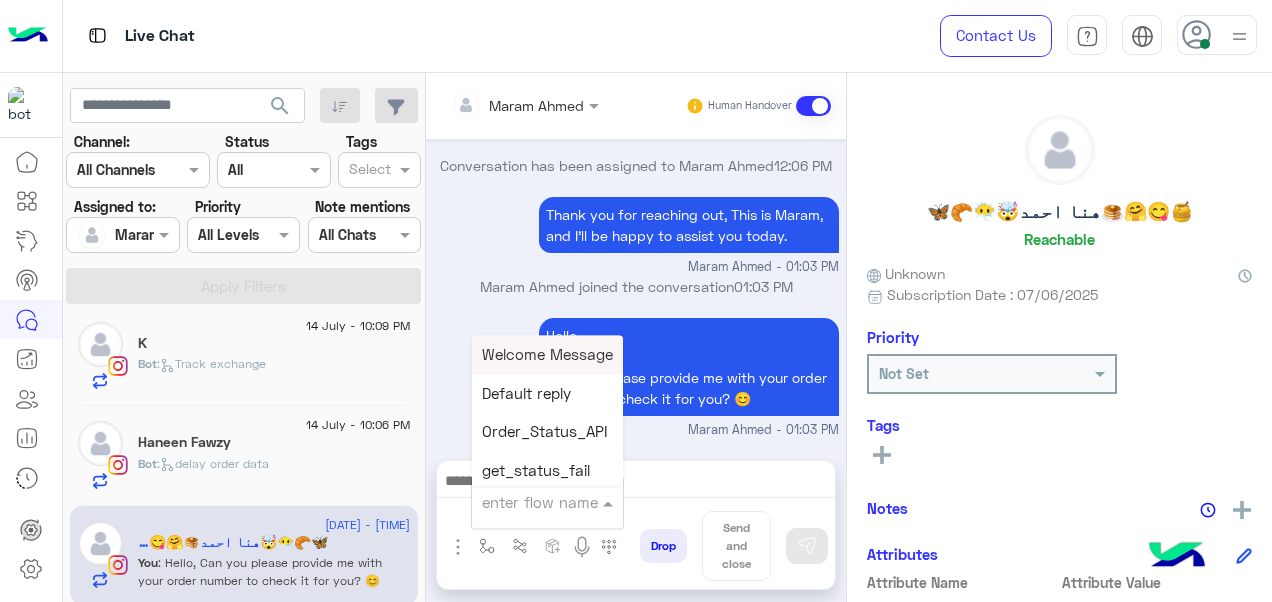 click at bounding box center (523, 502) 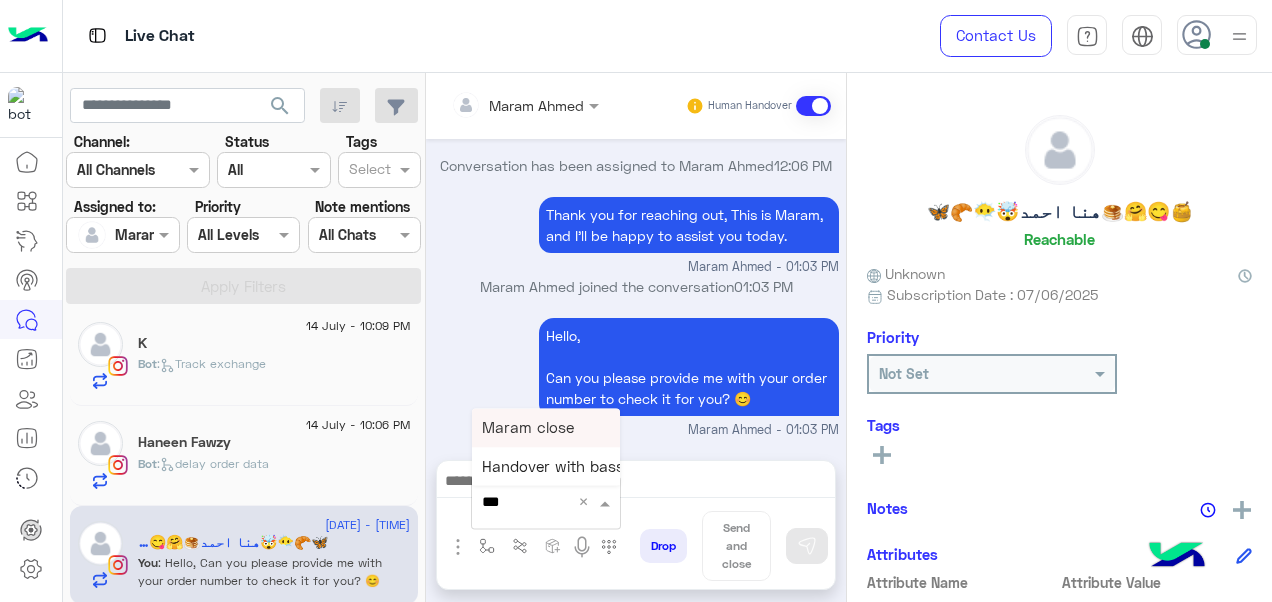 type on "****" 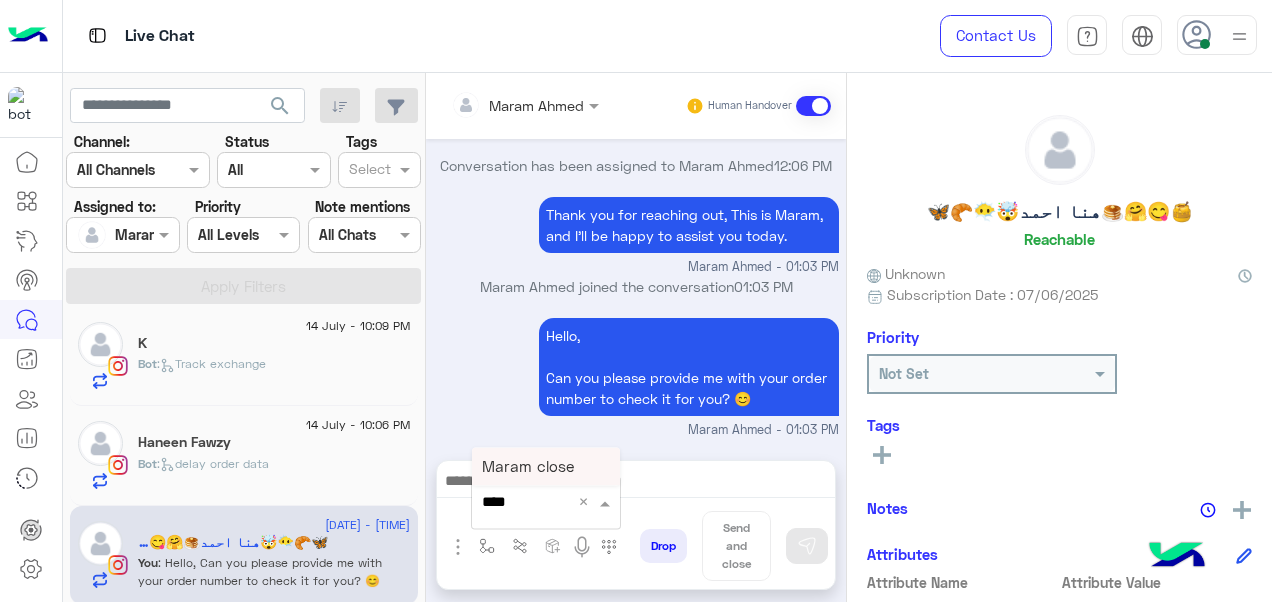 click on "Maram close" at bounding box center (528, 466) 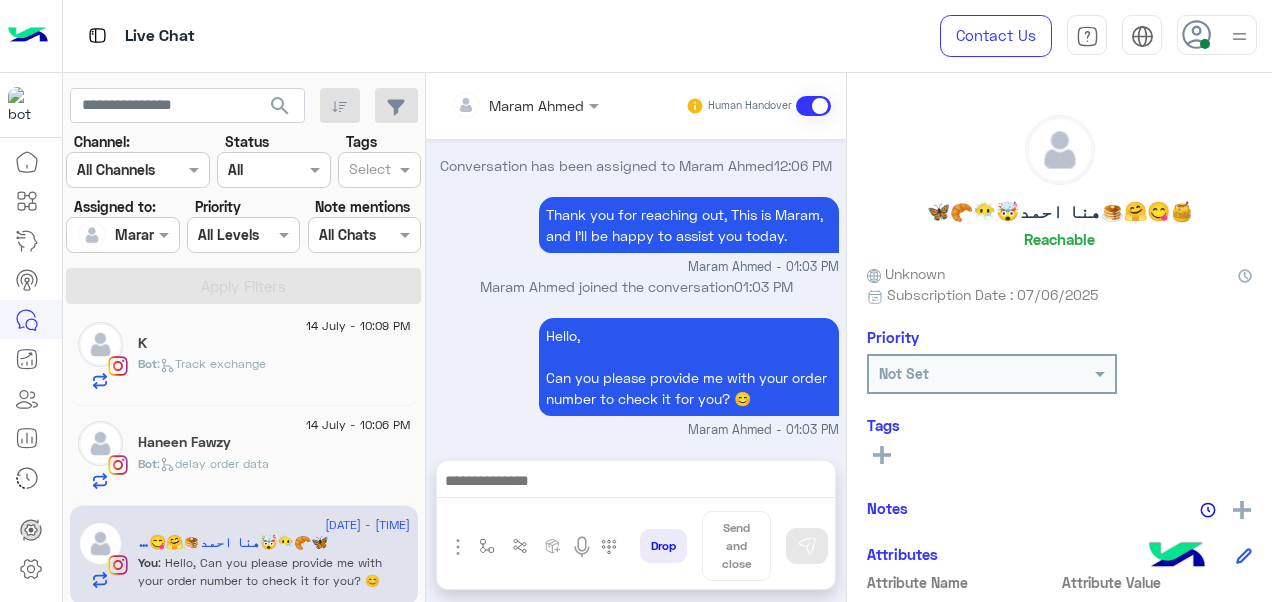 type on "**********" 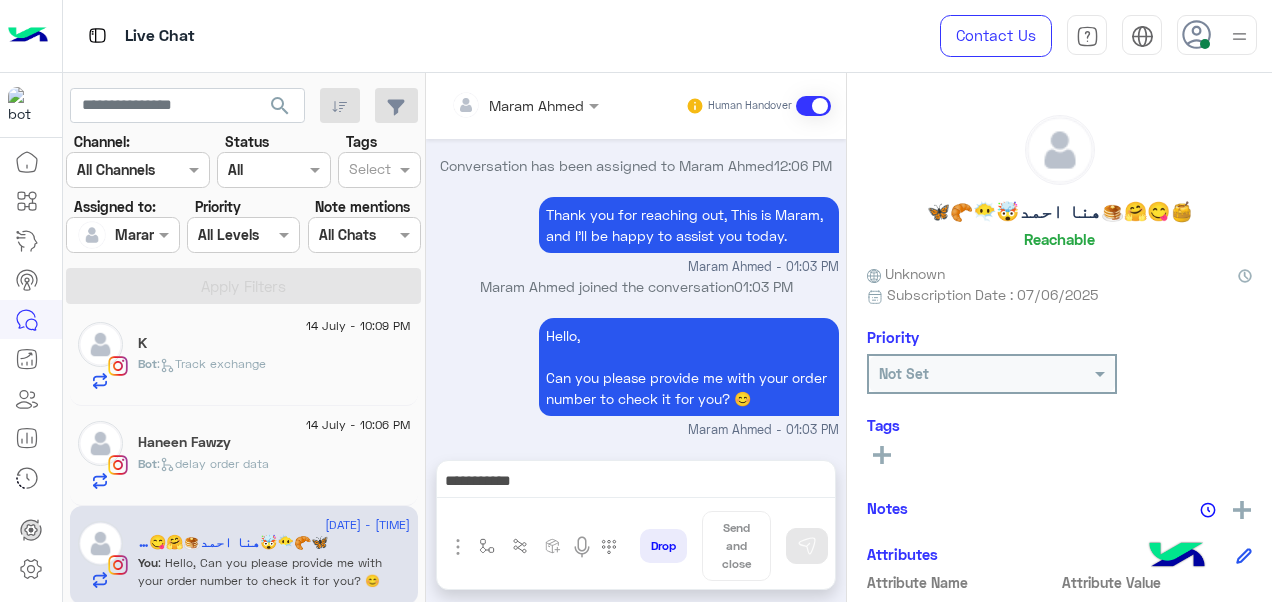 scroll, scrollTop: 3604, scrollLeft: 0, axis: vertical 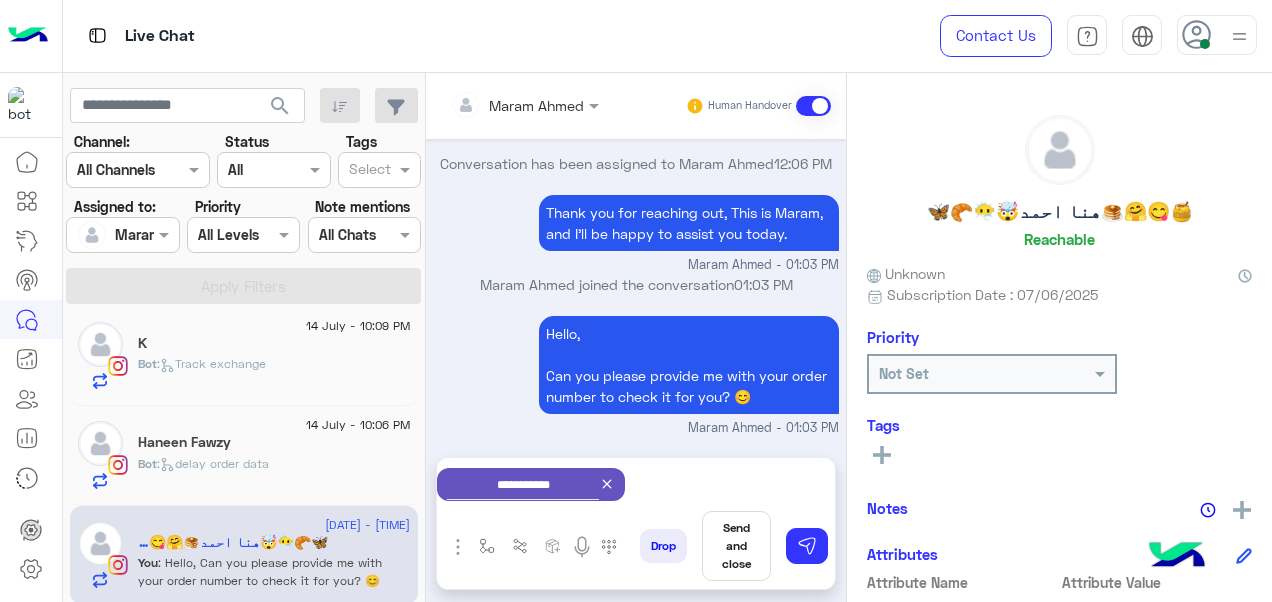 click on "Send and close" at bounding box center [736, 546] 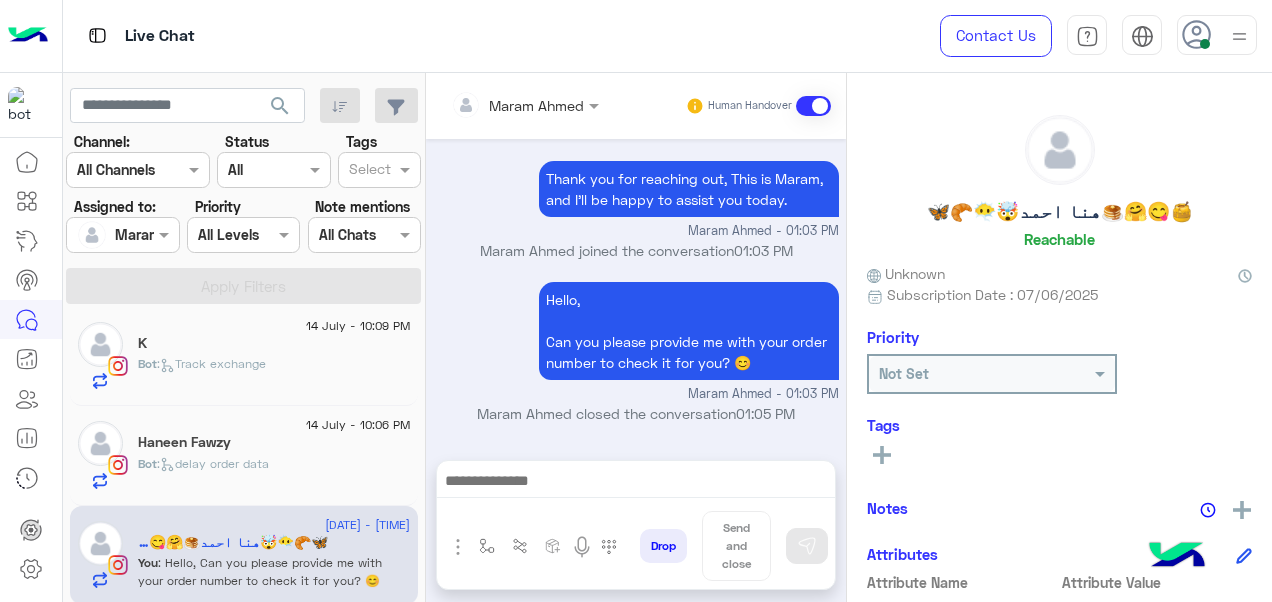 scroll, scrollTop: 3605, scrollLeft: 0, axis: vertical 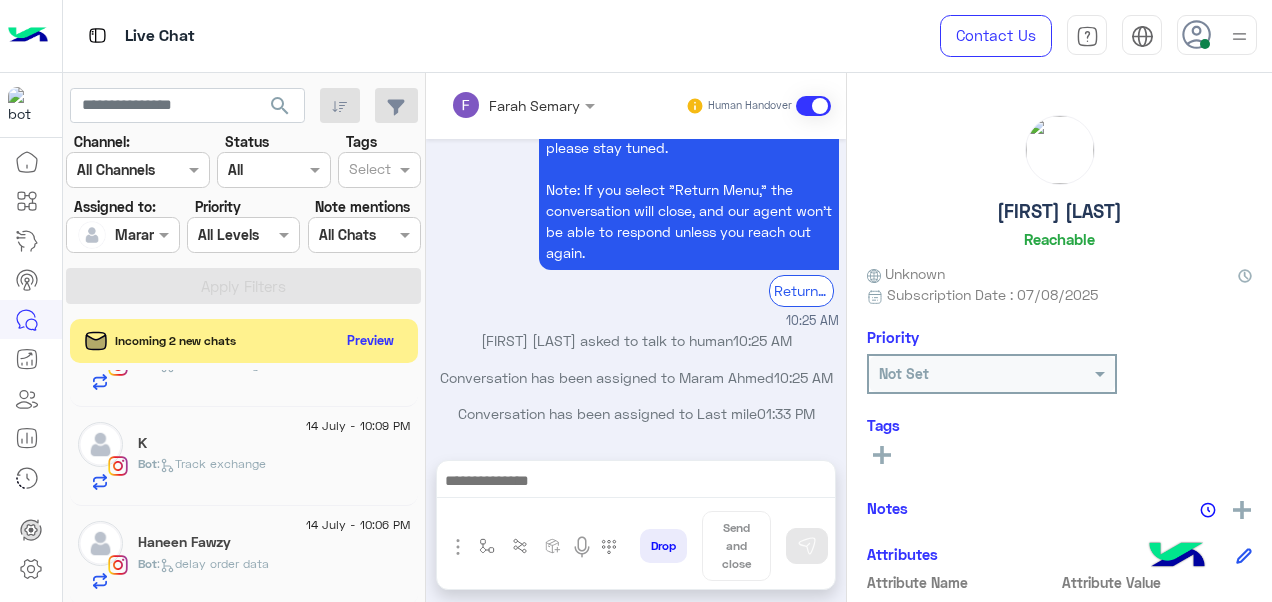 click on "14 July - 10:06 PM" 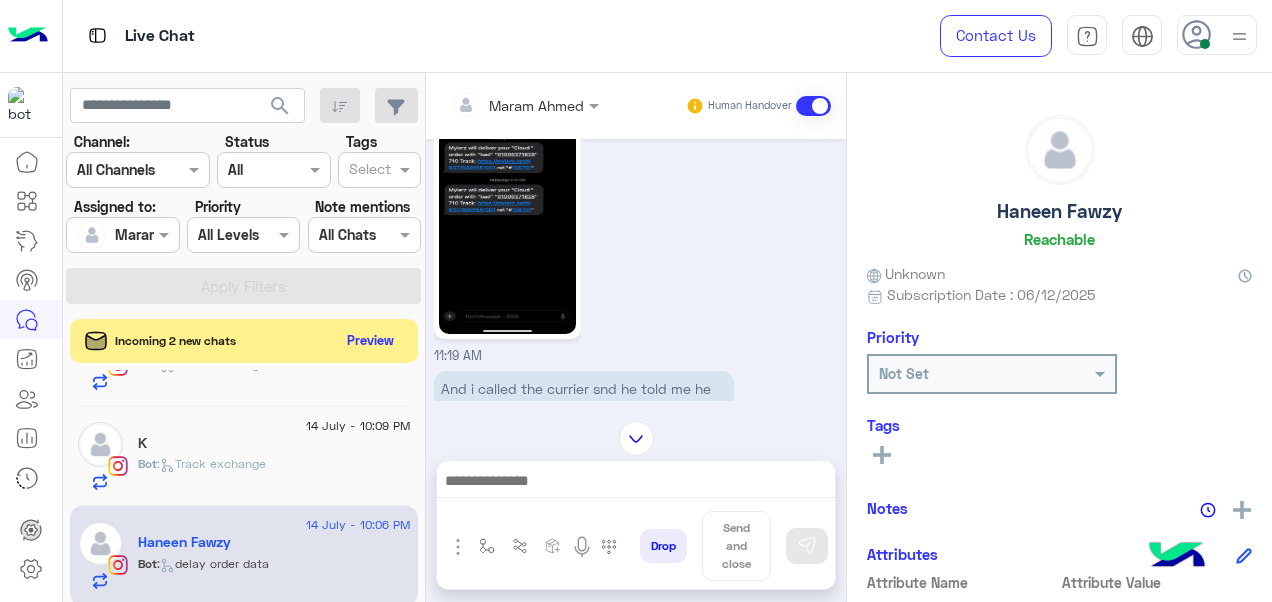 scroll, scrollTop: 911, scrollLeft: 0, axis: vertical 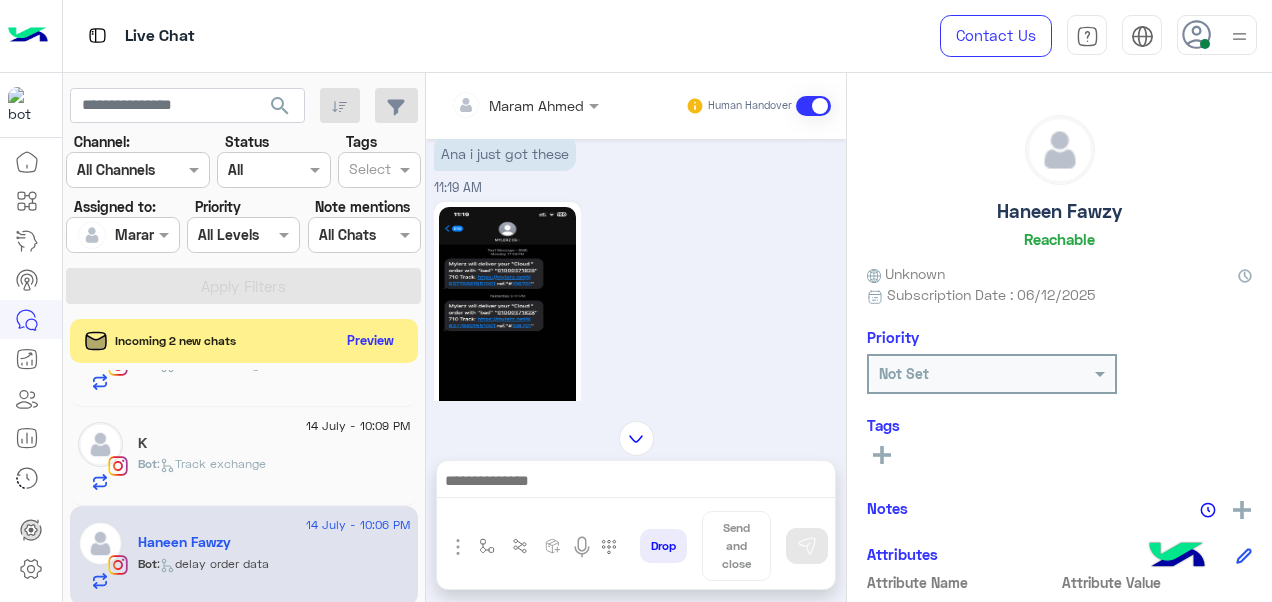 click 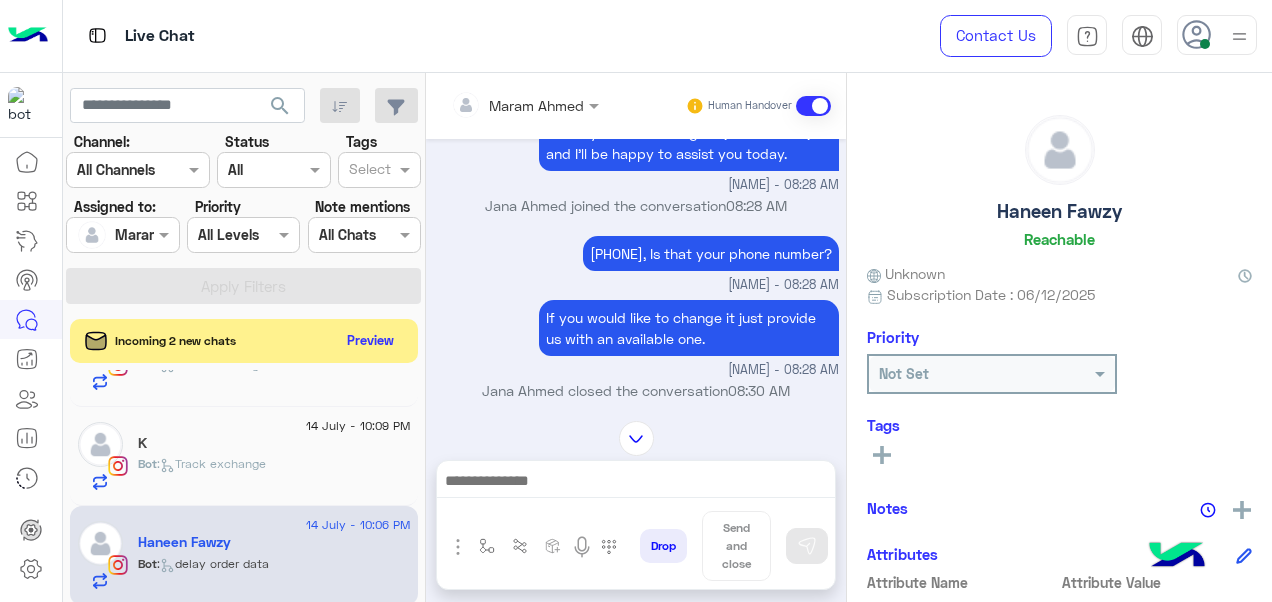 scroll, scrollTop: 583, scrollLeft: 0, axis: vertical 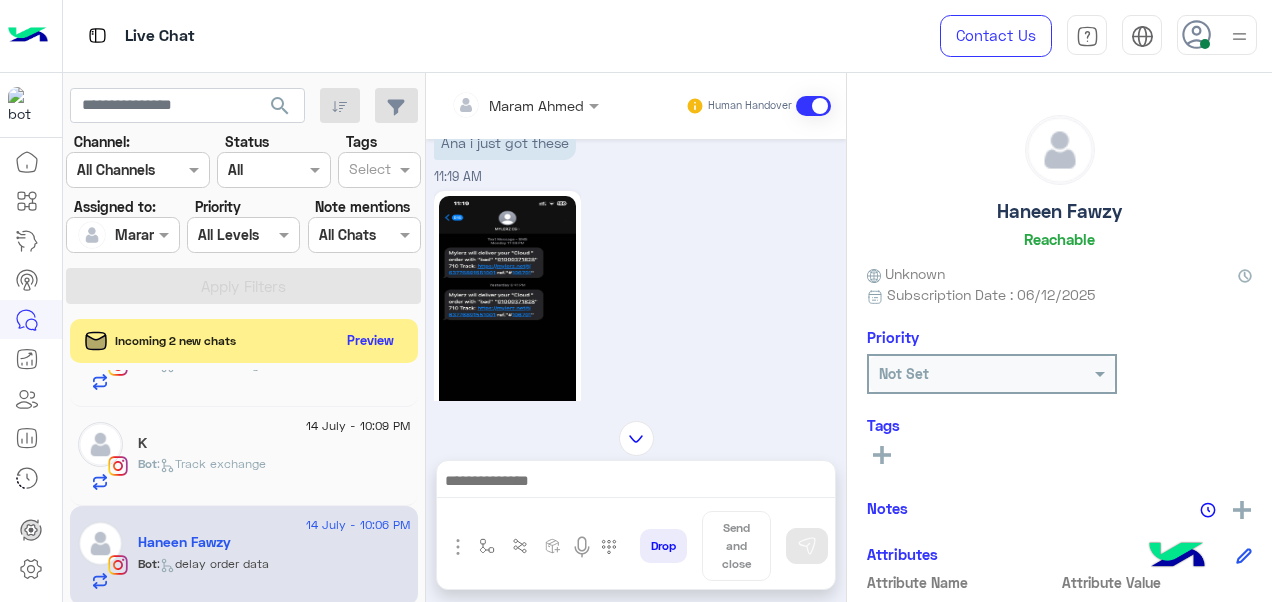 click at bounding box center [636, 438] 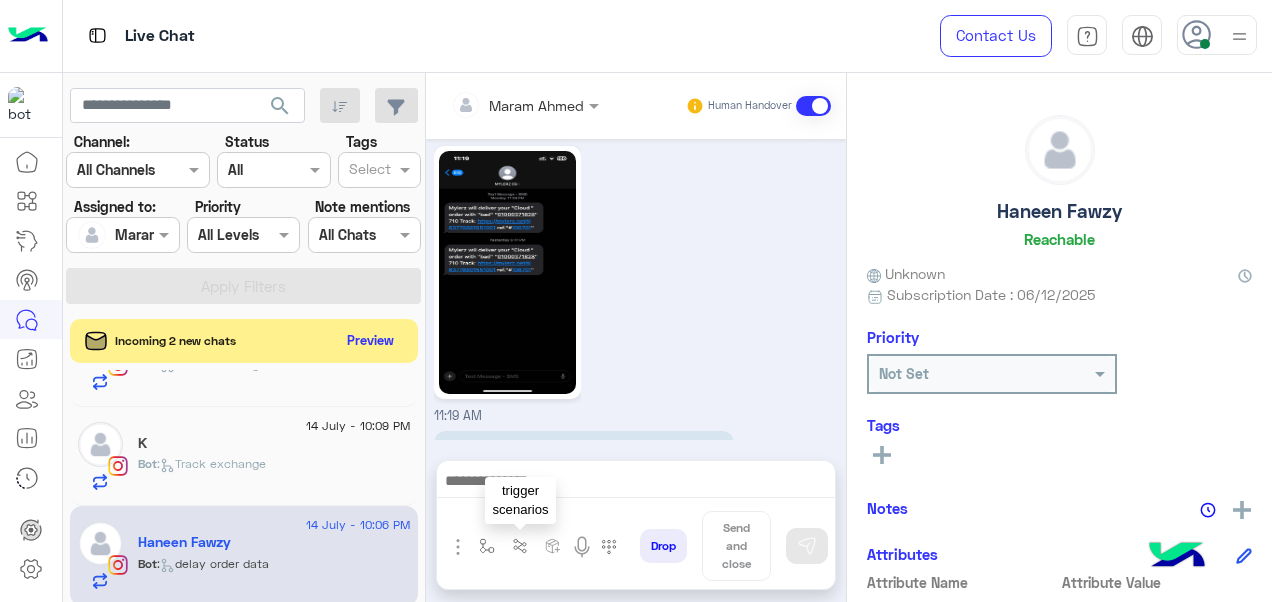 scroll, scrollTop: 6820, scrollLeft: 0, axis: vertical 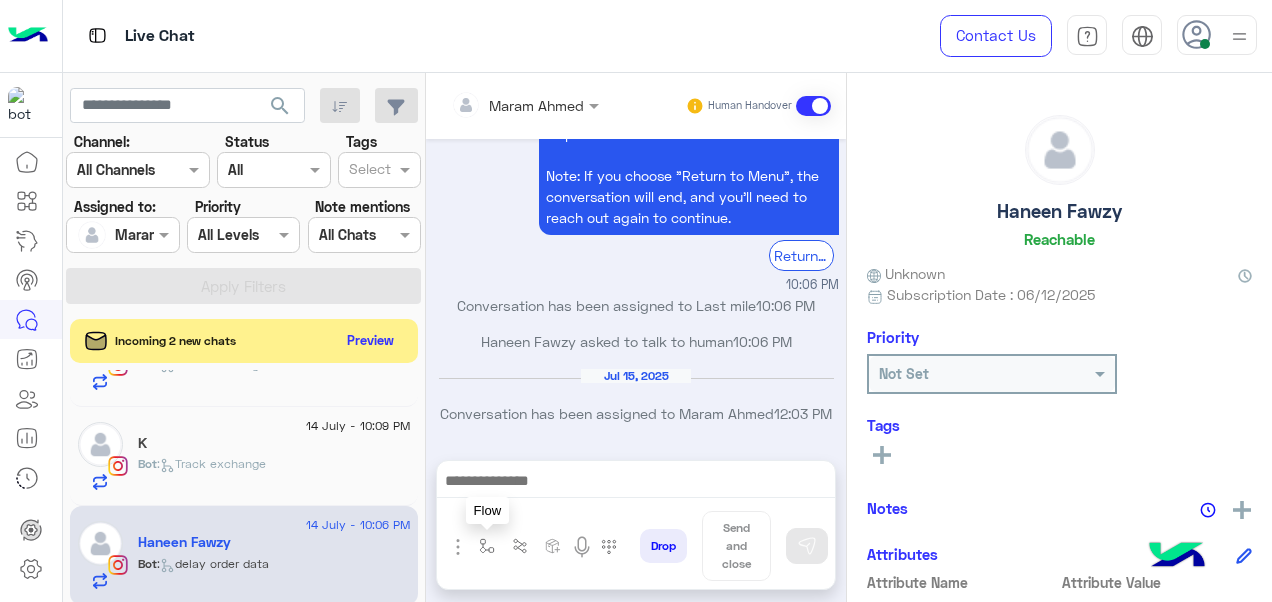 click at bounding box center [487, 546] 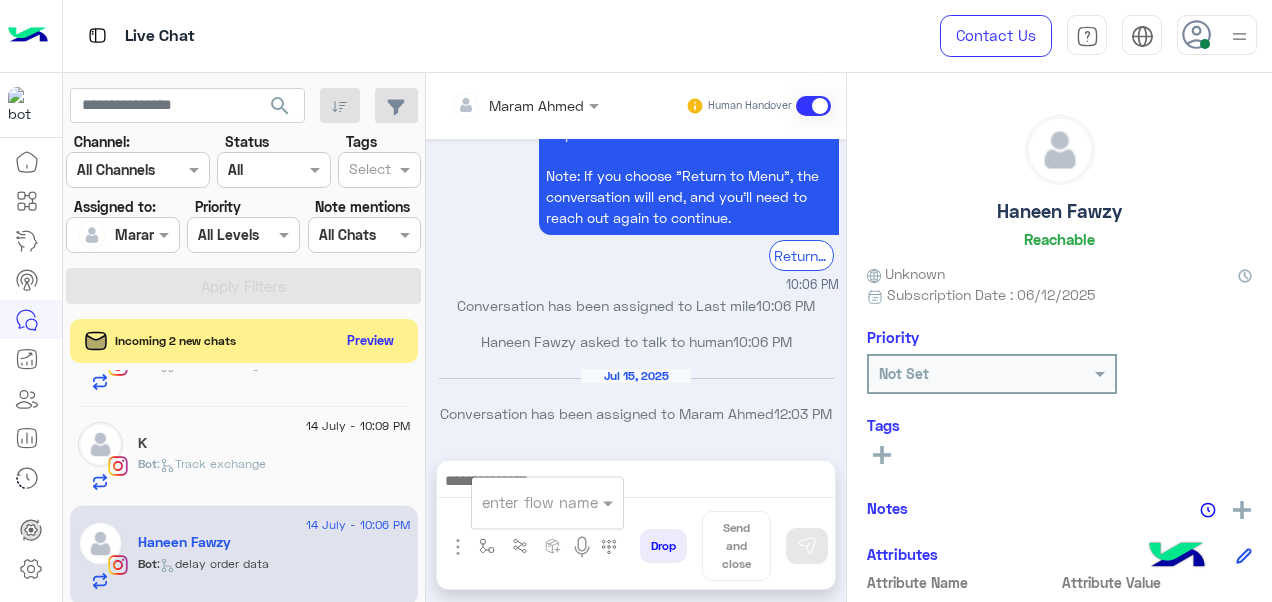 click at bounding box center (523, 502) 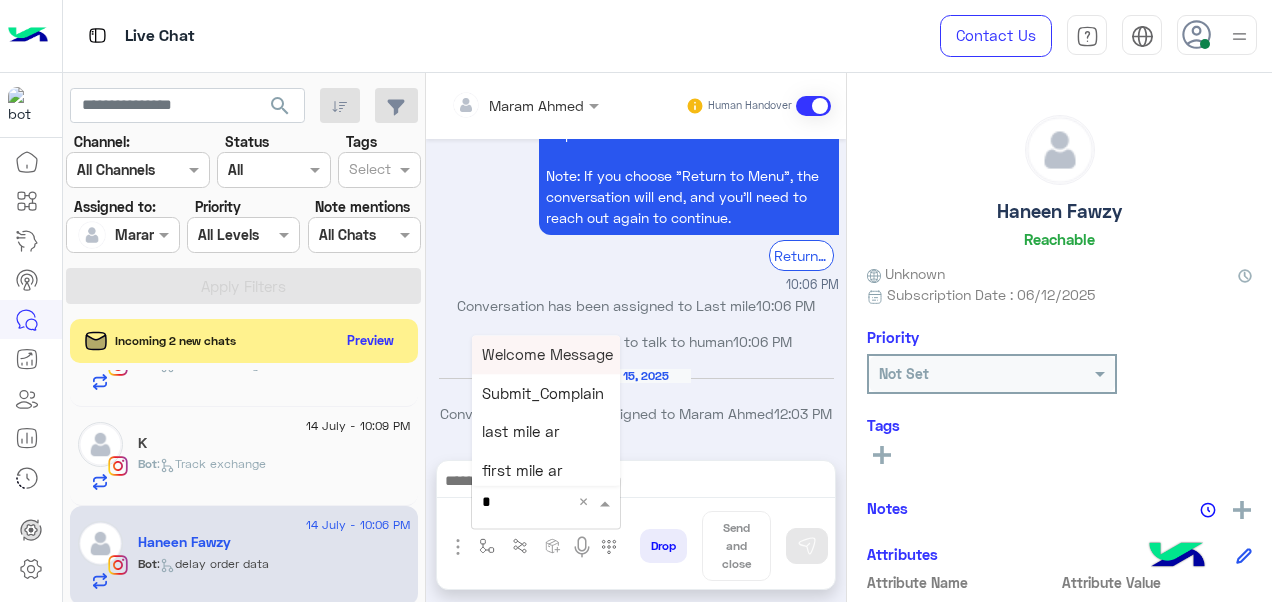 type on "*" 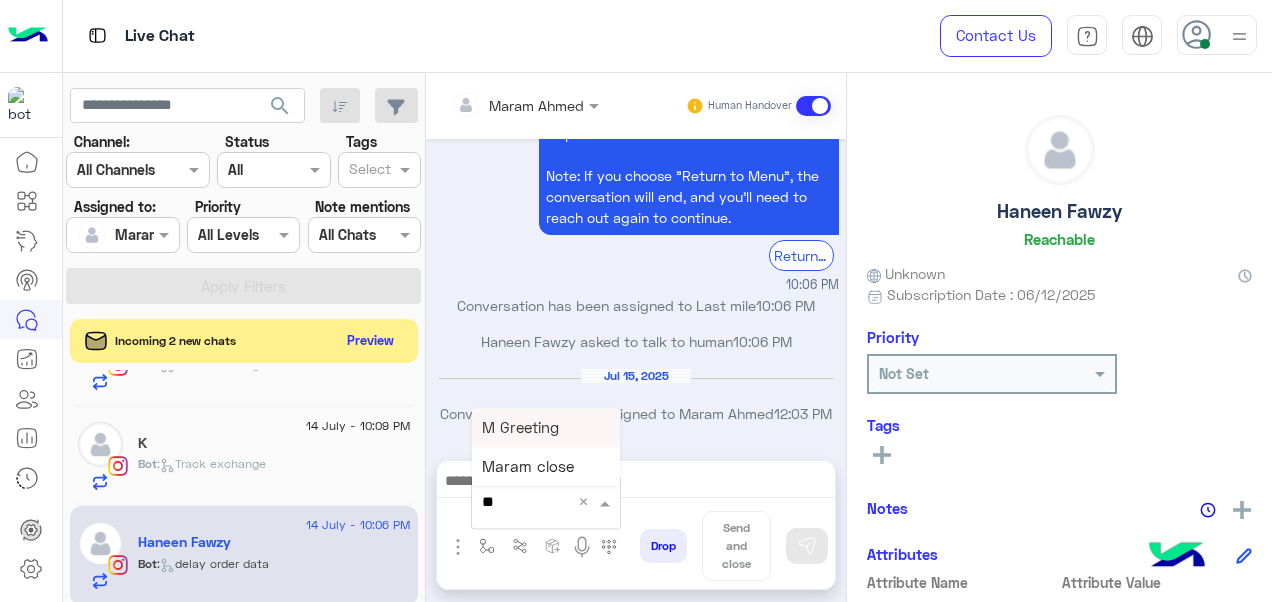 click on "M Greeting" at bounding box center (520, 427) 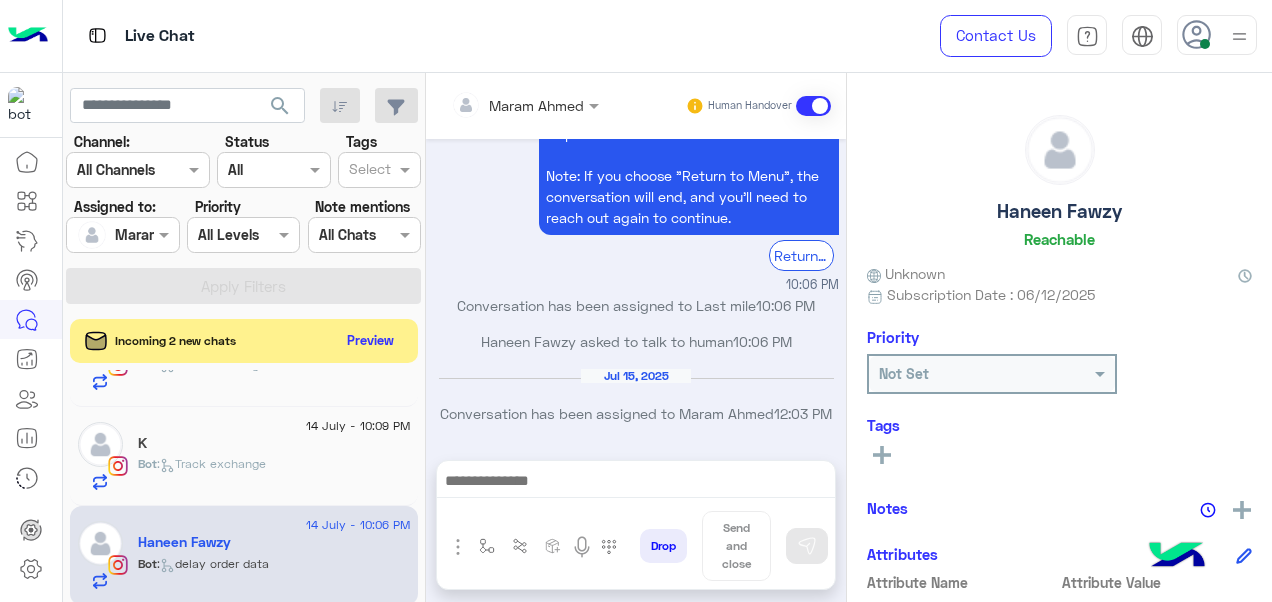 type on "**********" 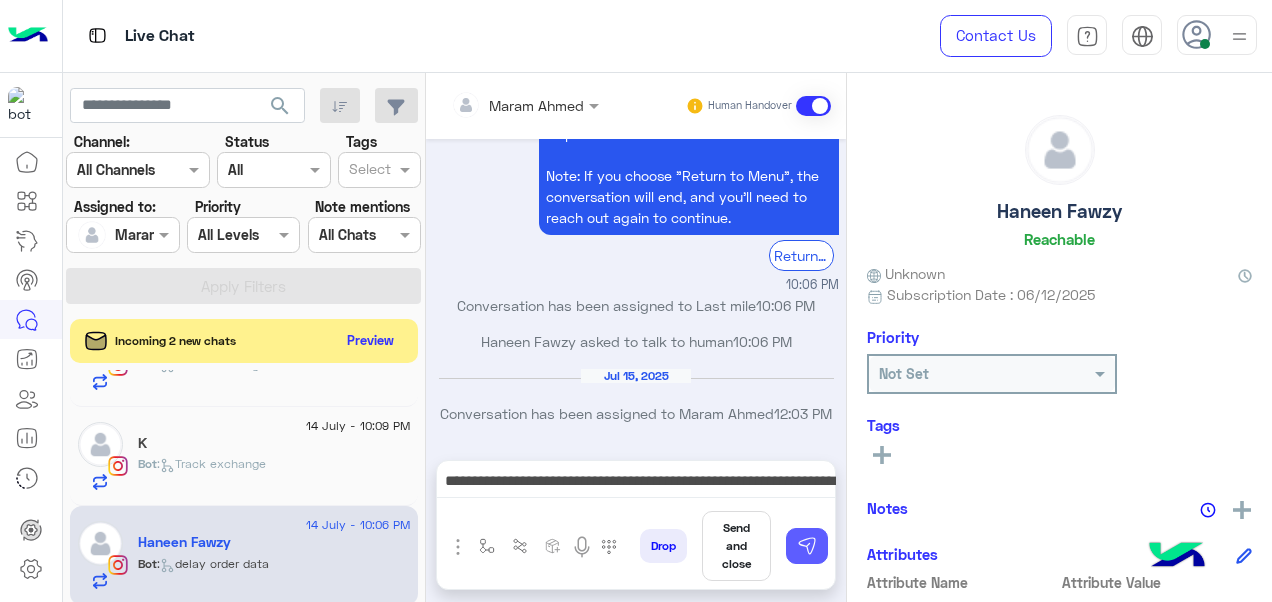 click at bounding box center (807, 546) 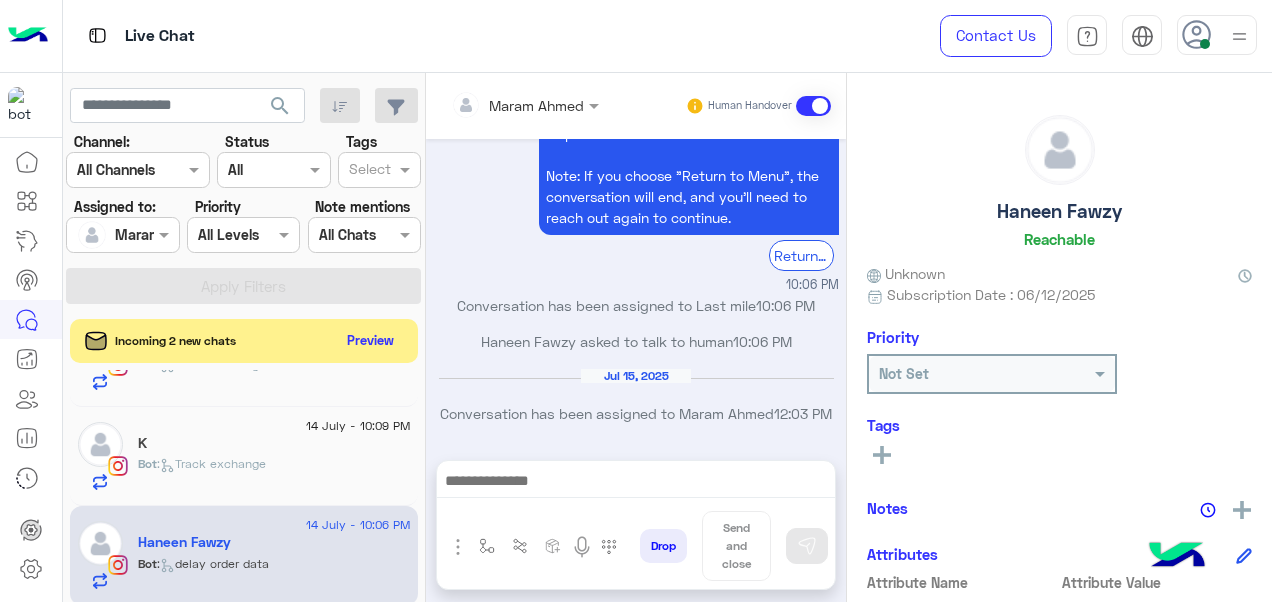 click at bounding box center [636, 483] 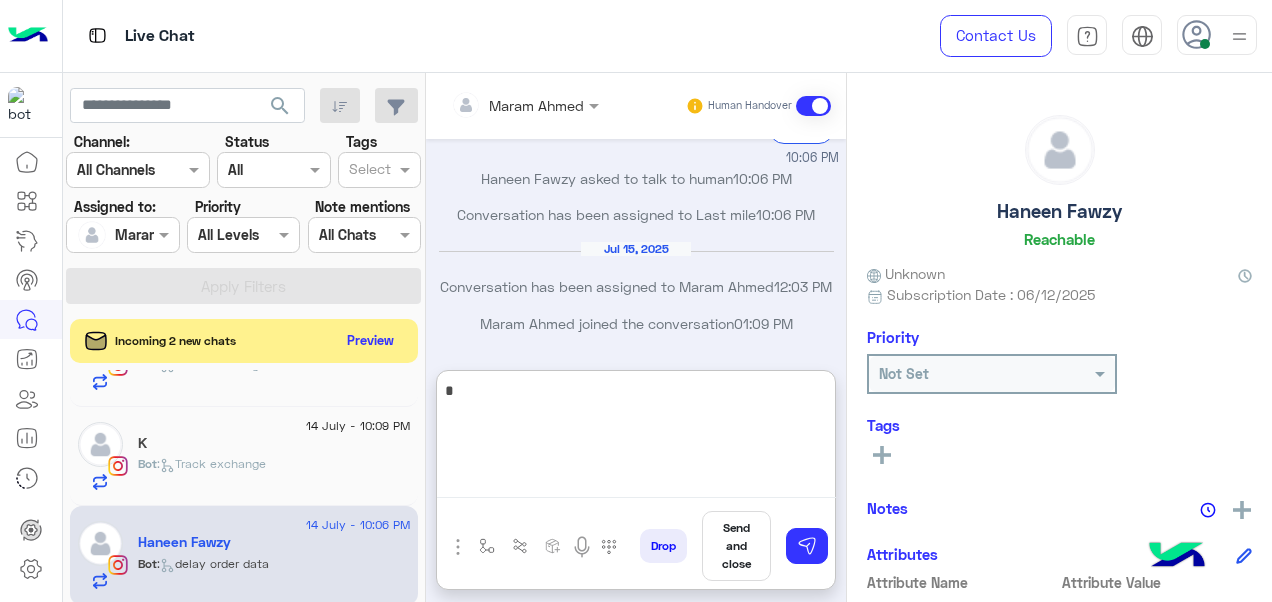 scroll, scrollTop: 7032, scrollLeft: 0, axis: vertical 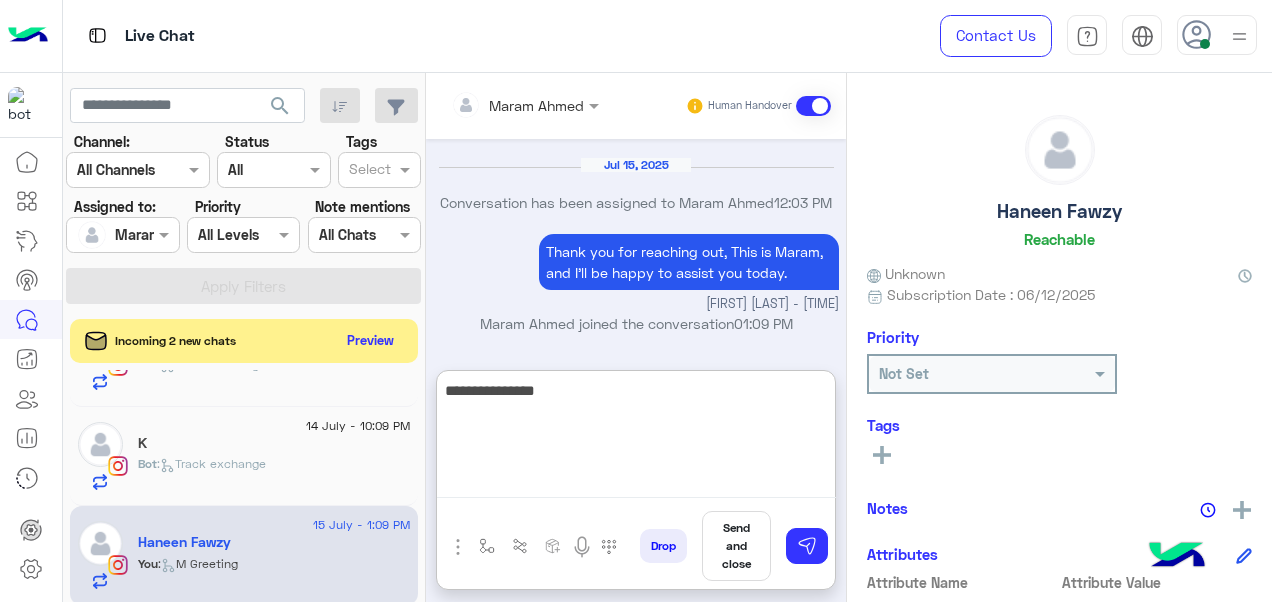 paste on "**********" 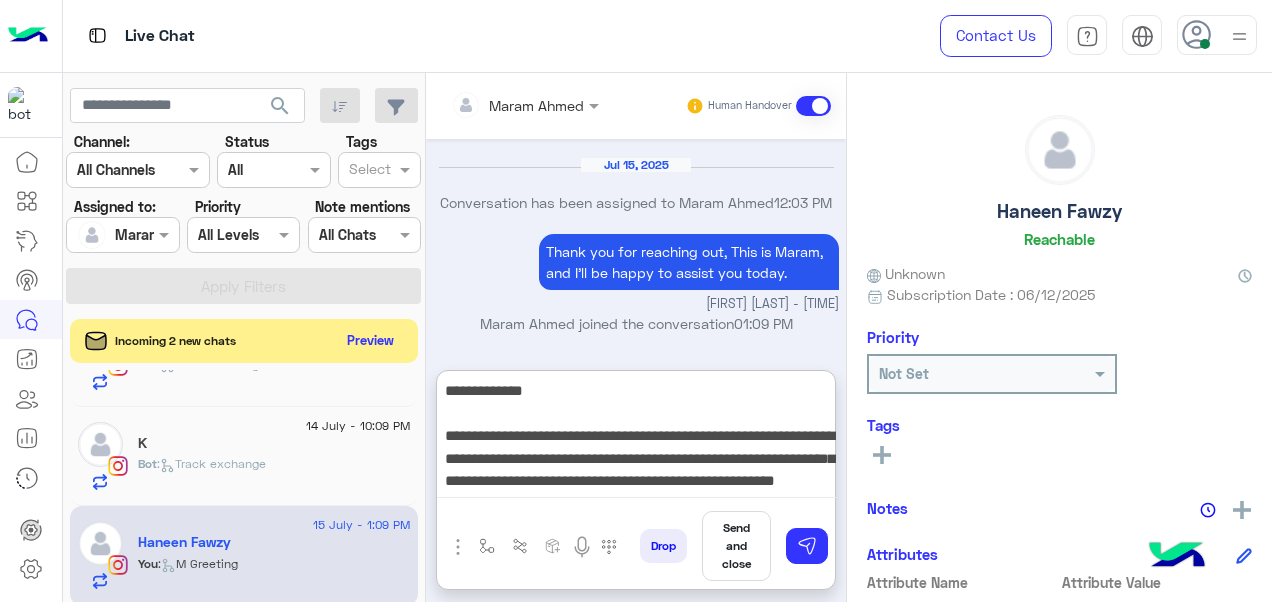 scroll, scrollTop: 15, scrollLeft: 0, axis: vertical 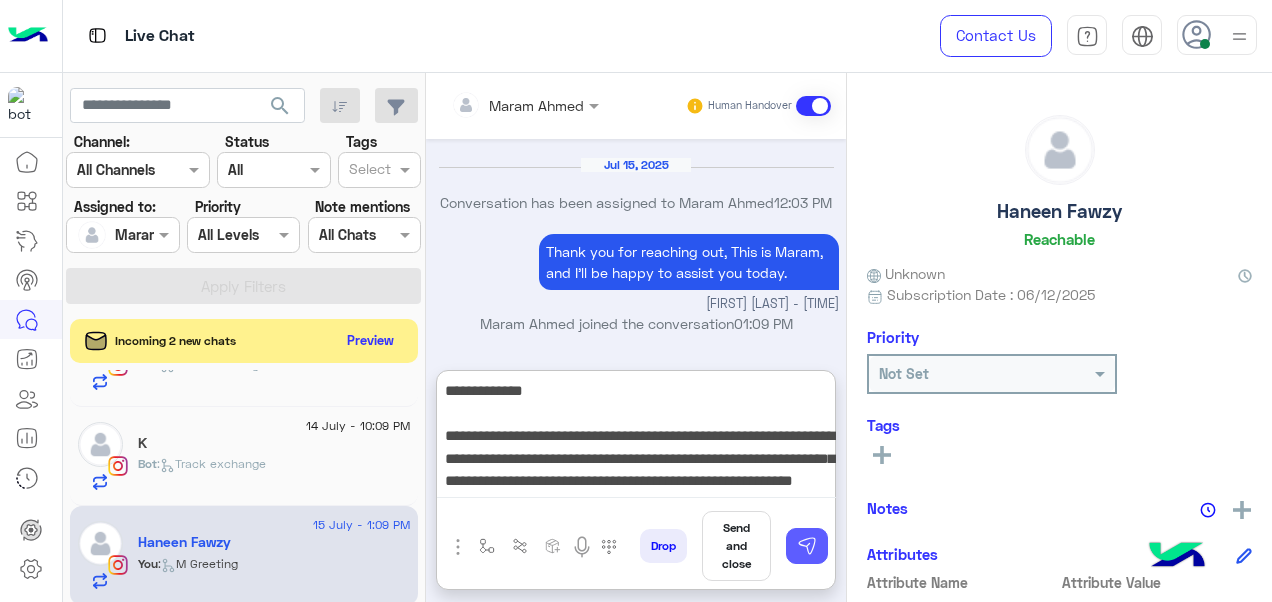 type on "**********" 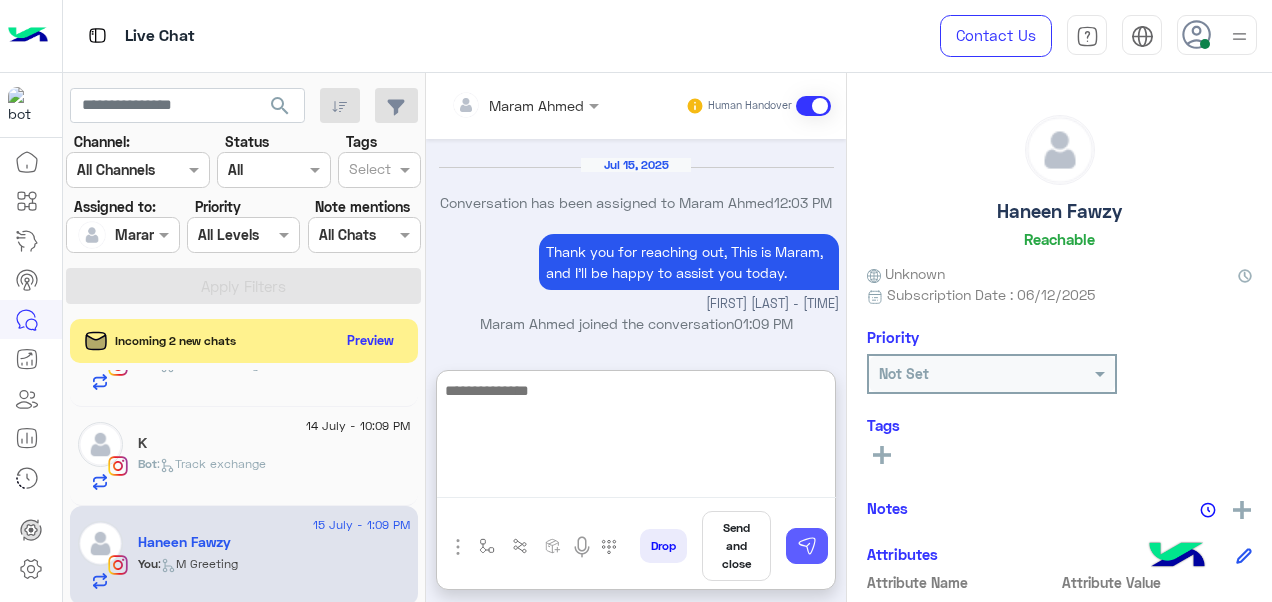 scroll, scrollTop: 7185, scrollLeft: 0, axis: vertical 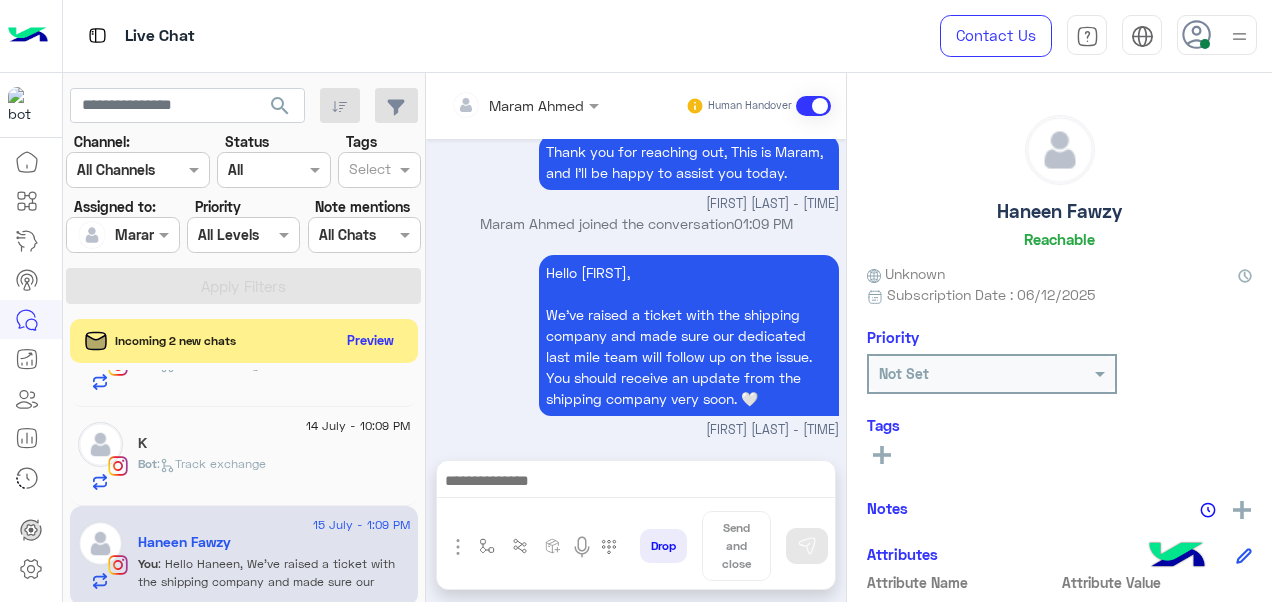 click on "Bot :   Track exchange" 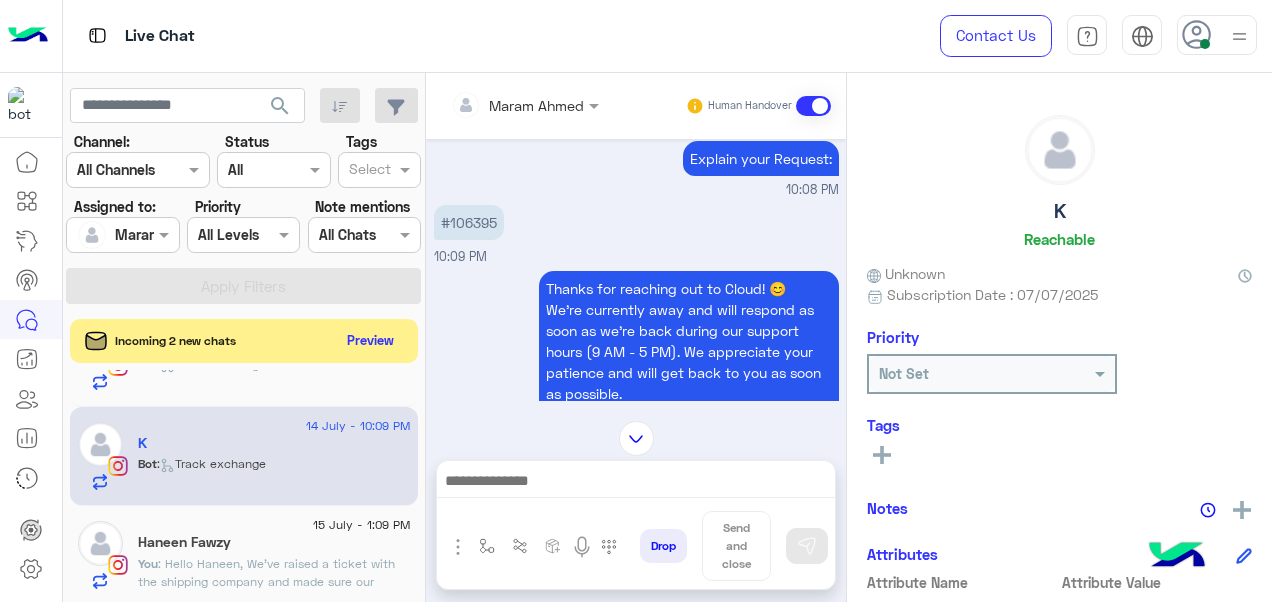 scroll, scrollTop: 4475, scrollLeft: 0, axis: vertical 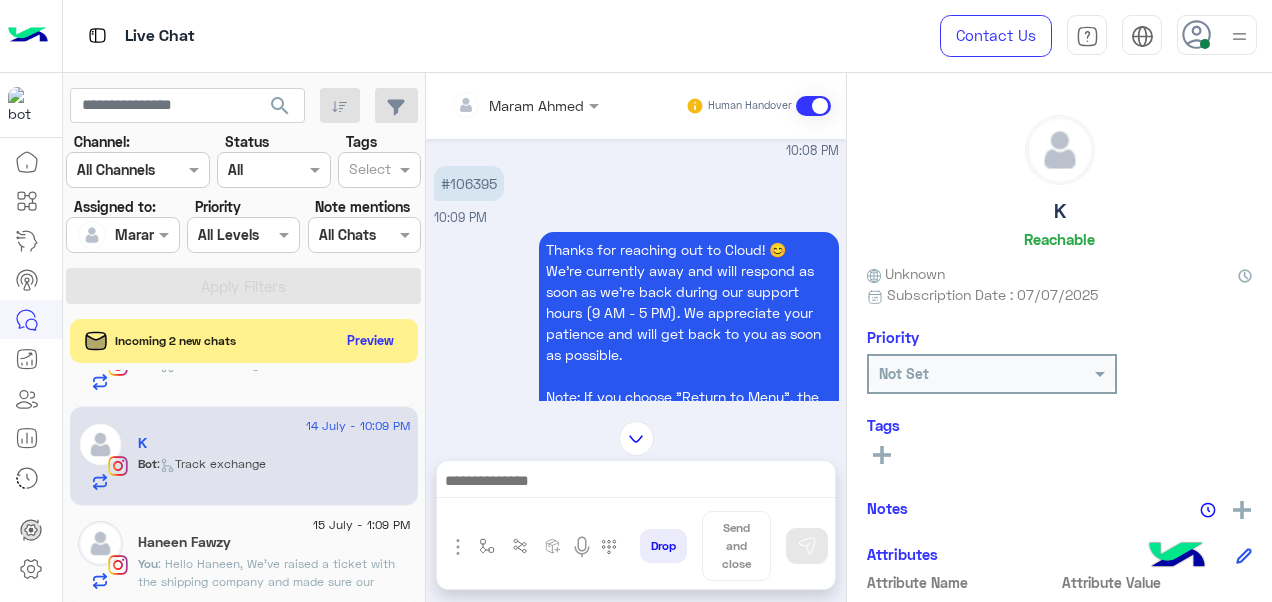 click on "#106395" at bounding box center [469, 183] 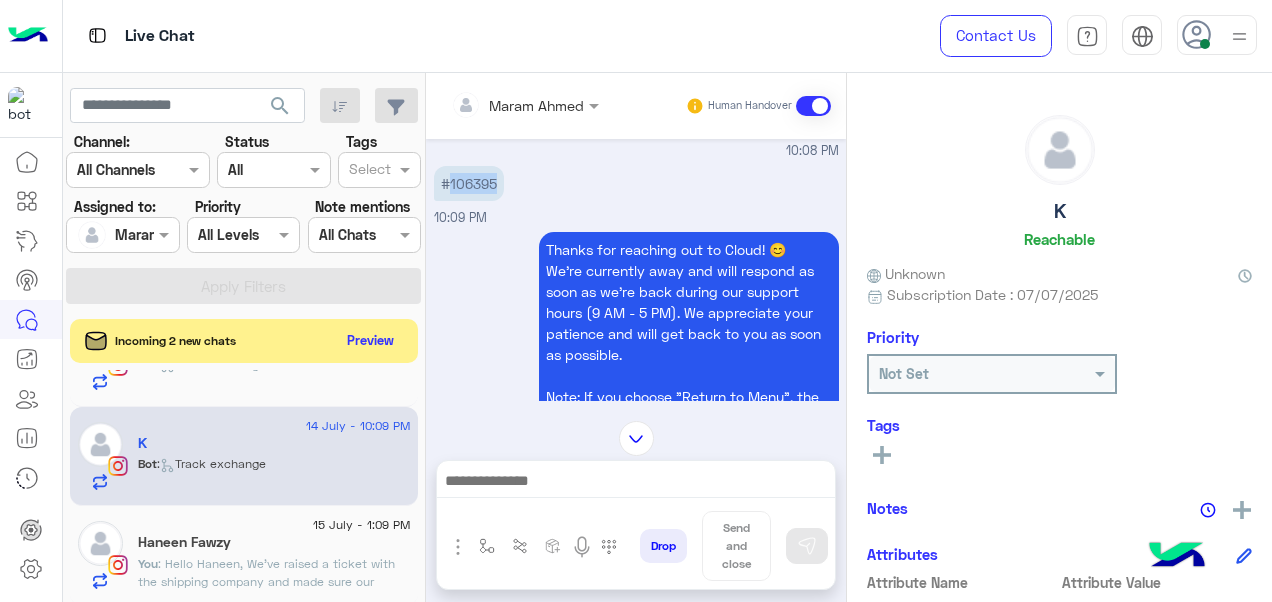 click on "#106395" at bounding box center (469, 183) 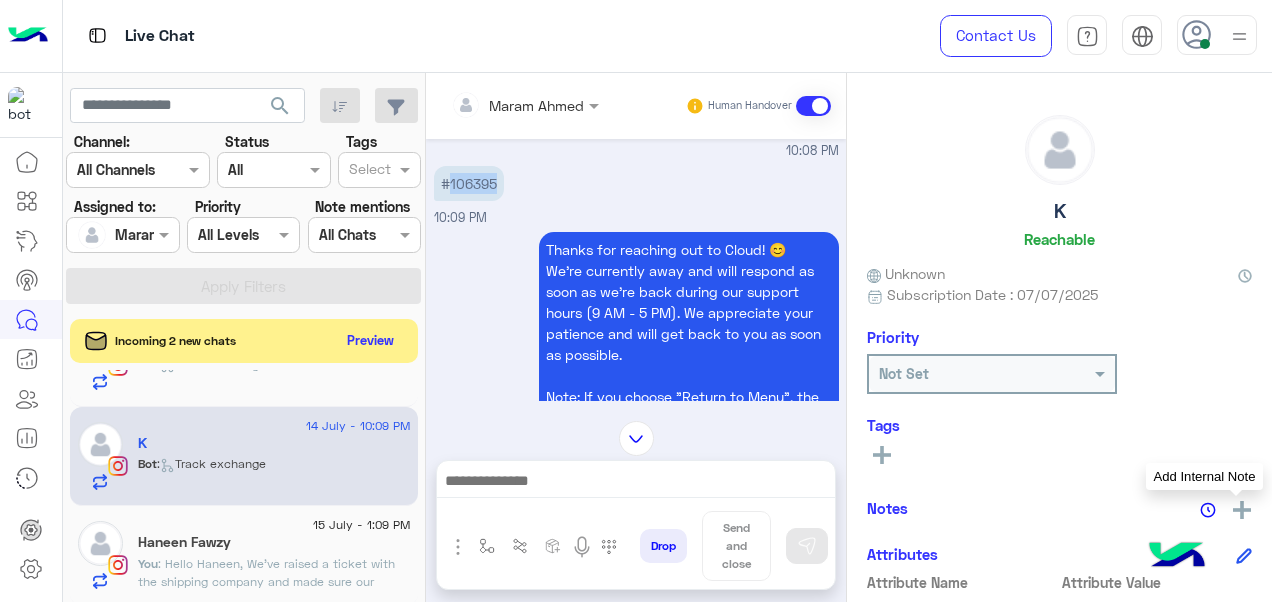 click 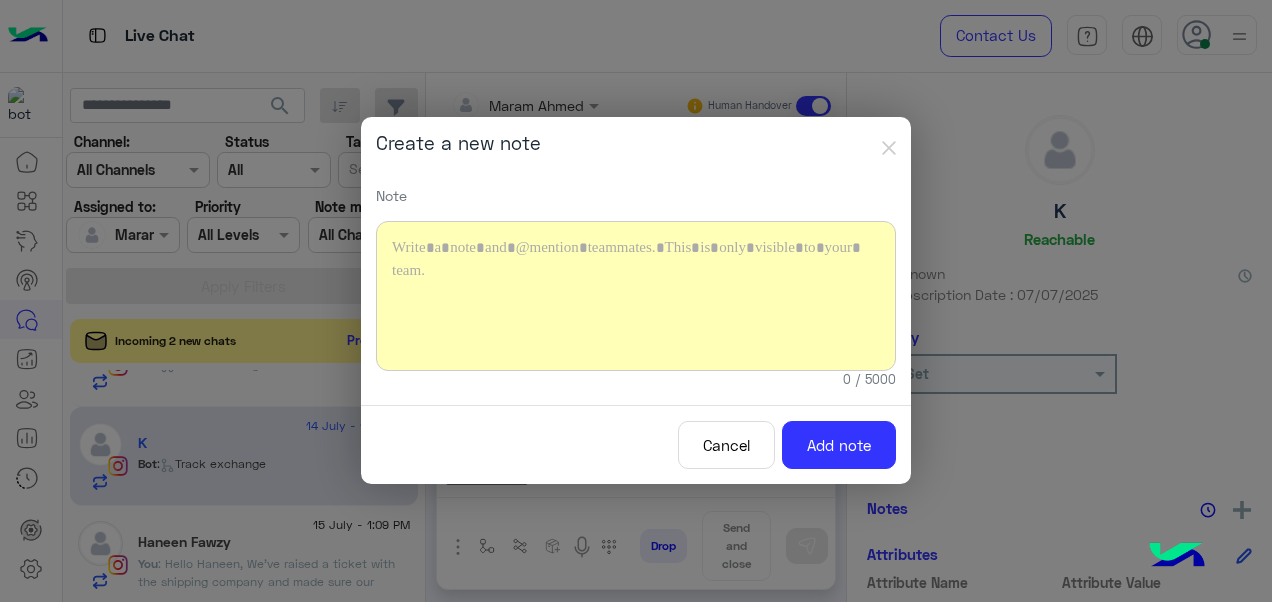 click 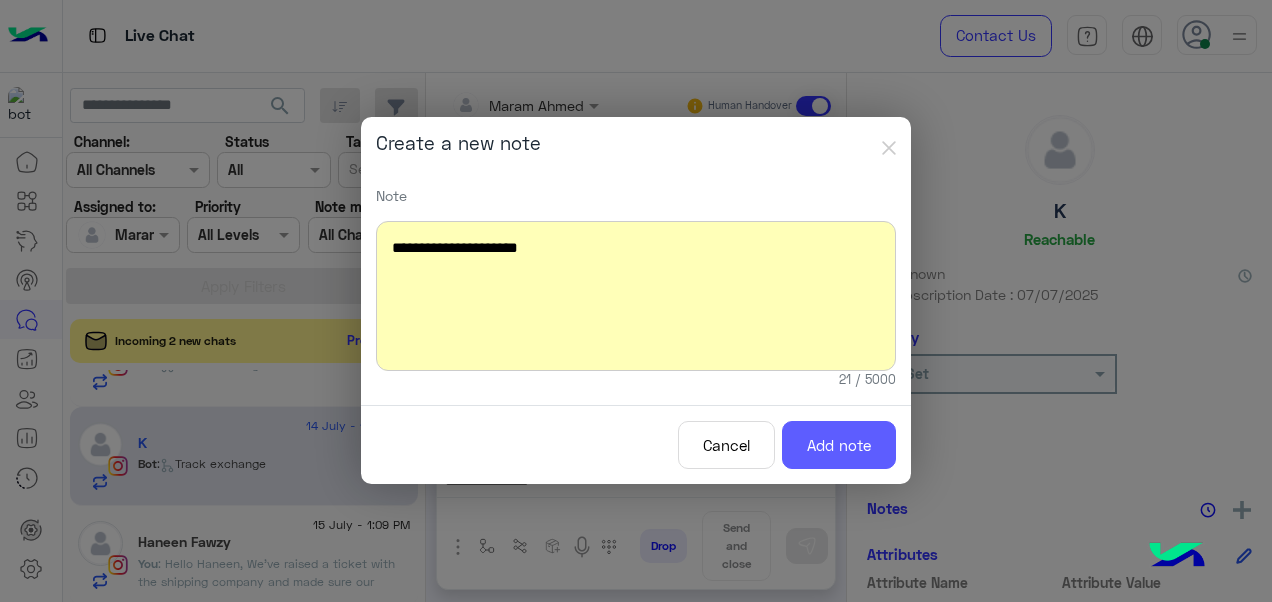 click on "Add note" 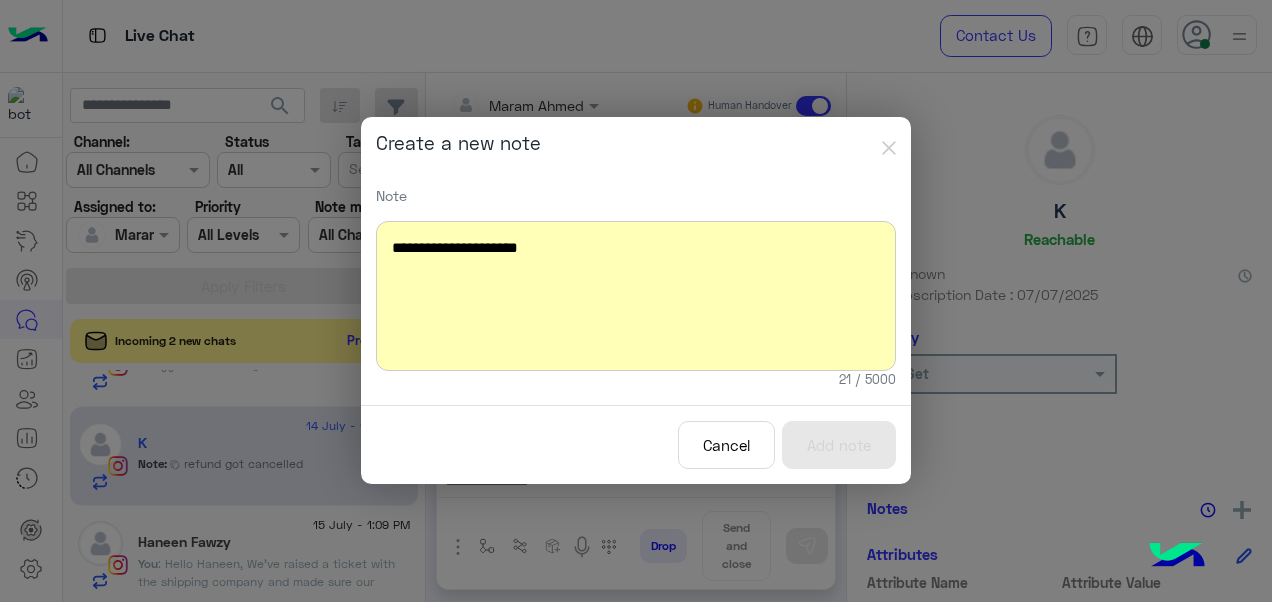 scroll, scrollTop: 4932, scrollLeft: 0, axis: vertical 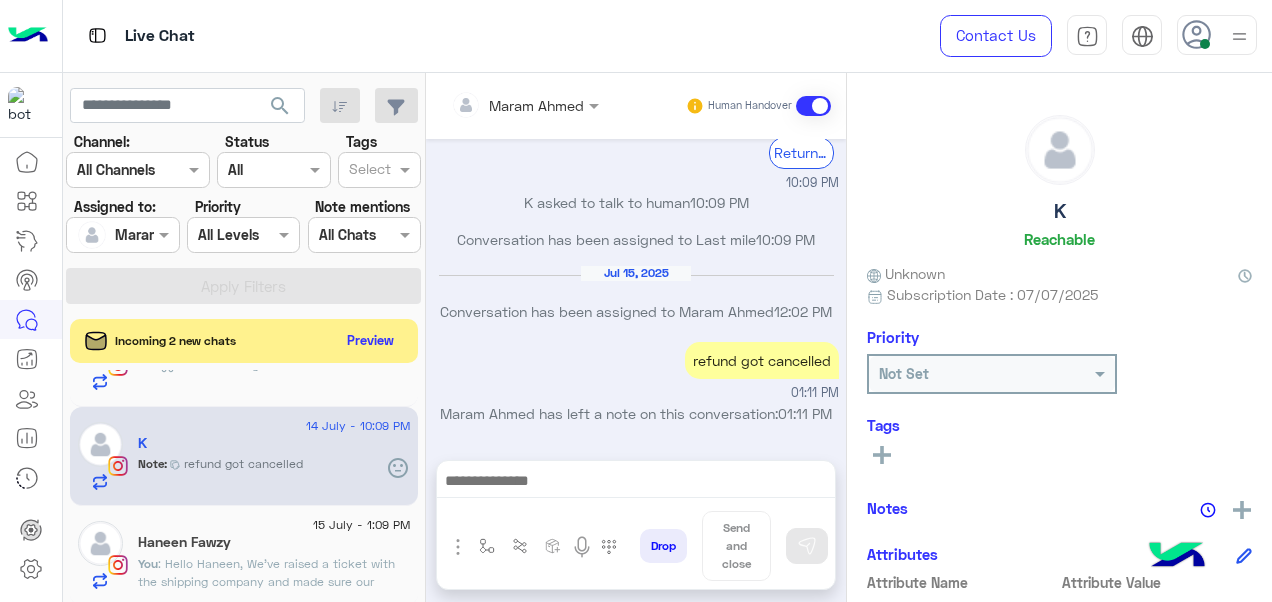 click 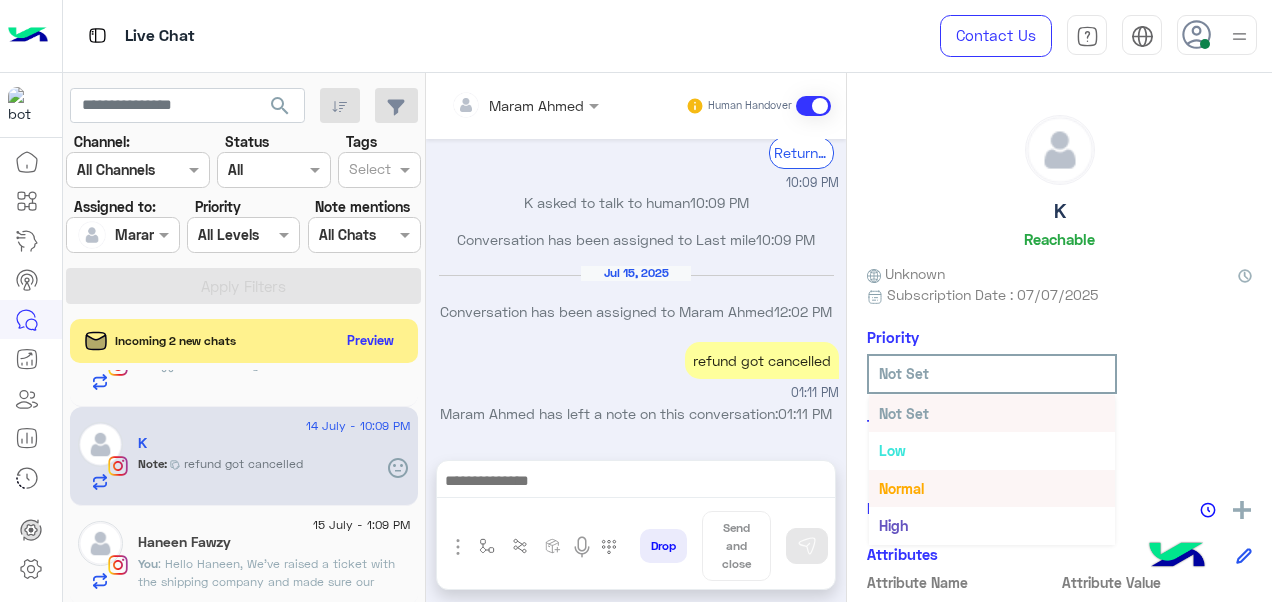 scroll, scrollTop: 36, scrollLeft: 0, axis: vertical 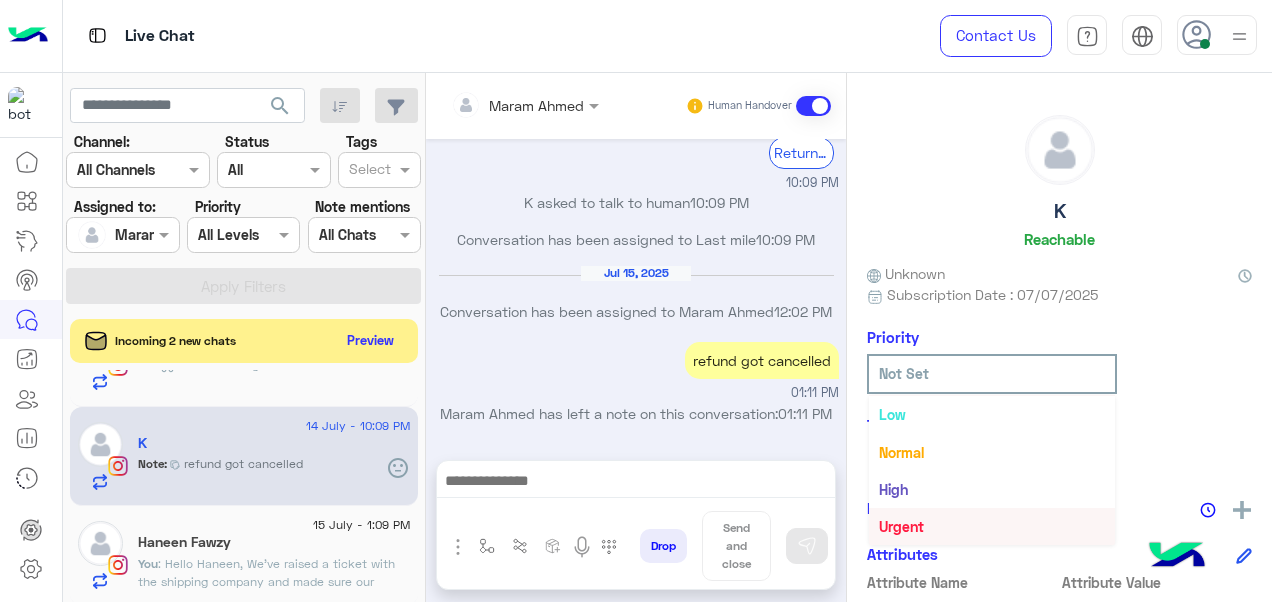 click on "Urgent" at bounding box center (992, 526) 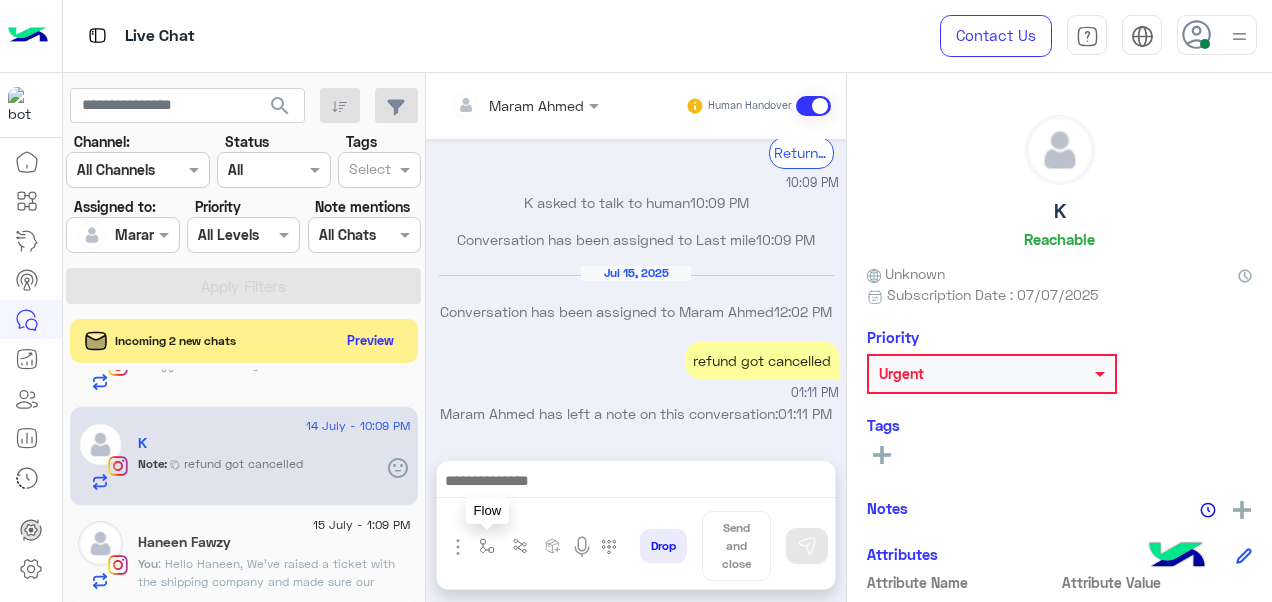 click at bounding box center (487, 546) 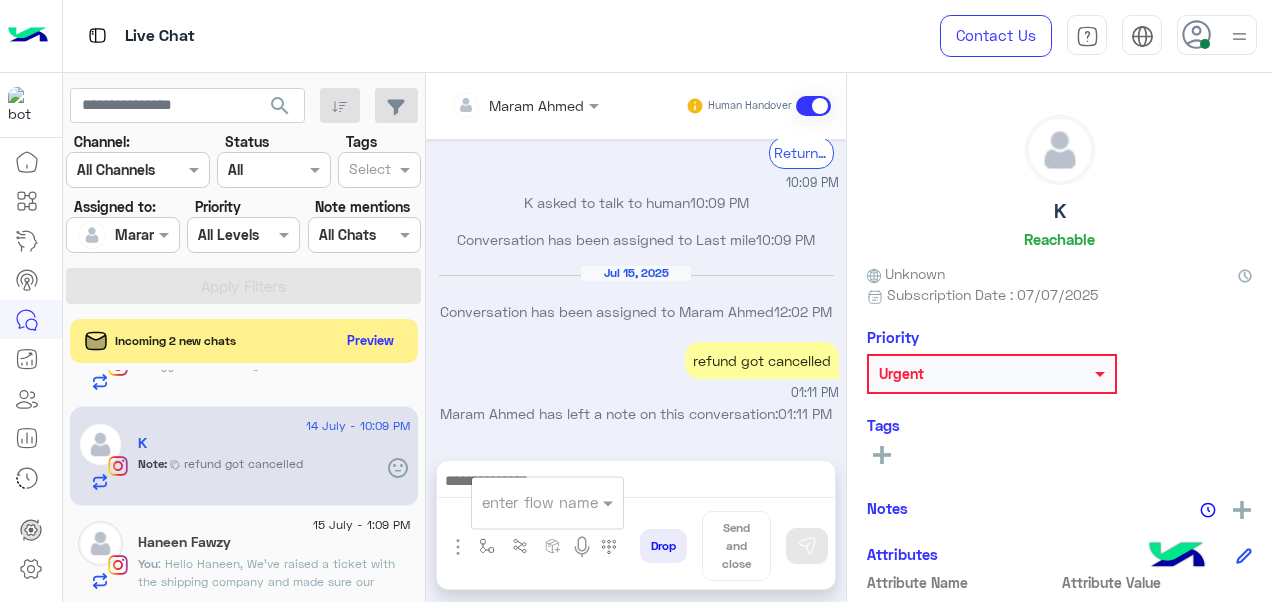 click on "enter flow name" at bounding box center [547, 502] 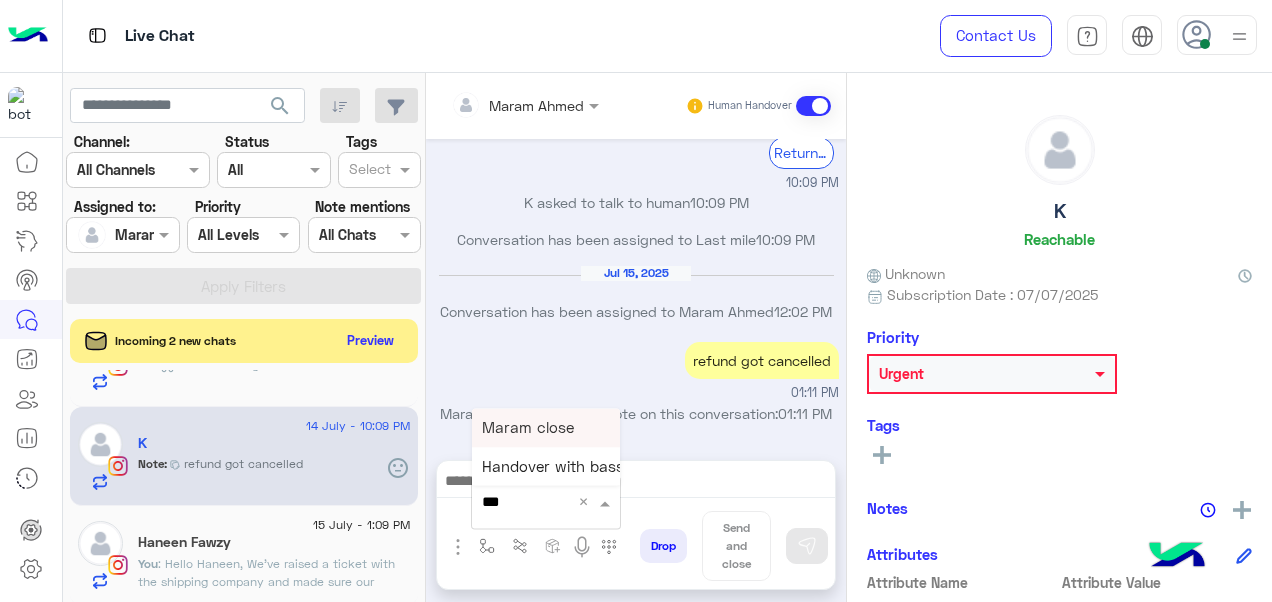 type on "****" 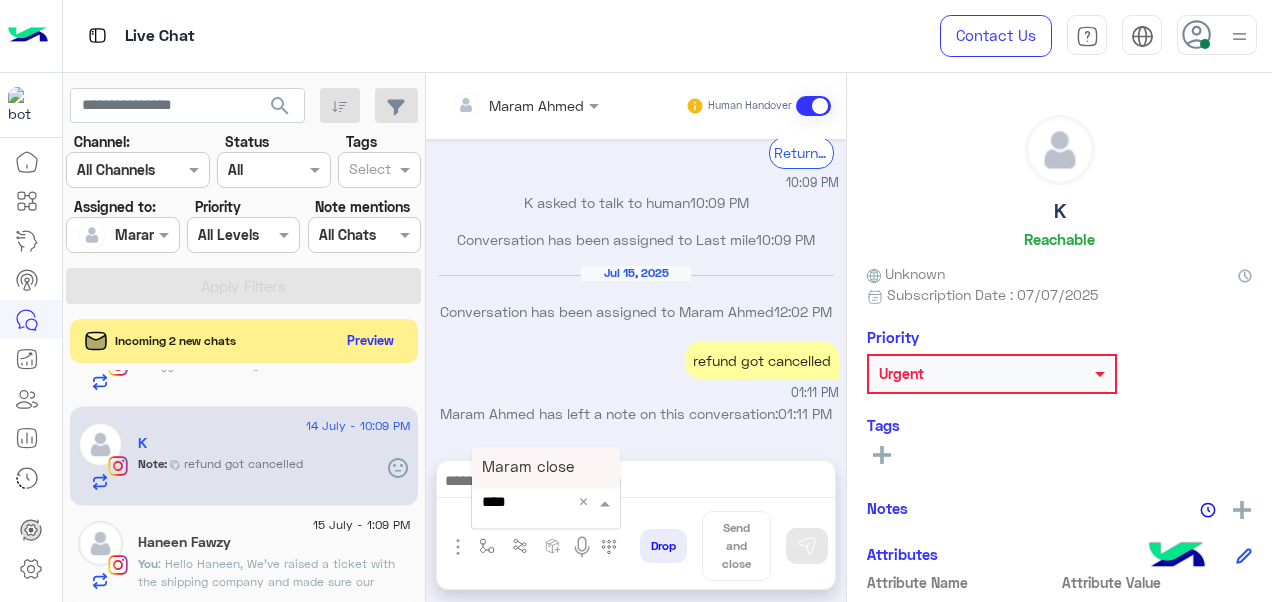click on "Maram close" at bounding box center (528, 466) 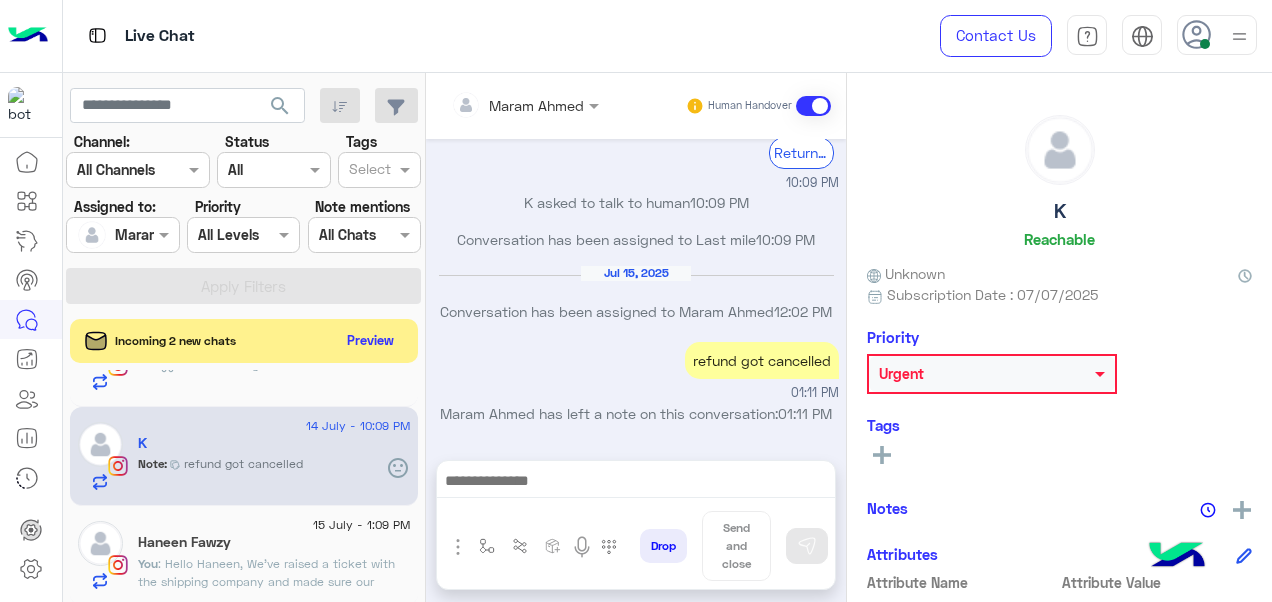 type on "**********" 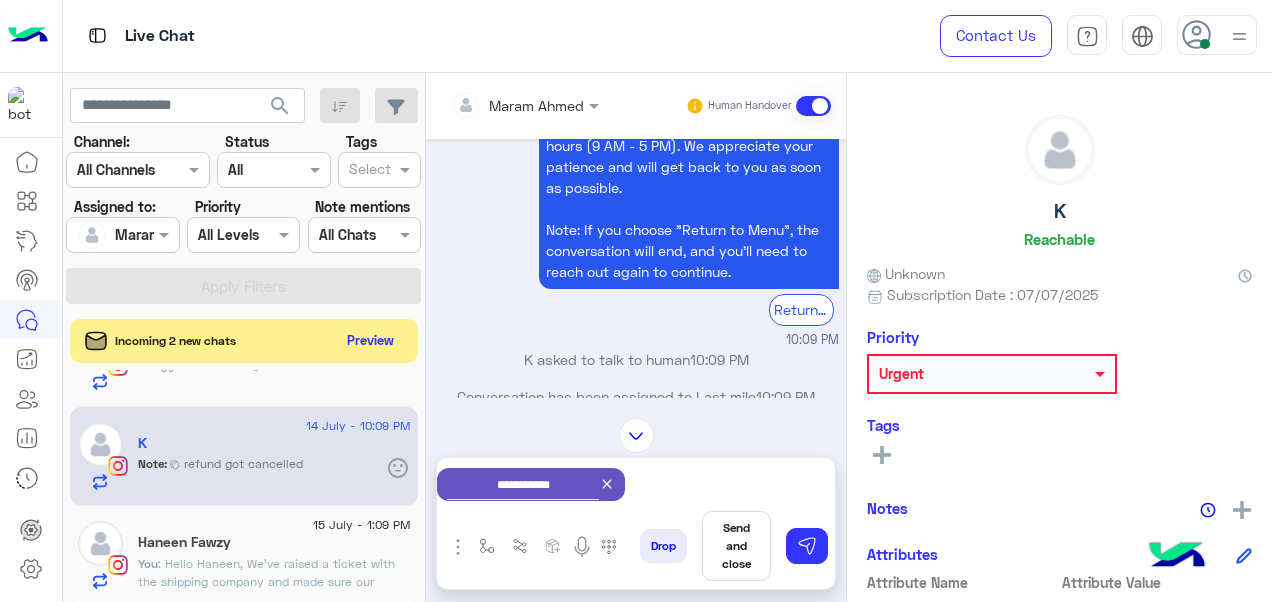 scroll, scrollTop: 4934, scrollLeft: 0, axis: vertical 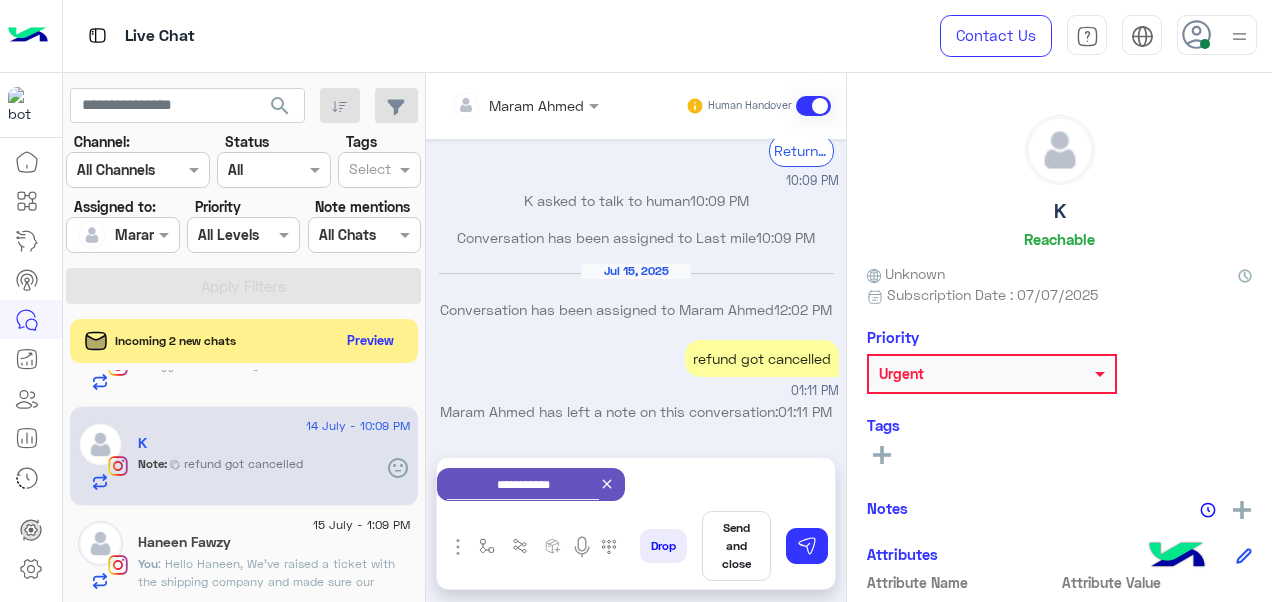 click 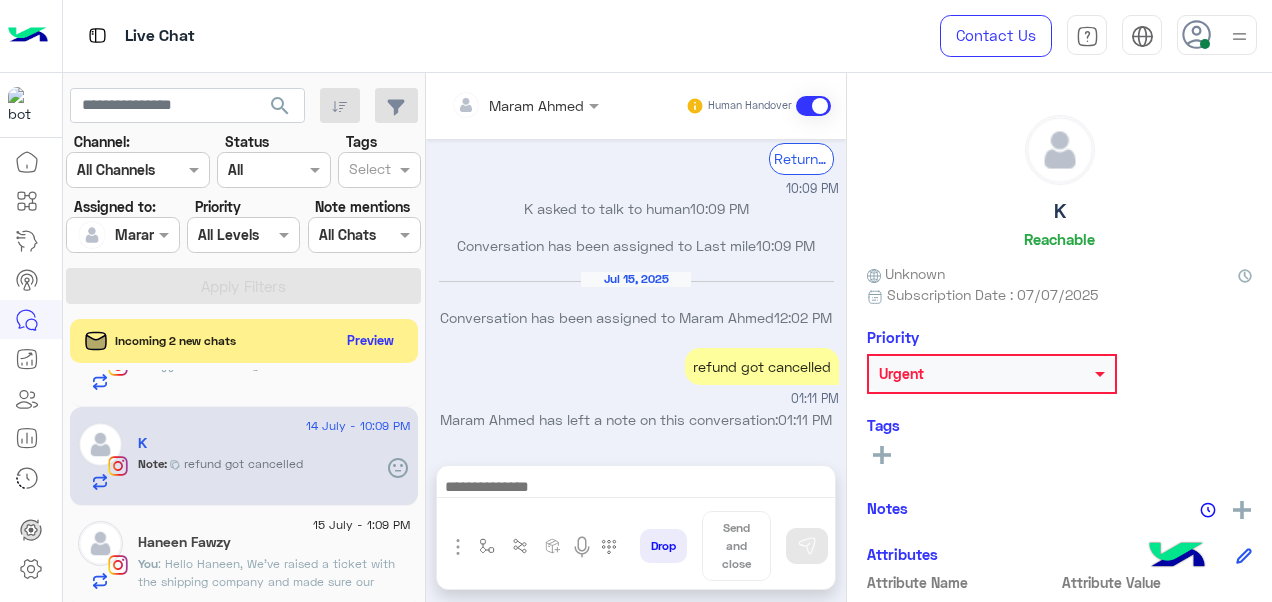 scroll, scrollTop: 4932, scrollLeft: 0, axis: vertical 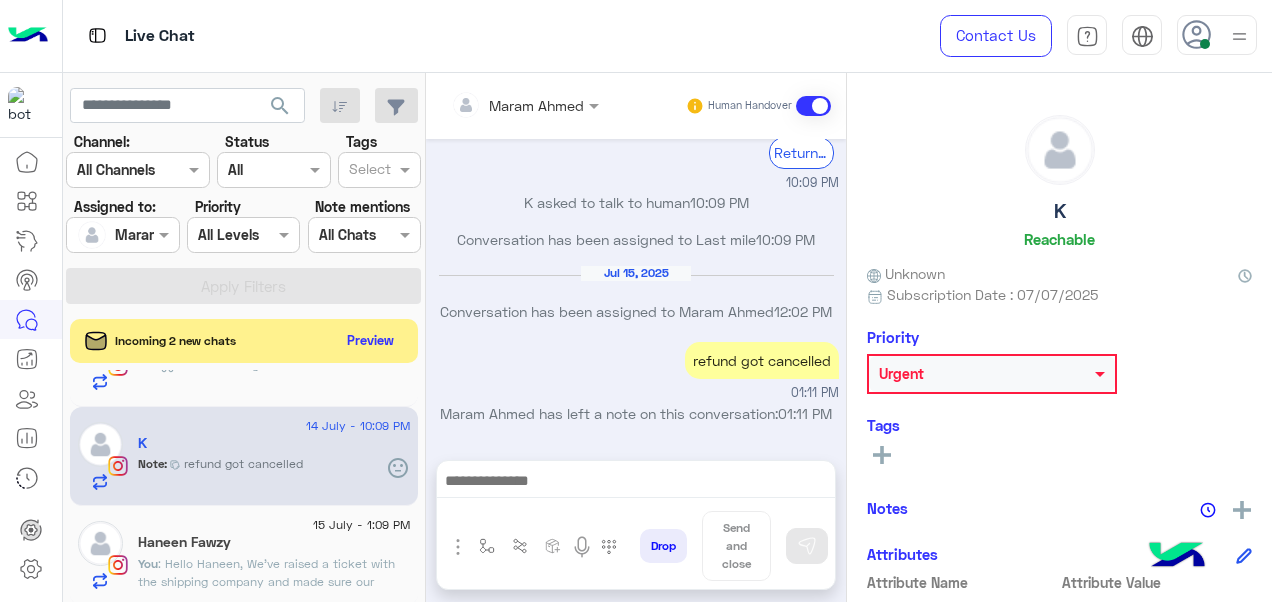 click at bounding box center [525, 104] 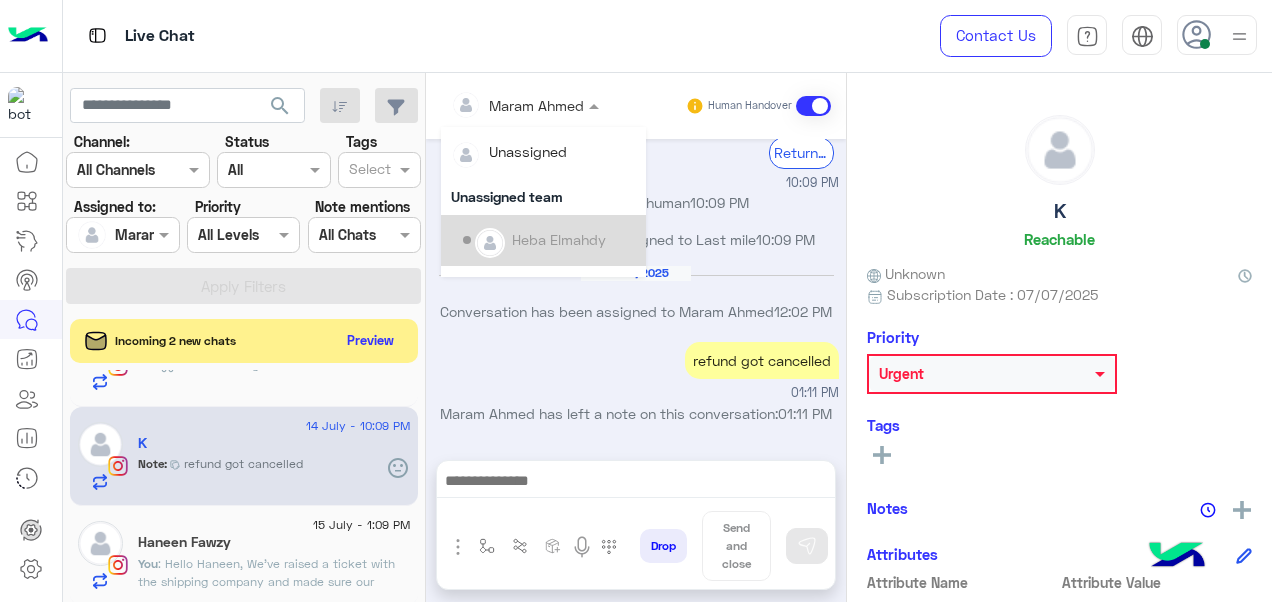 scroll, scrollTop: 354, scrollLeft: 0, axis: vertical 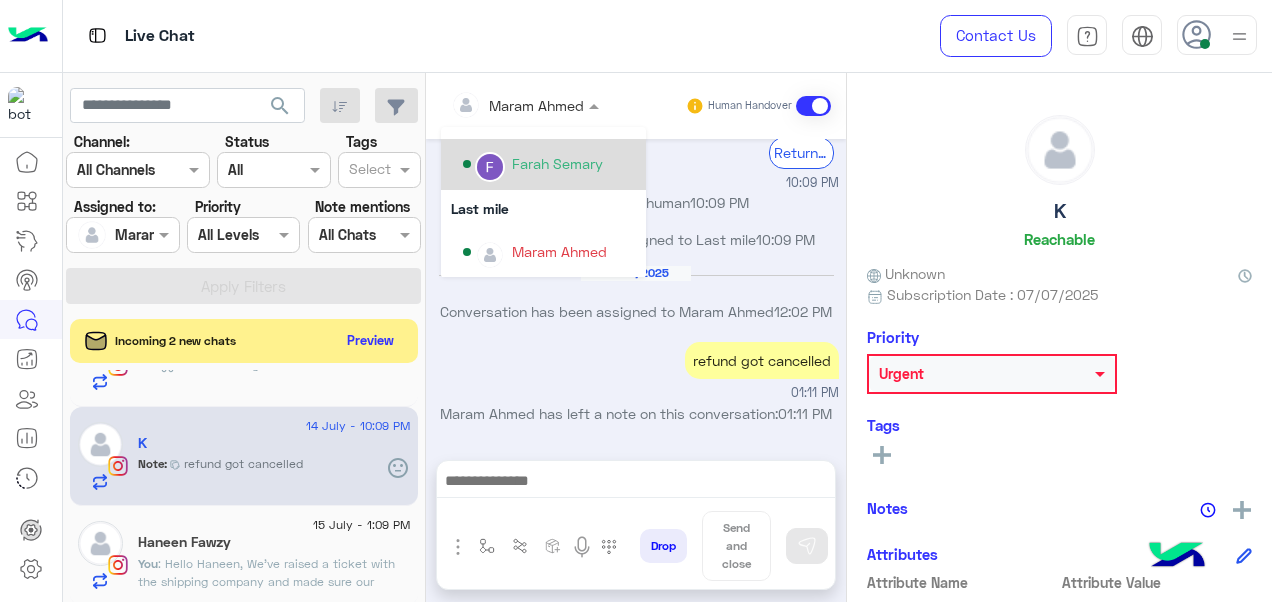 click on "Farah Semary" at bounding box center (557, 163) 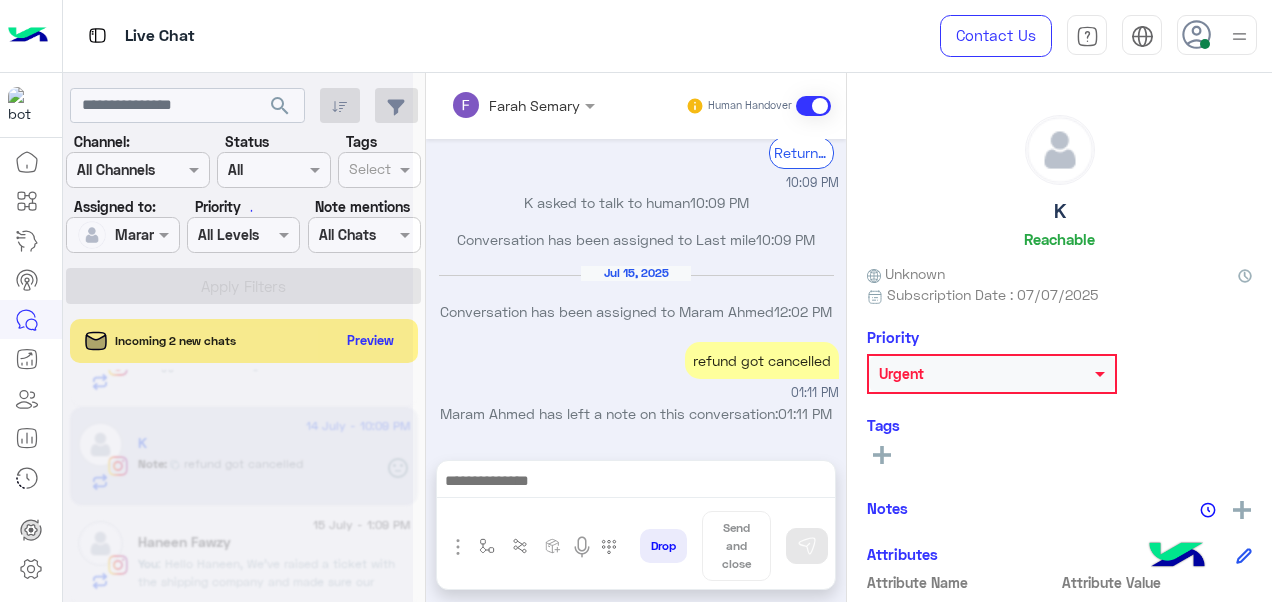scroll, scrollTop: 370, scrollLeft: 0, axis: vertical 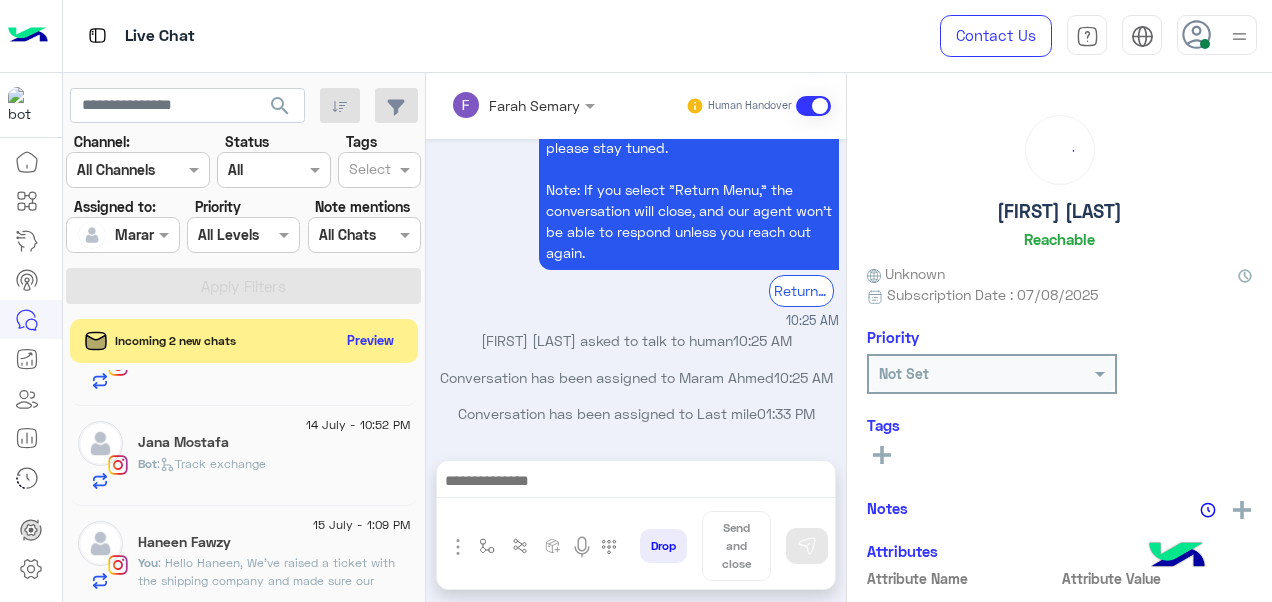 click on "You  : Hello [NAME],
We’ve raised a ticket with the shipping company and made sure our dedicated last mile team will follow up on the issue. You should receive an update from the shipping company very soon. 🤍" 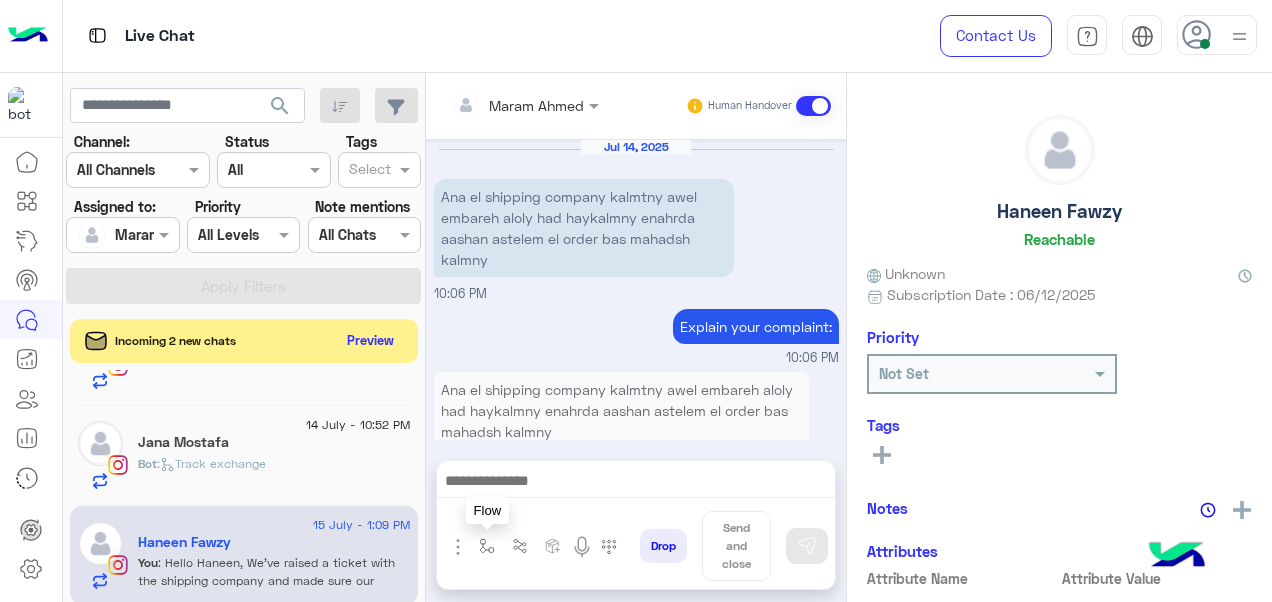 scroll, scrollTop: 832, scrollLeft: 0, axis: vertical 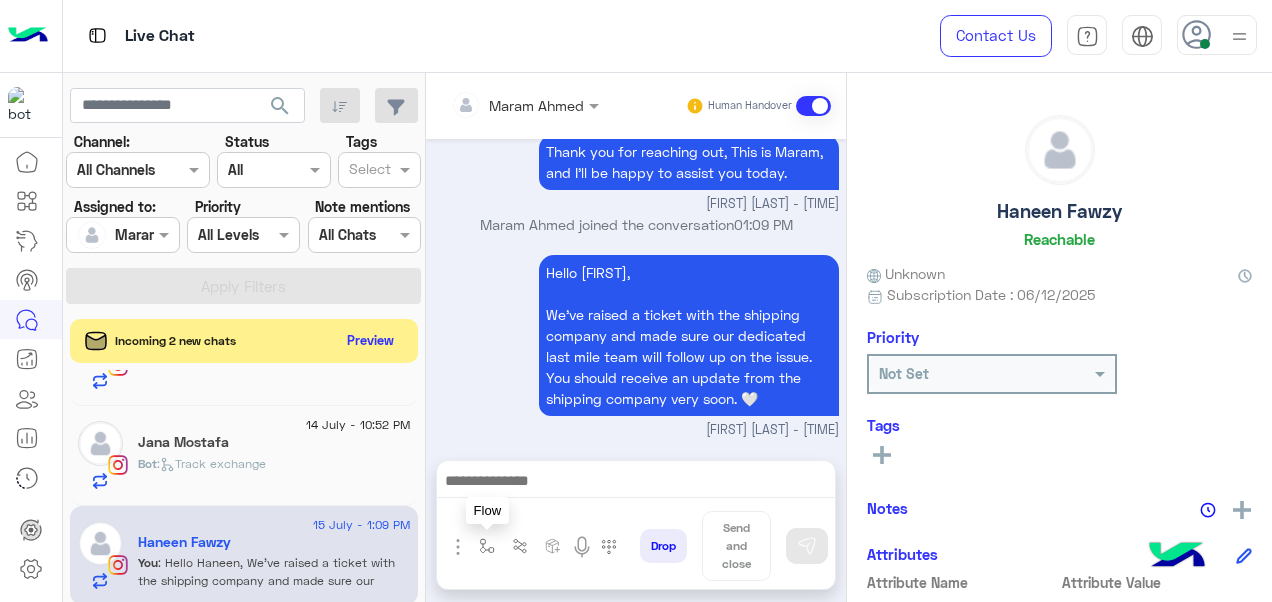 click at bounding box center [487, 546] 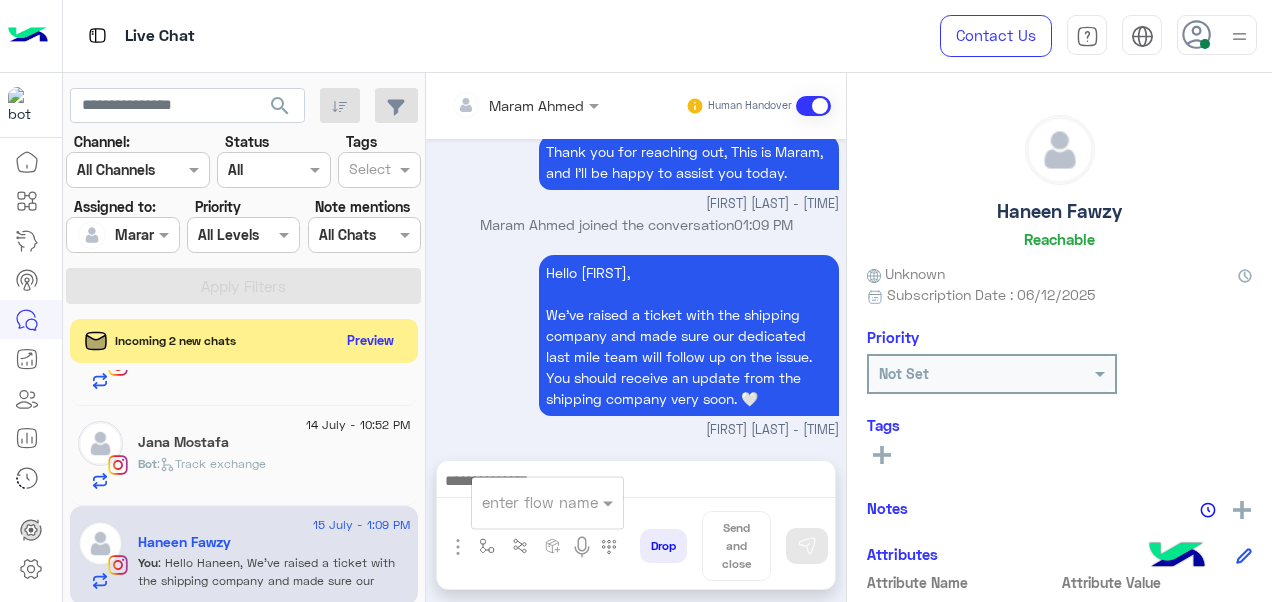 click on "enter flow name" at bounding box center [547, 502] 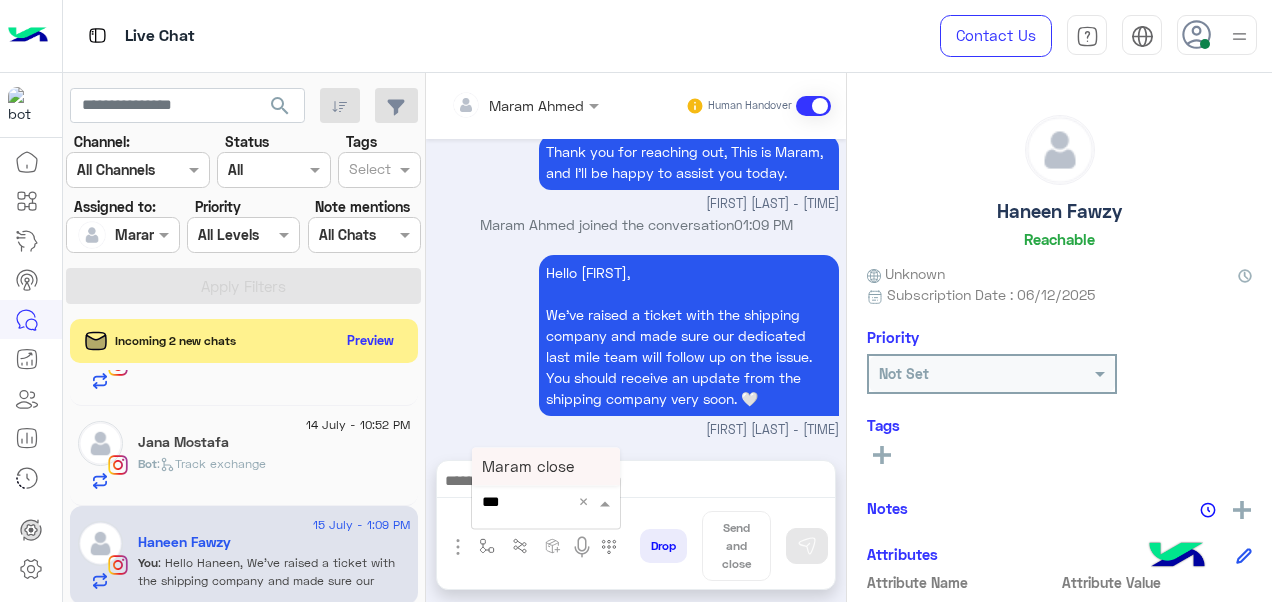 type on "****" 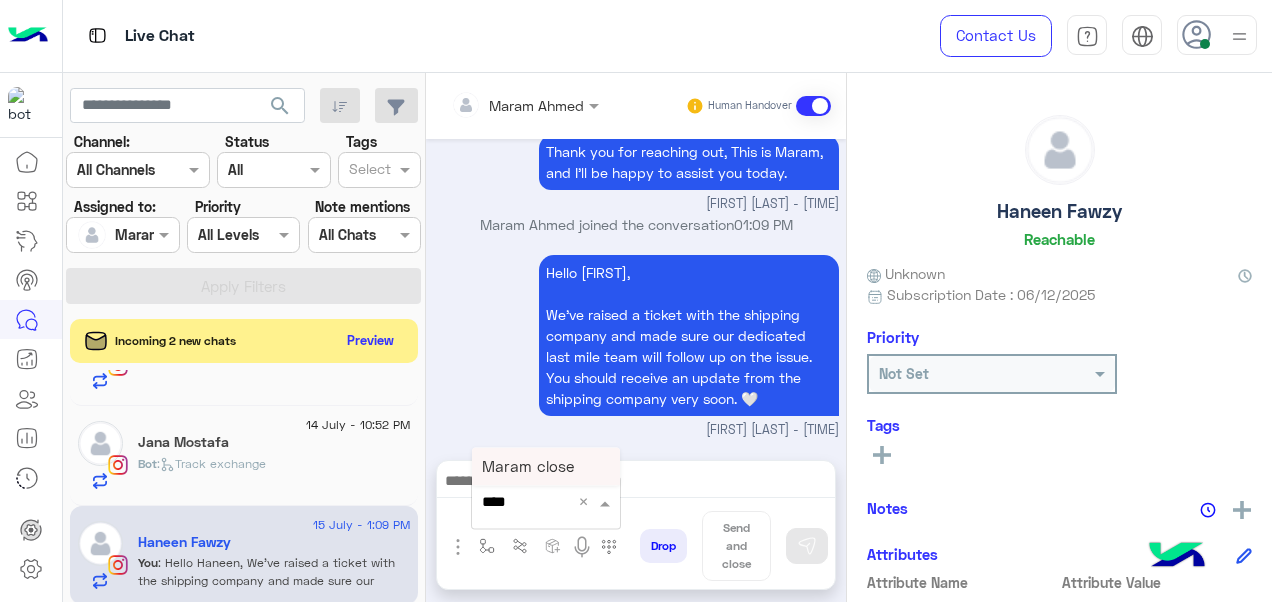 click on "Maram close" at bounding box center (546, 466) 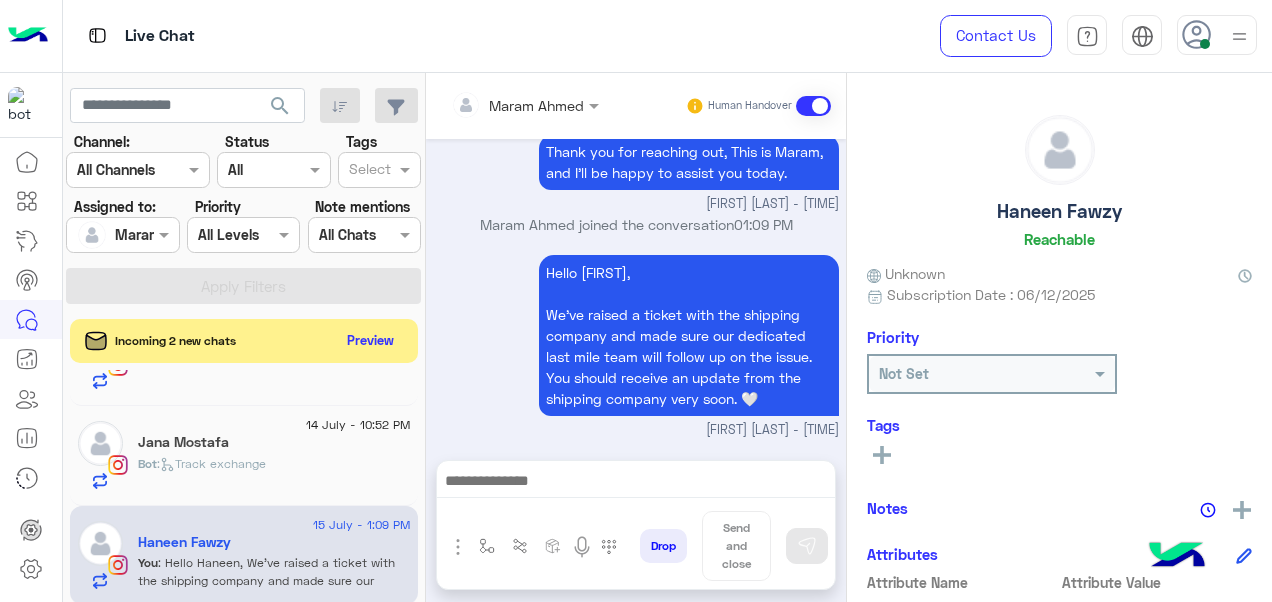 type on "**********" 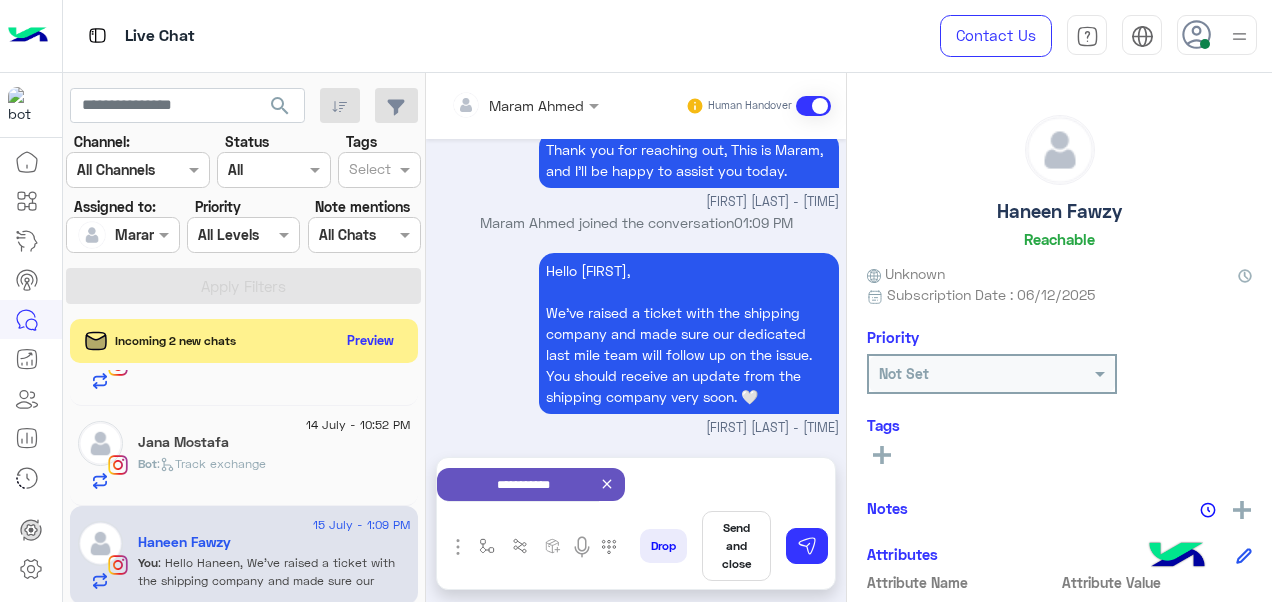 click on "Send and close" at bounding box center [736, 546] 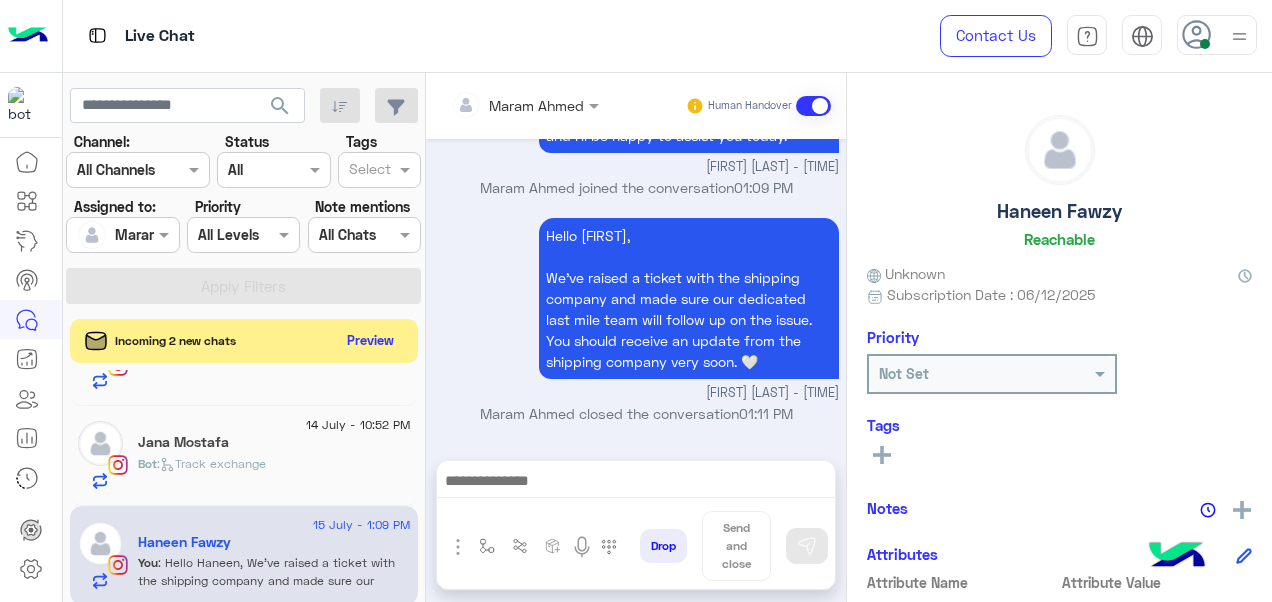 scroll, scrollTop: 835, scrollLeft: 0, axis: vertical 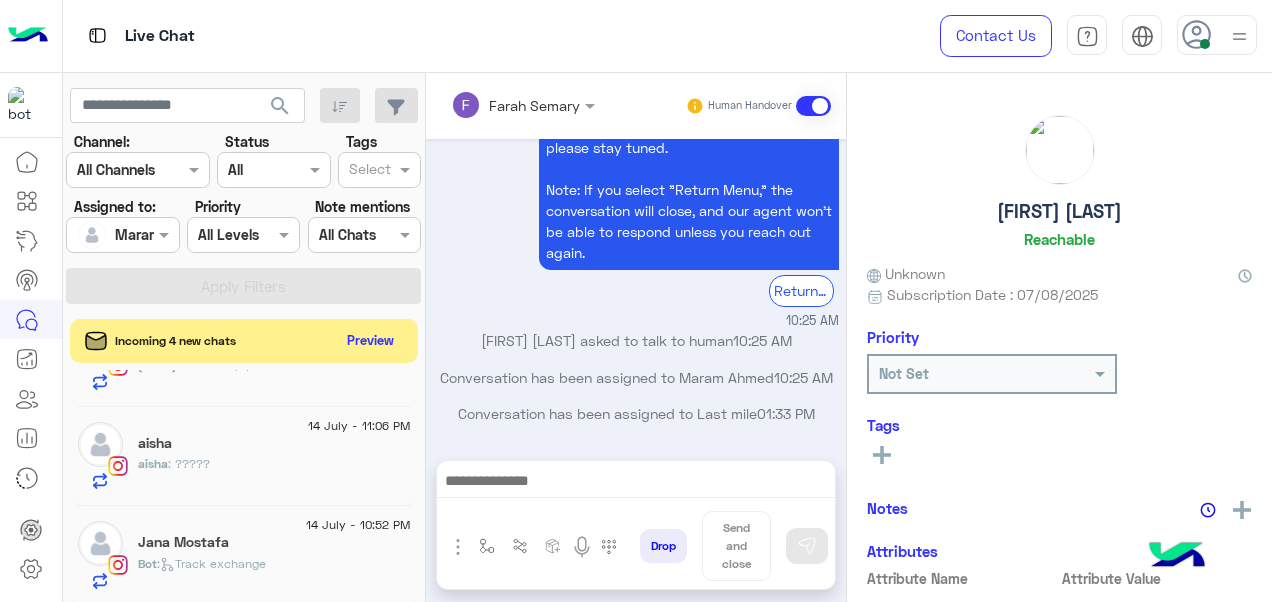 click on "Jana Mostafa" 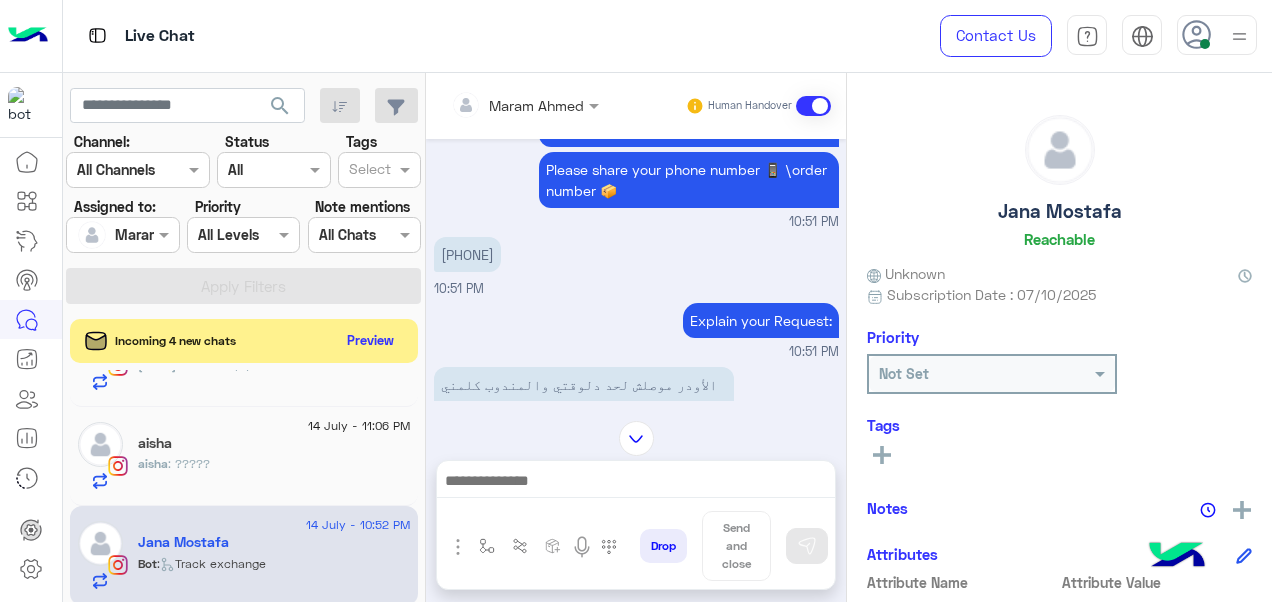 scroll, scrollTop: 206, scrollLeft: 0, axis: vertical 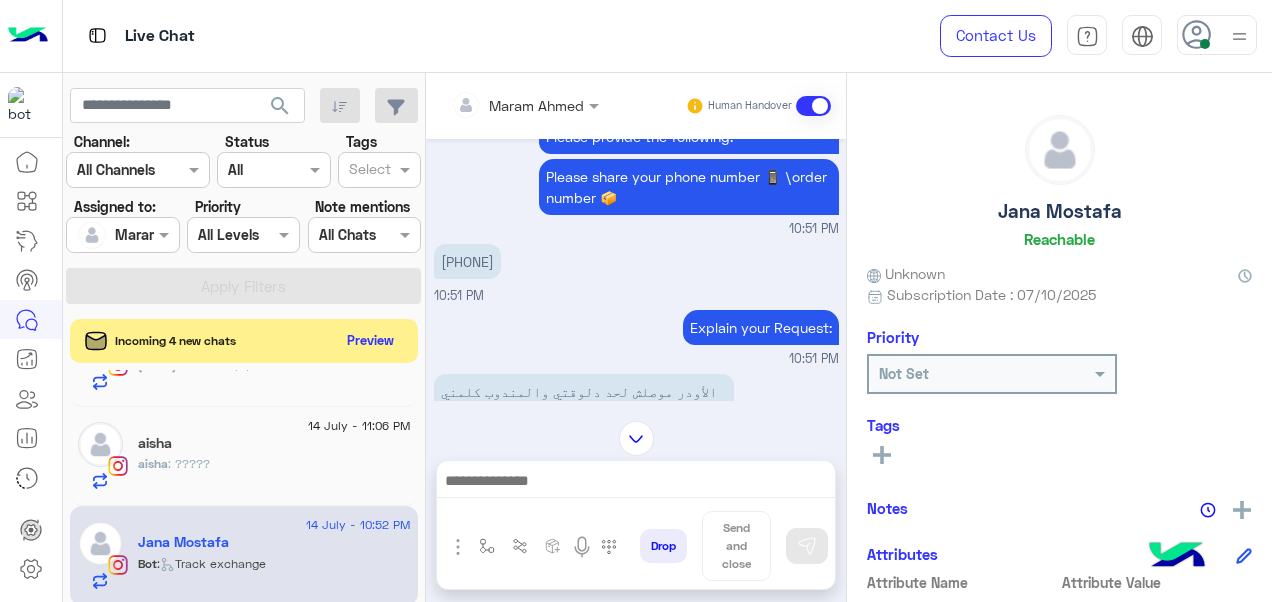 drag, startPoint x: 528, startPoint y: 260, endPoint x: 450, endPoint y: 256, distance: 78.10249 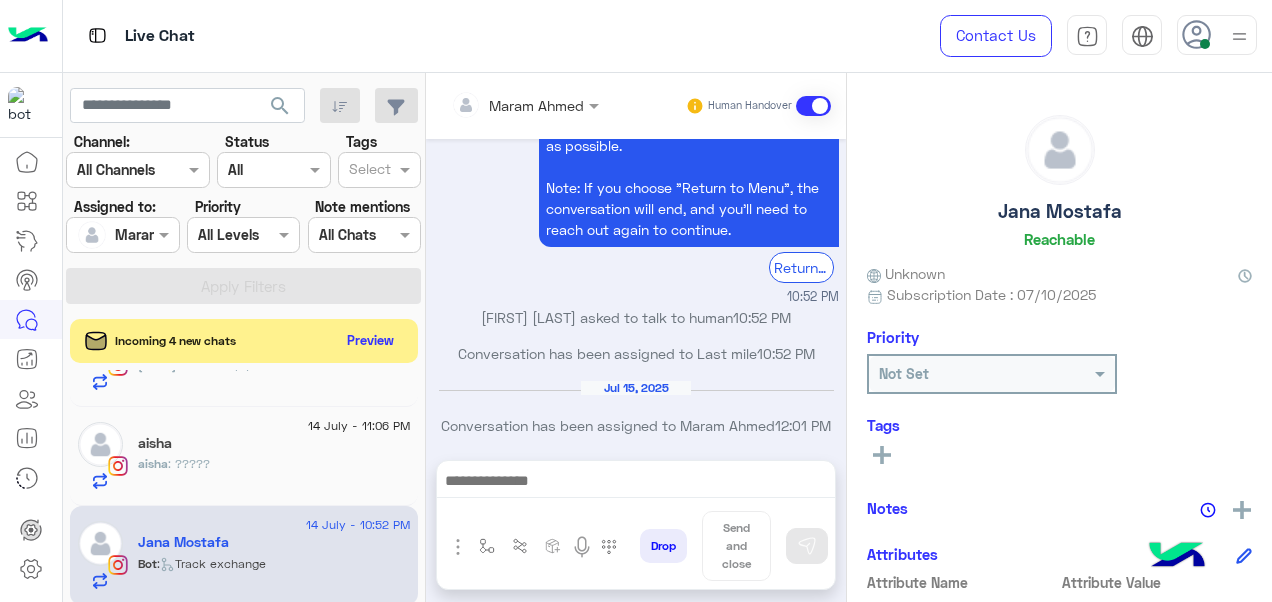 scroll, scrollTop: 674, scrollLeft: 0, axis: vertical 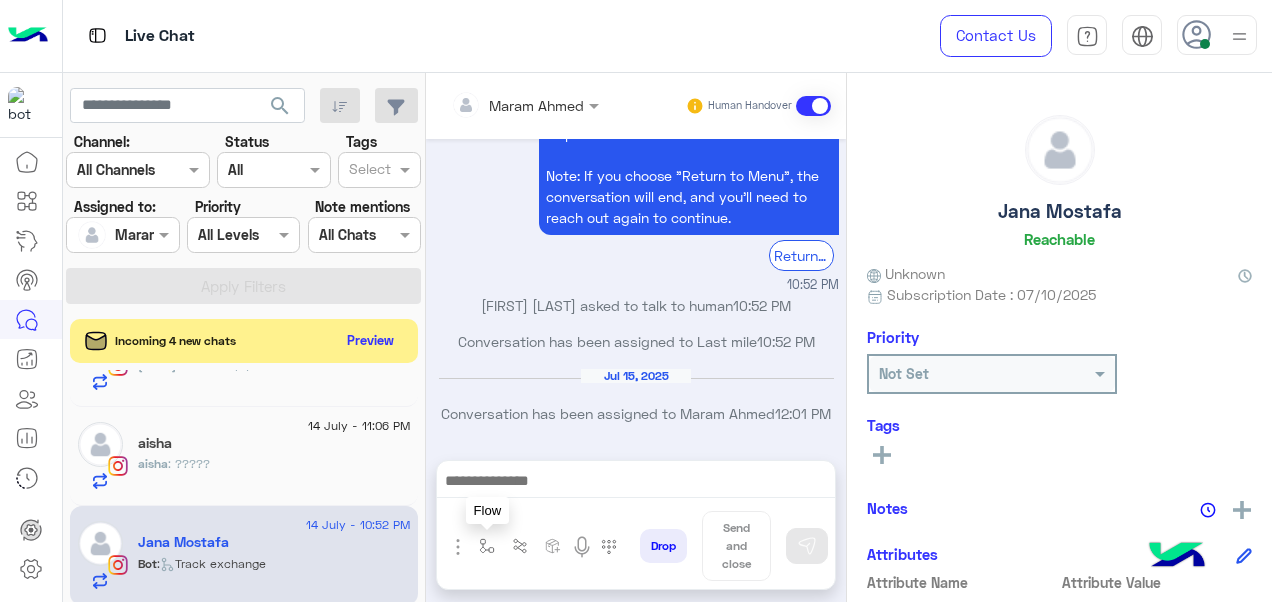 click at bounding box center (487, 546) 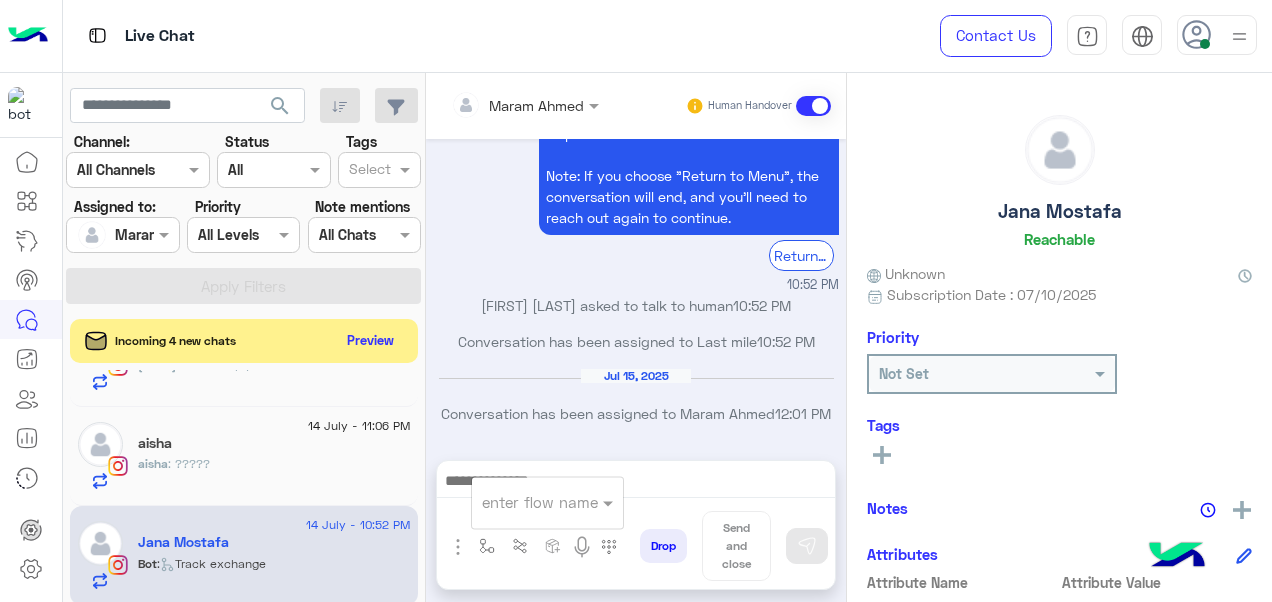 click at bounding box center [523, 502] 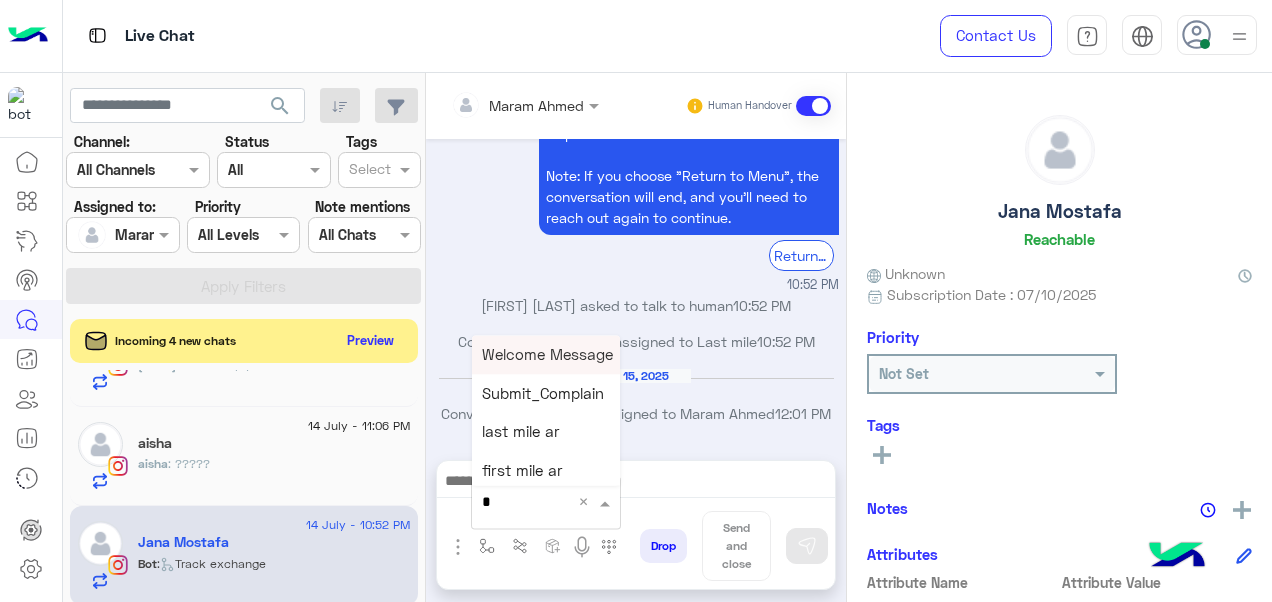 type on "*" 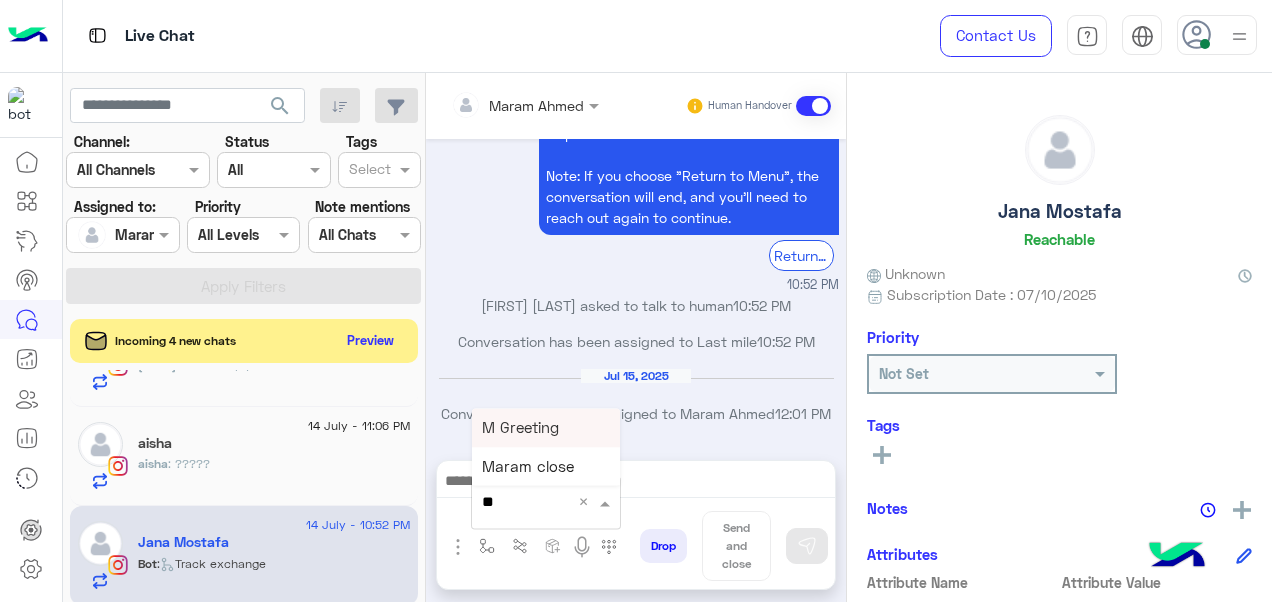 click on "M Greeting" at bounding box center (546, 427) 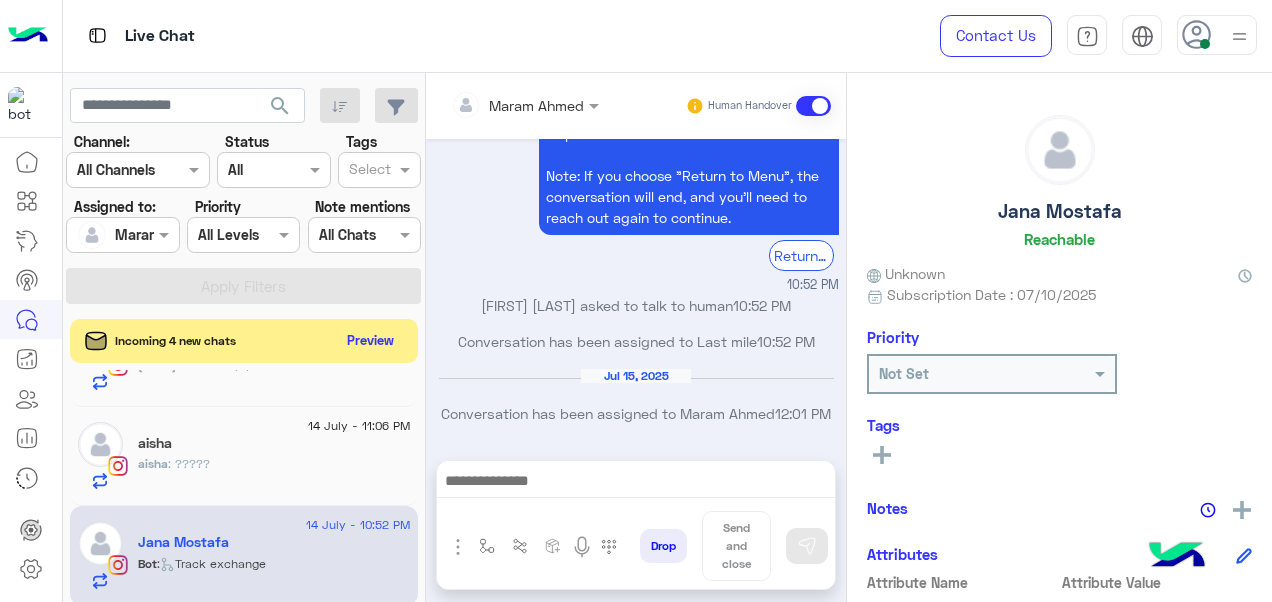 type on "**********" 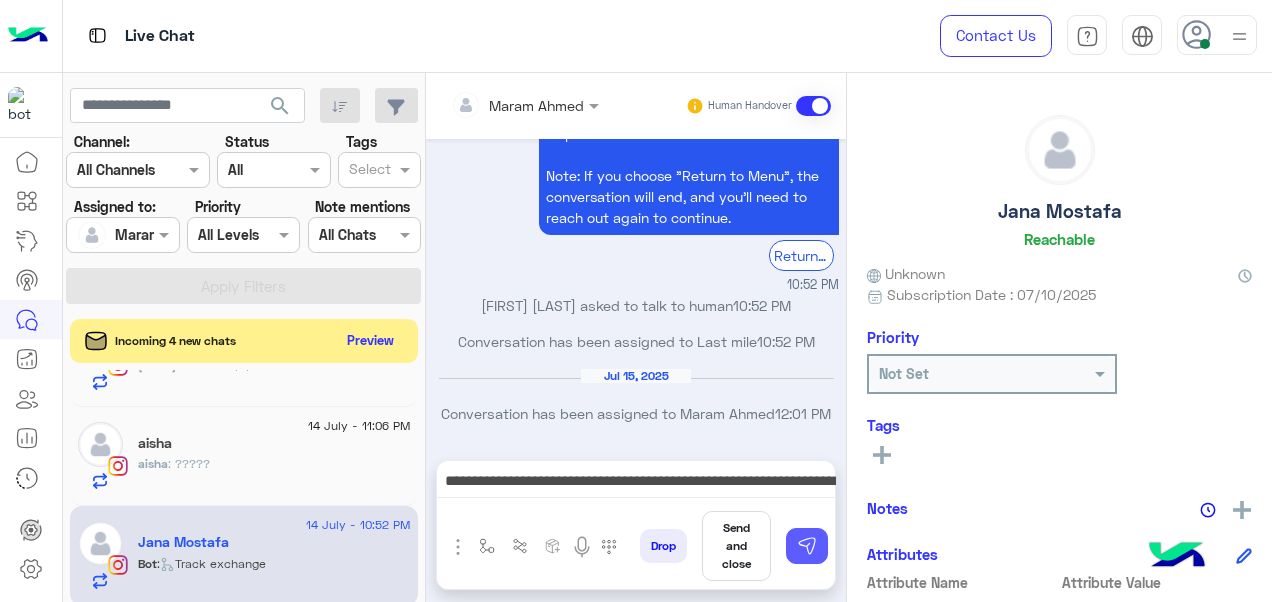 click at bounding box center [807, 546] 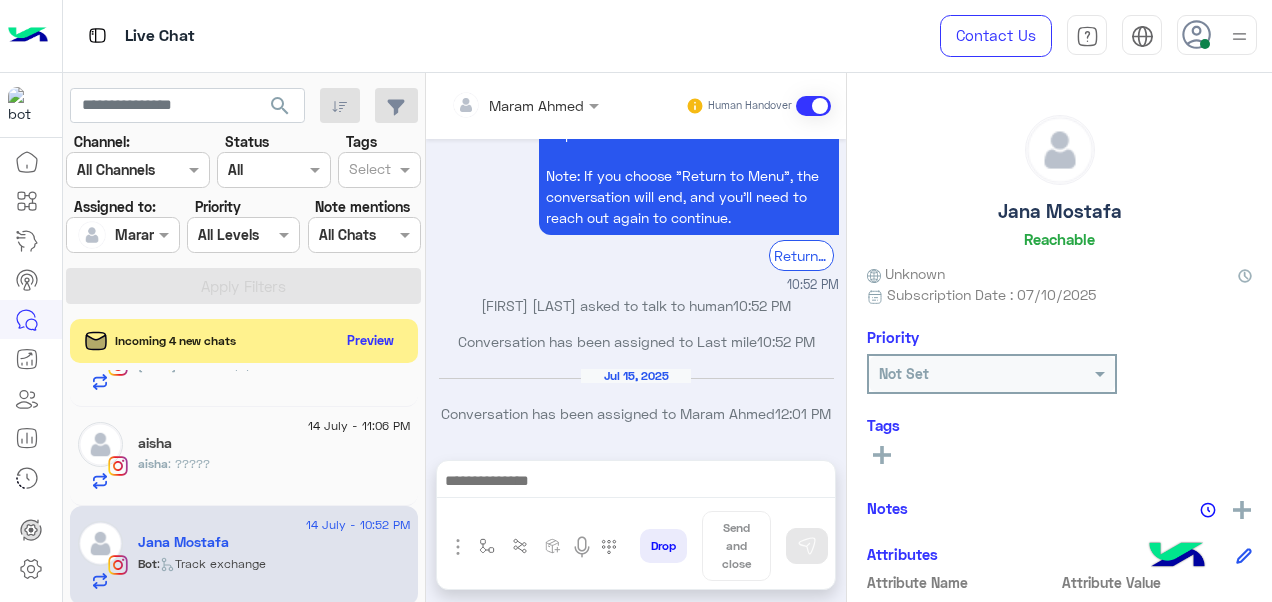 click at bounding box center [636, 483] 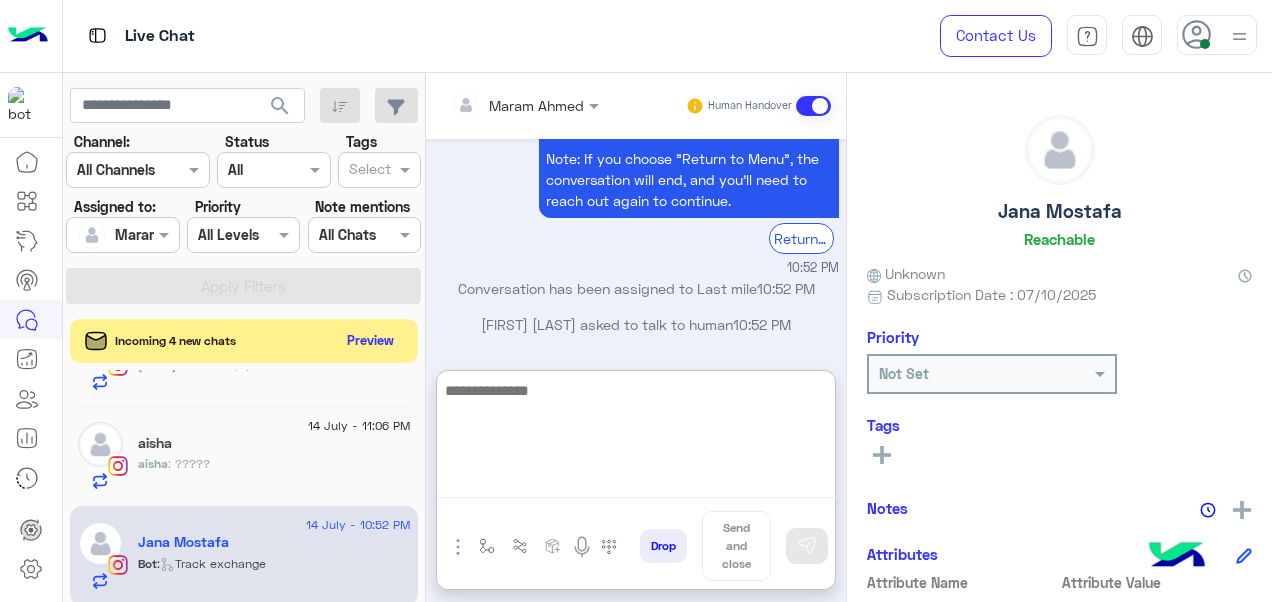 scroll, scrollTop: 885, scrollLeft: 0, axis: vertical 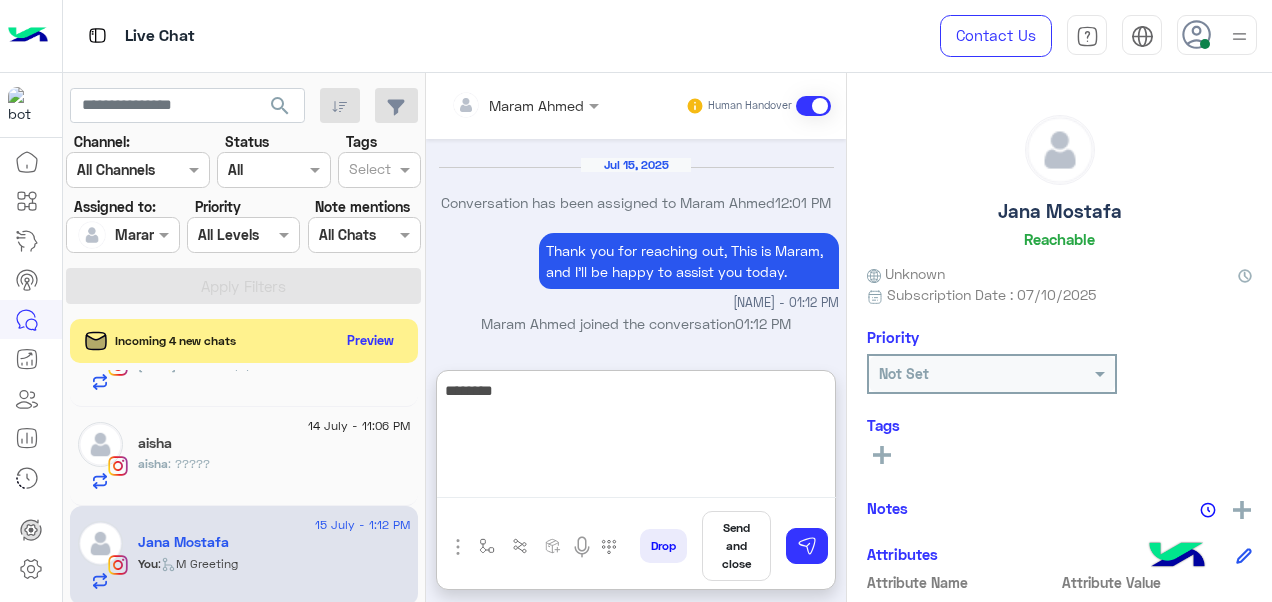 paste on "**********" 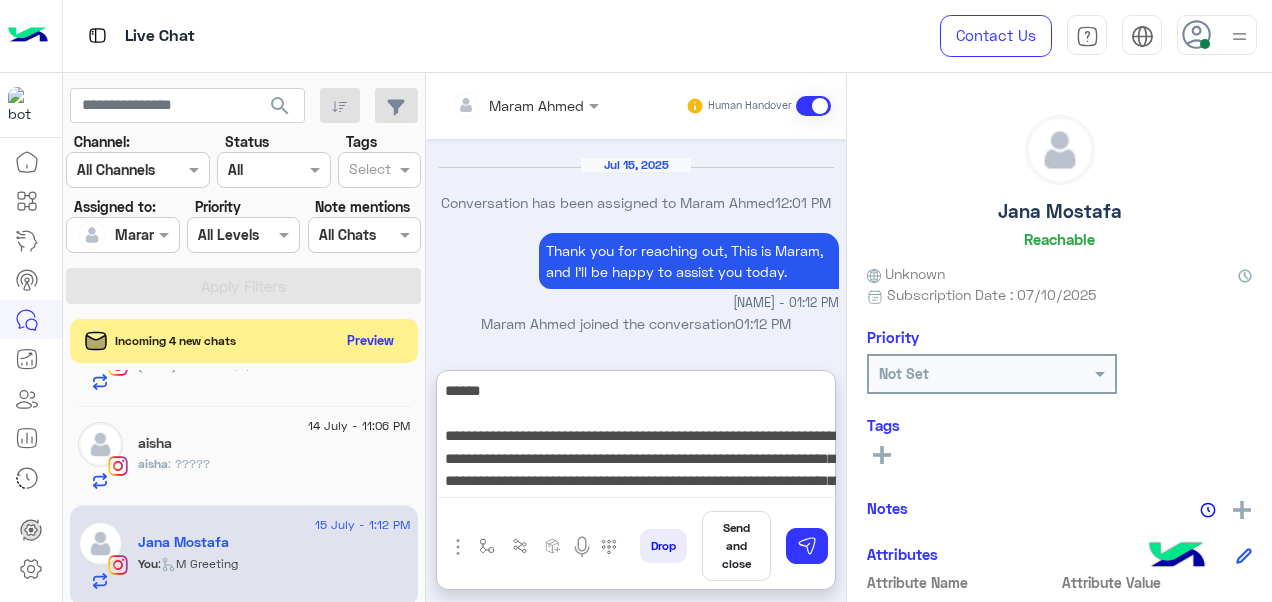 scroll, scrollTop: 60, scrollLeft: 0, axis: vertical 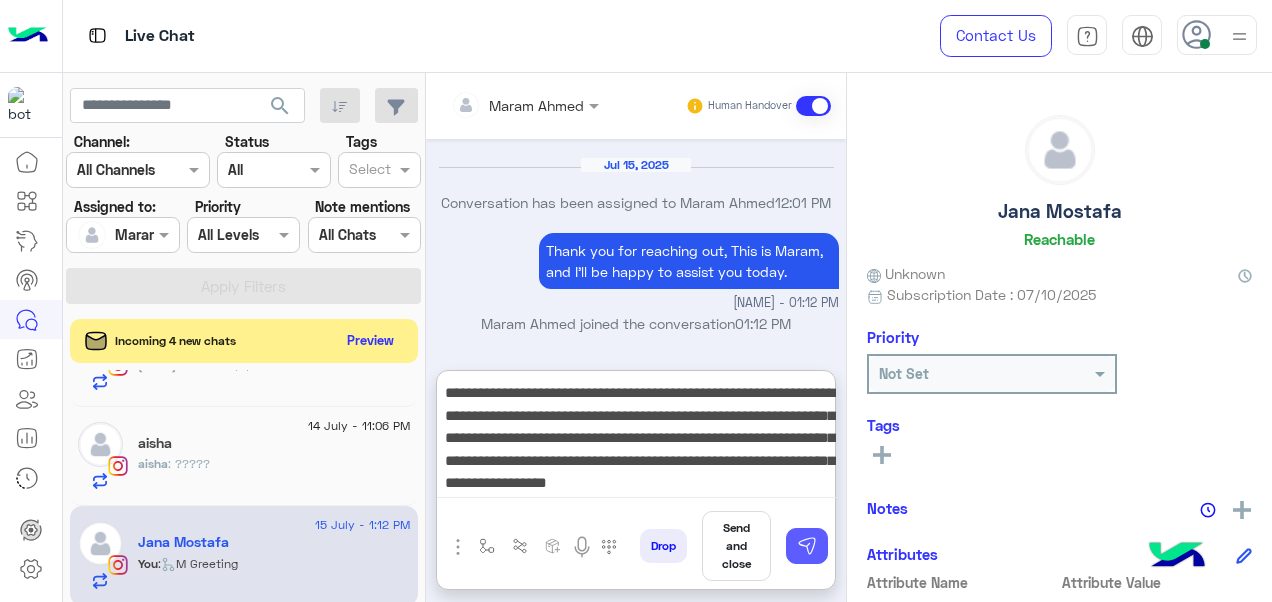 type on "**********" 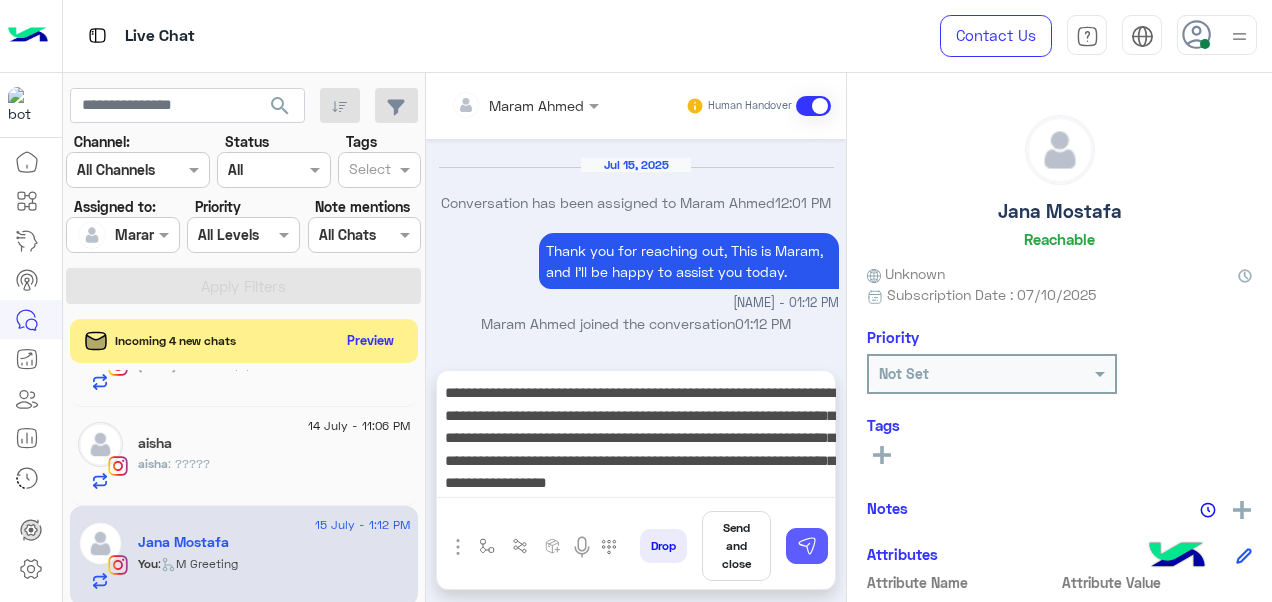 click at bounding box center (807, 546) 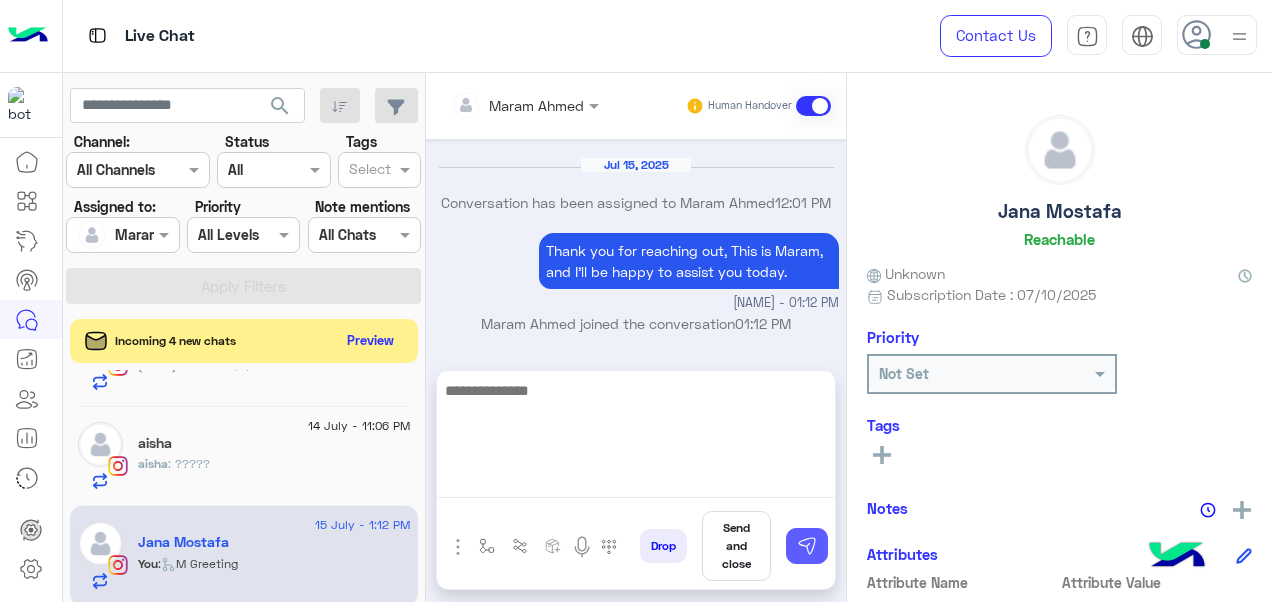 scroll, scrollTop: 1027, scrollLeft: 0, axis: vertical 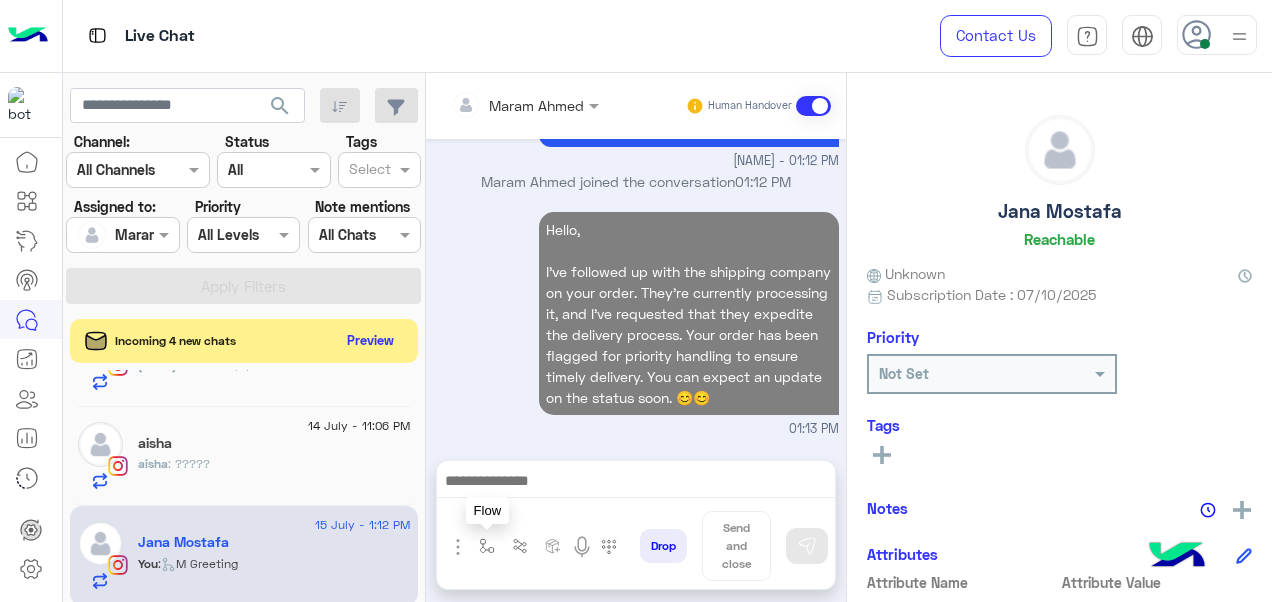 click at bounding box center [487, 546] 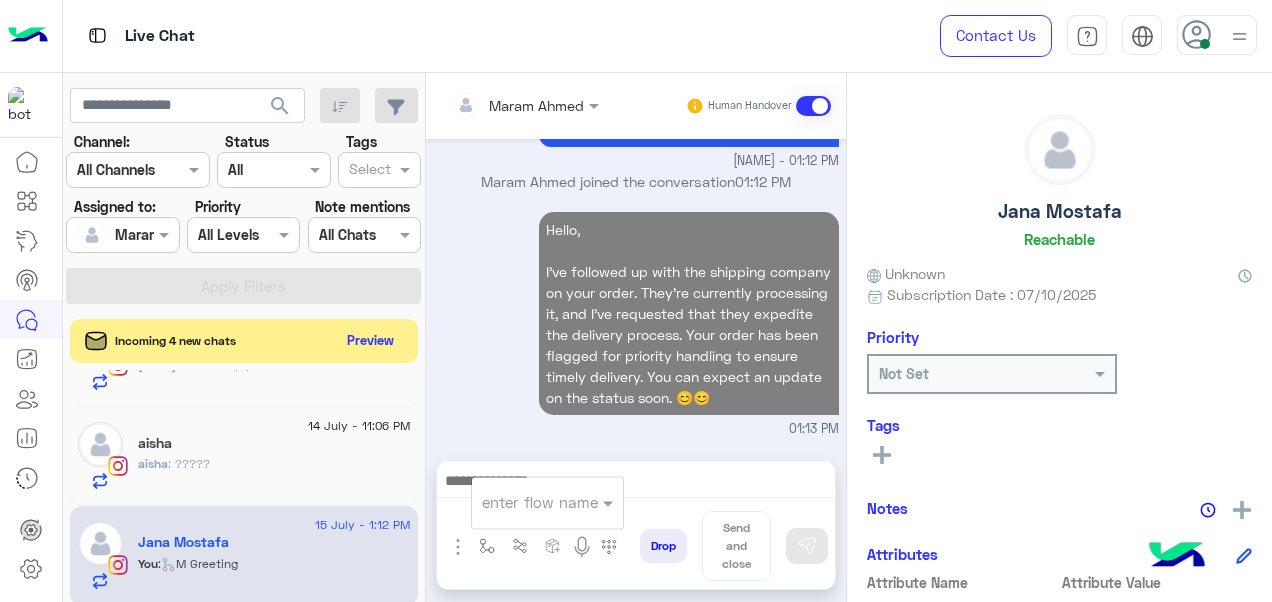 click on "enter flow name" at bounding box center (540, 502) 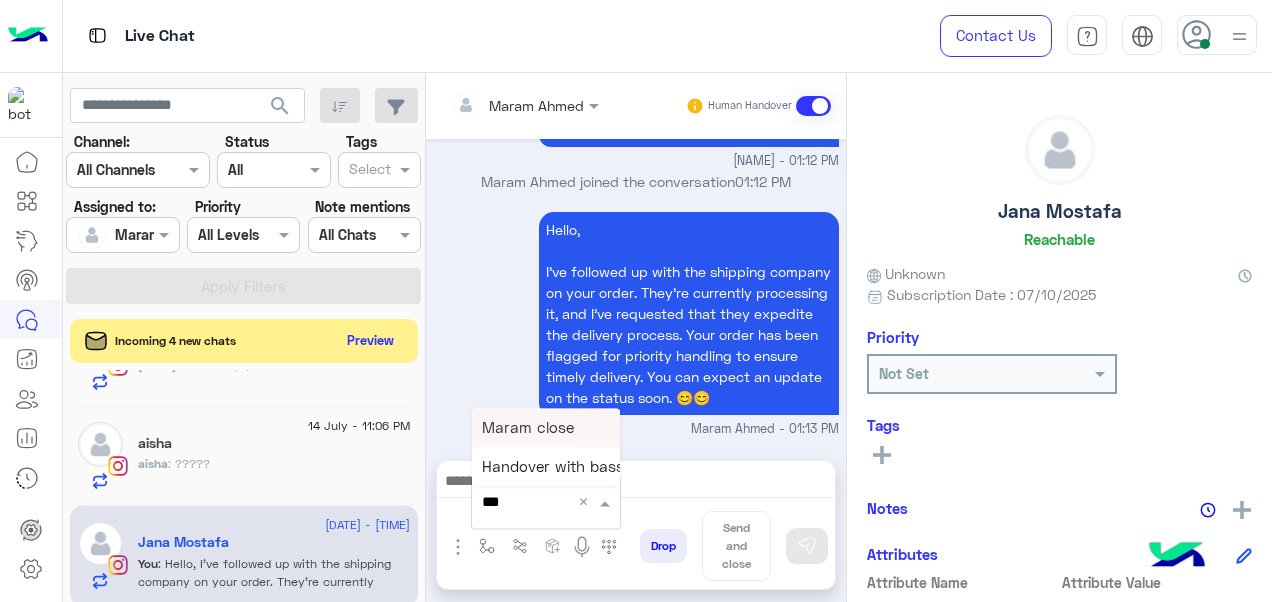type on "****" 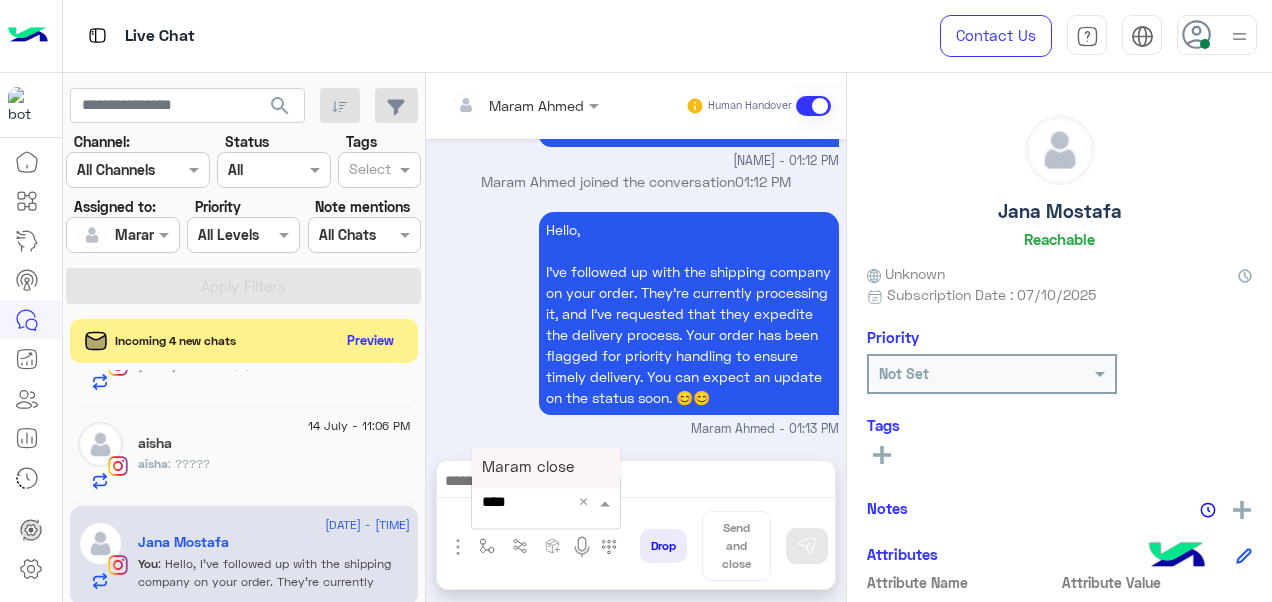 click on "Maram close" at bounding box center (528, 466) 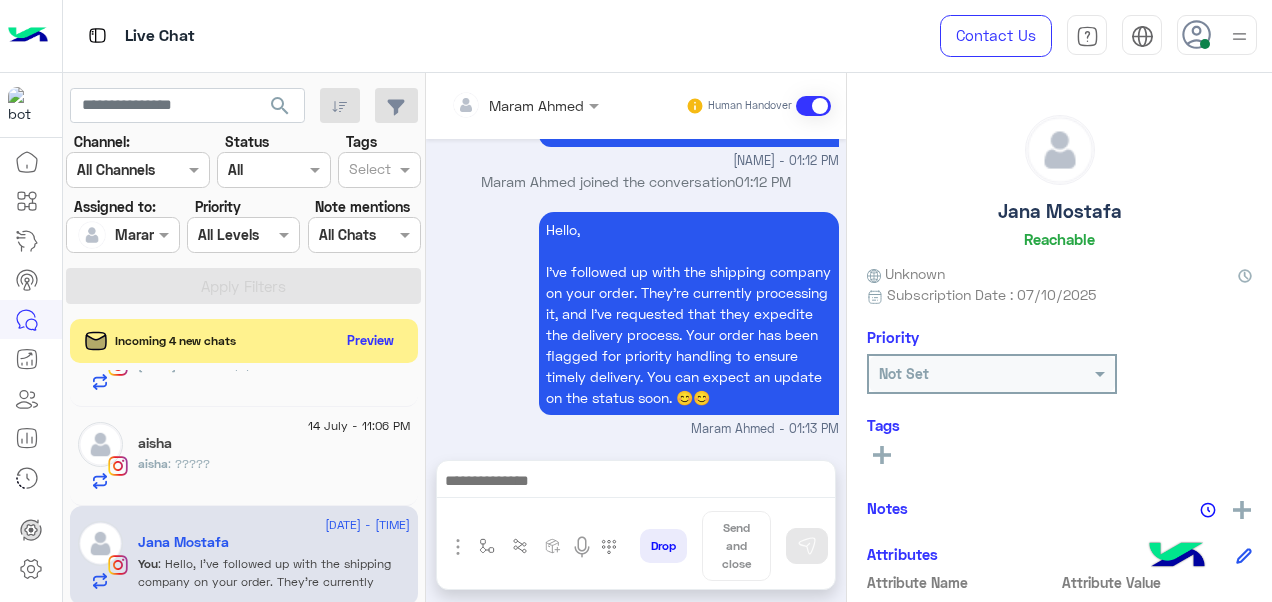 type on "**********" 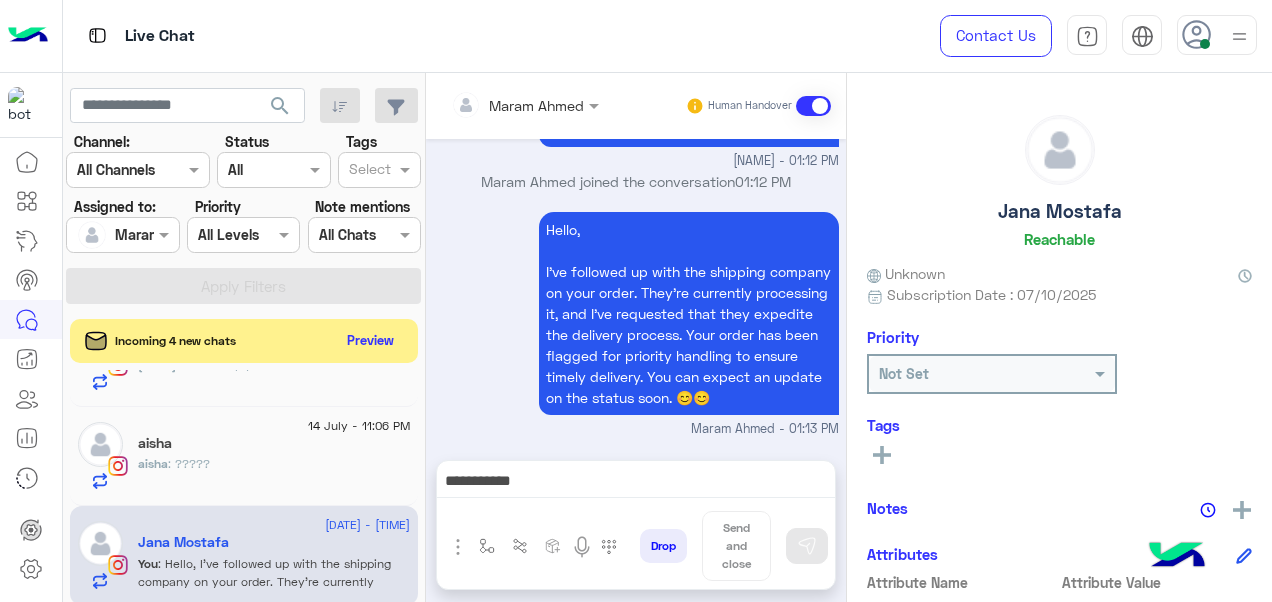 scroll, scrollTop: 1030, scrollLeft: 0, axis: vertical 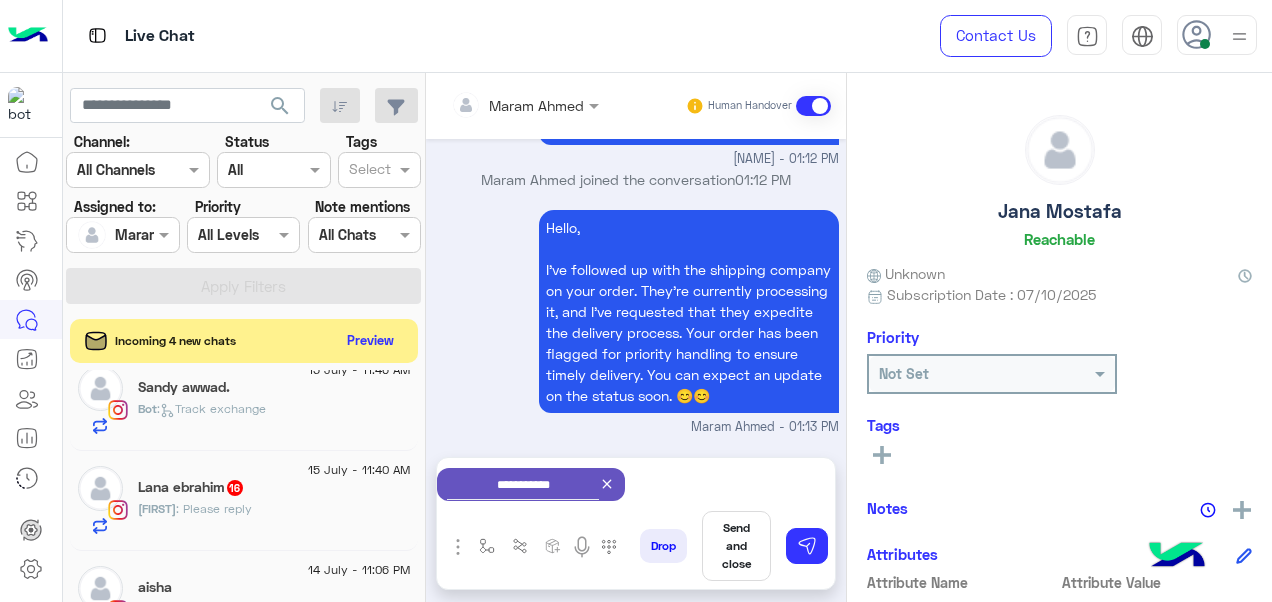 click on "Send and close" at bounding box center (736, 546) 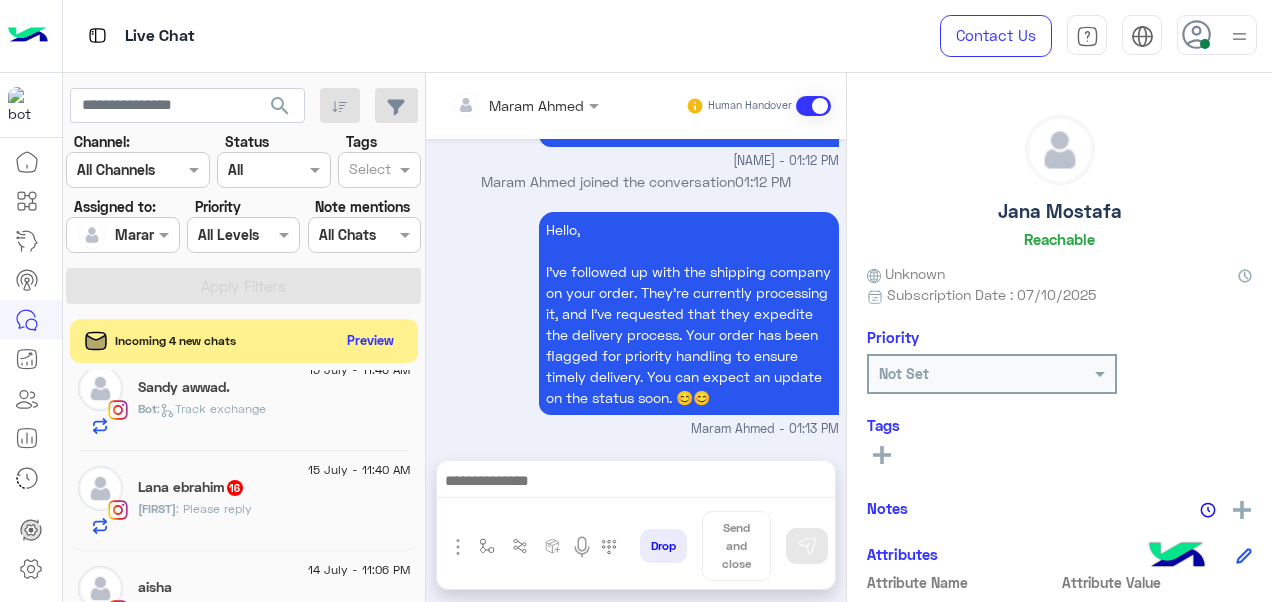 scroll, scrollTop: 1030, scrollLeft: 0, axis: vertical 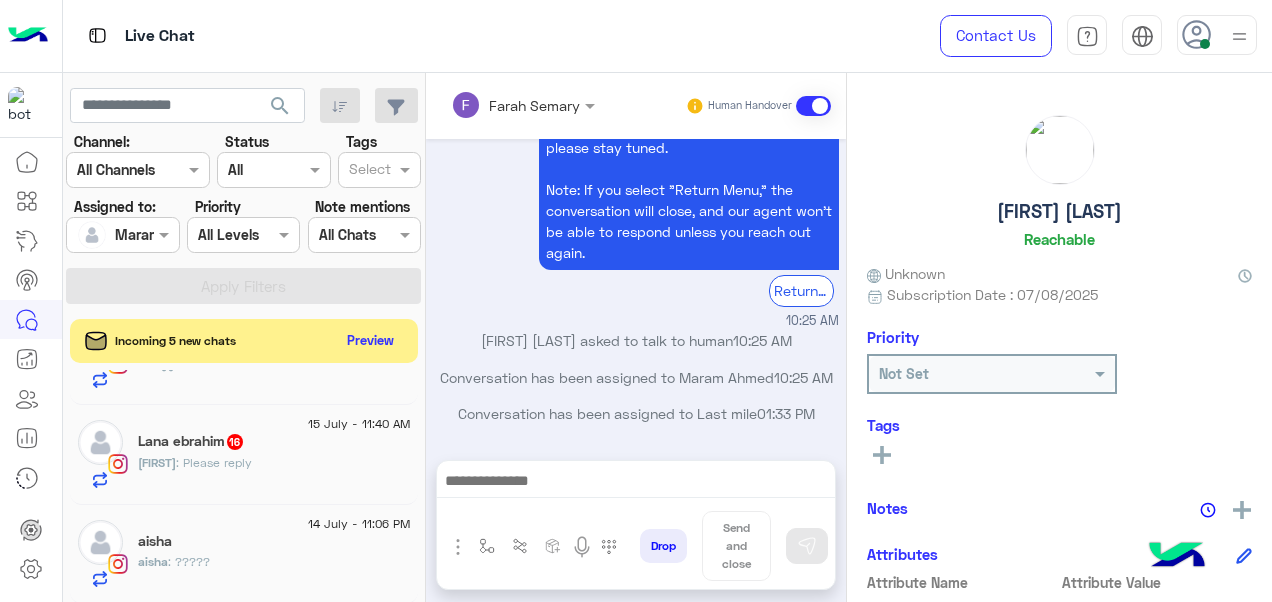 click on "aisha" 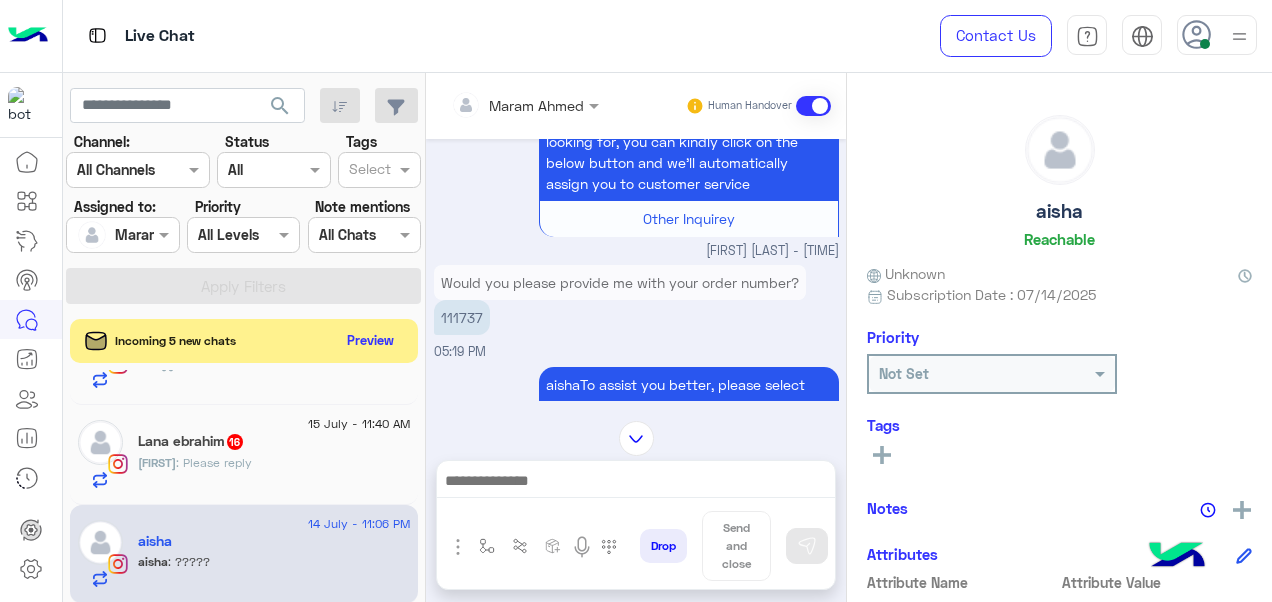 scroll, scrollTop: 531, scrollLeft: 0, axis: vertical 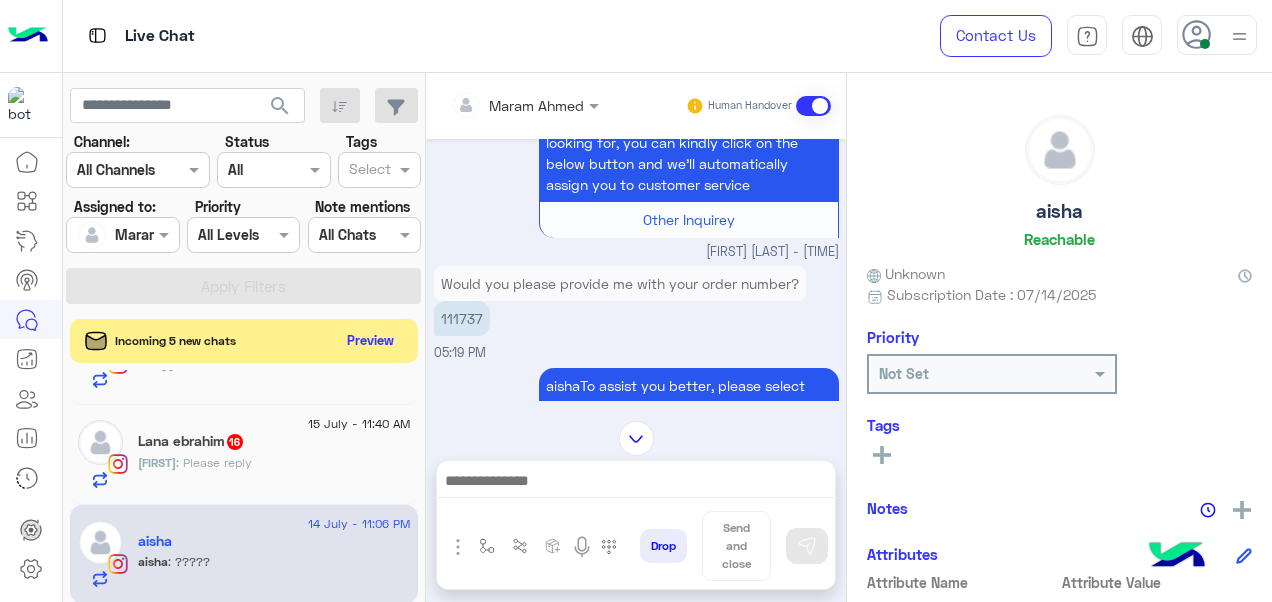 click on "111737" at bounding box center [462, 318] 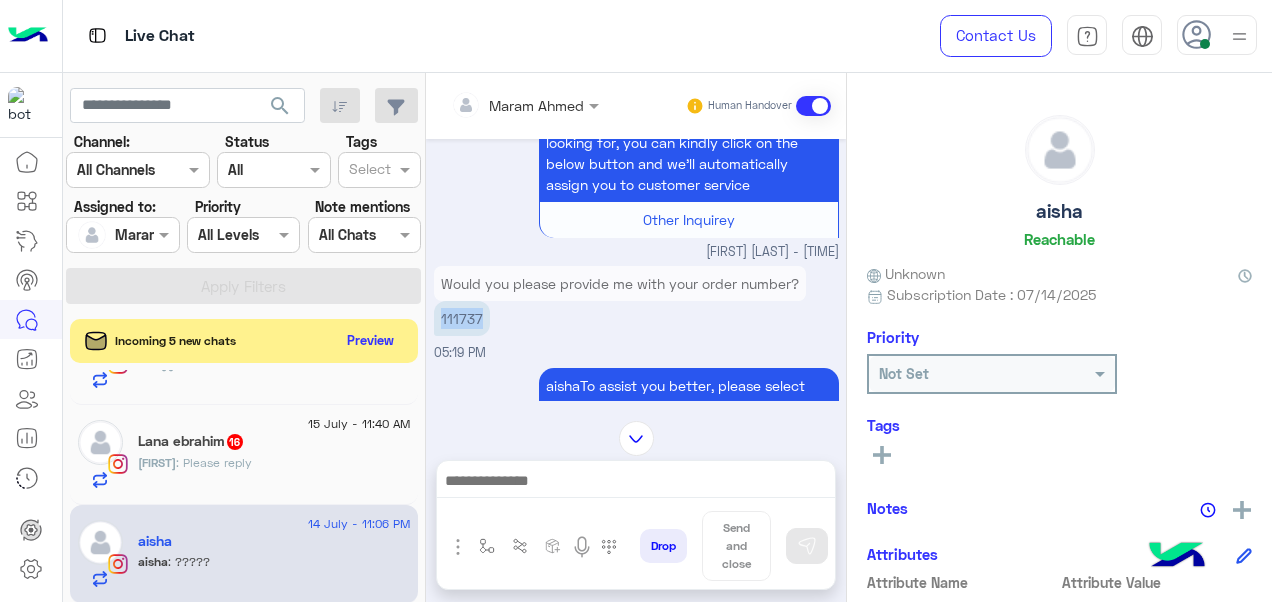 click on "111737" at bounding box center (462, 318) 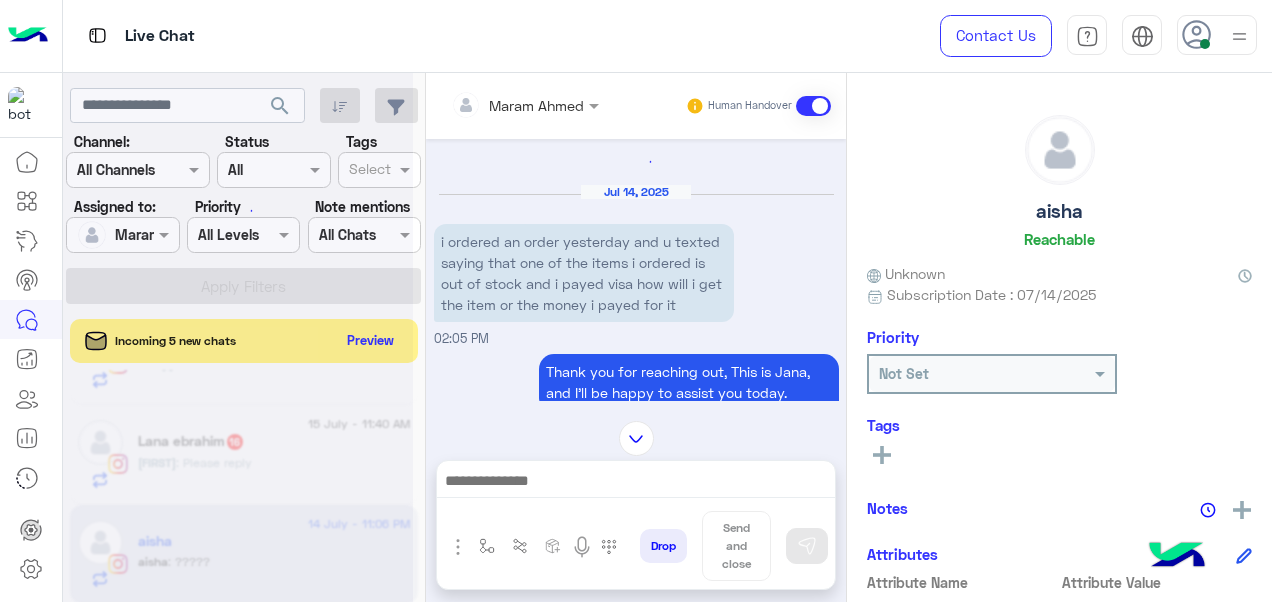 scroll, scrollTop: 1227, scrollLeft: 0, axis: vertical 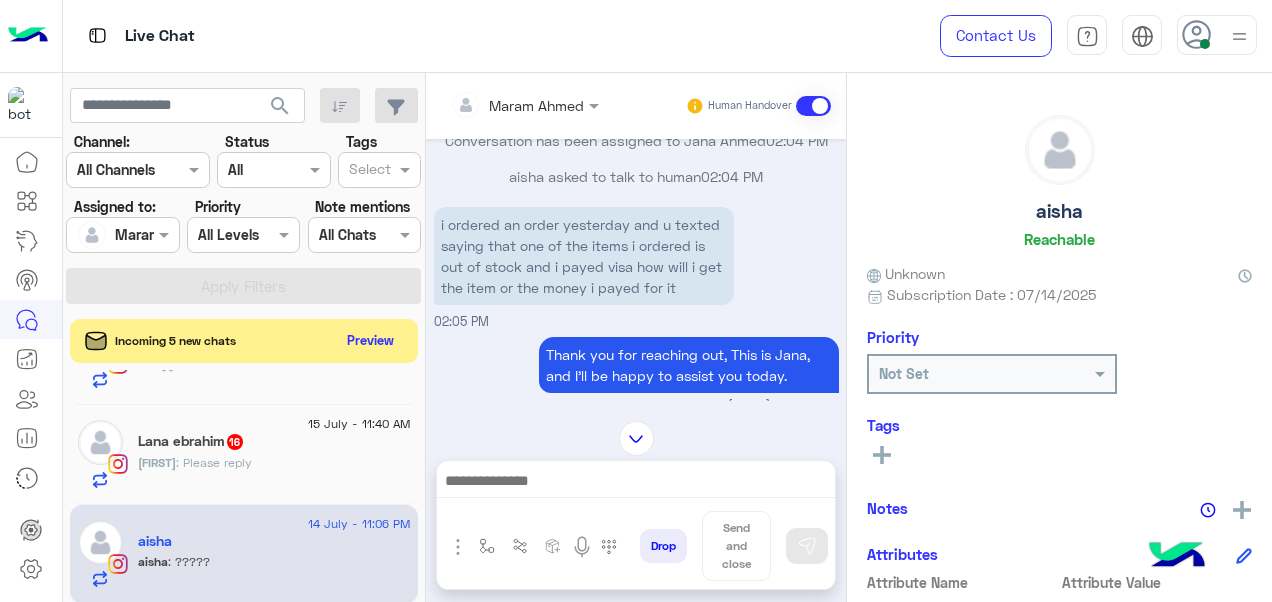 click at bounding box center (499, 105) 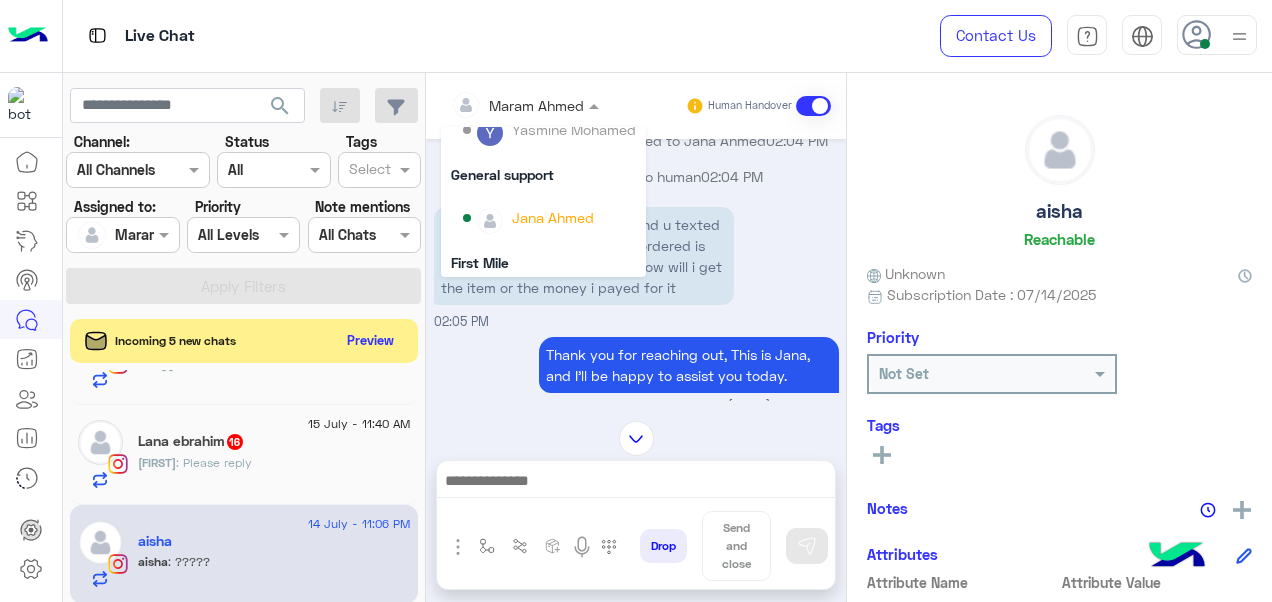 scroll, scrollTop: 225, scrollLeft: 0, axis: vertical 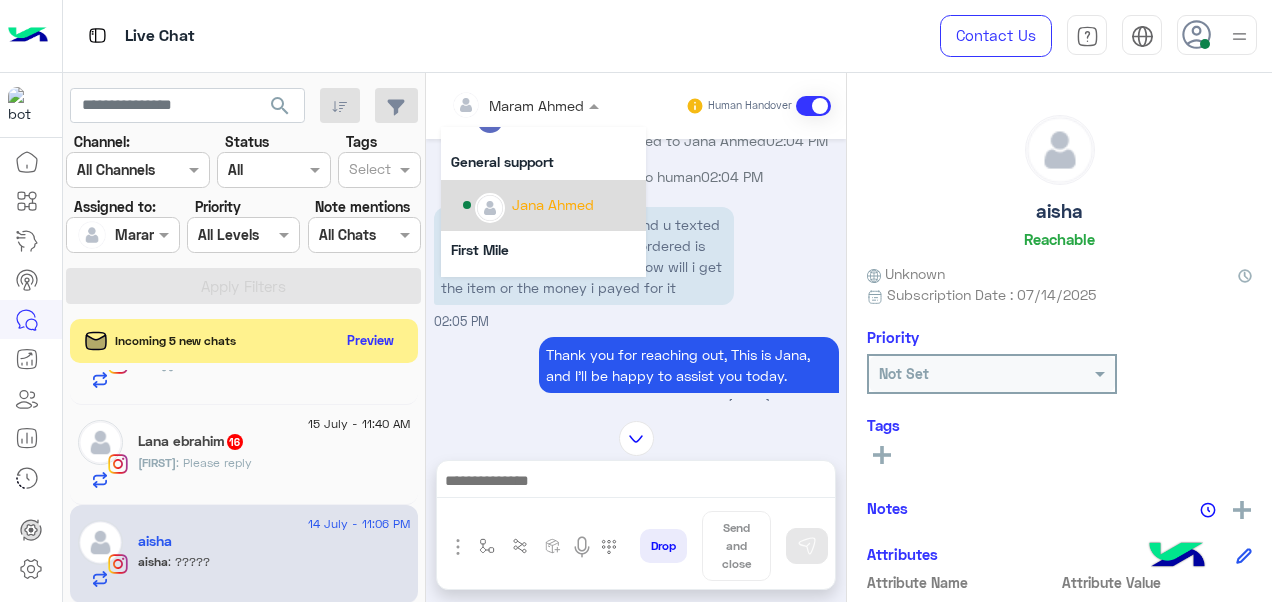 click on "Jana Ahmed" at bounding box center [553, 204] 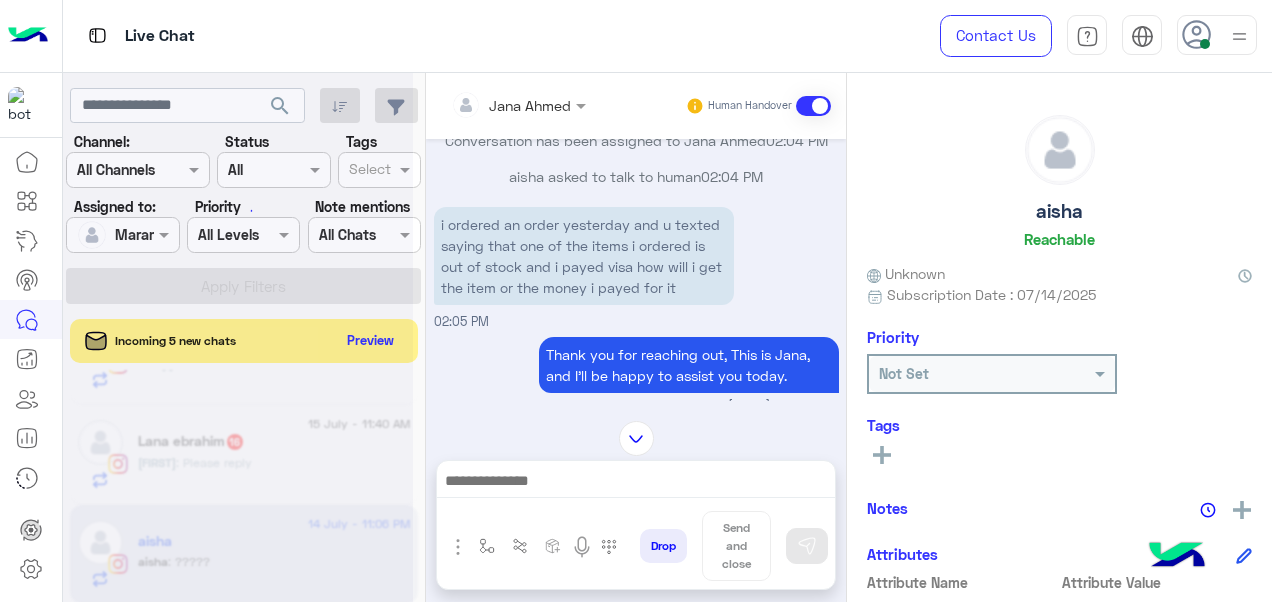 scroll, scrollTop: 72, scrollLeft: 0, axis: vertical 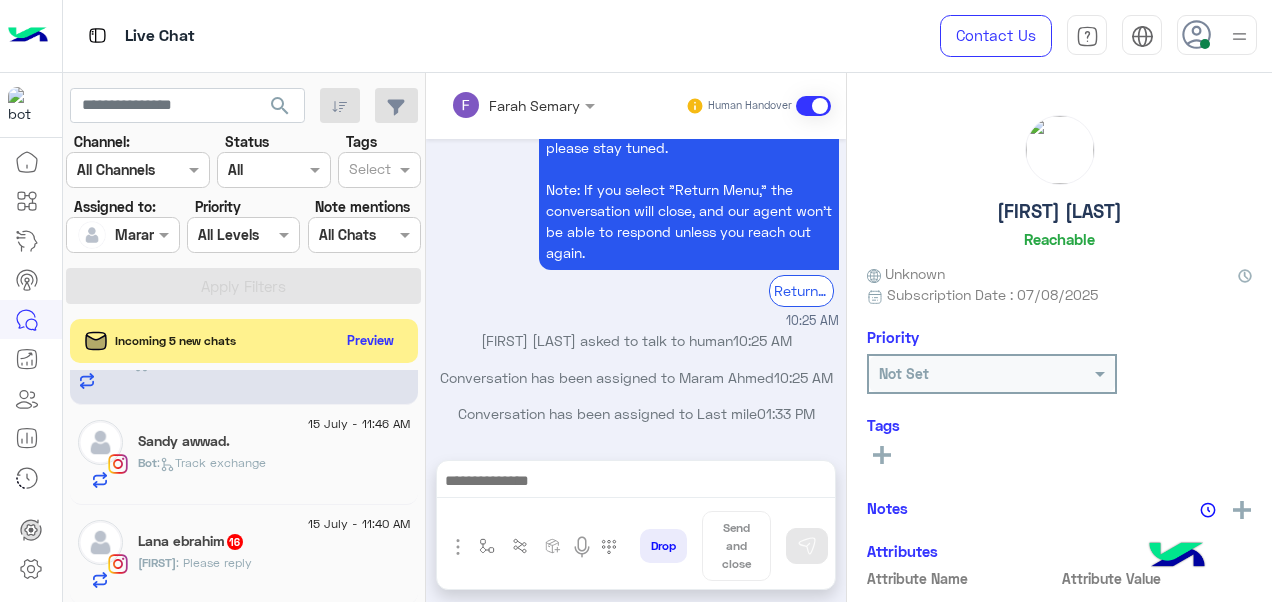 click on ": Please reply" 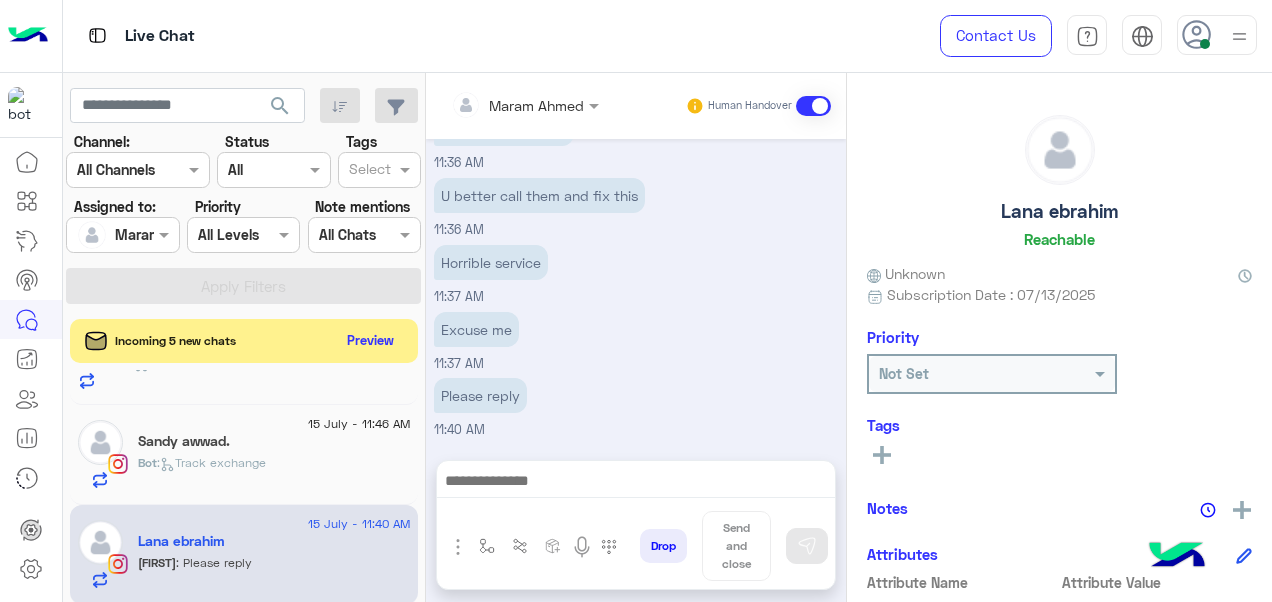 scroll, scrollTop: 3810, scrollLeft: 0, axis: vertical 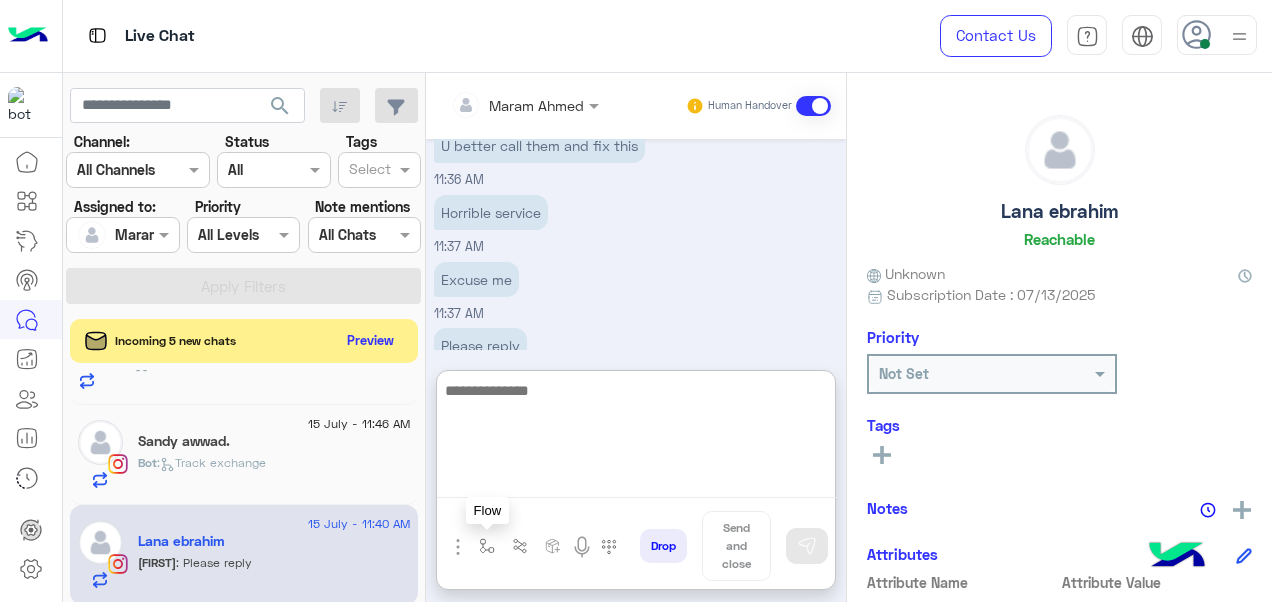 click at bounding box center [487, 546] 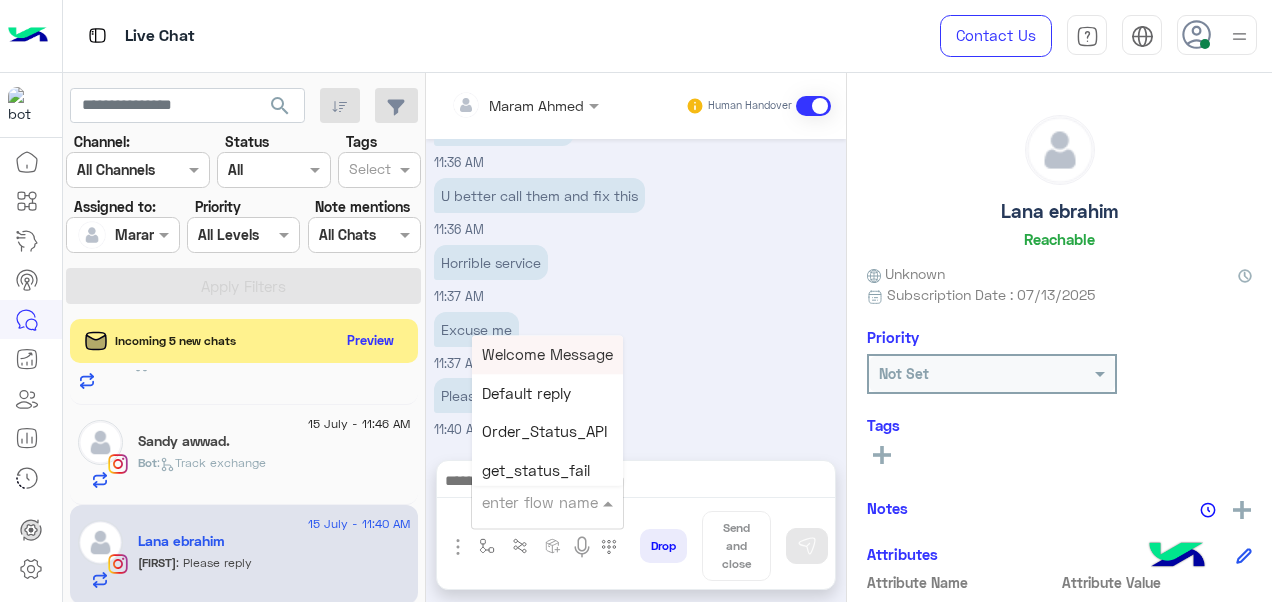click at bounding box center (523, 502) 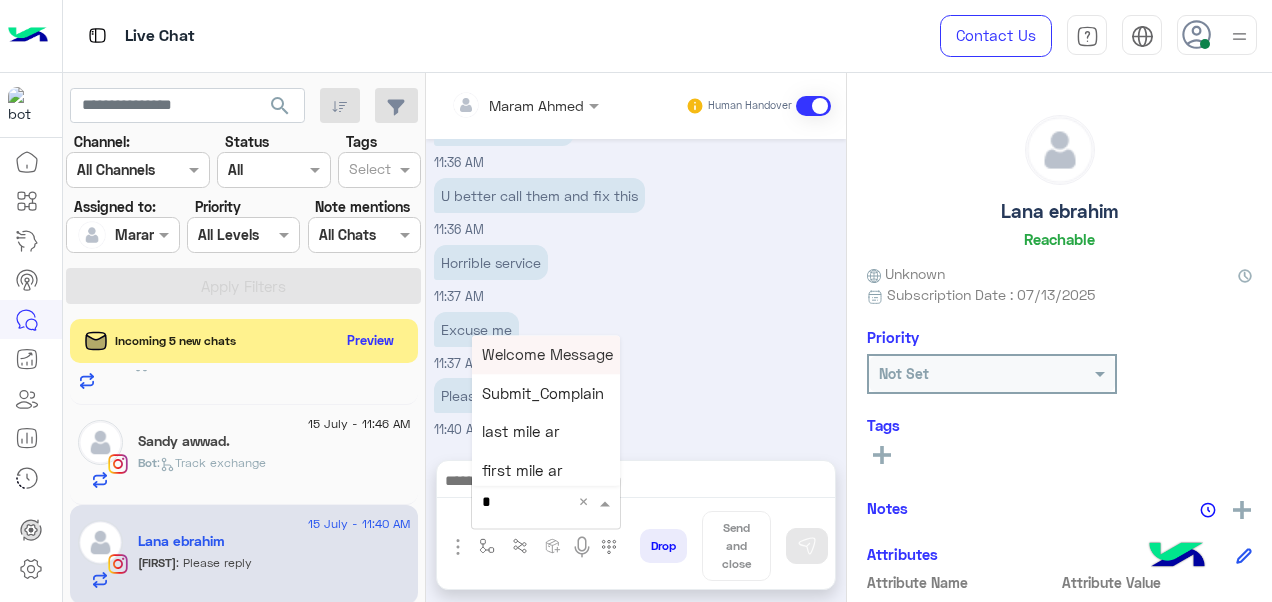 type on "*" 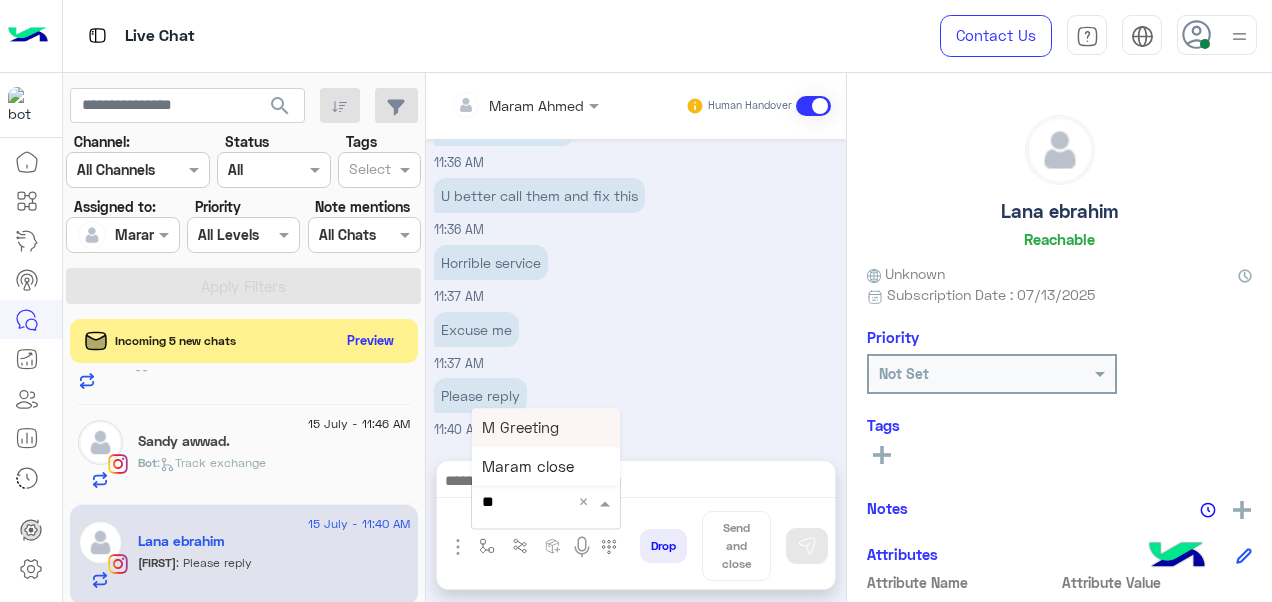 click on "M Greeting" at bounding box center [520, 427] 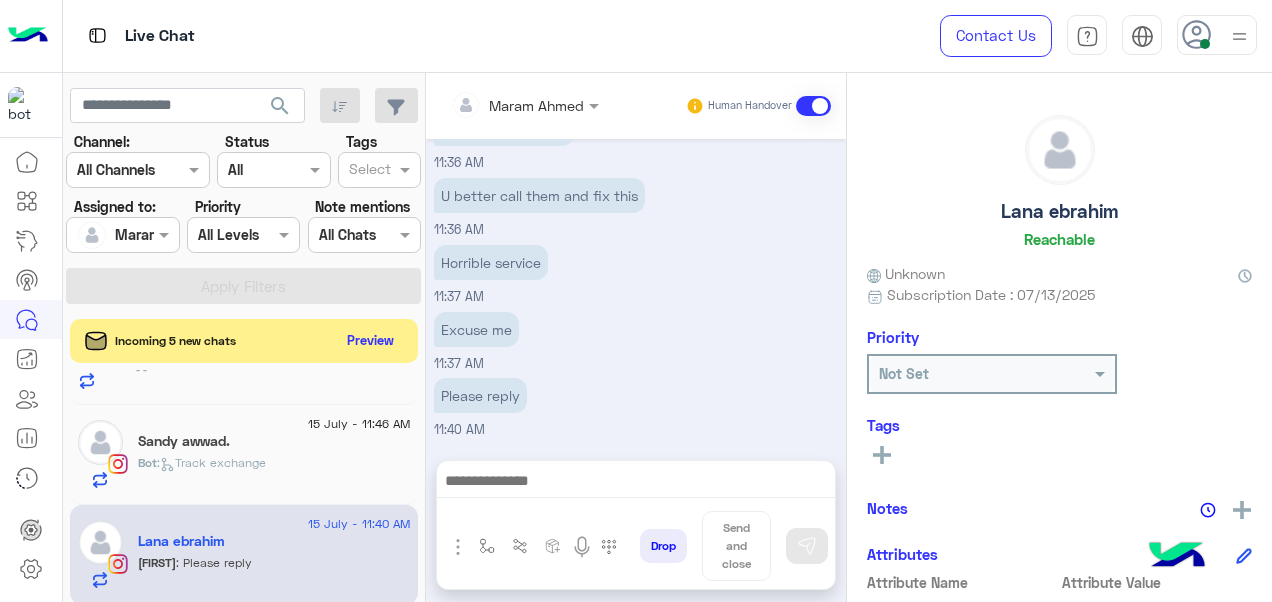 type on "**********" 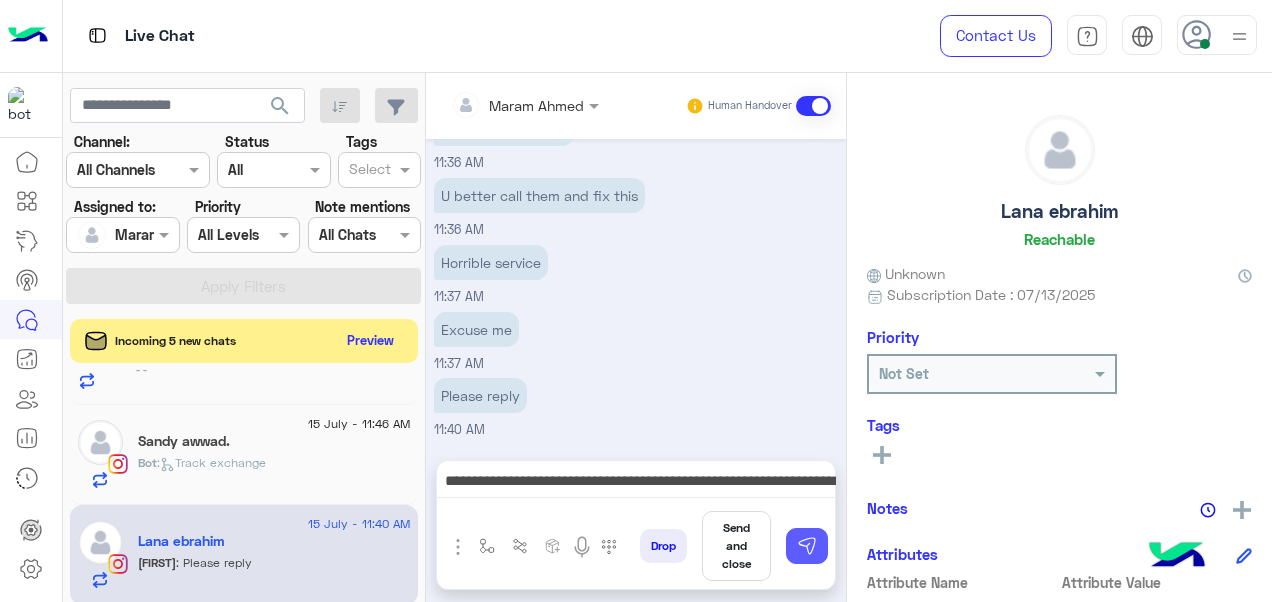 click at bounding box center [807, 546] 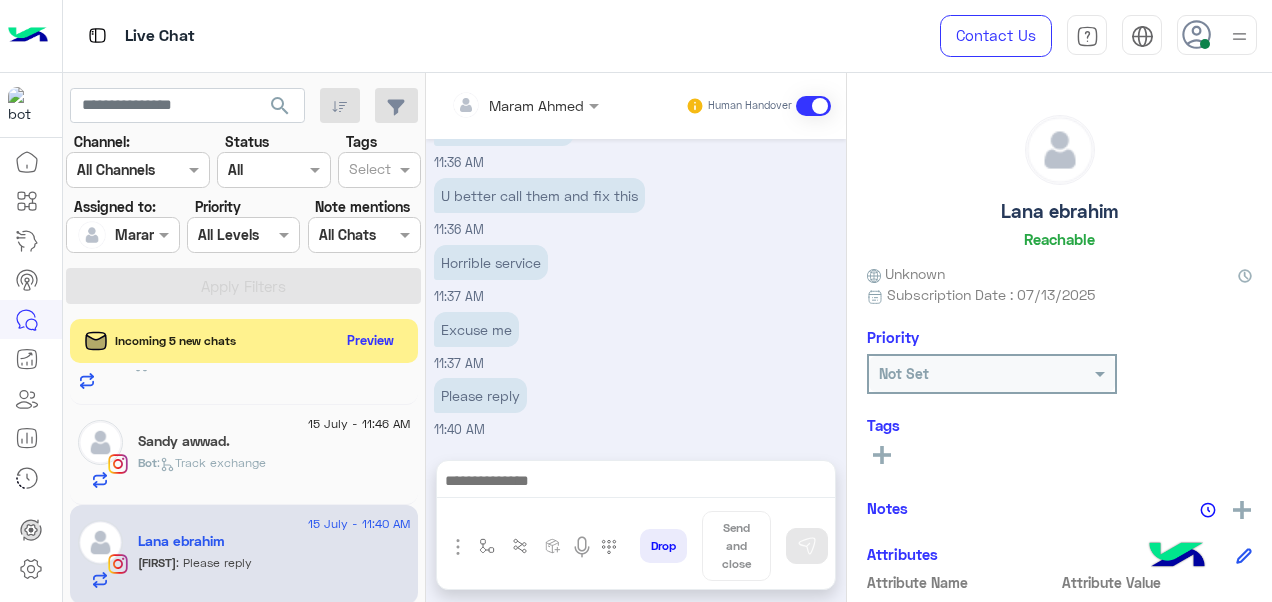 scroll, scrollTop: 3931, scrollLeft: 0, axis: vertical 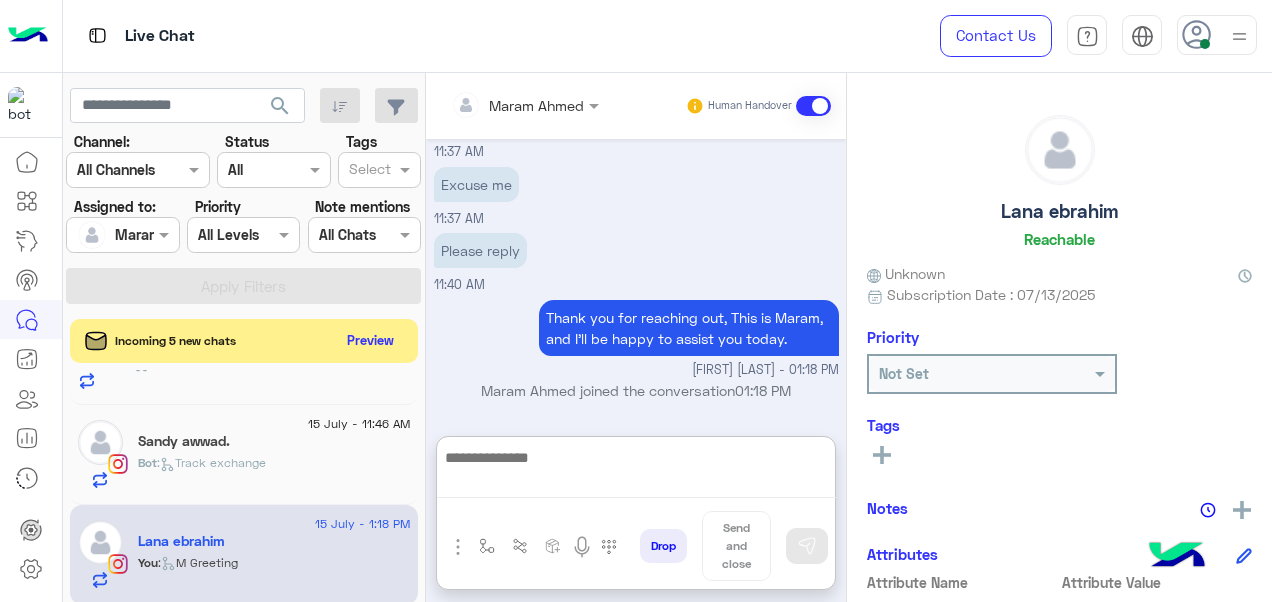click at bounding box center (636, 472) 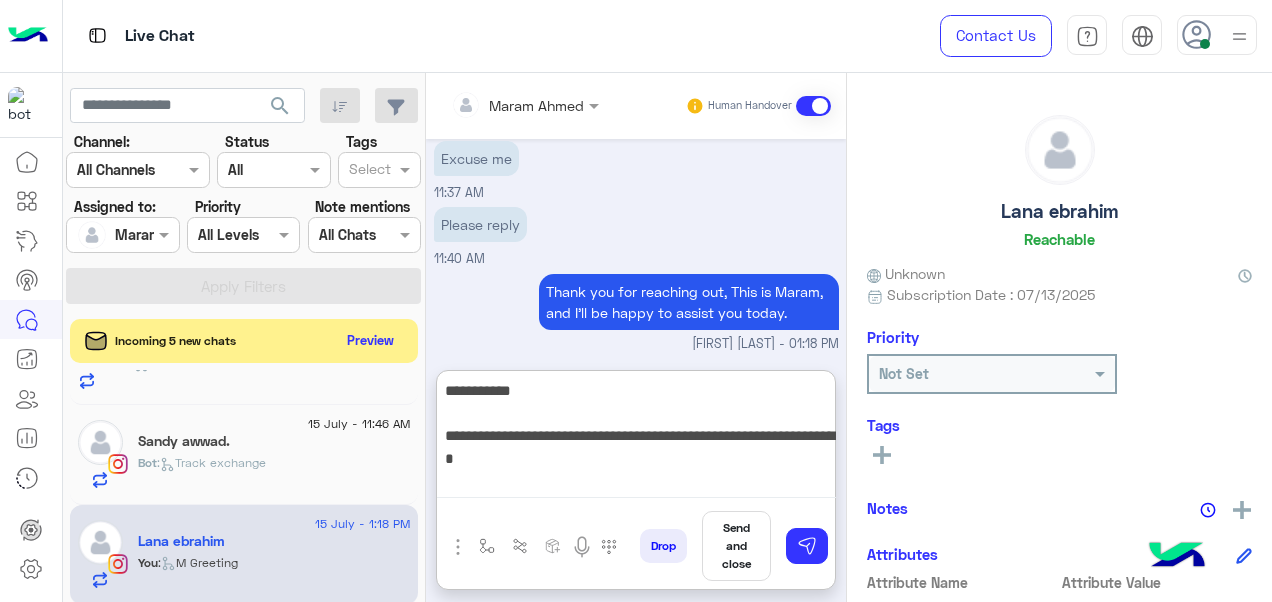 click on "**********" at bounding box center (636, 438) 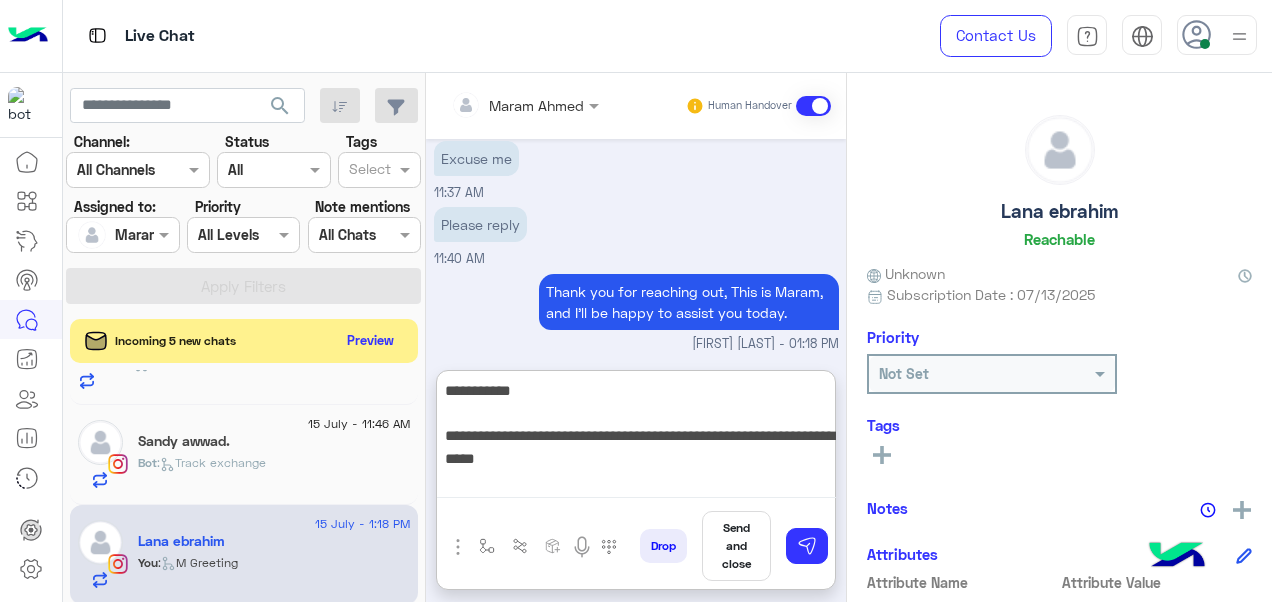 click on "**********" at bounding box center (636, 438) 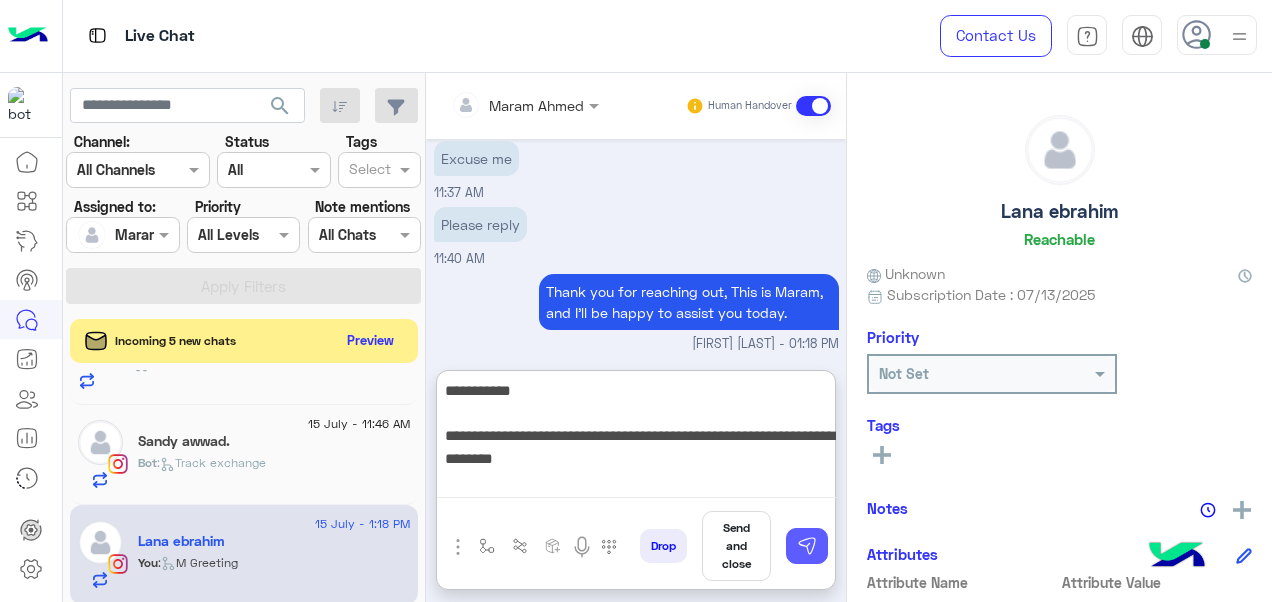 type on "**********" 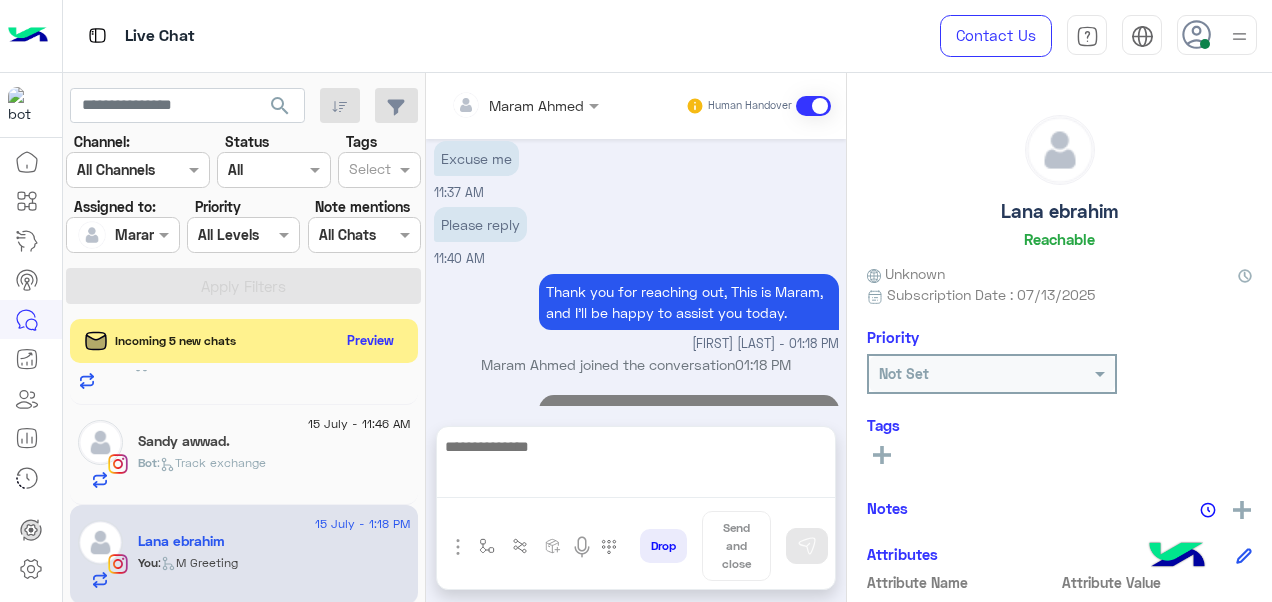 scroll, scrollTop: 4058, scrollLeft: 0, axis: vertical 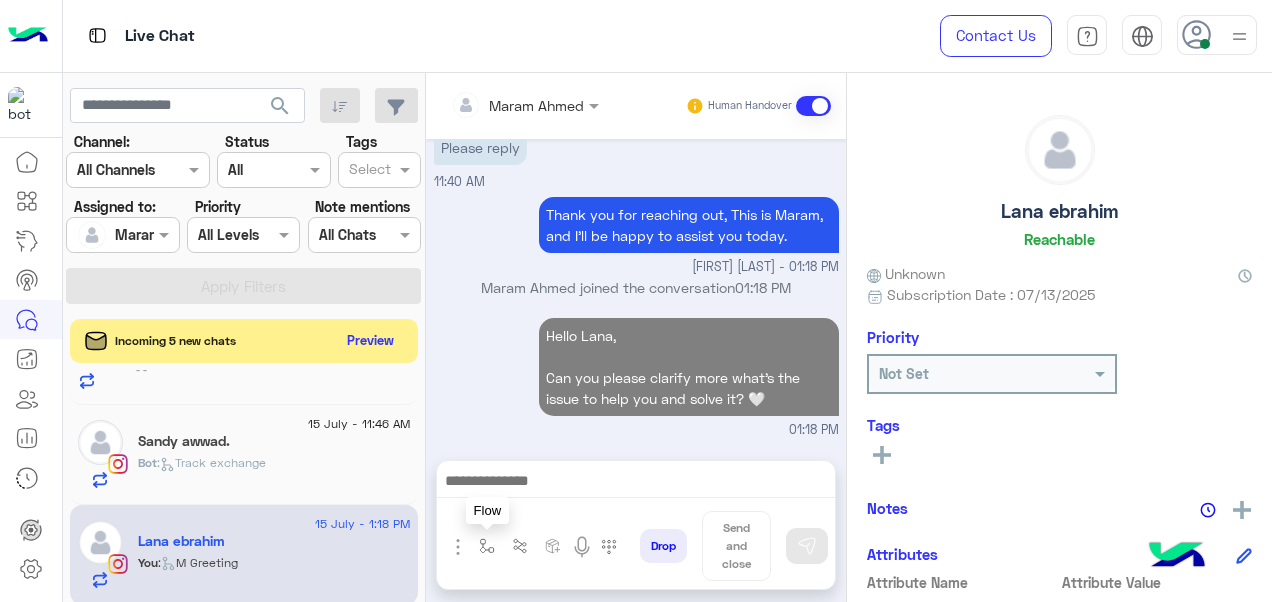 click at bounding box center (487, 546) 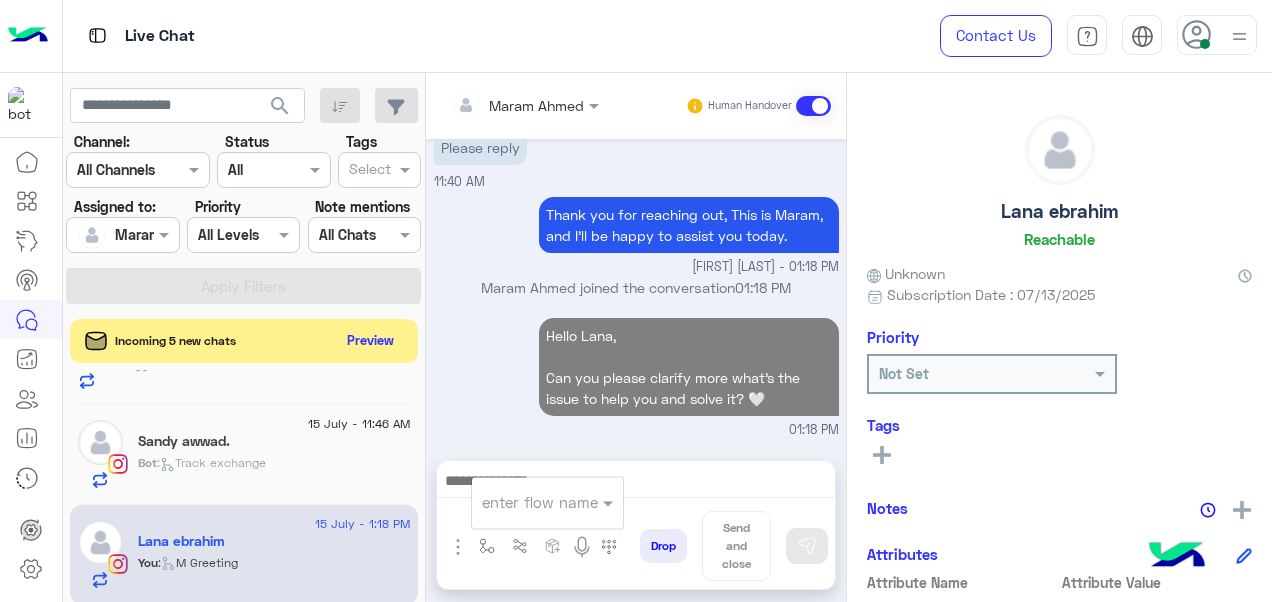click at bounding box center (523, 502) 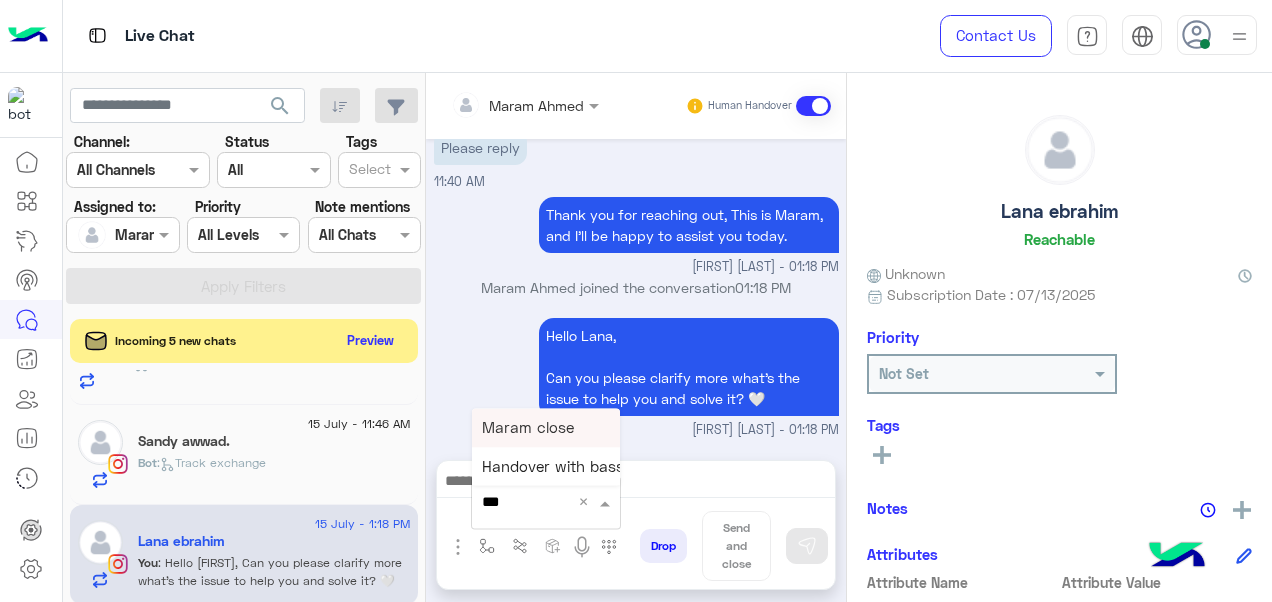 type on "****" 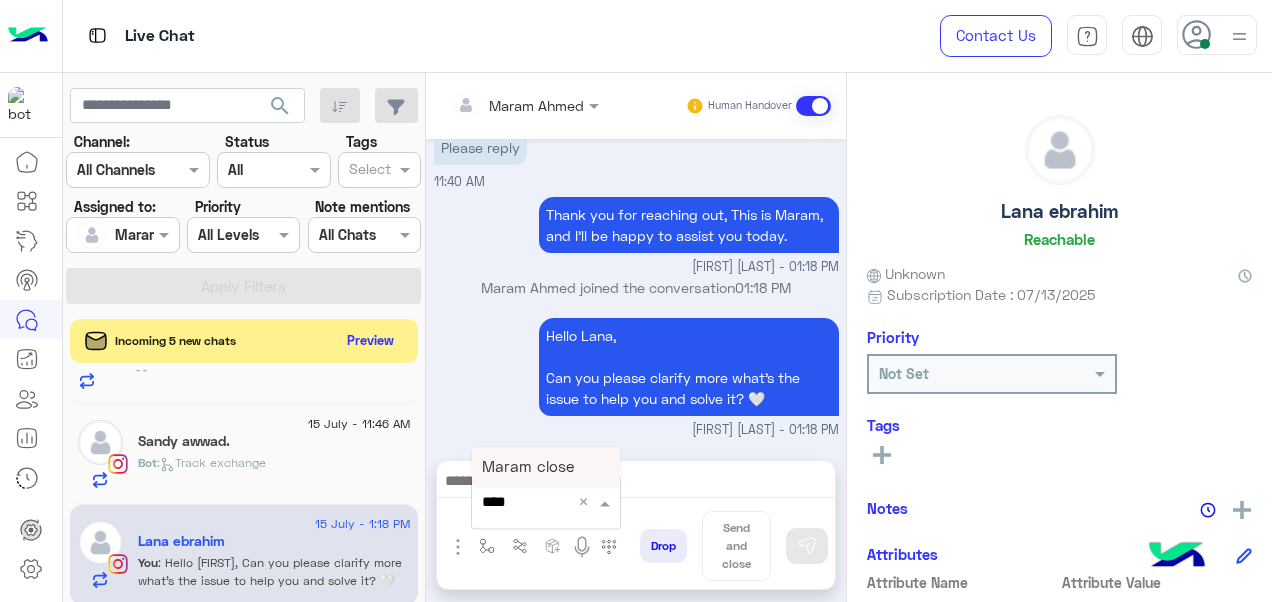 click on "Maram close" at bounding box center [528, 466] 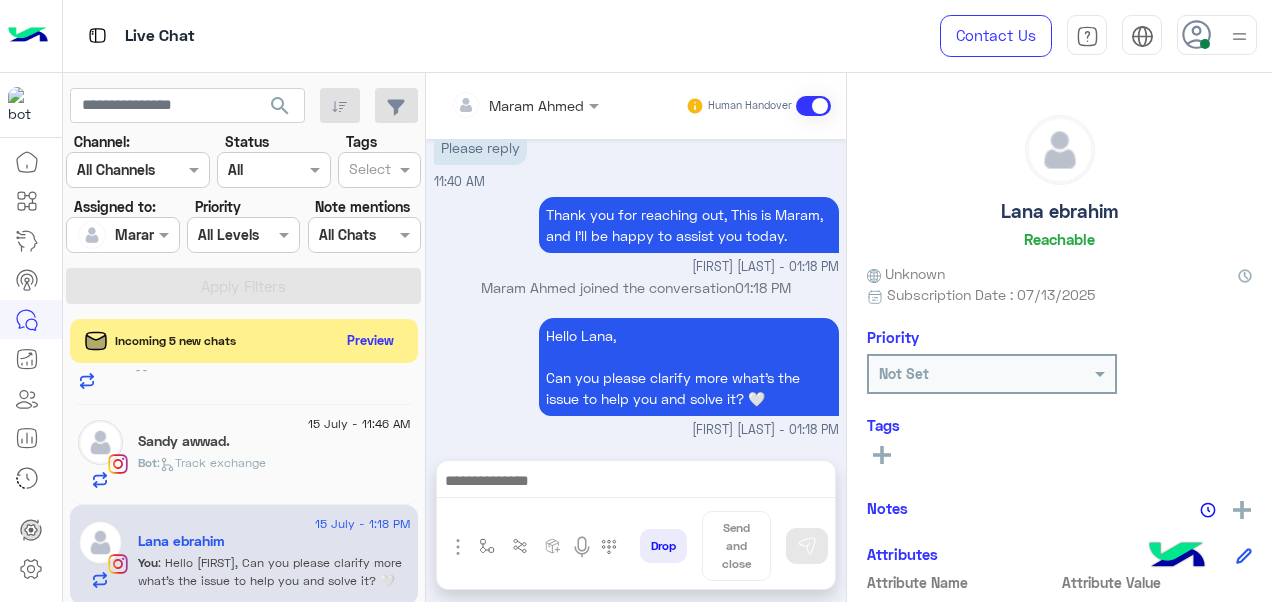 type on "**********" 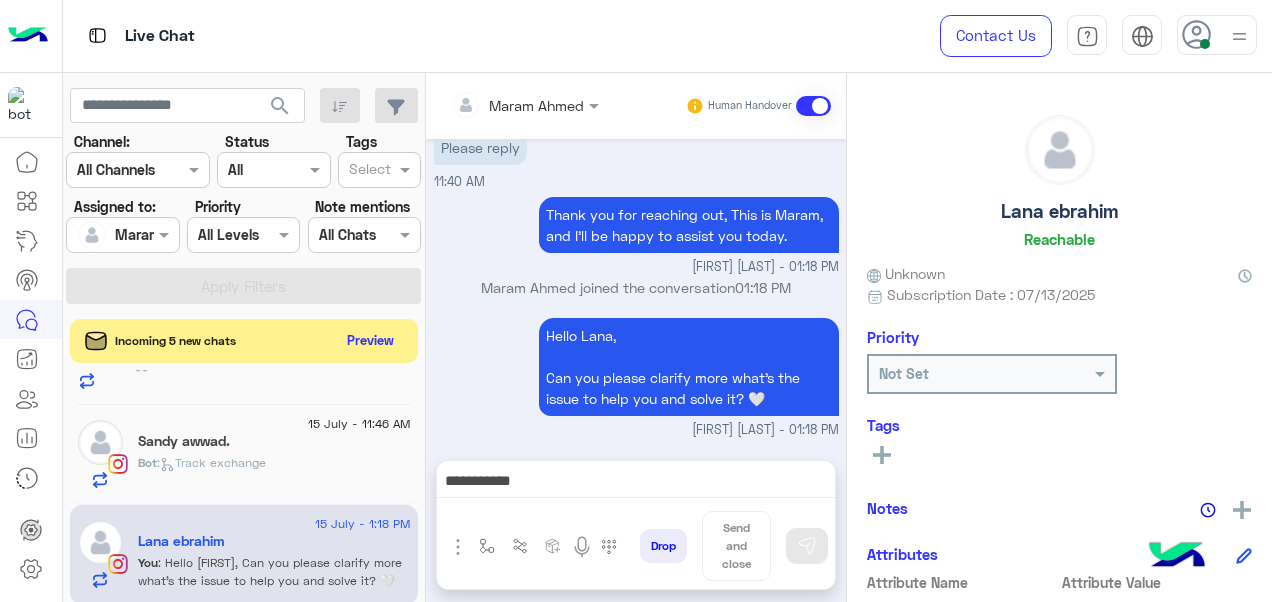 scroll, scrollTop: 4060, scrollLeft: 0, axis: vertical 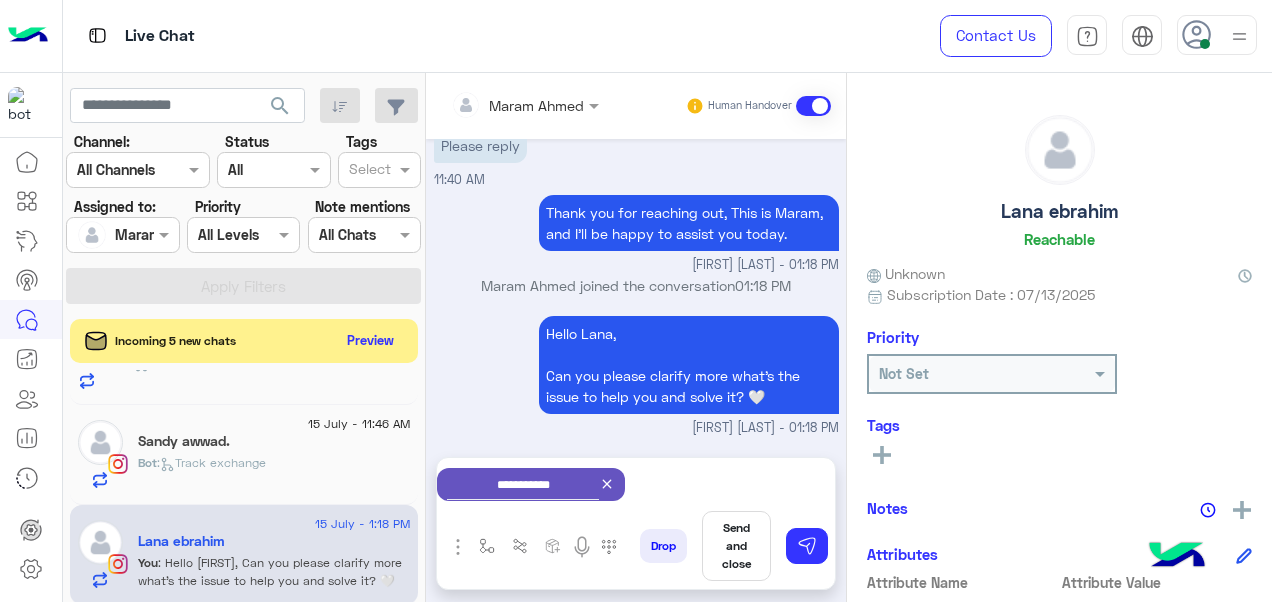 click on "Send and close" at bounding box center [736, 546] 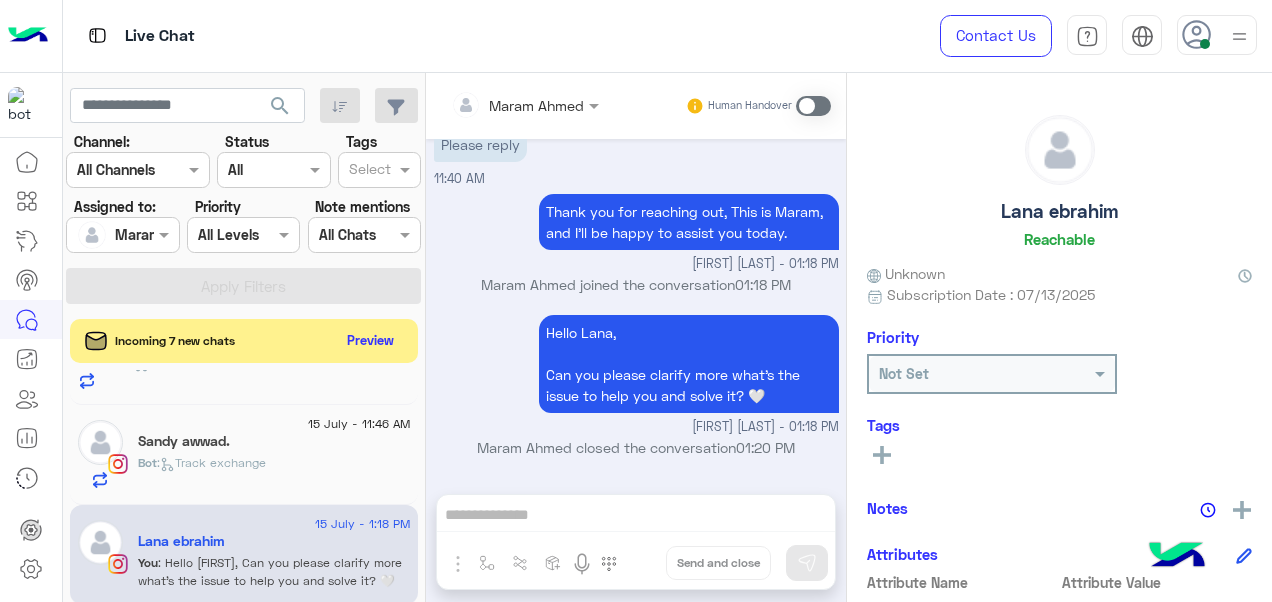 scroll, scrollTop: 4061, scrollLeft: 0, axis: vertical 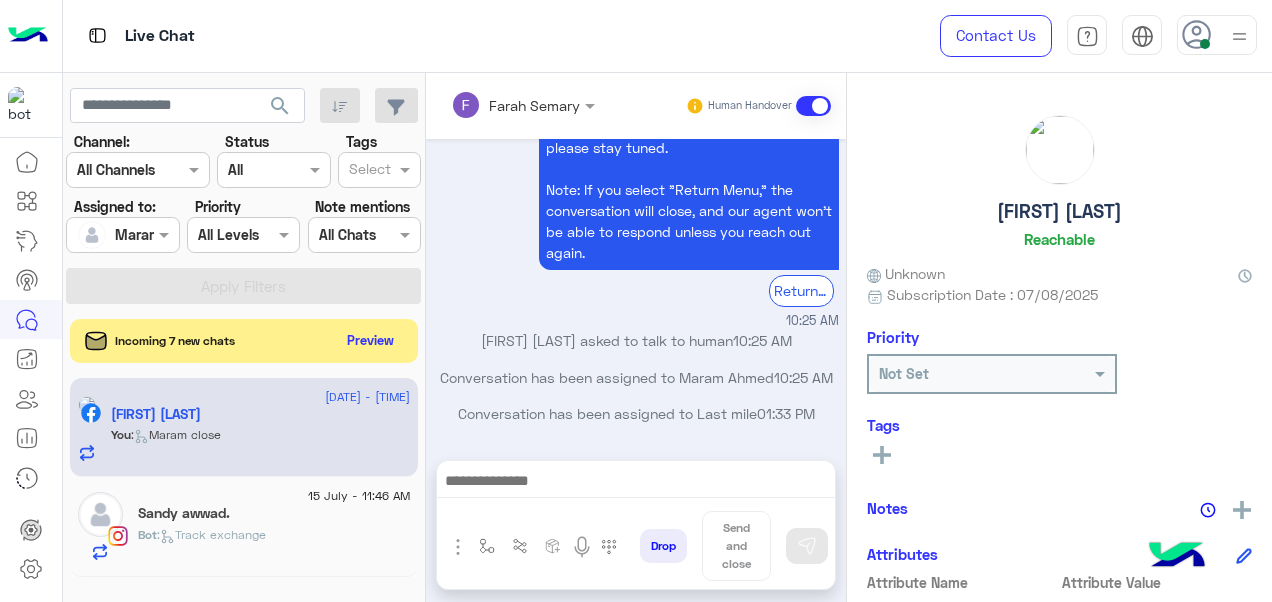 click on "Sandy awwad." 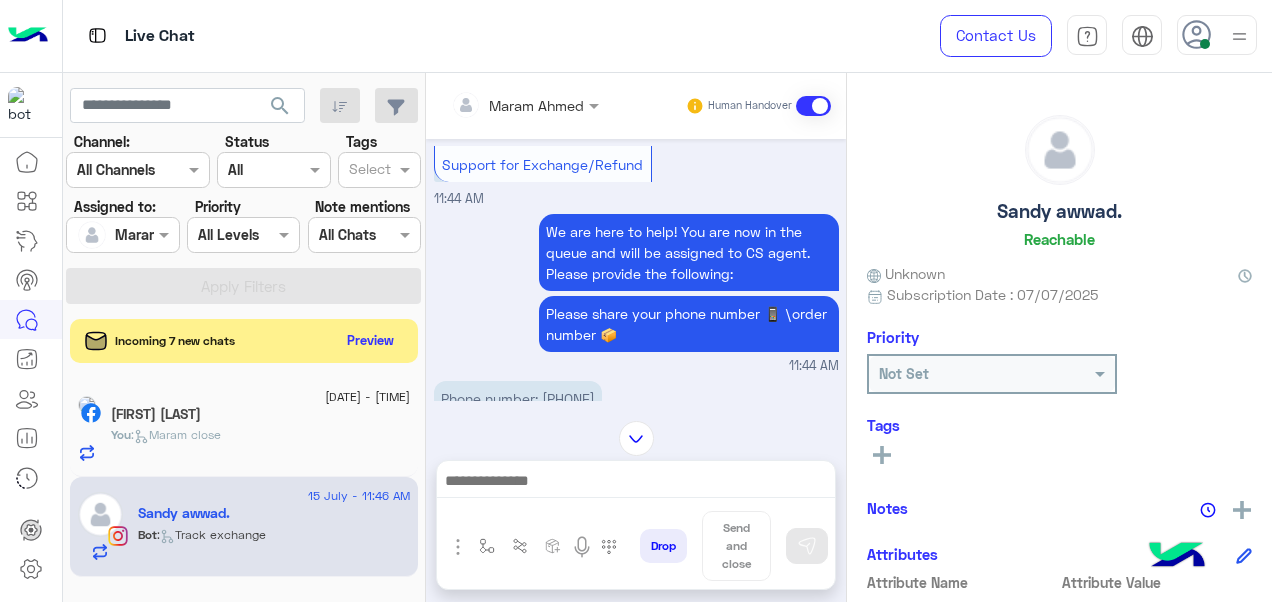 scroll, scrollTop: 405, scrollLeft: 0, axis: vertical 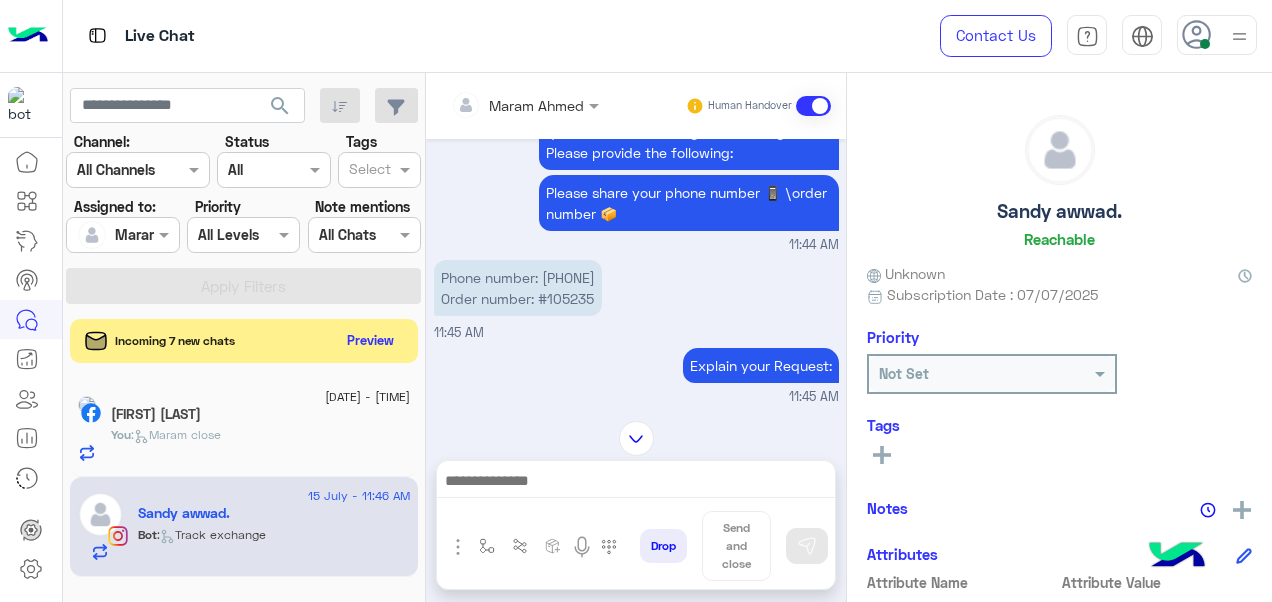 click on "Phone number: [PHONE] Order number: #105235" at bounding box center [518, 288] 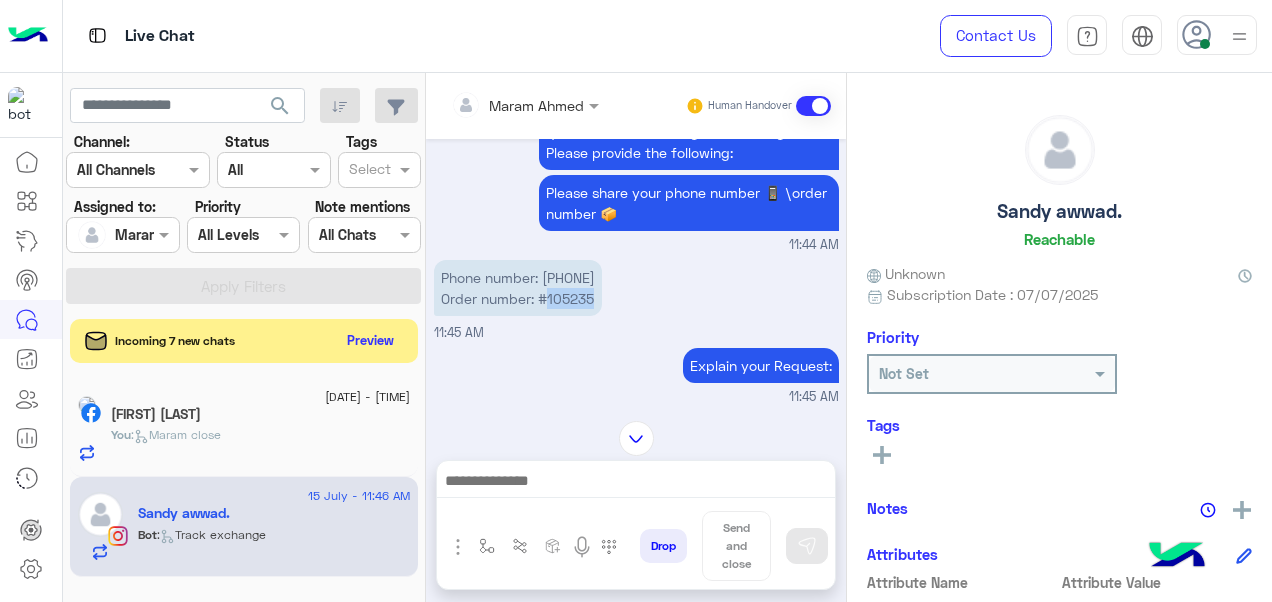 click on "Phone number: [PHONE] Order number: #105235" at bounding box center [518, 288] 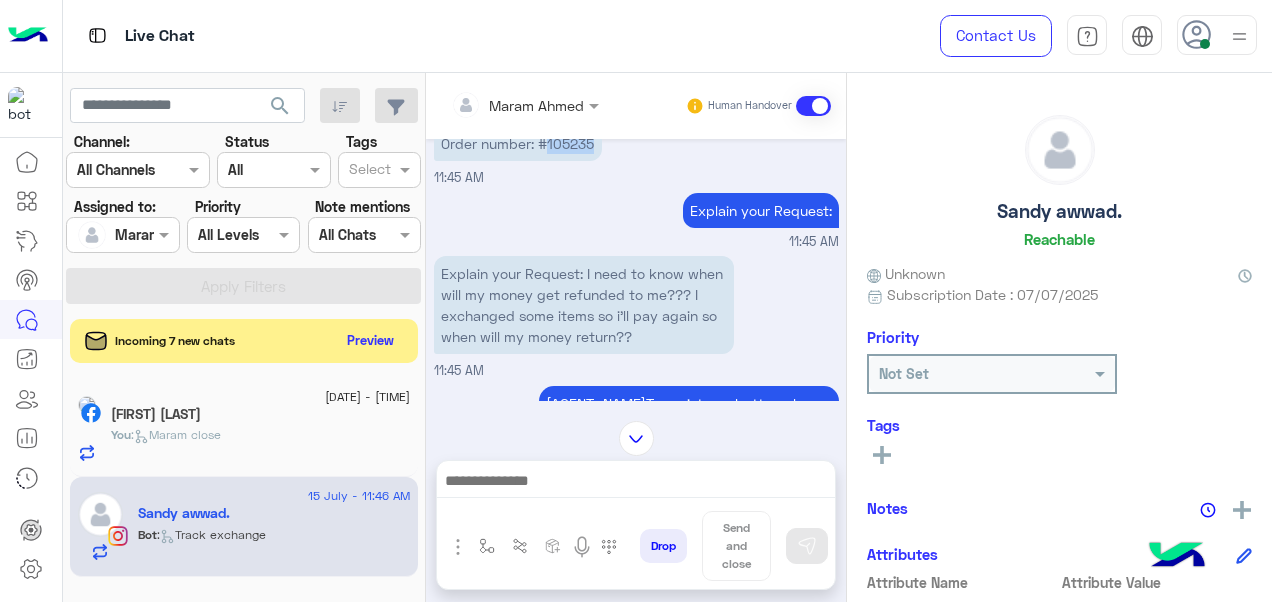 scroll, scrollTop: 561, scrollLeft: 0, axis: vertical 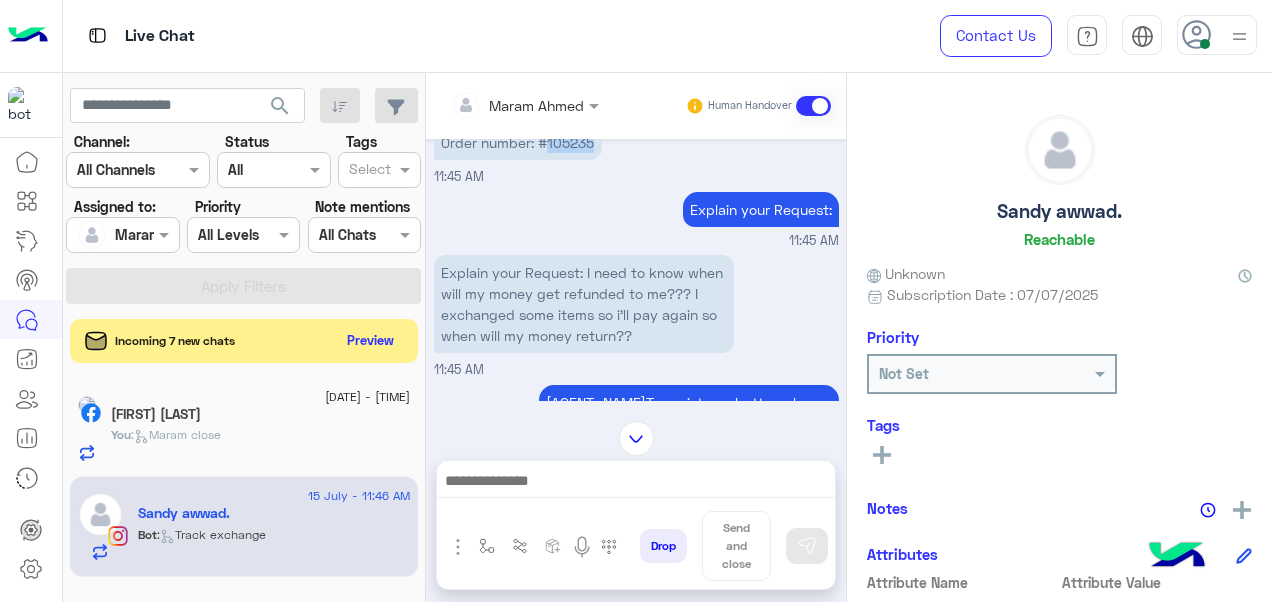copy on "105235" 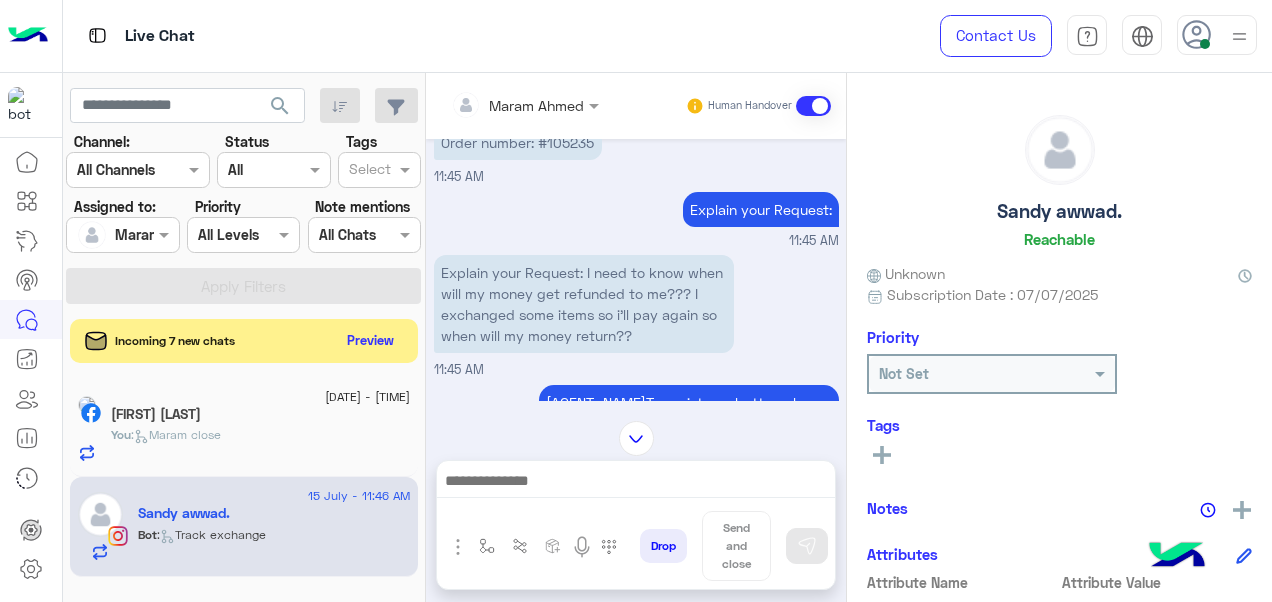 click 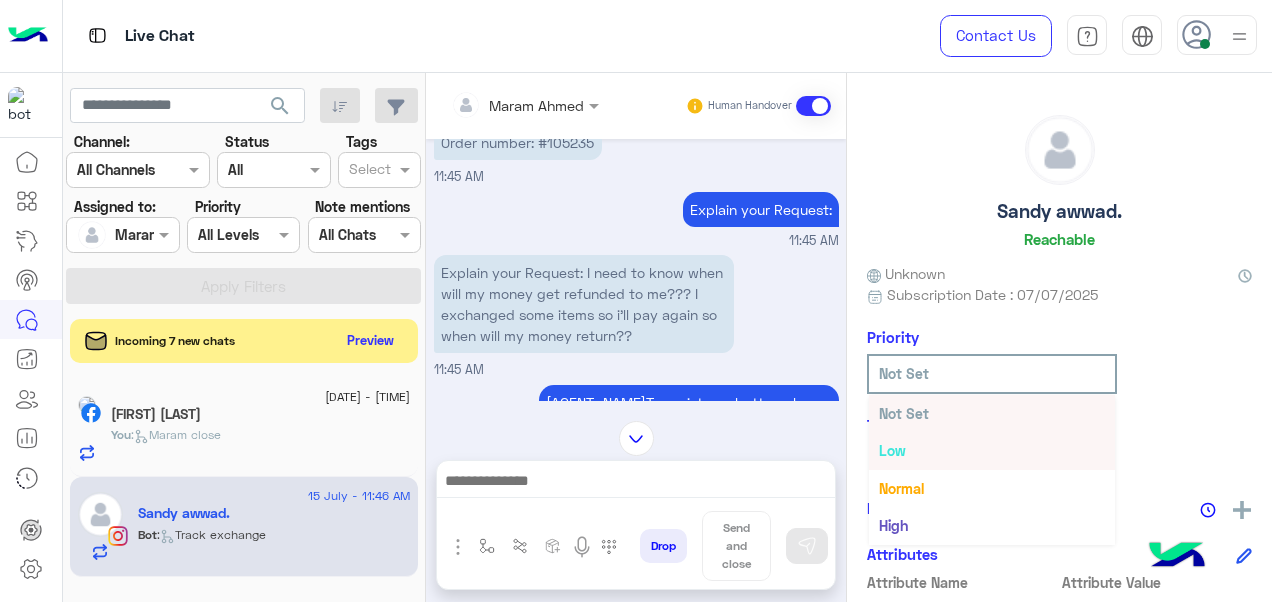 click on "Explain your Request: I need to know when will my money get refunded to me??? I exchanged some items so i’ll pay again so when will my money return??   11:45 AM" at bounding box center (636, 315) 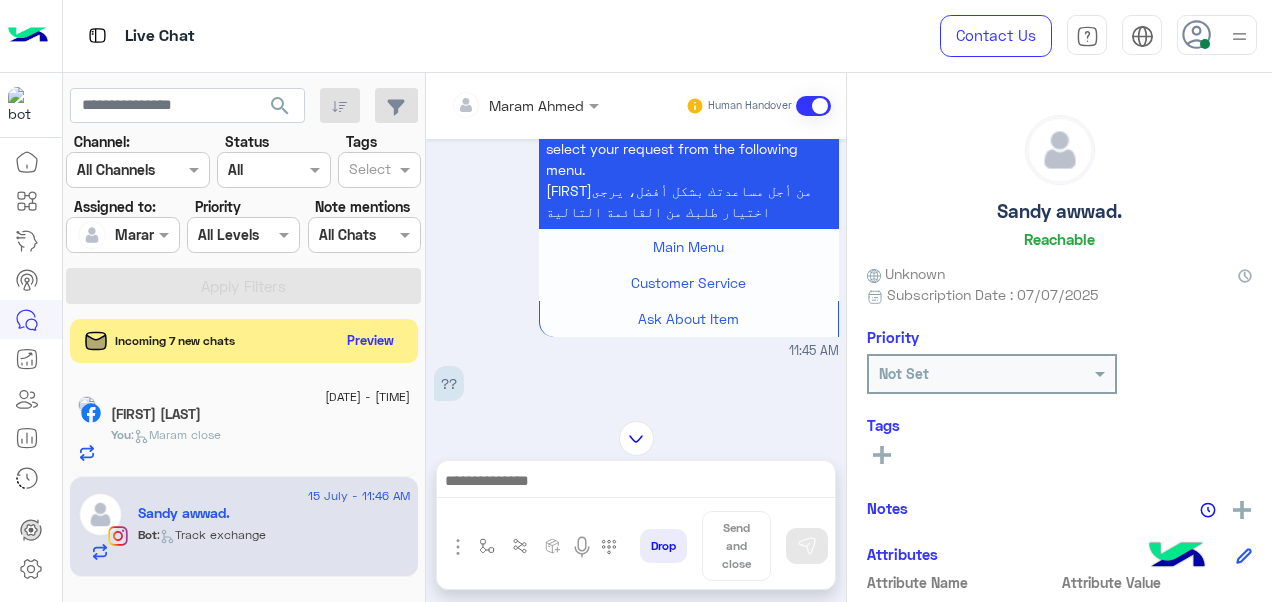 scroll, scrollTop: 1031, scrollLeft: 0, axis: vertical 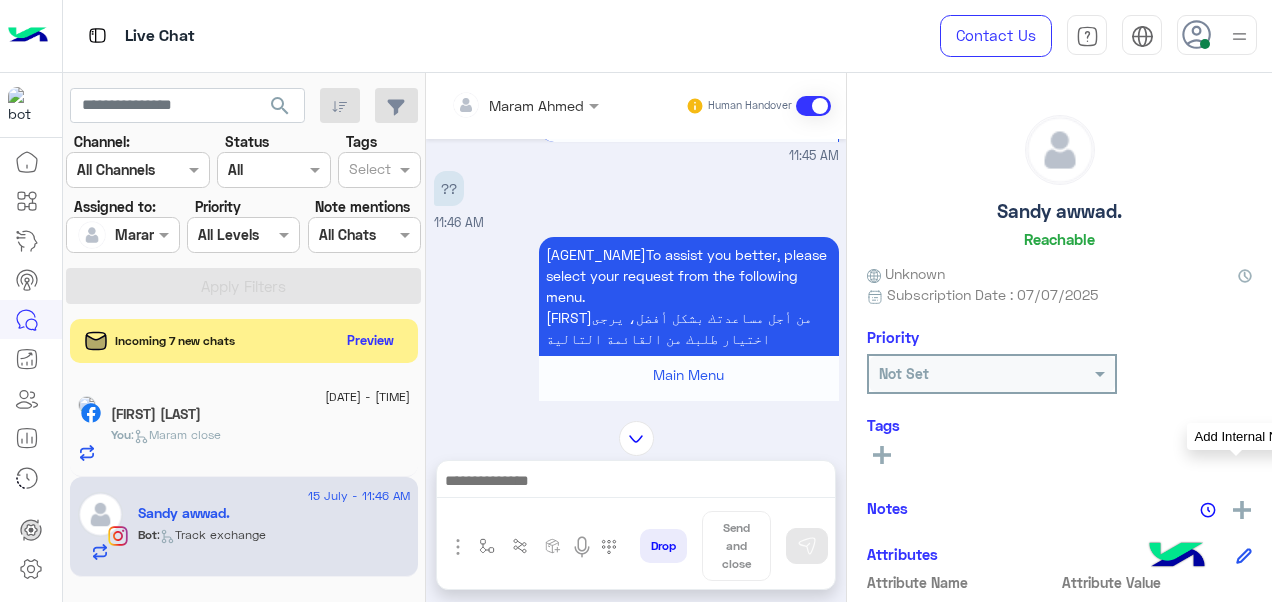 click 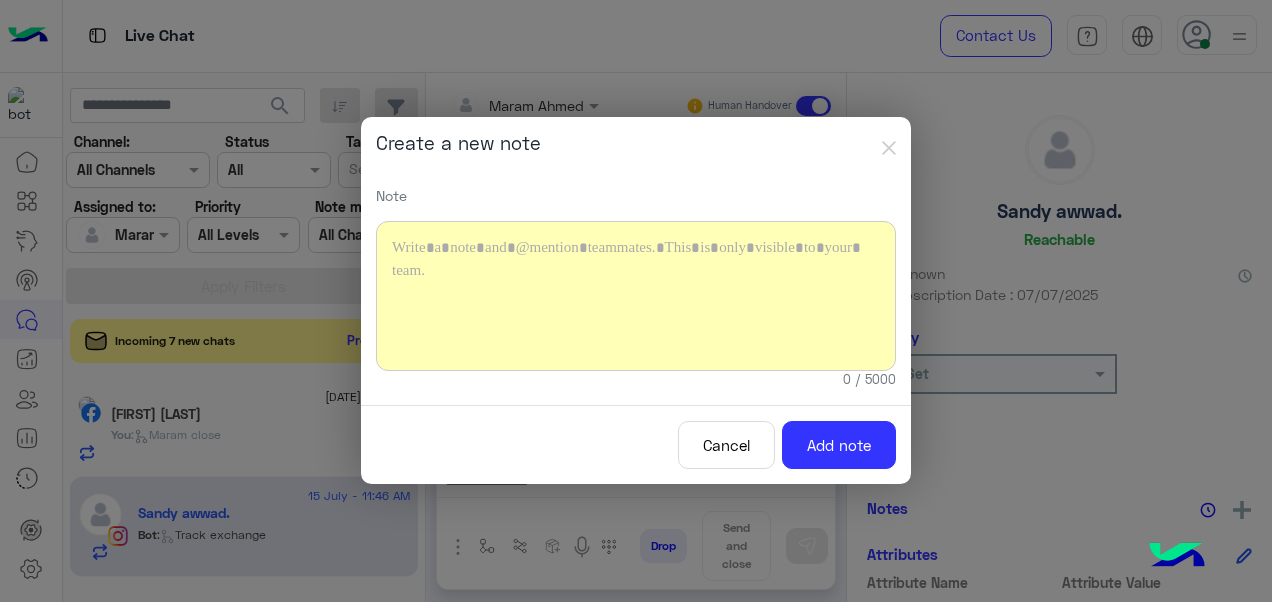 type 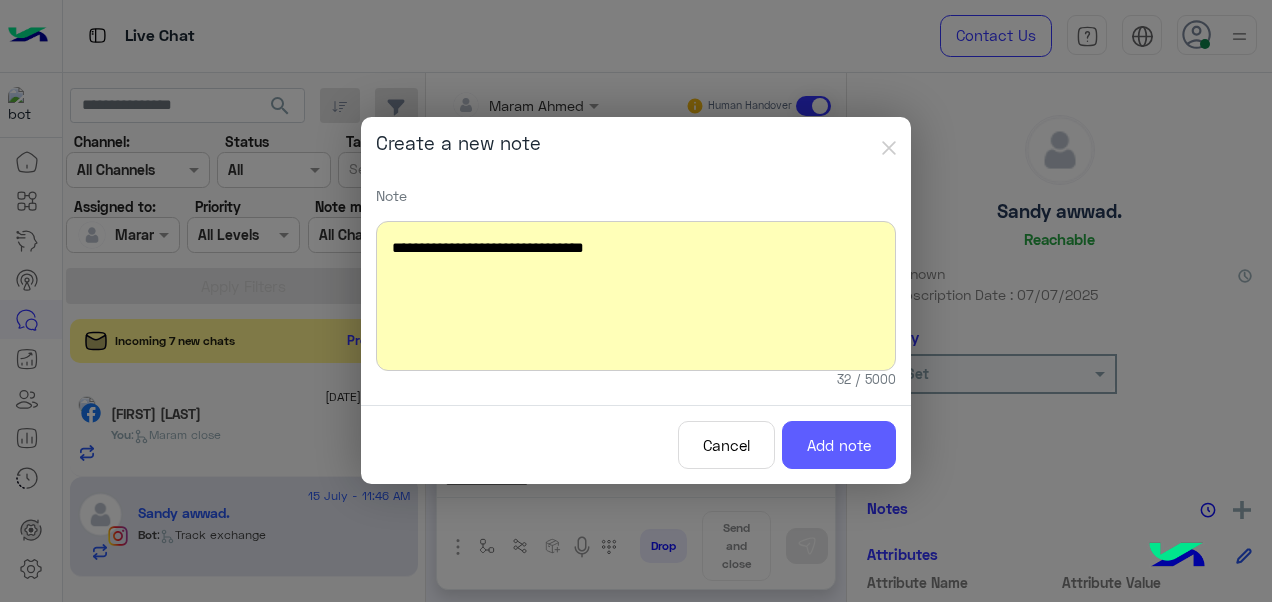 click on "Add note" 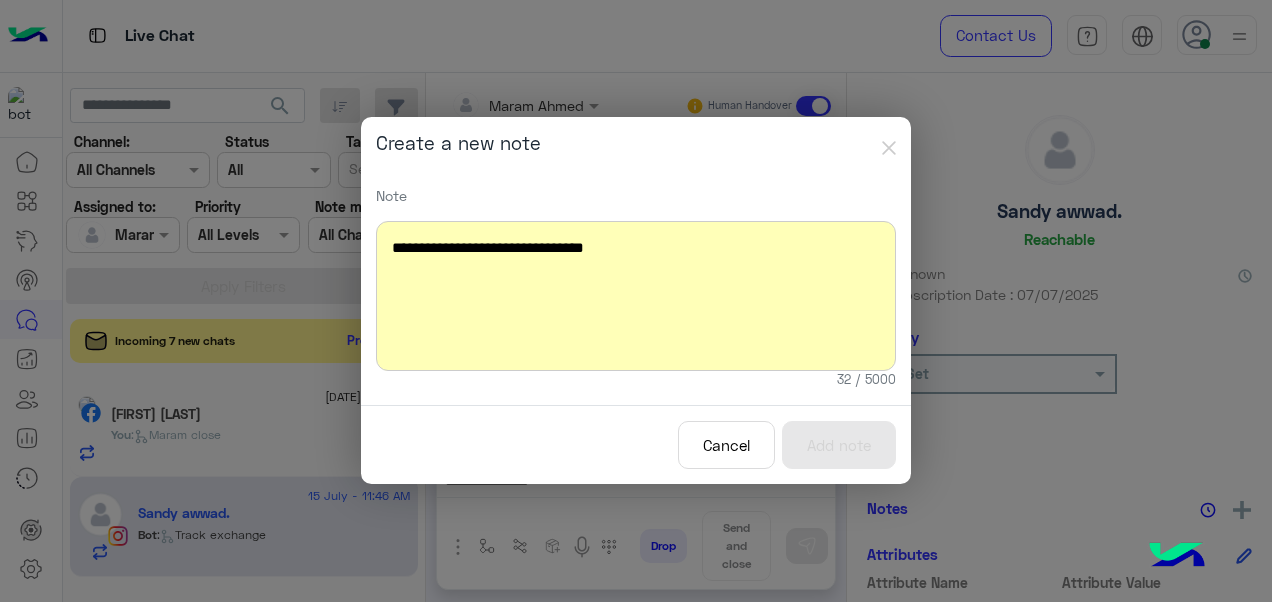 scroll, scrollTop: 2303, scrollLeft: 0, axis: vertical 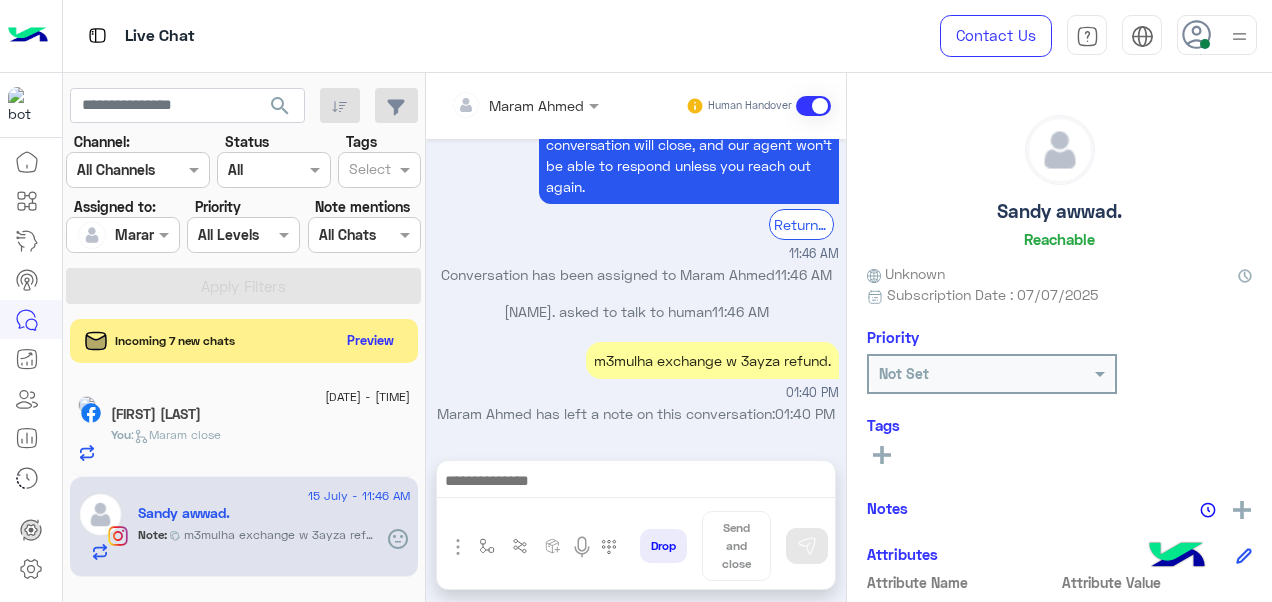 click 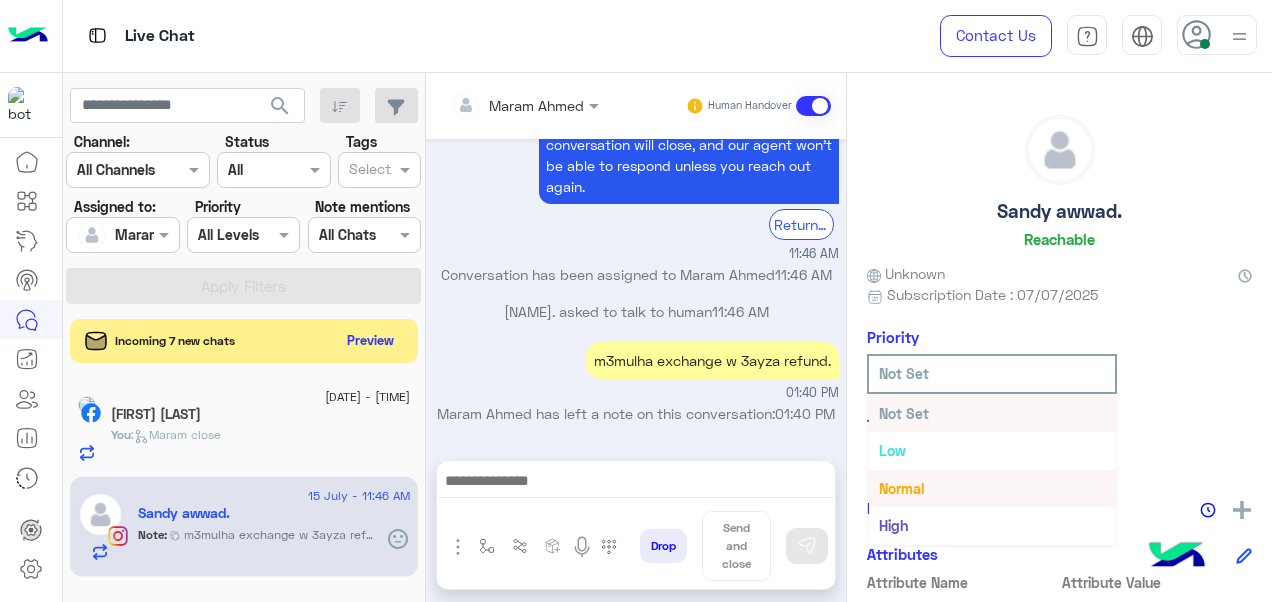 scroll, scrollTop: 36, scrollLeft: 0, axis: vertical 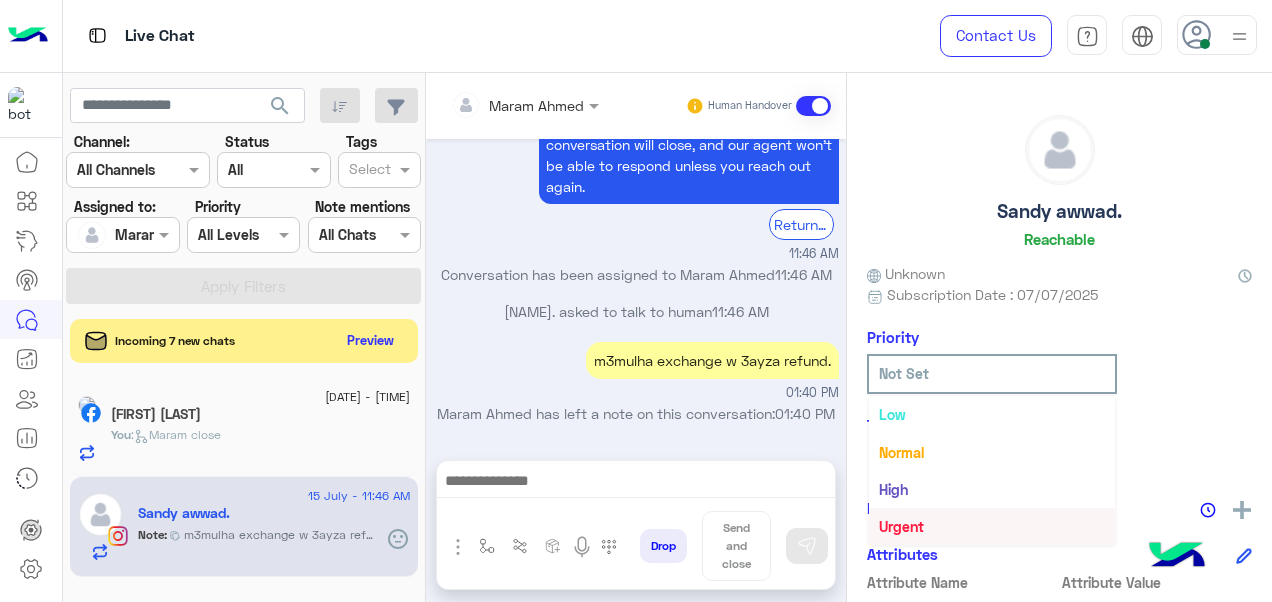 click on "Urgent" at bounding box center (992, 526) 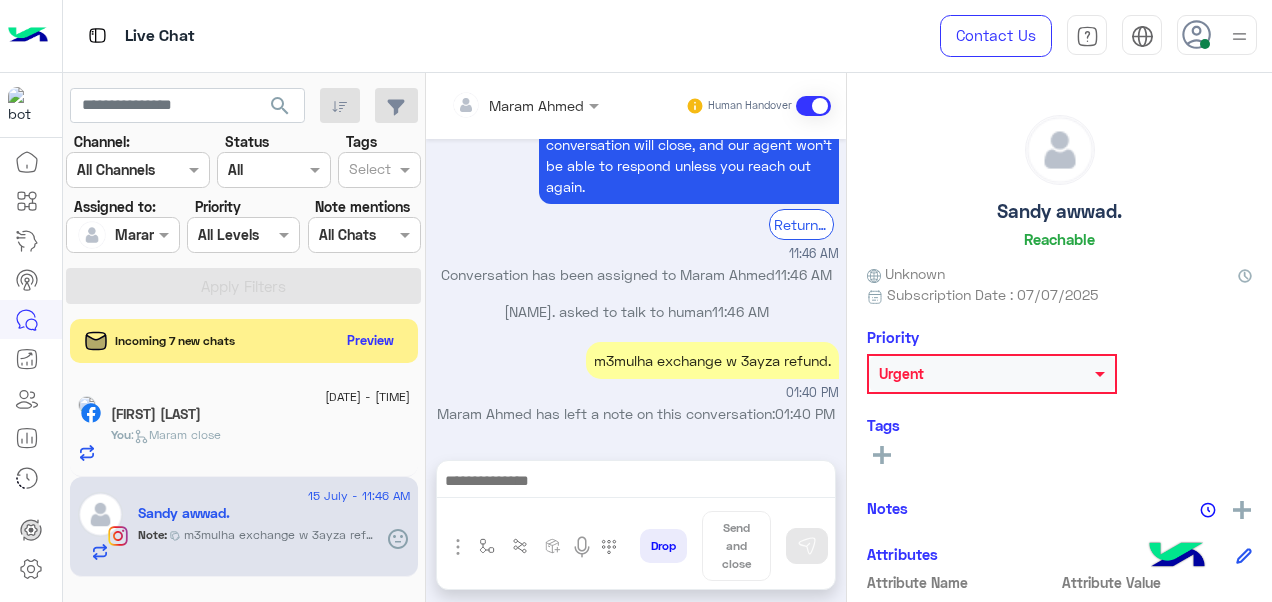 click at bounding box center (499, 105) 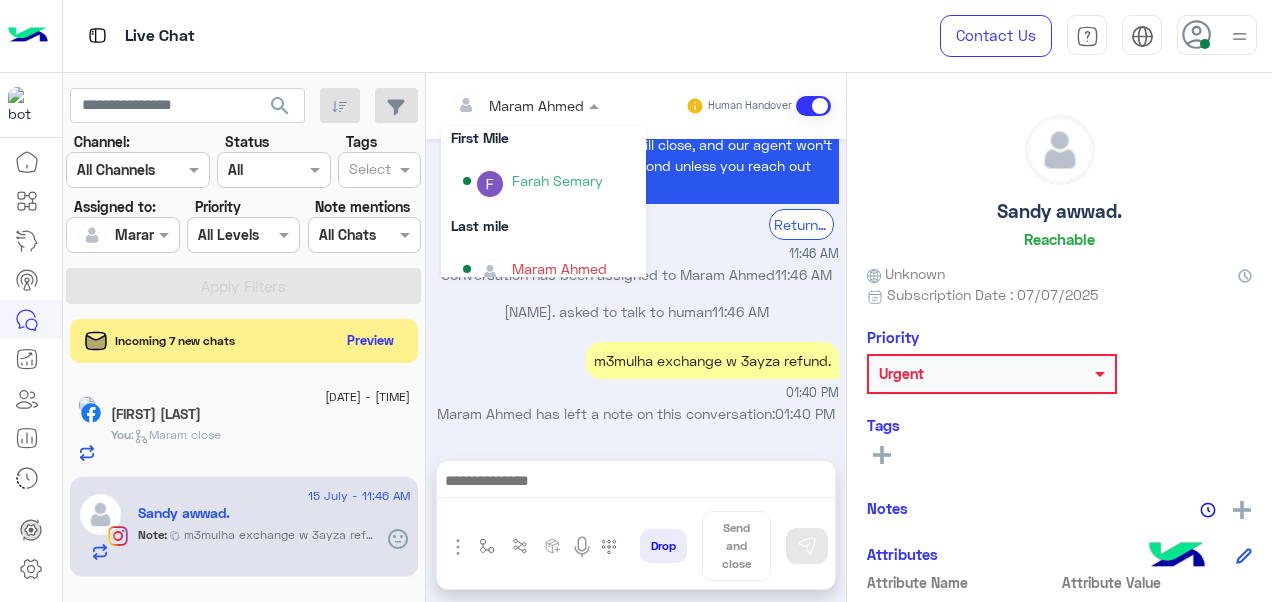 scroll, scrollTop: 354, scrollLeft: 0, axis: vertical 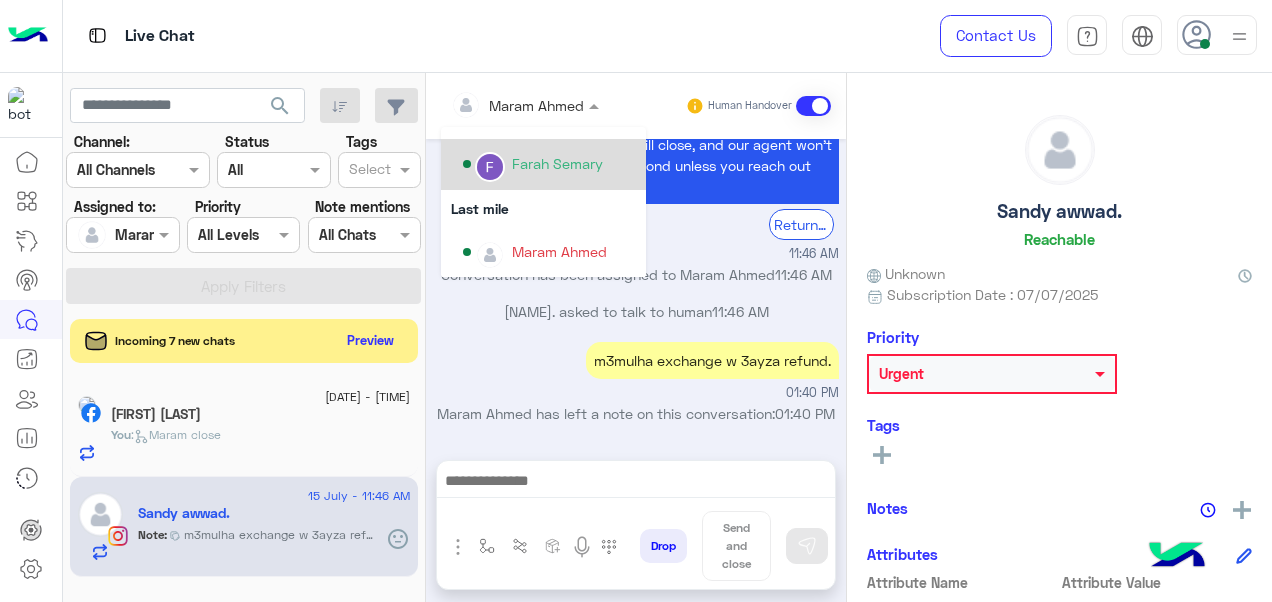 click on "Farah Semary" at bounding box center (557, 163) 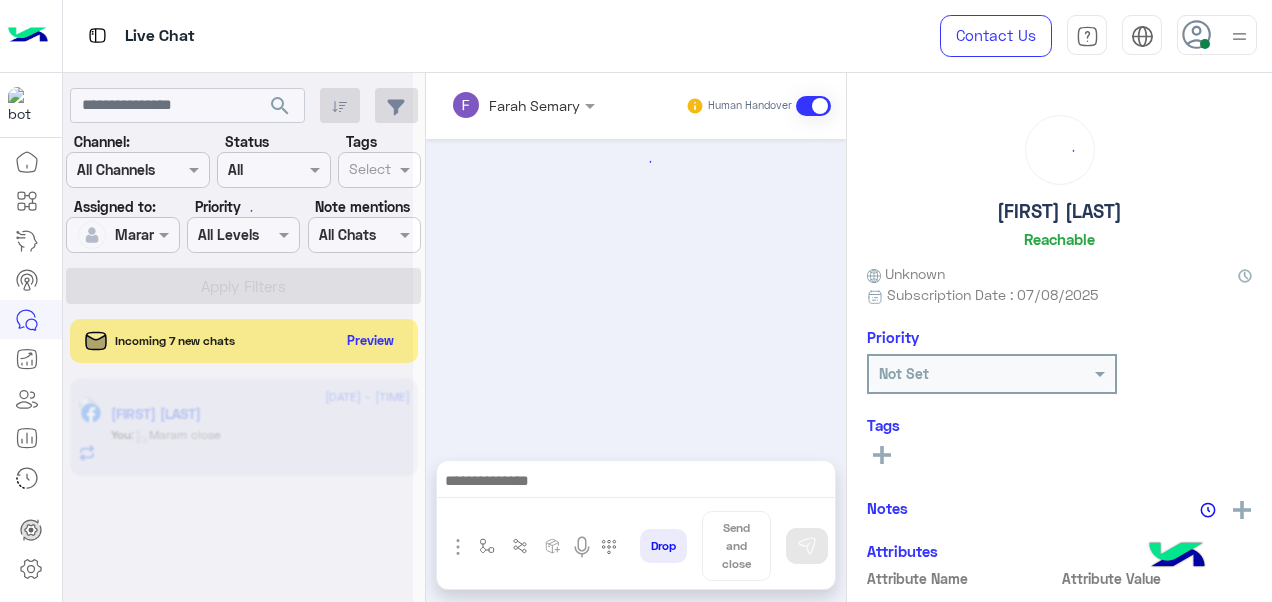 scroll, scrollTop: 974, scrollLeft: 0, axis: vertical 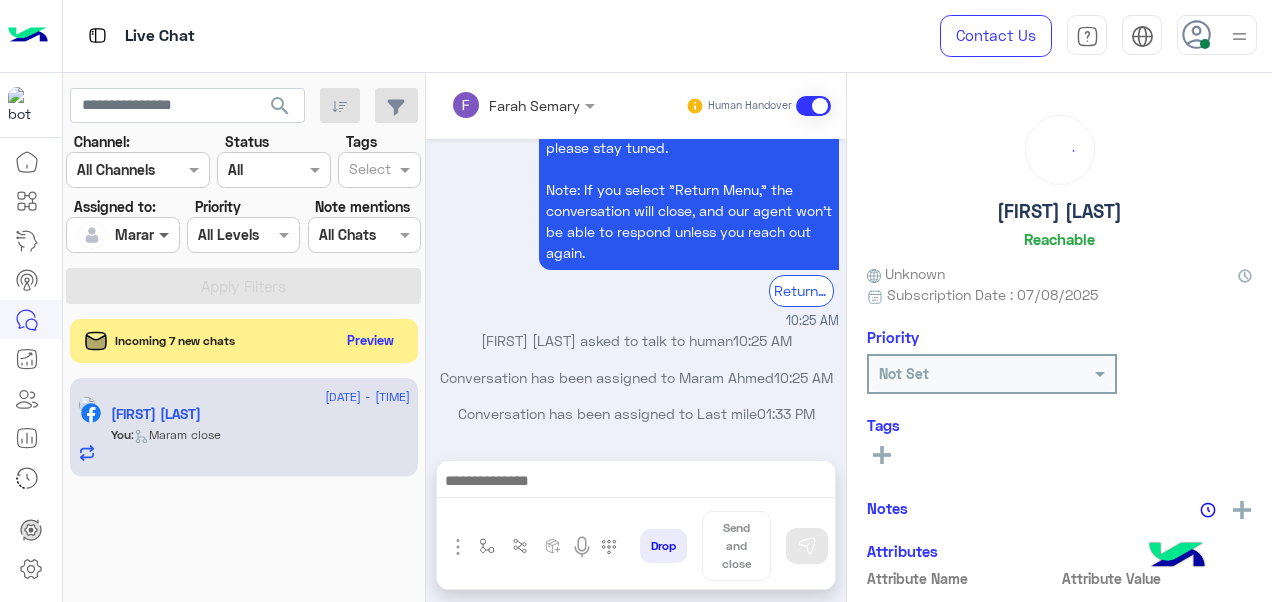 click at bounding box center (166, 234) 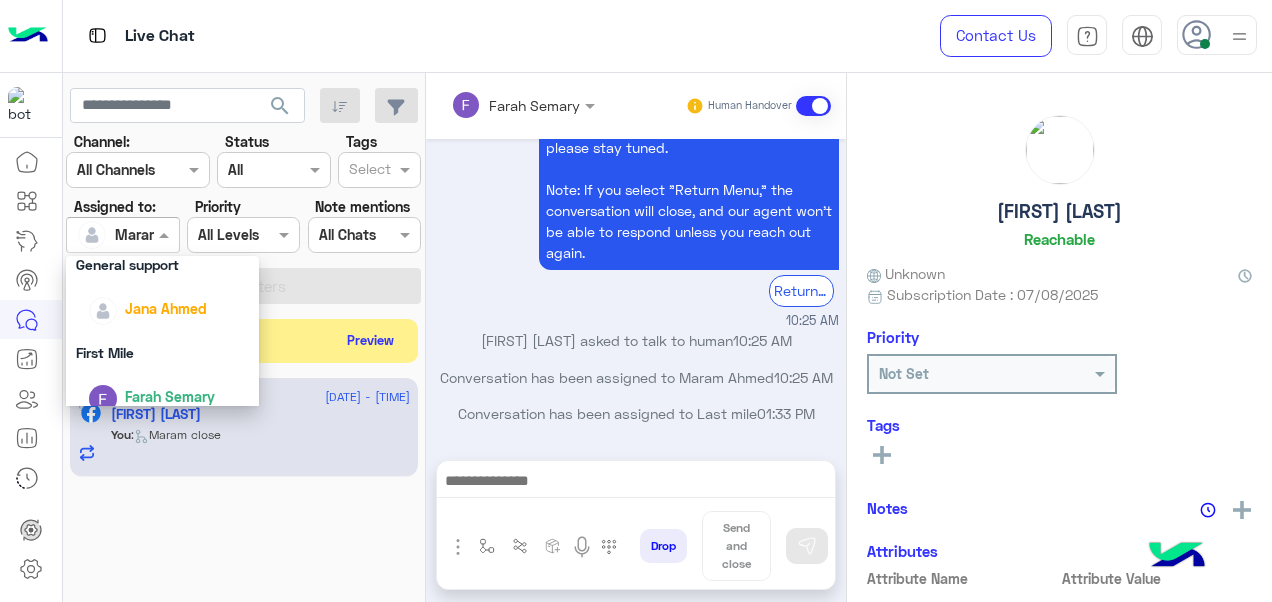 scroll, scrollTop: 392, scrollLeft: 0, axis: vertical 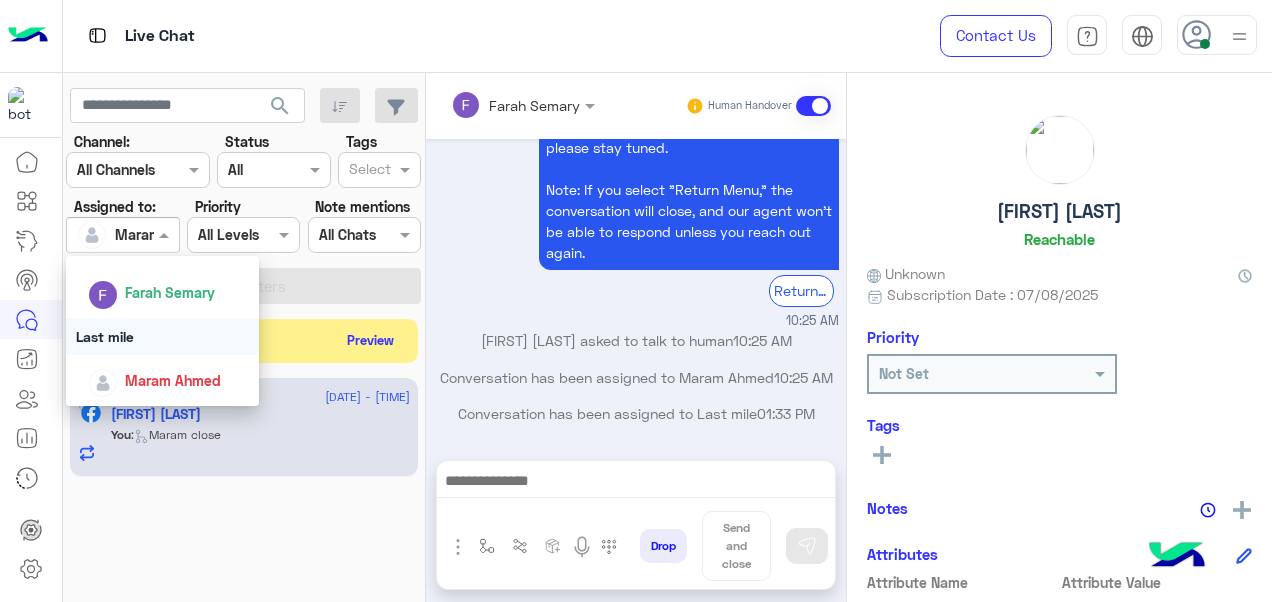click on "Last mile" at bounding box center [163, 336] 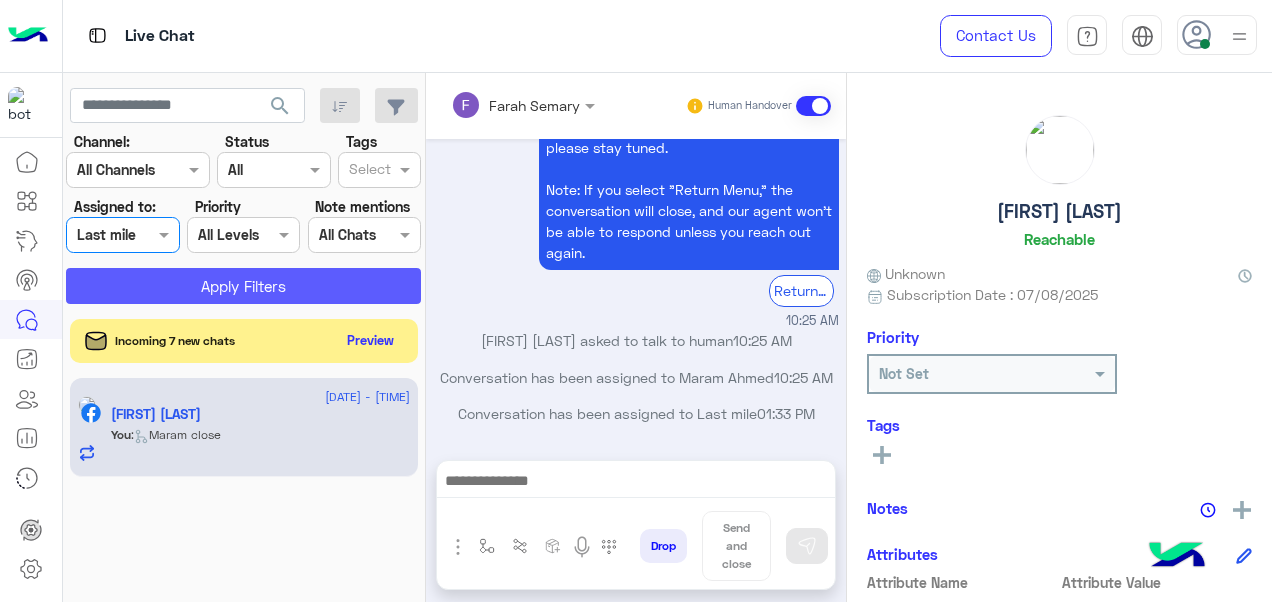 click on "Apply Filters" 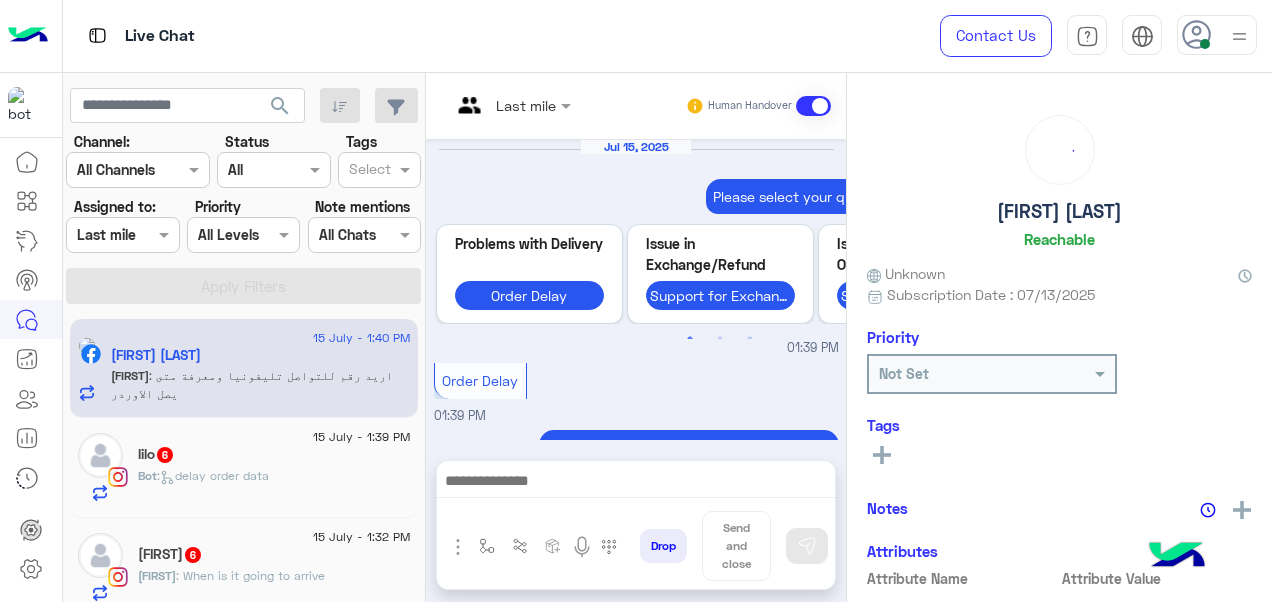 scroll, scrollTop: 920, scrollLeft: 0, axis: vertical 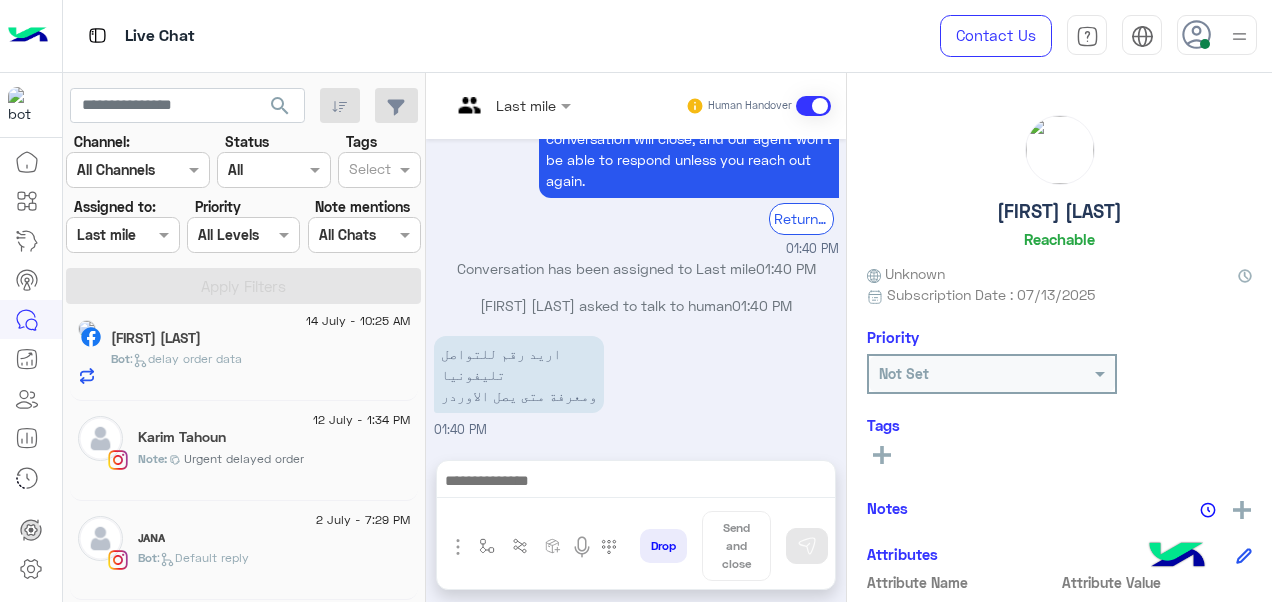 click on "Urgent delayed order" 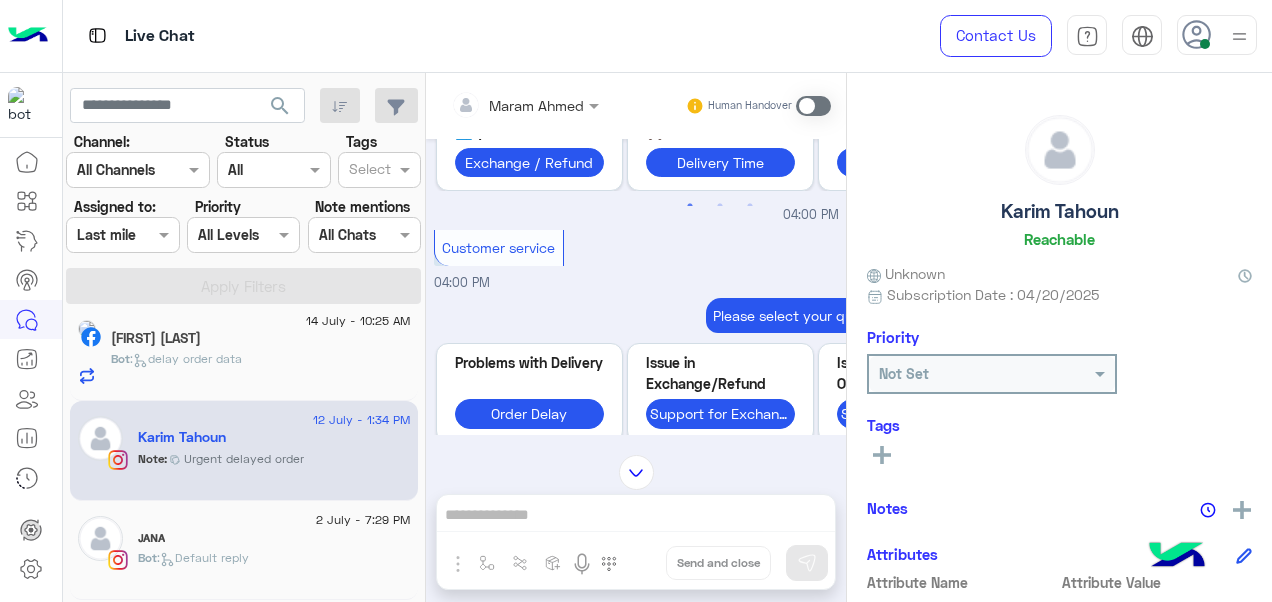 scroll, scrollTop: 1180, scrollLeft: 0, axis: vertical 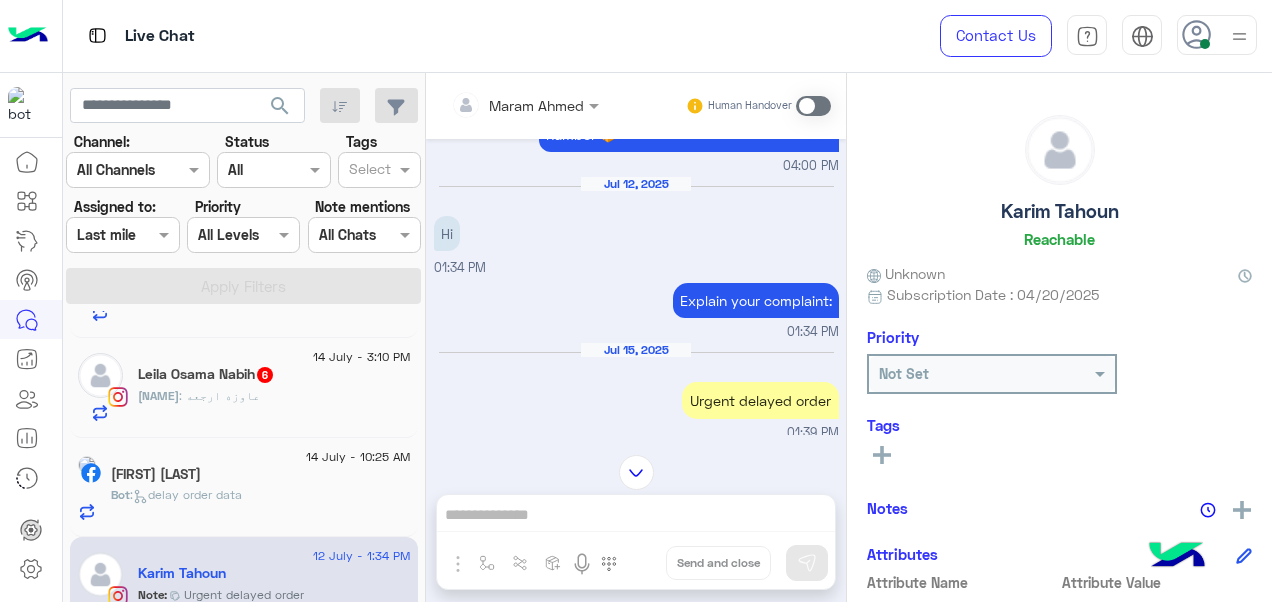 click on "[FIRST] : عاوزه ارجعه" 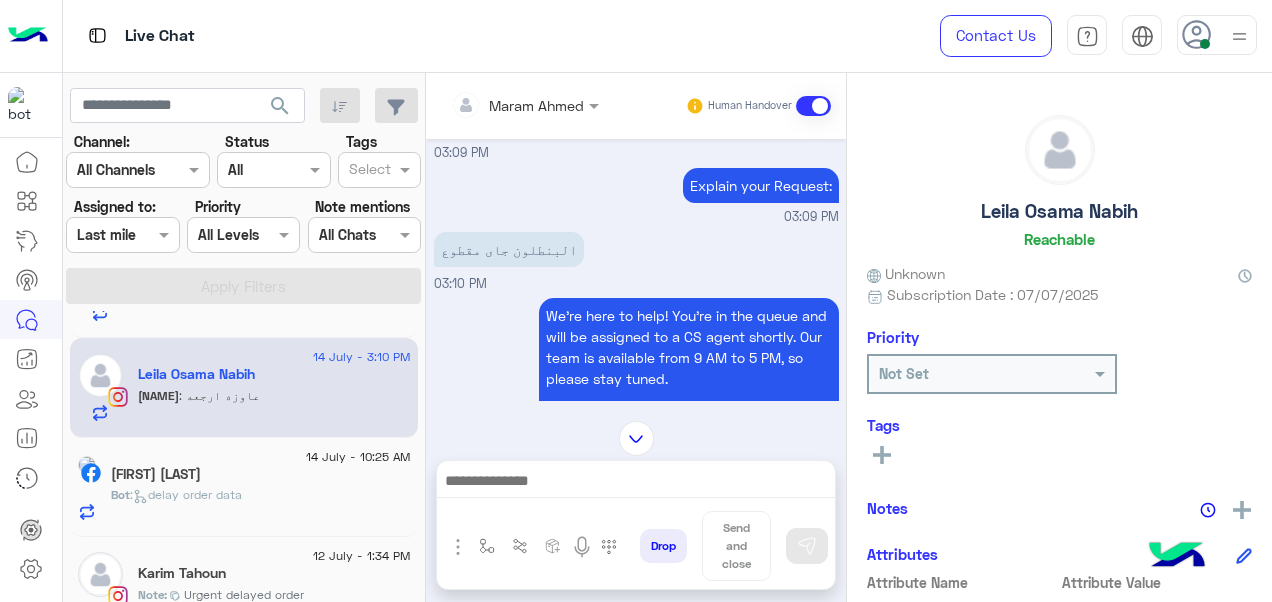 scroll, scrollTop: 518, scrollLeft: 0, axis: vertical 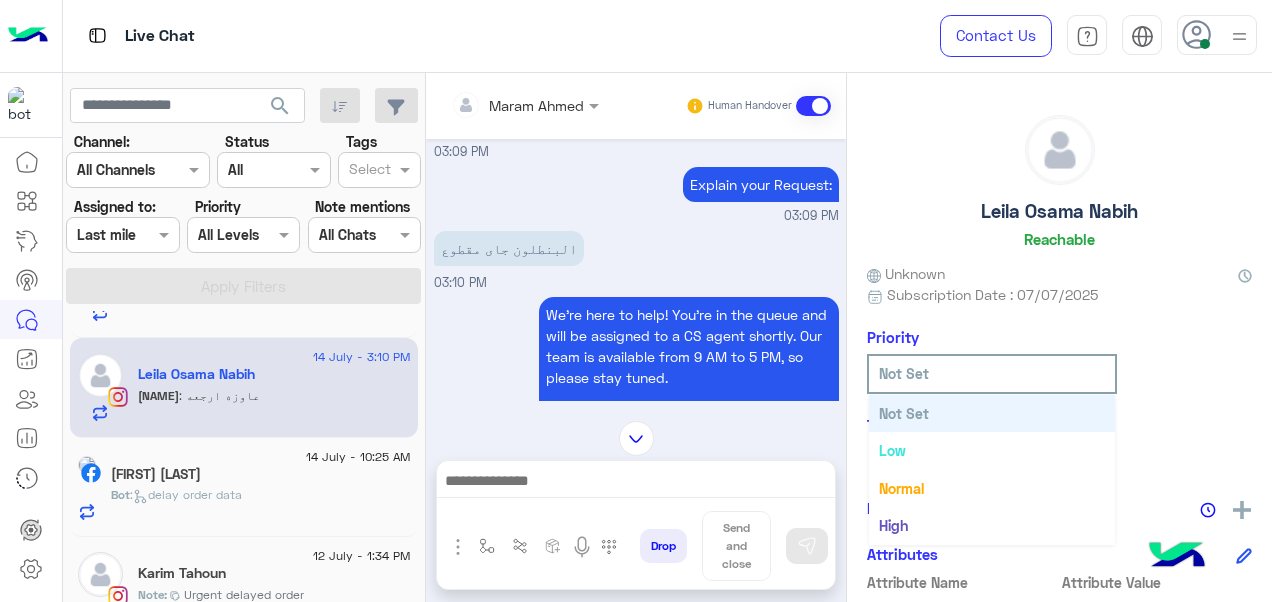 click 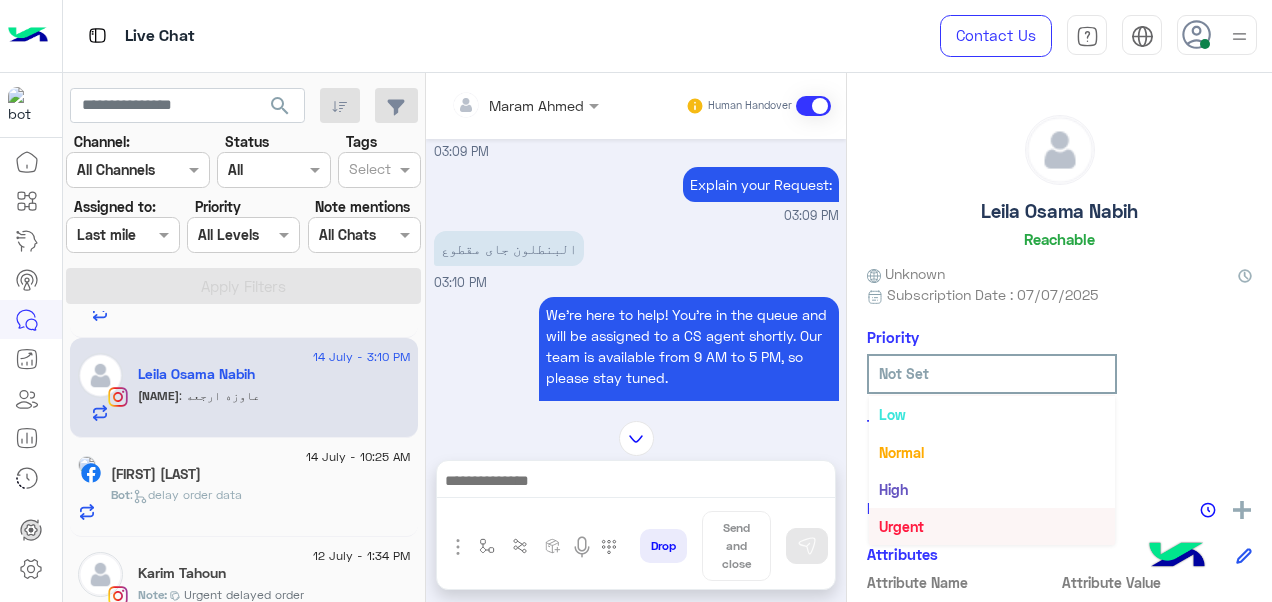 click on "Urgent" at bounding box center (992, 526) 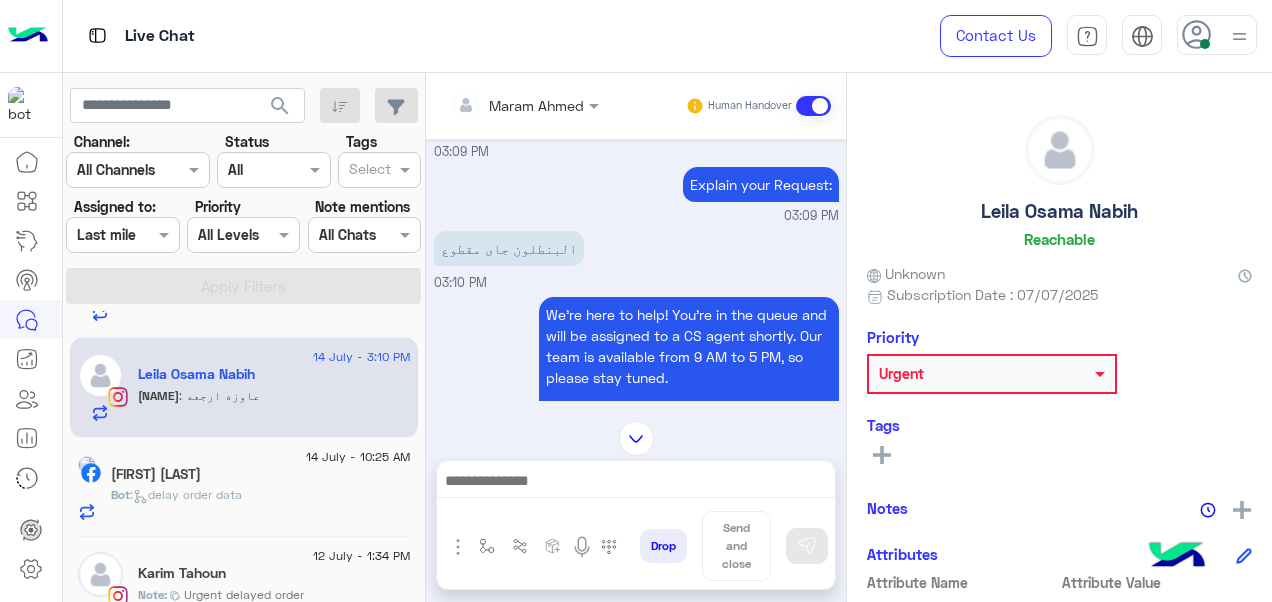 scroll, scrollTop: 794, scrollLeft: 0, axis: vertical 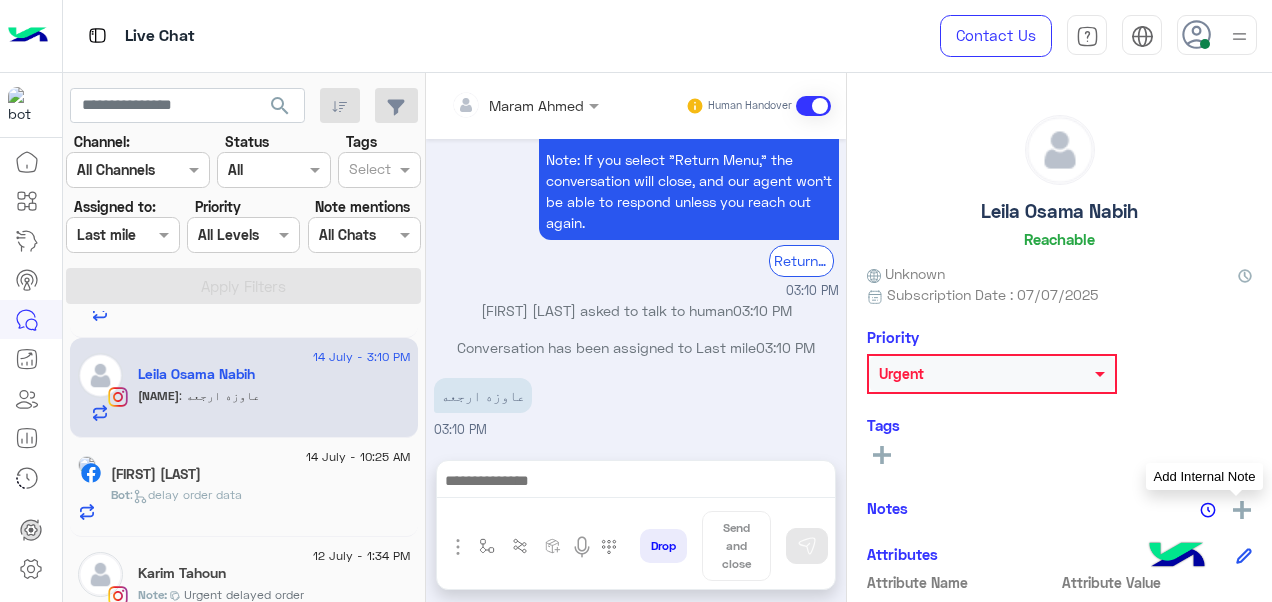 click 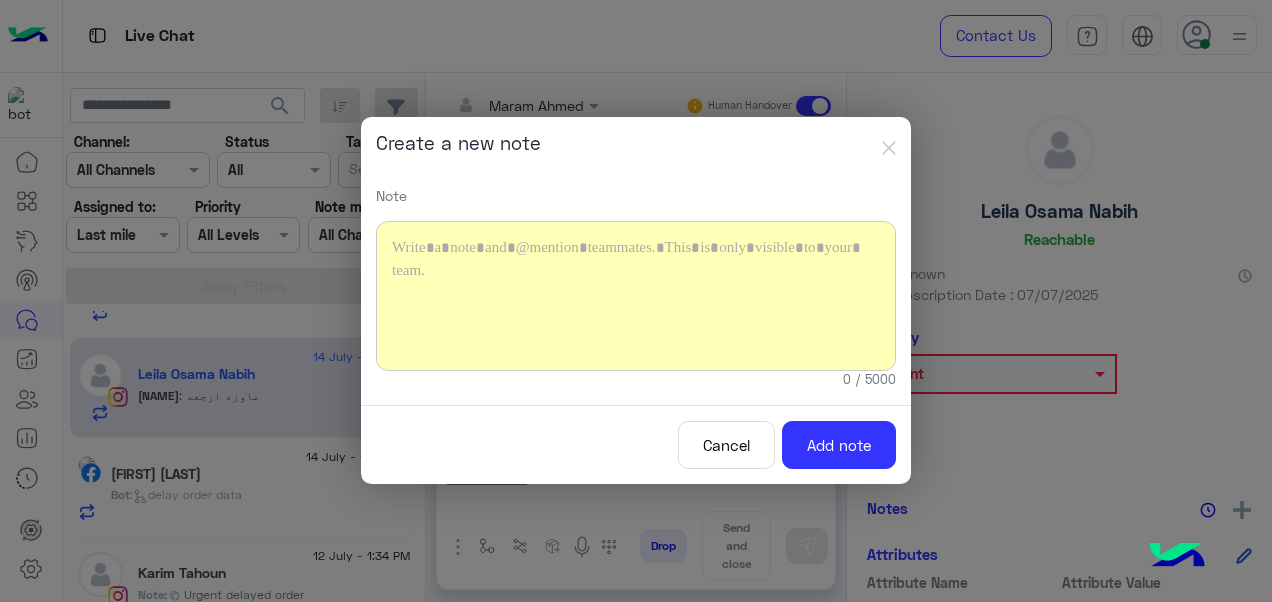 click 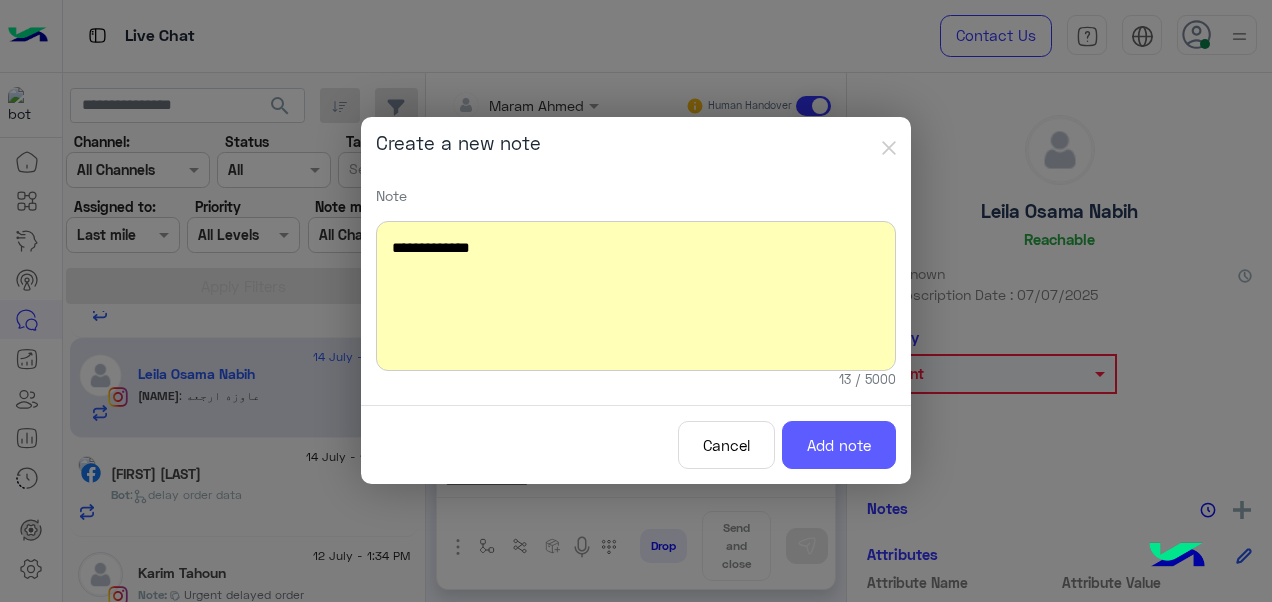 click on "Add note" 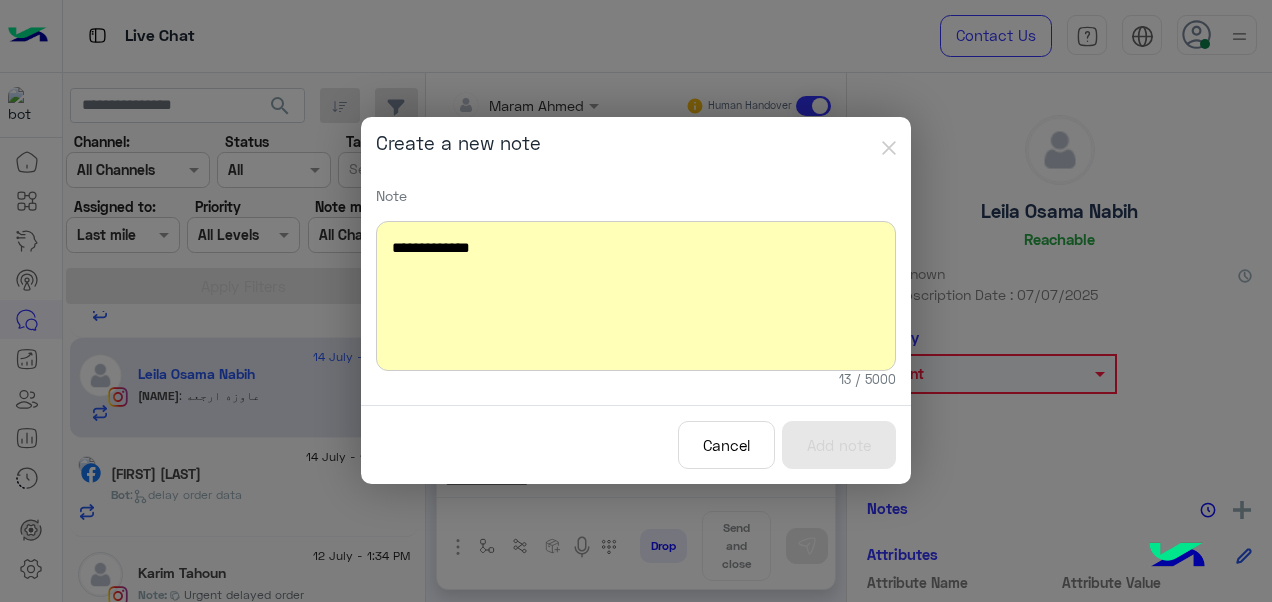 scroll, scrollTop: 952, scrollLeft: 0, axis: vertical 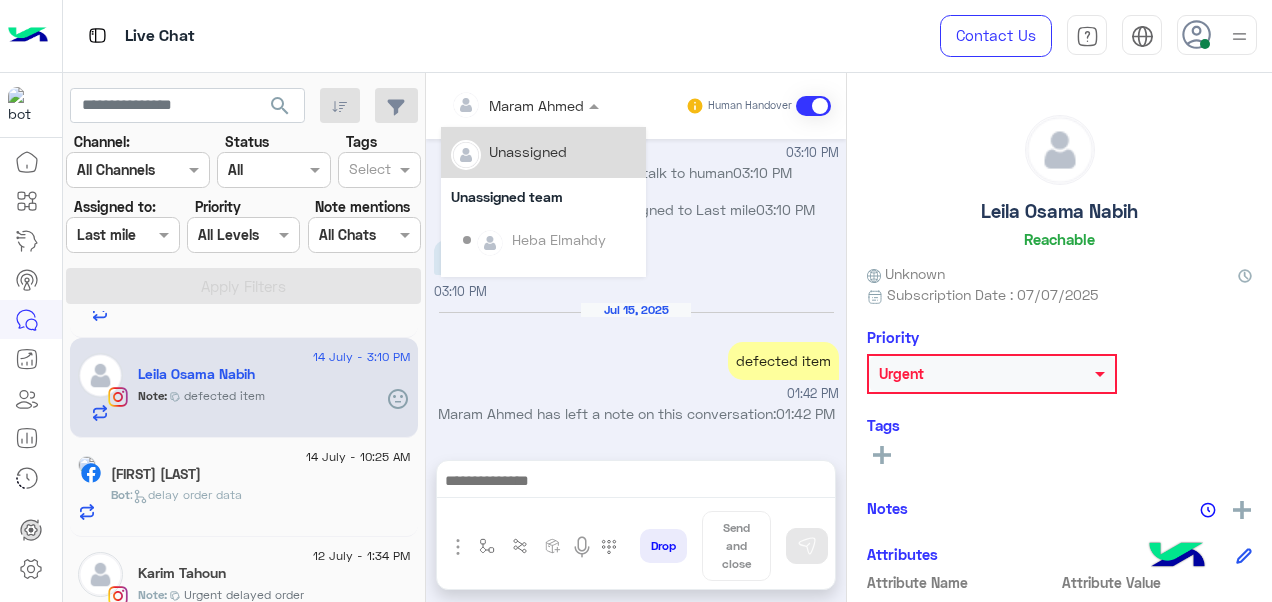 click at bounding box center (499, 105) 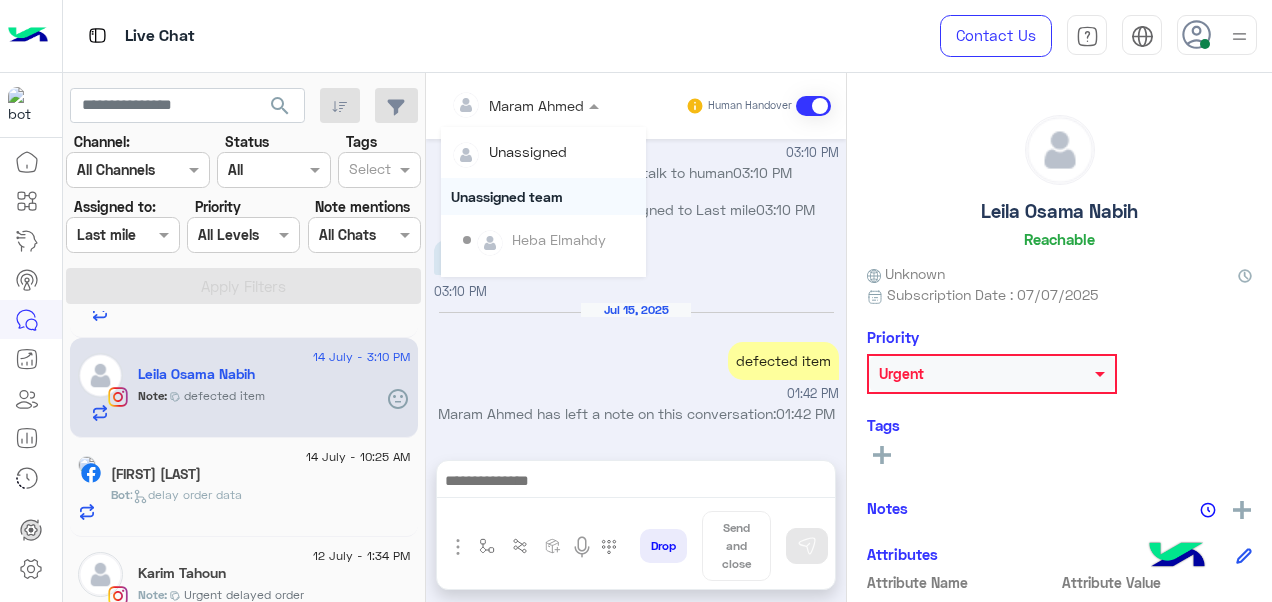 scroll, scrollTop: 354, scrollLeft: 0, axis: vertical 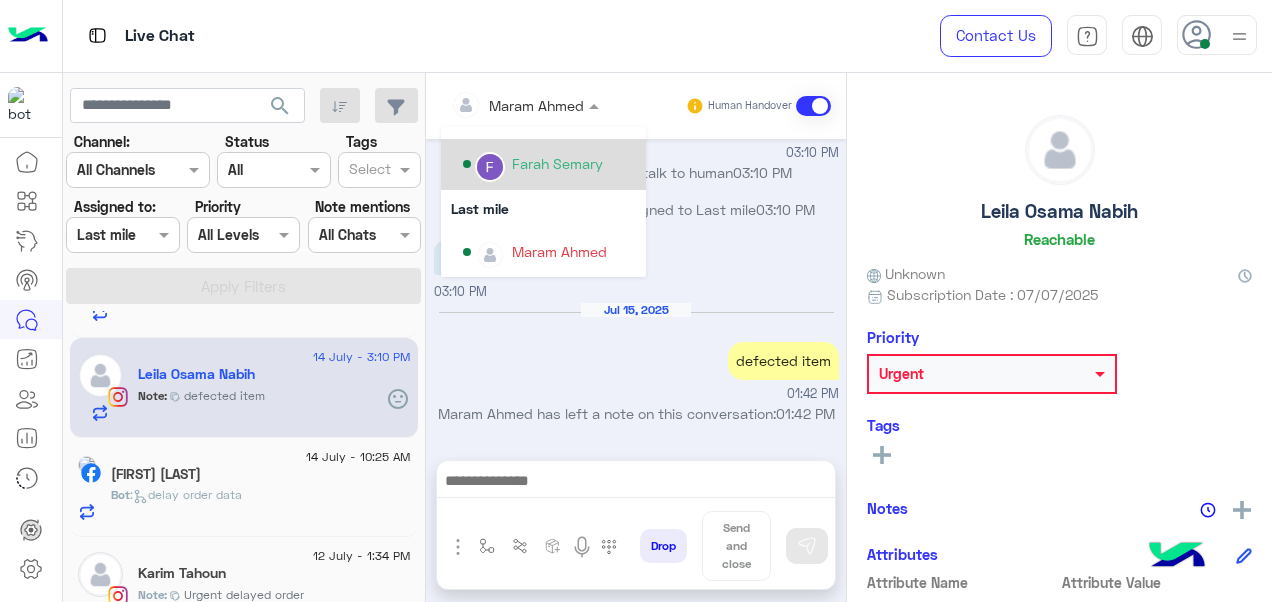 click on "Farah Semary" at bounding box center (549, 164) 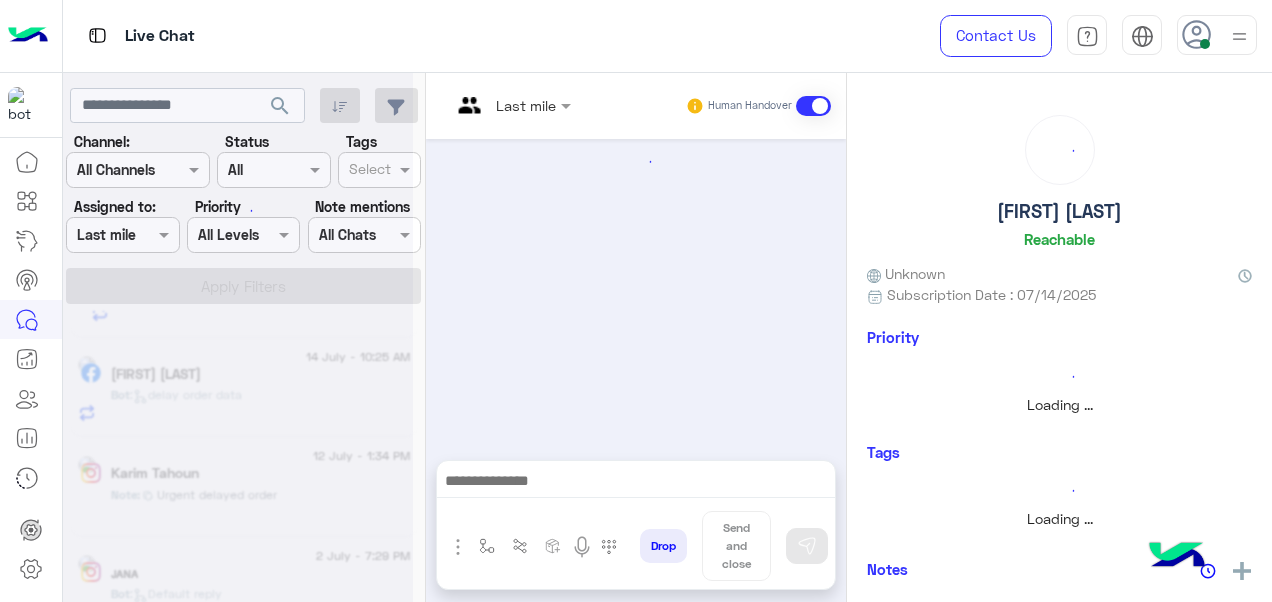 scroll, scrollTop: 0, scrollLeft: 0, axis: both 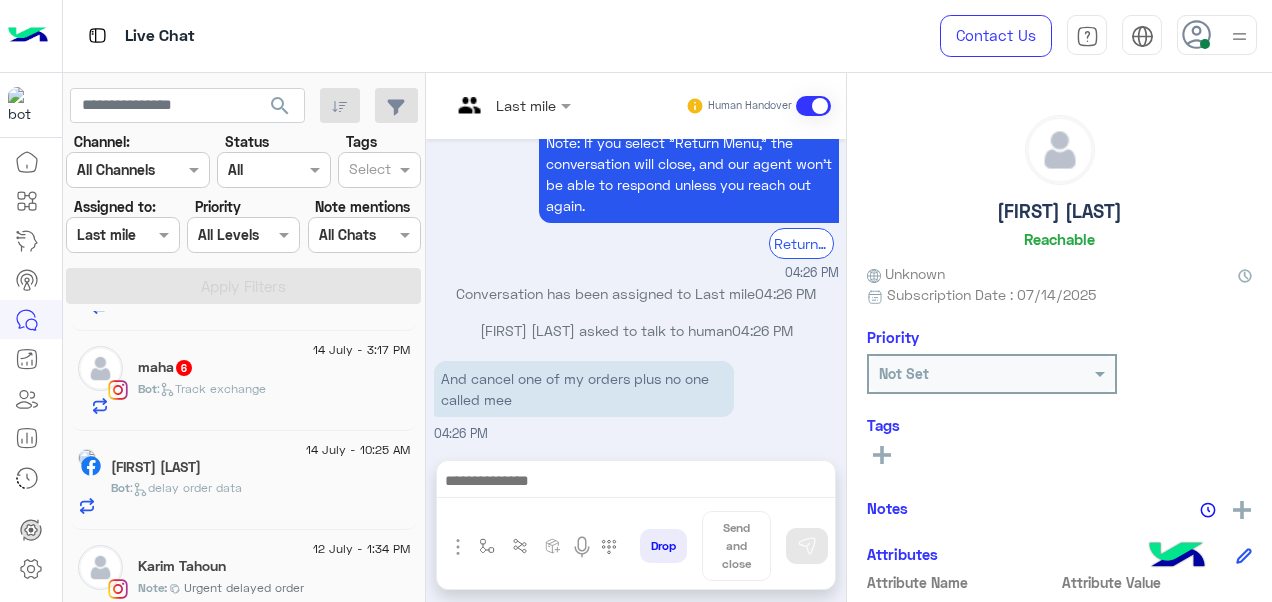click on "Bot :   Track exchange" 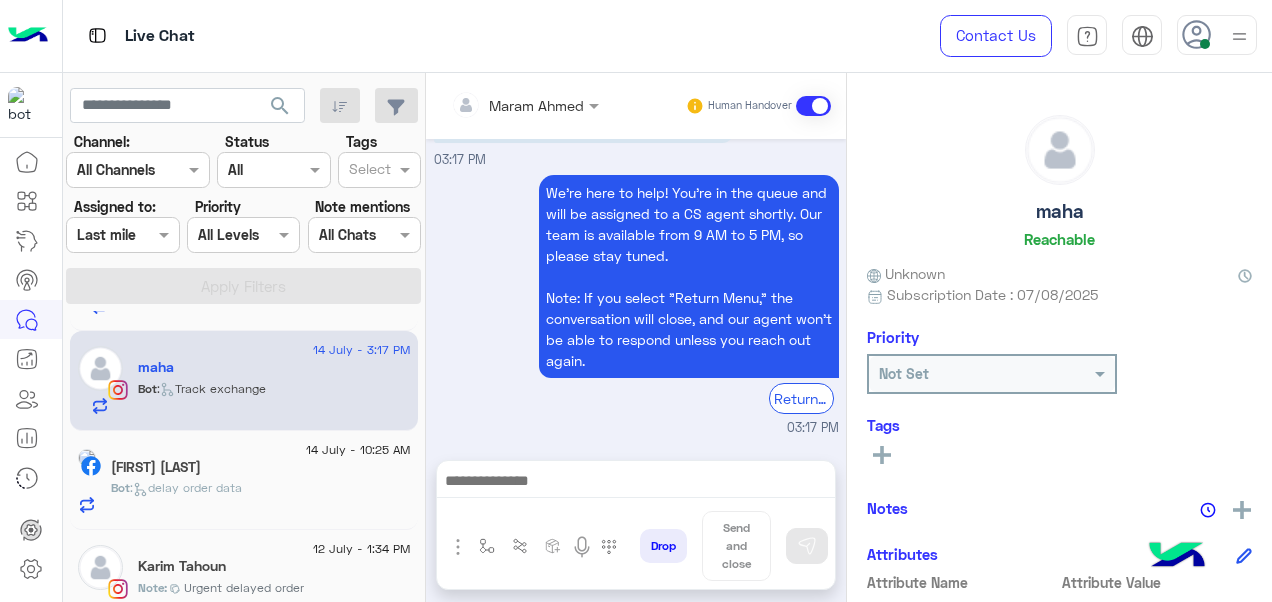 scroll, scrollTop: 1172, scrollLeft: 0, axis: vertical 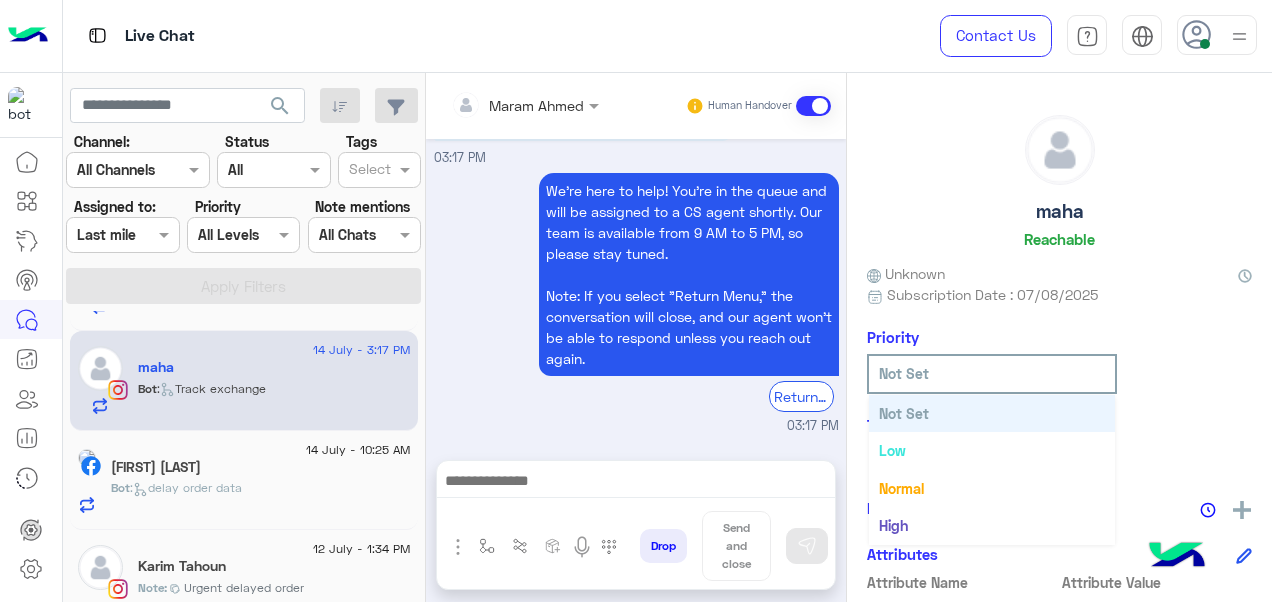 click 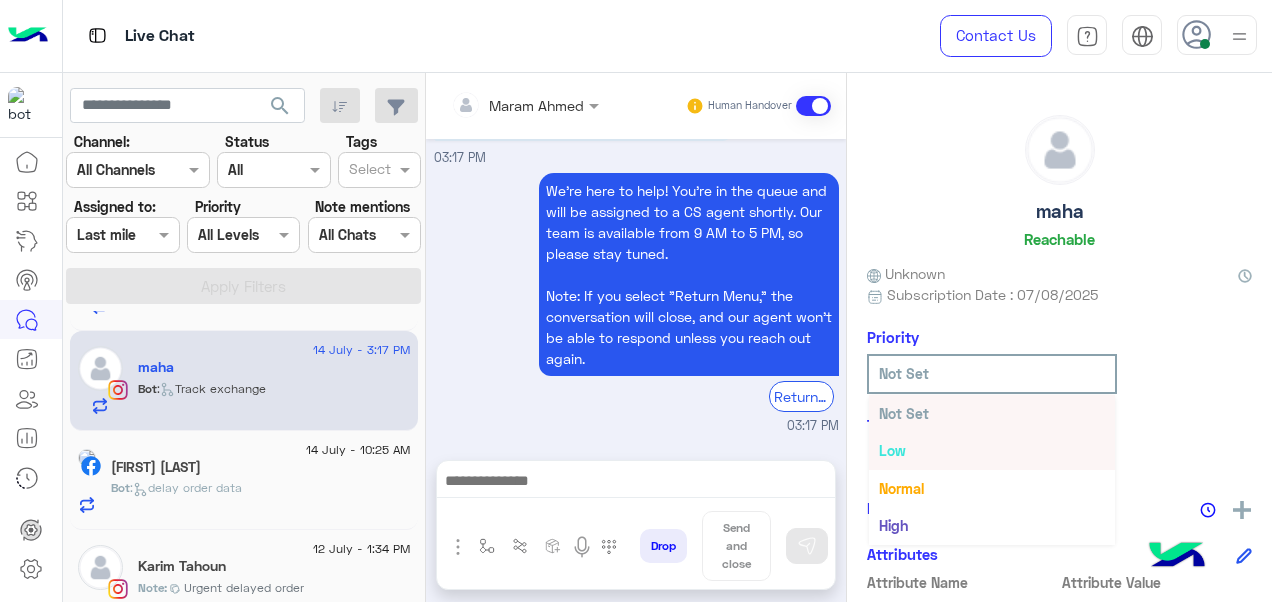scroll, scrollTop: 36, scrollLeft: 0, axis: vertical 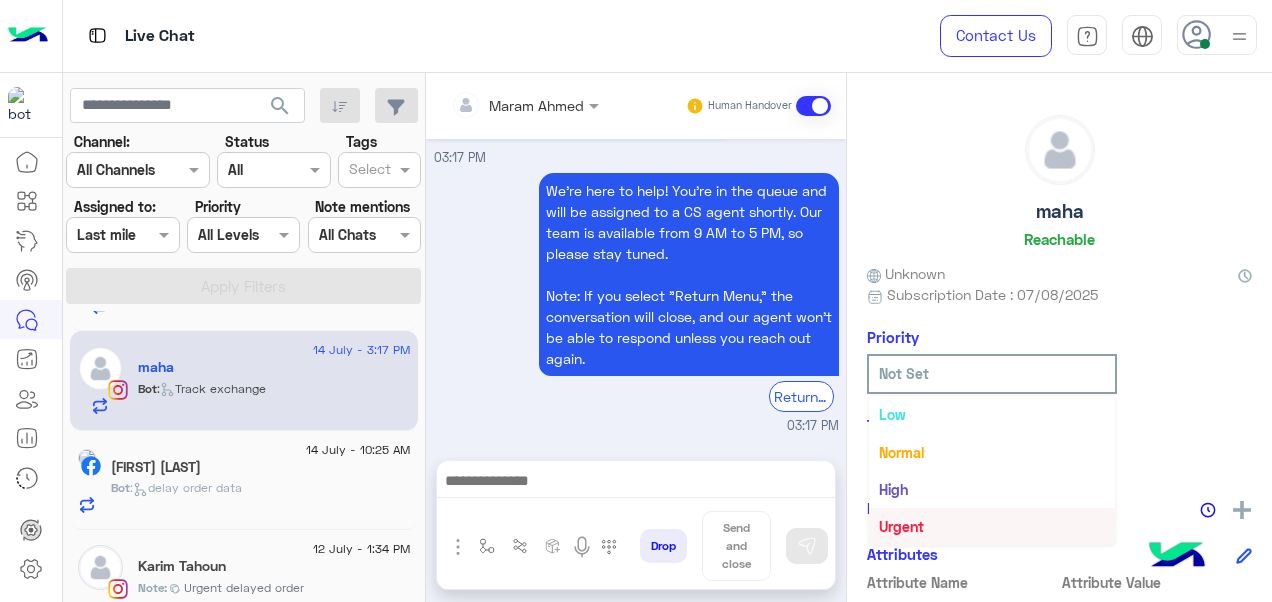 click on "Urgent" at bounding box center [901, 526] 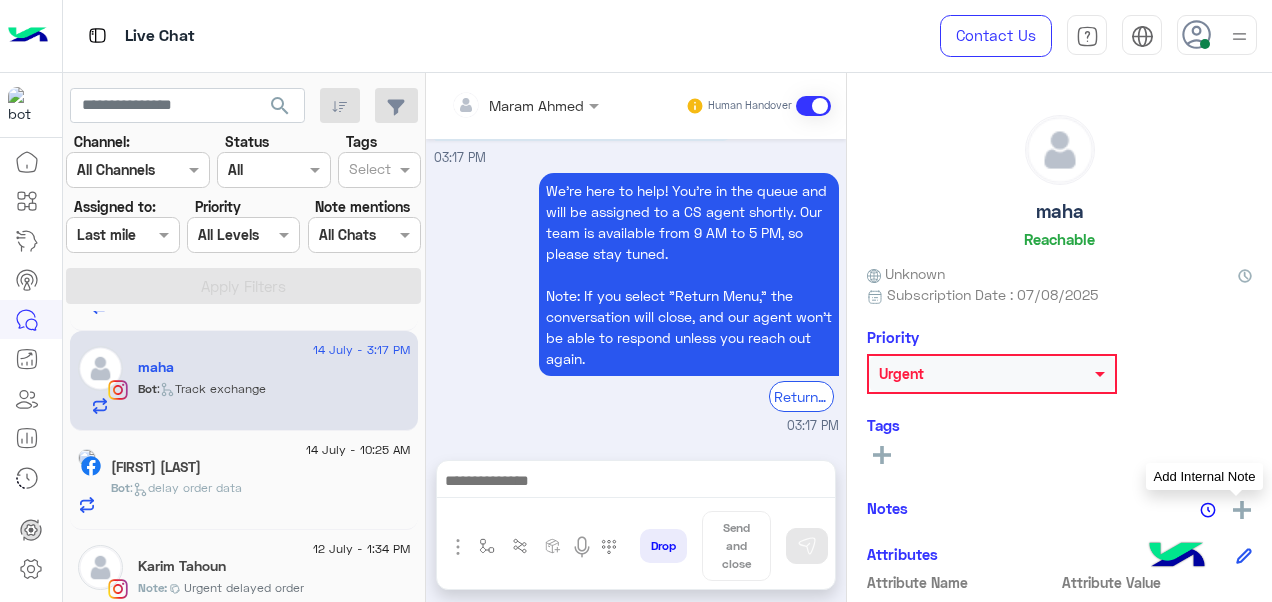 click 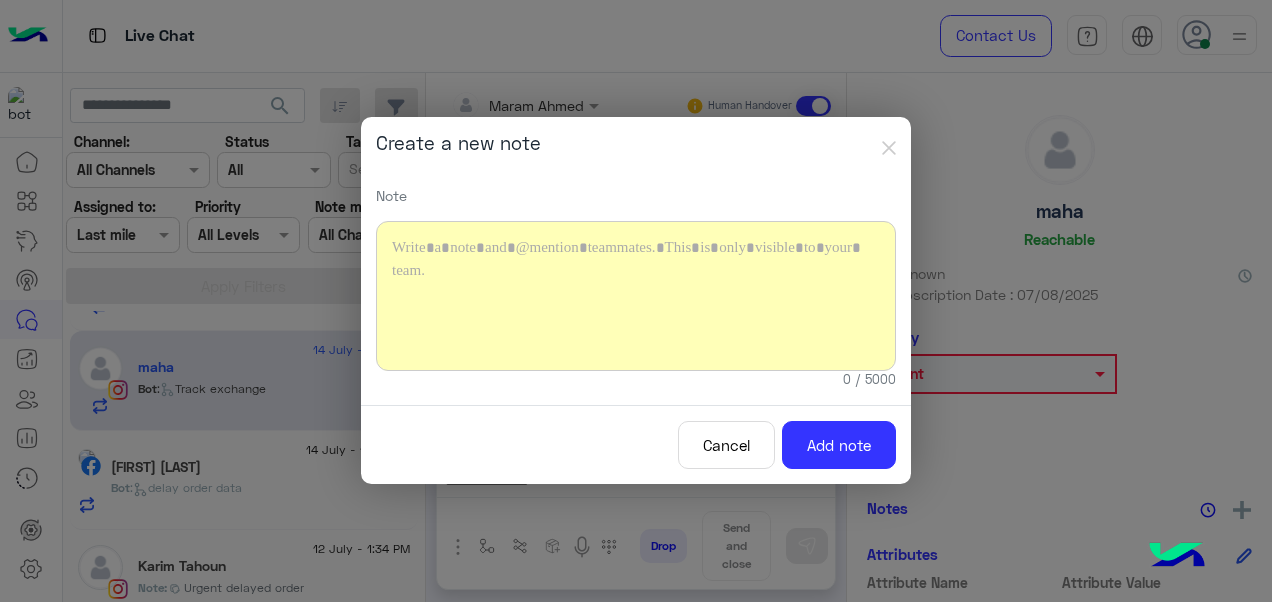 click on "Create a new note Note Character limit reached 0 / 5000 Cancel  Add note" 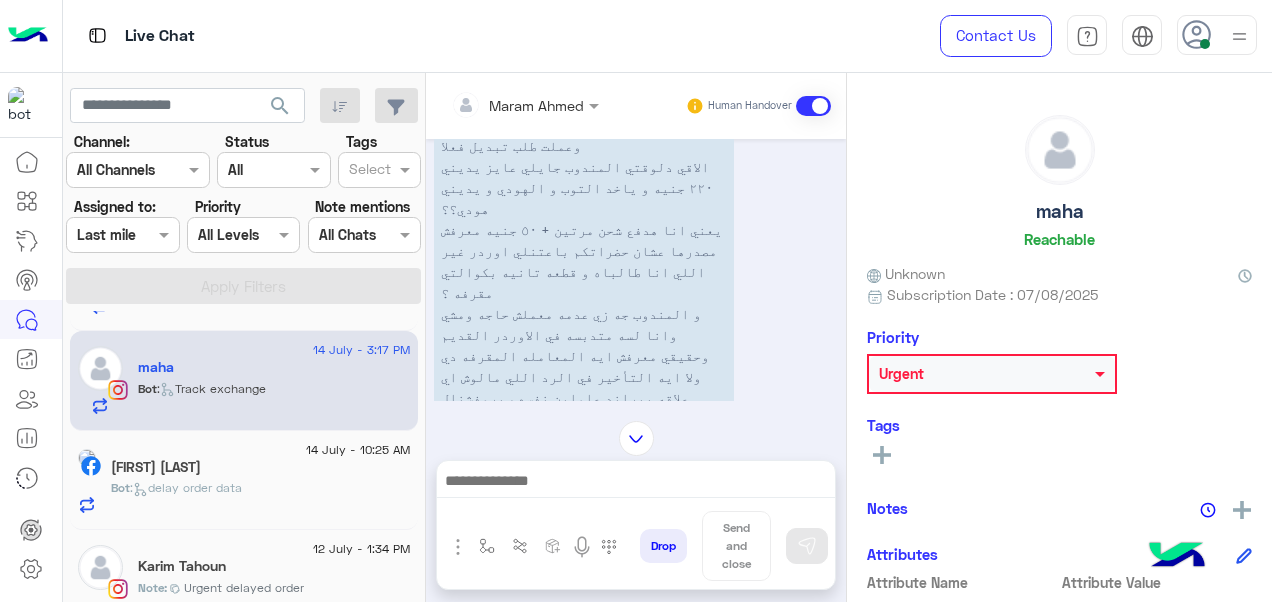 scroll, scrollTop: 900, scrollLeft: 0, axis: vertical 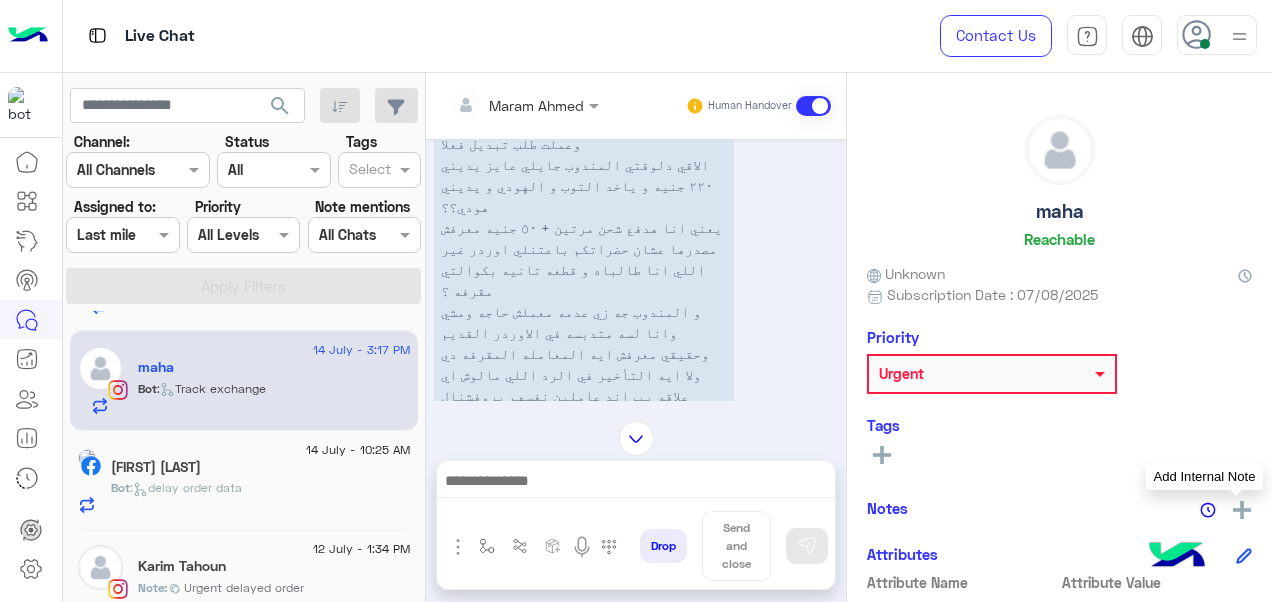 click 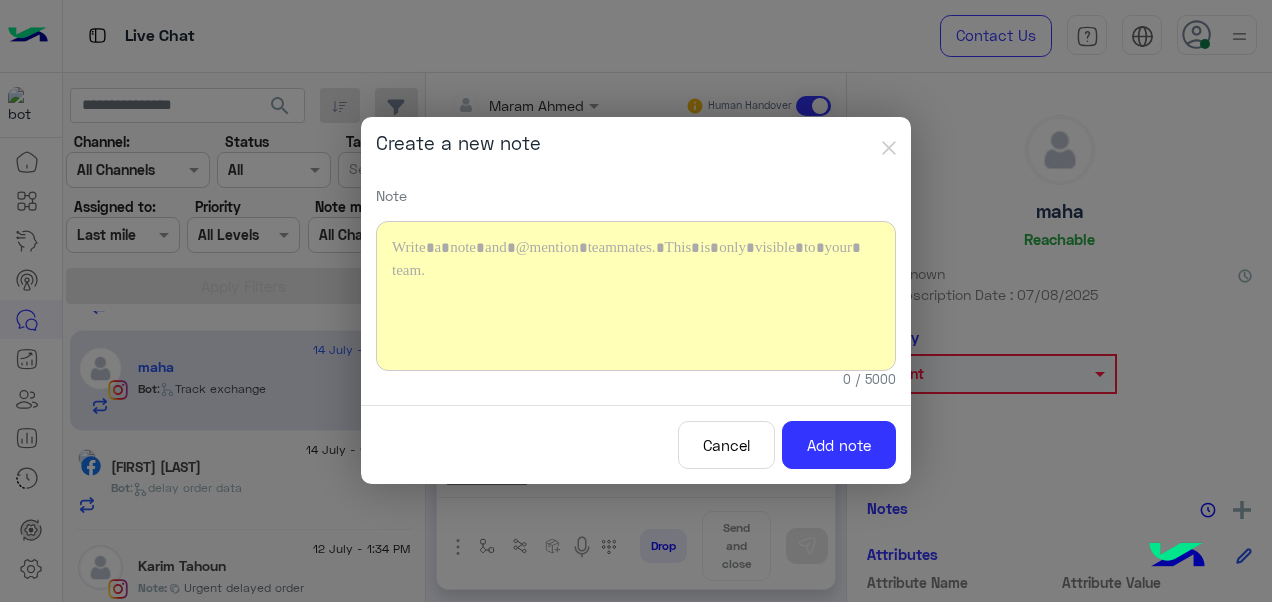 type 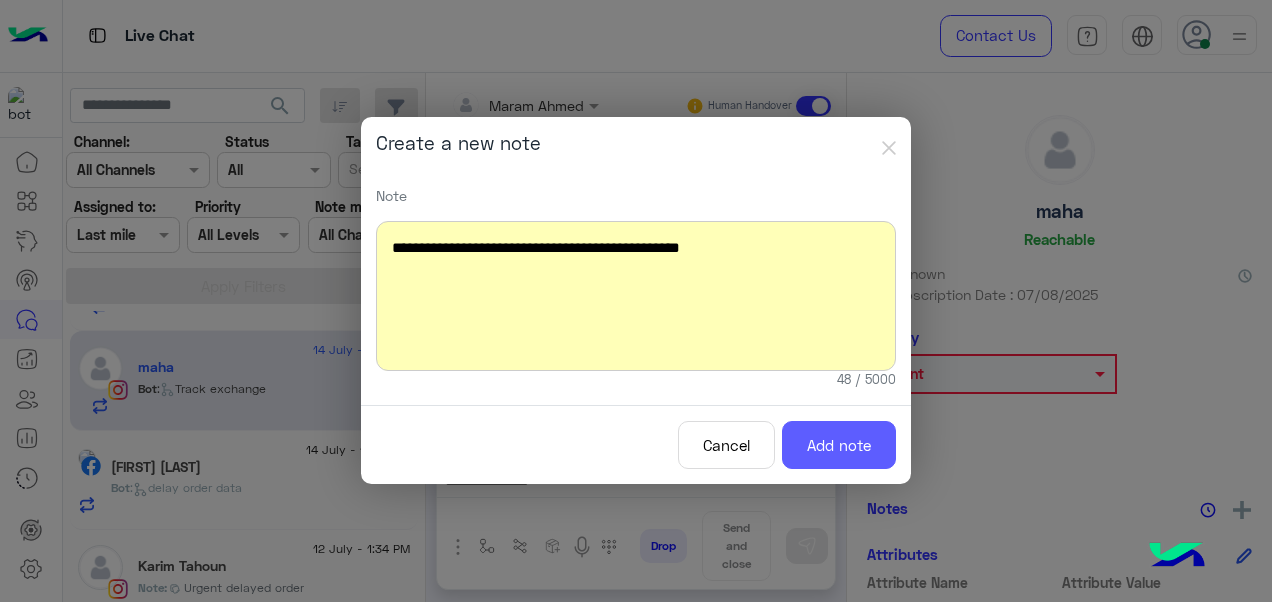 click on "Add note" 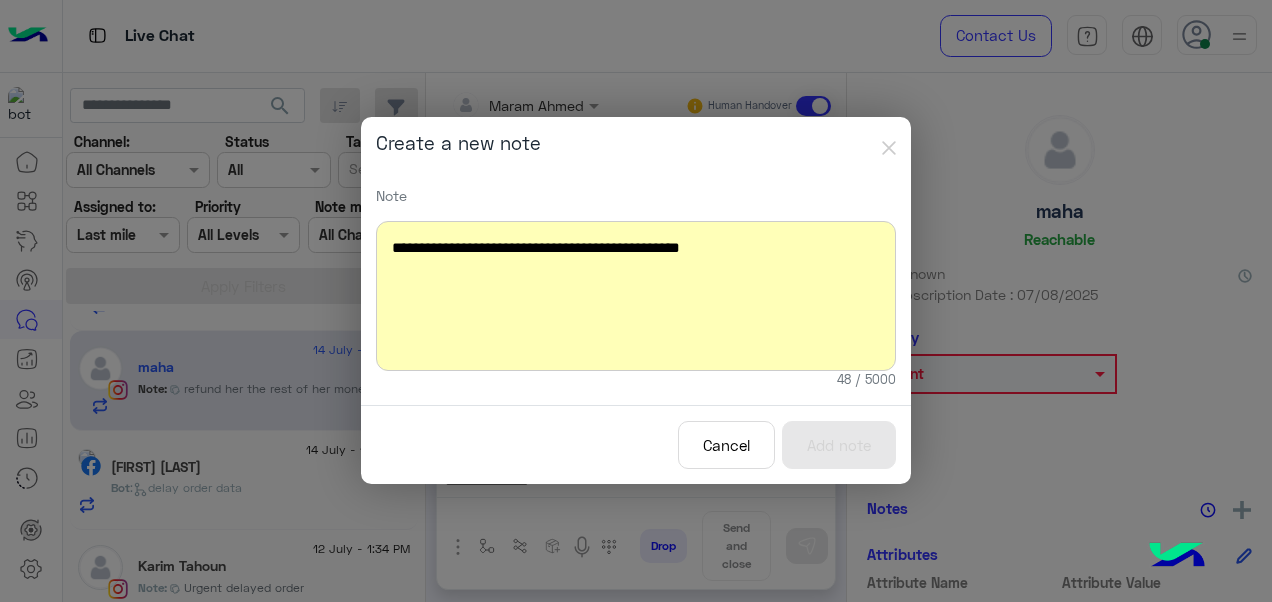 scroll, scrollTop: 1353, scrollLeft: 0, axis: vertical 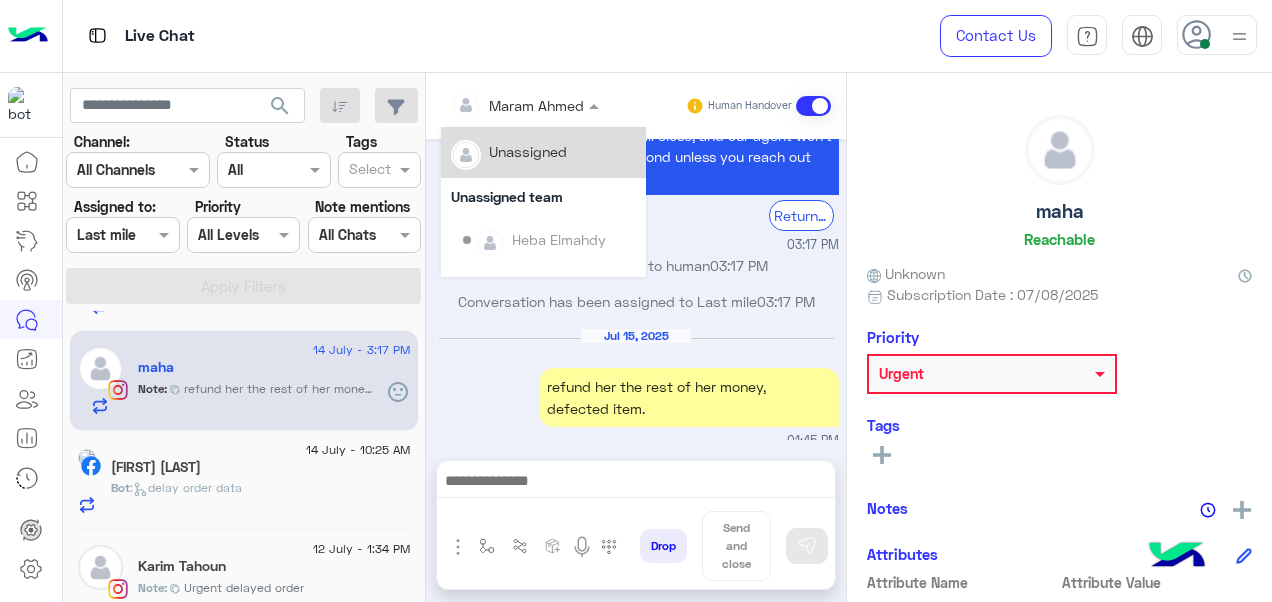 click at bounding box center (499, 105) 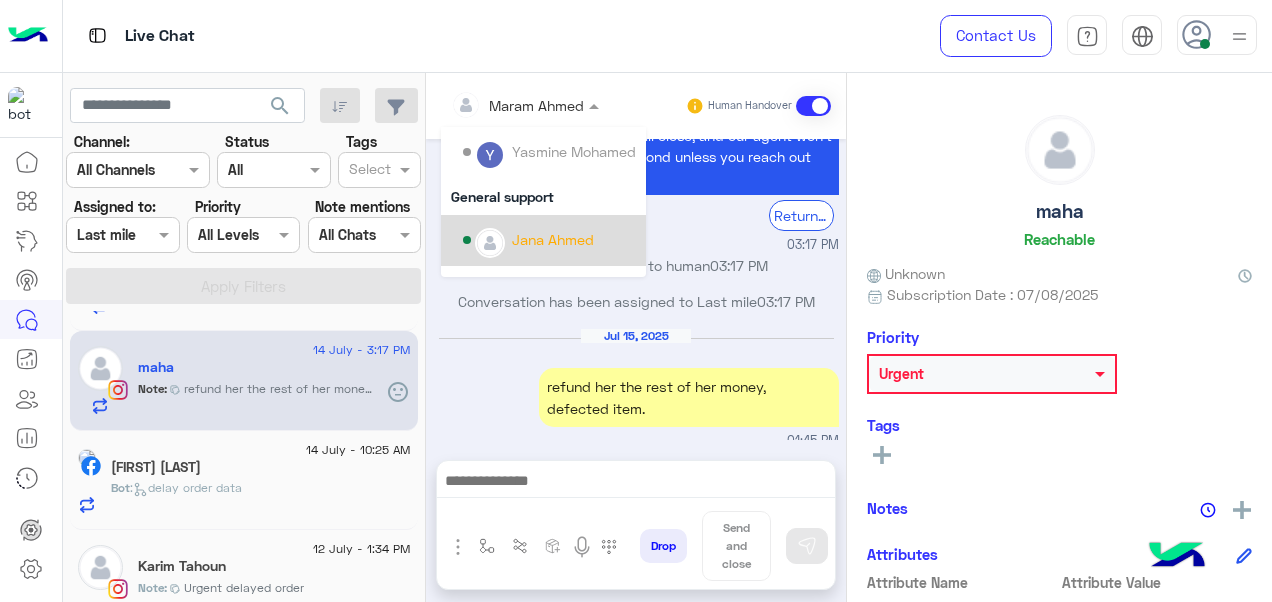 scroll, scrollTop: 354, scrollLeft: 0, axis: vertical 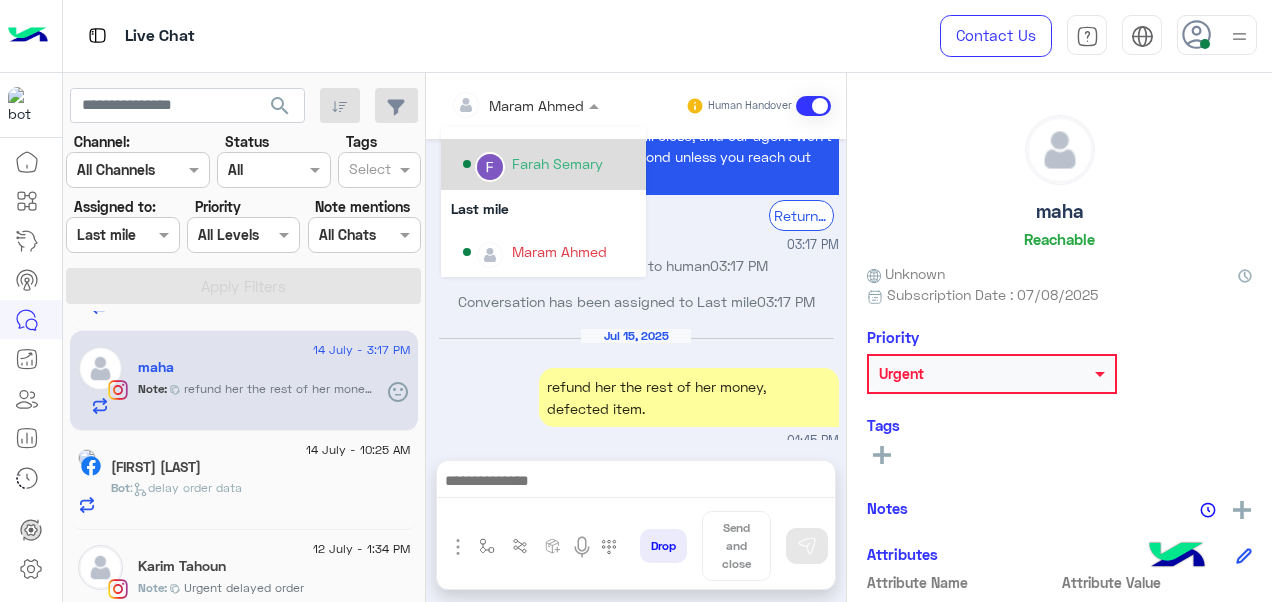 click on "Farah Semary" at bounding box center (549, 164) 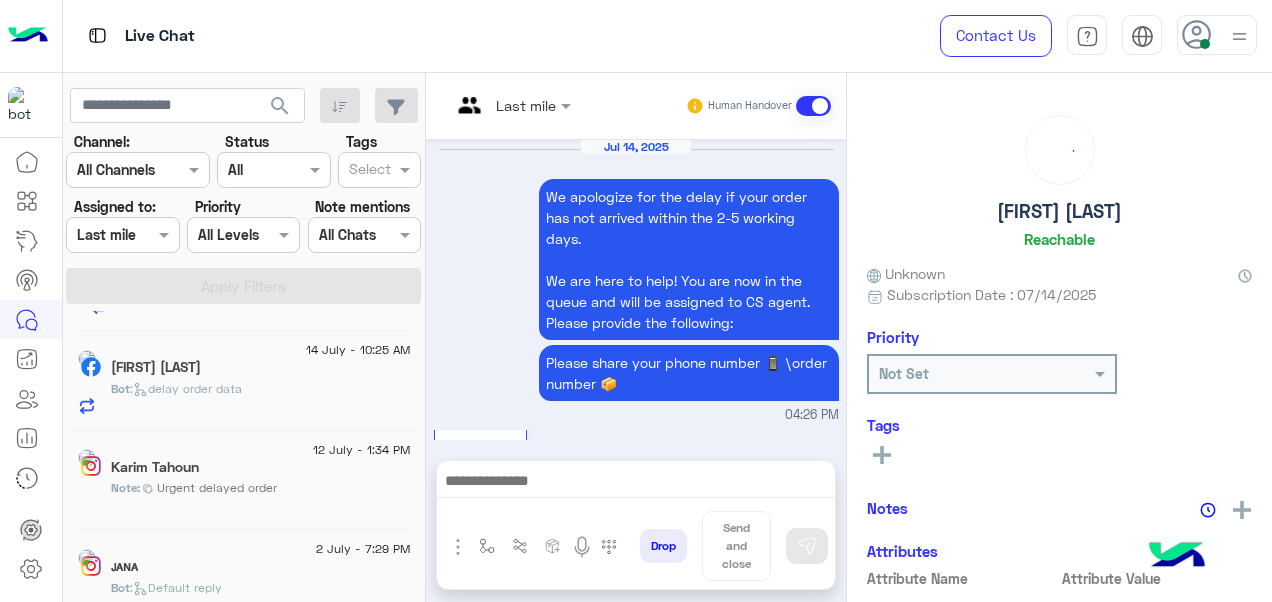 scroll, scrollTop: 961, scrollLeft: 0, axis: vertical 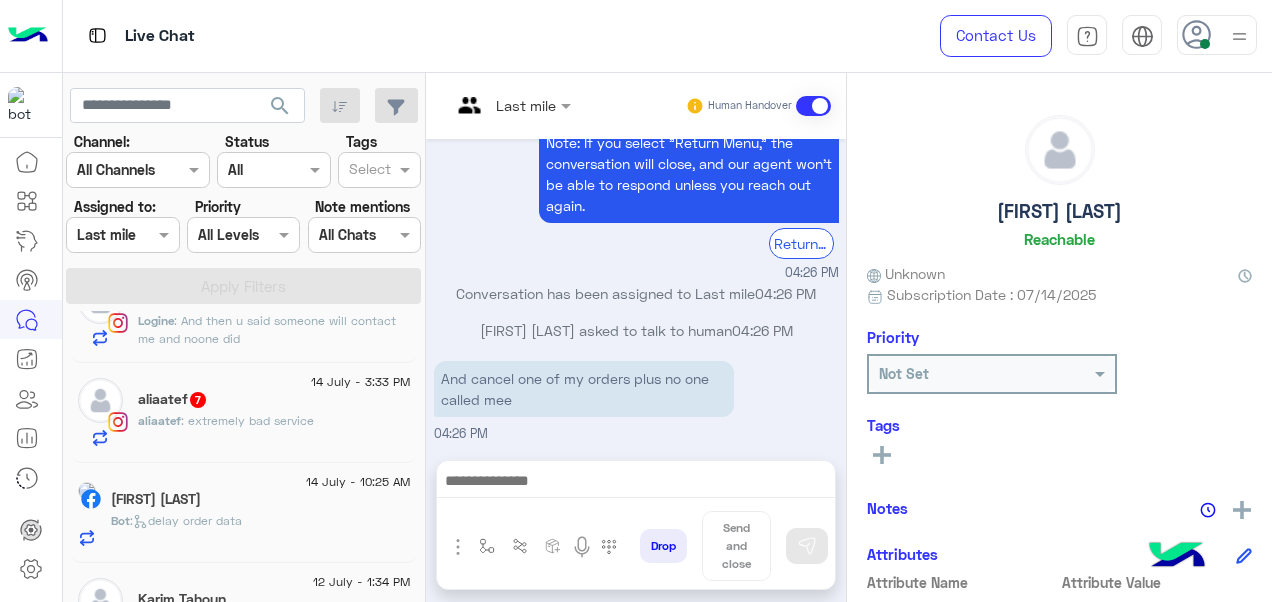 click on ": extremely bad service" 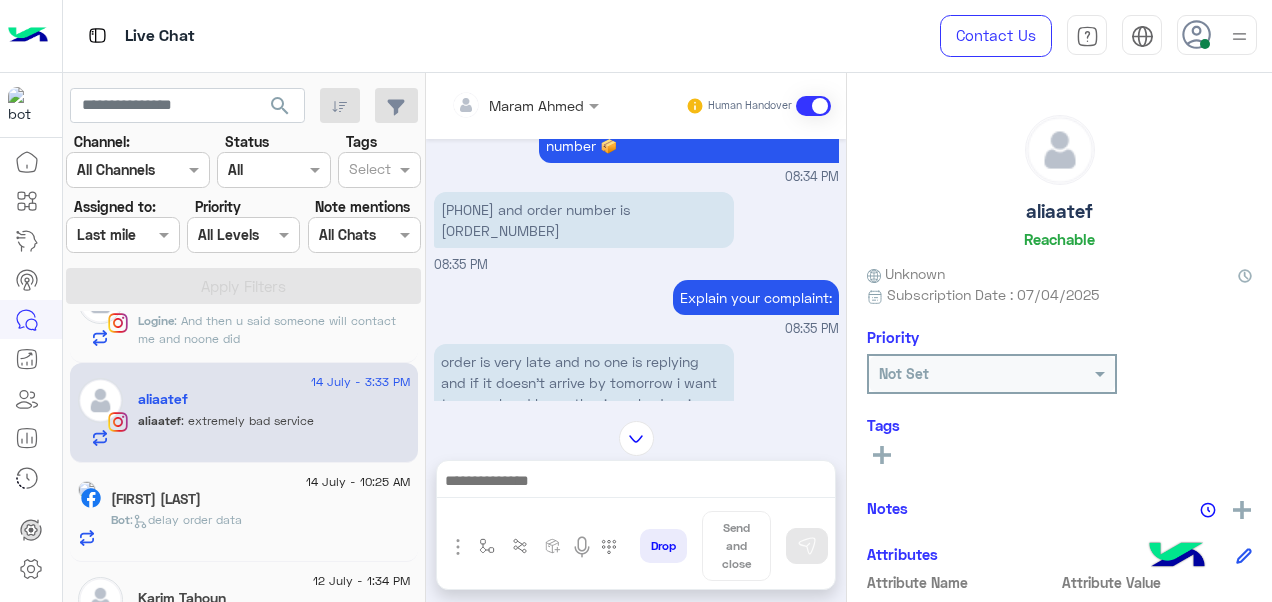 scroll, scrollTop: 490, scrollLeft: 0, axis: vertical 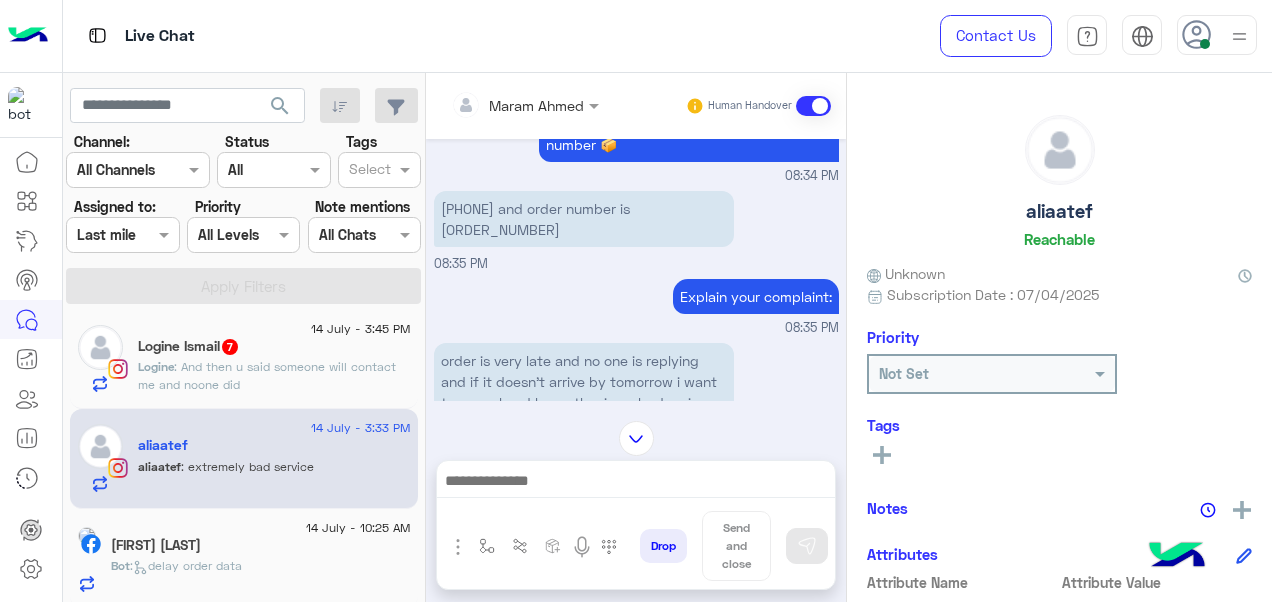 click on ": And then u said someone will contact me and noone did" 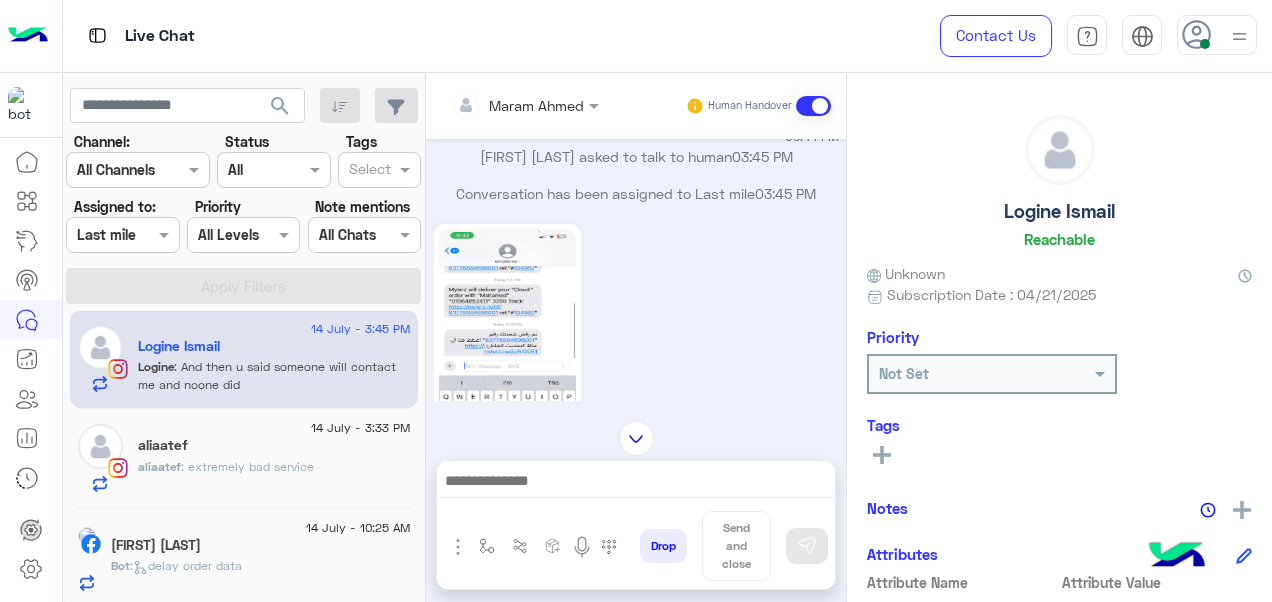scroll, scrollTop: 917, scrollLeft: 0, axis: vertical 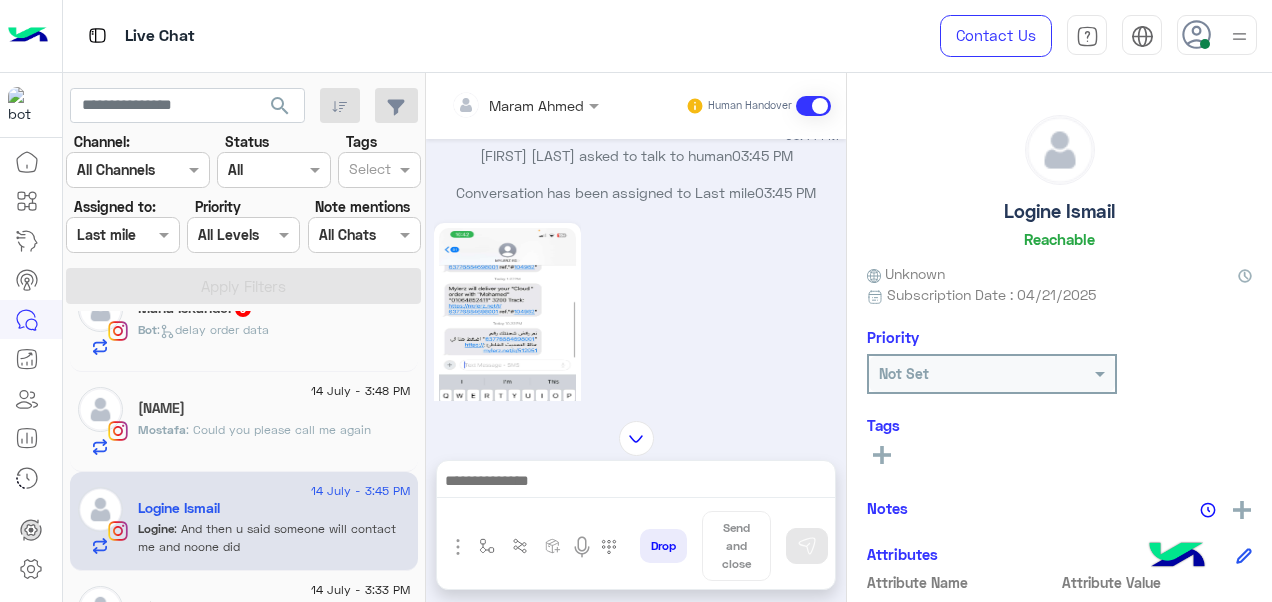 click on "Mostafa : Could you please call me again" 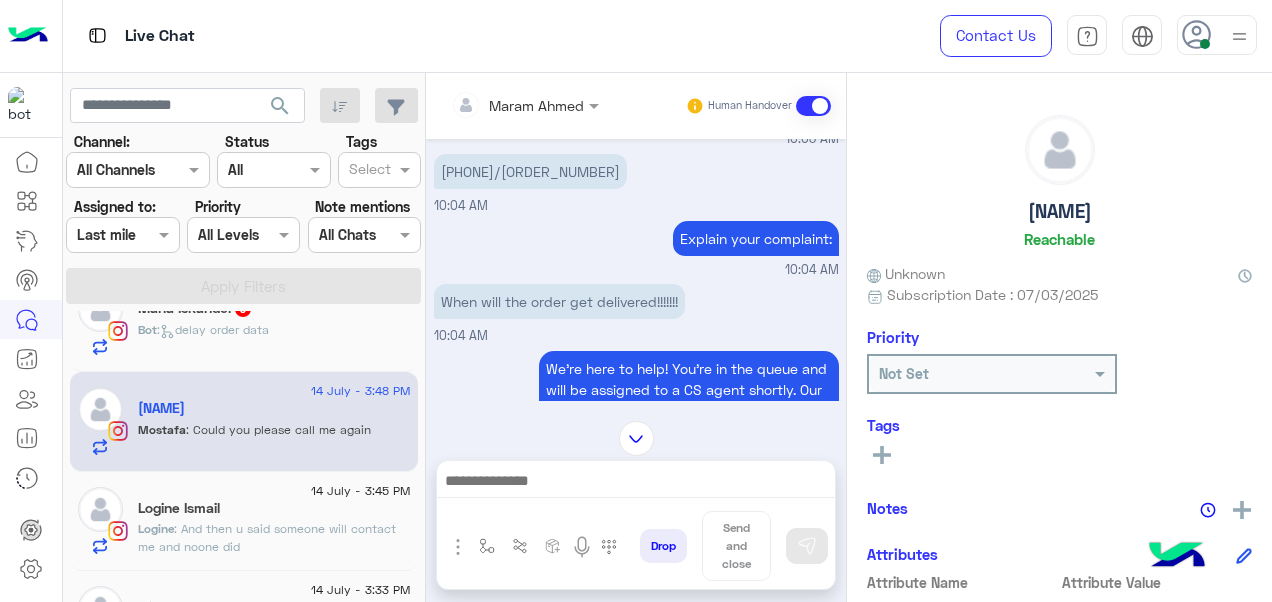 scroll, scrollTop: 596, scrollLeft: 0, axis: vertical 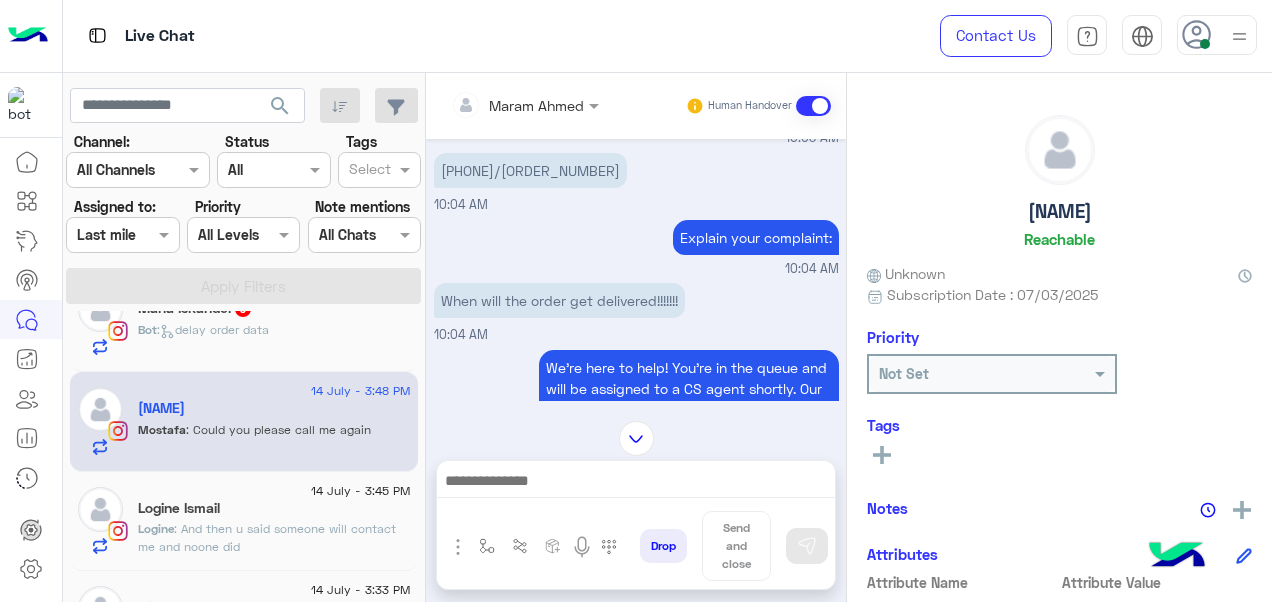 click on "[PHONE]/[ORDER_NUMBER]" at bounding box center (530, 170) 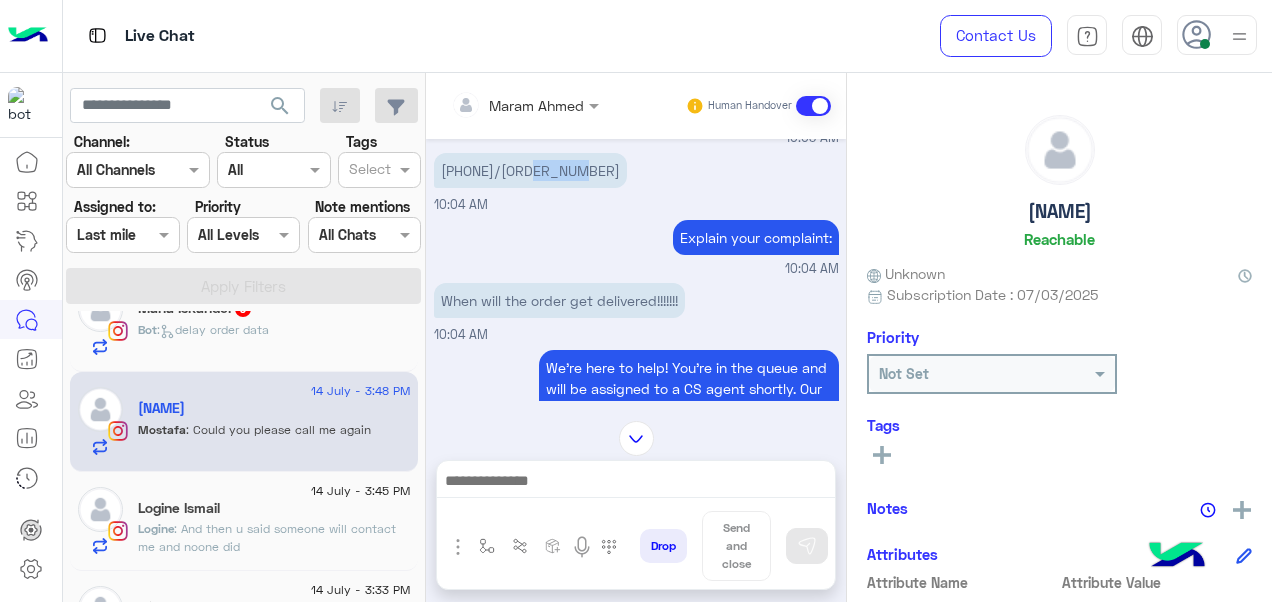 click on "[PHONE]/[ORDER_NUMBER]" at bounding box center [530, 170] 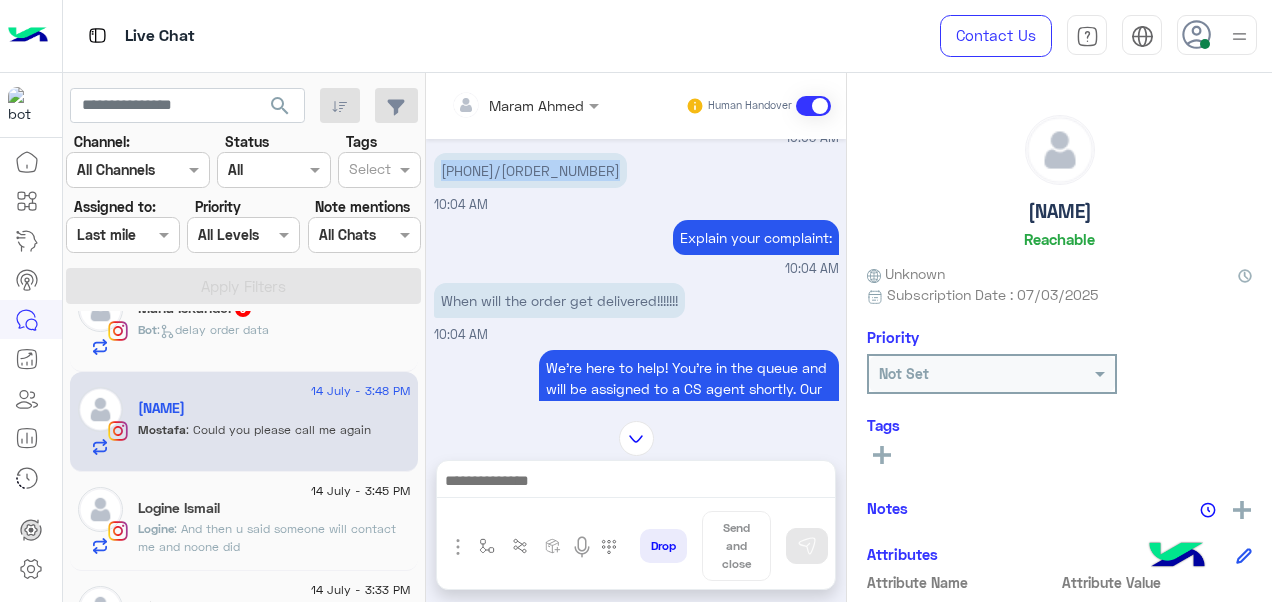 click on "[PHONE]/[ORDER_NUMBER]" at bounding box center (530, 170) 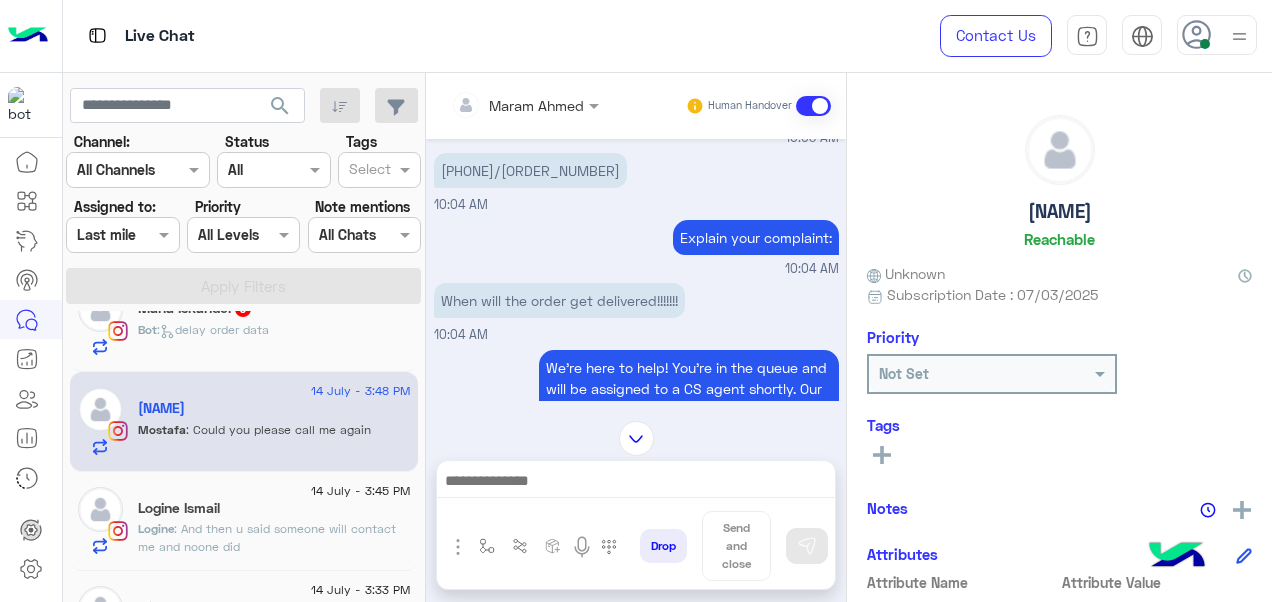 click on "[PHONE]/[ORDER_NUMBER]" at bounding box center (530, 170) 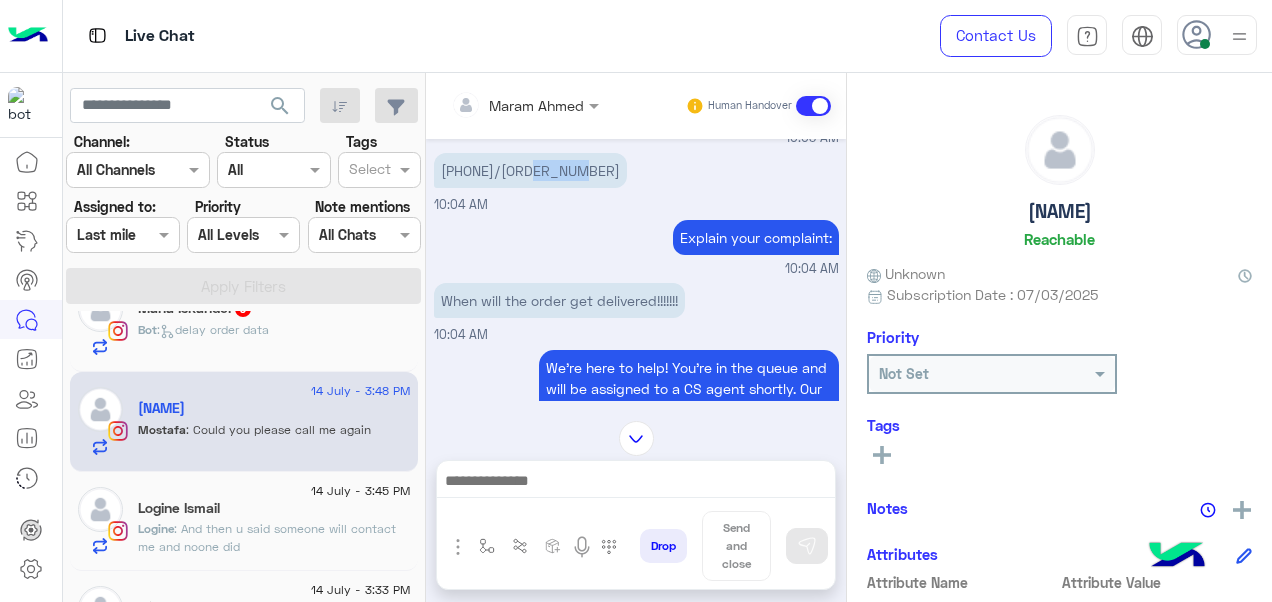 click on "[PHONE]/[ORDER_NUMBER]" at bounding box center [530, 170] 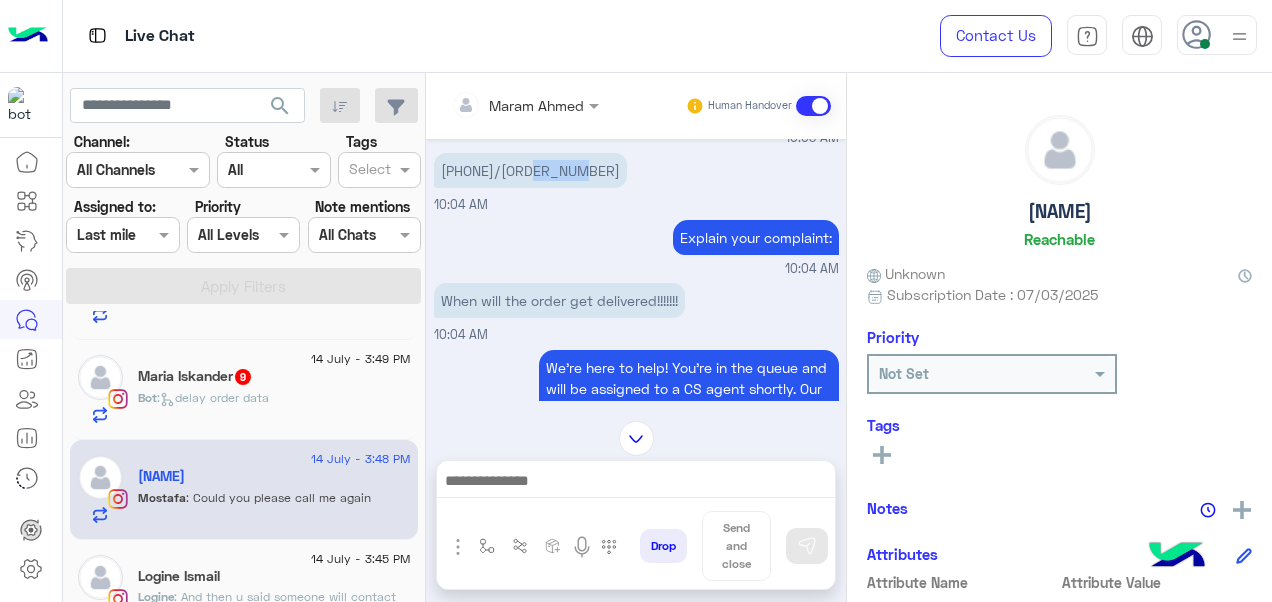 scroll, scrollTop: 450, scrollLeft: 0, axis: vertical 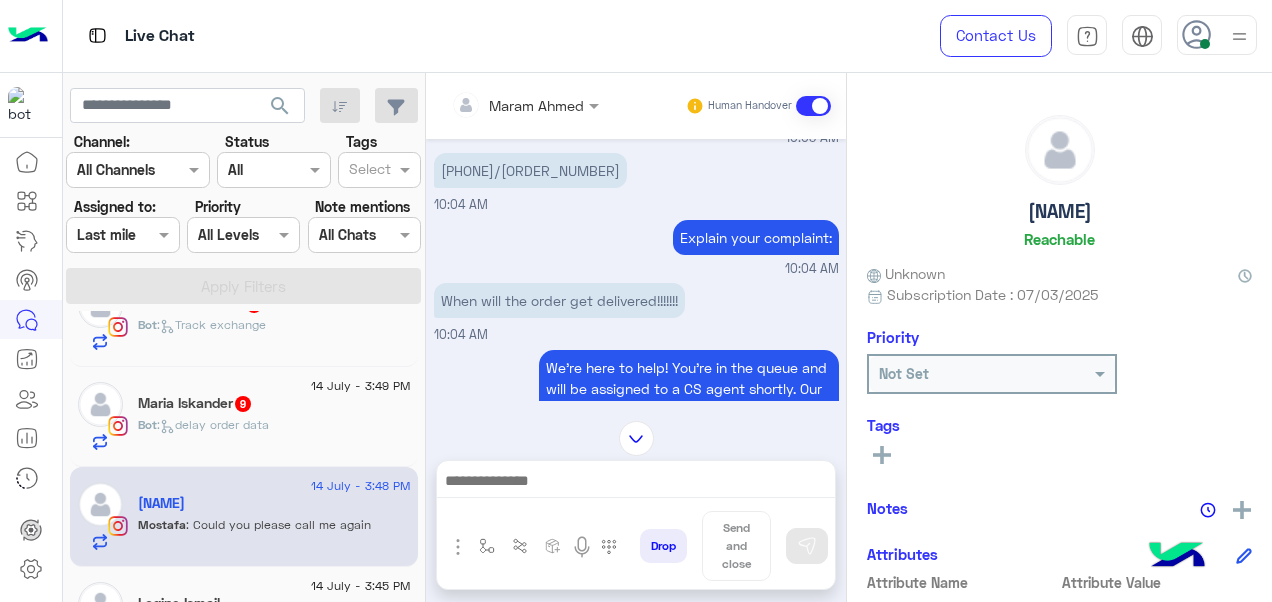 click on ":   delay order data" 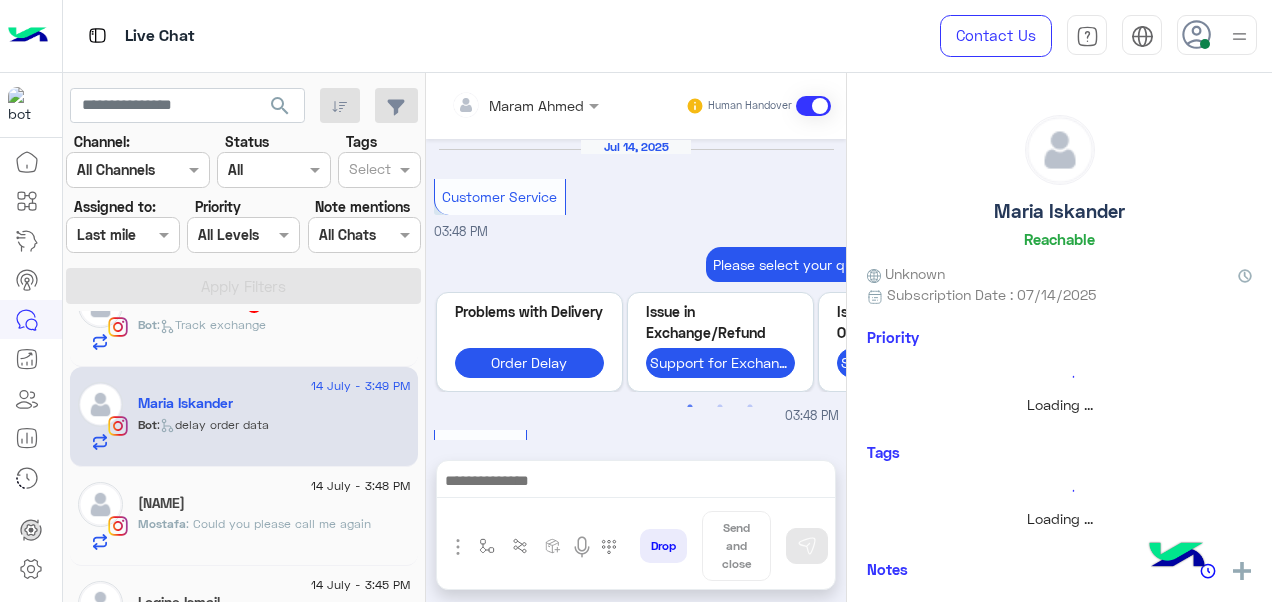 scroll, scrollTop: 878, scrollLeft: 0, axis: vertical 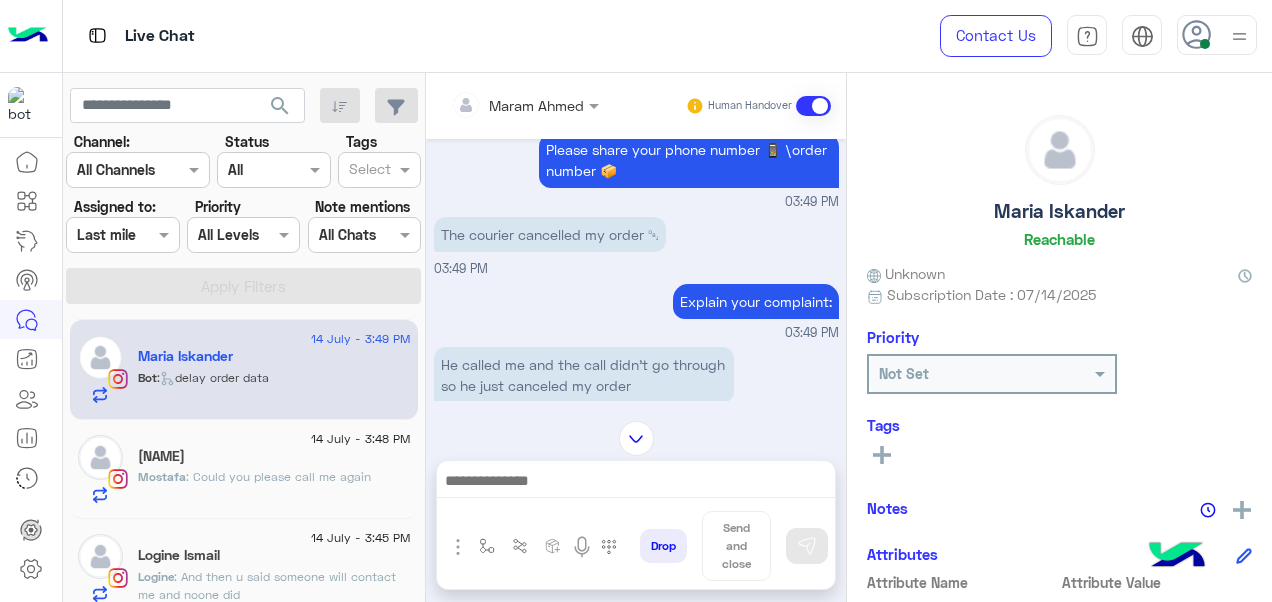 click on ": Could you please call me again" 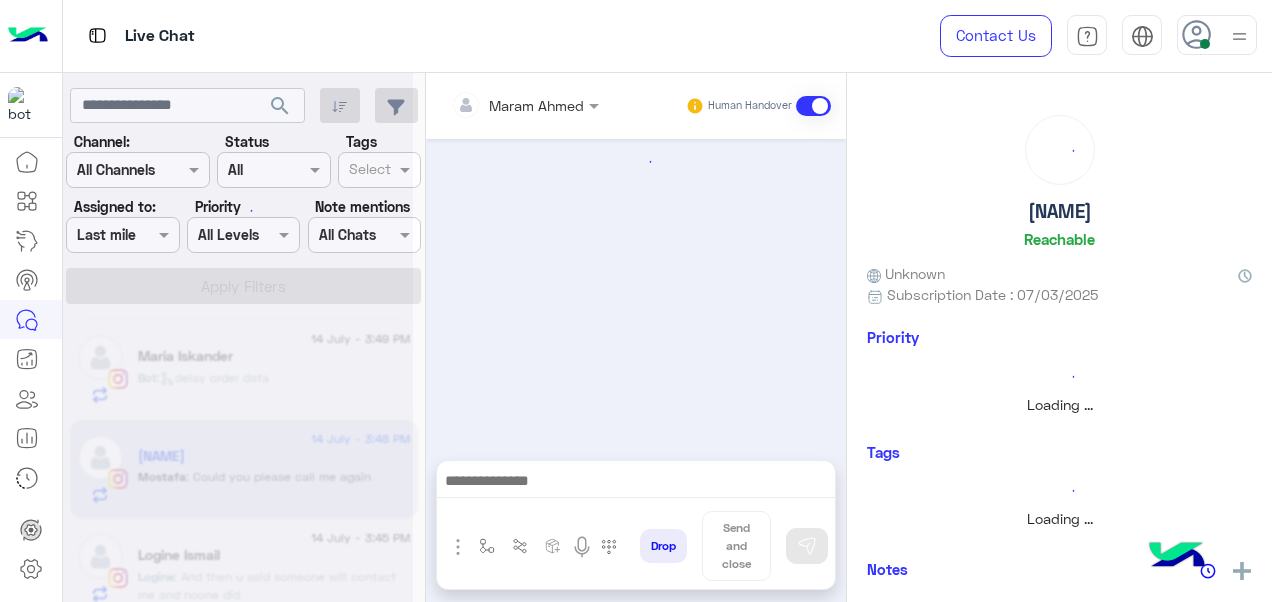 scroll, scrollTop: 0, scrollLeft: 0, axis: both 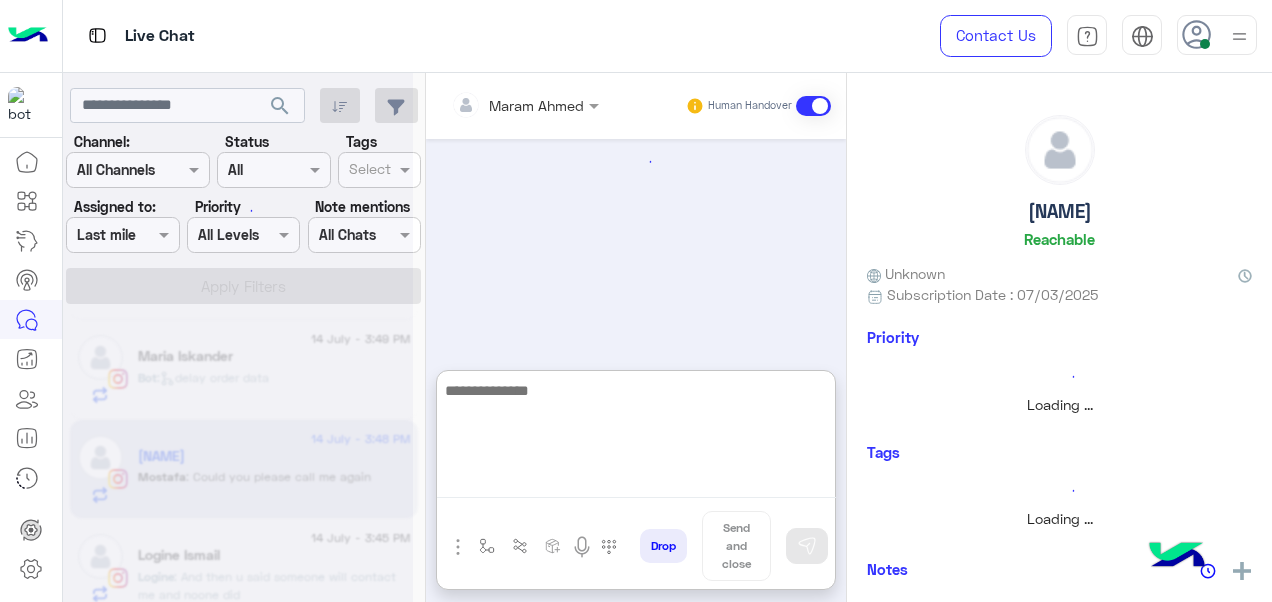 type on "*" 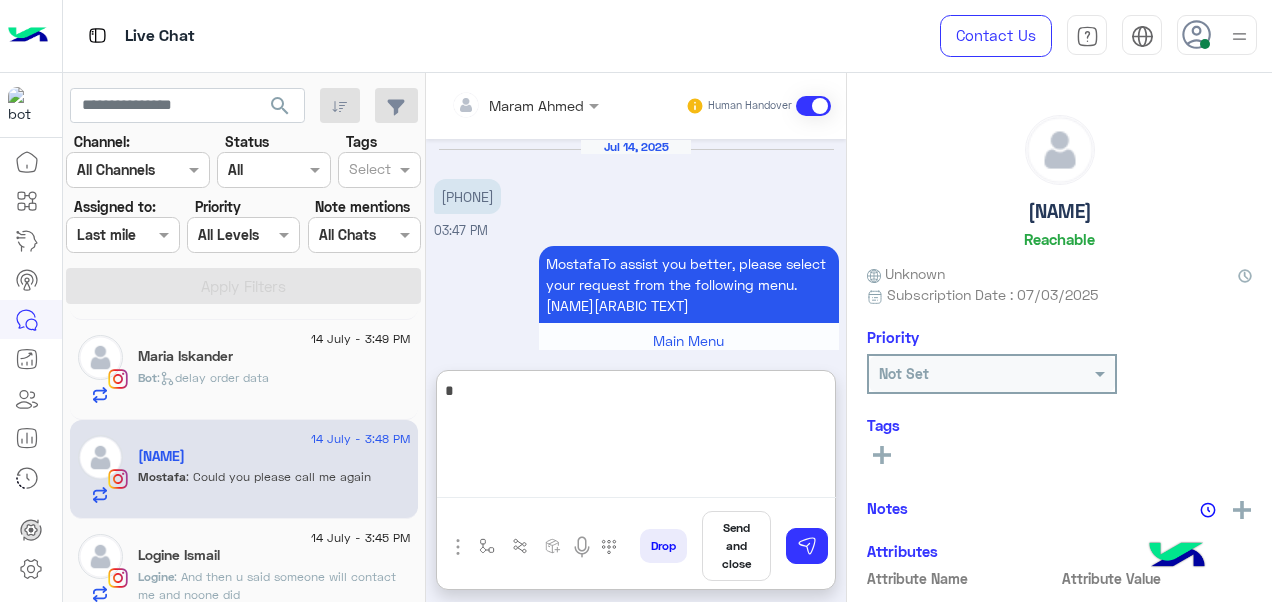 scroll, scrollTop: 904, scrollLeft: 0, axis: vertical 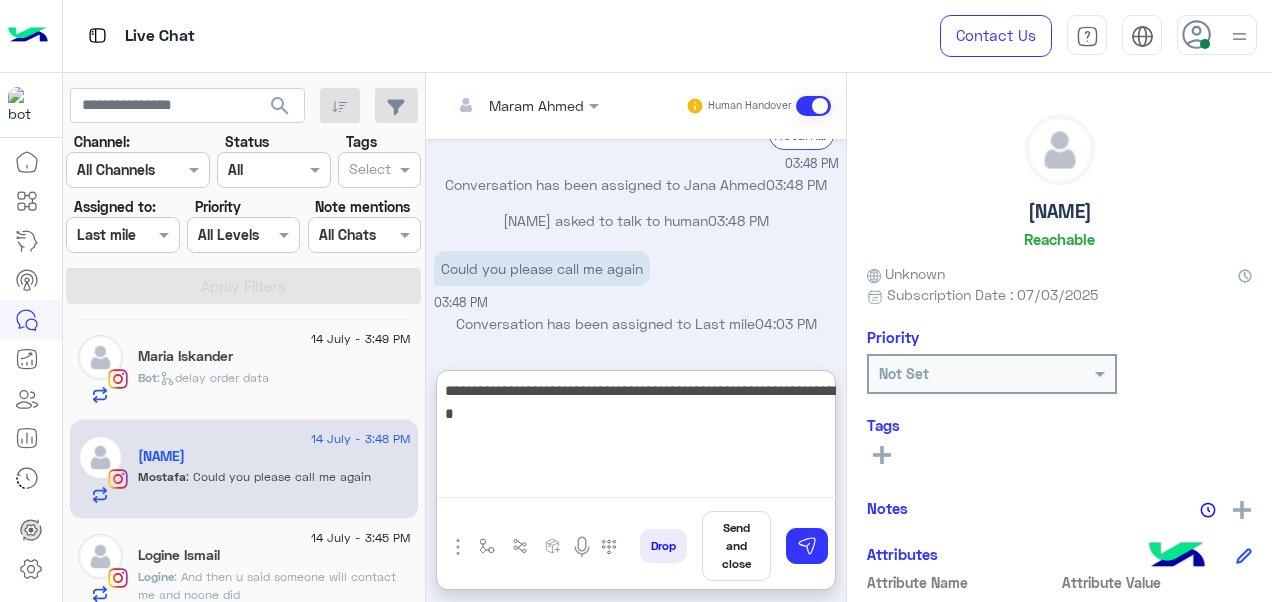 type on "**********" 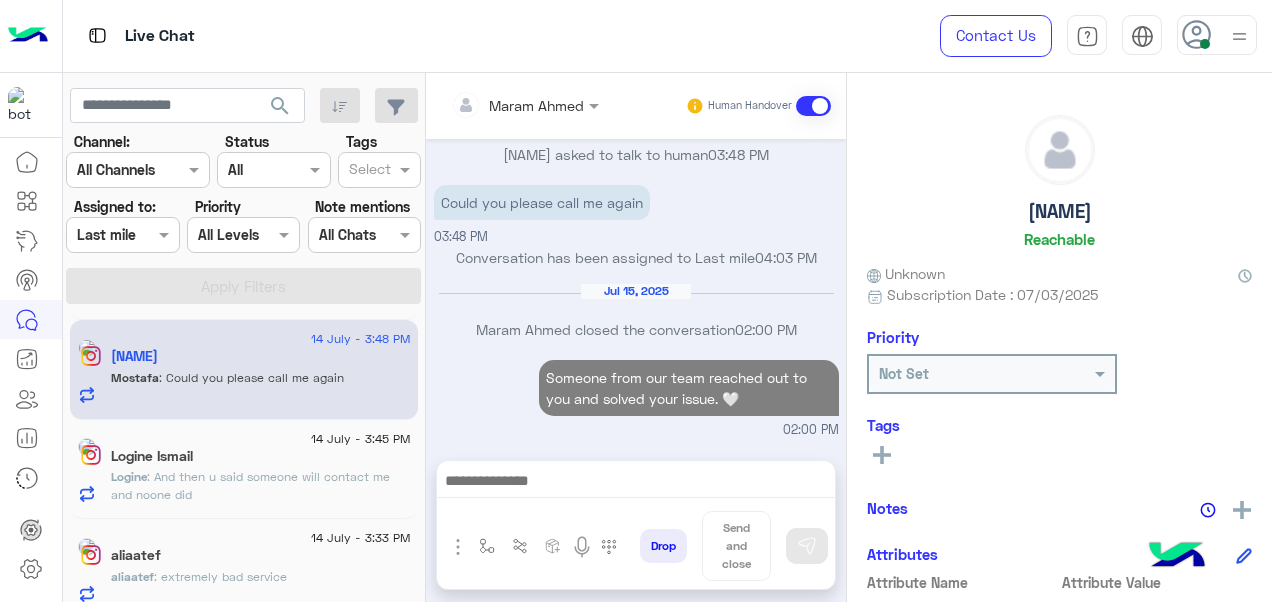 scroll, scrollTop: 937, scrollLeft: 0, axis: vertical 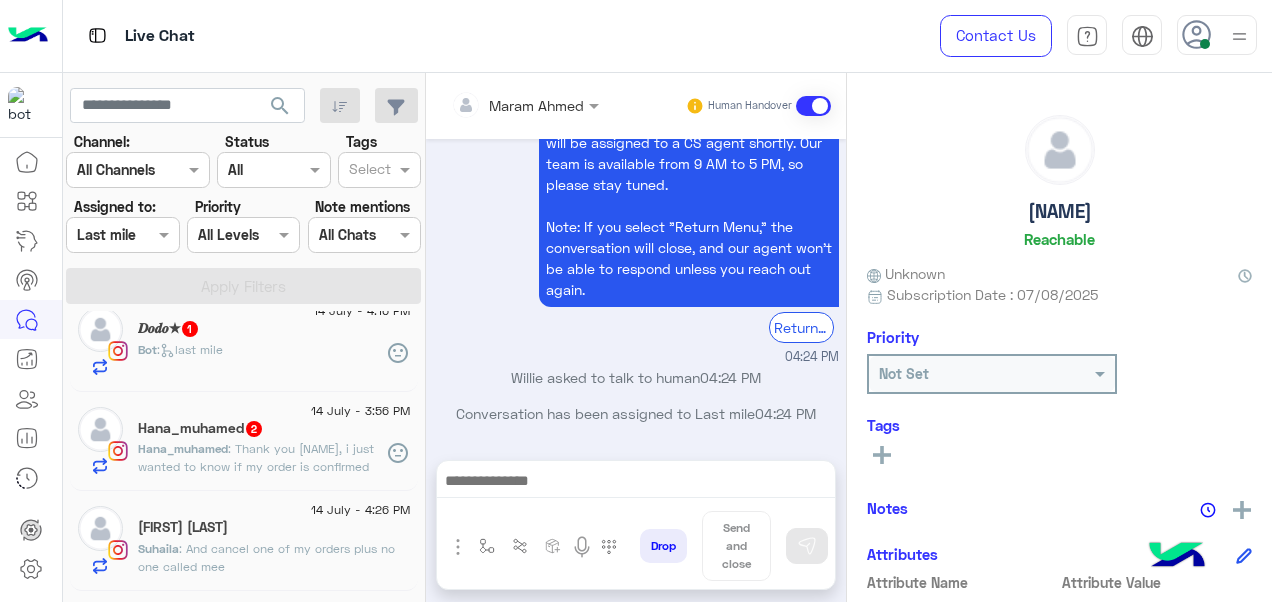 click at bounding box center (122, 234) 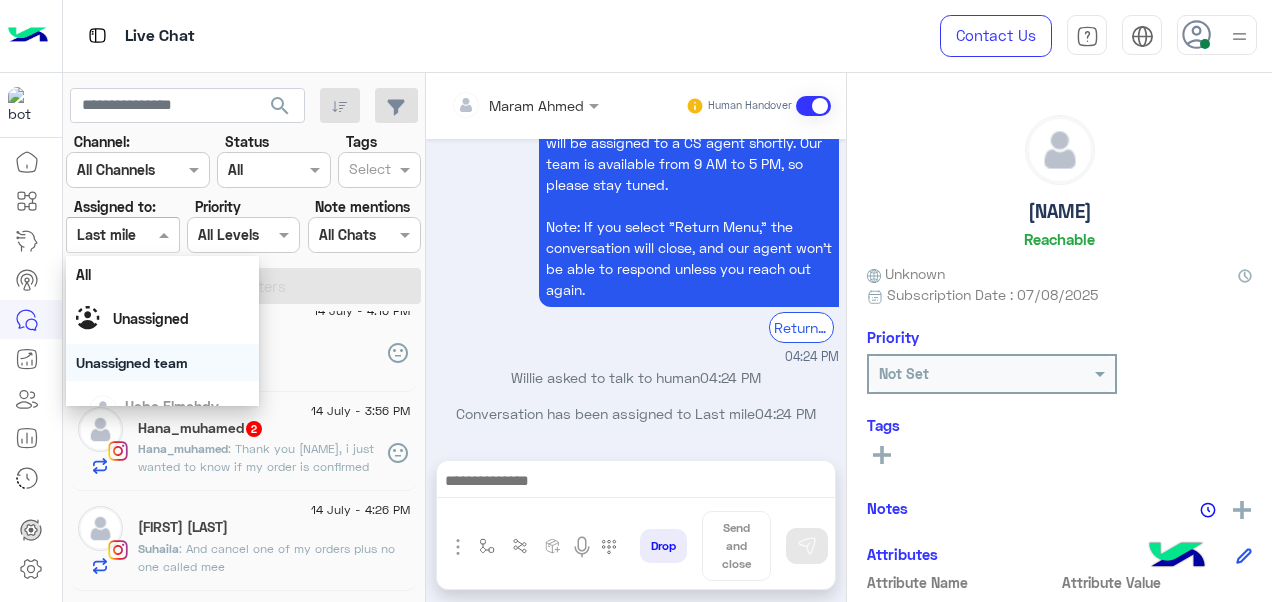 scroll, scrollTop: 35, scrollLeft: 0, axis: vertical 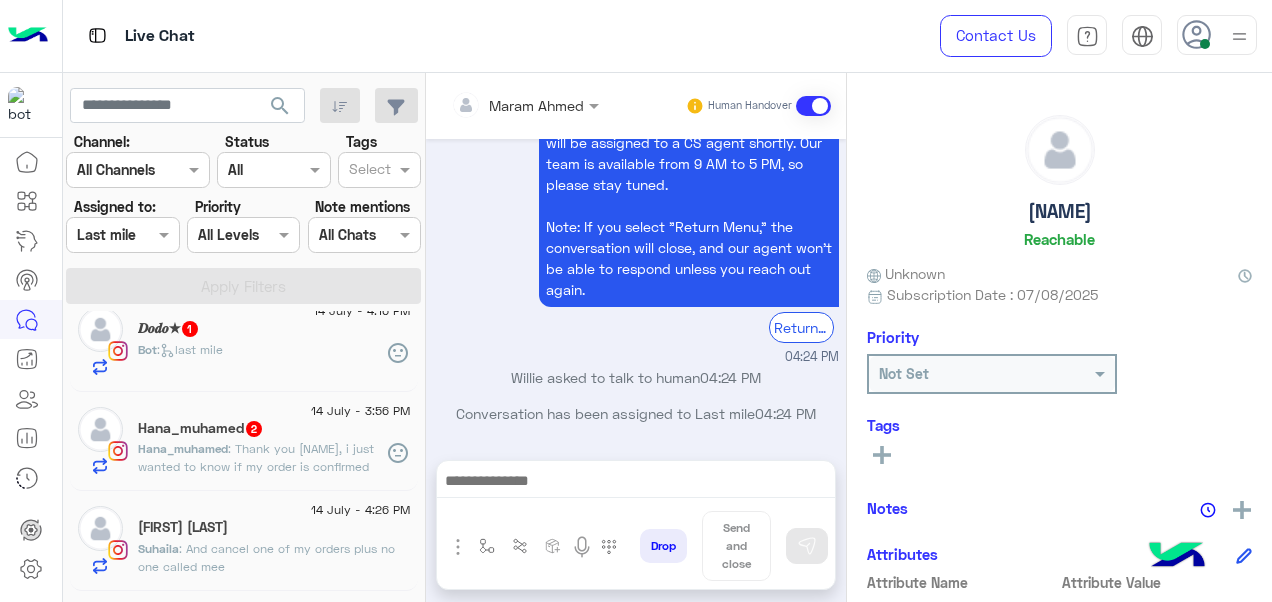 click 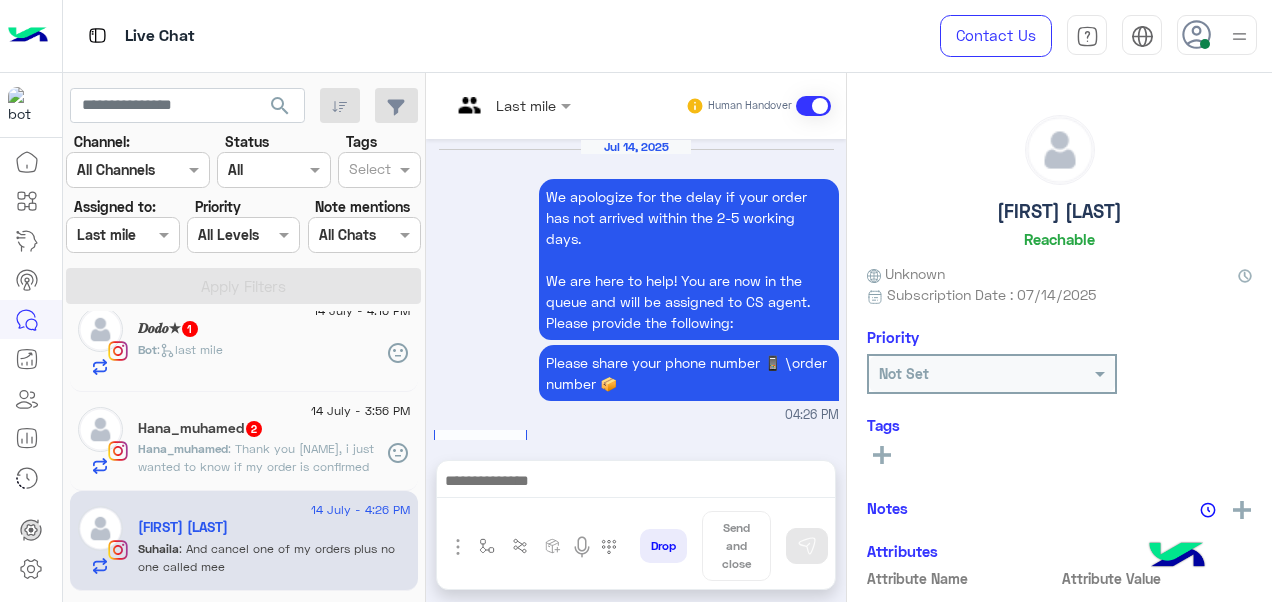 scroll, scrollTop: 961, scrollLeft: 0, axis: vertical 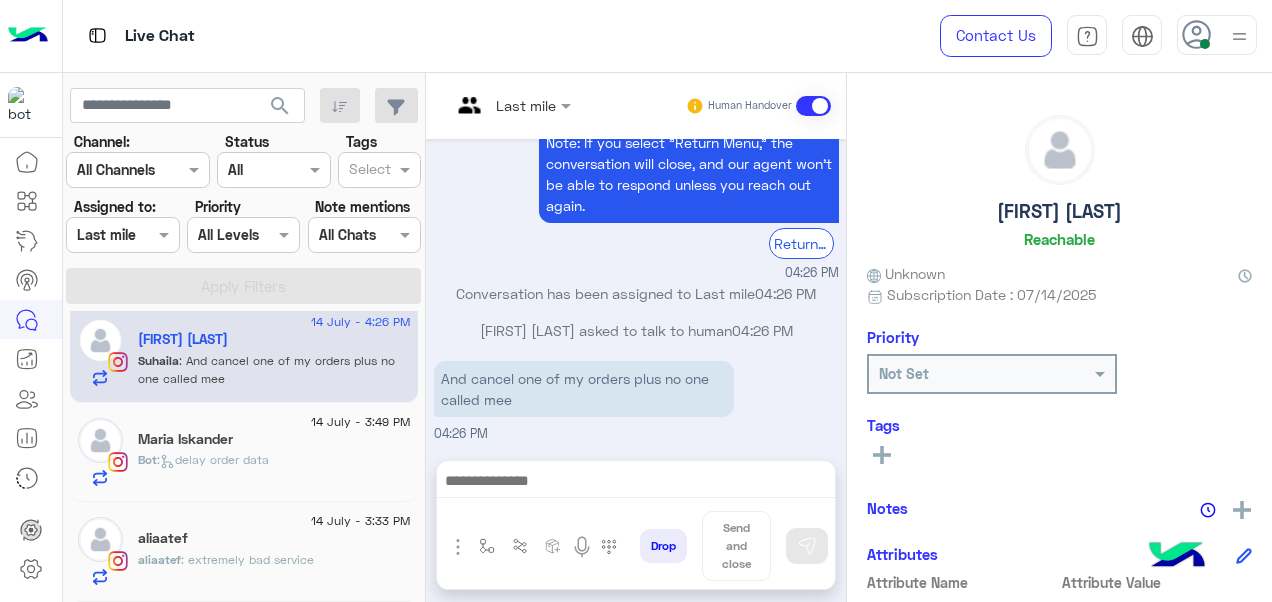 click on "Bot :   delay order data" 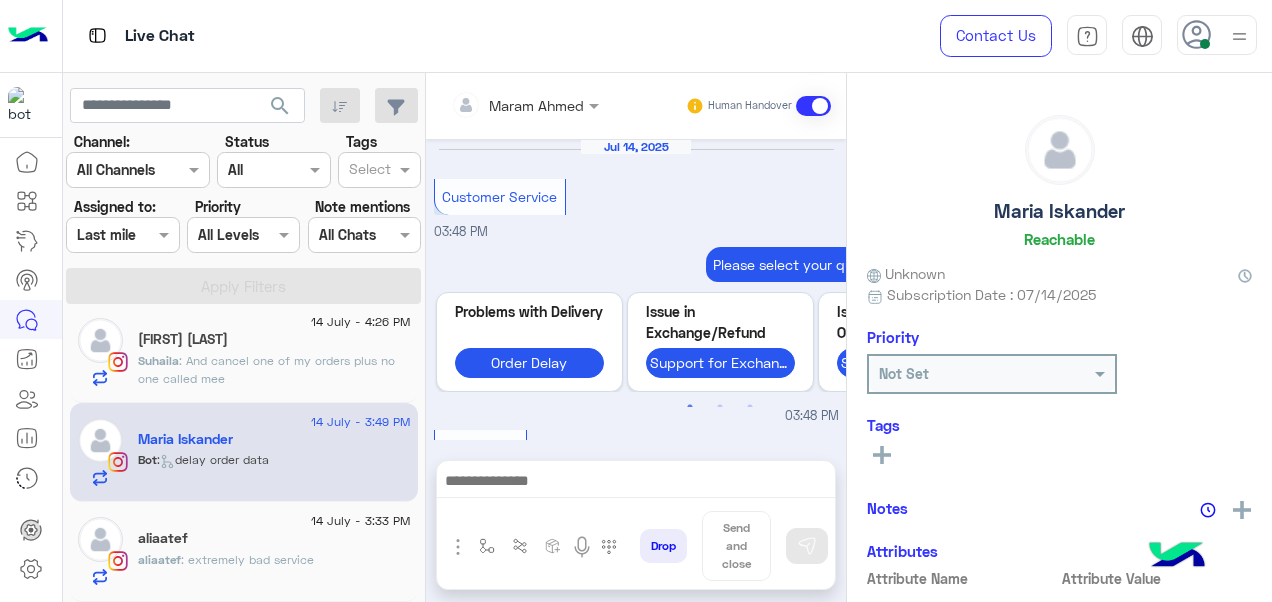 scroll, scrollTop: 878, scrollLeft: 0, axis: vertical 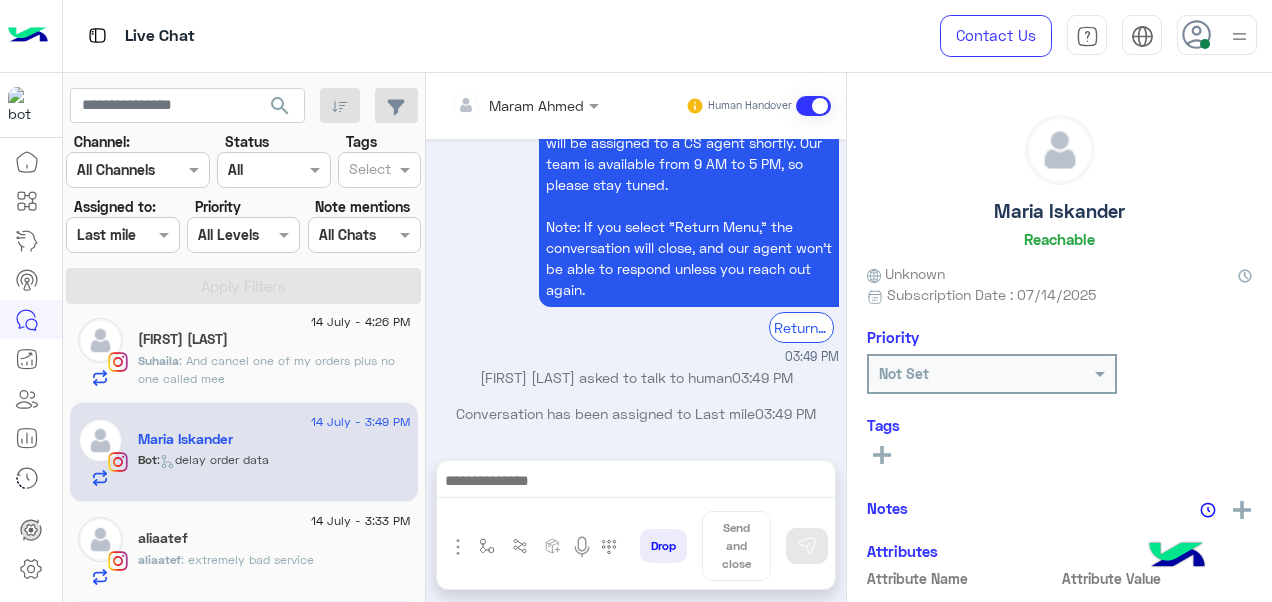 click on "Suhaila : And cancel one of my orders plus no one called mee" 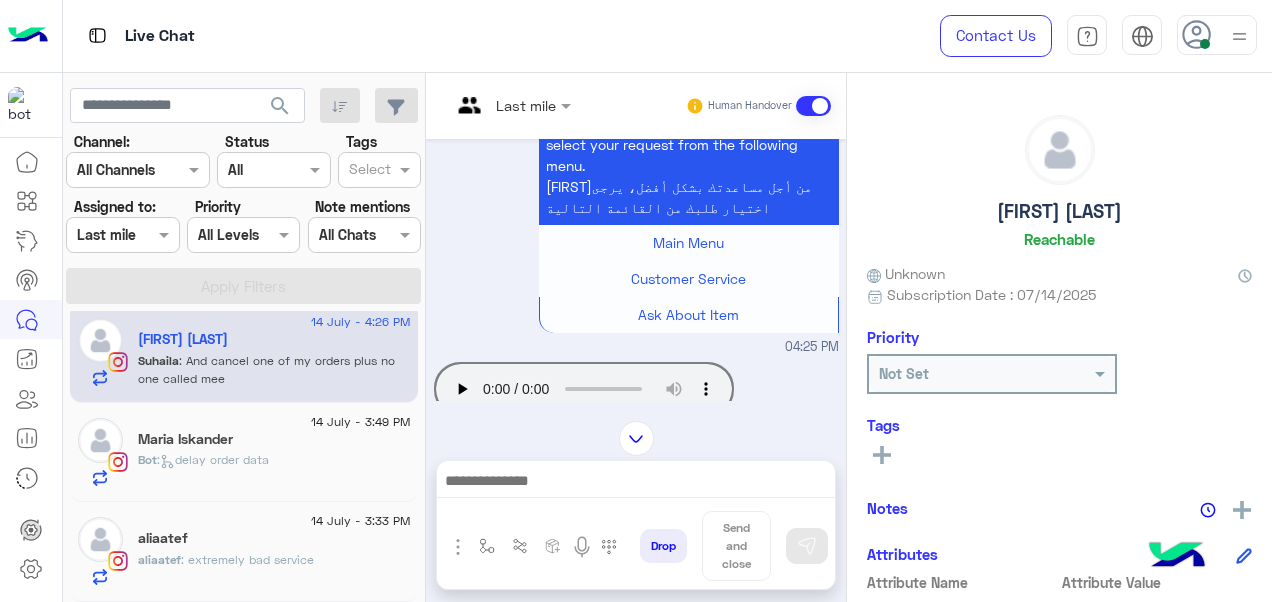 scroll, scrollTop: 828, scrollLeft: 0, axis: vertical 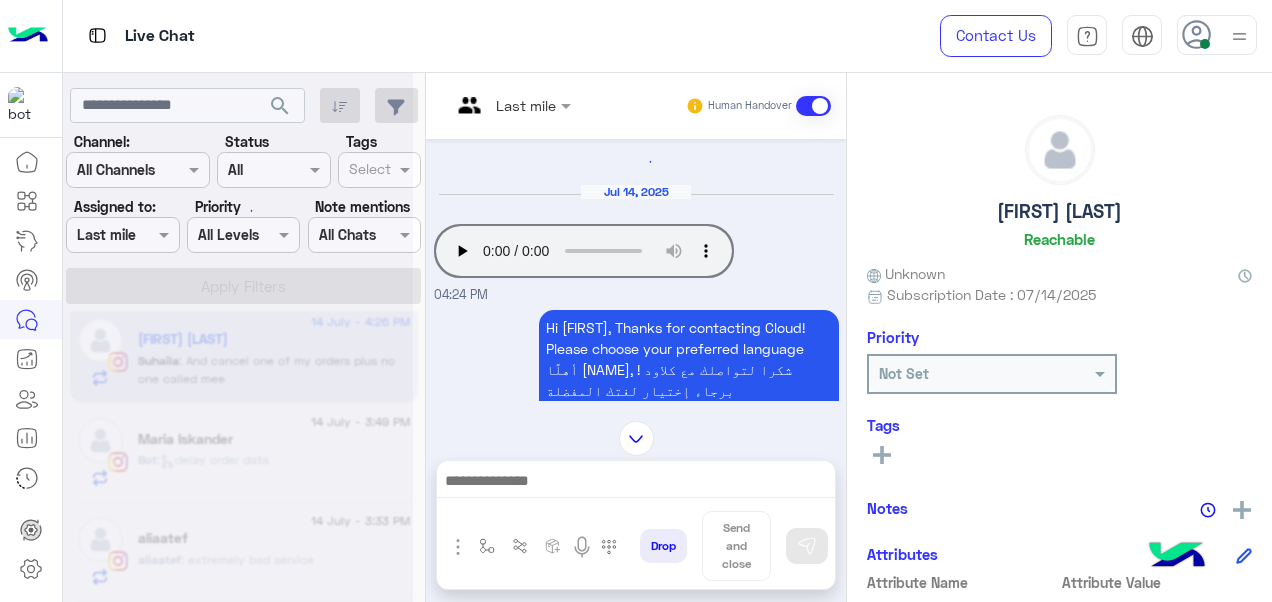 click on "04:24 PM" at bounding box center [461, 294] 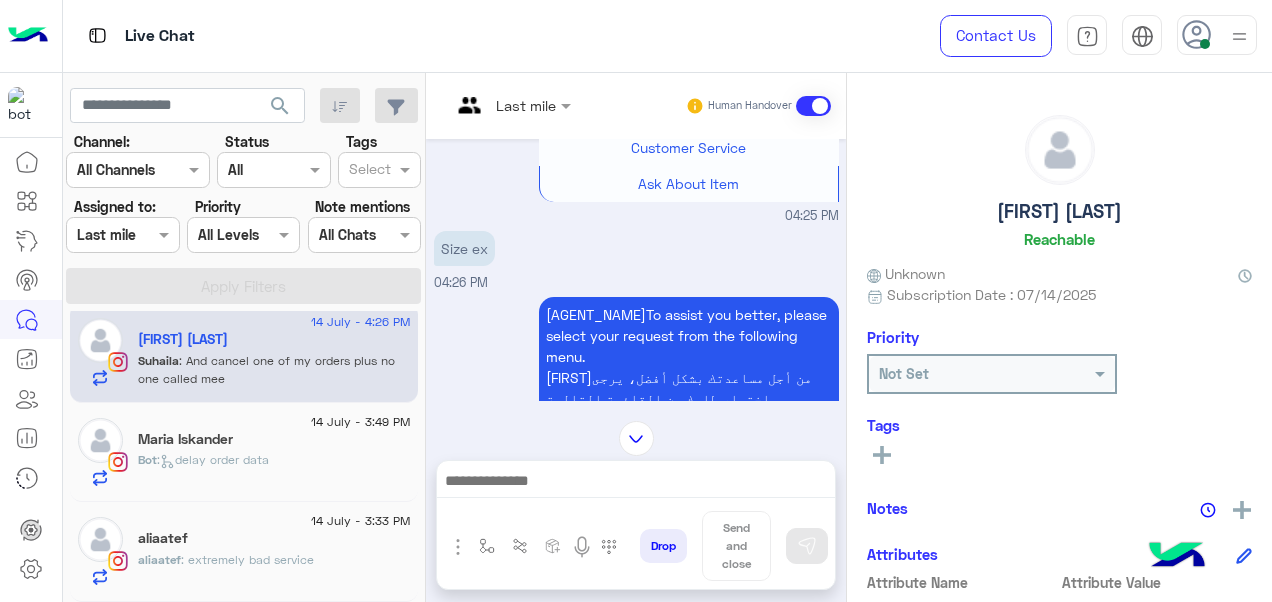 scroll, scrollTop: 1420, scrollLeft: 0, axis: vertical 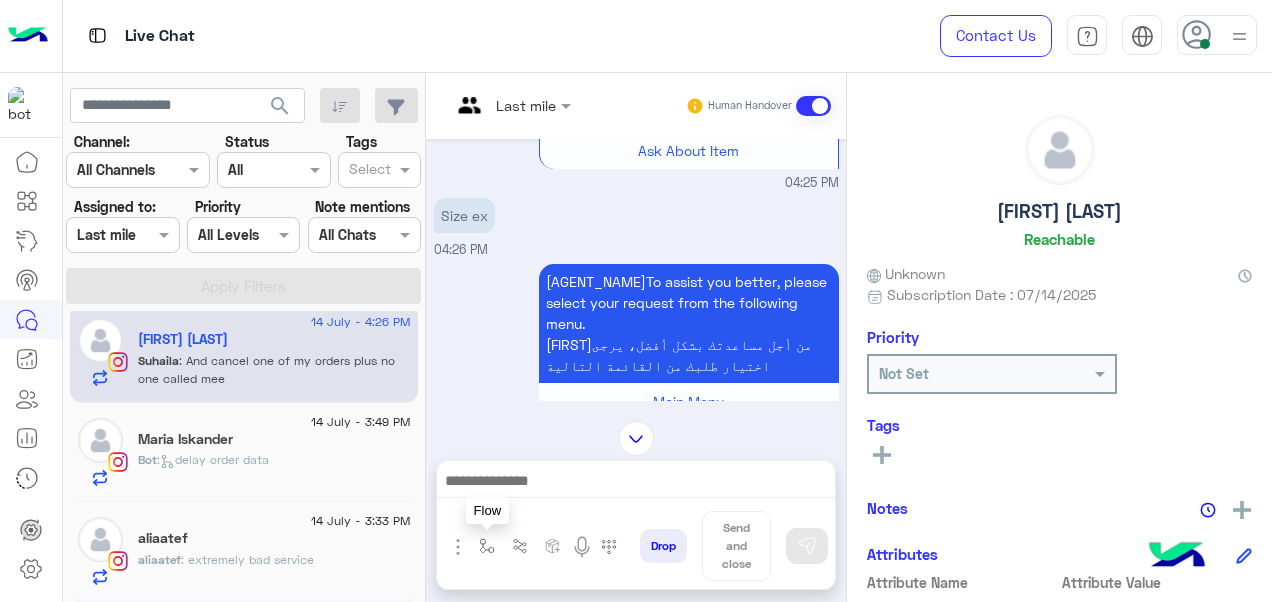 click at bounding box center [487, 546] 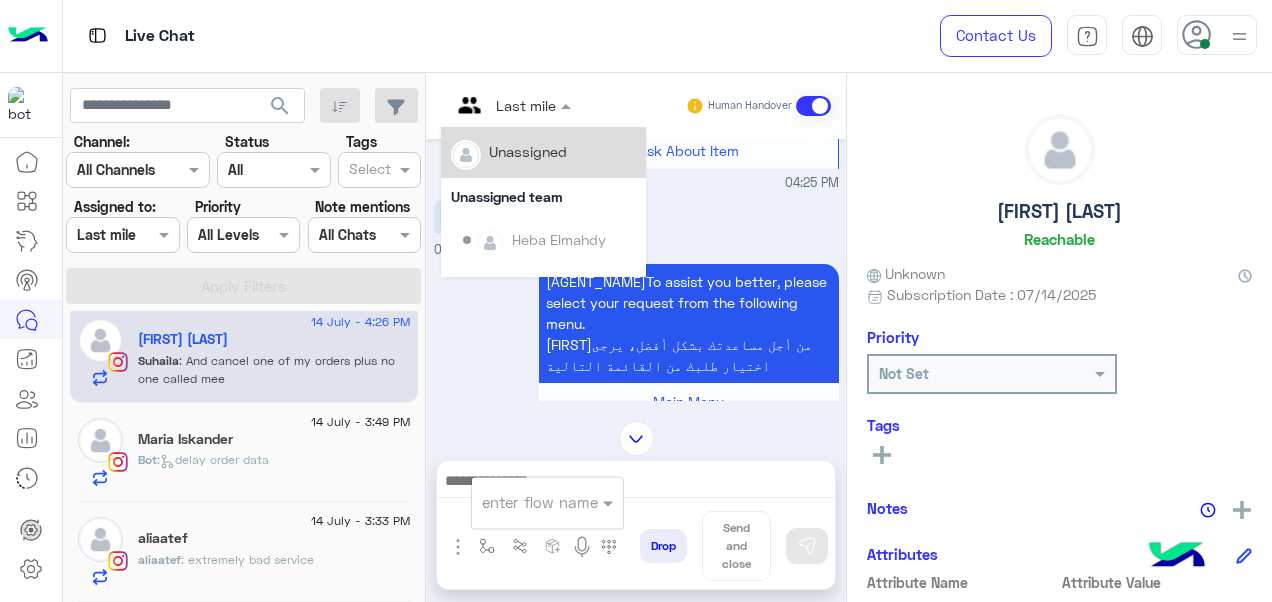click at bounding box center [511, 104] 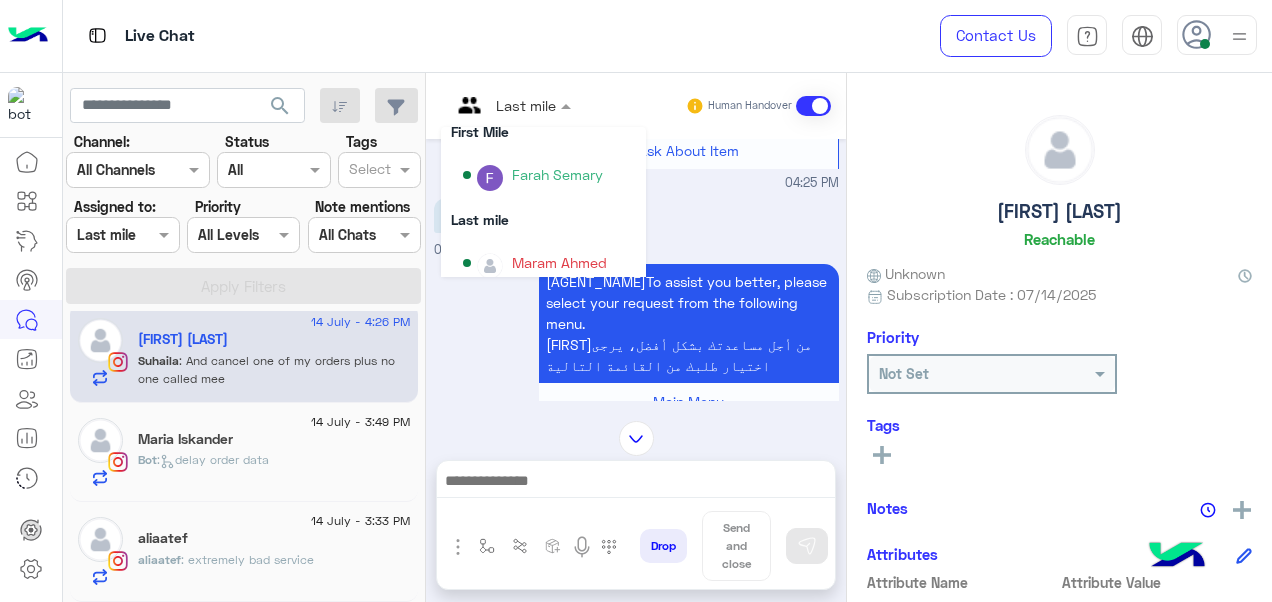scroll, scrollTop: 354, scrollLeft: 0, axis: vertical 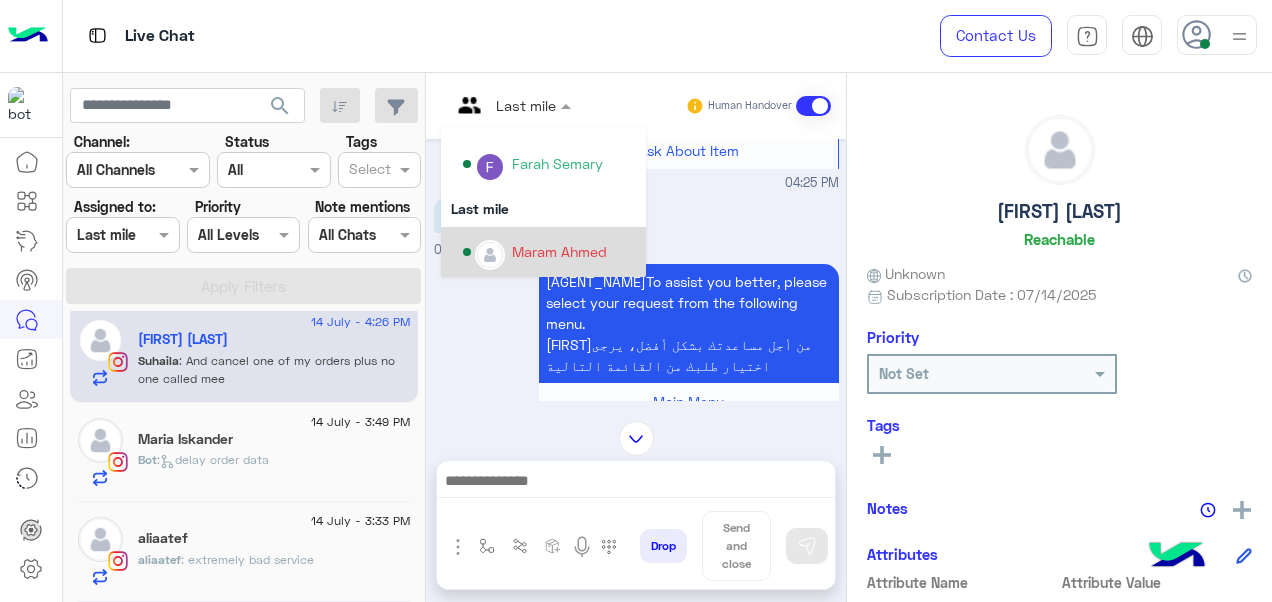click on "Maram Ahmed" at bounding box center (559, 251) 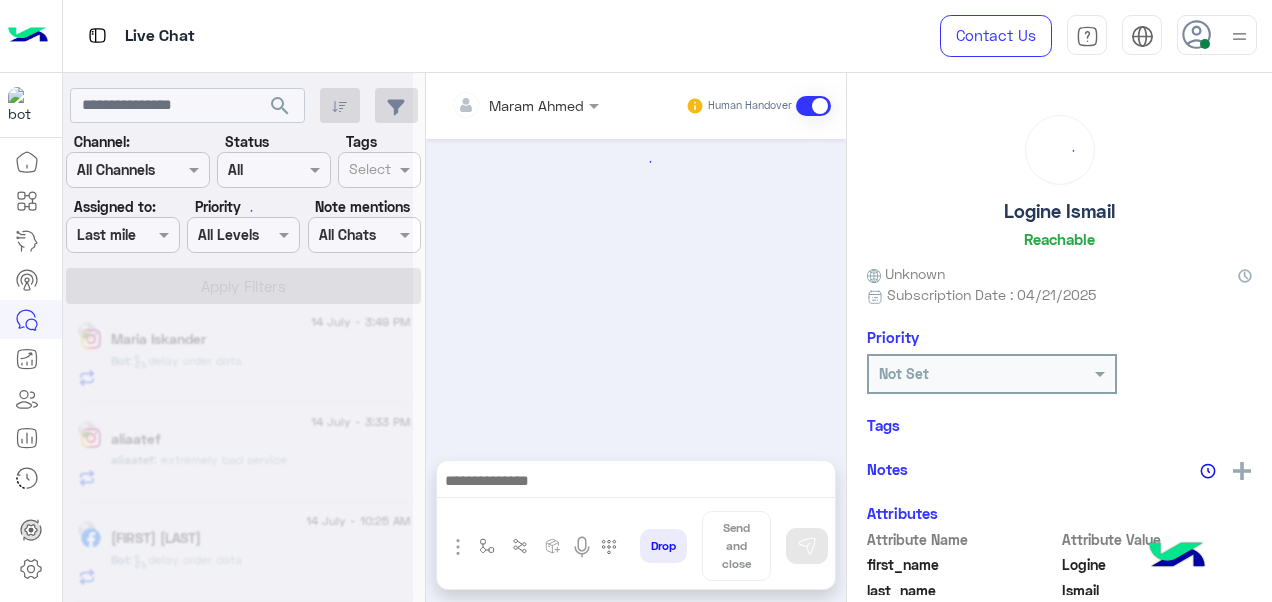 scroll, scrollTop: 1064, scrollLeft: 0, axis: vertical 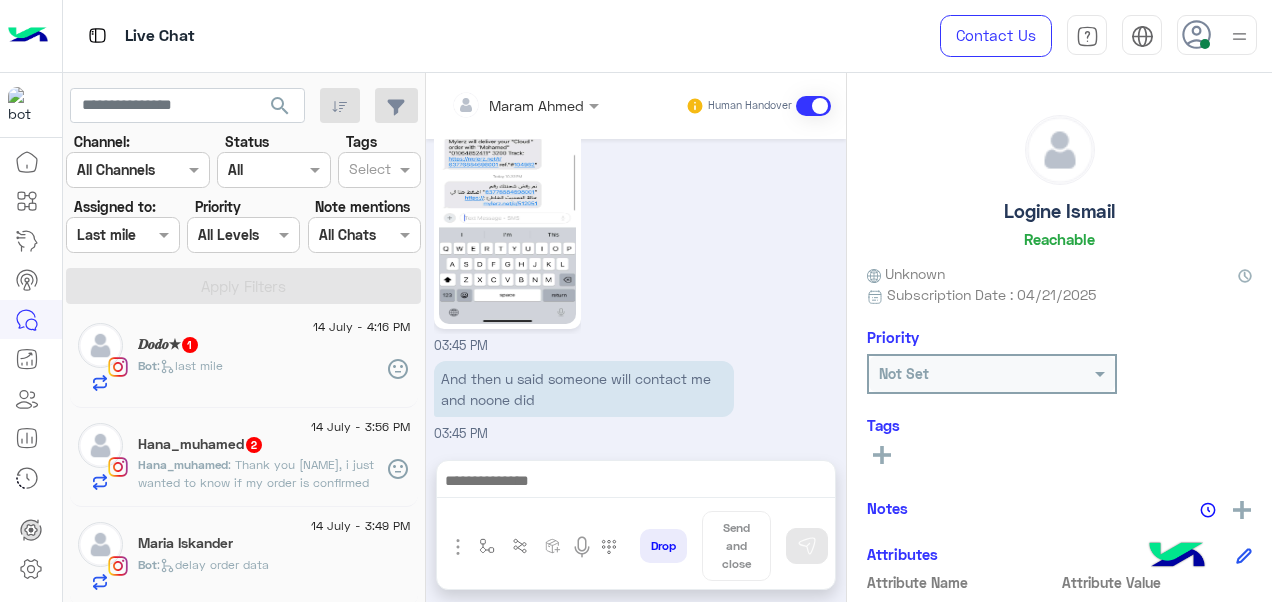 click on "[FIRST] : Thank you [FIRST], i just wanted to know if my order is confirmed and on its way to me" 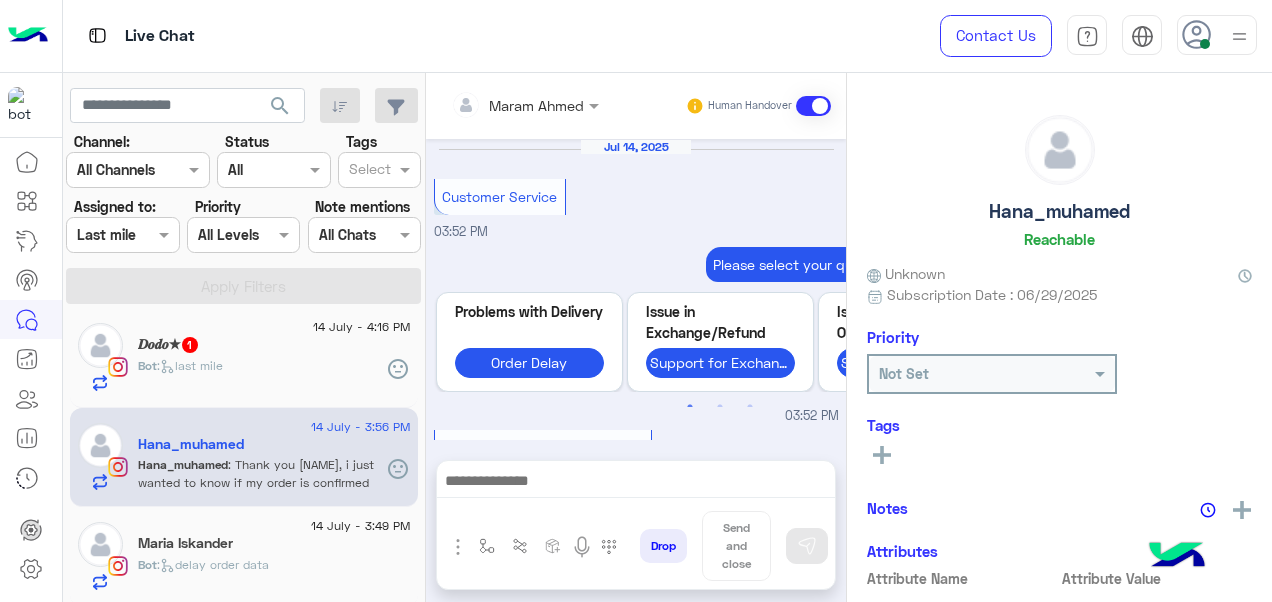 scroll, scrollTop: 905, scrollLeft: 0, axis: vertical 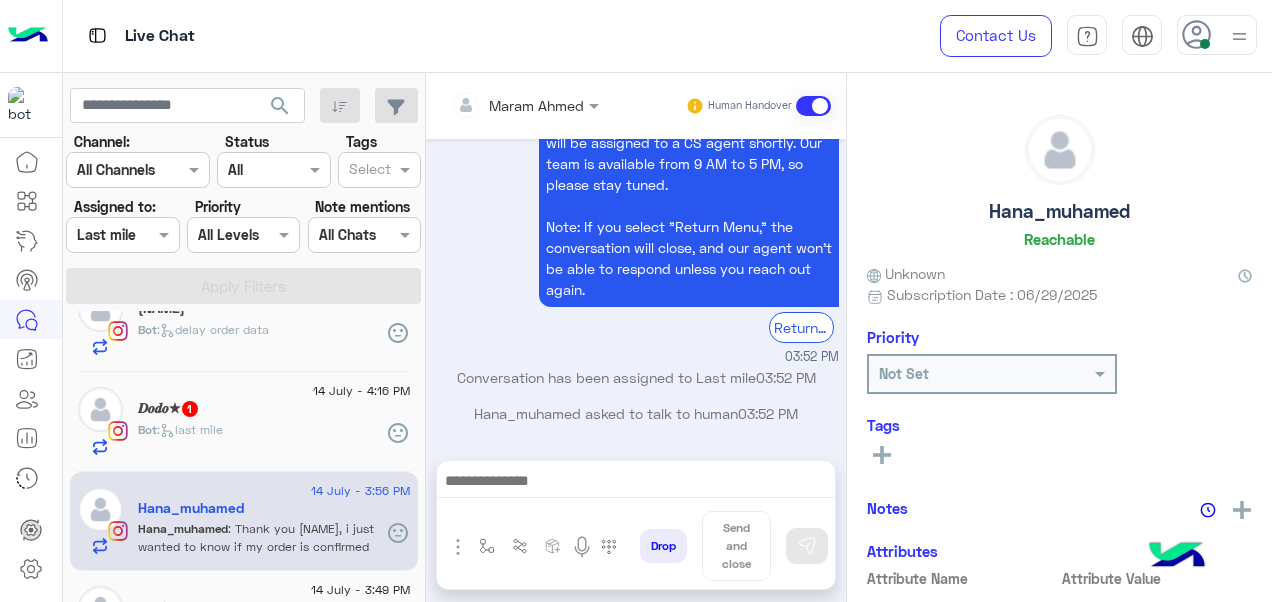 click on "[NAME]★   1" 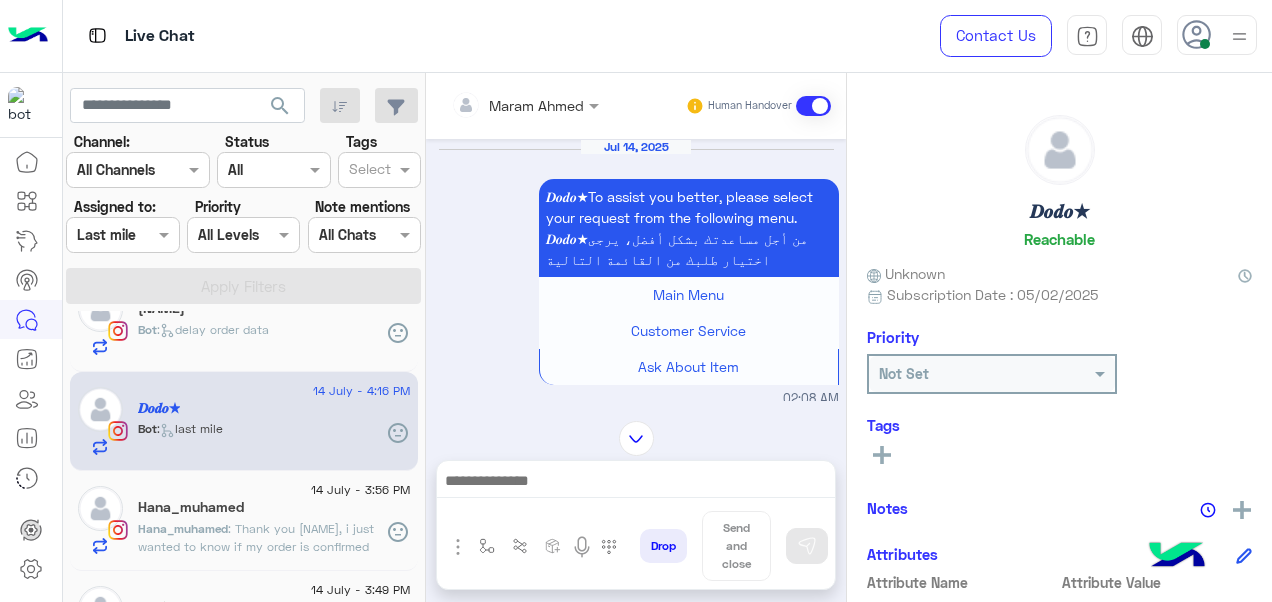 scroll, scrollTop: 1300, scrollLeft: 0, axis: vertical 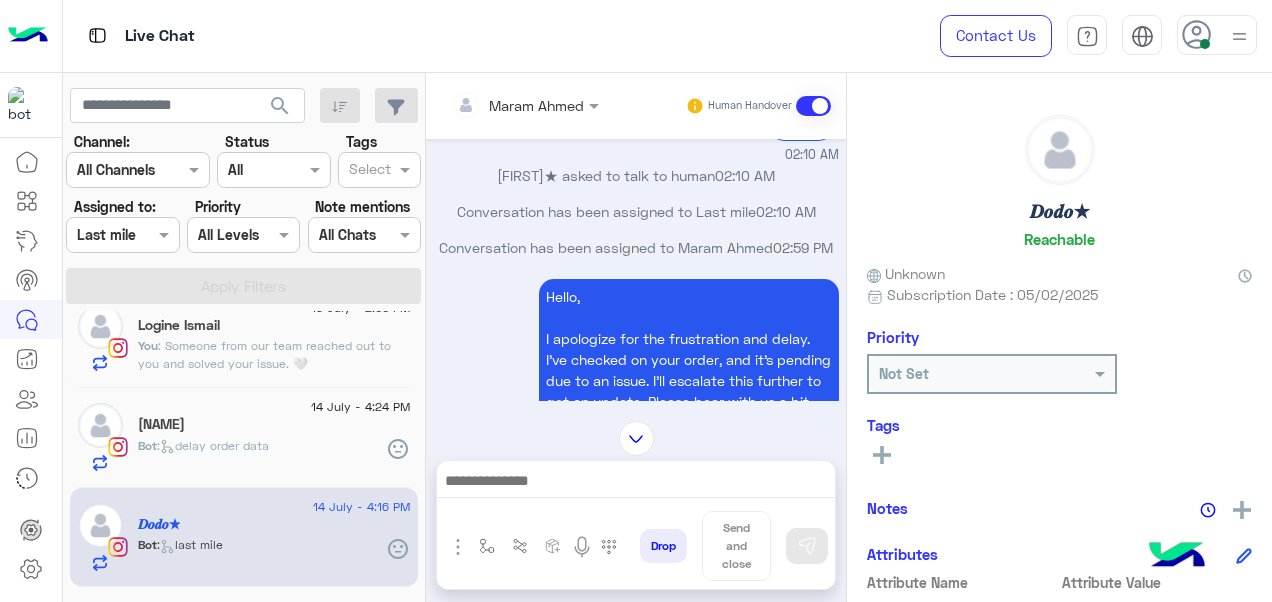 click on "[NAME]" 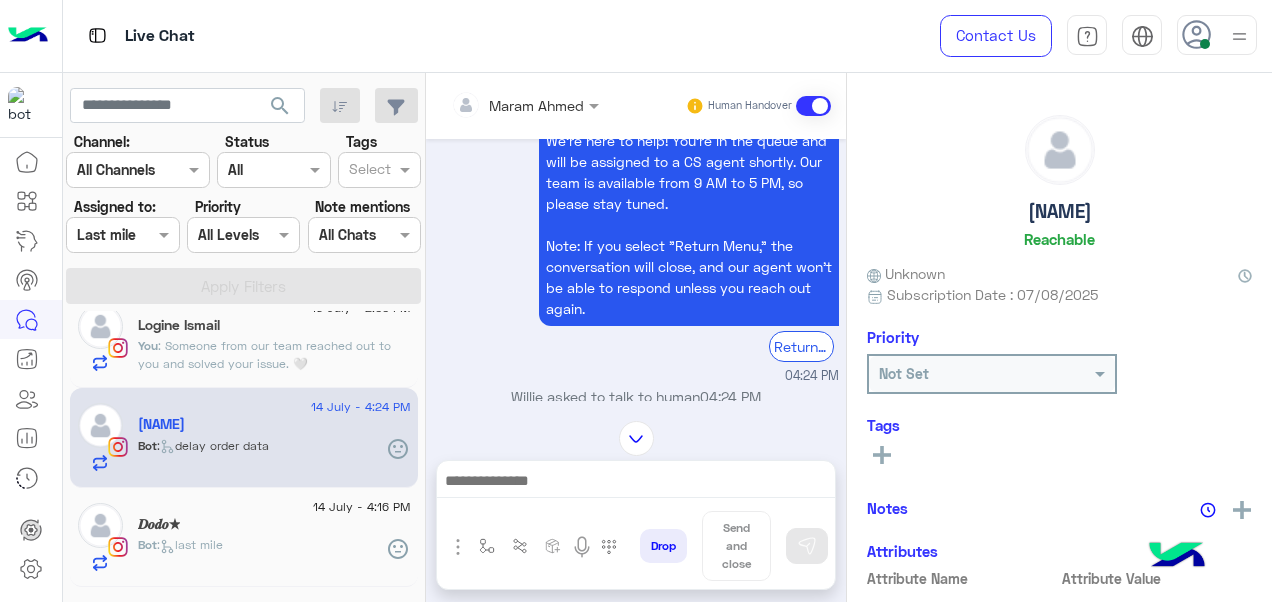 scroll, scrollTop: 774, scrollLeft: 0, axis: vertical 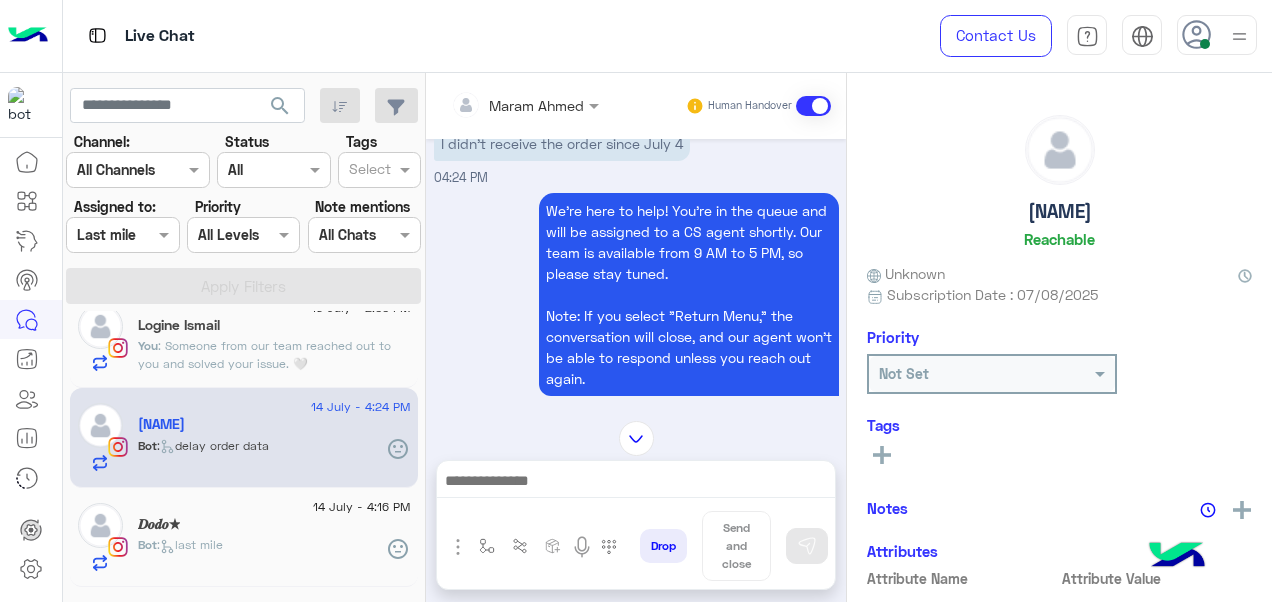 click on "𝑫𝒐𝒅𝒐★" 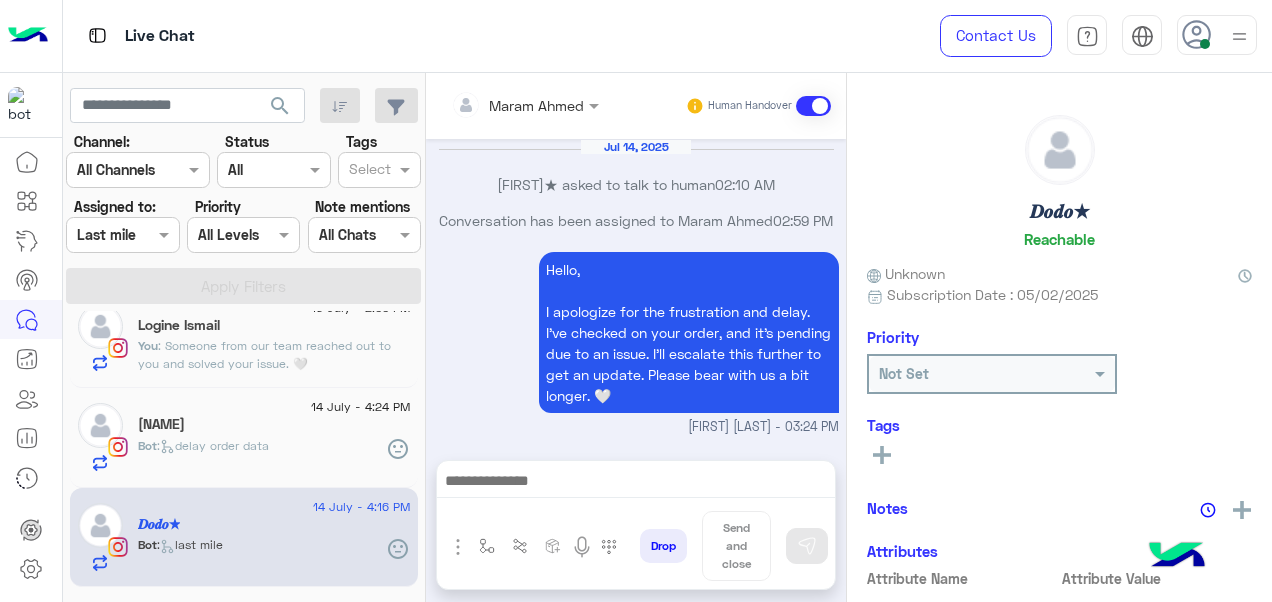 scroll, scrollTop: 764, scrollLeft: 0, axis: vertical 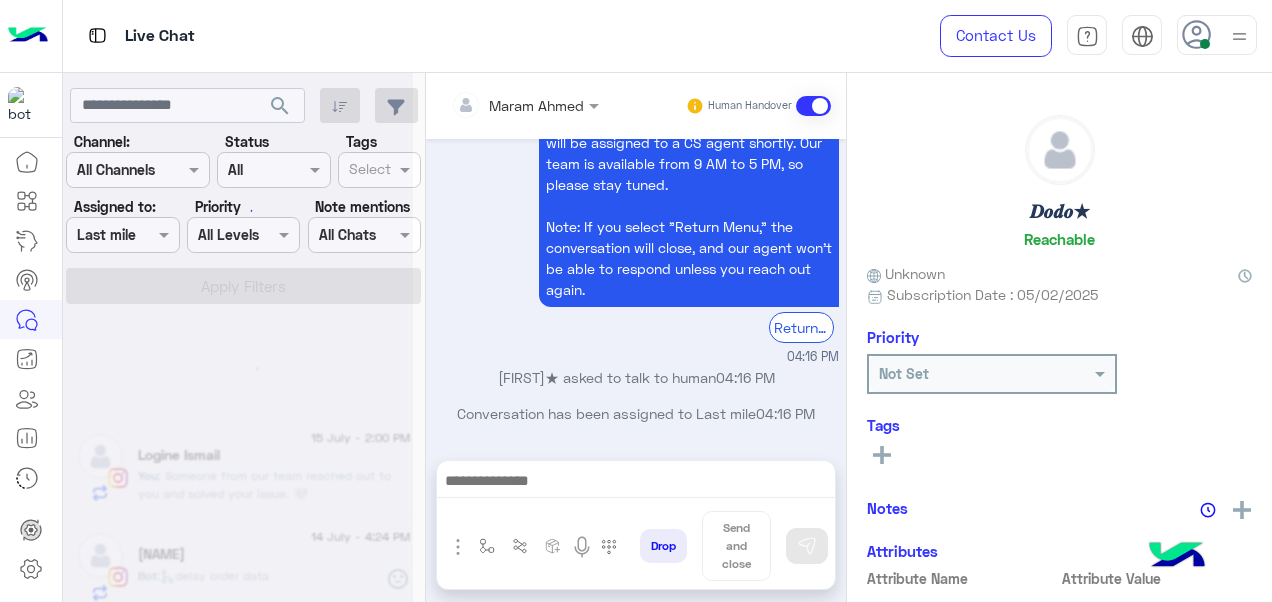 click 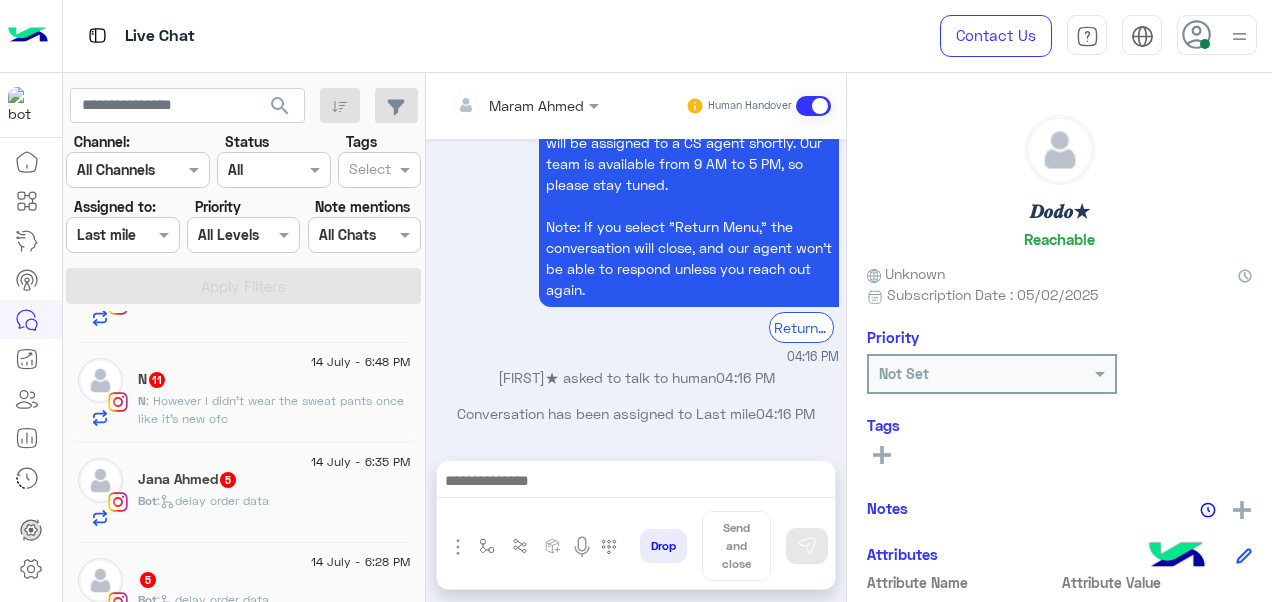 scroll, scrollTop: 481, scrollLeft: 0, axis: vertical 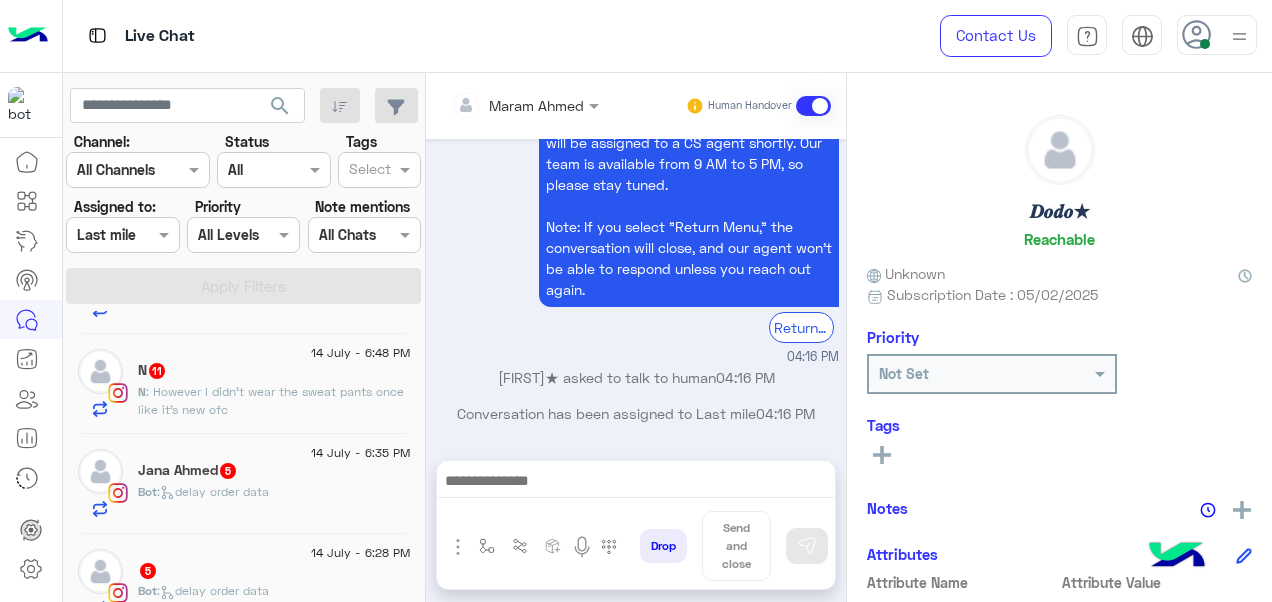 click at bounding box center [122, 234] 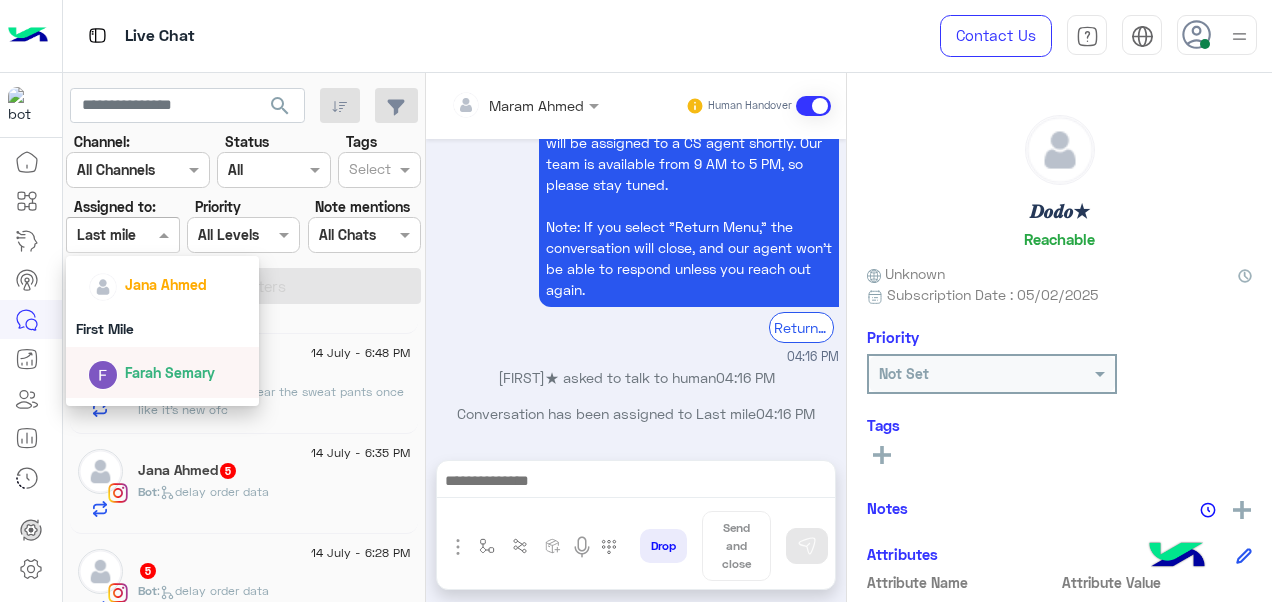 scroll, scrollTop: 392, scrollLeft: 0, axis: vertical 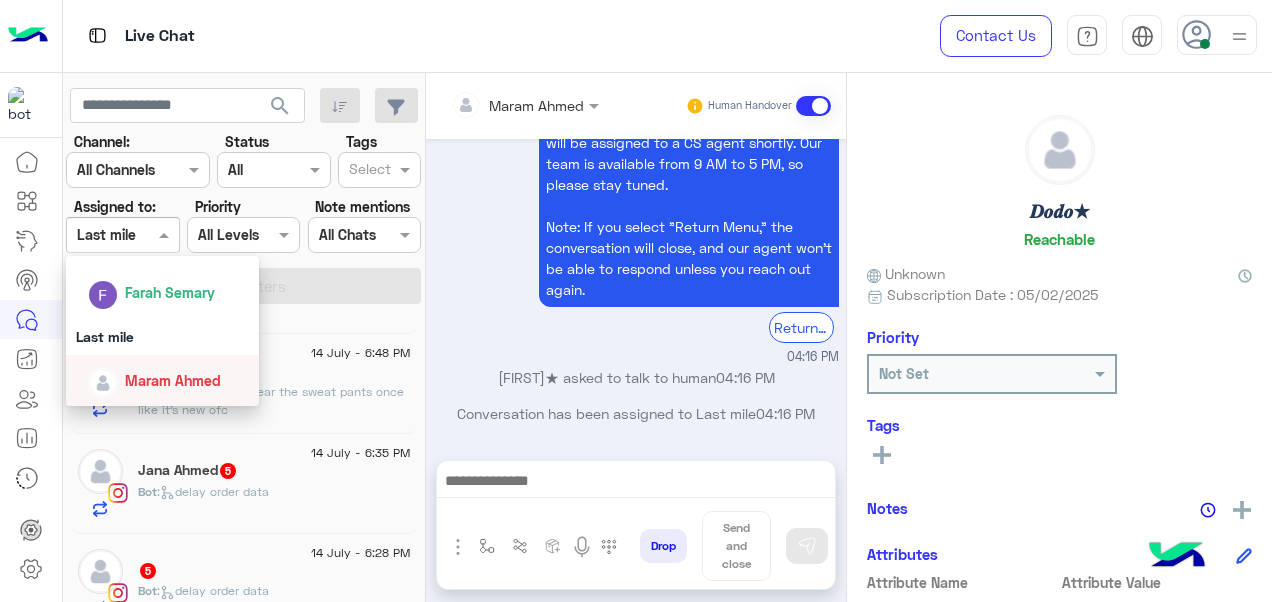 click on "Maram Ahmed" at bounding box center [173, 380] 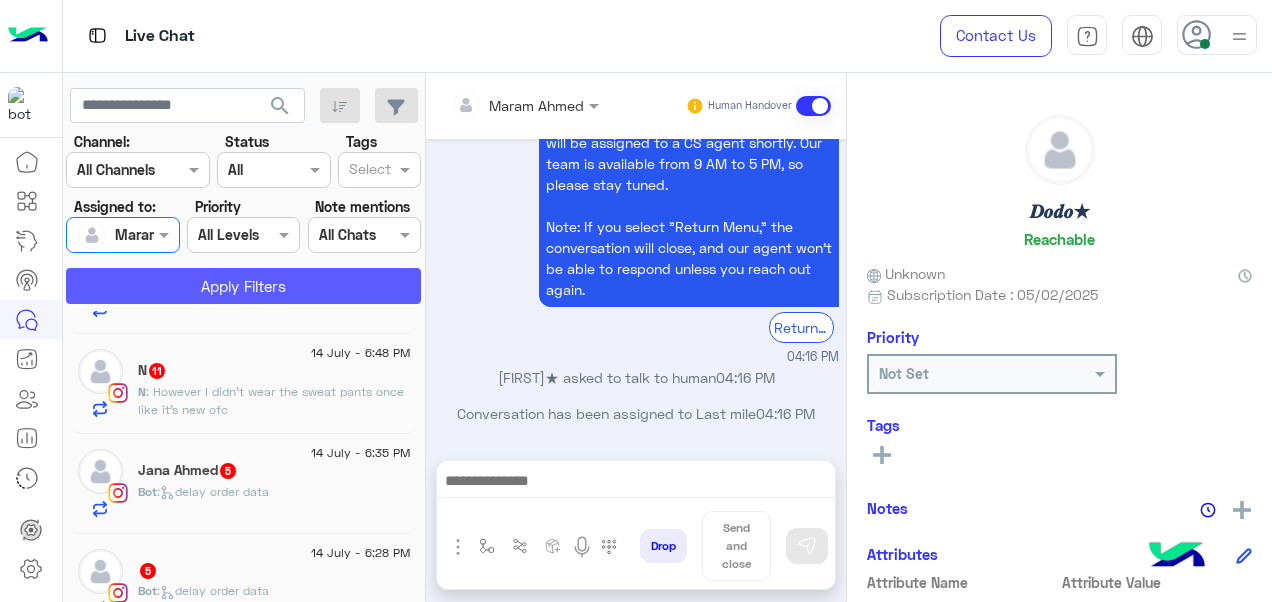click on "Apply Filters" 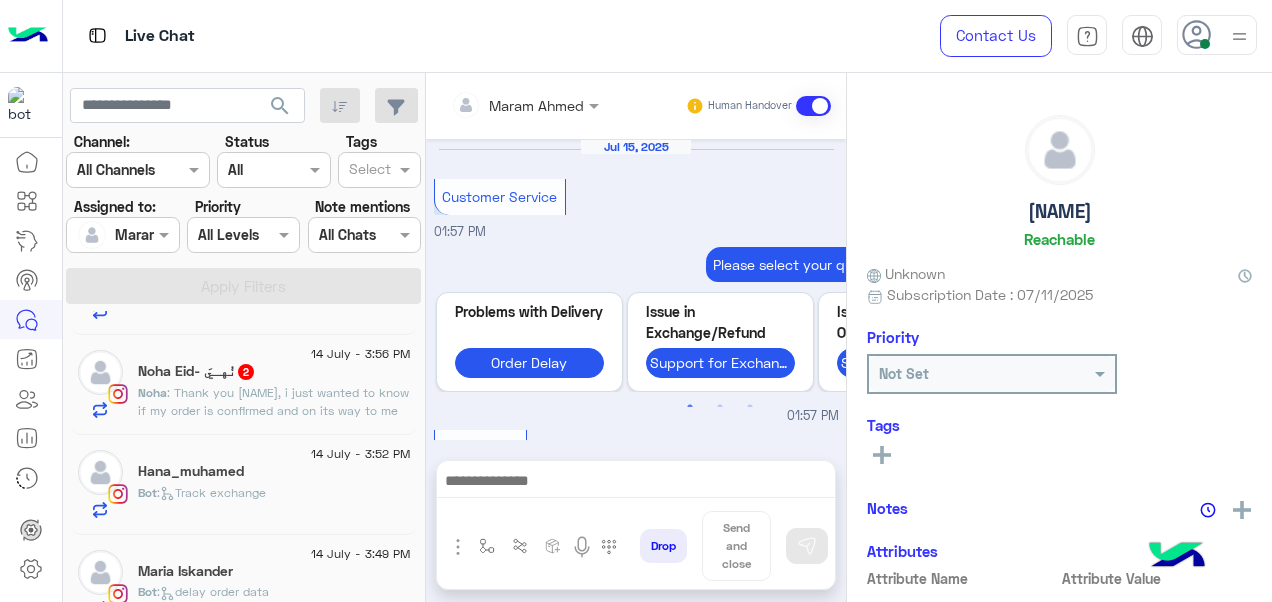 scroll, scrollTop: 879, scrollLeft: 0, axis: vertical 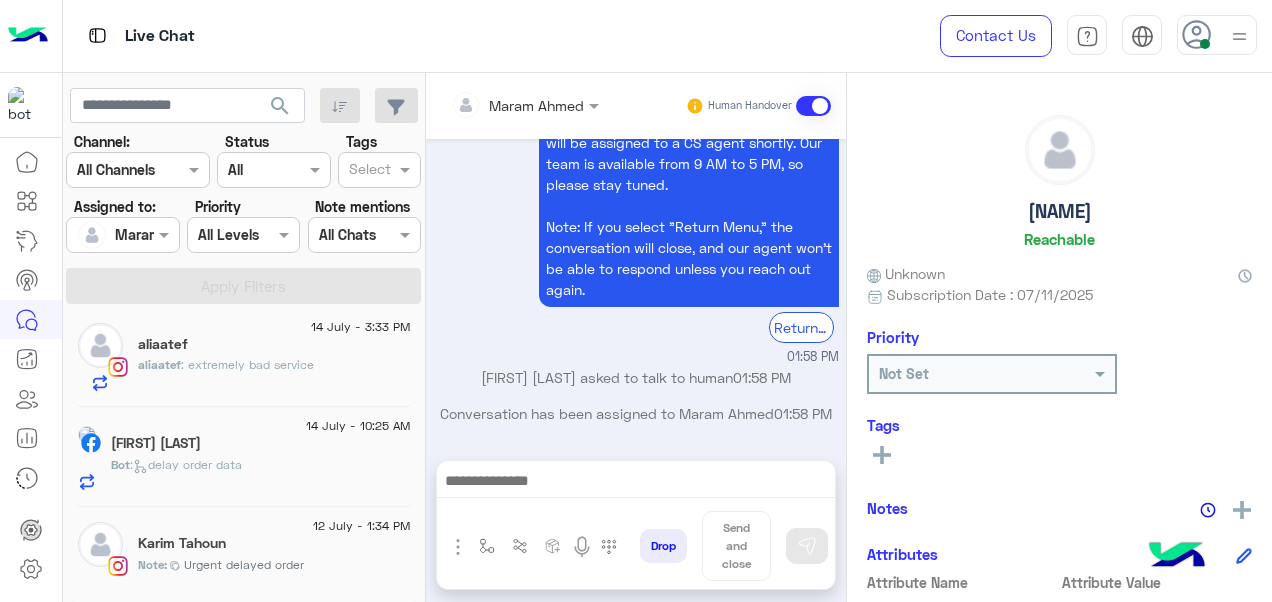 click on "Urgent delayed order" 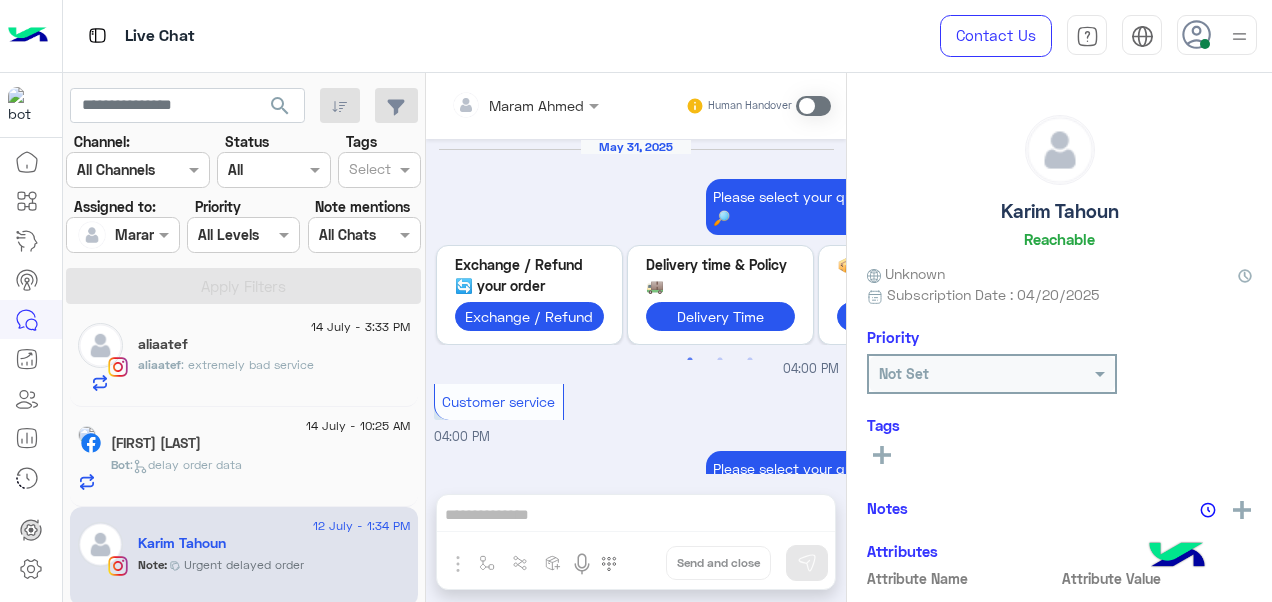 scroll, scrollTop: 873, scrollLeft: 0, axis: vertical 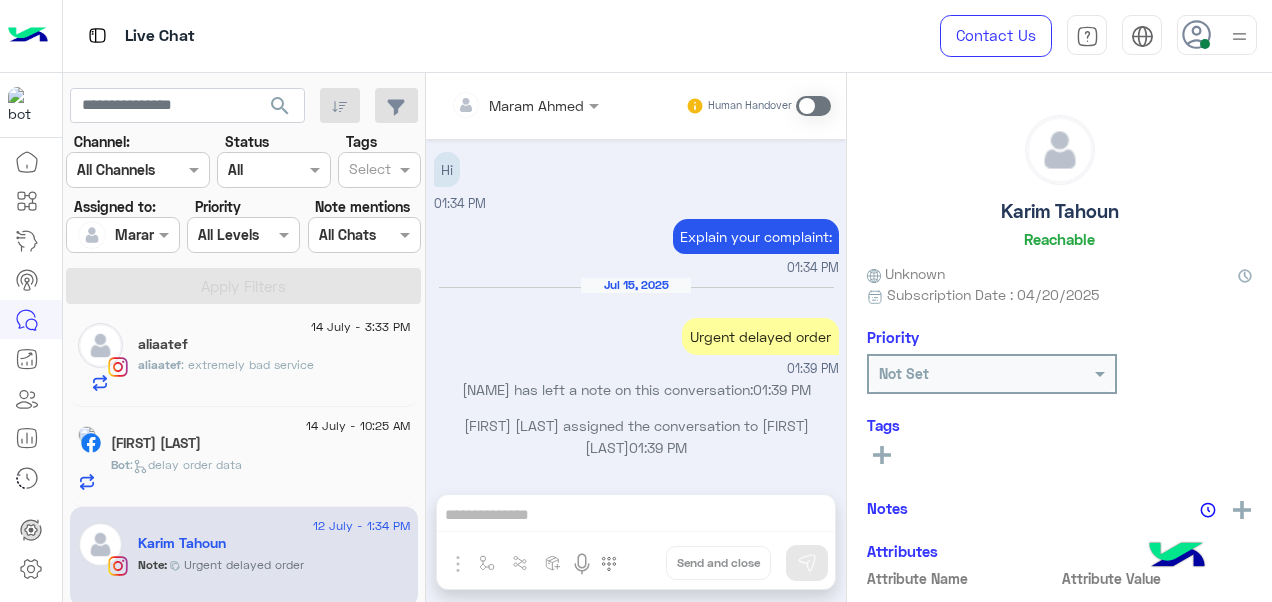click at bounding box center [499, 105] 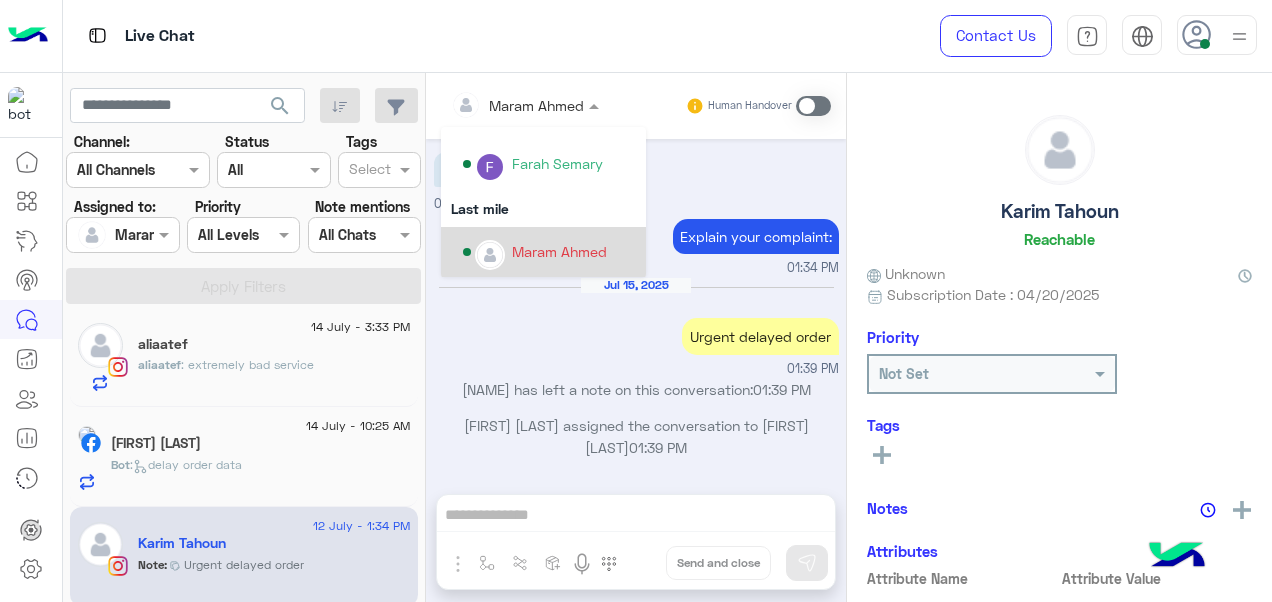 scroll, scrollTop: 0, scrollLeft: 0, axis: both 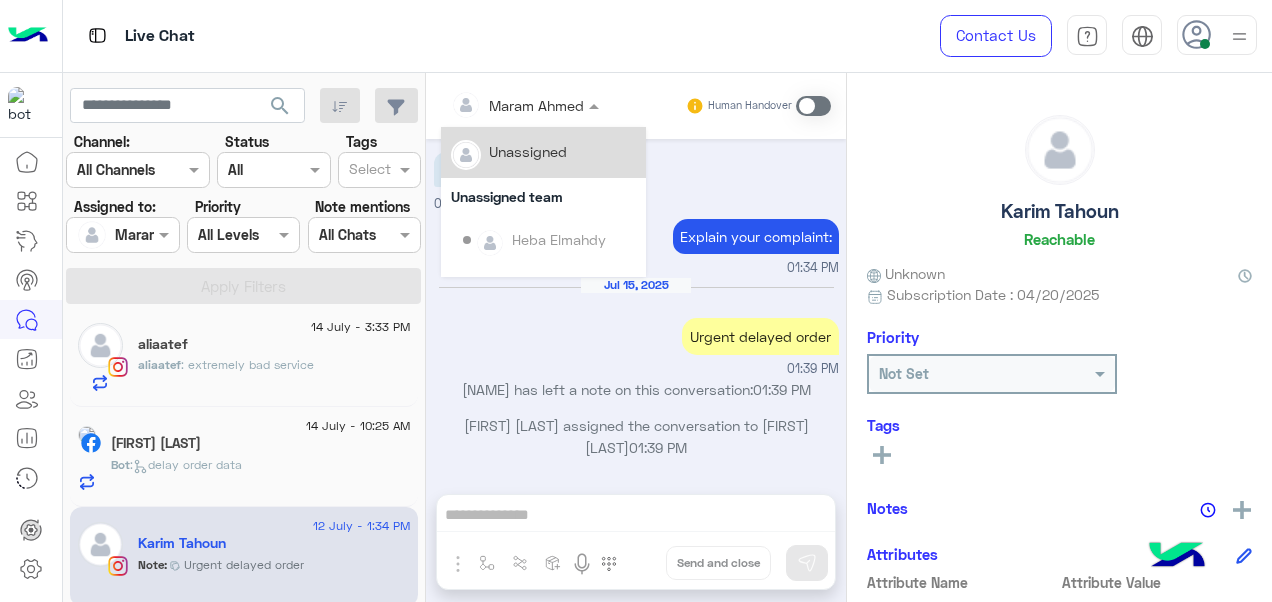 click on "Unassigned" at bounding box center (528, 151) 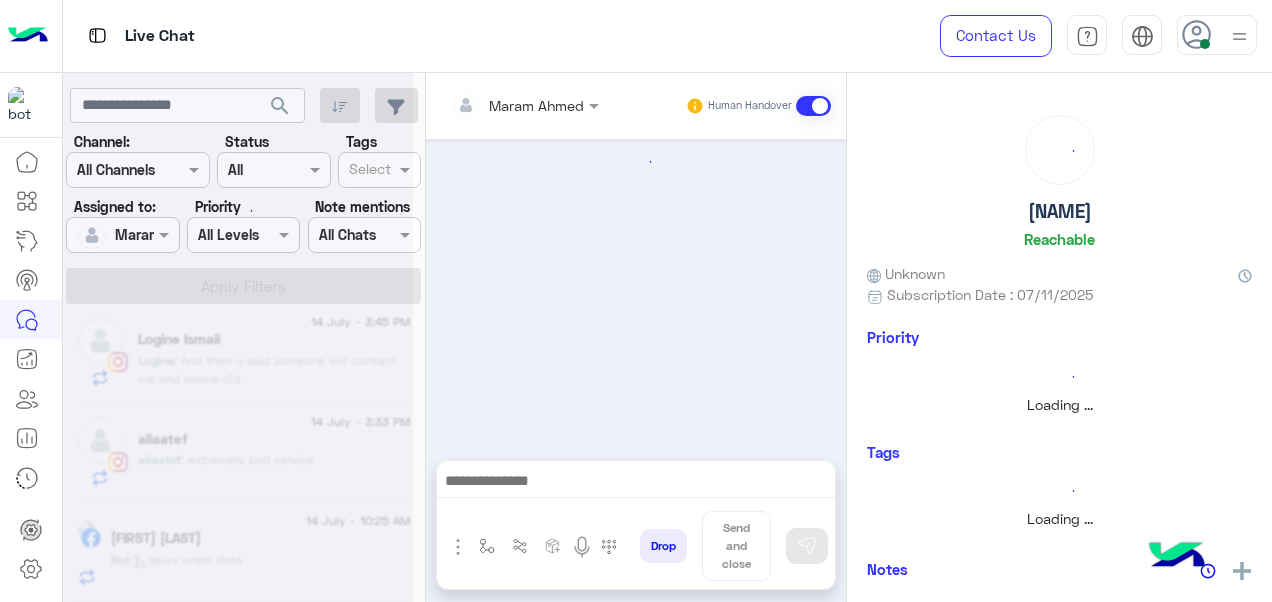 scroll, scrollTop: 808, scrollLeft: 0, axis: vertical 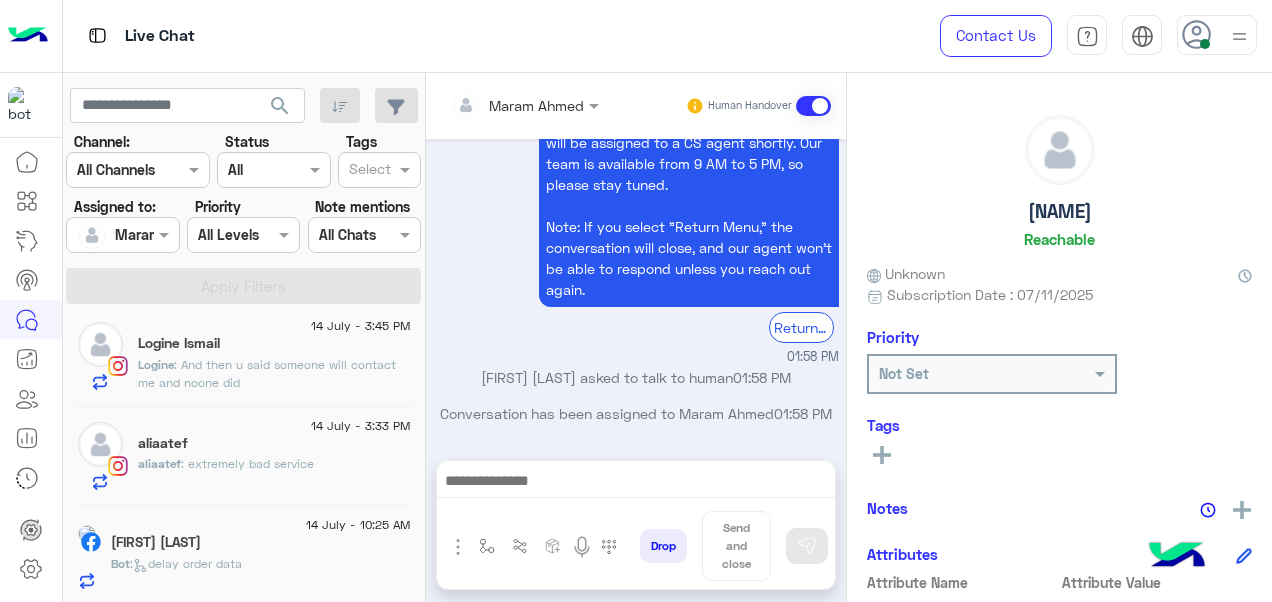 click on "aliaatef" 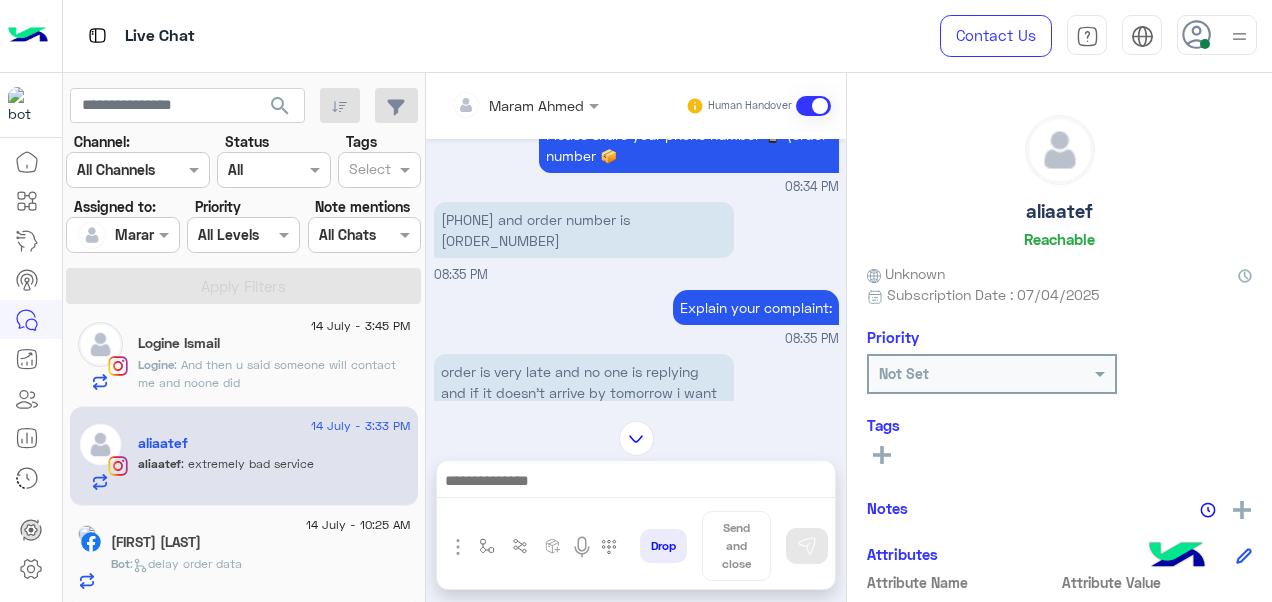 click on "[PHONE] and order number is [ORDER_NUMBER]" at bounding box center [584, 230] 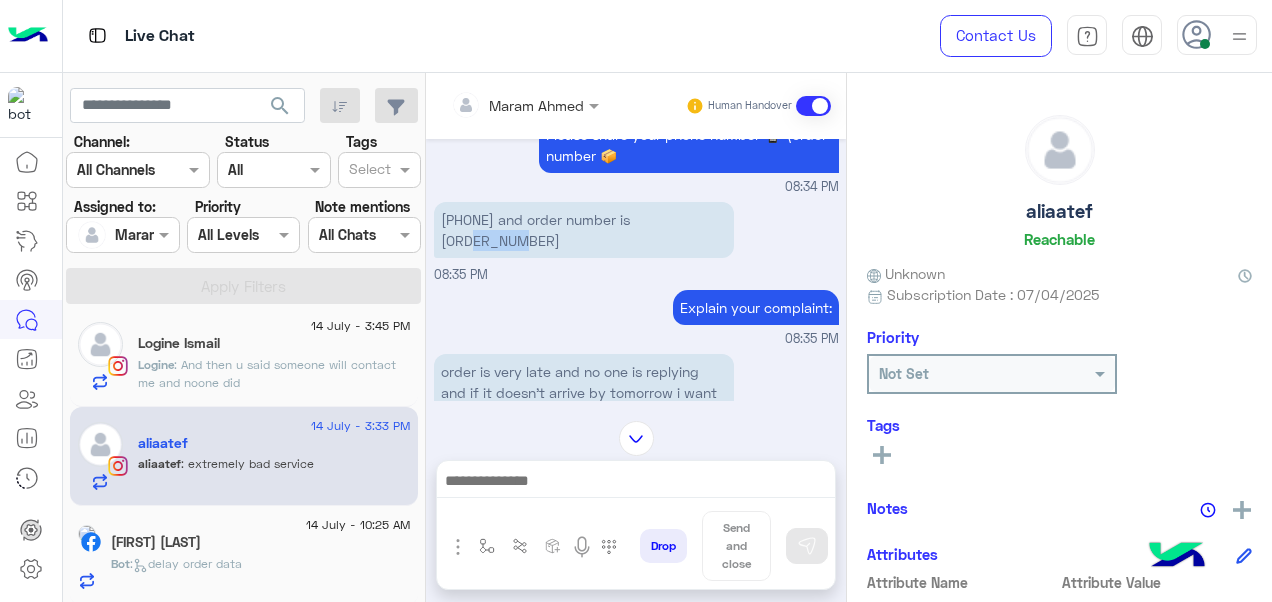 click on "[PHONE] and order number is [ORDER_NUMBER]" at bounding box center (584, 230) 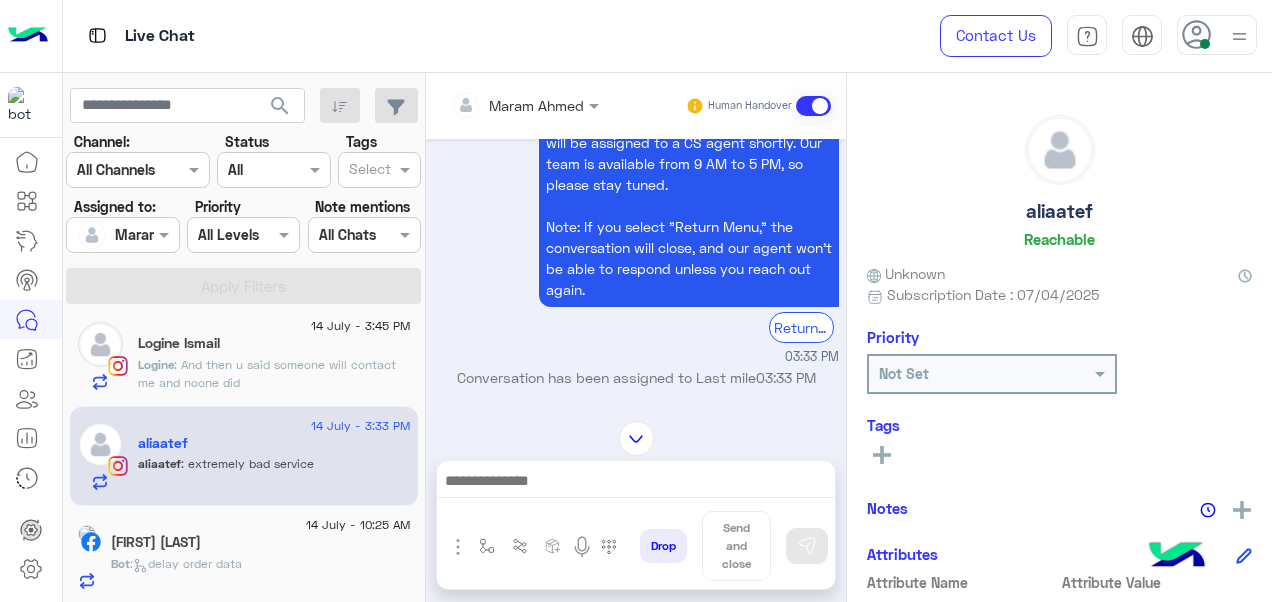 scroll, scrollTop: 3558, scrollLeft: 0, axis: vertical 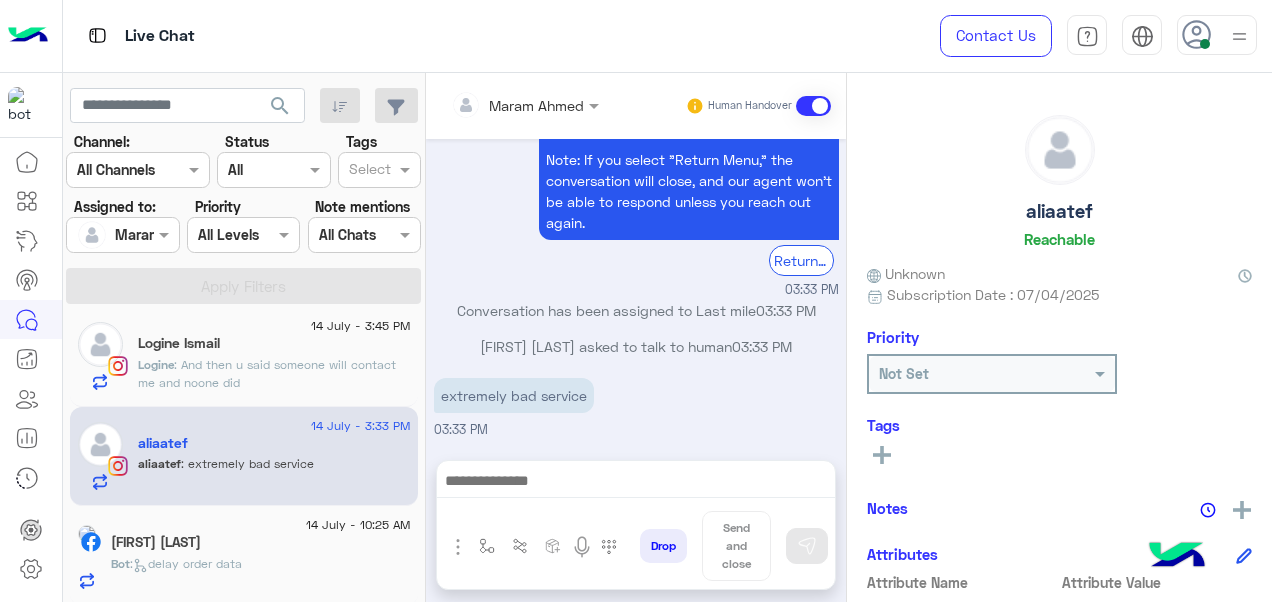 click on ": And then u said someone will contact me and noone did" 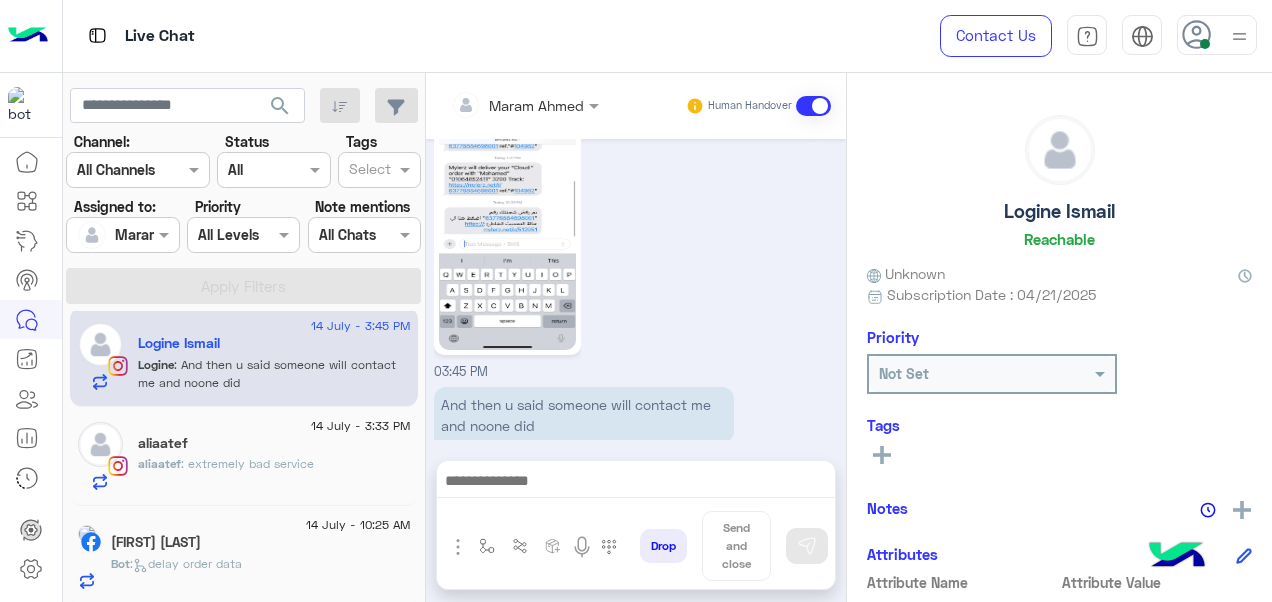 scroll, scrollTop: 1033, scrollLeft: 0, axis: vertical 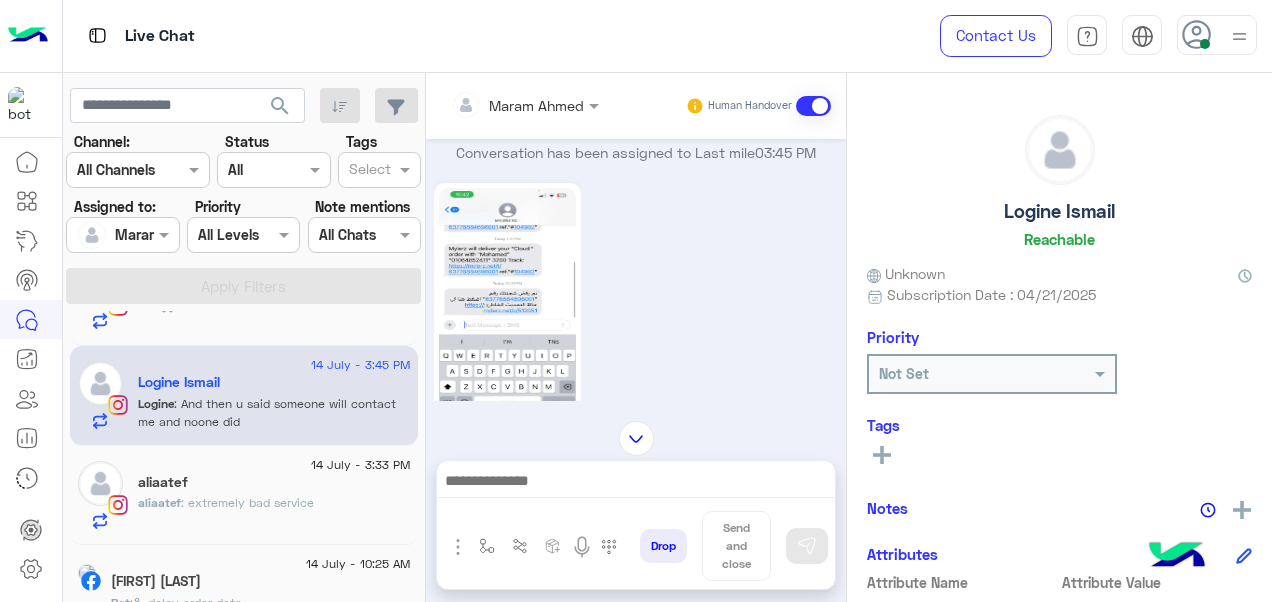 click 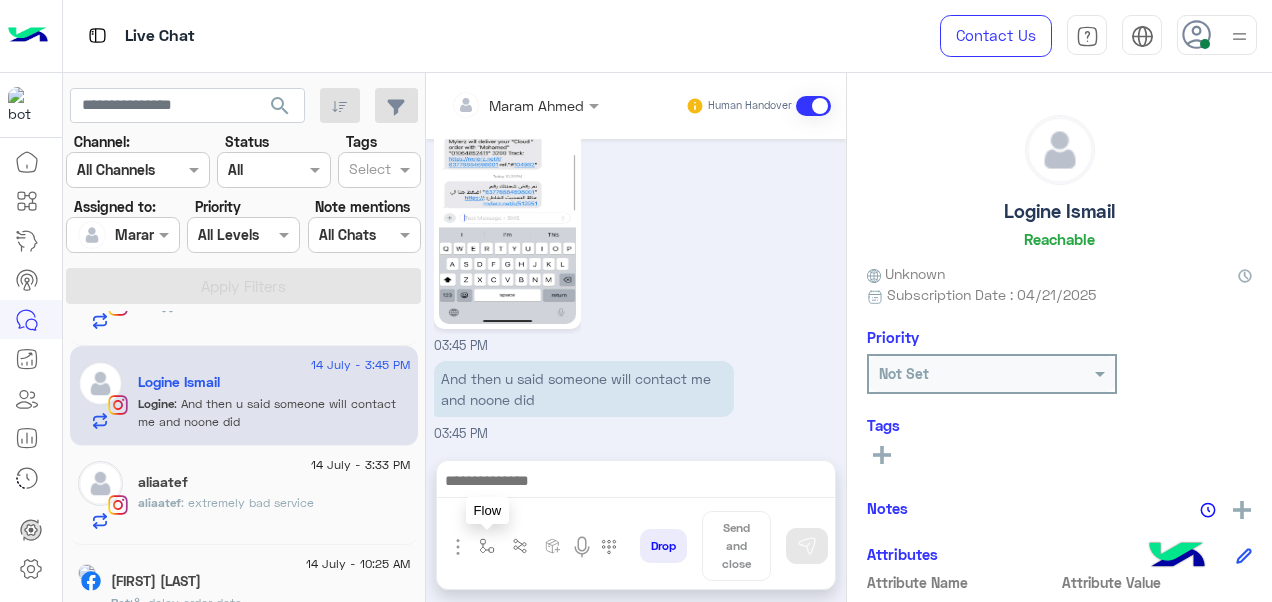 click at bounding box center (487, 546) 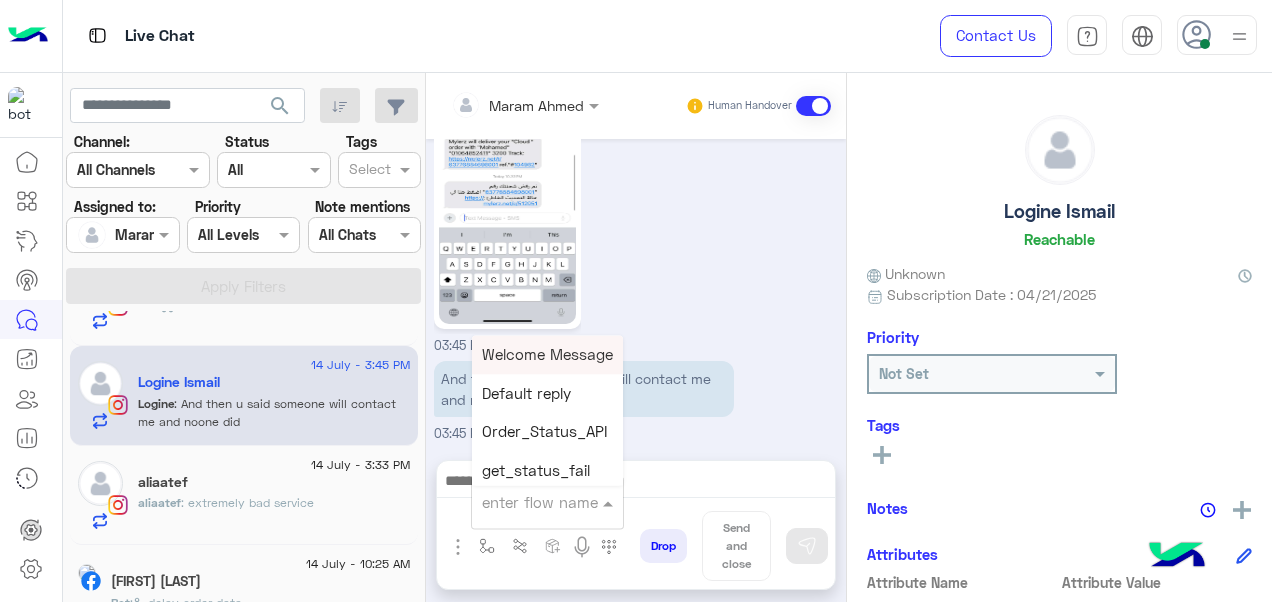 click at bounding box center [523, 502] 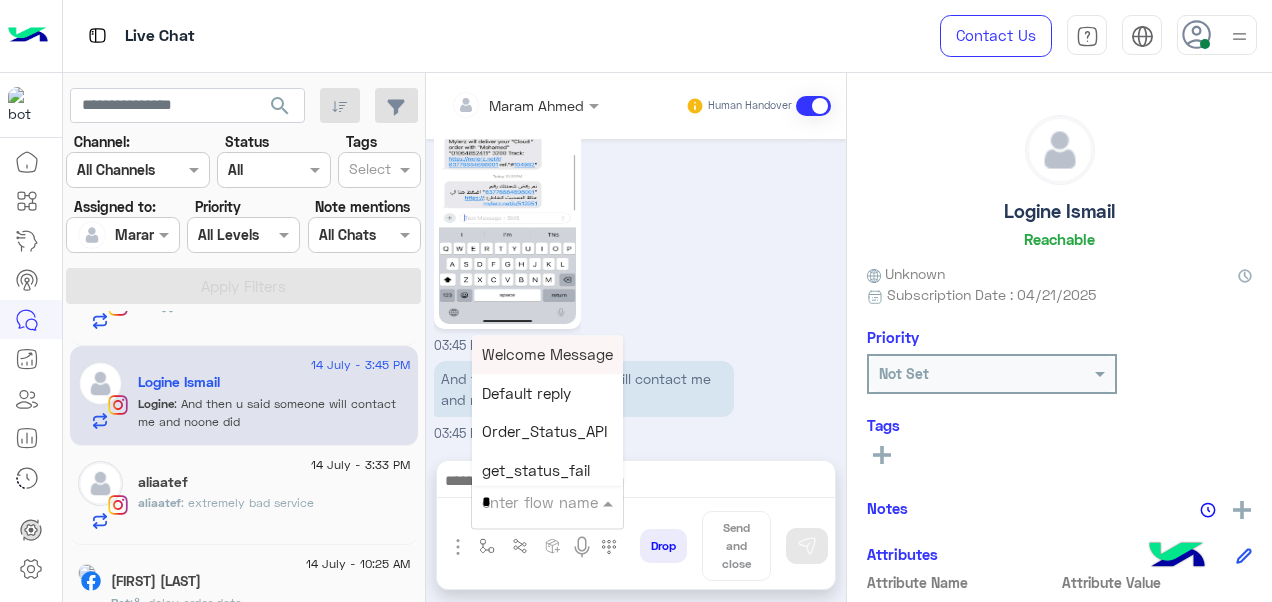 type on "*" 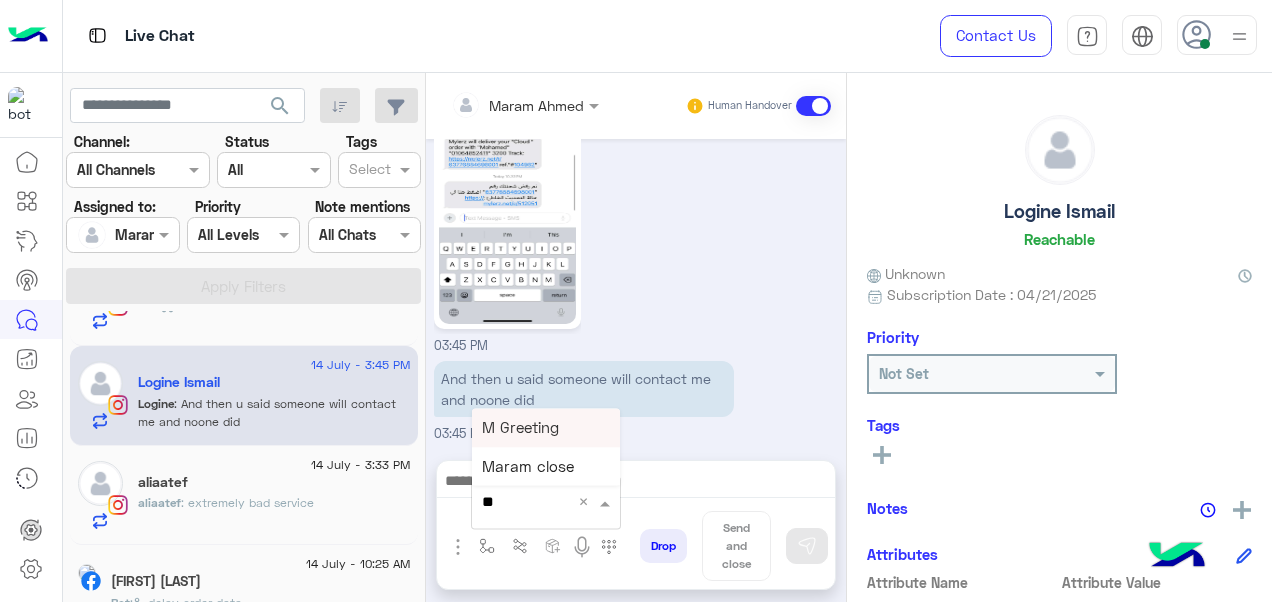 click on "M Greeting" at bounding box center (546, 427) 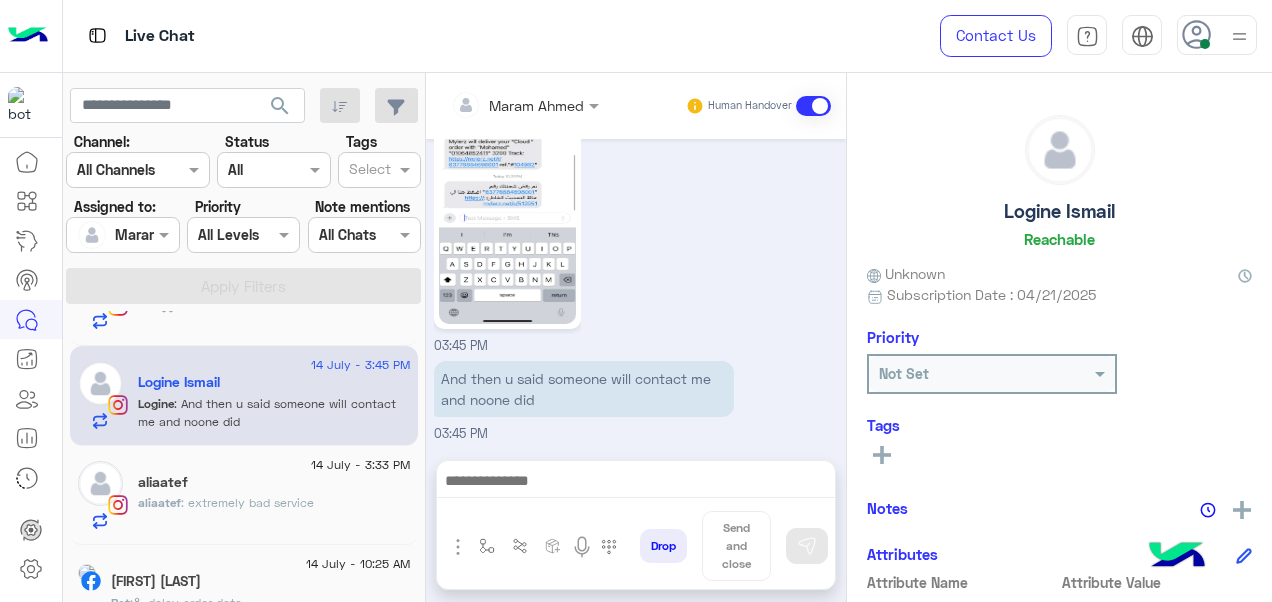 type on "**********" 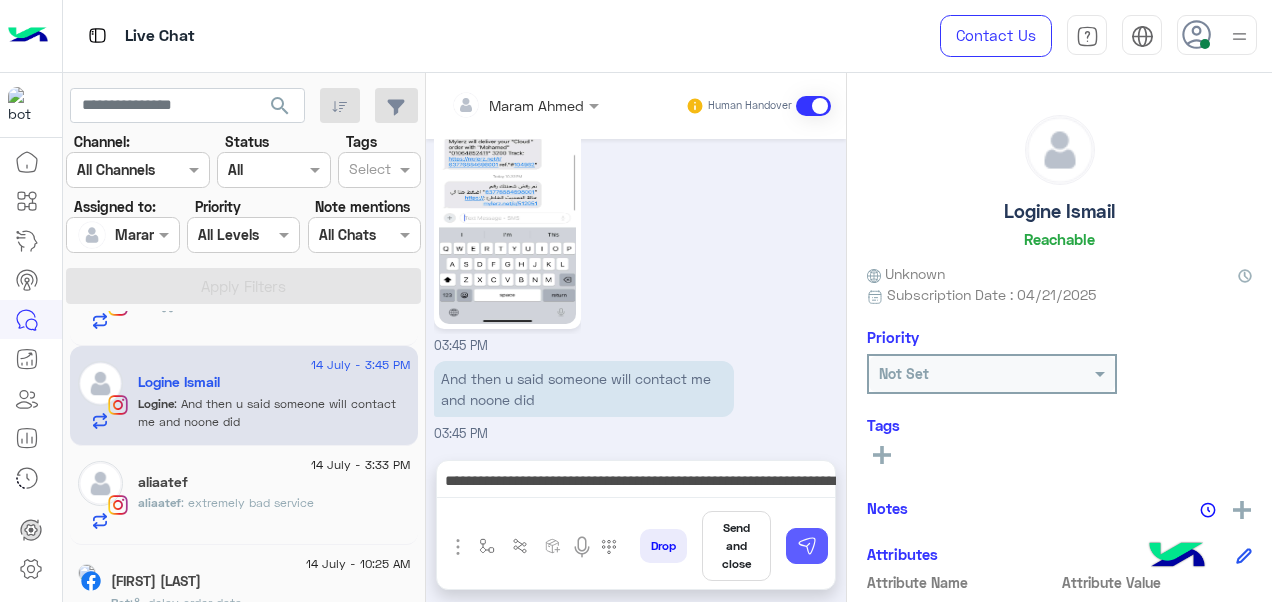 click at bounding box center (807, 546) 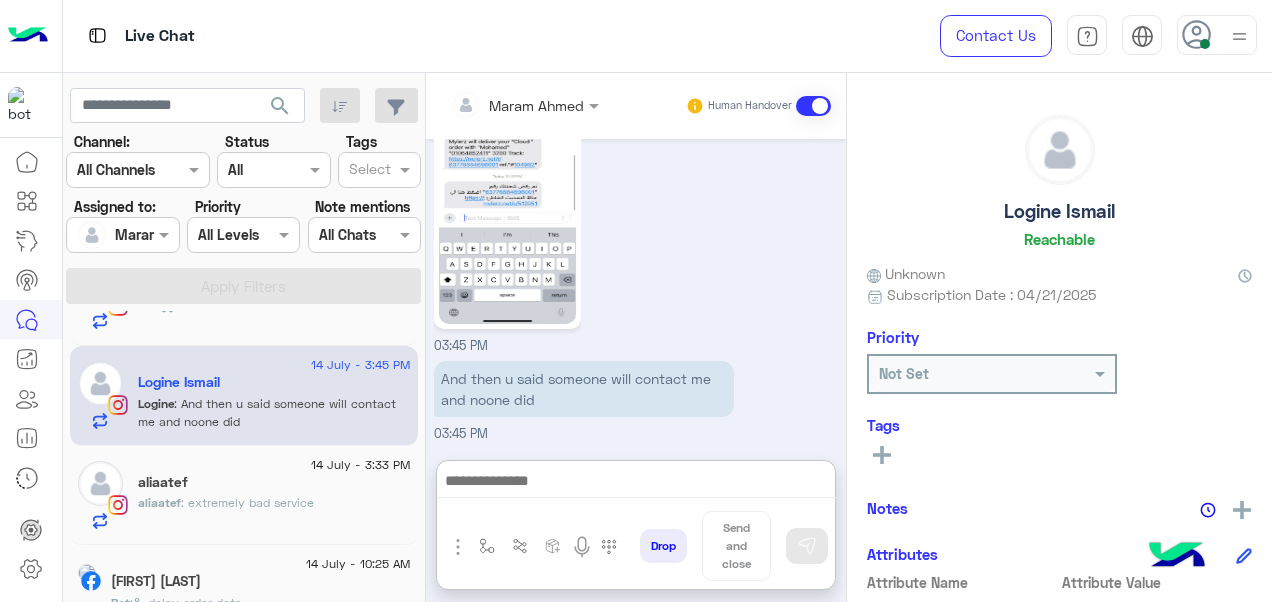 click at bounding box center [636, 483] 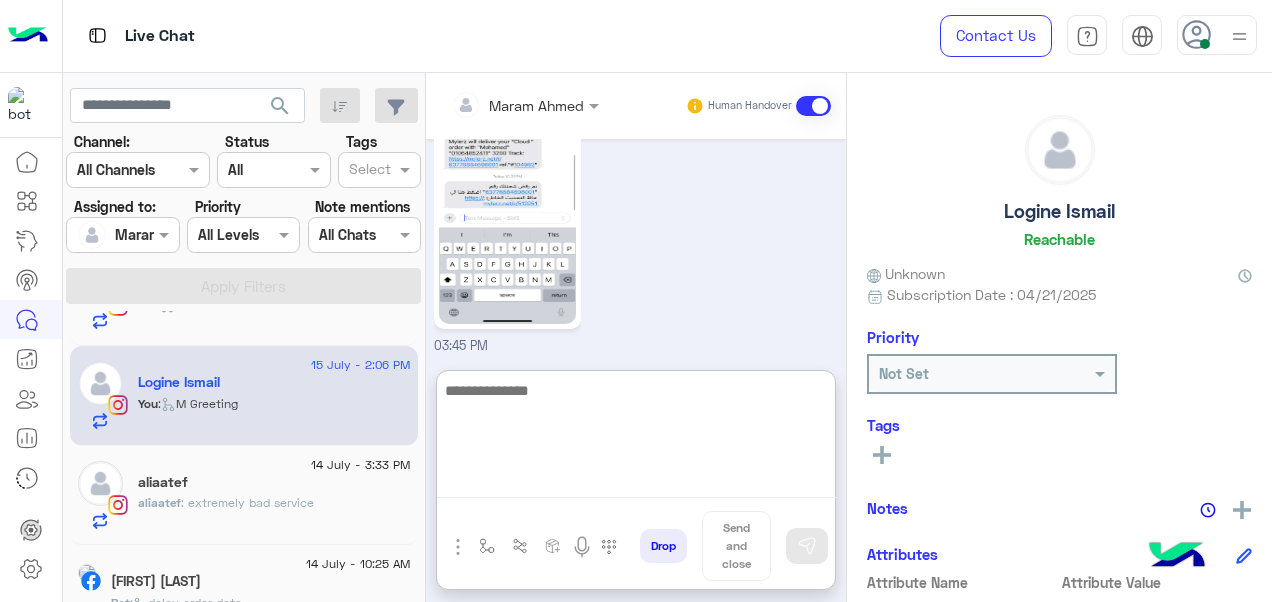scroll, scrollTop: 1310, scrollLeft: 0, axis: vertical 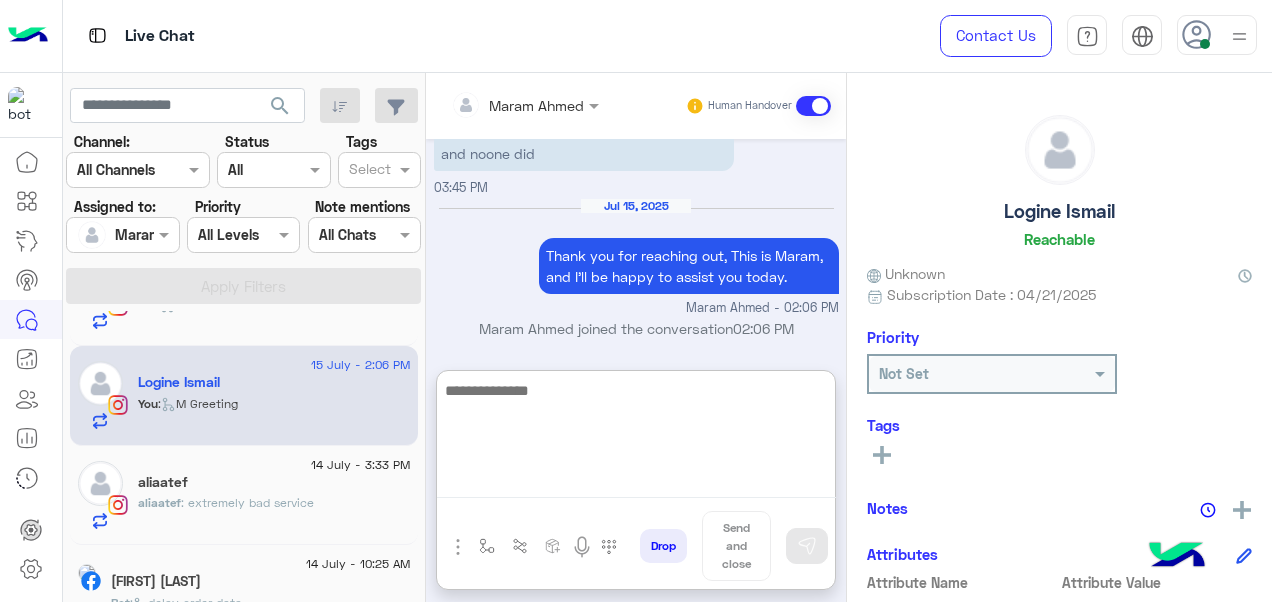 paste on "**********" 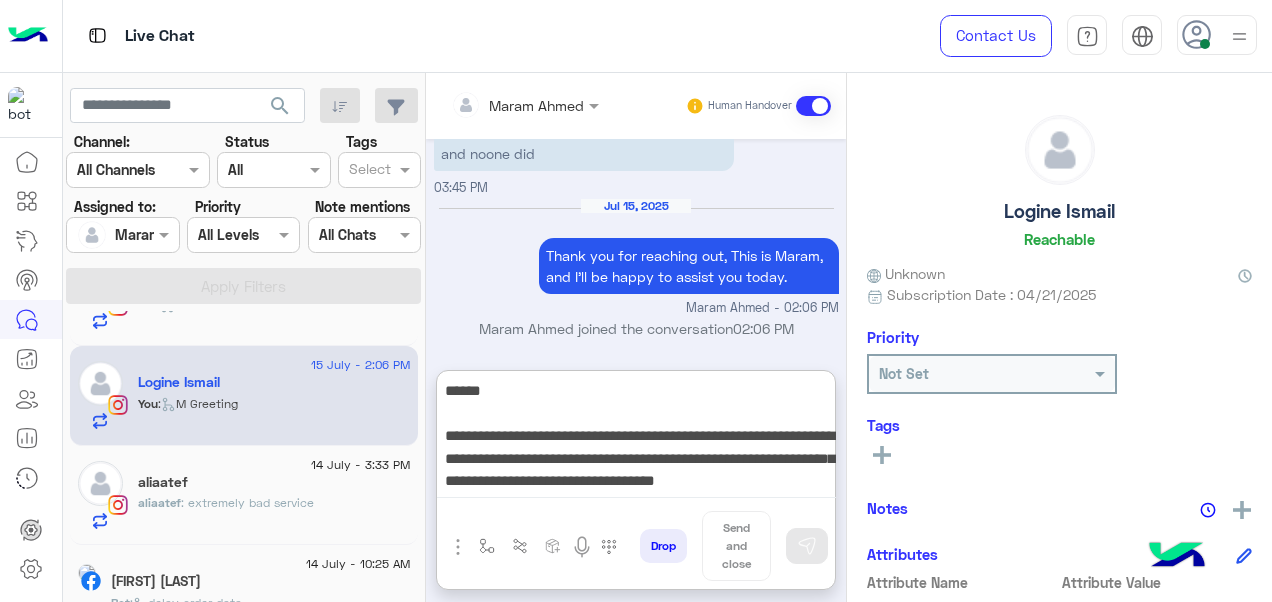 scroll, scrollTop: 150, scrollLeft: 0, axis: vertical 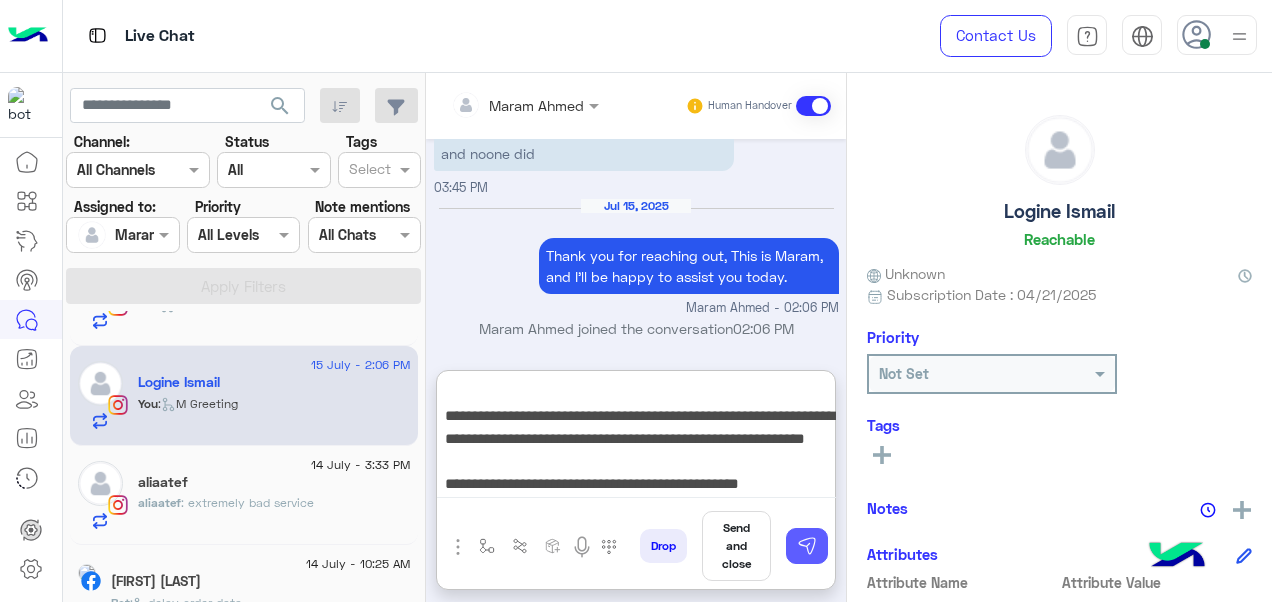 type on "**********" 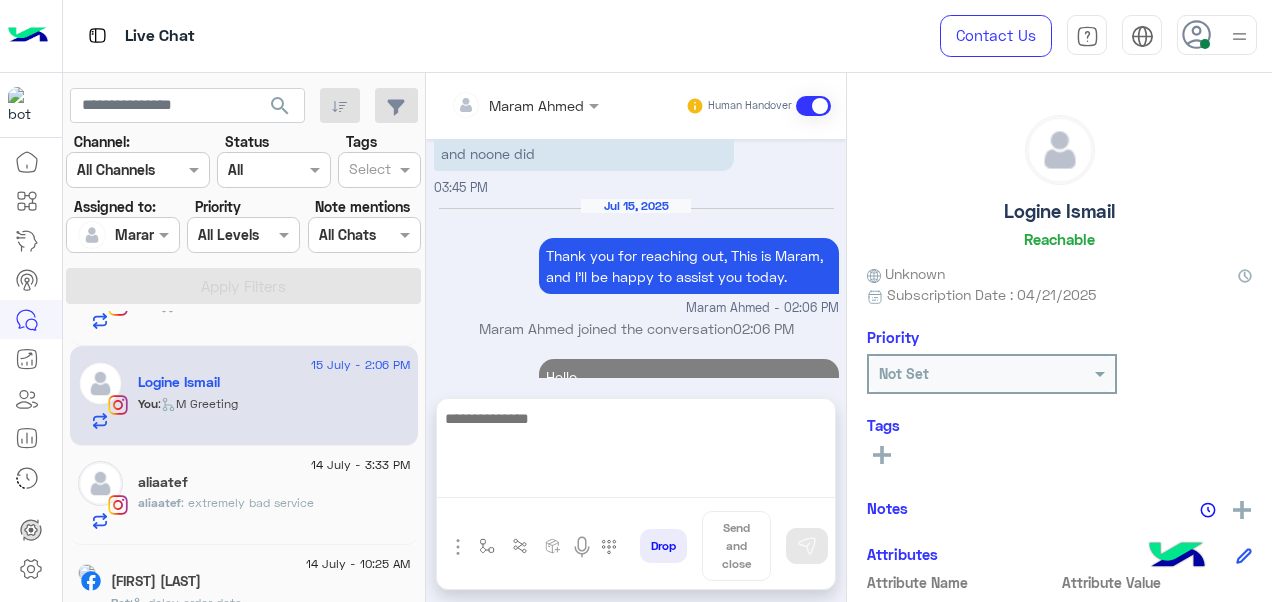 scroll, scrollTop: 1556, scrollLeft: 0, axis: vertical 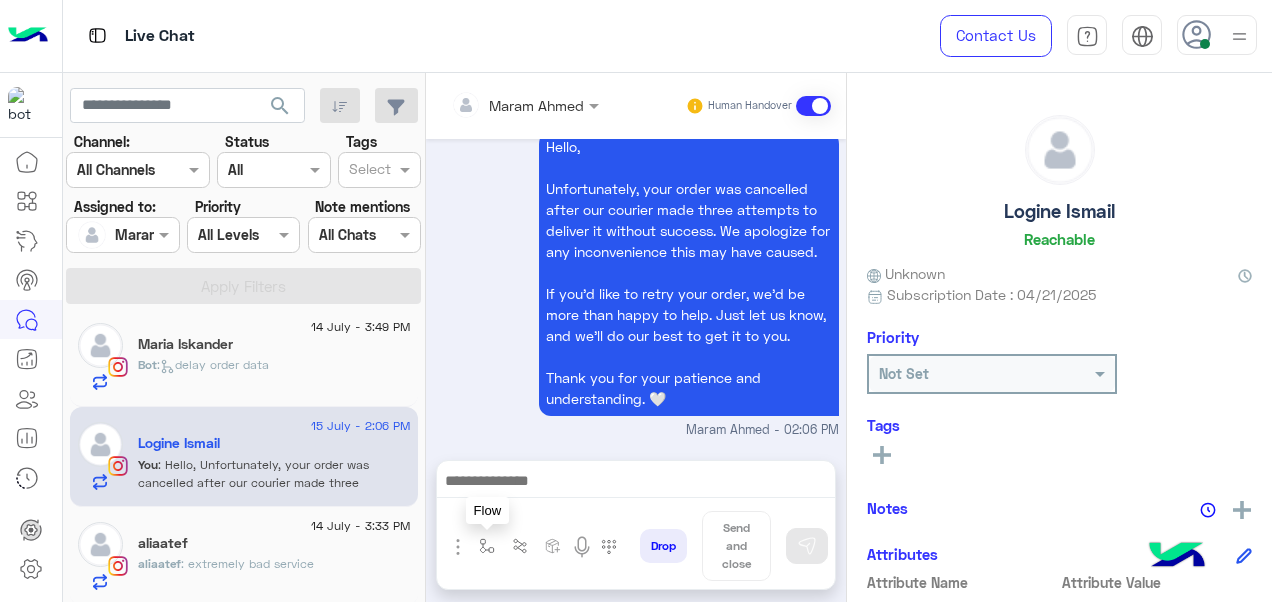 click at bounding box center (487, 546) 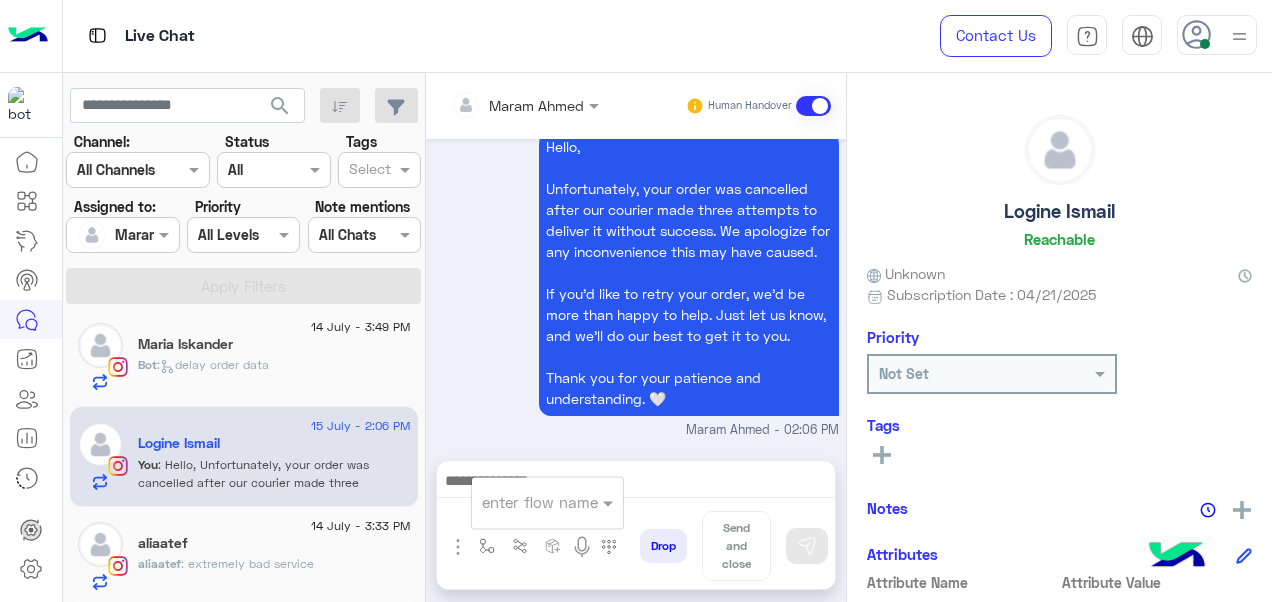 click at bounding box center (547, 501) 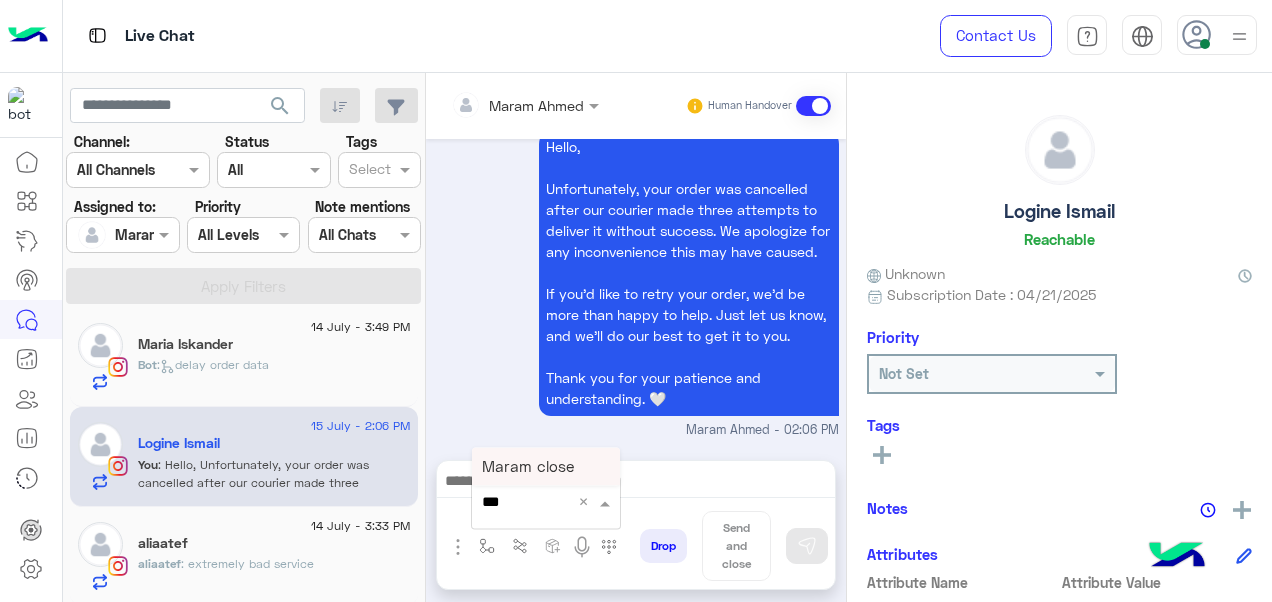 type on "****" 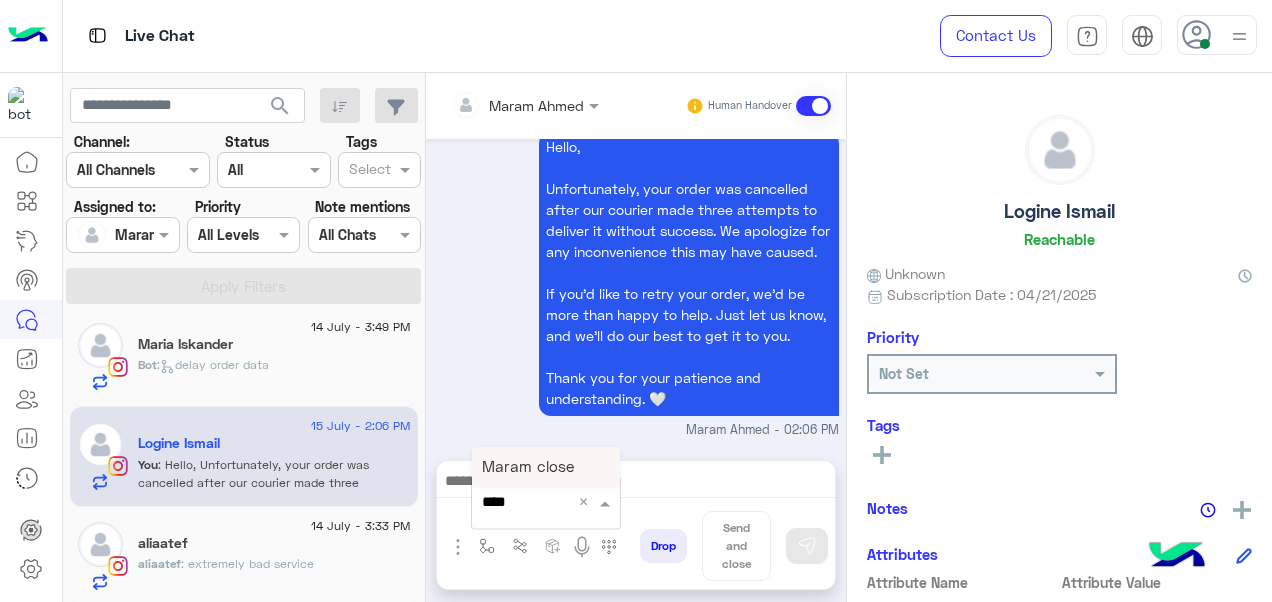 click on "Maram close" at bounding box center [528, 466] 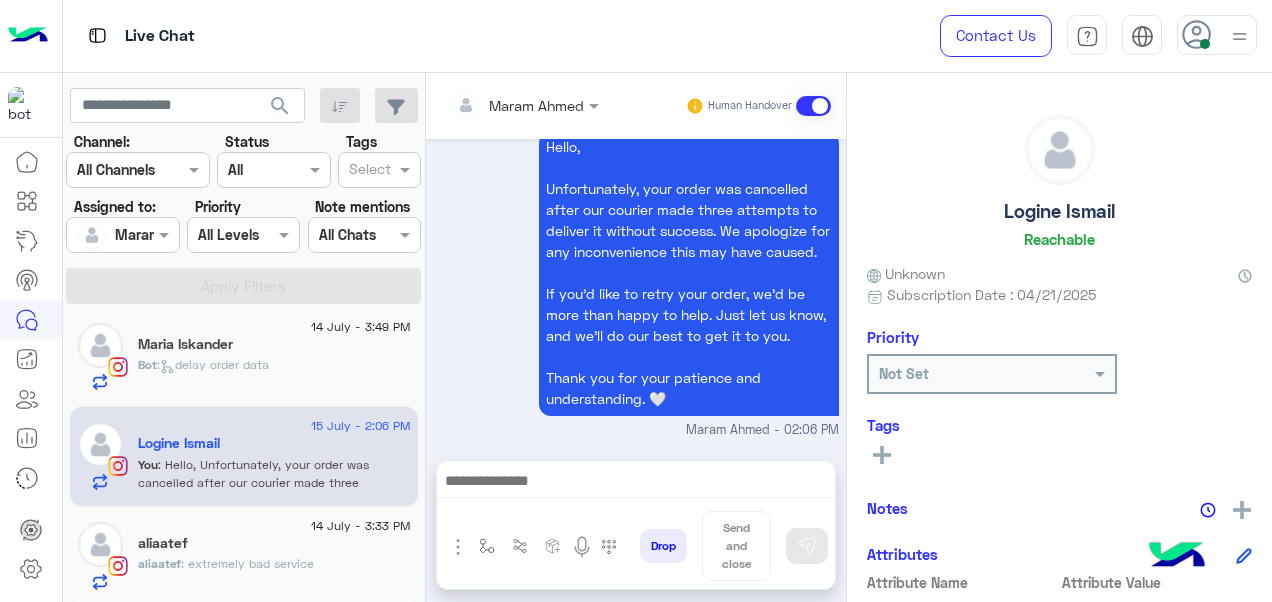 type on "**********" 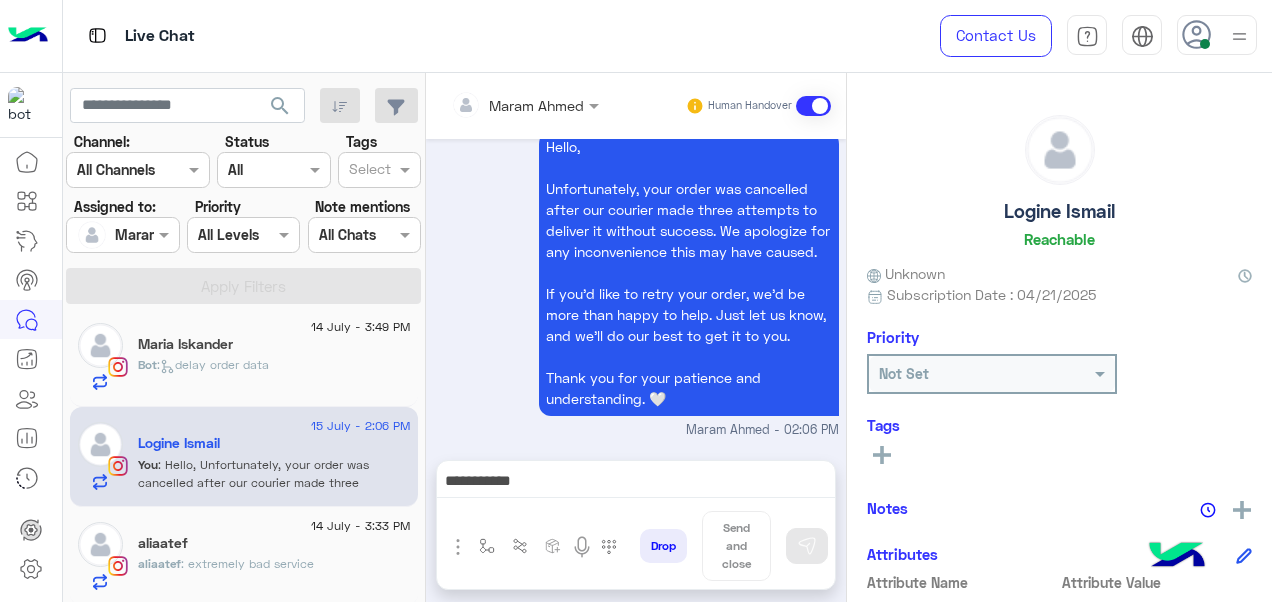 scroll, scrollTop: 1559, scrollLeft: 0, axis: vertical 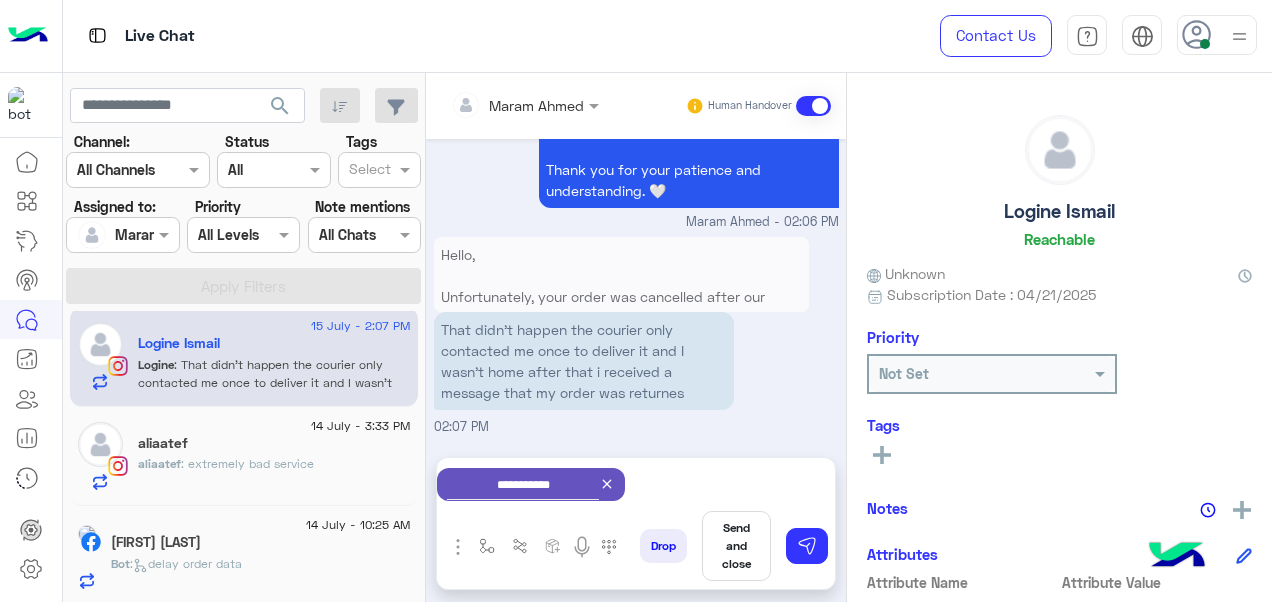 click 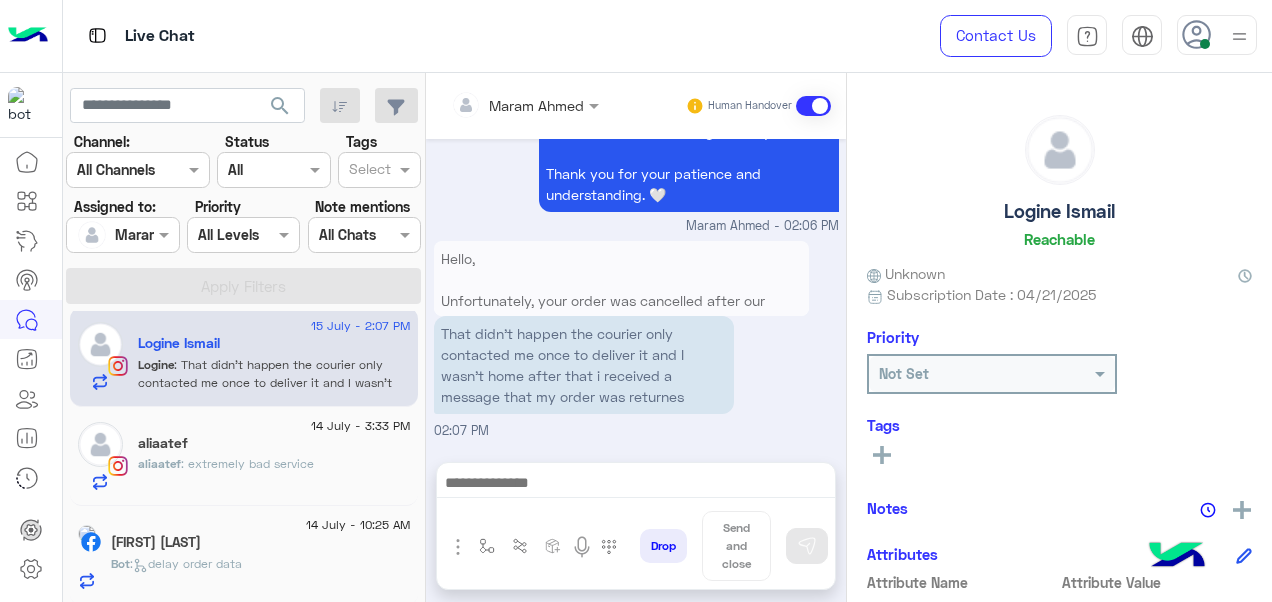 scroll, scrollTop: 1761, scrollLeft: 0, axis: vertical 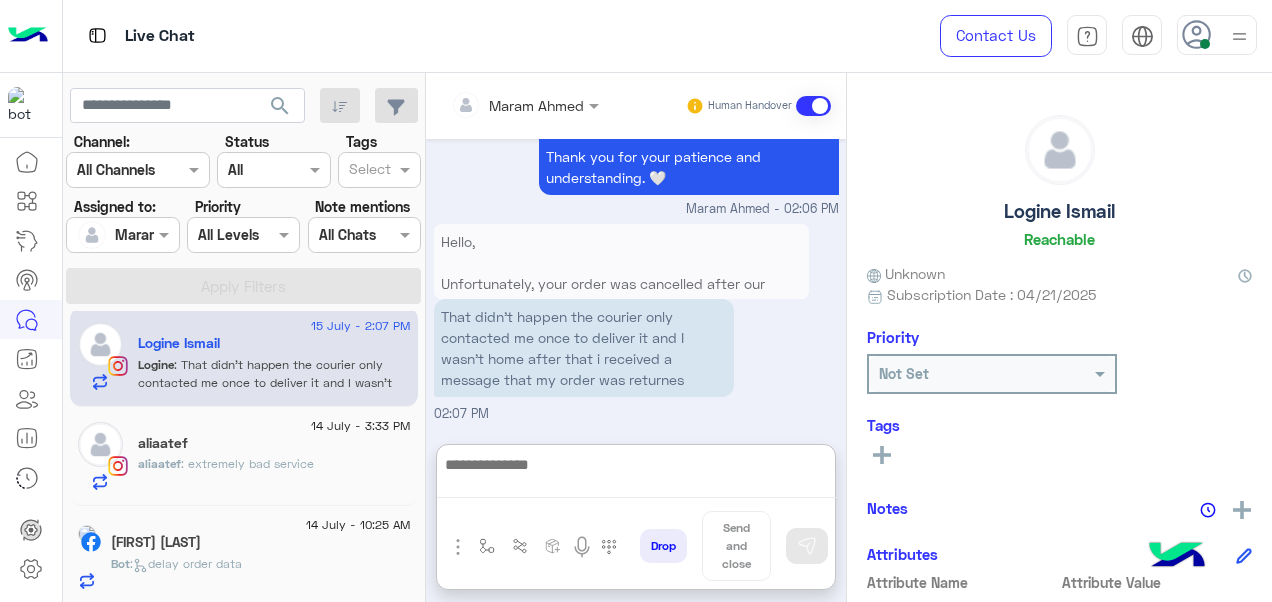 click at bounding box center [636, 475] 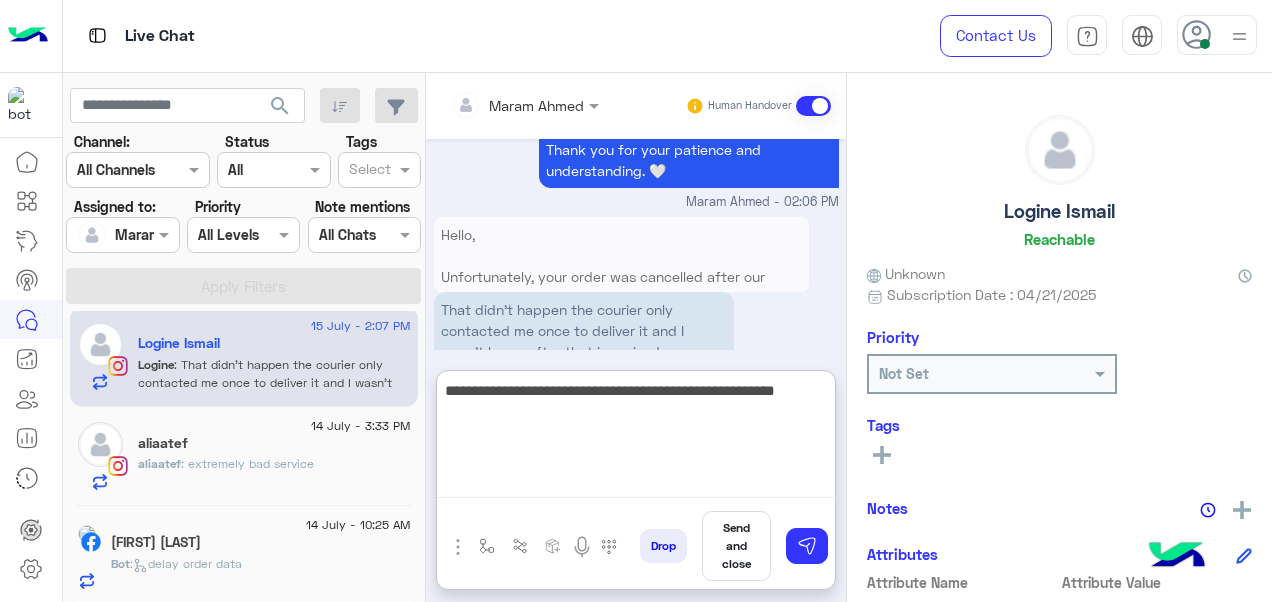 click on "**********" at bounding box center (636, 438) 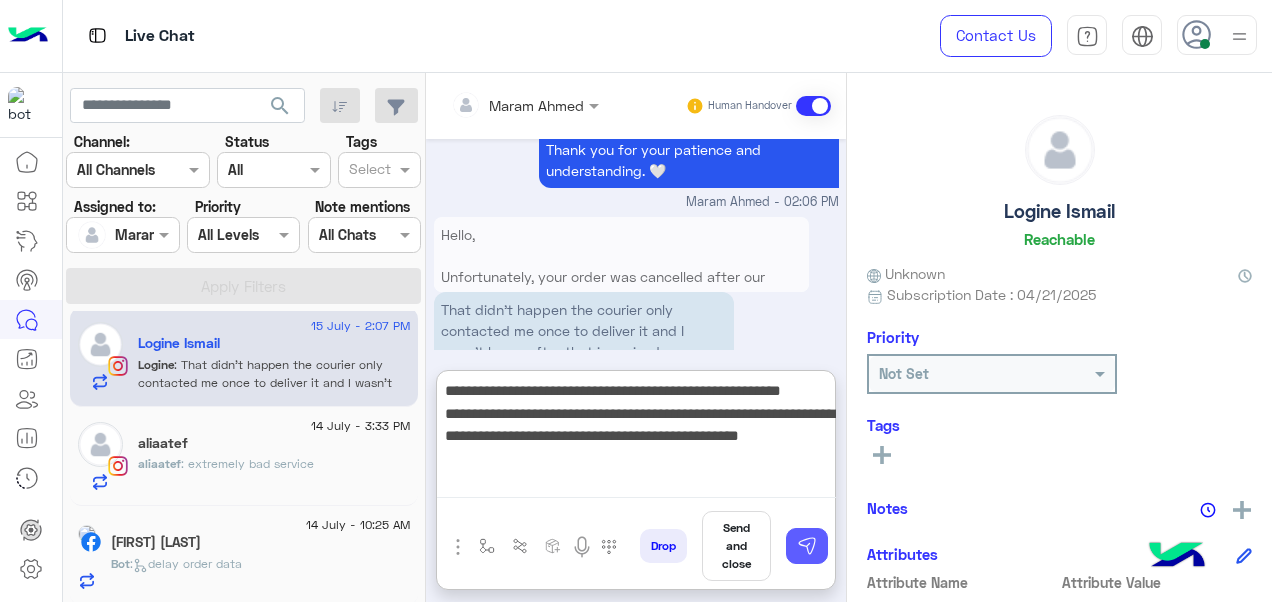 type on "**********" 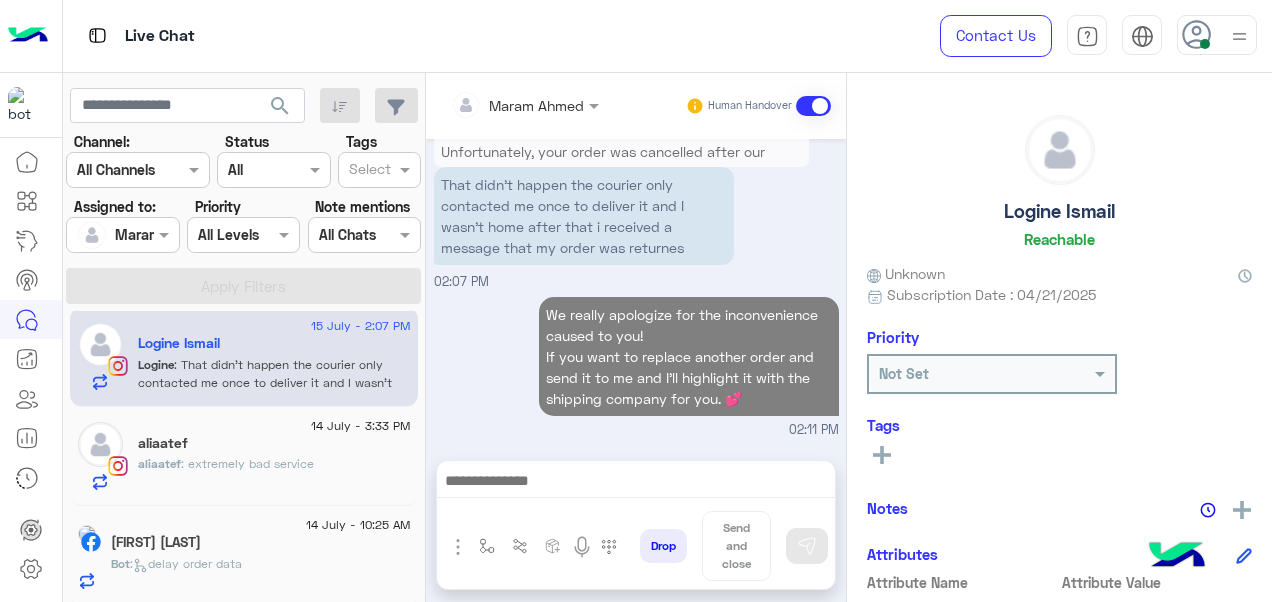 scroll, scrollTop: 1909, scrollLeft: 0, axis: vertical 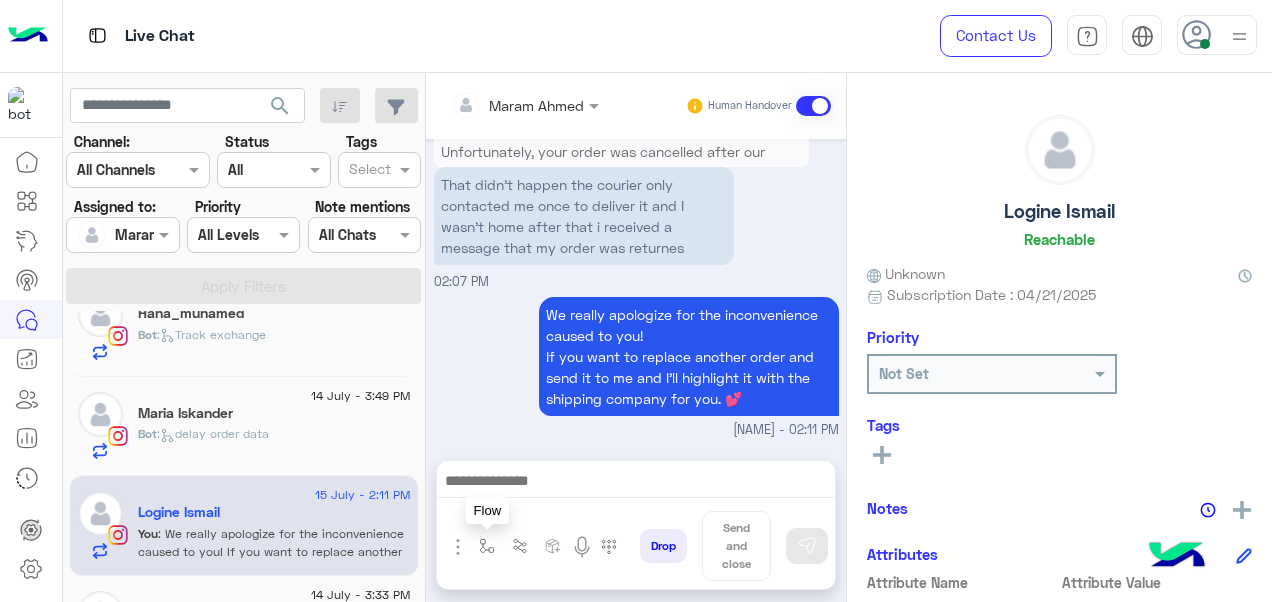 click at bounding box center (487, 546) 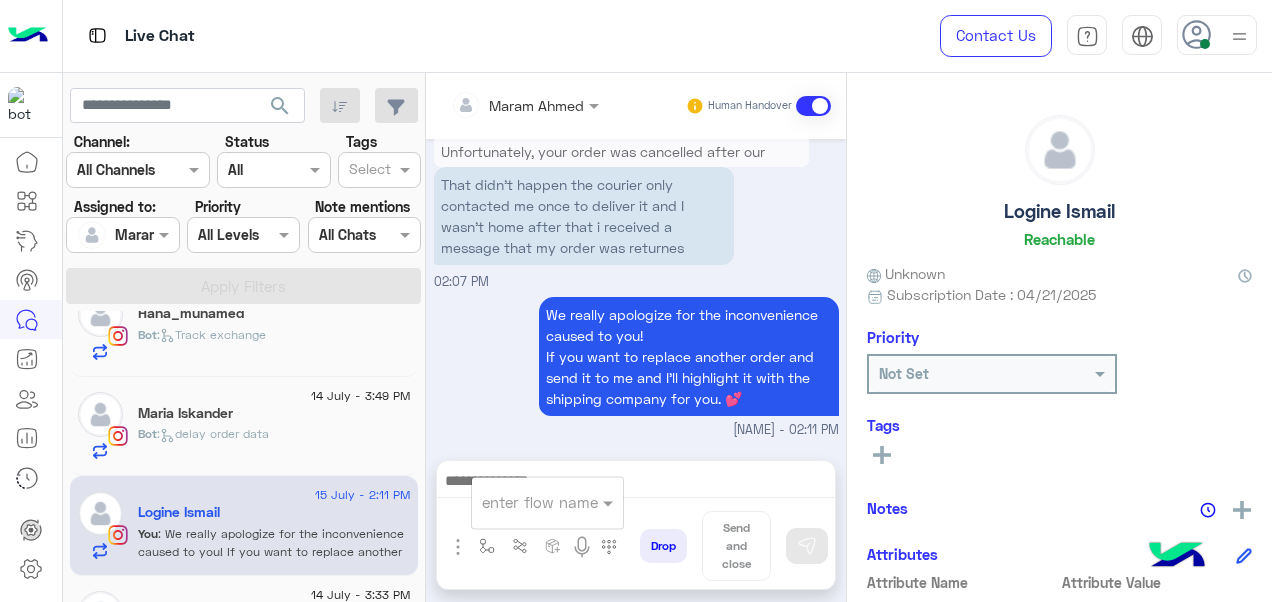 click at bounding box center (523, 502) 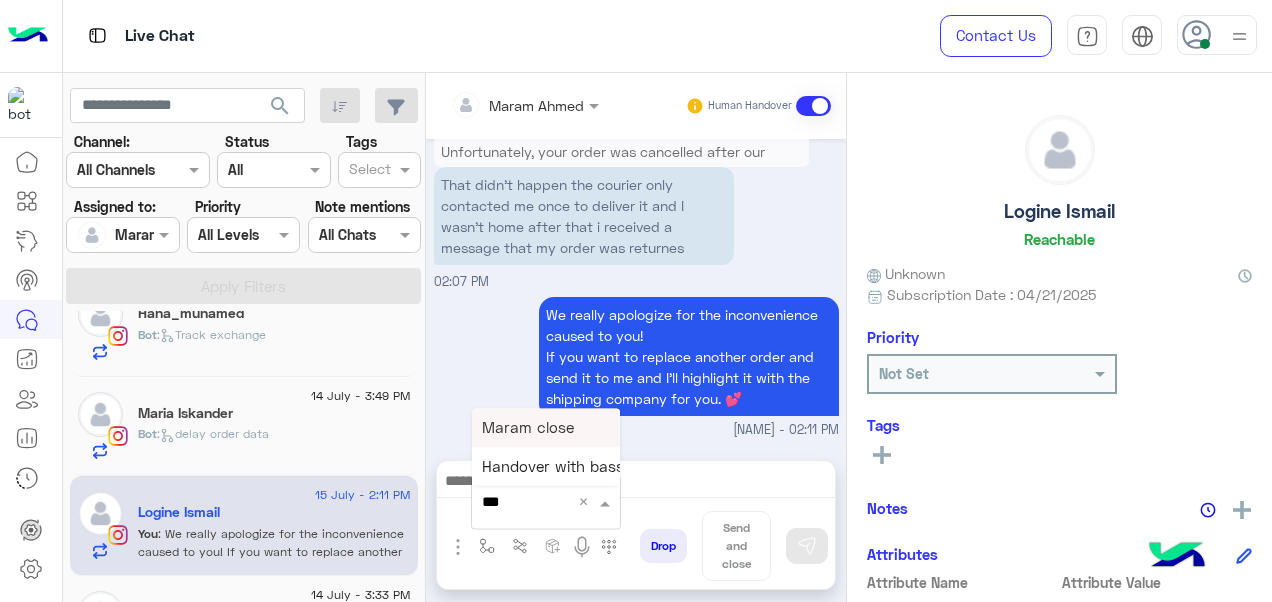 type on "****" 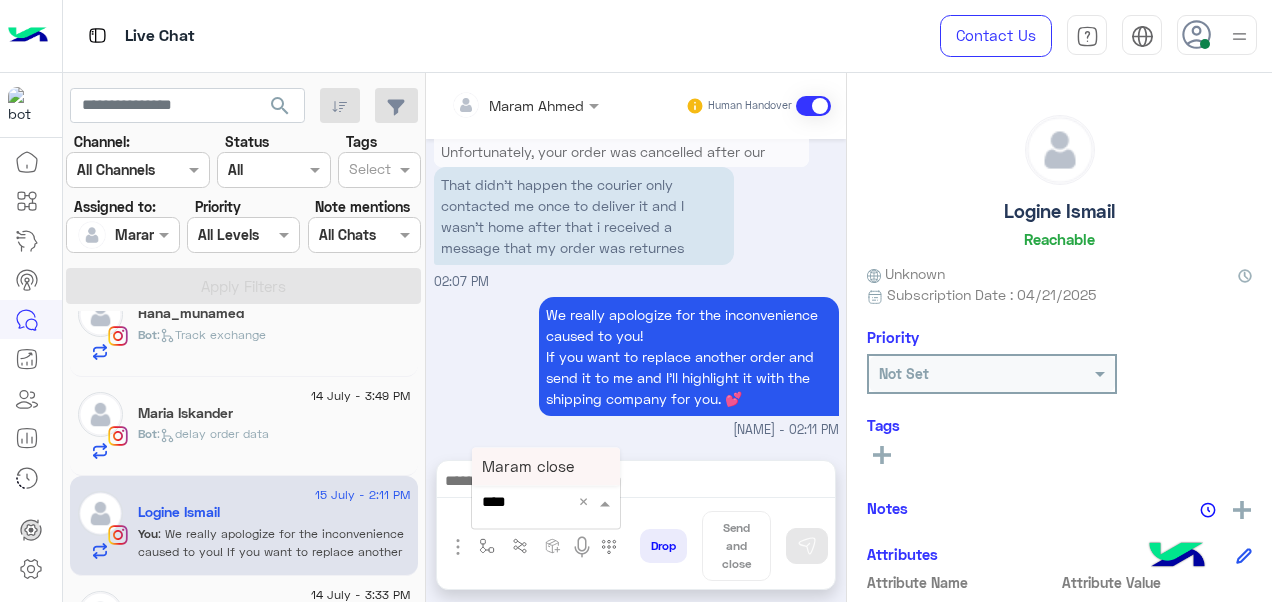 click on "Maram close" at bounding box center [528, 466] 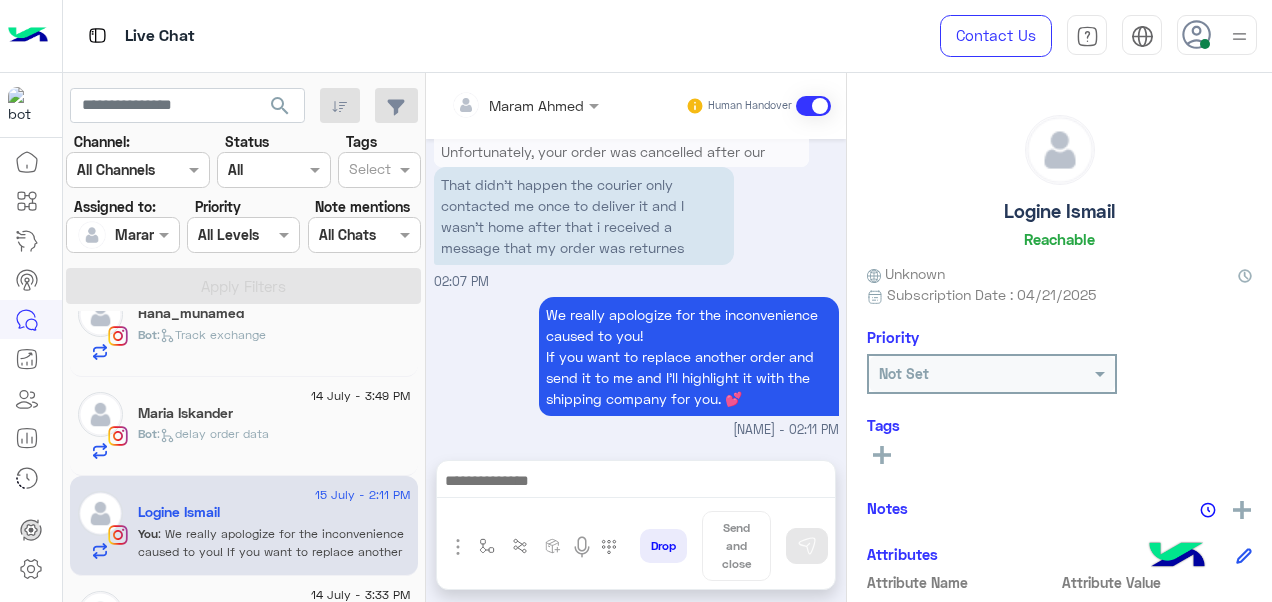 type on "**********" 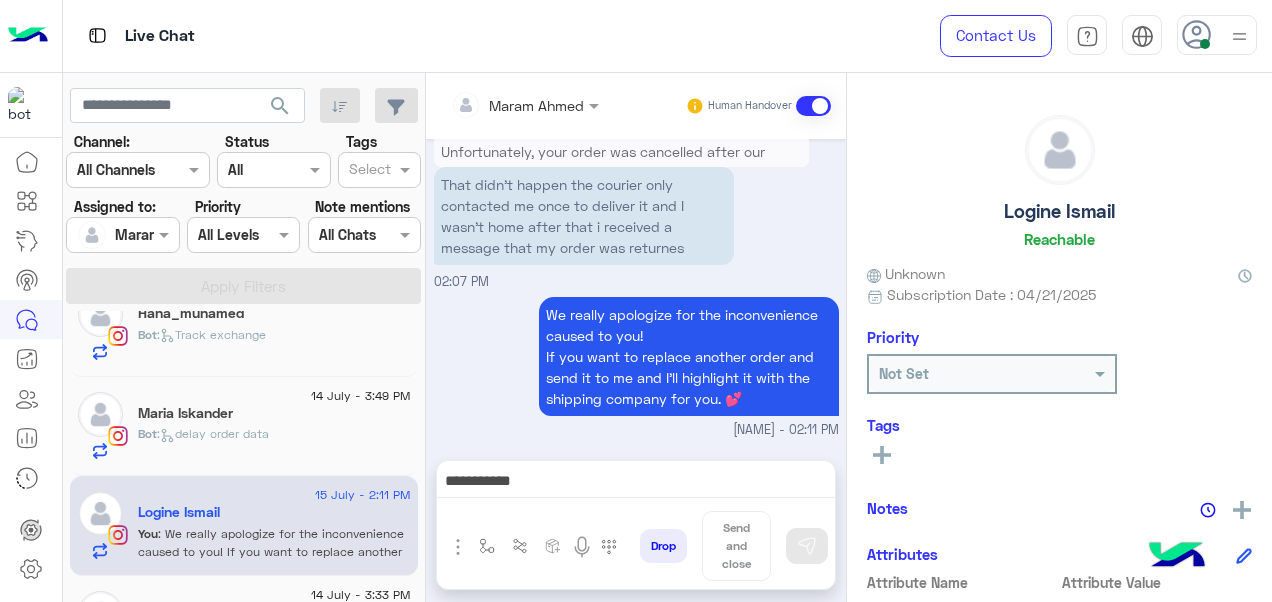 scroll, scrollTop: 1912, scrollLeft: 0, axis: vertical 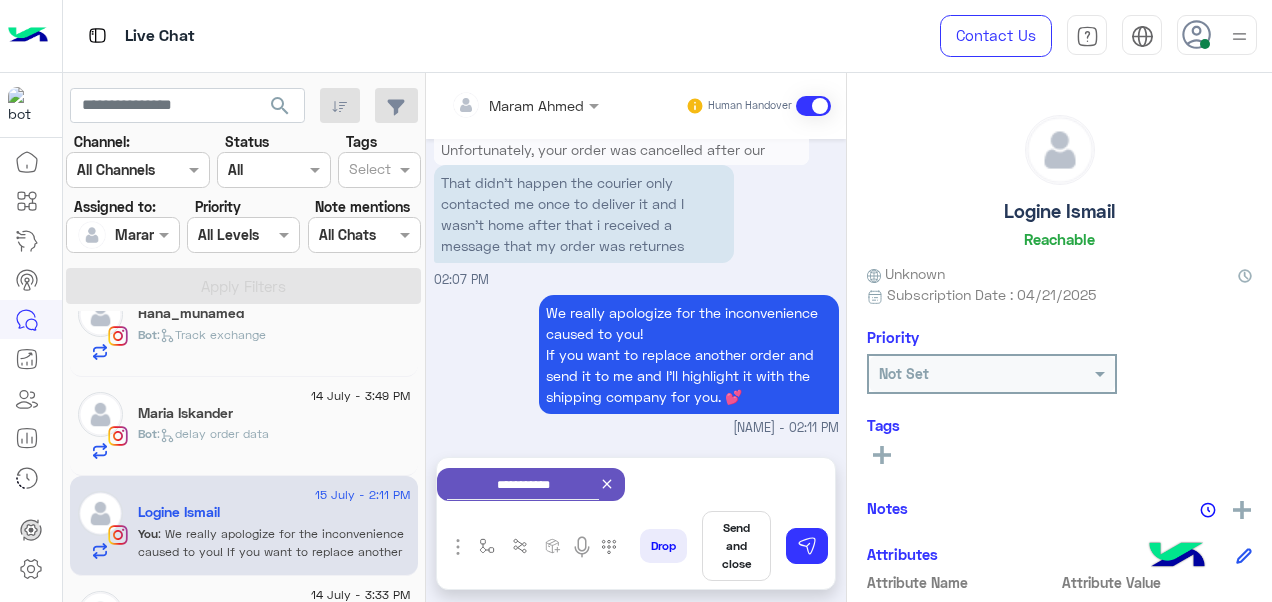 click on "Send and close" at bounding box center (736, 546) 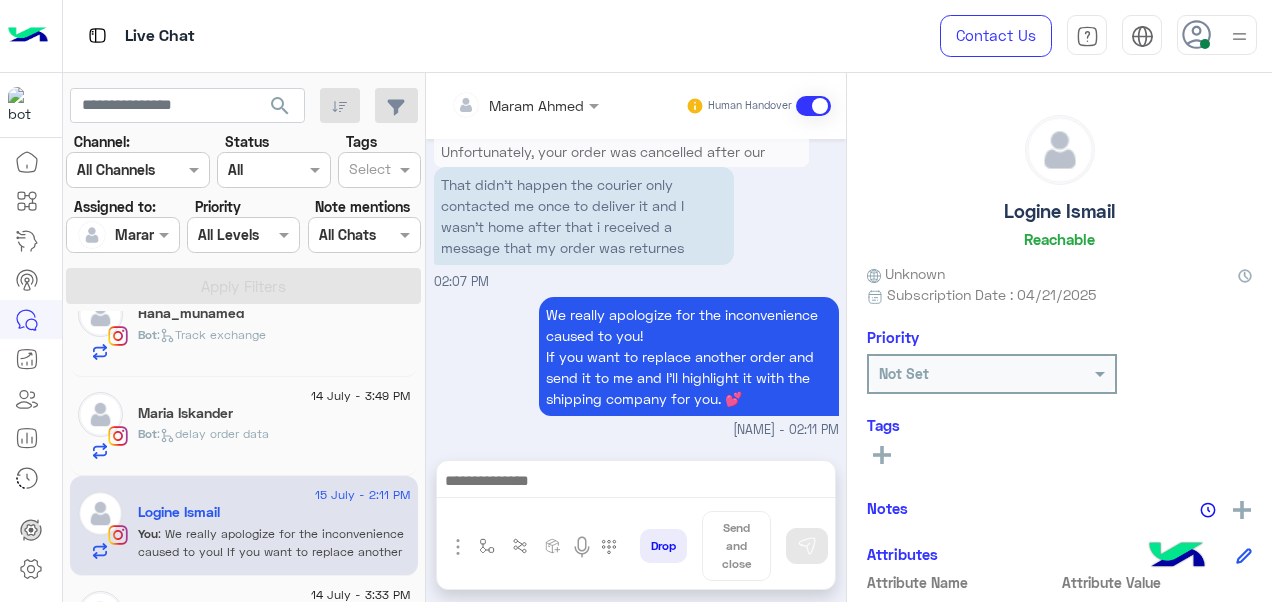scroll, scrollTop: 1912, scrollLeft: 0, axis: vertical 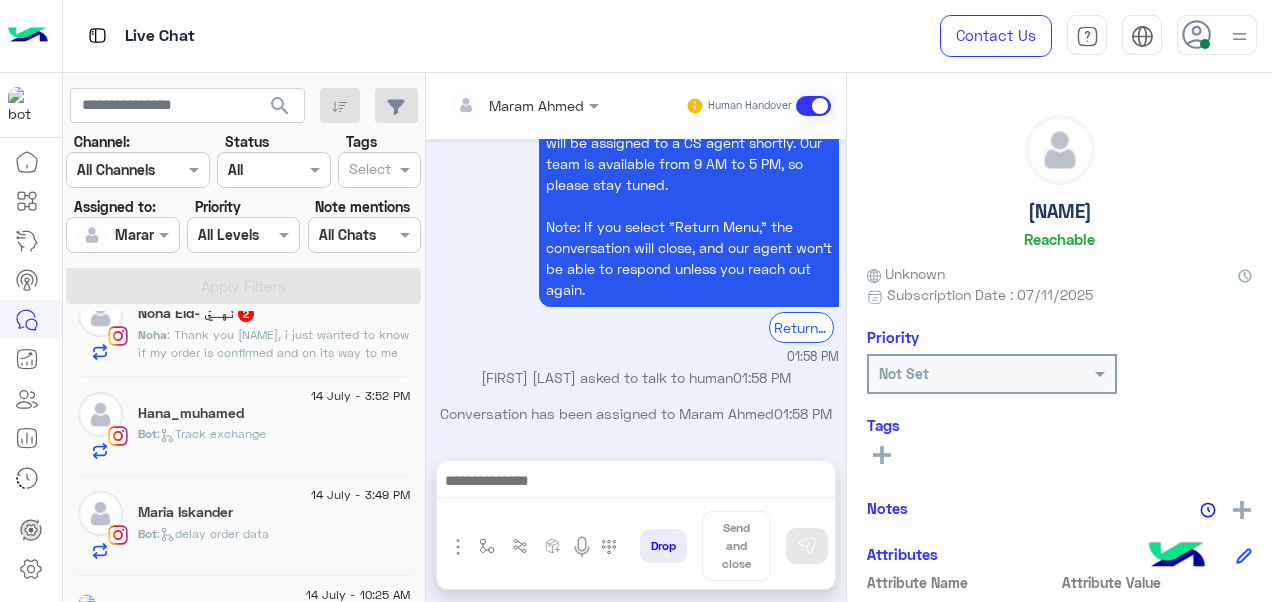 click on "Bot :   delay order data" 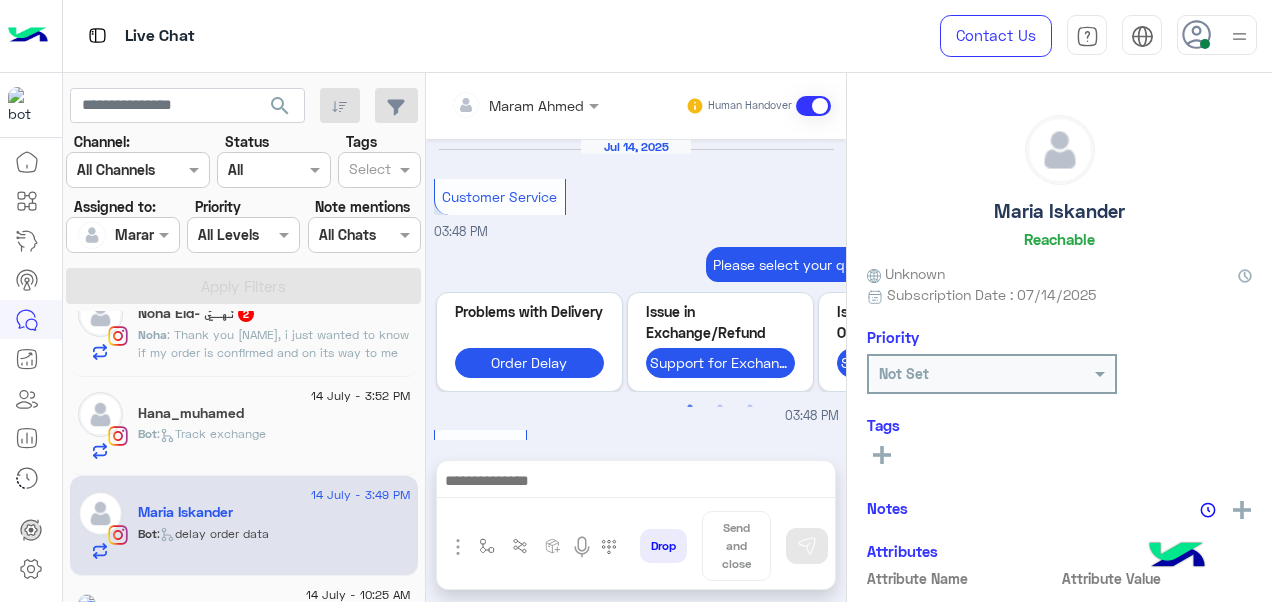 scroll, scrollTop: 878, scrollLeft: 0, axis: vertical 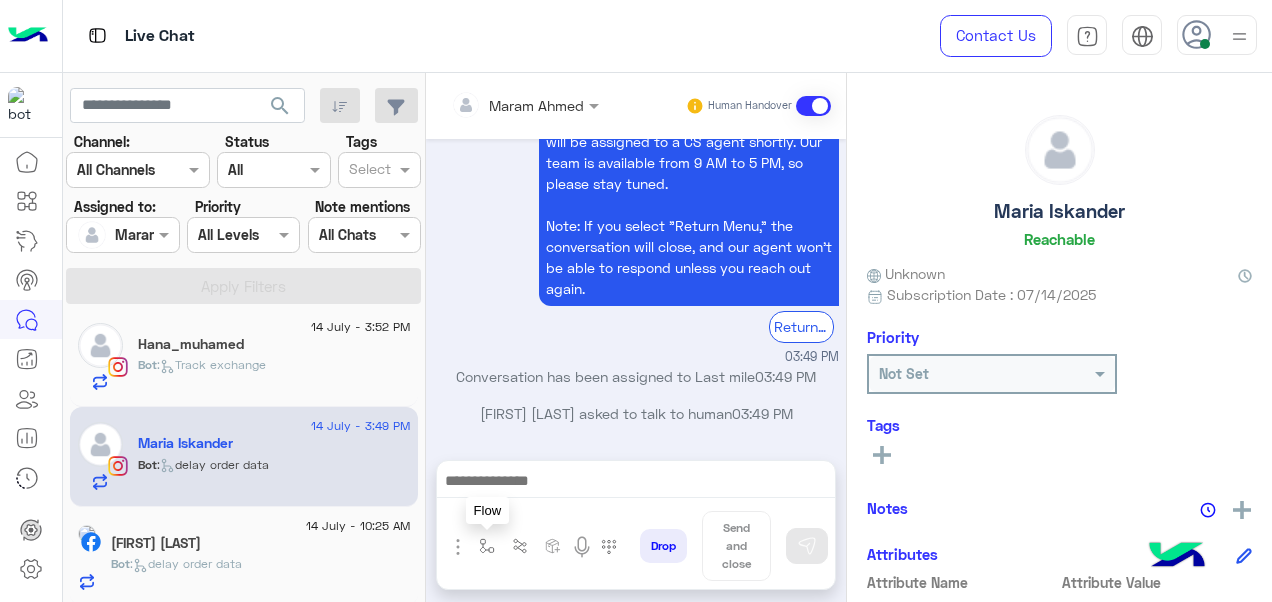 click at bounding box center [487, 546] 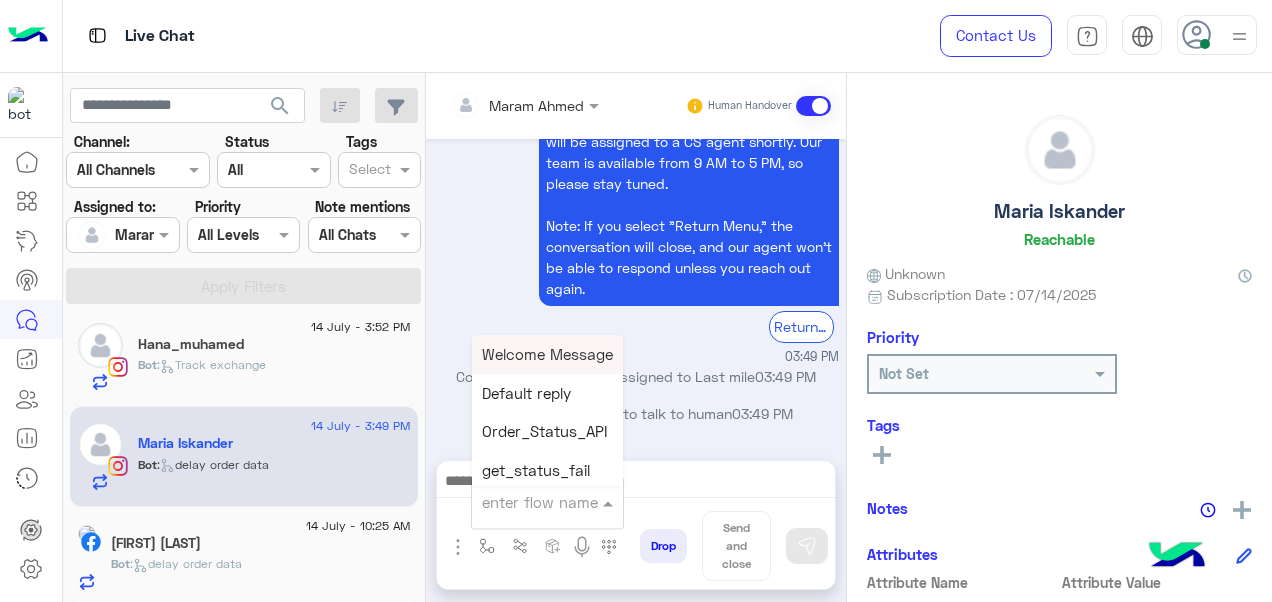 click at bounding box center [523, 502] 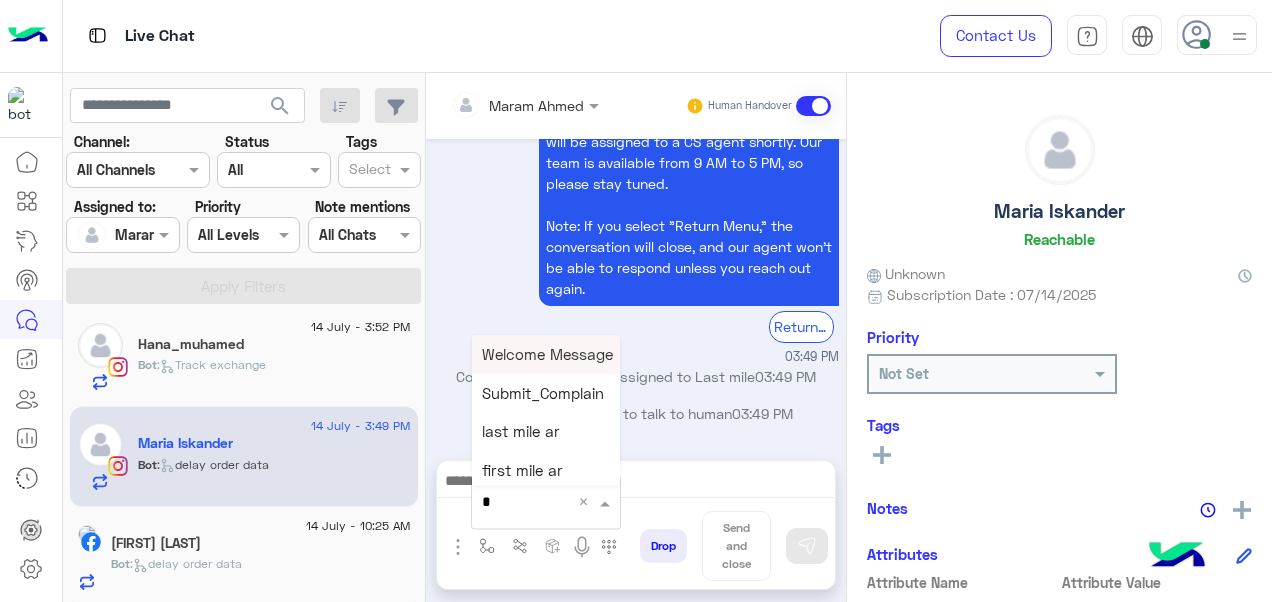 type on "*" 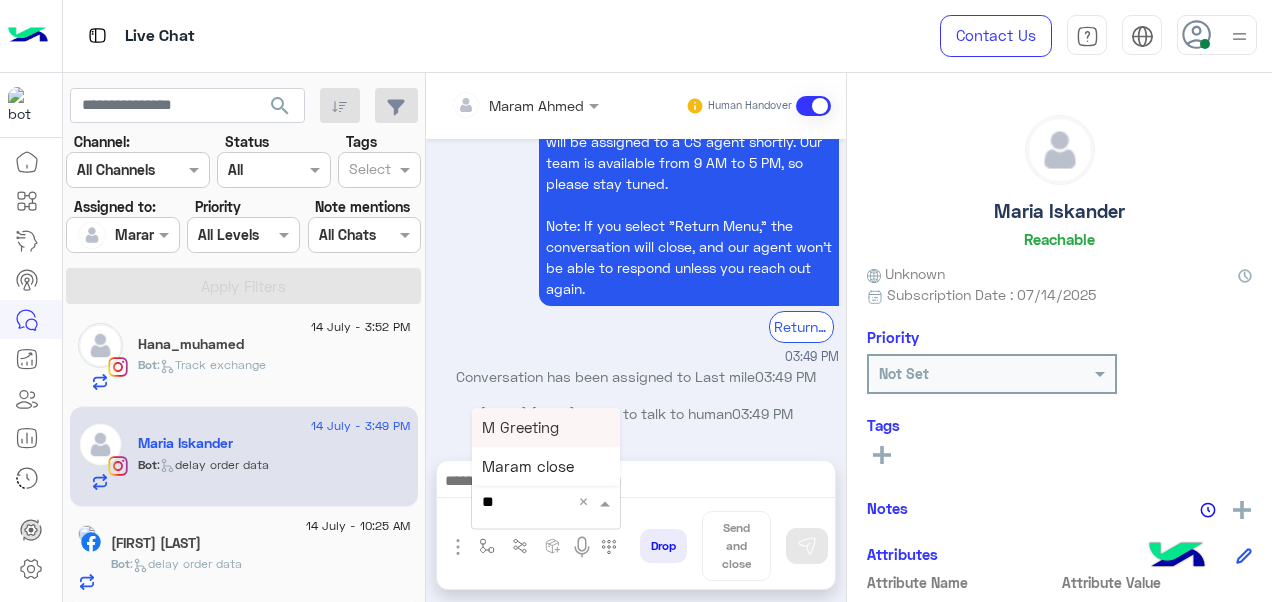 click on "M Greeting" at bounding box center (520, 427) 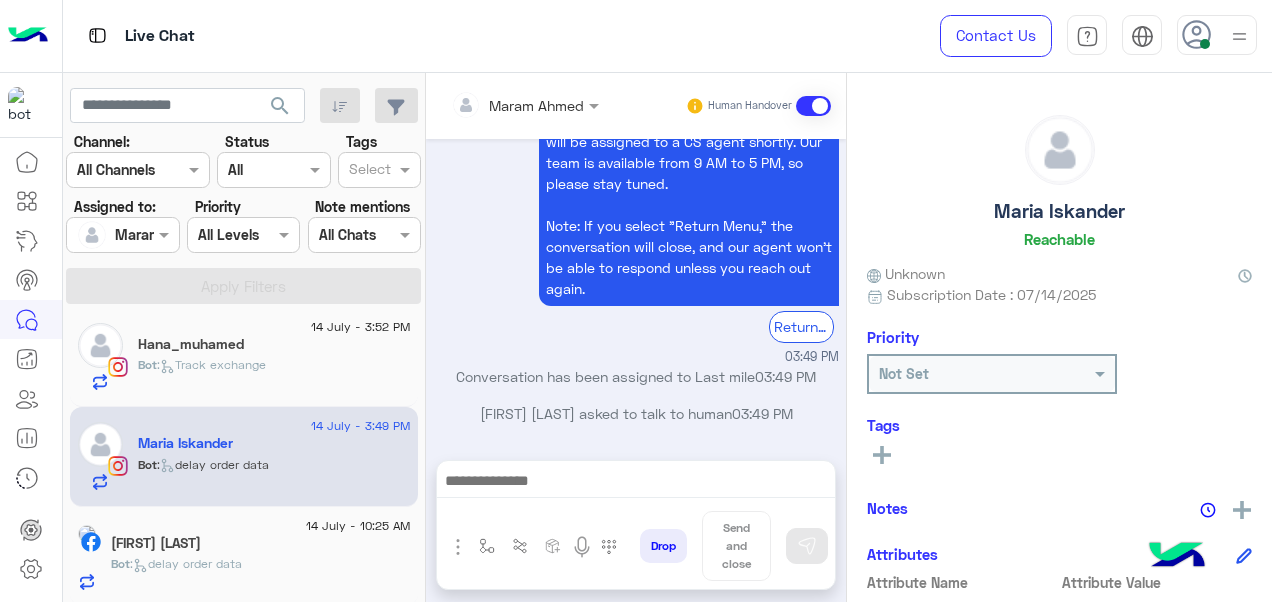 type on "**********" 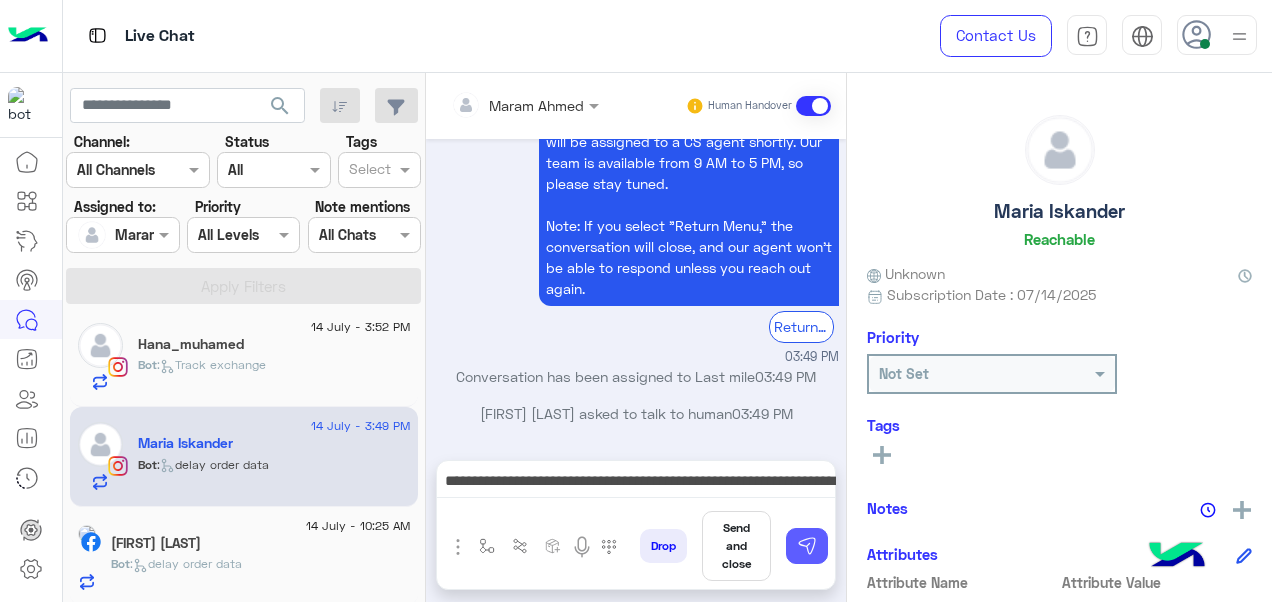 click at bounding box center [807, 546] 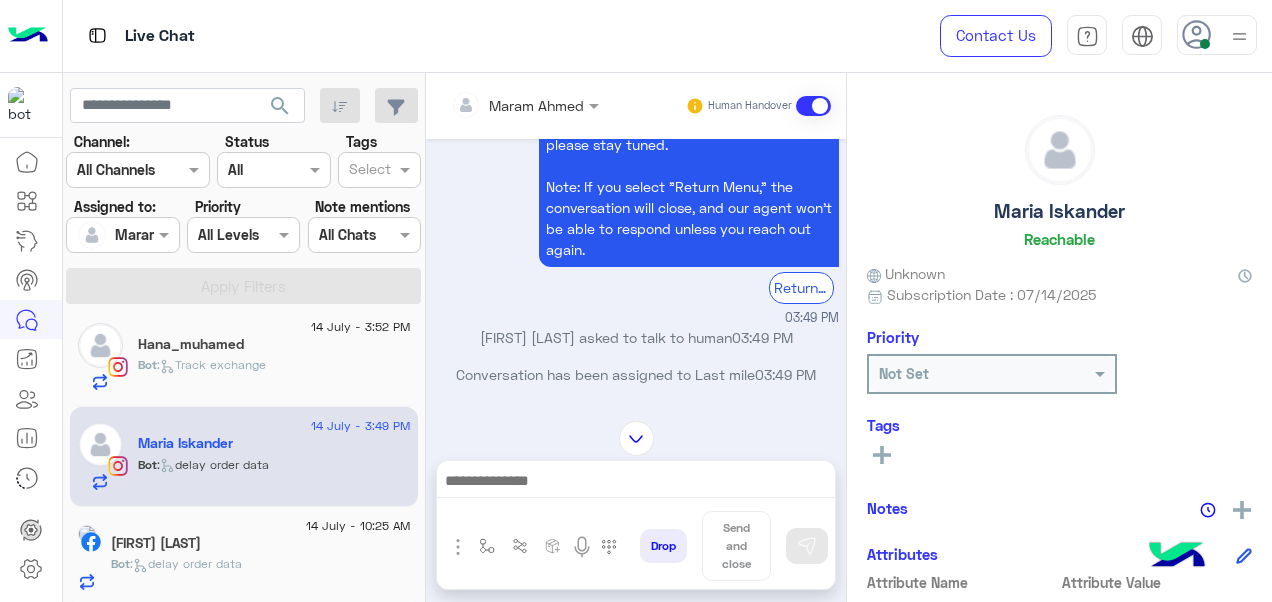 scroll, scrollTop: 0, scrollLeft: 0, axis: both 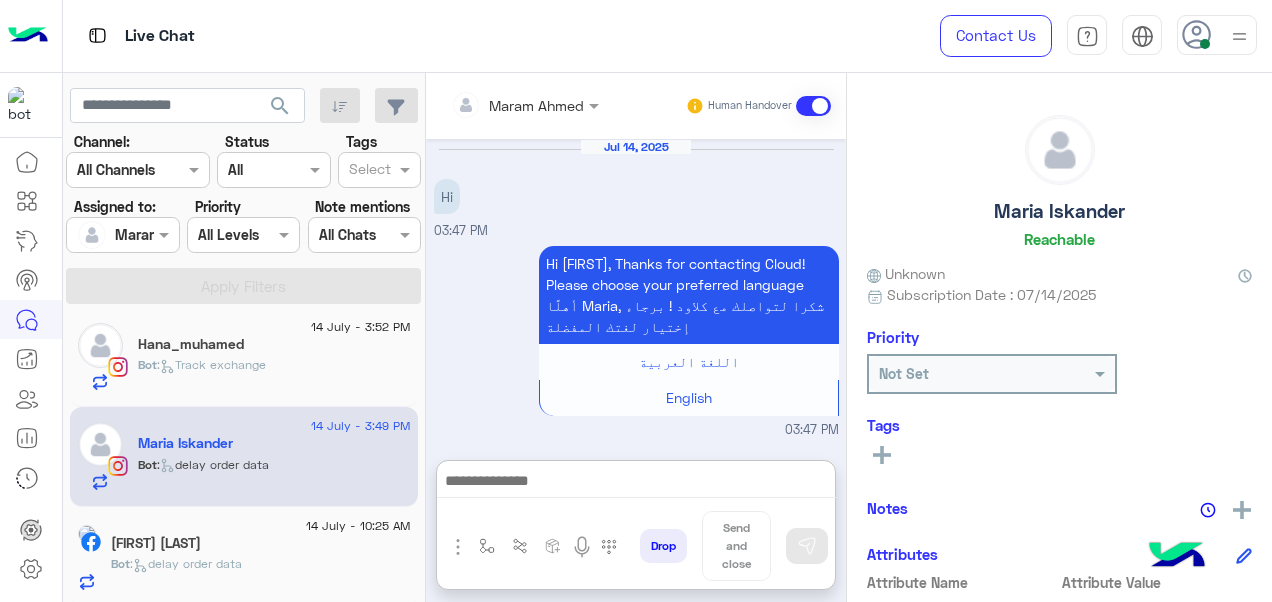 click at bounding box center (636, 483) 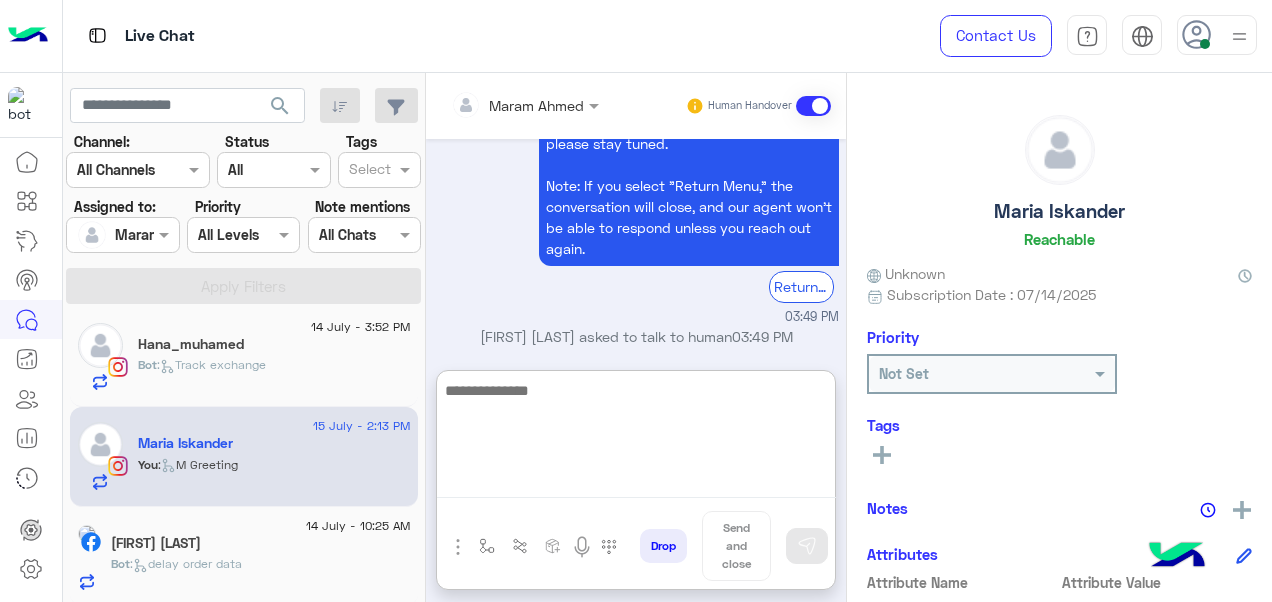 scroll, scrollTop: 2401, scrollLeft: 0, axis: vertical 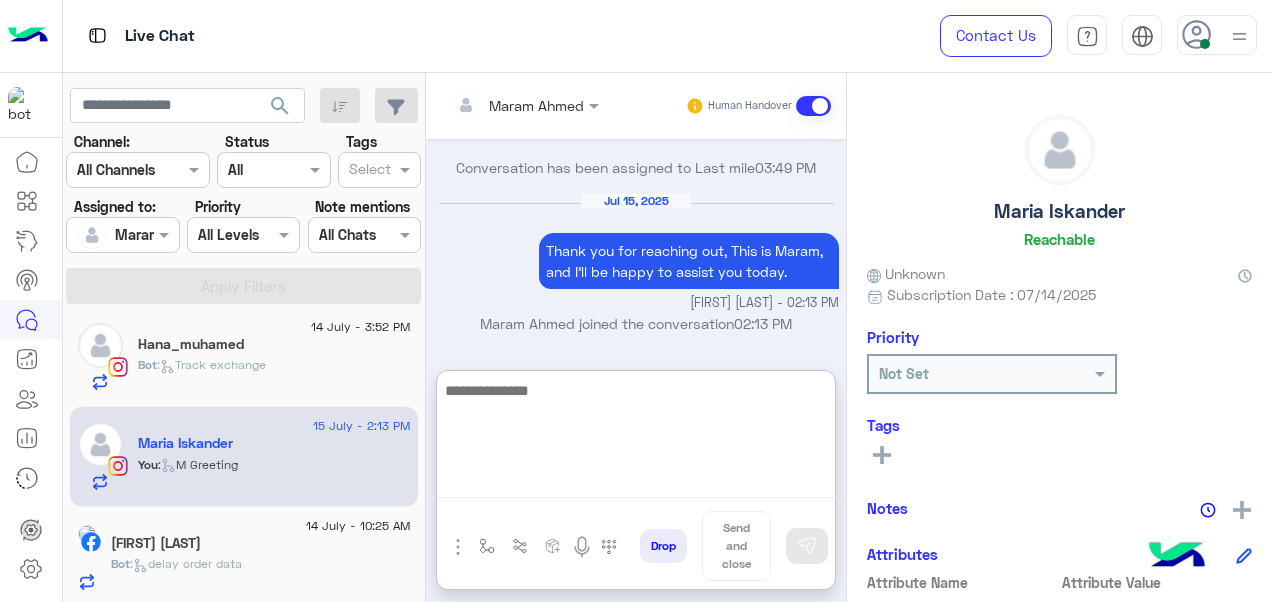 paste on "**********" 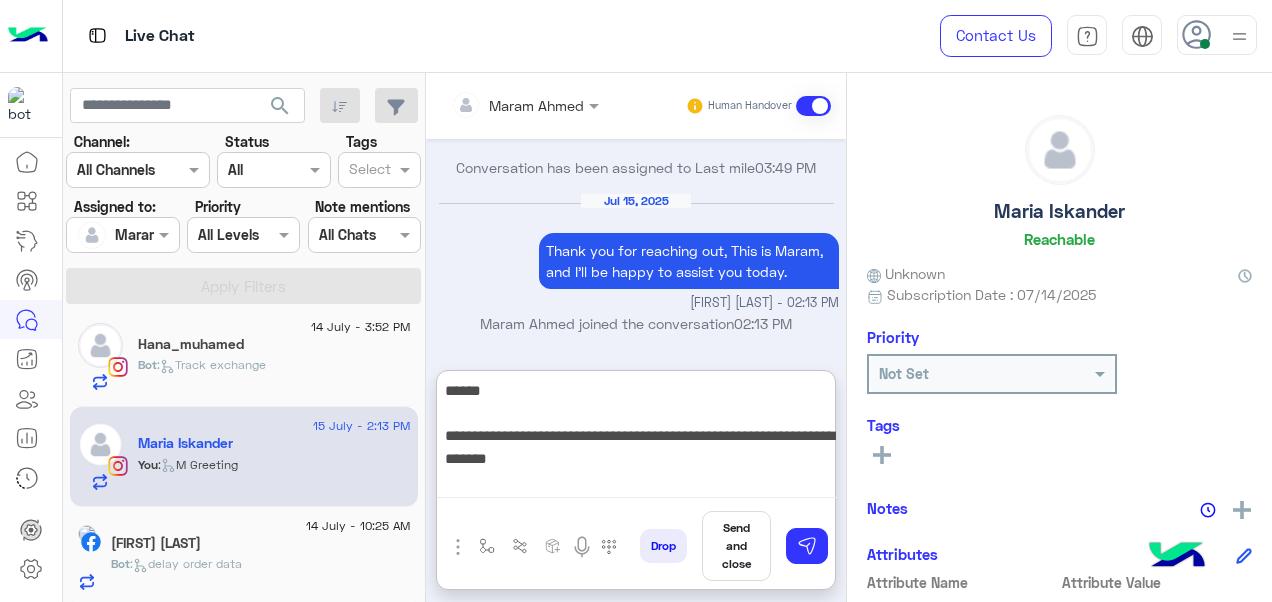 type 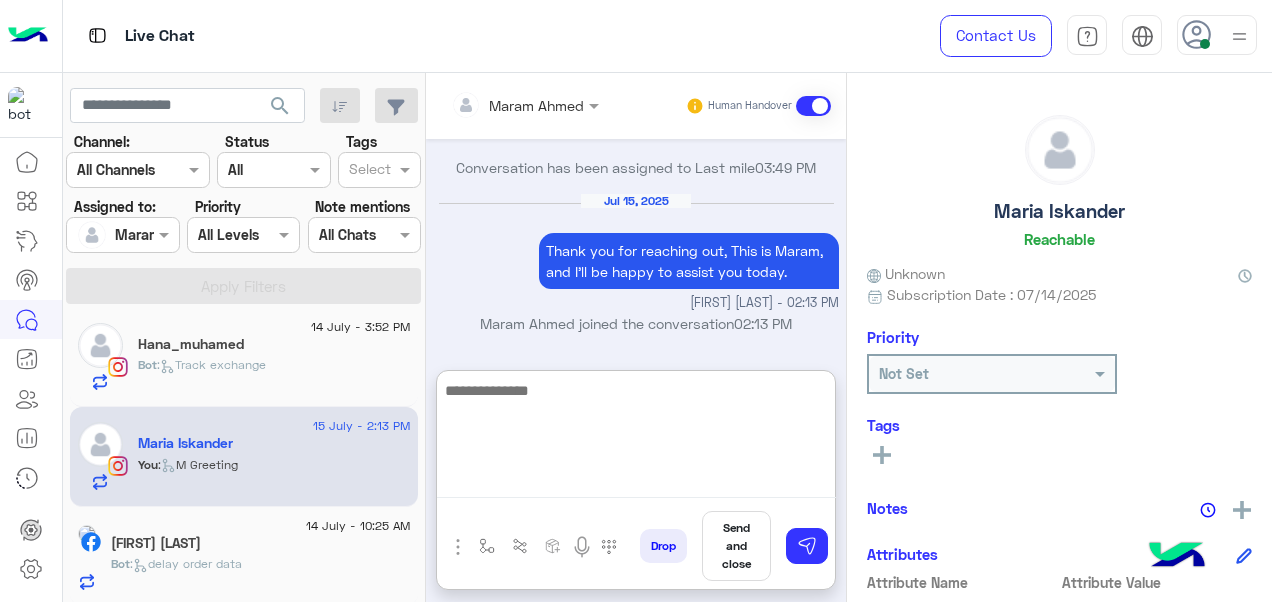 scroll, scrollTop: 2528, scrollLeft: 0, axis: vertical 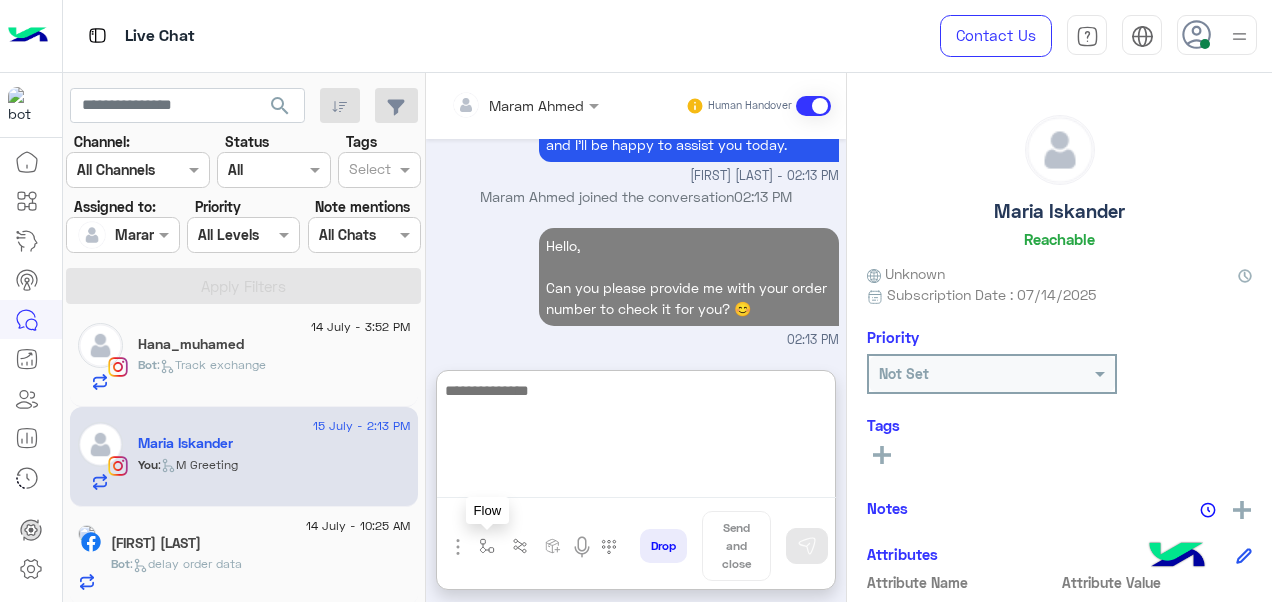 click at bounding box center (487, 546) 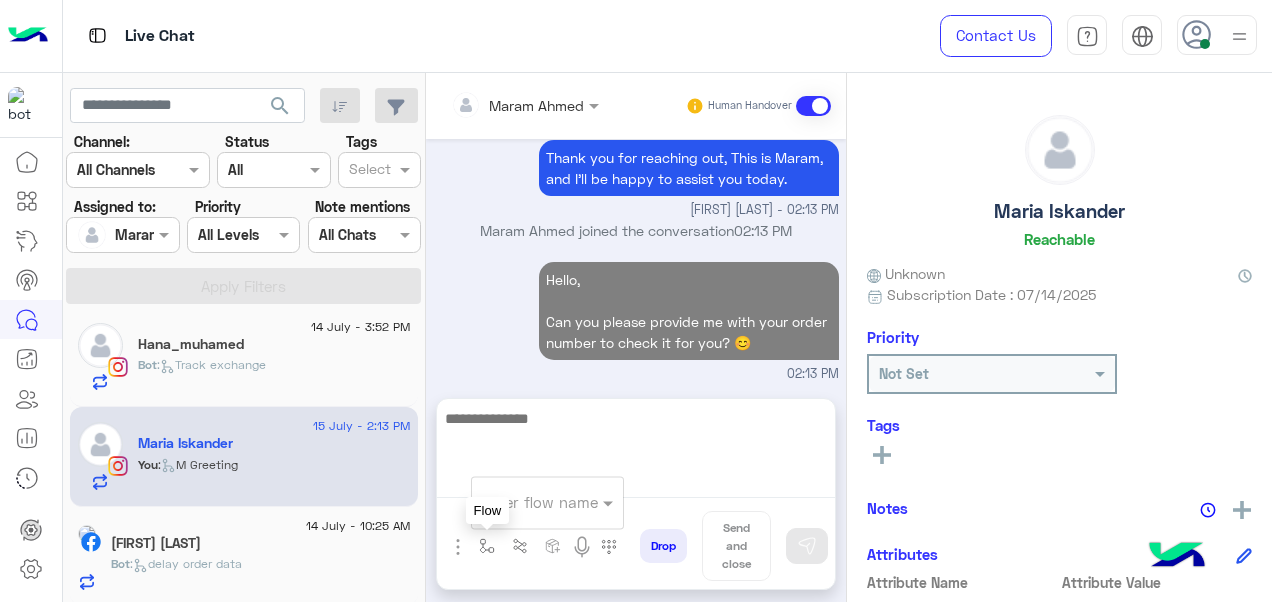 scroll, scrollTop: 2438, scrollLeft: 0, axis: vertical 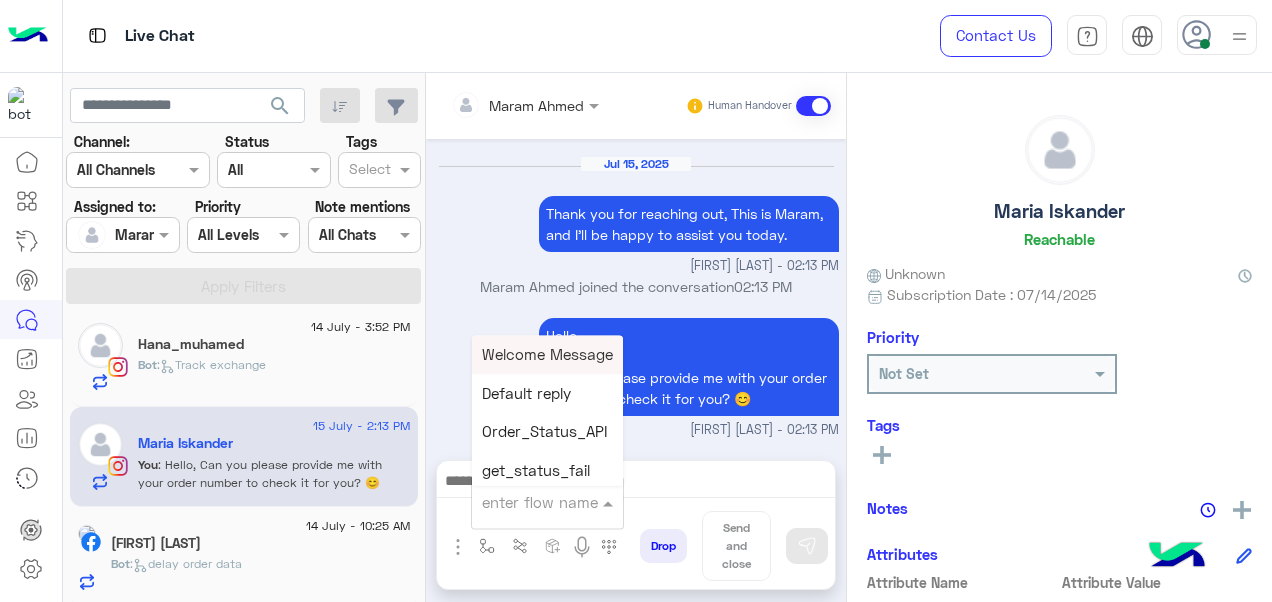 click at bounding box center (523, 502) 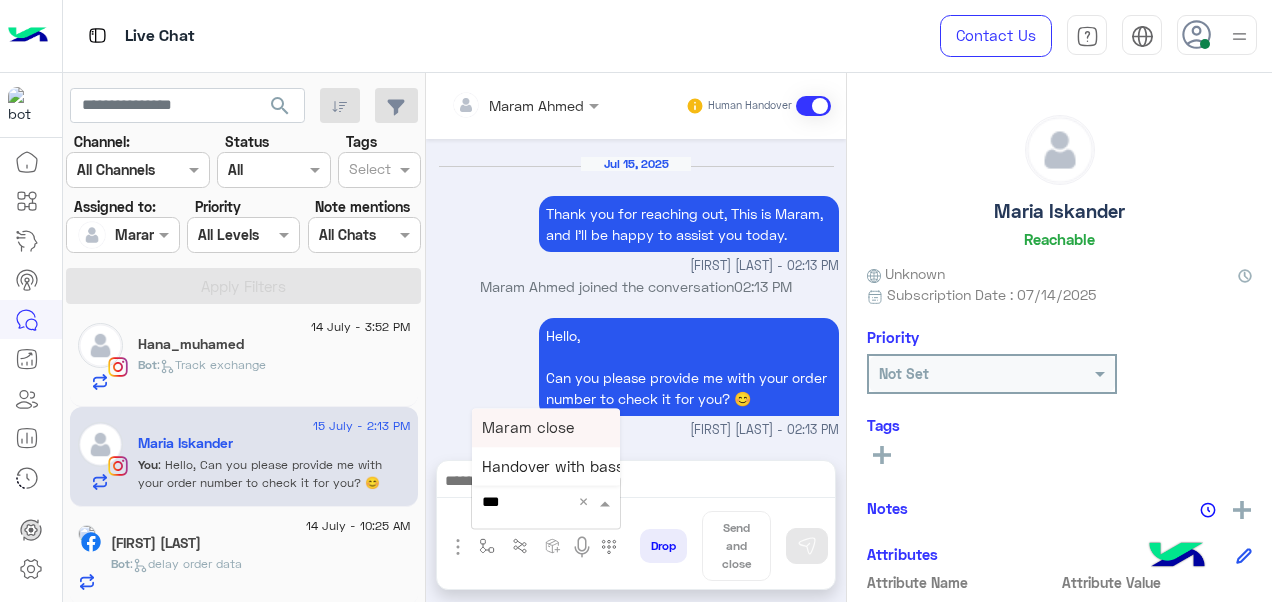 type on "****" 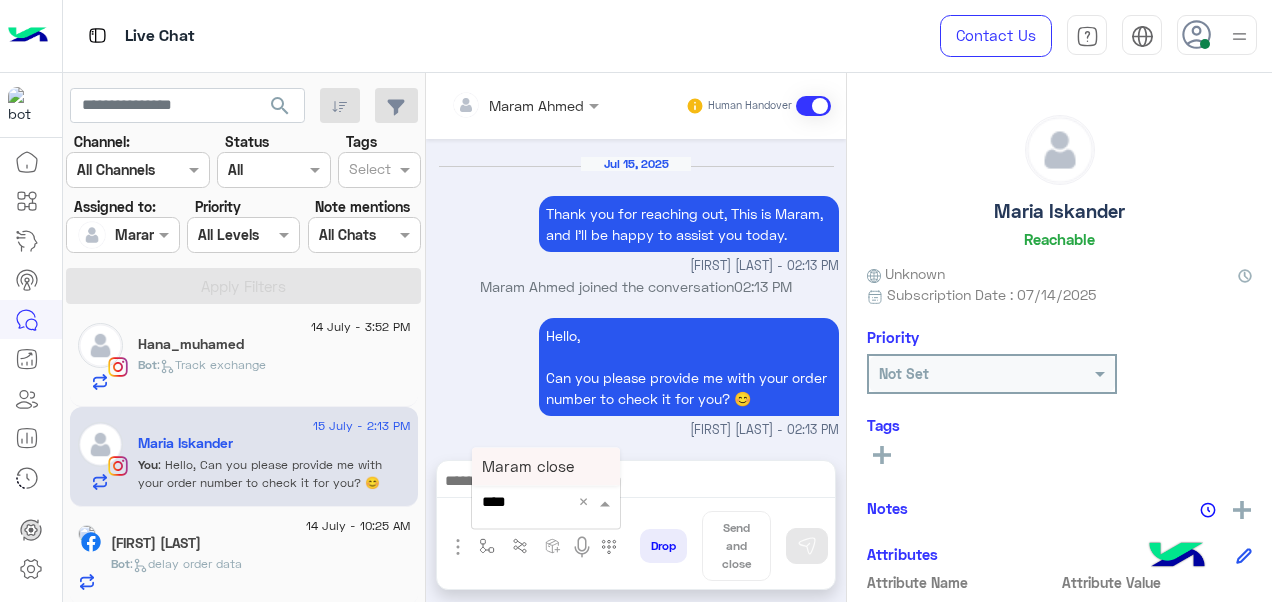 click on "Maram close" at bounding box center [528, 466] 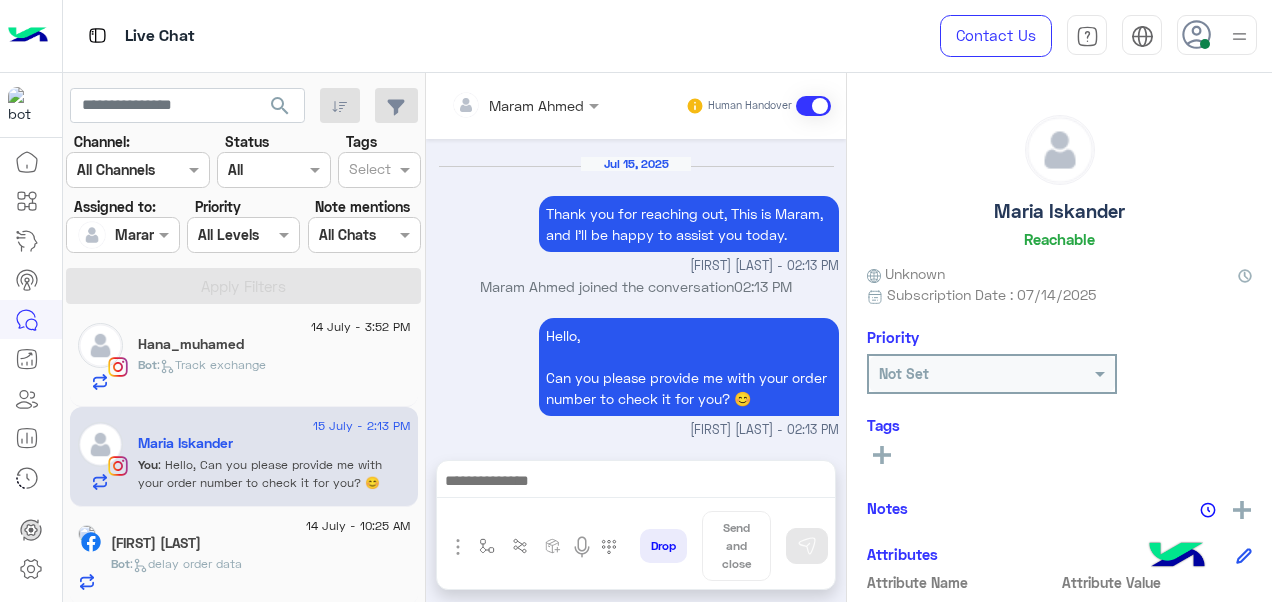 type on "**********" 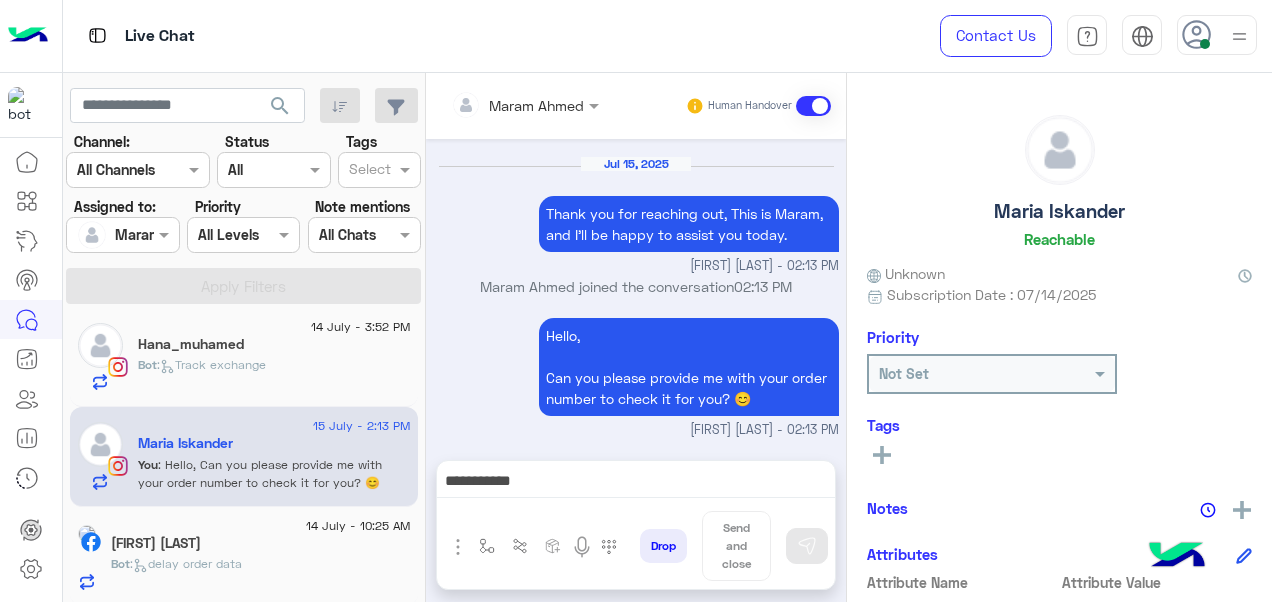 scroll, scrollTop: 2440, scrollLeft: 0, axis: vertical 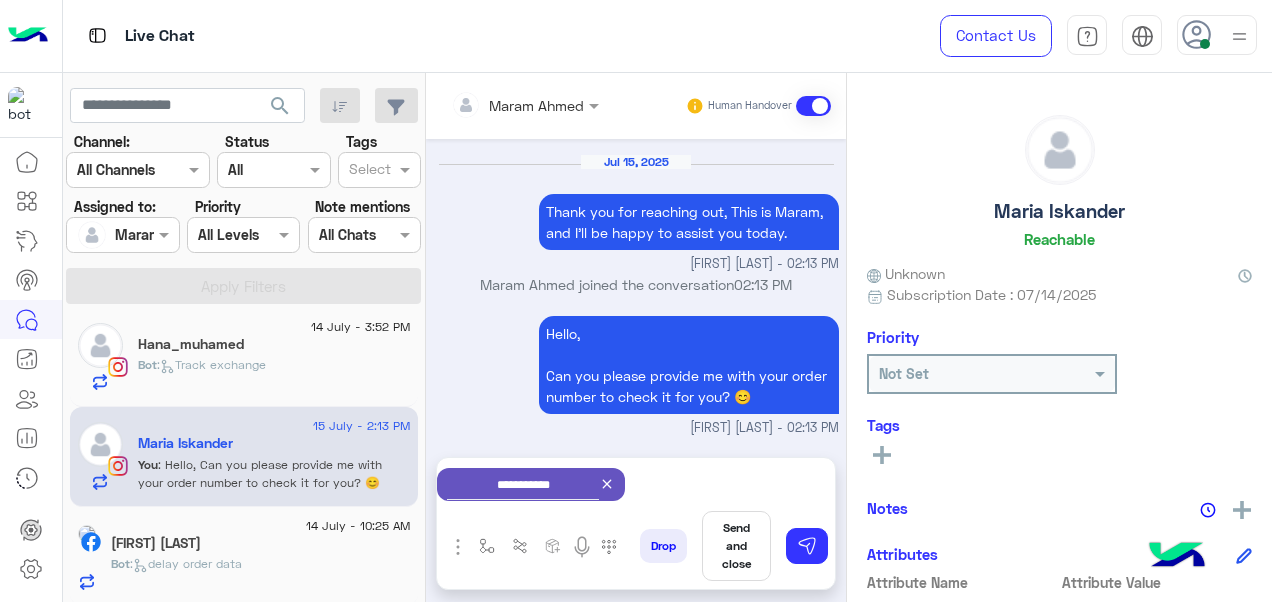 click on "Hana_muhamed" 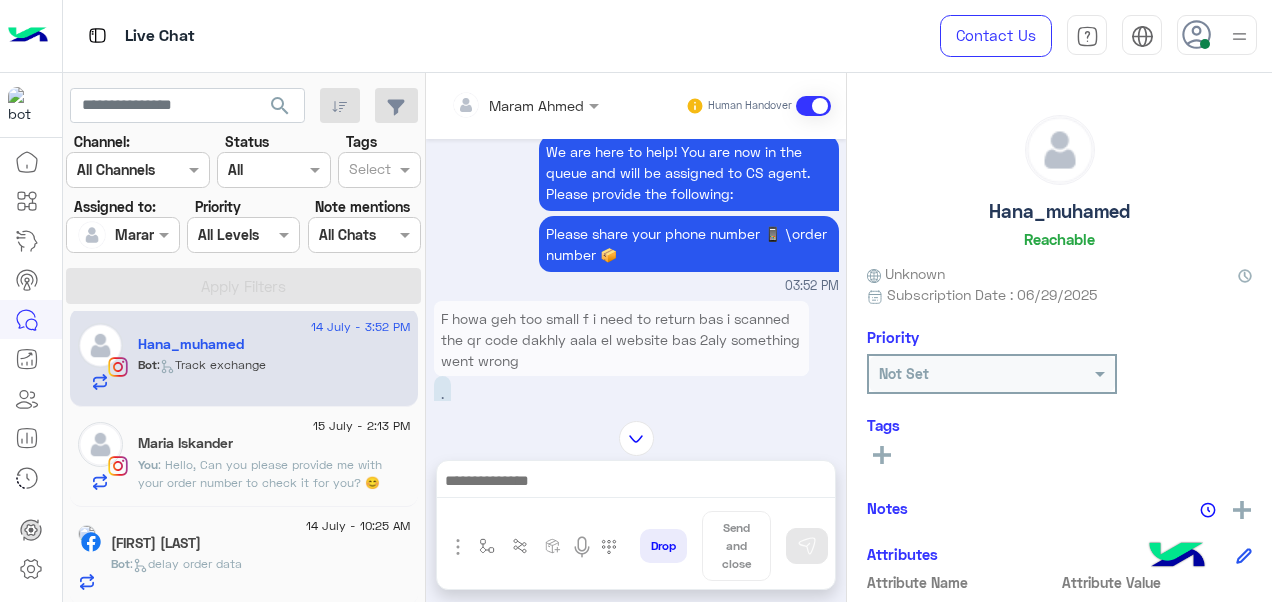 scroll, scrollTop: 363, scrollLeft: 0, axis: vertical 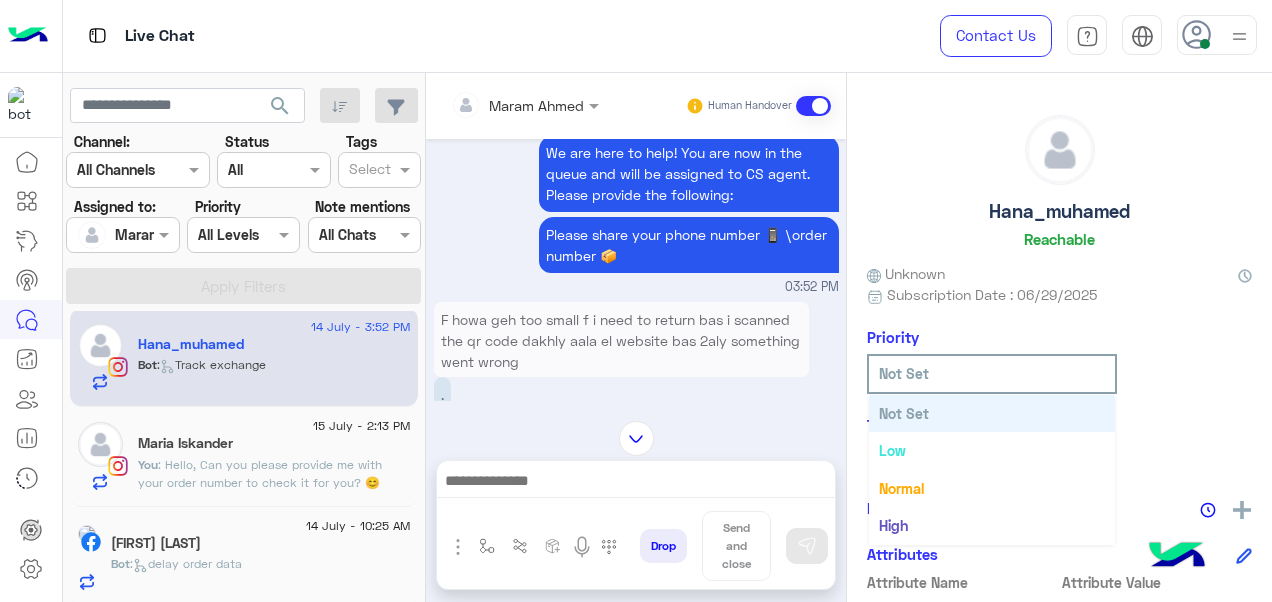 click 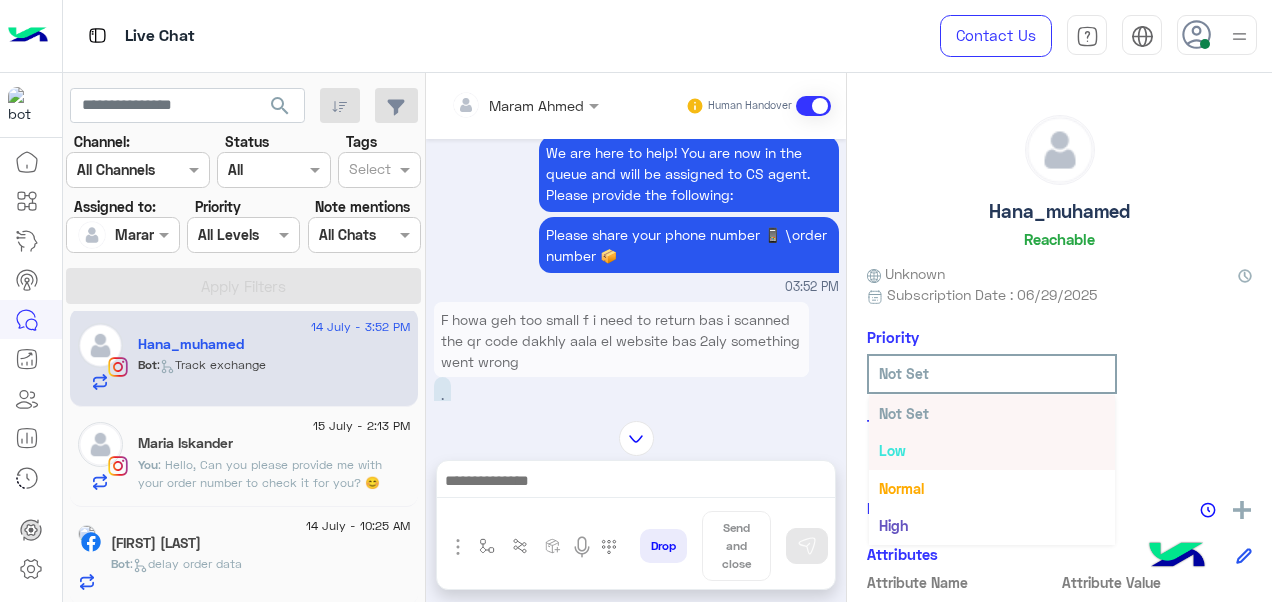 scroll, scrollTop: 36, scrollLeft: 0, axis: vertical 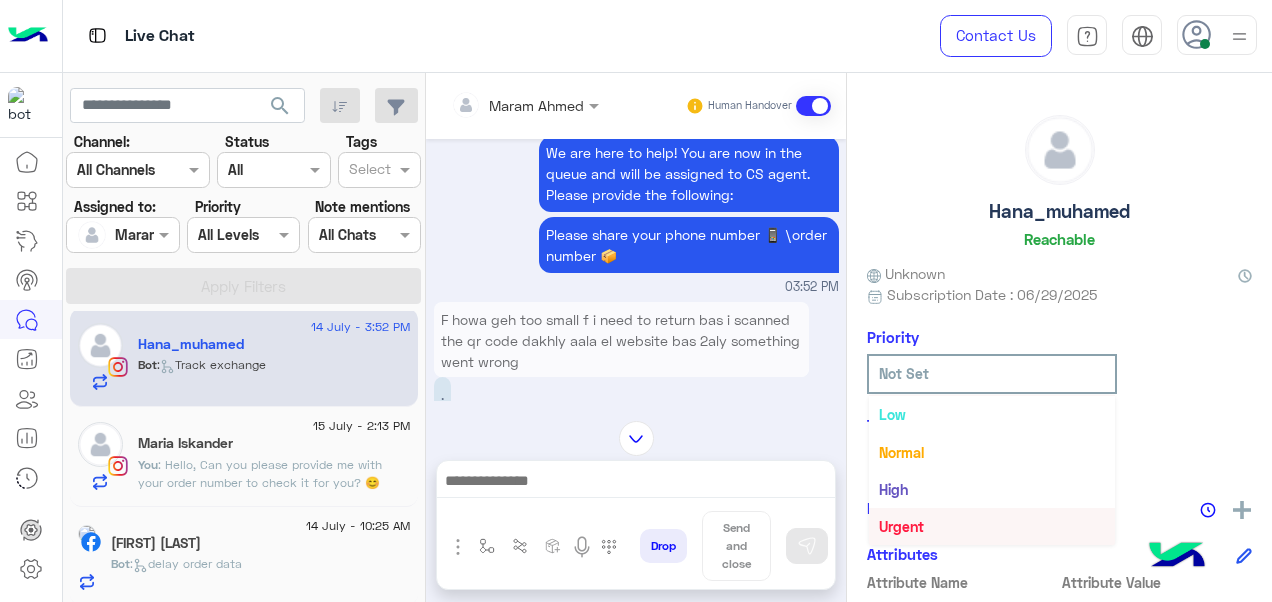 click on "Urgent" at bounding box center [992, 526] 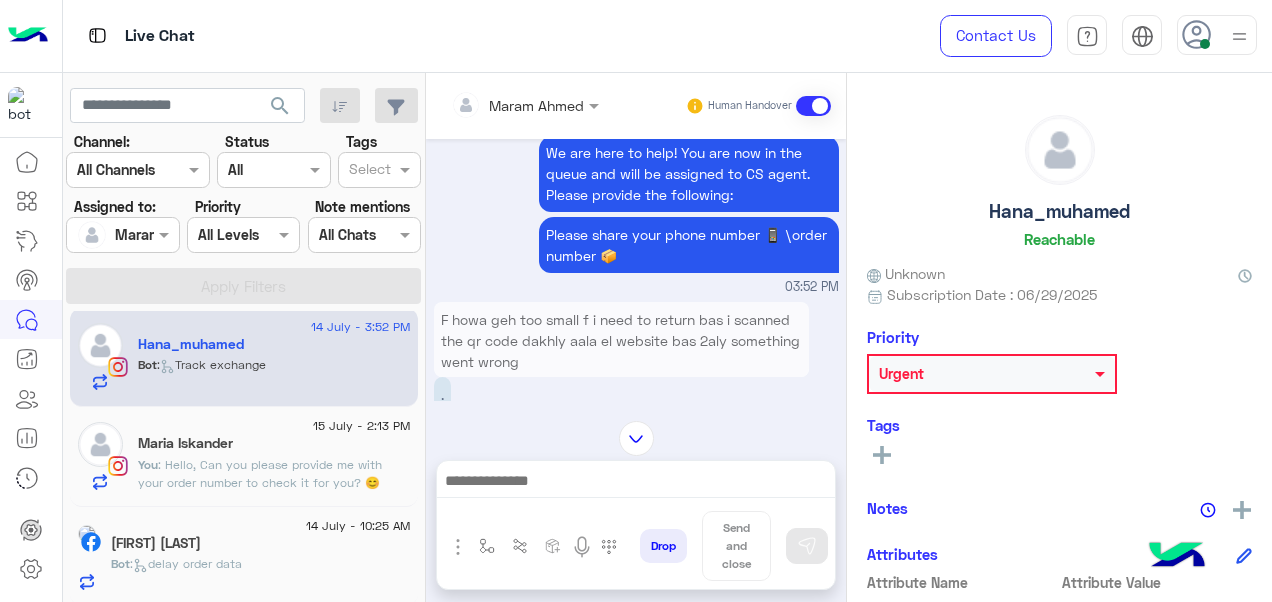 click at bounding box center [499, 105] 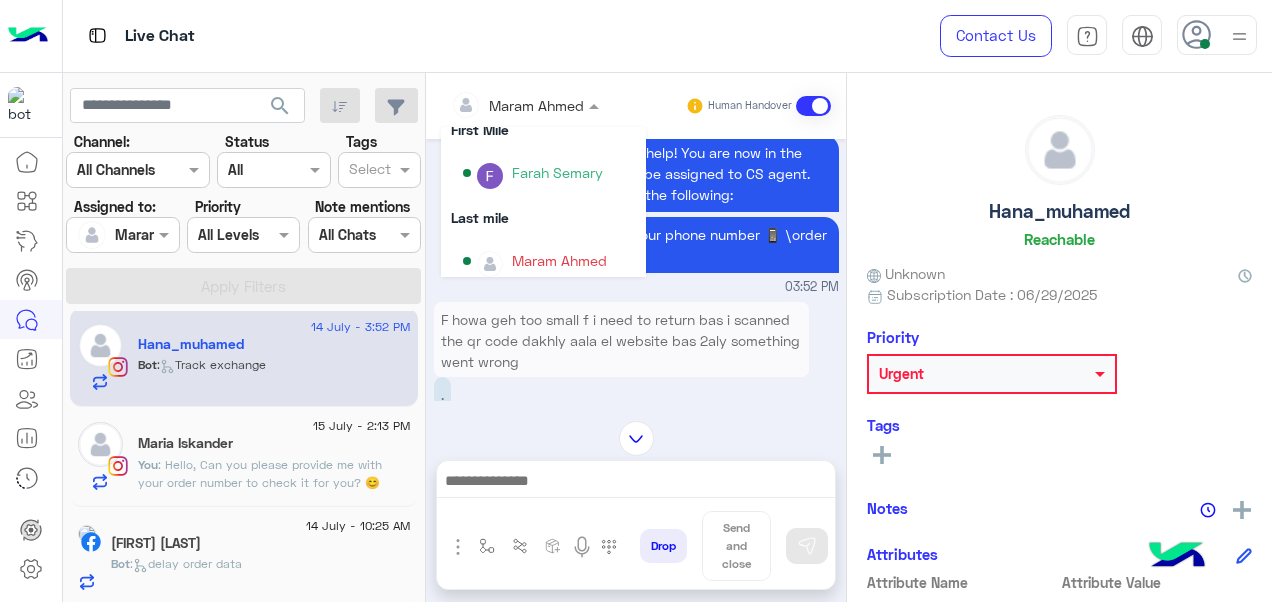 scroll, scrollTop: 354, scrollLeft: 0, axis: vertical 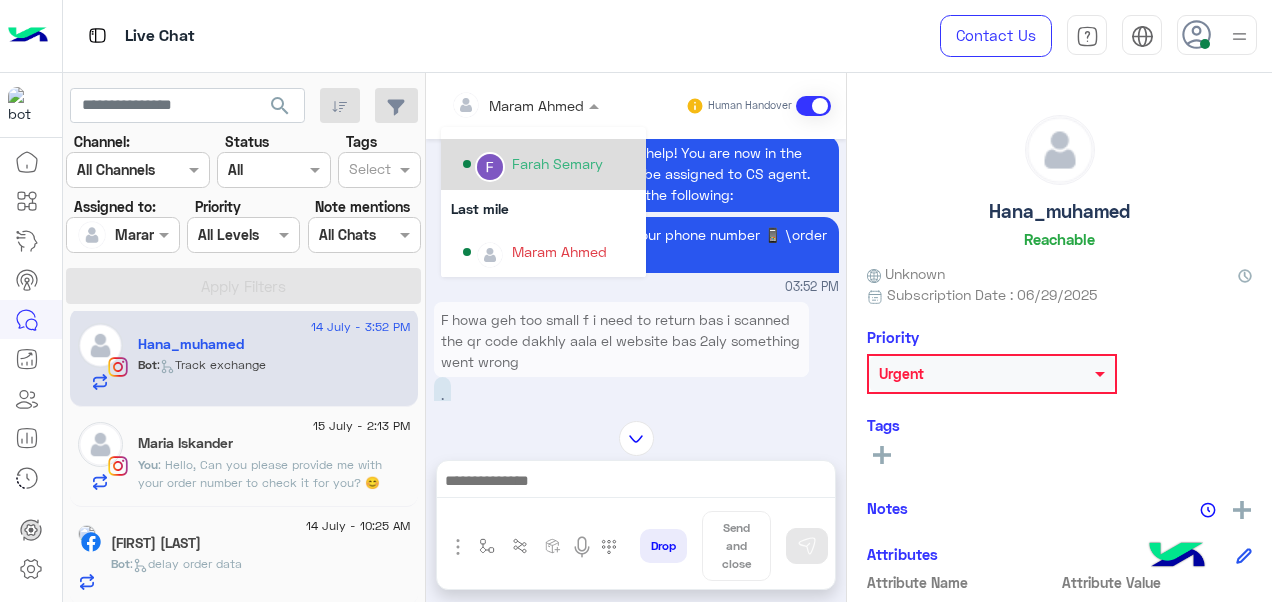click on "Farah Semary" at bounding box center [557, 163] 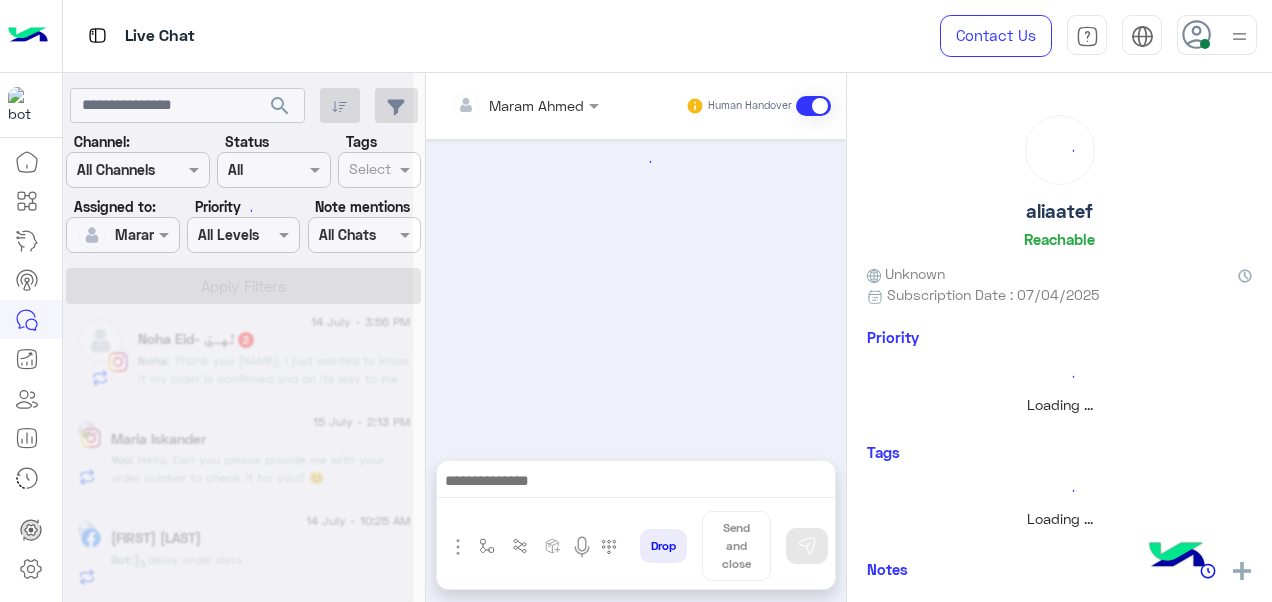scroll, scrollTop: 610, scrollLeft: 0, axis: vertical 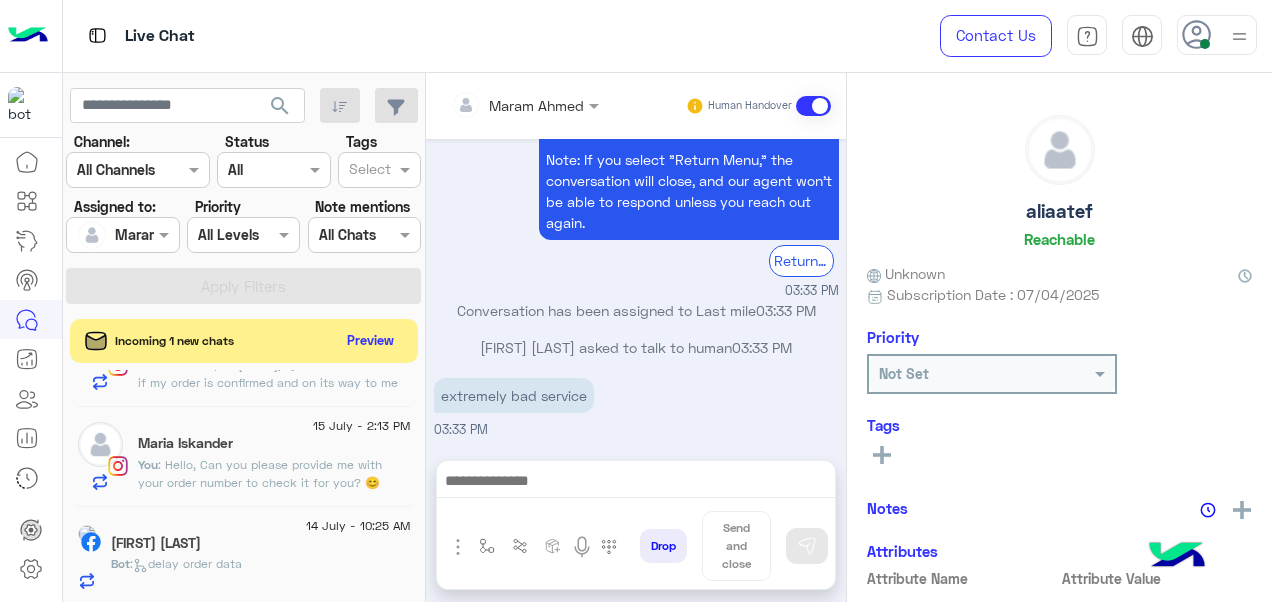 click on "Maria Iskander" 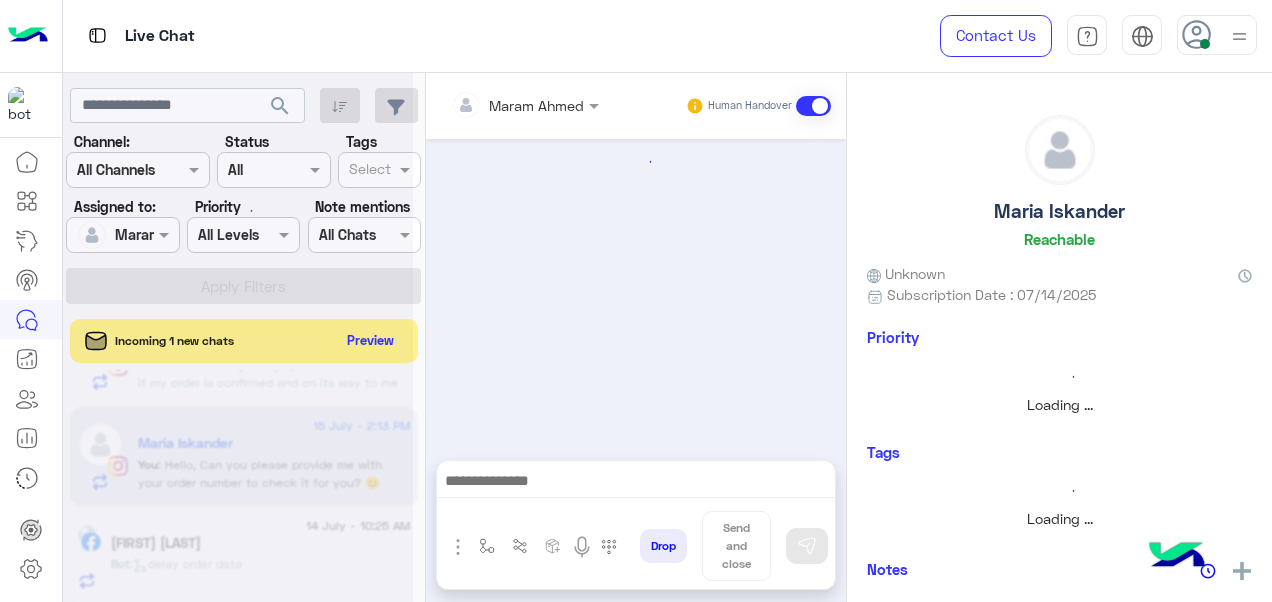 scroll, scrollTop: 823, scrollLeft: 0, axis: vertical 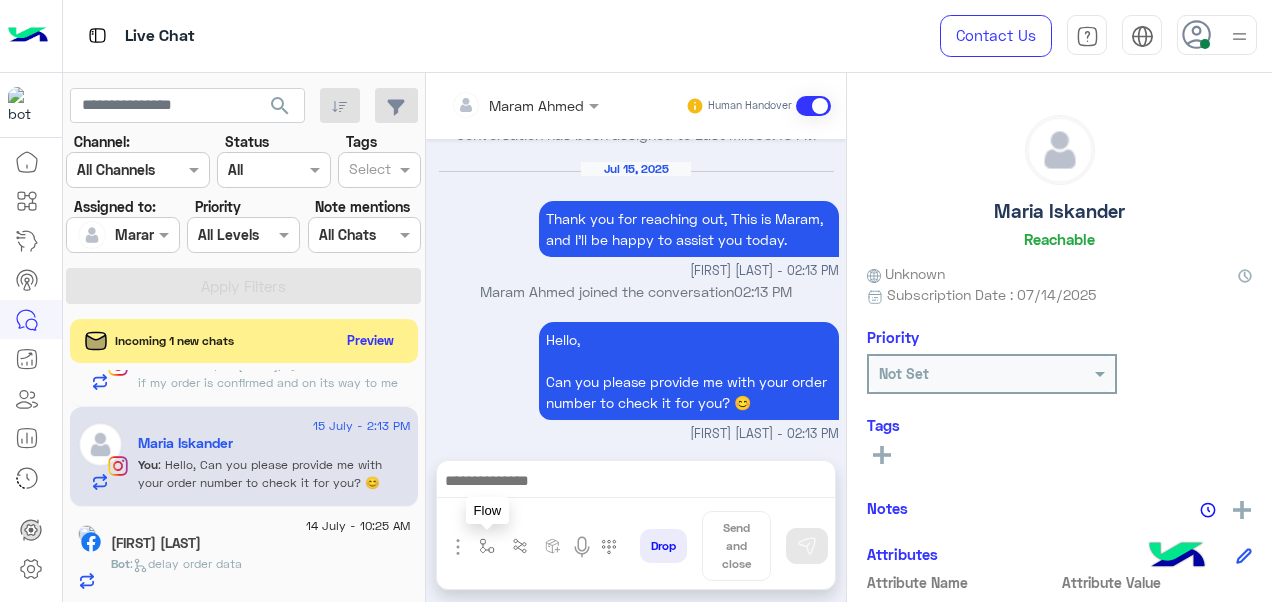 click at bounding box center [487, 546] 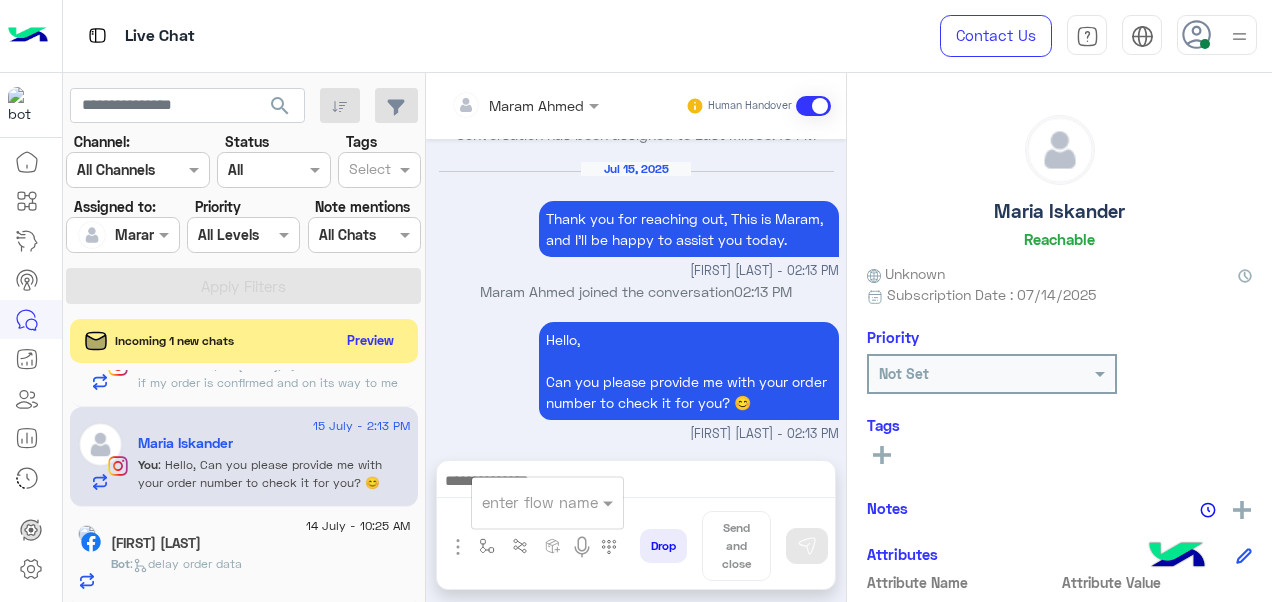 click at bounding box center (523, 502) 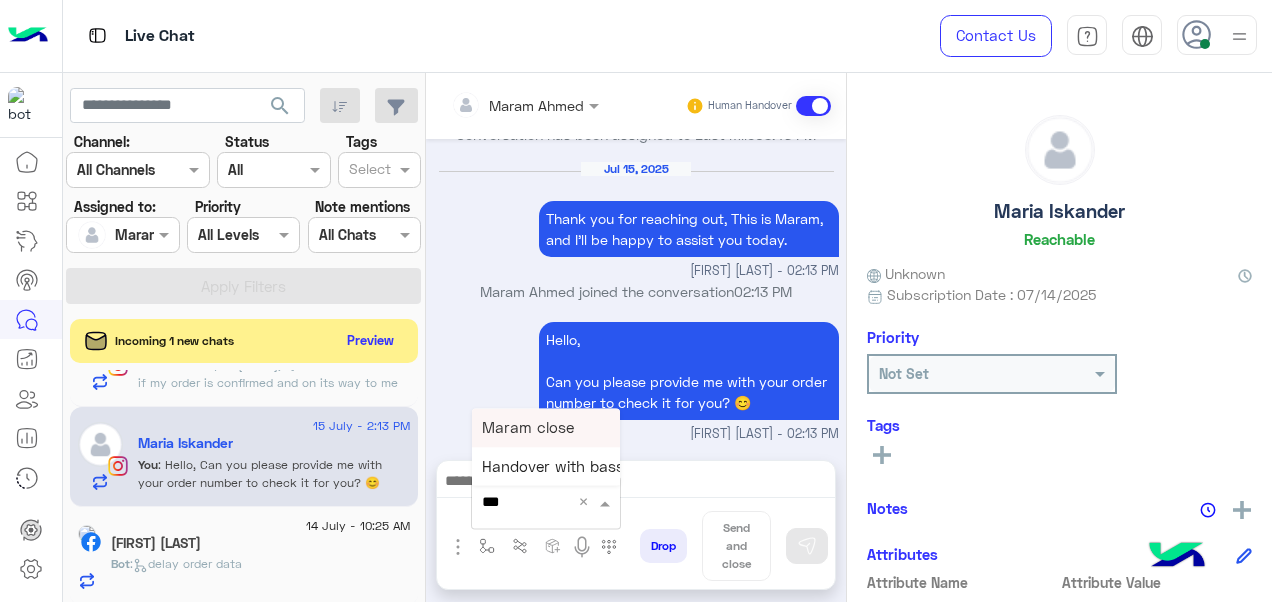 type on "****" 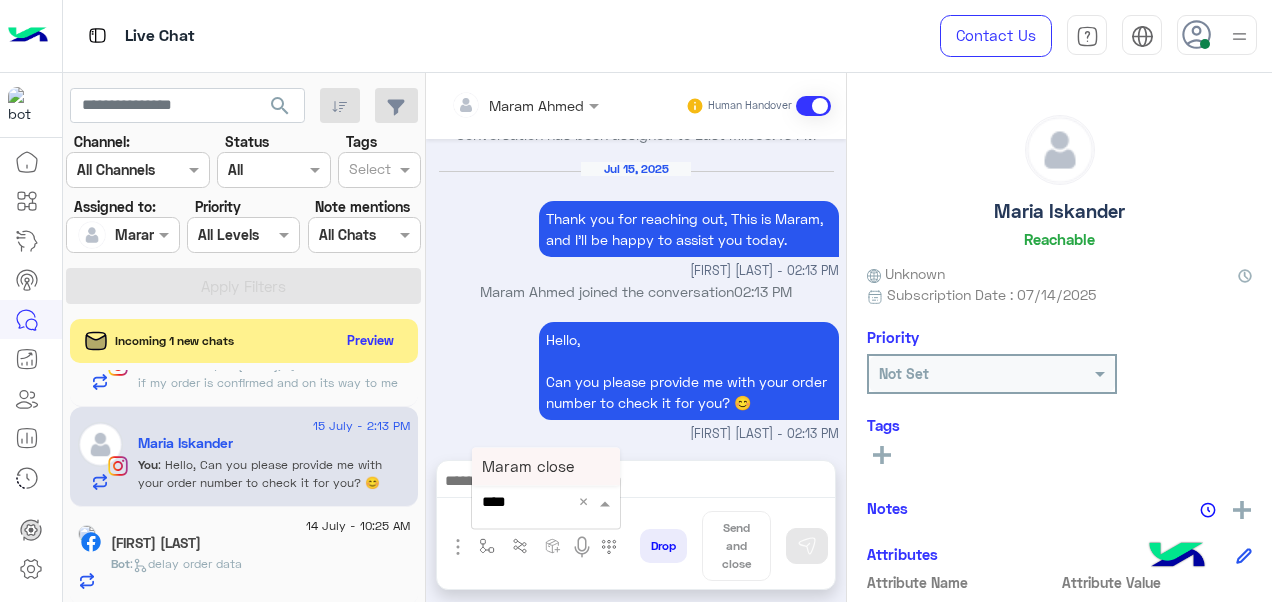 click on "Maram close" at bounding box center (546, 466) 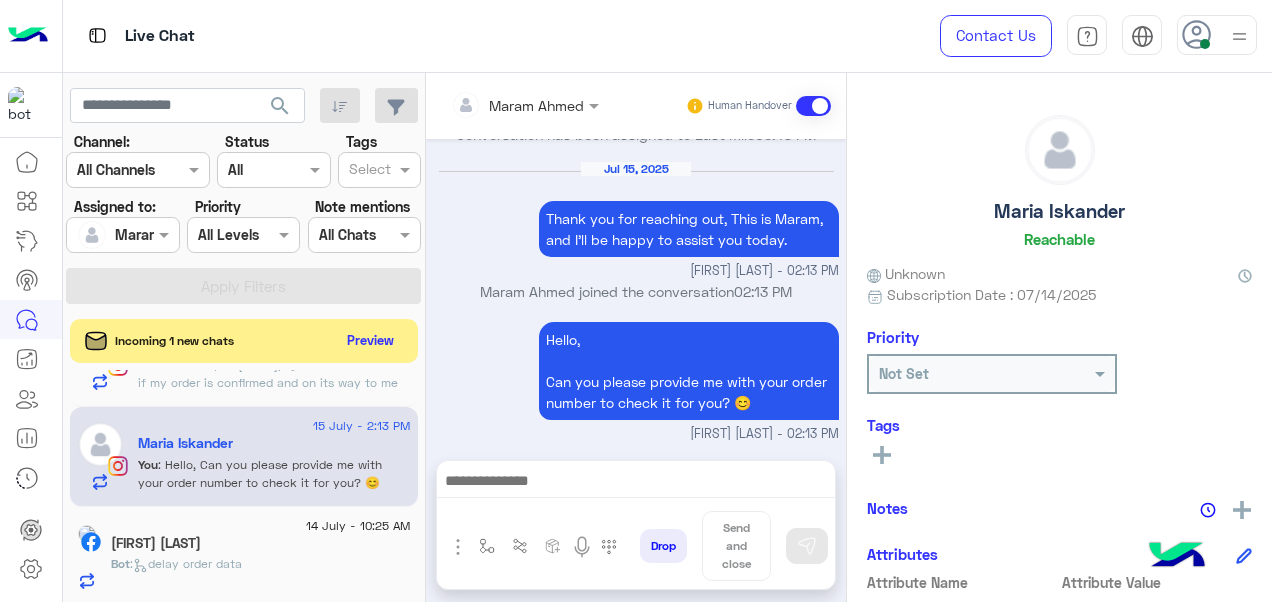 type on "**********" 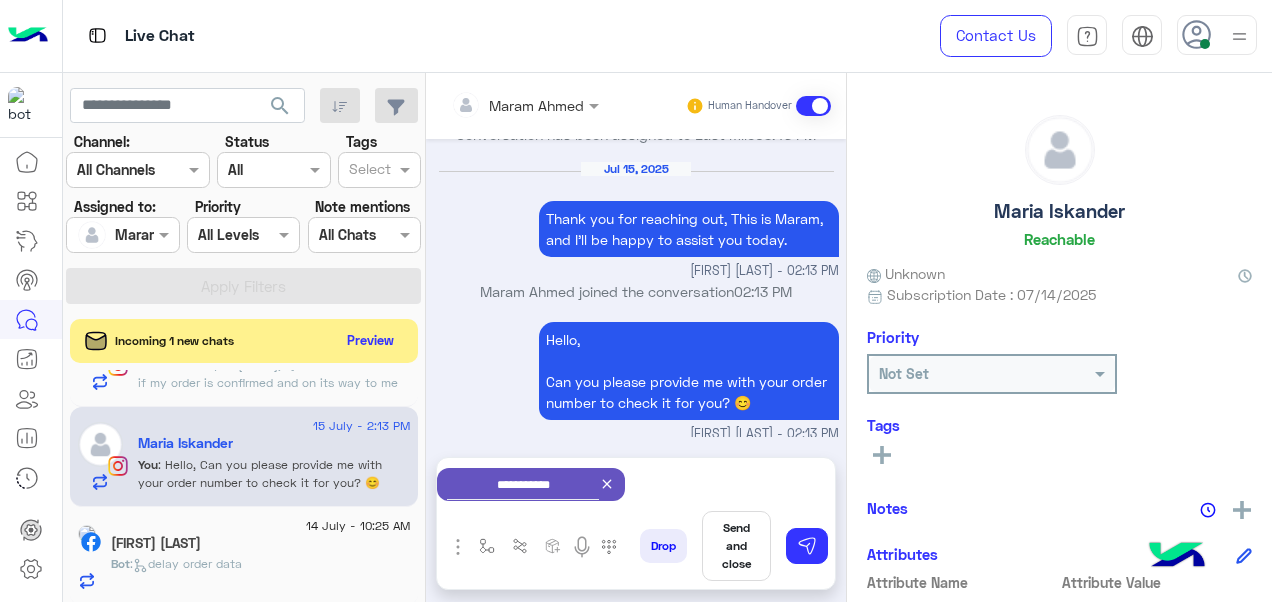 click on "Send and close" at bounding box center (736, 546) 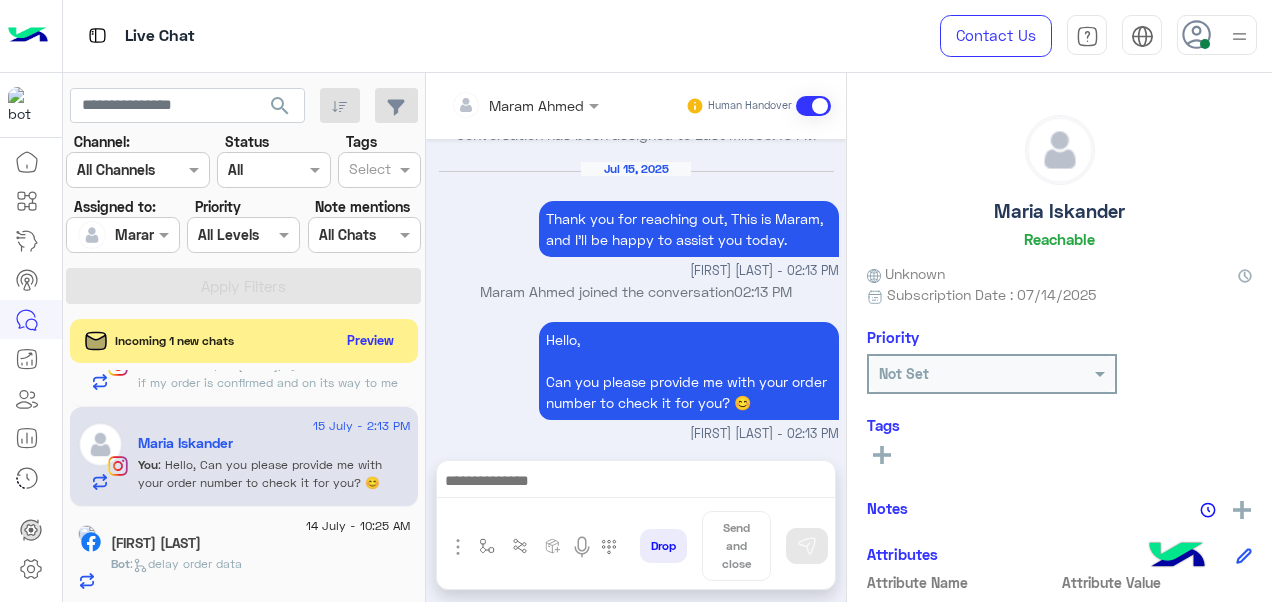 scroll, scrollTop: 826, scrollLeft: 0, axis: vertical 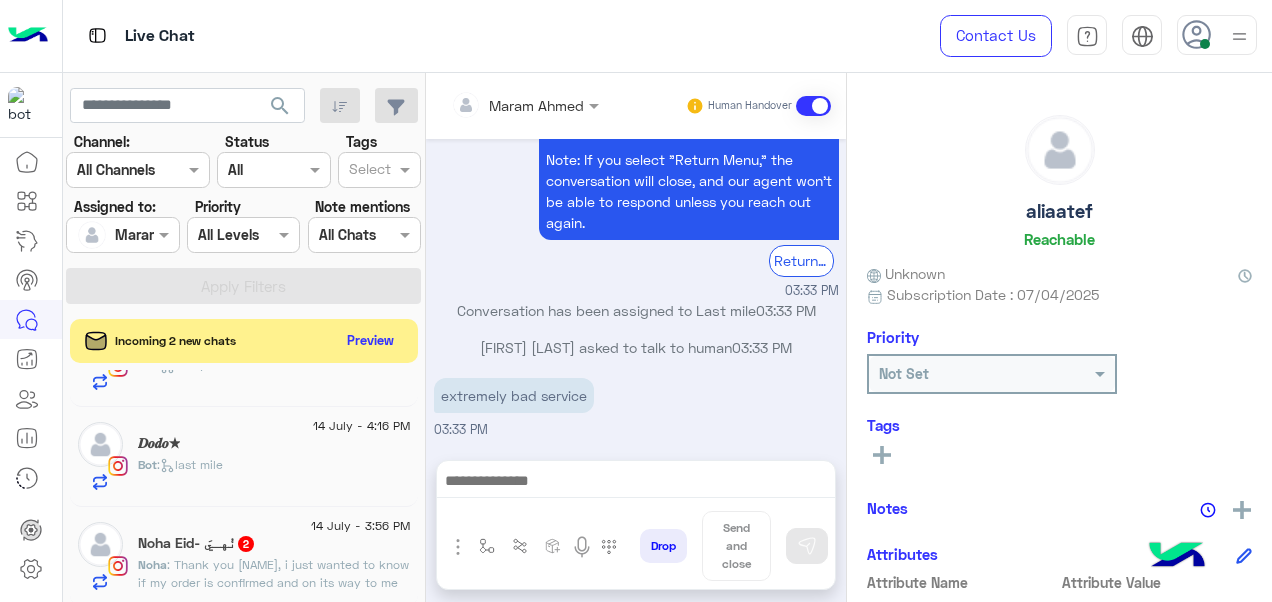 click on ": Thank you [NAME], i just wanted to know if my order is confirmed and on its way to me" 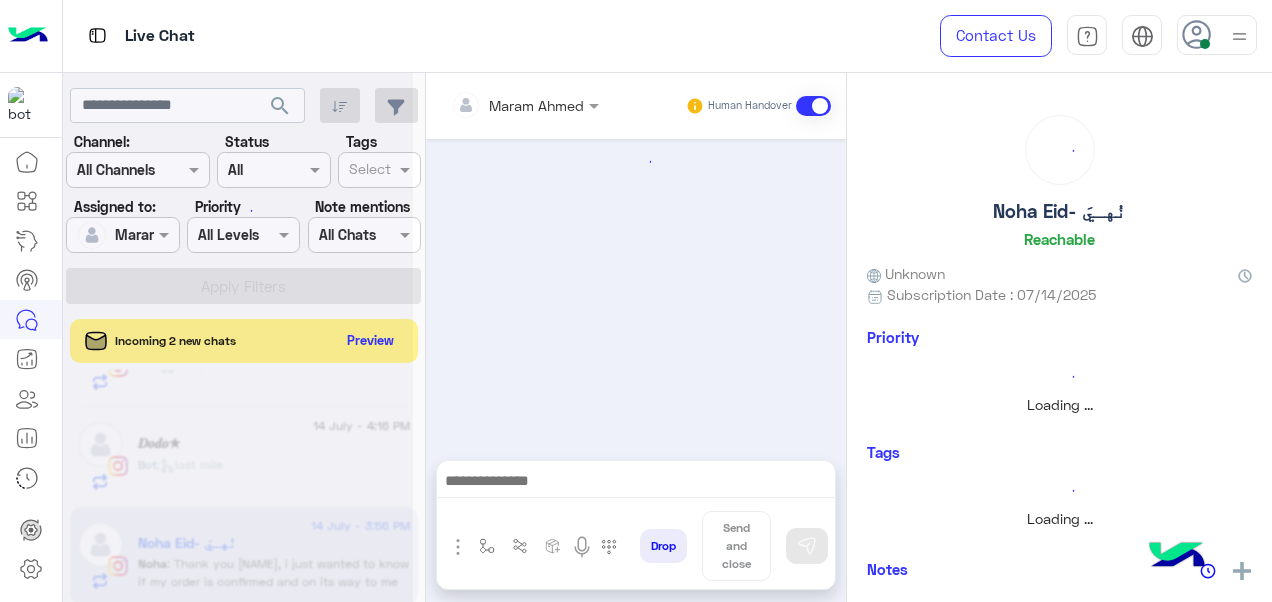 scroll, scrollTop: 568, scrollLeft: 0, axis: vertical 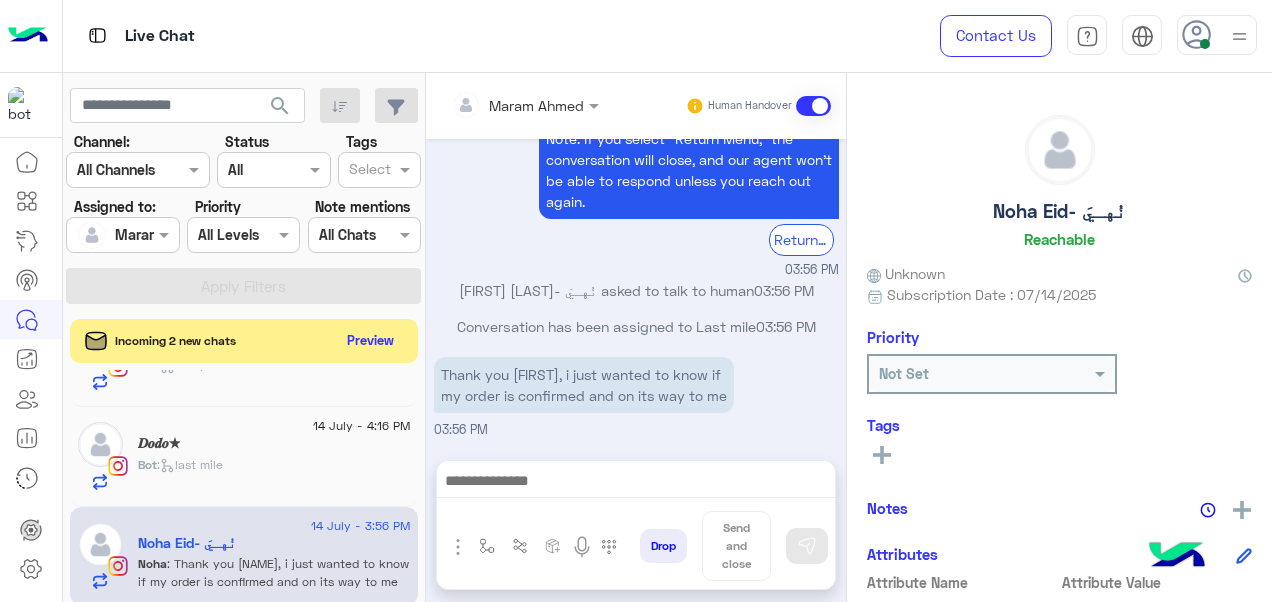 click at bounding box center [636, 483] 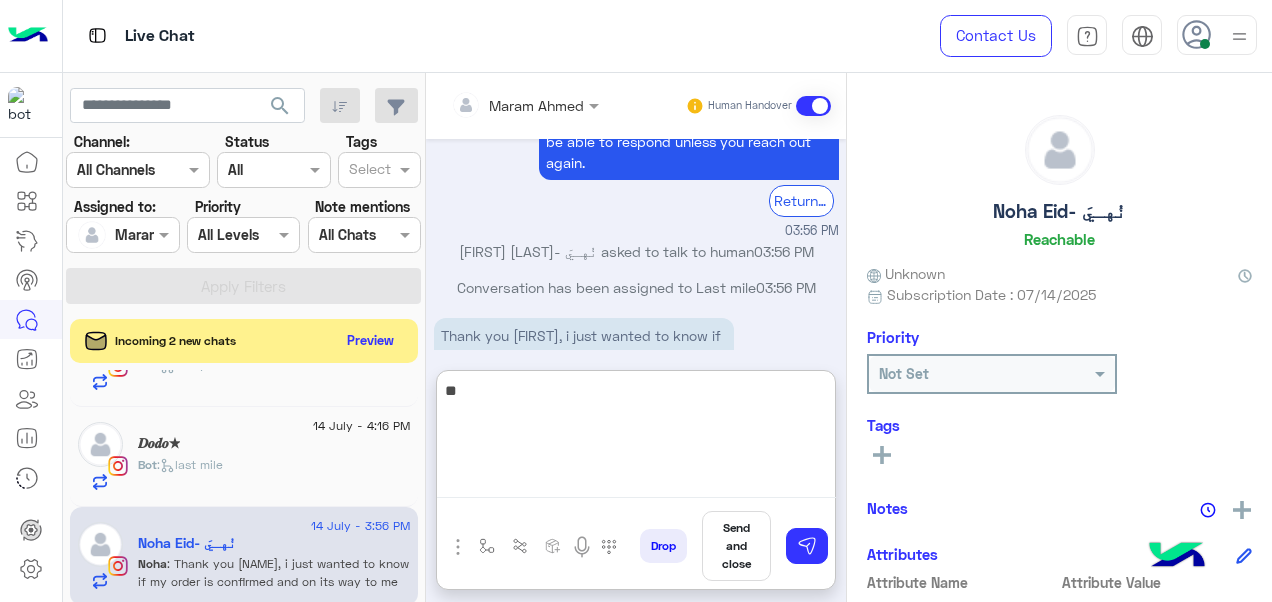 type on "*" 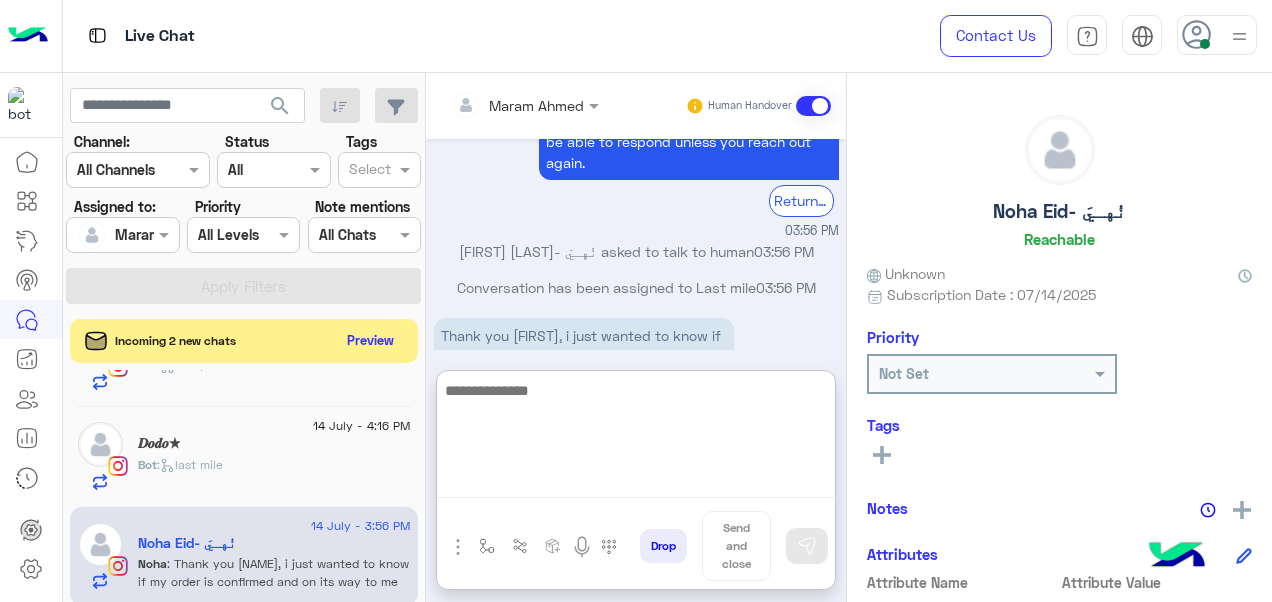 type on "*" 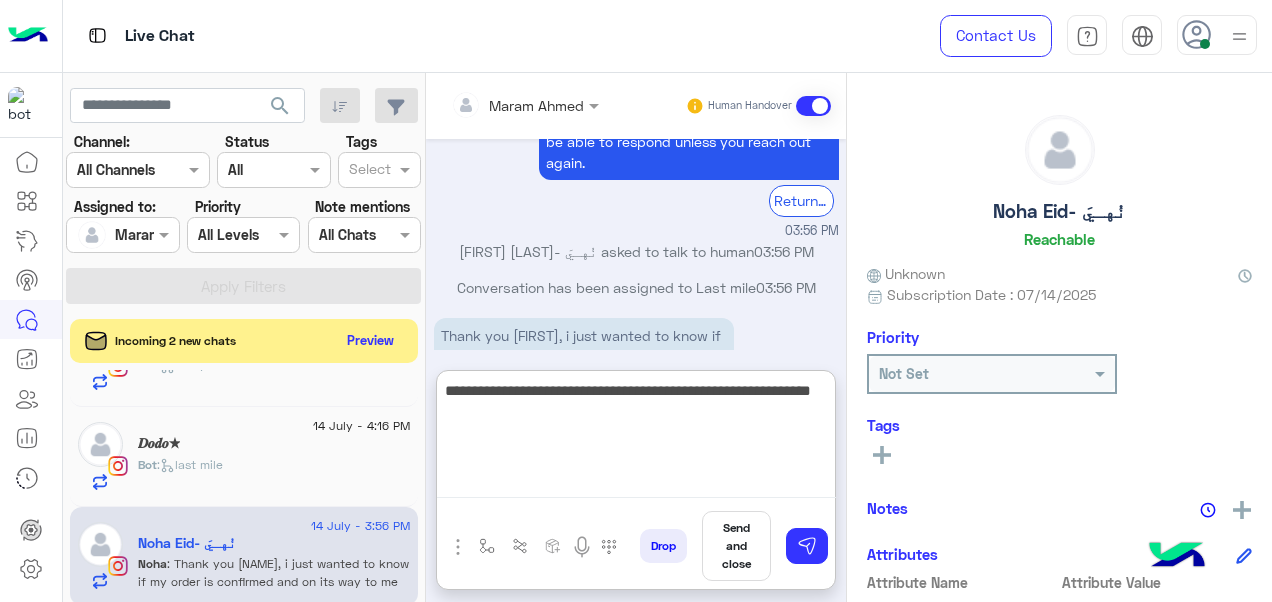 click on "**********" at bounding box center [636, 438] 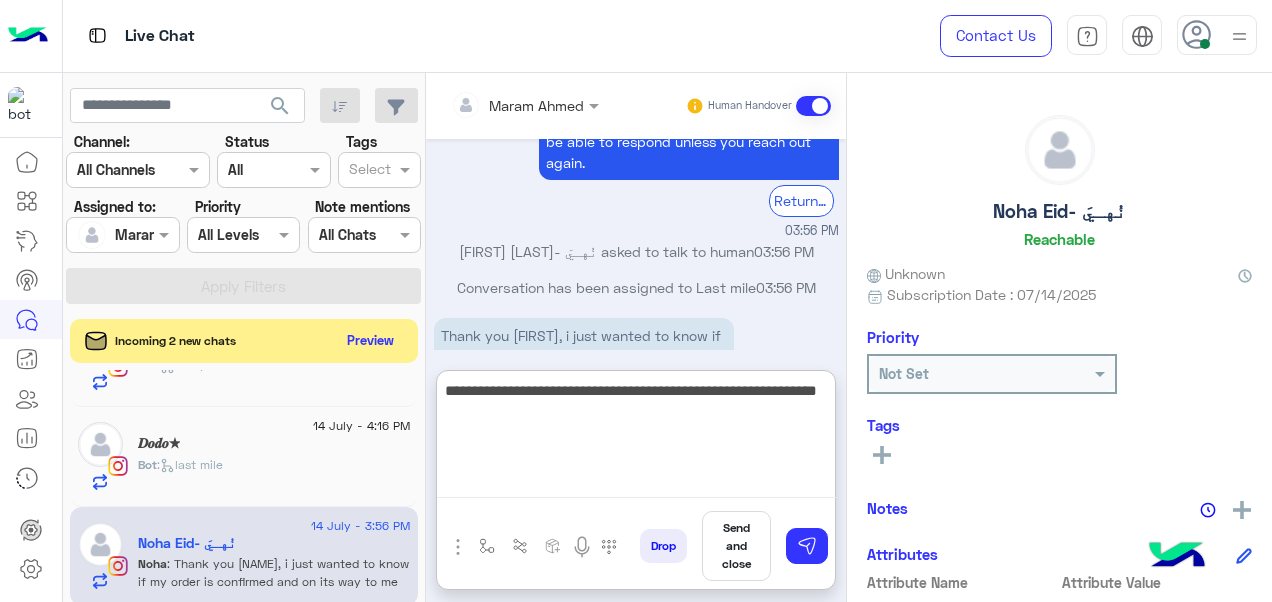 click on "**********" at bounding box center [636, 438] 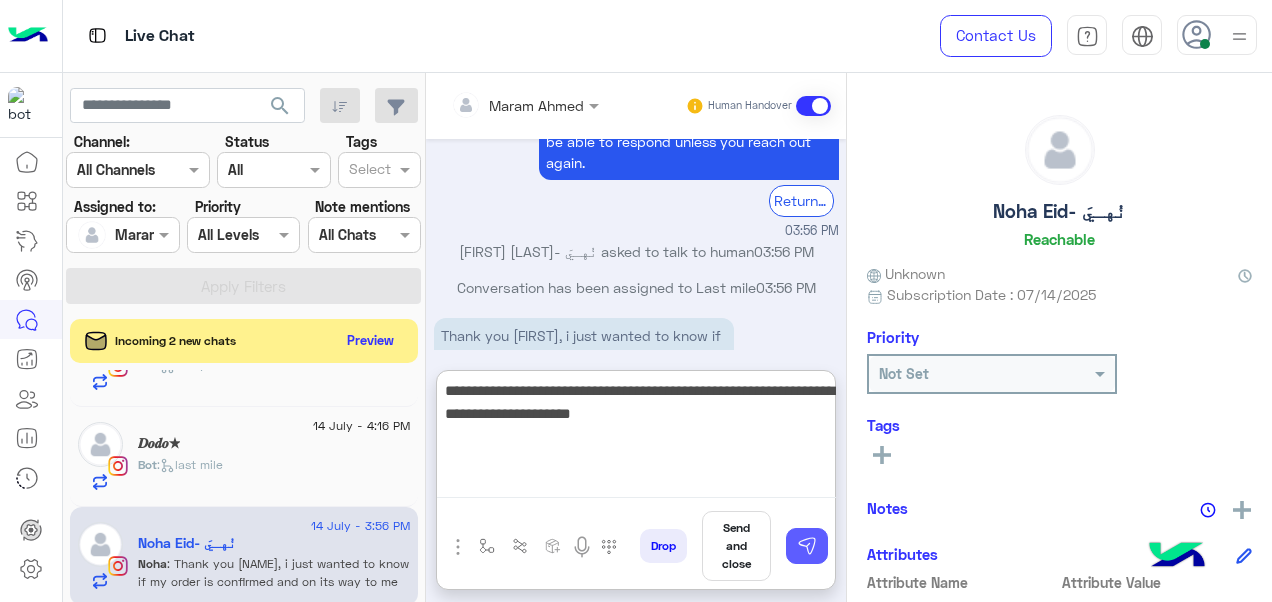 type on "**********" 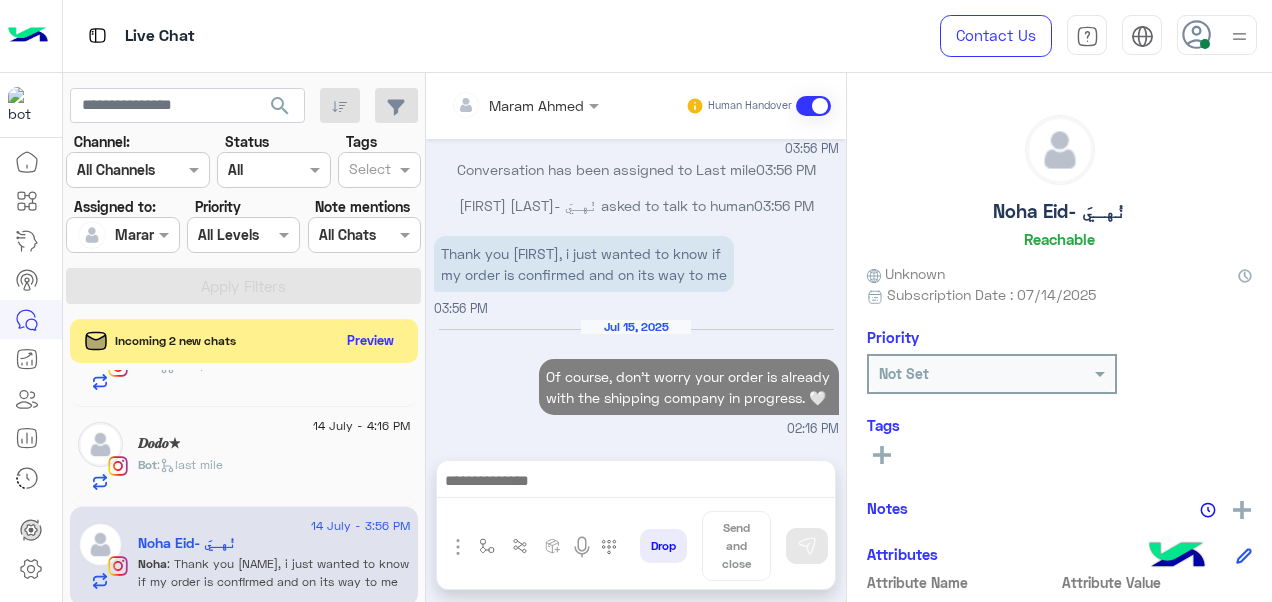 scroll, scrollTop: 1088, scrollLeft: 0, axis: vertical 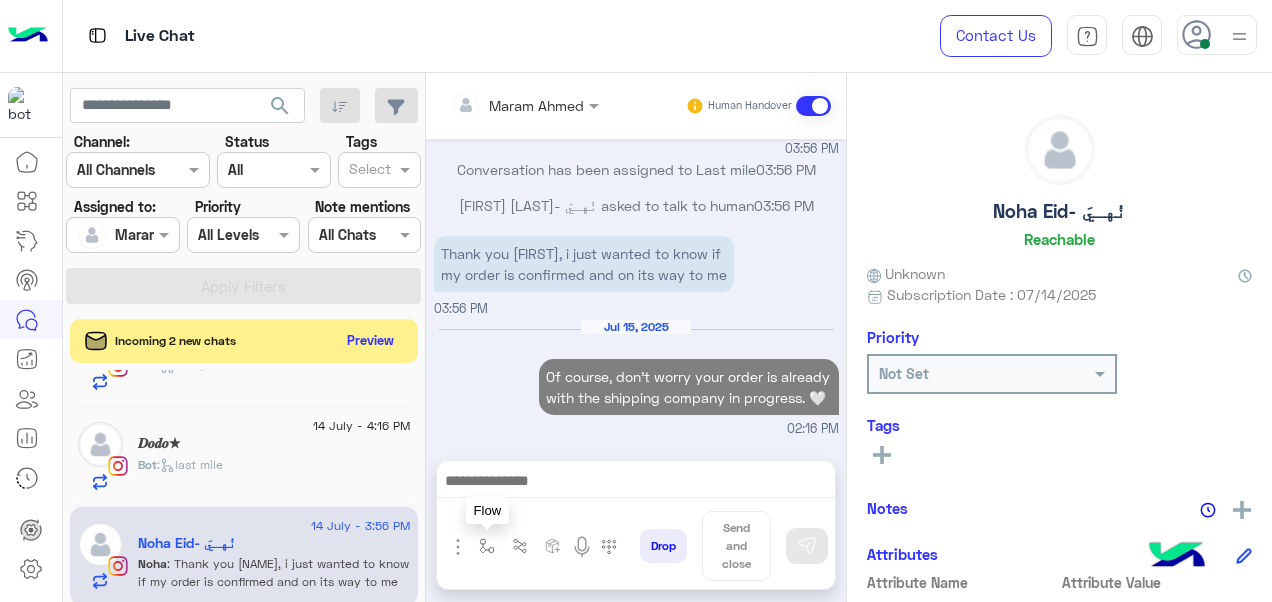 click at bounding box center [487, 546] 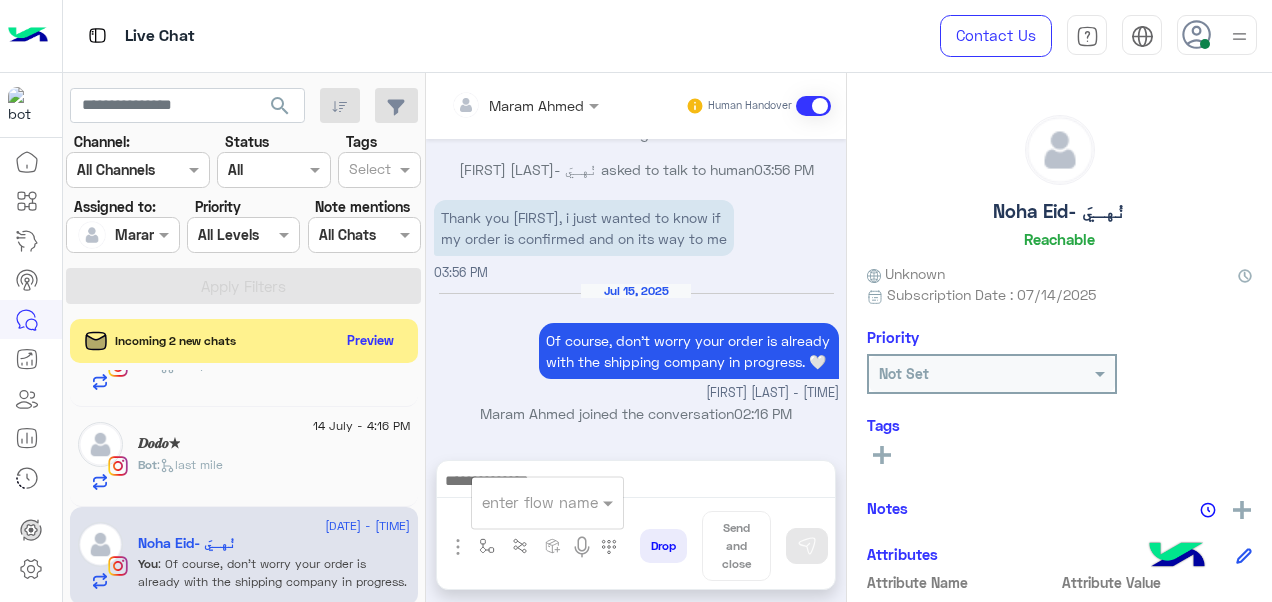 scroll, scrollTop: 1124, scrollLeft: 0, axis: vertical 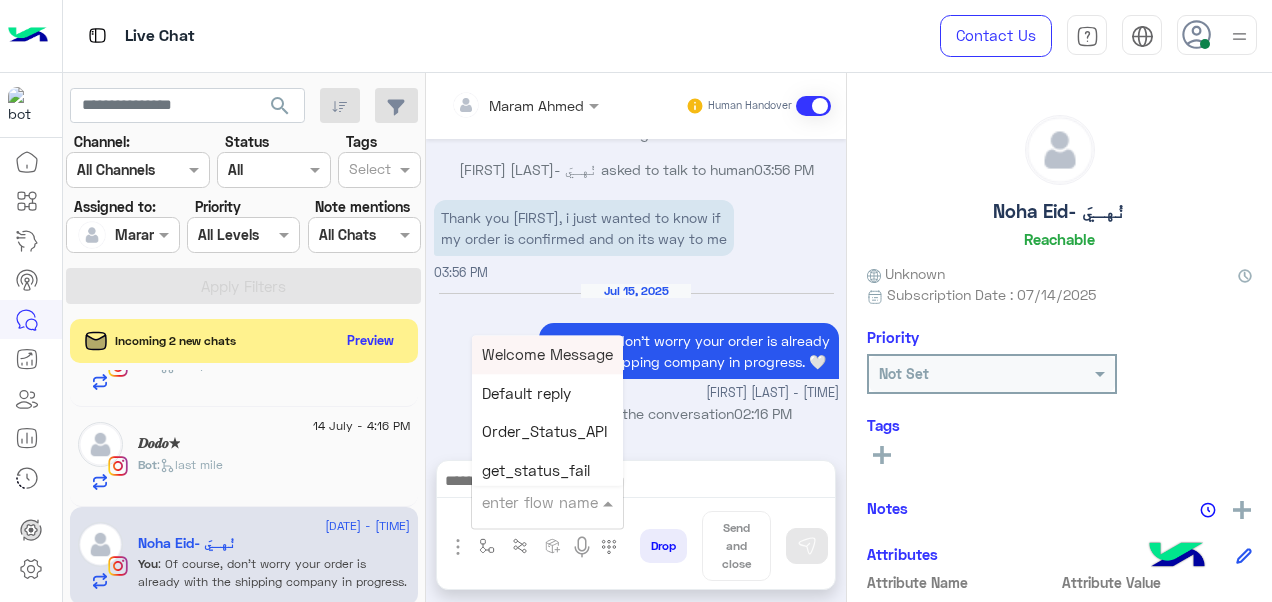 click on "enter flow name" at bounding box center [547, 502] 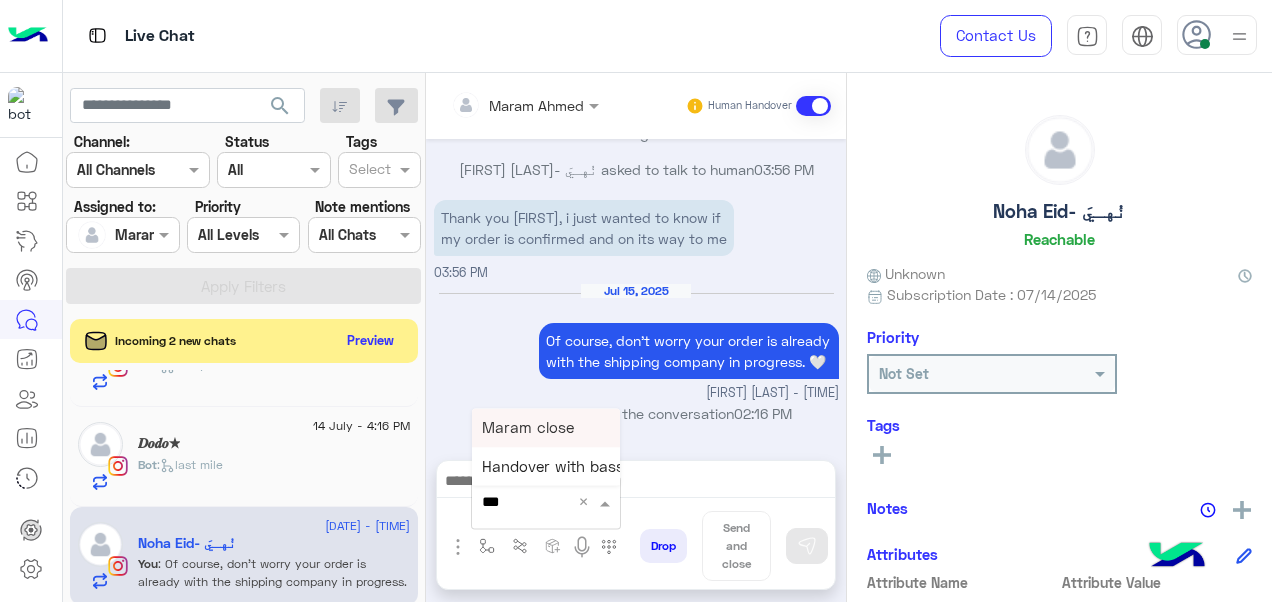 type on "****" 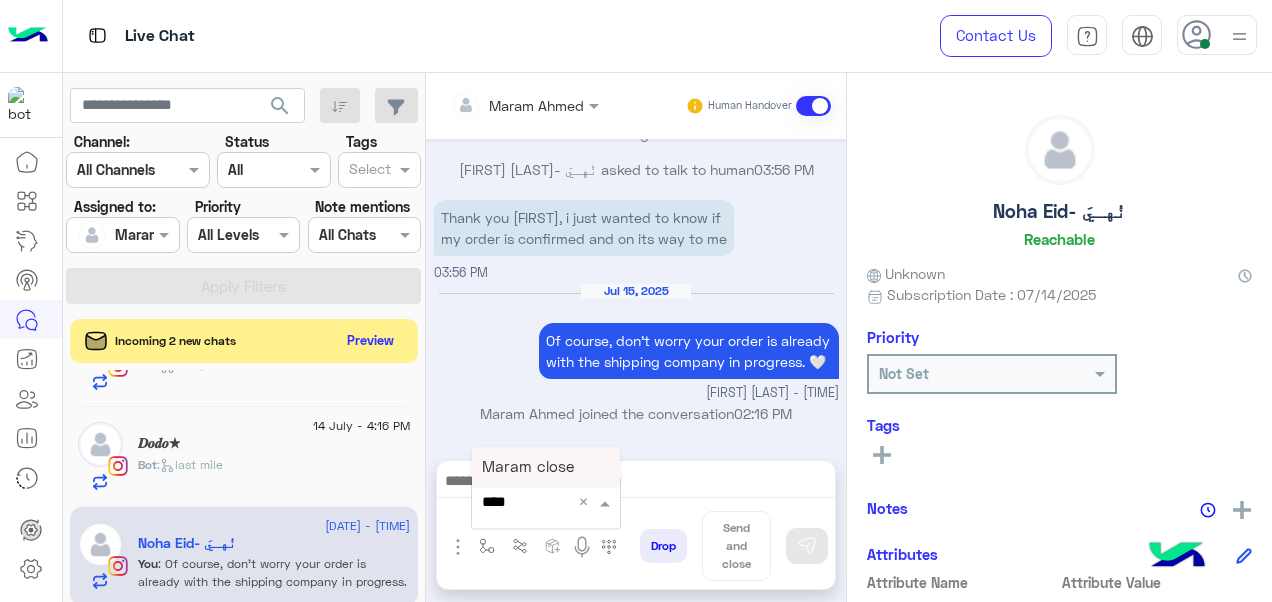 click on "Maram close" at bounding box center [528, 466] 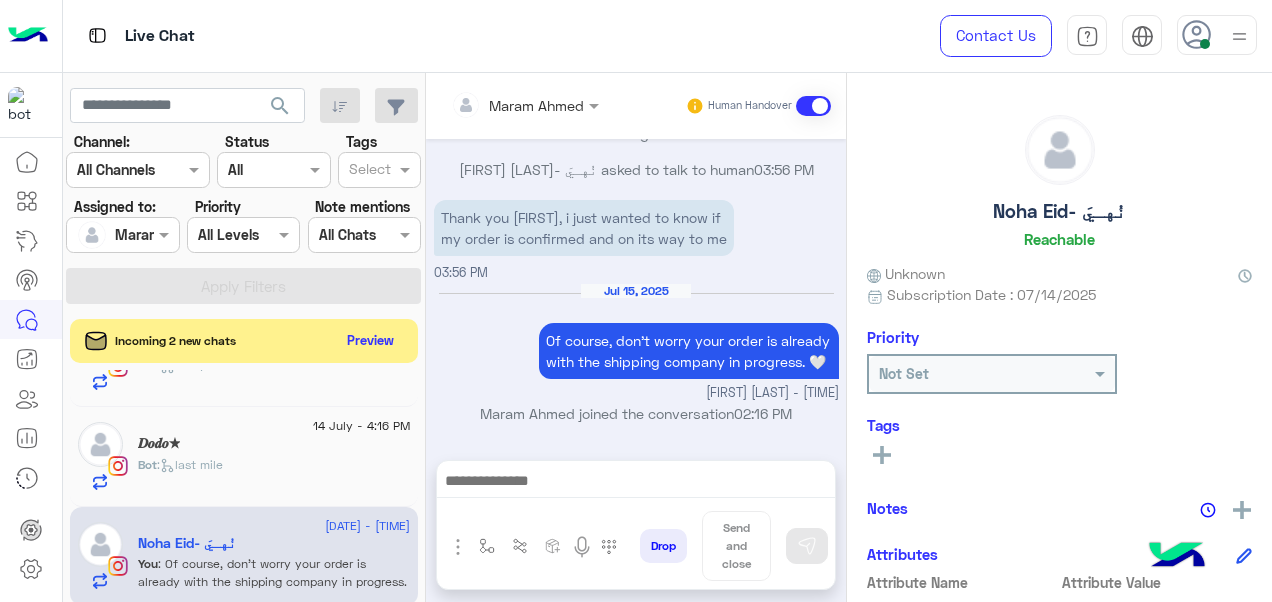 type on "**********" 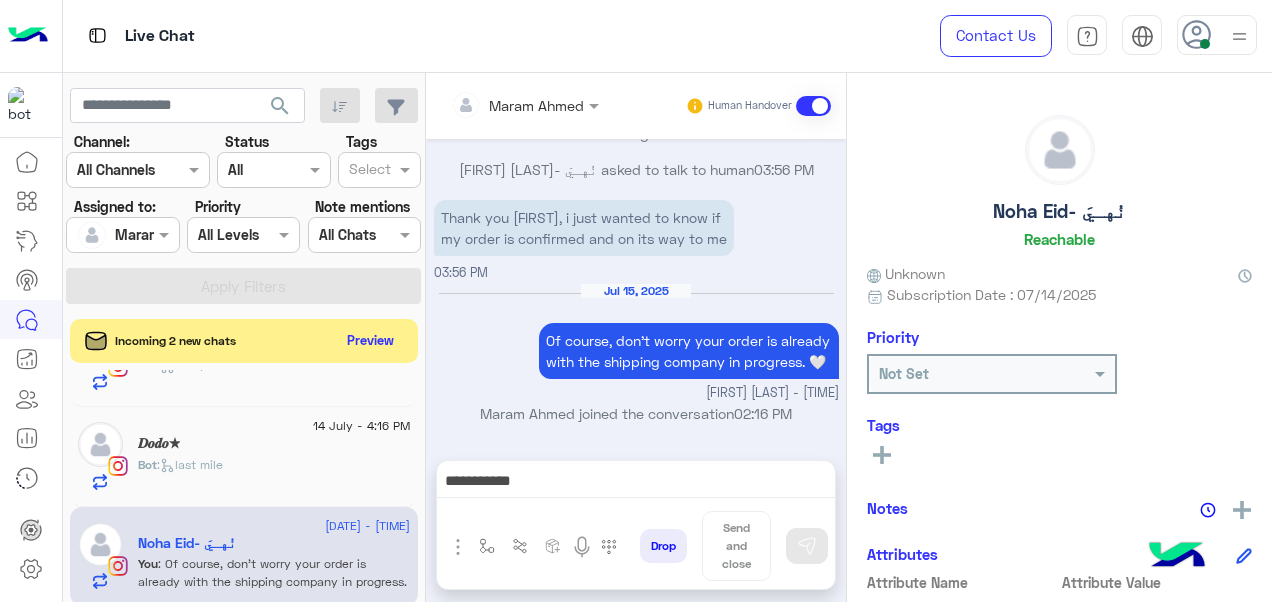 scroll, scrollTop: 1126, scrollLeft: 0, axis: vertical 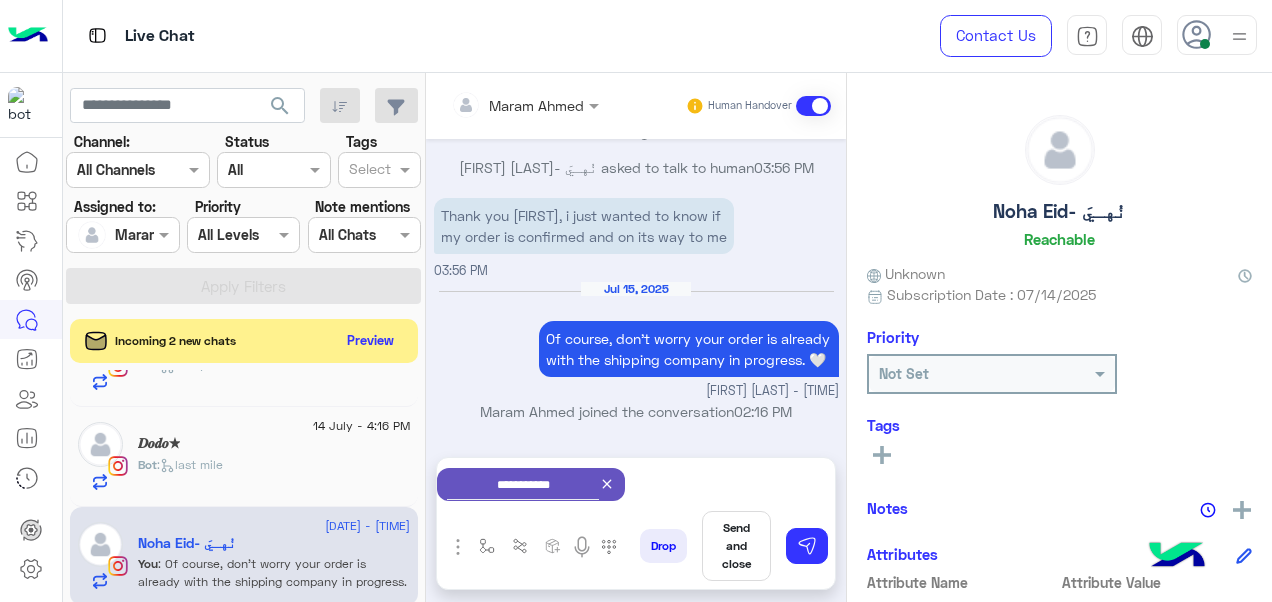 click on "Send and close" at bounding box center (736, 546) 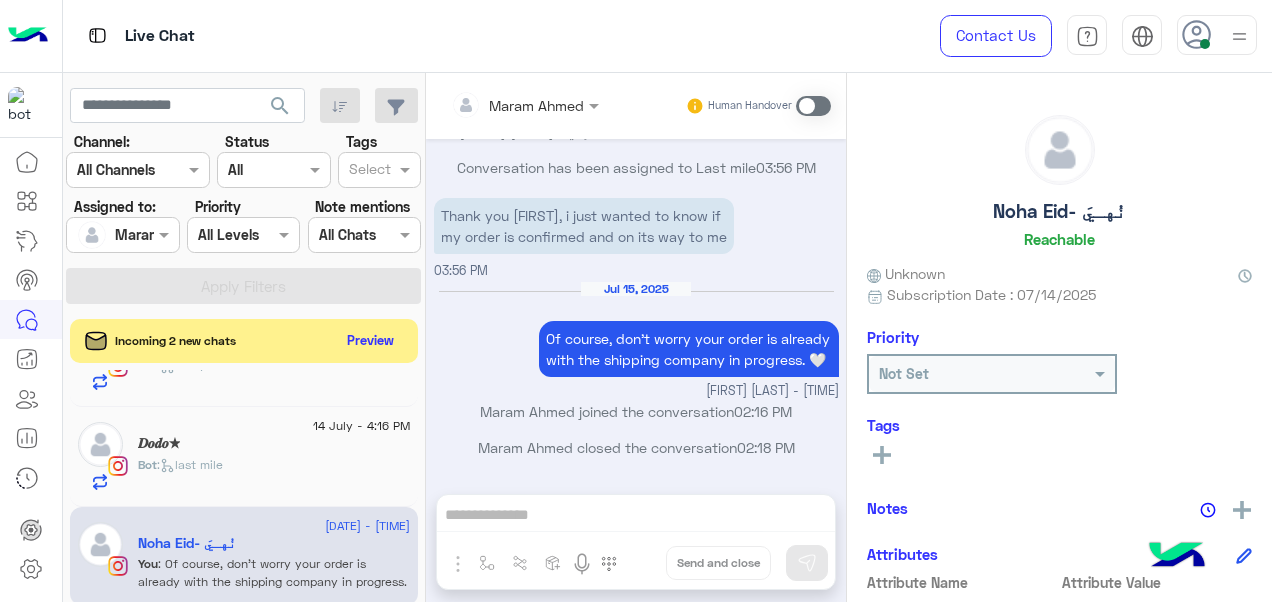 scroll, scrollTop: 1127, scrollLeft: 0, axis: vertical 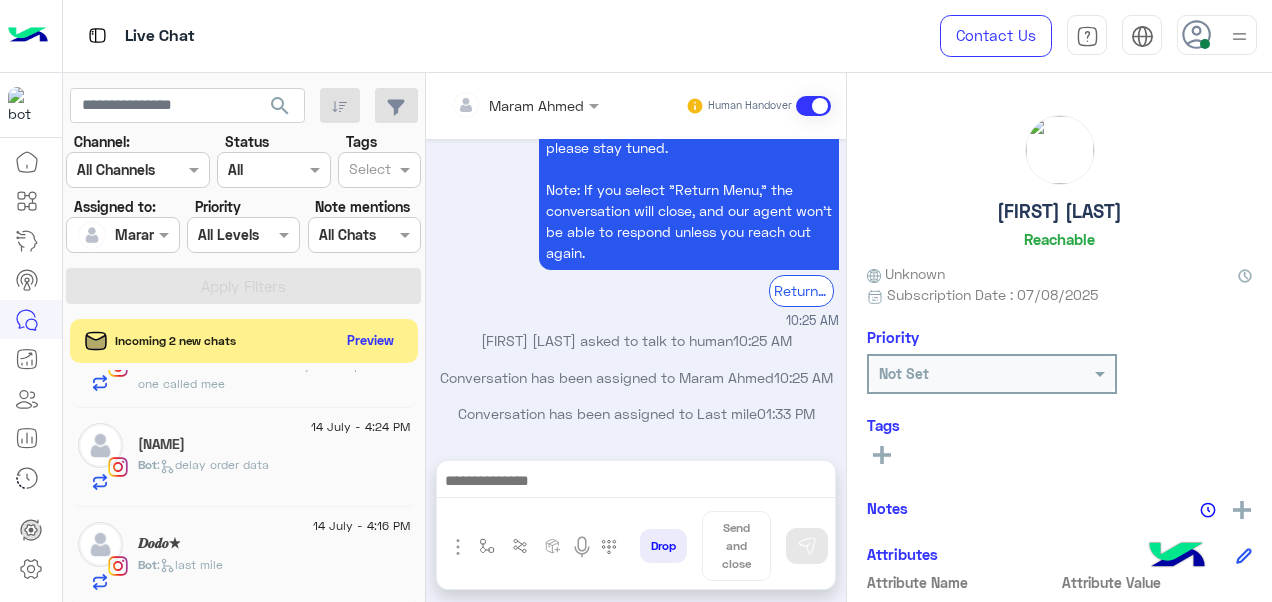 click on "𝑫𝒐𝒅𝒐★" 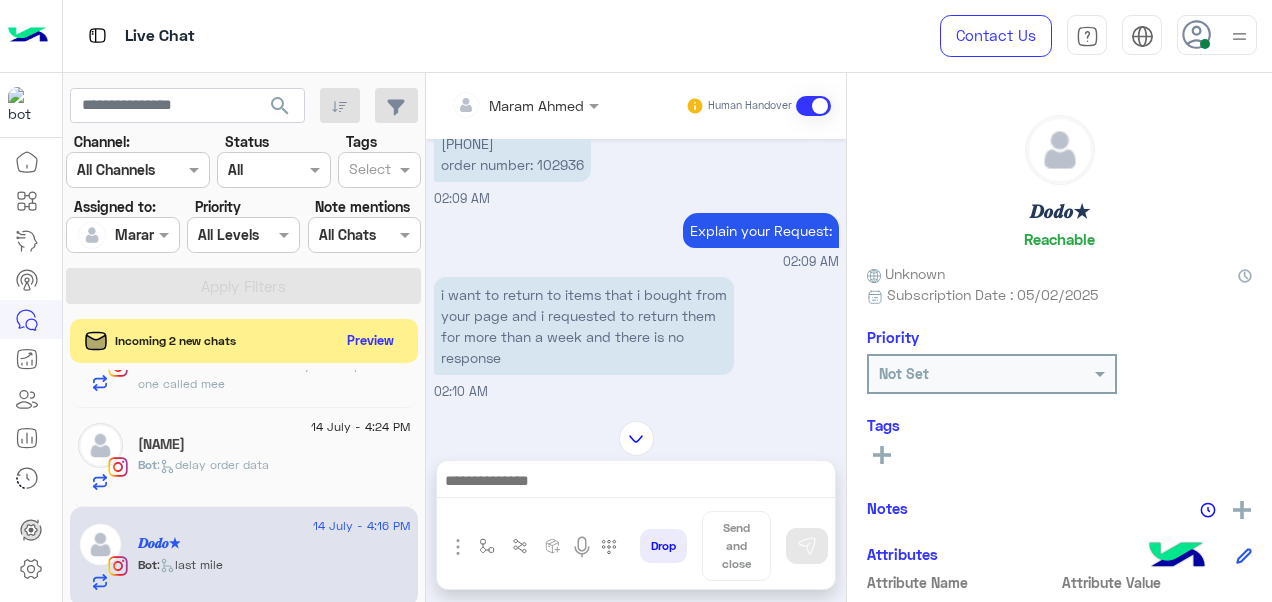 scroll, scrollTop: 775, scrollLeft: 0, axis: vertical 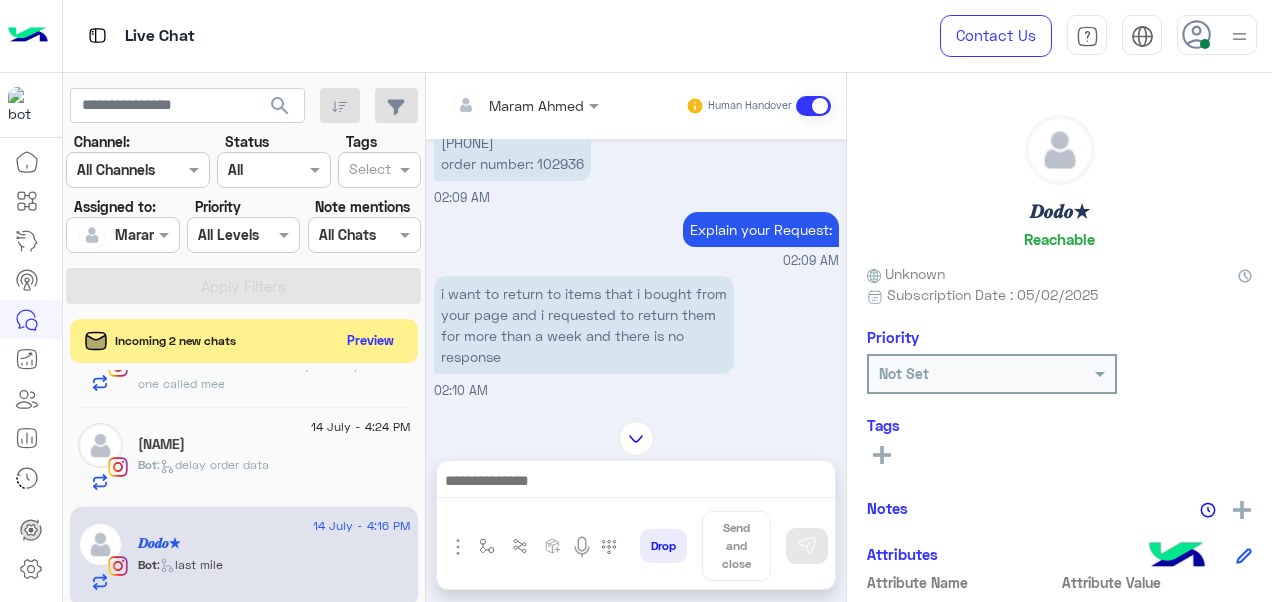 click on "[PHONE] order number: [ORDER_NUMBER]" at bounding box center (512, 153) 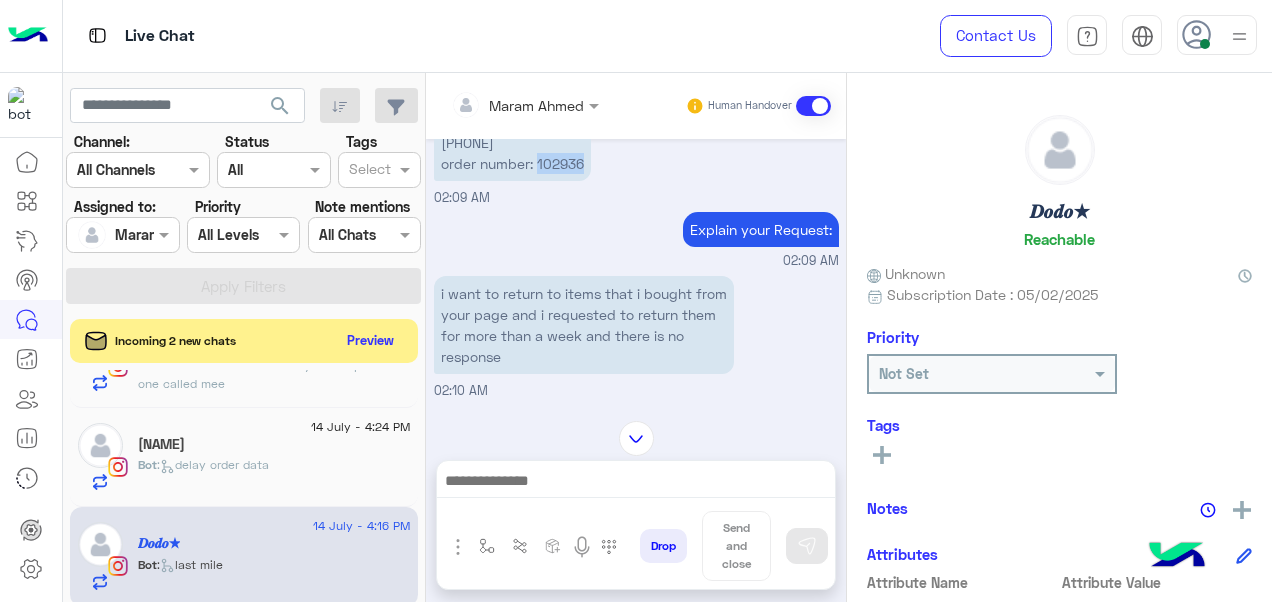 click on "[PHONE] order number: [ORDER_NUMBER]" at bounding box center [512, 153] 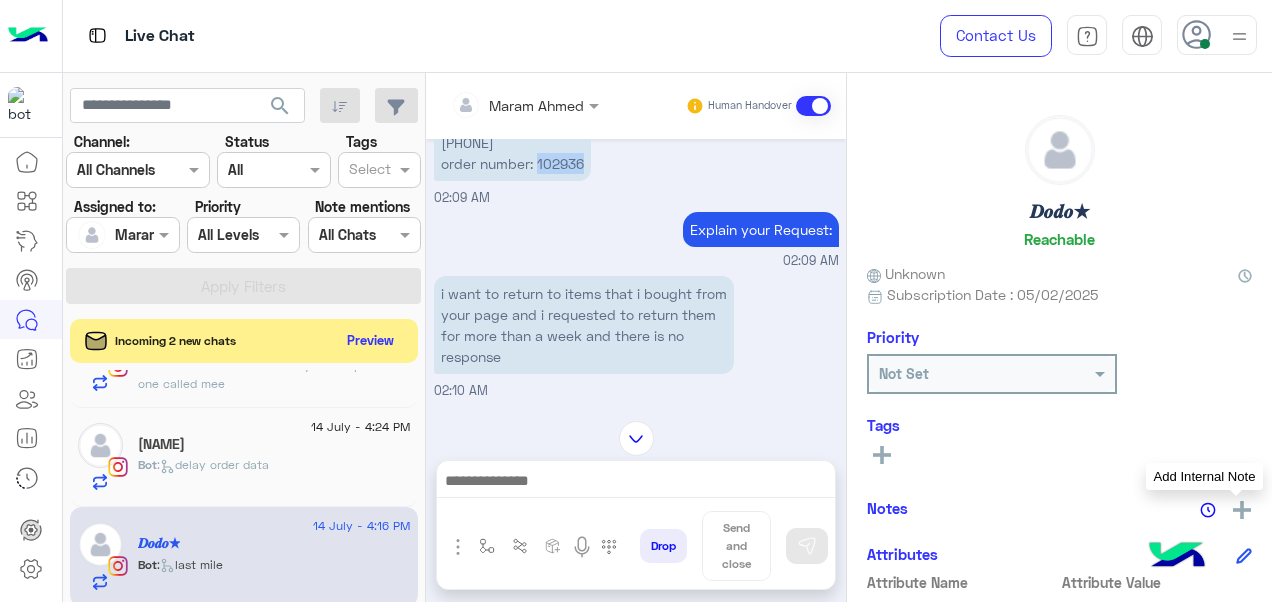 click 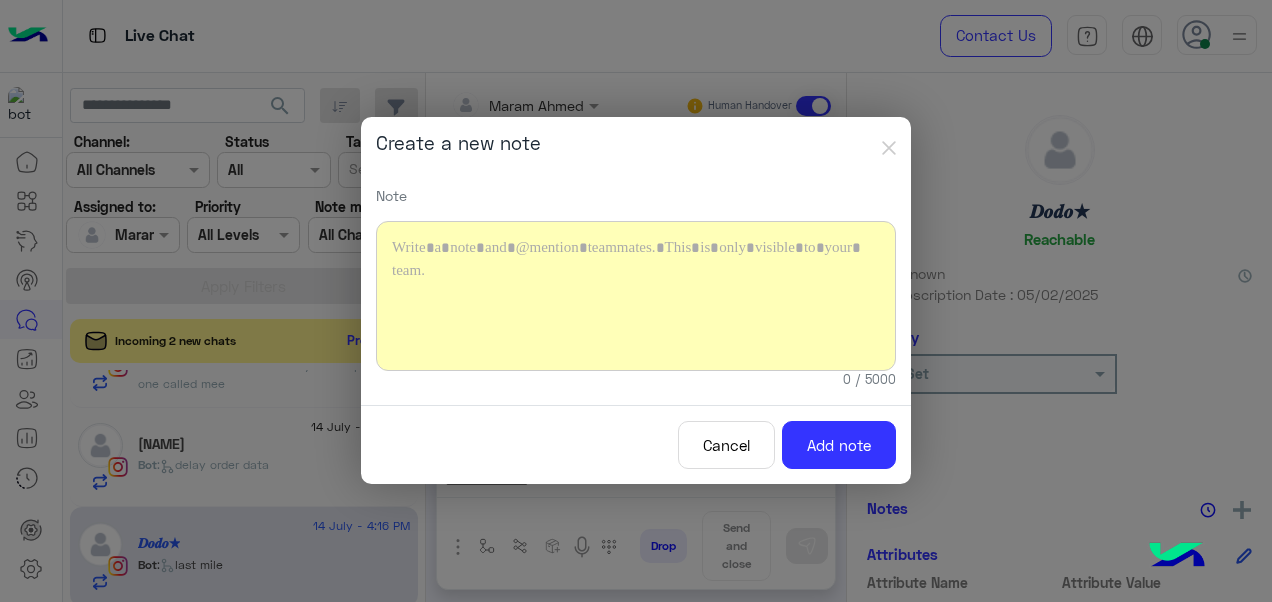 type 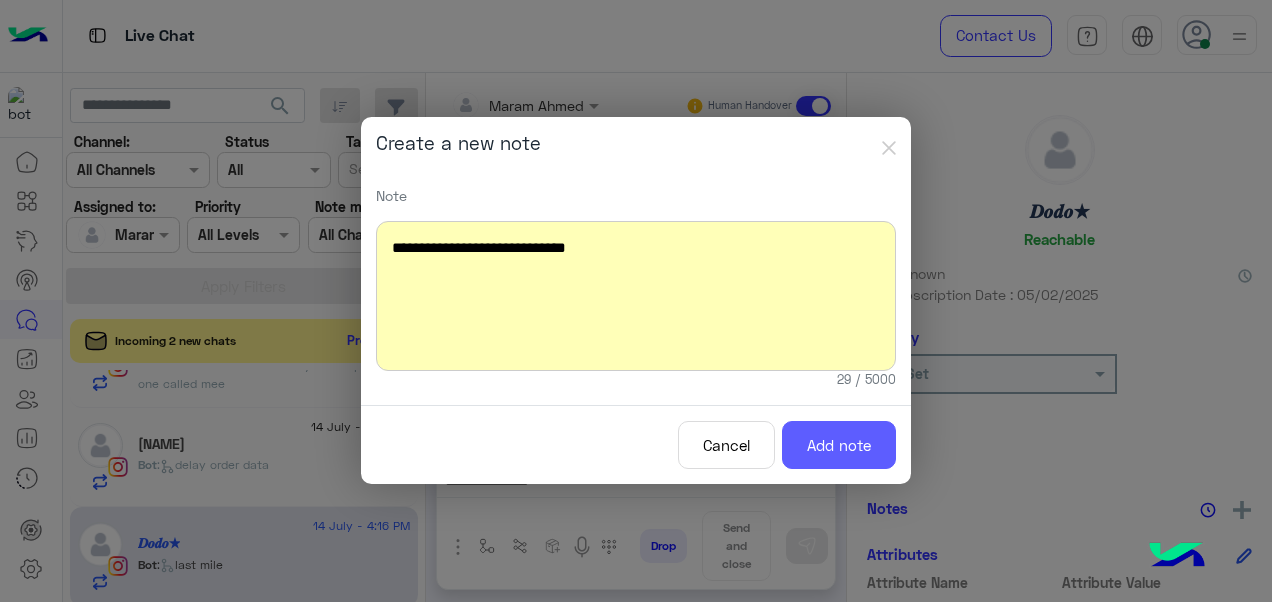 click on "Add note" 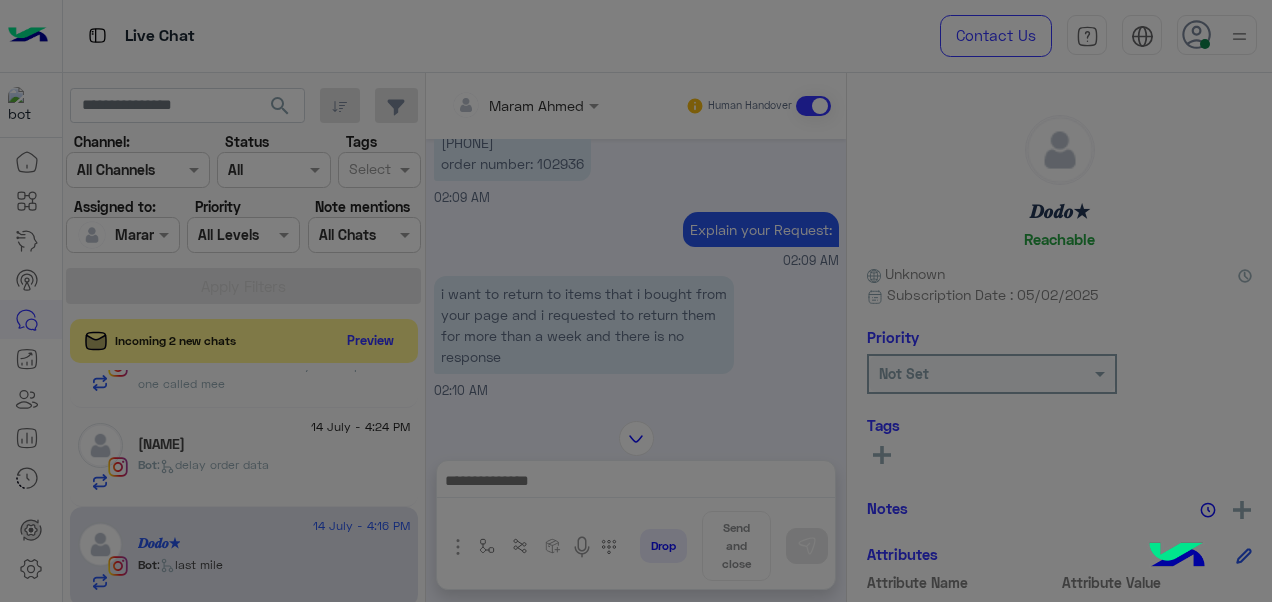 scroll, scrollTop: 2268, scrollLeft: 0, axis: vertical 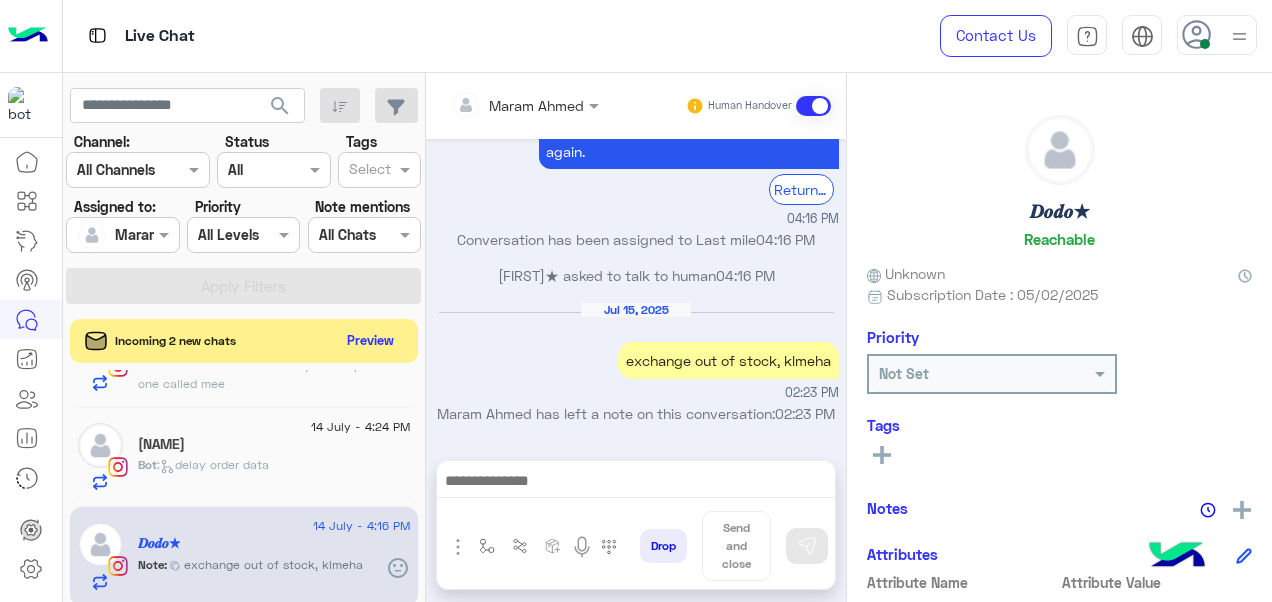 click 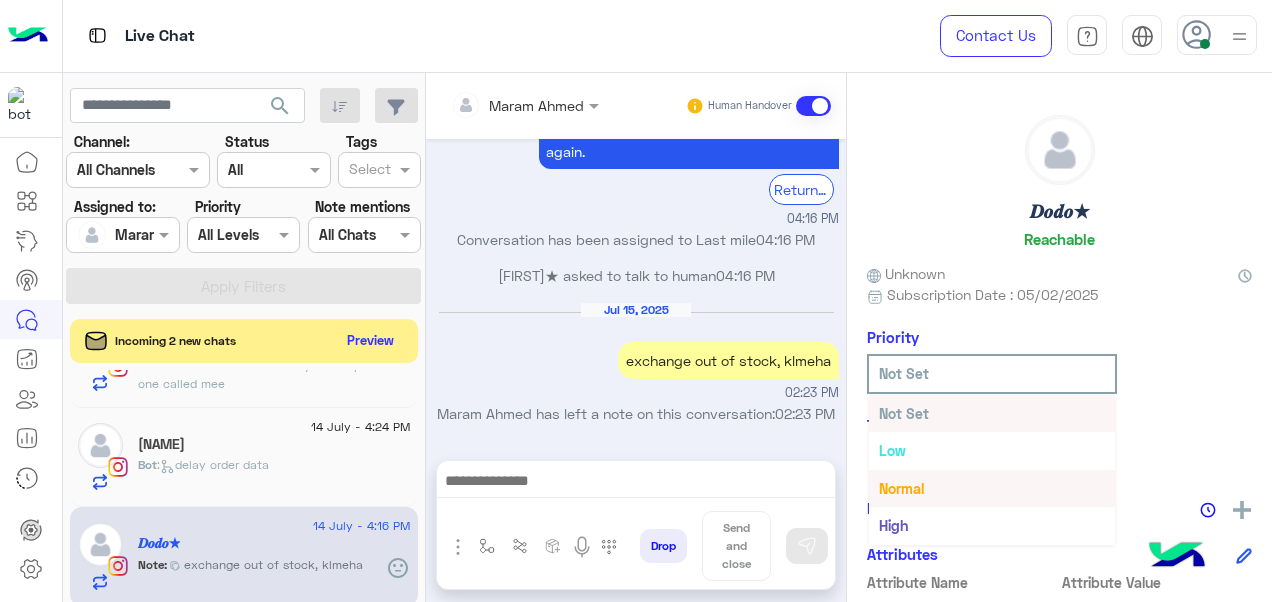 scroll, scrollTop: 36, scrollLeft: 0, axis: vertical 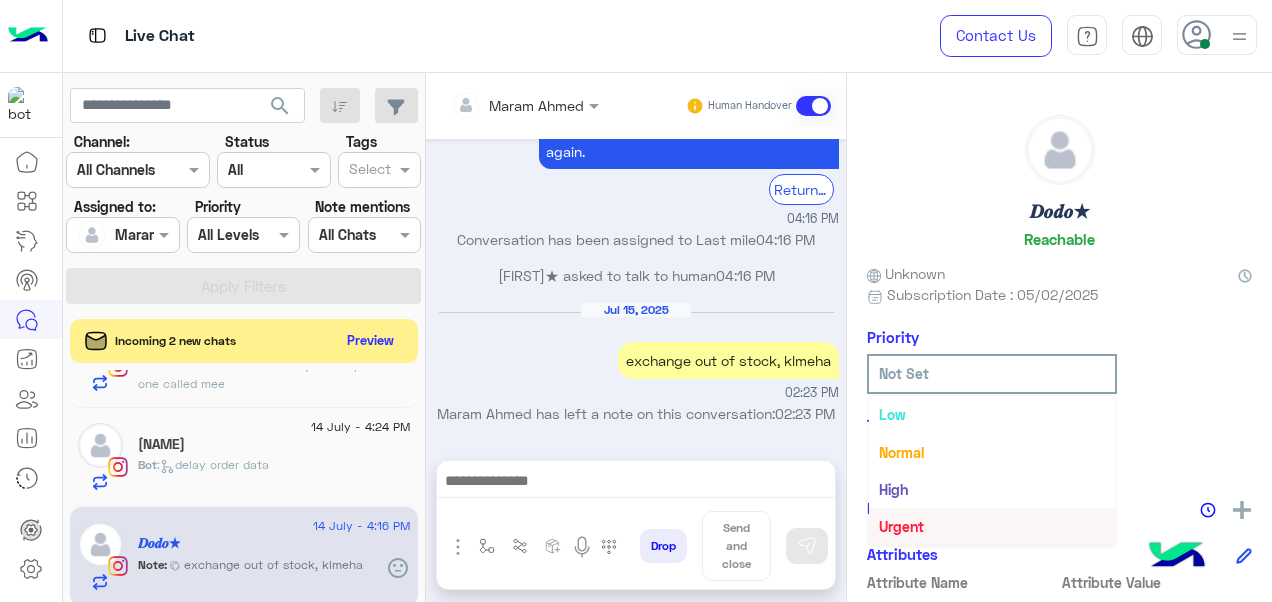 click on "Urgent" at bounding box center [992, 526] 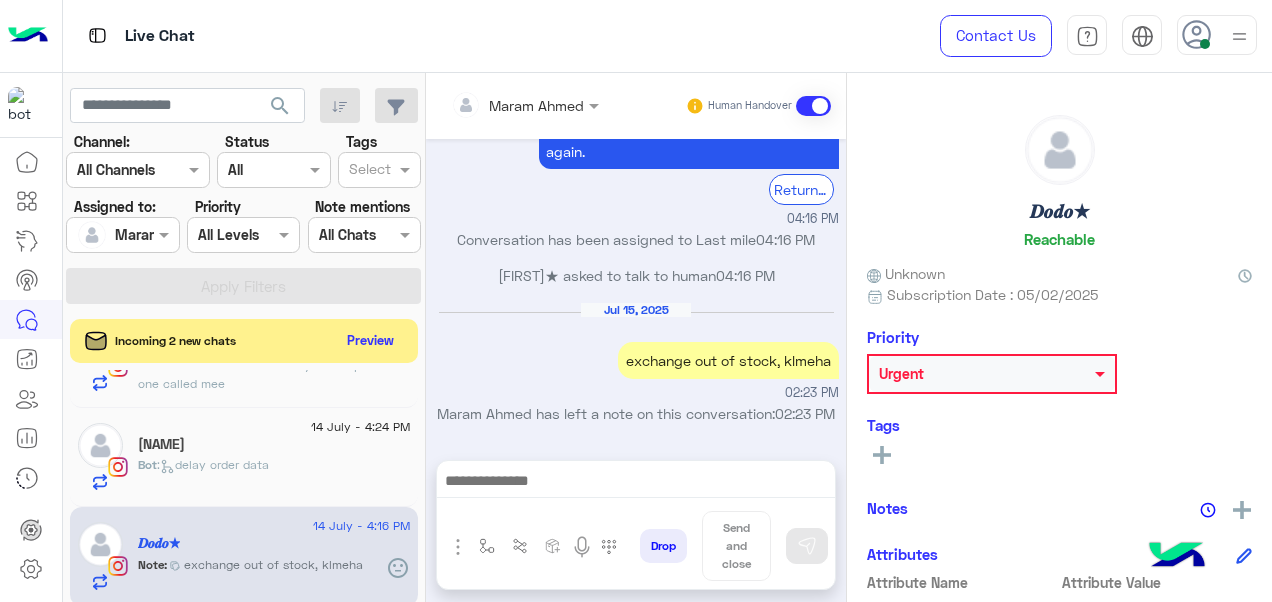 click at bounding box center [525, 104] 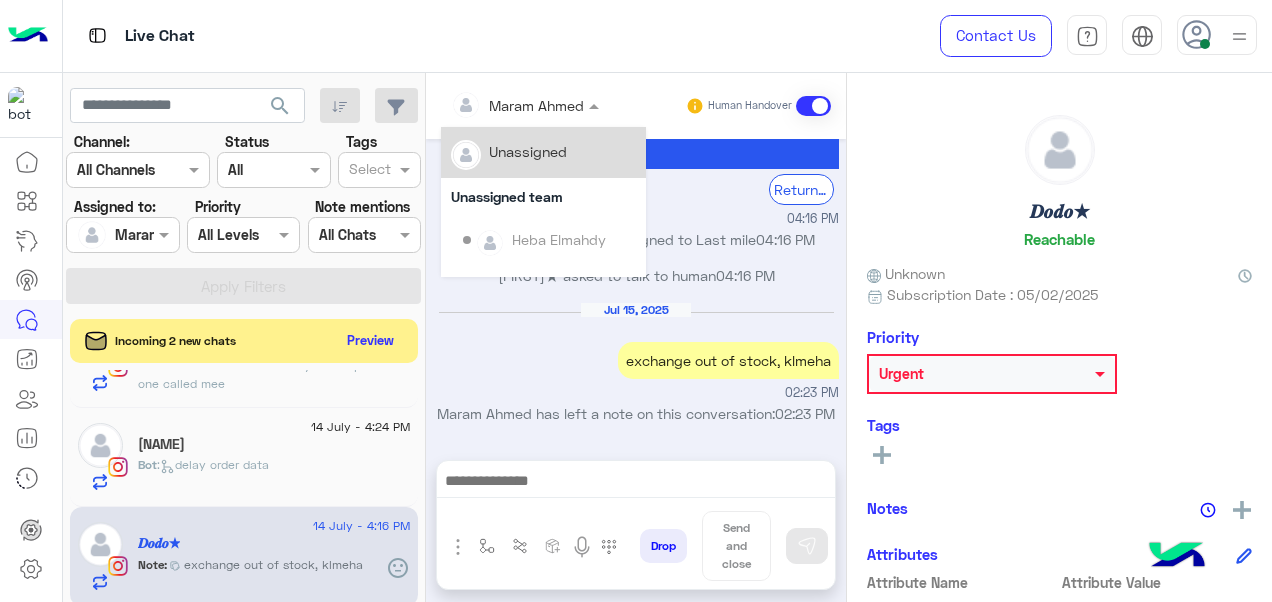scroll, scrollTop: 354, scrollLeft: 0, axis: vertical 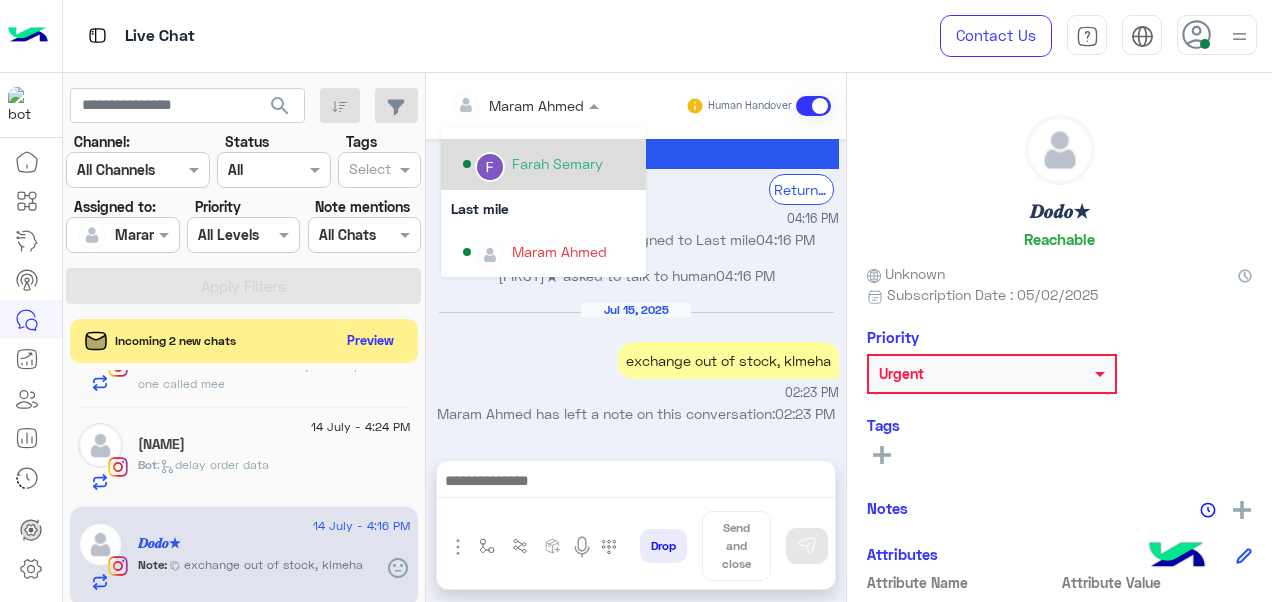 click on "Farah Semary" at bounding box center [549, 164] 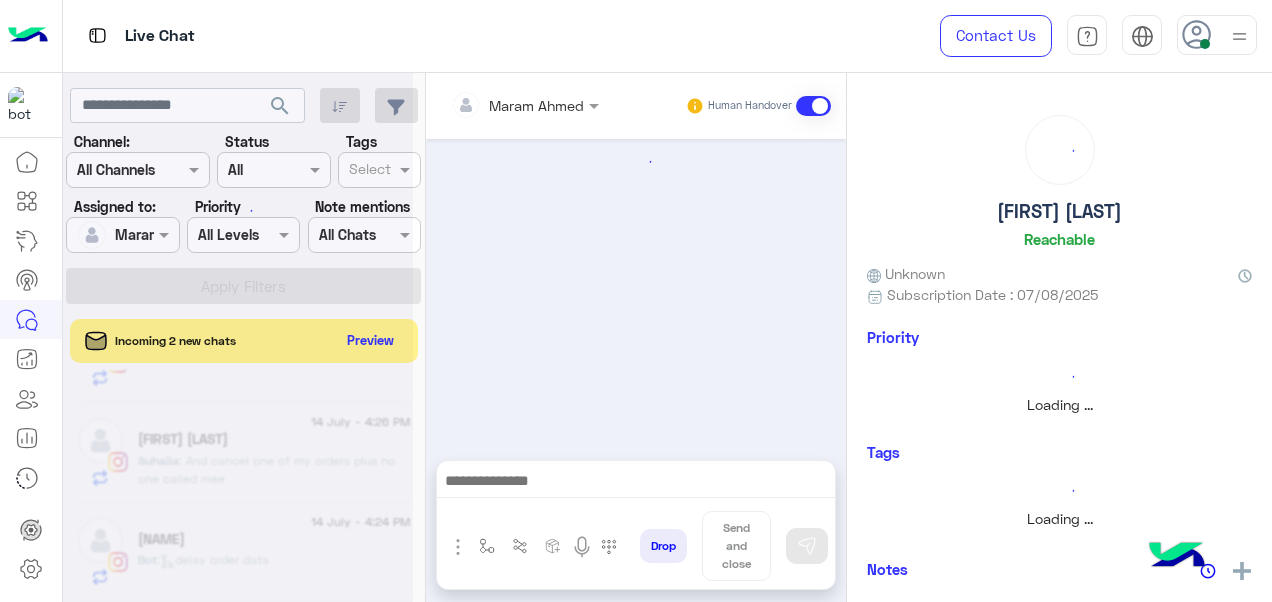 scroll, scrollTop: 369, scrollLeft: 0, axis: vertical 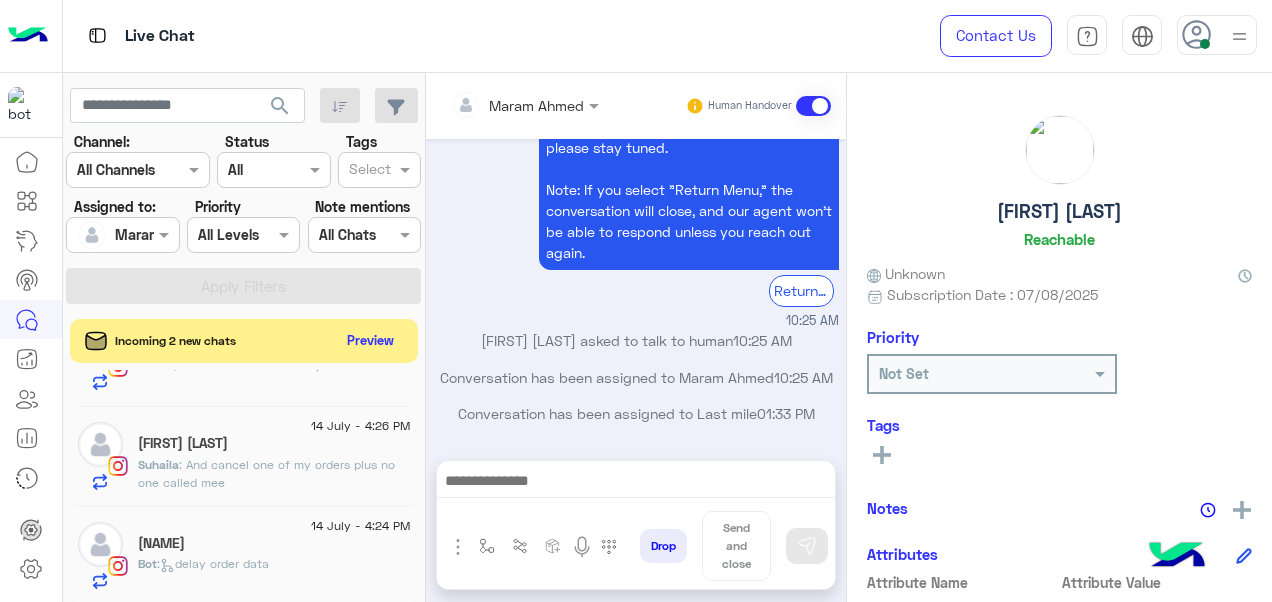 click on "14 July - 4:24 PM" 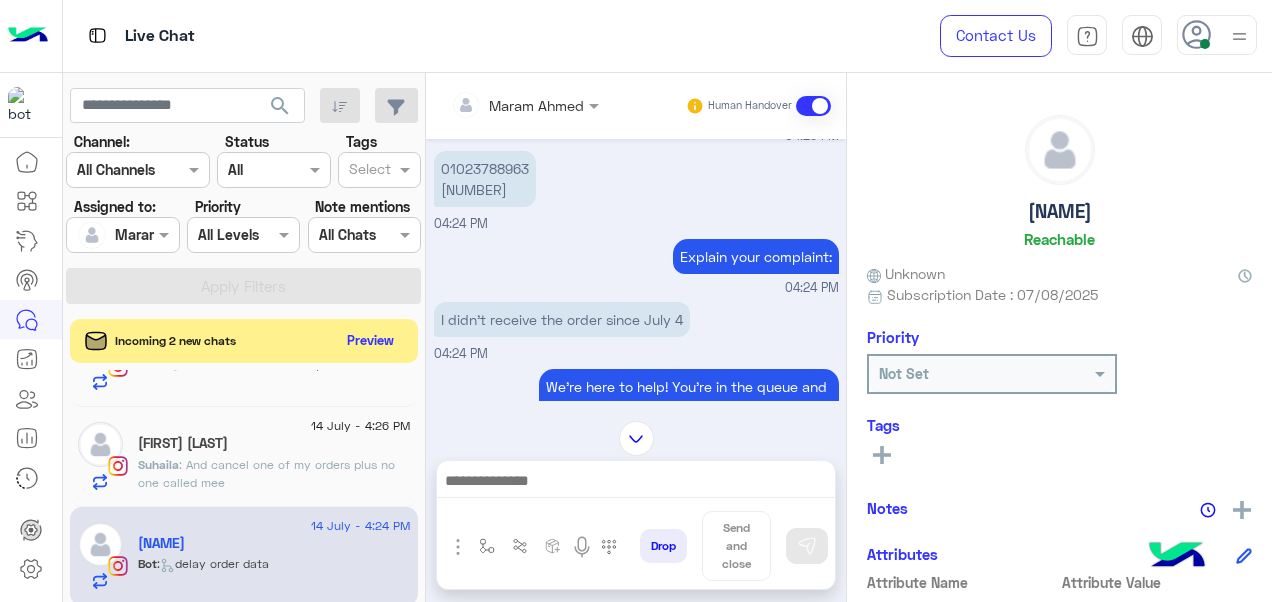 scroll, scrollTop: 612, scrollLeft: 0, axis: vertical 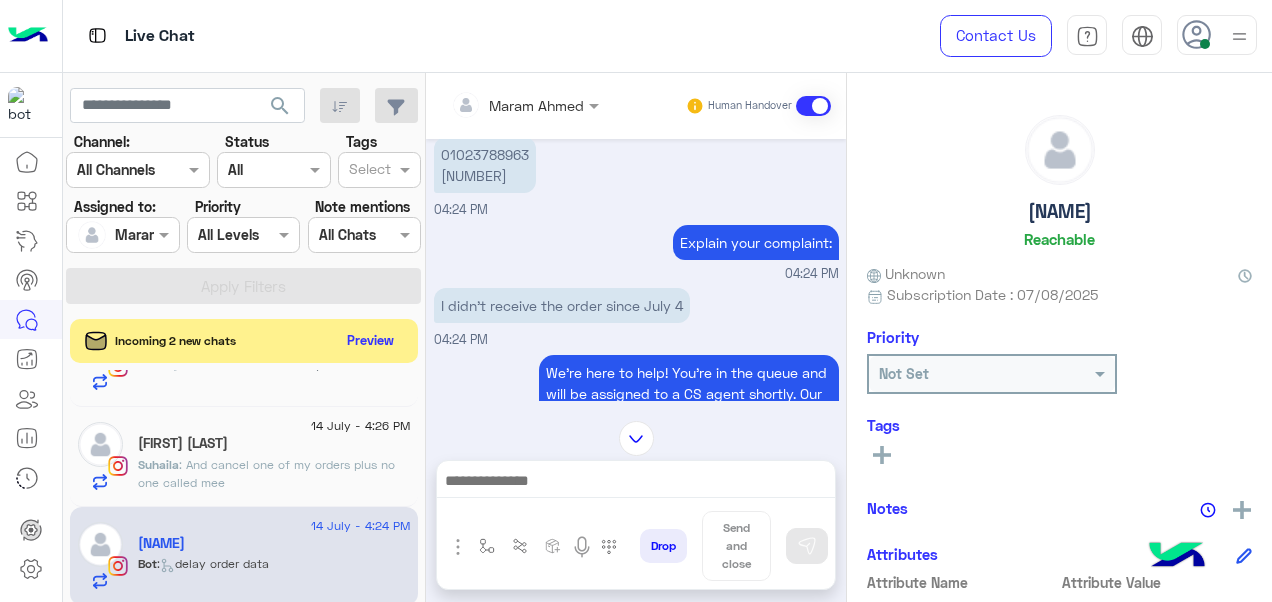 click on "[PHONE]  [ORDER_NUMBER]" at bounding box center (485, 165) 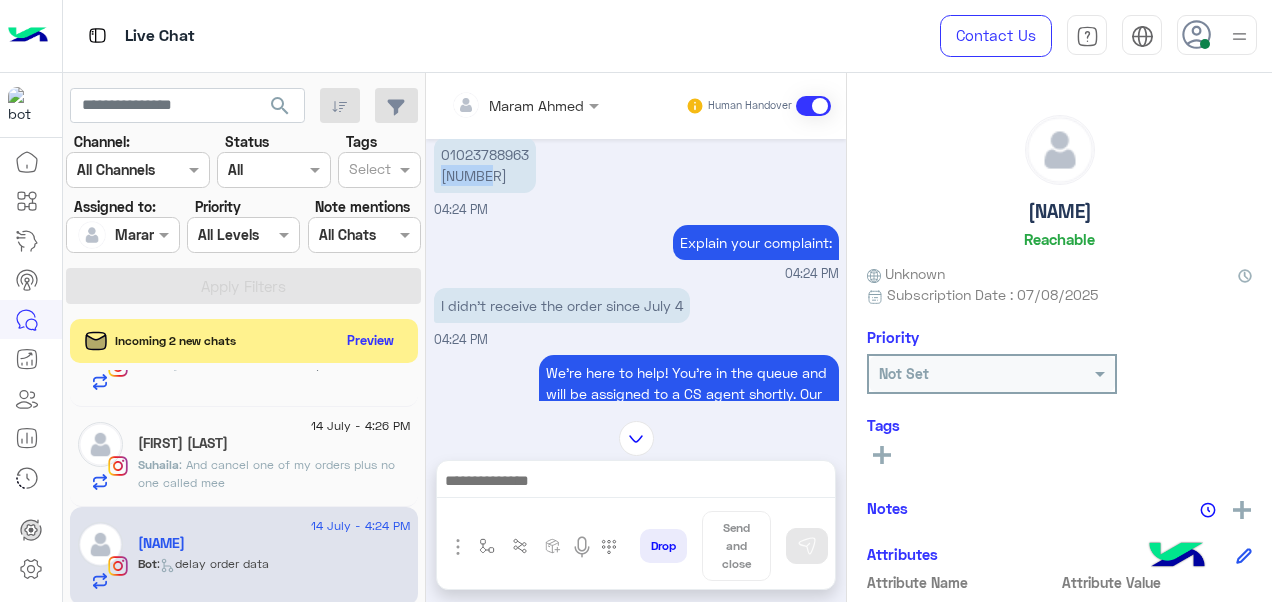 click on "[PHONE]  [ORDER_NUMBER]" at bounding box center (485, 165) 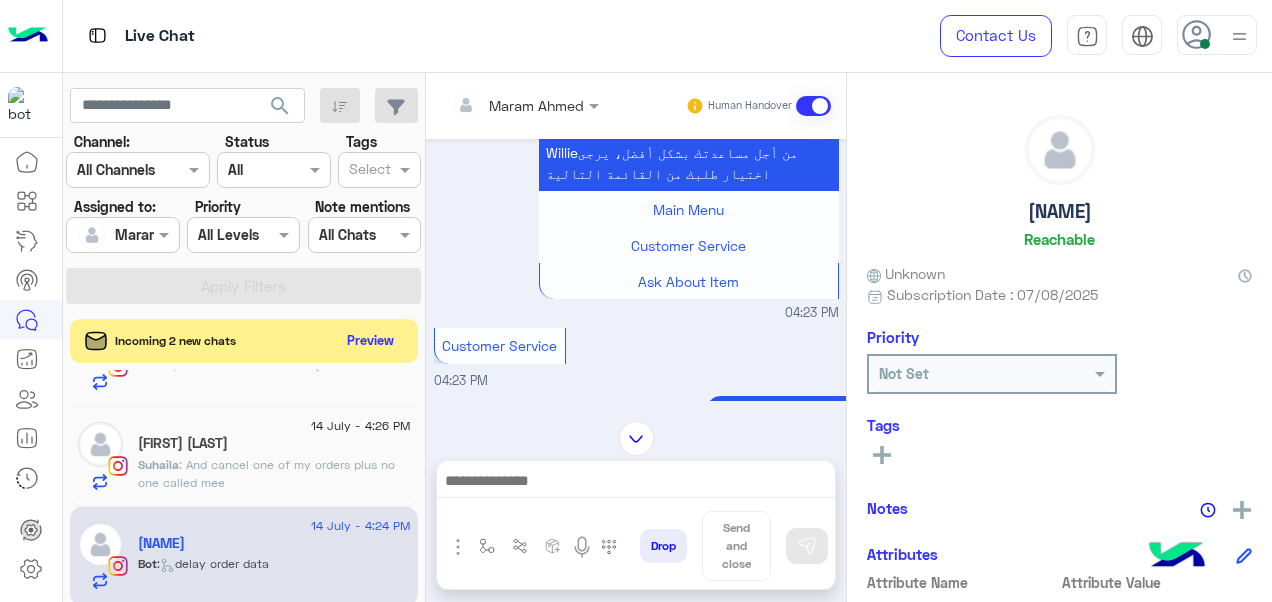 scroll, scrollTop: 1016, scrollLeft: 0, axis: vertical 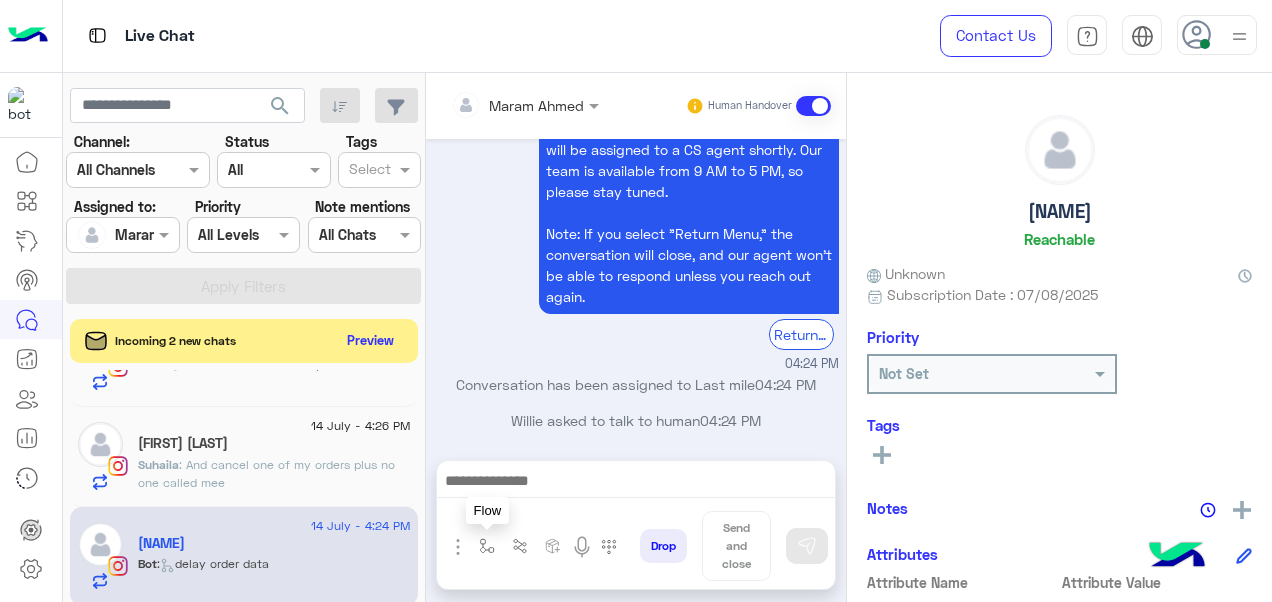 click at bounding box center [487, 546] 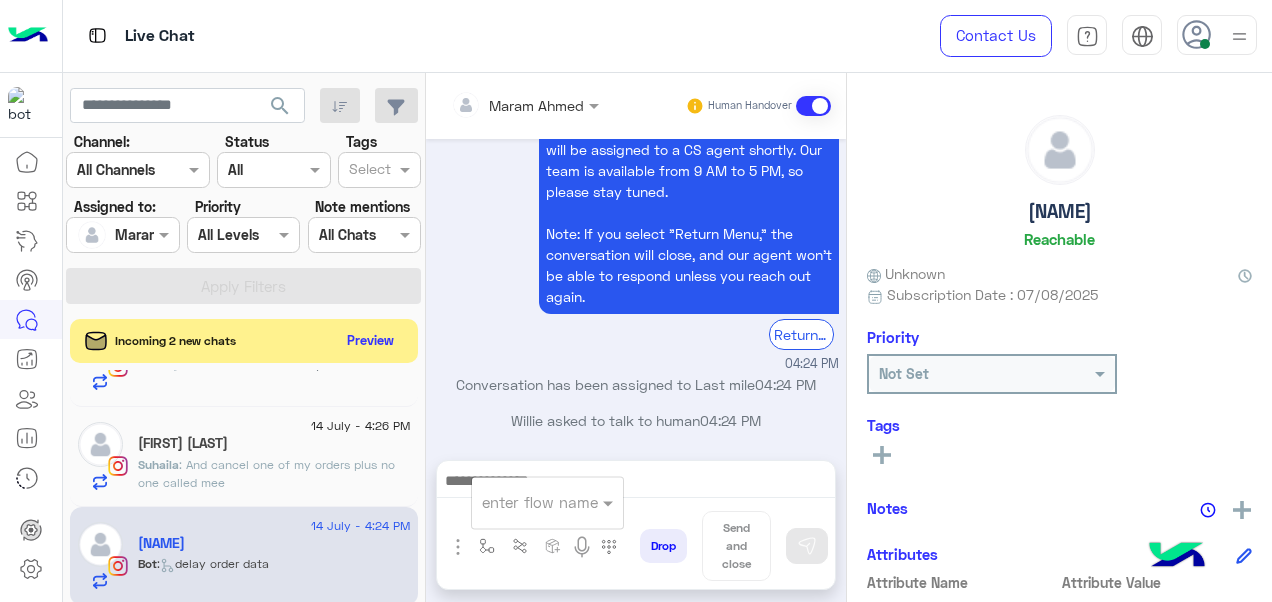 click at bounding box center [523, 502] 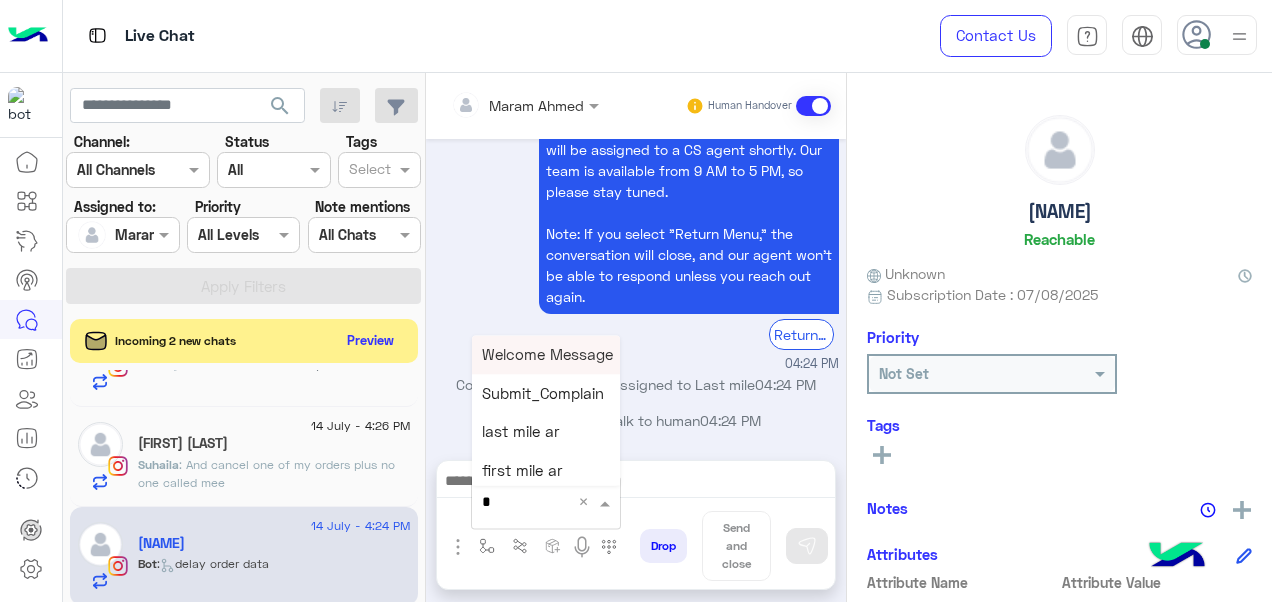 type on "*" 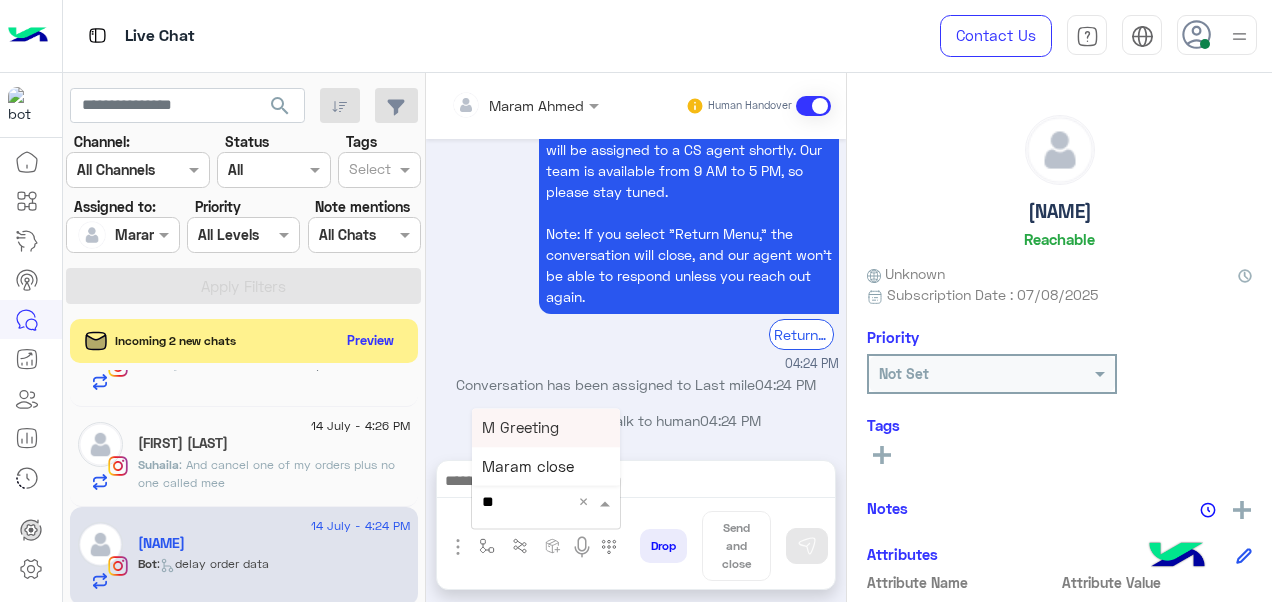 click on "M Greeting" at bounding box center (546, 427) 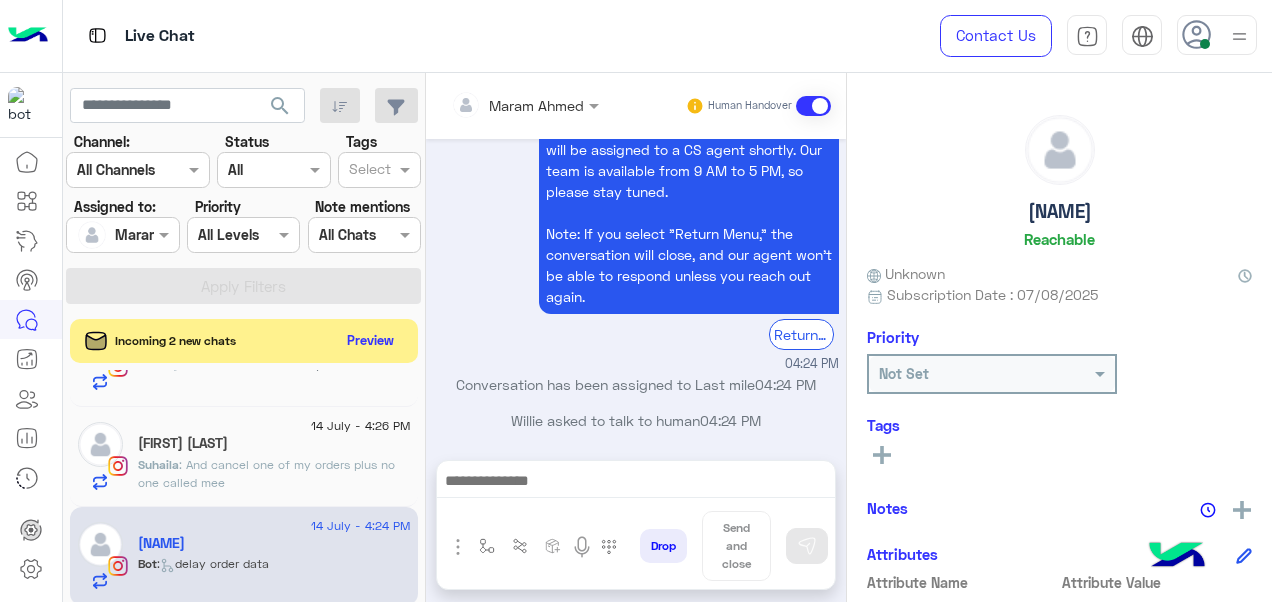 type on "**********" 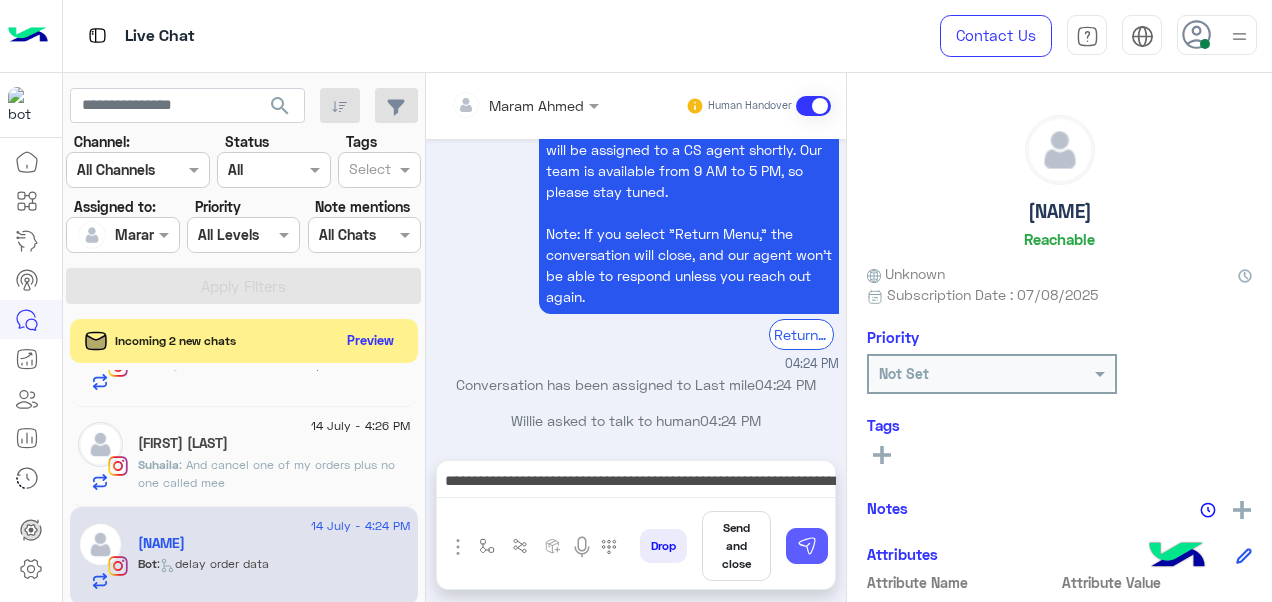 click at bounding box center (807, 546) 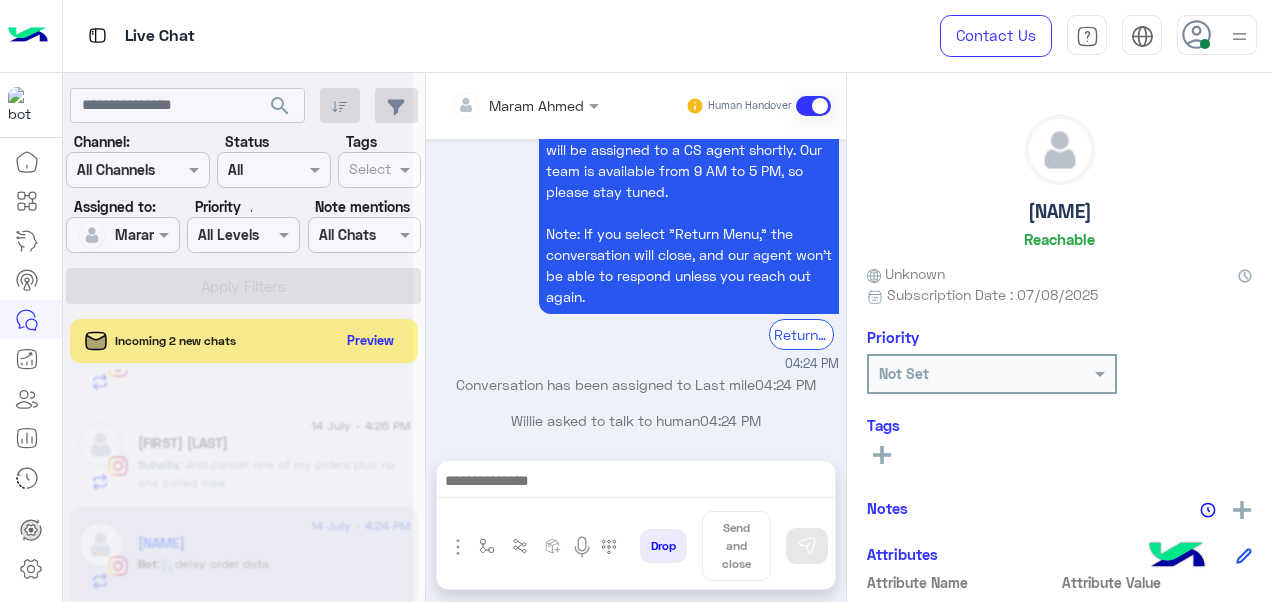 scroll, scrollTop: 1870, scrollLeft: 0, axis: vertical 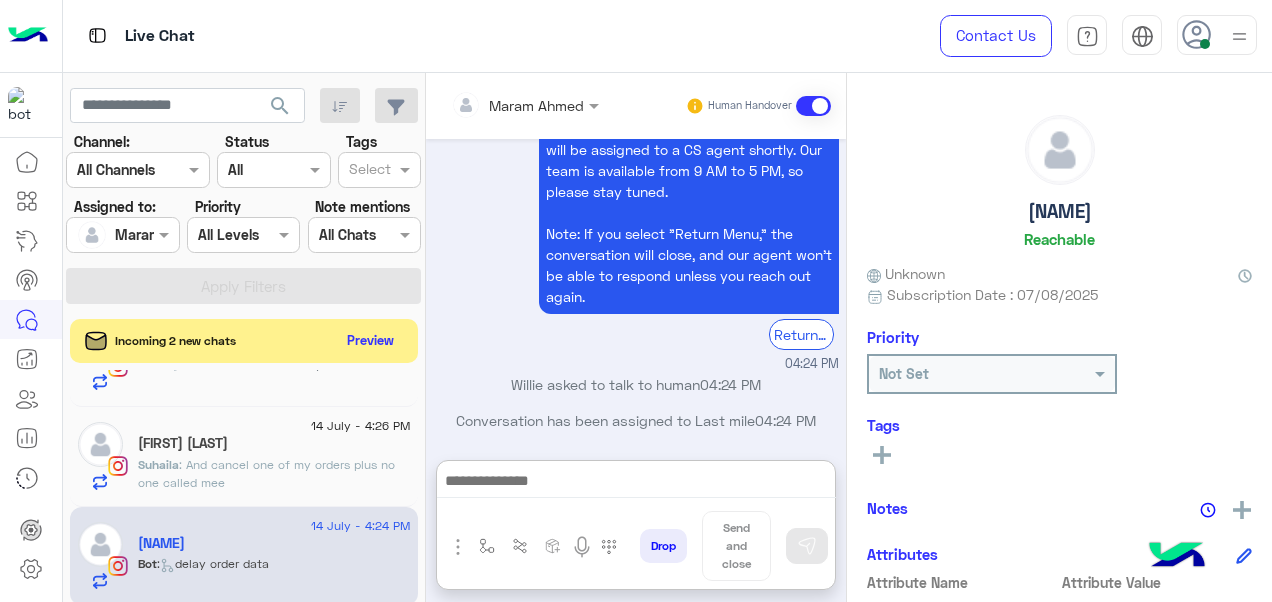 click at bounding box center [636, 483] 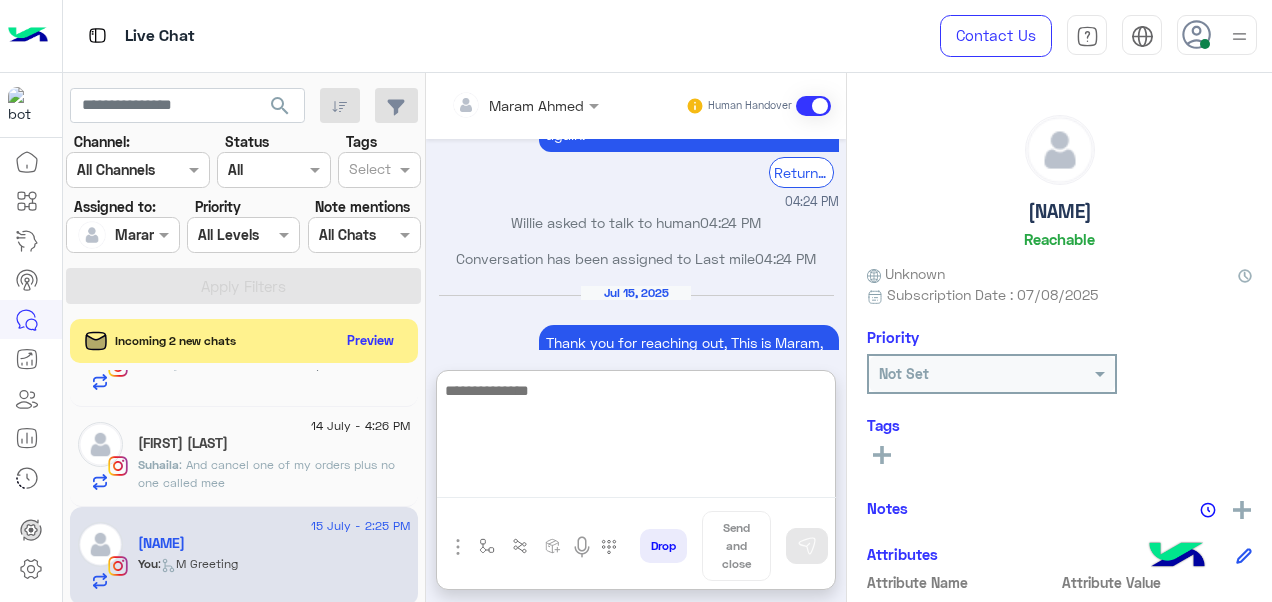 scroll, scrollTop: 2116, scrollLeft: 0, axis: vertical 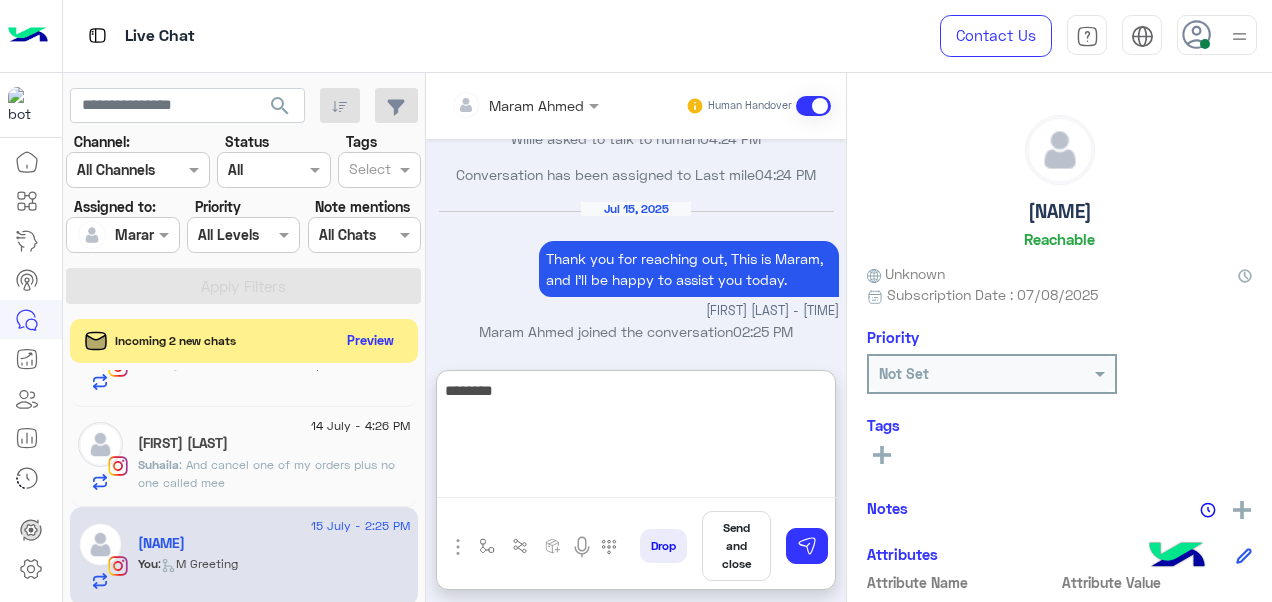 paste on "**********" 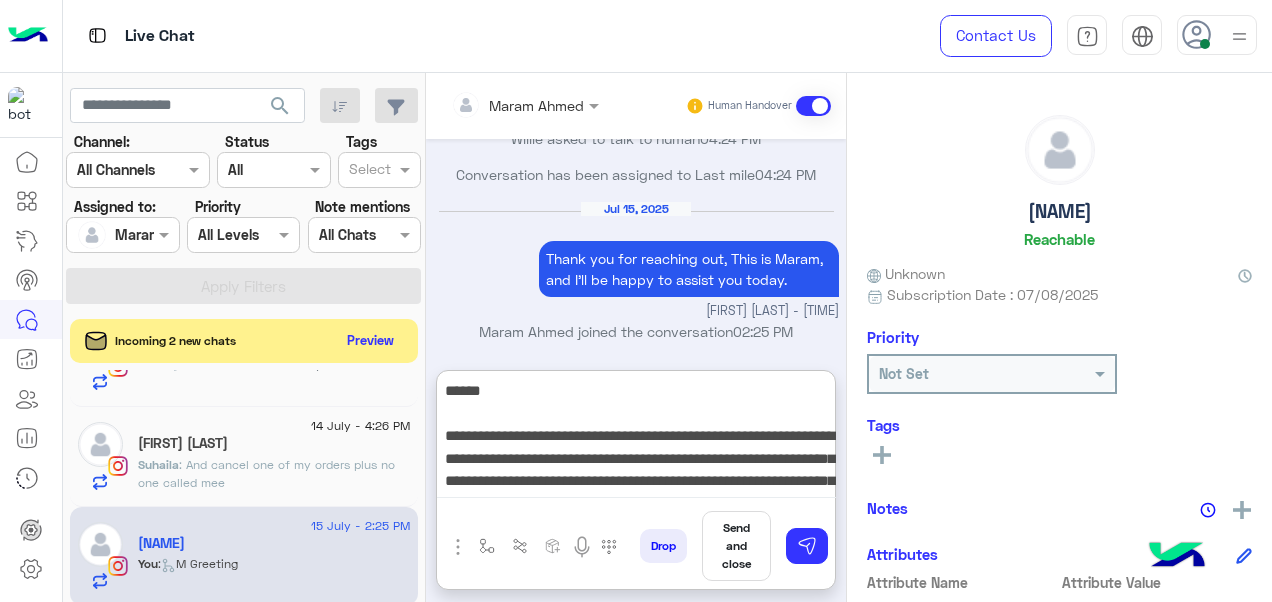 scroll, scrollTop: 60, scrollLeft: 0, axis: vertical 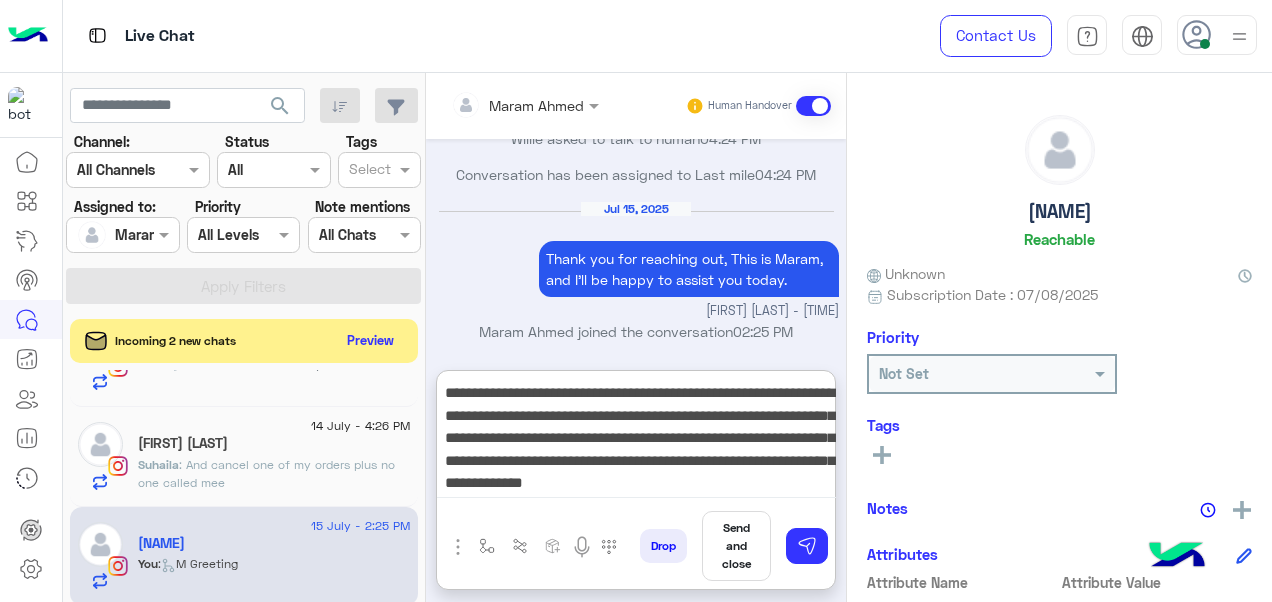 type on "**********" 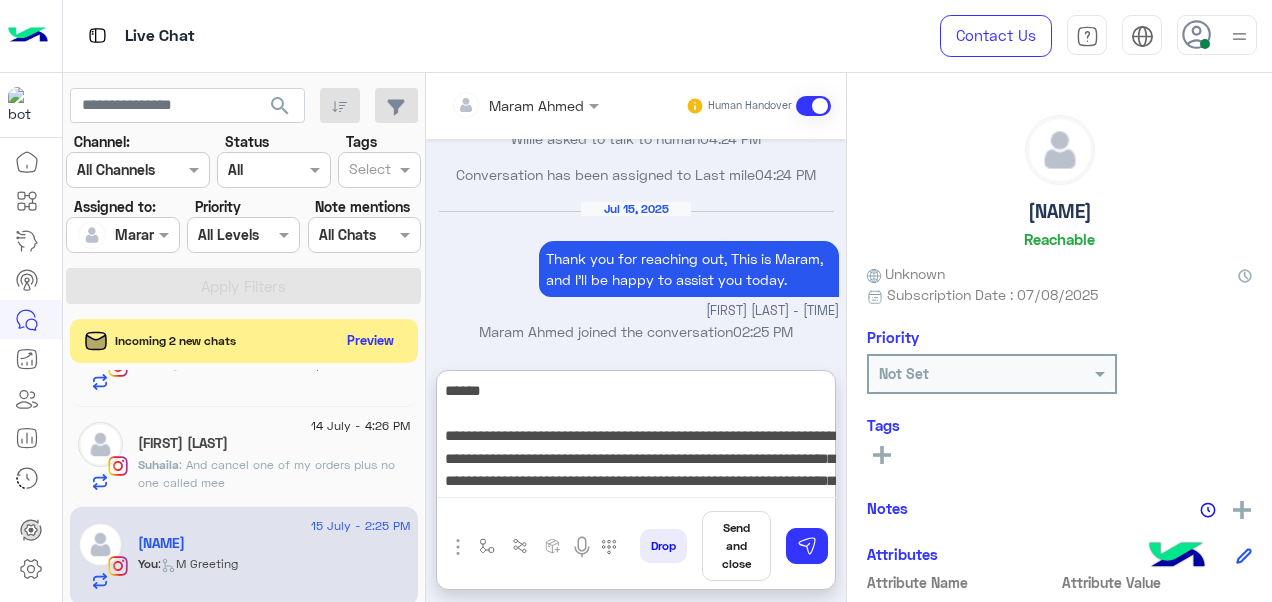 scroll, scrollTop: 64, scrollLeft: 0, axis: vertical 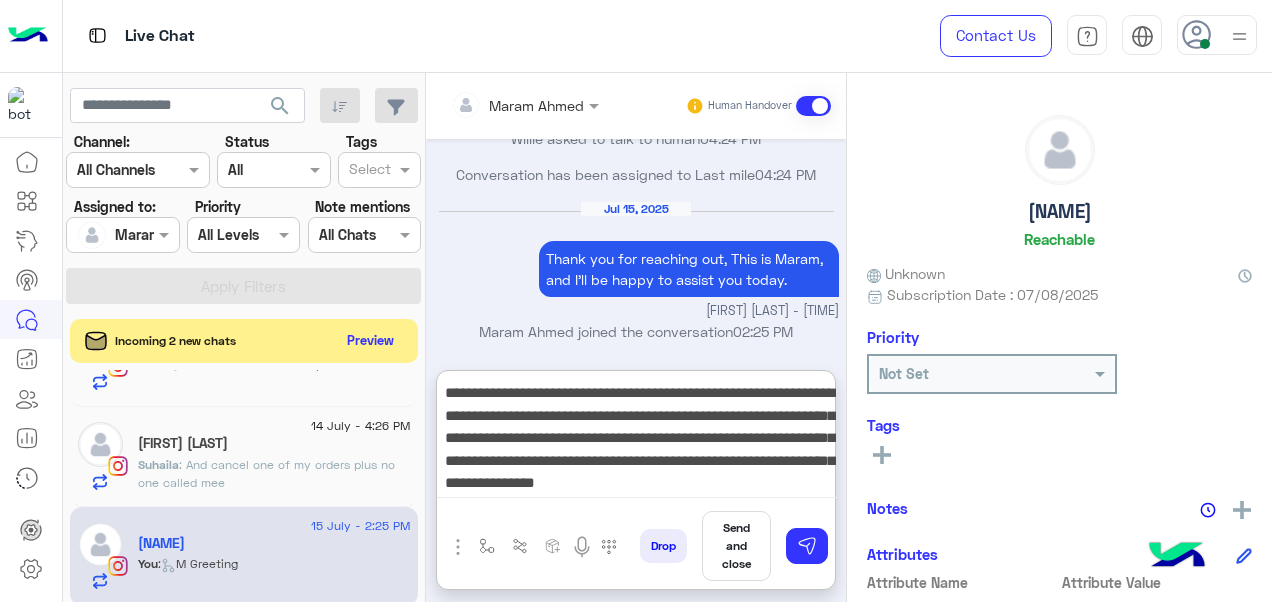 type 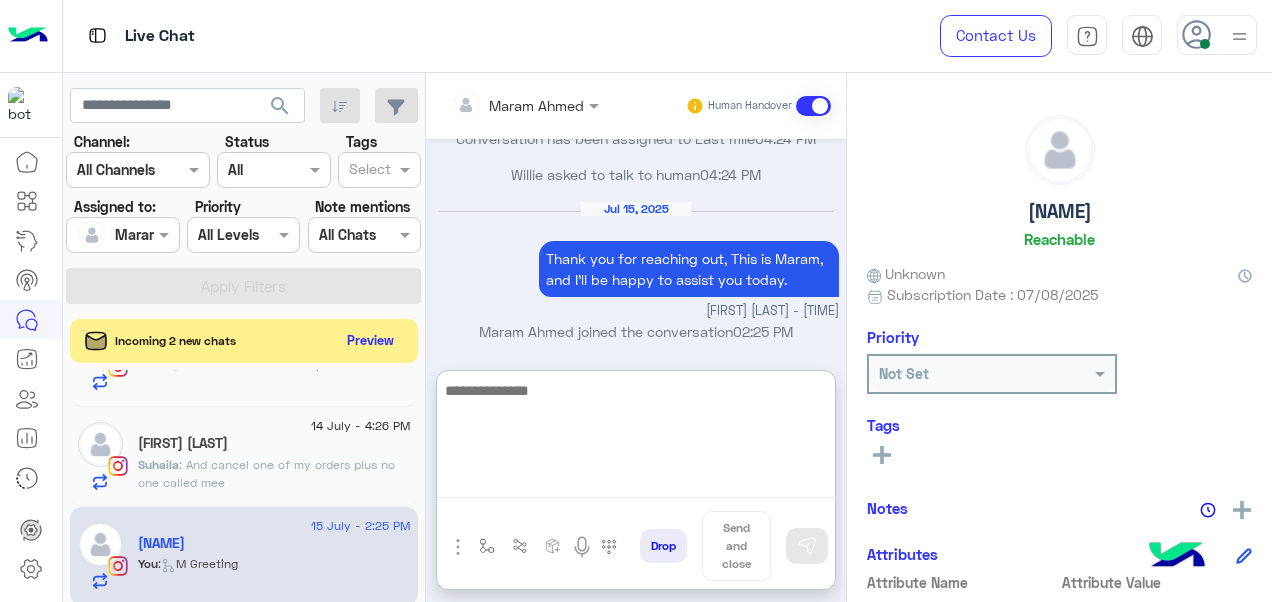 scroll, scrollTop: 0, scrollLeft: 0, axis: both 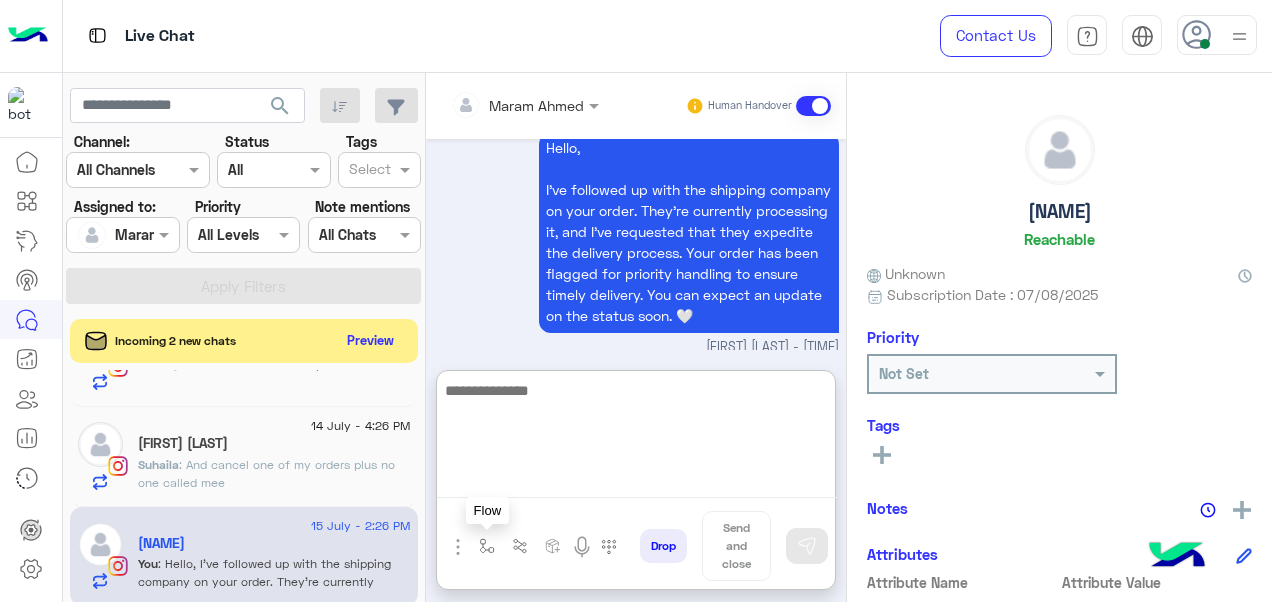 click at bounding box center (487, 546) 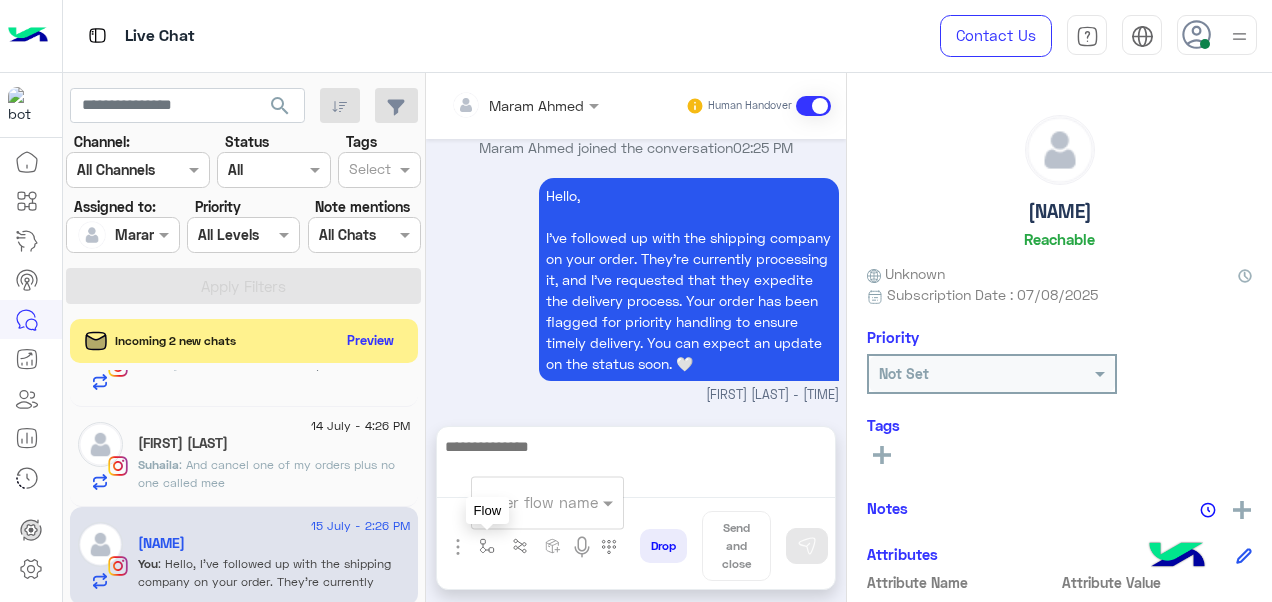 scroll, scrollTop: 2258, scrollLeft: 0, axis: vertical 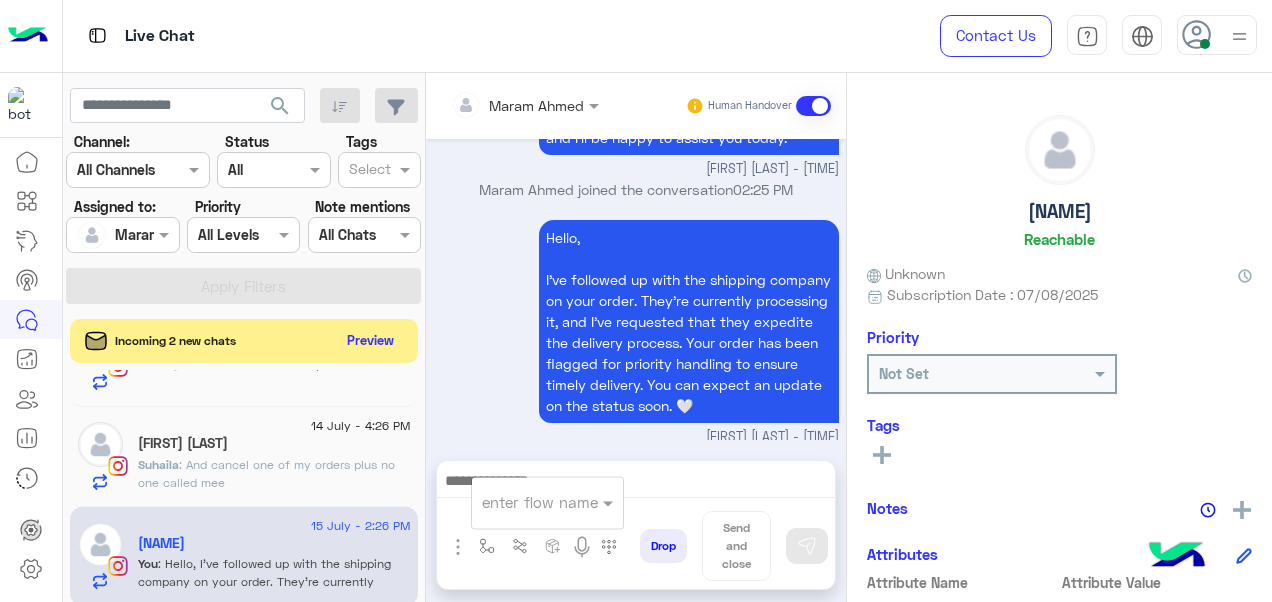 click at bounding box center [523, 502] 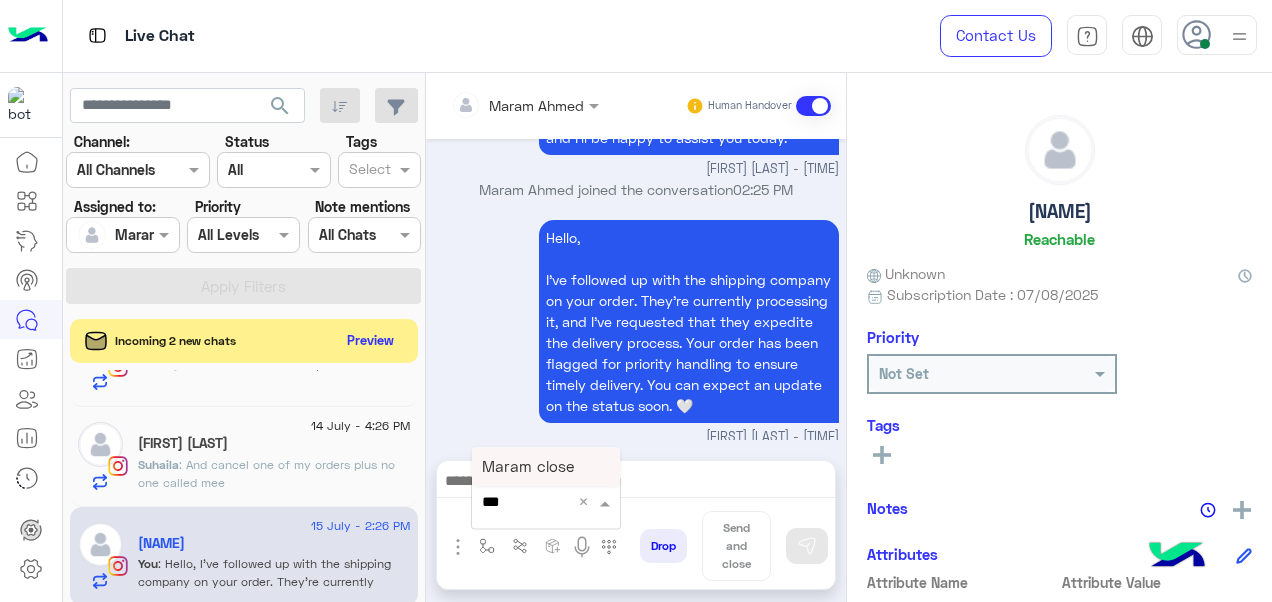 type on "****" 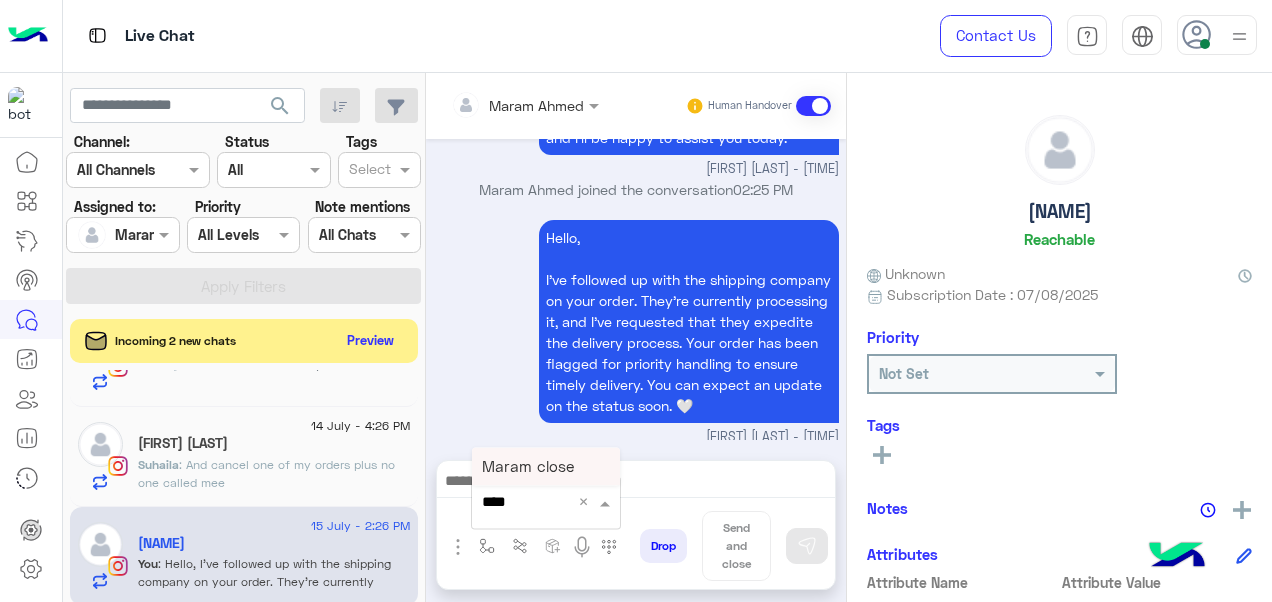 click on "Maram close" at bounding box center [528, 466] 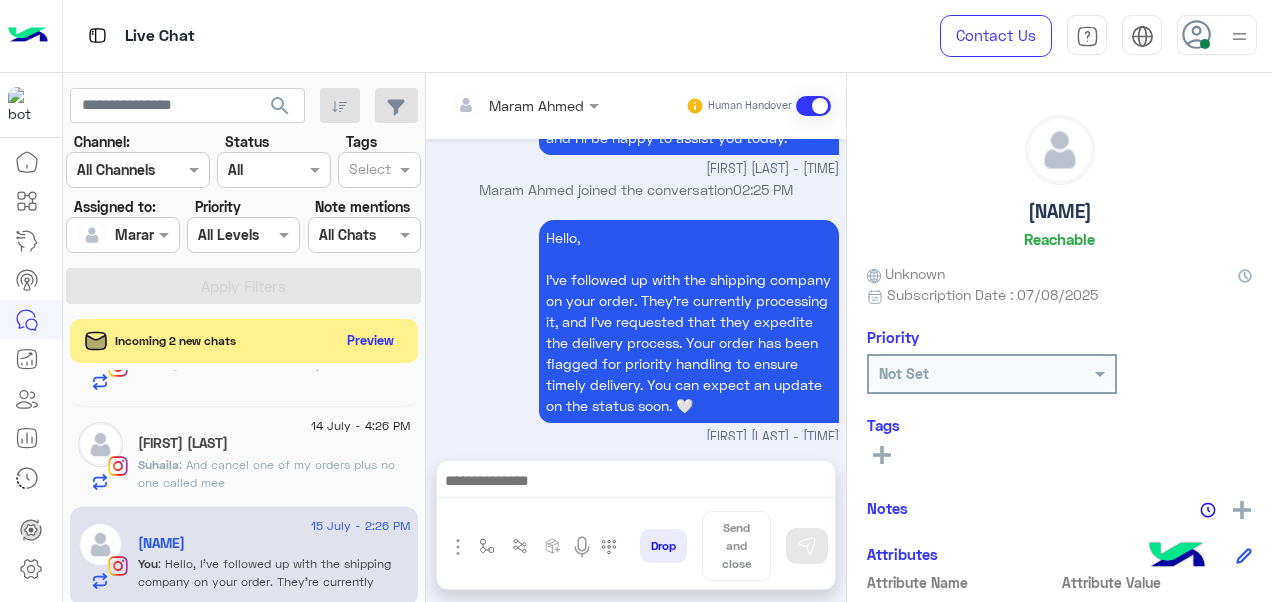 type on "**********" 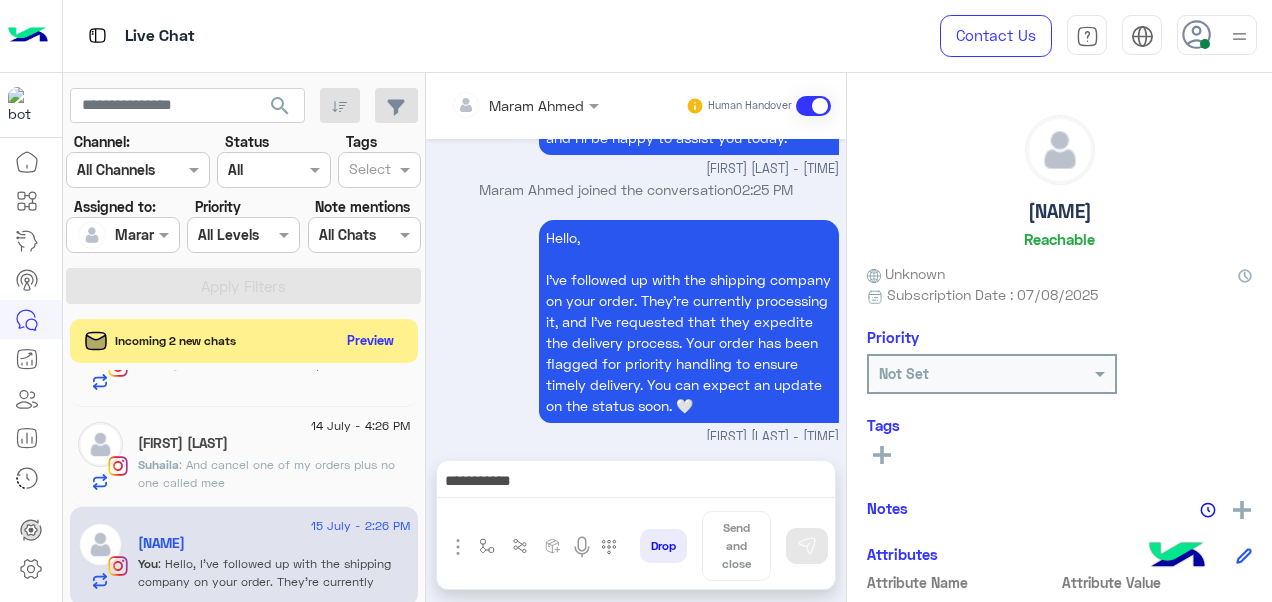 scroll, scrollTop: 2261, scrollLeft: 0, axis: vertical 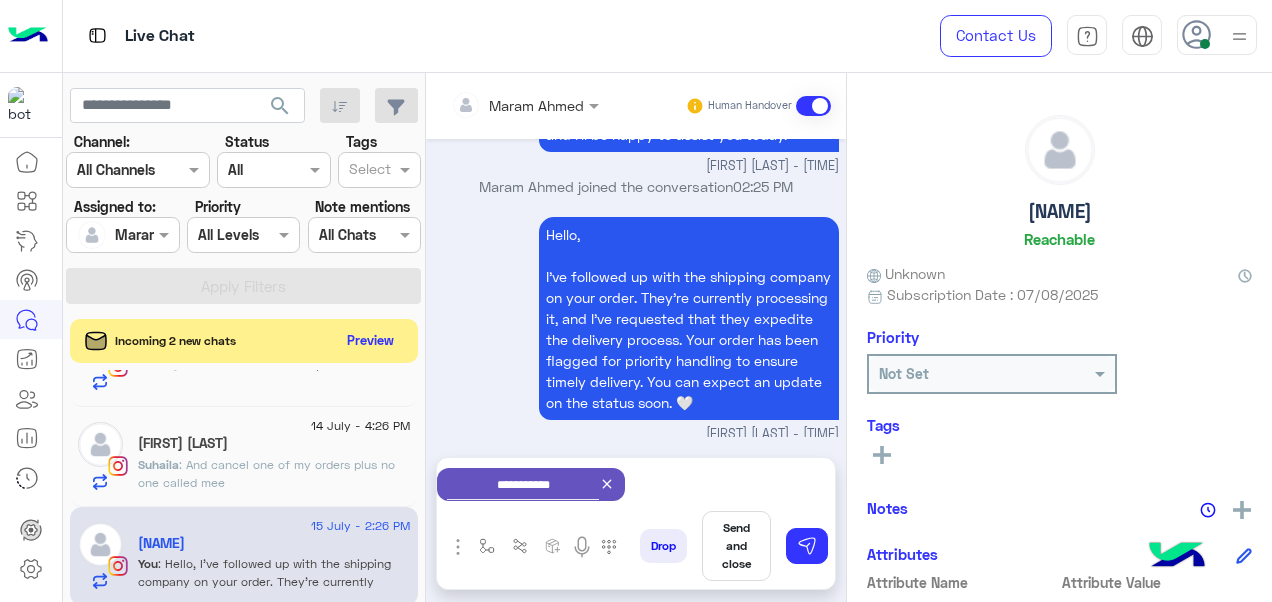 click on "Send and close" at bounding box center [736, 546] 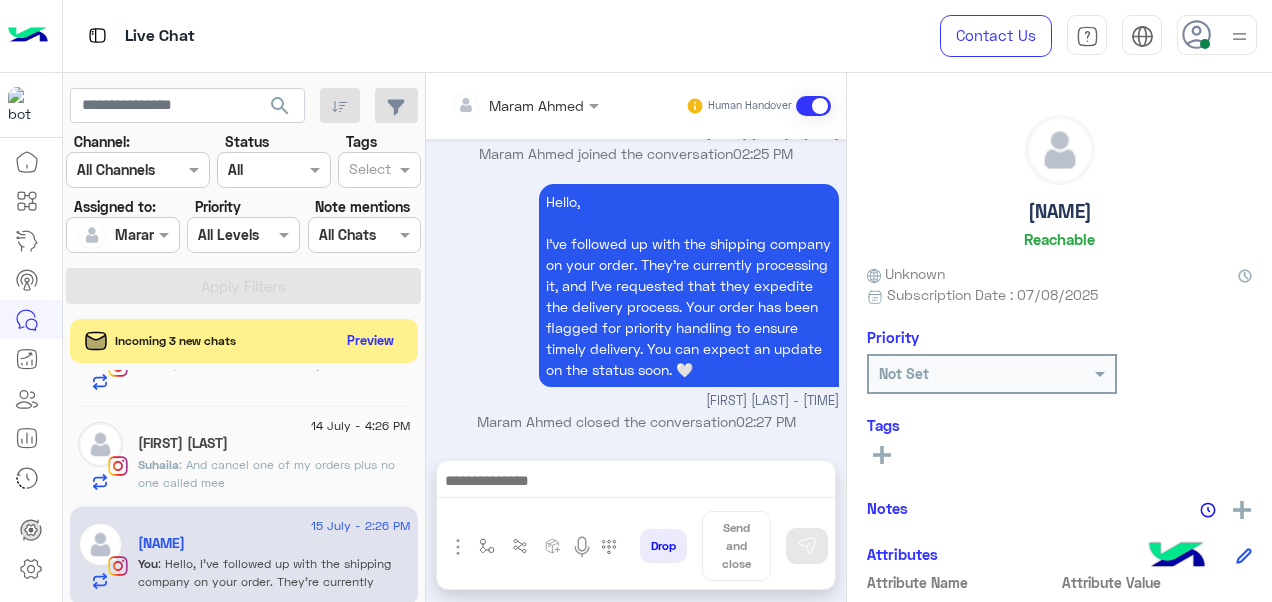 scroll, scrollTop: 2261, scrollLeft: 0, axis: vertical 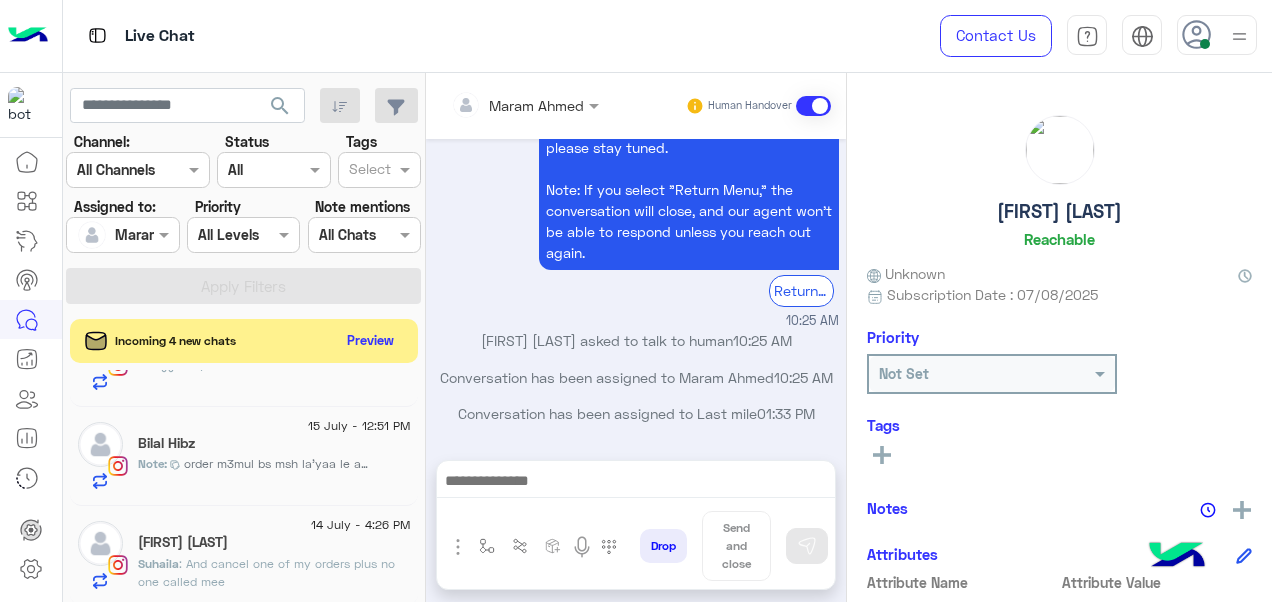 click on ": And cancel one of my orders plus no one called mee" 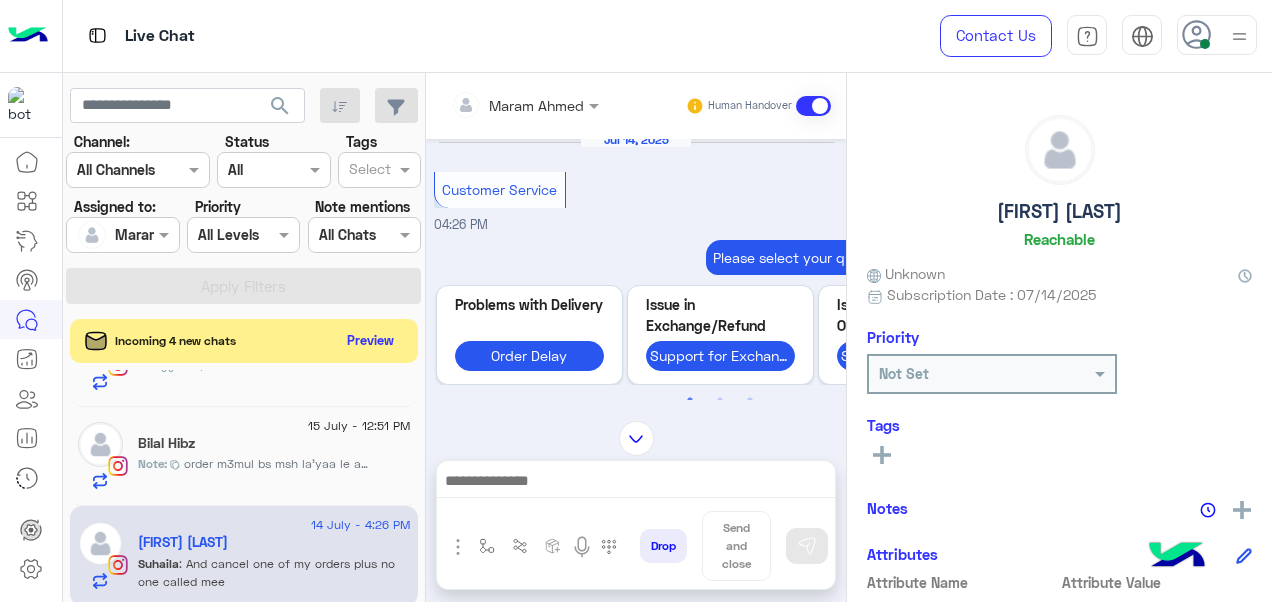 scroll, scrollTop: 0, scrollLeft: 0, axis: both 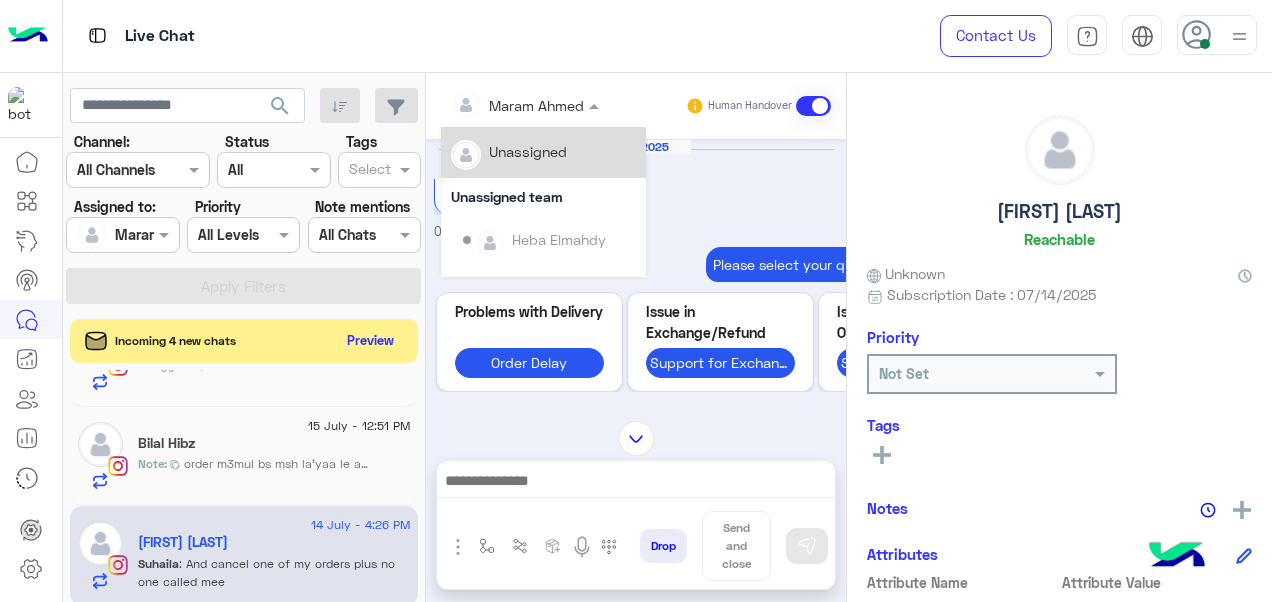 drag, startPoint x: 542, startPoint y: 115, endPoint x: 564, endPoint y: 169, distance: 58.30952 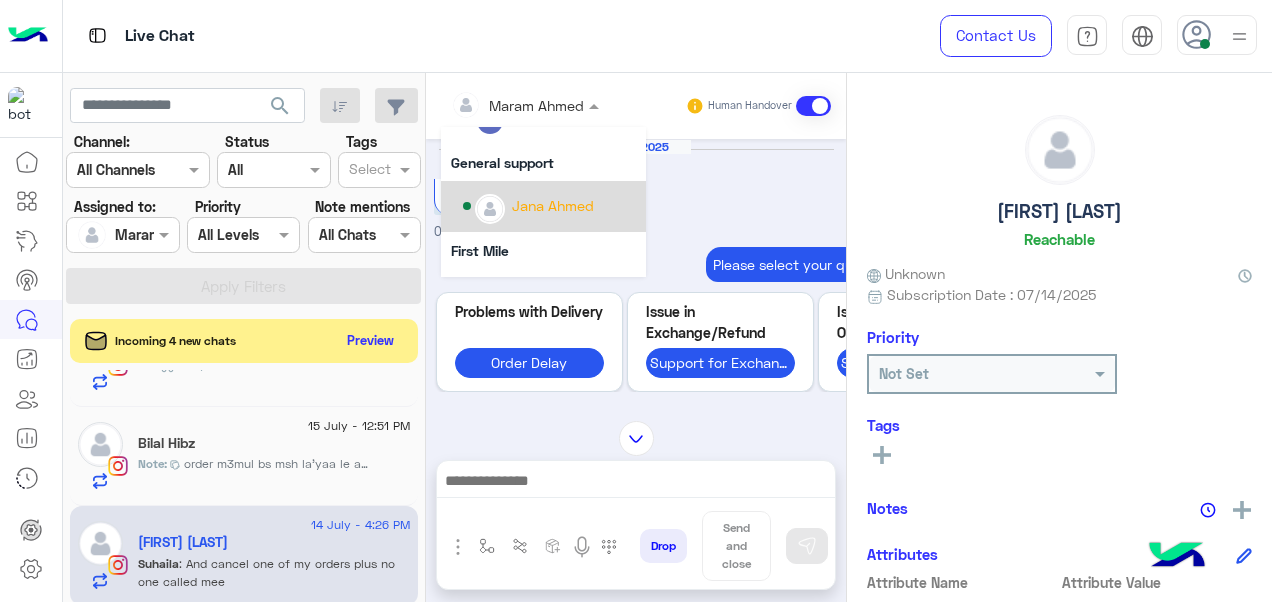 scroll, scrollTop: 226, scrollLeft: 0, axis: vertical 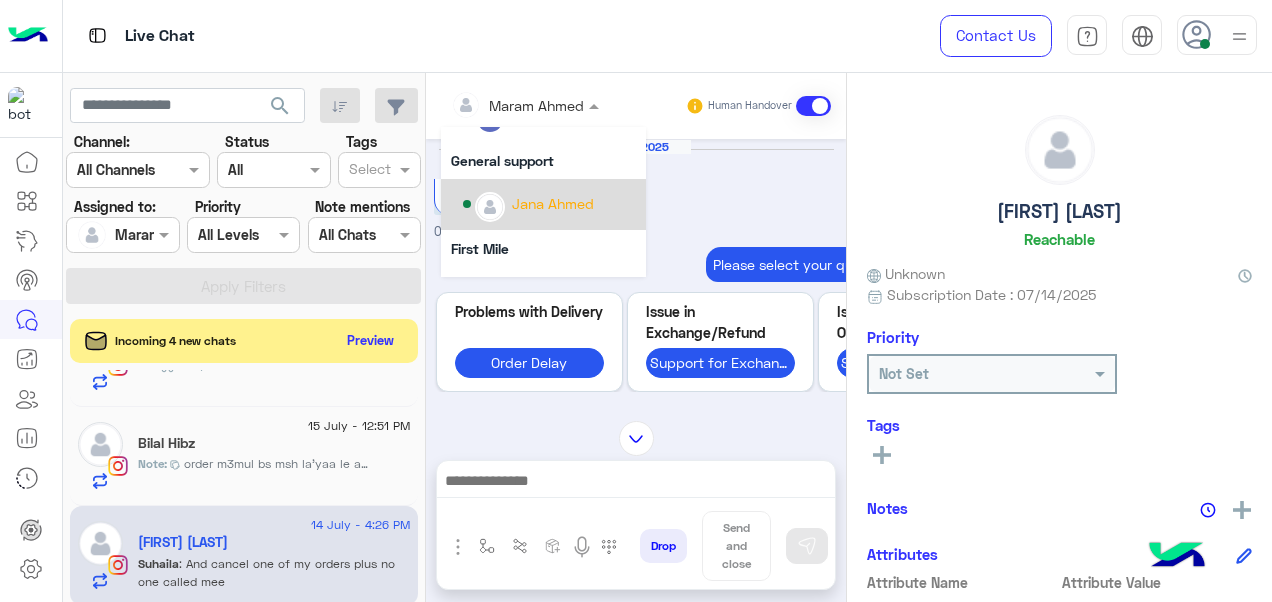 click on "Jana Ahmed" at bounding box center [553, 203] 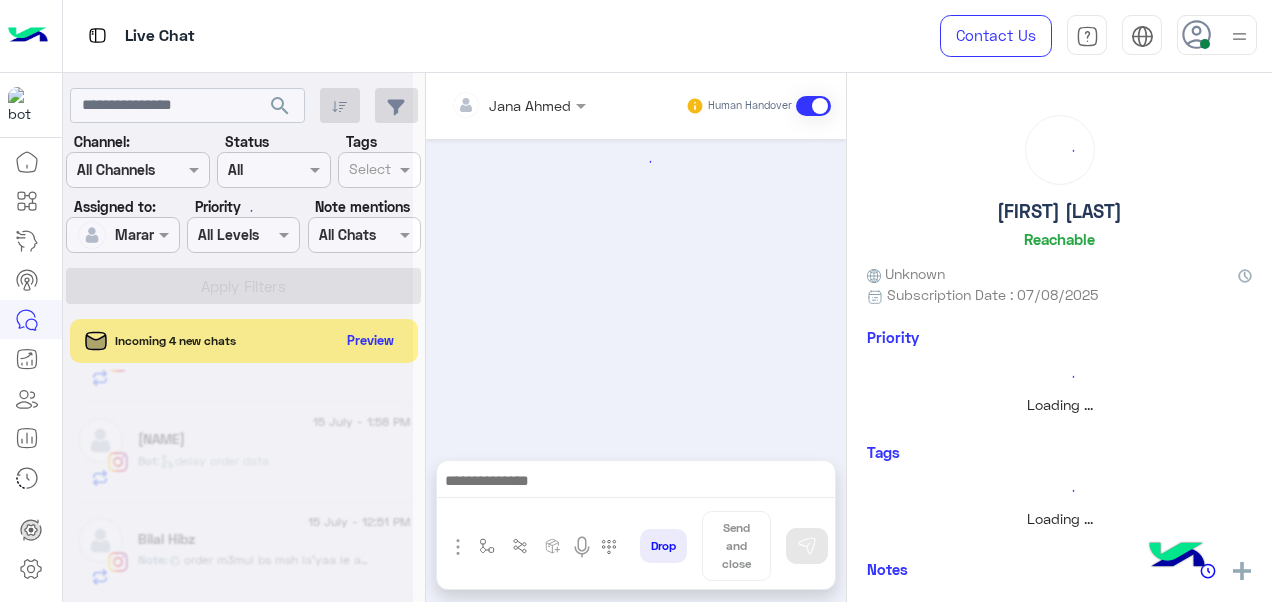 scroll, scrollTop: 171, scrollLeft: 0, axis: vertical 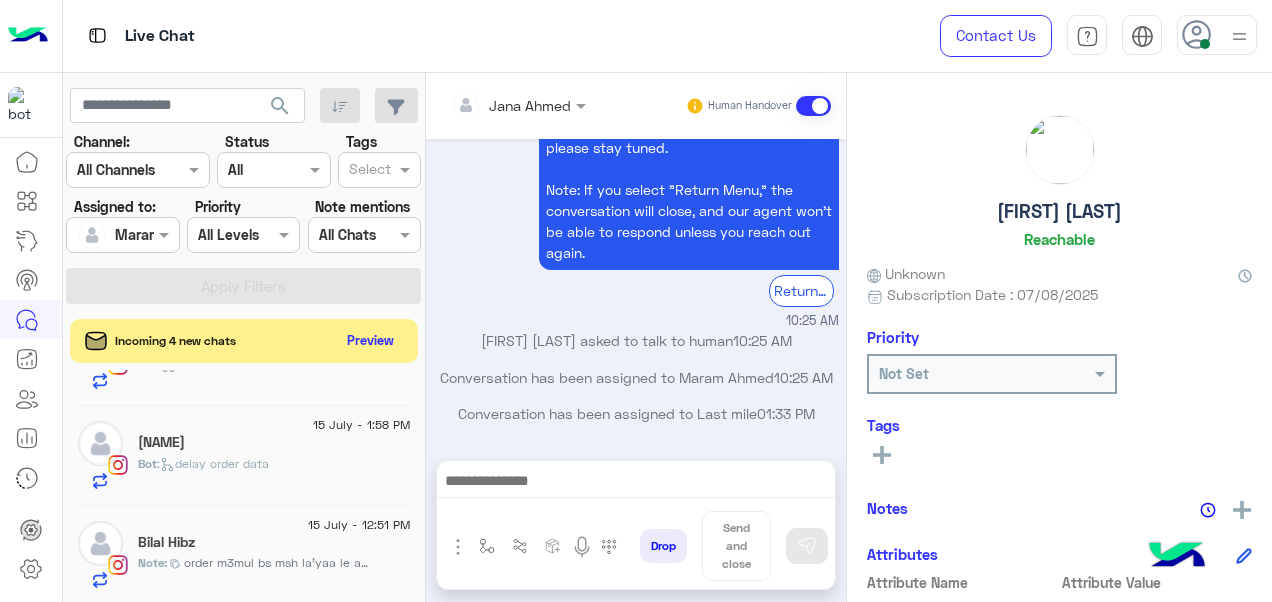click on "Bilal Hibz" 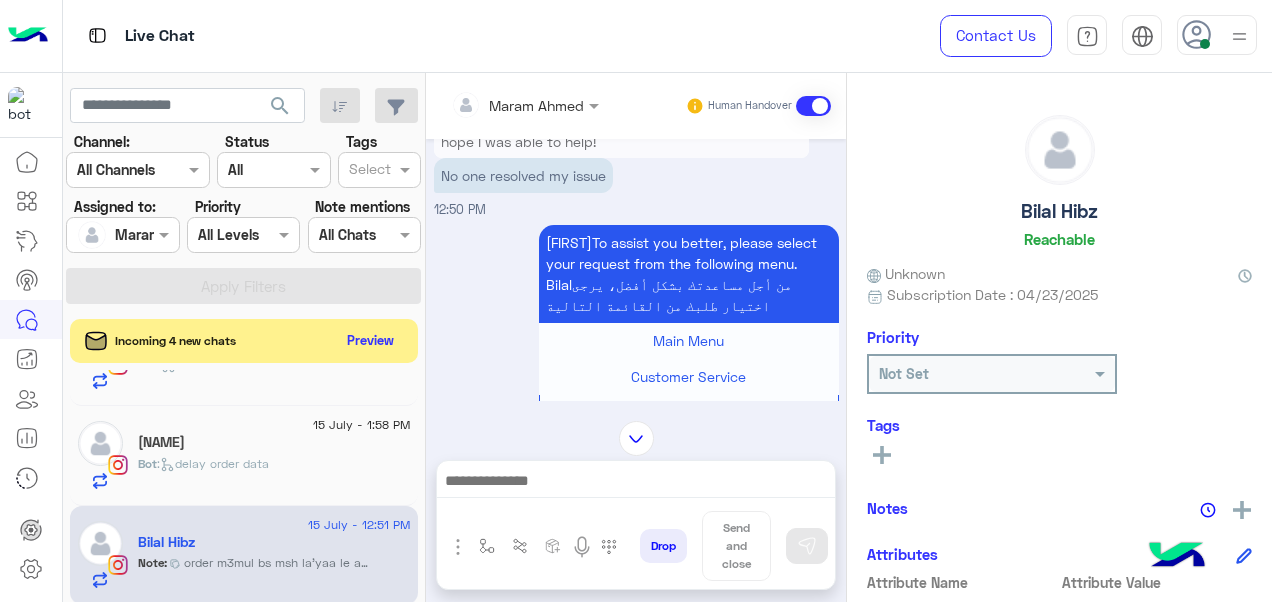 scroll, scrollTop: 684, scrollLeft: 0, axis: vertical 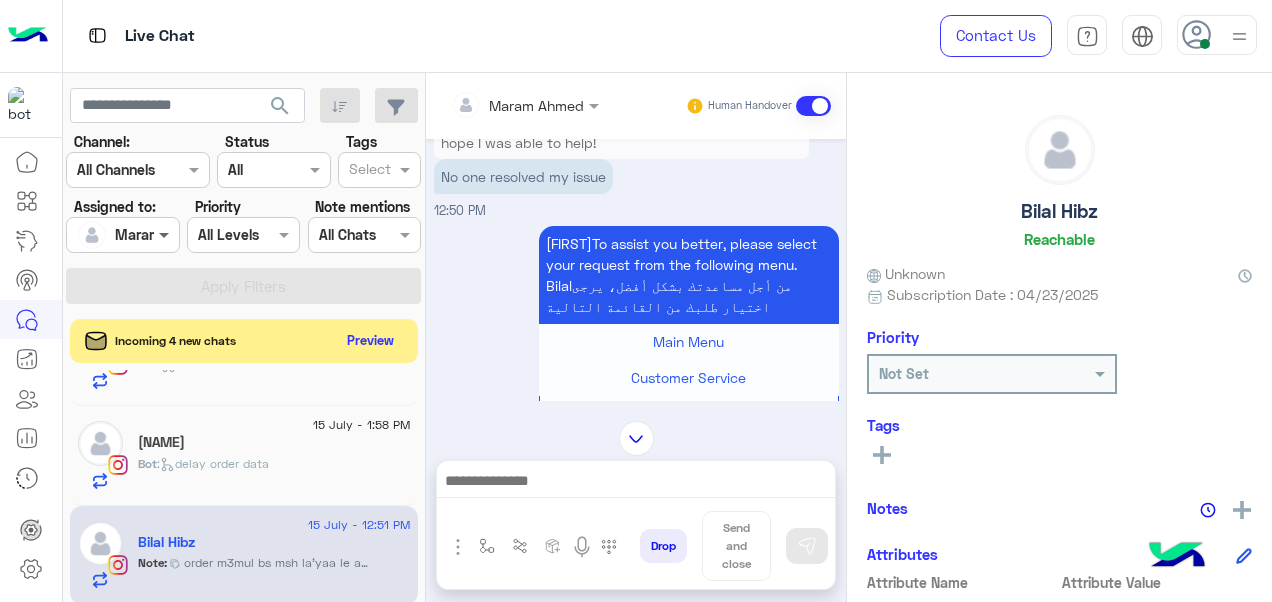 click at bounding box center [166, 234] 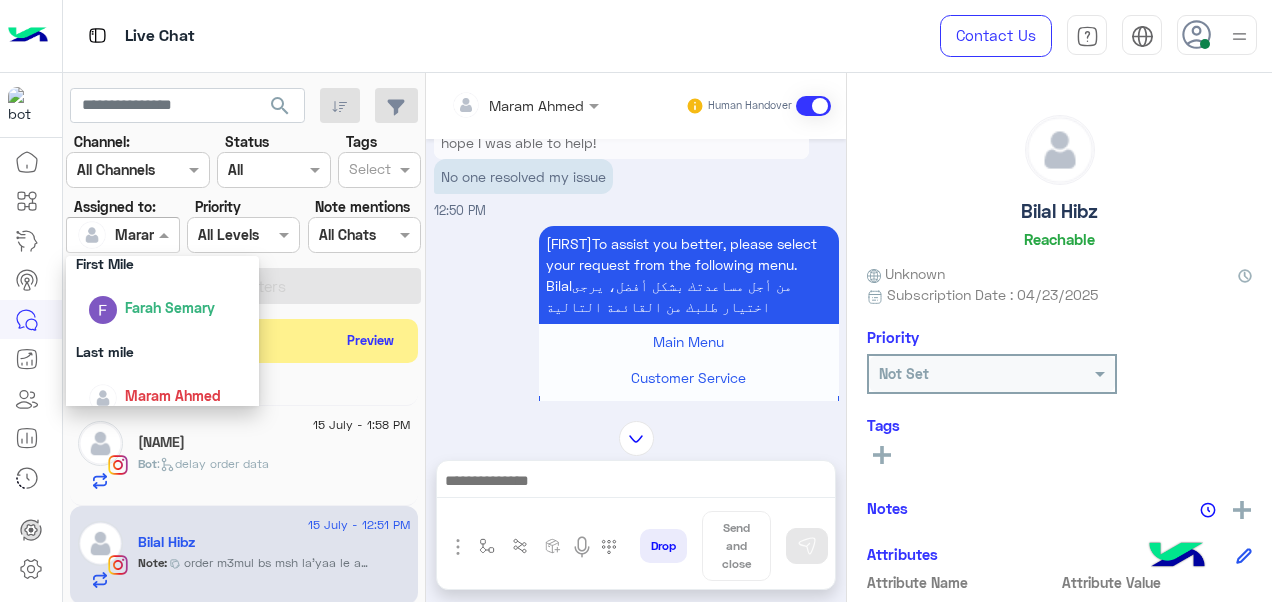 scroll, scrollTop: 392, scrollLeft: 0, axis: vertical 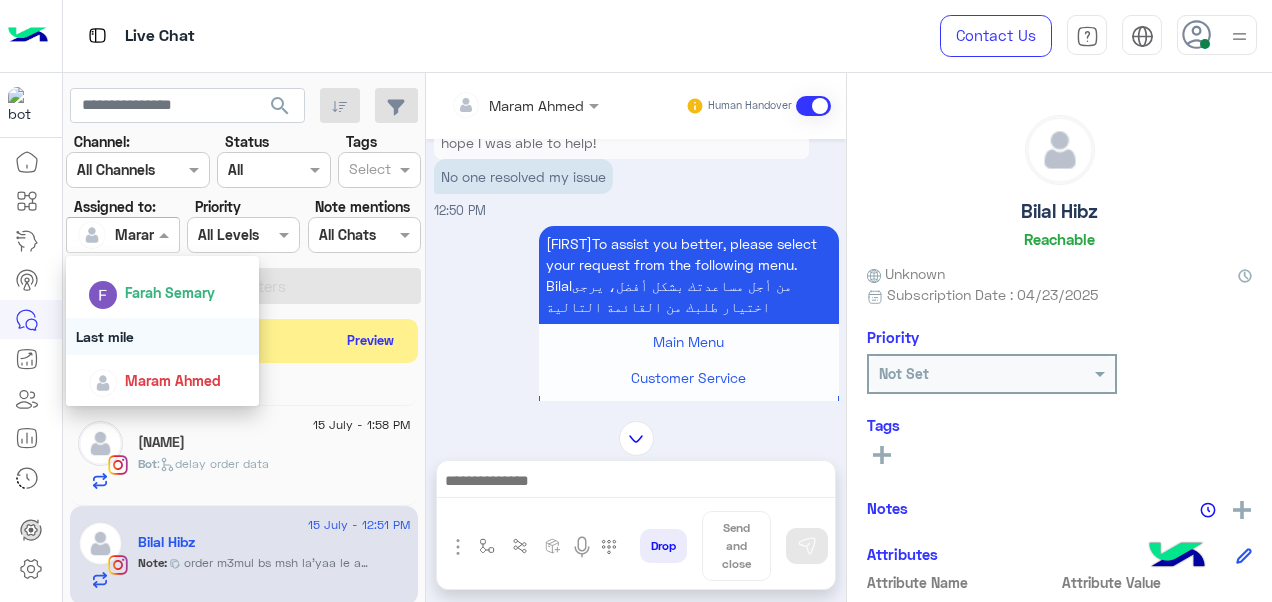 click on "Last mile" at bounding box center [163, 336] 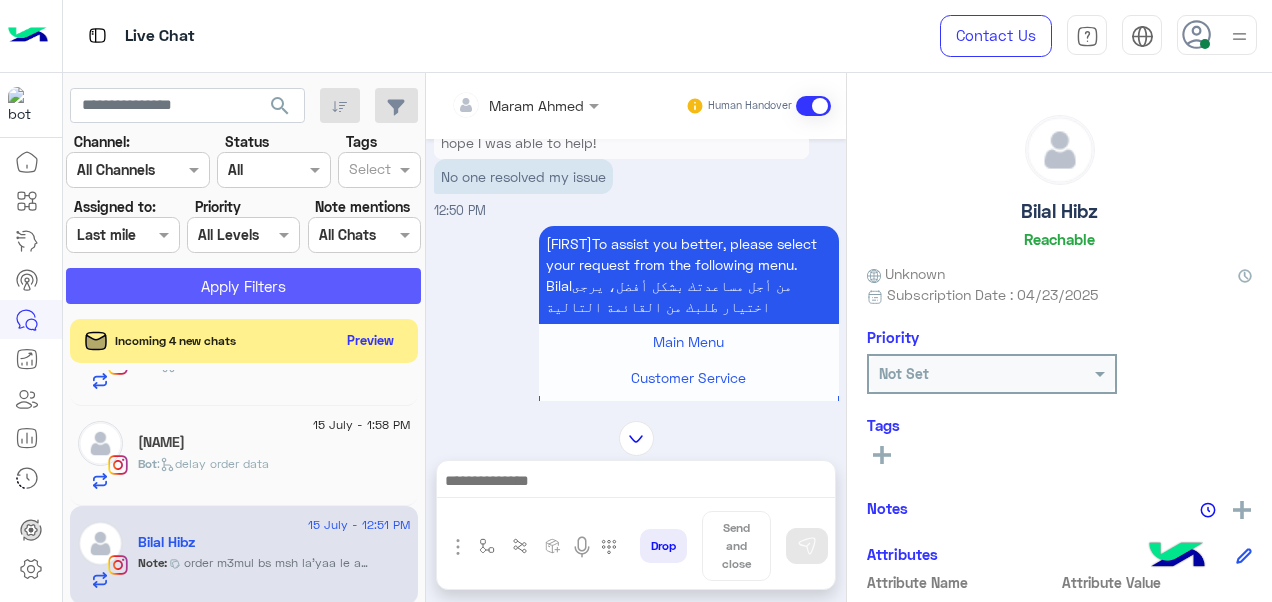 click on "Apply Filters" 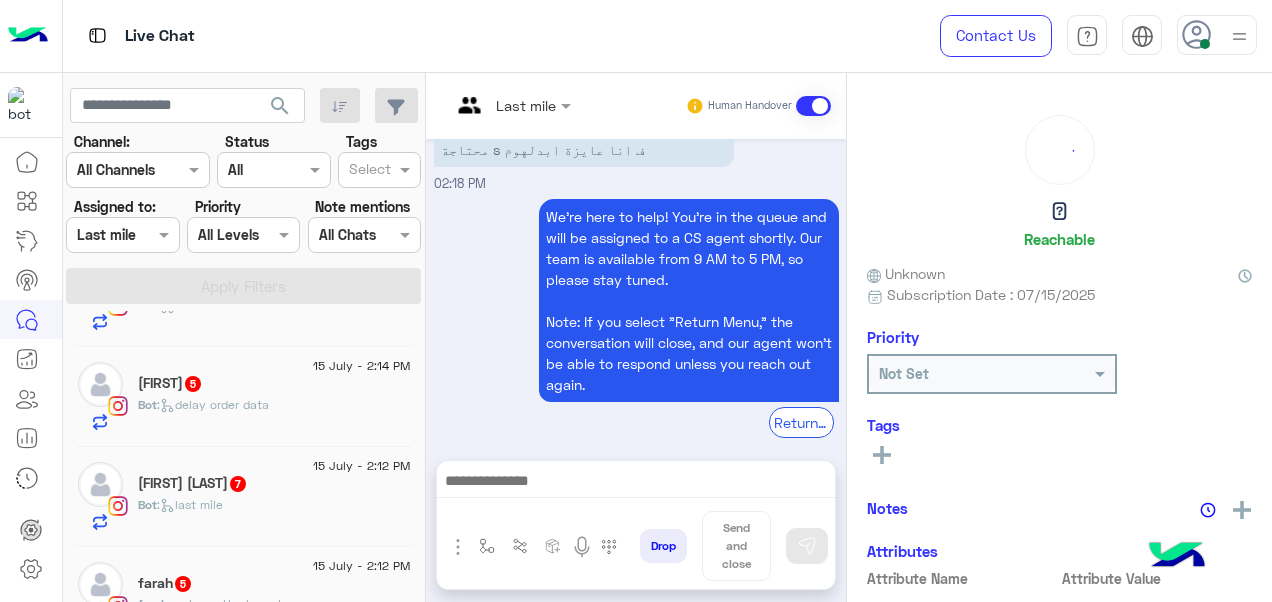 scroll, scrollTop: 794, scrollLeft: 0, axis: vertical 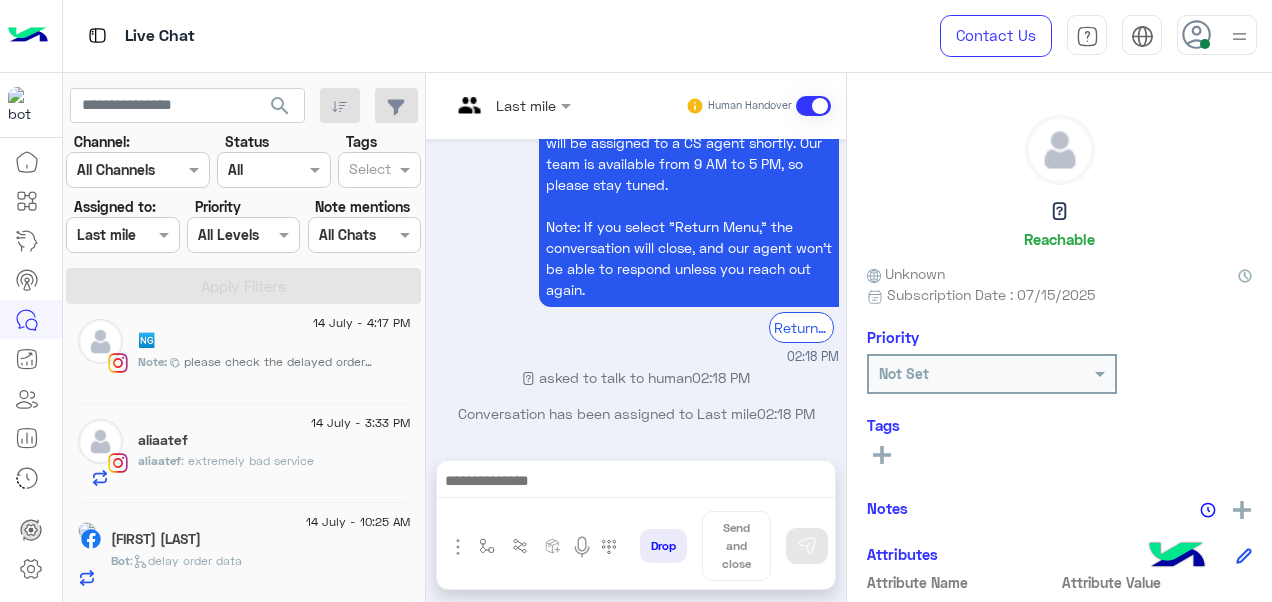 click on "aliaatef" 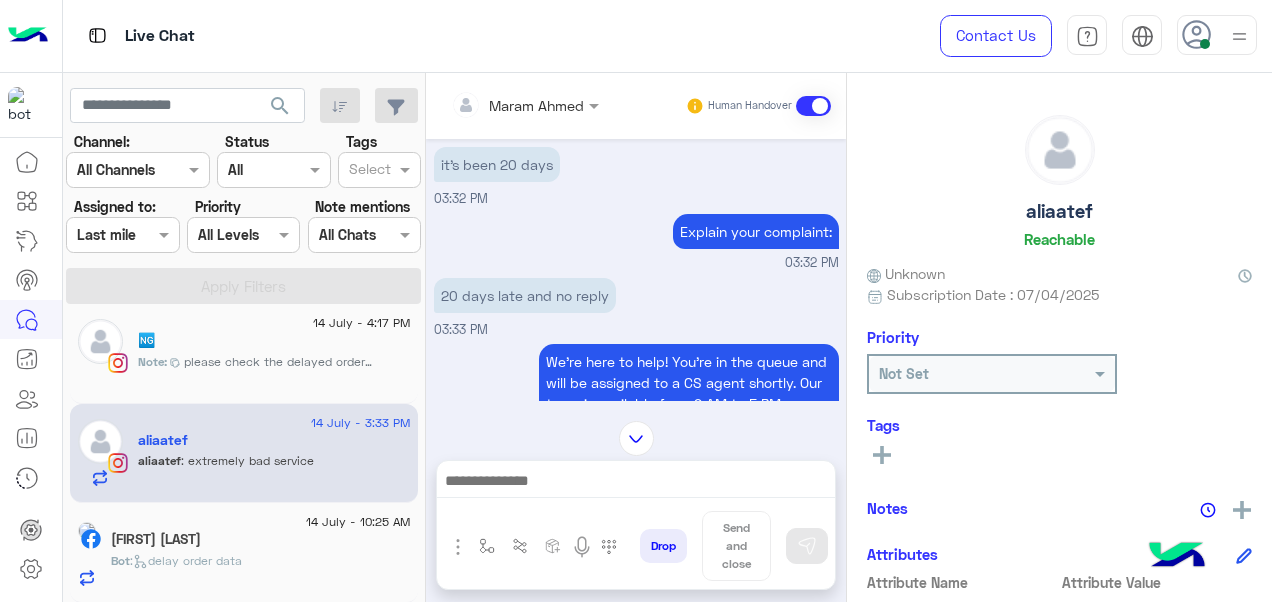 scroll, scrollTop: 536, scrollLeft: 0, axis: vertical 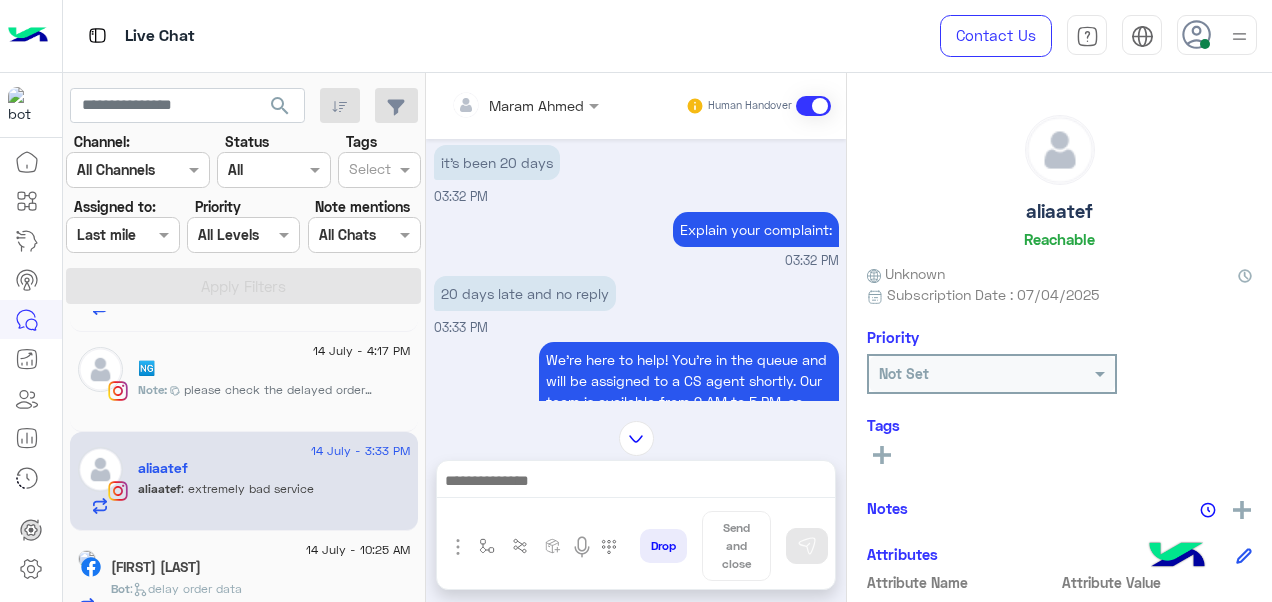 click on "🆖" 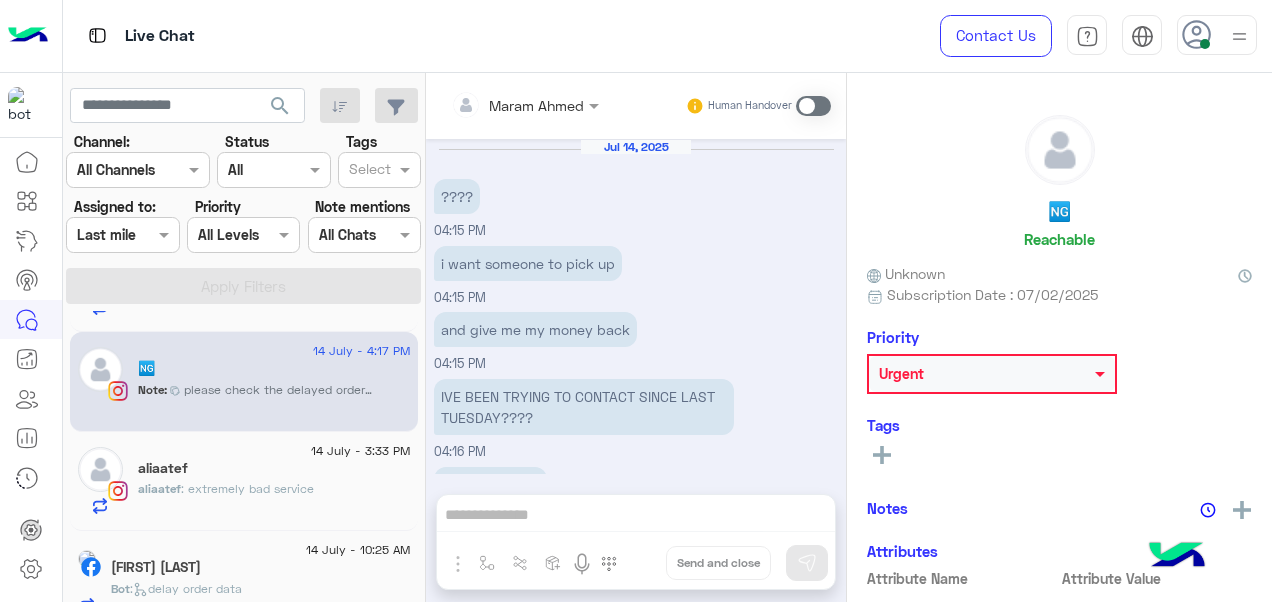 scroll, scrollTop: 435, scrollLeft: 0, axis: vertical 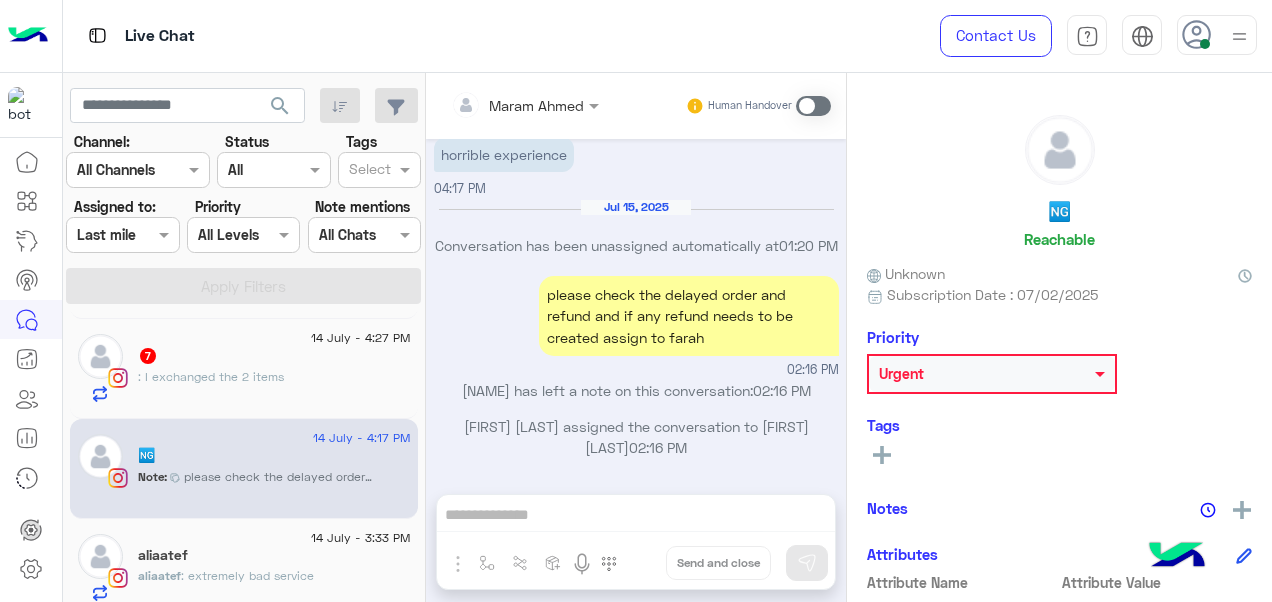 click on ": I exchanged the 2 items" 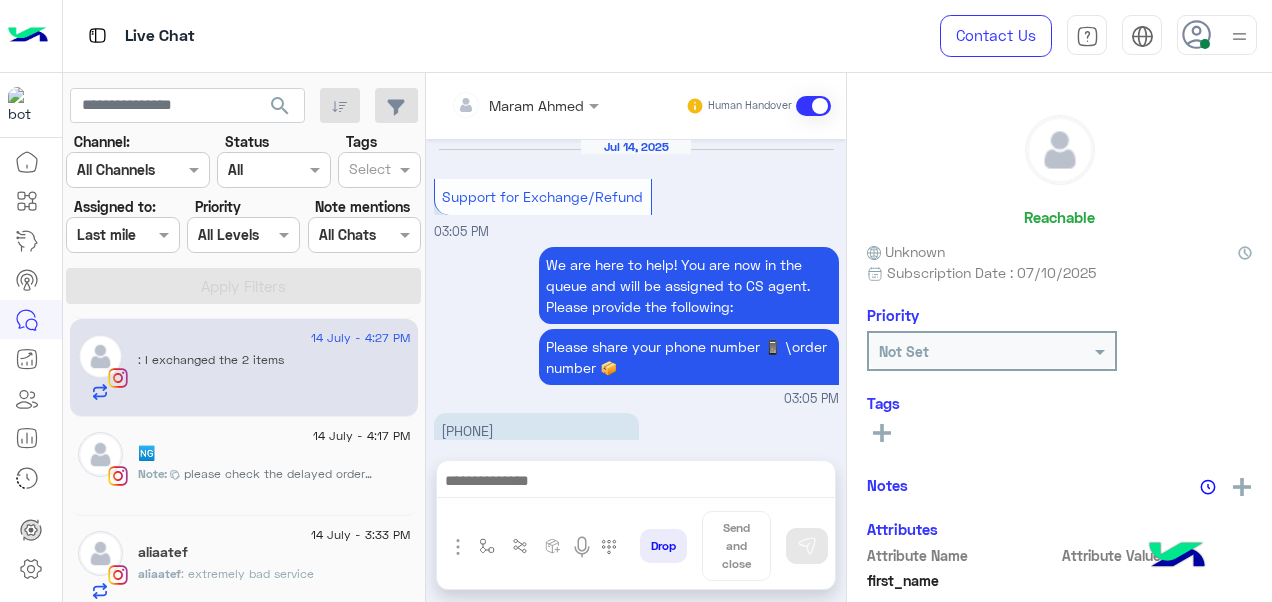 scroll, scrollTop: 678, scrollLeft: 0, axis: vertical 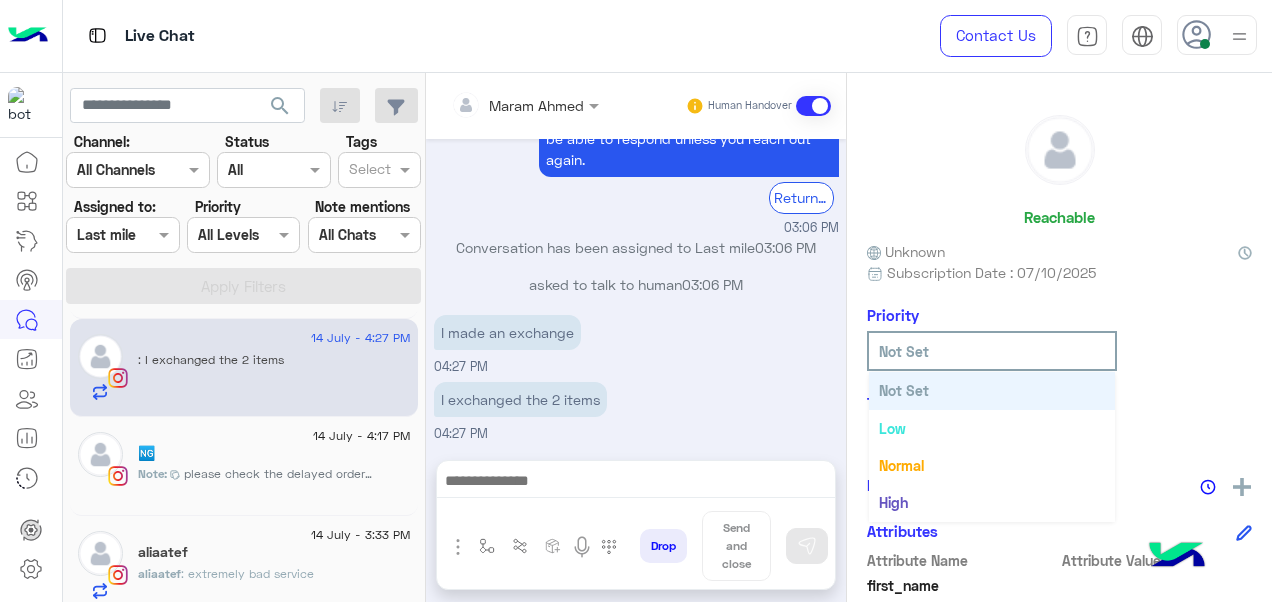 click 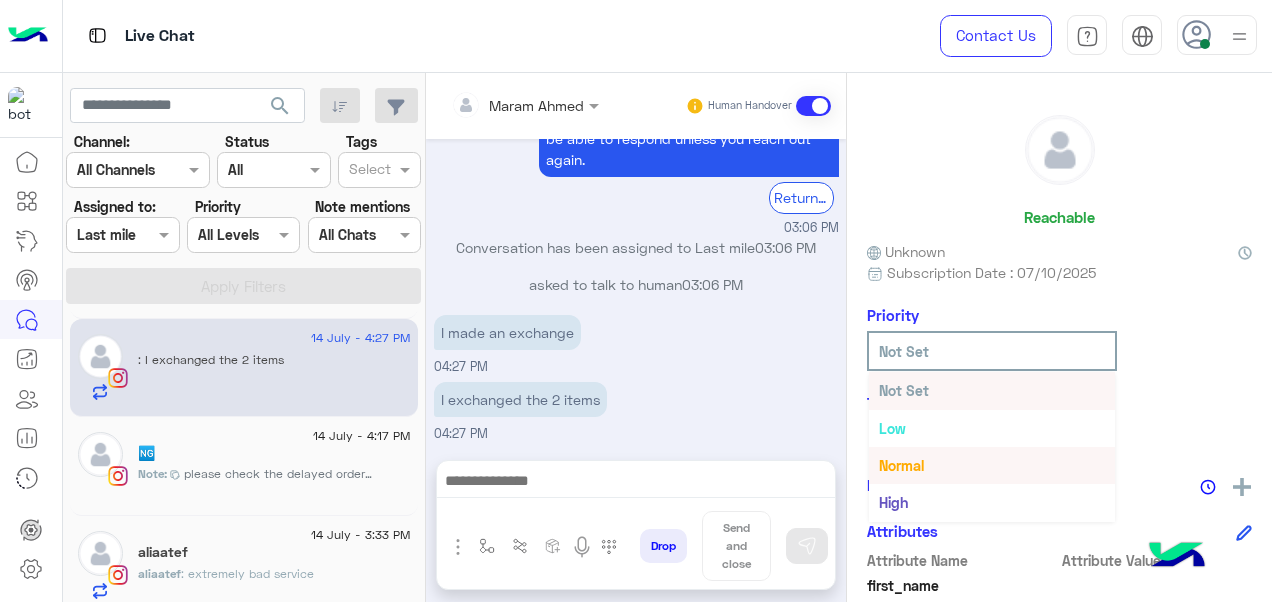 scroll, scrollTop: 36, scrollLeft: 0, axis: vertical 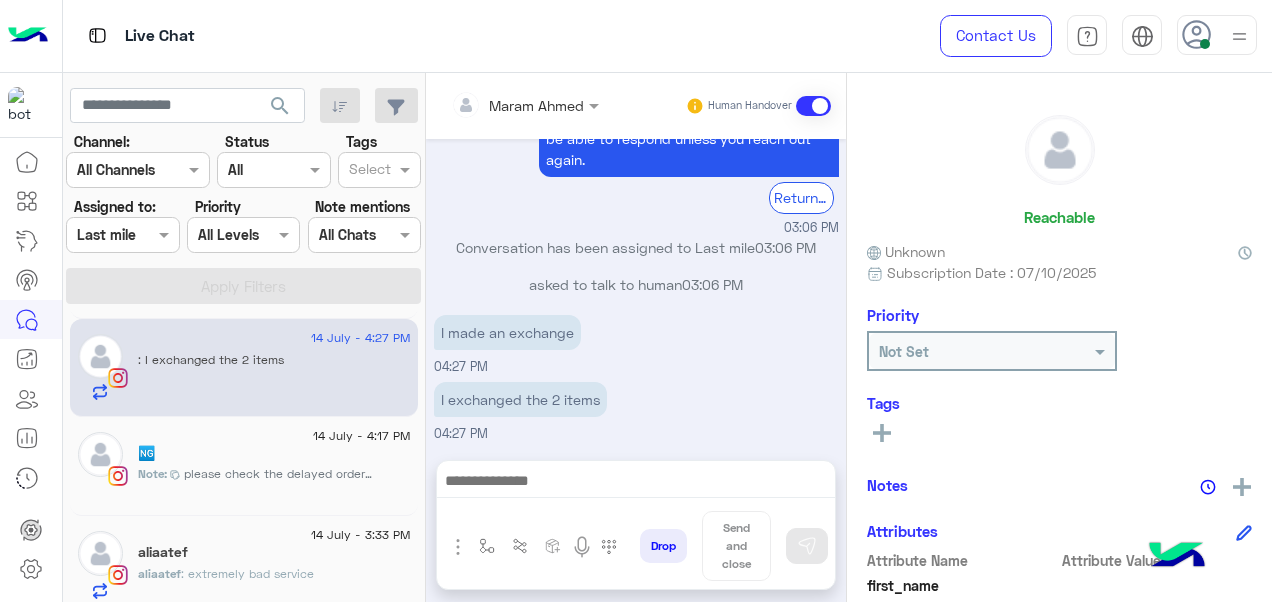 click on "I made an exchange   04:27 PM" at bounding box center [636, 343] 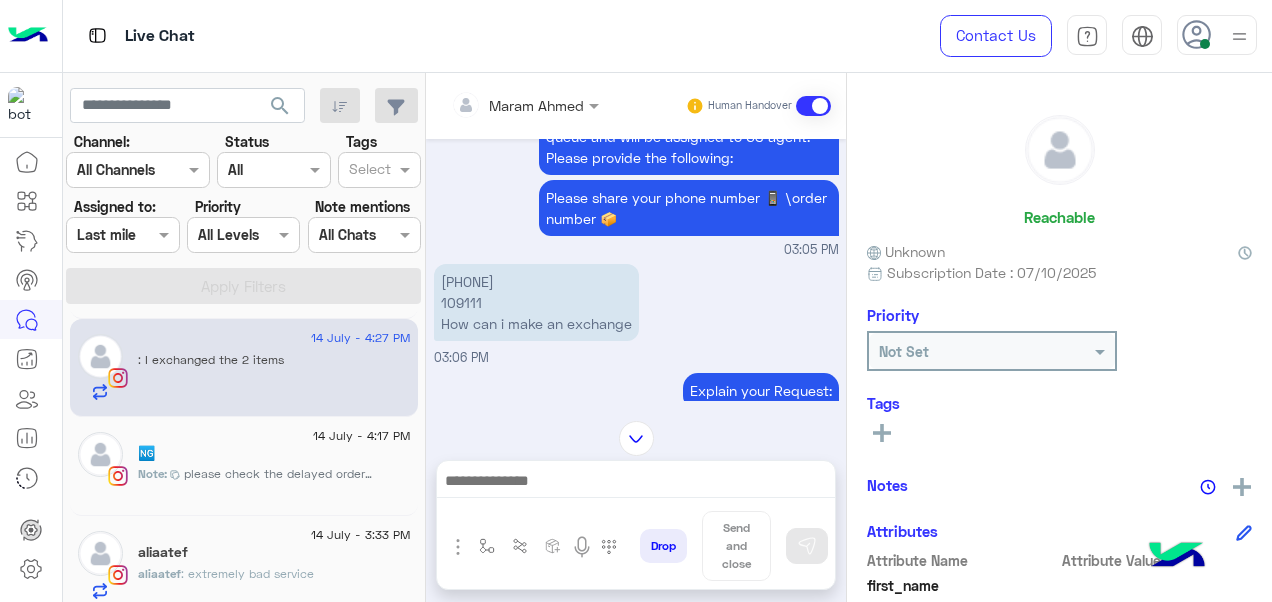 scroll, scrollTop: 151, scrollLeft: 0, axis: vertical 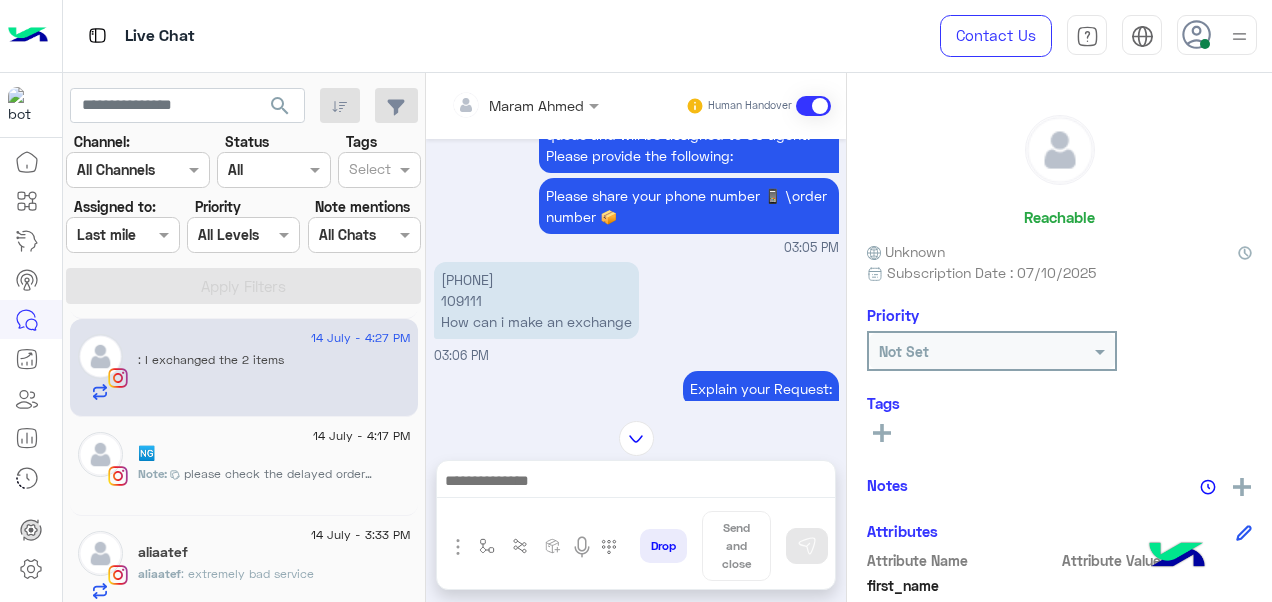 click on "[PHONE] [ORDER_NUMBER] How can i make an exchange" at bounding box center (536, 300) 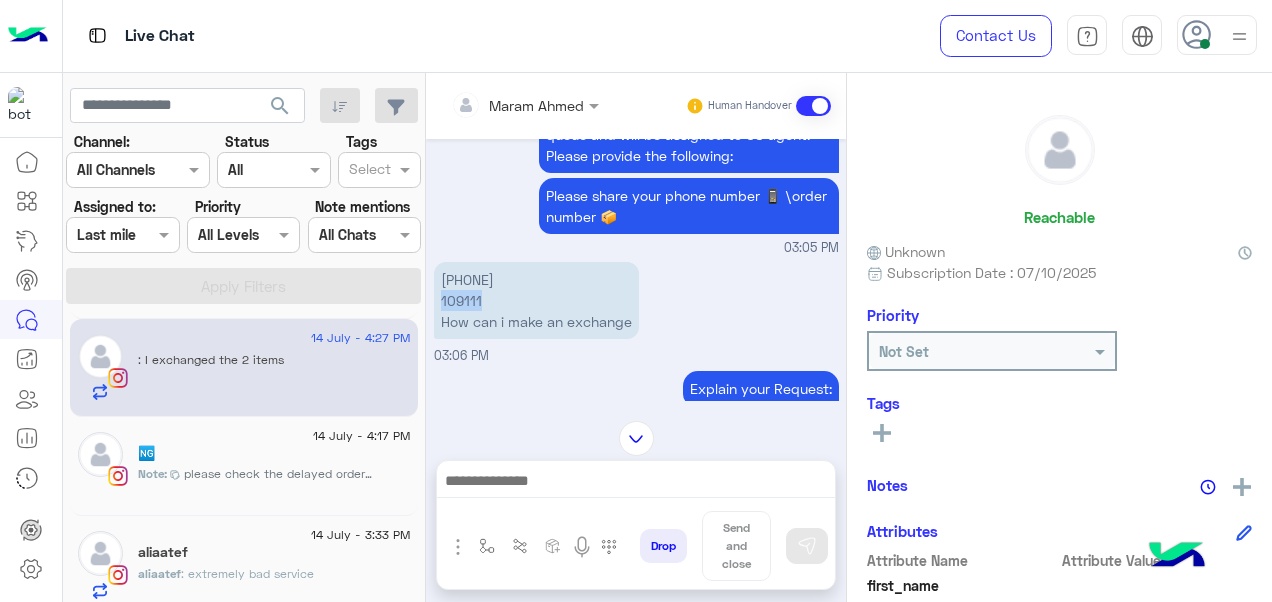click on "[PHONE] [ORDER_NUMBER] How can i make an exchange" at bounding box center (536, 300) 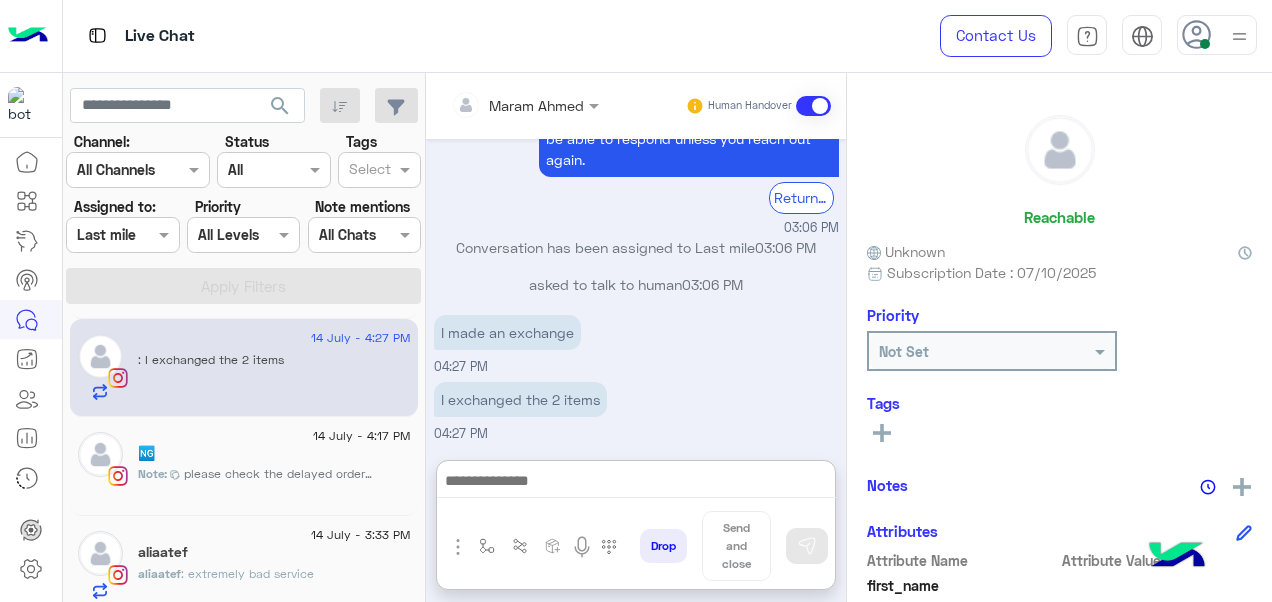 click at bounding box center [636, 483] 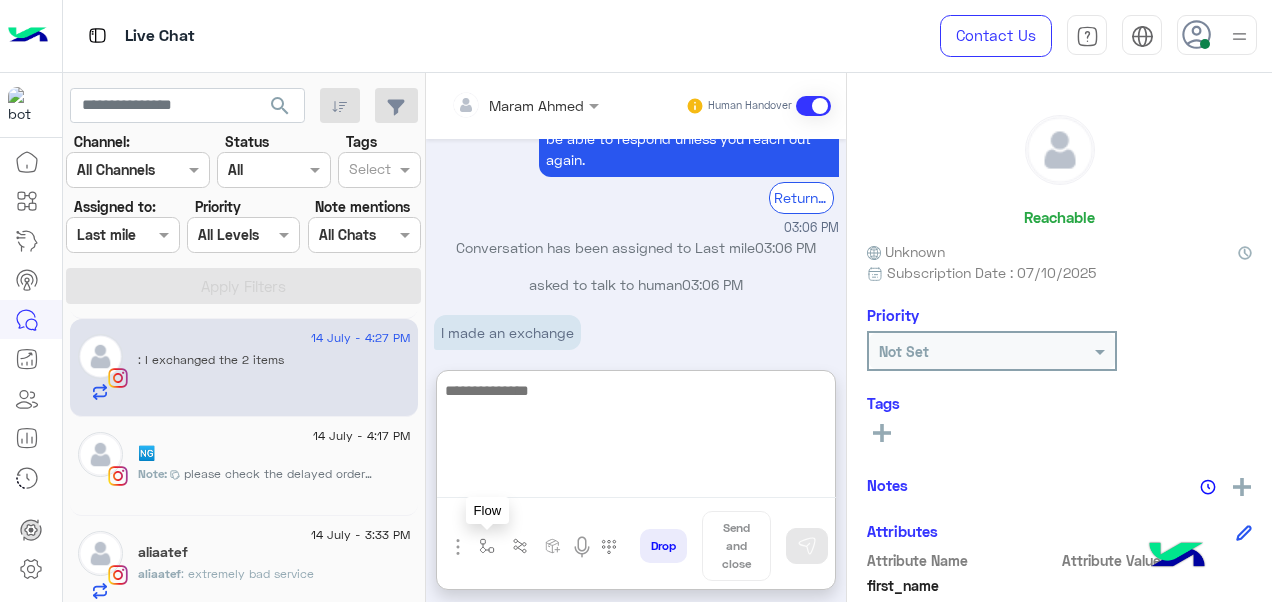 click at bounding box center [487, 546] 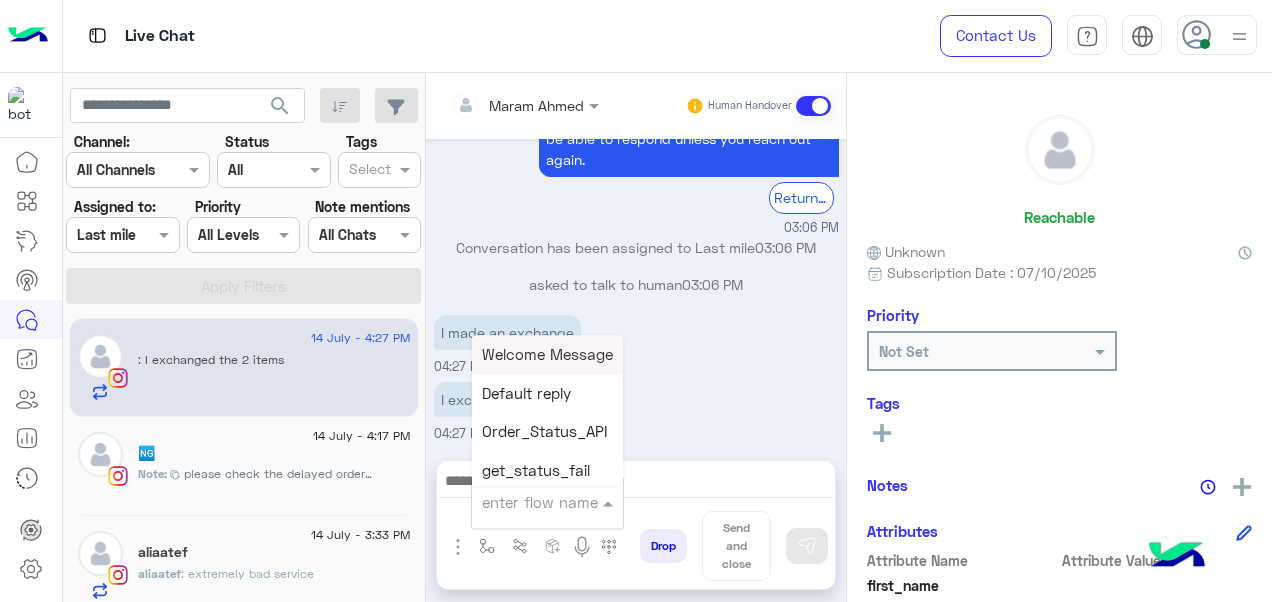 click at bounding box center [523, 502] 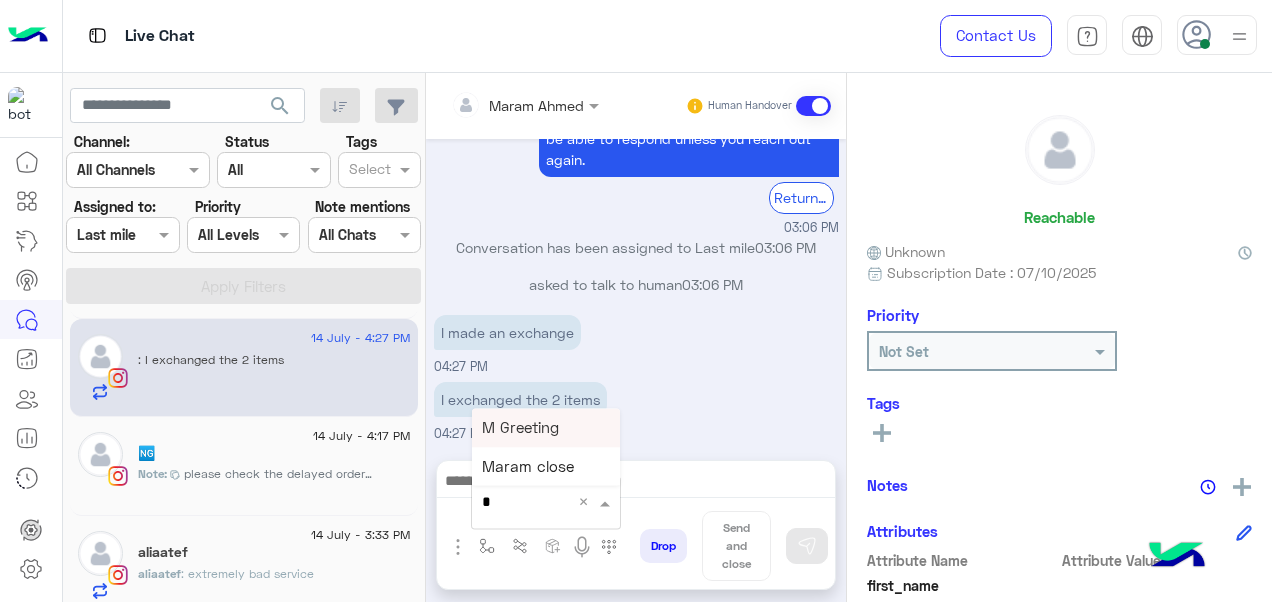 type on "*" 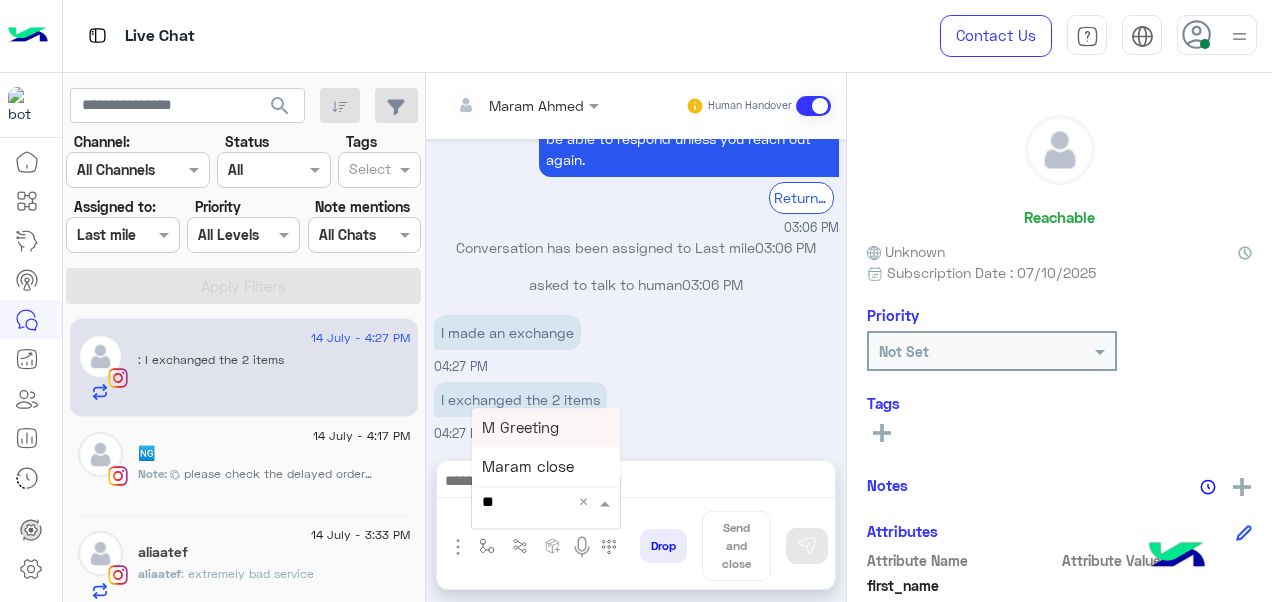 click on "M Greeting" at bounding box center (520, 427) 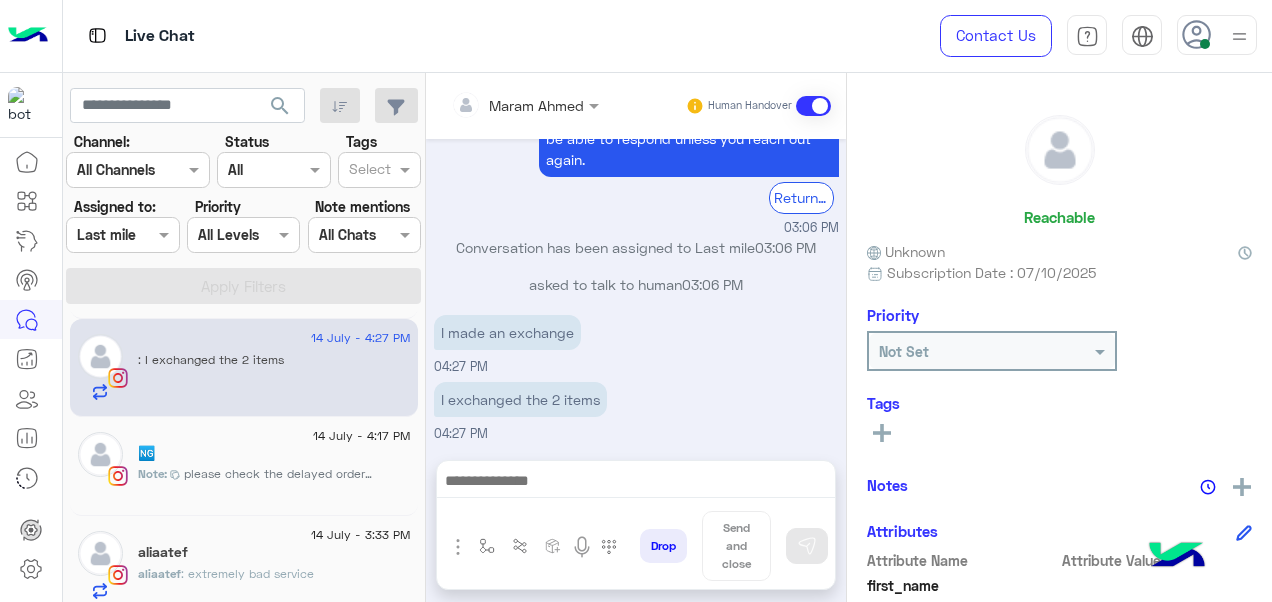 type on "**********" 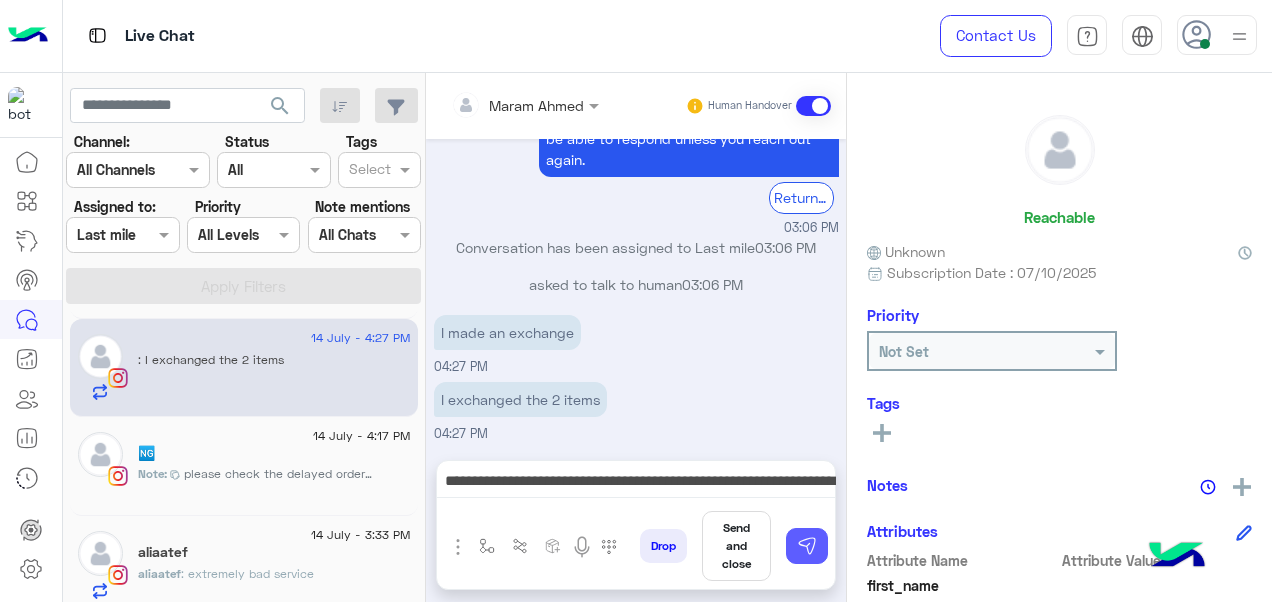 click at bounding box center (807, 546) 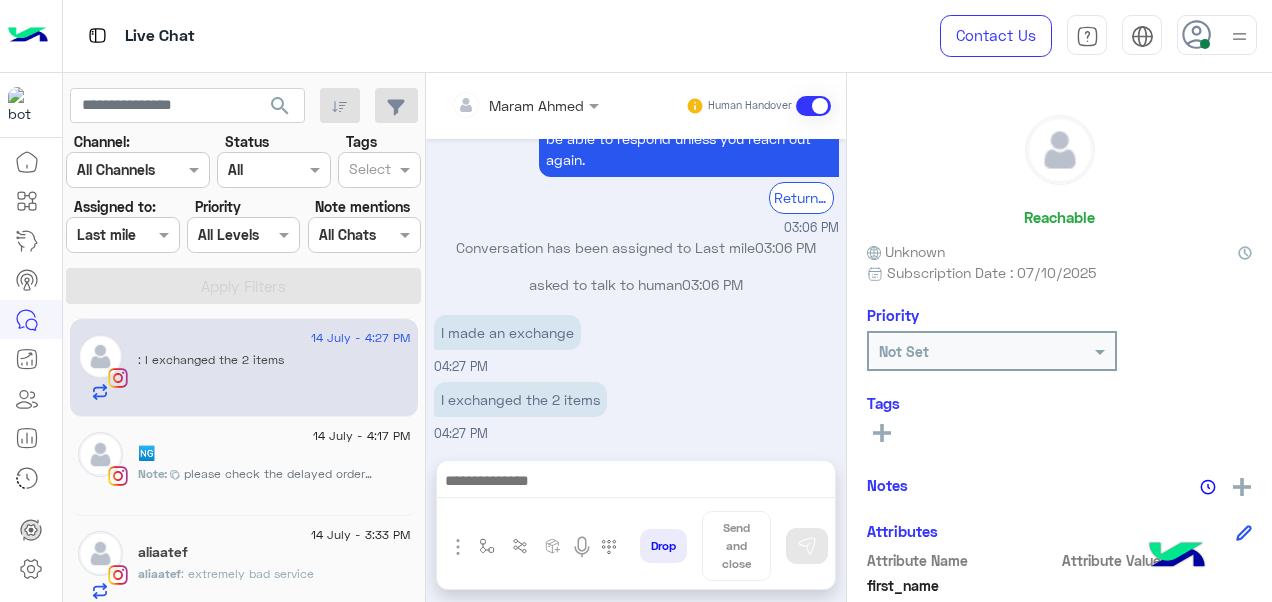 click at bounding box center (636, 483) 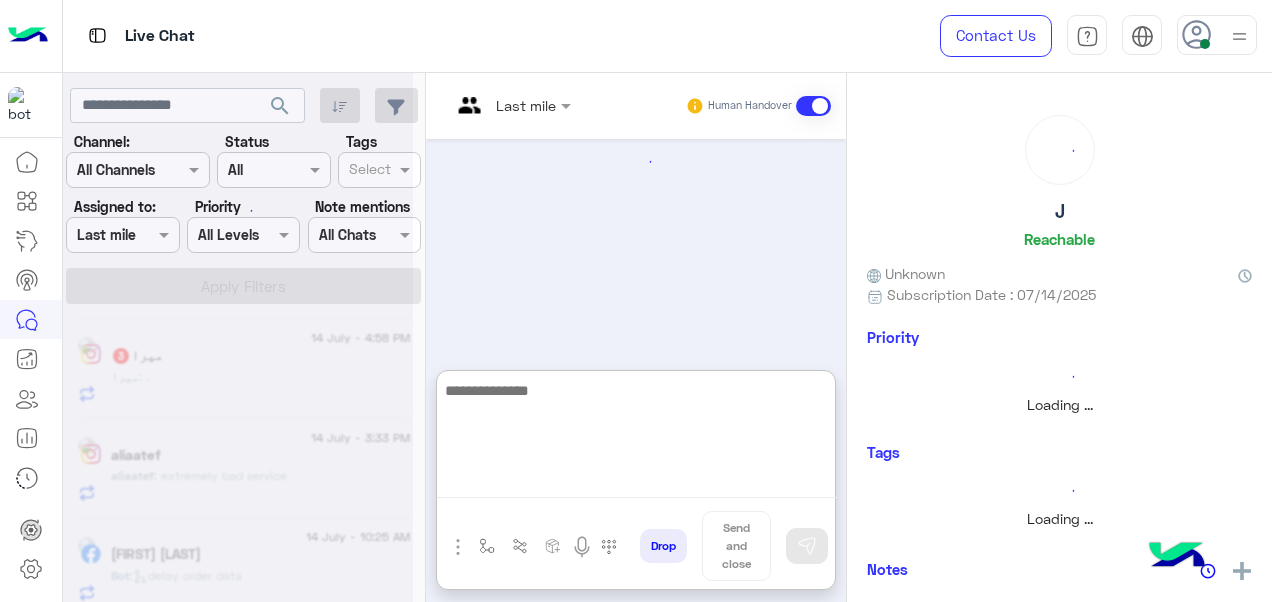 scroll, scrollTop: 1168, scrollLeft: 0, axis: vertical 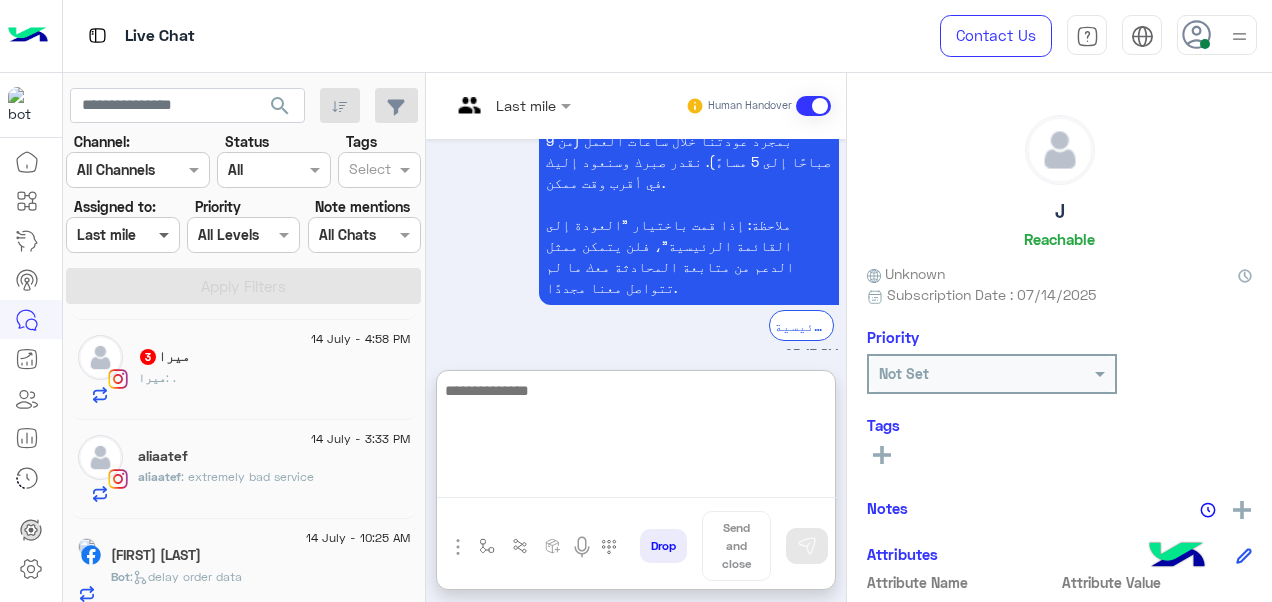 click at bounding box center [166, 234] 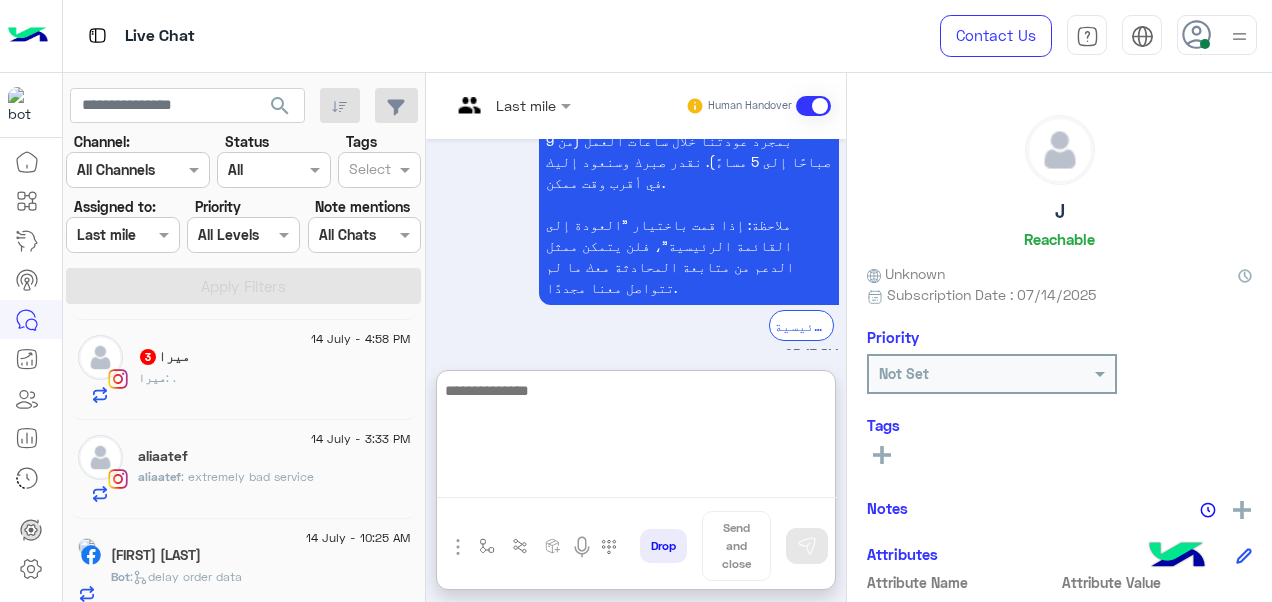 scroll, scrollTop: 1078, scrollLeft: 0, axis: vertical 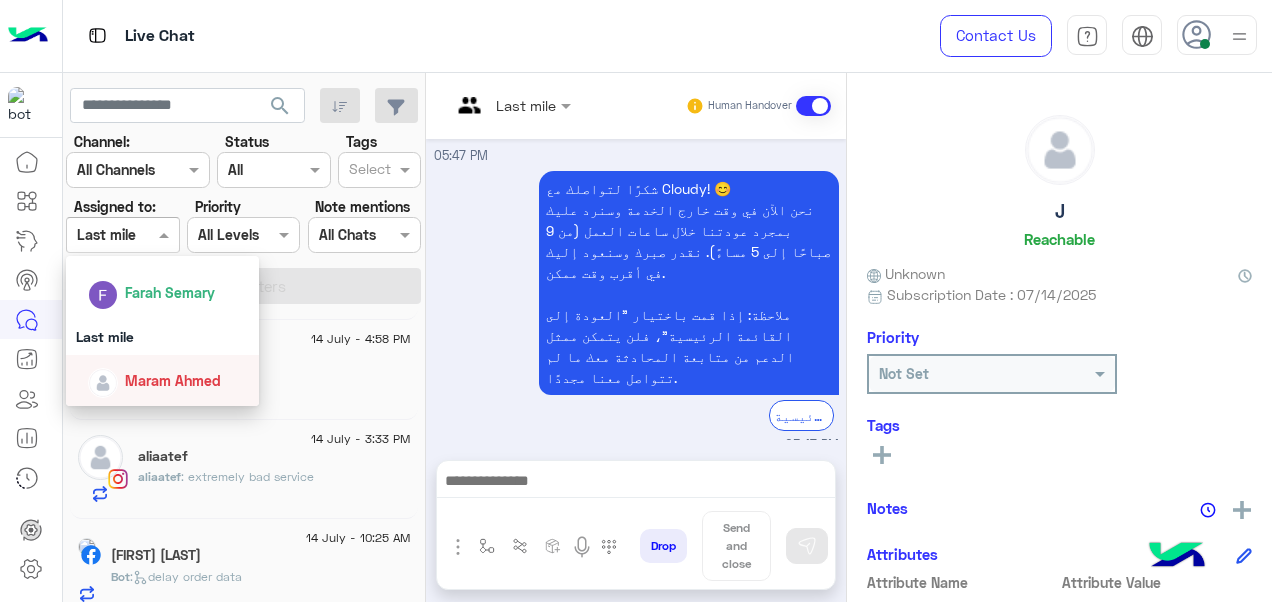 click on "Maram Ahmed" at bounding box center (173, 380) 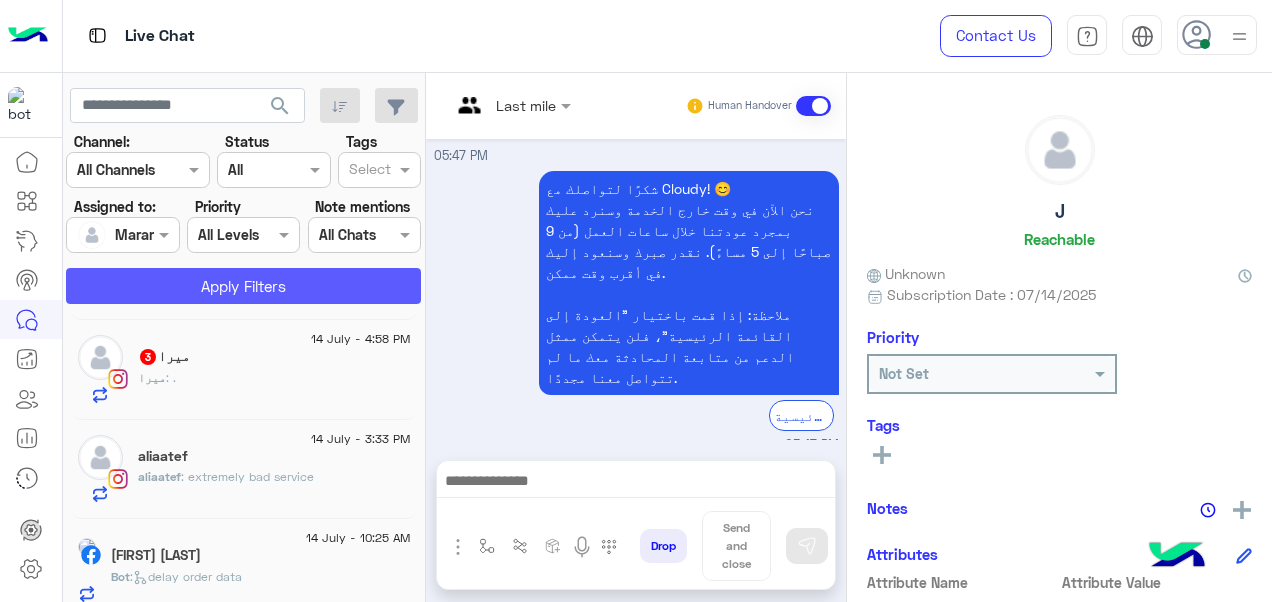 click on "Apply Filters" 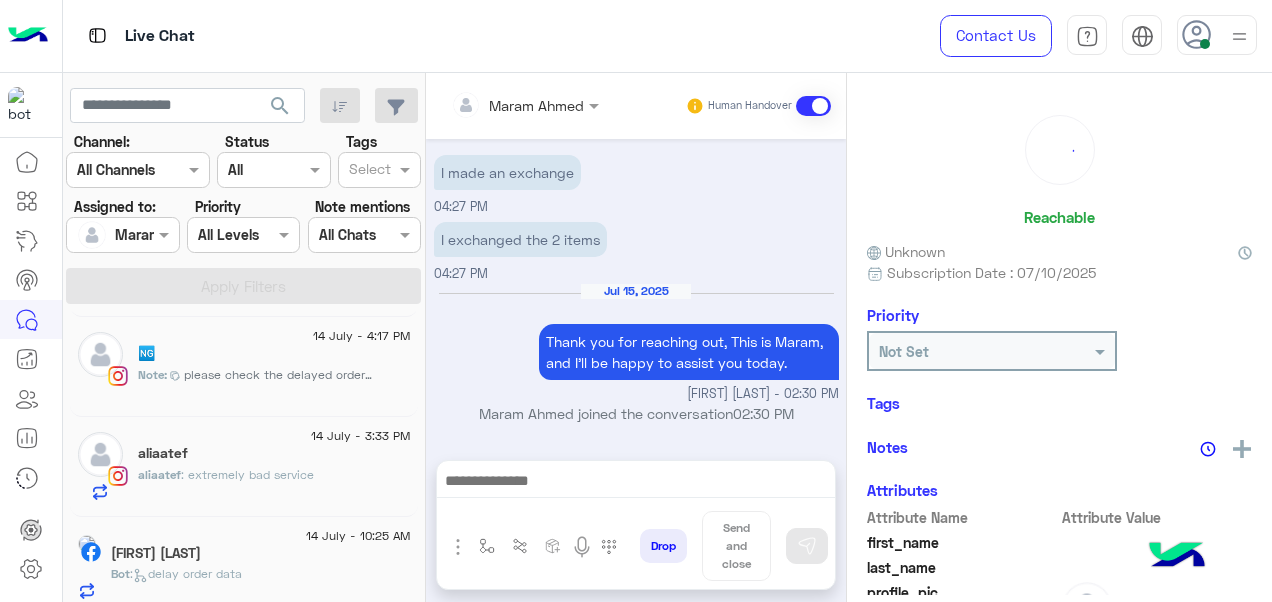 scroll, scrollTop: 600, scrollLeft: 0, axis: vertical 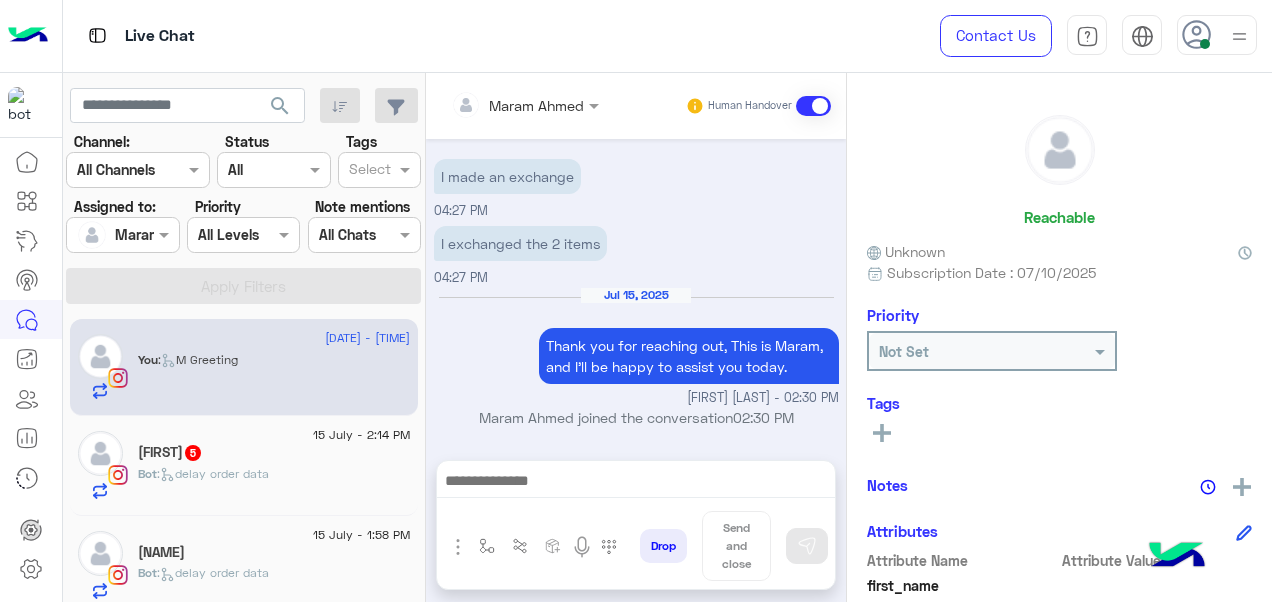 click at bounding box center (636, 483) 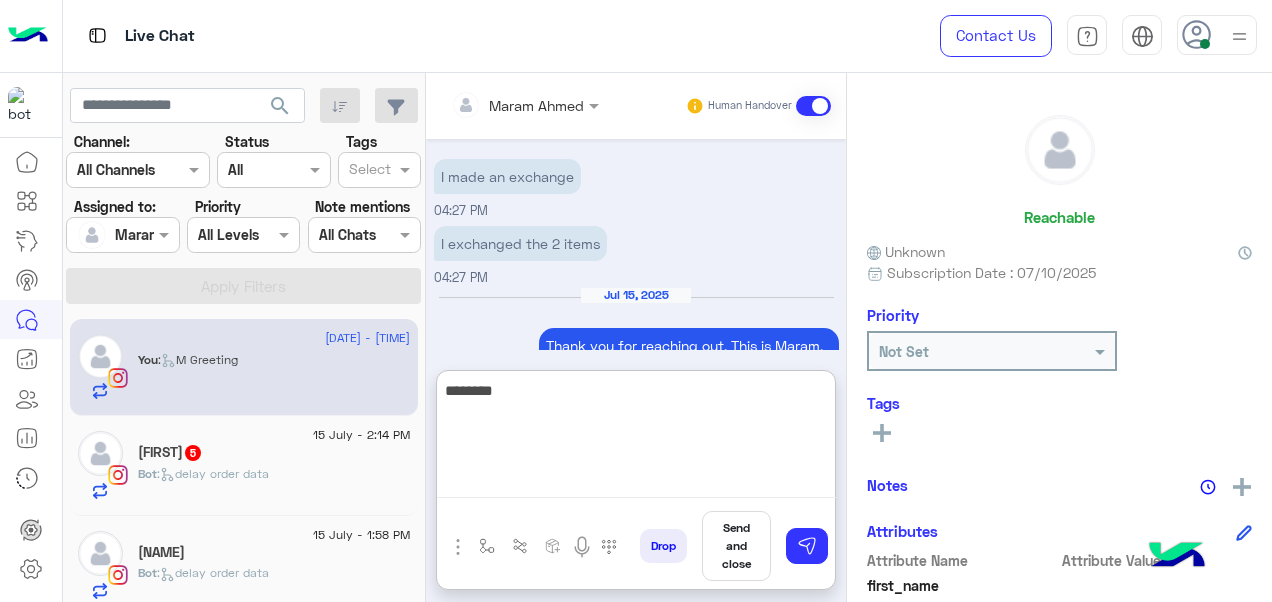 paste on "**********" 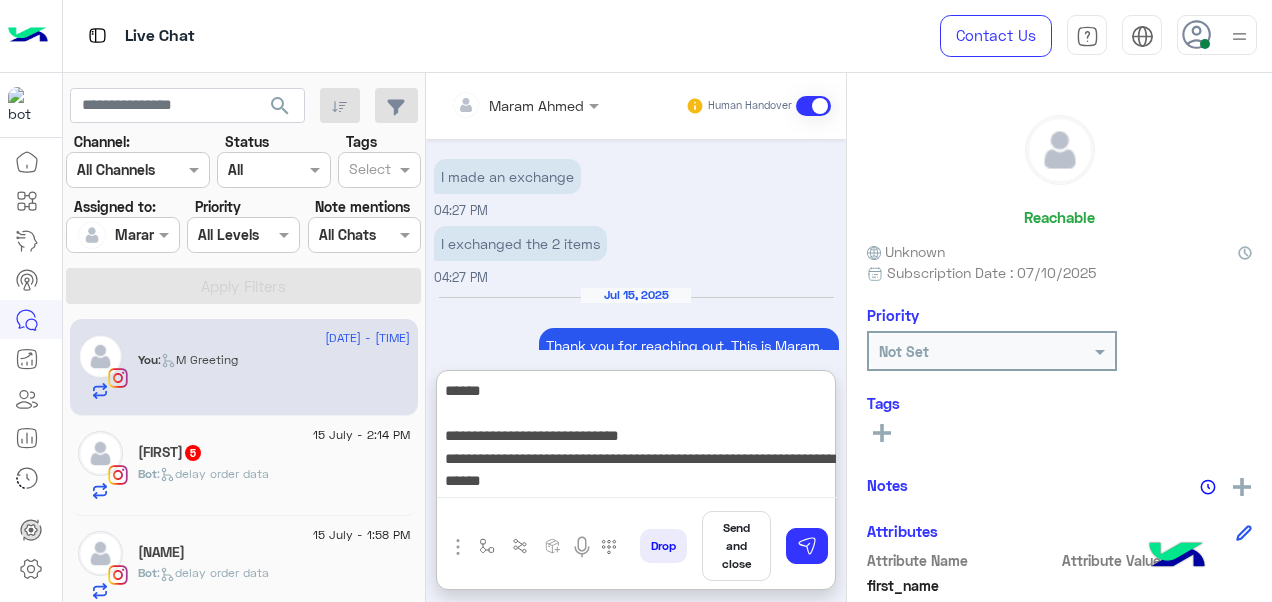 scroll, scrollTop: 176, scrollLeft: 0, axis: vertical 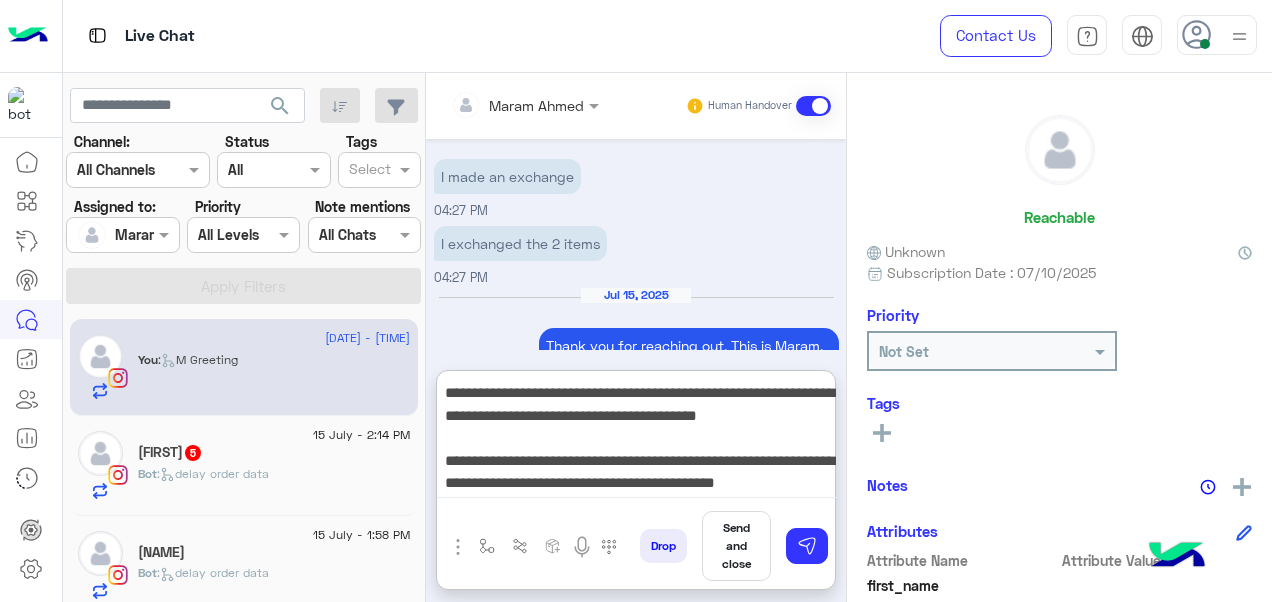 click on "**********" at bounding box center (636, 438) 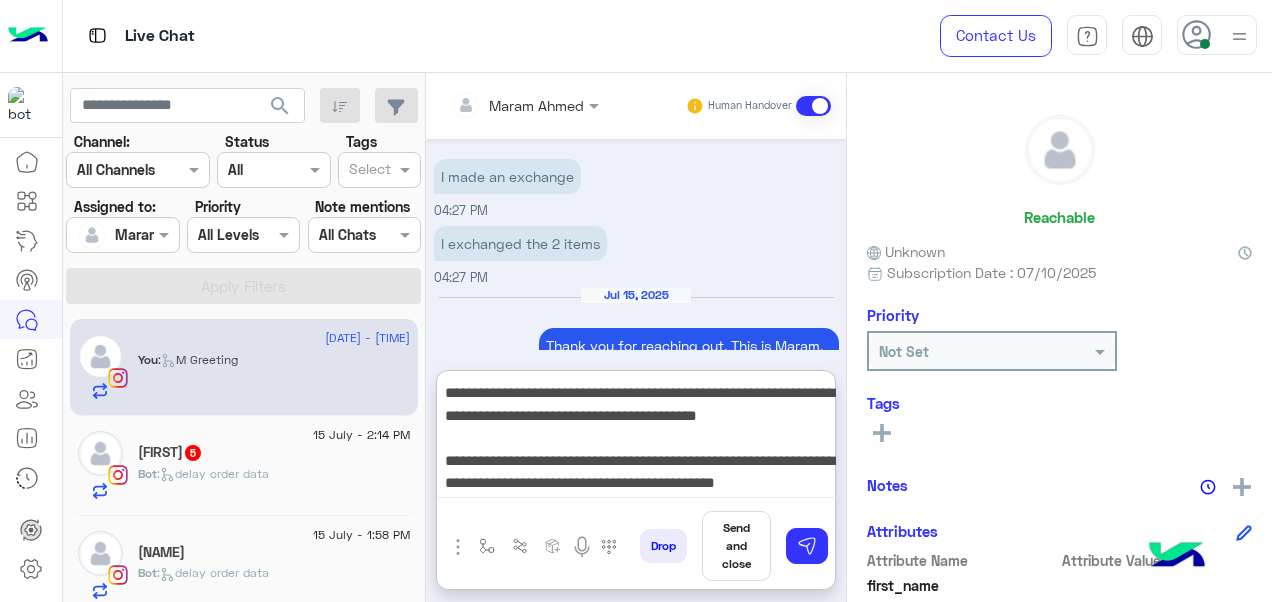 scroll, scrollTop: 0, scrollLeft: 0, axis: both 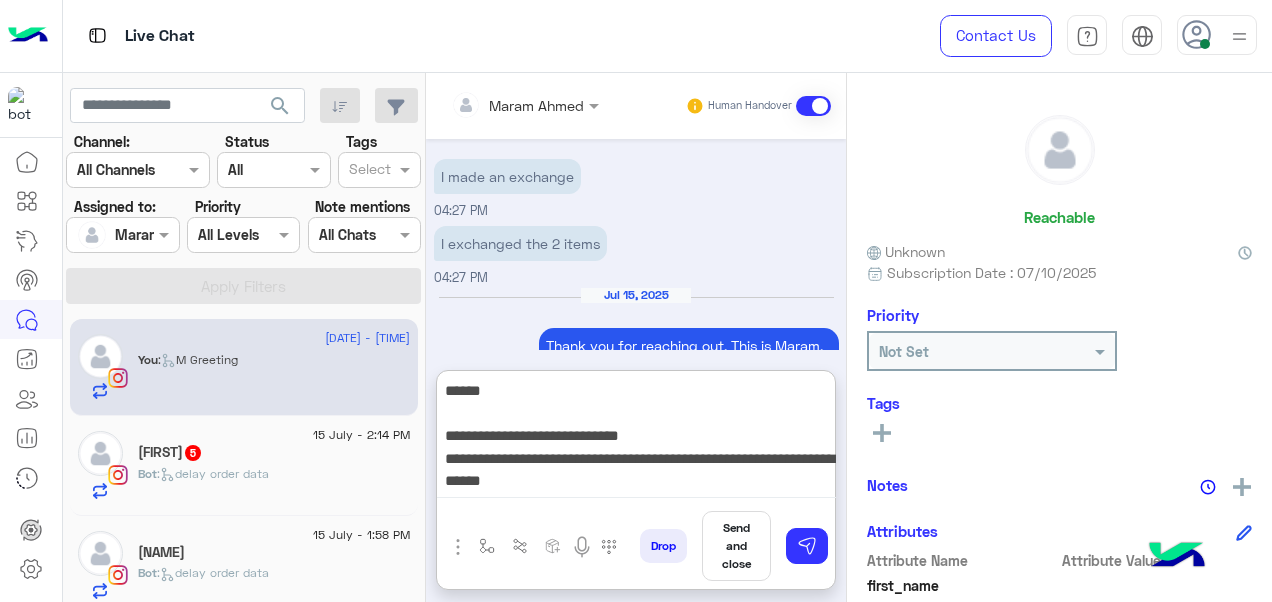 click on "**********" at bounding box center [636, 438] 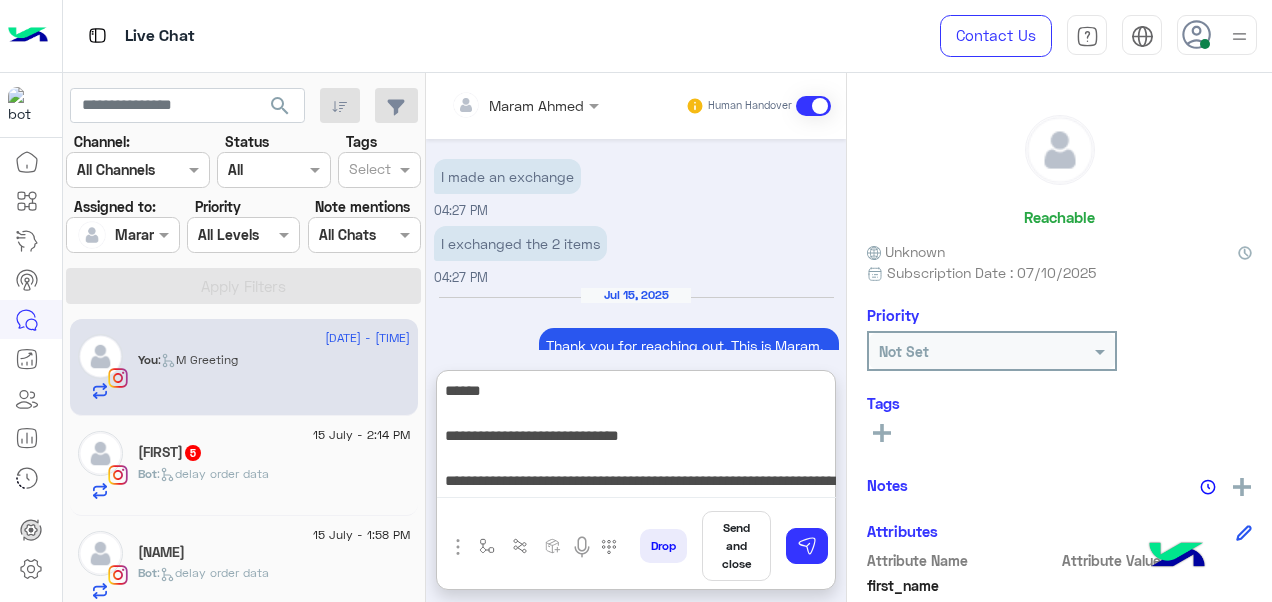 type on "**********" 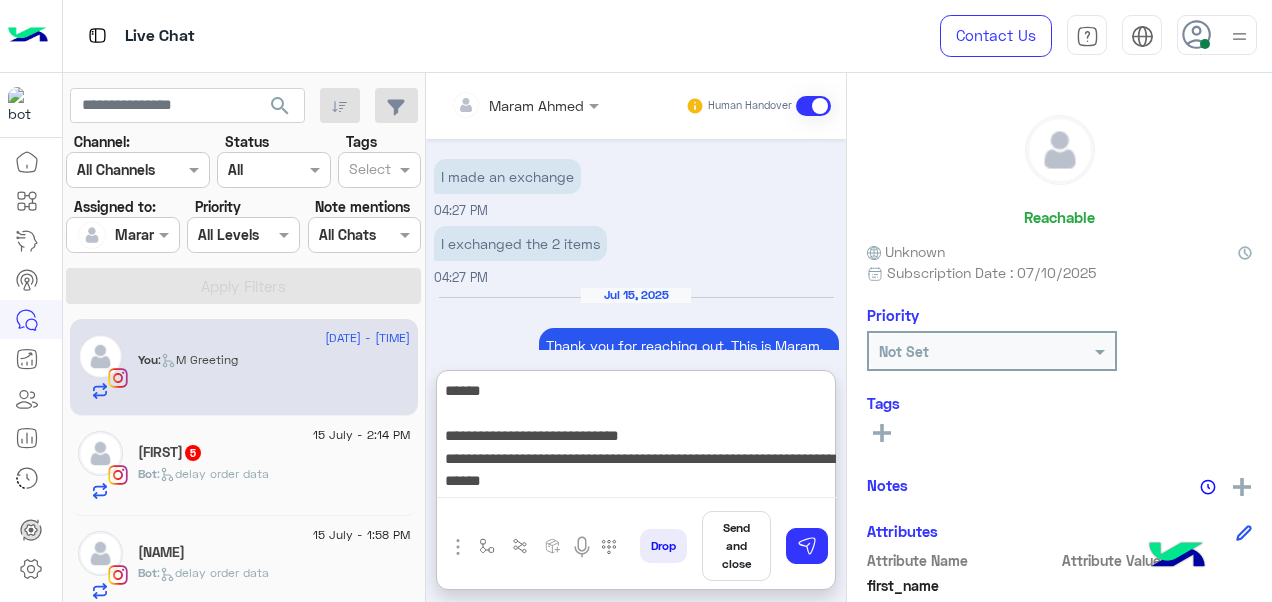 scroll, scrollTop: 176, scrollLeft: 0, axis: vertical 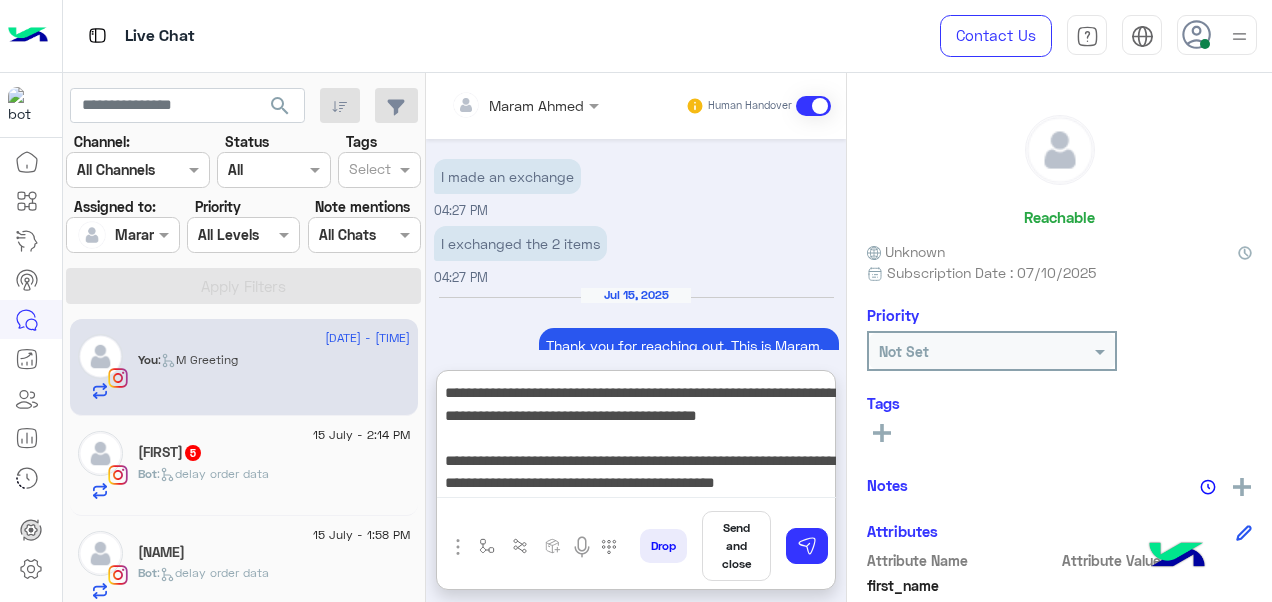 click on "**********" at bounding box center (636, 438) 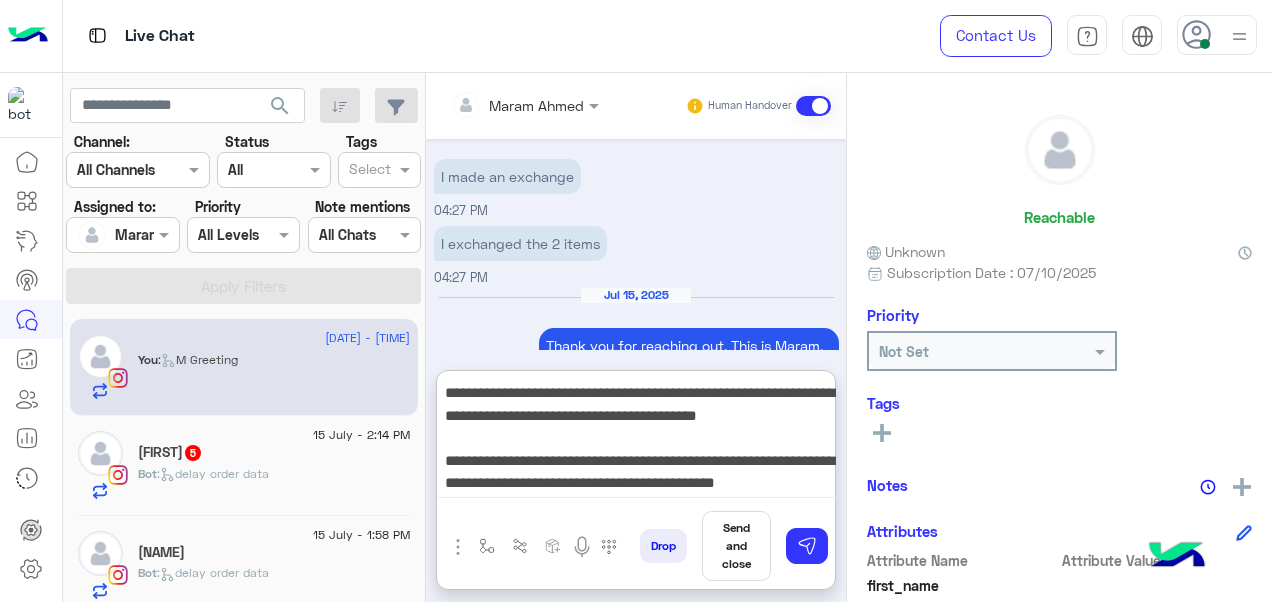 scroll, scrollTop: 0, scrollLeft: 0, axis: both 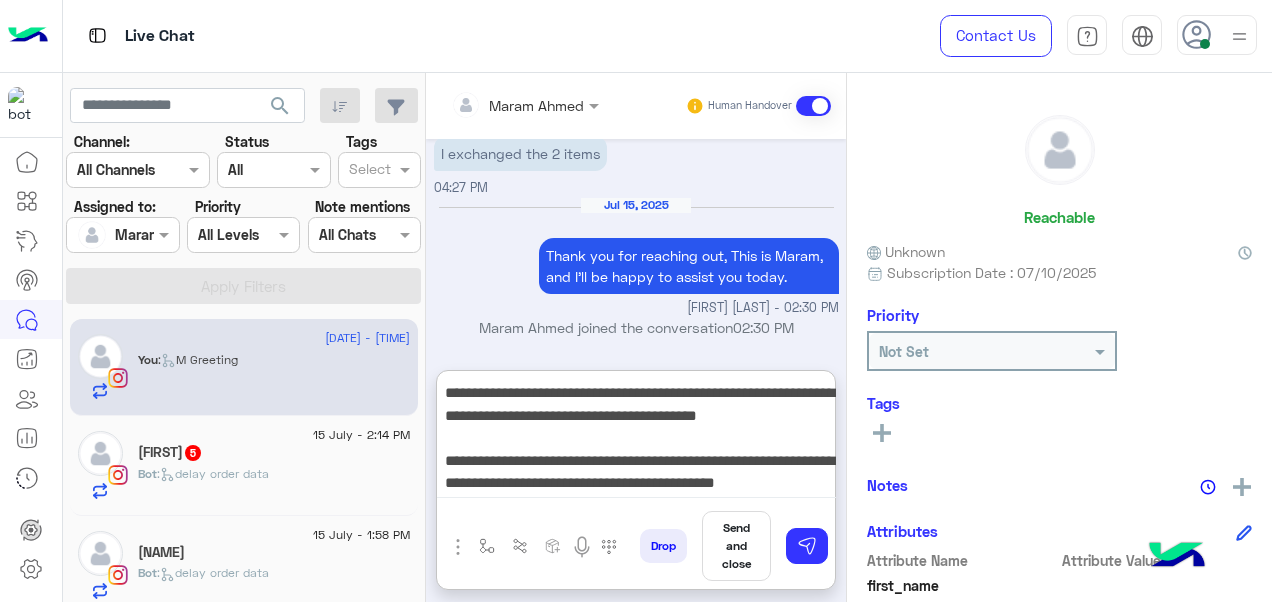 type 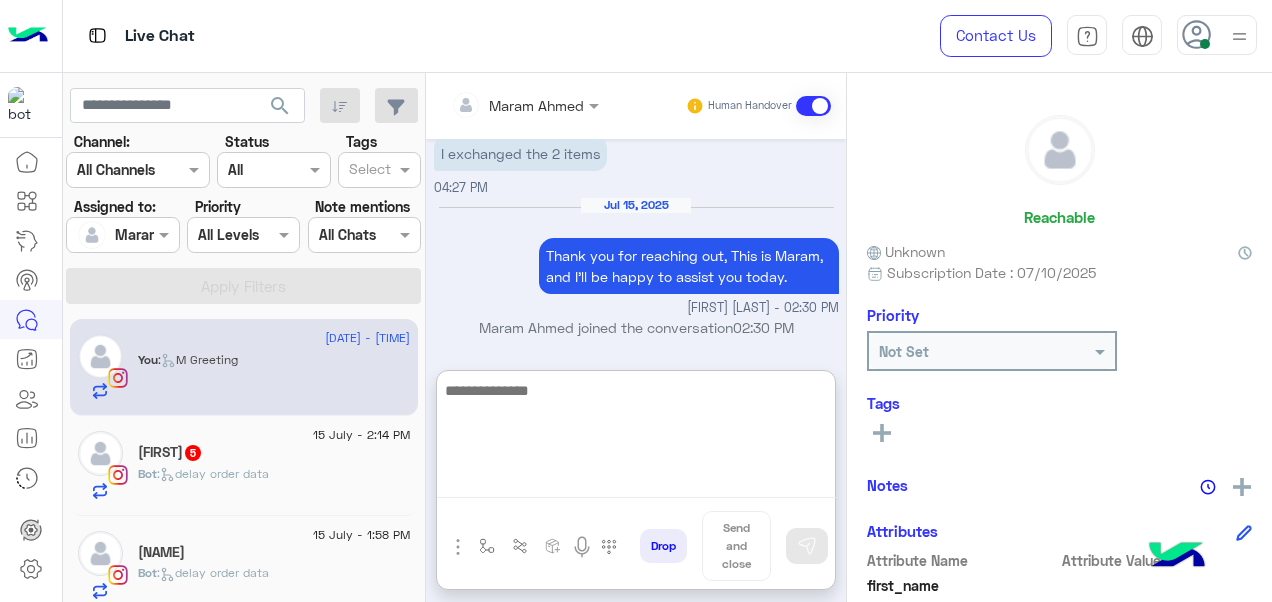 scroll, scrollTop: 0, scrollLeft: 0, axis: both 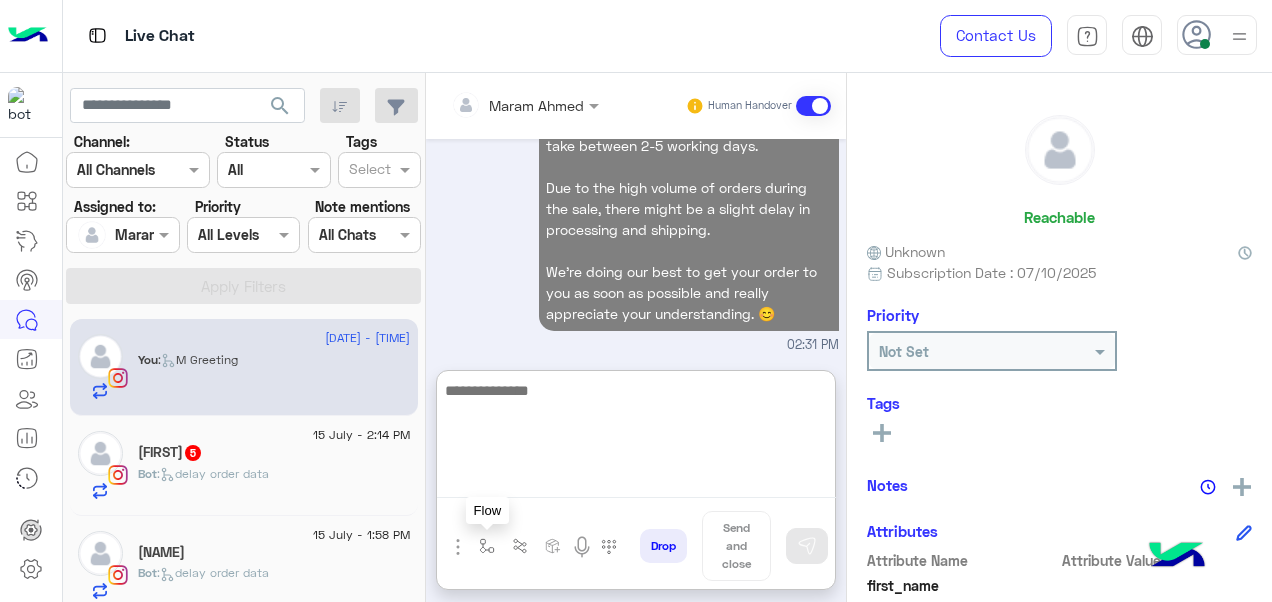 click at bounding box center [487, 546] 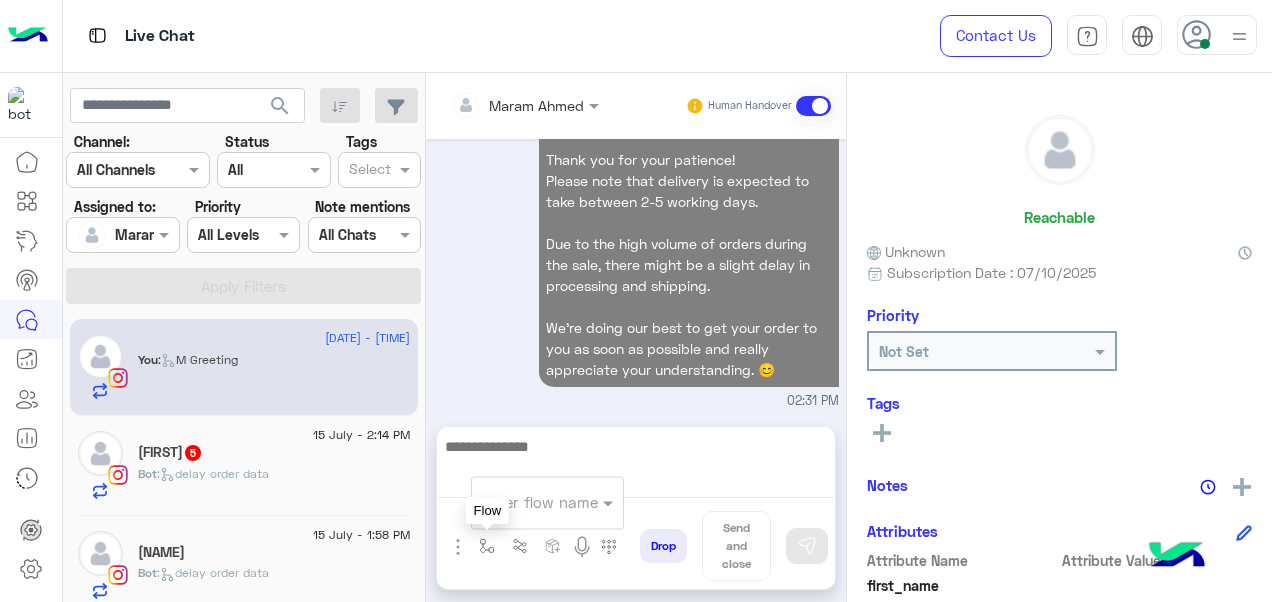 scroll, scrollTop: 915, scrollLeft: 0, axis: vertical 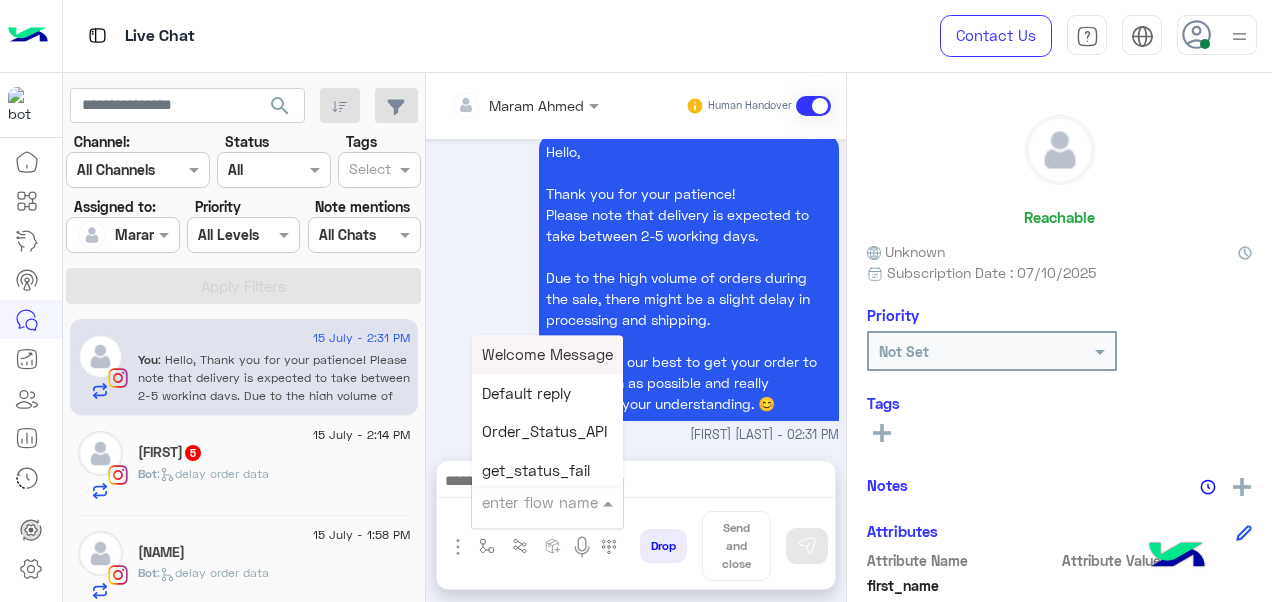 click at bounding box center (547, 501) 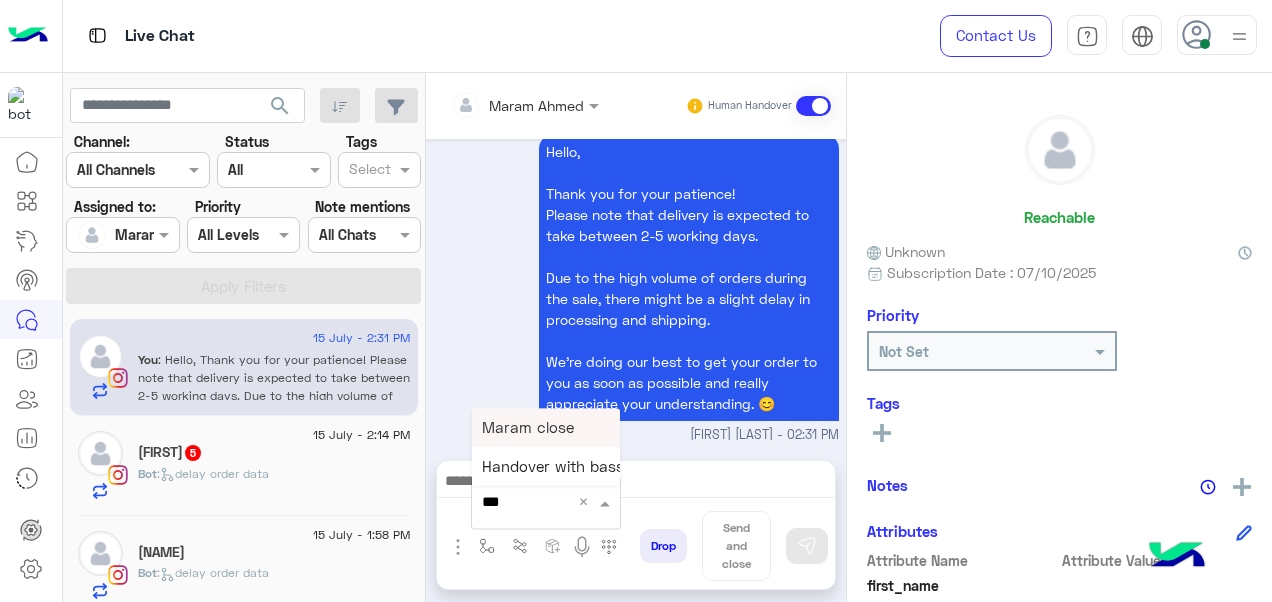 type on "****" 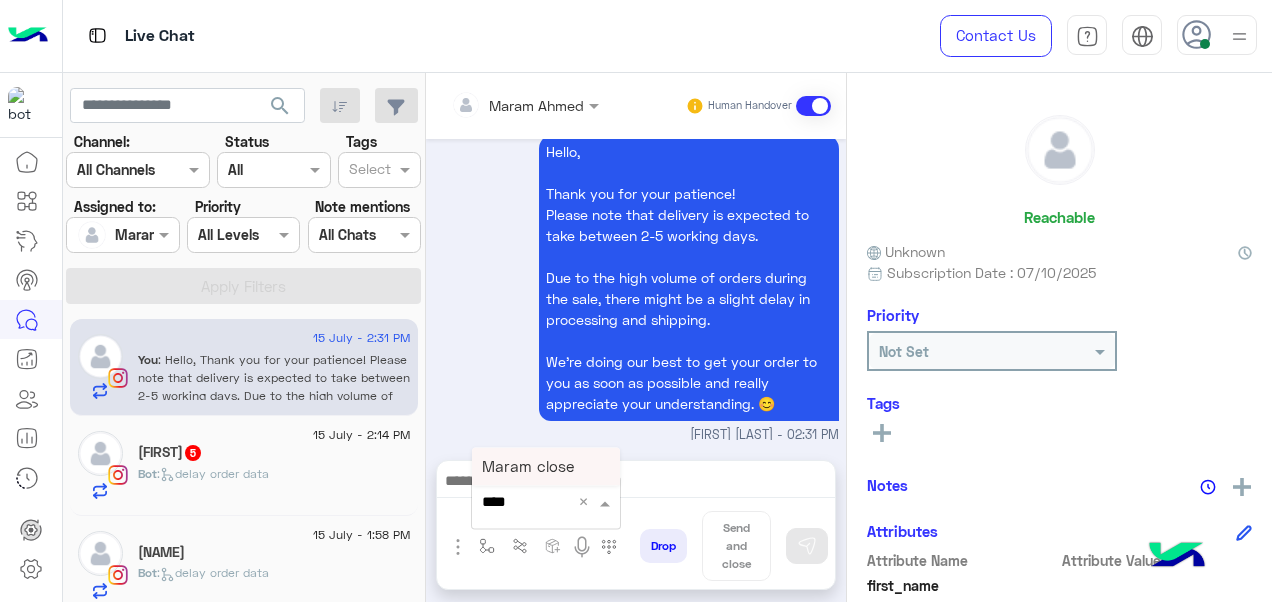 click on "Maram close" at bounding box center [528, 466] 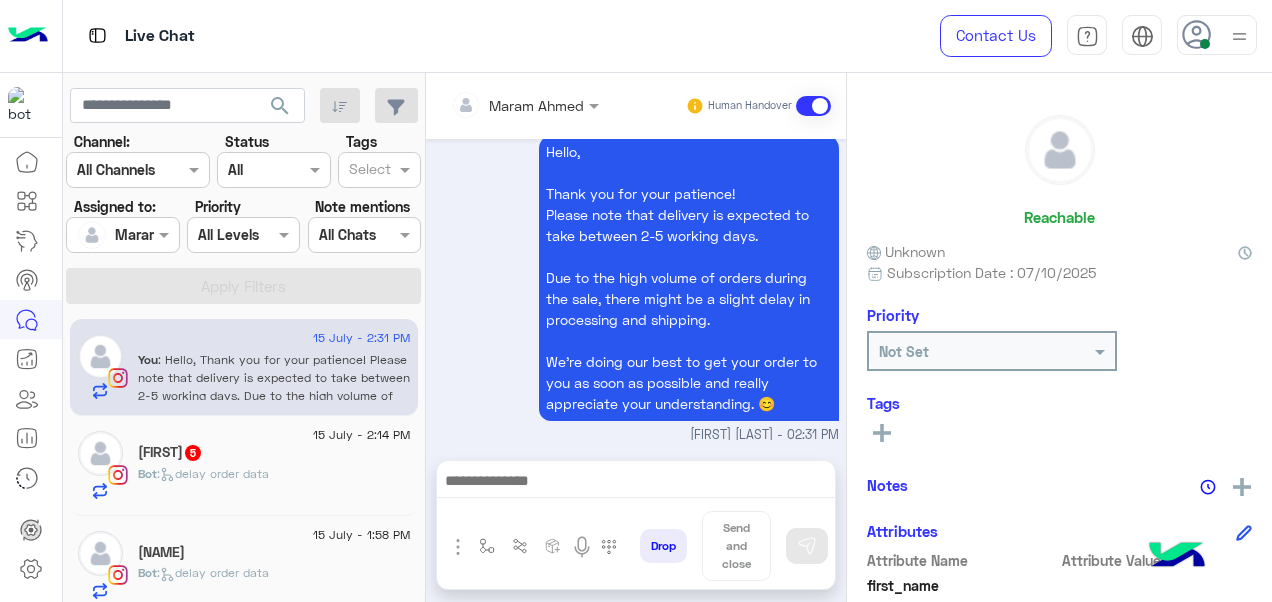 type on "**********" 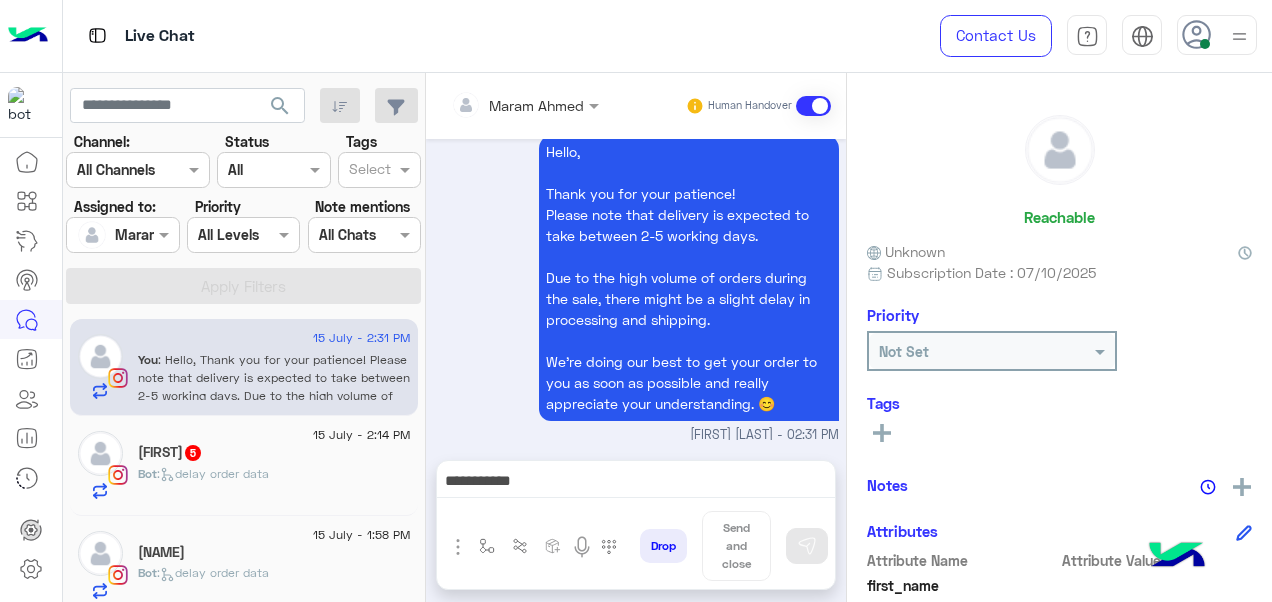 scroll, scrollTop: 918, scrollLeft: 0, axis: vertical 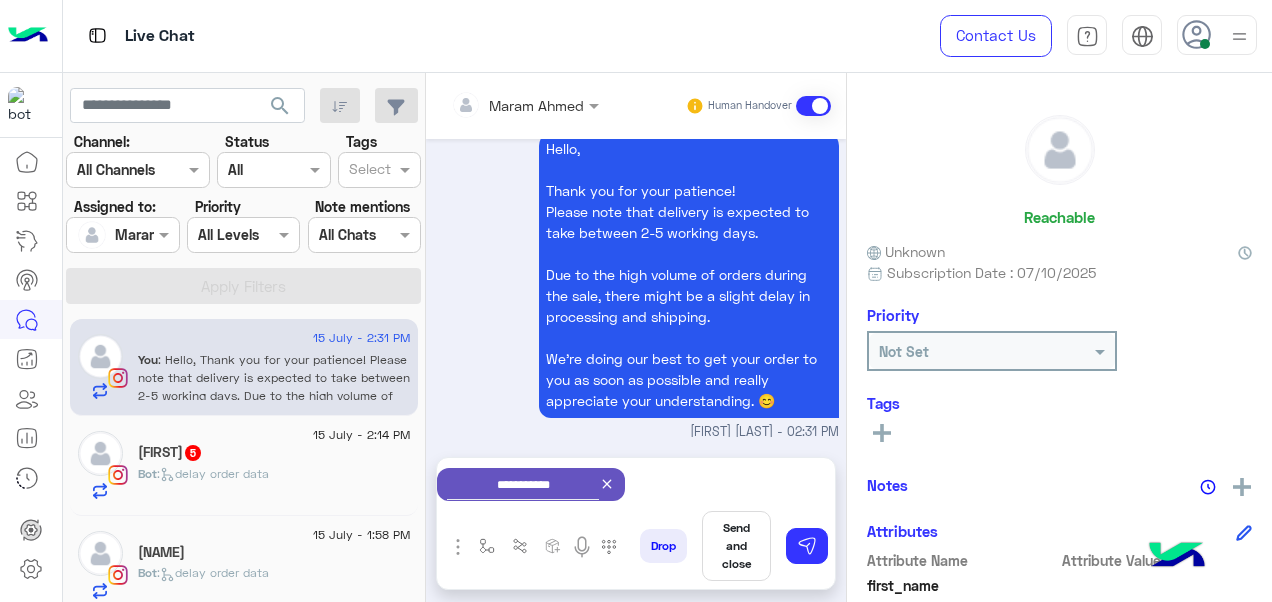 click on "Send and close" at bounding box center [736, 546] 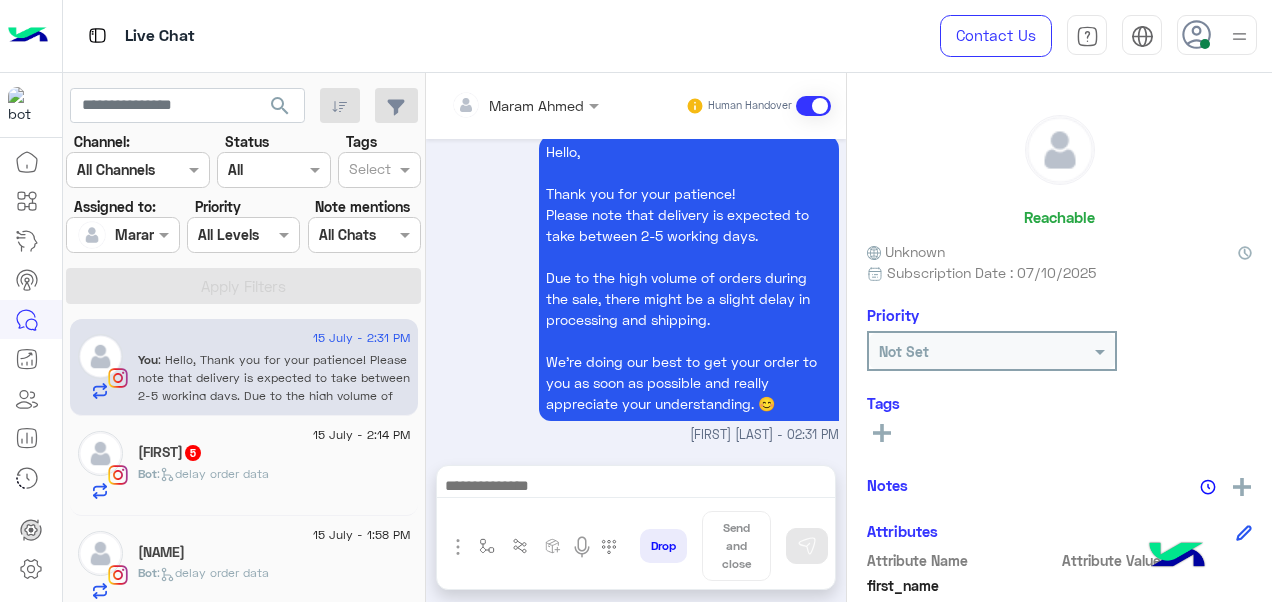 scroll, scrollTop: 915, scrollLeft: 0, axis: vertical 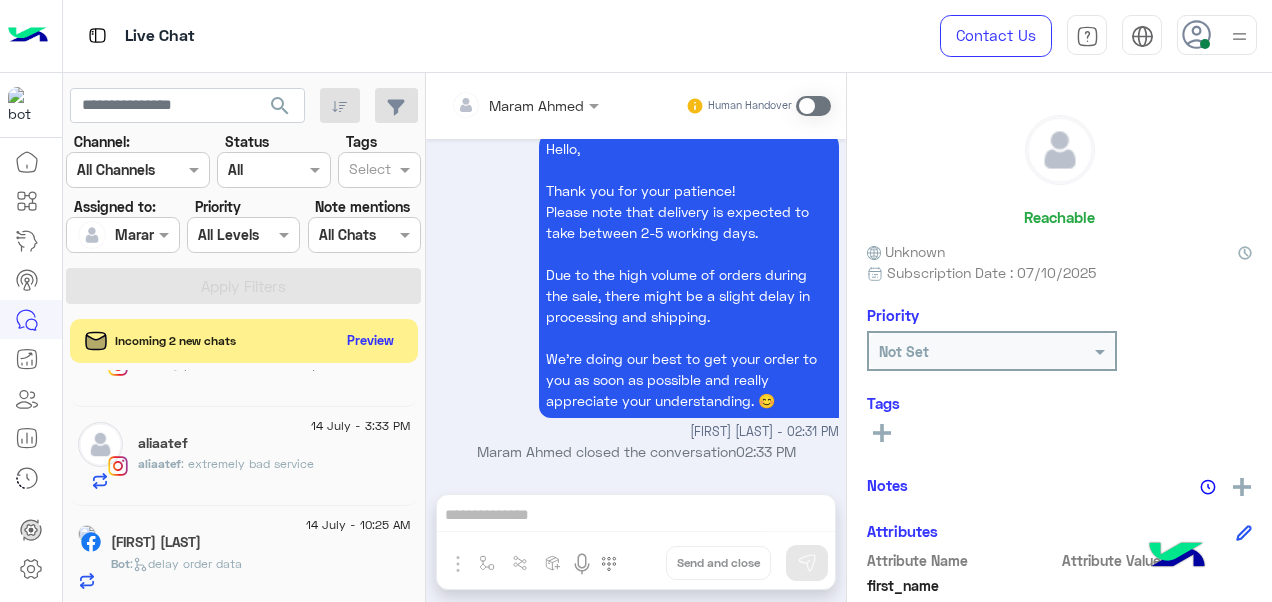 click on "aliaatef" 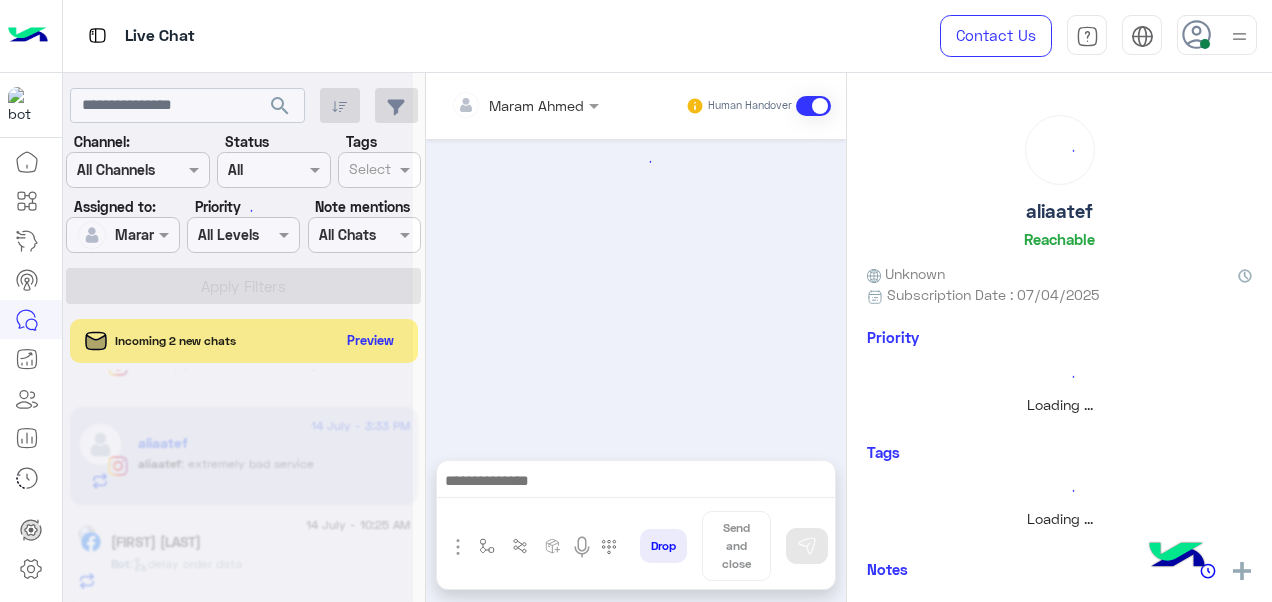 scroll, scrollTop: 0, scrollLeft: 0, axis: both 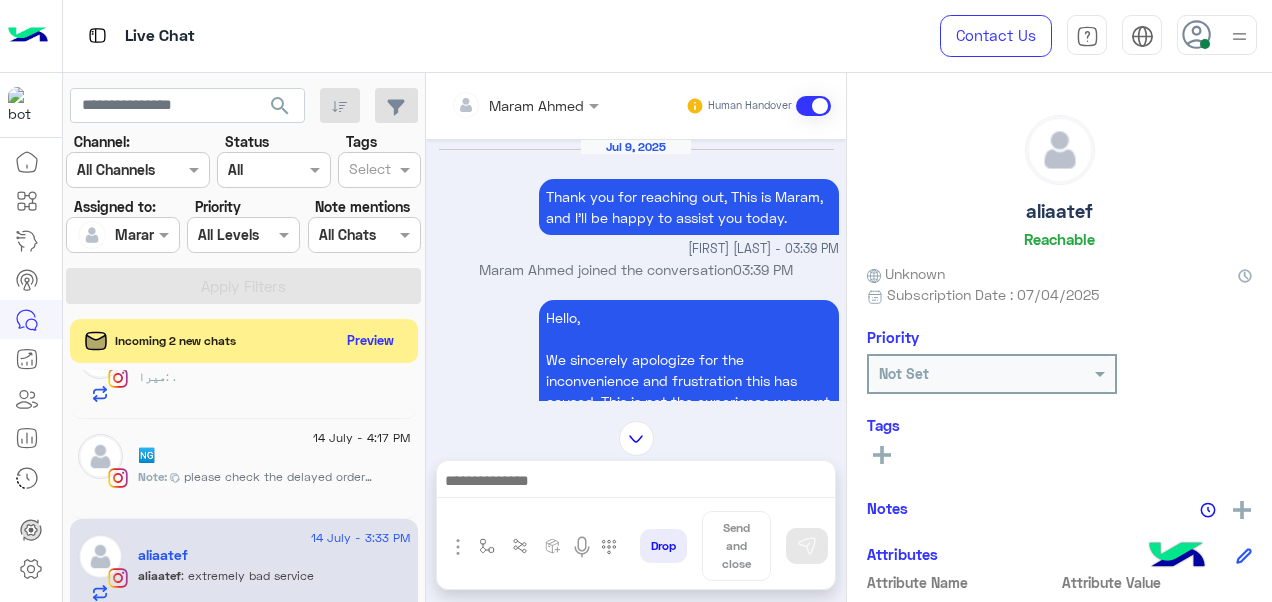 click on "Note :  please check the delayed order and refund and if any refund needs to be created assign to [NAME]" 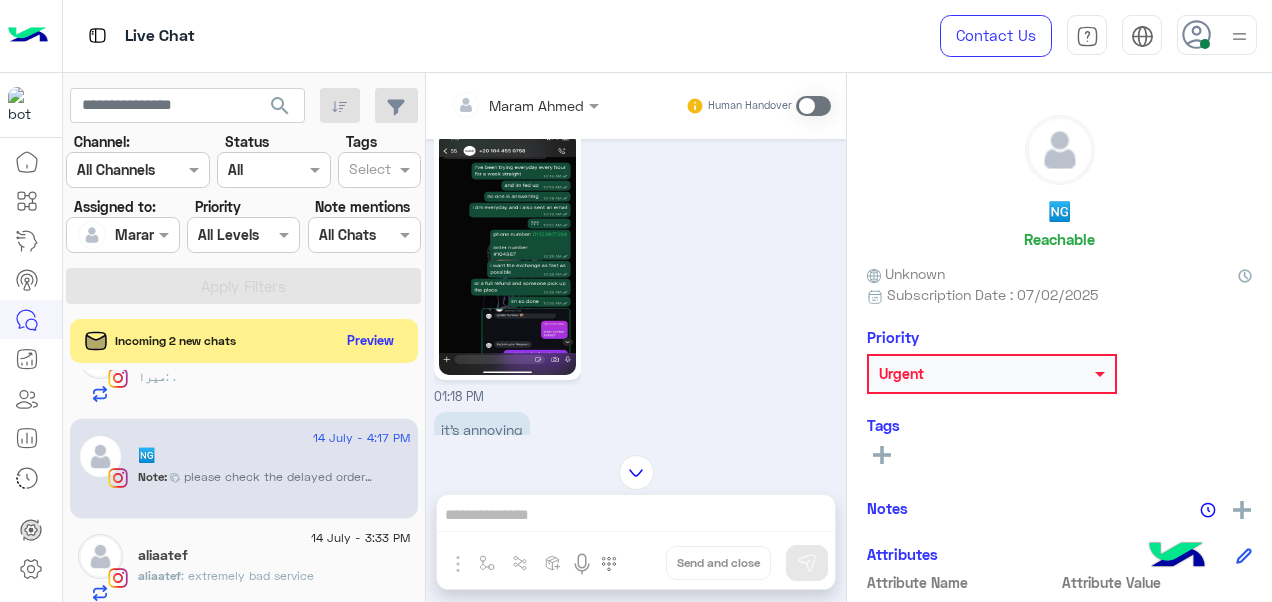 scroll, scrollTop: 418, scrollLeft: 0, axis: vertical 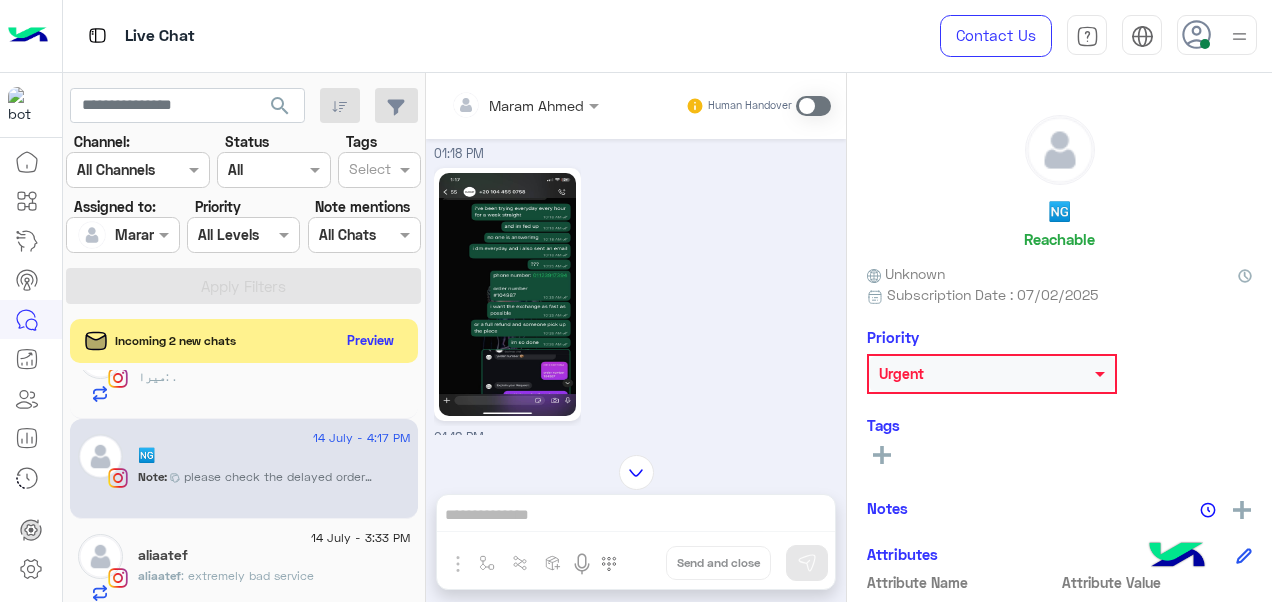 click 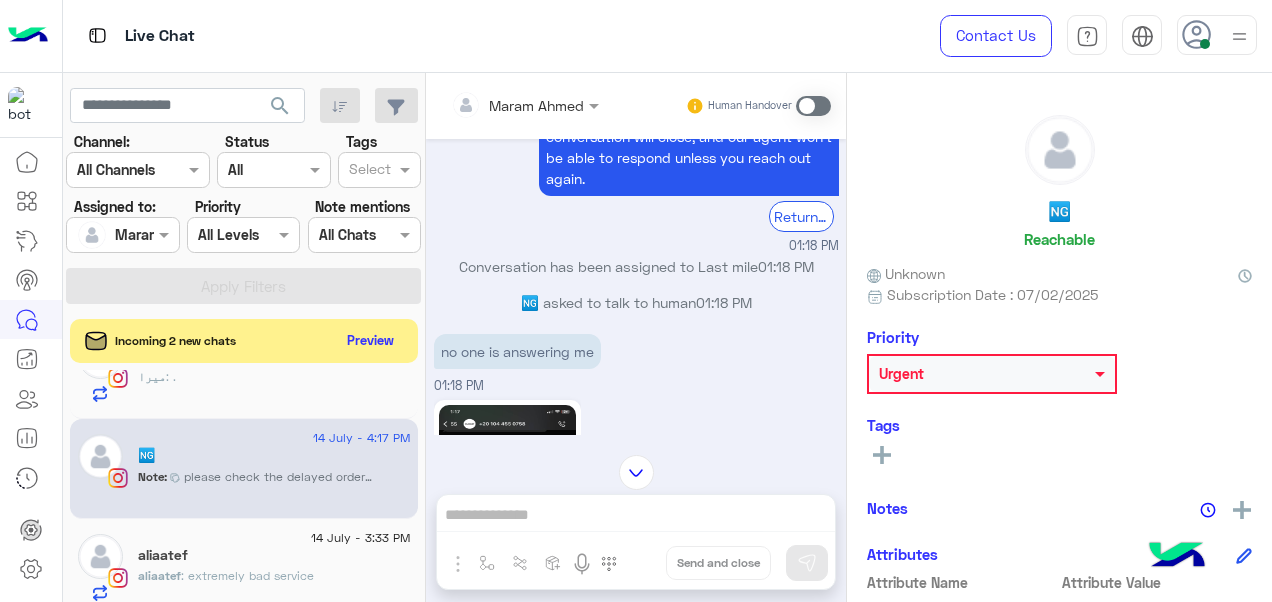 scroll, scrollTop: 380, scrollLeft: 0, axis: vertical 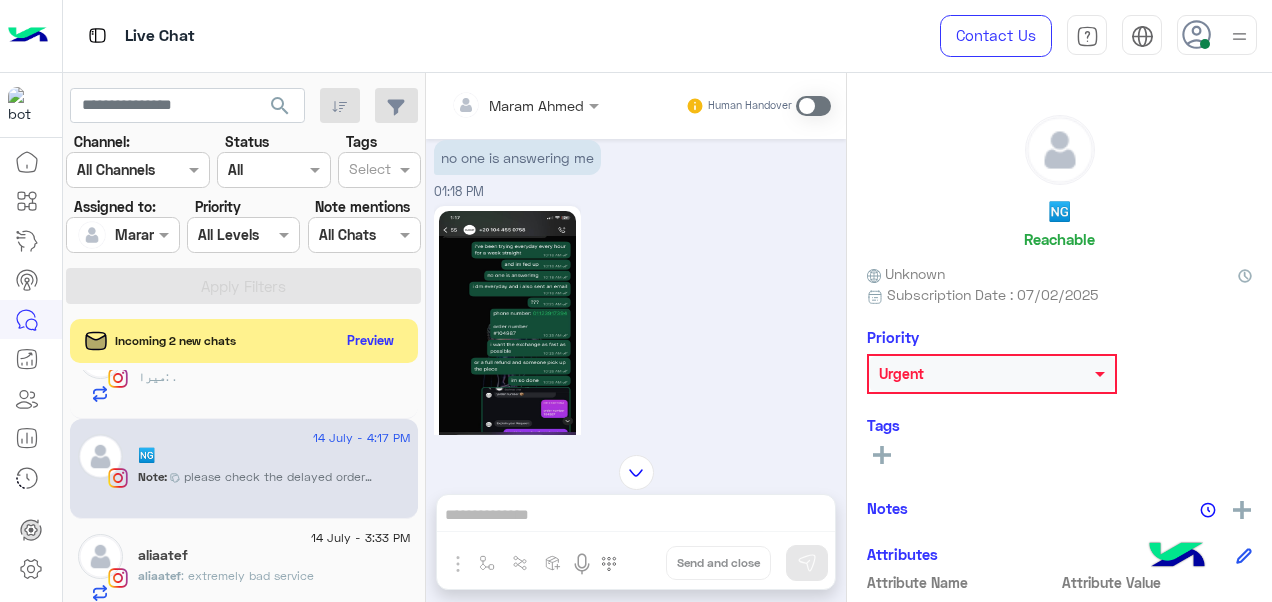 click 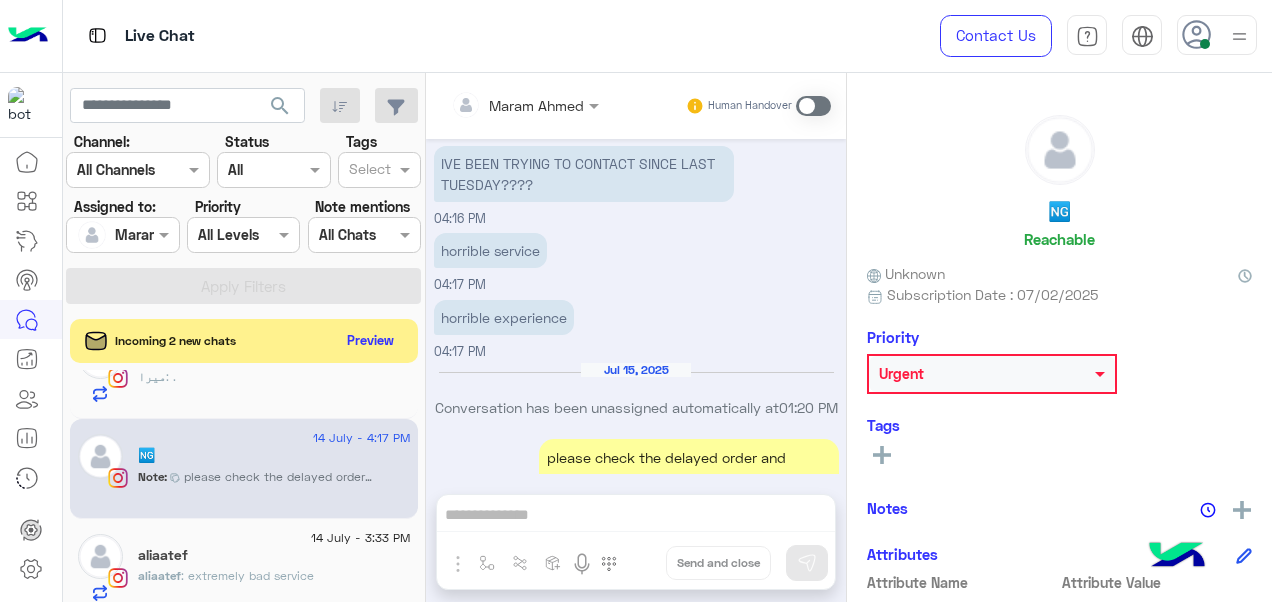 scroll, scrollTop: 1458, scrollLeft: 0, axis: vertical 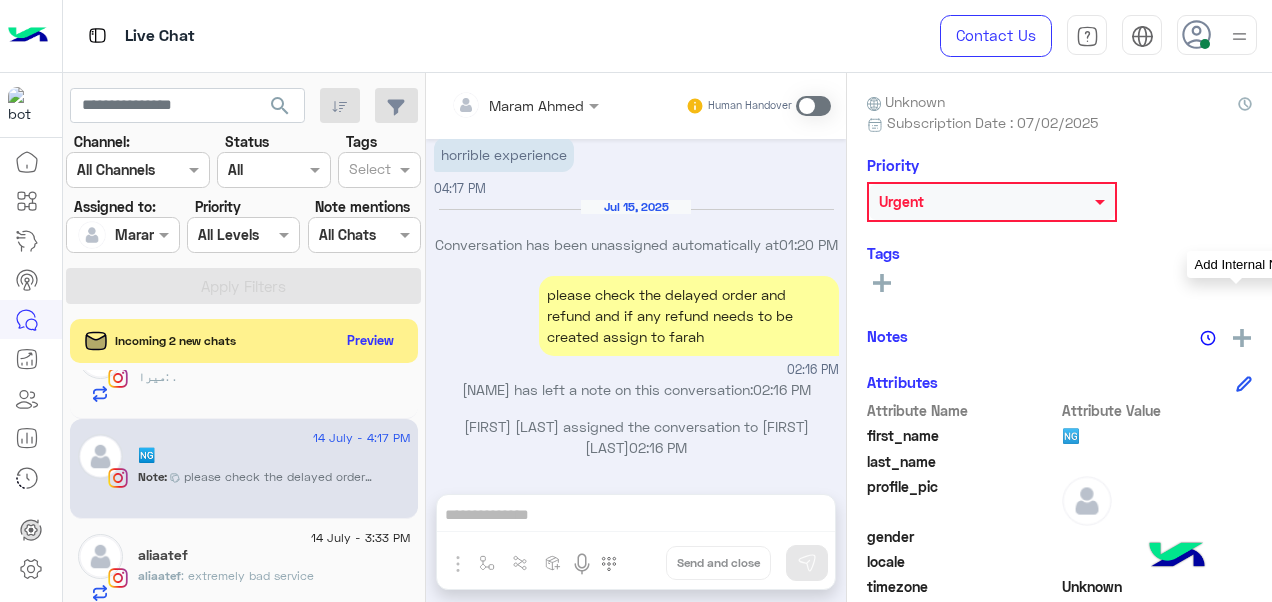 click 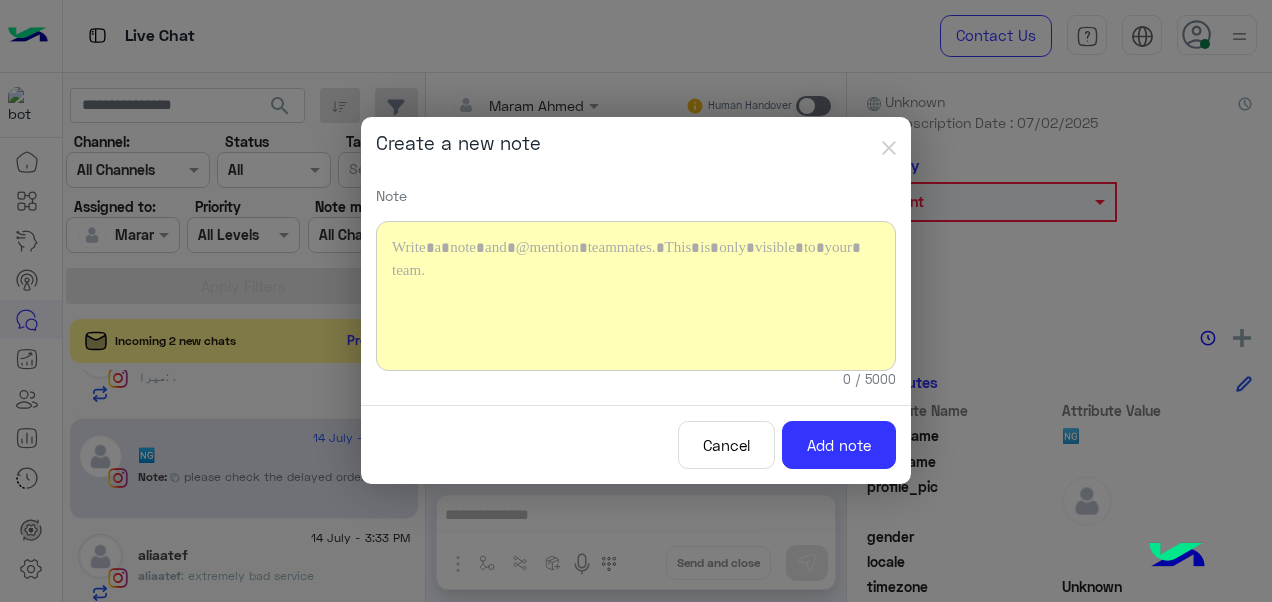 click 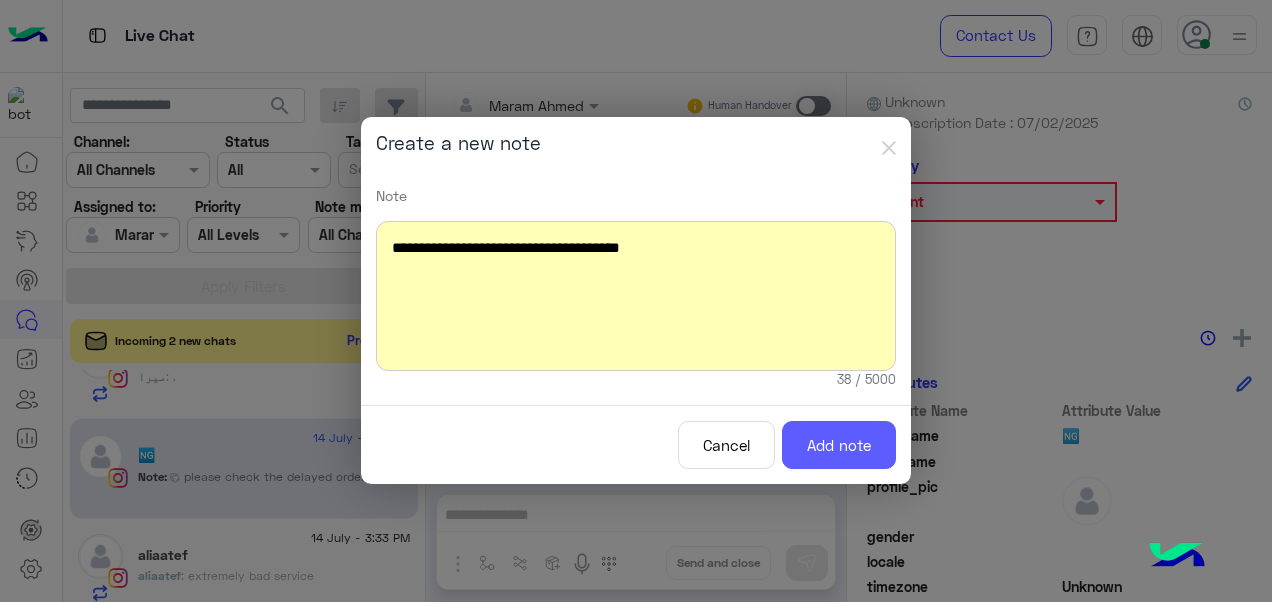 click on "Add note" 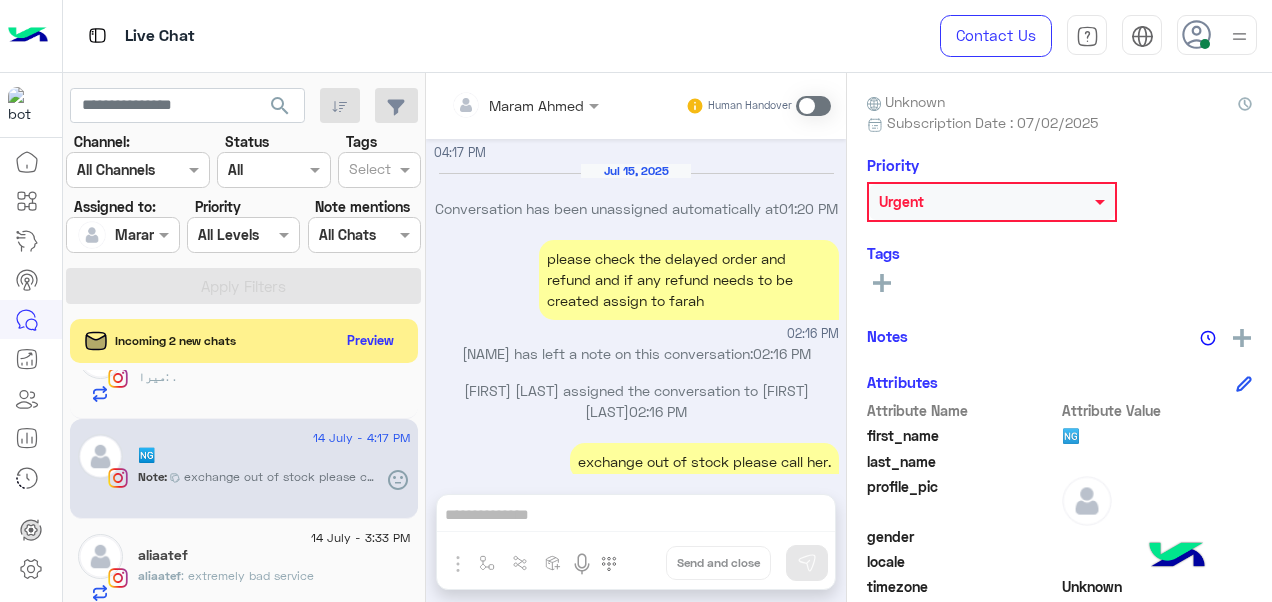 scroll, scrollTop: 1582, scrollLeft: 0, axis: vertical 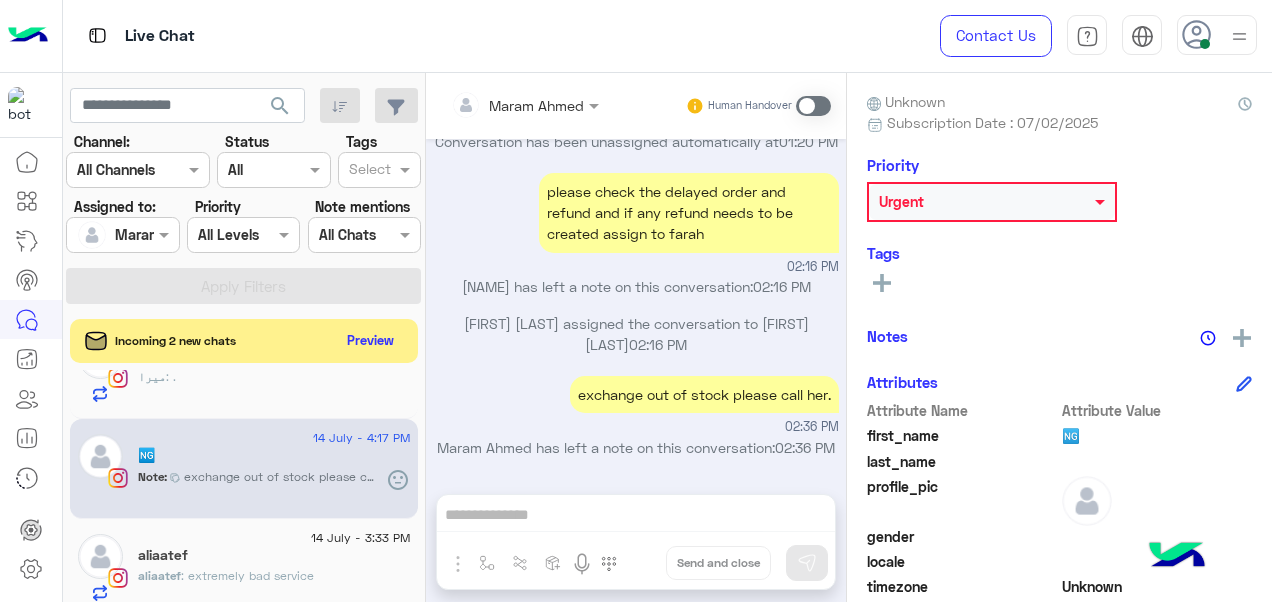 click at bounding box center [525, 104] 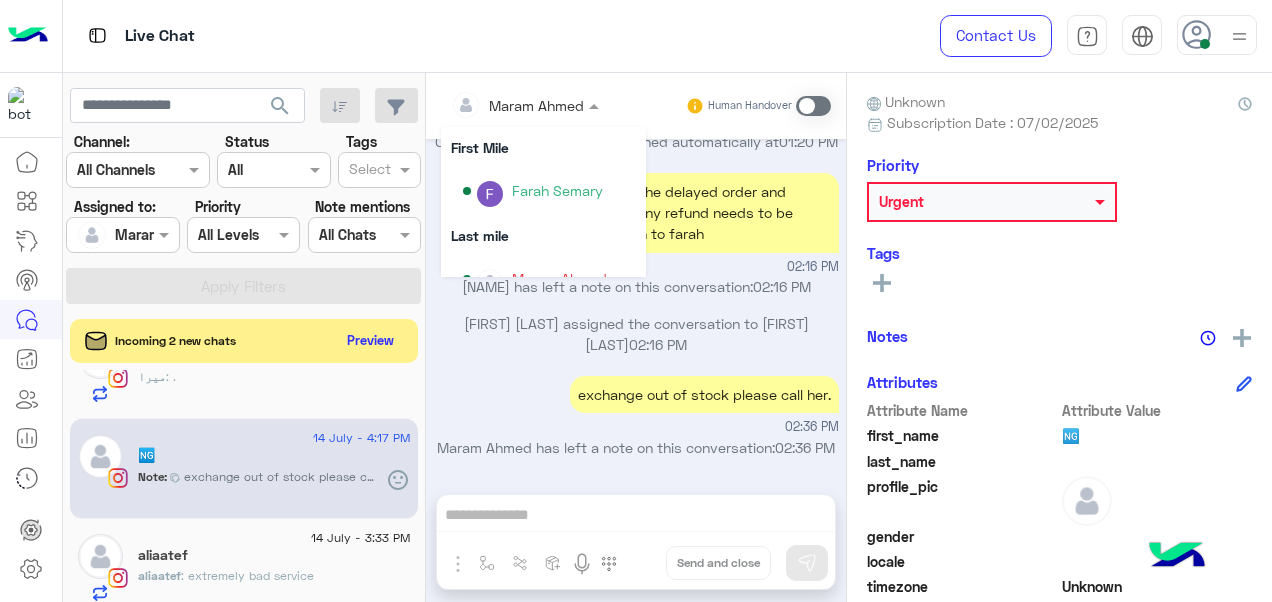 scroll, scrollTop: 354, scrollLeft: 0, axis: vertical 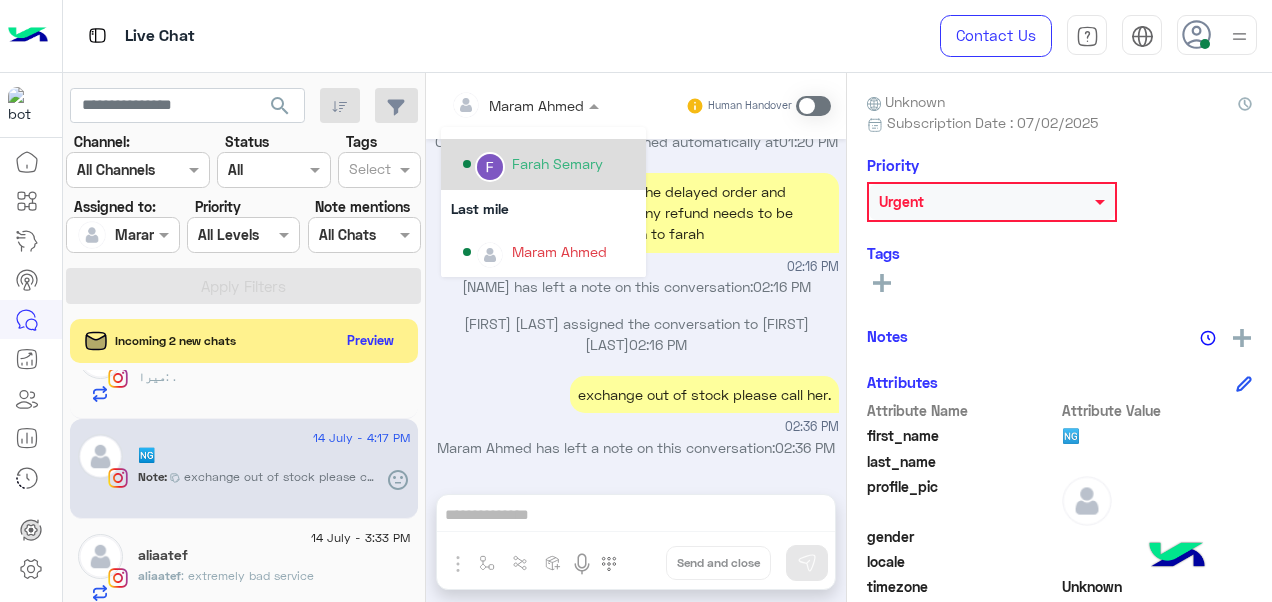click on "Farah Semary" at bounding box center (549, 164) 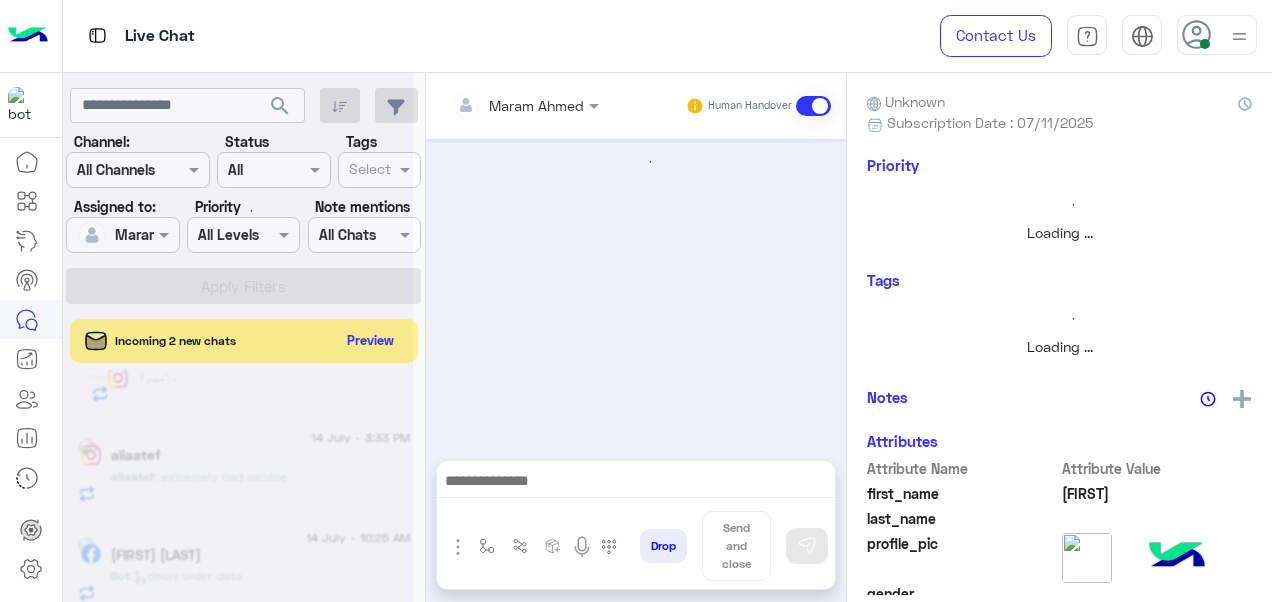 scroll, scrollTop: 942, scrollLeft: 0, axis: vertical 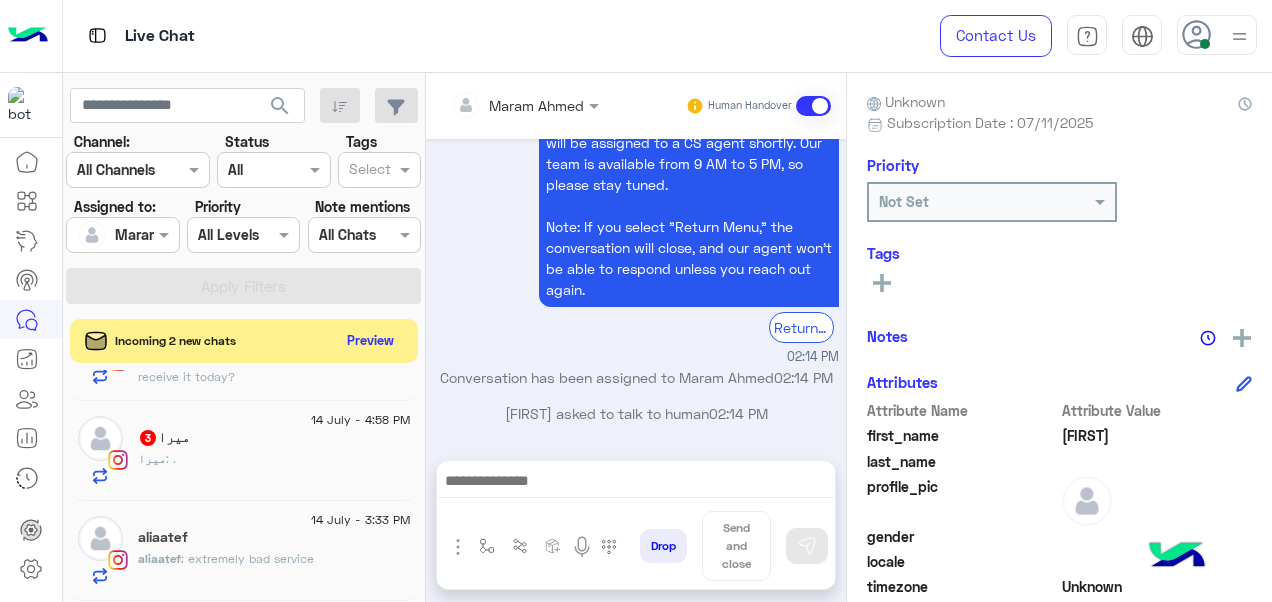 click on "[FIRST] : ." 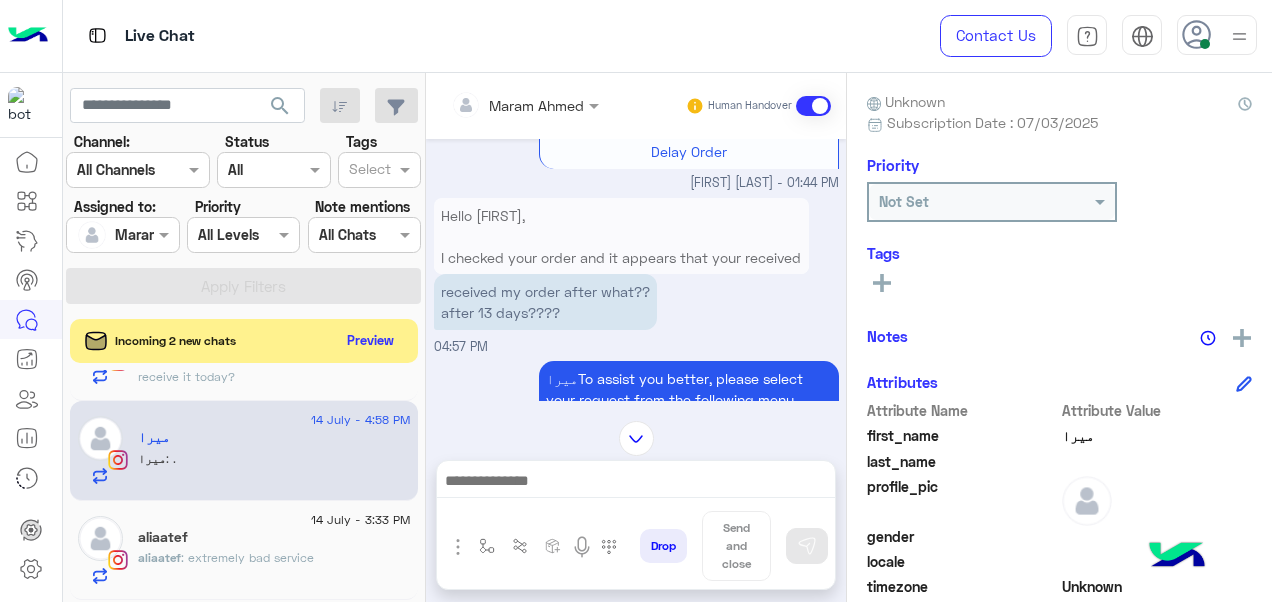 scroll, scrollTop: 1573, scrollLeft: 0, axis: vertical 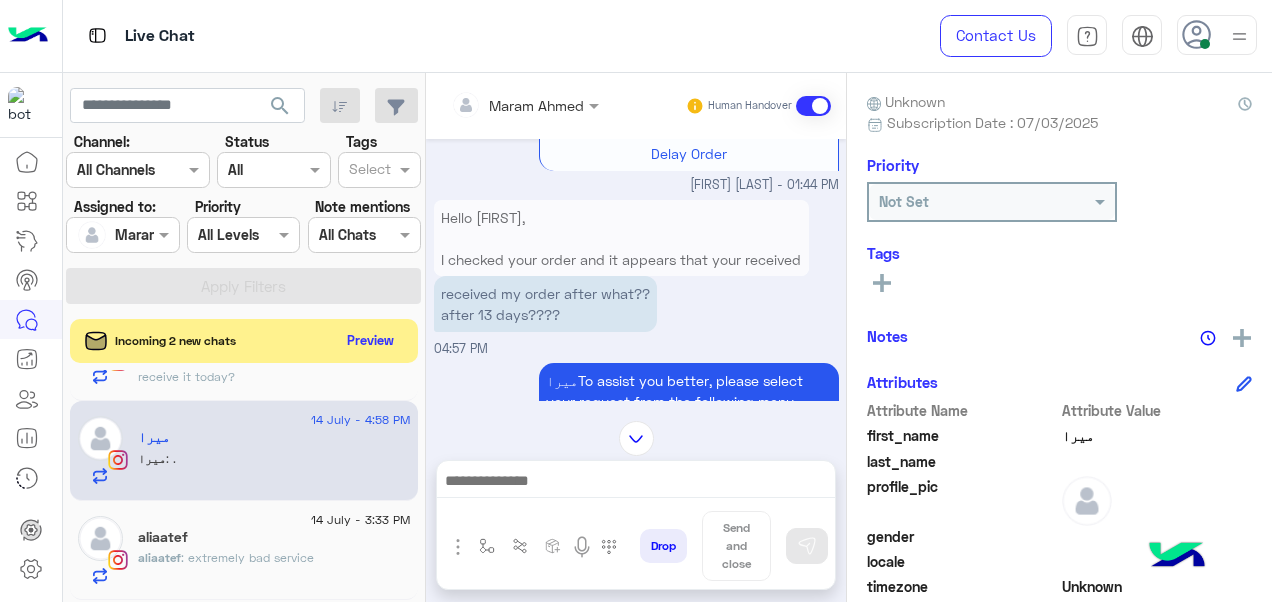 click on "received my order after what?? after 13 days????" at bounding box center (545, 304) 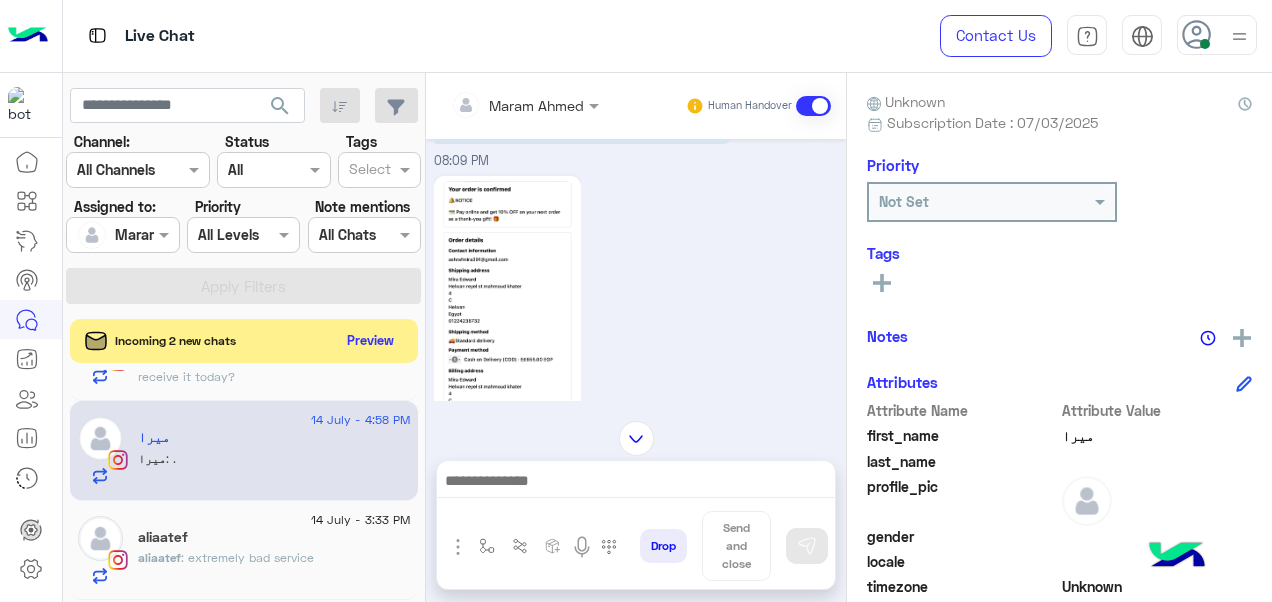 scroll, scrollTop: 689, scrollLeft: 0, axis: vertical 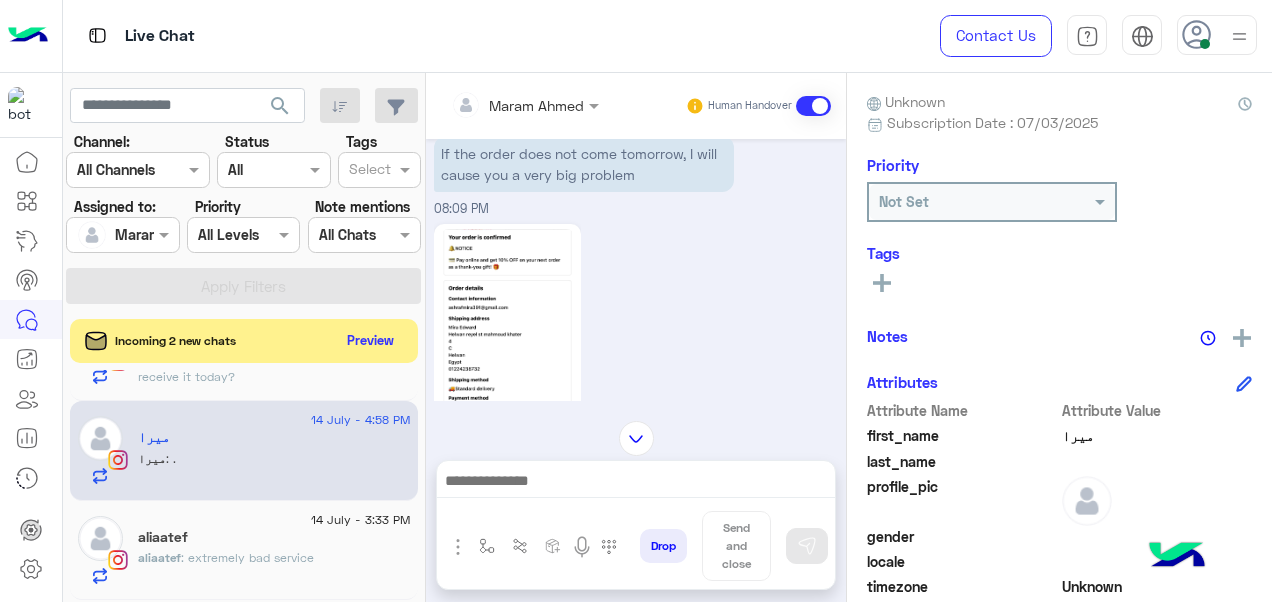 click 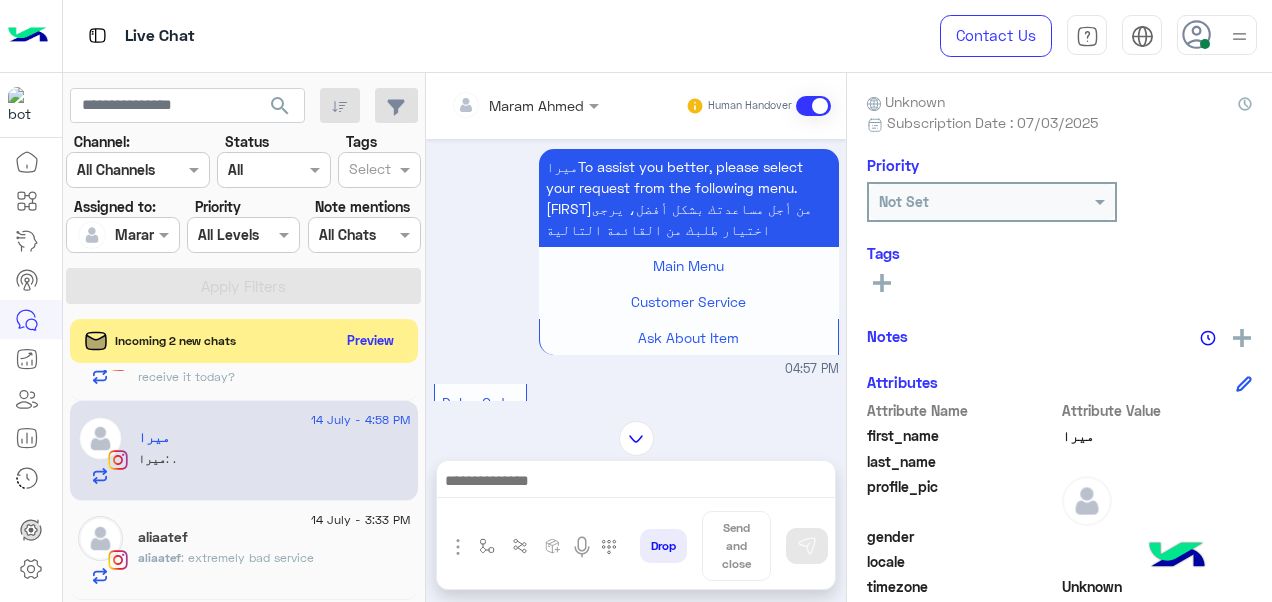 scroll, scrollTop: 2294, scrollLeft: 0, axis: vertical 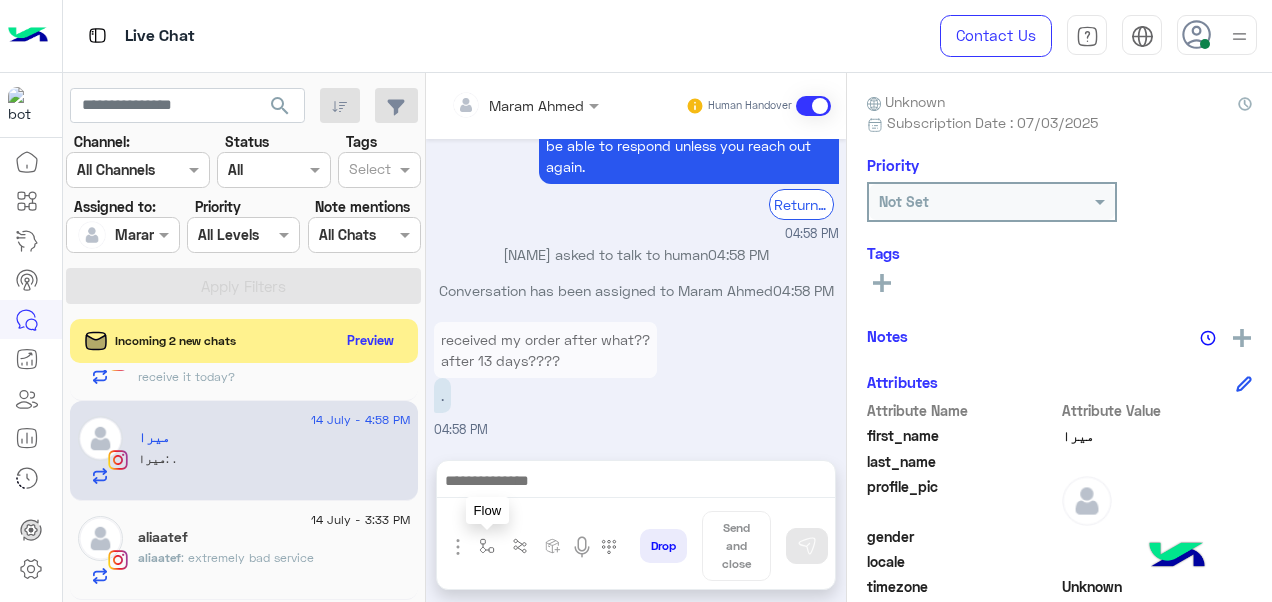 click at bounding box center [487, 546] 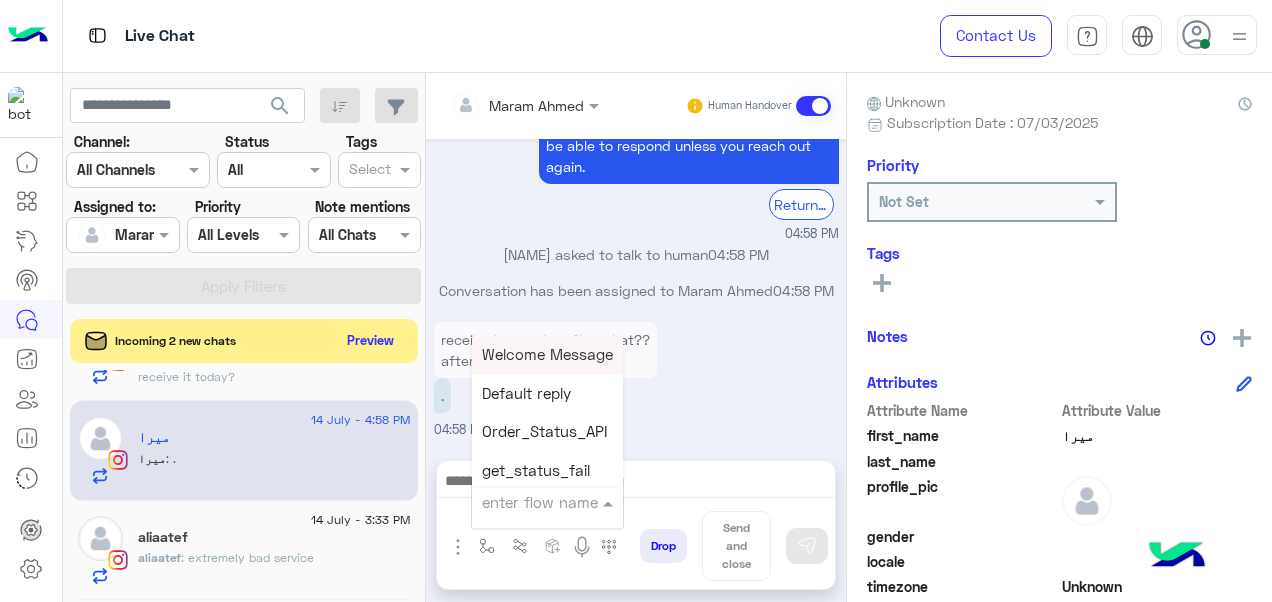 click at bounding box center (547, 501) 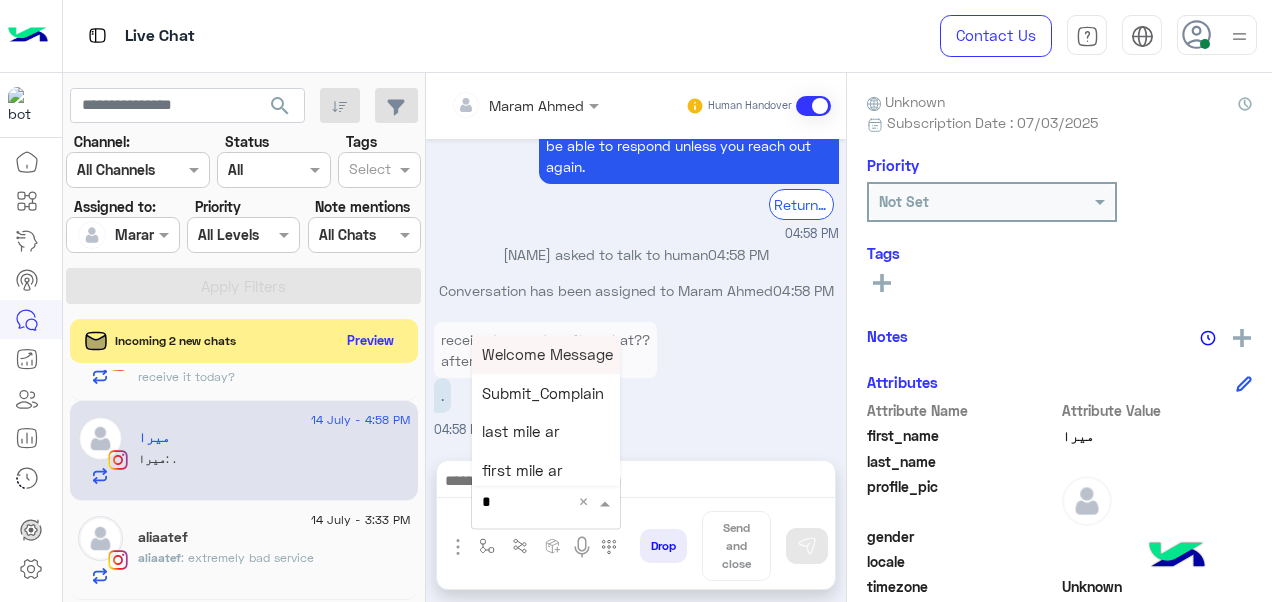 type on "*" 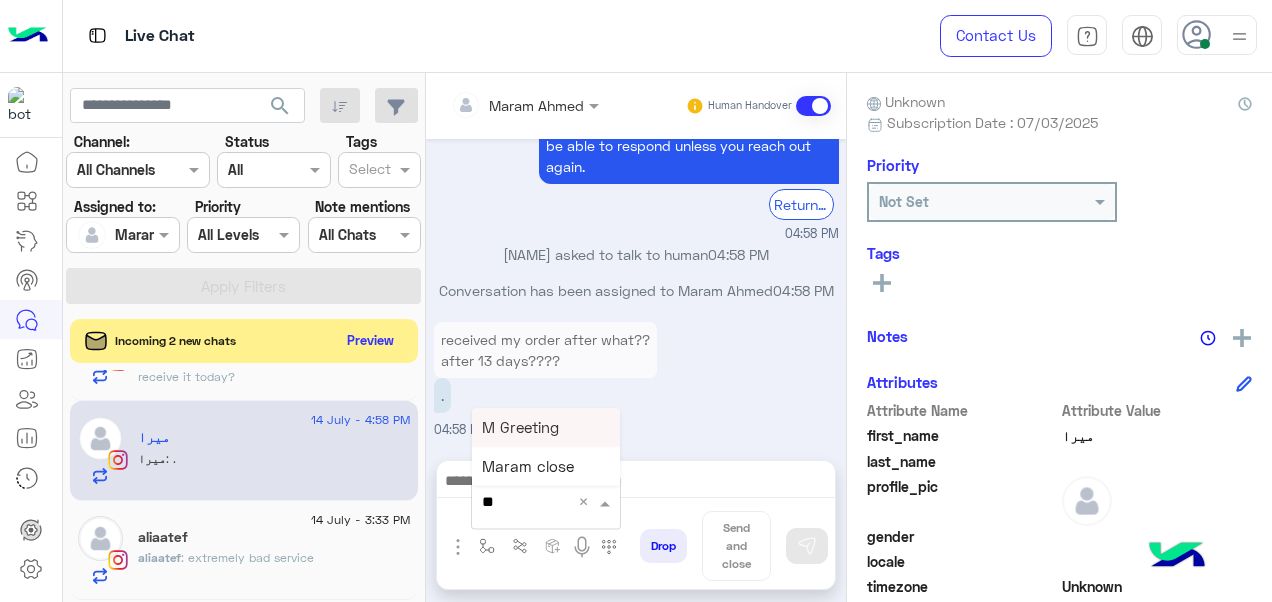 click on "M Greeting" at bounding box center (546, 427) 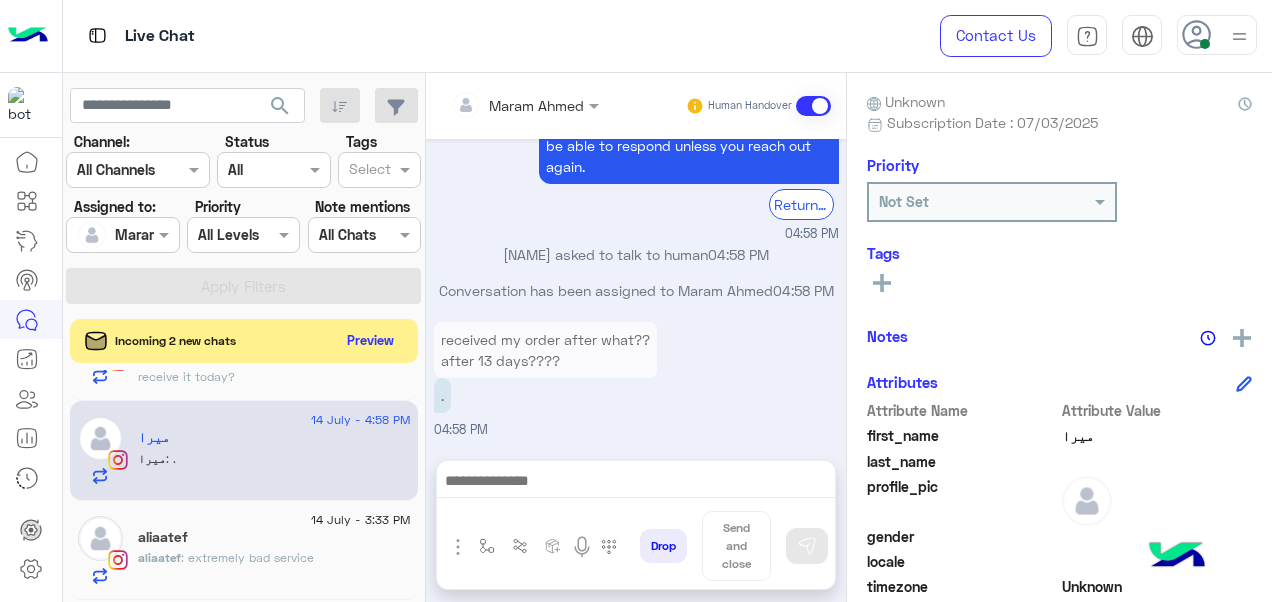 type on "**********" 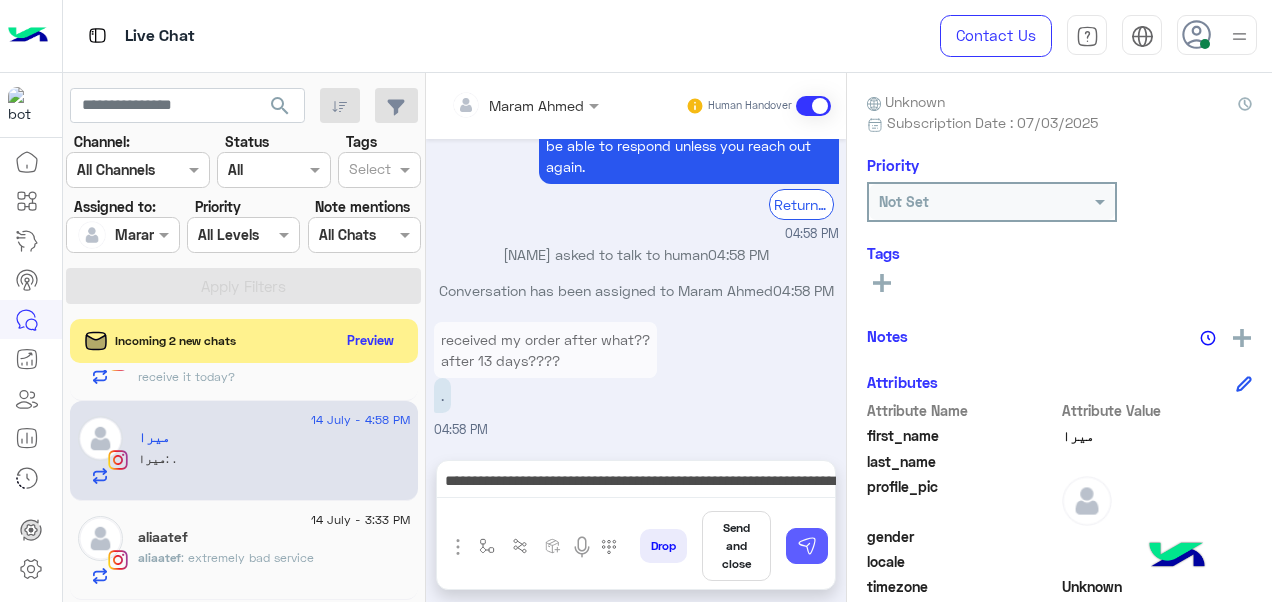 click at bounding box center [807, 546] 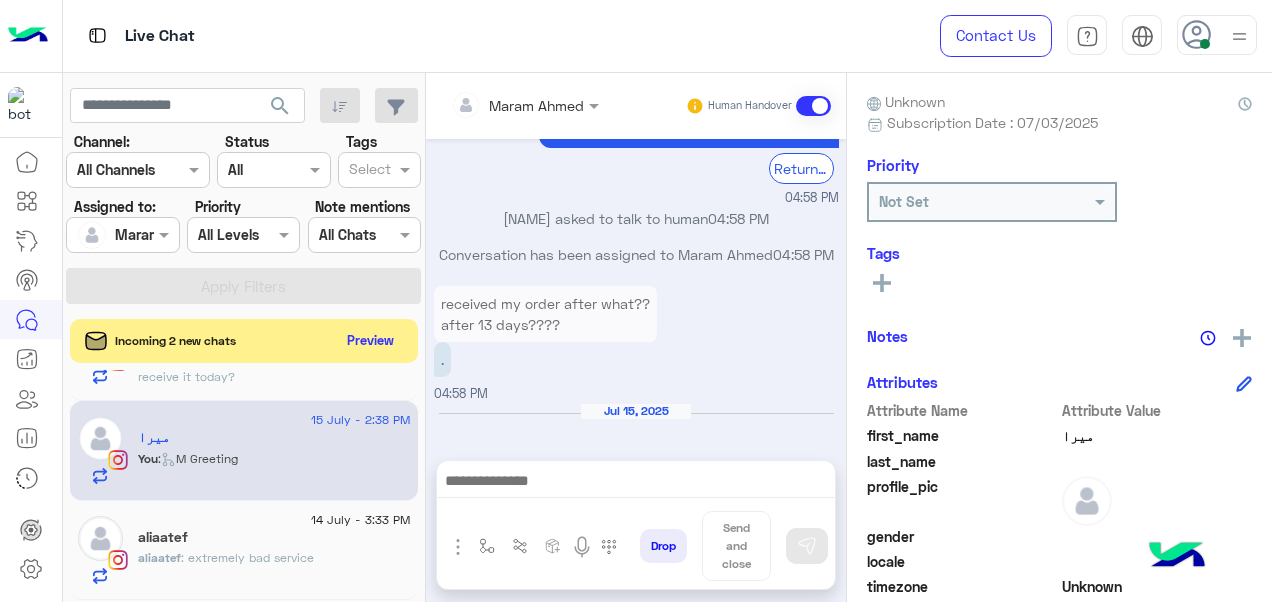 scroll, scrollTop: 2450, scrollLeft: 0, axis: vertical 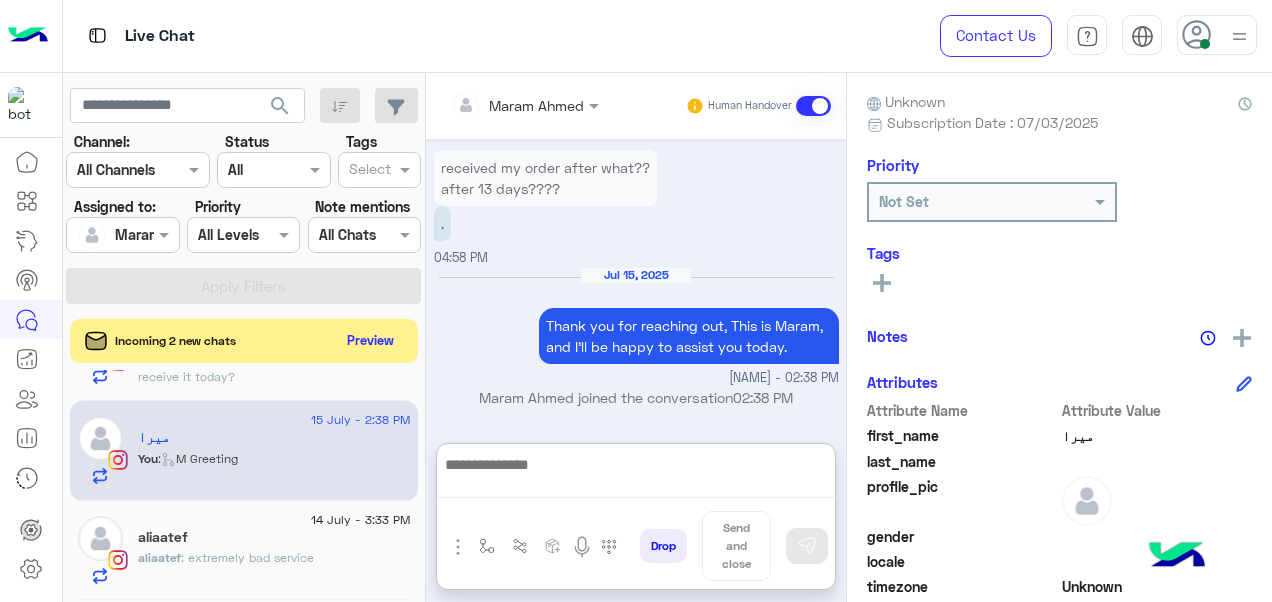 click at bounding box center (636, 475) 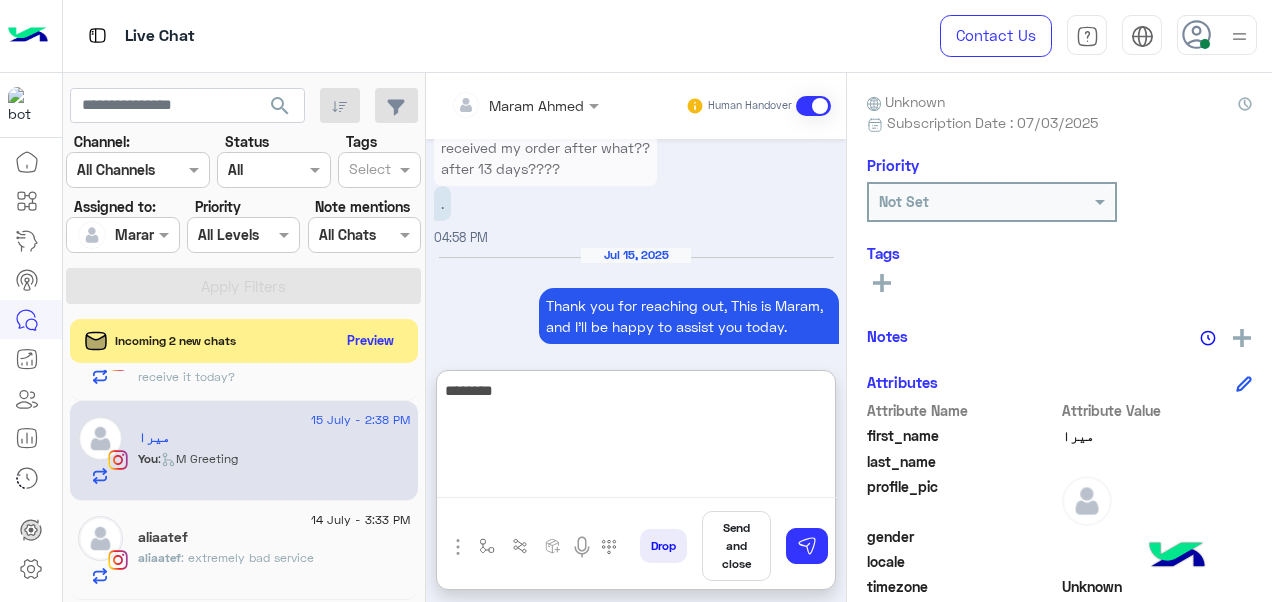 paste on "**********" 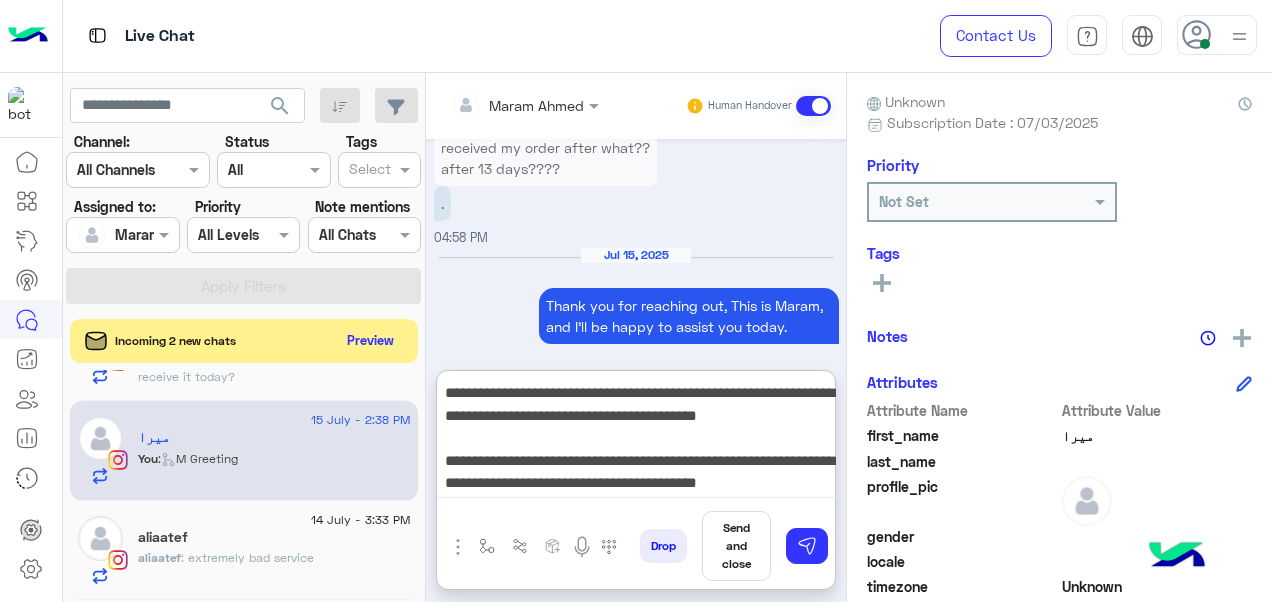 scroll, scrollTop: 86, scrollLeft: 0, axis: vertical 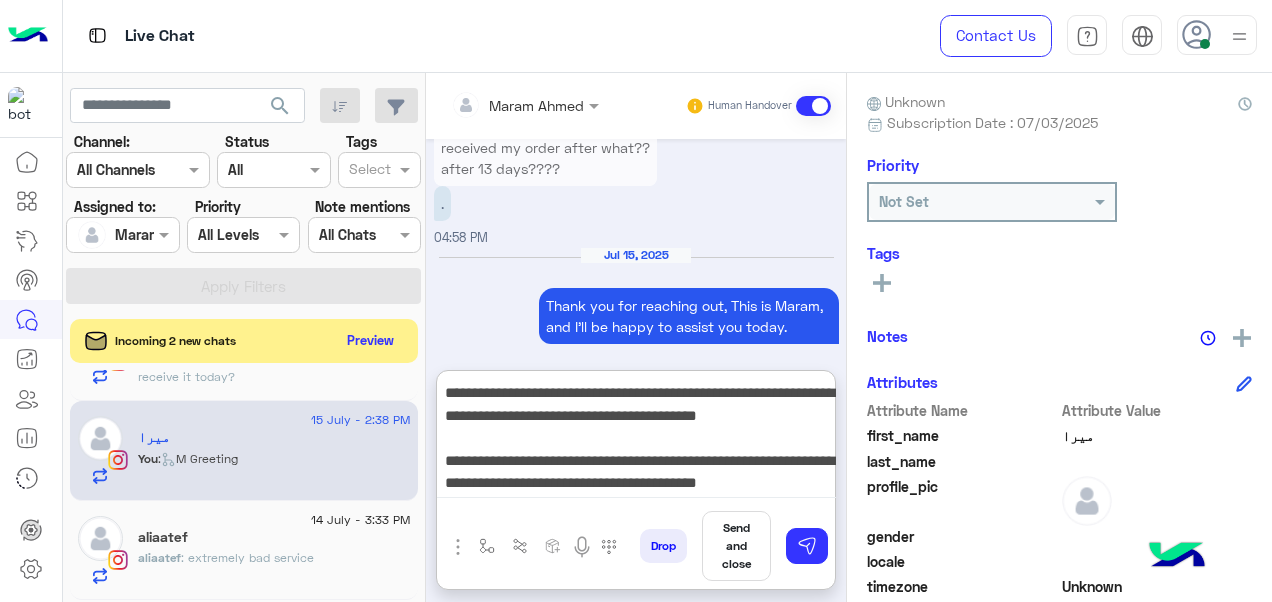 drag, startPoint x: 595, startPoint y: 438, endPoint x: 605, endPoint y: 488, distance: 50.990196 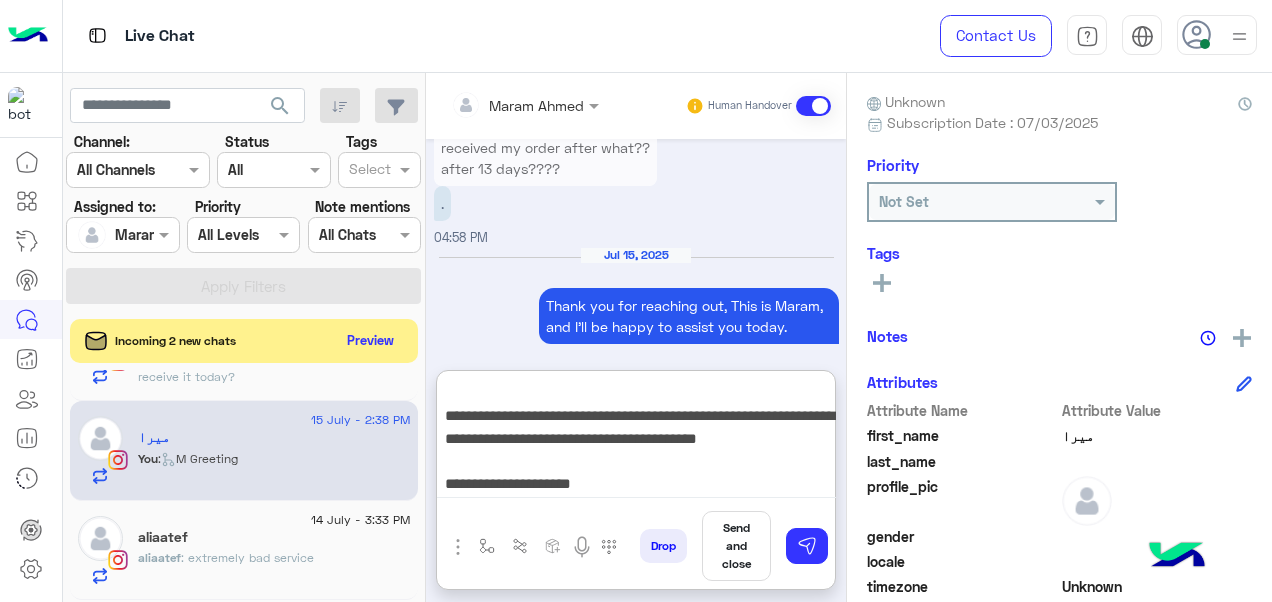 scroll, scrollTop: 42, scrollLeft: 0, axis: vertical 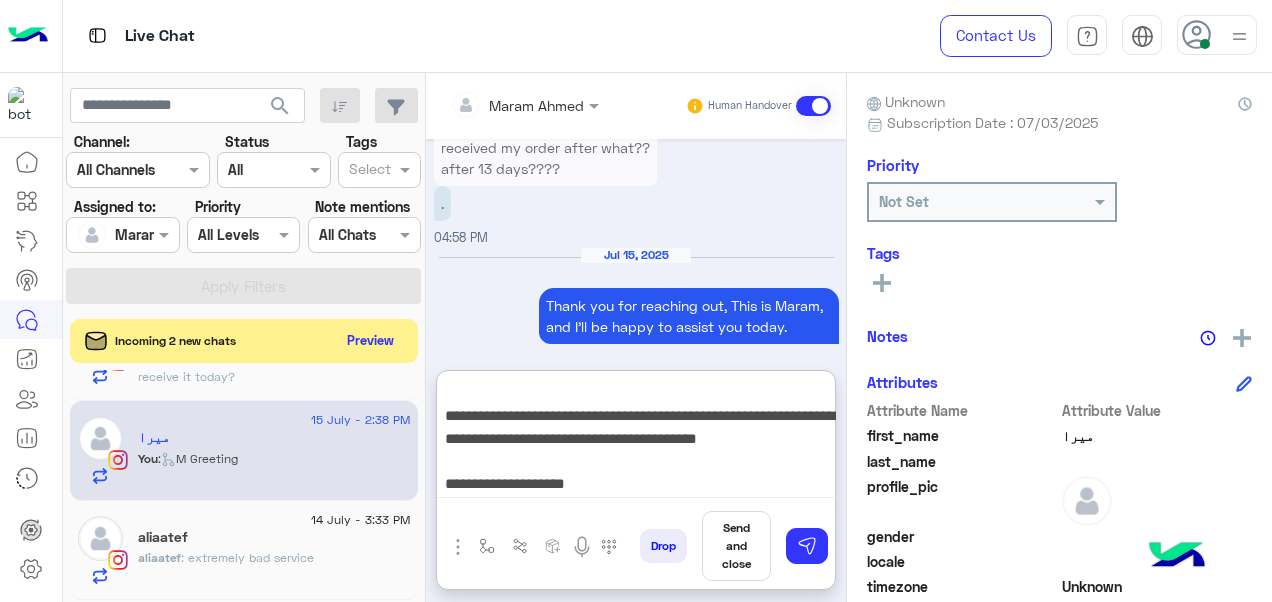 click on "**********" at bounding box center (636, 438) 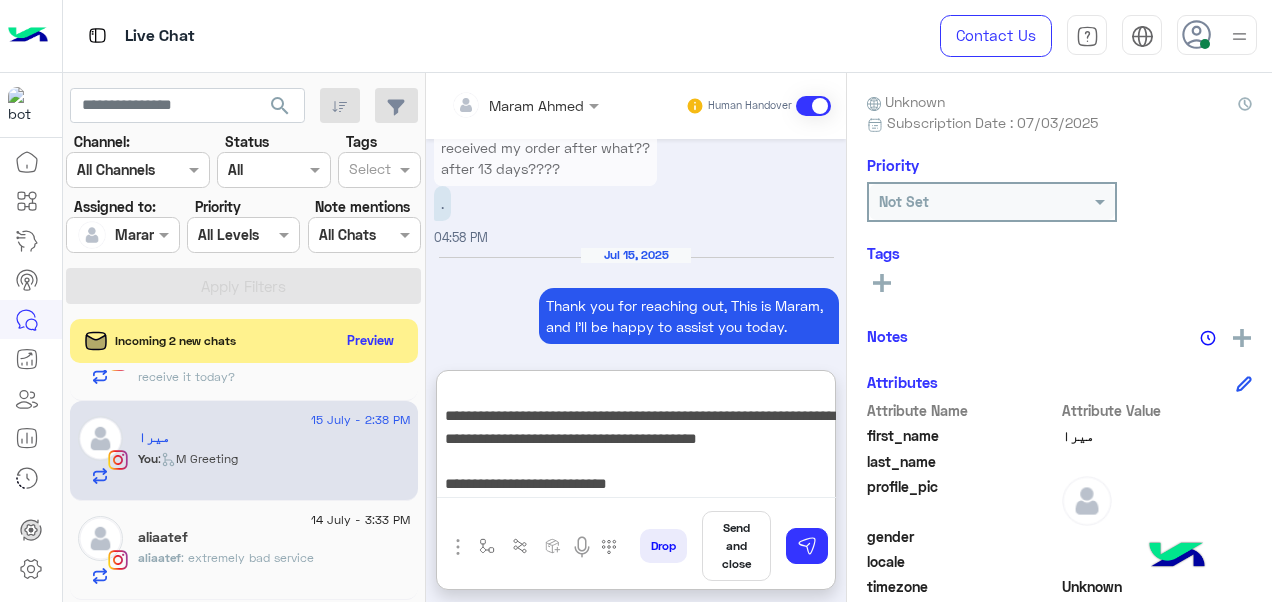 click on "**********" at bounding box center (636, 438) 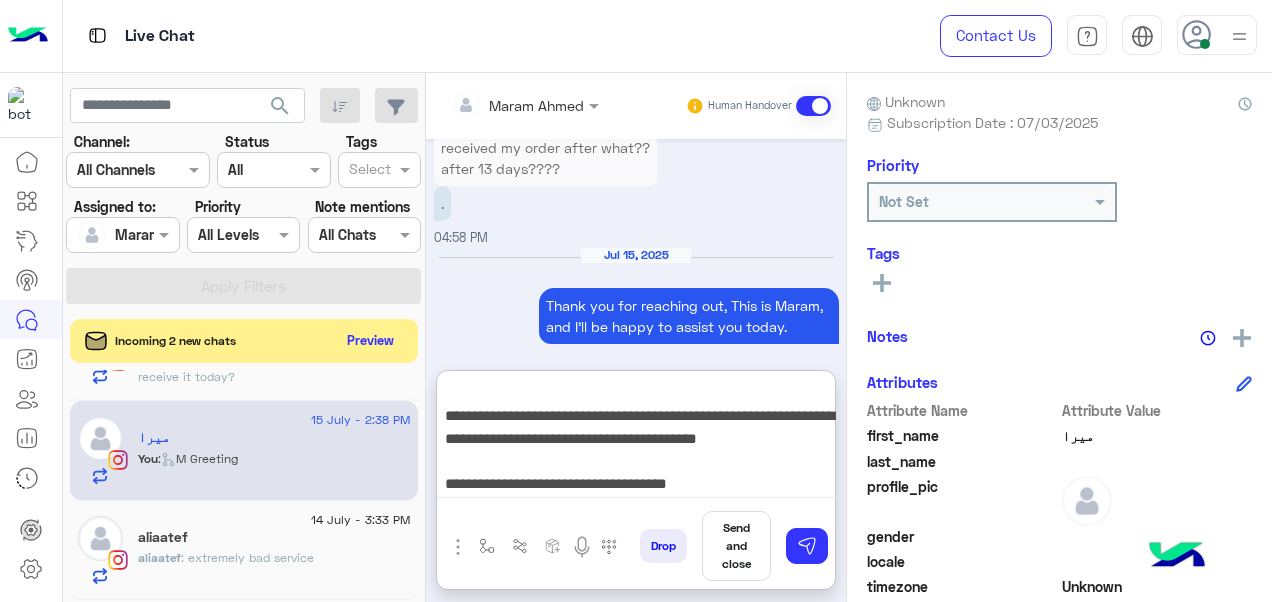 drag, startPoint x: 620, startPoint y: 482, endPoint x: 632, endPoint y: 481, distance: 12.0415945 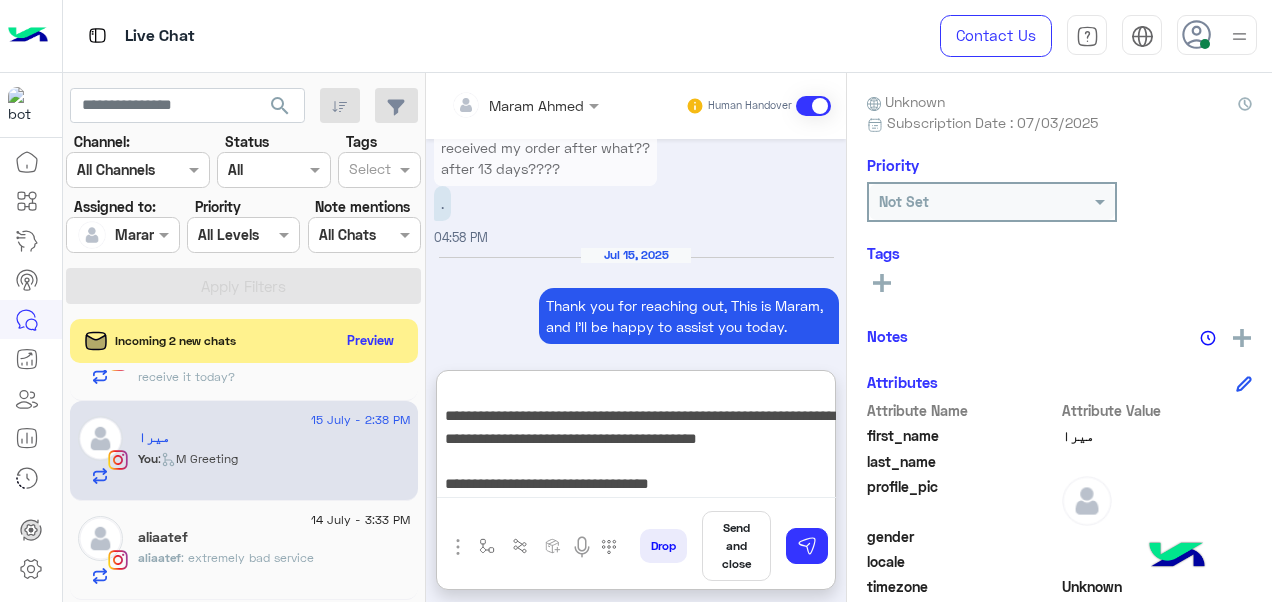 click on "**********" at bounding box center [636, 438] 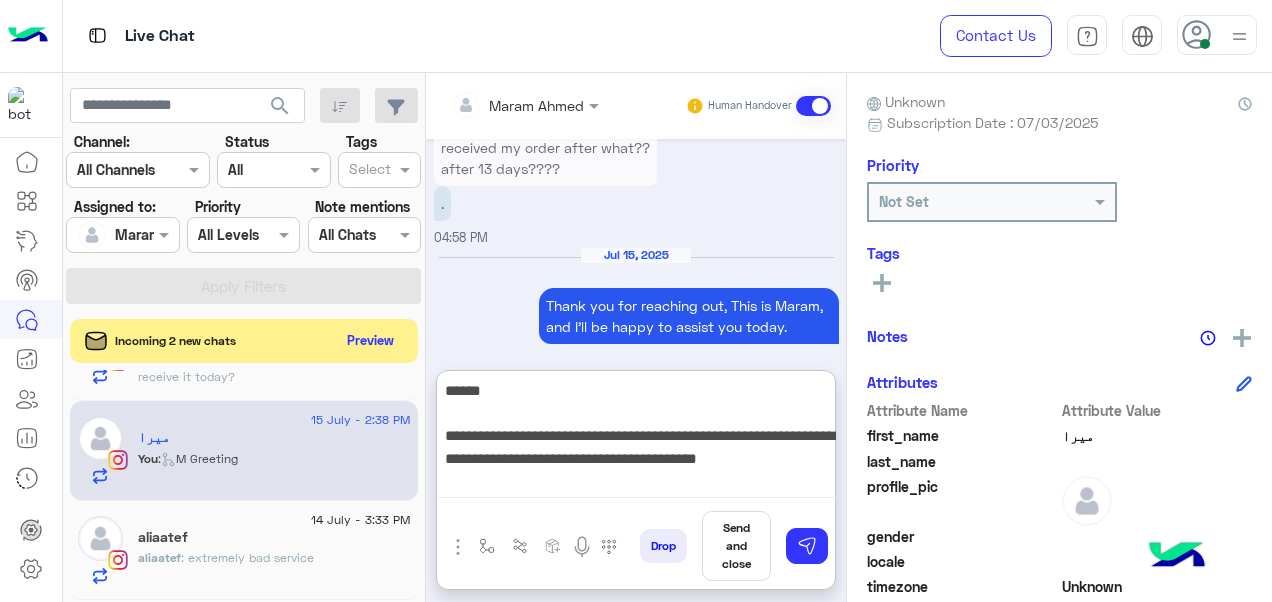 scroll, scrollTop: 42, scrollLeft: 0, axis: vertical 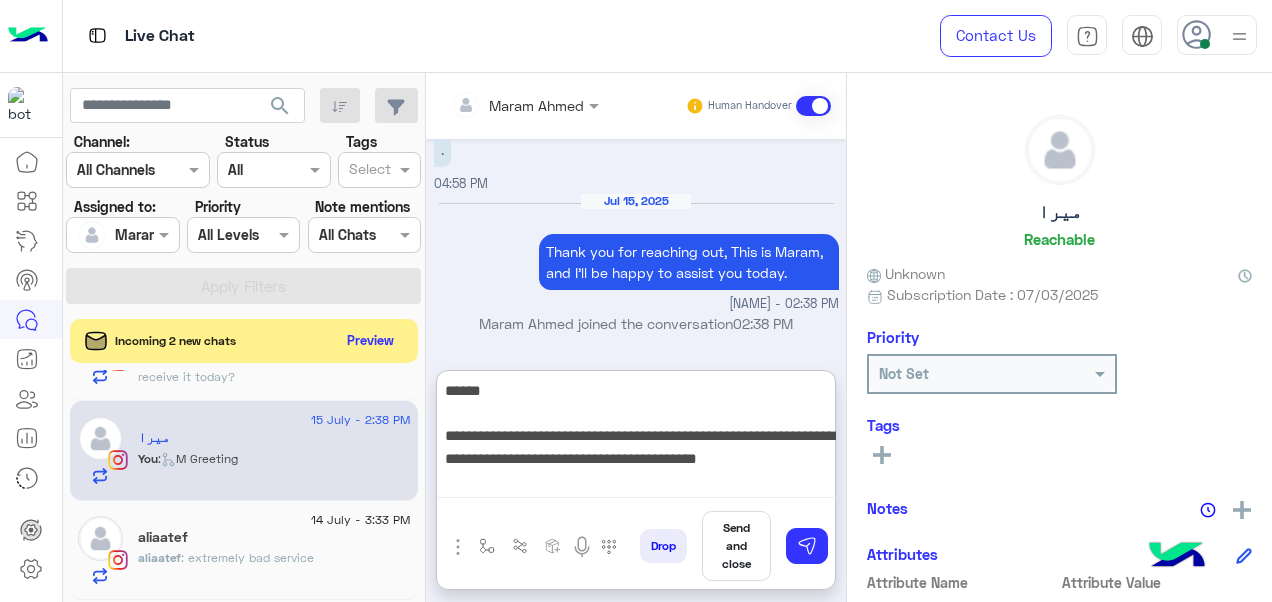 click on "**********" at bounding box center (636, 438) 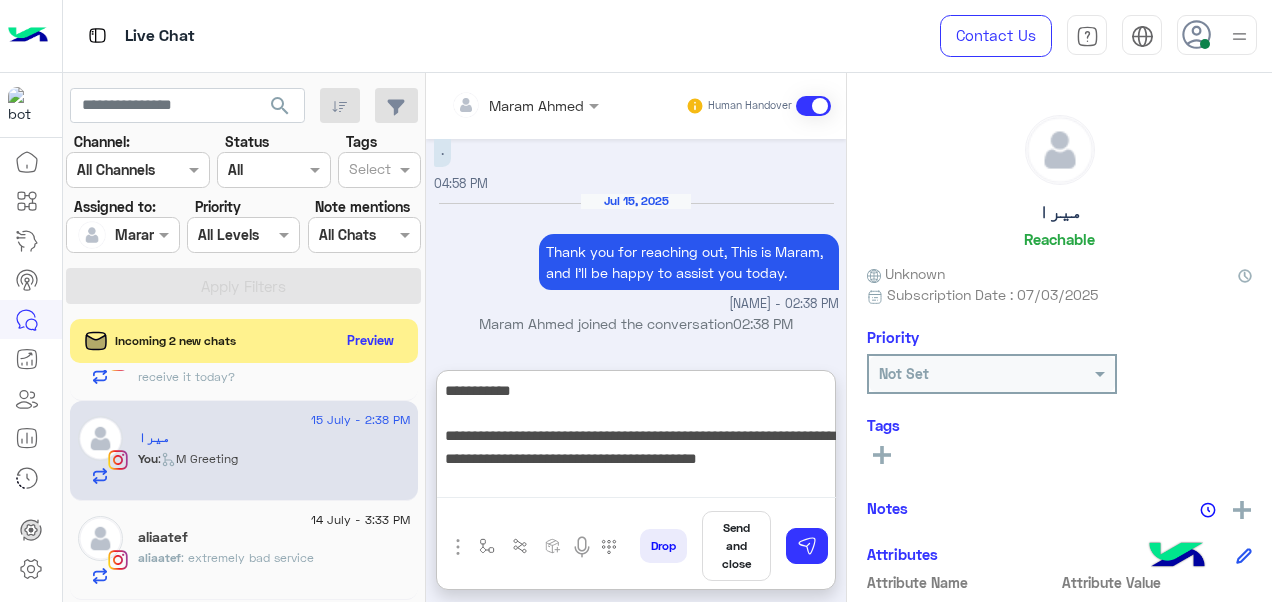 scroll, scrollTop: 42, scrollLeft: 0, axis: vertical 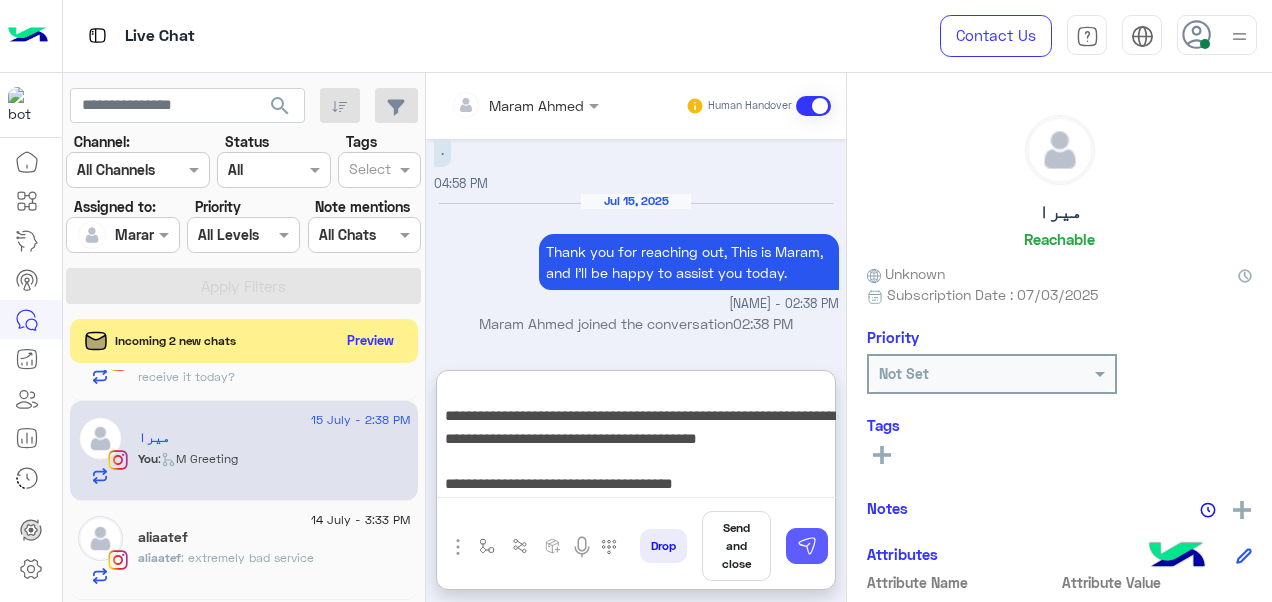 type on "**********" 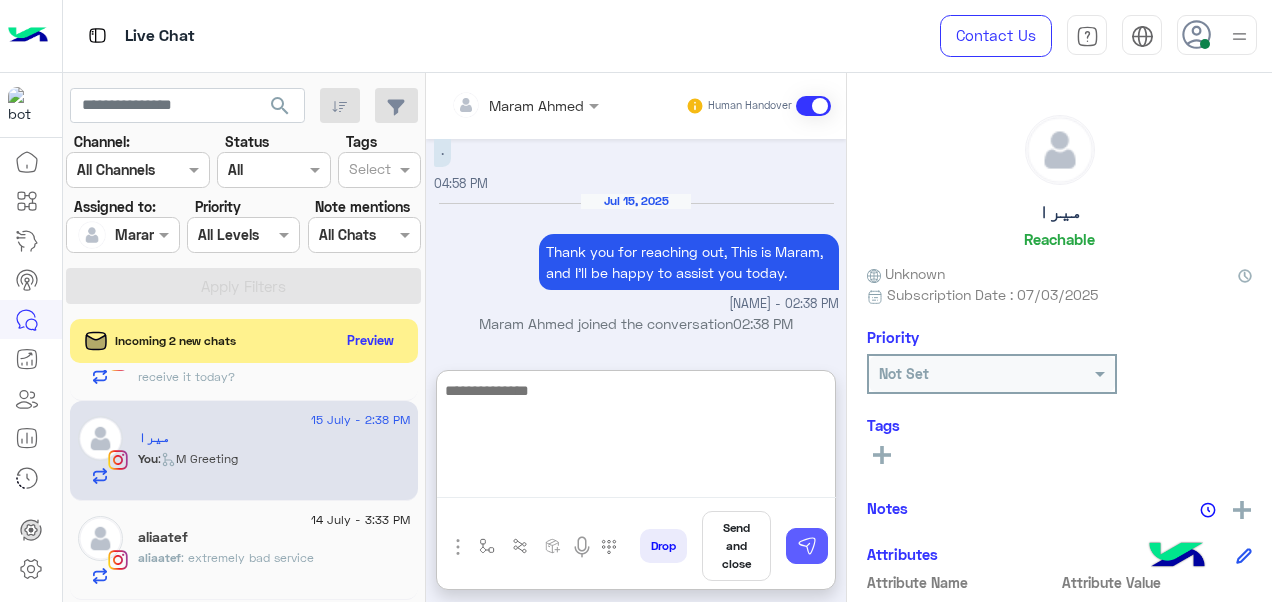 scroll, scrollTop: 2674, scrollLeft: 0, axis: vertical 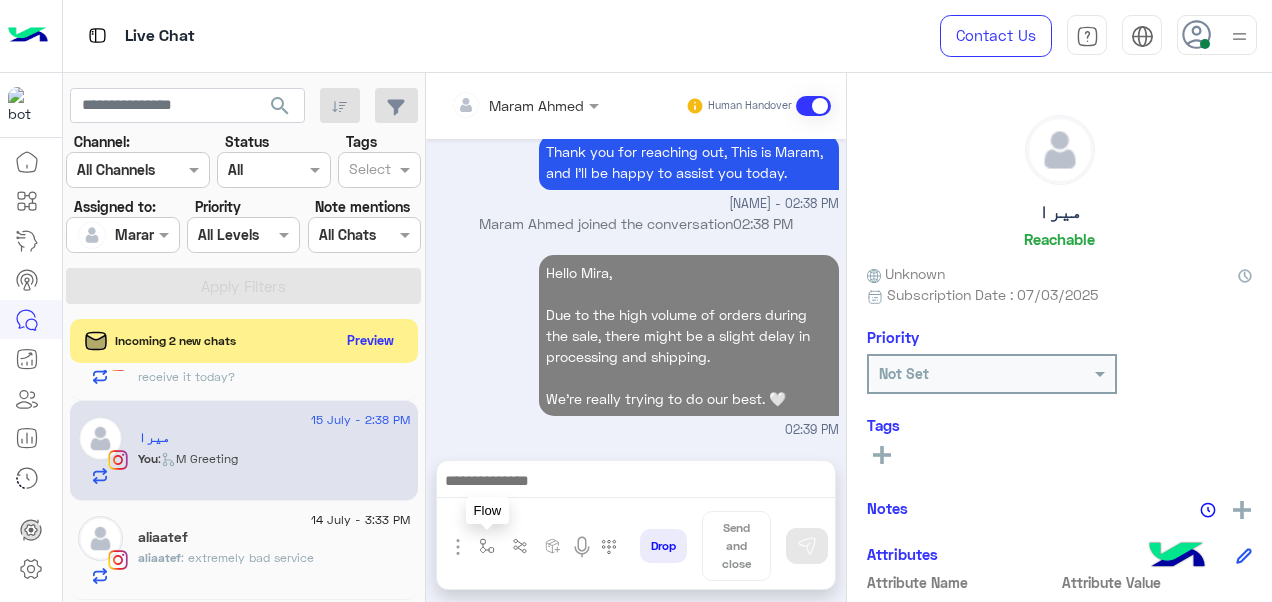 click at bounding box center [487, 546] 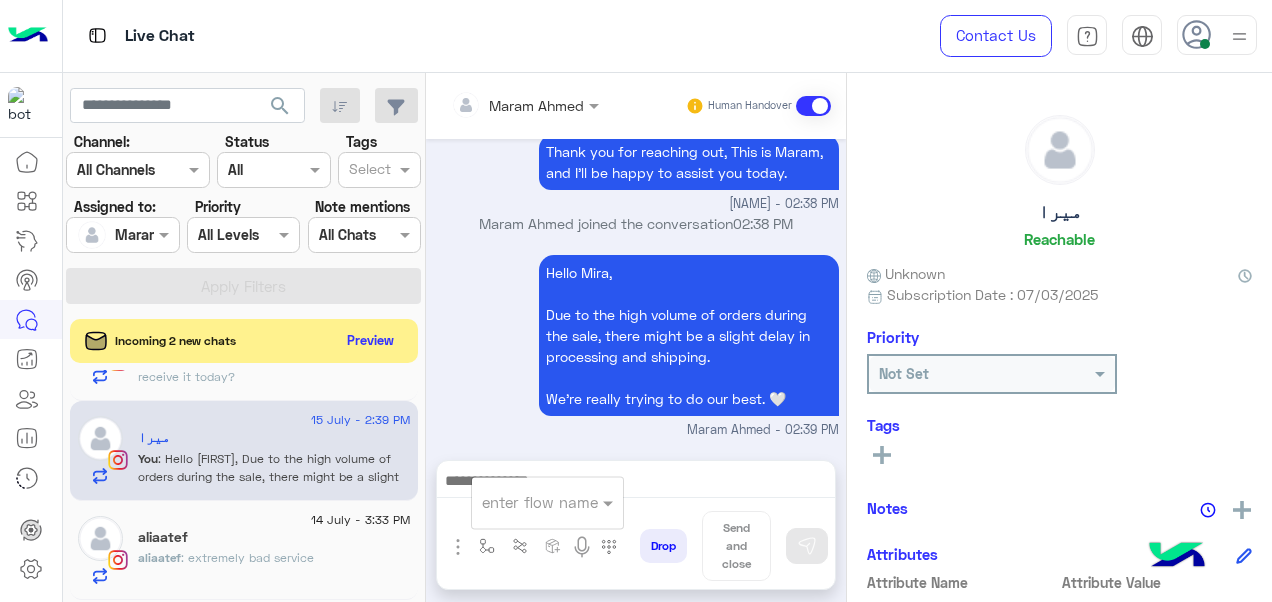 click at bounding box center [547, 501] 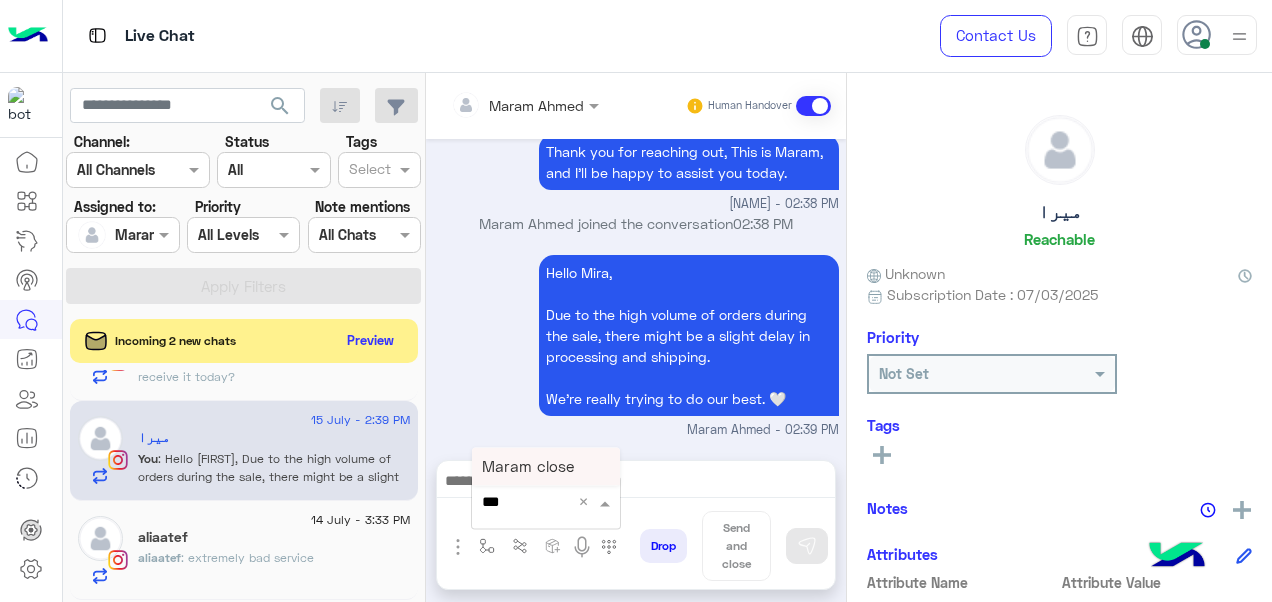 type on "****" 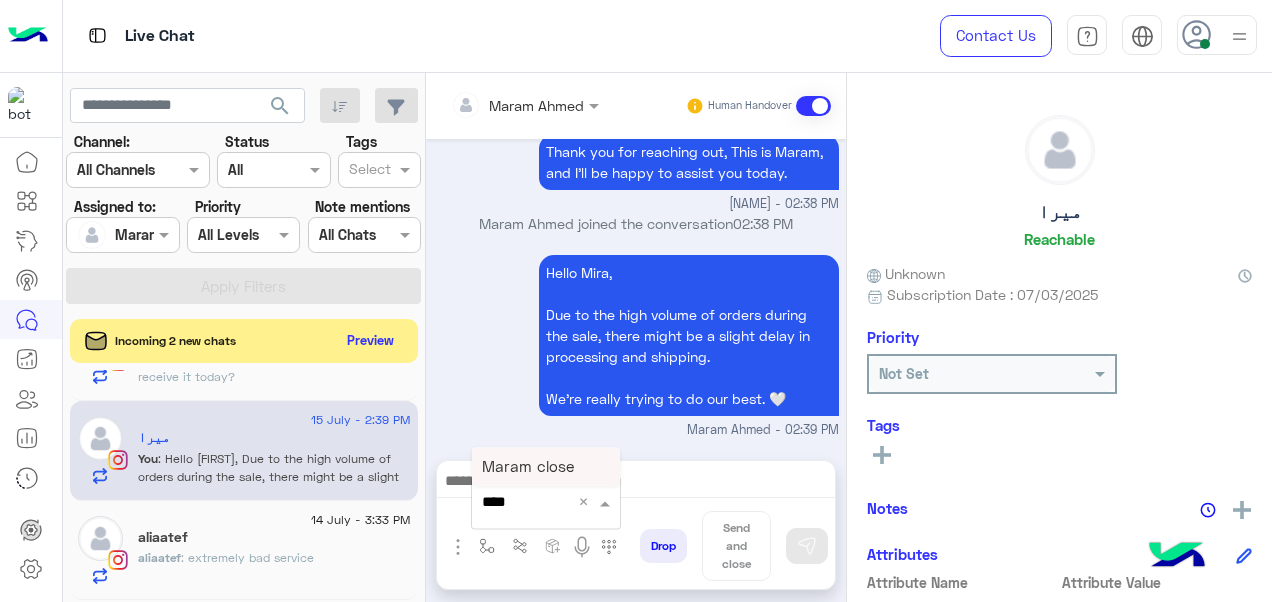 click on "Maram close" at bounding box center [528, 466] 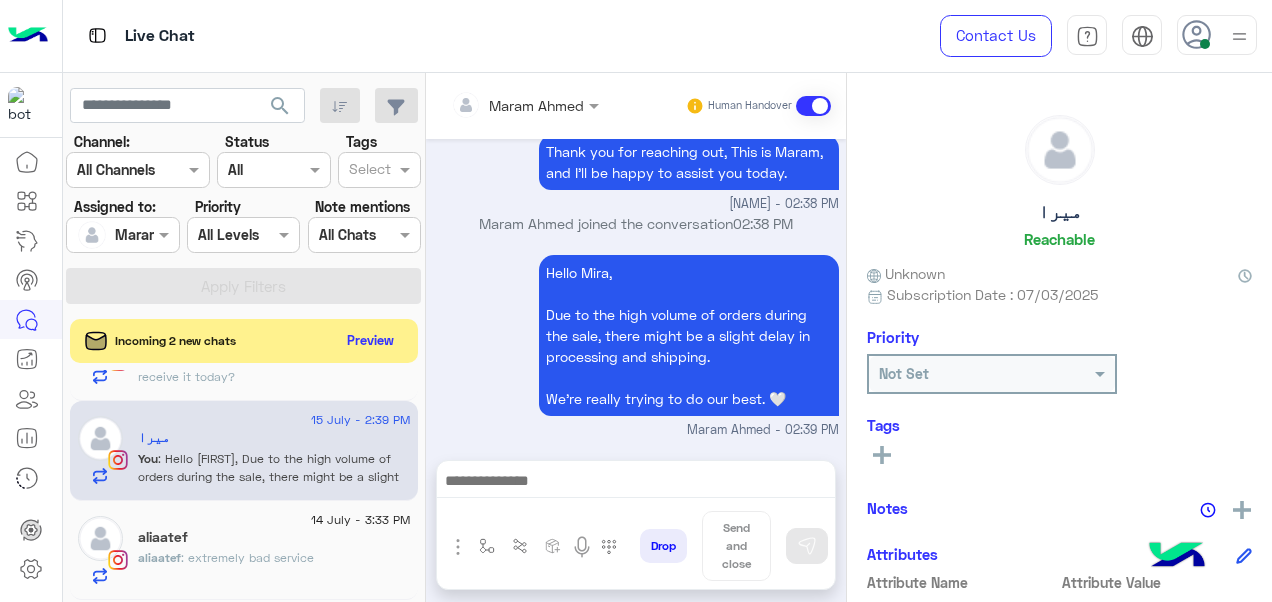 type on "**********" 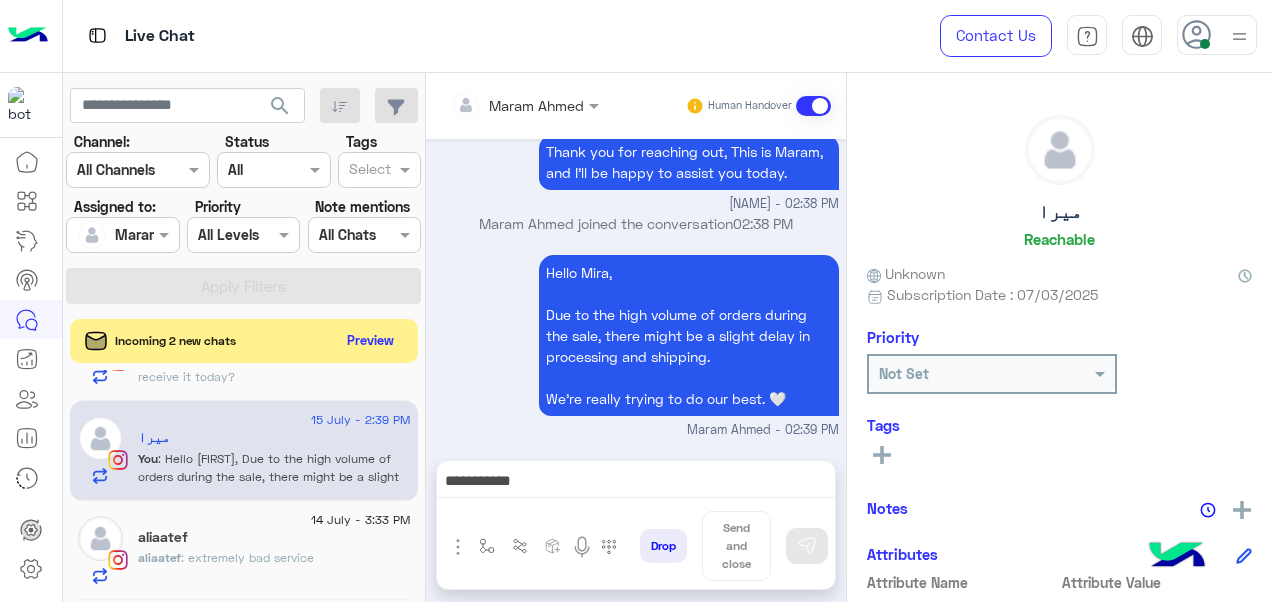 scroll, scrollTop: 2642, scrollLeft: 0, axis: vertical 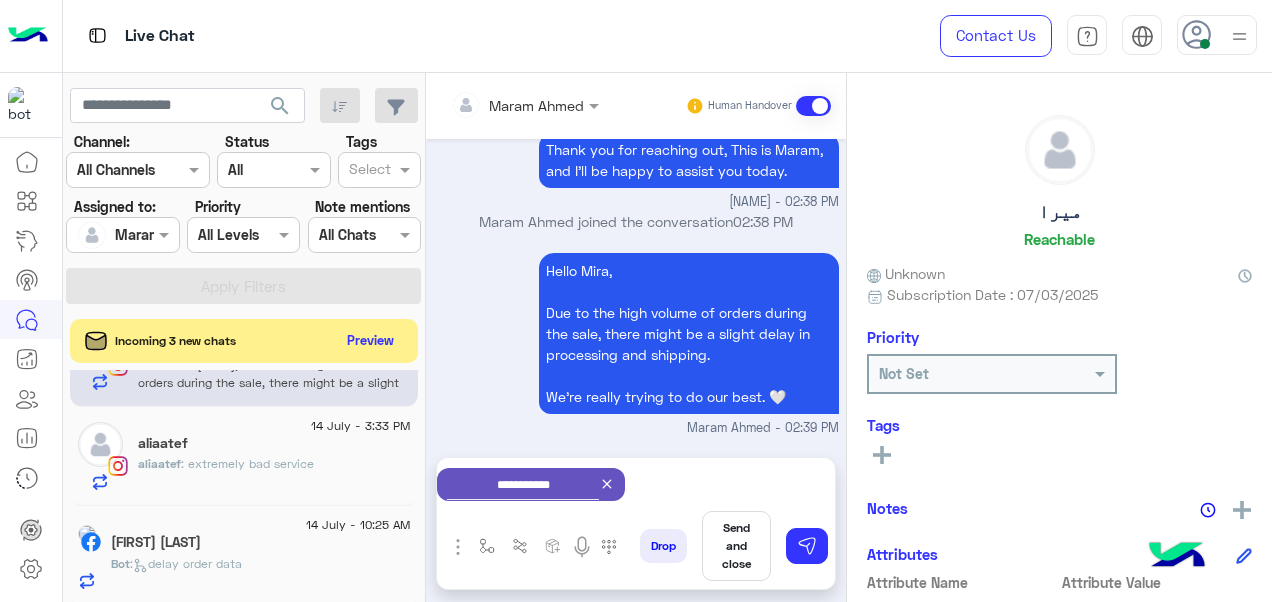 click on "Send and close" at bounding box center (736, 546) 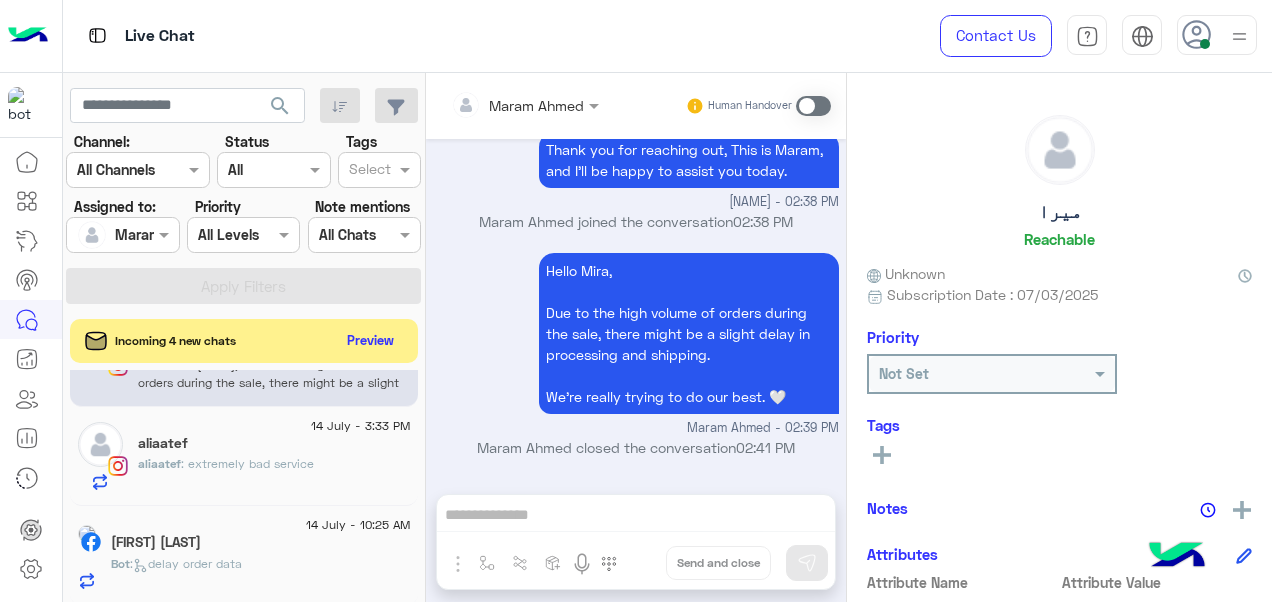 scroll, scrollTop: 2643, scrollLeft: 0, axis: vertical 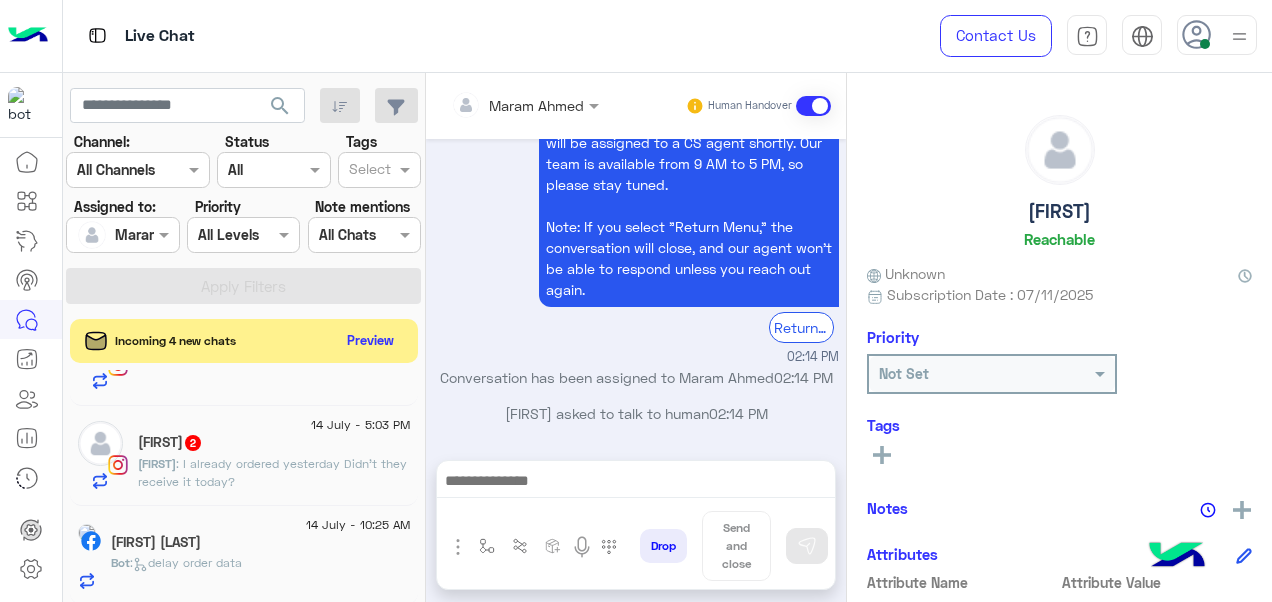 click on "[FIRST] [LAST]" 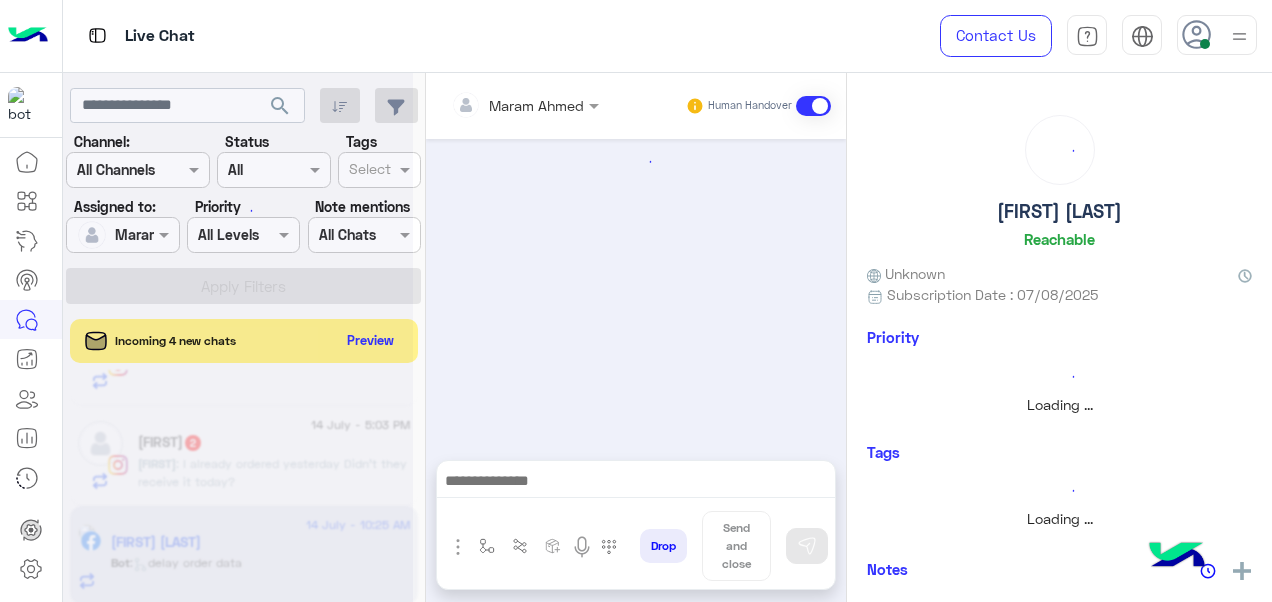 scroll, scrollTop: 974, scrollLeft: 0, axis: vertical 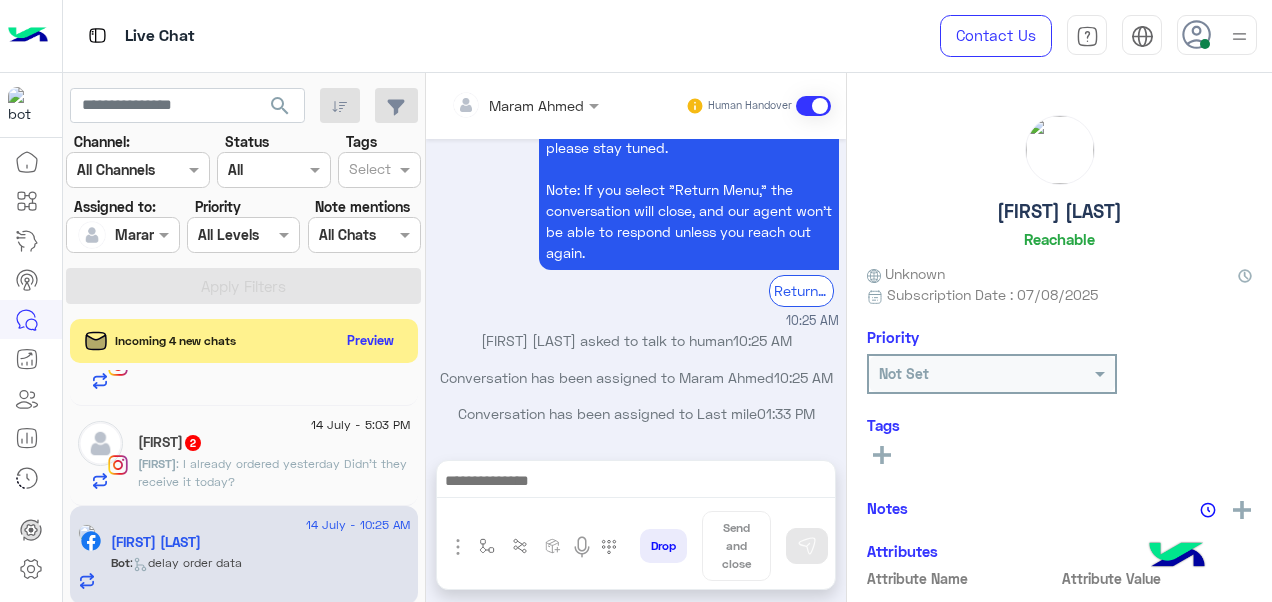click on "Maram Ahmed" at bounding box center (517, 105) 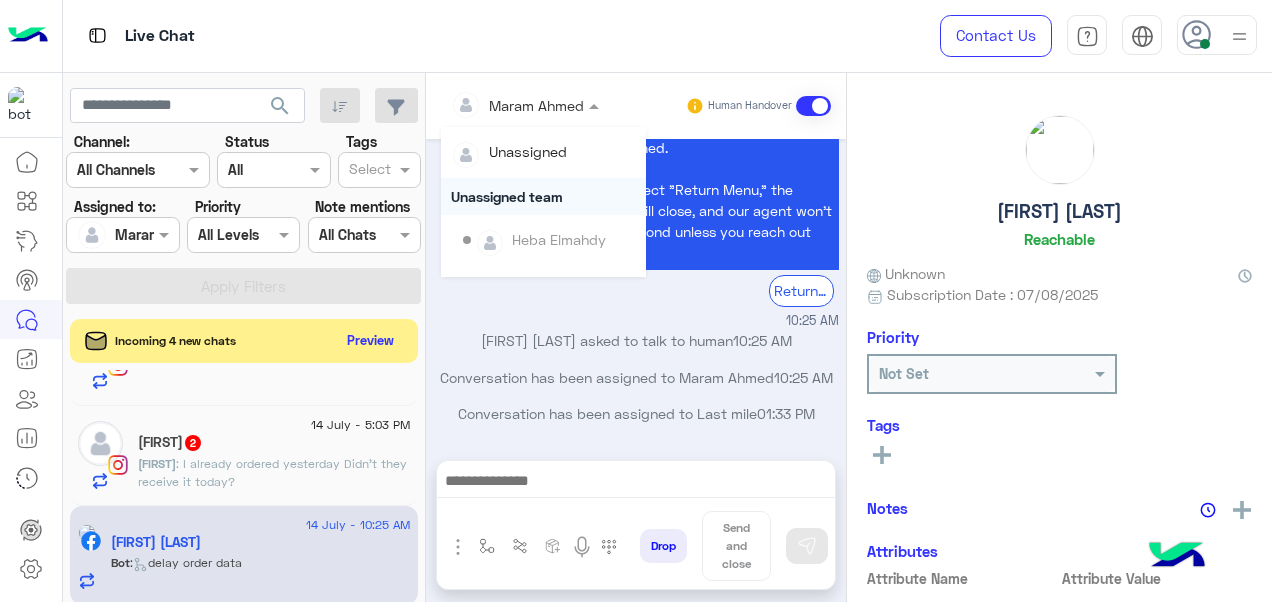 scroll, scrollTop: 354, scrollLeft: 0, axis: vertical 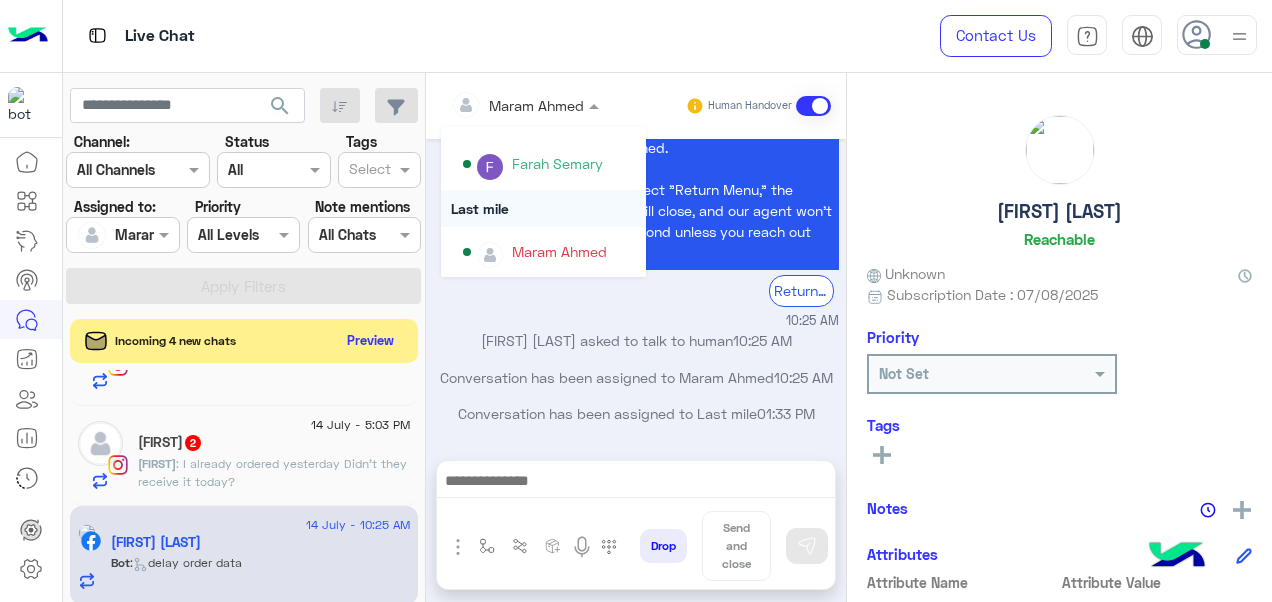 click on "Last mile" at bounding box center [543, 208] 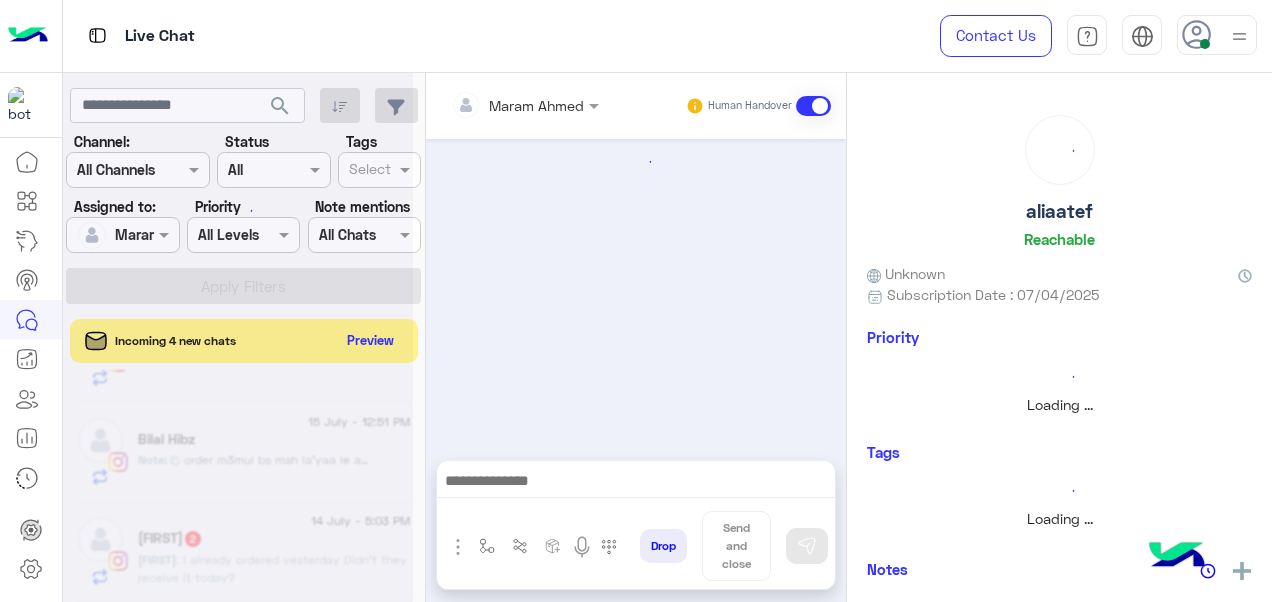 scroll, scrollTop: 270, scrollLeft: 0, axis: vertical 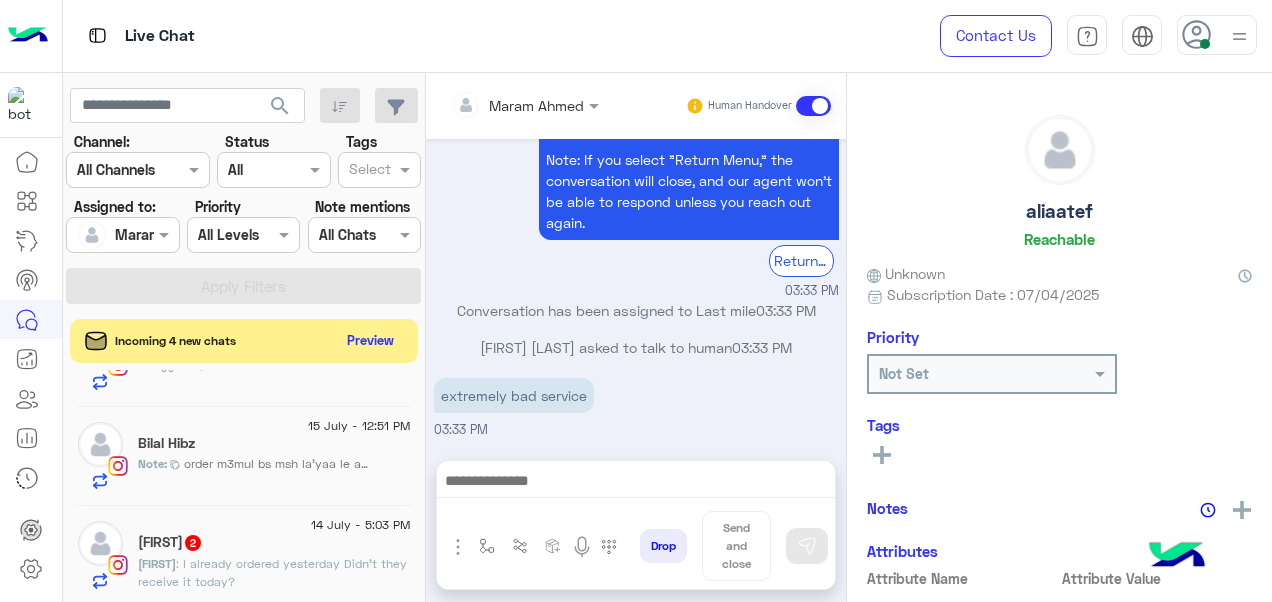 click on ": I already ordered yesterday
Didn't they receive it today?" 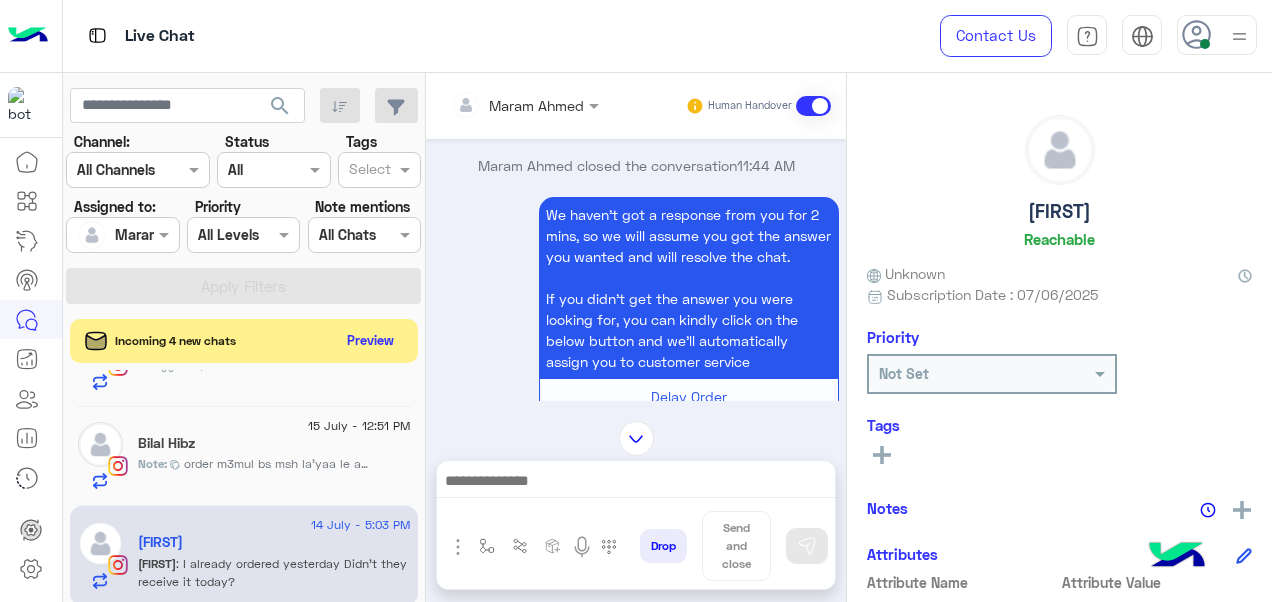 scroll, scrollTop: 0, scrollLeft: 0, axis: both 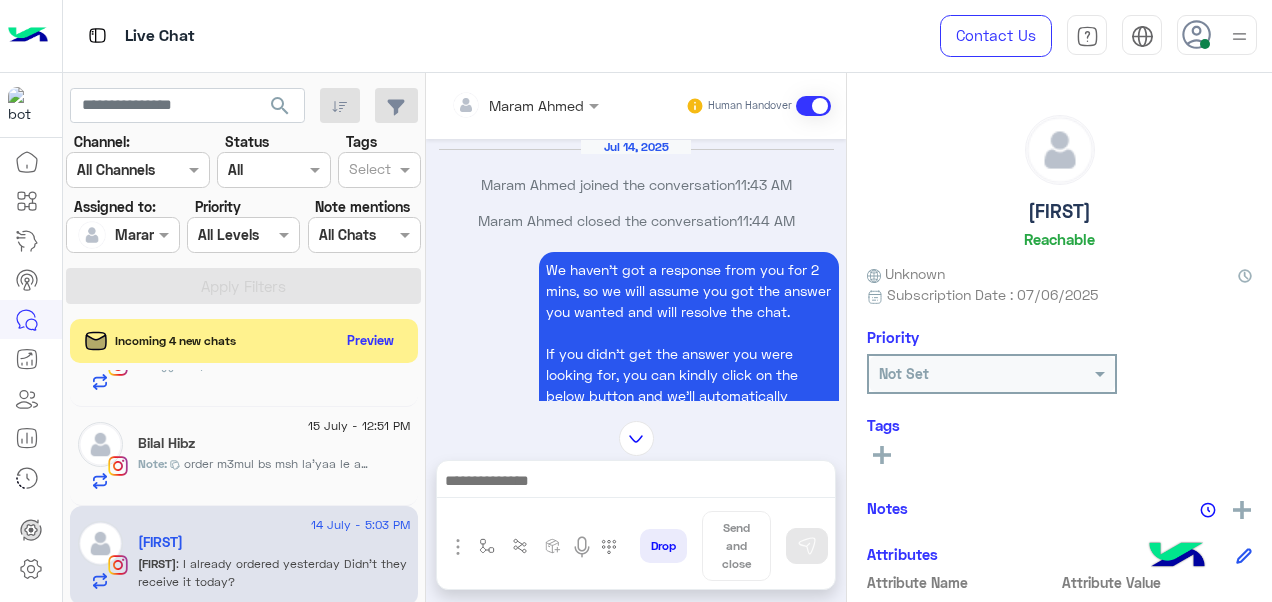 click at bounding box center [813, 106] 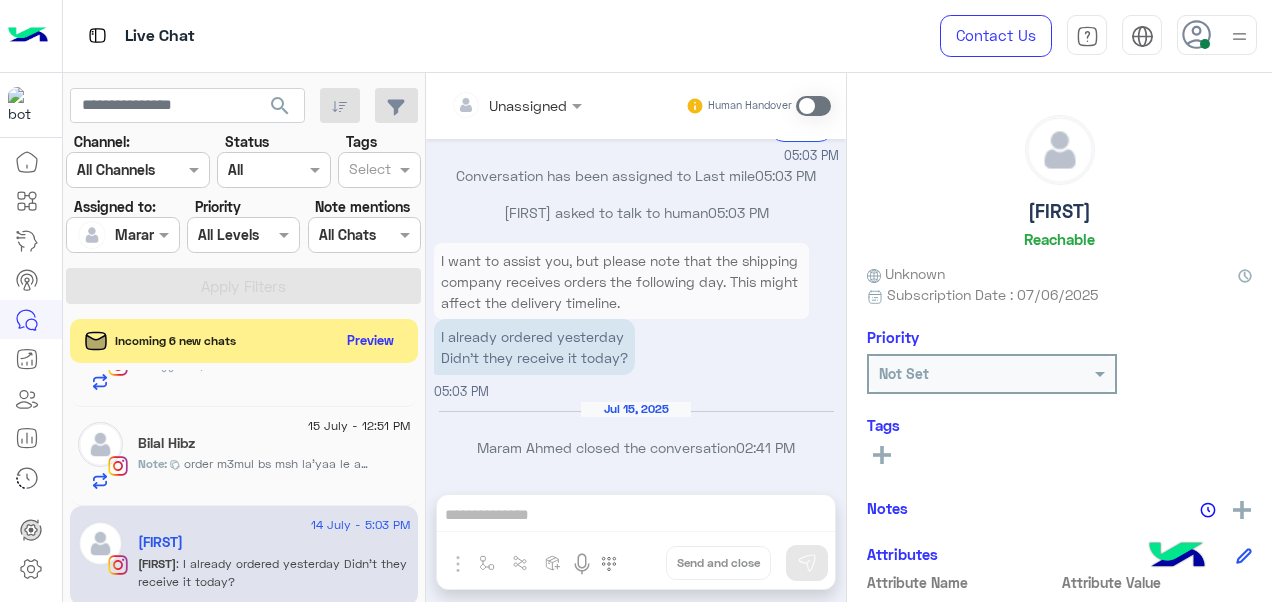 scroll, scrollTop: 2020, scrollLeft: 0, axis: vertical 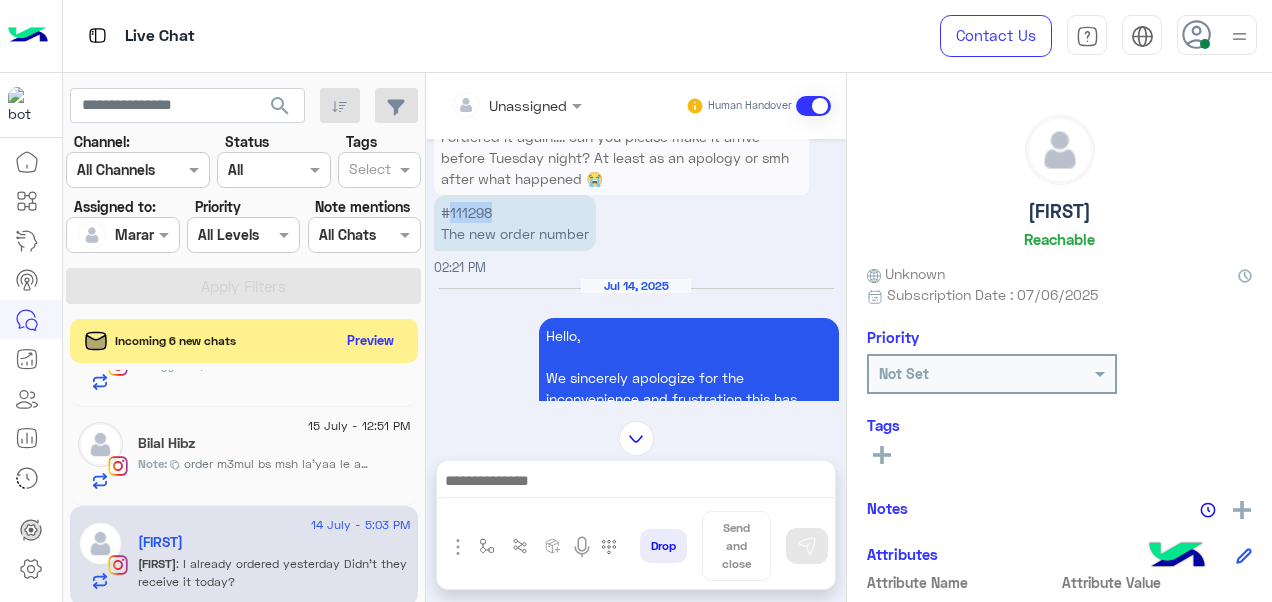 drag, startPoint x: 490, startPoint y: 210, endPoint x: 446, endPoint y: 211, distance: 44.011364 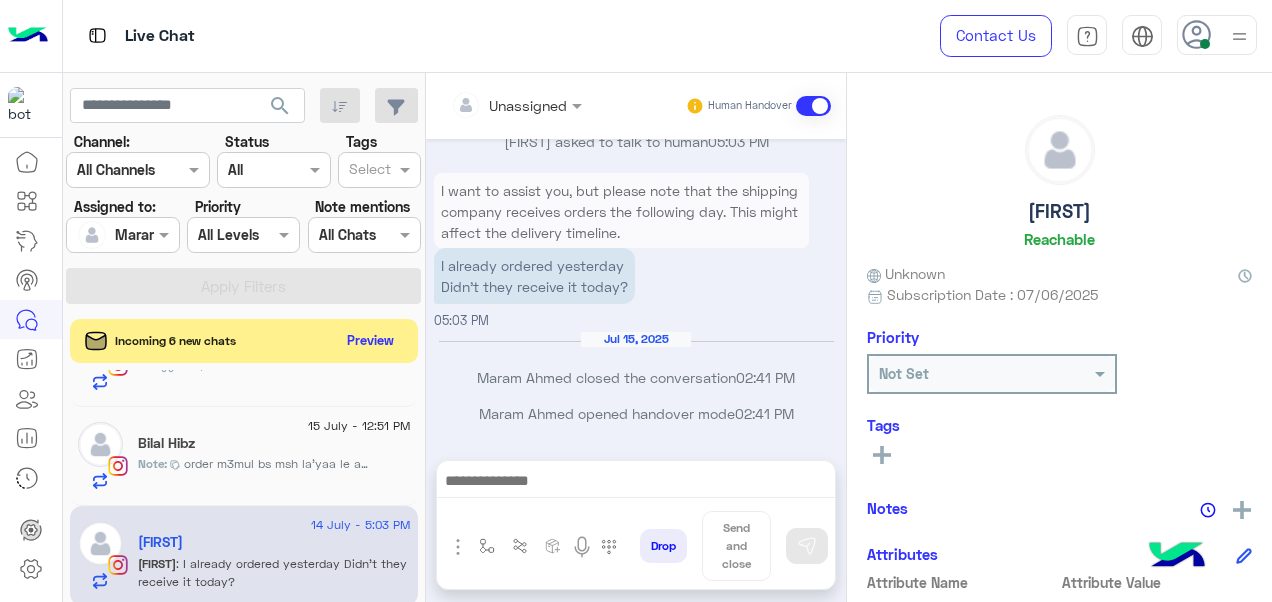 scroll, scrollTop: 3320, scrollLeft: 0, axis: vertical 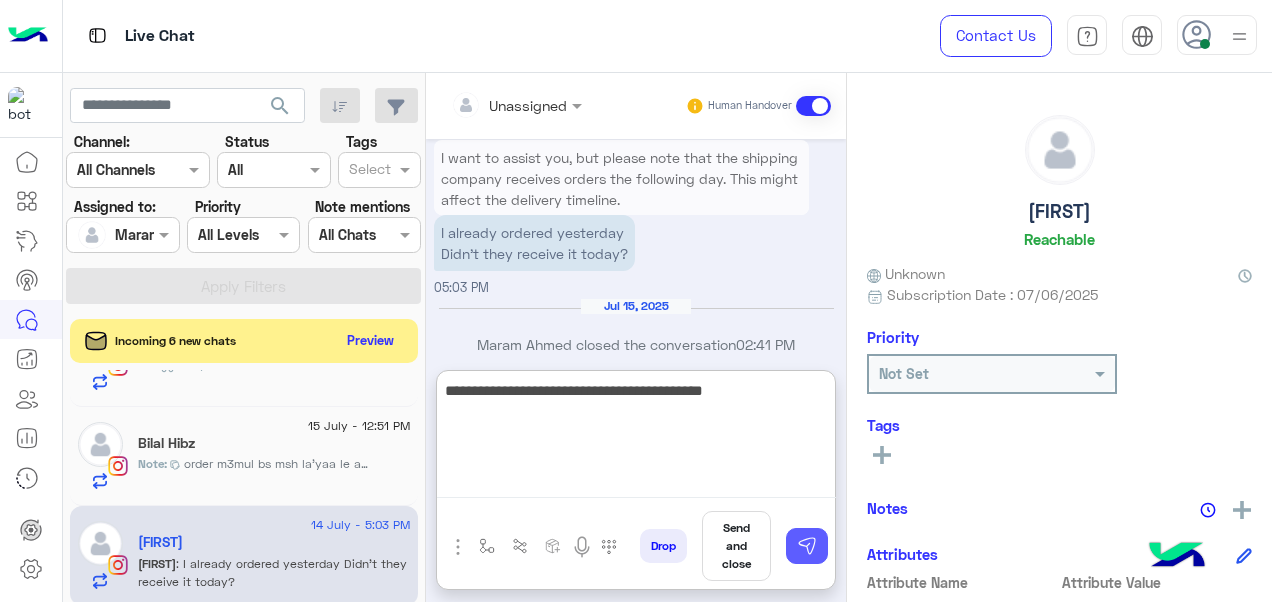 type on "**********" 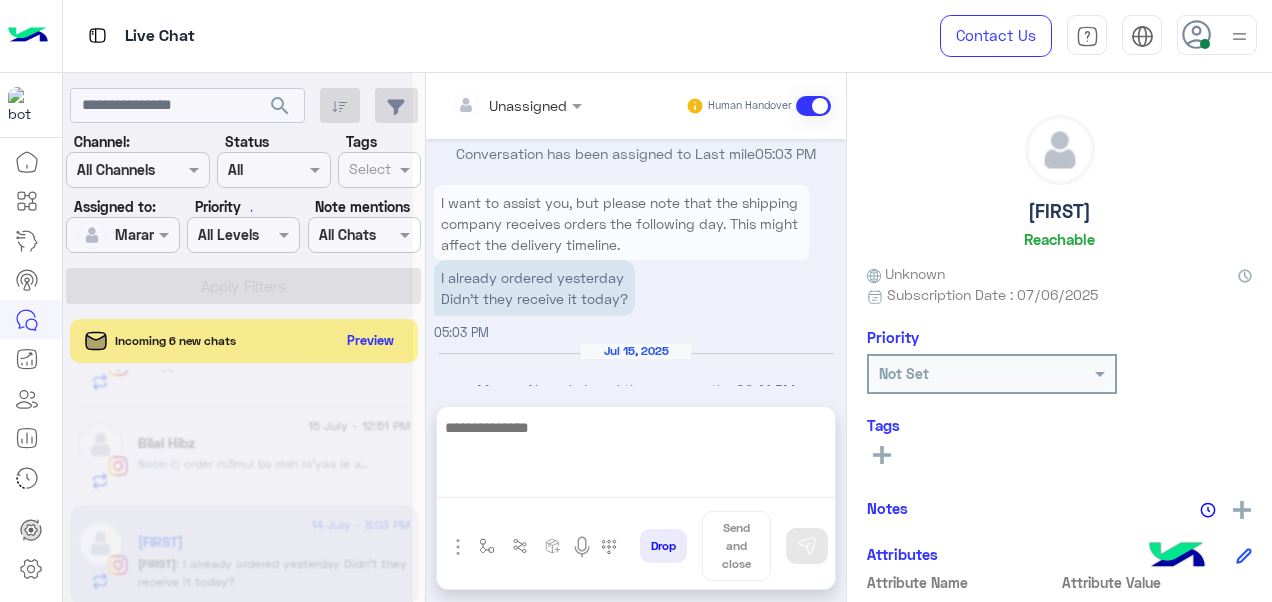 scroll, scrollTop: 3429, scrollLeft: 0, axis: vertical 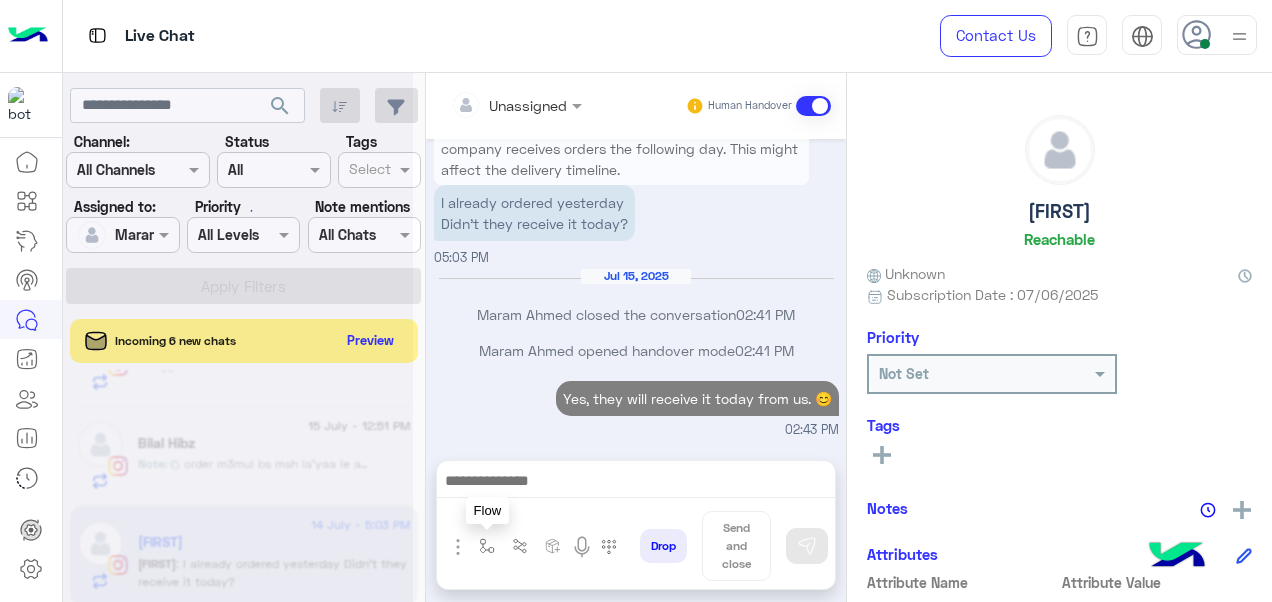click at bounding box center [487, 546] 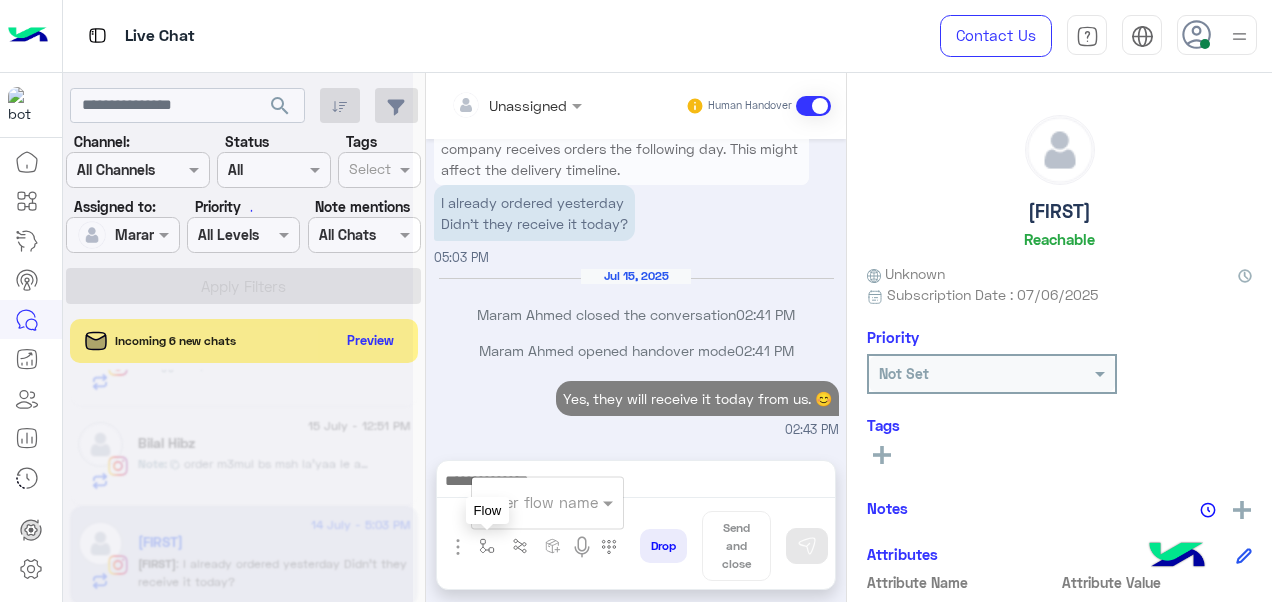 scroll, scrollTop: 3493, scrollLeft: 0, axis: vertical 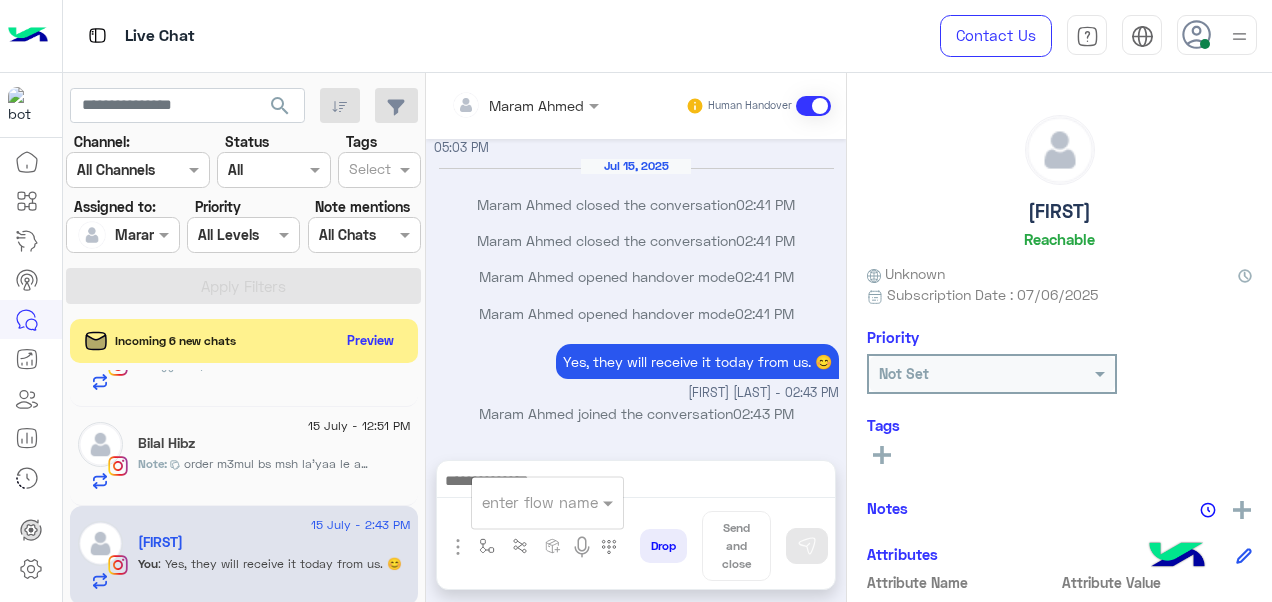 click at bounding box center [523, 502] 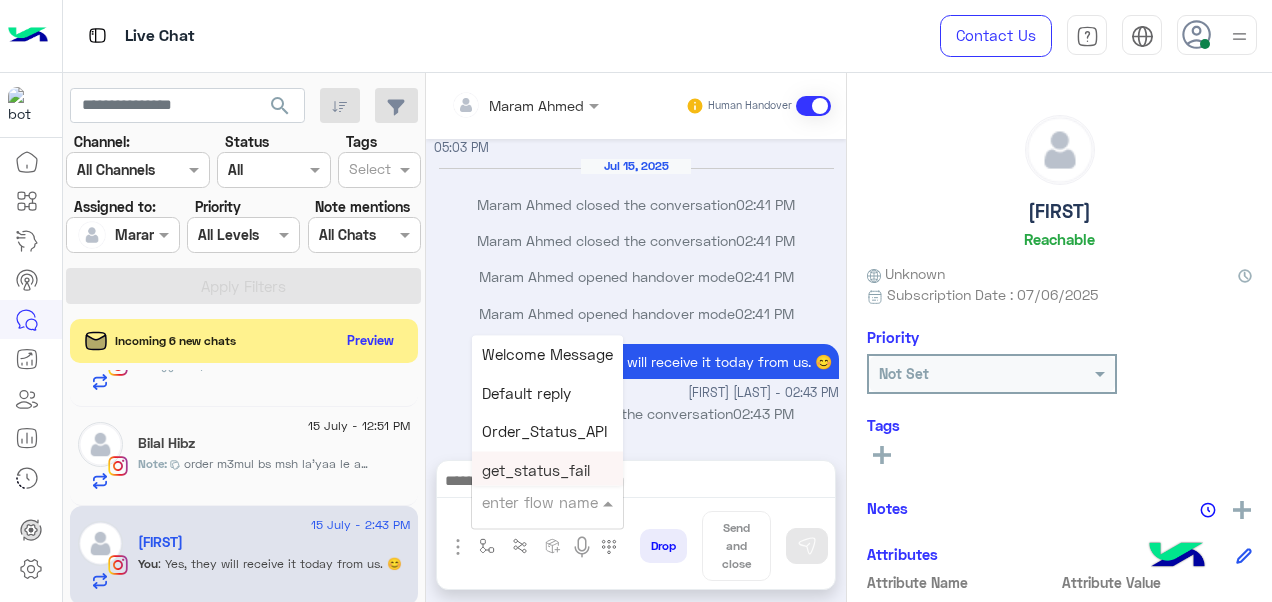 click at bounding box center [636, 483] 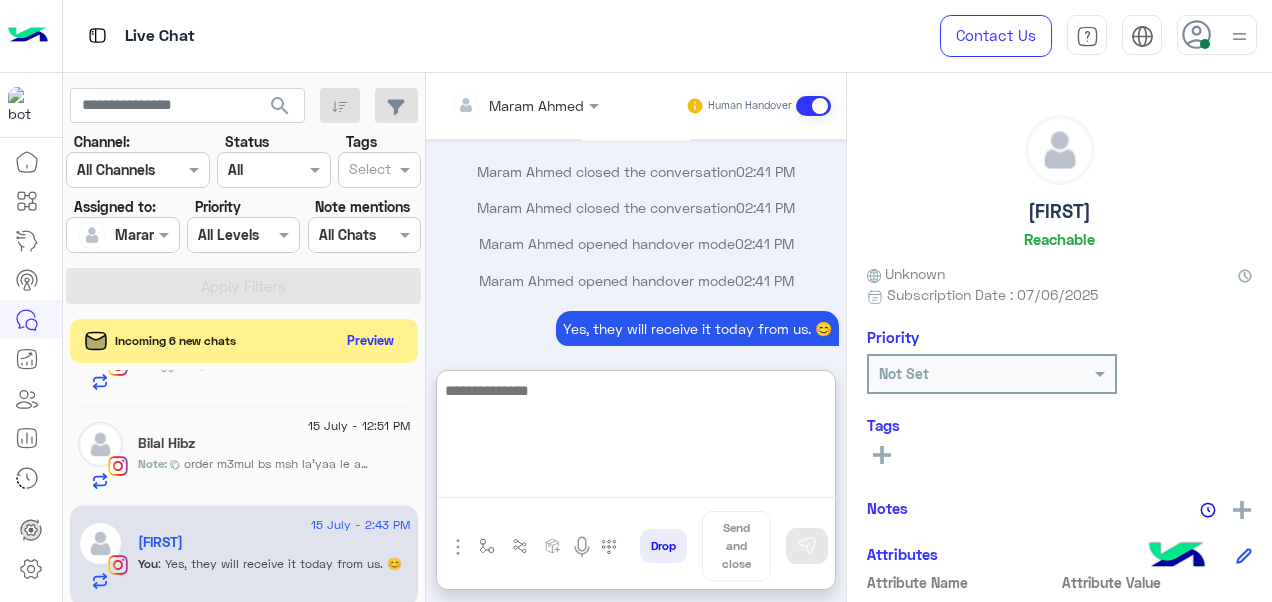 scroll, scrollTop: 3583, scrollLeft: 0, axis: vertical 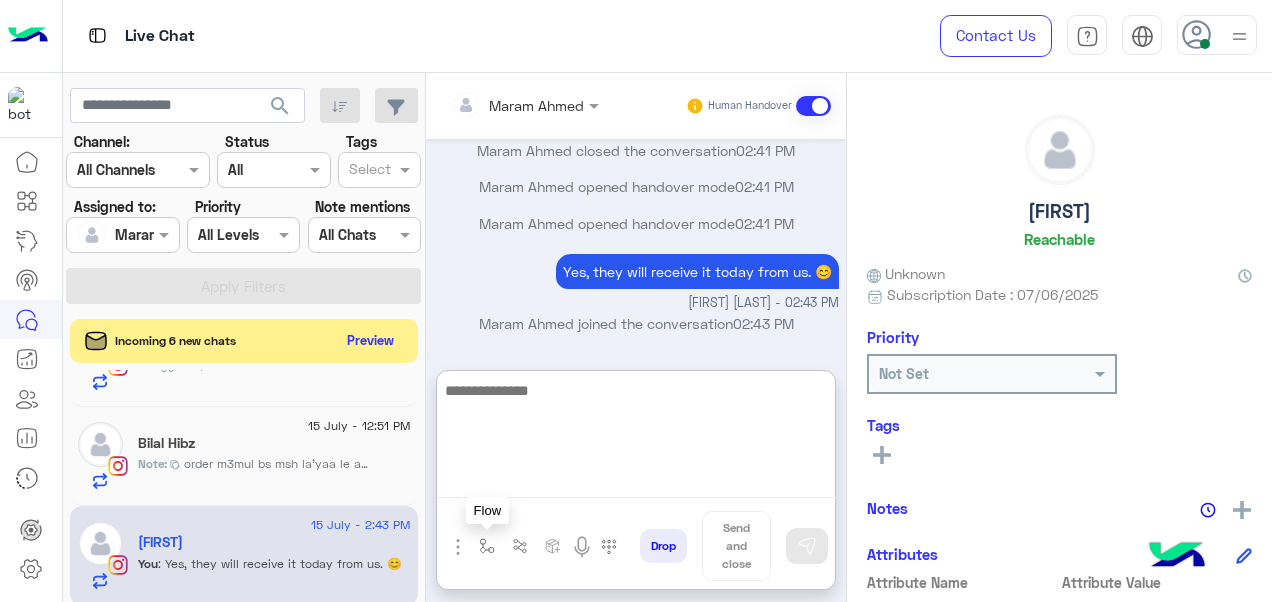 click at bounding box center (487, 546) 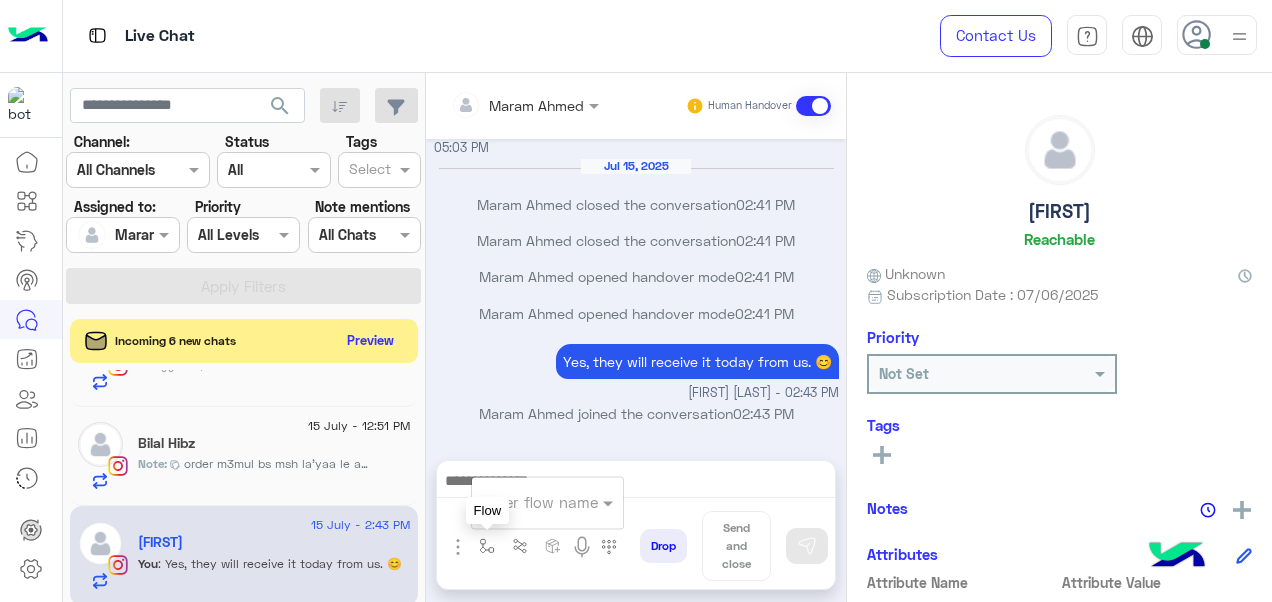scroll, scrollTop: 3493, scrollLeft: 0, axis: vertical 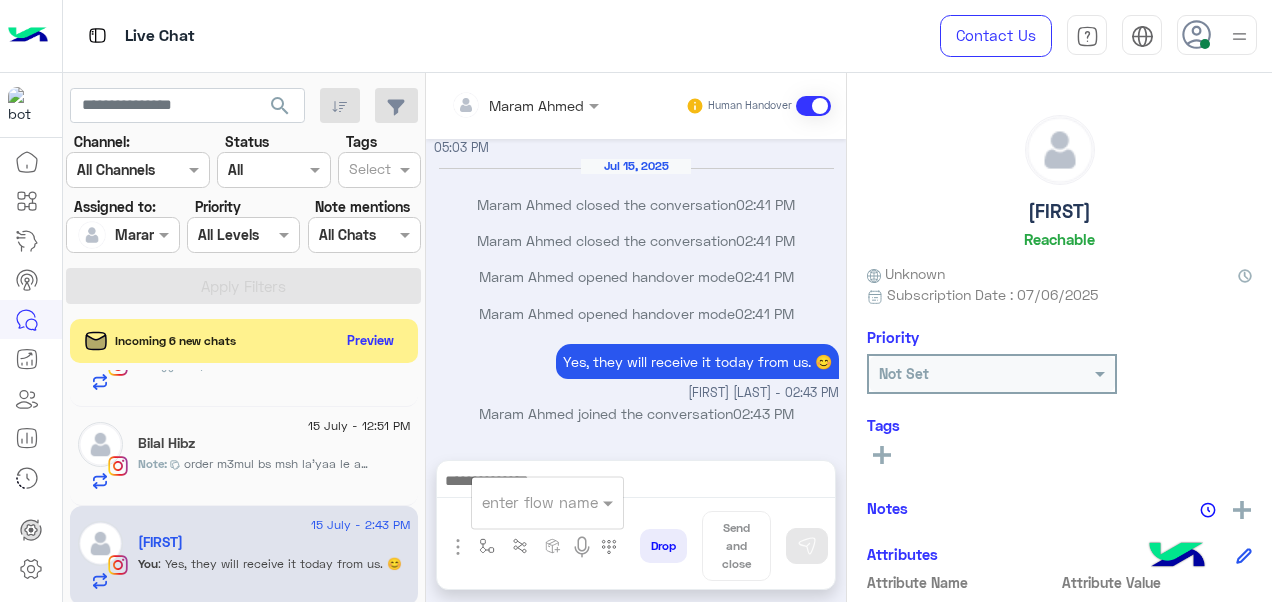 click at bounding box center (547, 501) 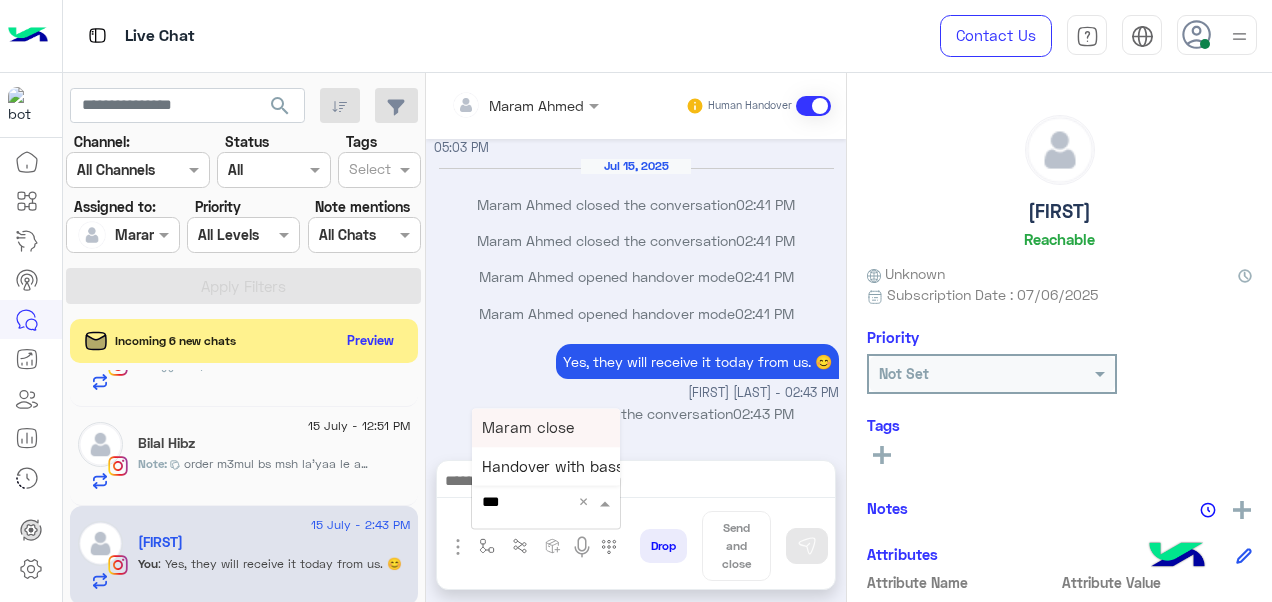 type on "****" 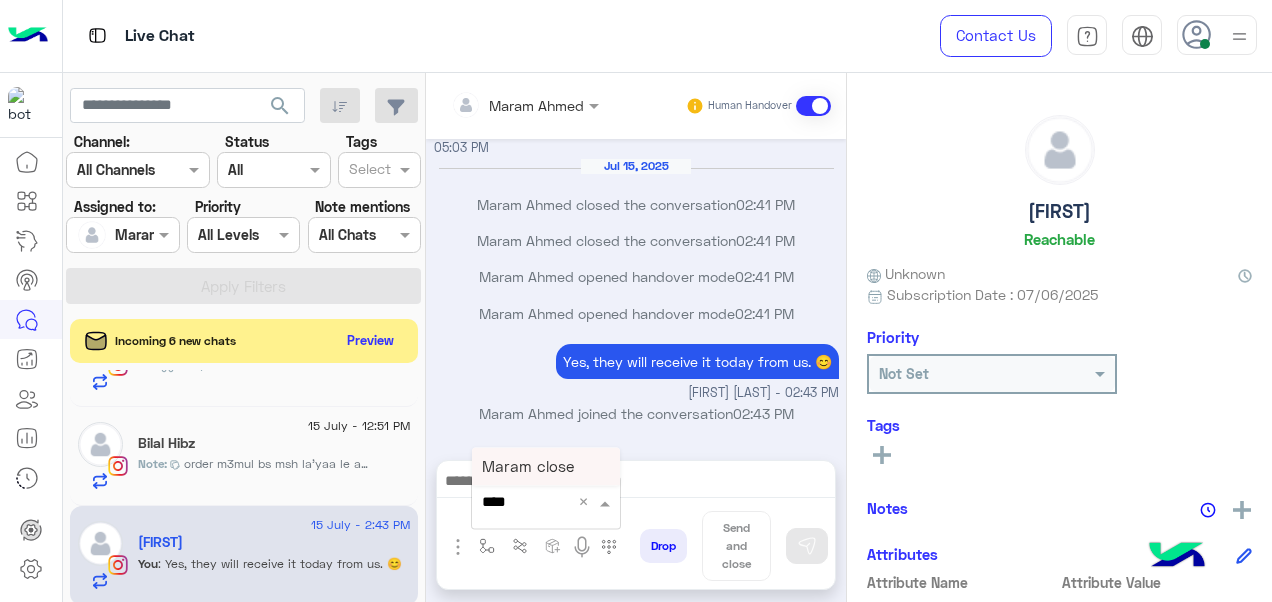 click on "Maram close" at bounding box center (528, 466) 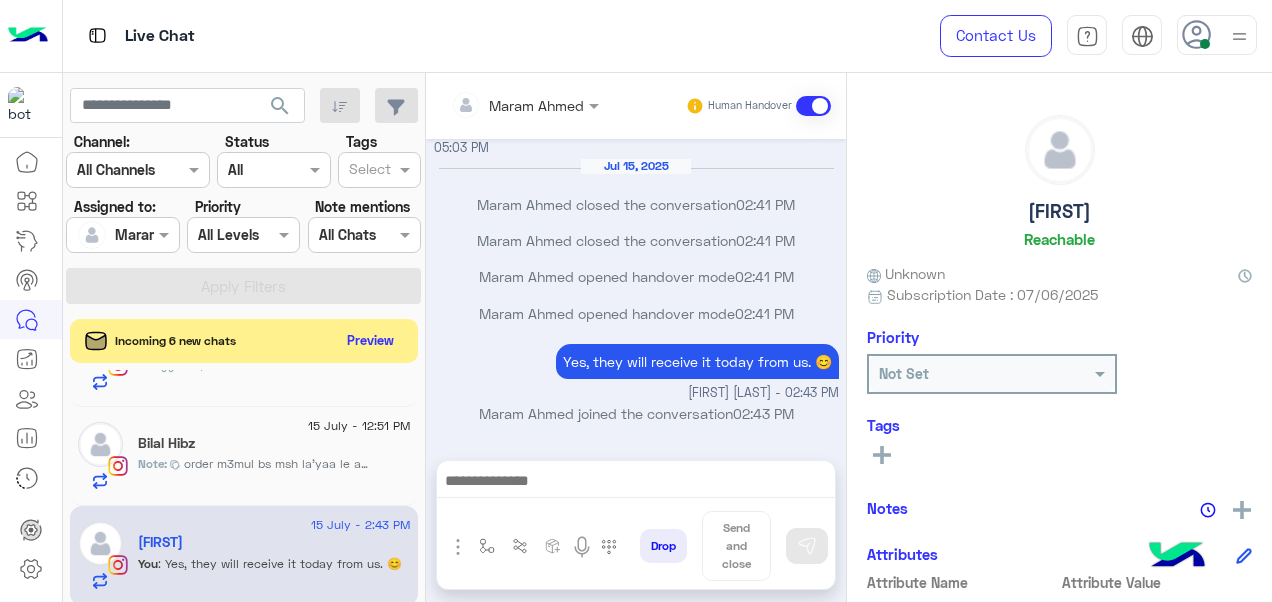 type on "**********" 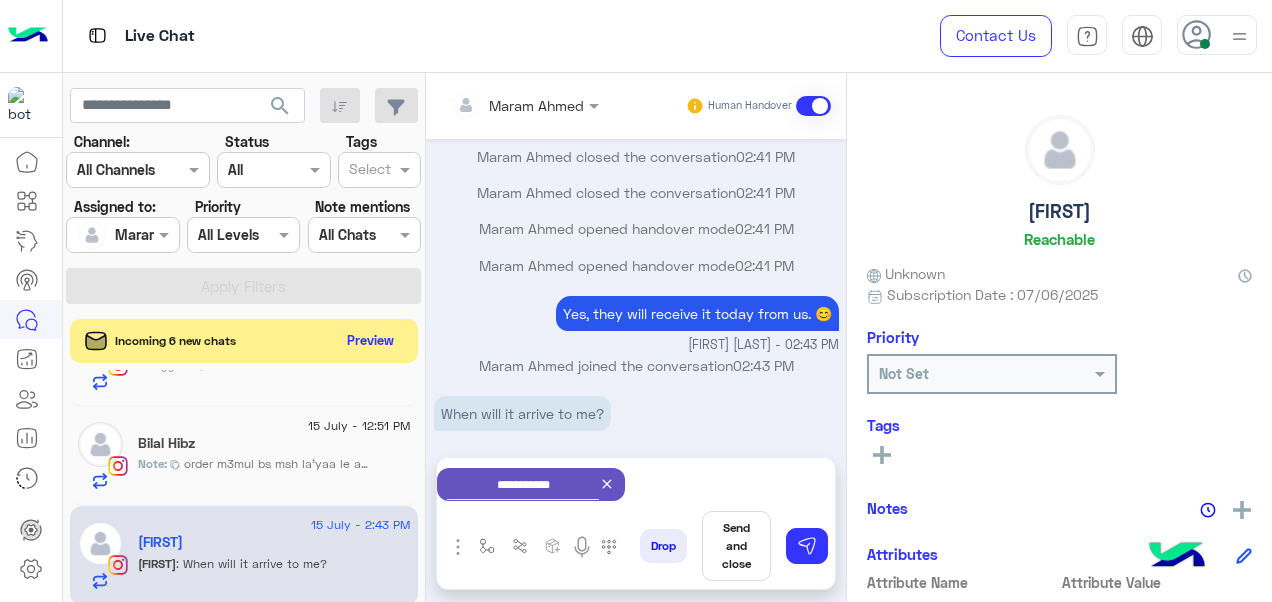 scroll, scrollTop: 3562, scrollLeft: 0, axis: vertical 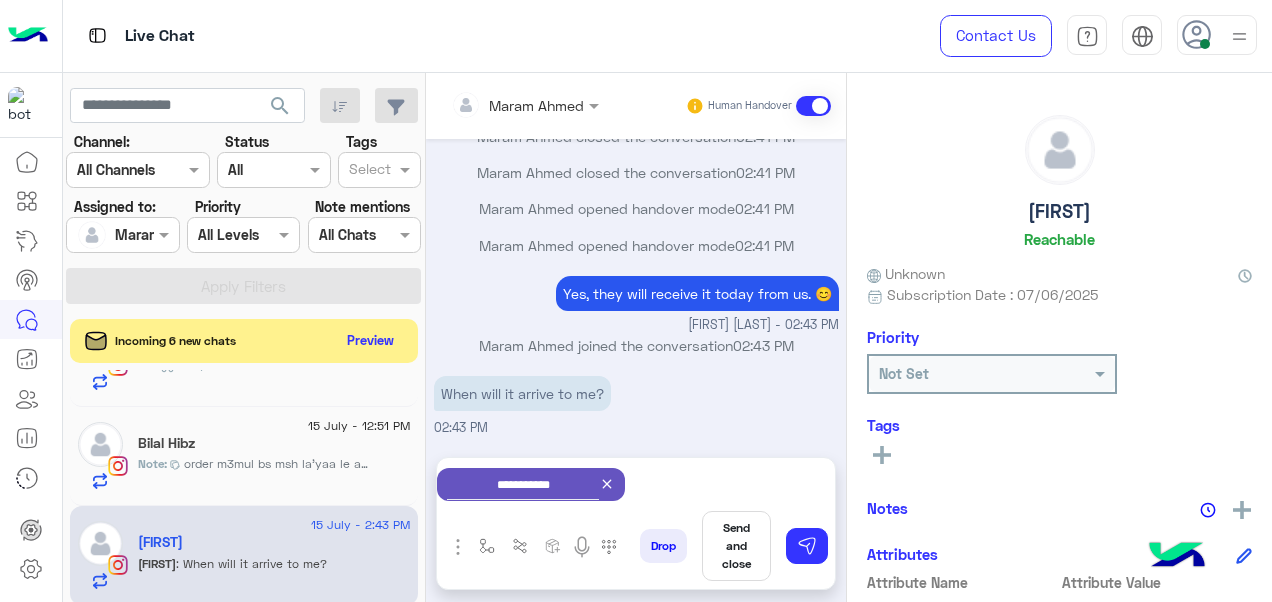 click 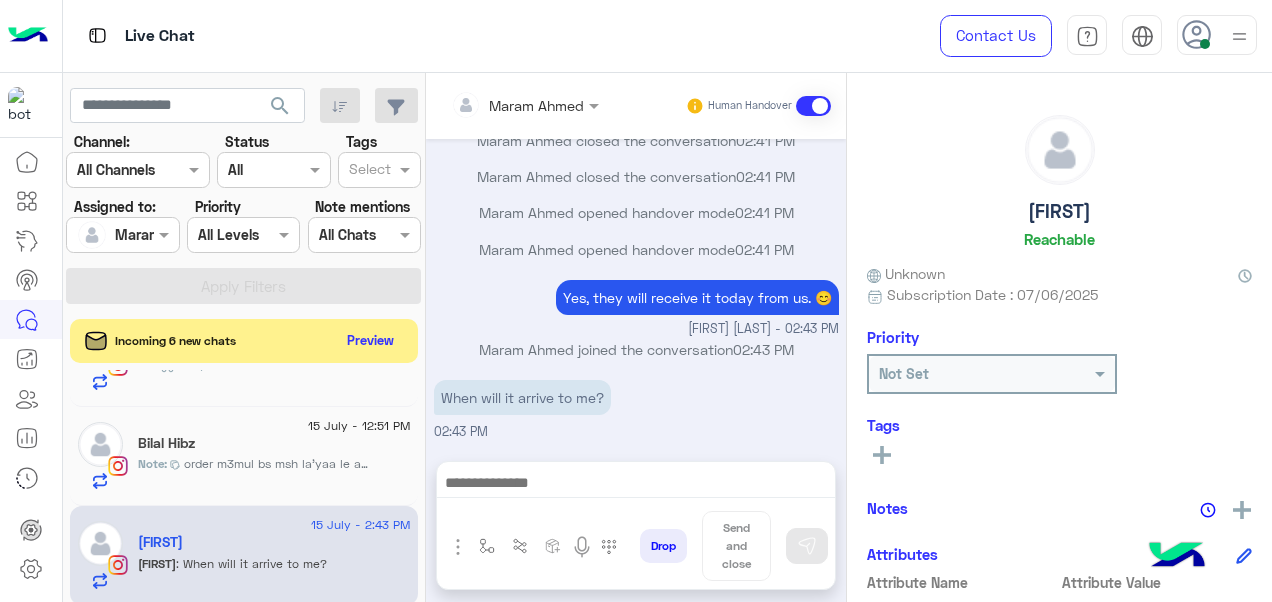 scroll, scrollTop: 3560, scrollLeft: 0, axis: vertical 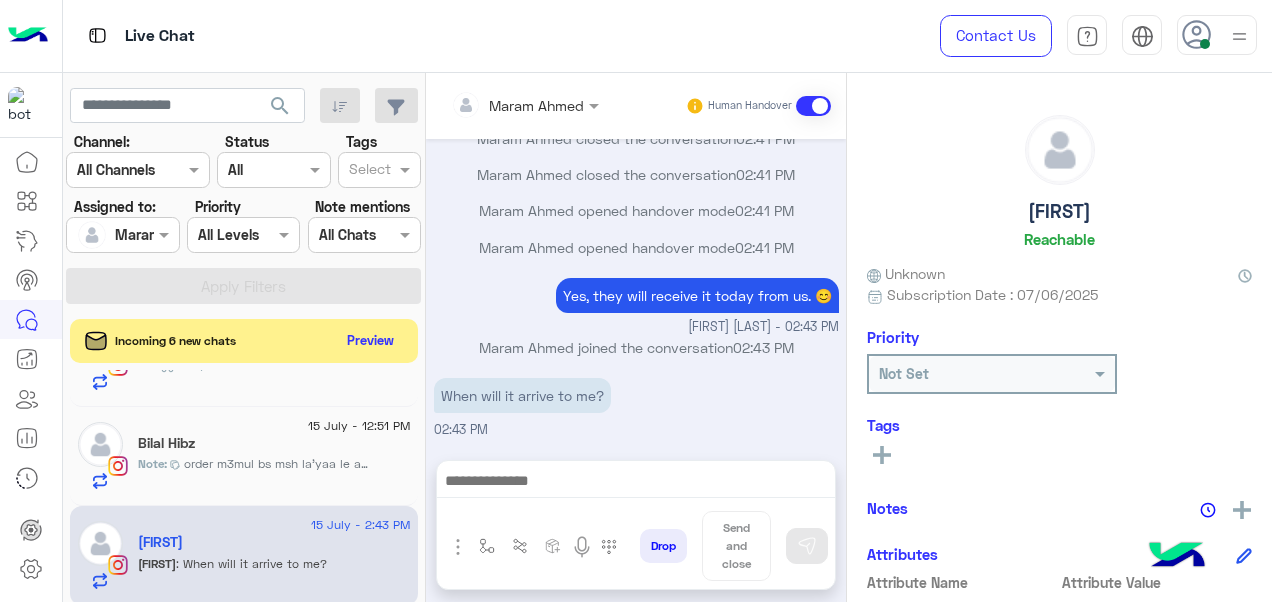click at bounding box center (636, 483) 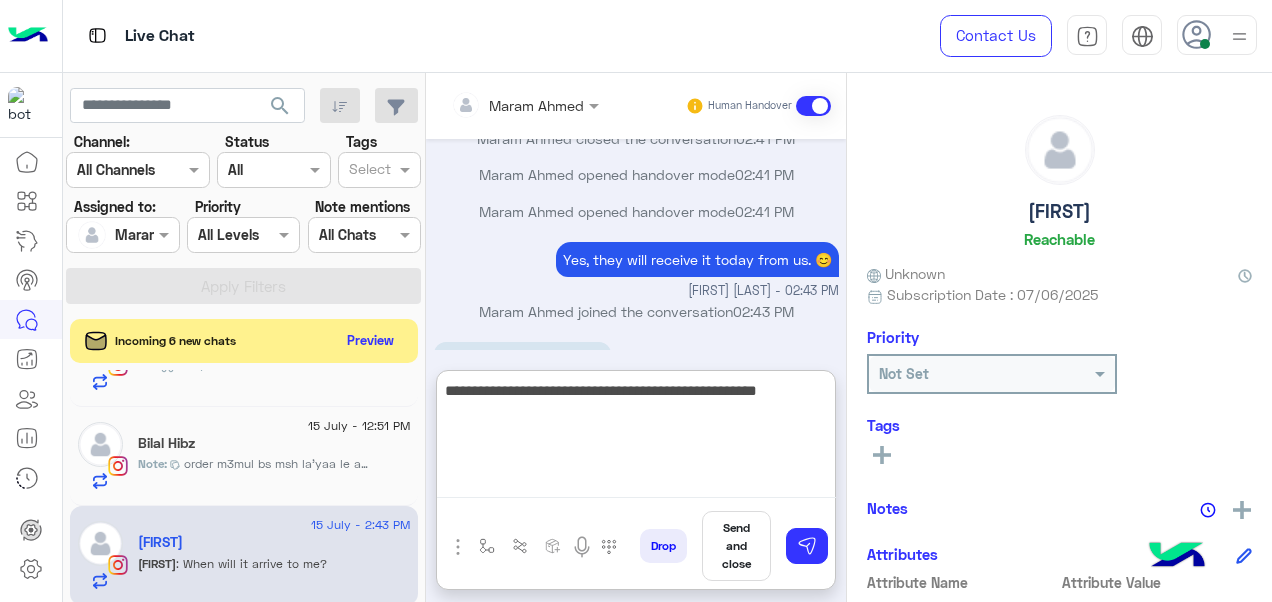 scroll, scrollTop: 3650, scrollLeft: 0, axis: vertical 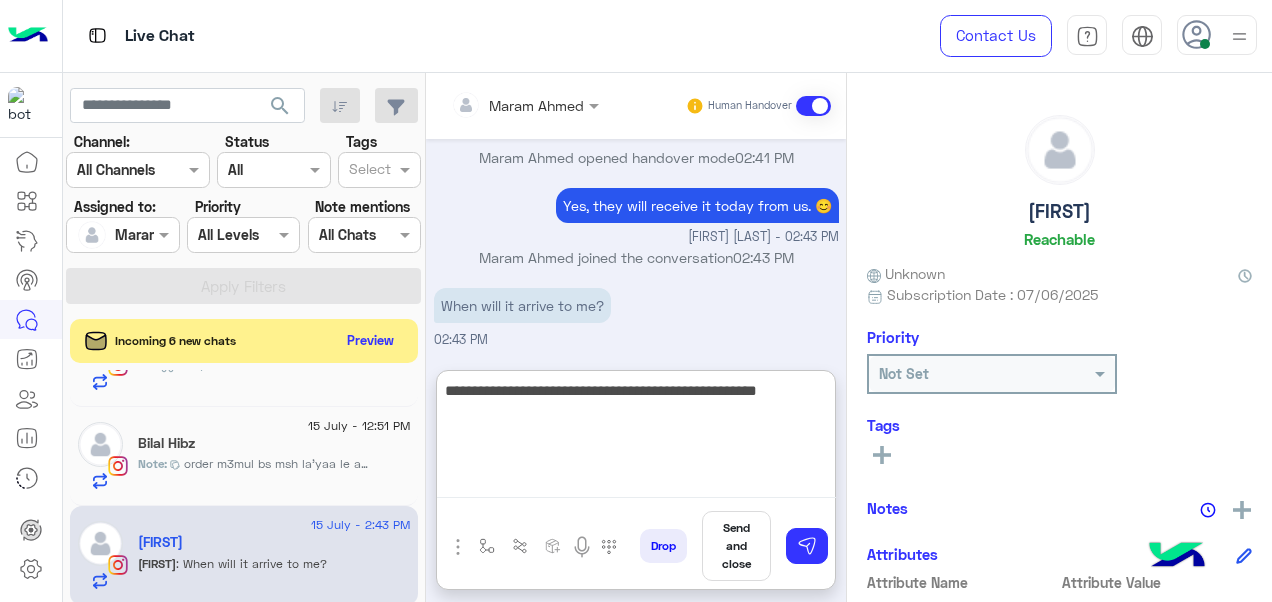 click on "**********" at bounding box center (636, 438) 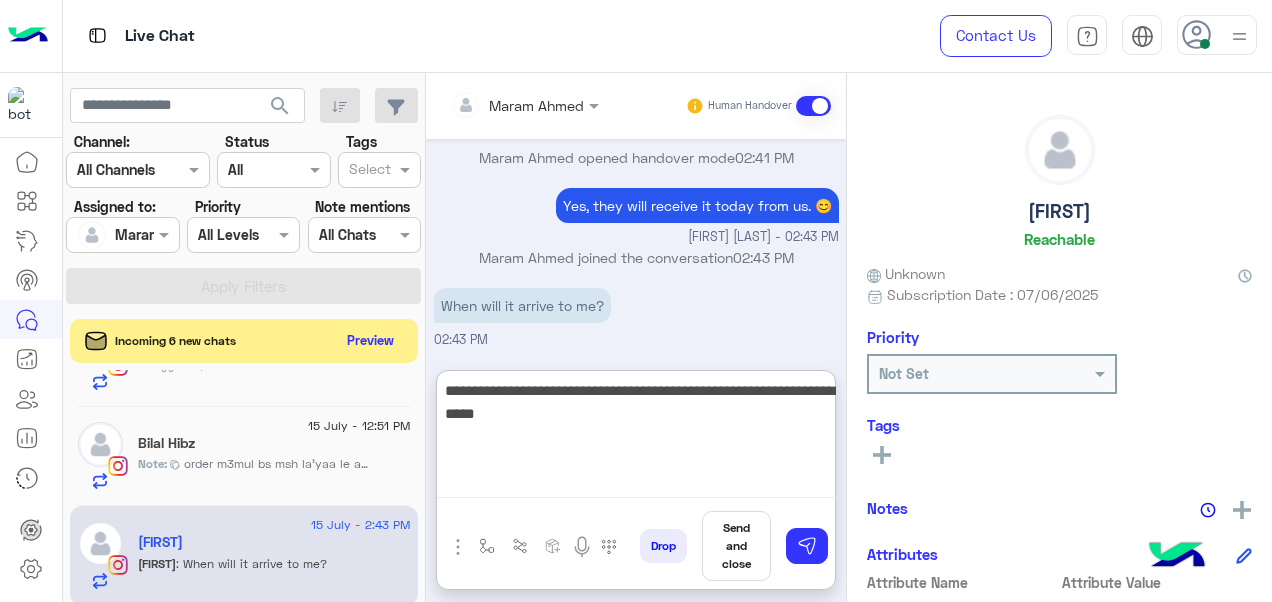 click on "**********" at bounding box center [636, 438] 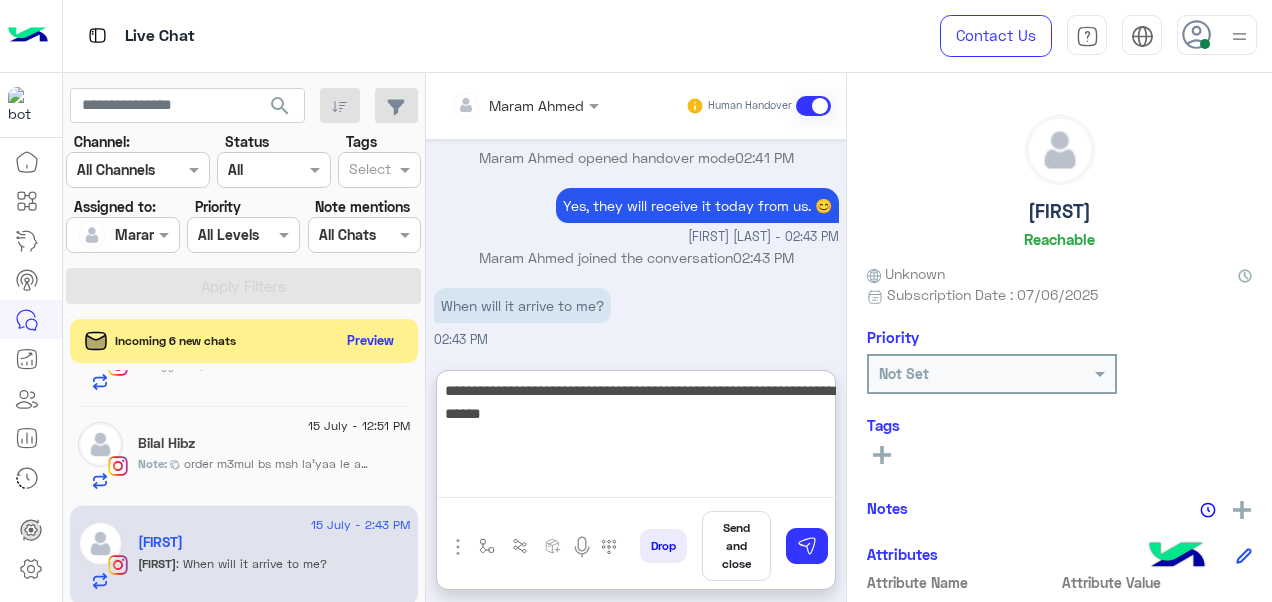 type 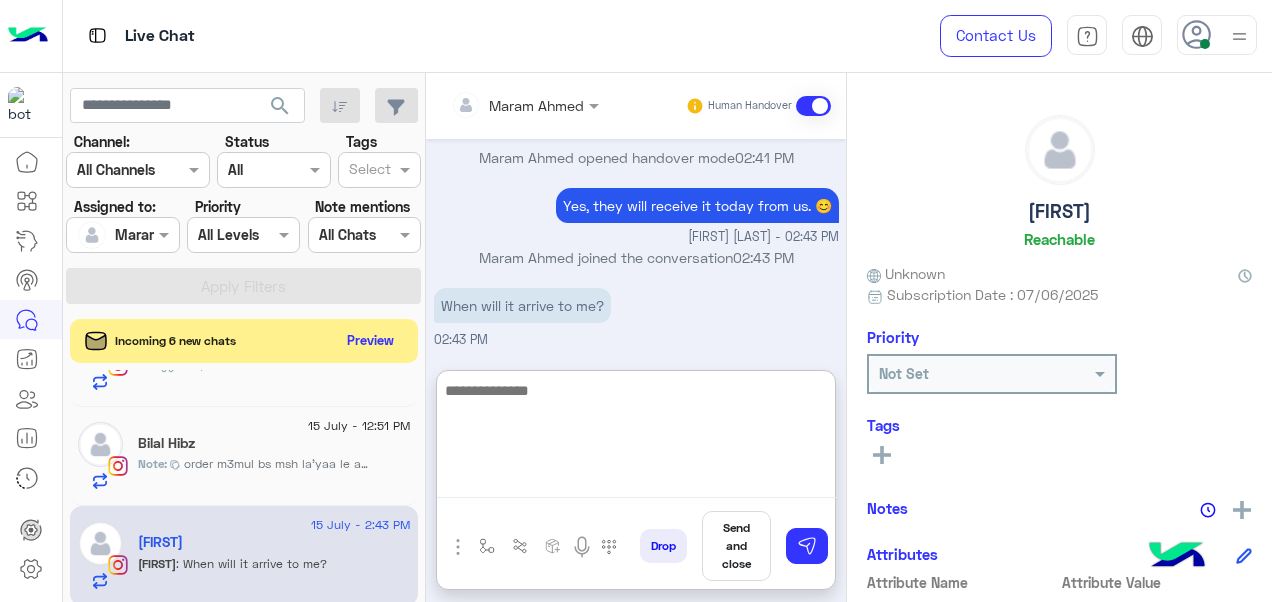 scroll, scrollTop: 3734, scrollLeft: 0, axis: vertical 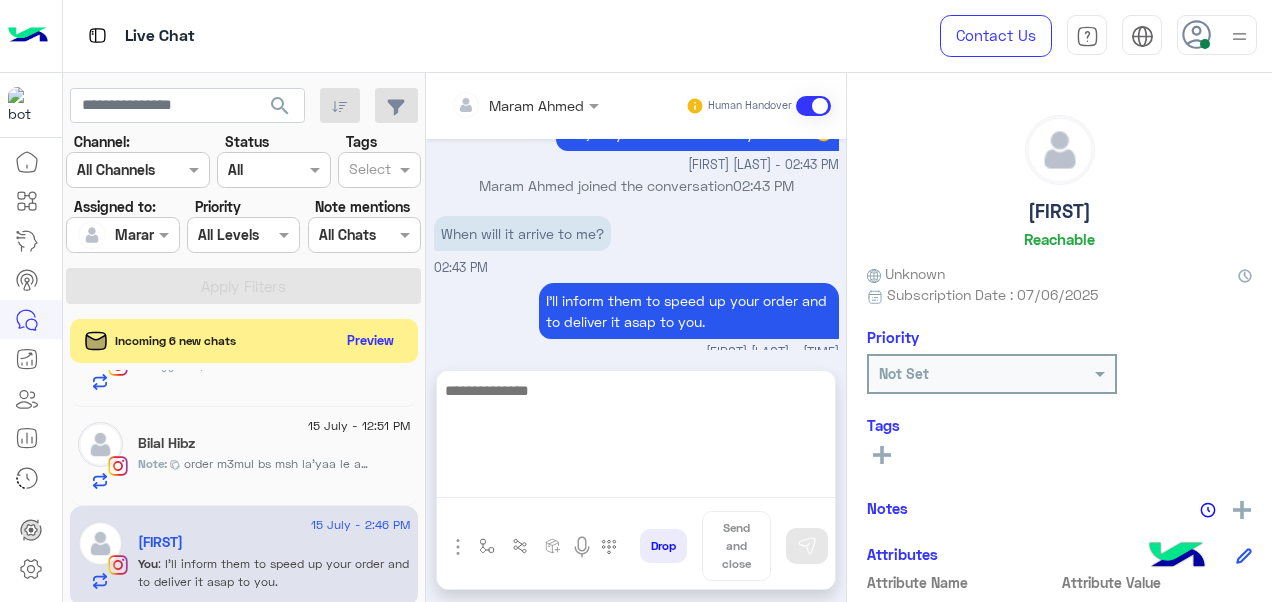 click on "order m3mul bs msh la'yaa le ay hagaa" 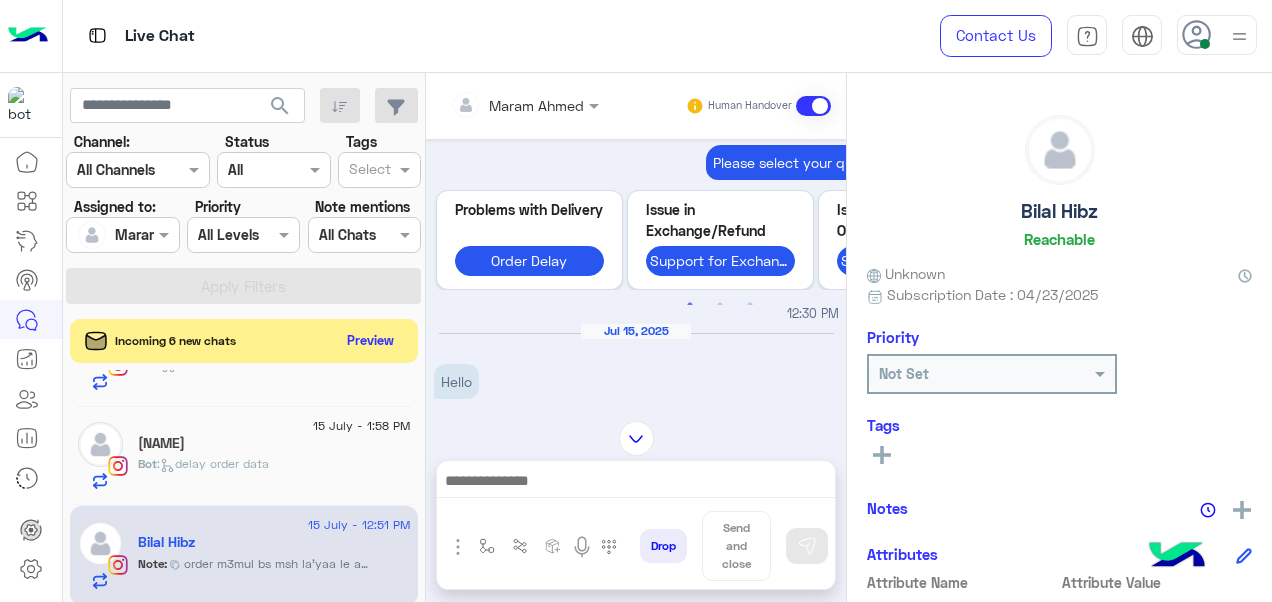 scroll, scrollTop: 0, scrollLeft: 0, axis: both 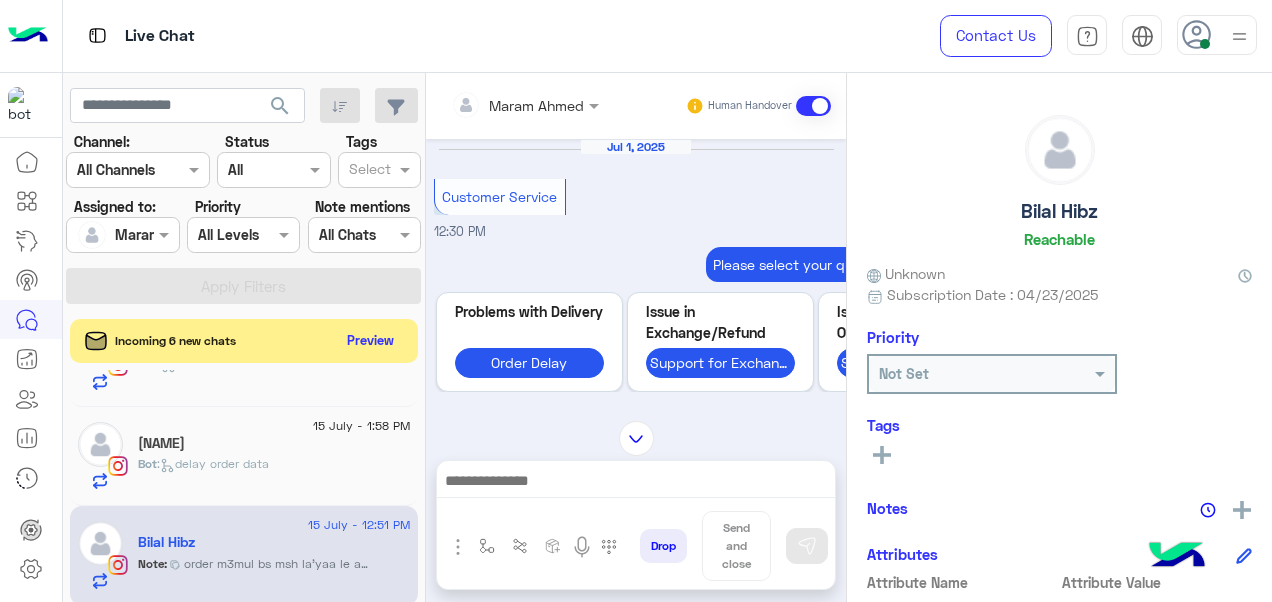 click at bounding box center (813, 106) 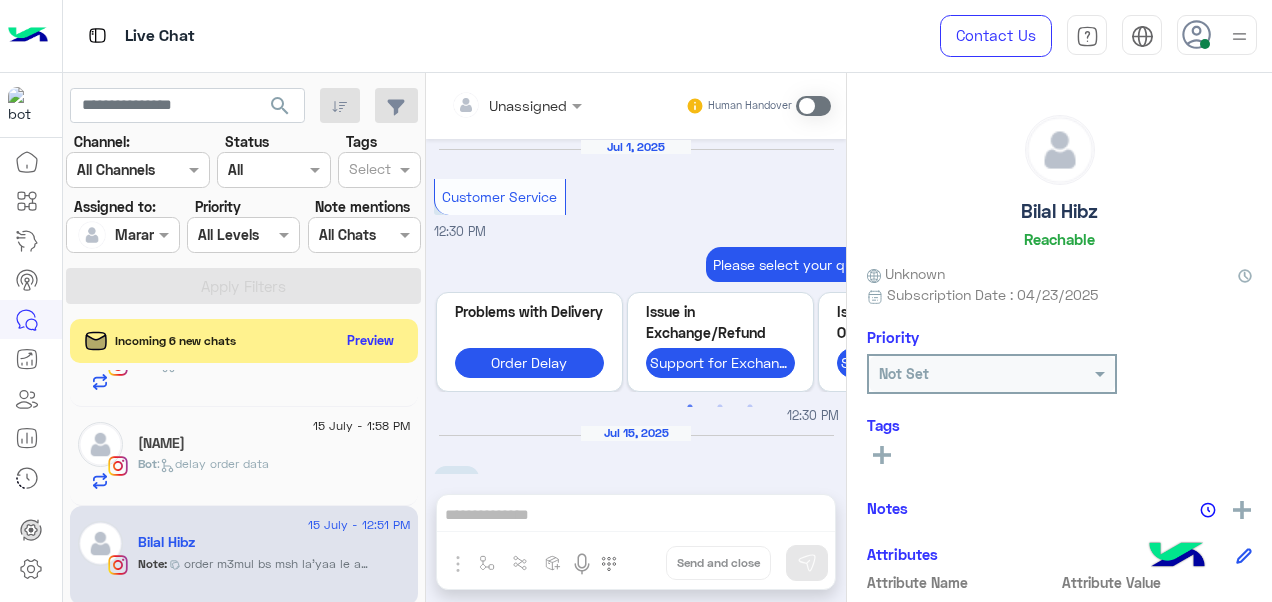 scroll, scrollTop: 1980, scrollLeft: 0, axis: vertical 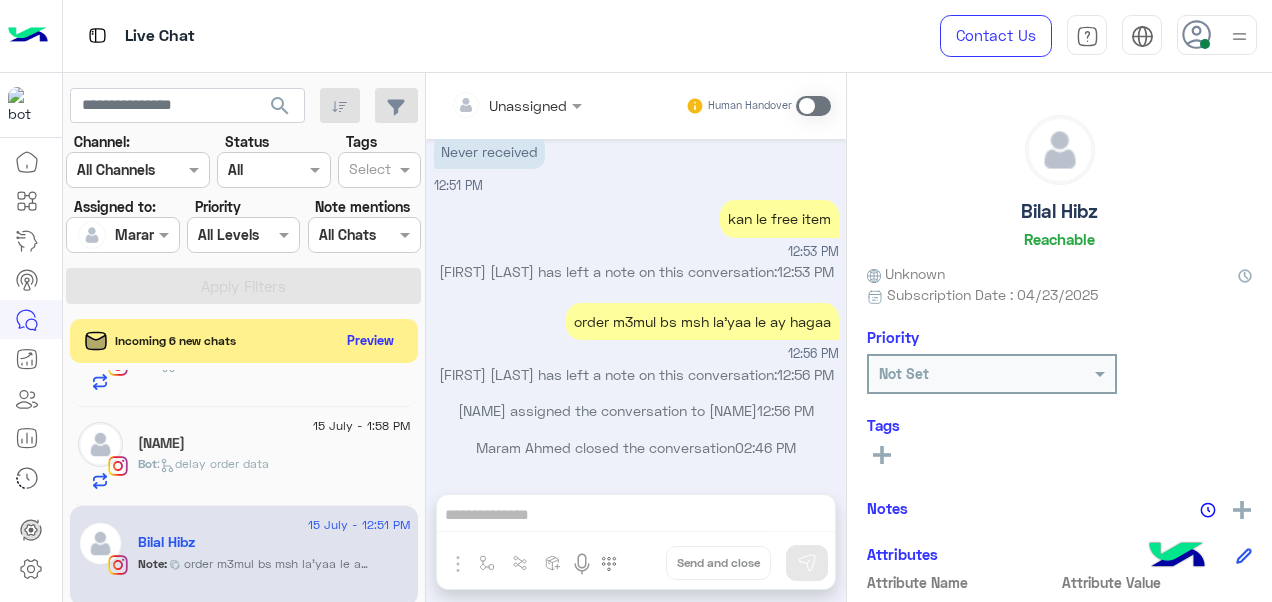 click at bounding box center [813, 106] 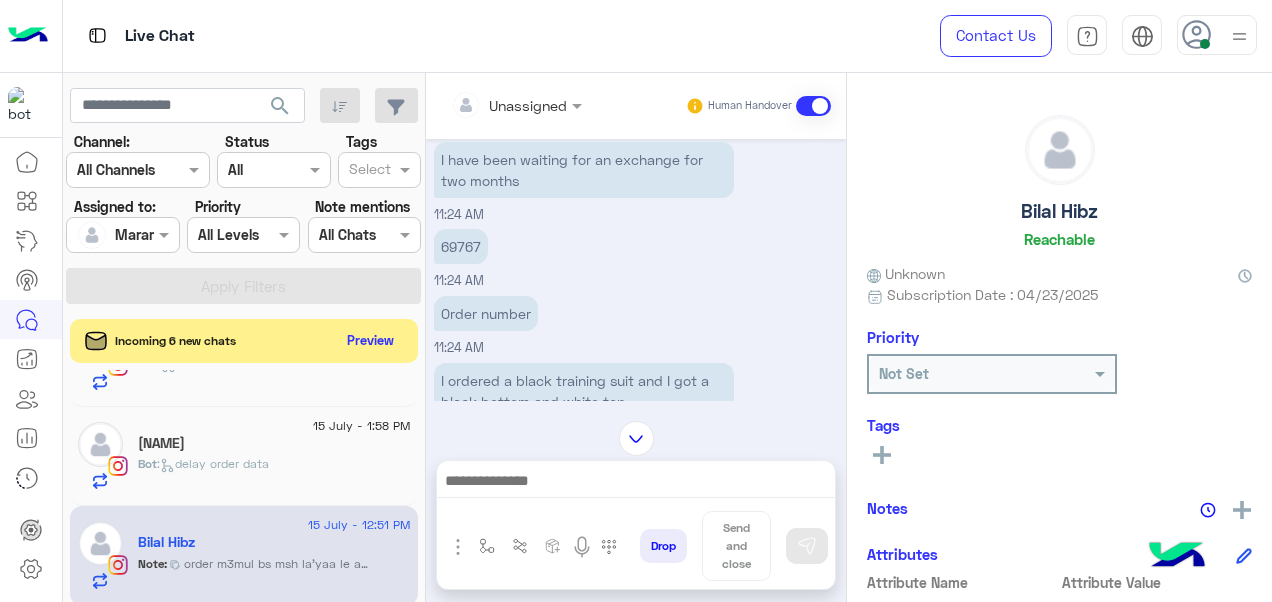 scroll, scrollTop: 398, scrollLeft: 0, axis: vertical 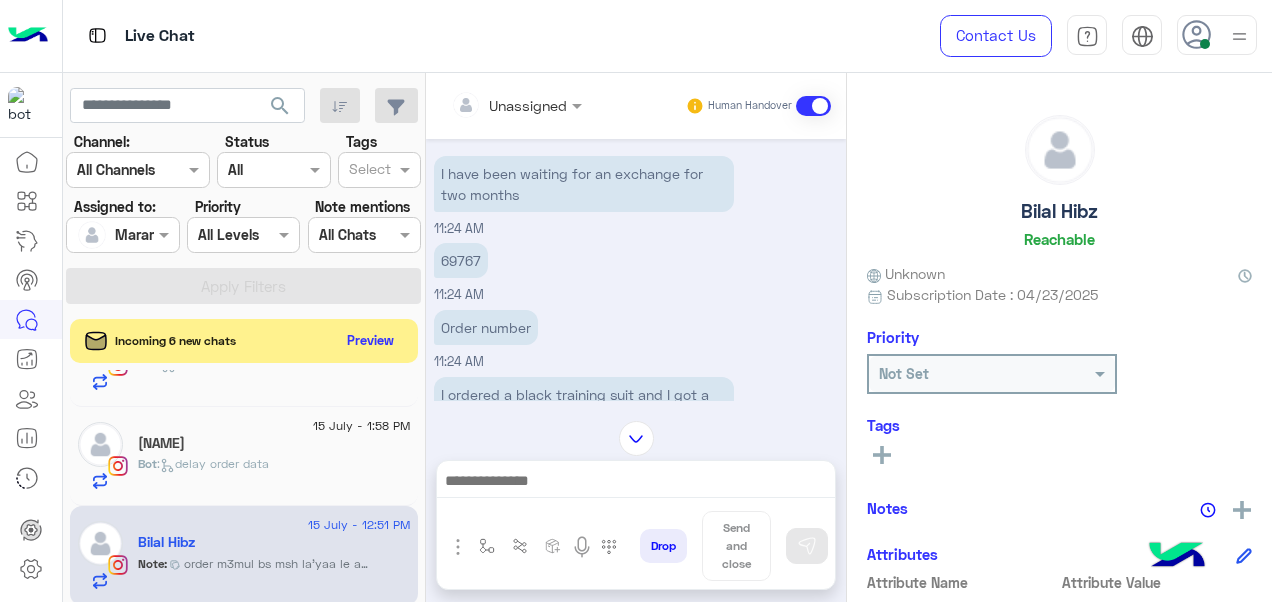 click on "69767" at bounding box center [461, 260] 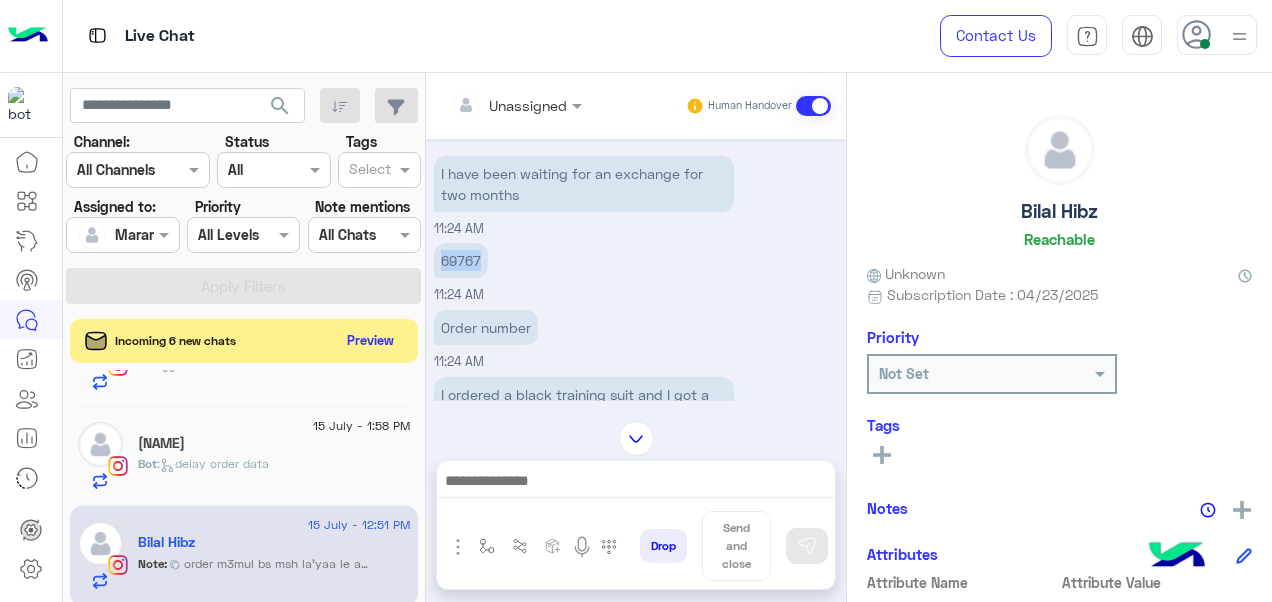 click on "69767" at bounding box center [461, 260] 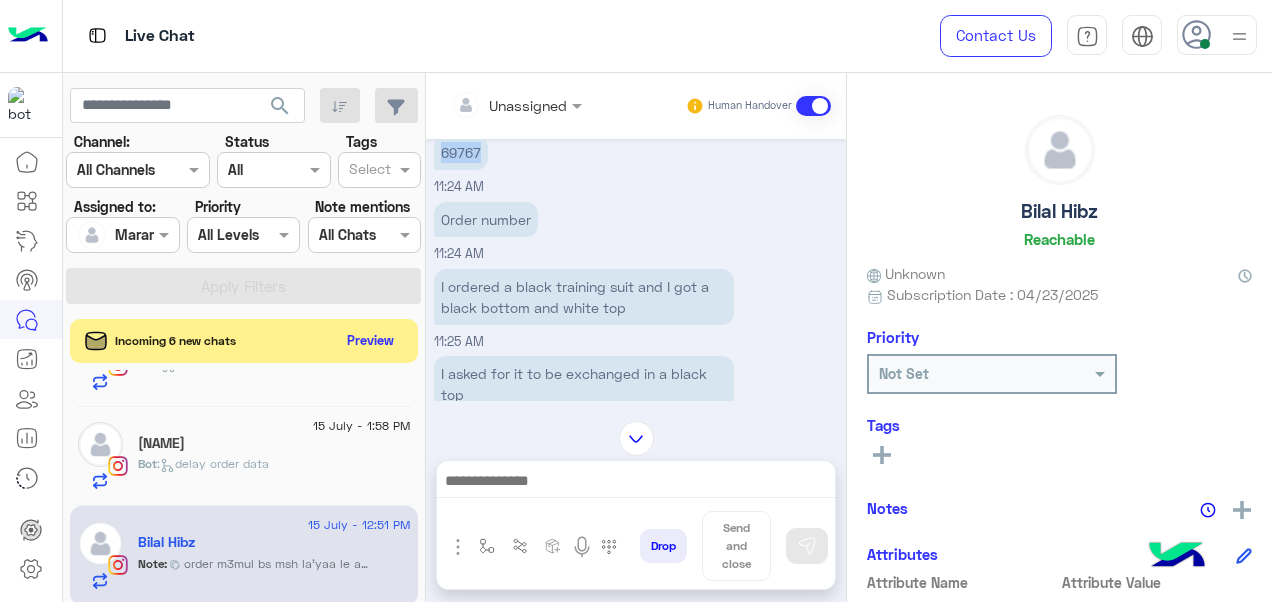 scroll, scrollTop: 514, scrollLeft: 0, axis: vertical 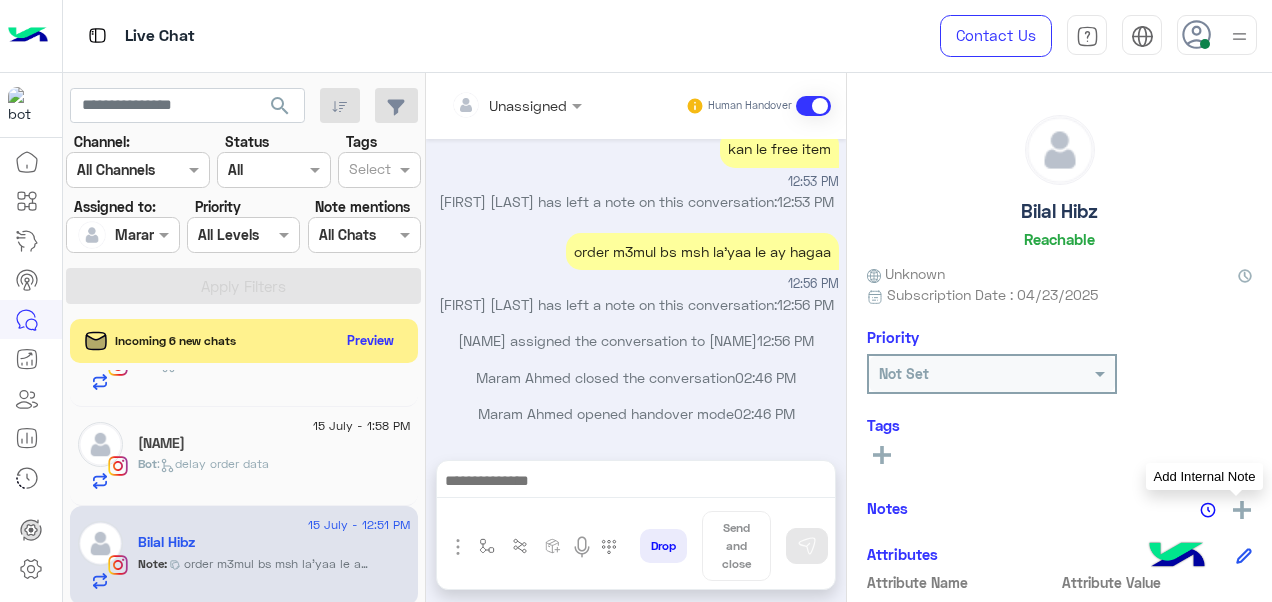 click 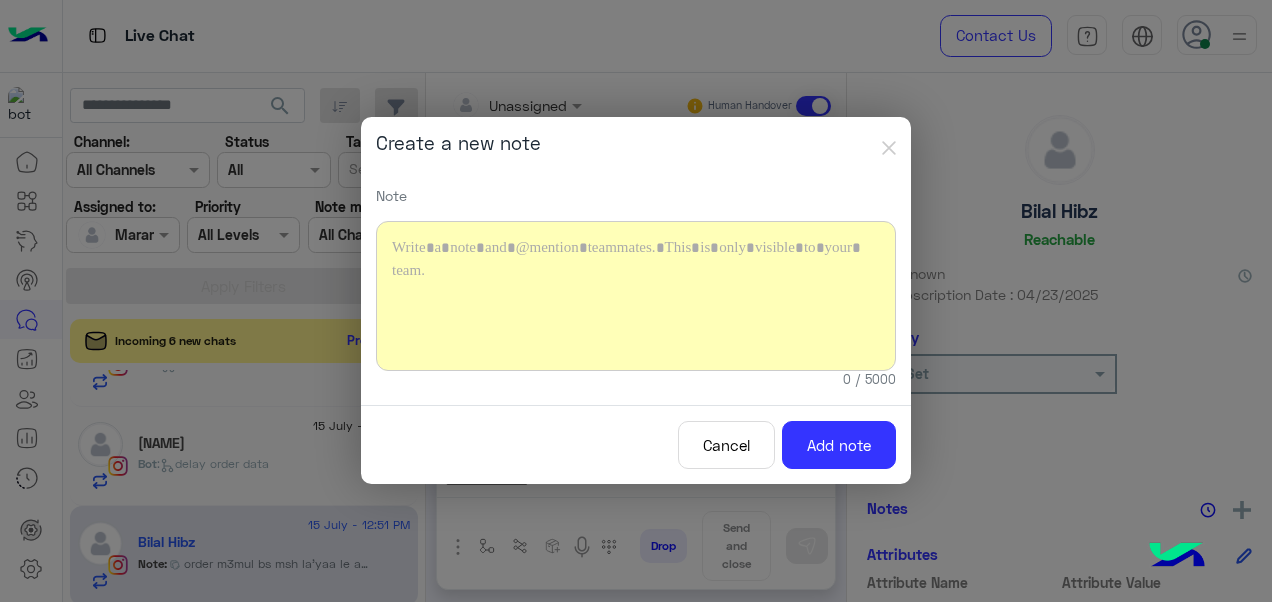 click 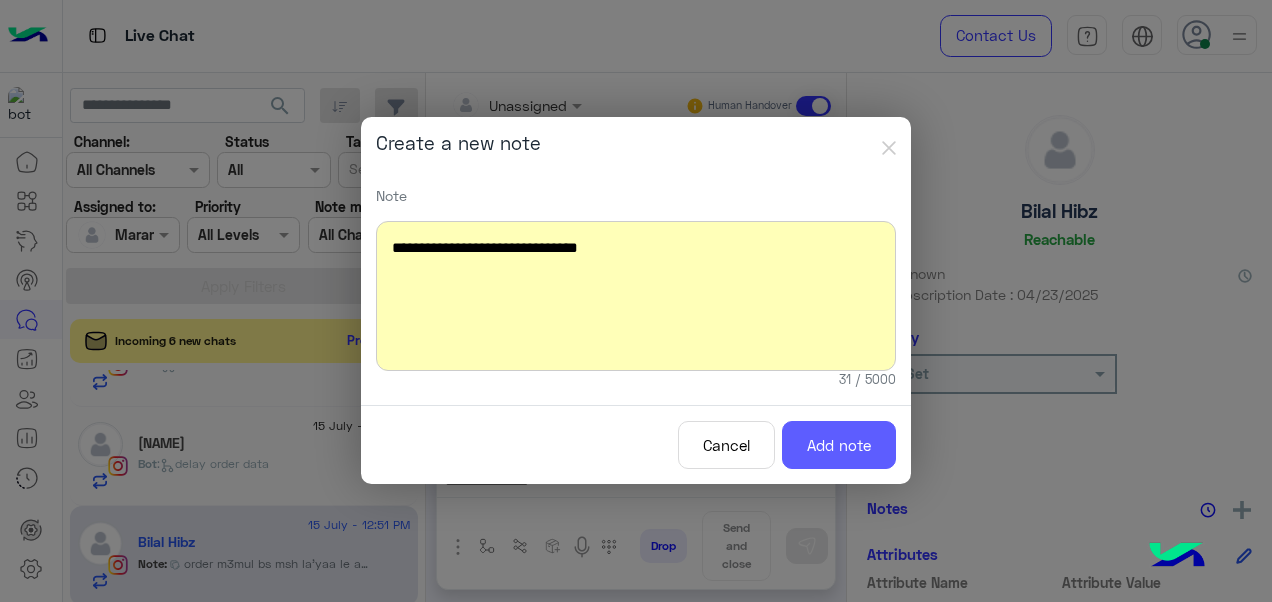 click on "Add note" 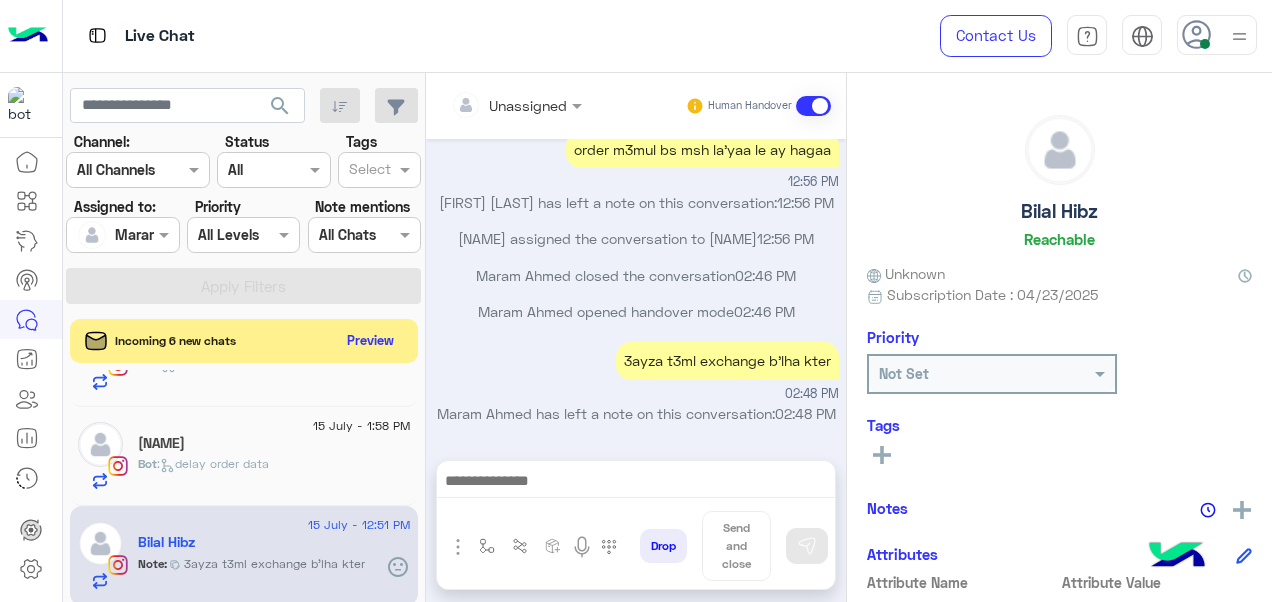 scroll, scrollTop: 6313, scrollLeft: 0, axis: vertical 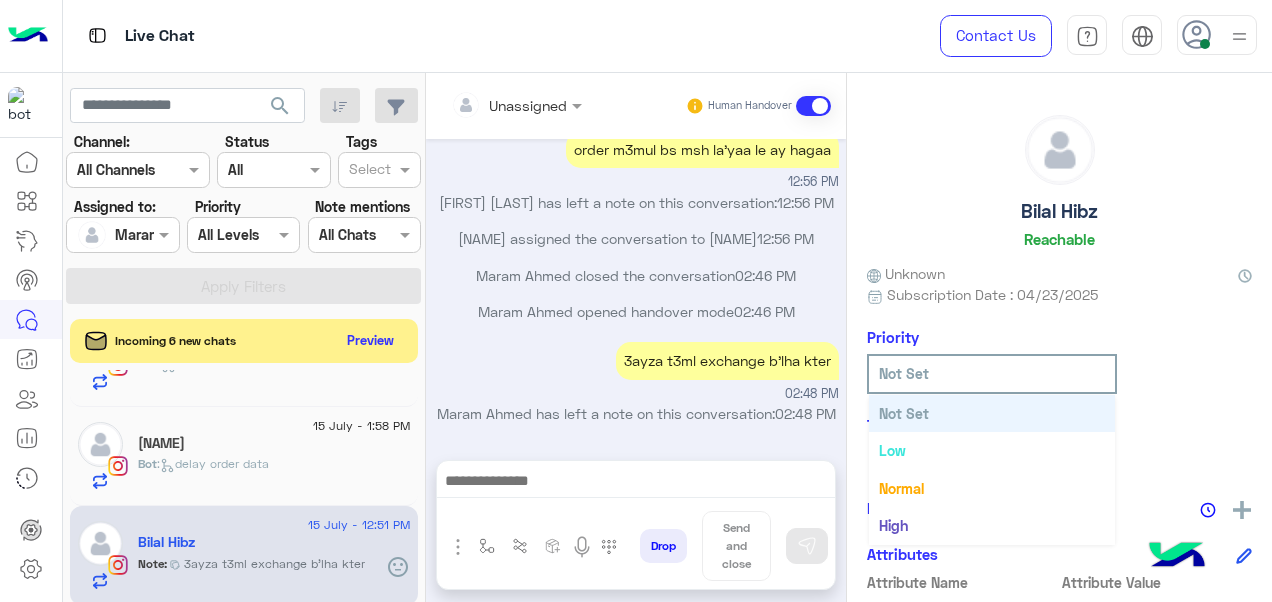 click 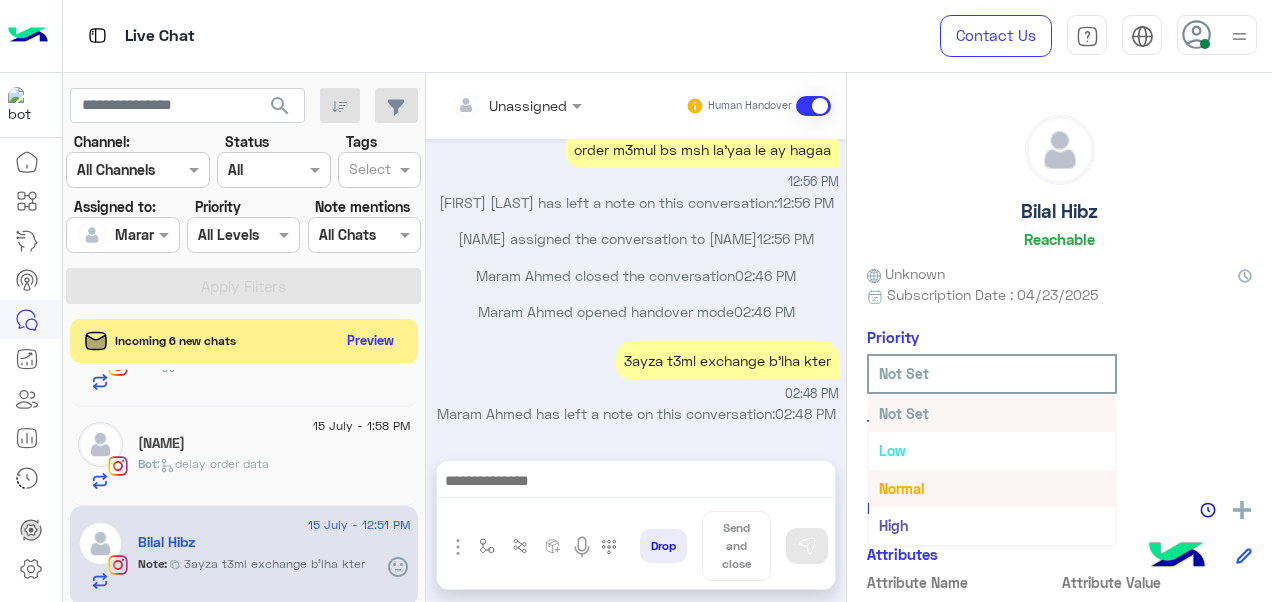 scroll, scrollTop: 36, scrollLeft: 0, axis: vertical 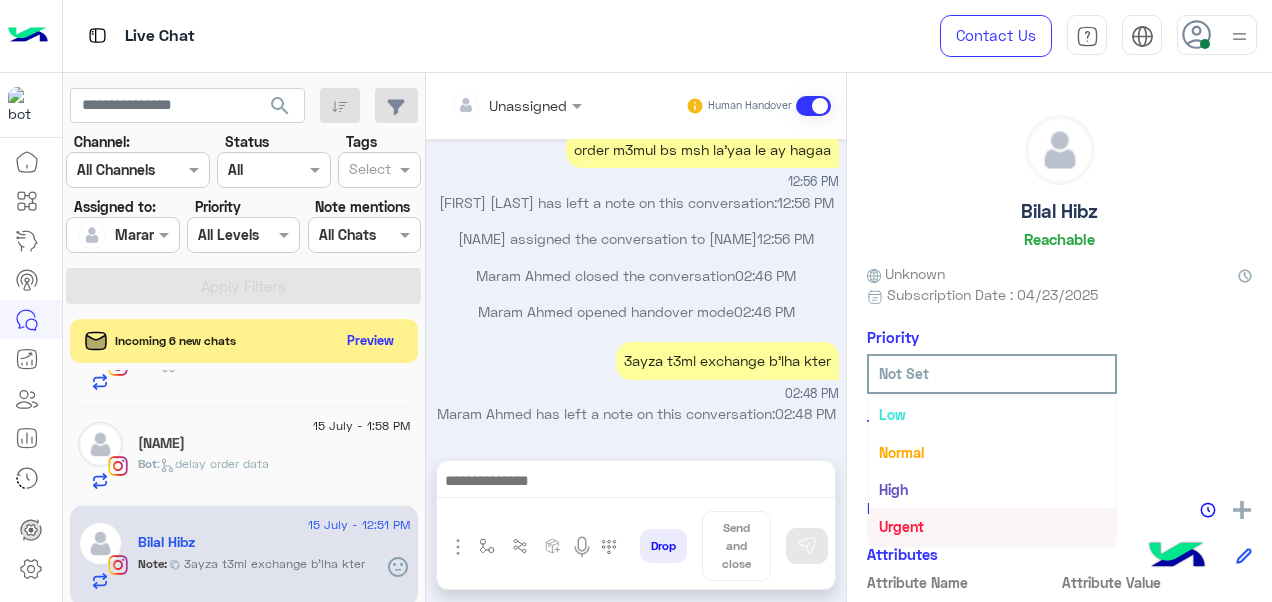 click on "Urgent" at bounding box center [901, 526] 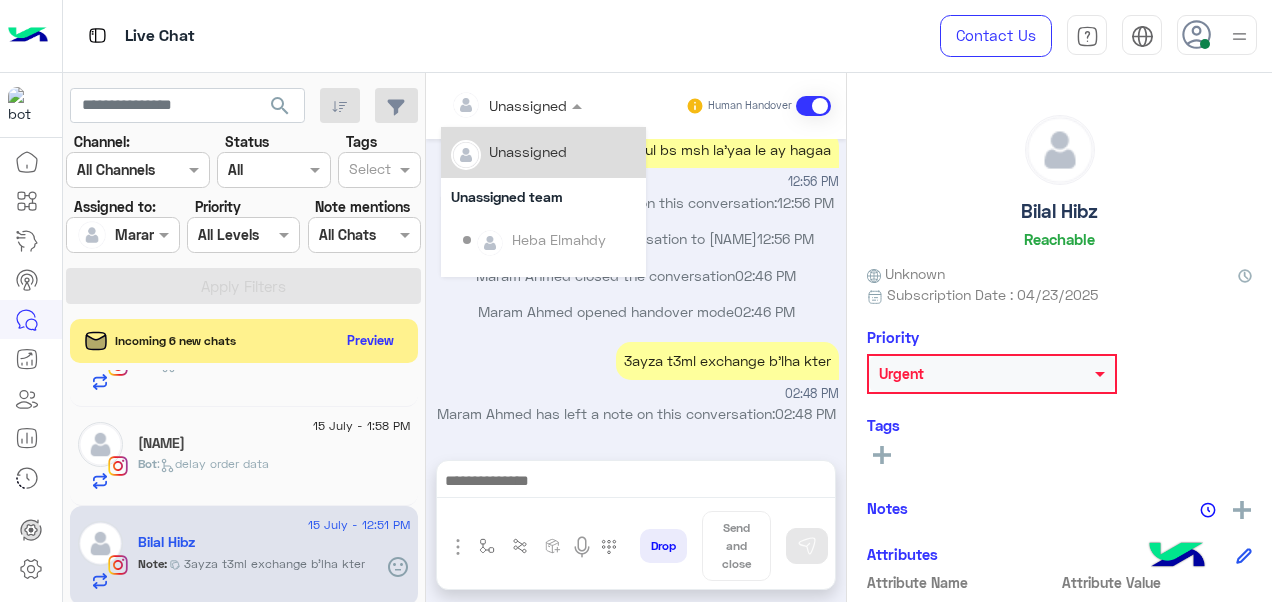 click at bounding box center [516, 104] 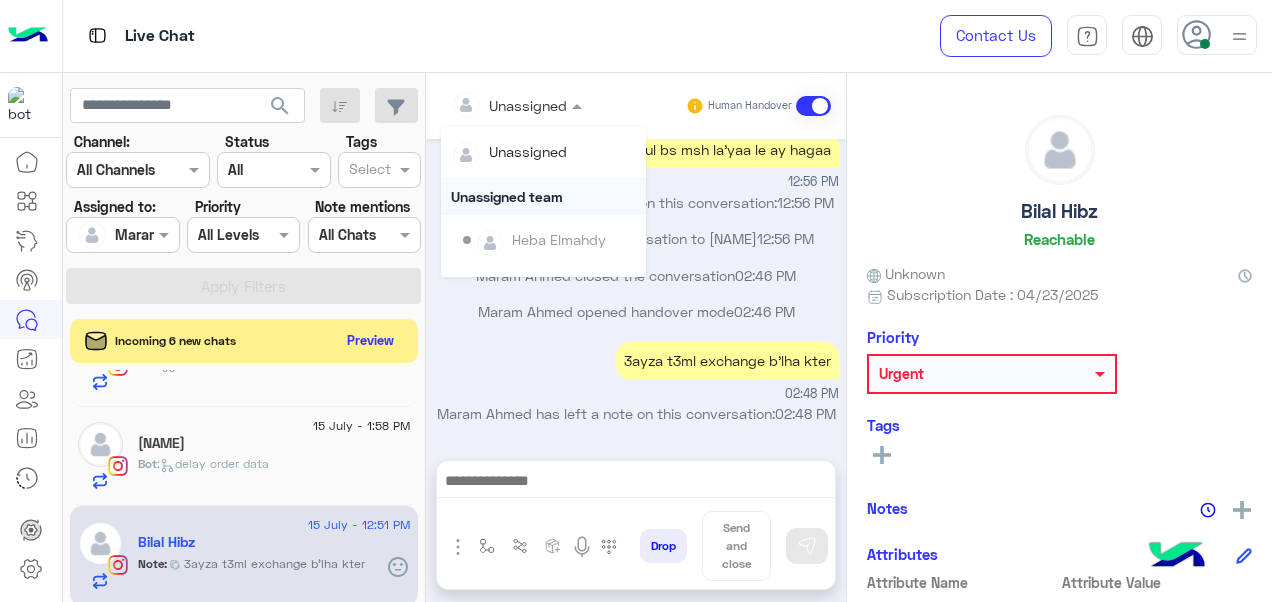 scroll, scrollTop: 354, scrollLeft: 0, axis: vertical 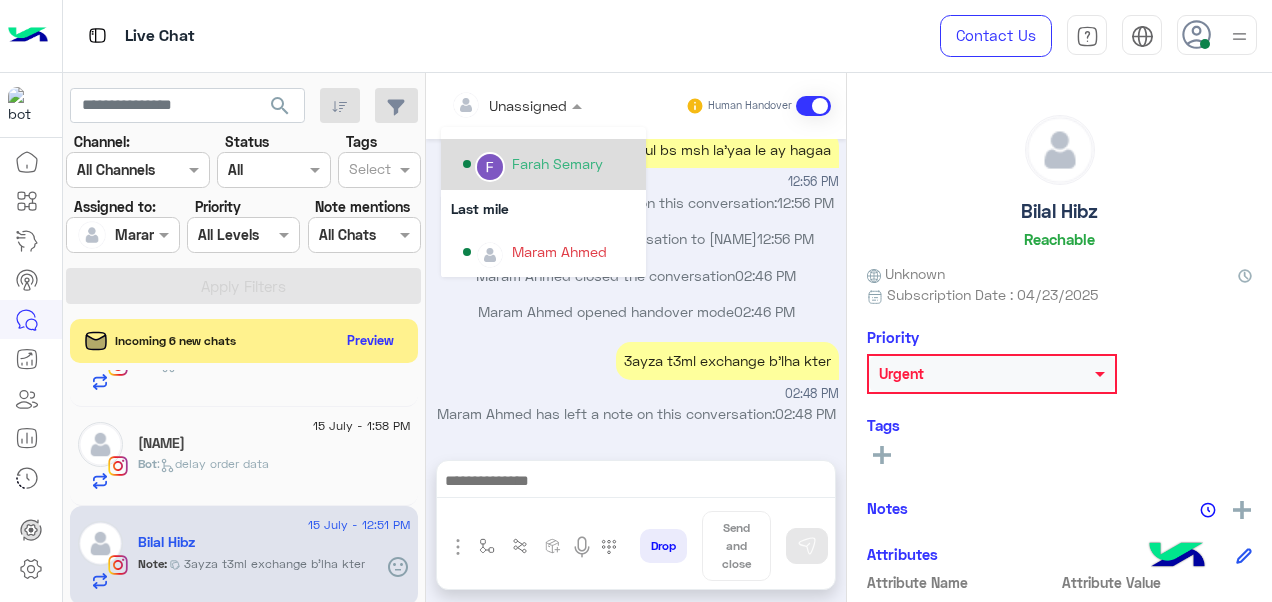 click on "Farah Semary" at bounding box center (549, 164) 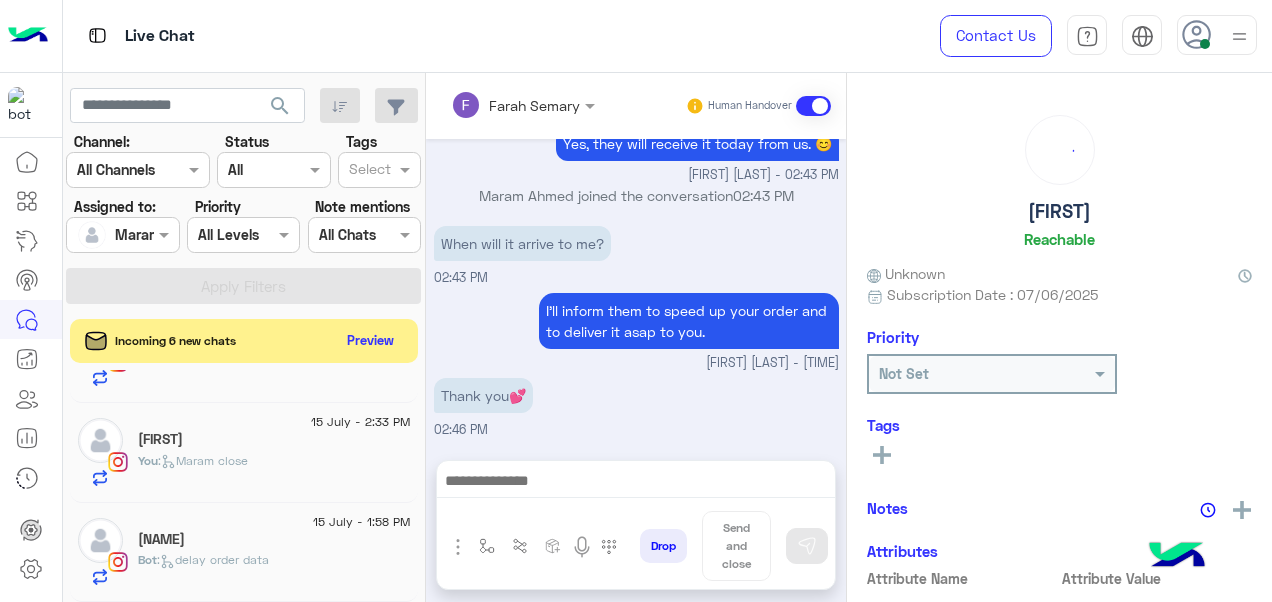 scroll, scrollTop: 171, scrollLeft: 0, axis: vertical 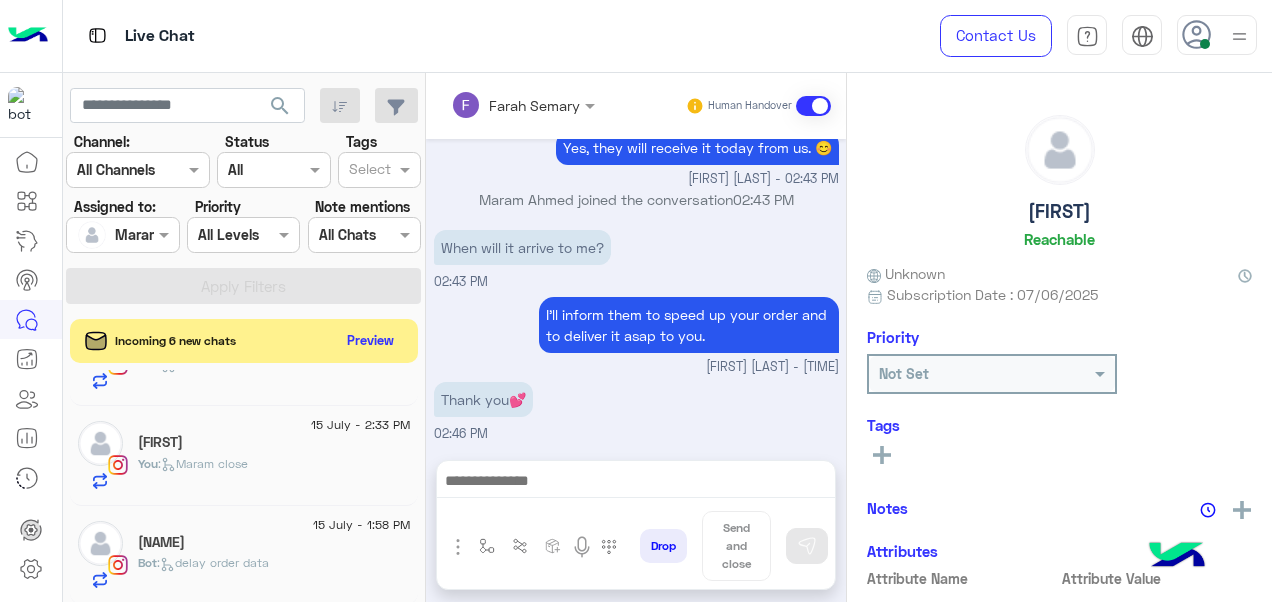 click on "[NAME]" 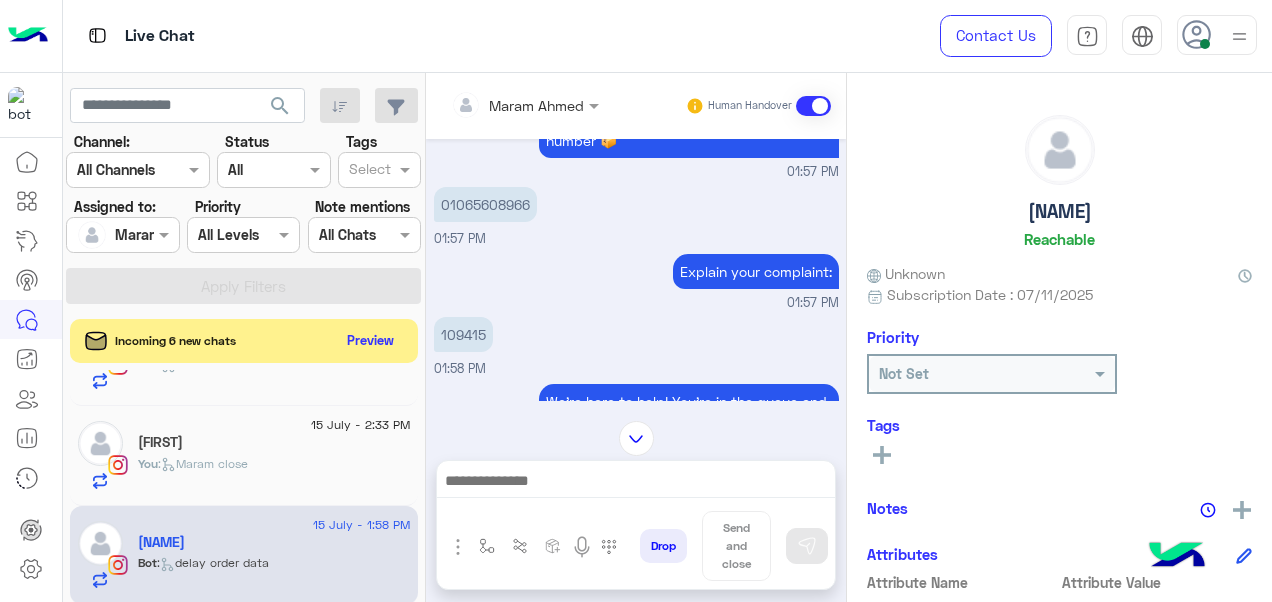 scroll, scrollTop: 566, scrollLeft: 0, axis: vertical 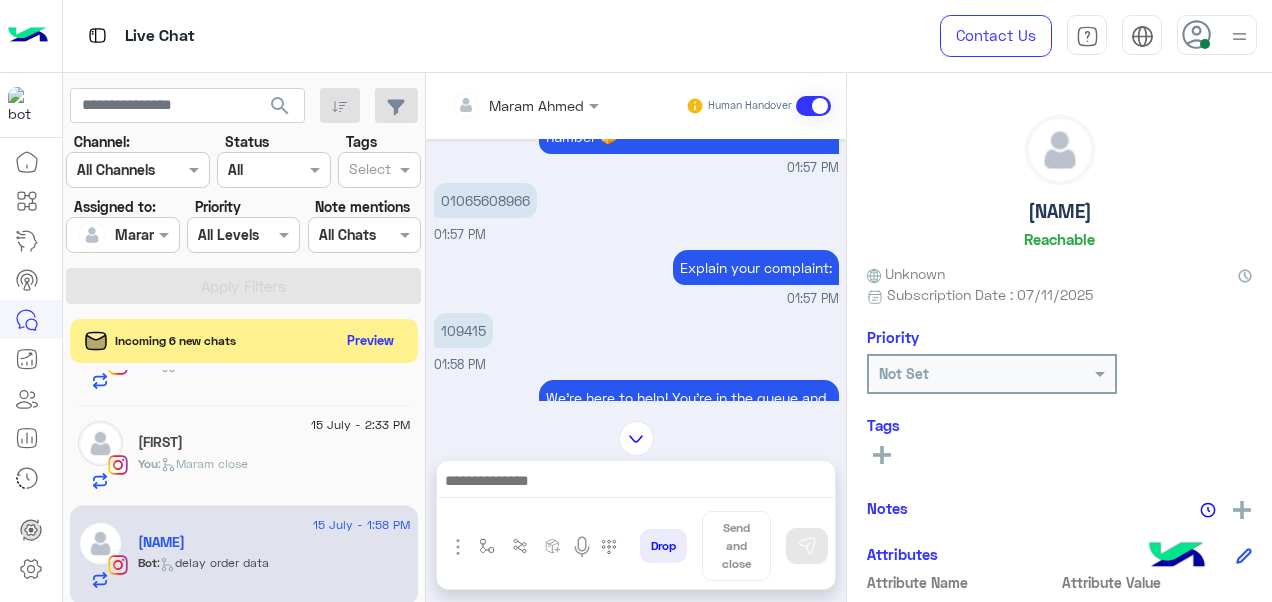 click on "109415" at bounding box center [463, 330] 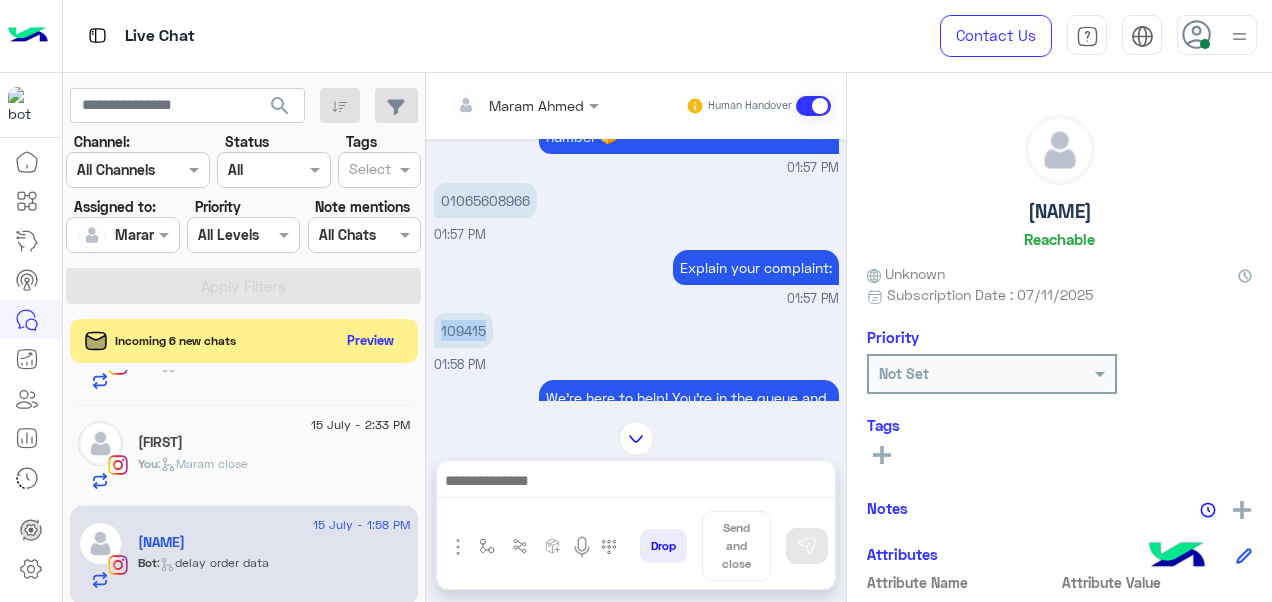 click on "109415" at bounding box center (463, 330) 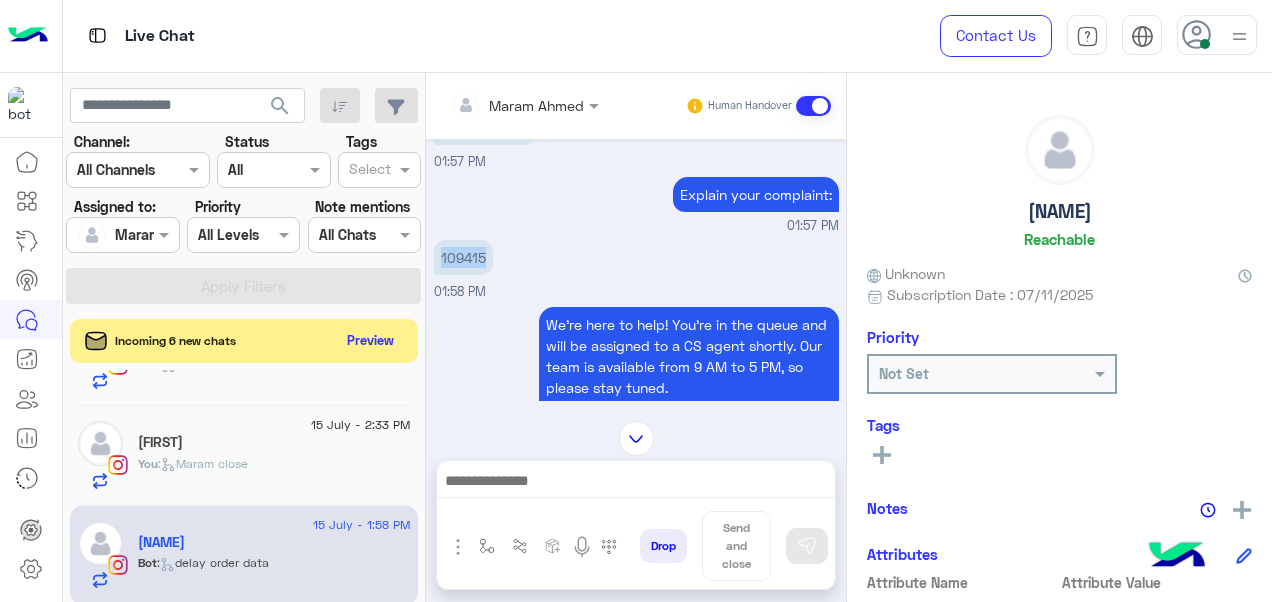 scroll, scrollTop: 551, scrollLeft: 0, axis: vertical 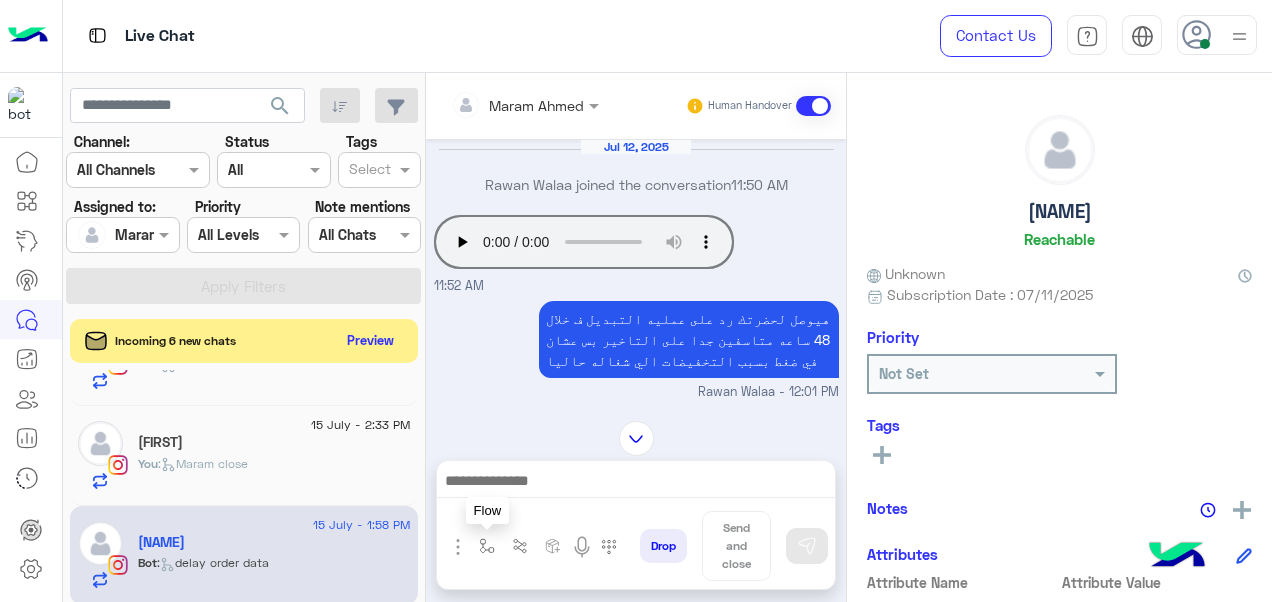 click at bounding box center (487, 546) 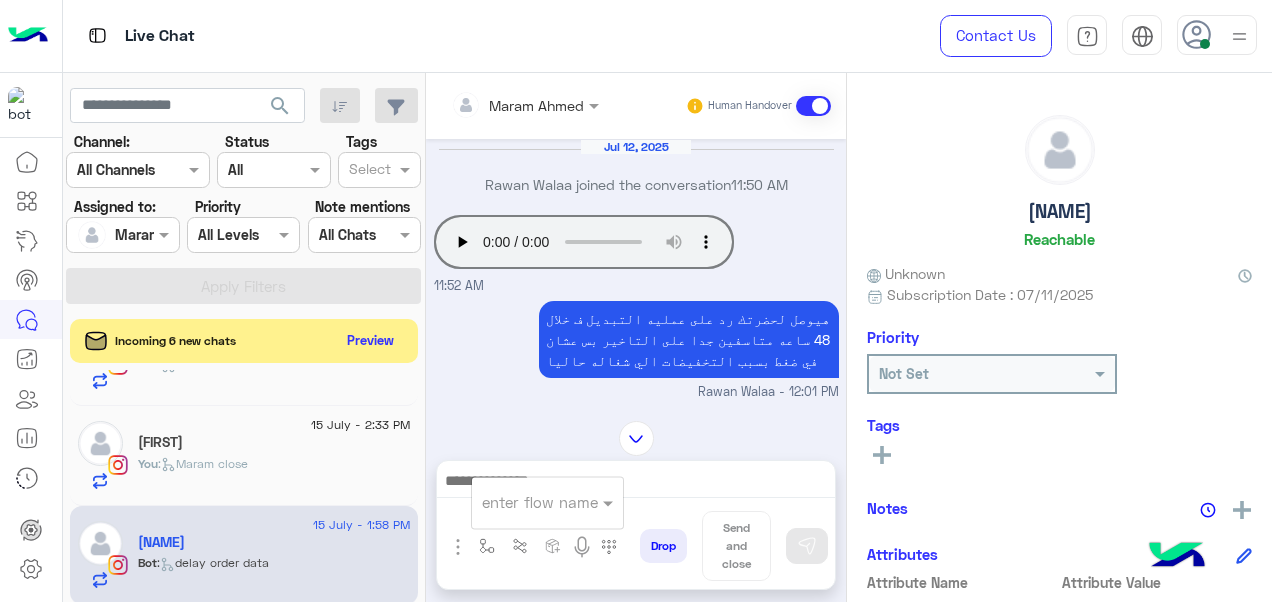 click at bounding box center [547, 501] 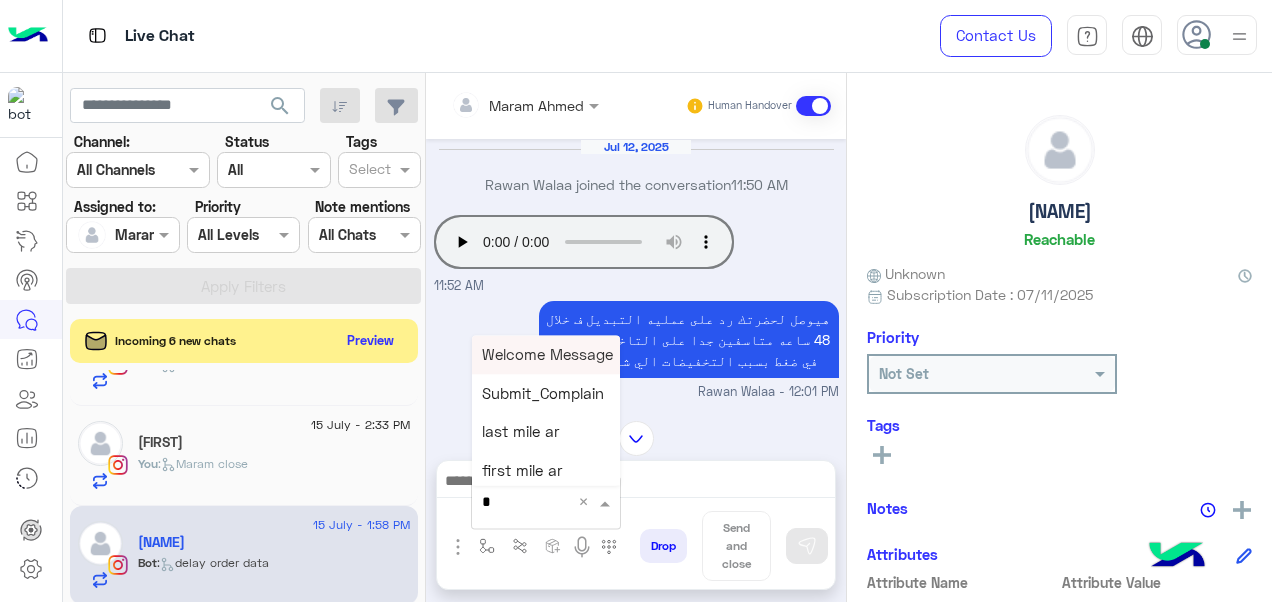 type on "*" 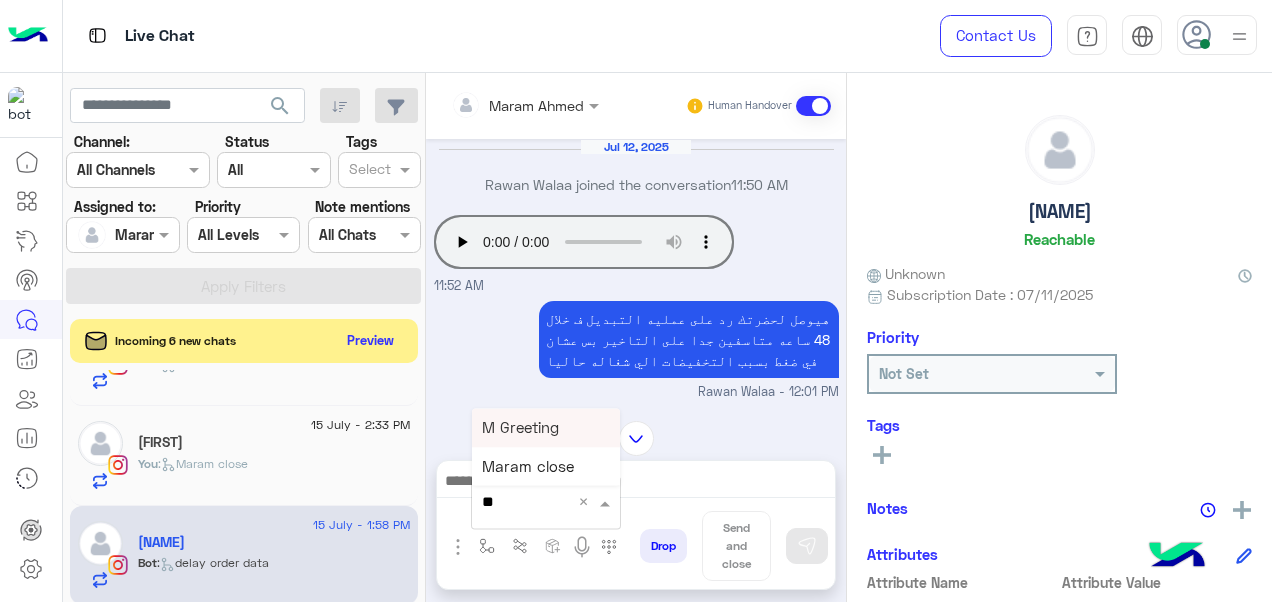 click on "M Greeting" at bounding box center [520, 427] 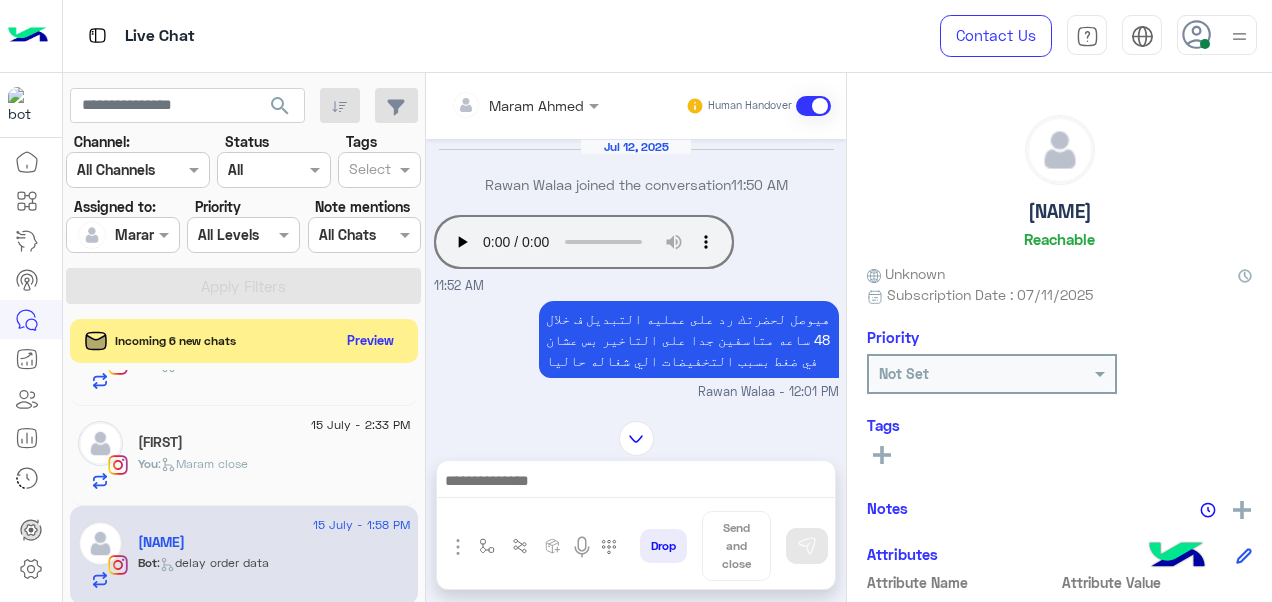 type on "**********" 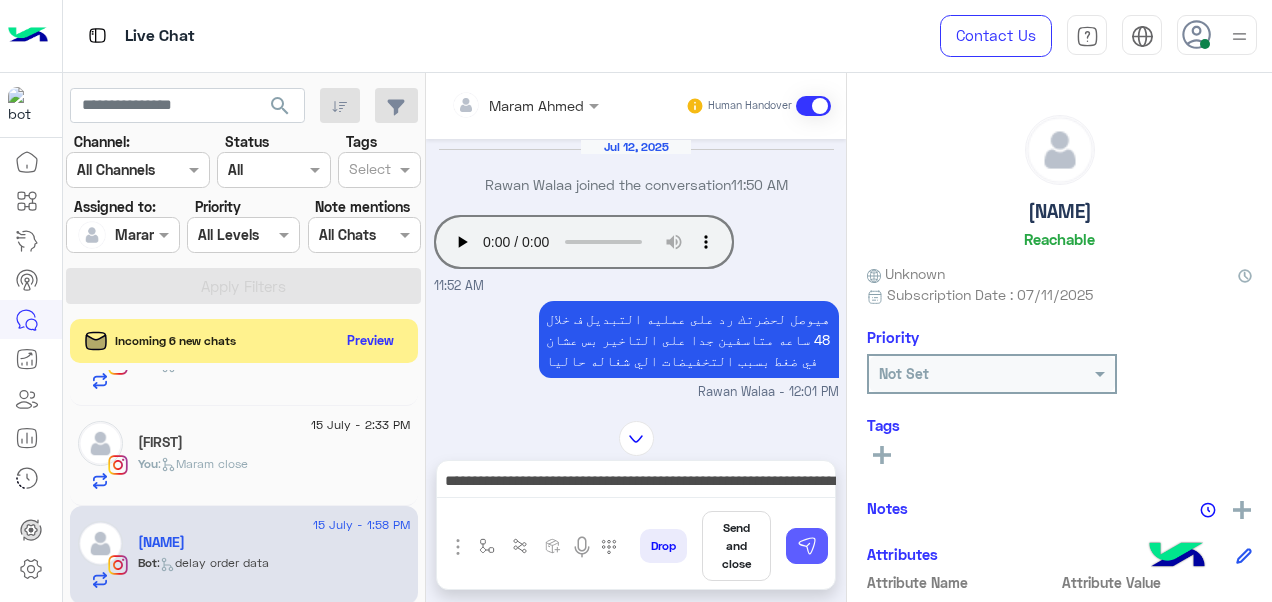 click at bounding box center [807, 546] 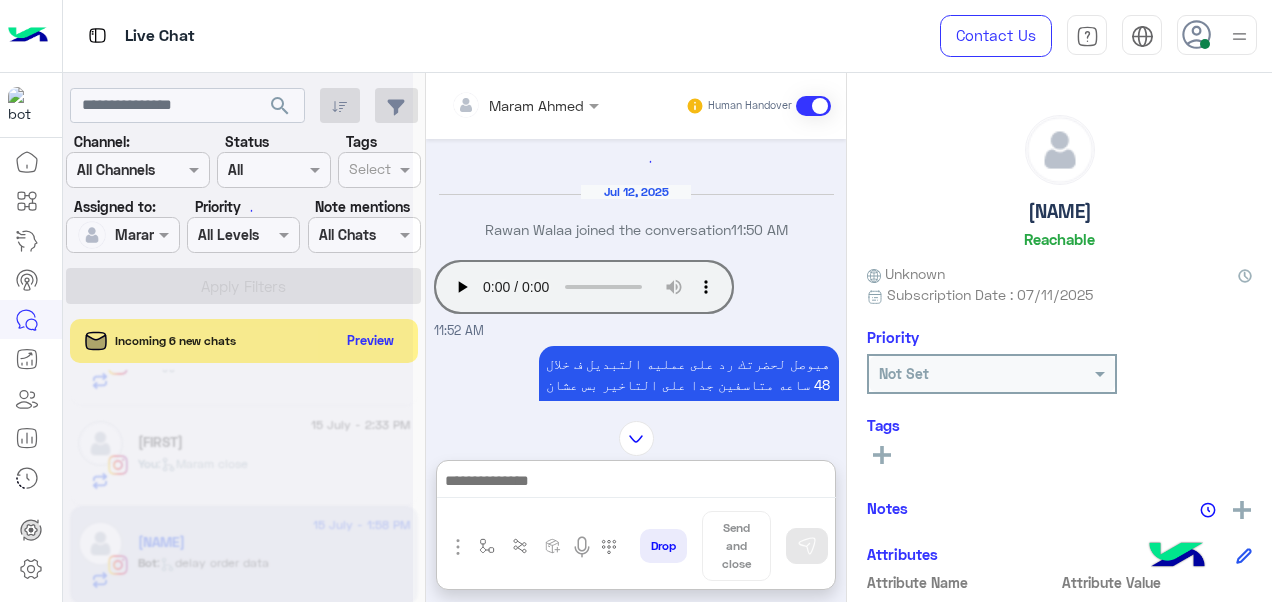 click at bounding box center (636, 483) 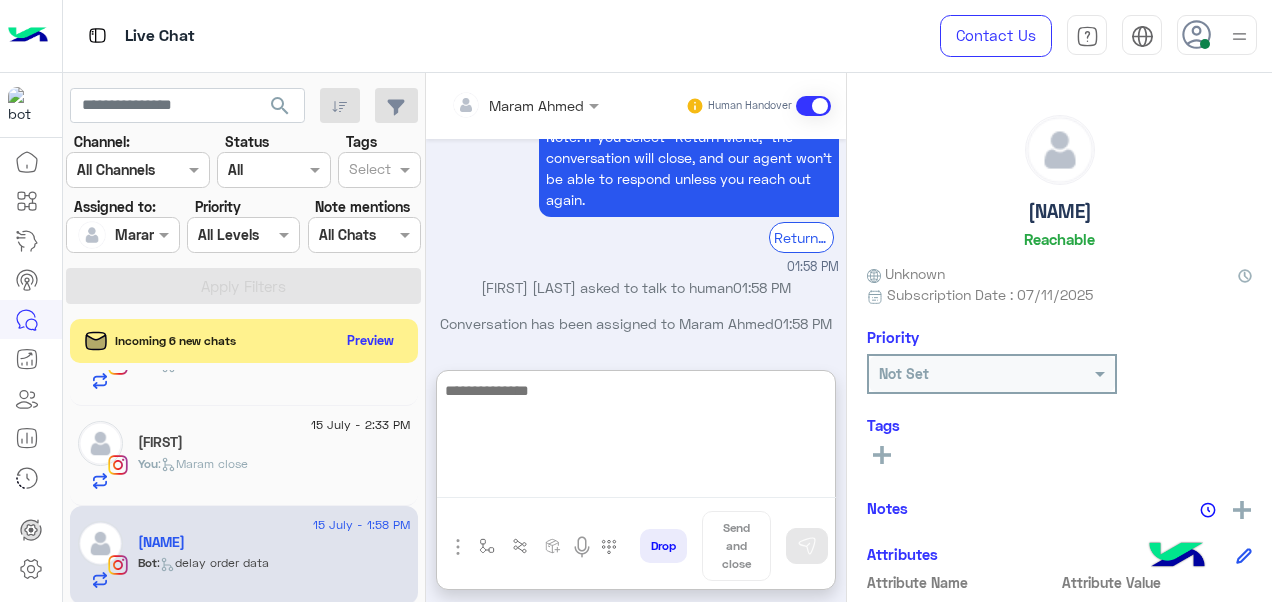 scroll, scrollTop: 1948, scrollLeft: 0, axis: vertical 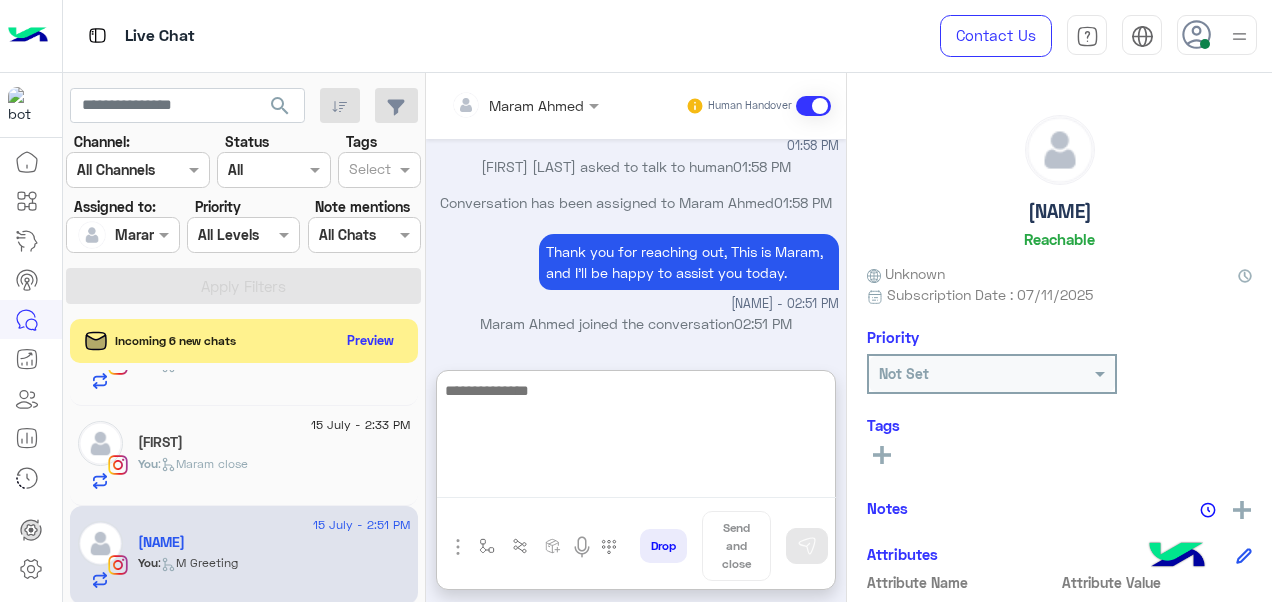 paste on "**********" 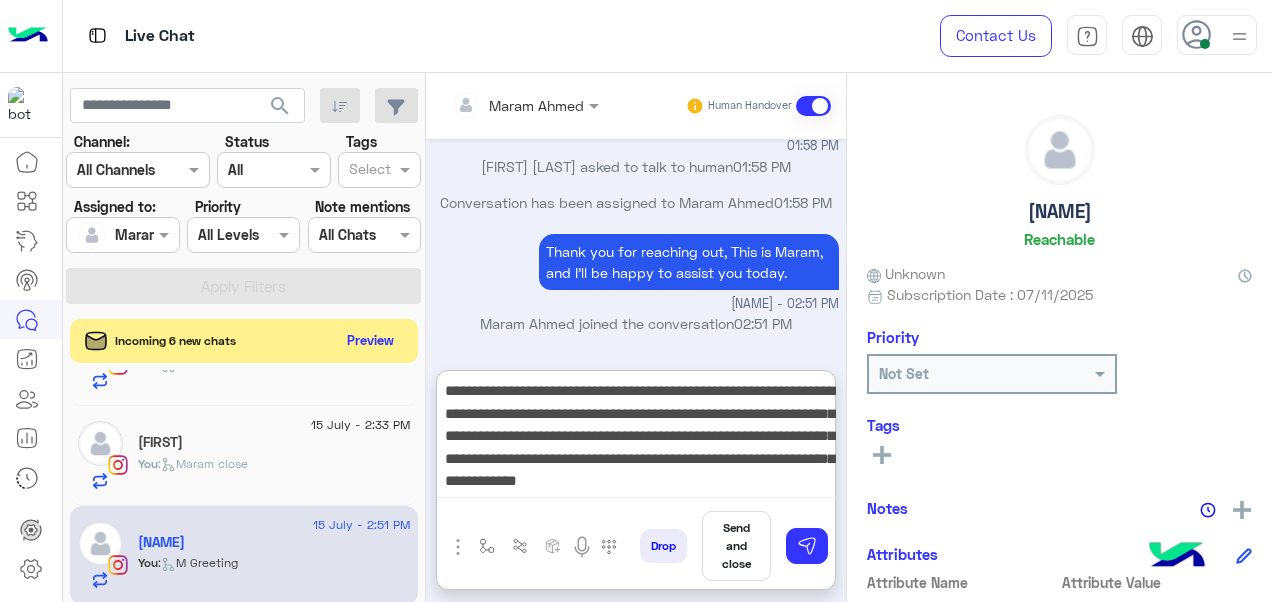scroll, scrollTop: 0, scrollLeft: 0, axis: both 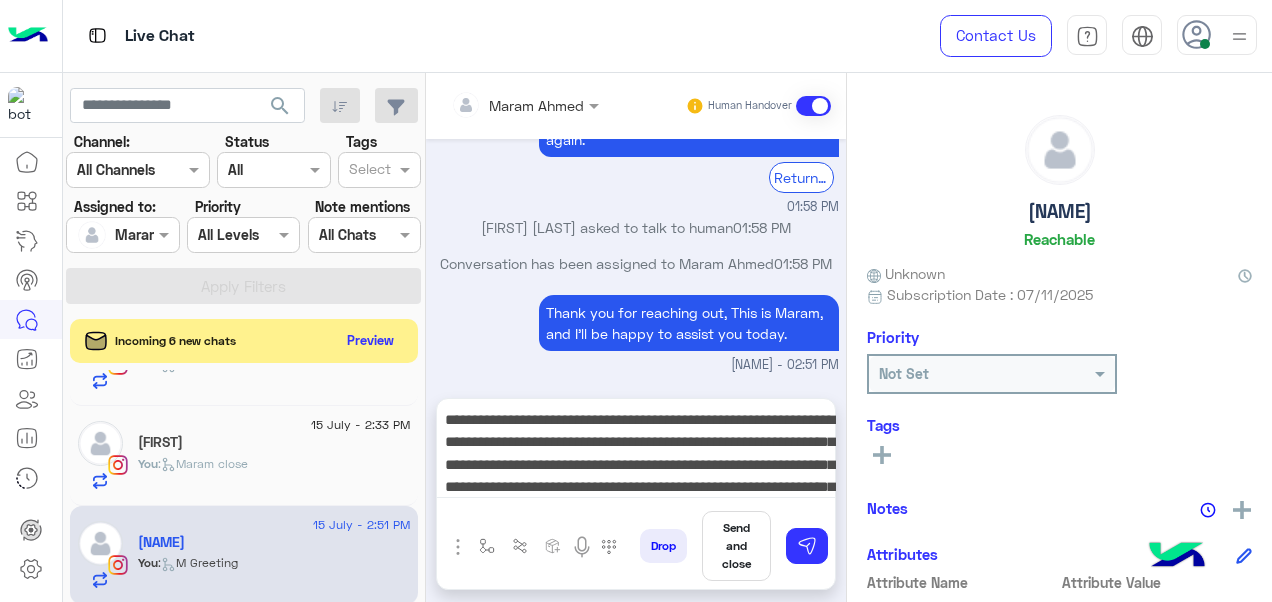 click on "[NAME] Human Handover     Jul 12, 2025   [NAME] joined the conversation   11:50 AM       Your browser does not support the audio tag.
11:52 AM  هيوصل لحضرتك رد على عمليه التبديل ف خلال 48 ساعه متاسفين جدا على التاخير بس عشان في ضغط بسبب التخفيضات الي شغاله حاليا  [NAME] -  12:01 PM  تمم شكرا   12:01 PM  هل في حاجه تانيه اقدؤ اساعد حضرتك فيها ؟  [NAME] -  12:01 PM   [NAME] closed the conversation   12:02 PM      العفو 🤍  [NAME] -  12:02 PM  لا شكراً بي لو محدش رد اعمل ايه   12:02 PM  [NAME]To assist you better, please select your request from the following menu. [NAME][ARABIC TEXT]  Main Menu   Customer Service   Ask About Item     12:02 PM   Jul 15, 2025   Customer Service  Previous" at bounding box center [636, 341] 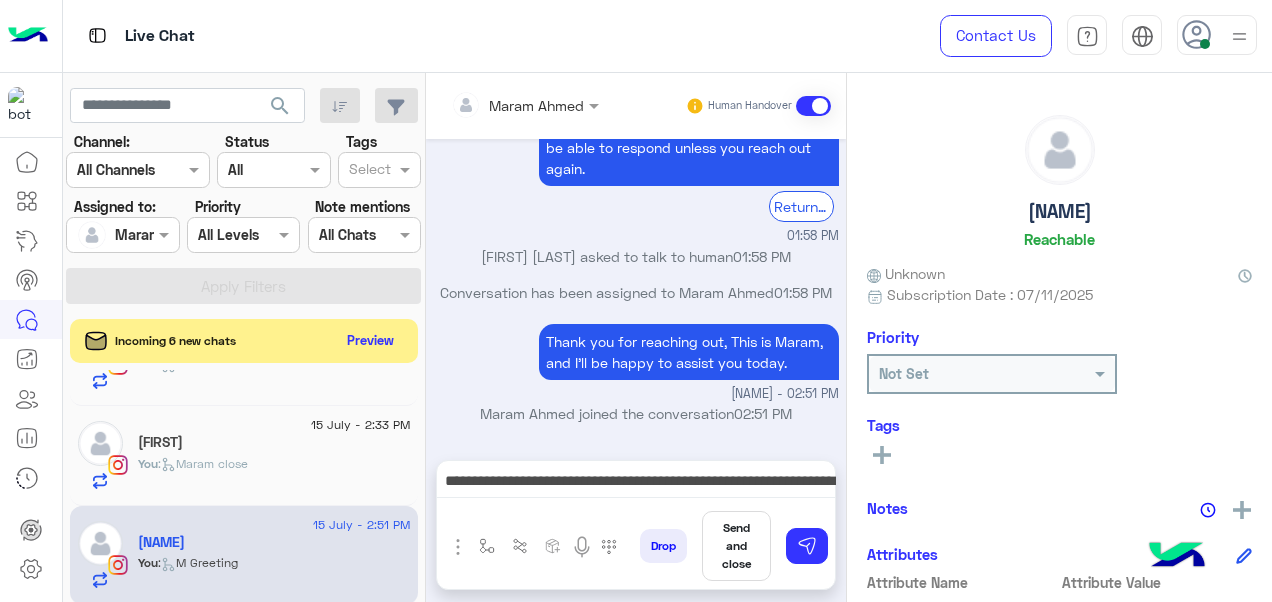 click on "**********" at bounding box center (636, 483) 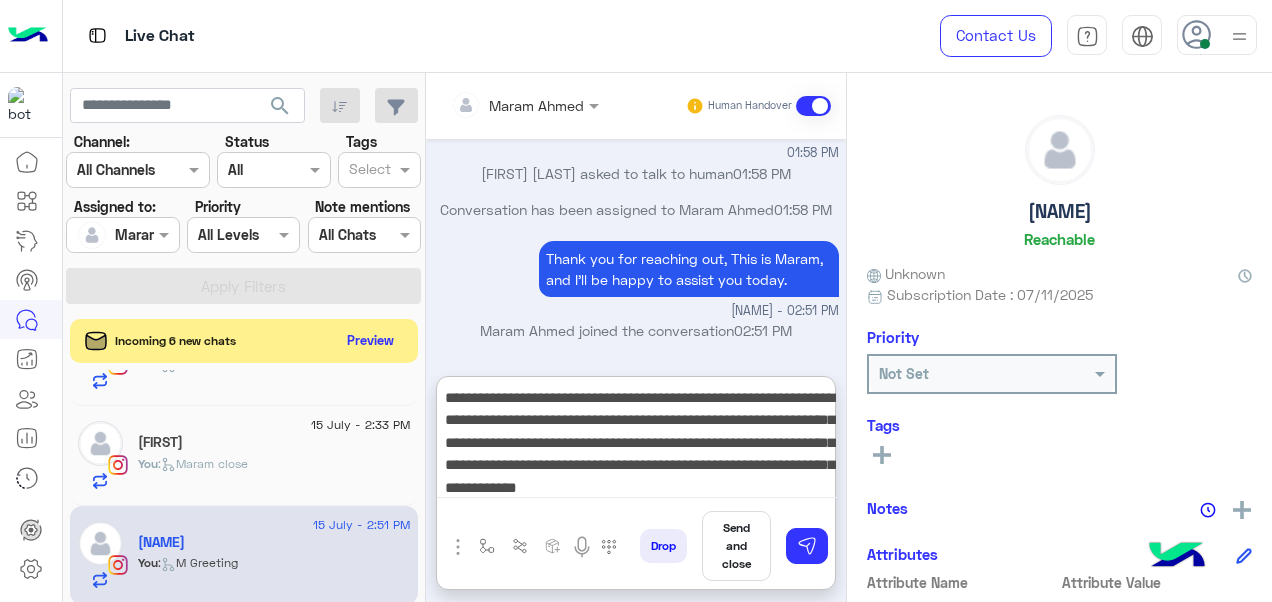 scroll, scrollTop: 1948, scrollLeft: 0, axis: vertical 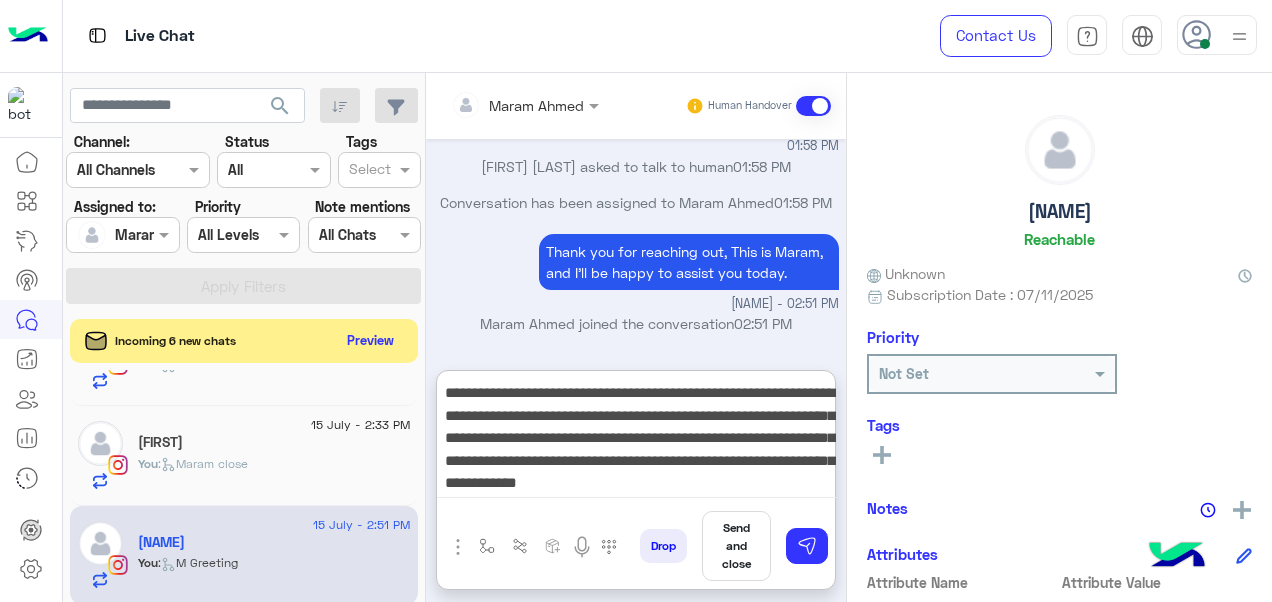 click on "**********" at bounding box center (636, 438) 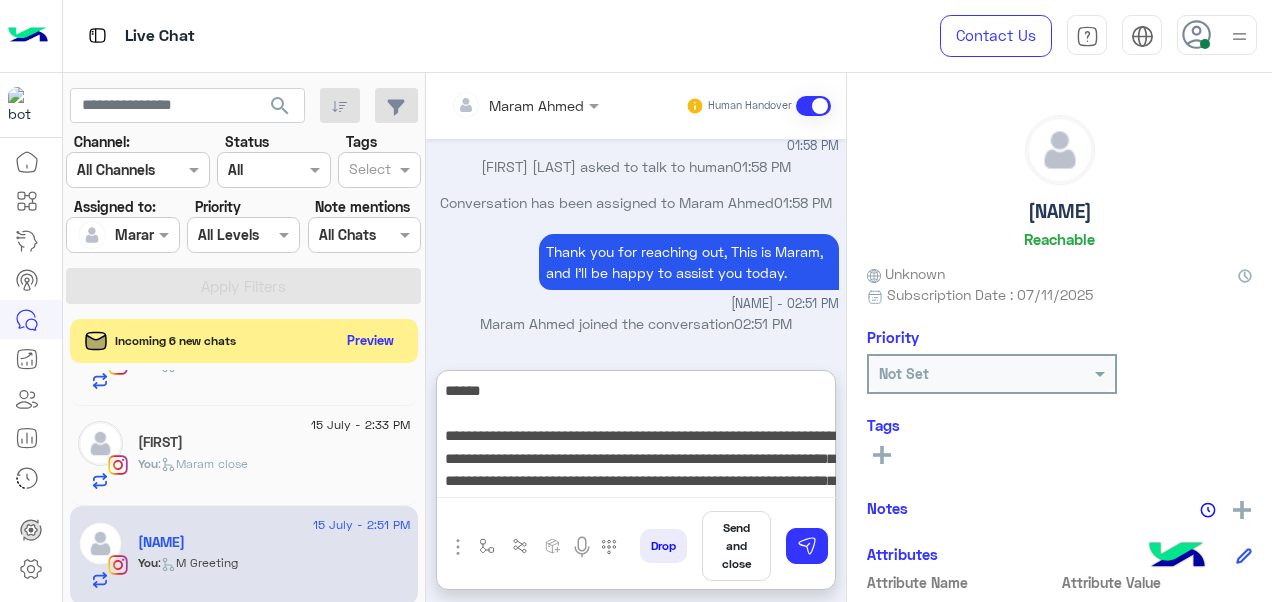 scroll, scrollTop: 64, scrollLeft: 0, axis: vertical 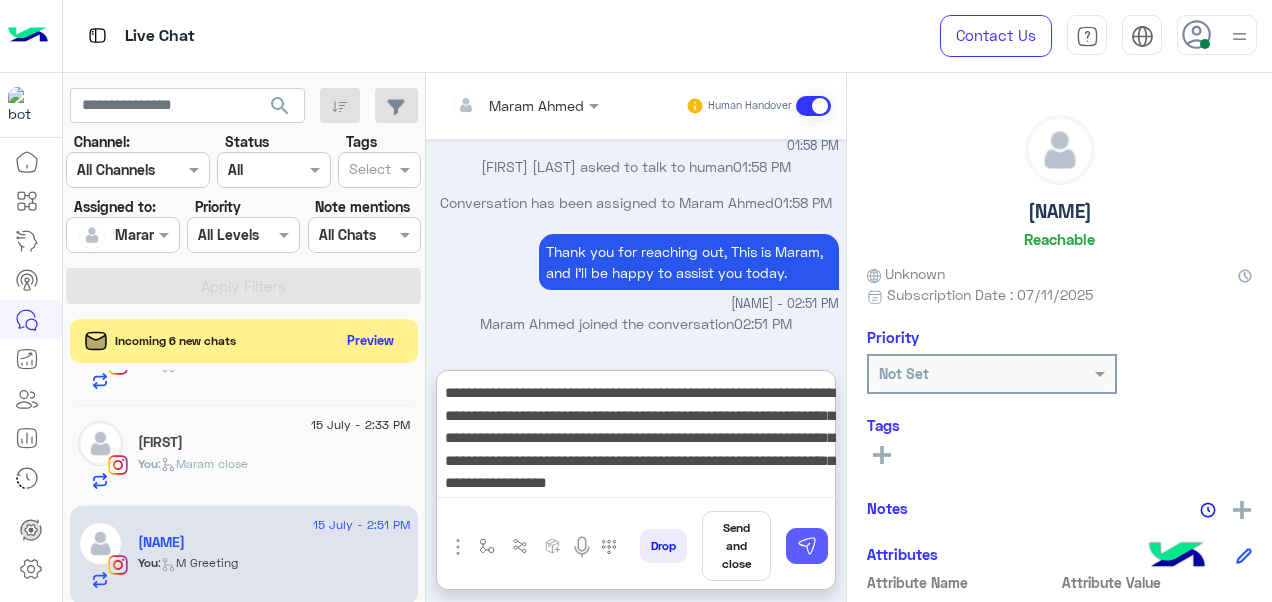 type on "**********" 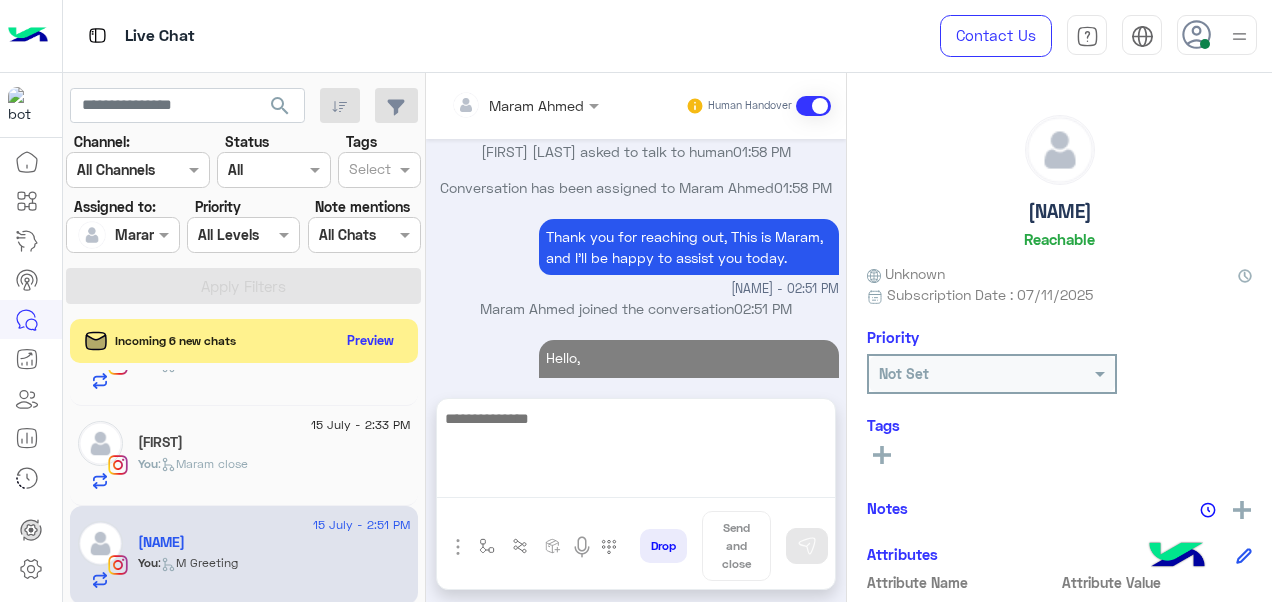 scroll, scrollTop: 2089, scrollLeft: 0, axis: vertical 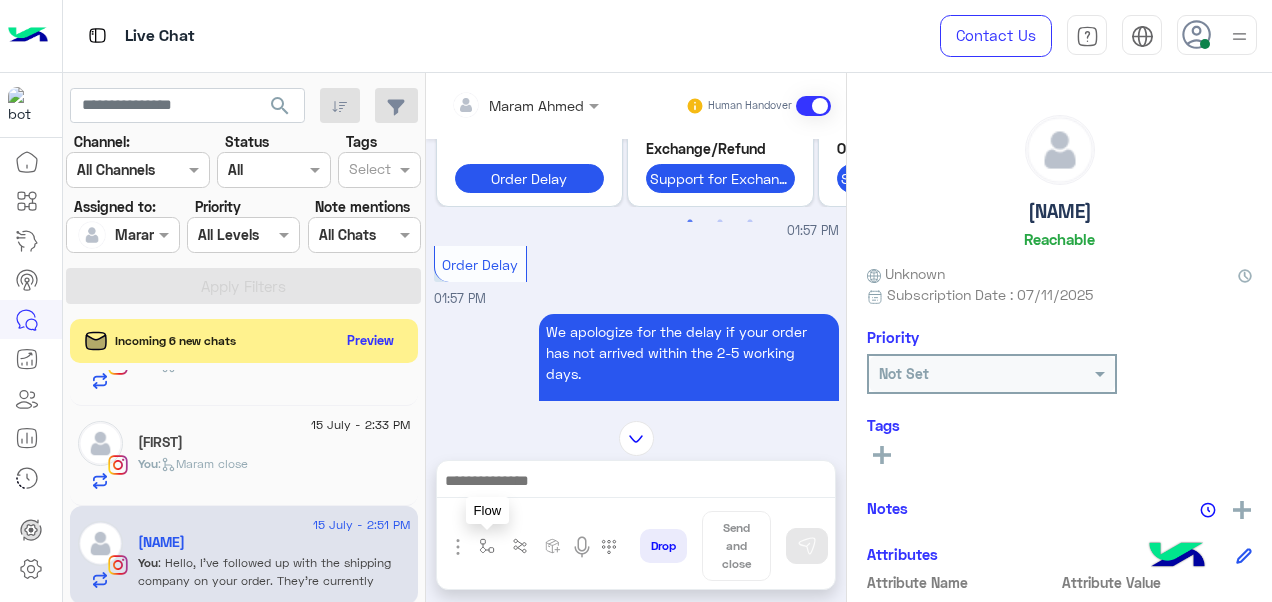 click at bounding box center (487, 546) 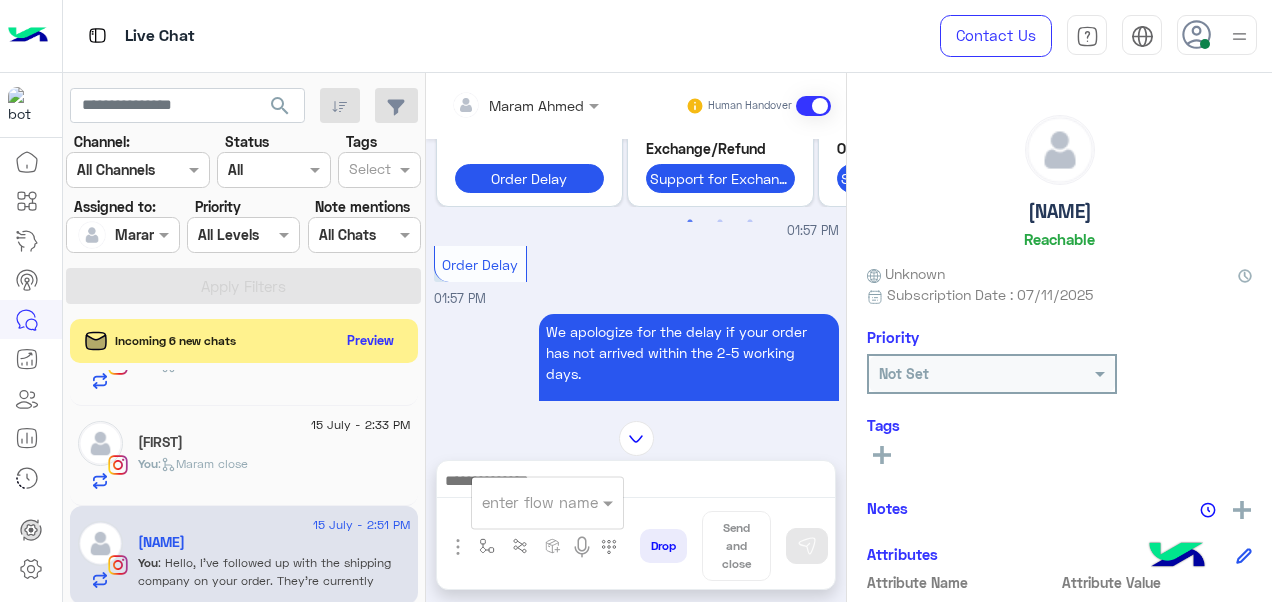 click at bounding box center (523, 502) 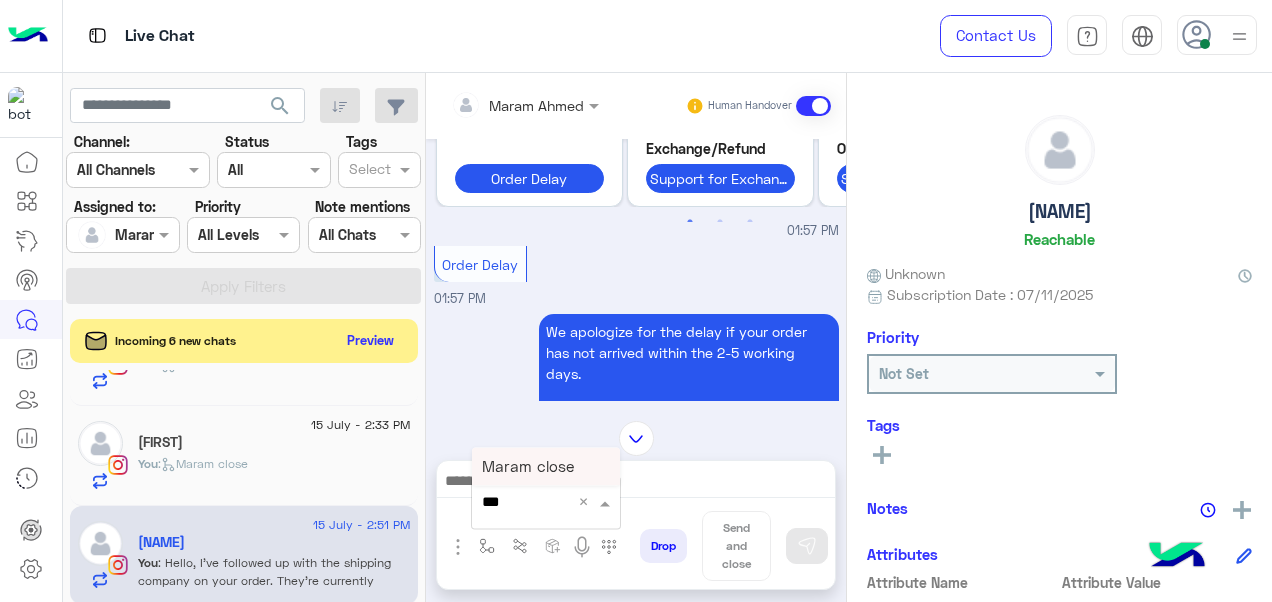 type on "****" 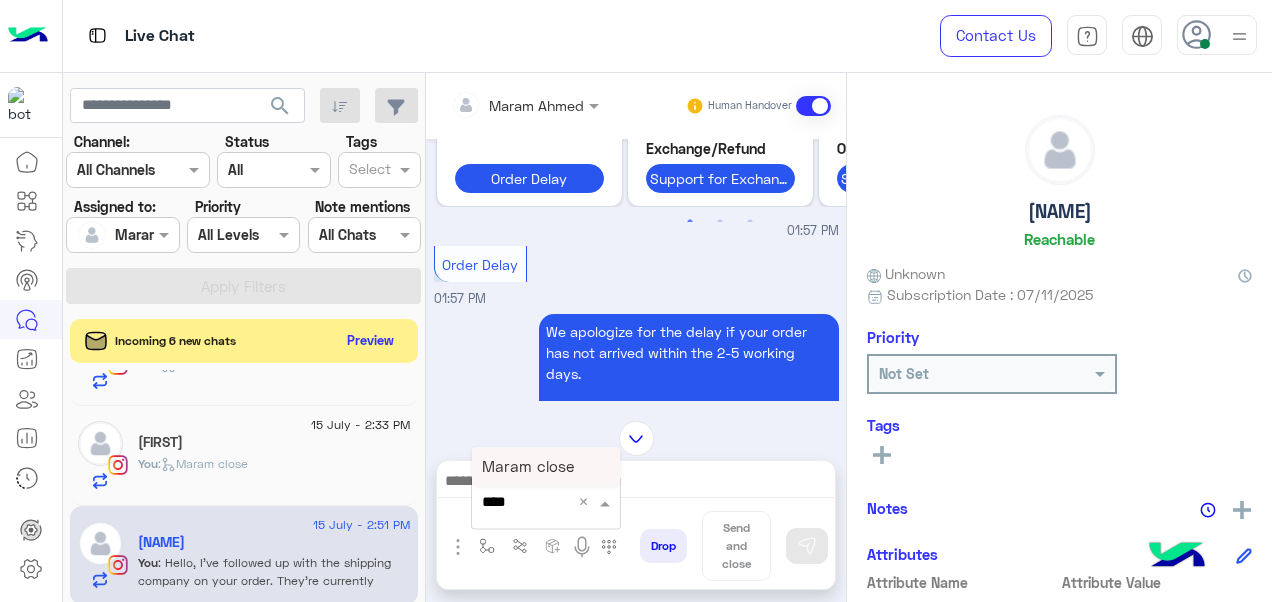click on "Maram close" at bounding box center (528, 466) 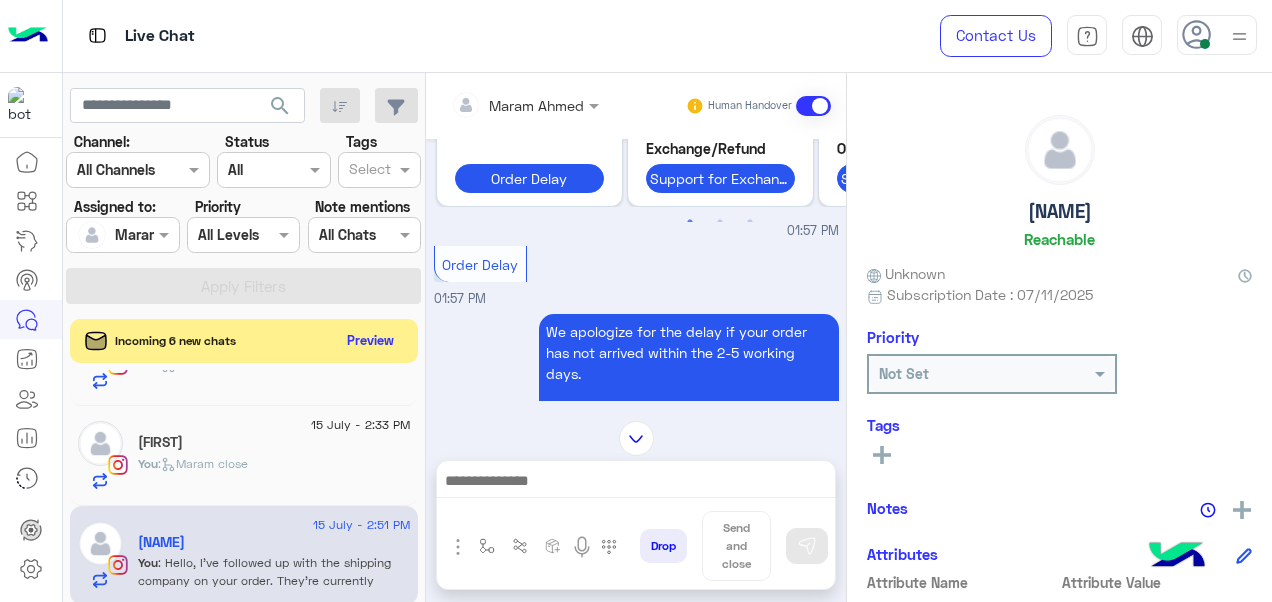 type on "**********" 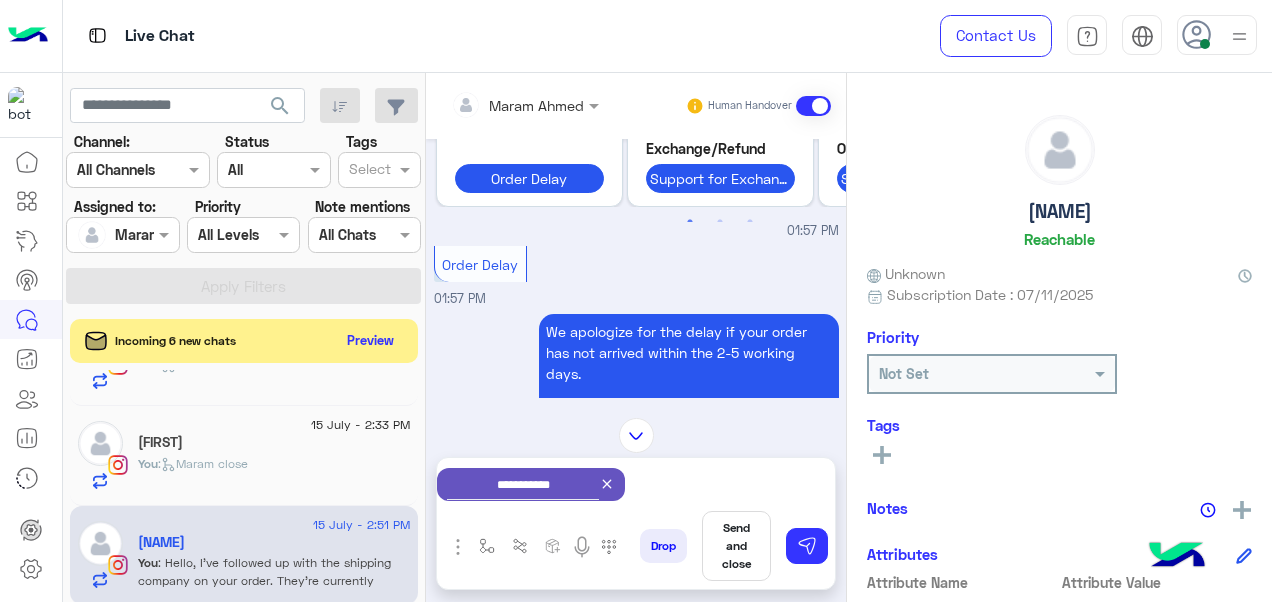 scroll, scrollTop: 2158, scrollLeft: 0, axis: vertical 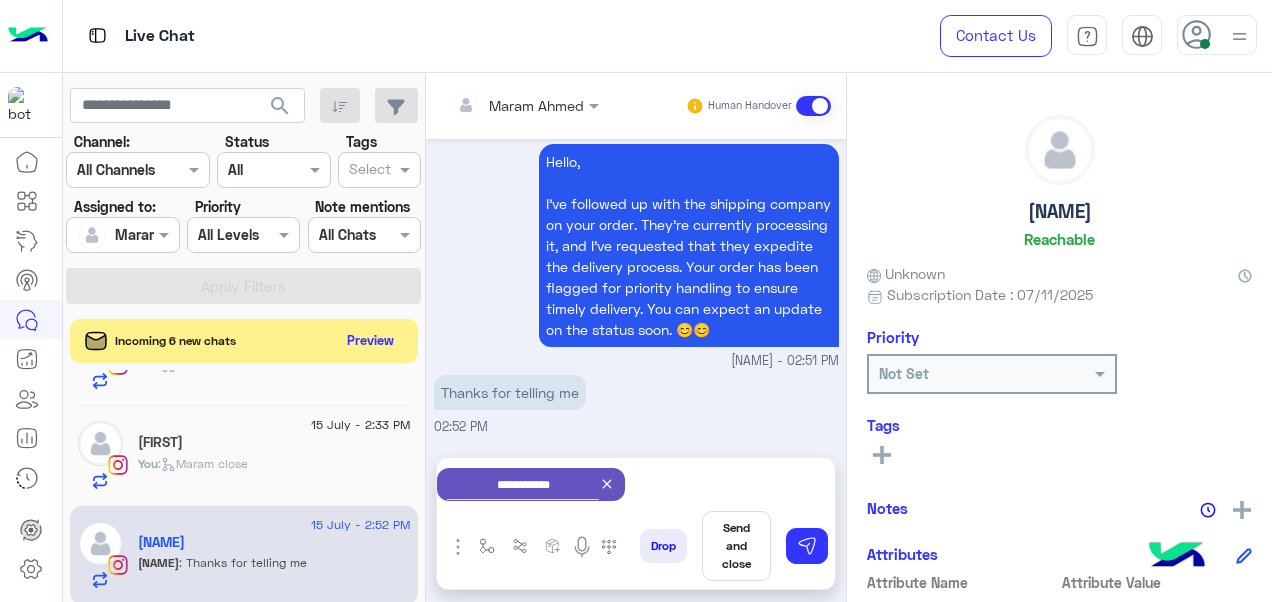 click 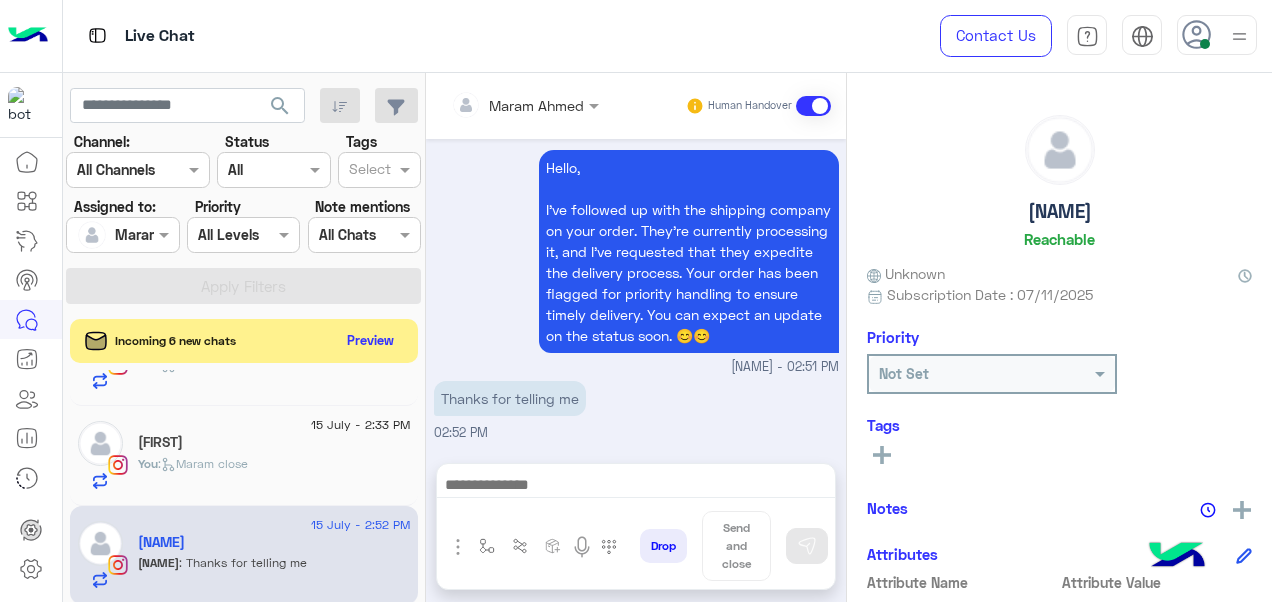 scroll, scrollTop: 2156, scrollLeft: 0, axis: vertical 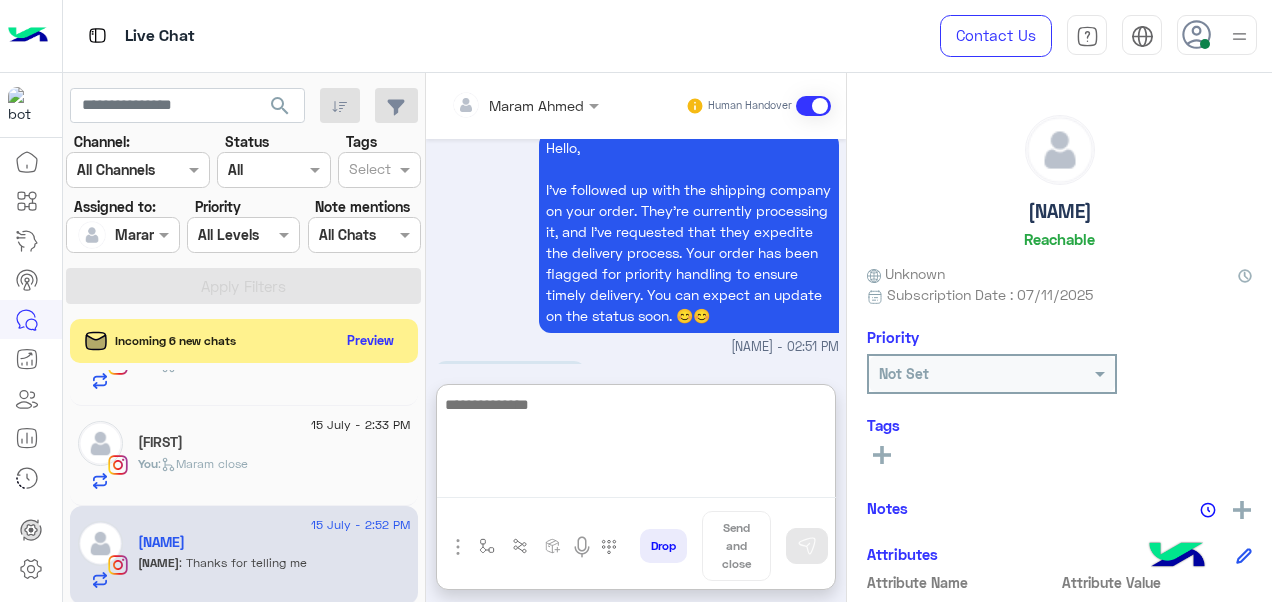 click at bounding box center (636, 445) 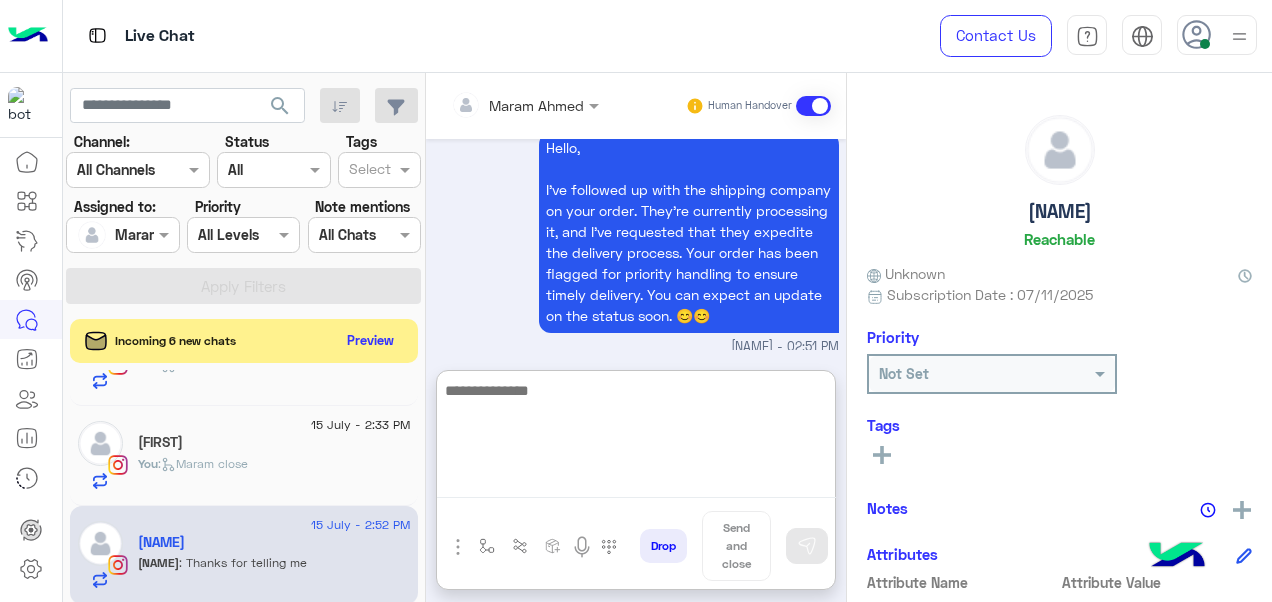 scroll, scrollTop: 2246, scrollLeft: 0, axis: vertical 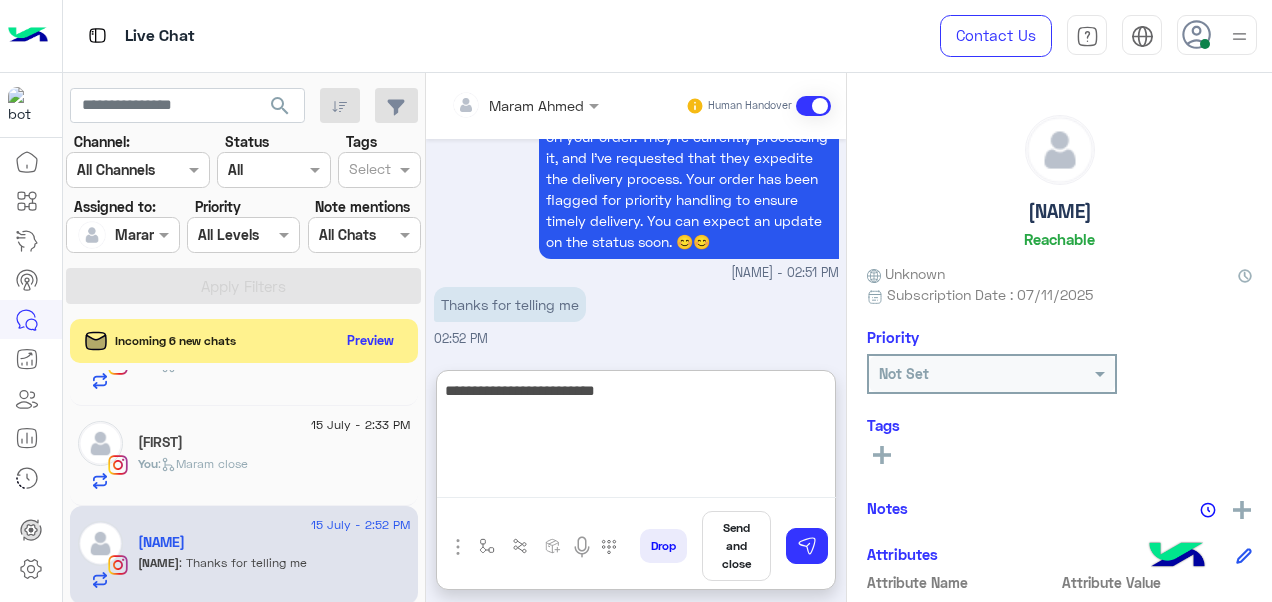 drag, startPoint x: 575, startPoint y: 424, endPoint x: 622, endPoint y: 415, distance: 47.853943 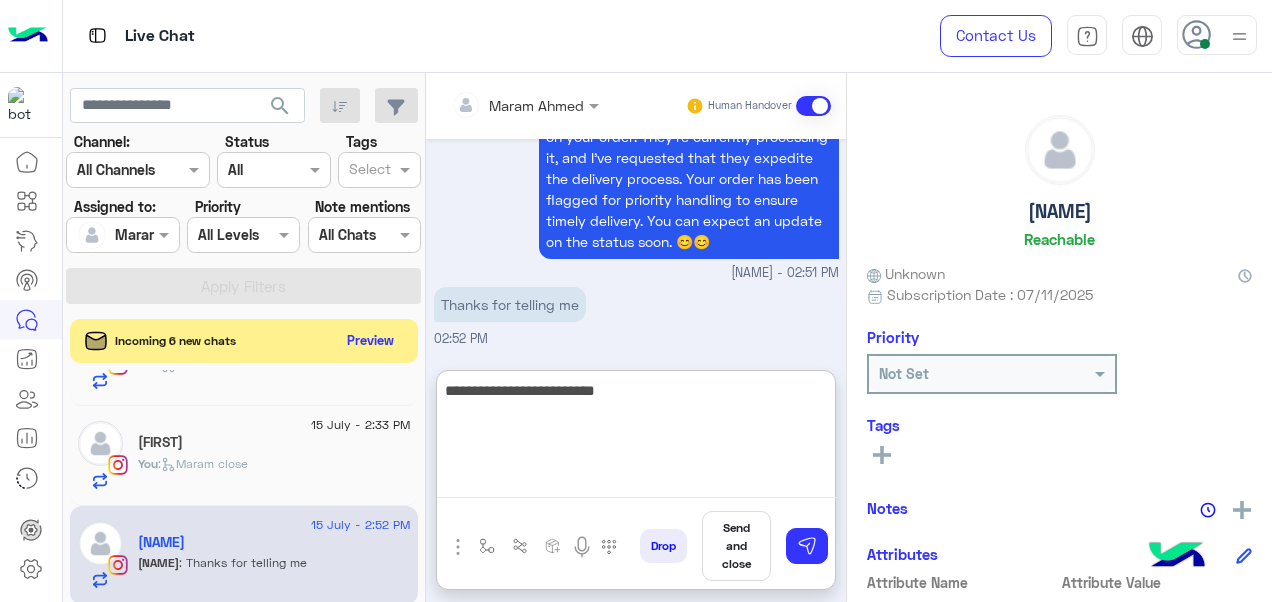 type on "**********" 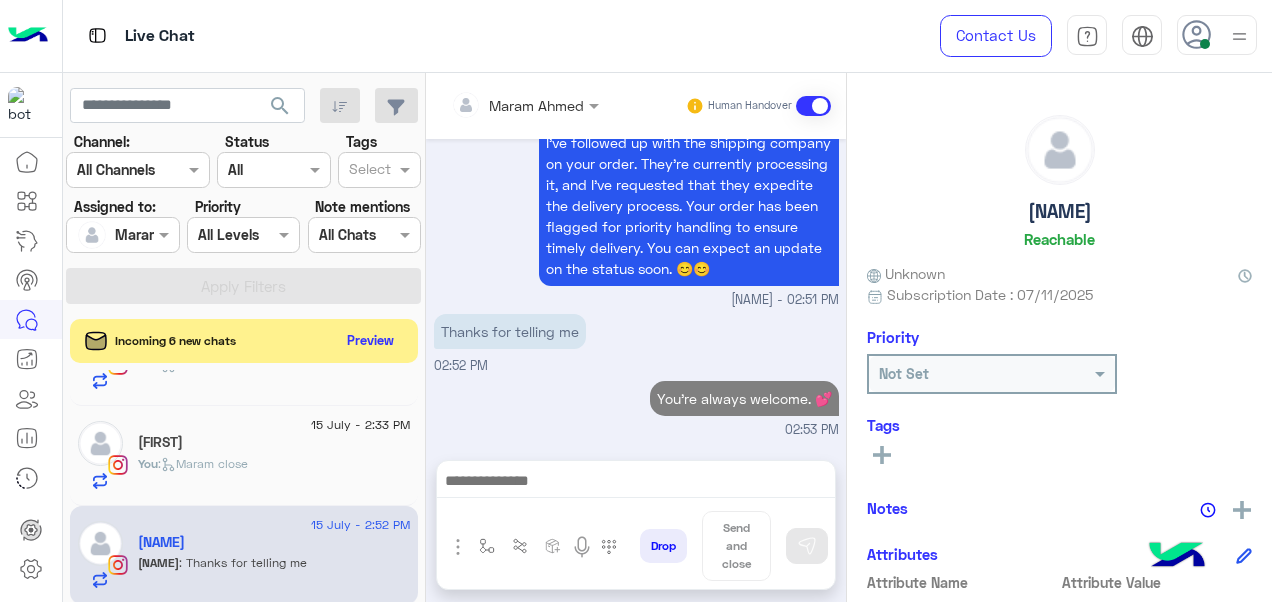 scroll, scrollTop: 2222, scrollLeft: 0, axis: vertical 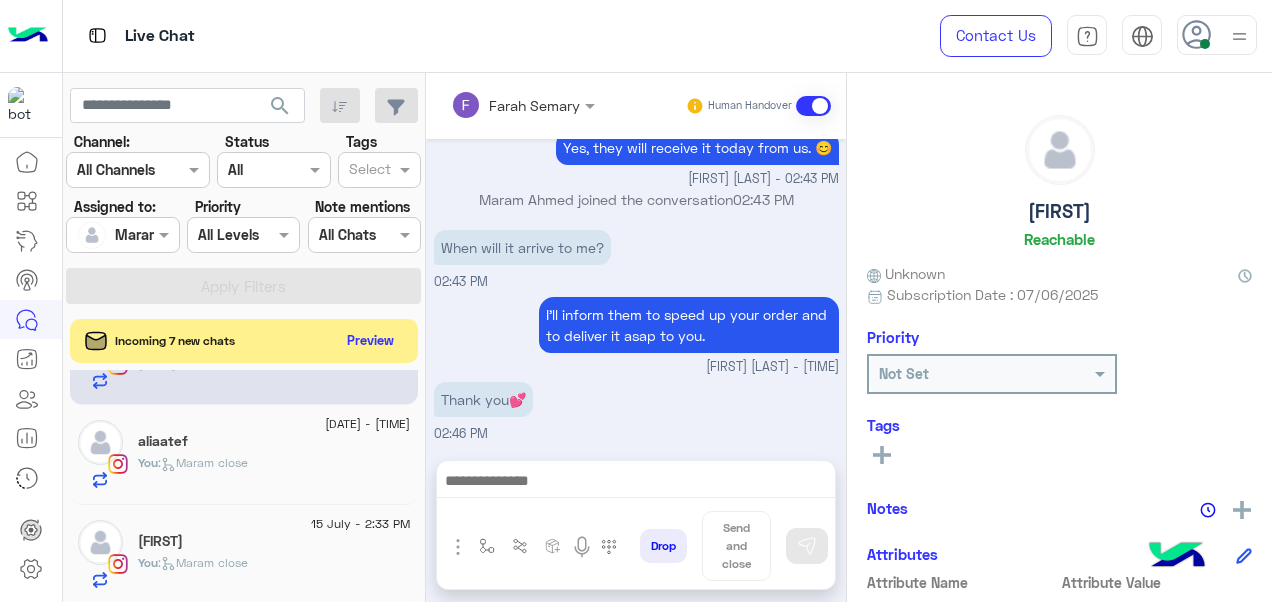 click at bounding box center (636, 483) 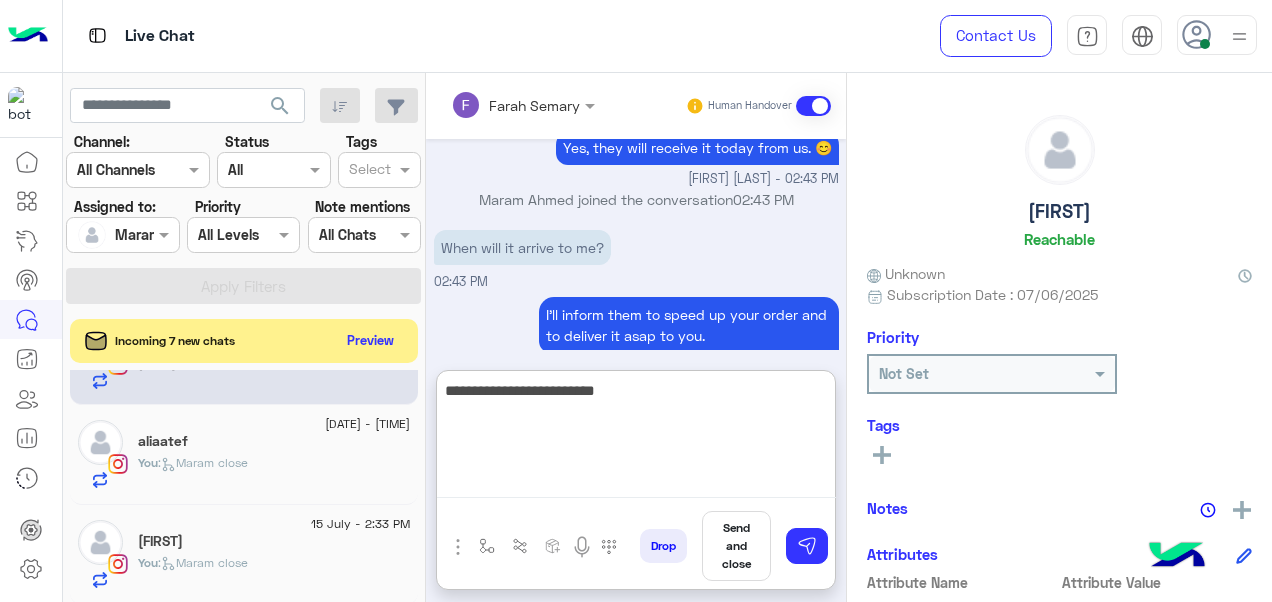 scroll, scrollTop: 483, scrollLeft: 0, axis: vertical 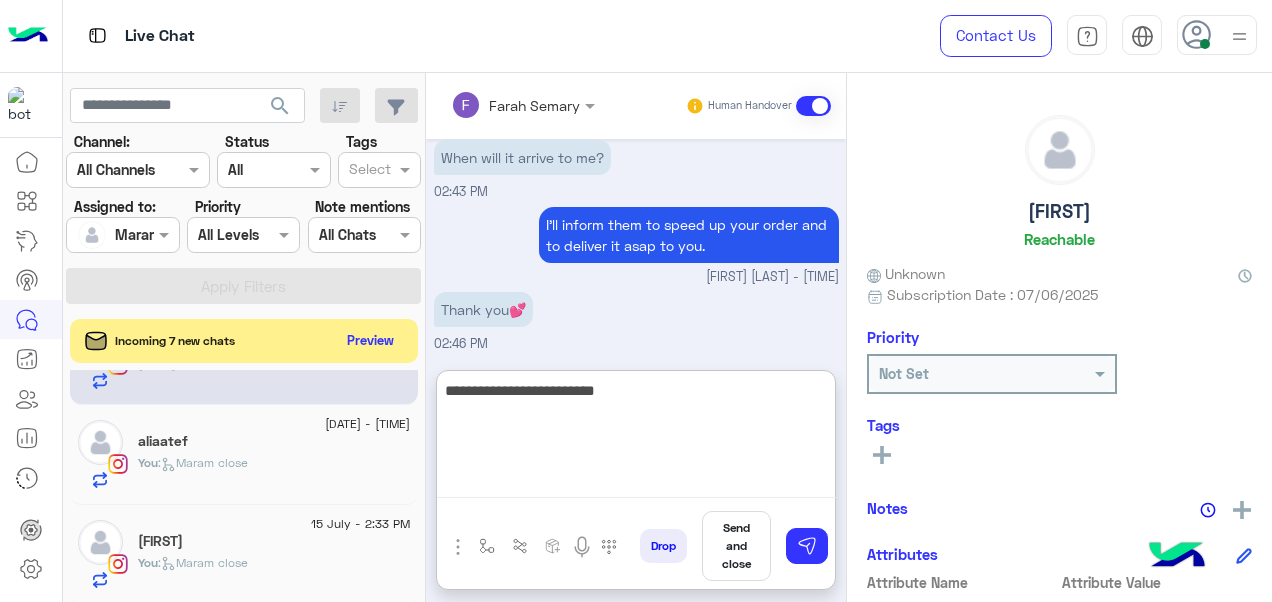 type on "**********" 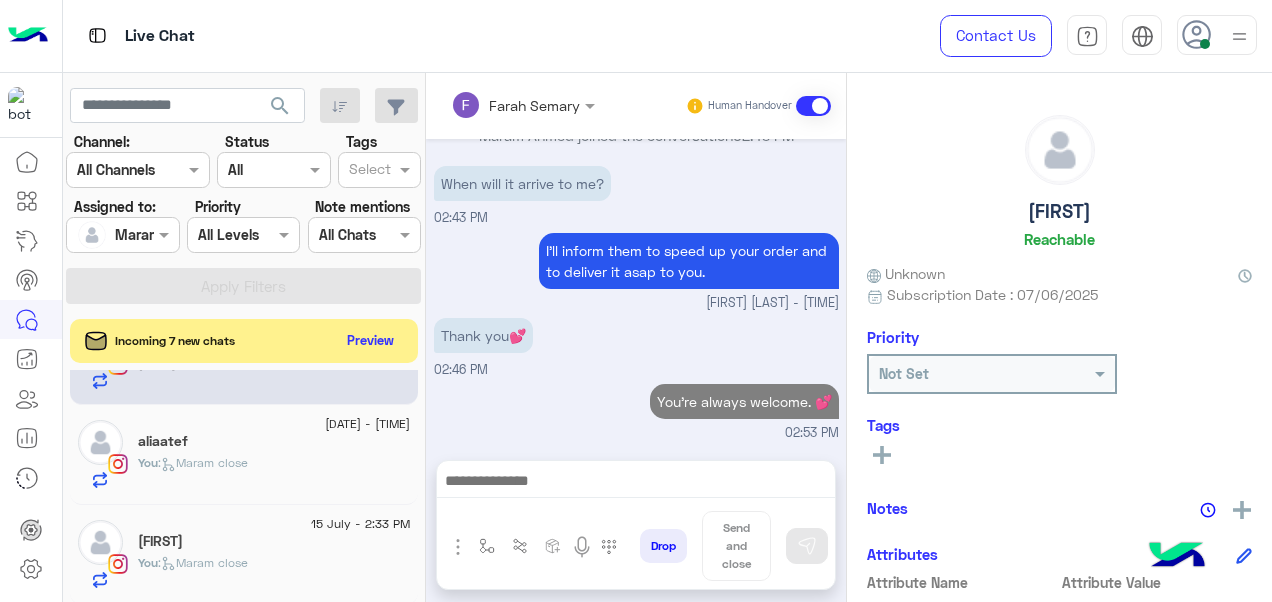 scroll, scrollTop: 460, scrollLeft: 0, axis: vertical 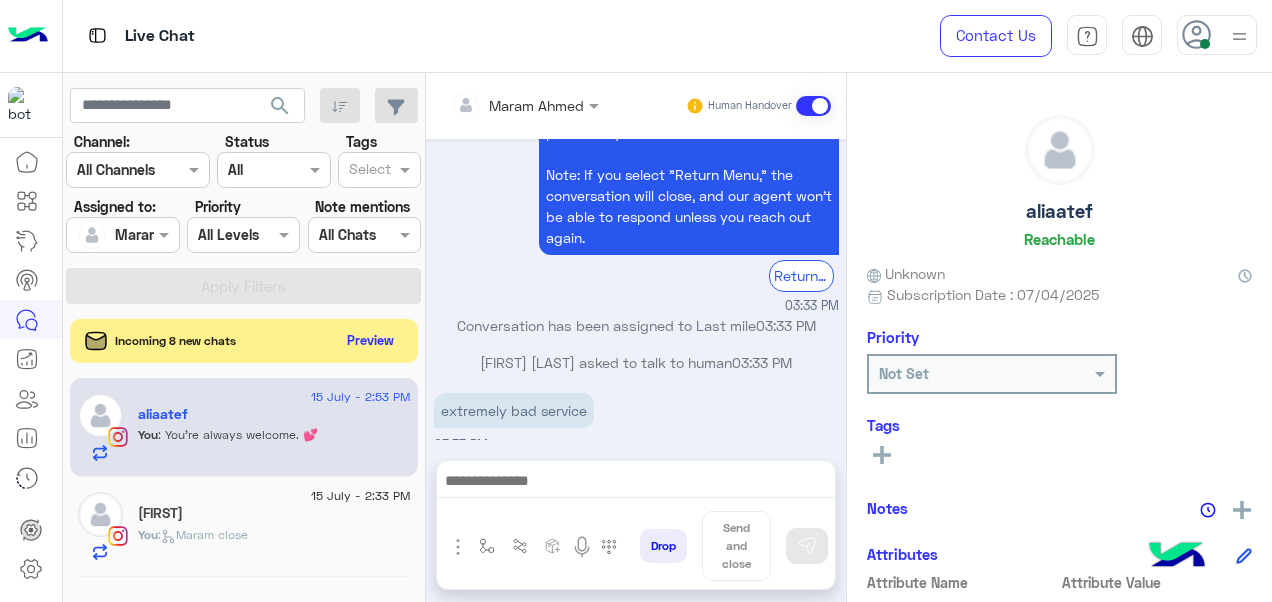 click on "You  :   Maram close" 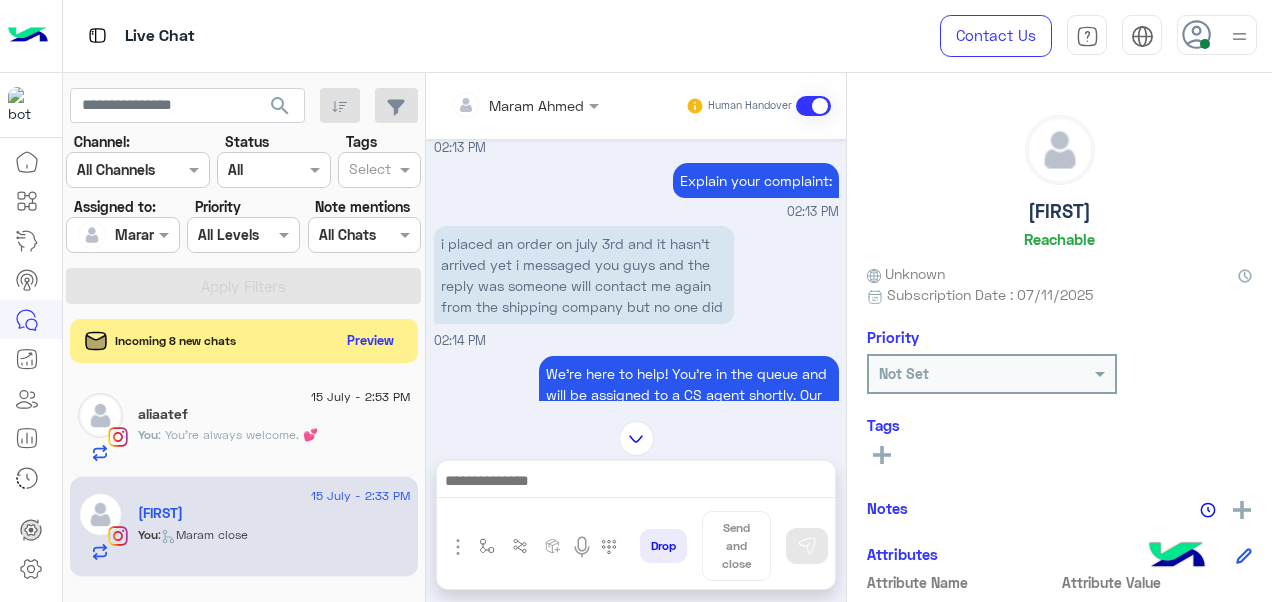 scroll, scrollTop: 604, scrollLeft: 0, axis: vertical 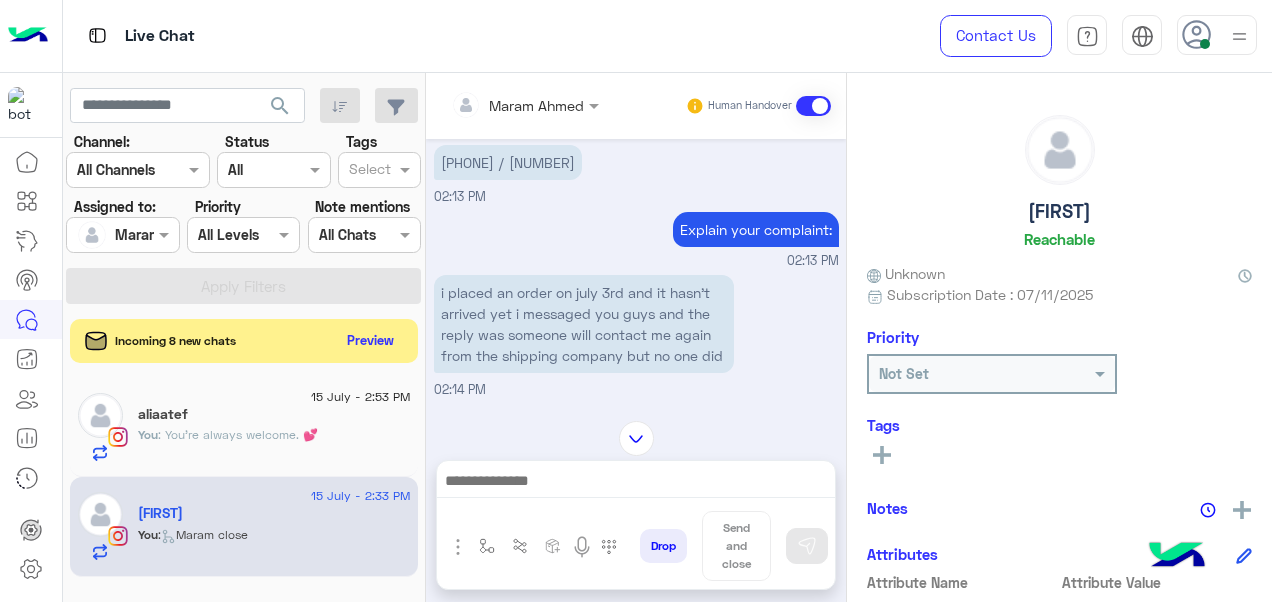 click on "[PHONE] / [NUMBER]" at bounding box center (508, 162) 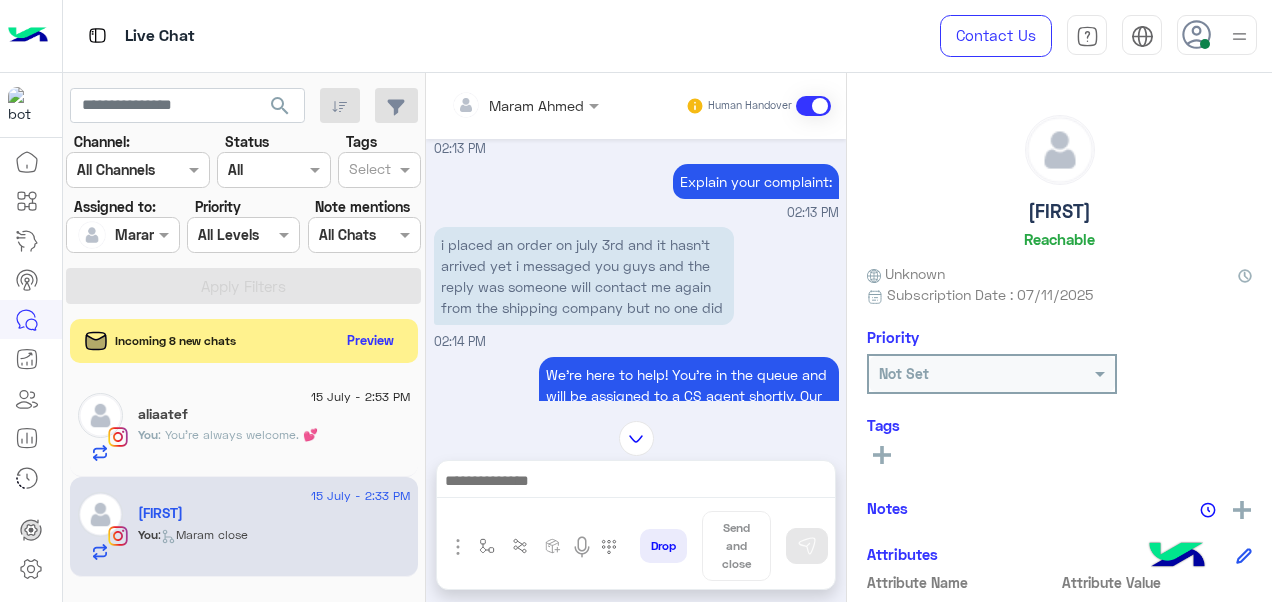 scroll, scrollTop: 942, scrollLeft: 0, axis: vertical 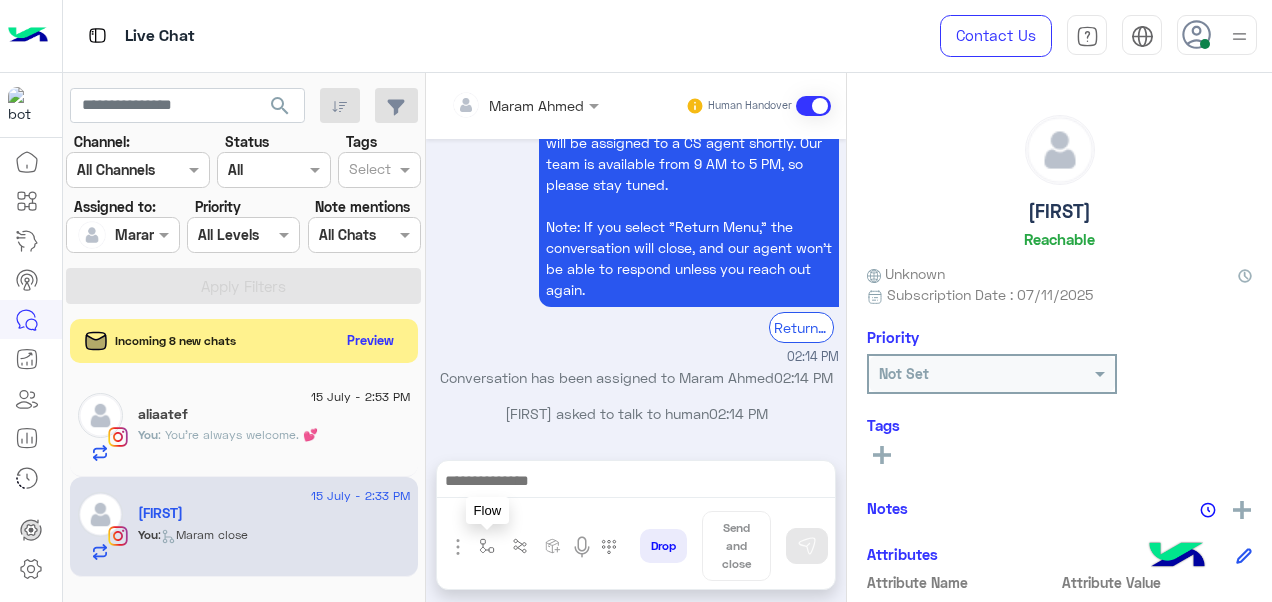 click at bounding box center (487, 546) 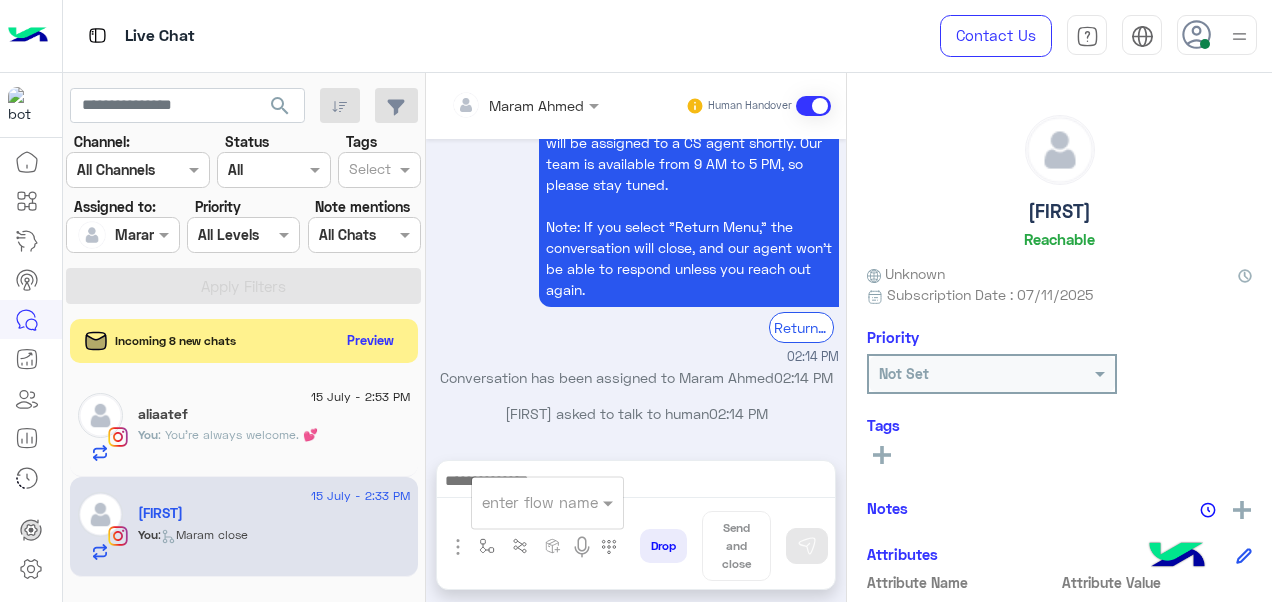 click at bounding box center [523, 502] 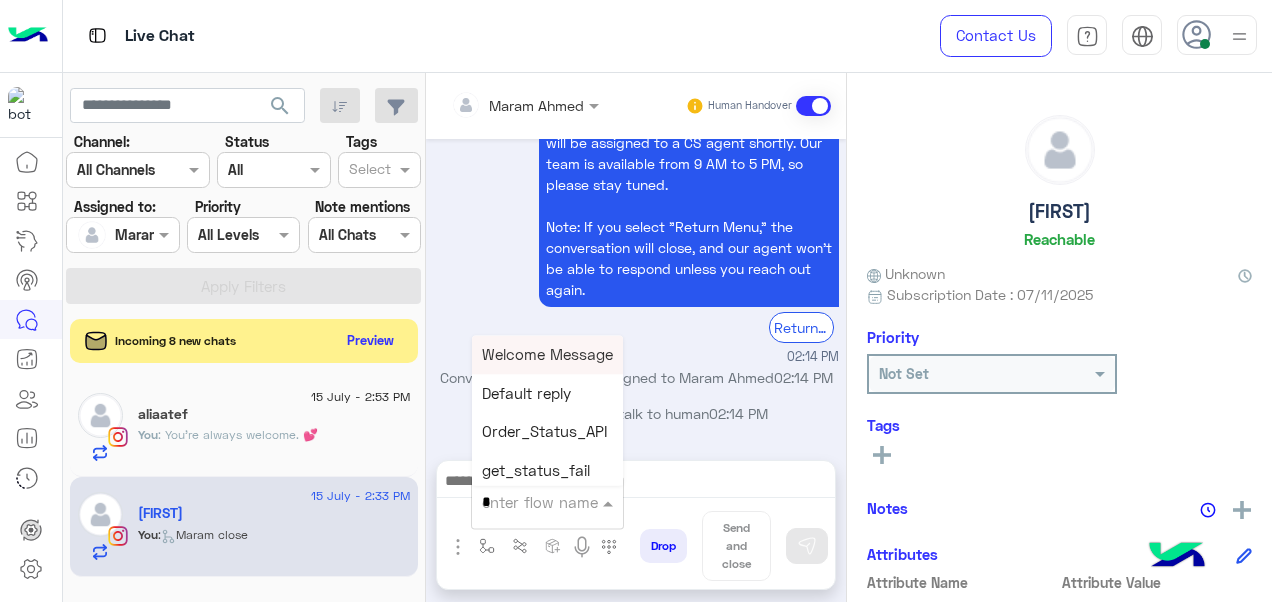 type on "*" 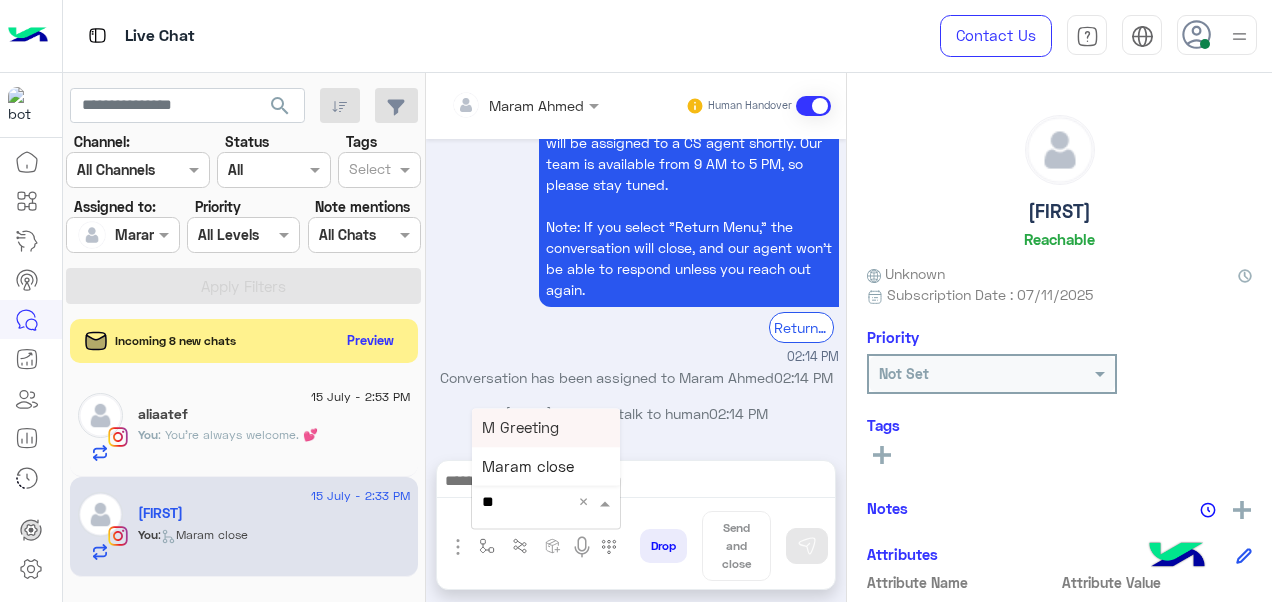 click on "M Greeting" at bounding box center (520, 427) 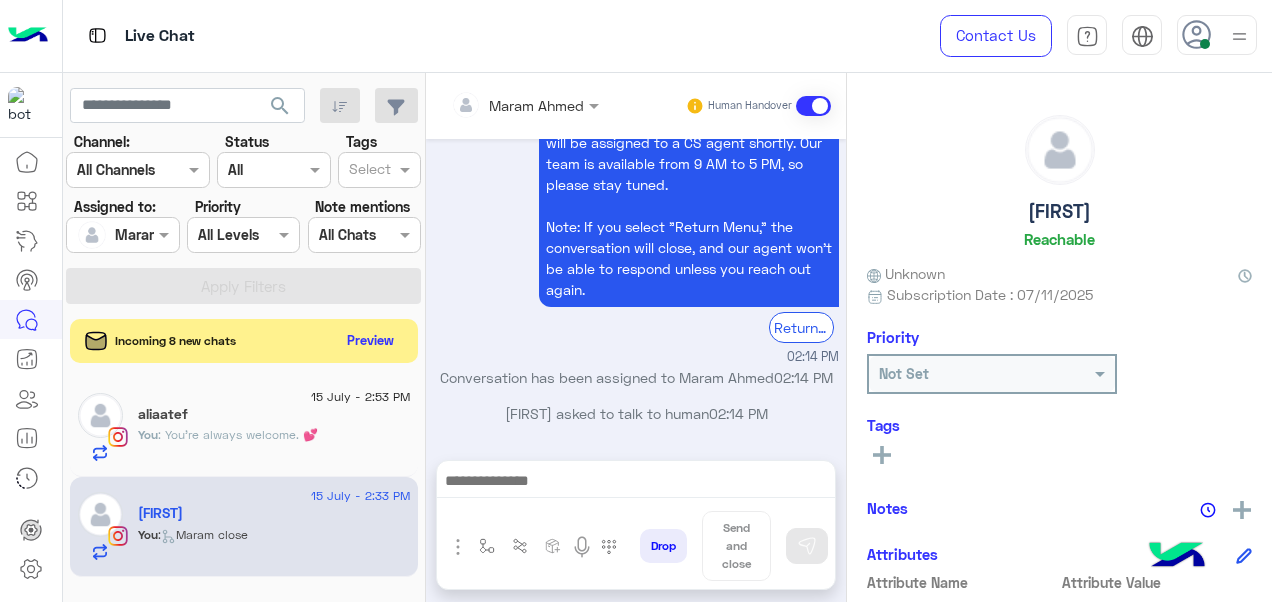 type on "**********" 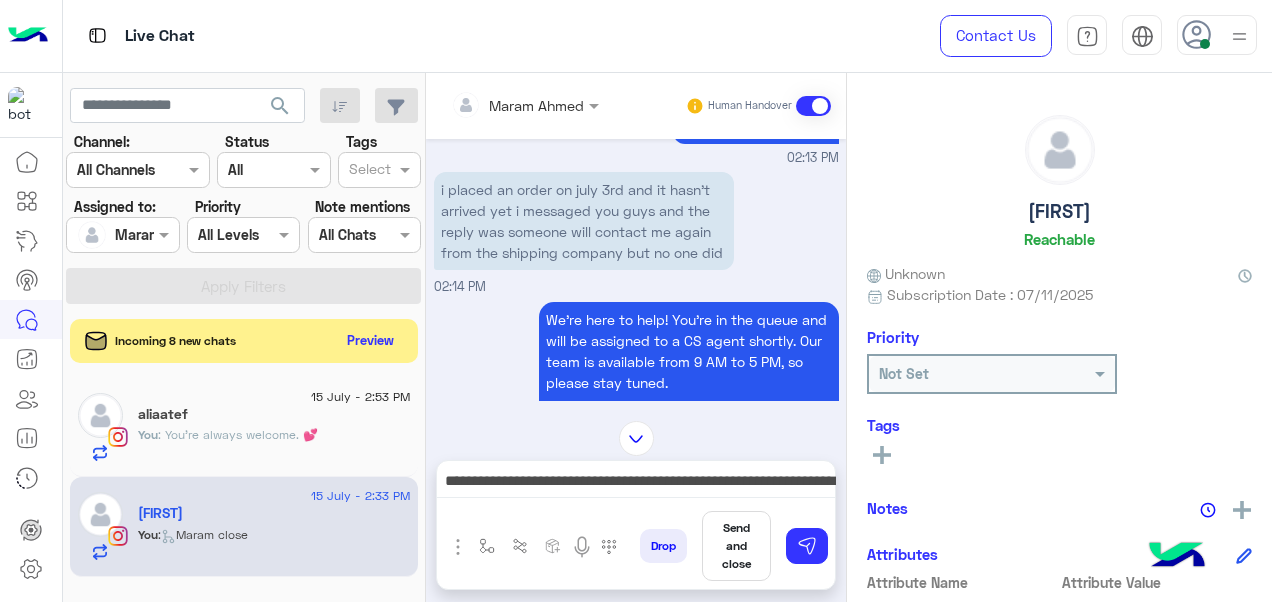 scroll, scrollTop: 697, scrollLeft: 0, axis: vertical 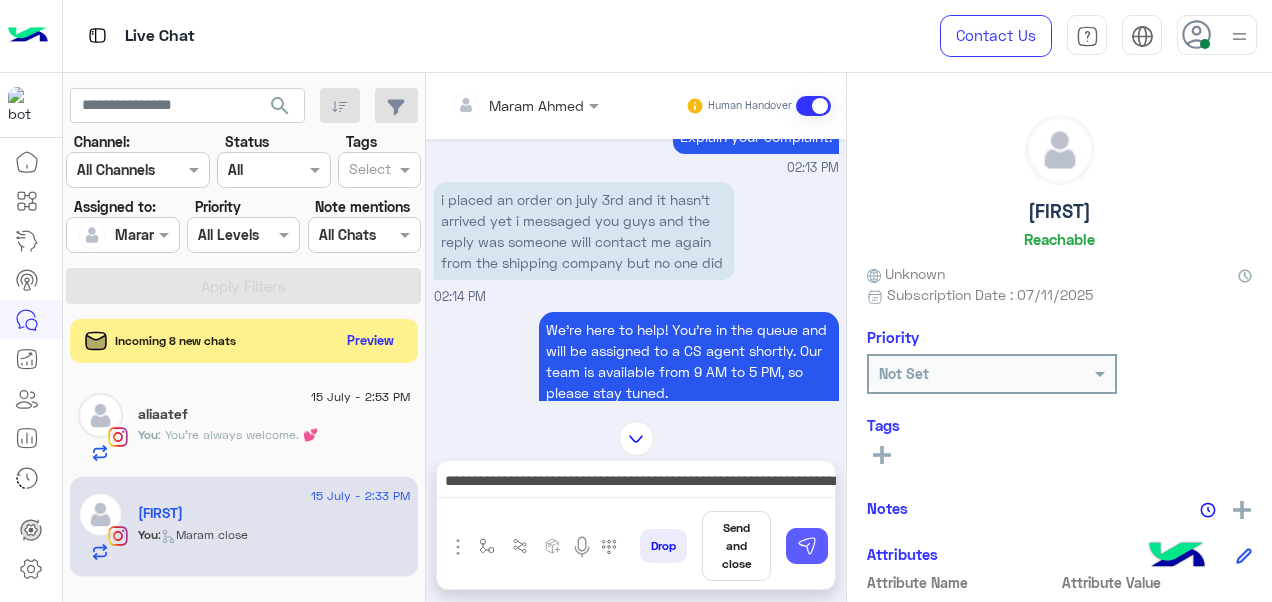 click at bounding box center (807, 546) 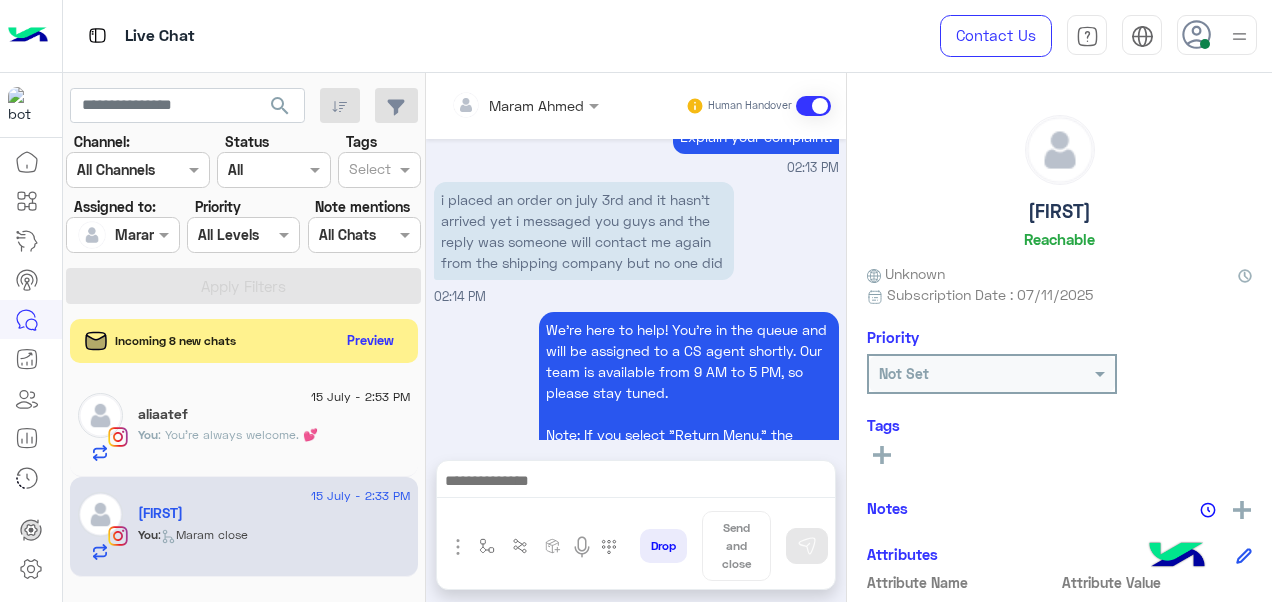 scroll, scrollTop: 942, scrollLeft: 0, axis: vertical 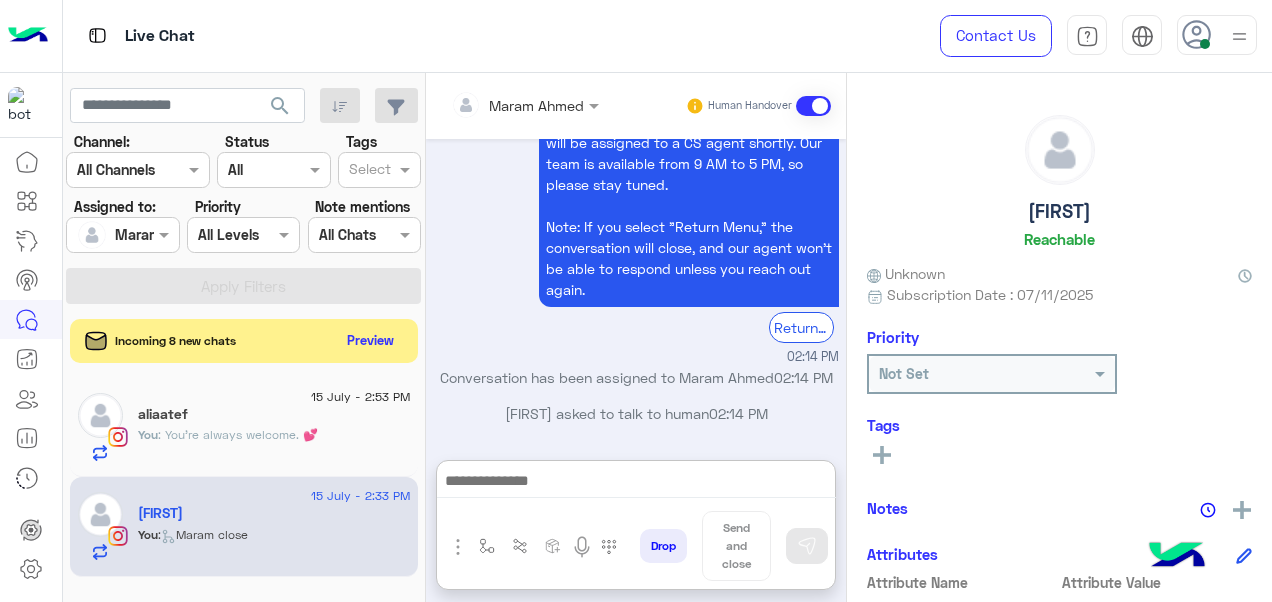 click at bounding box center [636, 483] 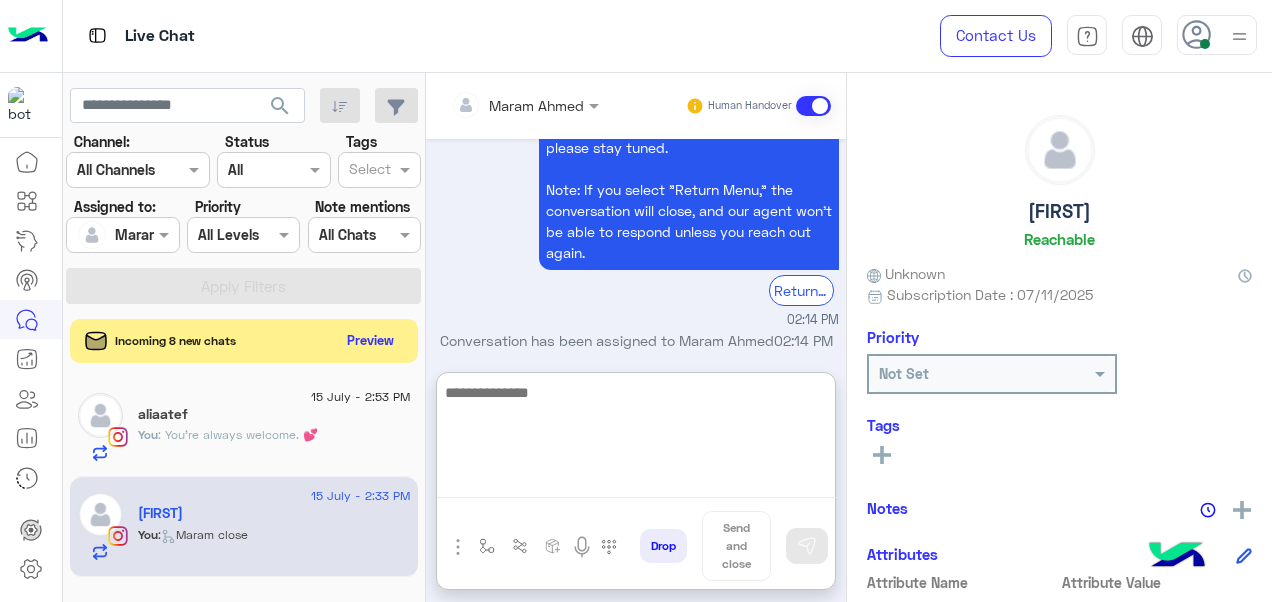 scroll, scrollTop: 1153, scrollLeft: 0, axis: vertical 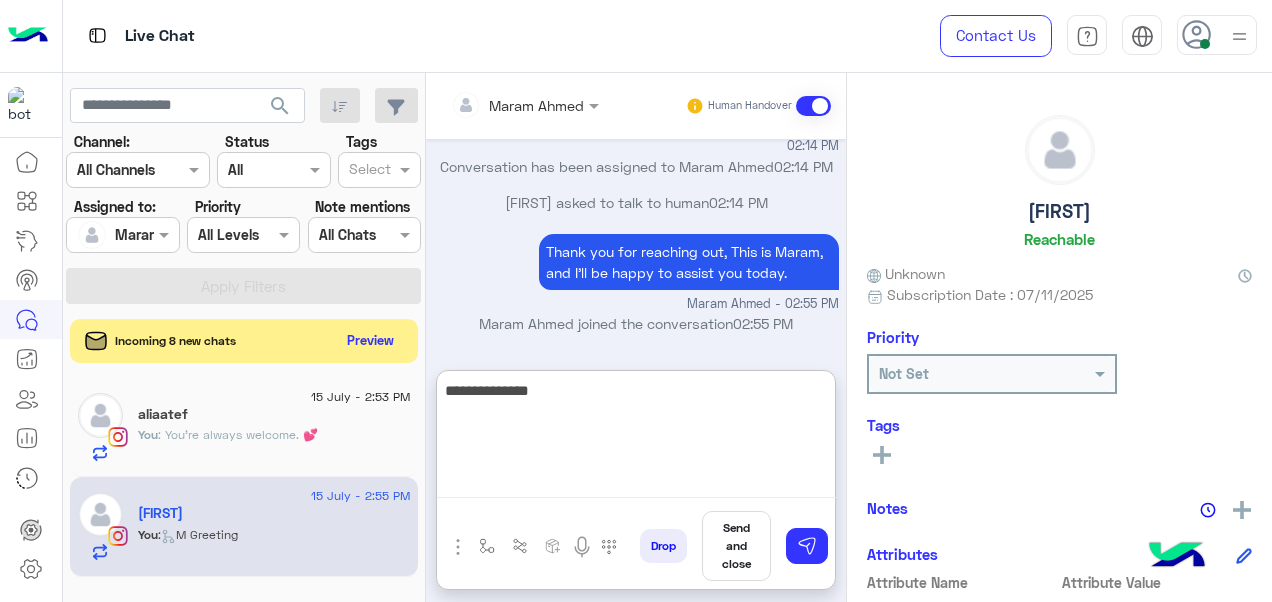 paste on "**********" 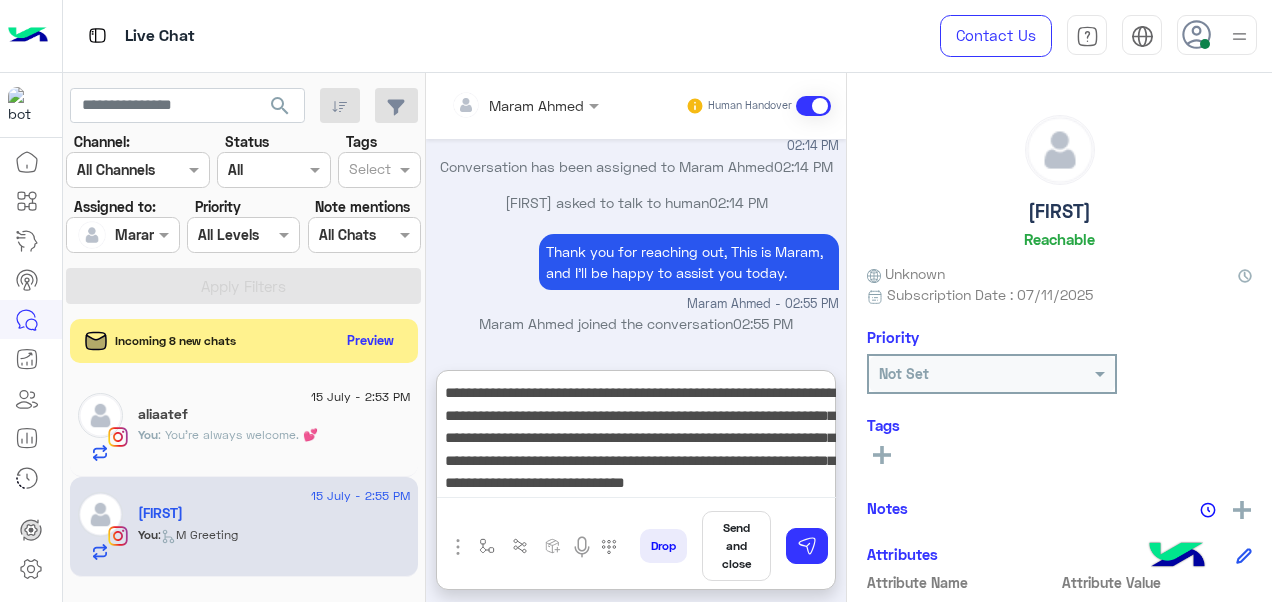 scroll, scrollTop: 64, scrollLeft: 0, axis: vertical 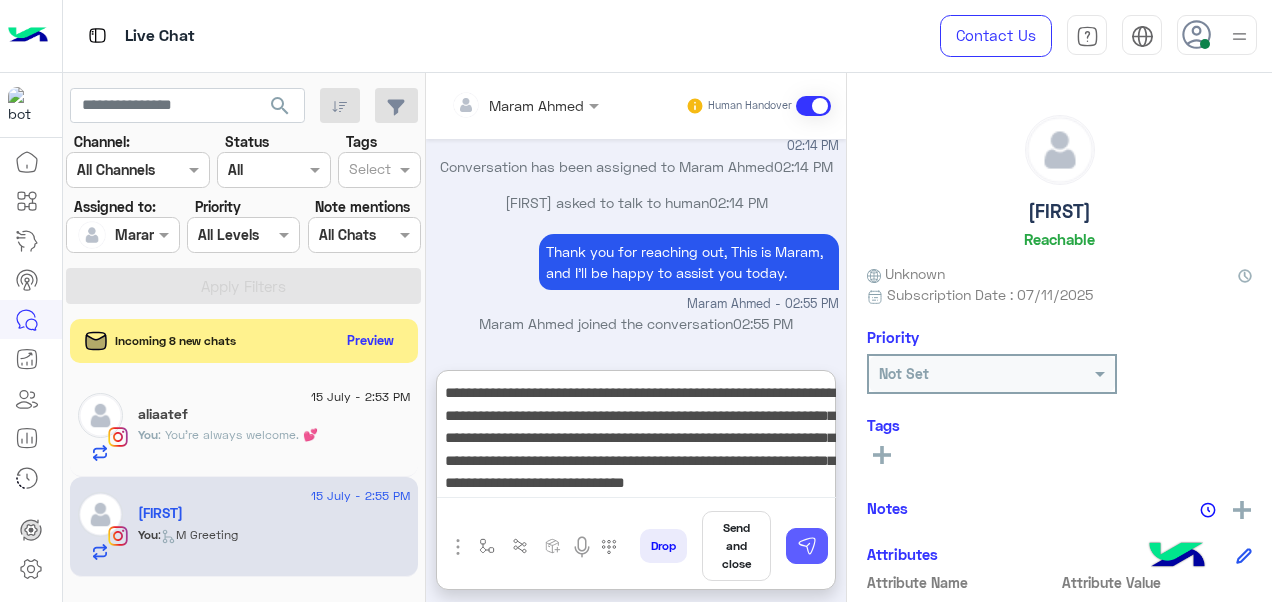type on "**********" 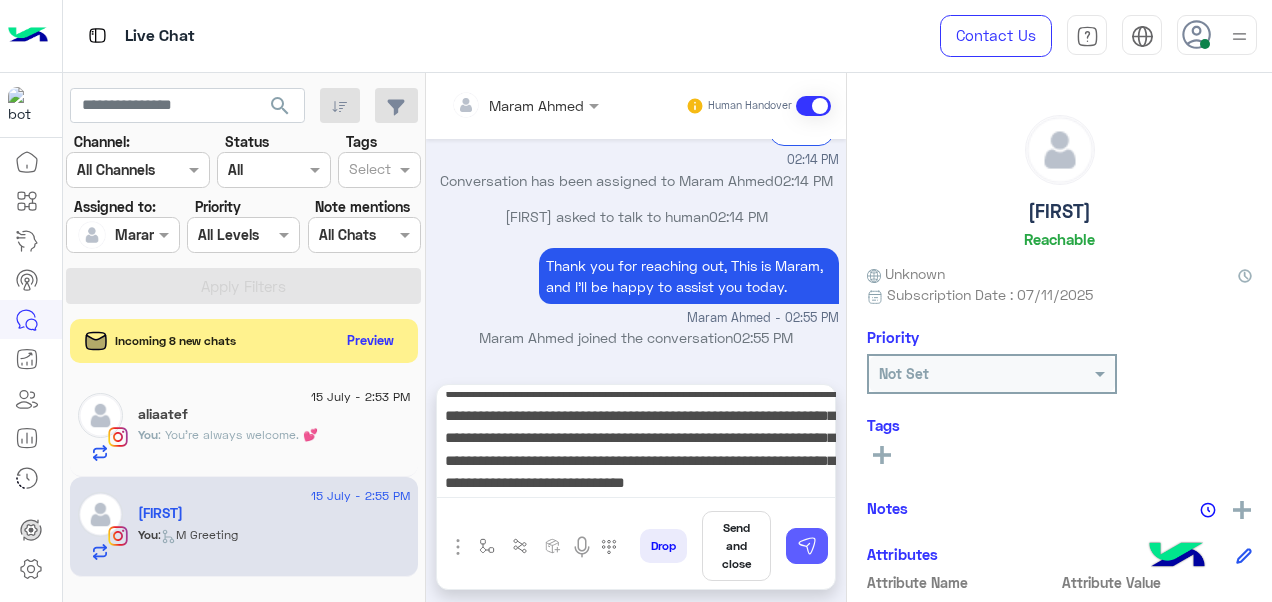 scroll, scrollTop: 1316, scrollLeft: 0, axis: vertical 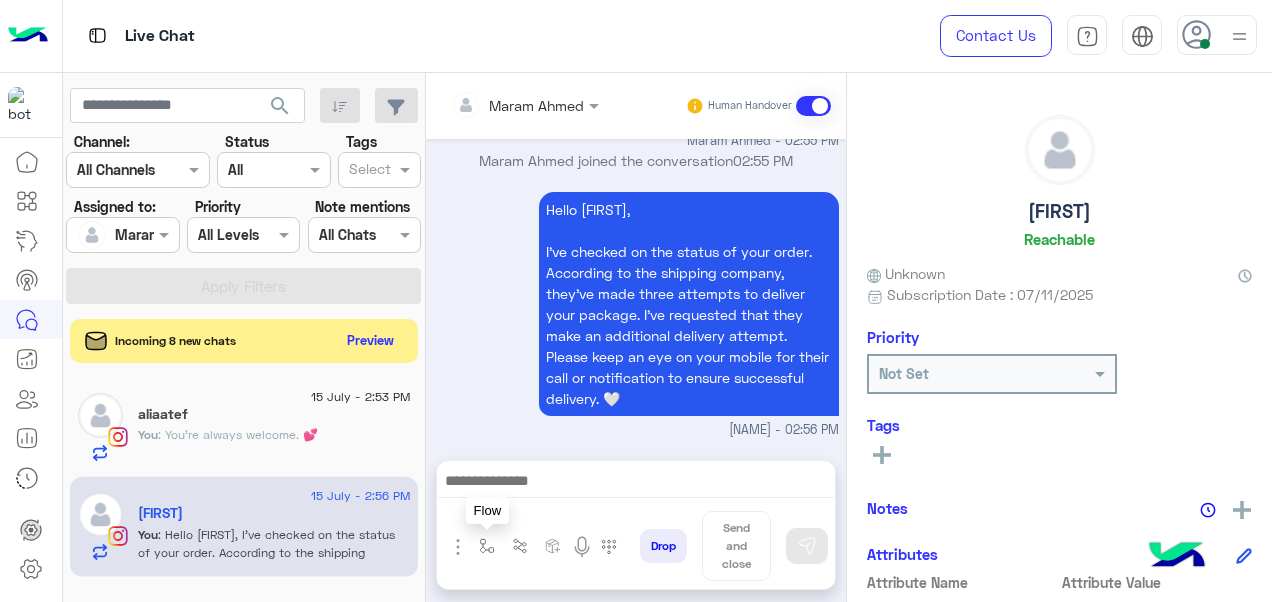 click at bounding box center [487, 546] 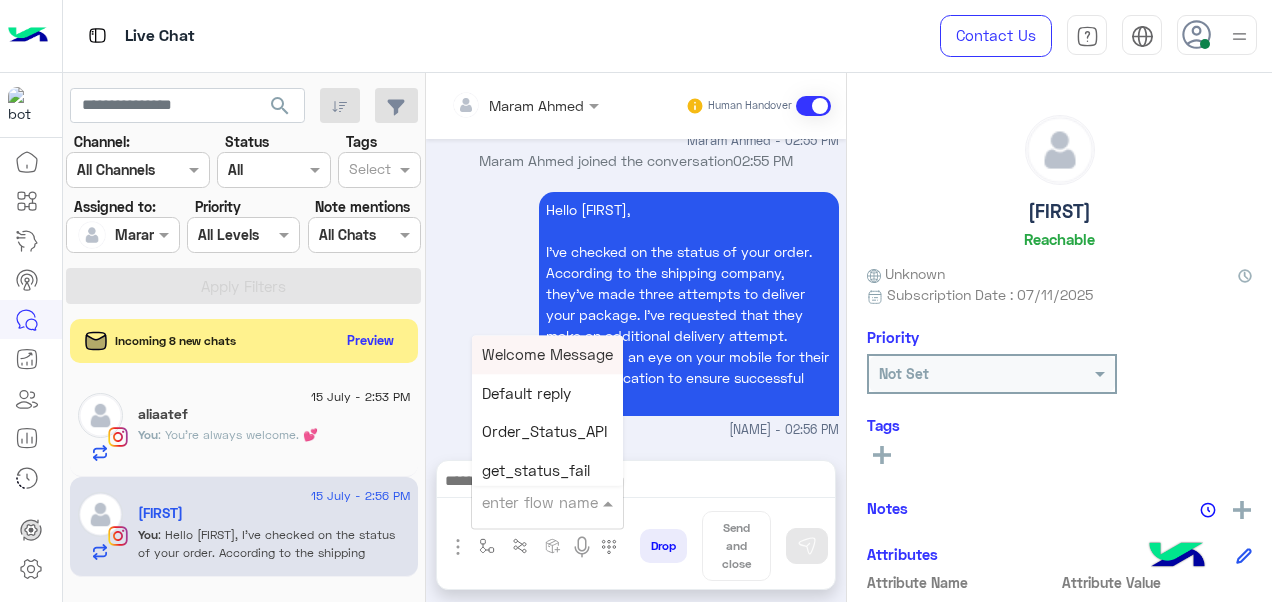 click at bounding box center [523, 502] 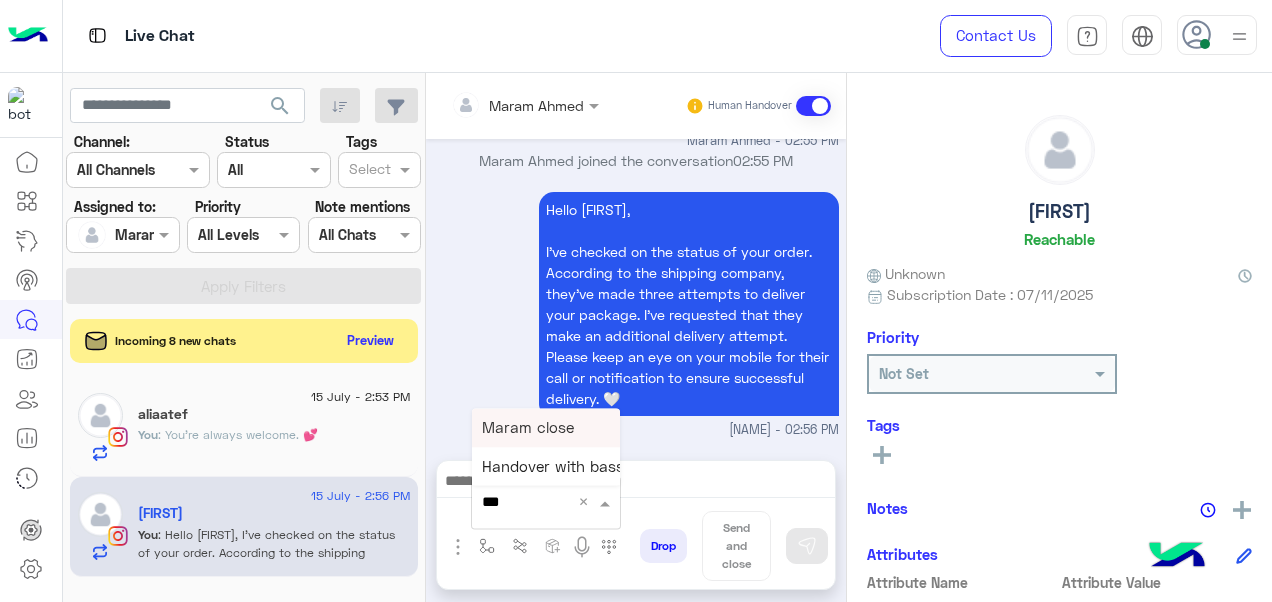 type on "****" 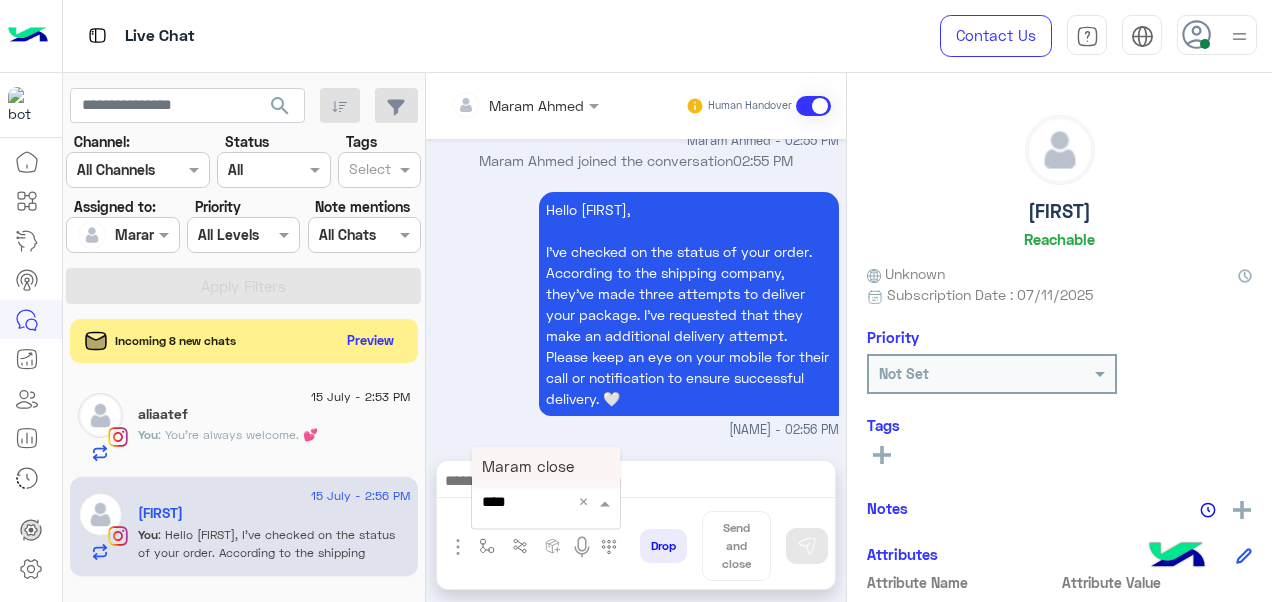 click on "Maram close" at bounding box center (546, 466) 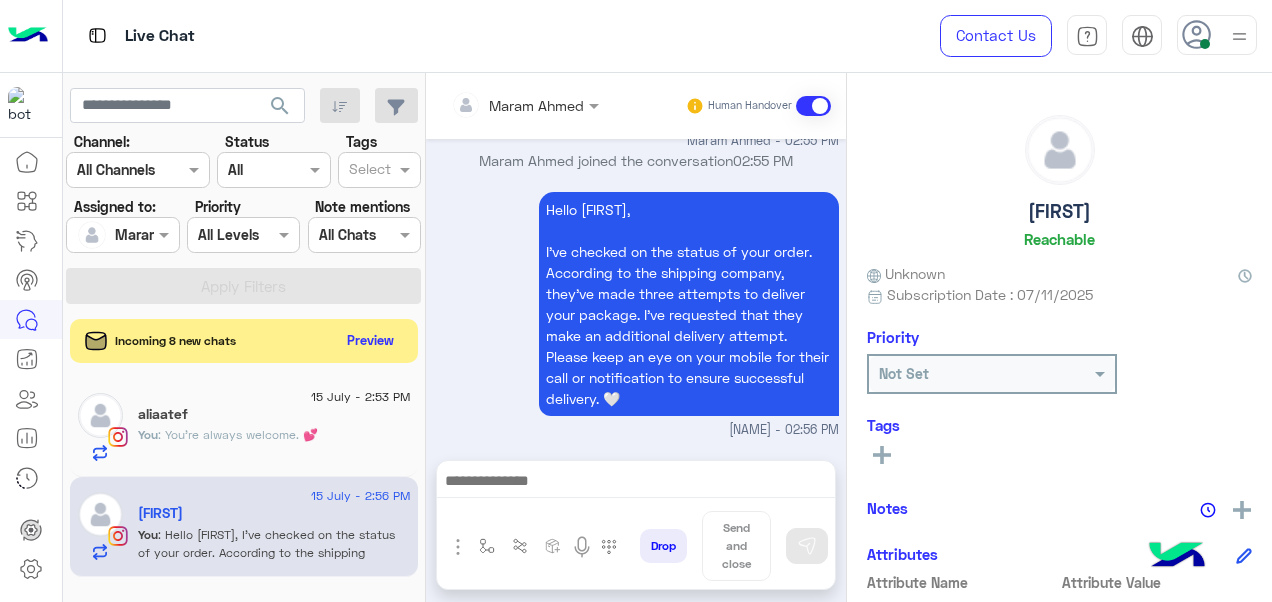 type on "**********" 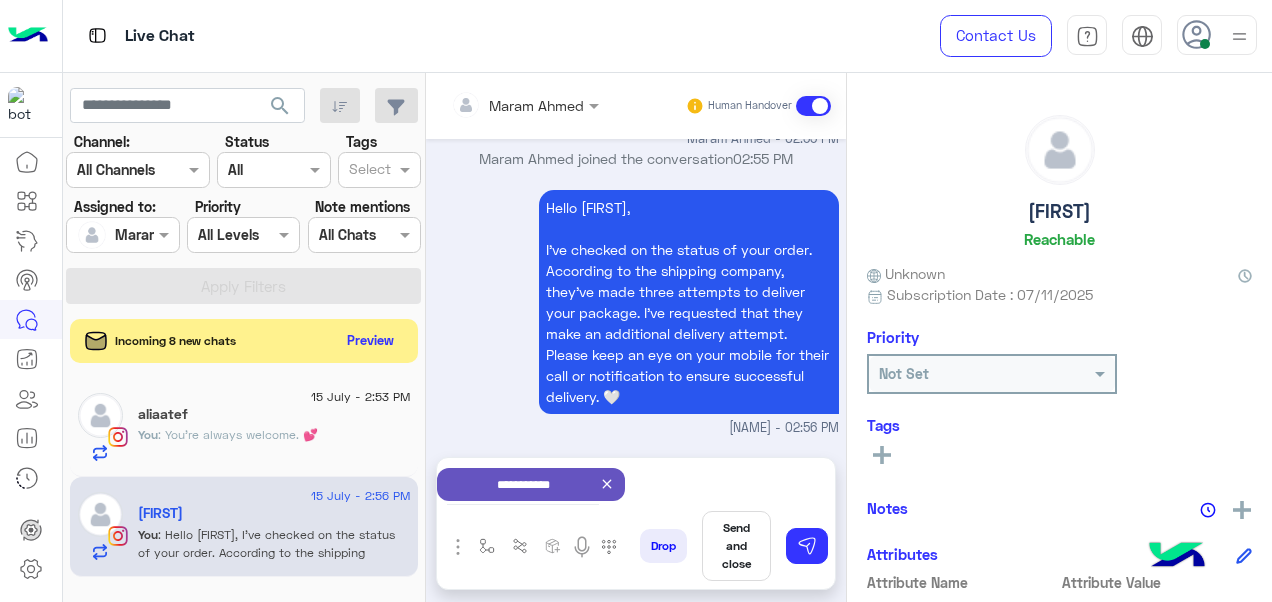 scroll, scrollTop: 1318, scrollLeft: 0, axis: vertical 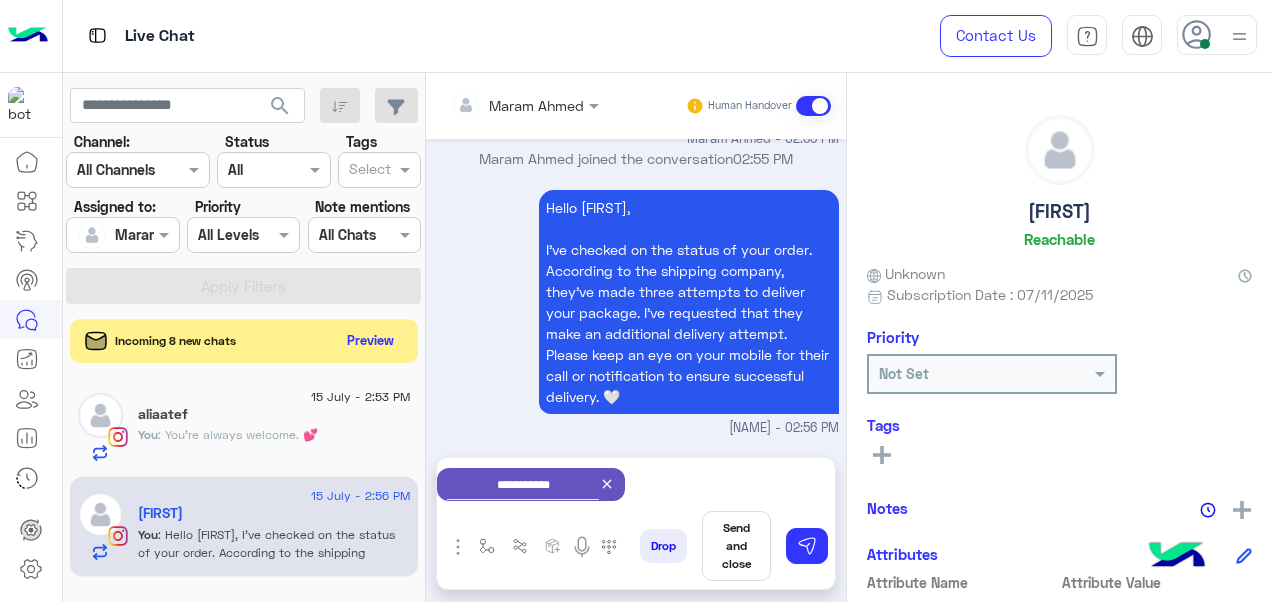 click on "Send and close" at bounding box center (736, 546) 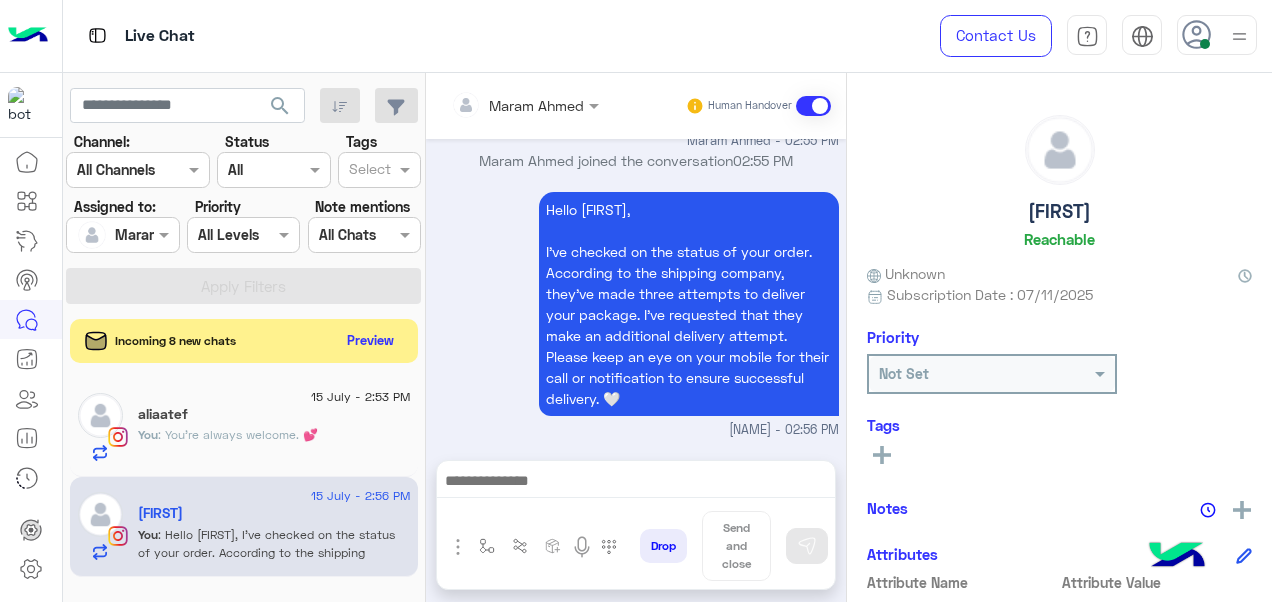 scroll, scrollTop: 1319, scrollLeft: 0, axis: vertical 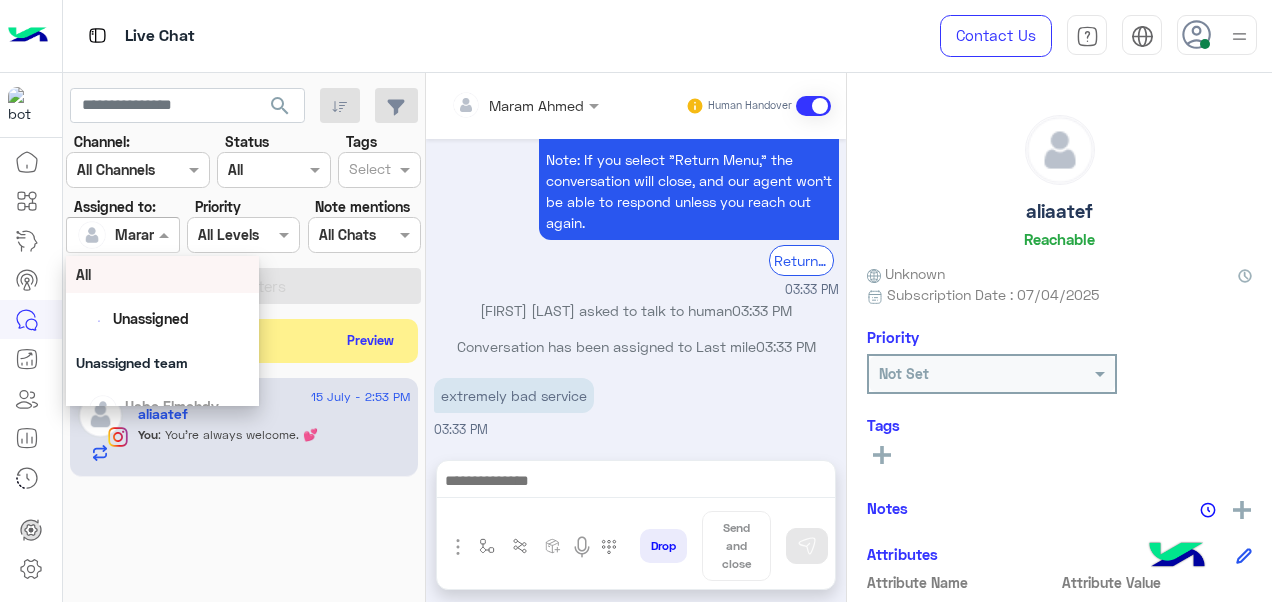 click on "Maram Ahmed" at bounding box center (115, 235) 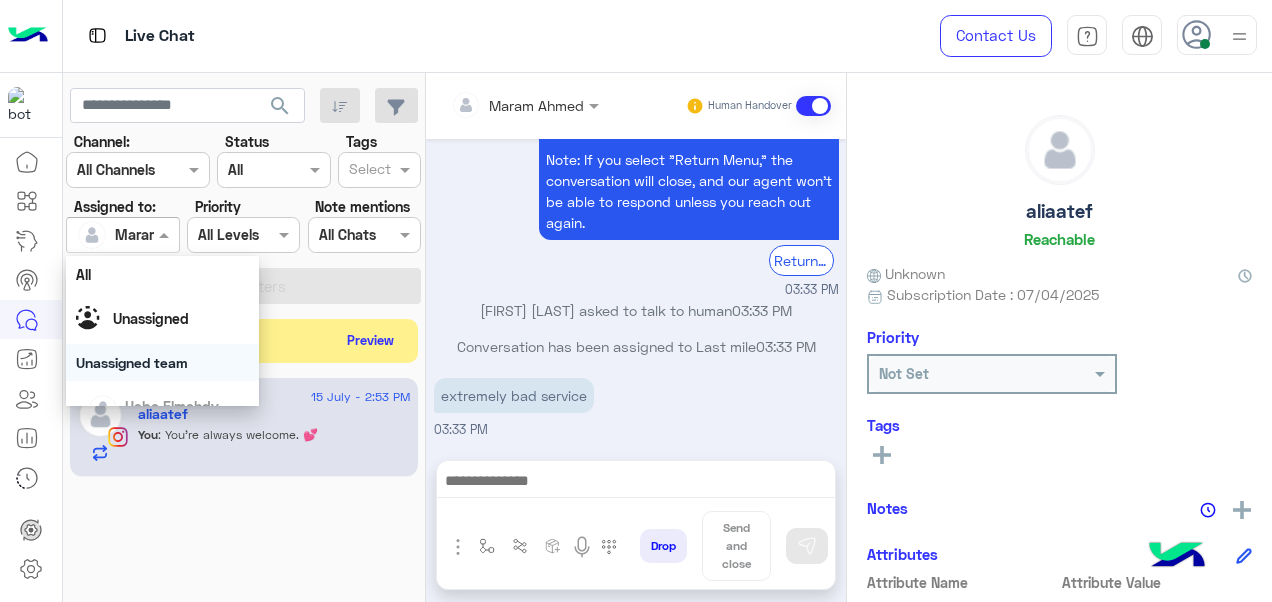 scroll, scrollTop: 392, scrollLeft: 0, axis: vertical 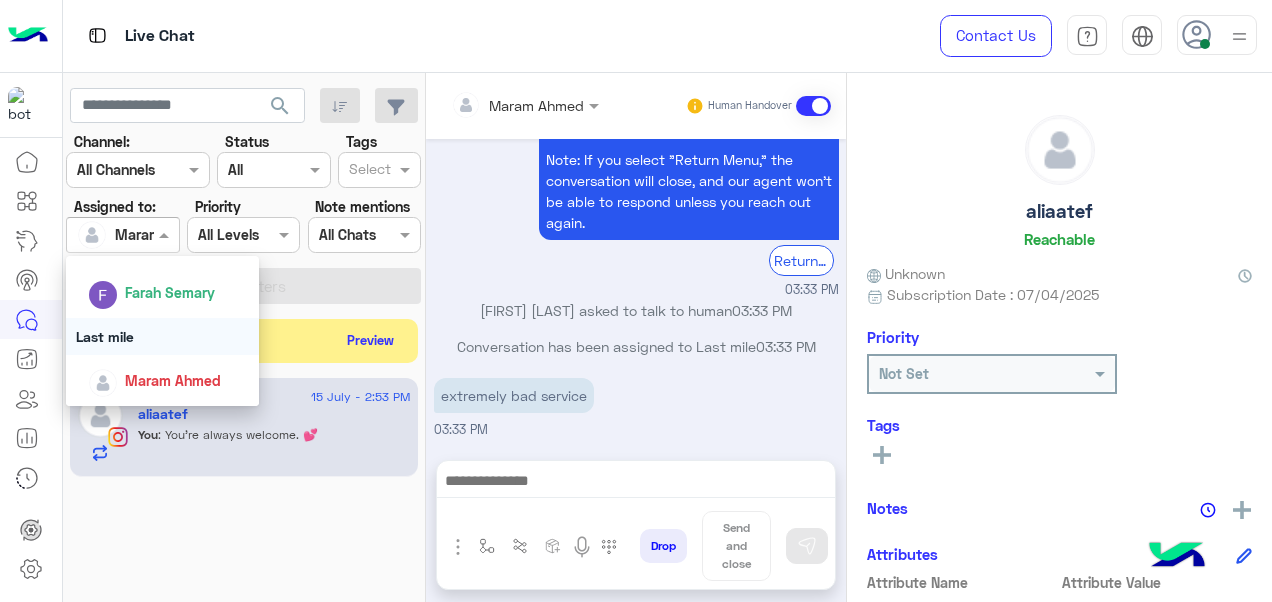 click on "Last mile" at bounding box center [163, 336] 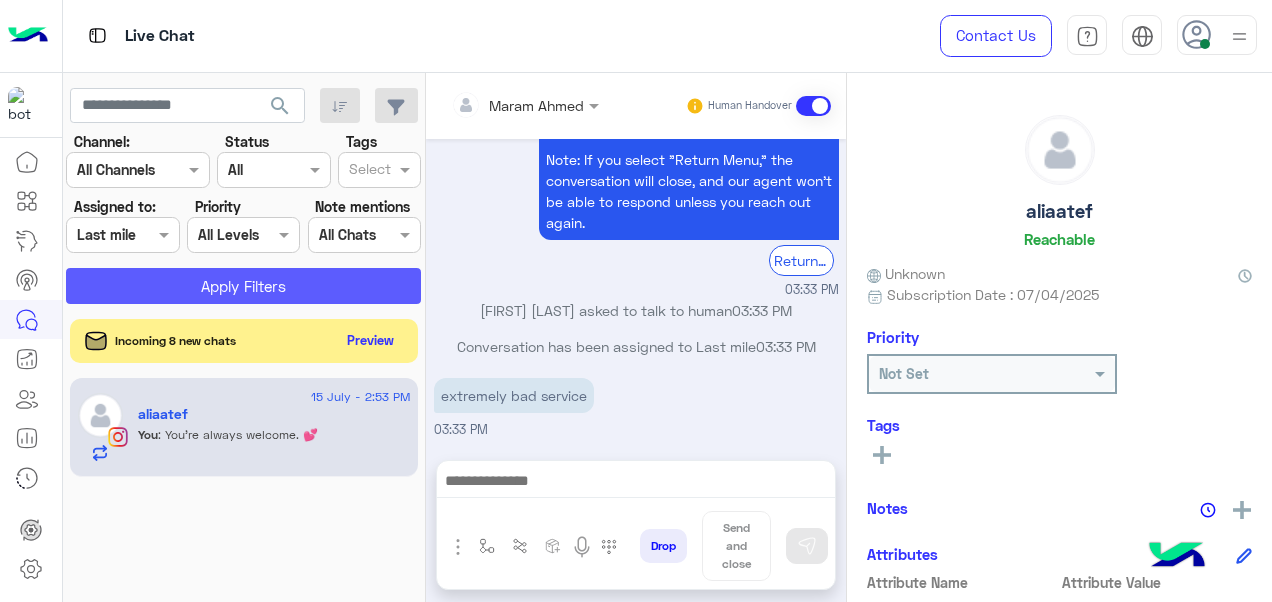 click on "Apply Filters" 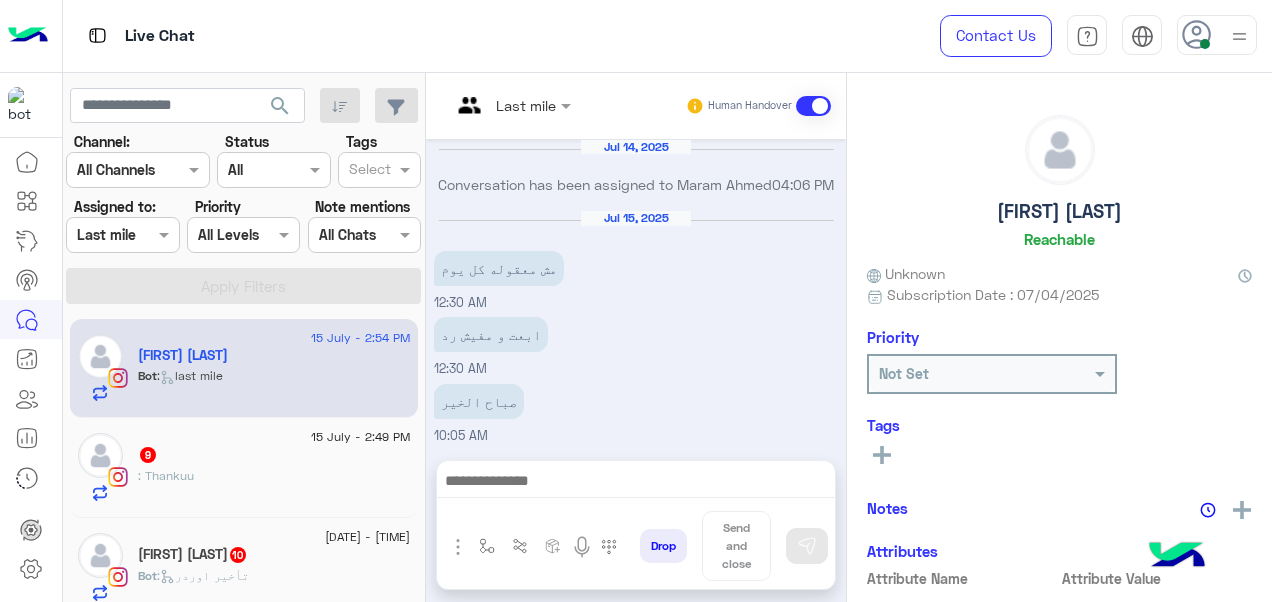 scroll, scrollTop: 588, scrollLeft: 0, axis: vertical 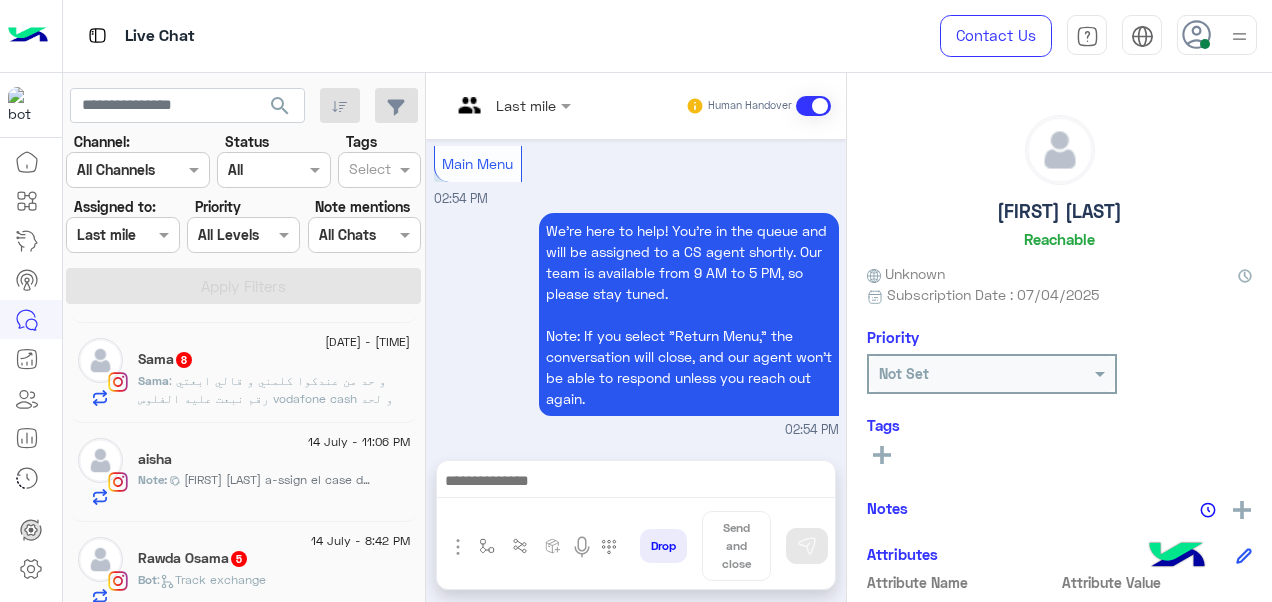click on "[FIRST] [LAST] a-ssign el case de 3leky kant m3aky lsubh" 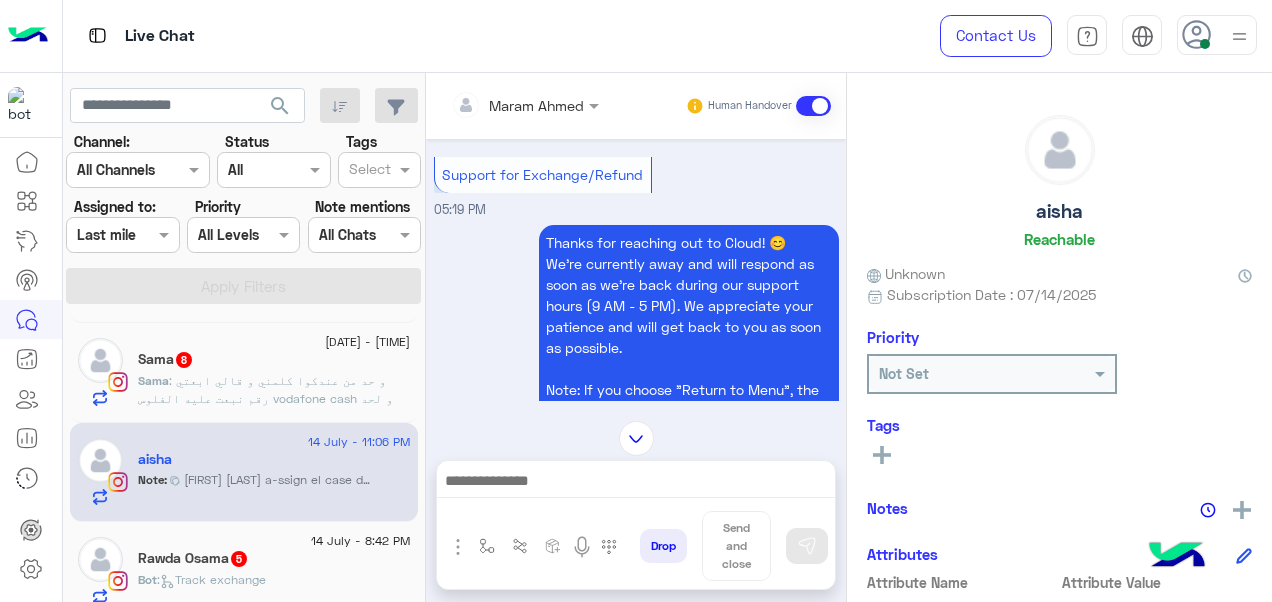 scroll, scrollTop: 0, scrollLeft: 0, axis: both 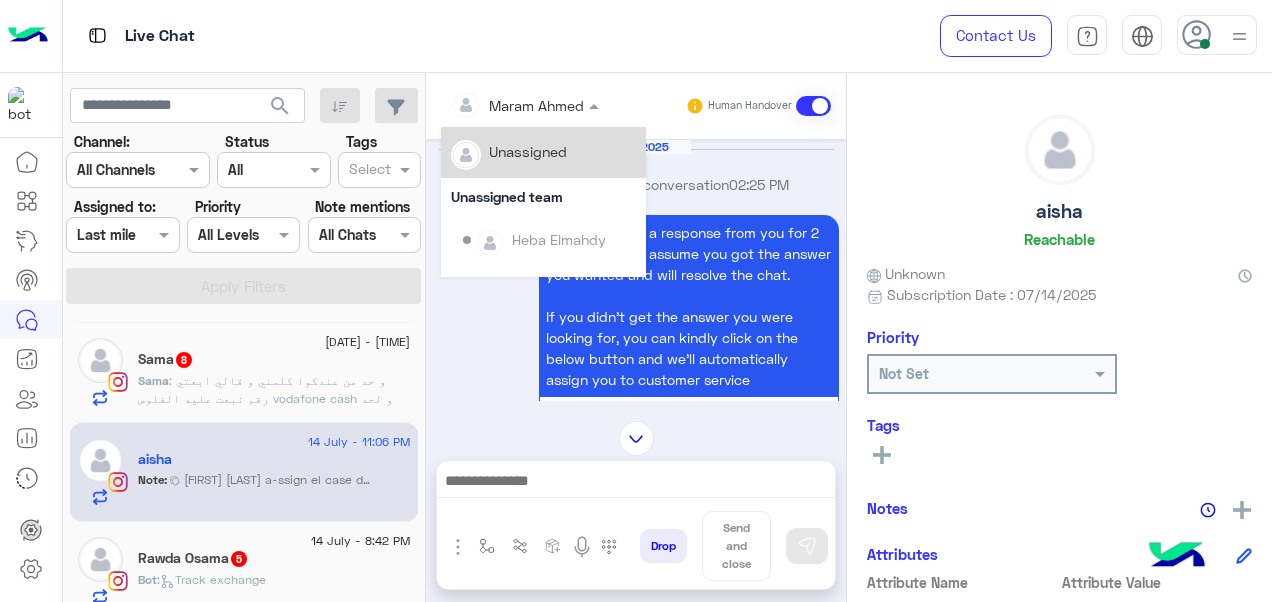 click at bounding box center (525, 104) 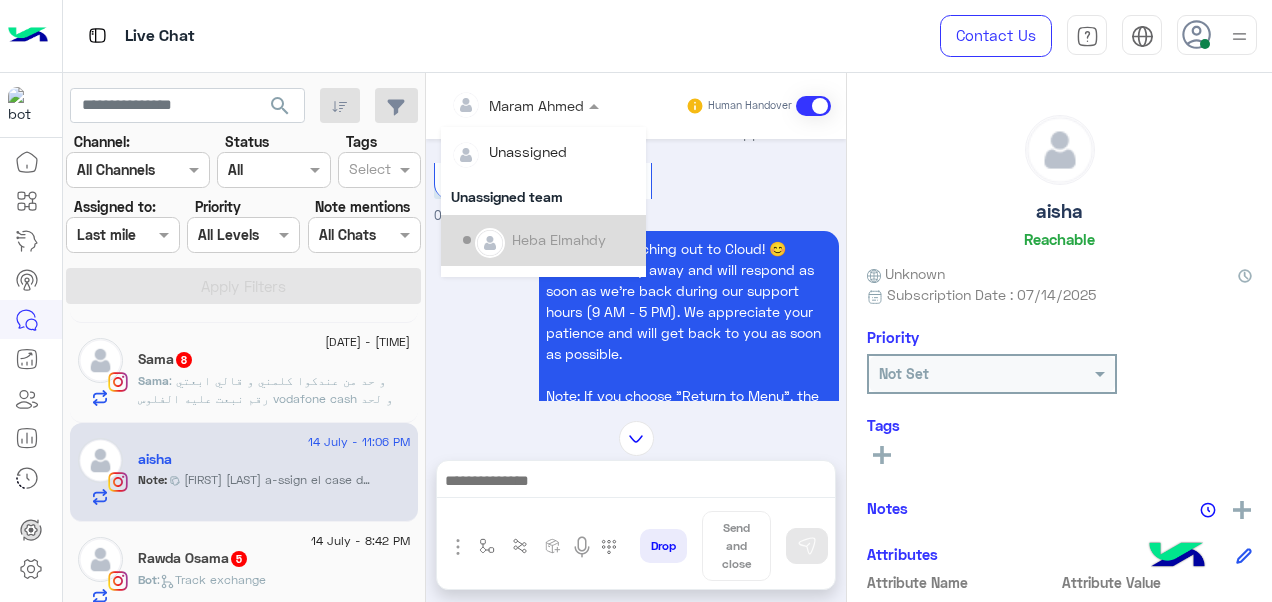 scroll, scrollTop: 354, scrollLeft: 0, axis: vertical 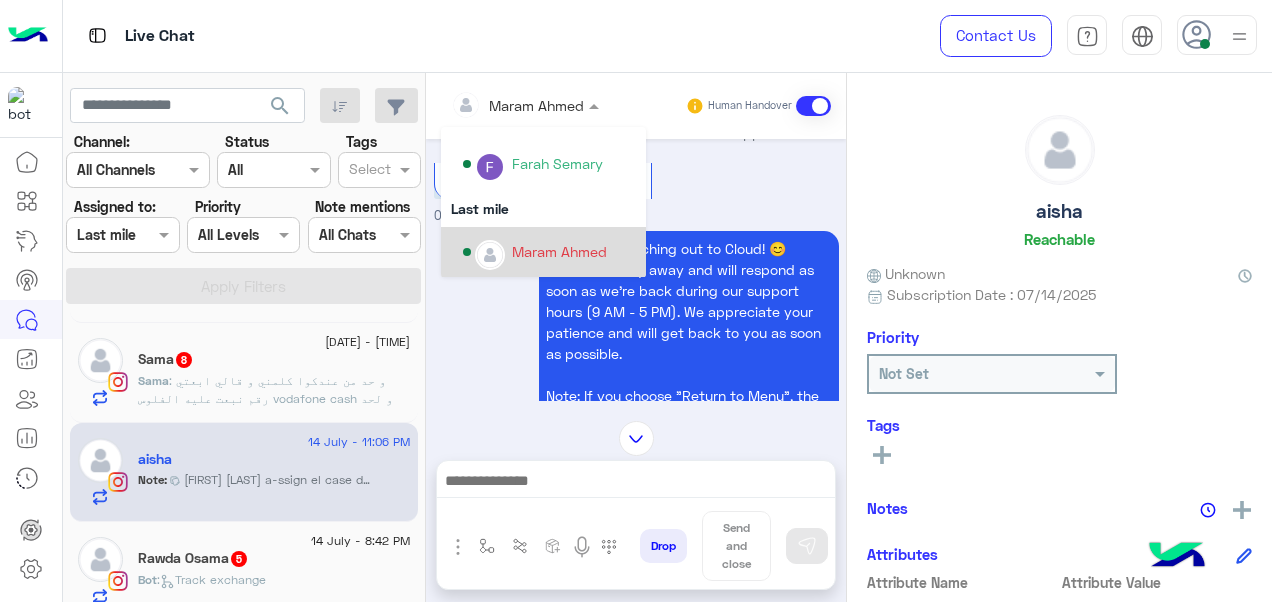 click on "Maram Ahmed" at bounding box center (559, 251) 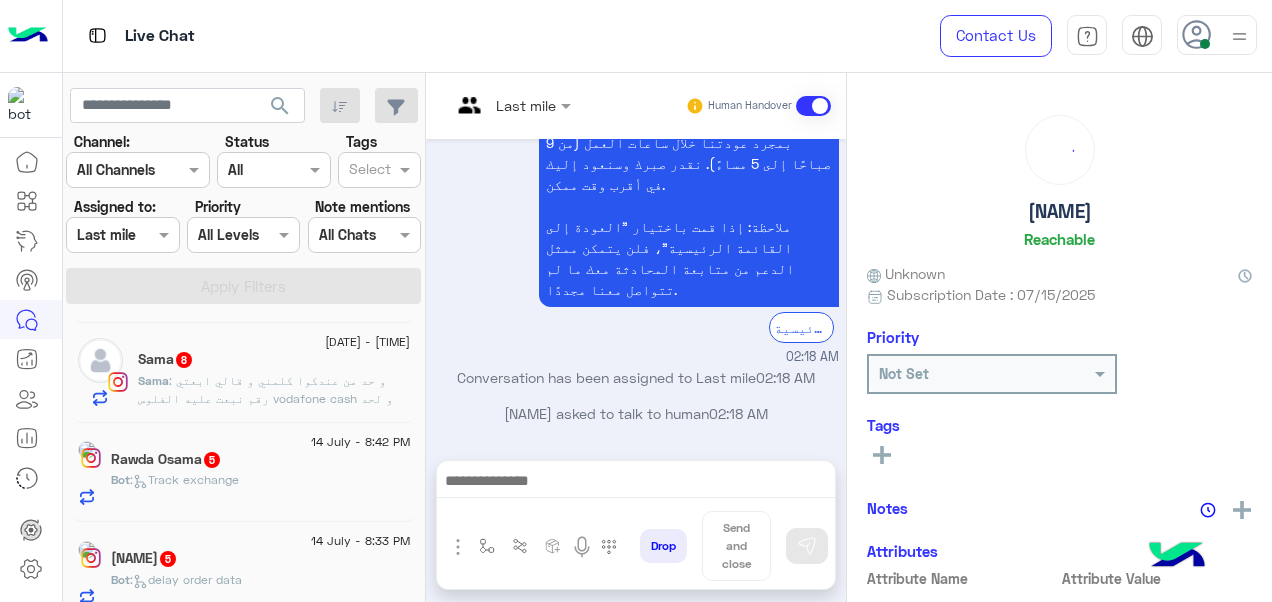 scroll, scrollTop: 1050, scrollLeft: 0, axis: vertical 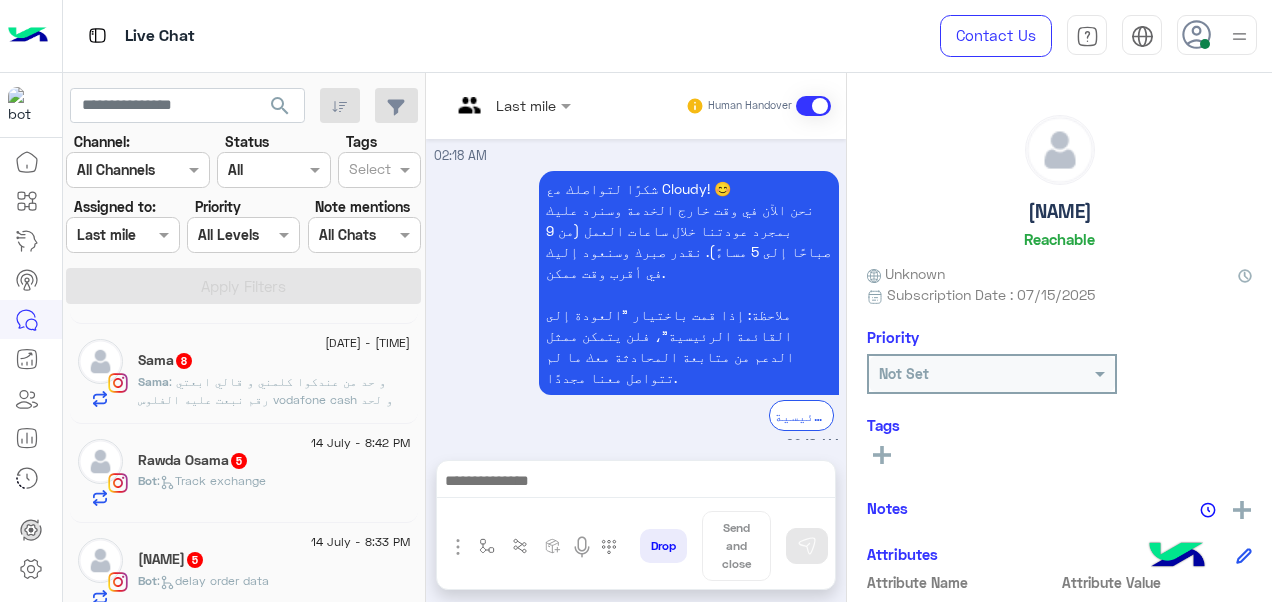 click on "[FIRST] [LAST] 5" 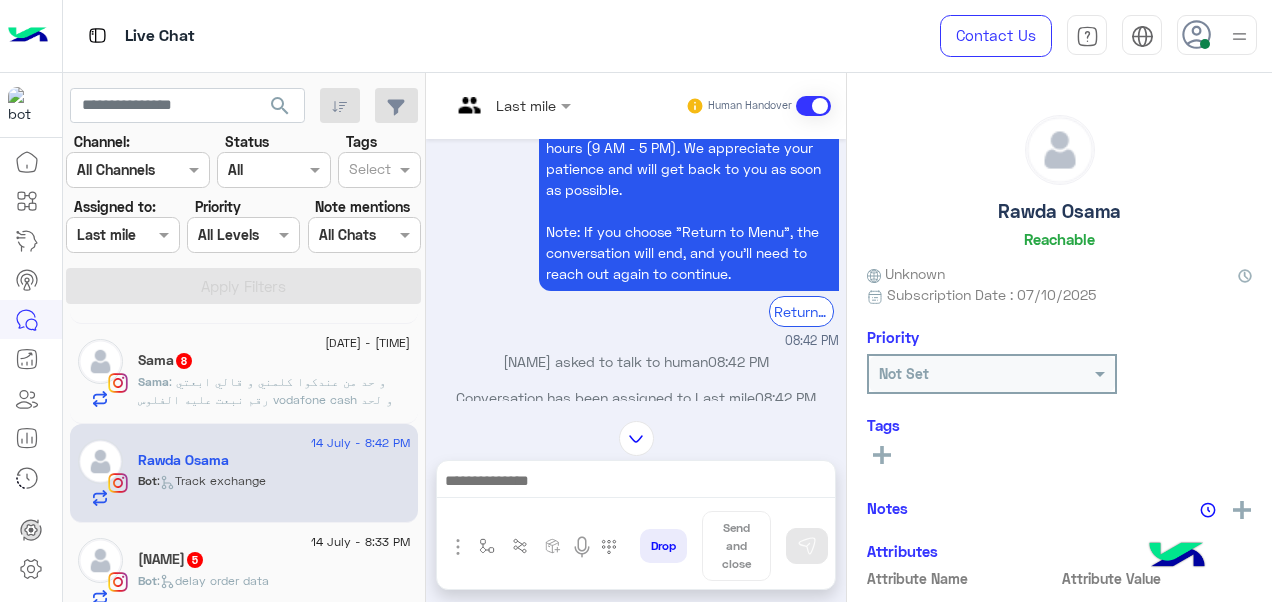 scroll, scrollTop: 563, scrollLeft: 0, axis: vertical 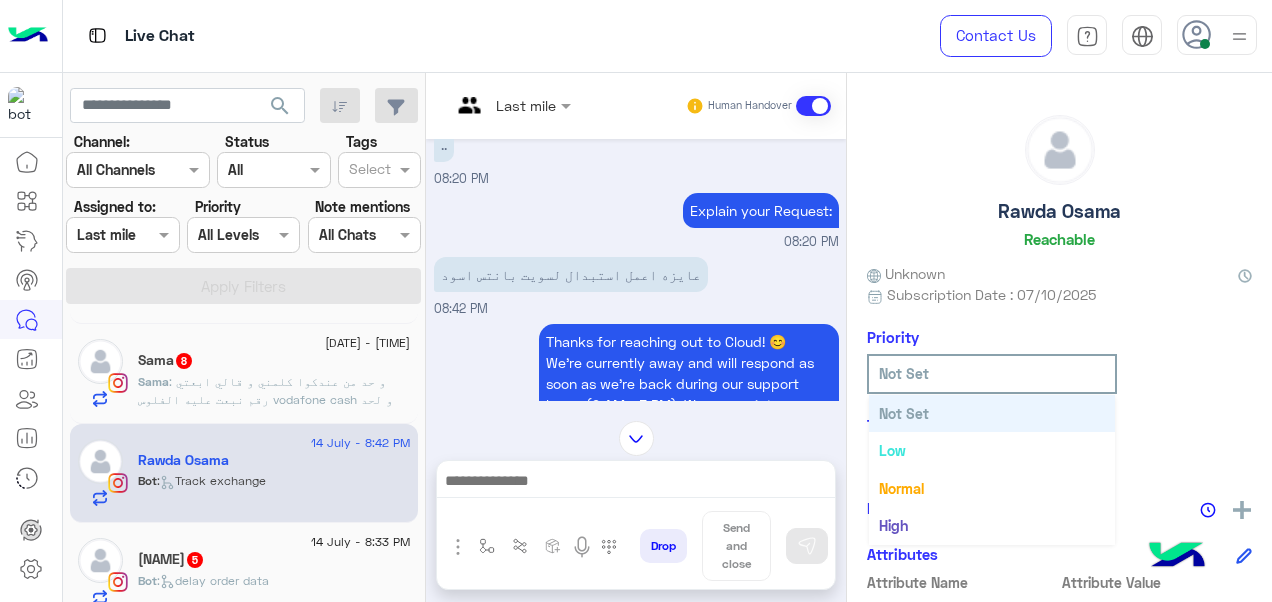 click 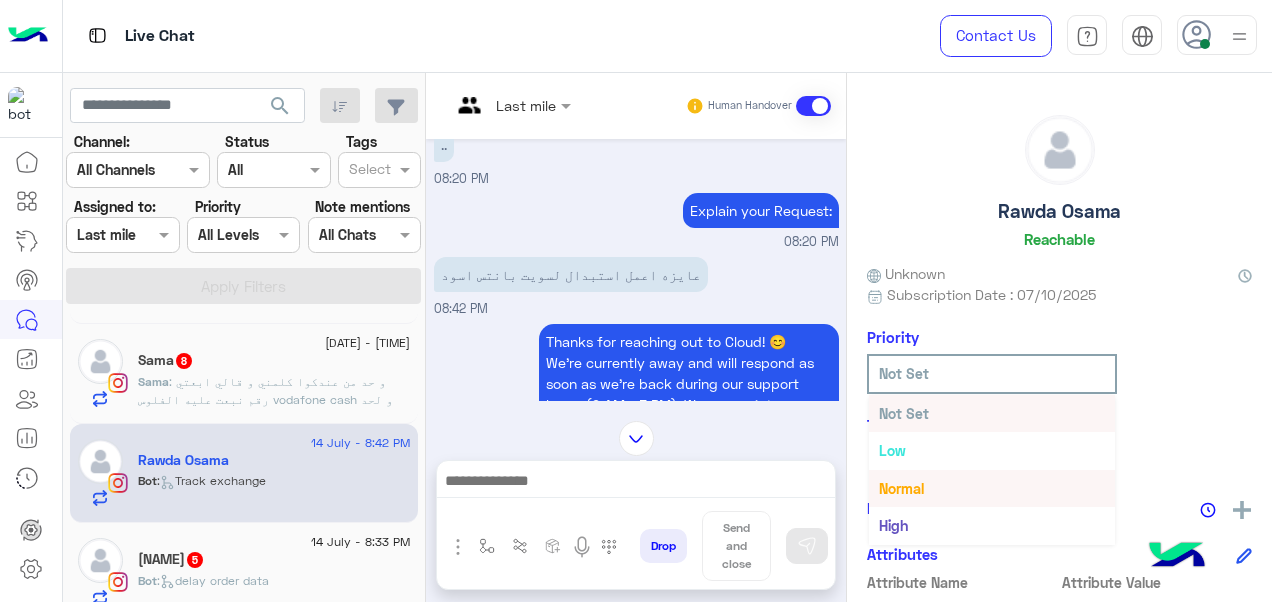 scroll, scrollTop: 36, scrollLeft: 0, axis: vertical 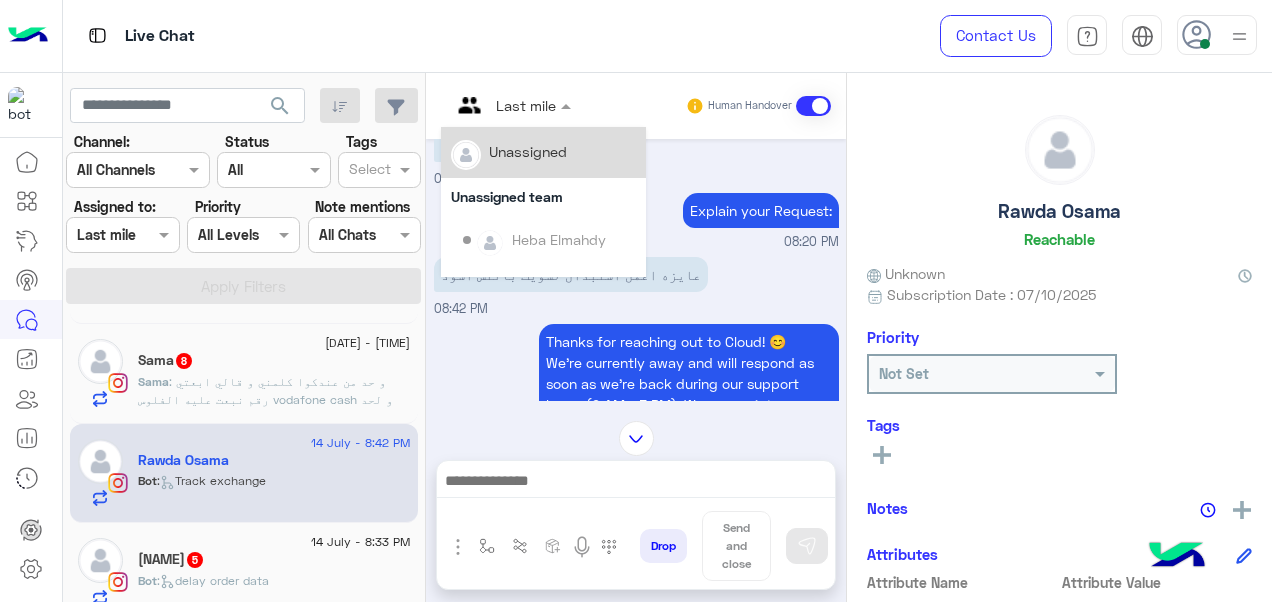 click at bounding box center [511, 104] 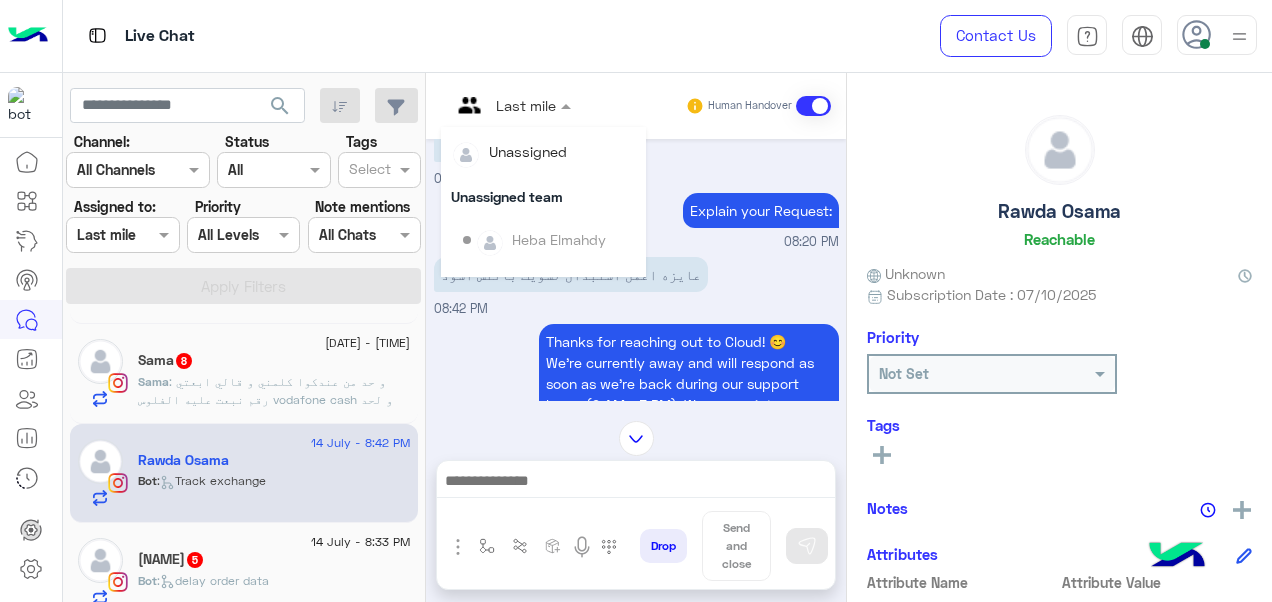 scroll, scrollTop: 354, scrollLeft: 0, axis: vertical 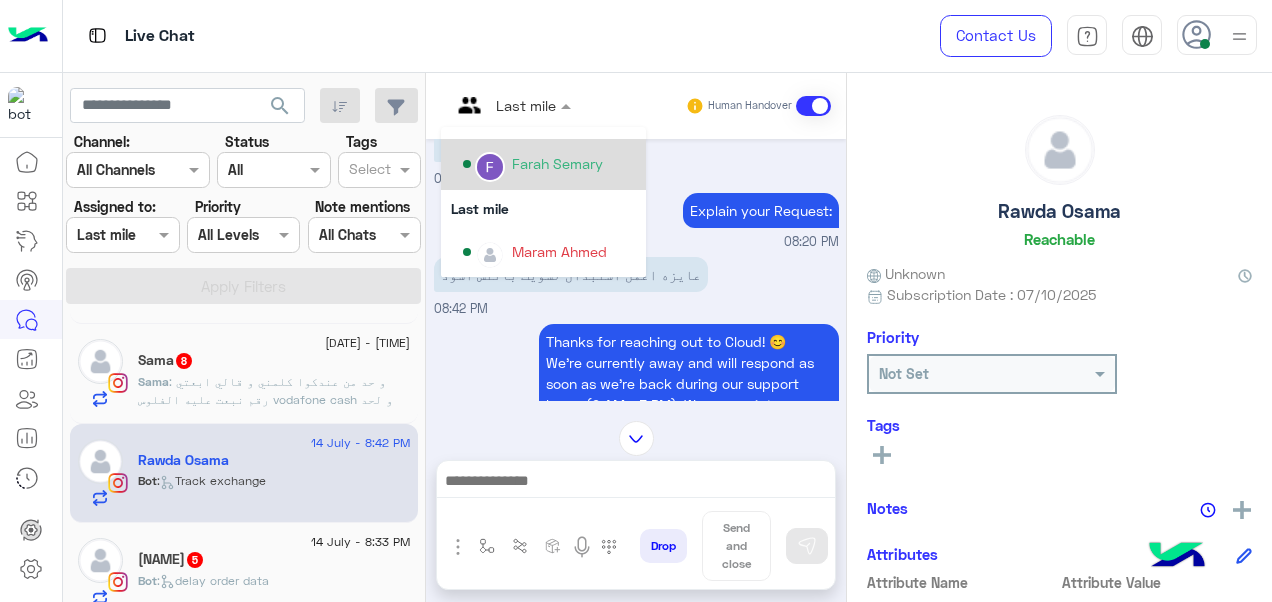click on "Farah Semary" at bounding box center (557, 163) 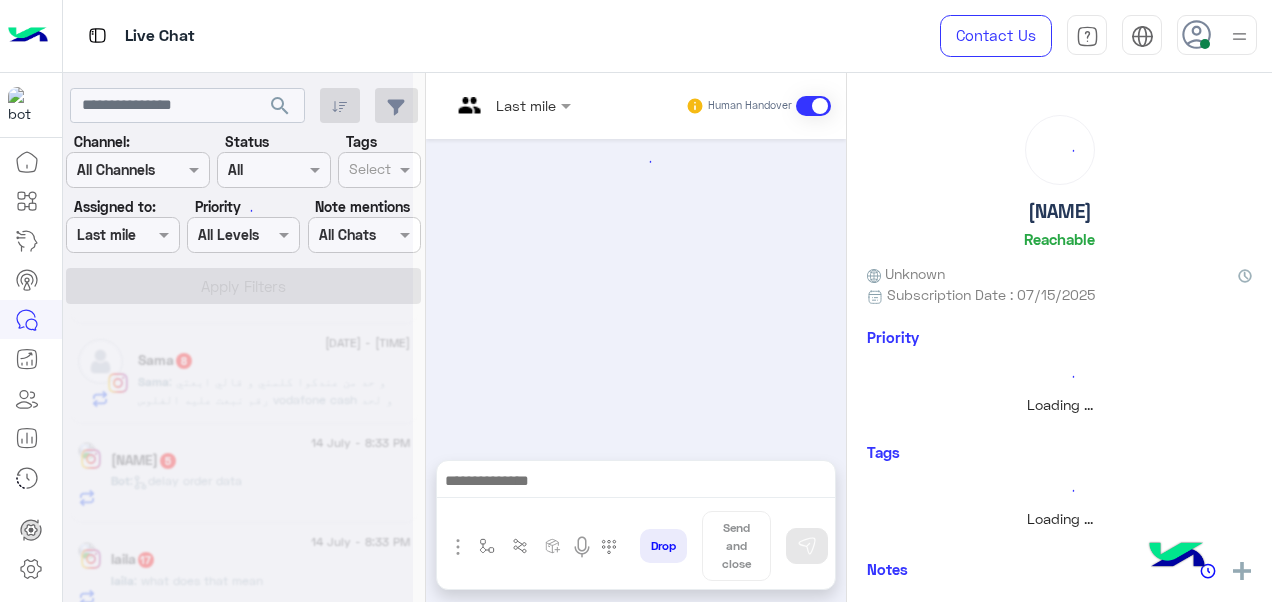 scroll, scrollTop: 1050, scrollLeft: 0, axis: vertical 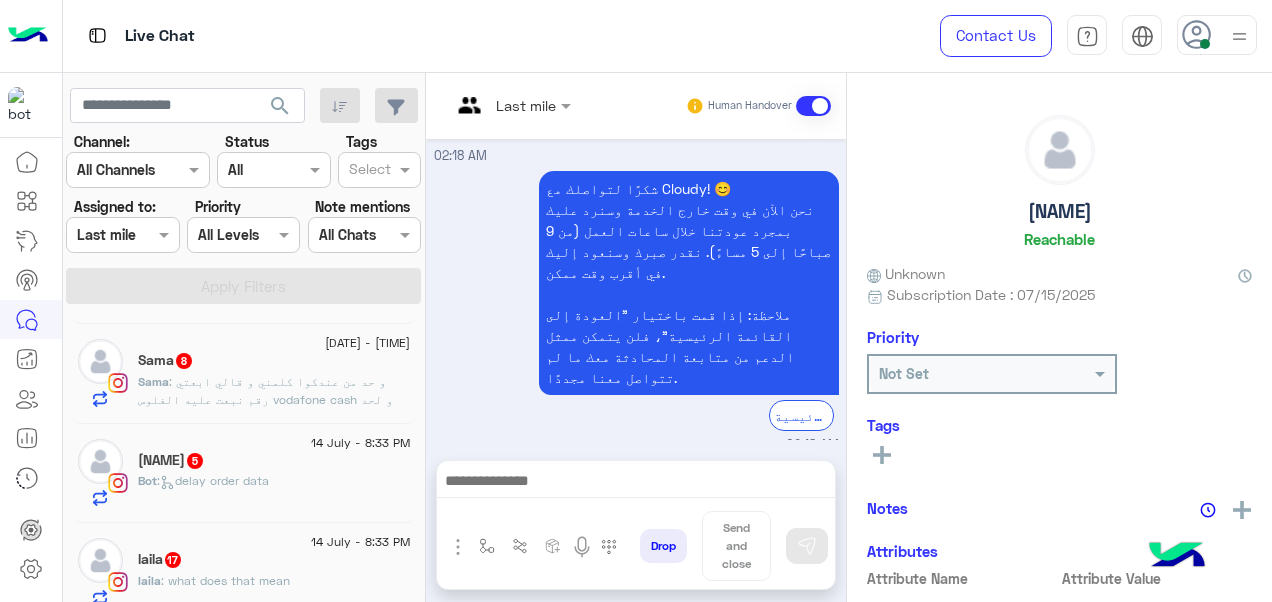 click on "Bot :   delay order data" 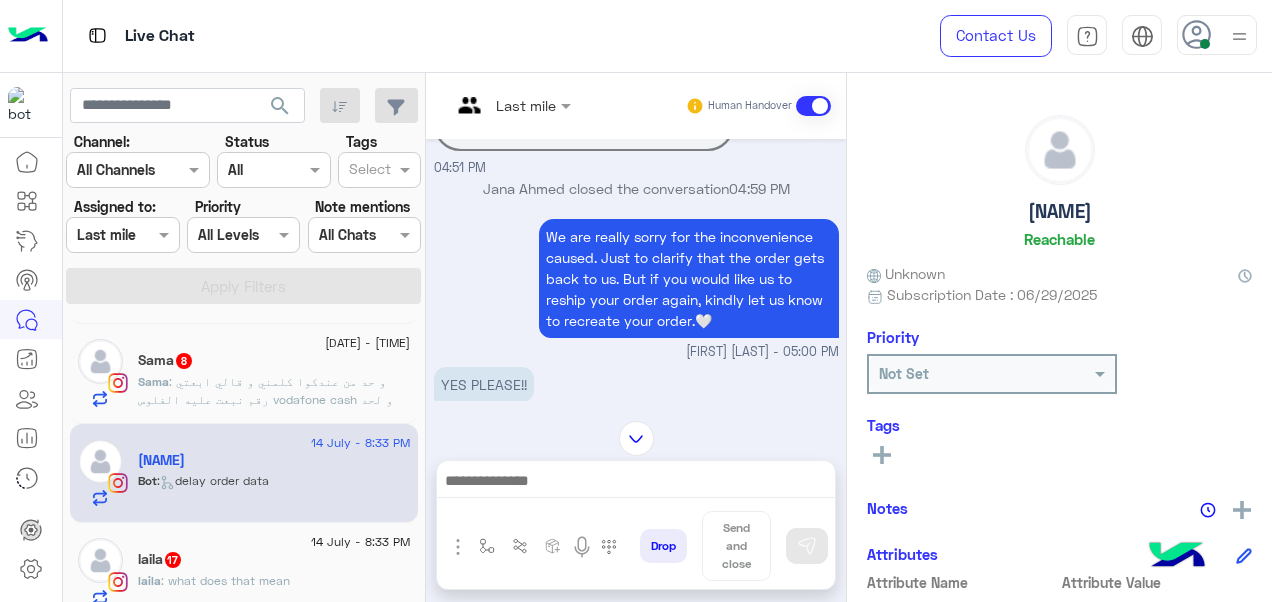 scroll, scrollTop: 654, scrollLeft: 0, axis: vertical 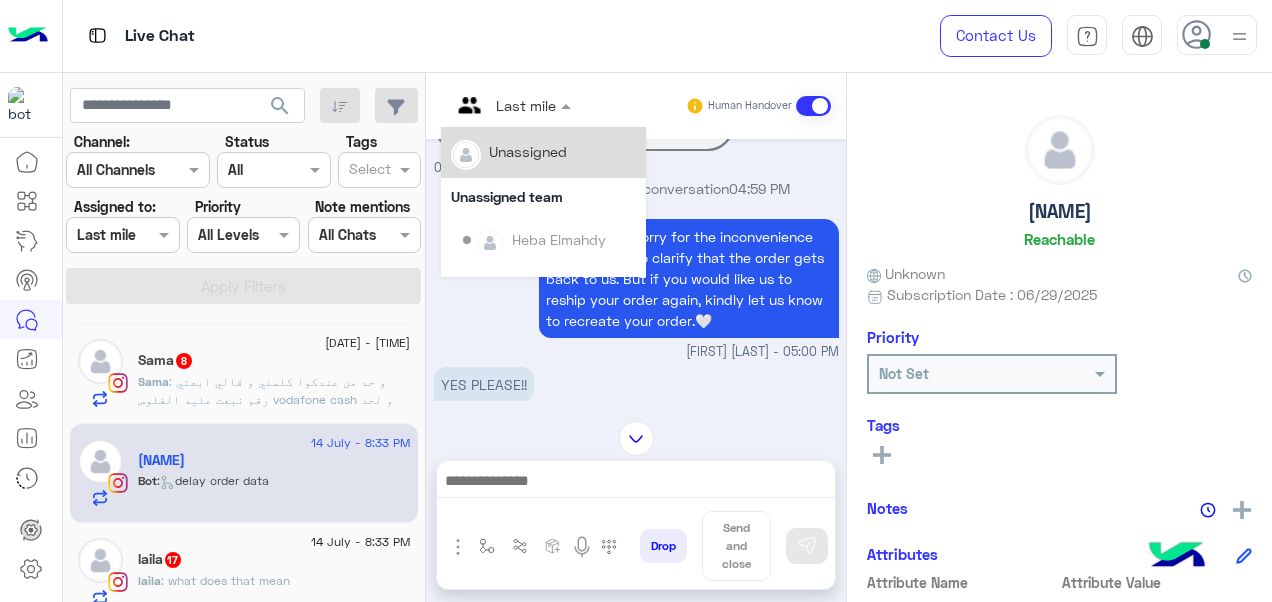 click at bounding box center (511, 104) 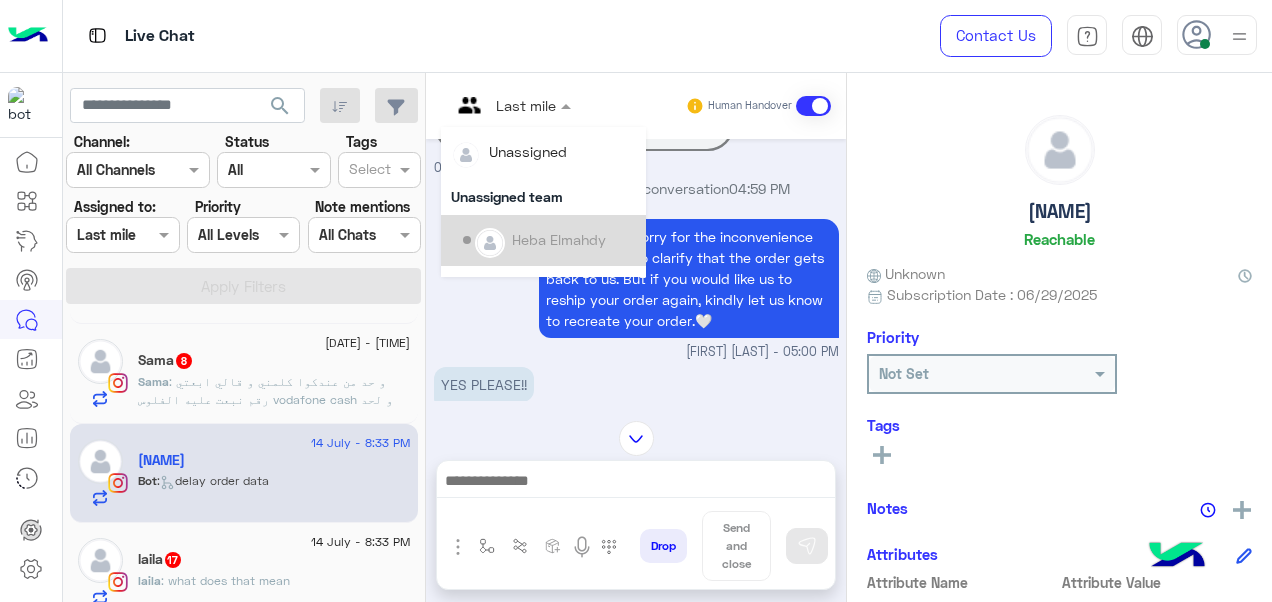 scroll, scrollTop: 354, scrollLeft: 0, axis: vertical 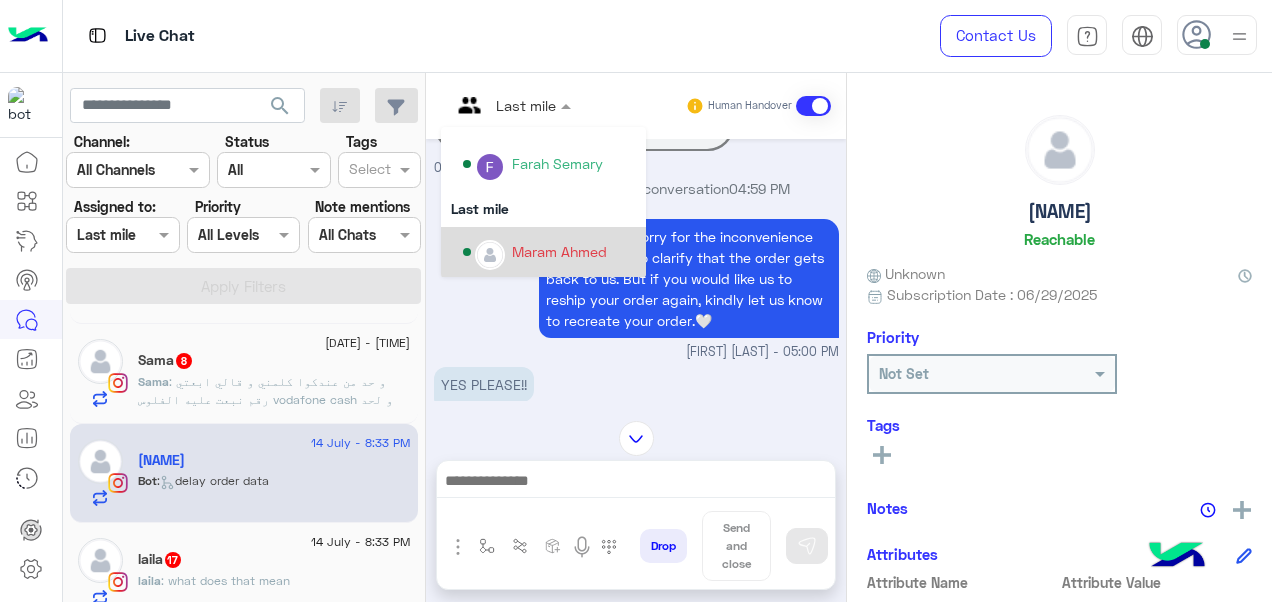 click on "Maram Ahmed" at bounding box center [559, 251] 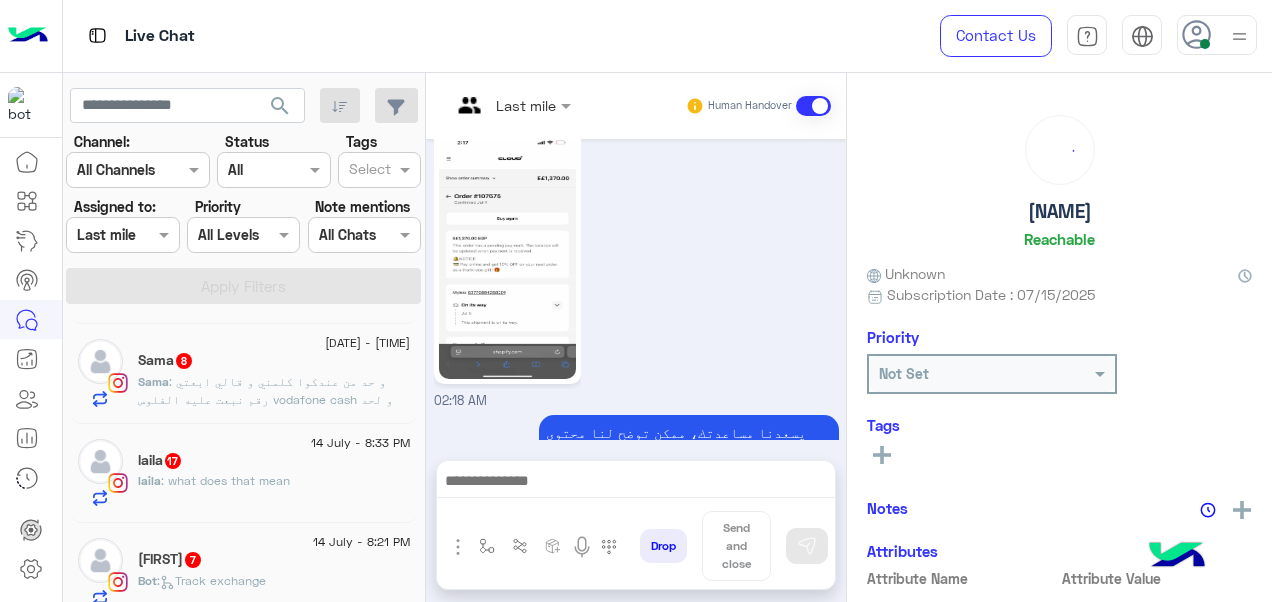 scroll, scrollTop: 1050, scrollLeft: 0, axis: vertical 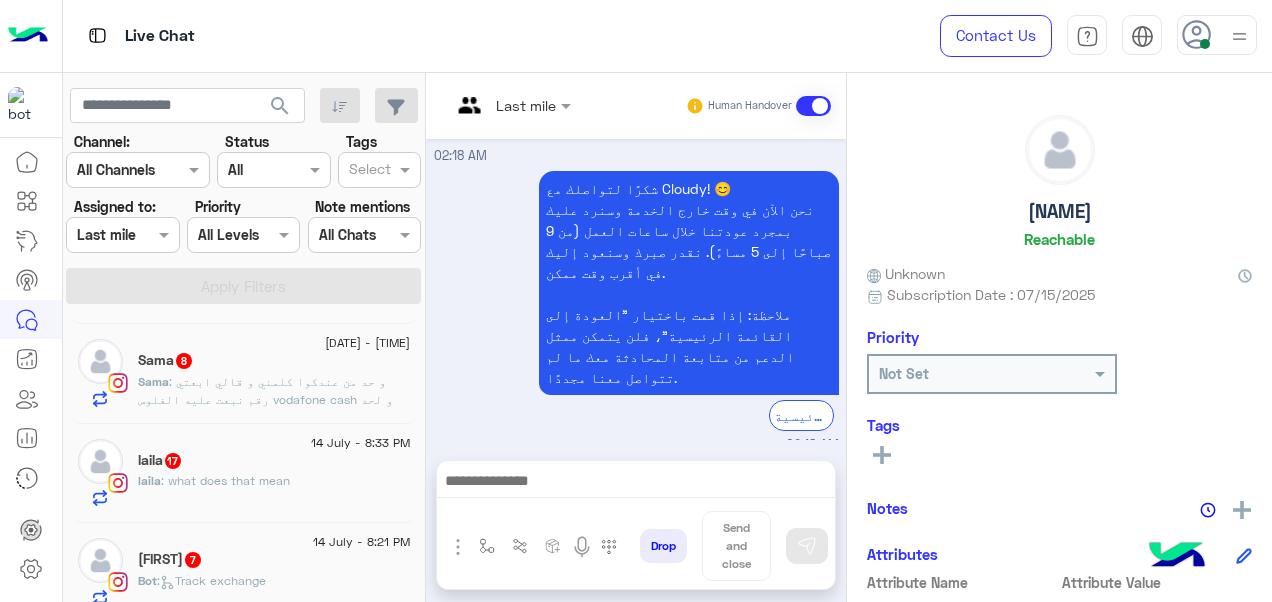 click on "[FIRST] : what does that mean" 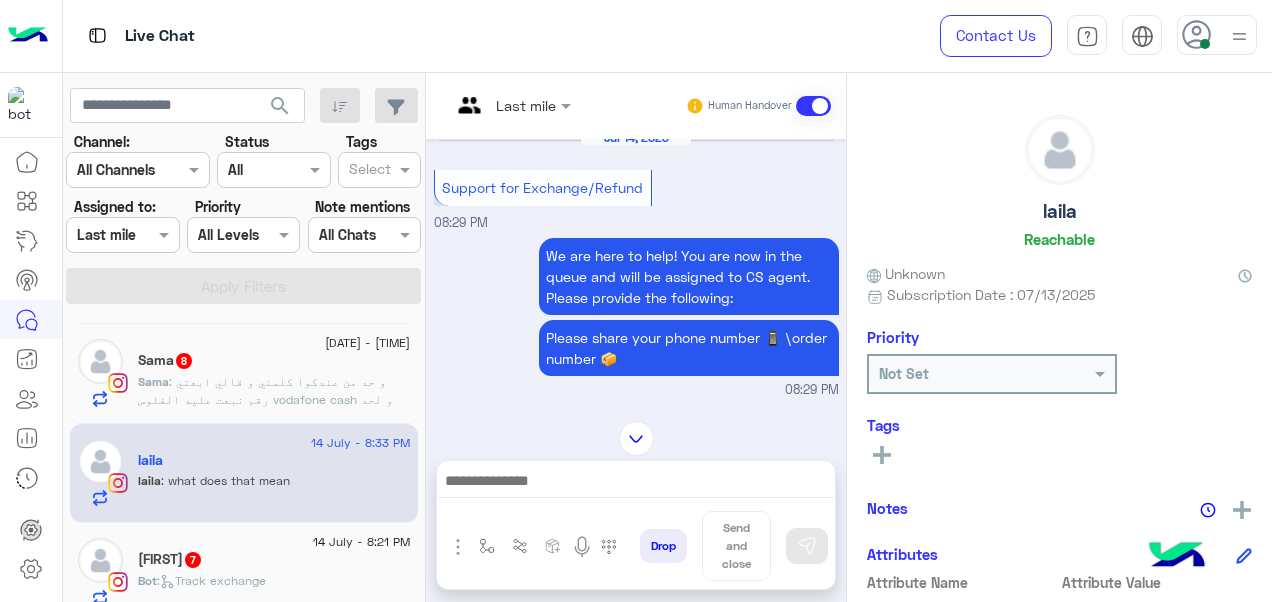 scroll, scrollTop: 276, scrollLeft: 0, axis: vertical 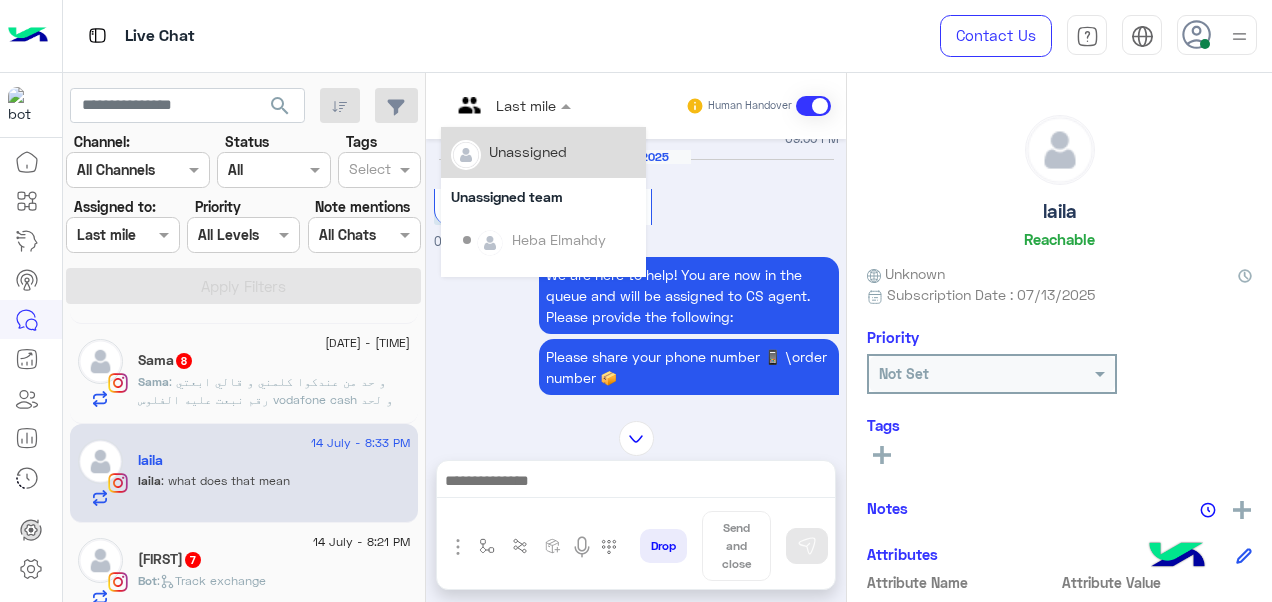 click at bounding box center (511, 104) 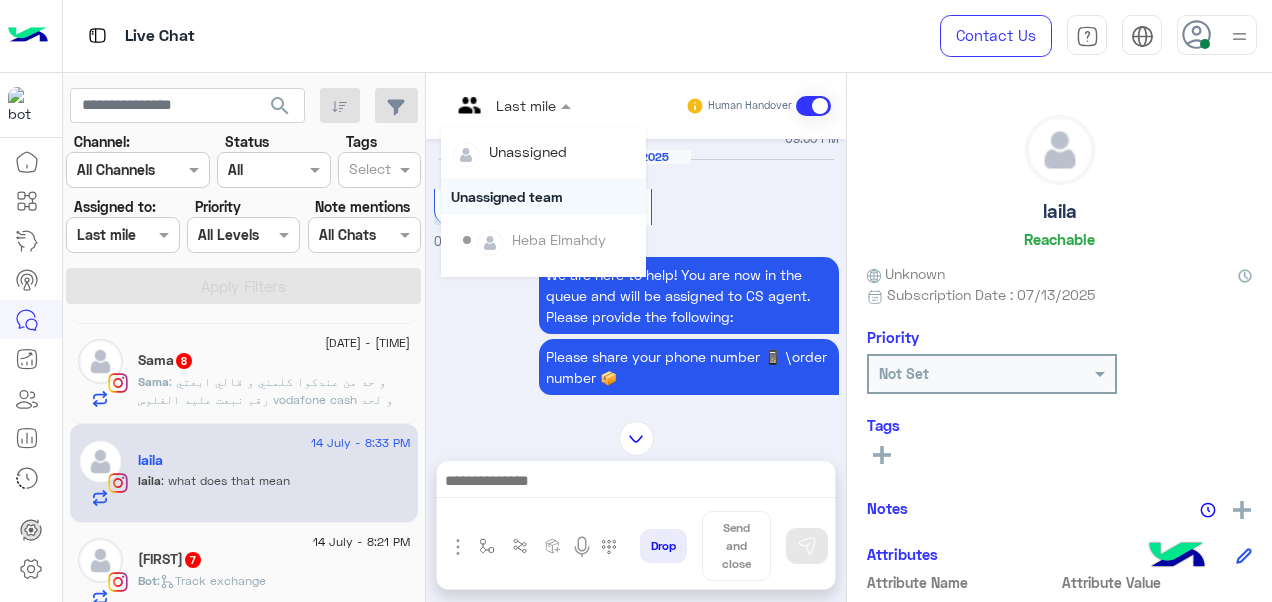 scroll, scrollTop: 354, scrollLeft: 0, axis: vertical 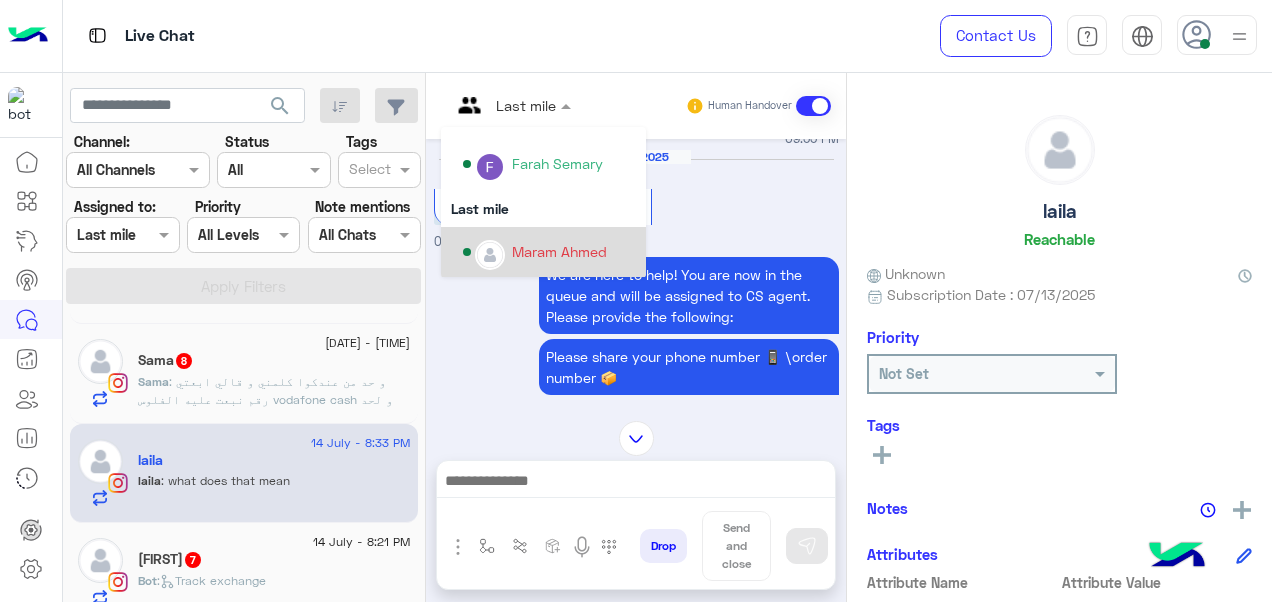 click on "Maram Ahmed" at bounding box center (559, 251) 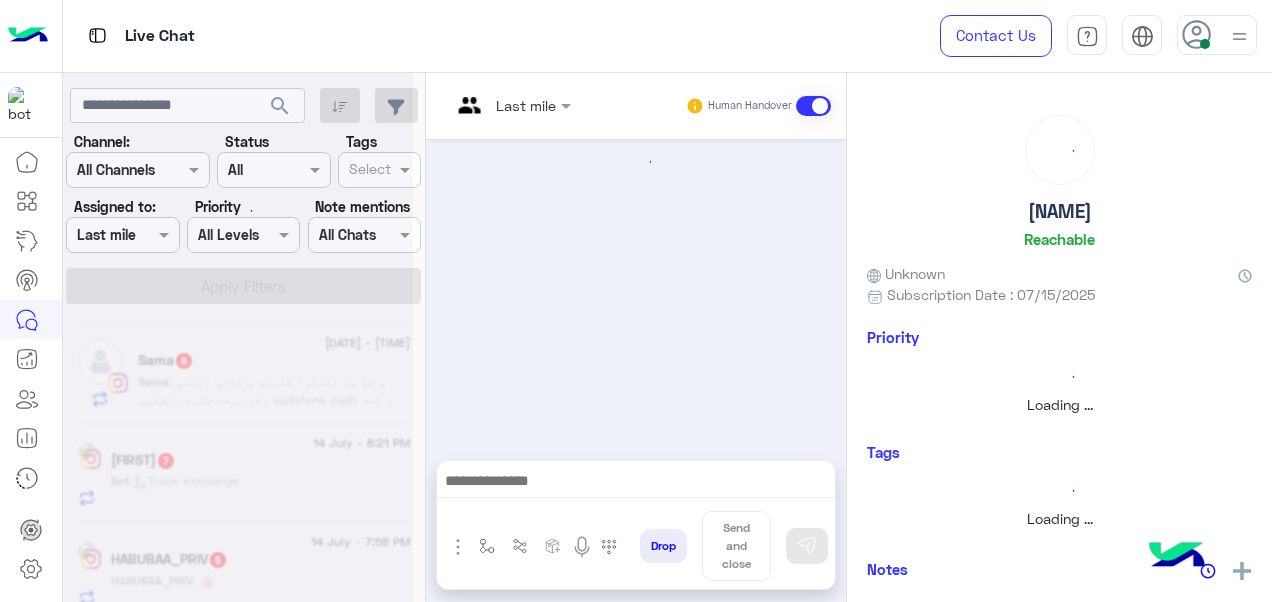 scroll, scrollTop: 1050, scrollLeft: 0, axis: vertical 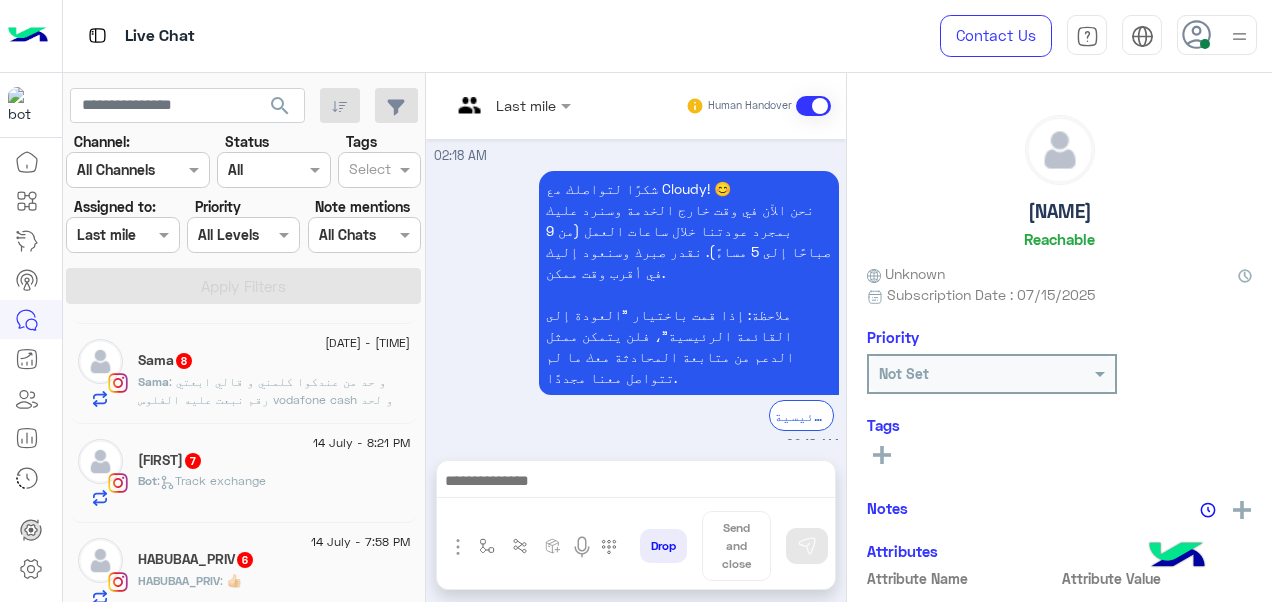 click on "zuzu   7" 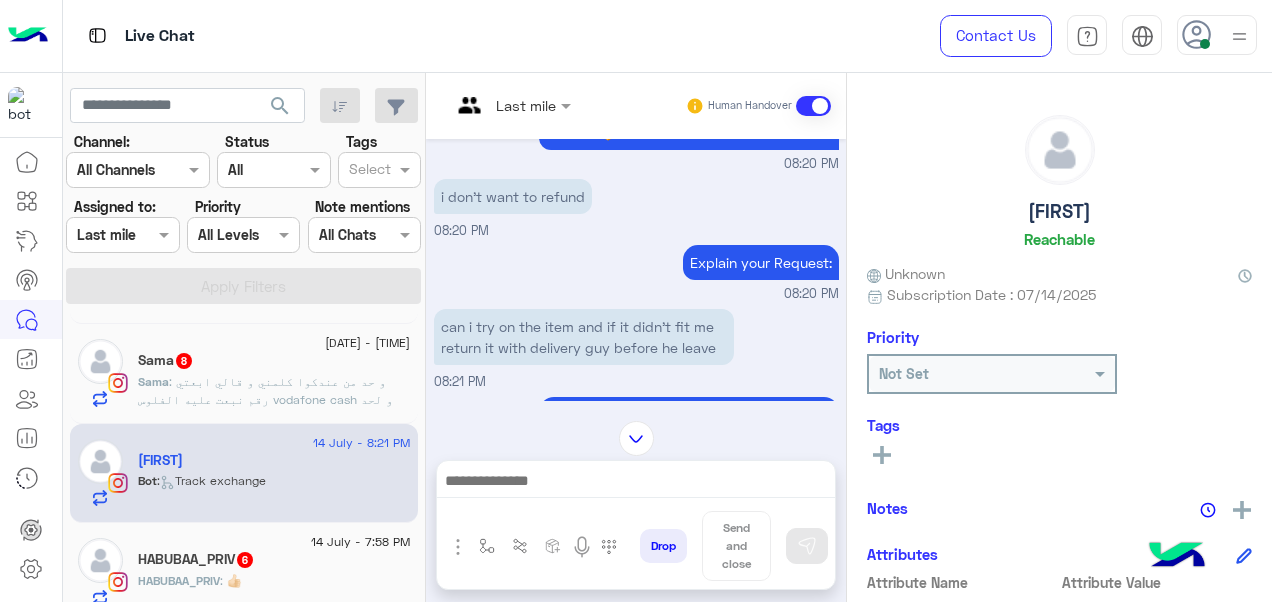 scroll, scrollTop: 770, scrollLeft: 0, axis: vertical 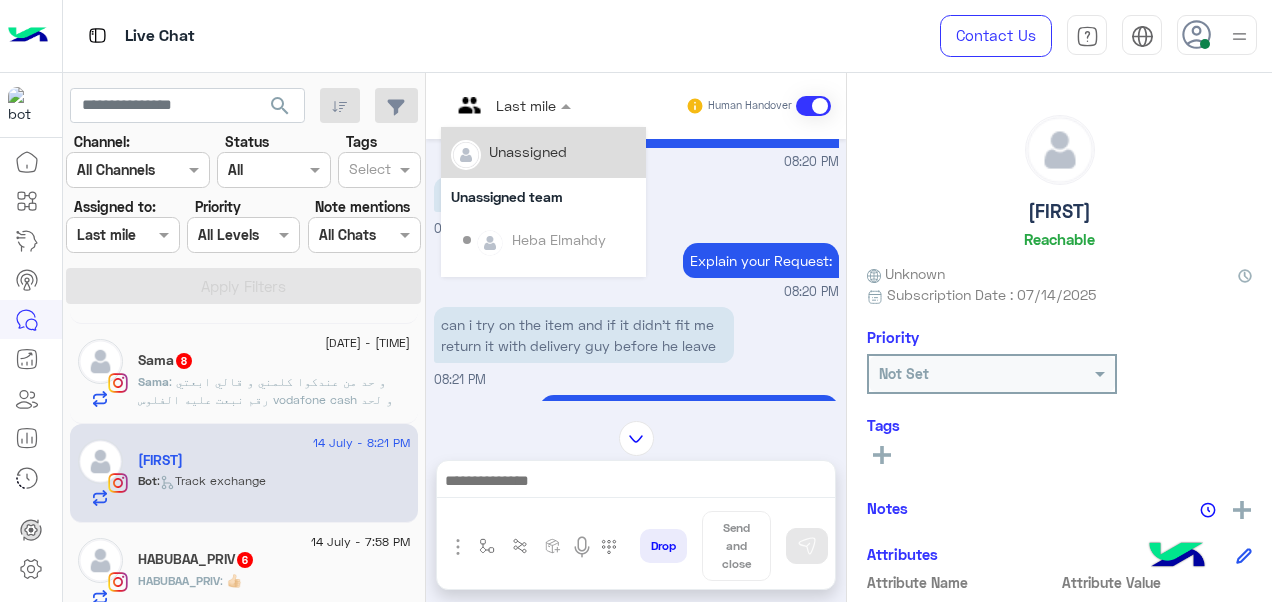 click at bounding box center (487, 105) 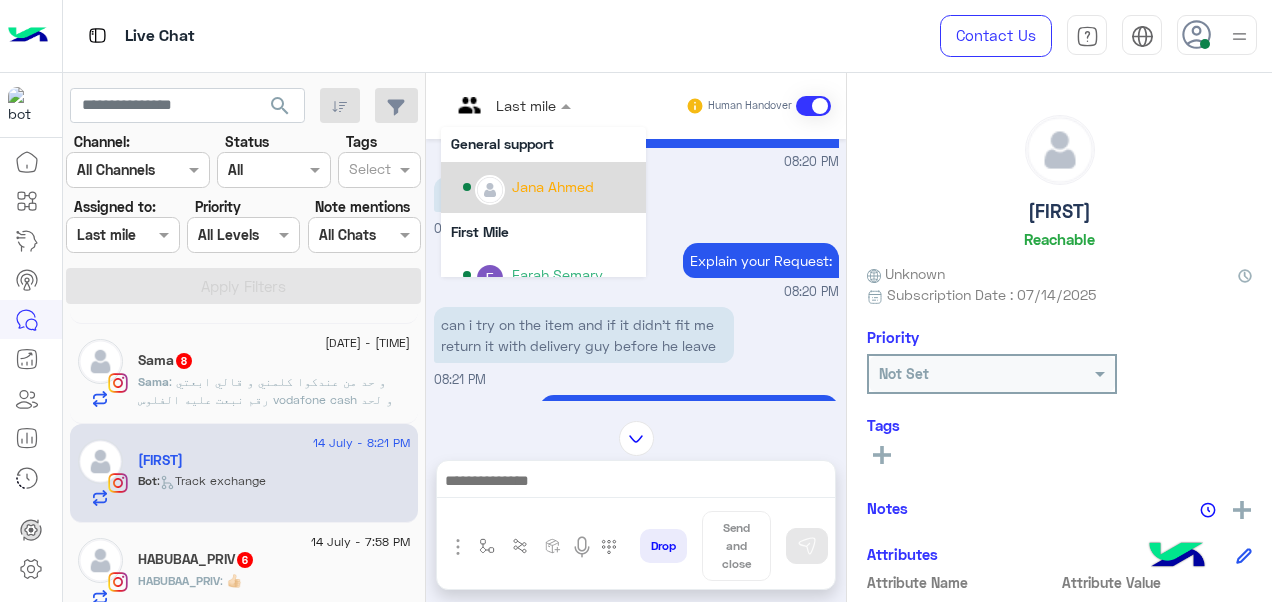 scroll, scrollTop: 244, scrollLeft: 0, axis: vertical 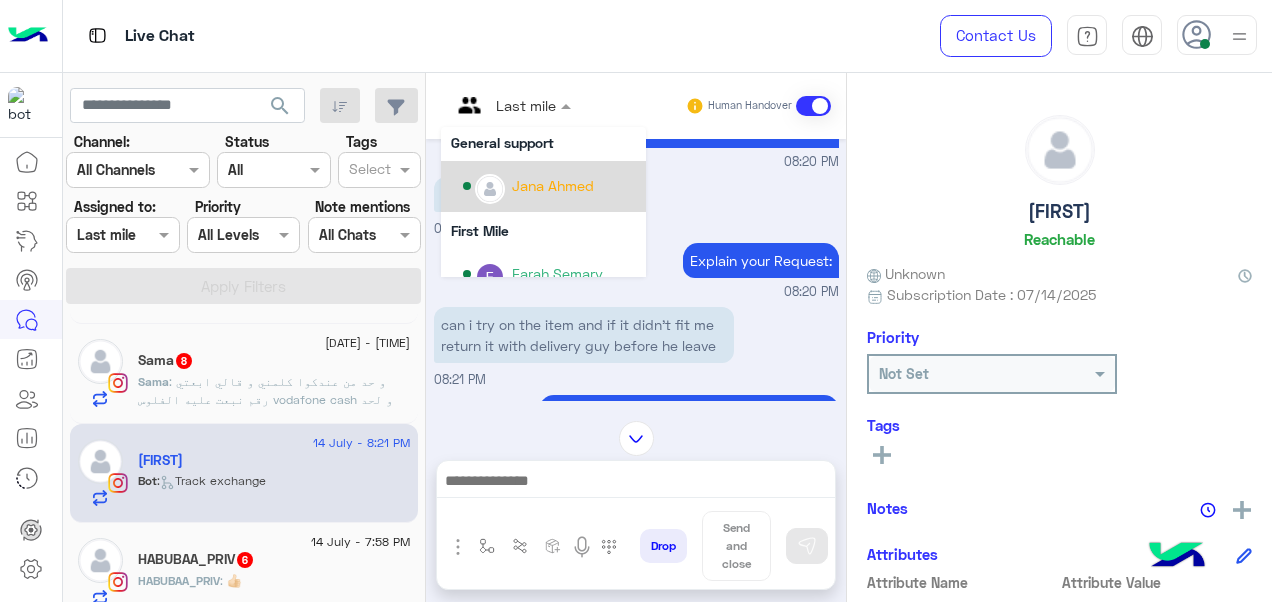 click on "Jana Ahmed" at bounding box center (553, 185) 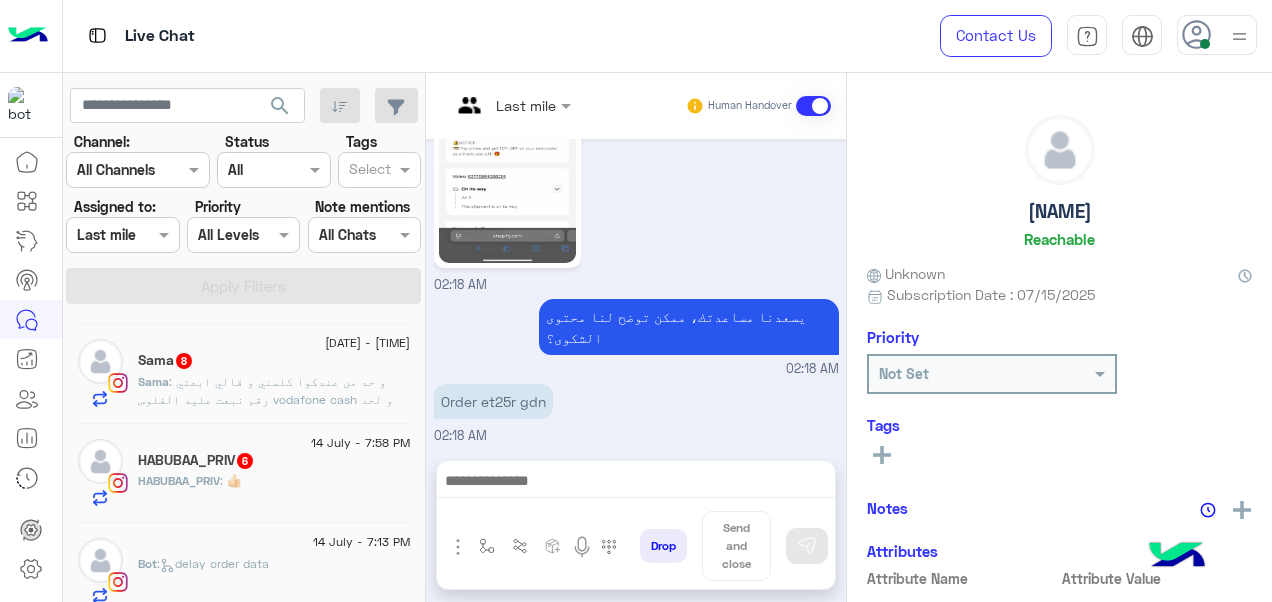 scroll, scrollTop: 1050, scrollLeft: 0, axis: vertical 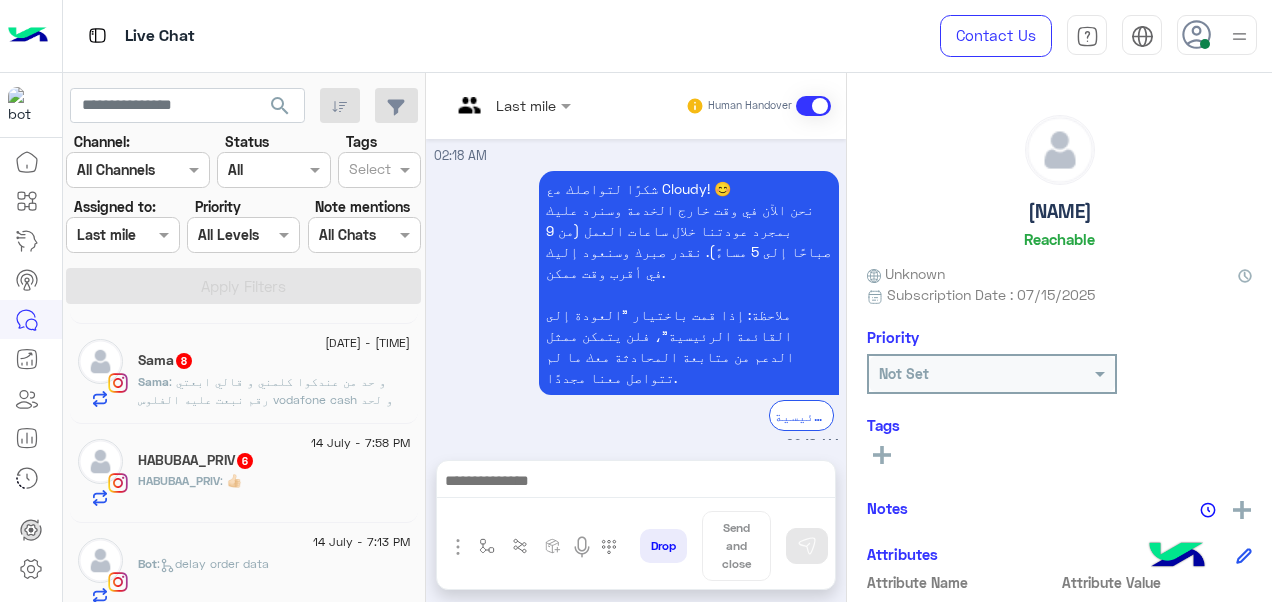 click on "HABUBAA_PRIV : 👍🏻" 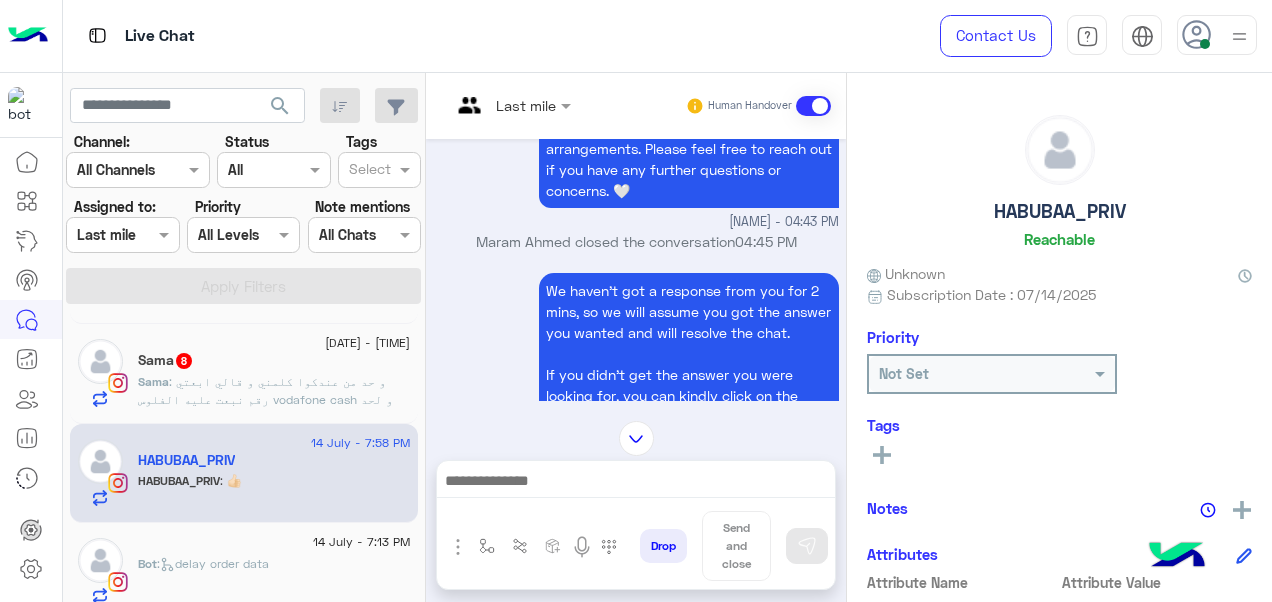 scroll, scrollTop: 366, scrollLeft: 0, axis: vertical 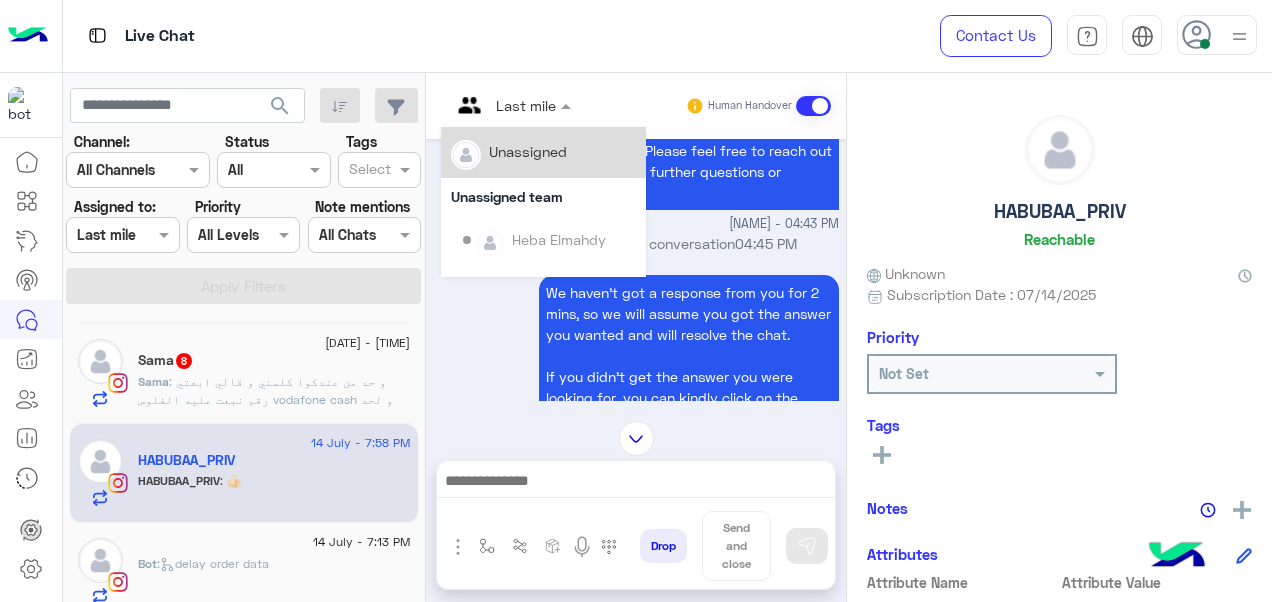 click at bounding box center [487, 105] 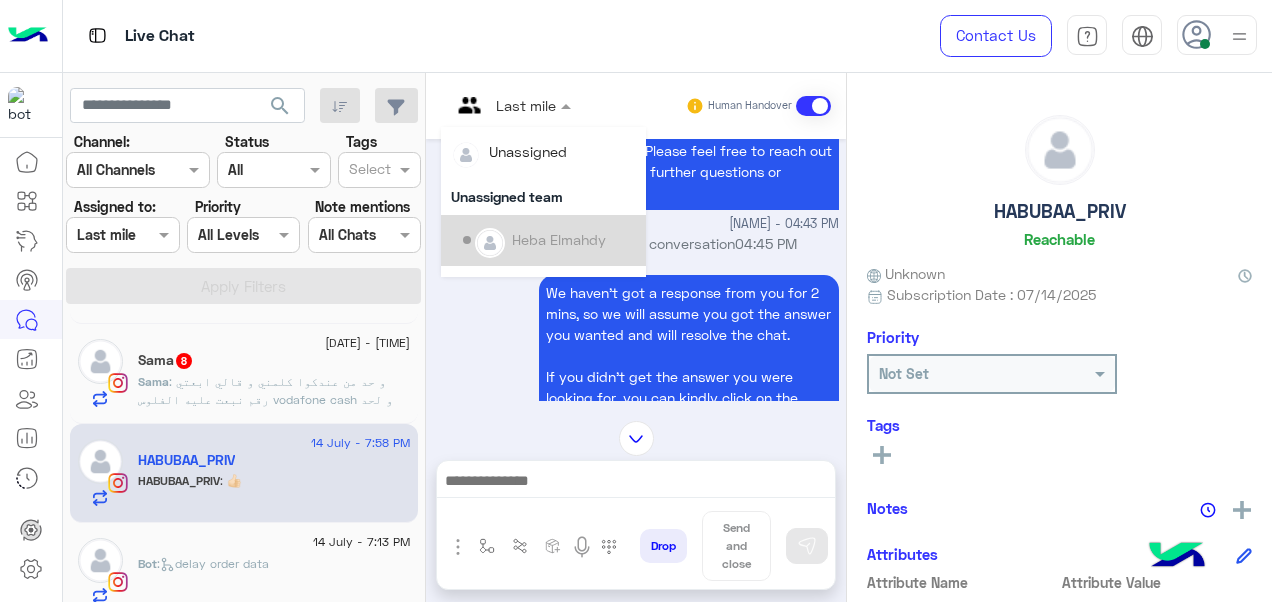 scroll, scrollTop: 354, scrollLeft: 0, axis: vertical 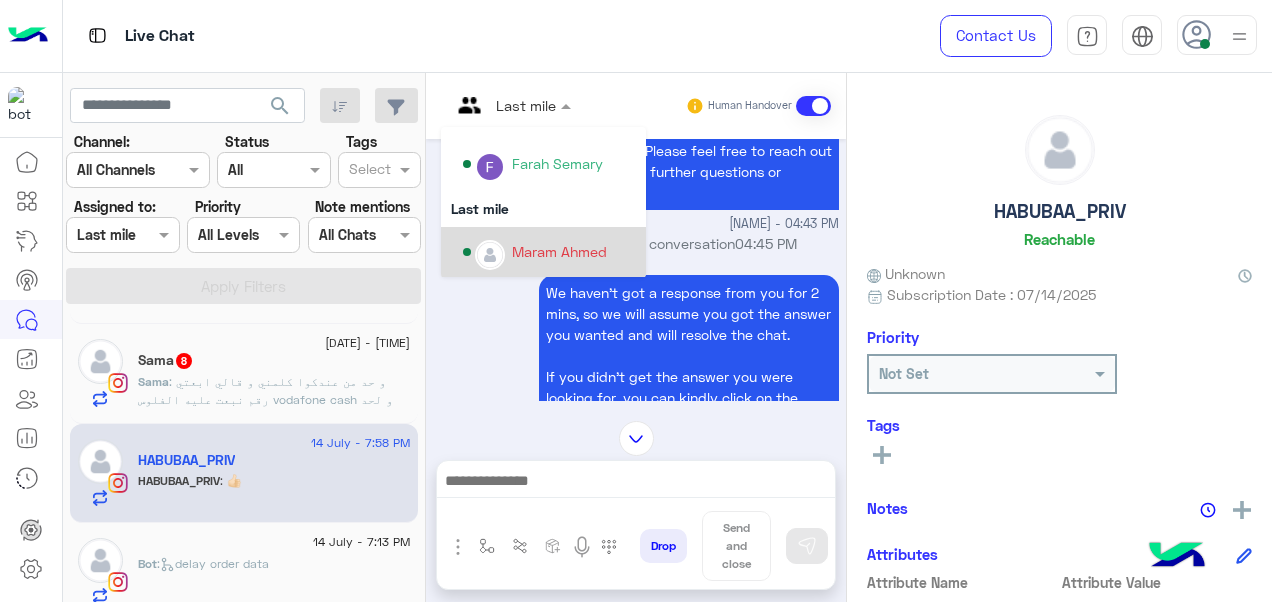 click on "Maram Ahmed" at bounding box center (559, 251) 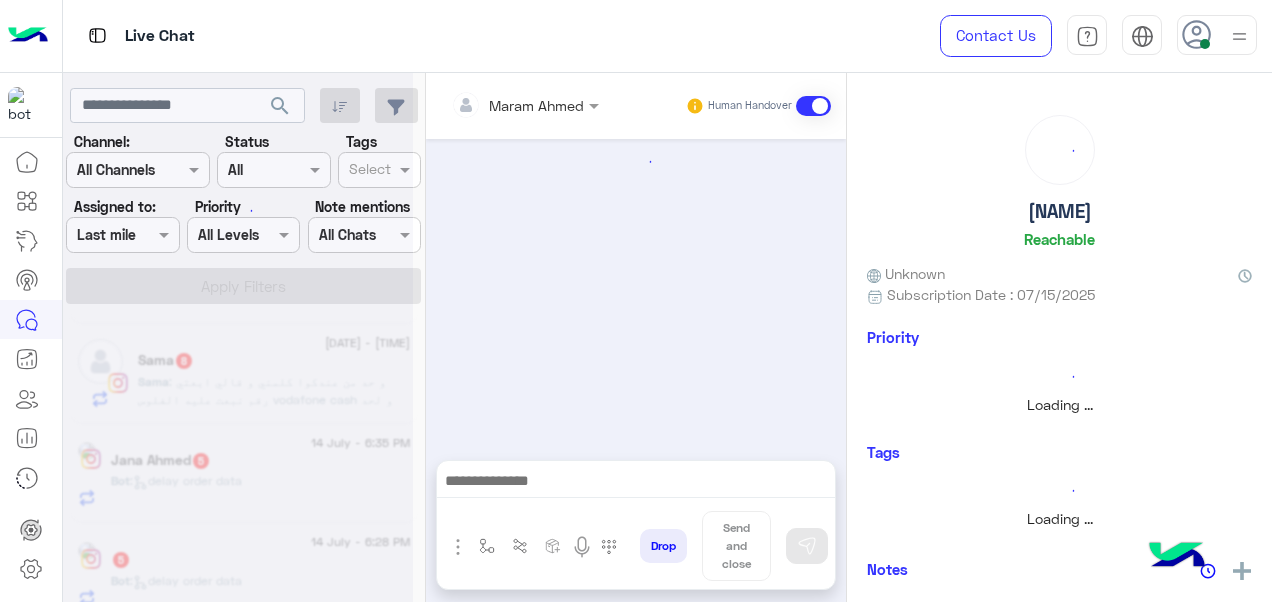 scroll, scrollTop: 0, scrollLeft: 0, axis: both 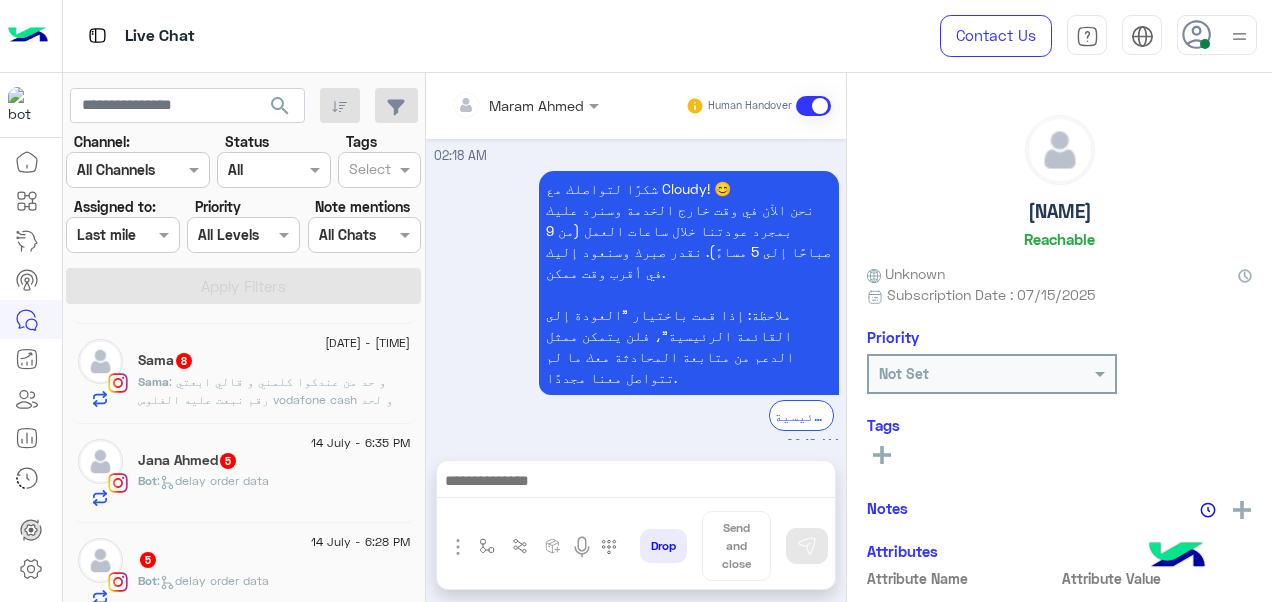 click on "[NAME]  5" 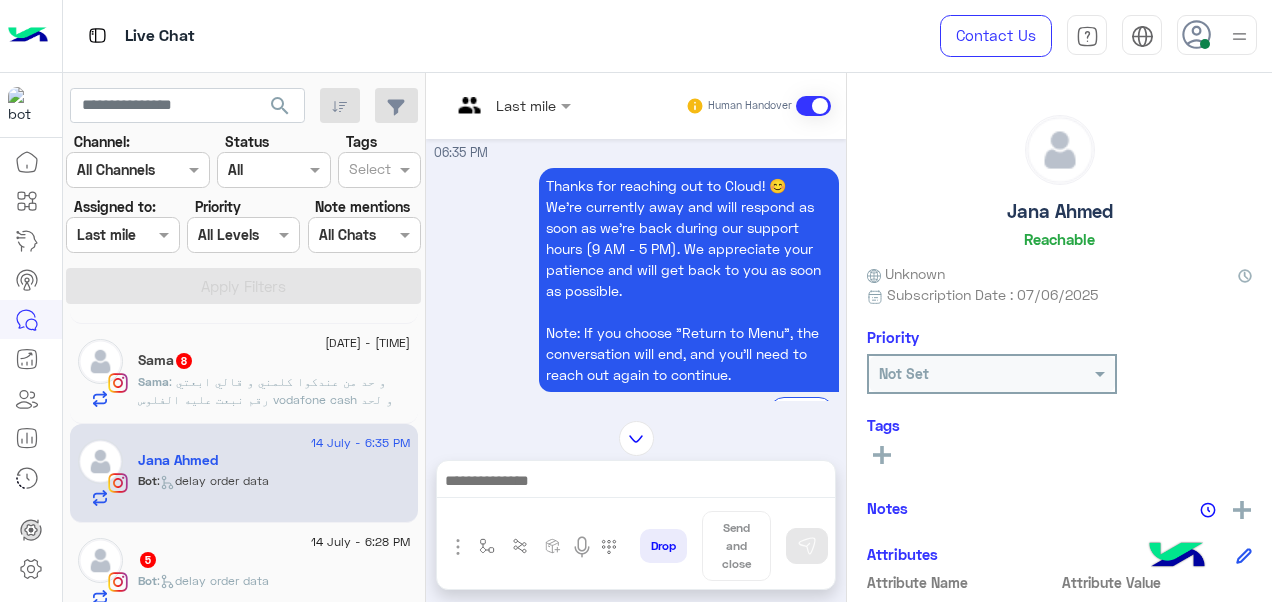 scroll, scrollTop: 888, scrollLeft: 0, axis: vertical 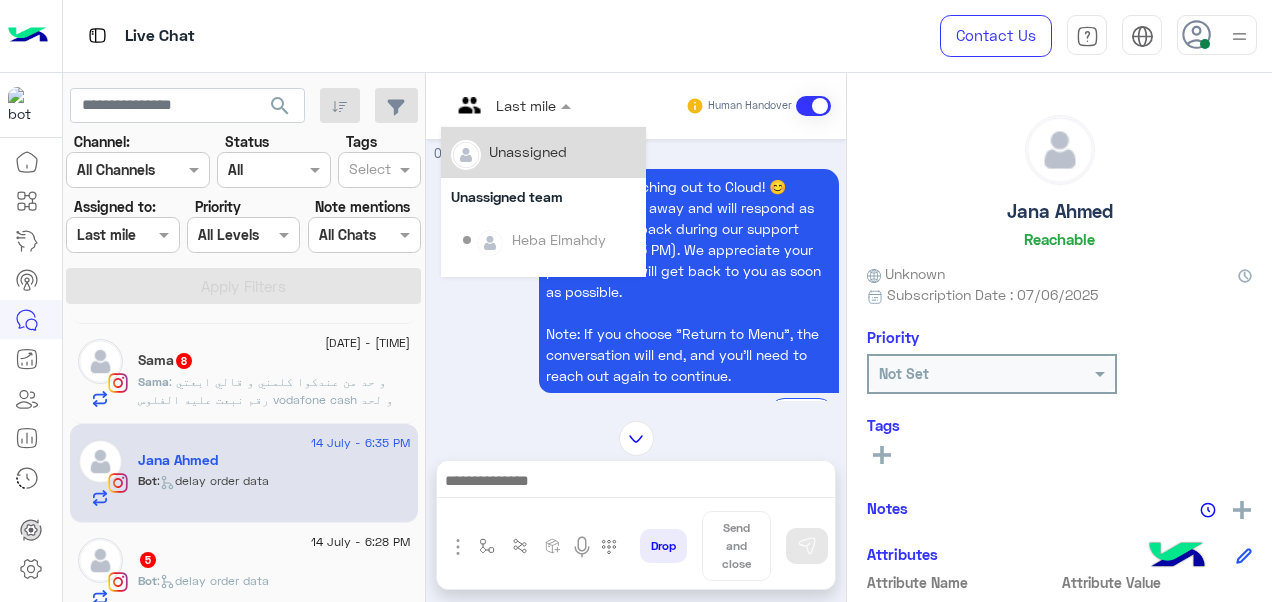 click at bounding box center (511, 104) 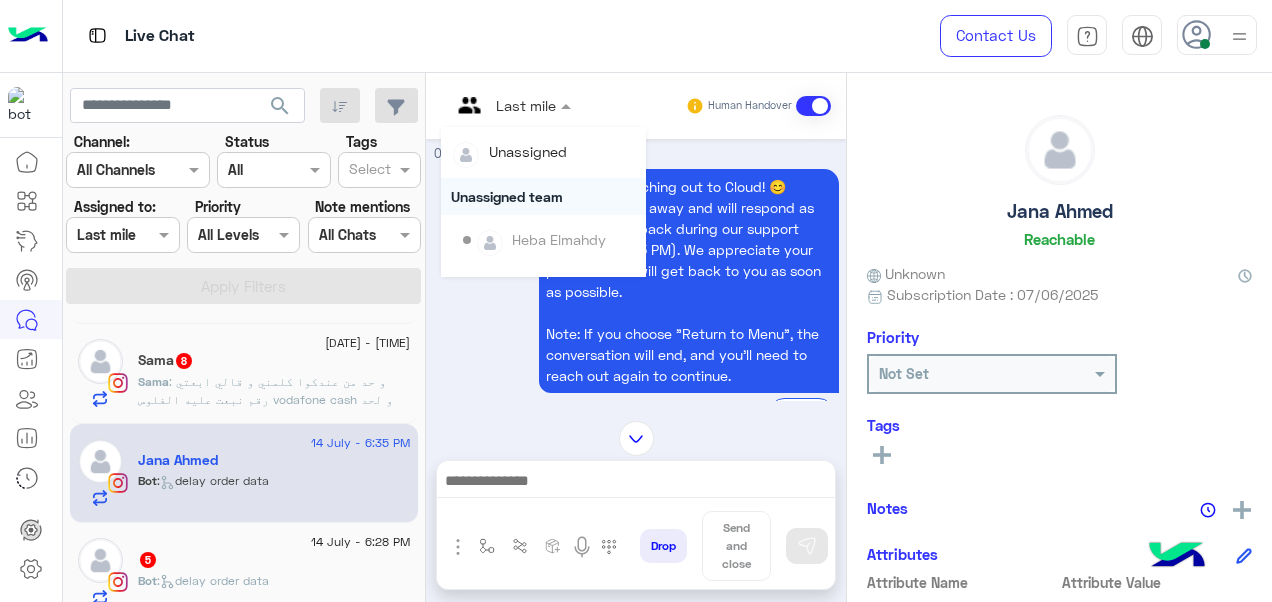 scroll, scrollTop: 354, scrollLeft: 0, axis: vertical 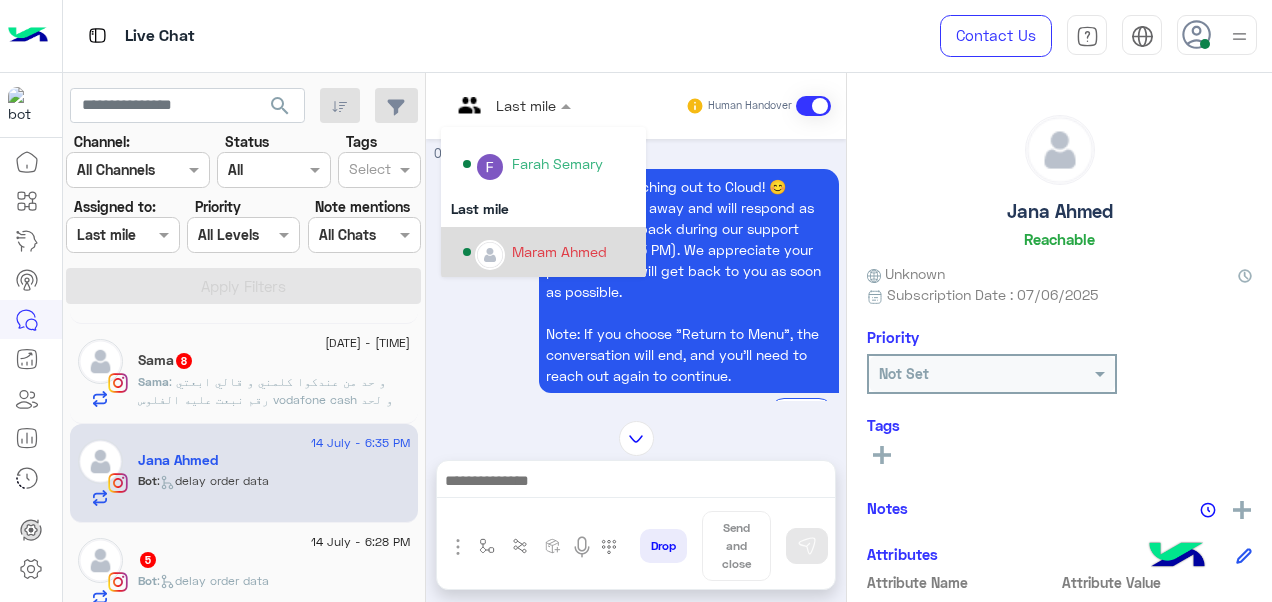 click on "Maram Ahmed" at bounding box center (549, 252) 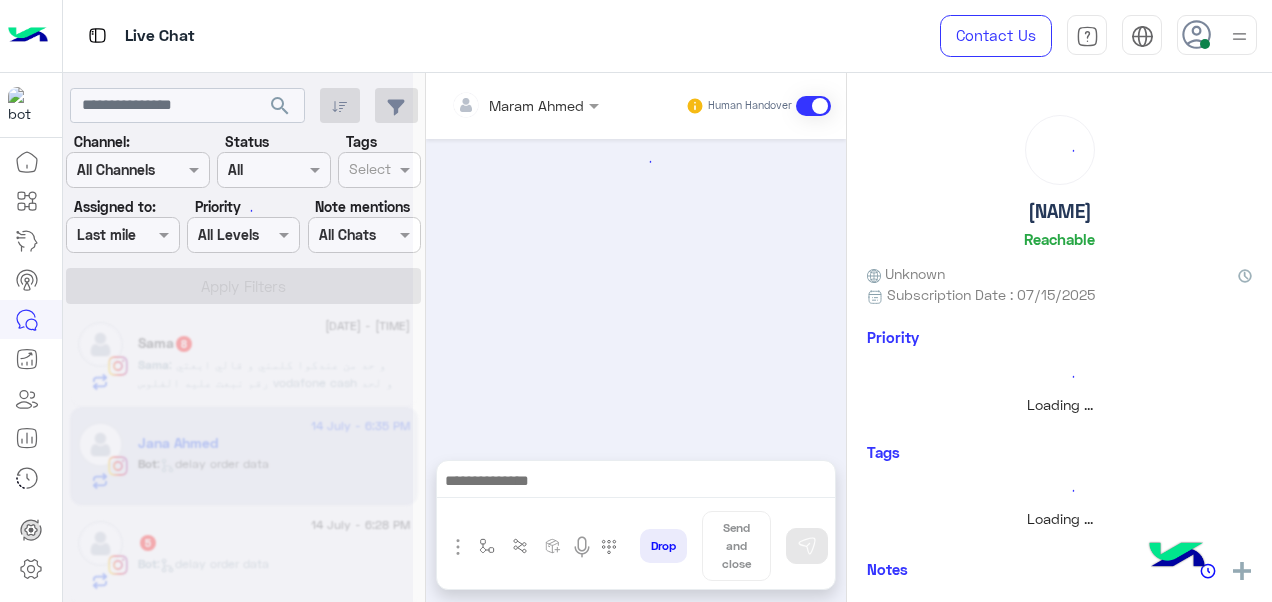 scroll, scrollTop: 0, scrollLeft: 0, axis: both 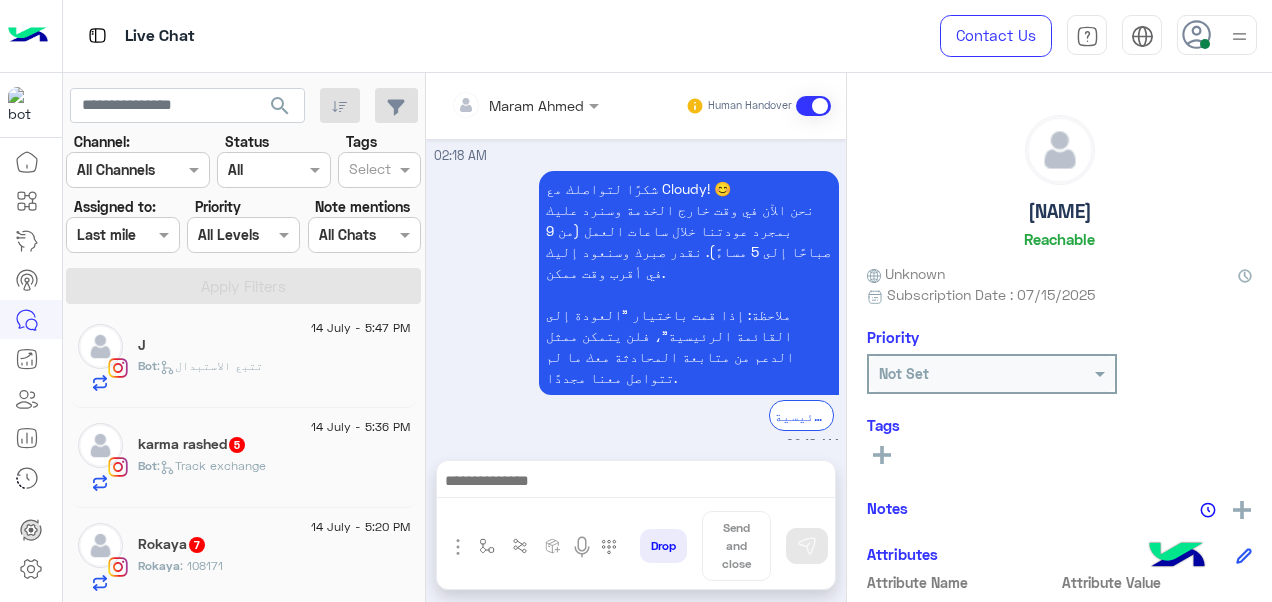 click on "Bot :   Track exchange" 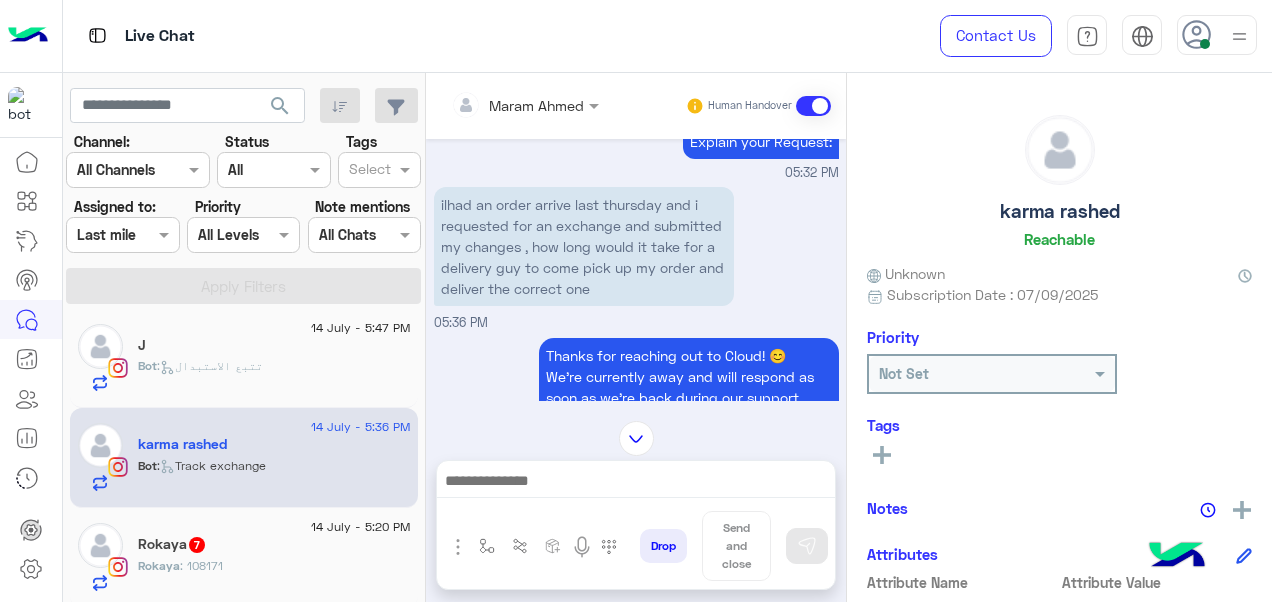 scroll, scrollTop: 602, scrollLeft: 0, axis: vertical 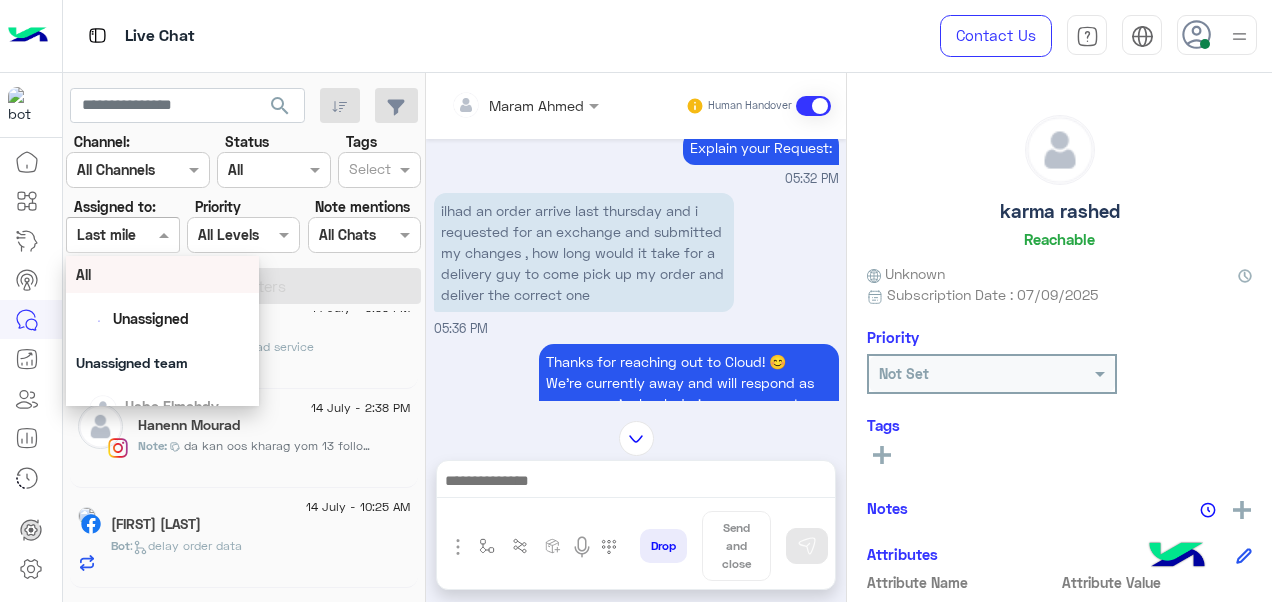click on "Assigned on Last mile" at bounding box center (122, 235) 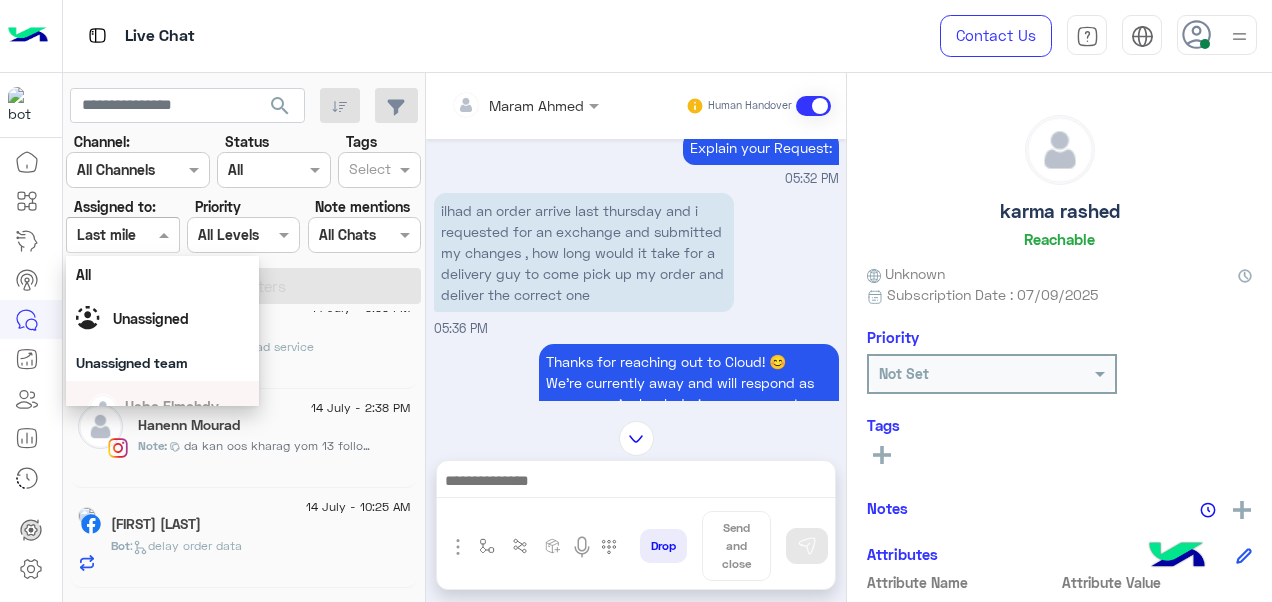 scroll, scrollTop: 392, scrollLeft: 0, axis: vertical 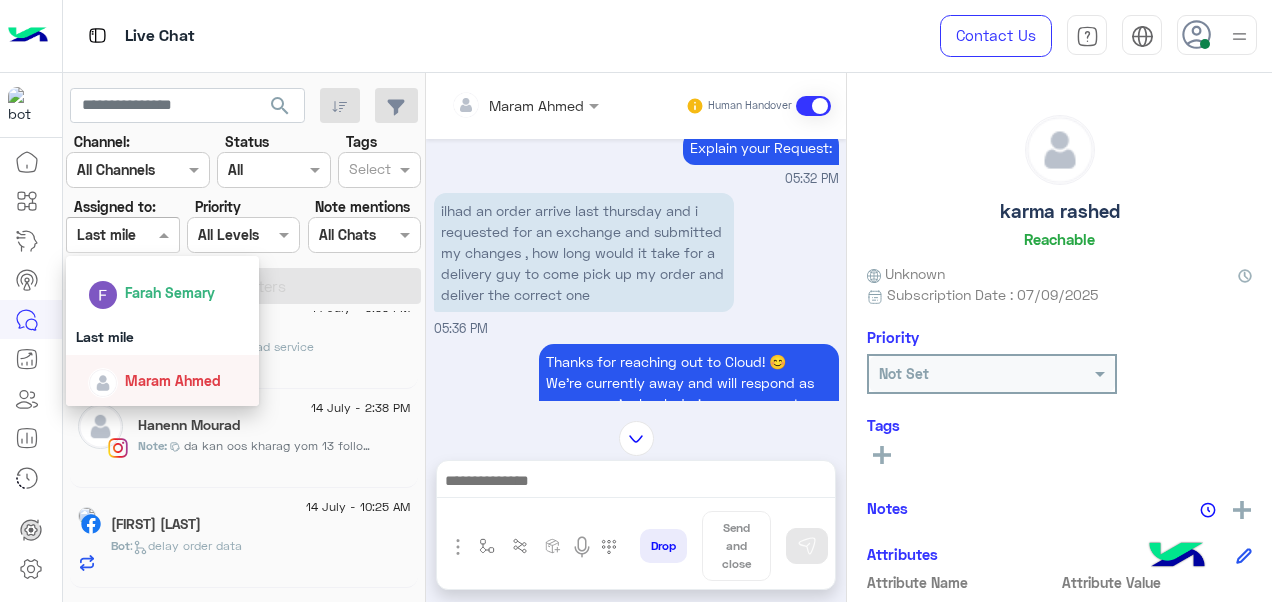 click on "Maram Ahmed" at bounding box center (173, 380) 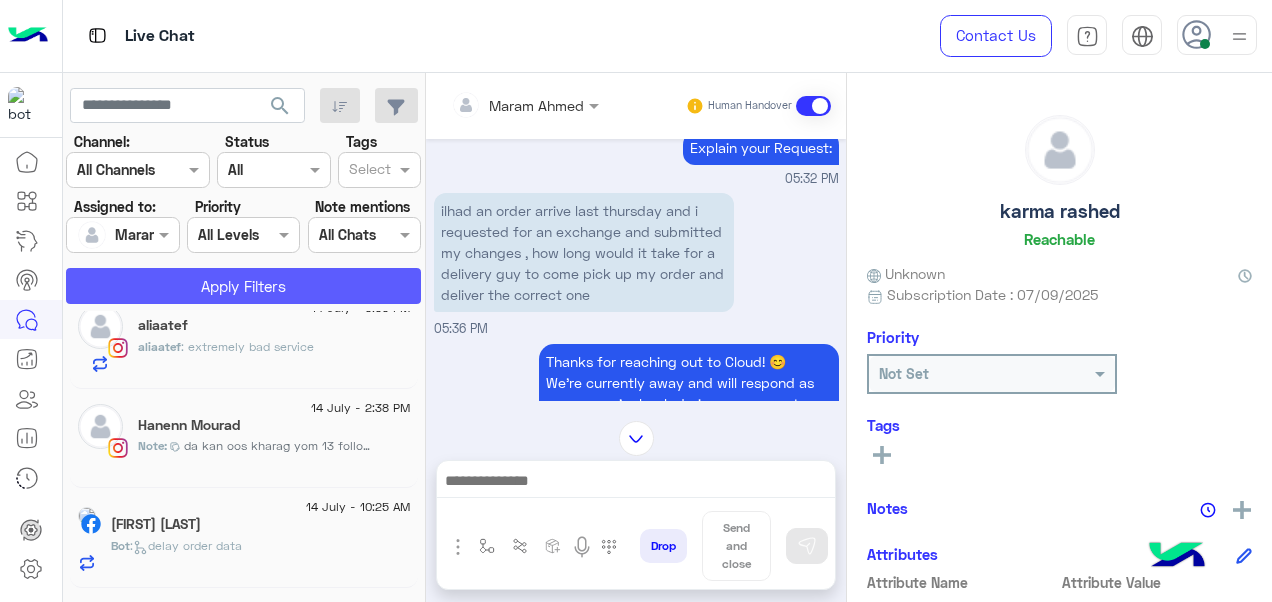 click on "Apply Filters" 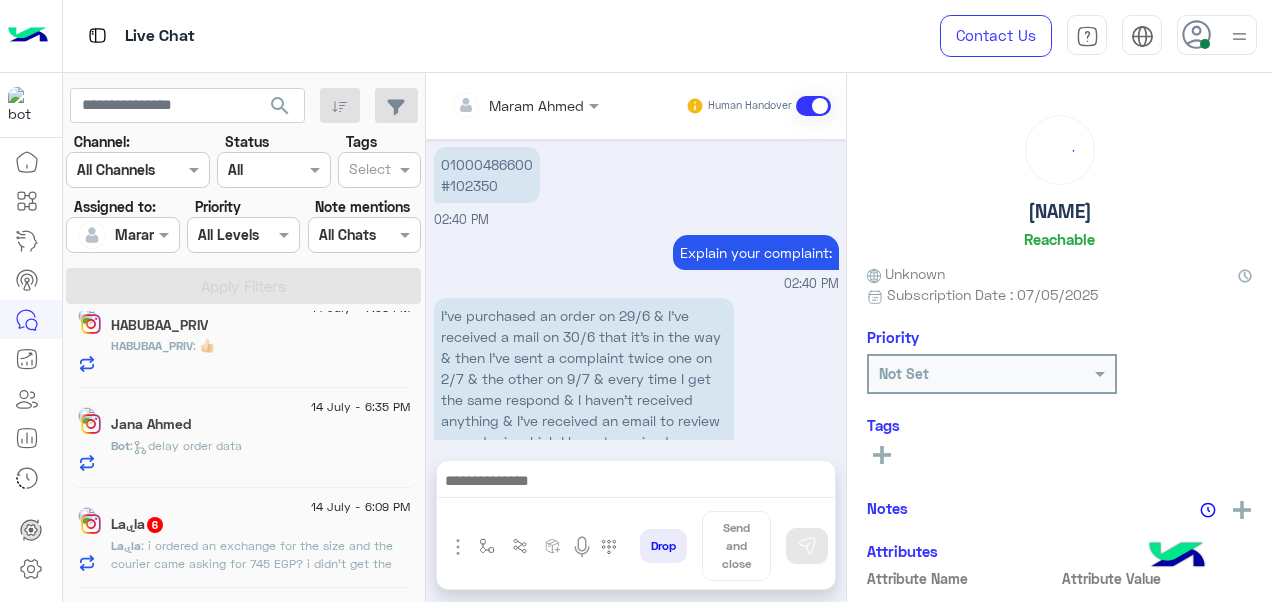 scroll, scrollTop: 1047, scrollLeft: 0, axis: vertical 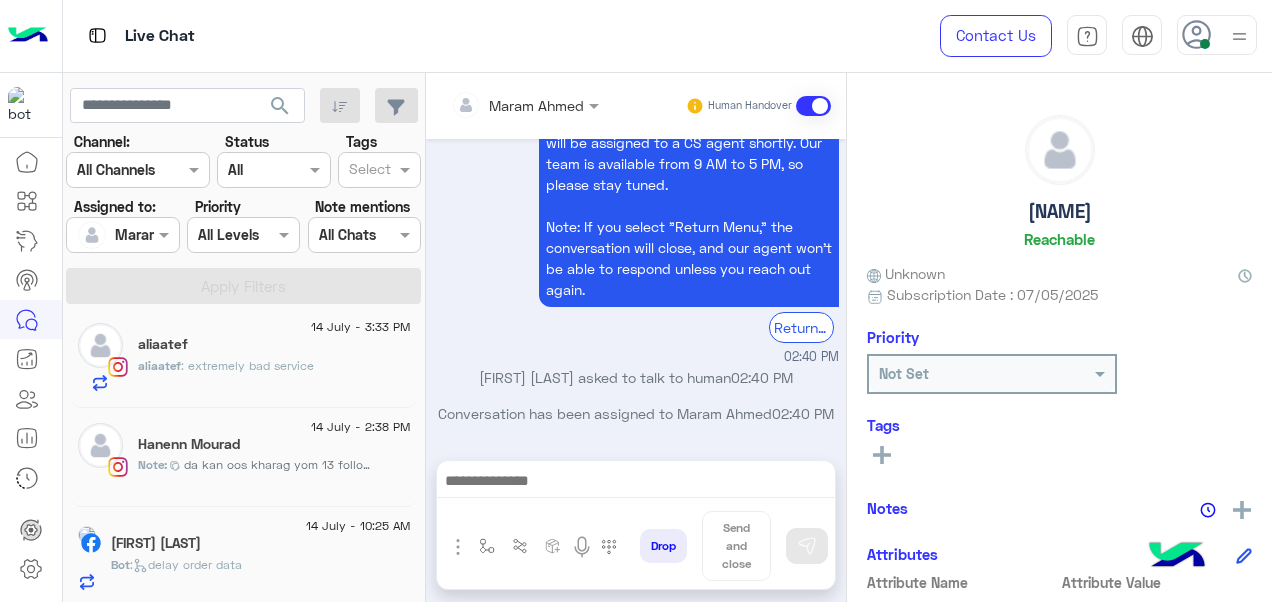 click on "da kan oos kharag yom 13 follow up maa mylerz ywsal darouri" 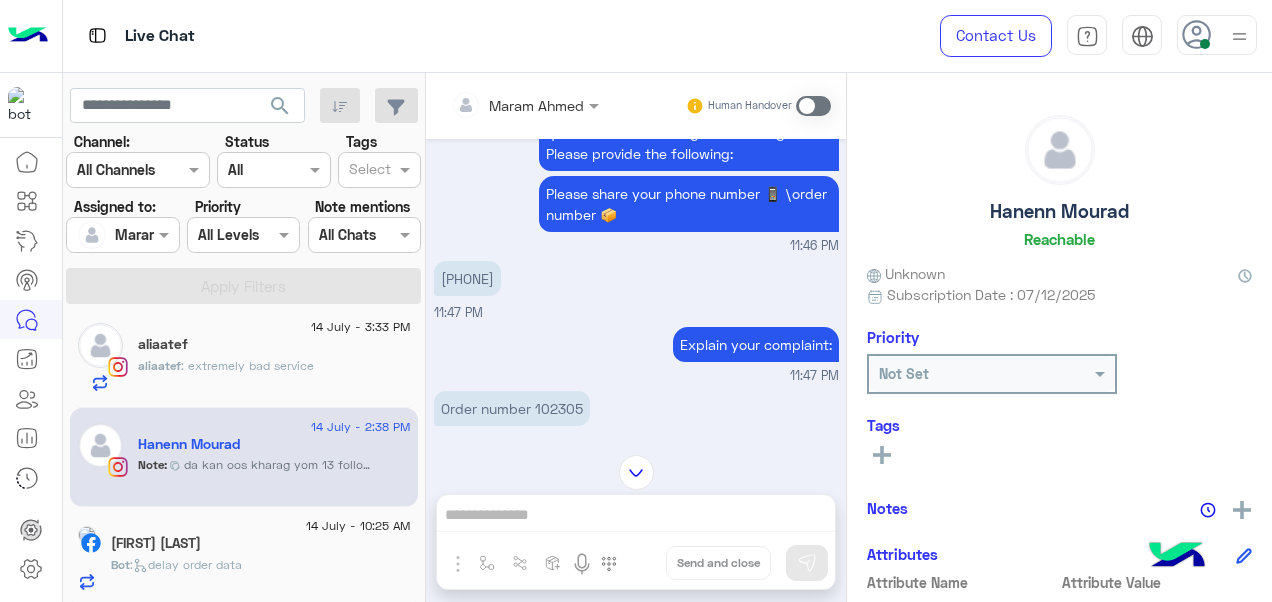 scroll, scrollTop: 165, scrollLeft: 0, axis: vertical 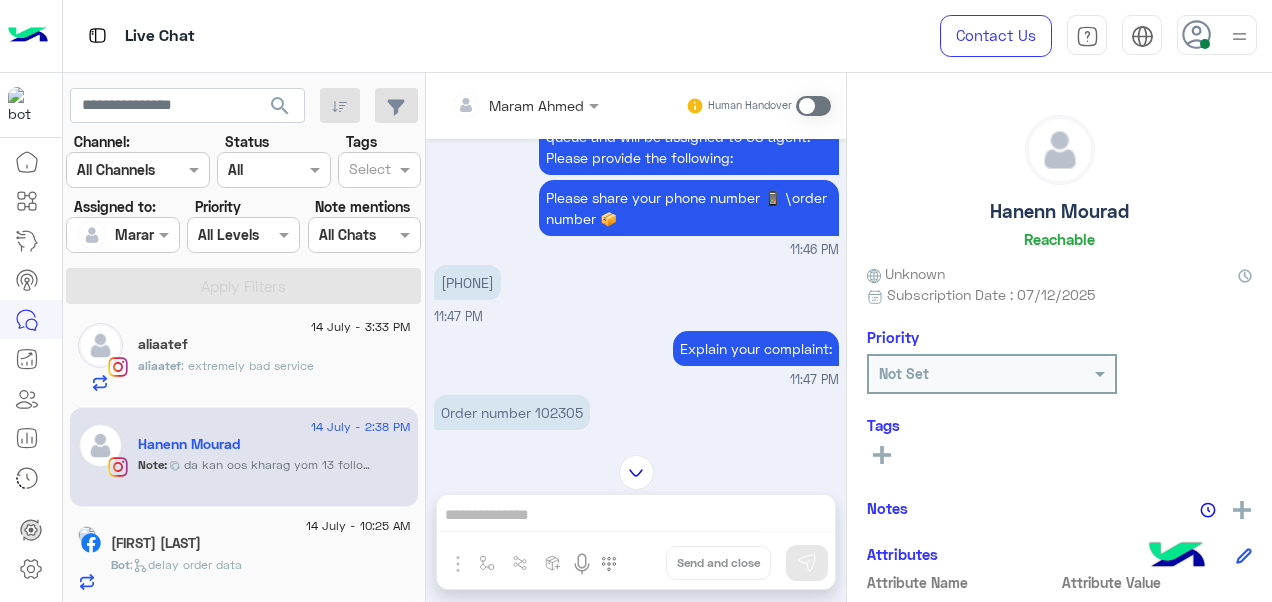 click on "Order number 102305" at bounding box center (512, 412) 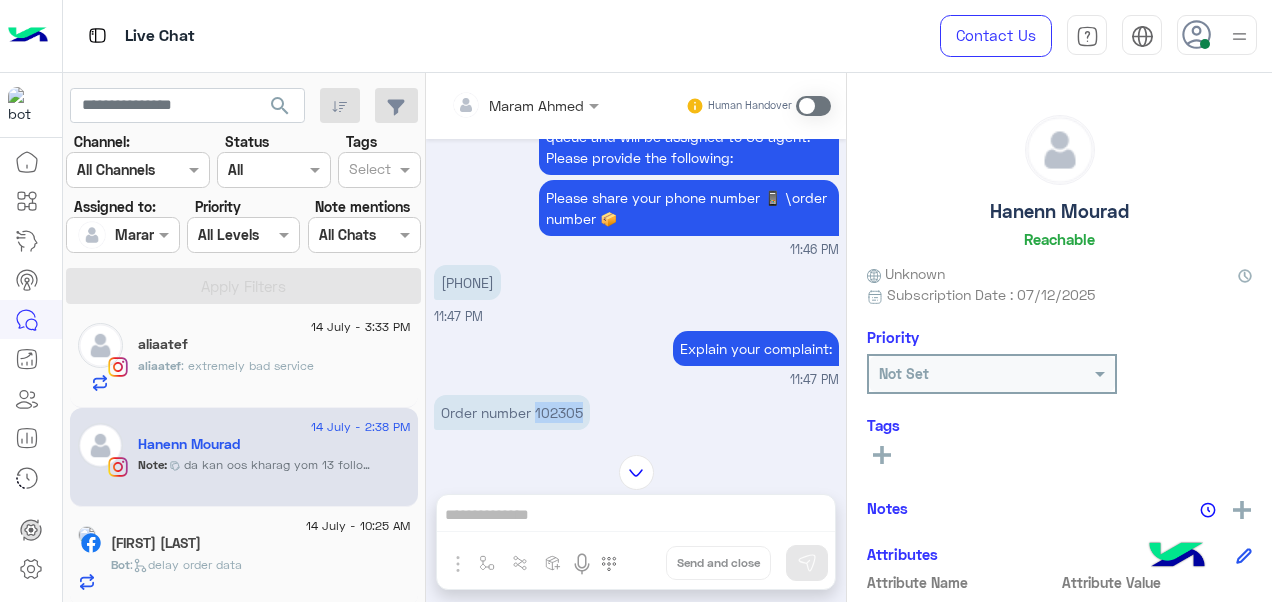 click on "Order number 102305" at bounding box center [512, 412] 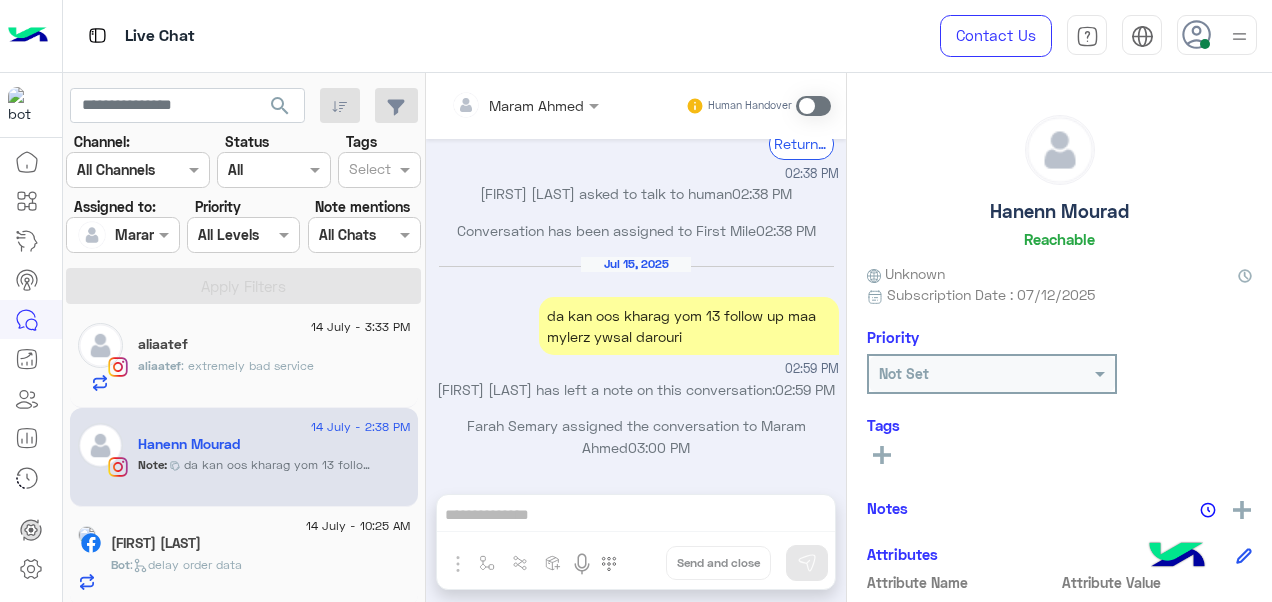 scroll, scrollTop: 1910, scrollLeft: 0, axis: vertical 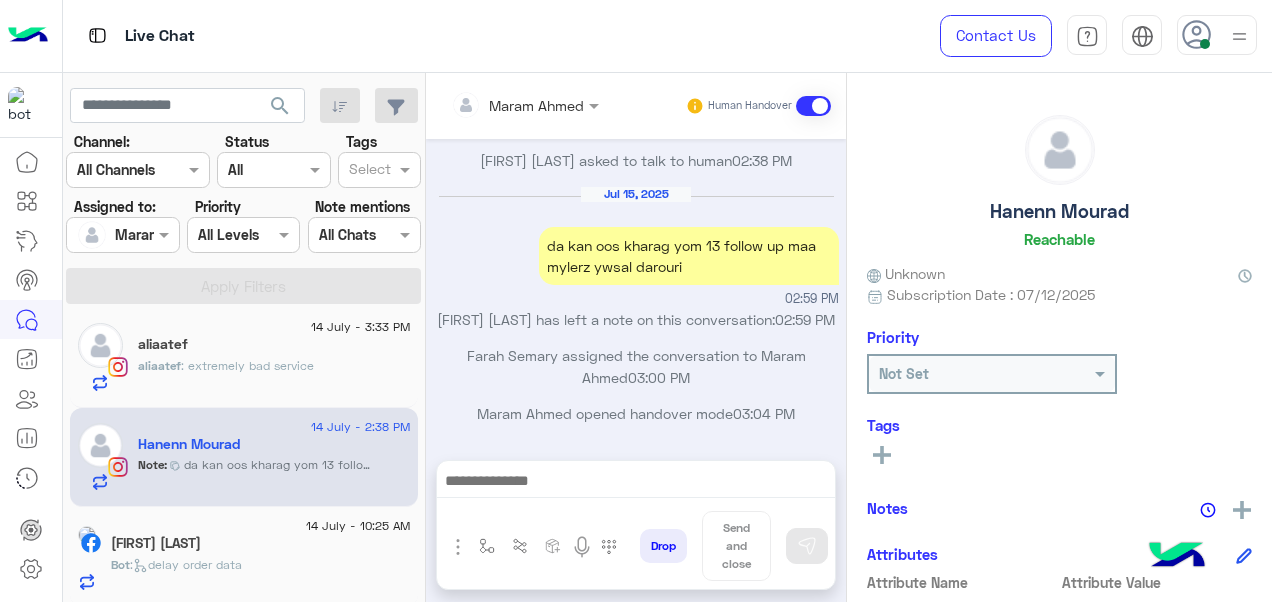 click at bounding box center [636, 483] 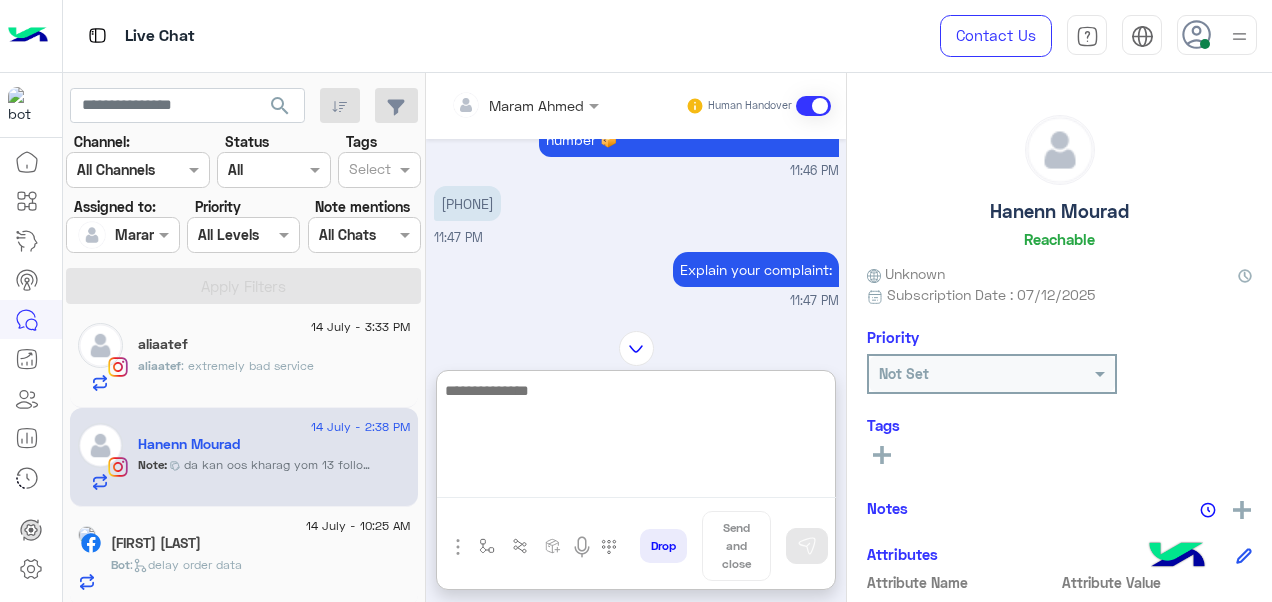 scroll, scrollTop: 390, scrollLeft: 0, axis: vertical 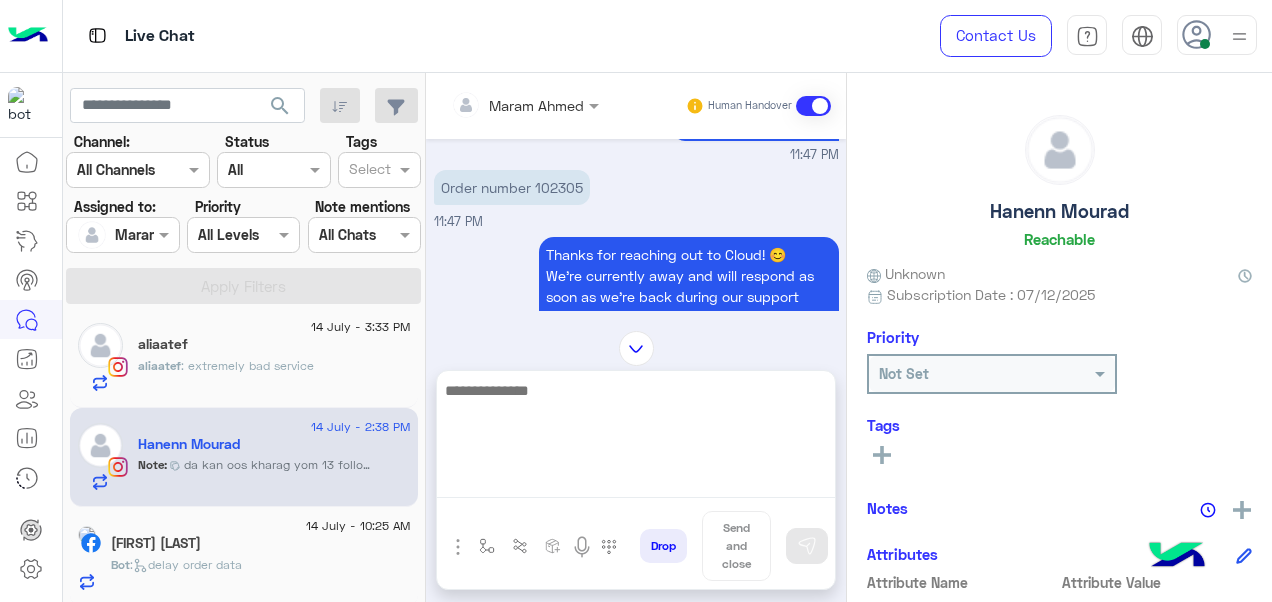 click on "Order number 102305" at bounding box center [512, 187] 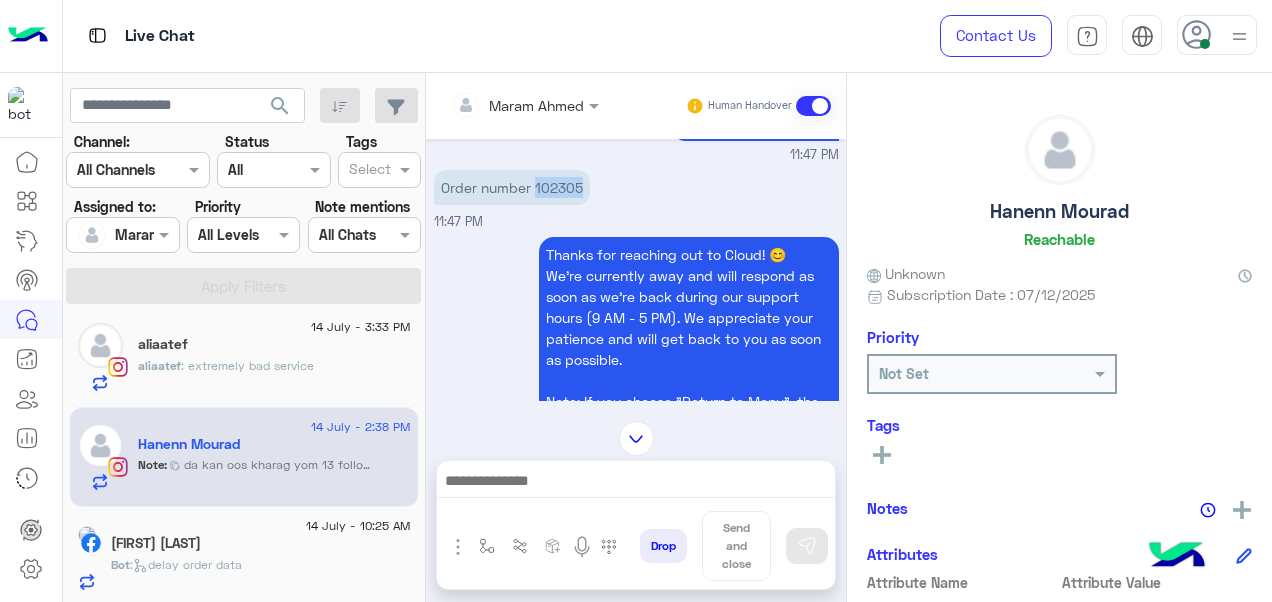 click on "Order number 102305" at bounding box center (512, 187) 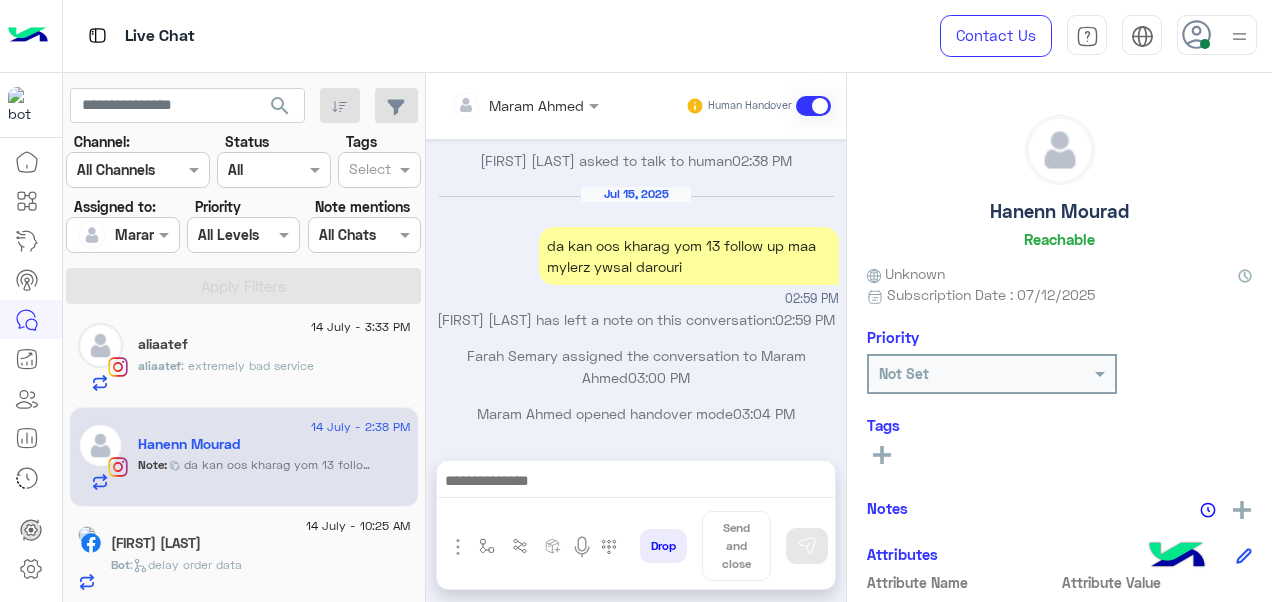 scroll, scrollTop: 1980, scrollLeft: 0, axis: vertical 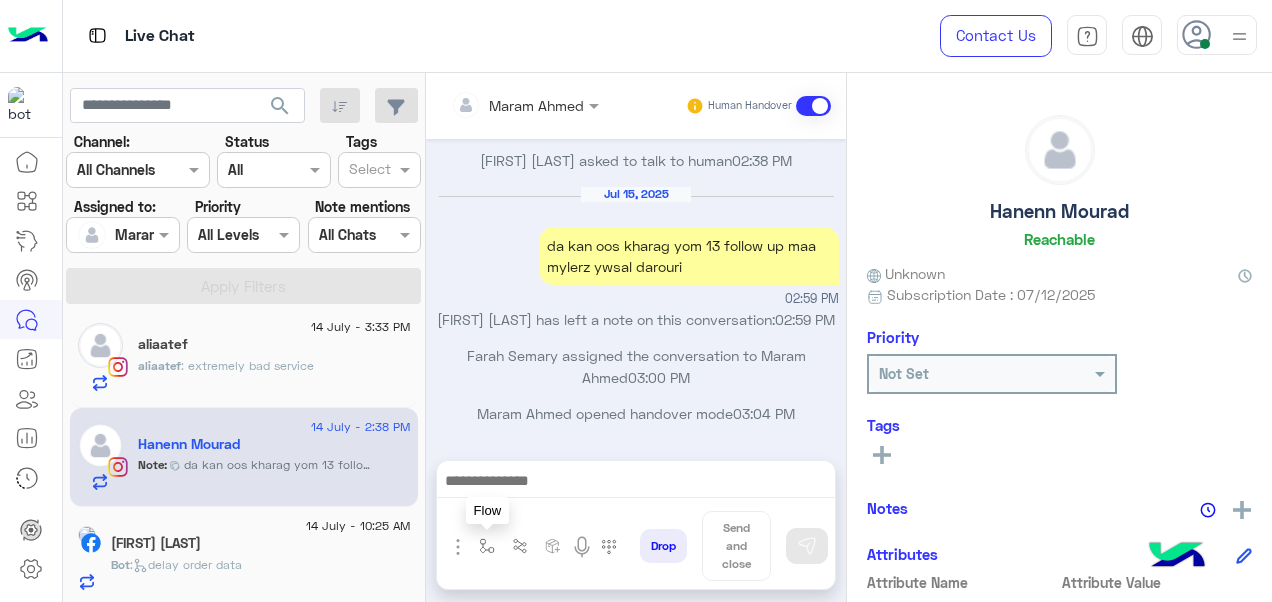 click at bounding box center (487, 546) 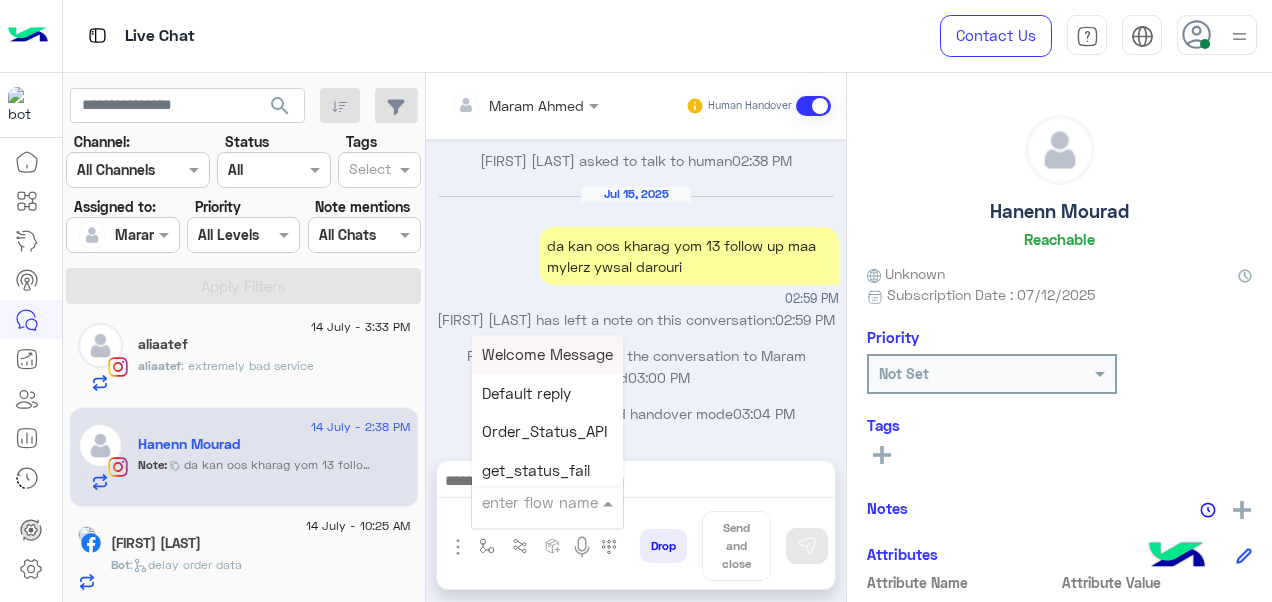 click on "enter flow name" at bounding box center [540, 502] 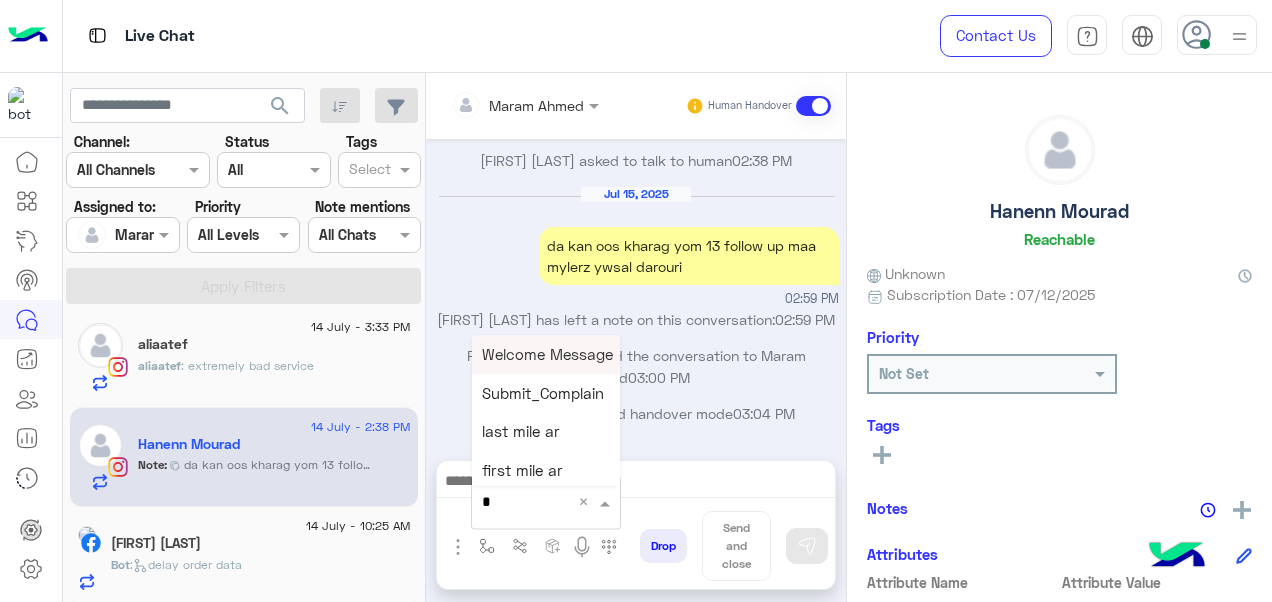 type on "*" 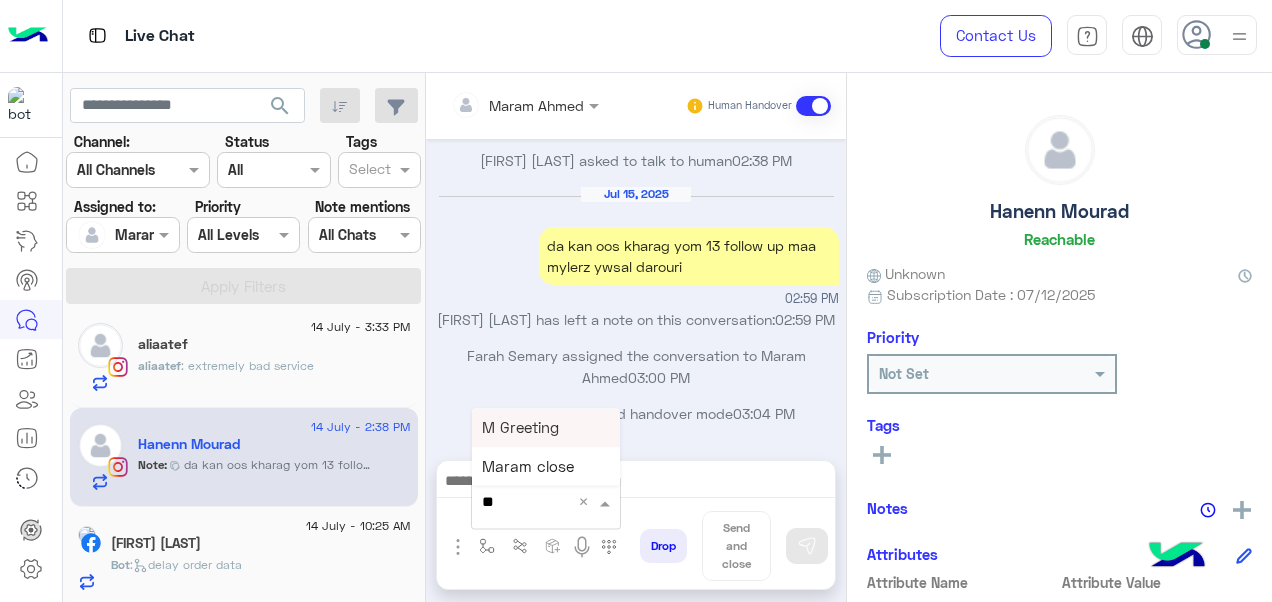 click on "M Greeting" at bounding box center (520, 427) 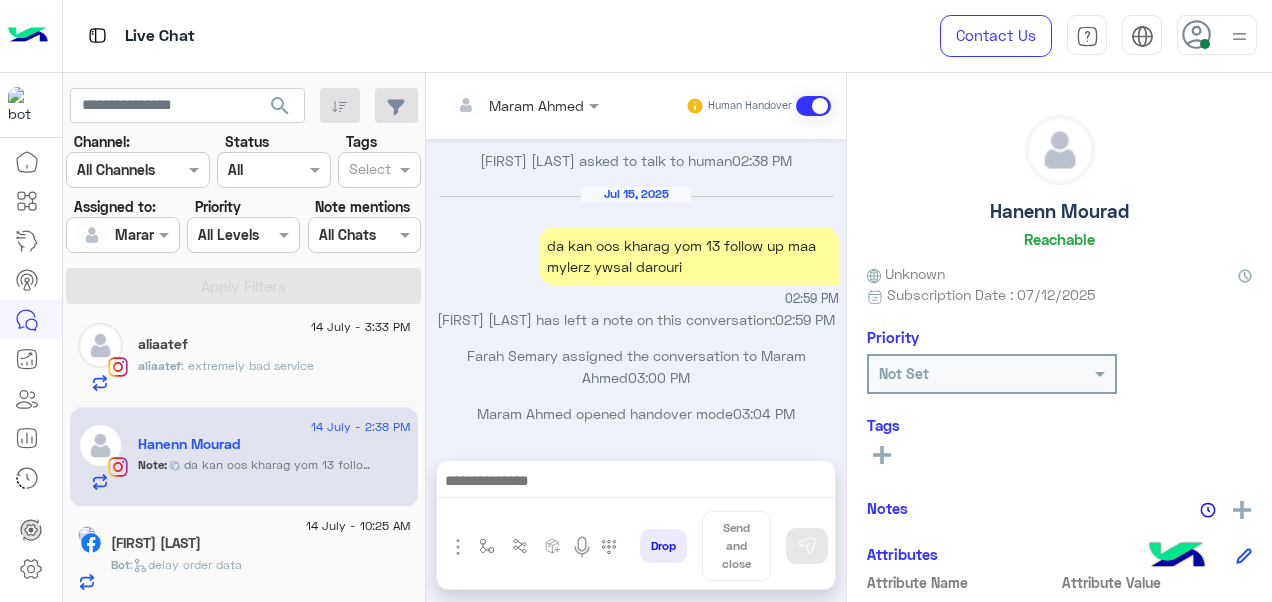 type on "**********" 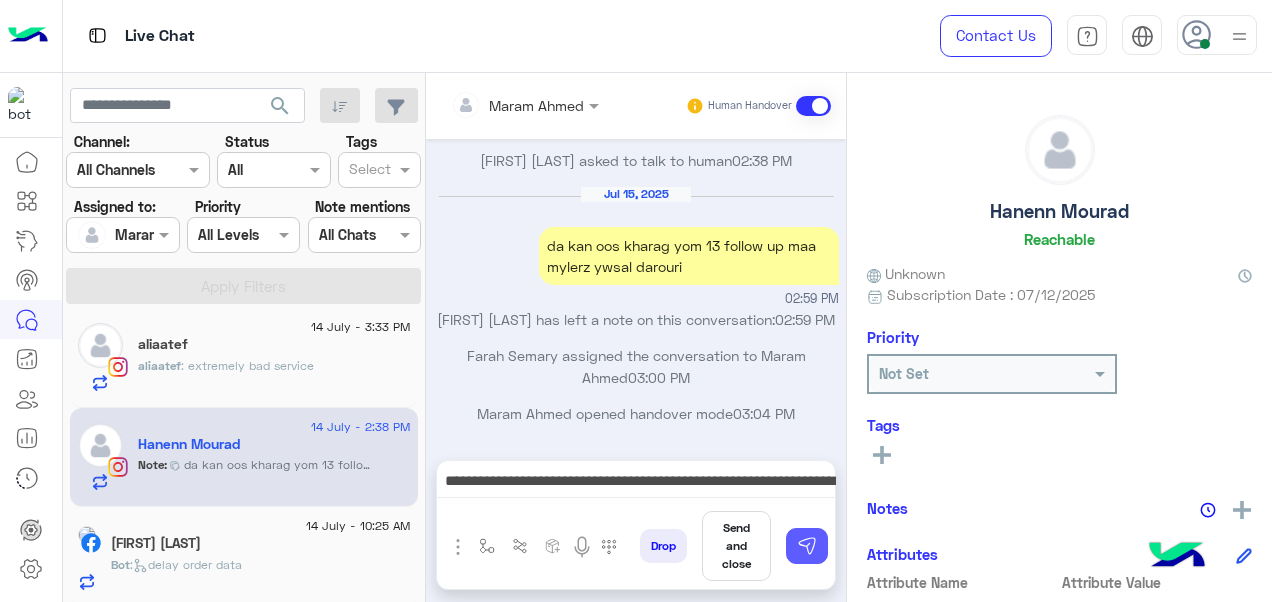 click at bounding box center (807, 546) 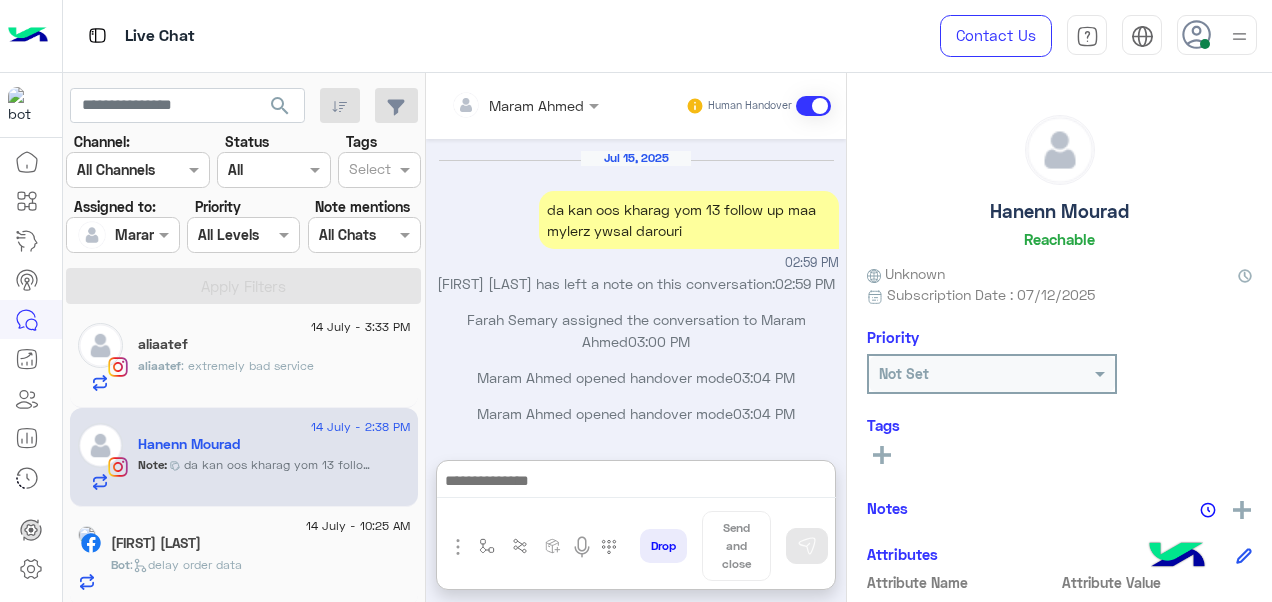 click at bounding box center [636, 483] 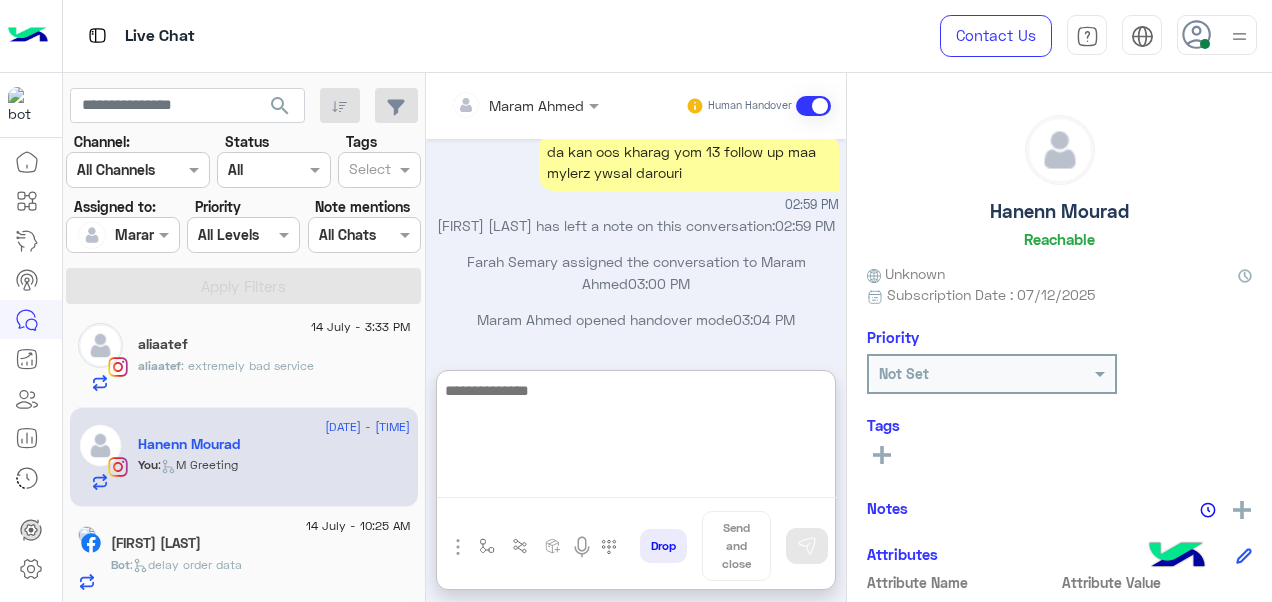 scroll, scrollTop: 2228, scrollLeft: 0, axis: vertical 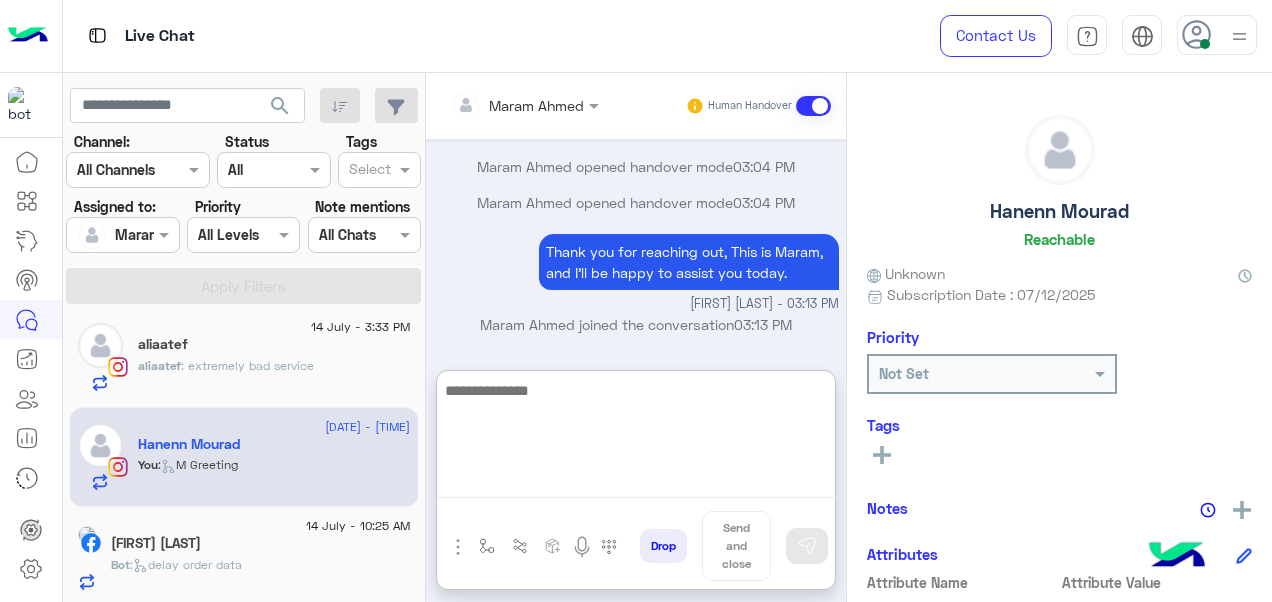 paste on "**********" 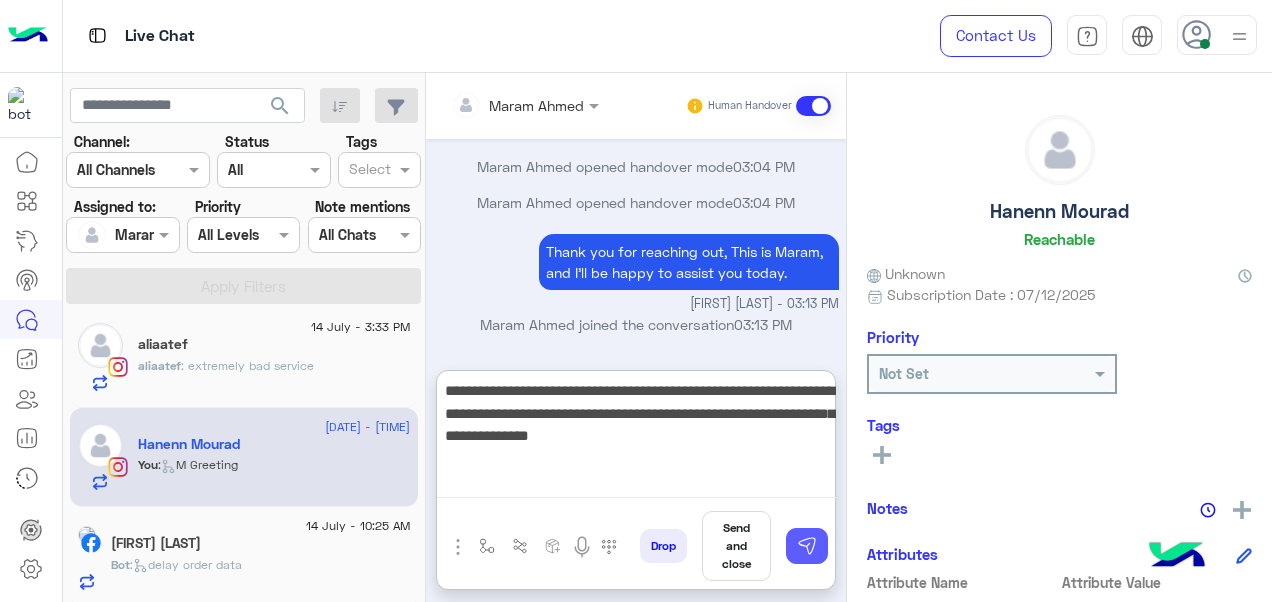 type on "**********" 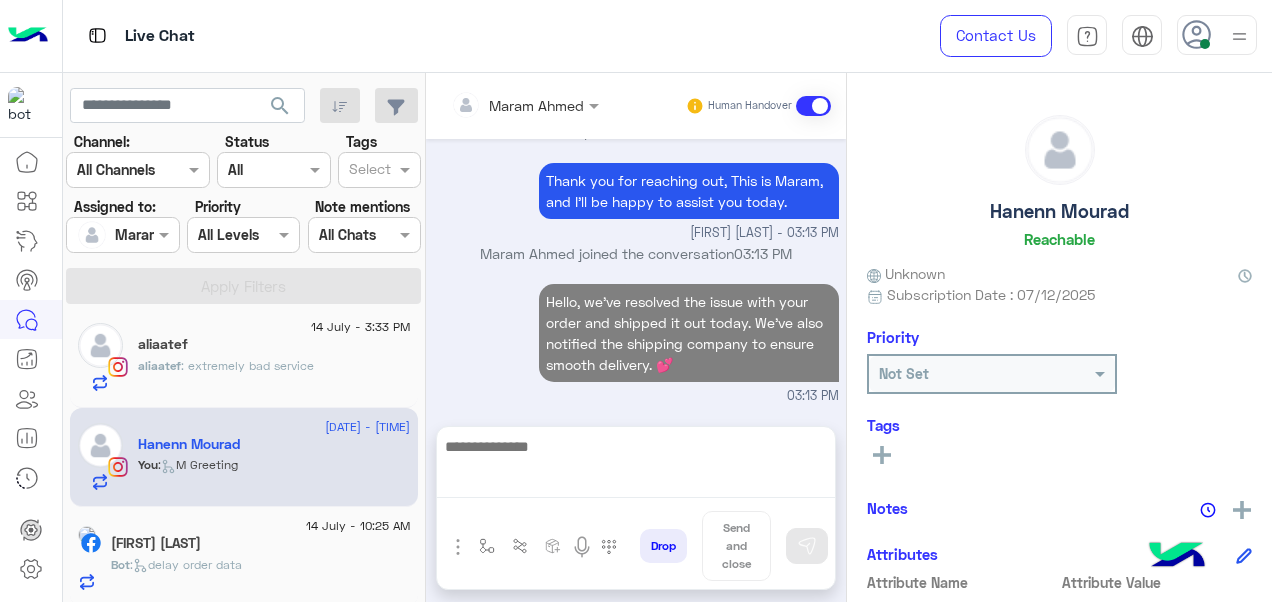 scroll, scrollTop: 2264, scrollLeft: 0, axis: vertical 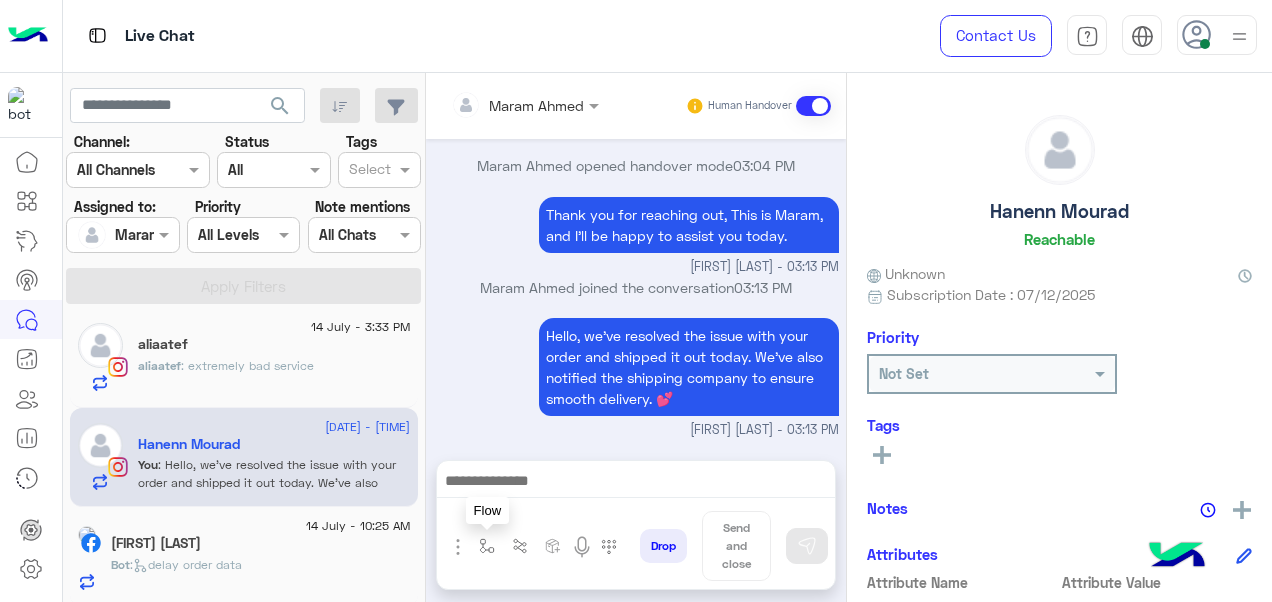 click at bounding box center (487, 546) 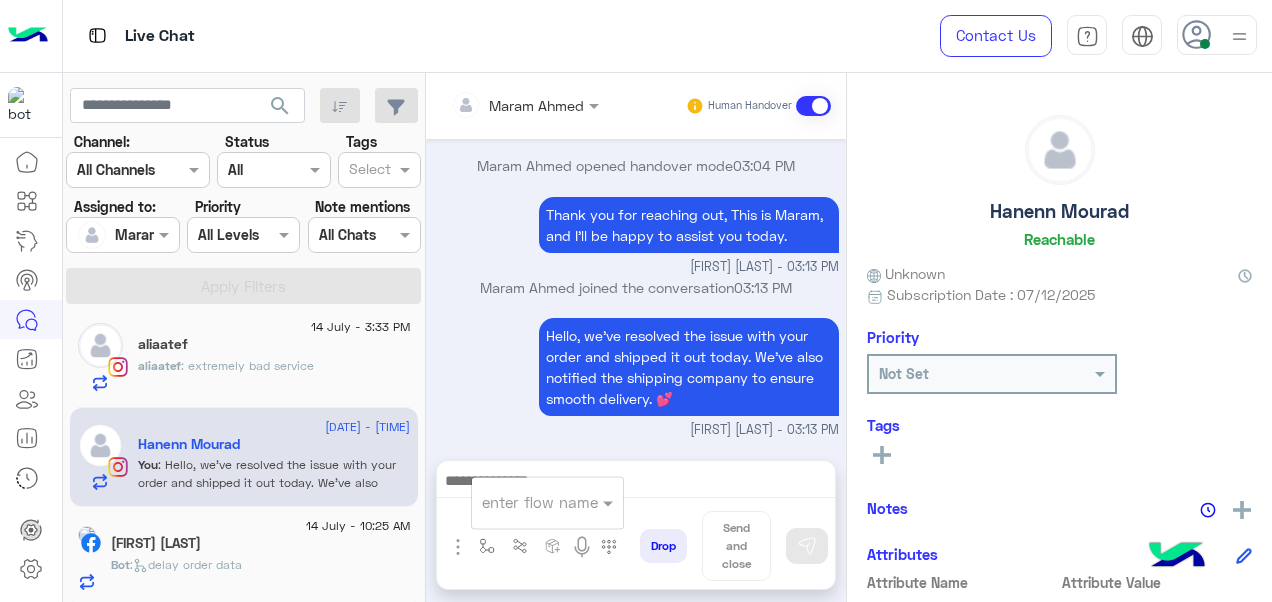 click at bounding box center [523, 502] 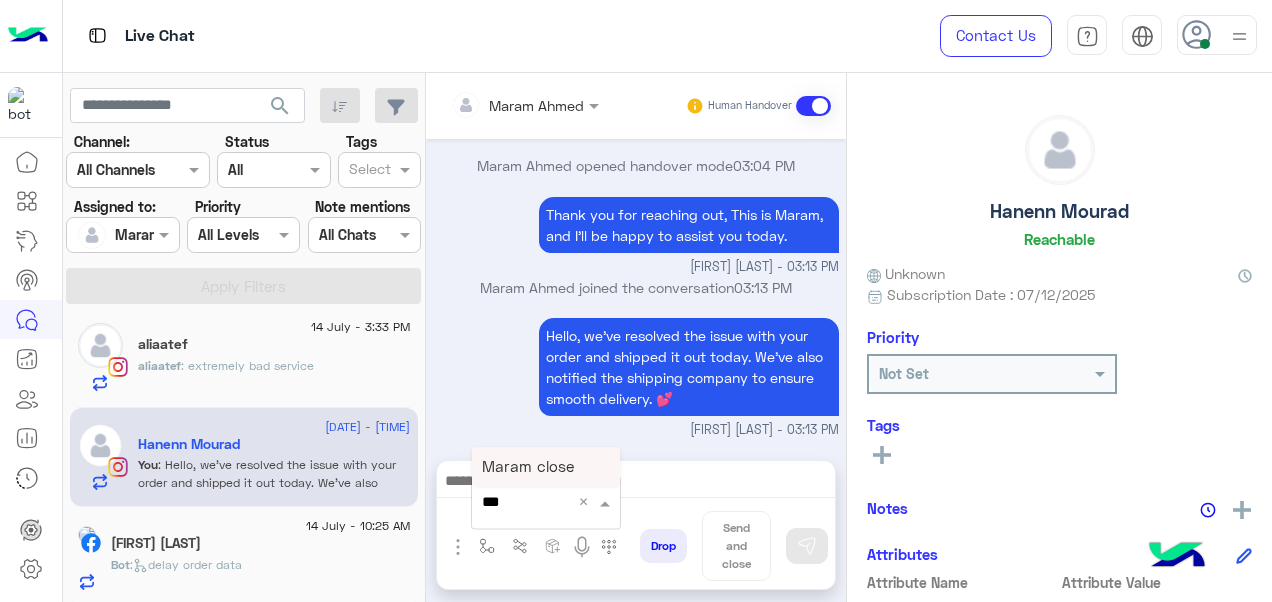 type on "****" 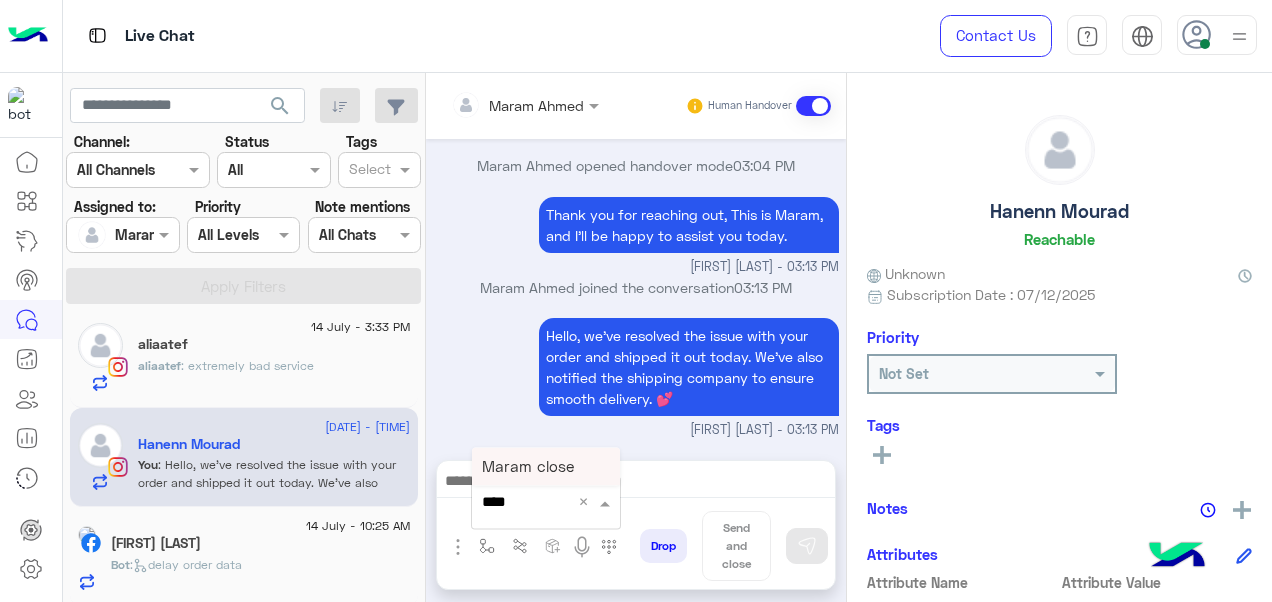 click on "Maram close" at bounding box center (528, 466) 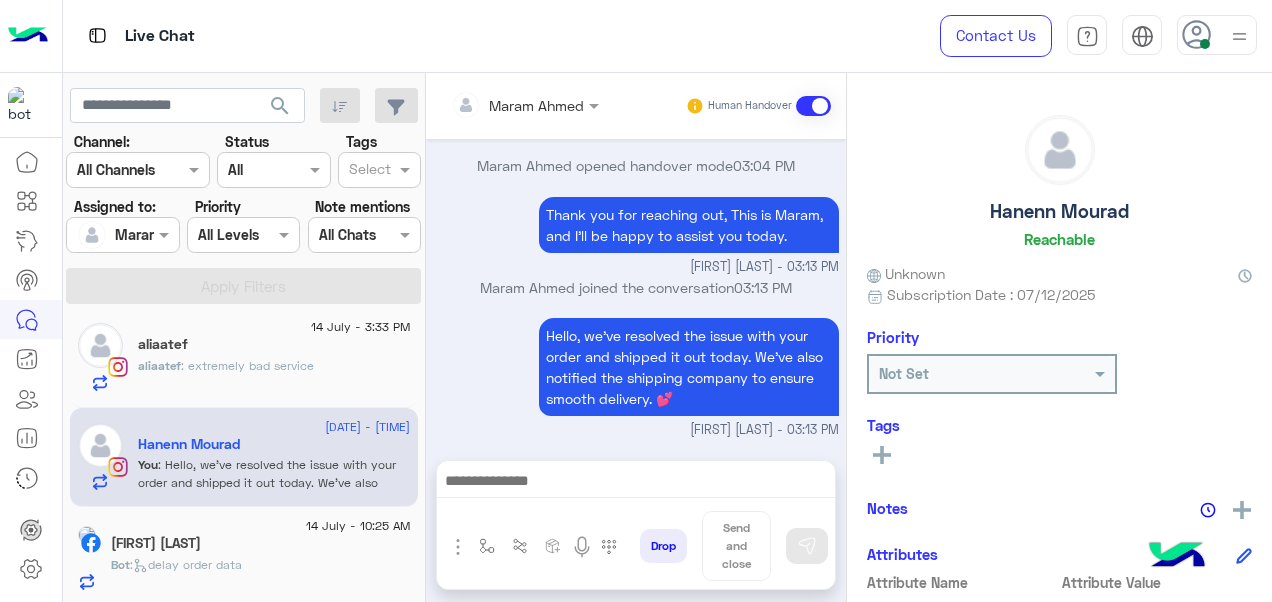 type on "**********" 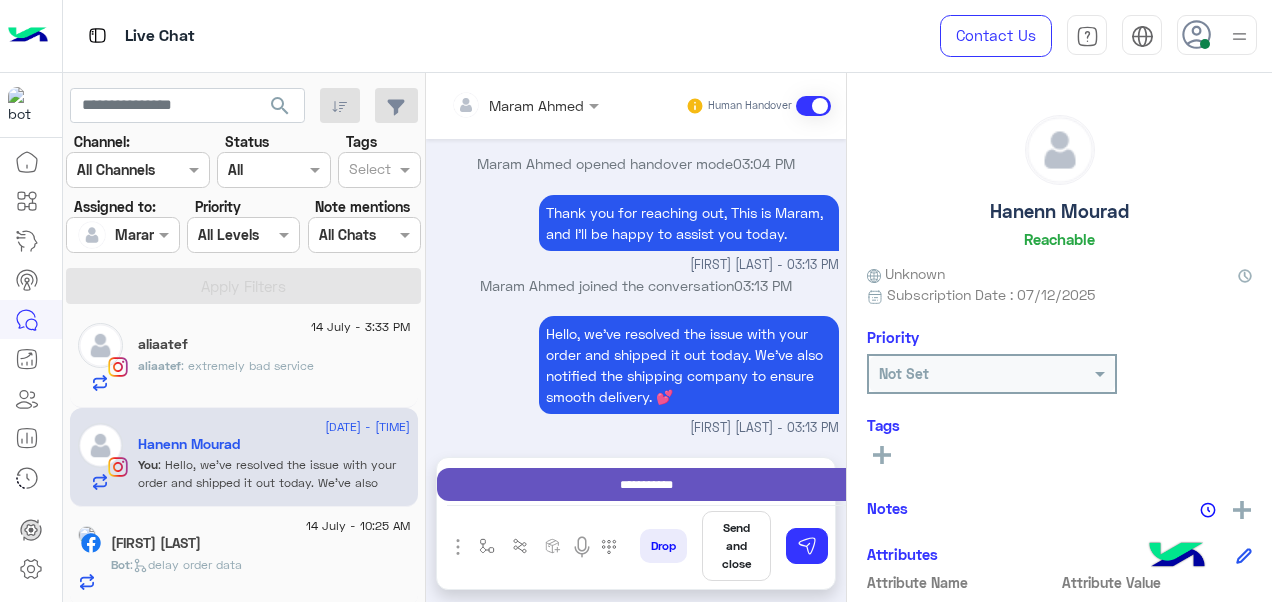 scroll, scrollTop: 2267, scrollLeft: 0, axis: vertical 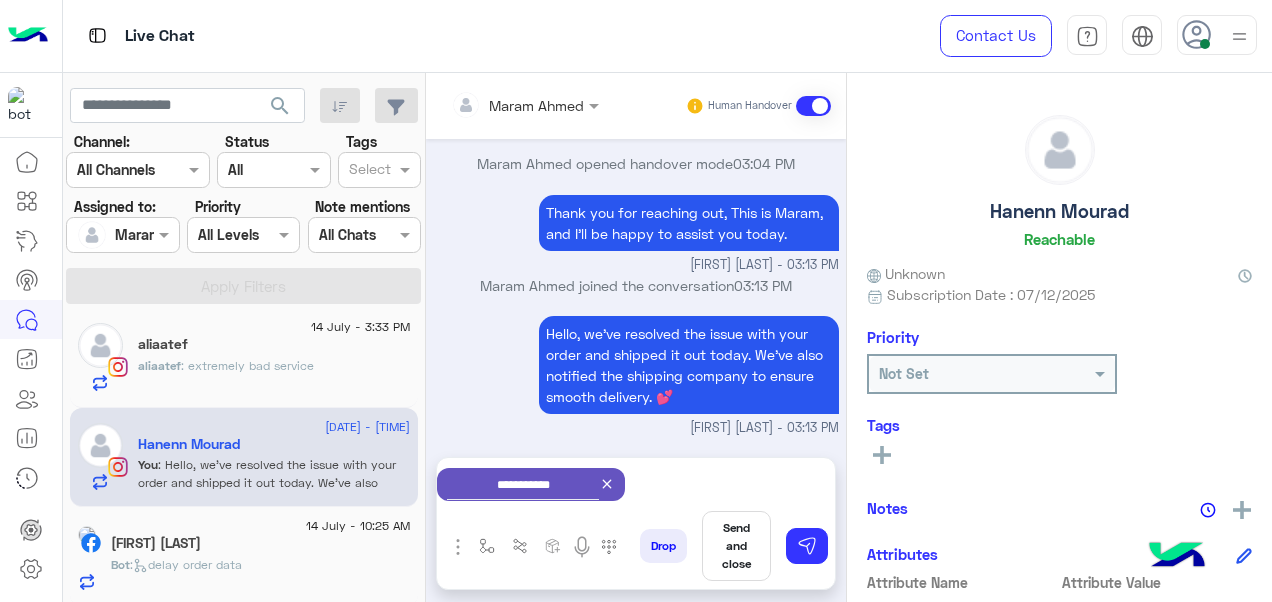click on "Send and close" at bounding box center [736, 546] 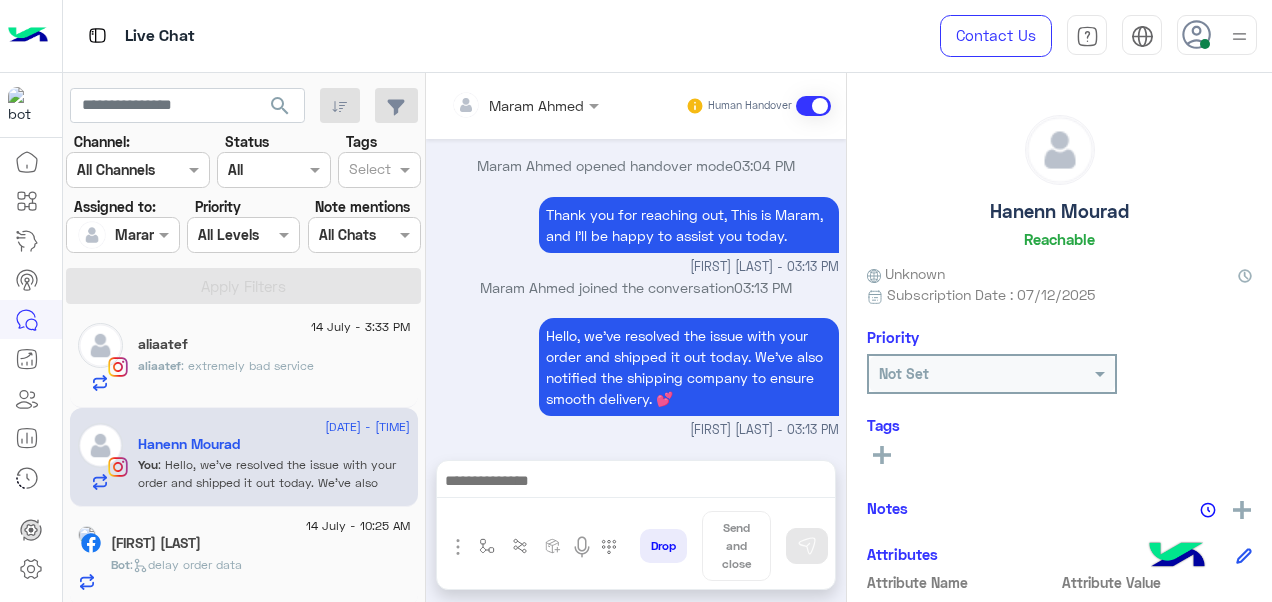 scroll, scrollTop: 2267, scrollLeft: 0, axis: vertical 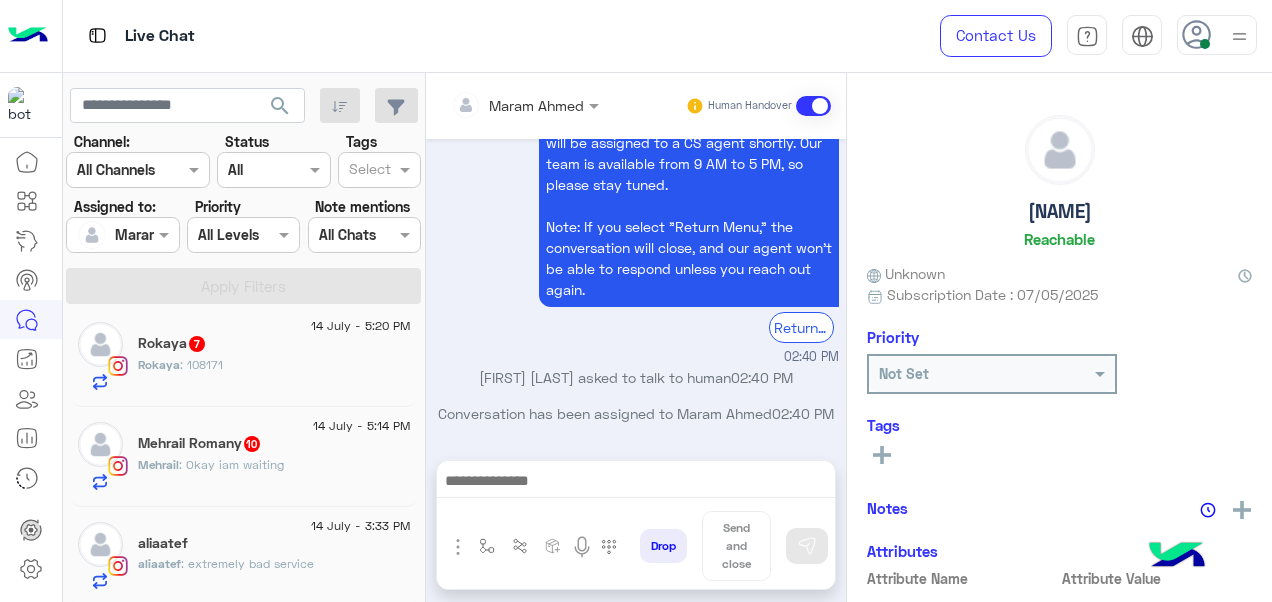 click on ": Okay iam waiting" 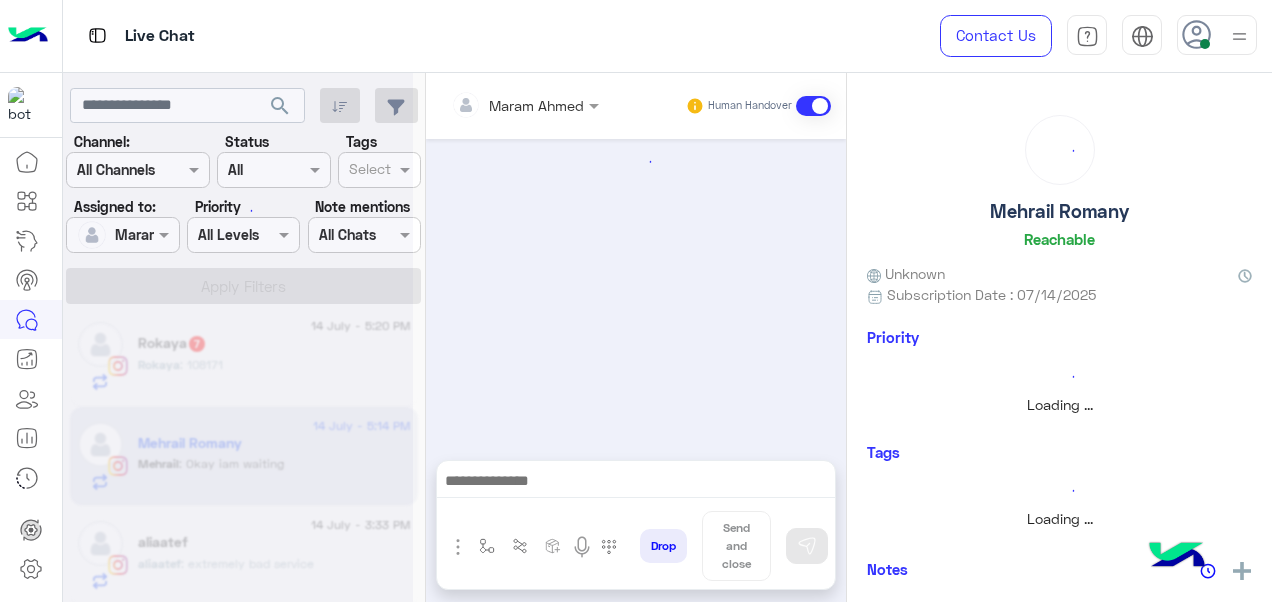 scroll, scrollTop: 1106, scrollLeft: 0, axis: vertical 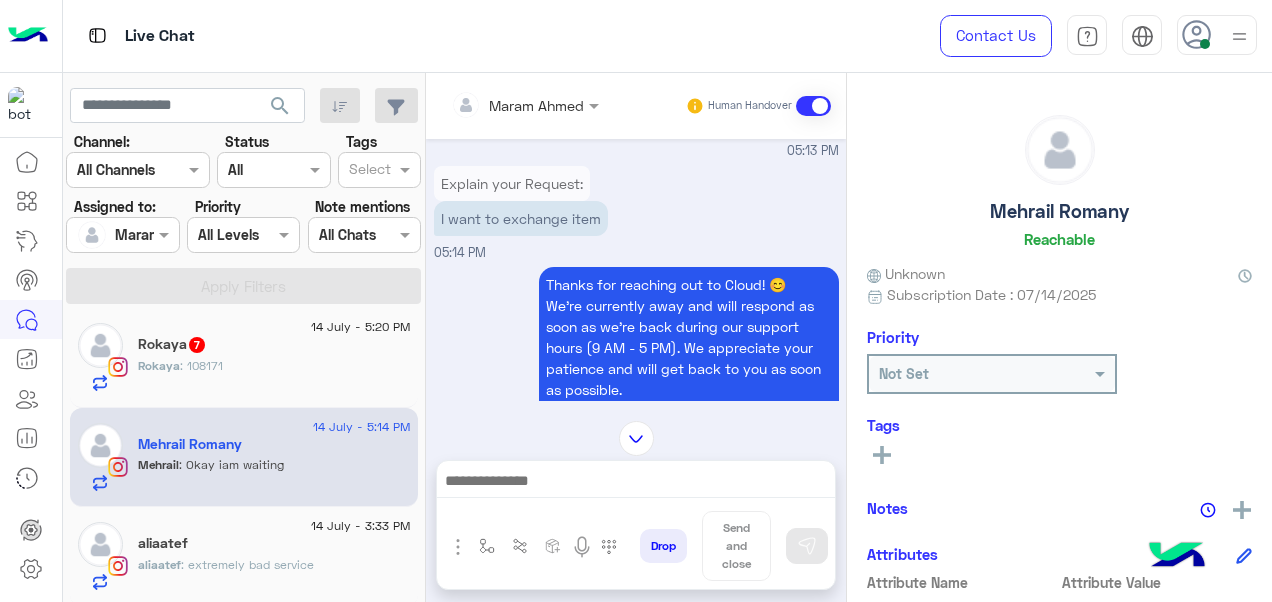 click at bounding box center (525, 104) 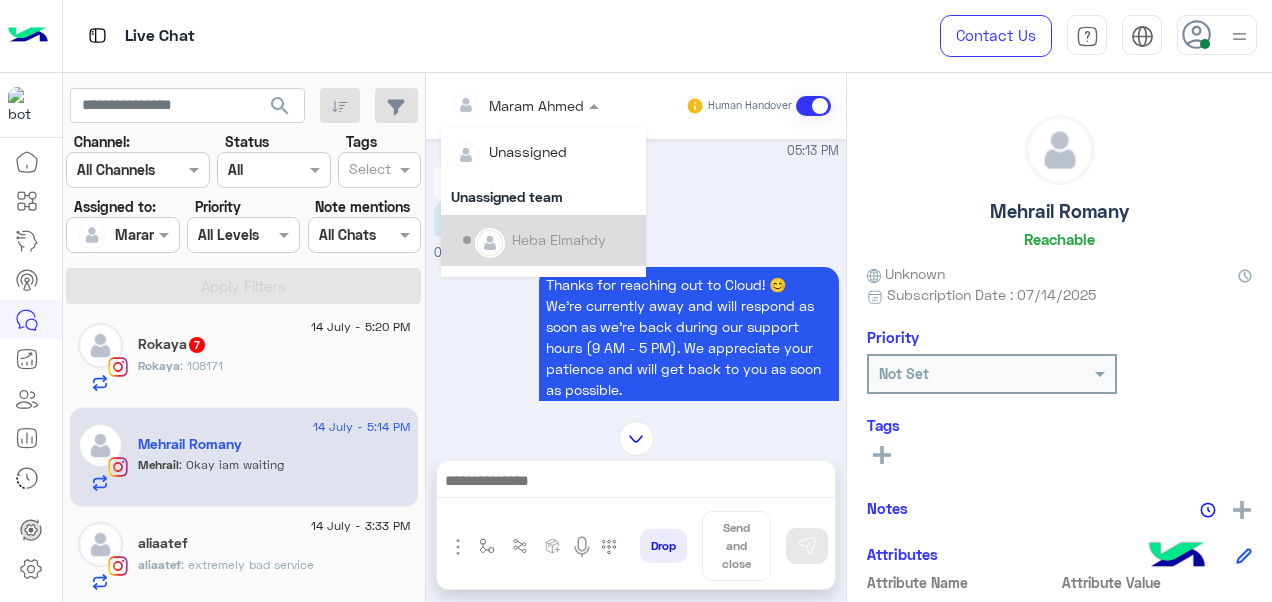 scroll, scrollTop: 354, scrollLeft: 0, axis: vertical 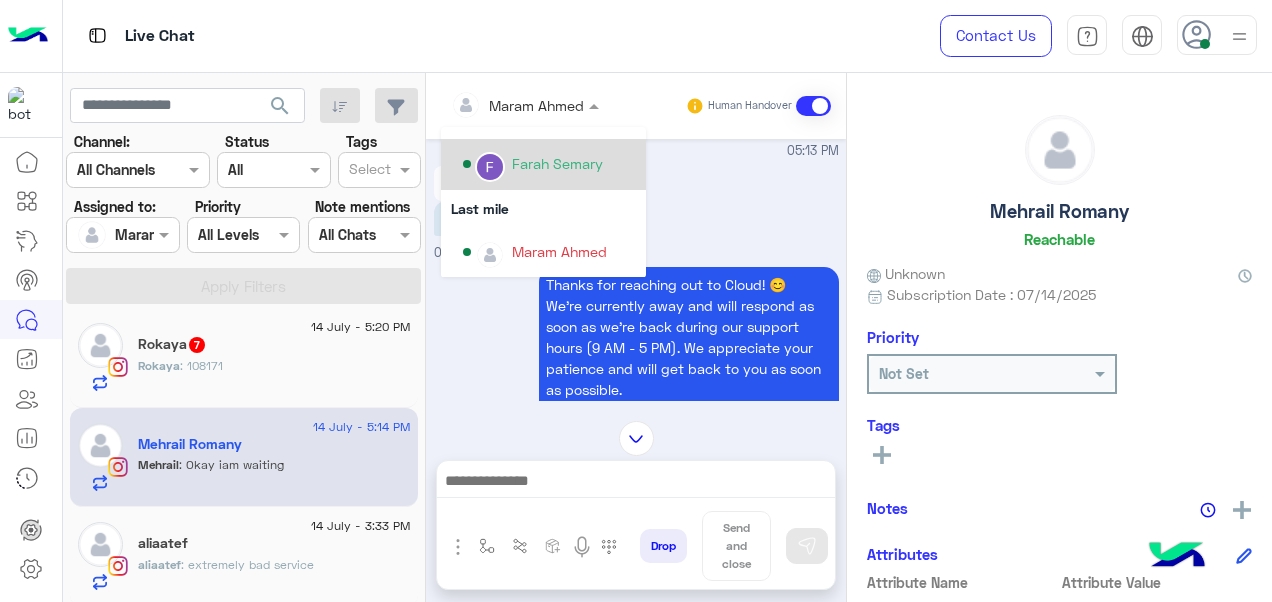 click on "Farah Semary" at bounding box center [543, 164] 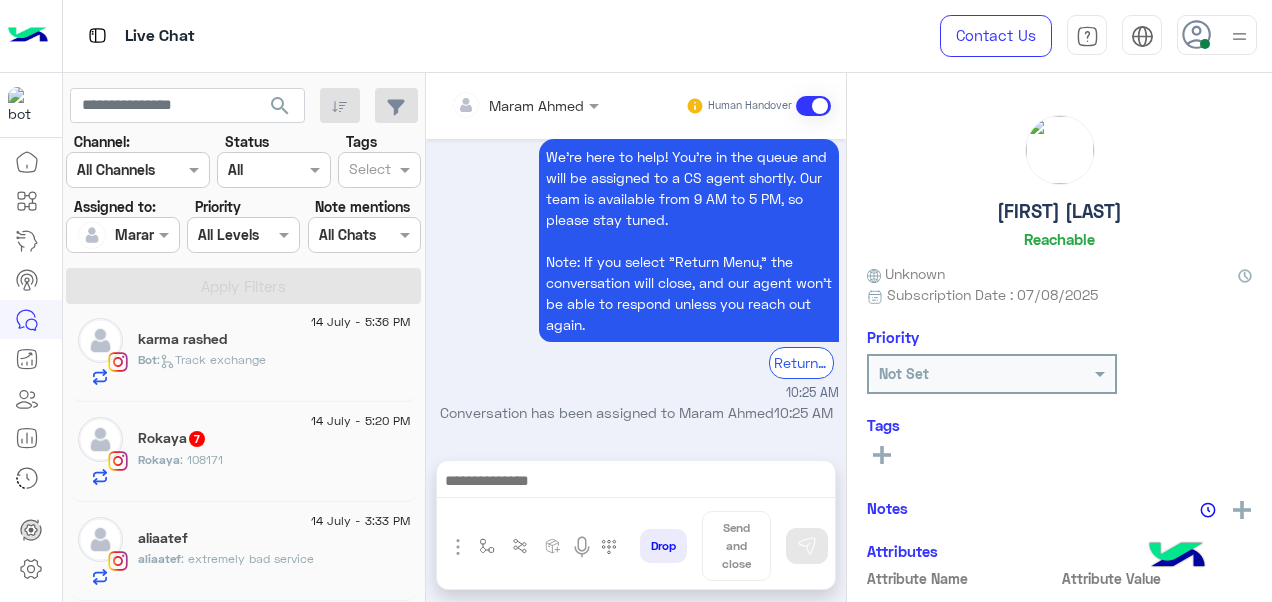 scroll, scrollTop: 1008, scrollLeft: 0, axis: vertical 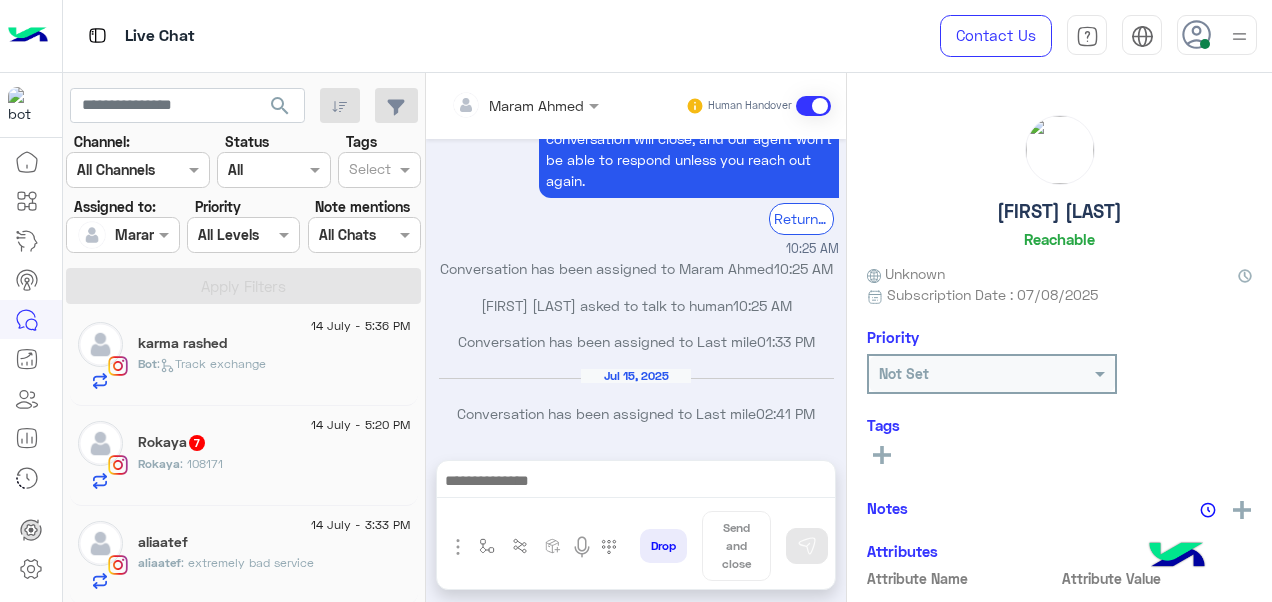 click on "Rokaya : [ACCOUNT_NUMBER]" 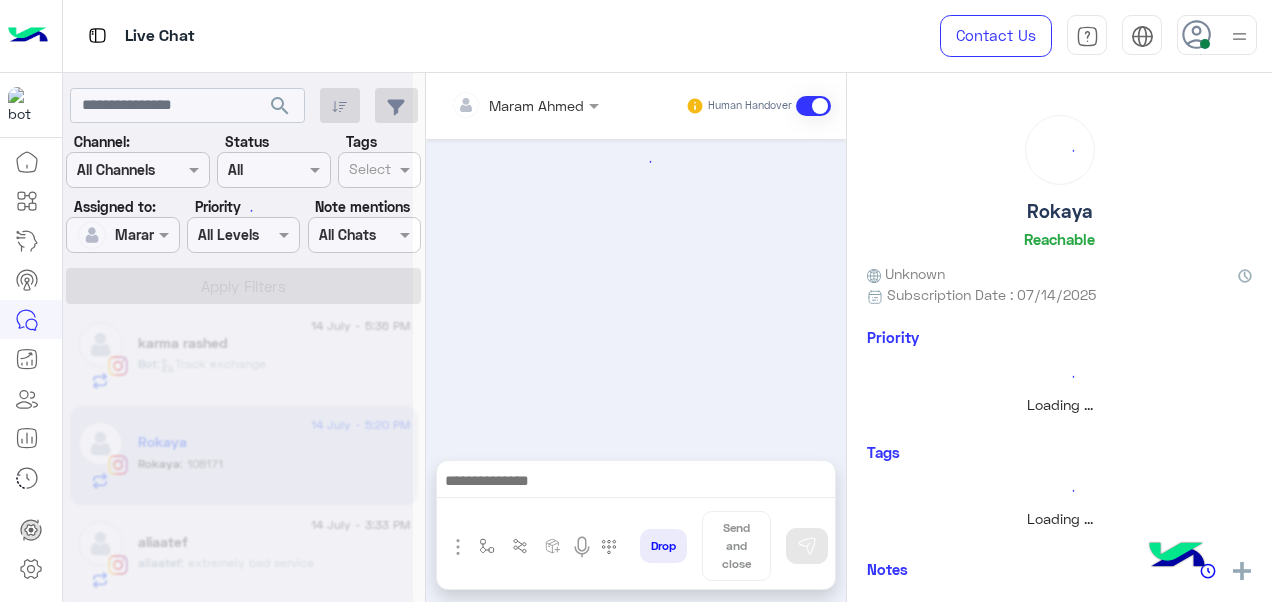 scroll, scrollTop: 1007, scrollLeft: 0, axis: vertical 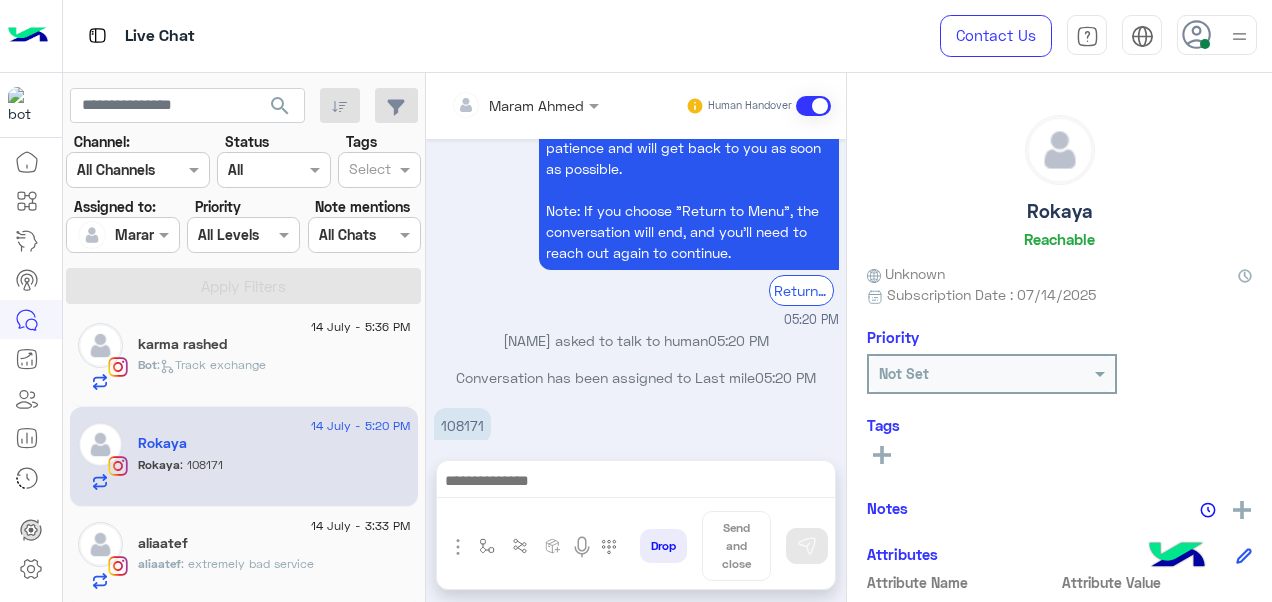 click on "108171" at bounding box center [462, 425] 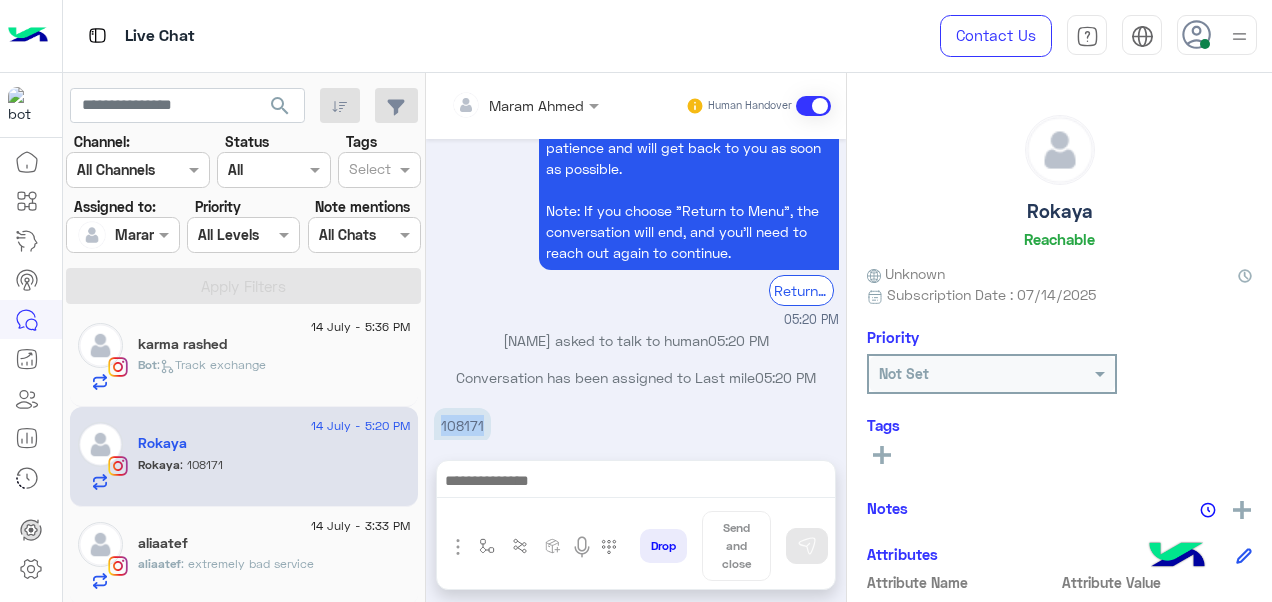 click on "108171" at bounding box center [462, 425] 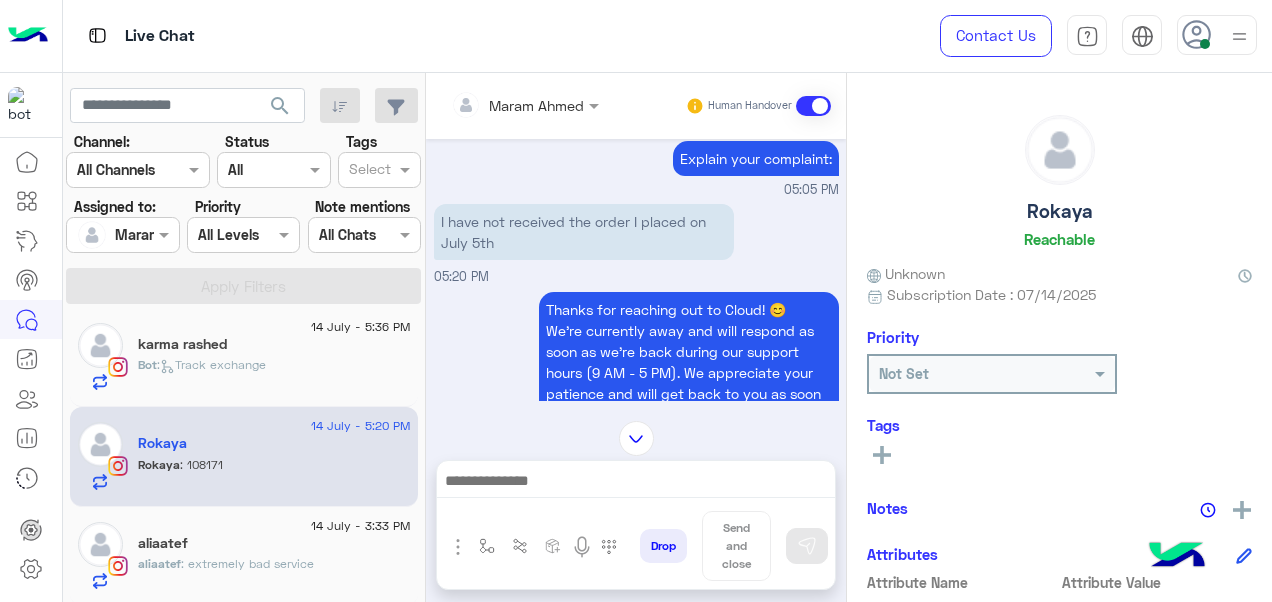 scroll, scrollTop: 623, scrollLeft: 0, axis: vertical 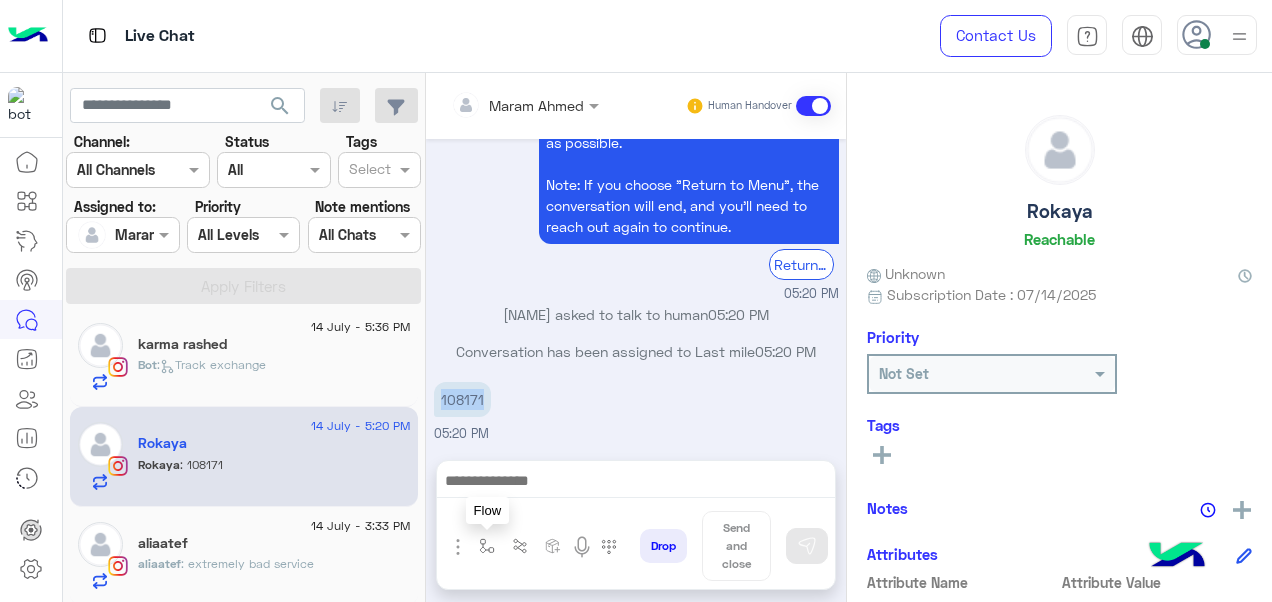drag, startPoint x: 486, startPoint y: 544, endPoint x: 508, endPoint y: 522, distance: 31.112698 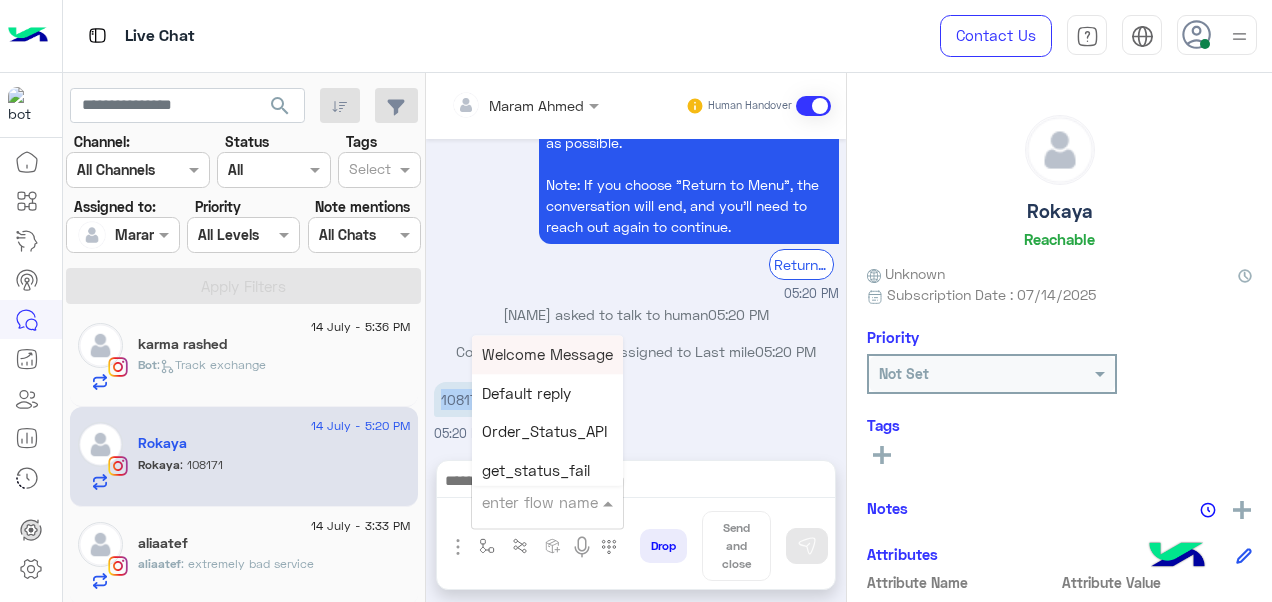 click at bounding box center [523, 502] 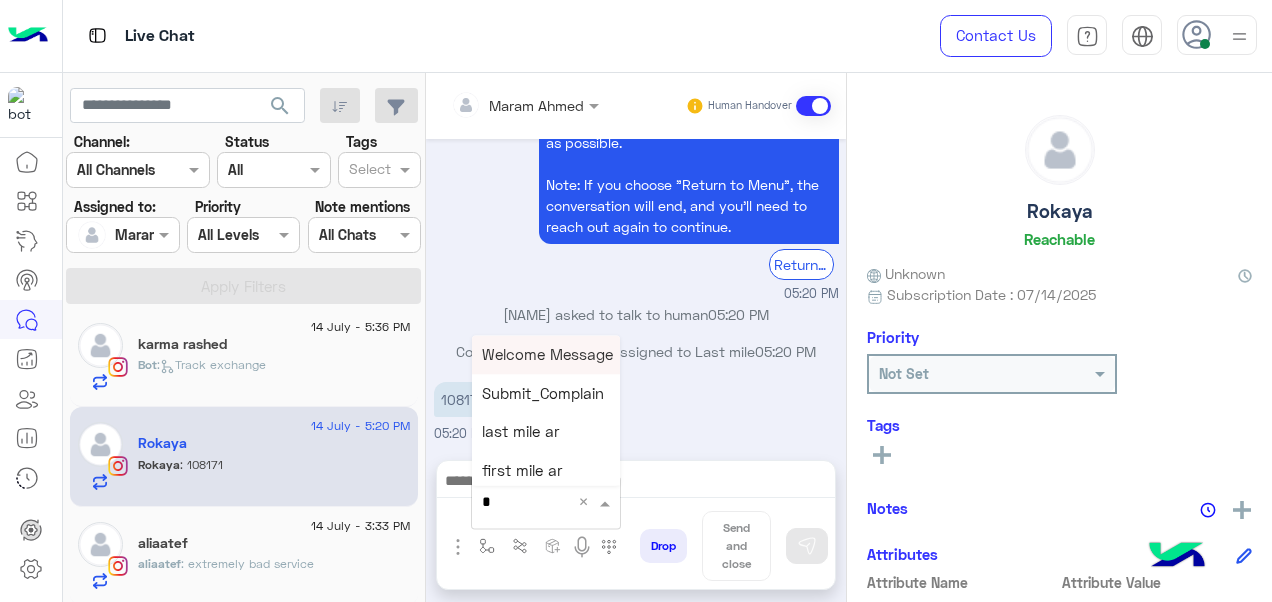 type on "*" 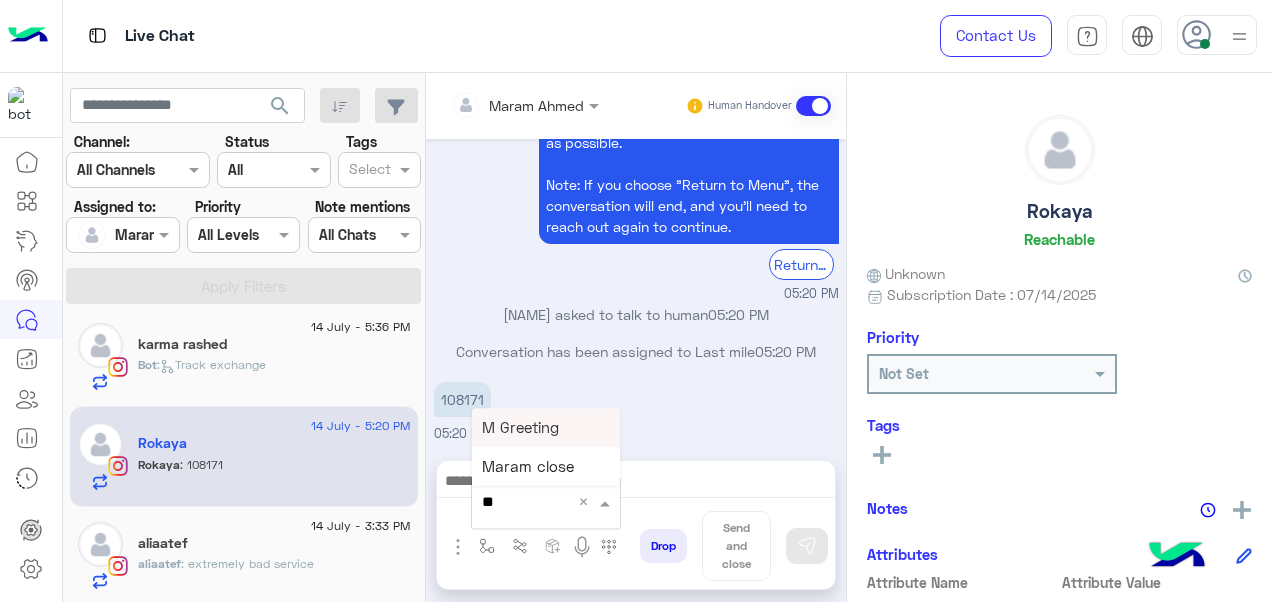 click on "M Greeting" at bounding box center (520, 427) 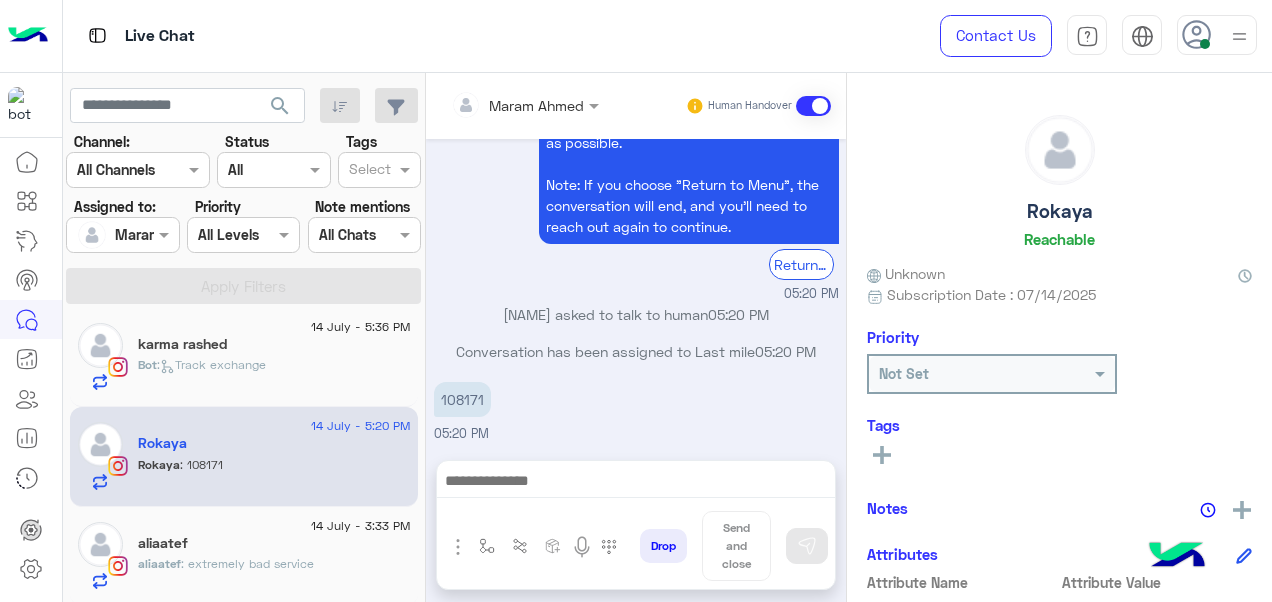 type on "**********" 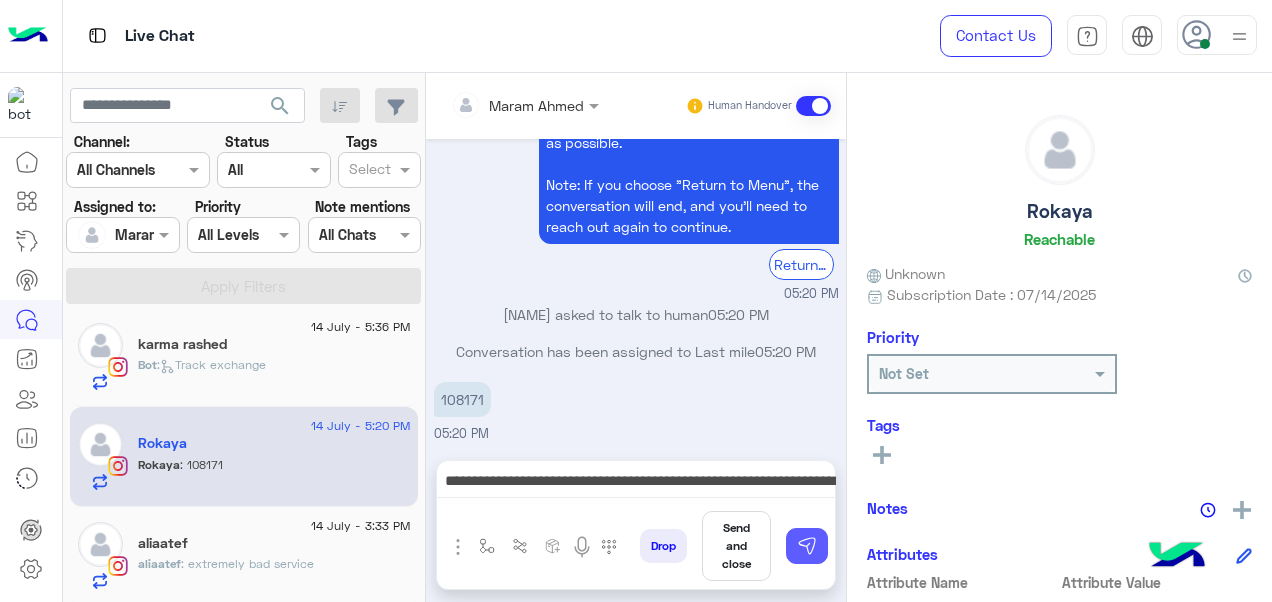 click at bounding box center (807, 546) 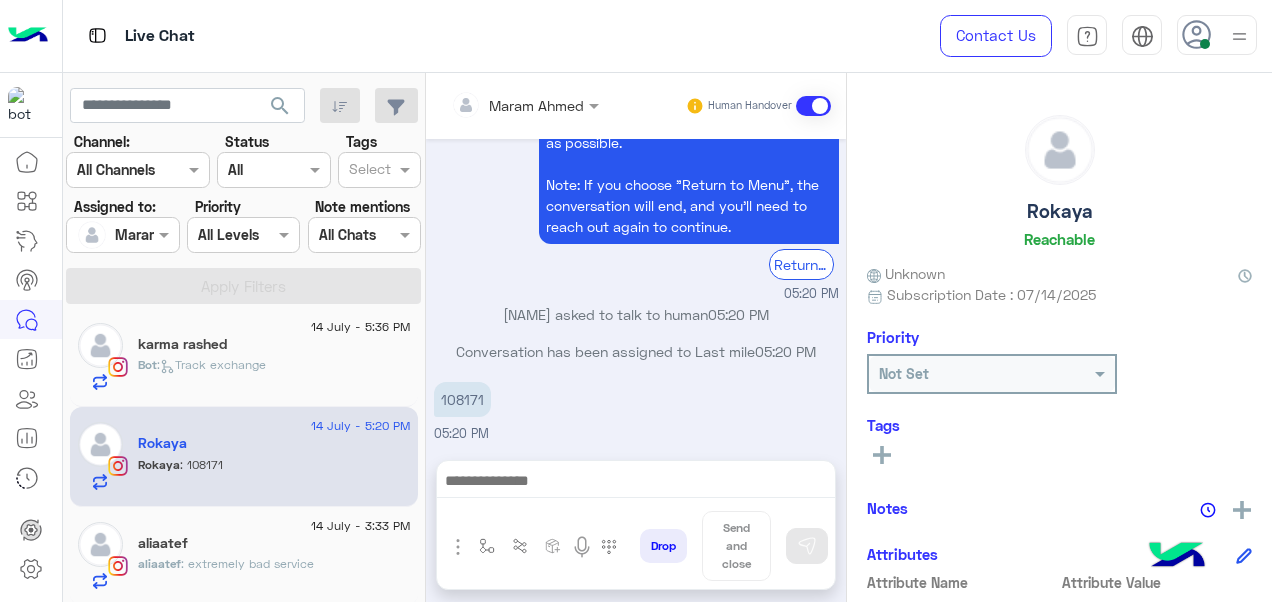 click at bounding box center (636, 483) 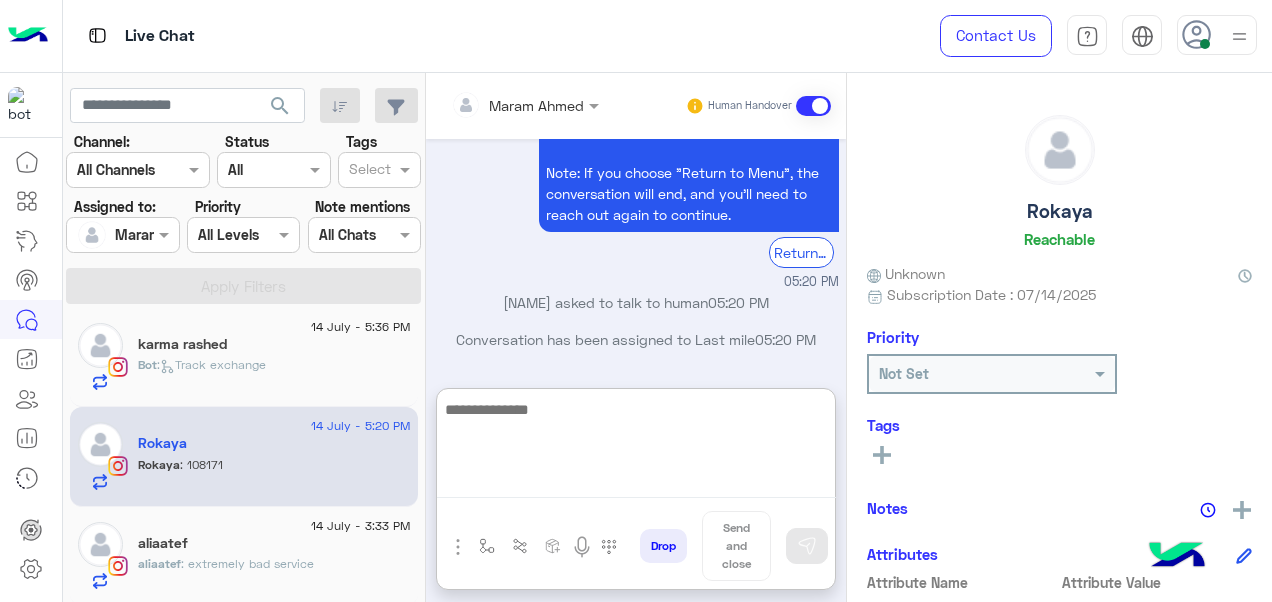 scroll, scrollTop: 1140, scrollLeft: 0, axis: vertical 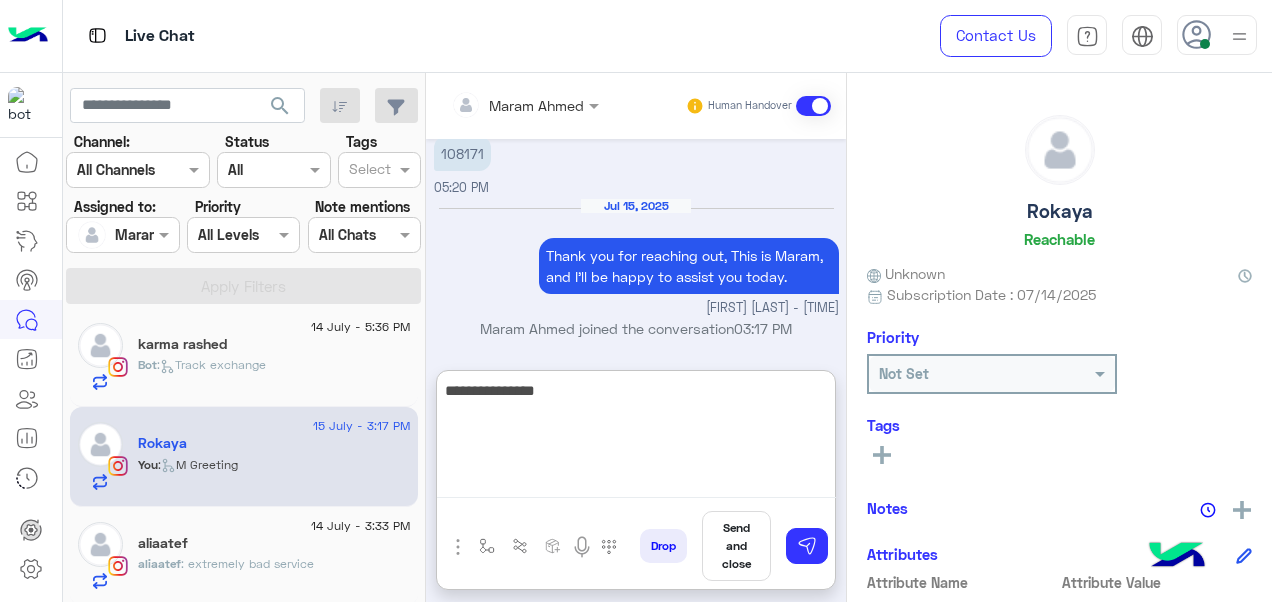 paste on "**********" 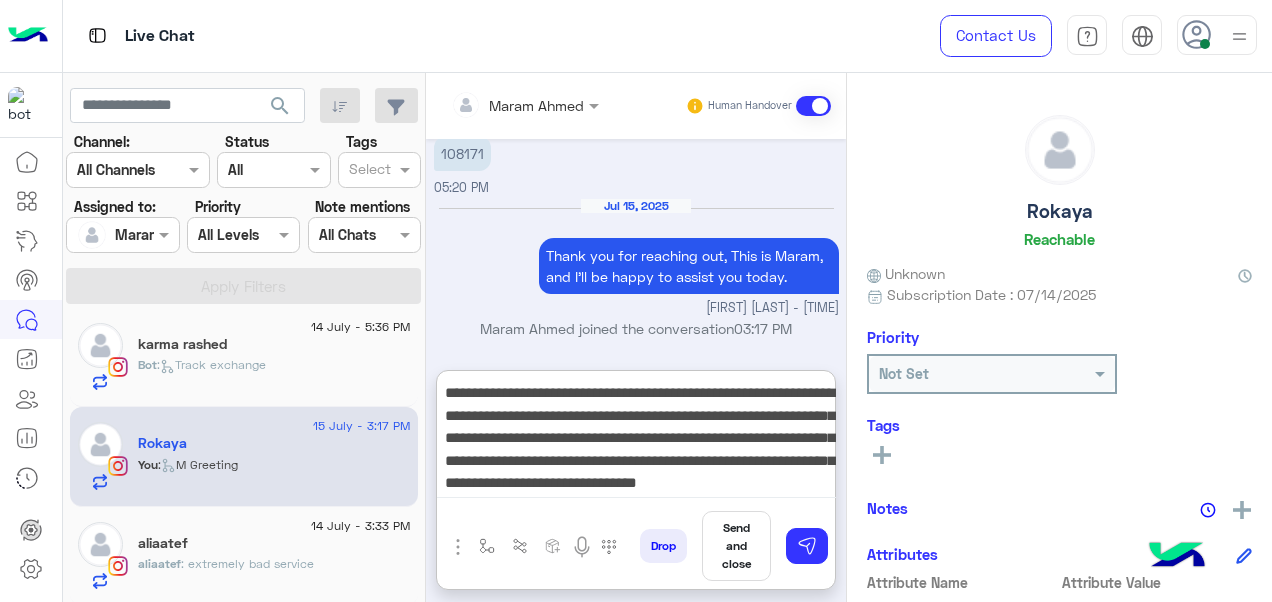 scroll, scrollTop: 0, scrollLeft: 0, axis: both 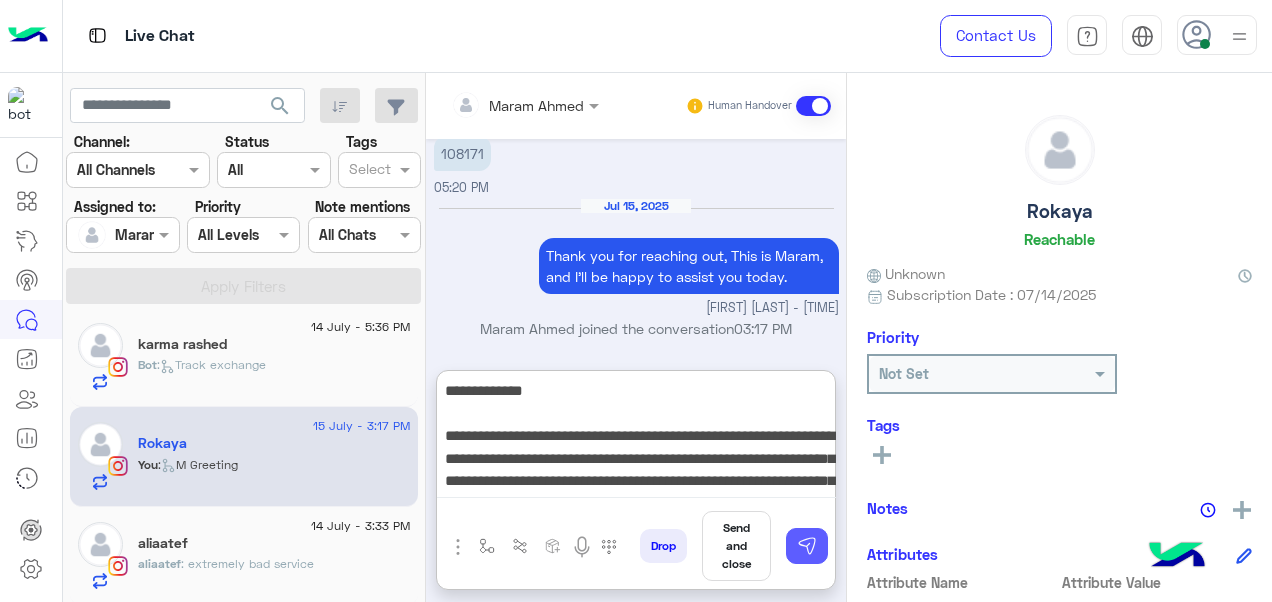 type on "**********" 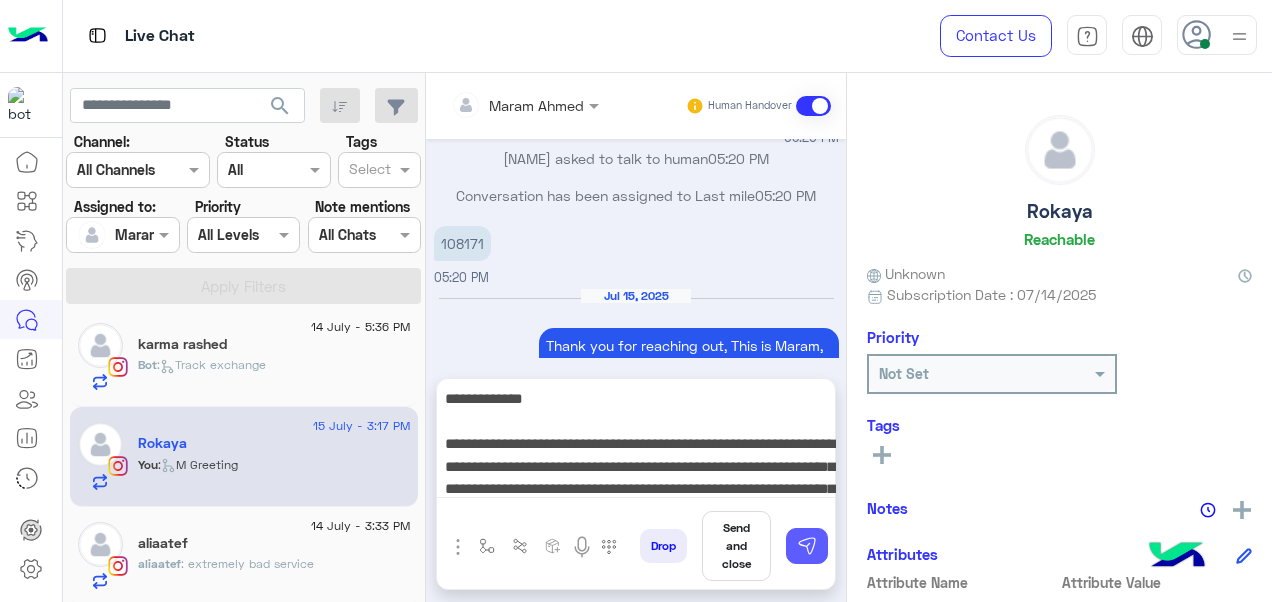 click at bounding box center [807, 546] 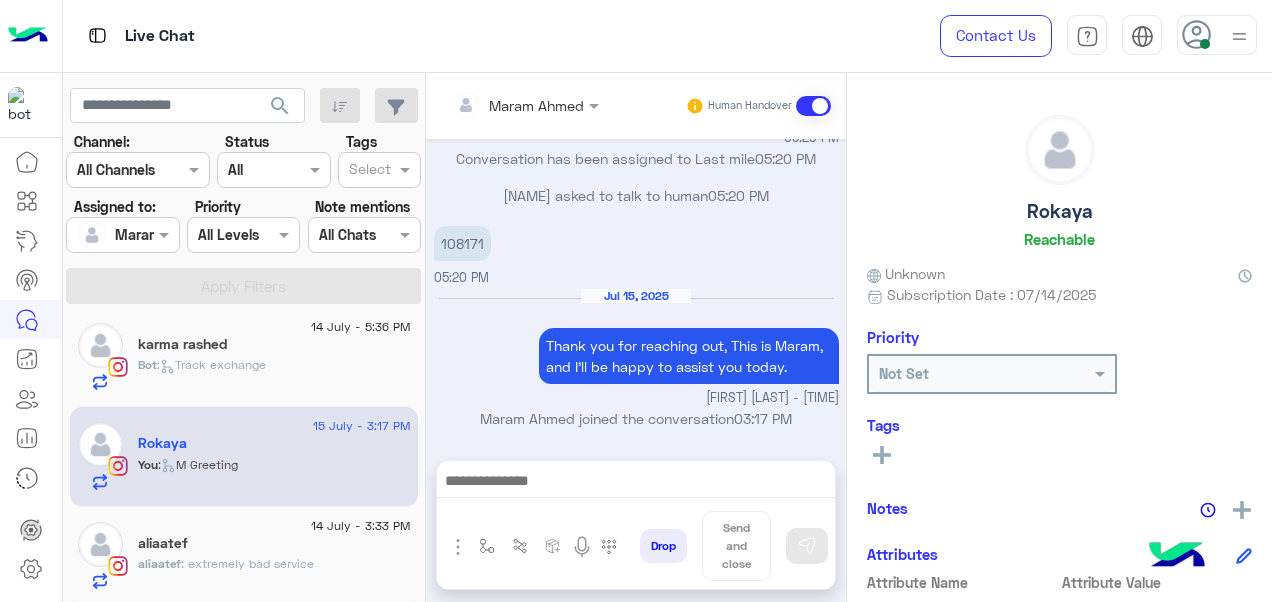 scroll, scrollTop: 1302, scrollLeft: 0, axis: vertical 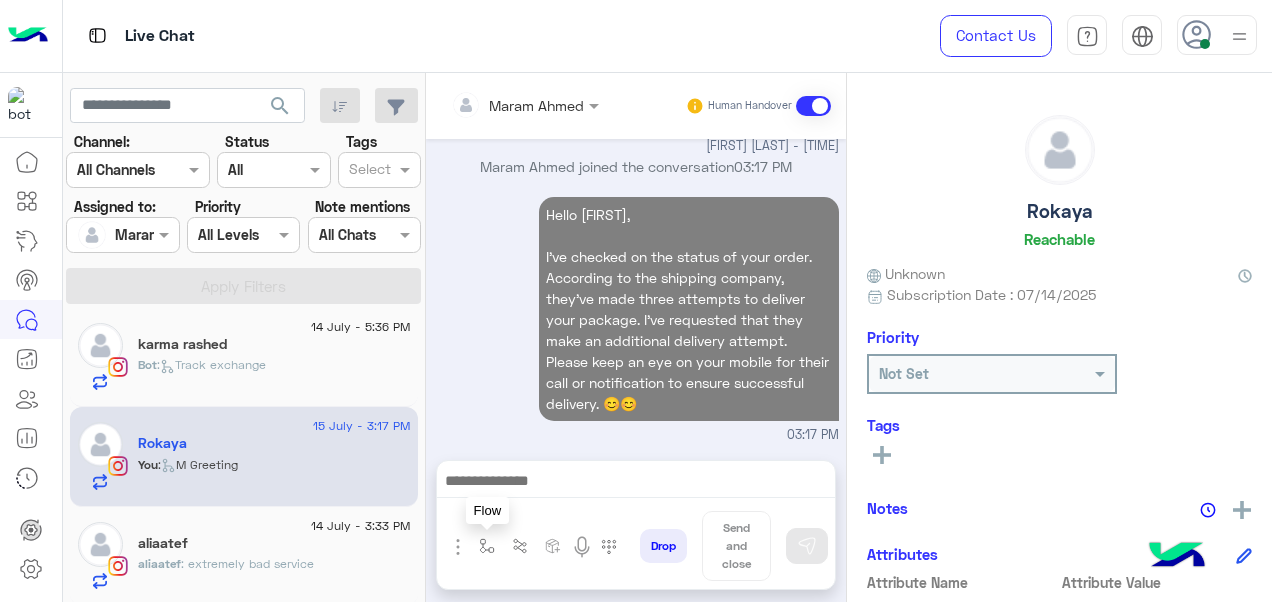 click at bounding box center (487, 546) 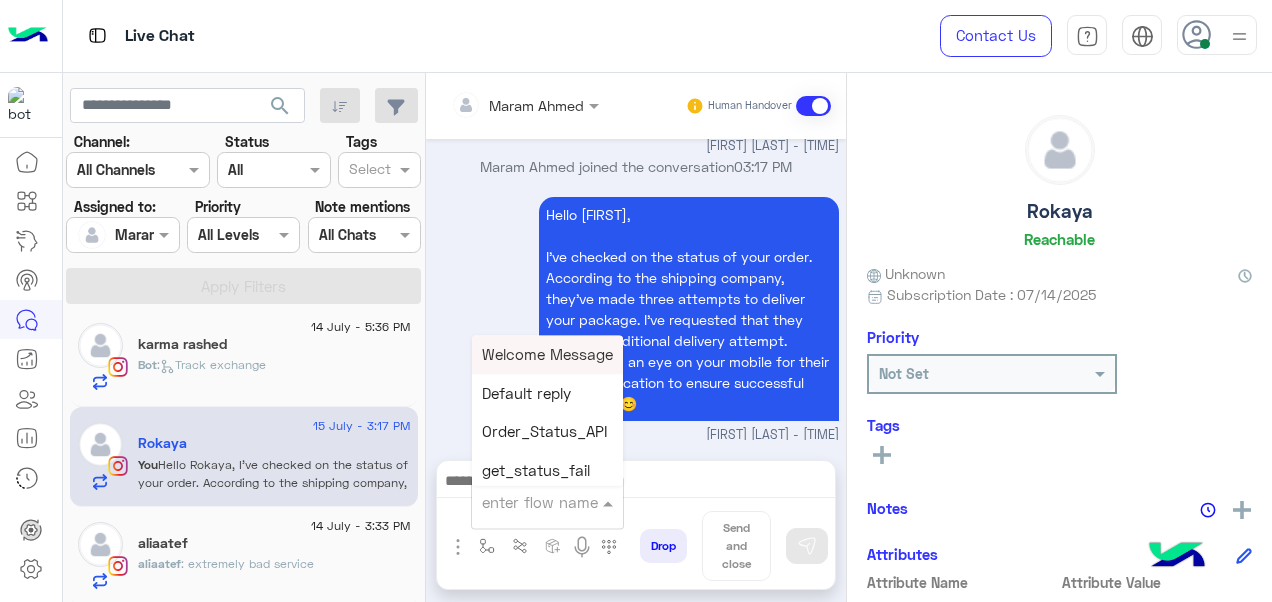 click at bounding box center [547, 501] 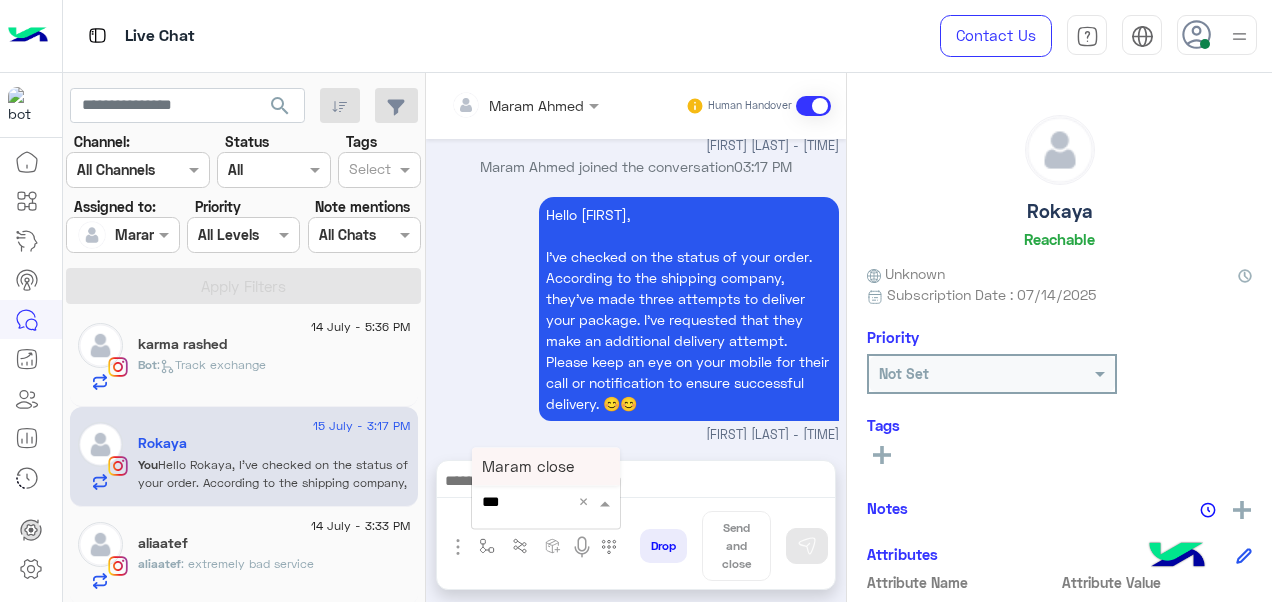type on "****" 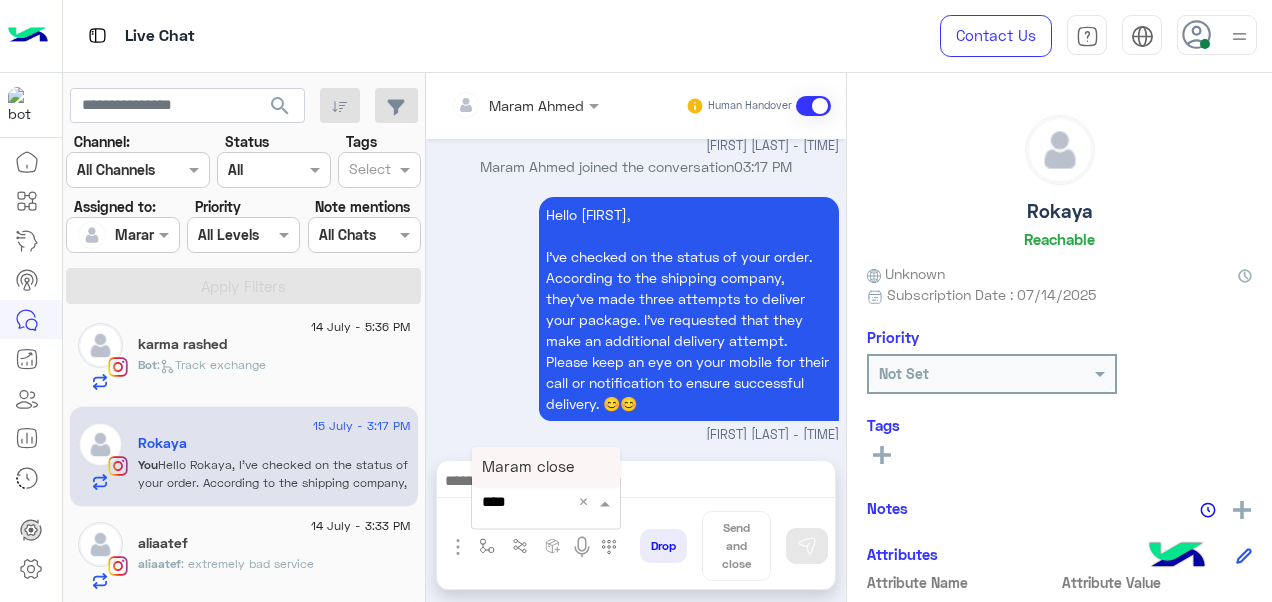 click on "Maram close" at bounding box center [528, 466] 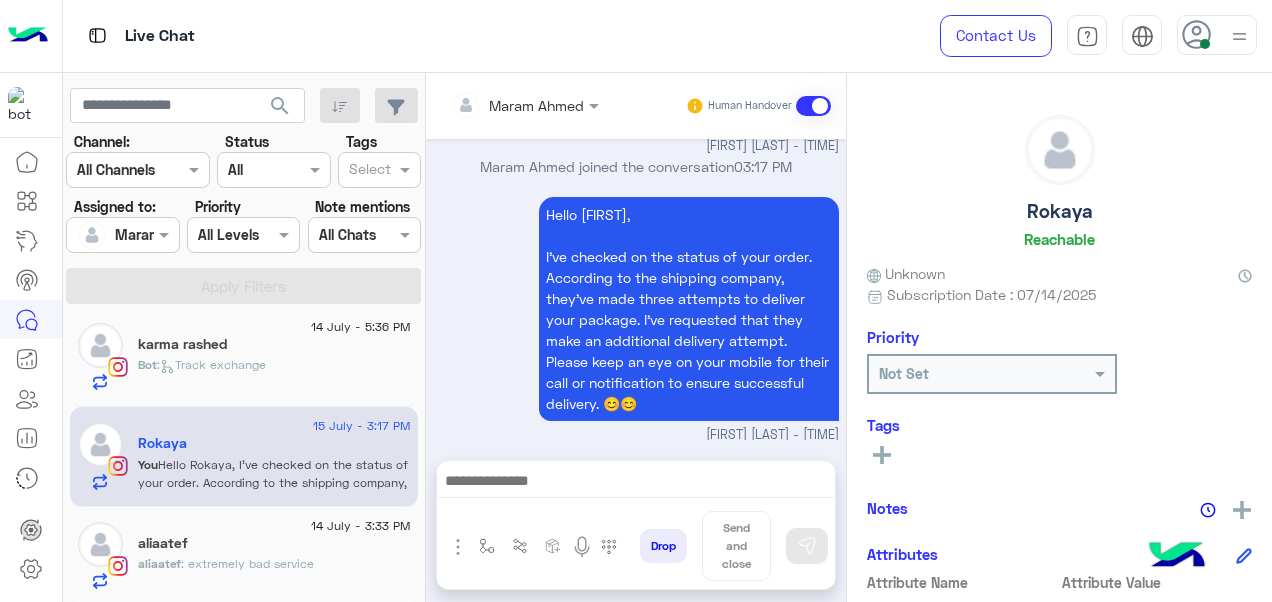 type on "**********" 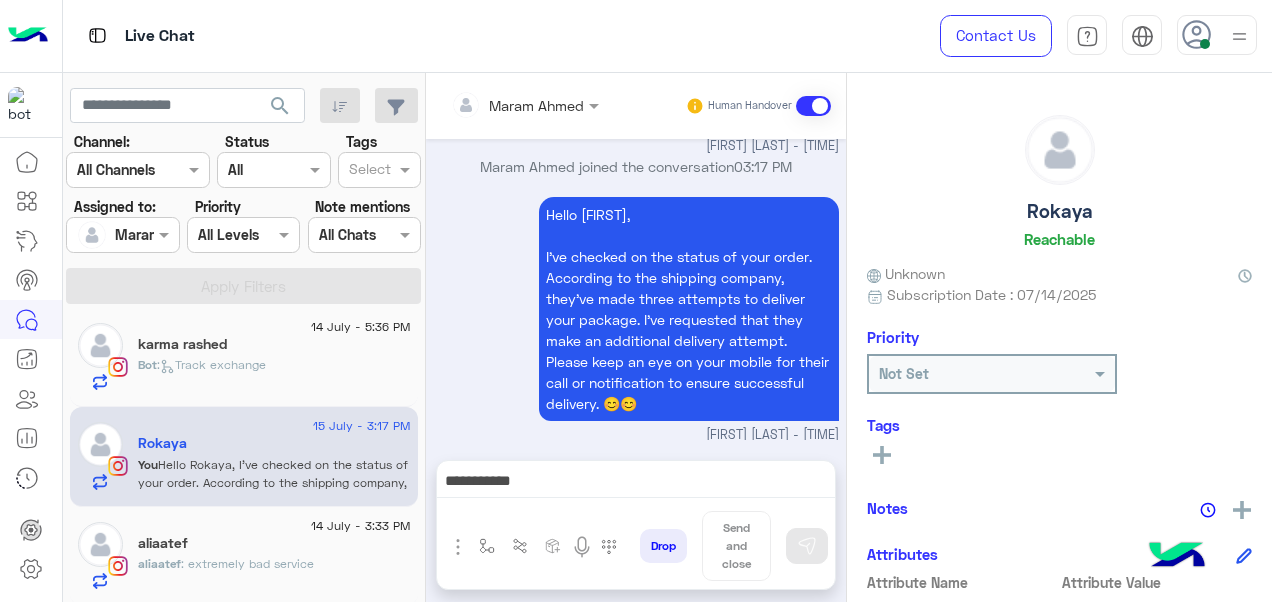 scroll, scrollTop: 1305, scrollLeft: 0, axis: vertical 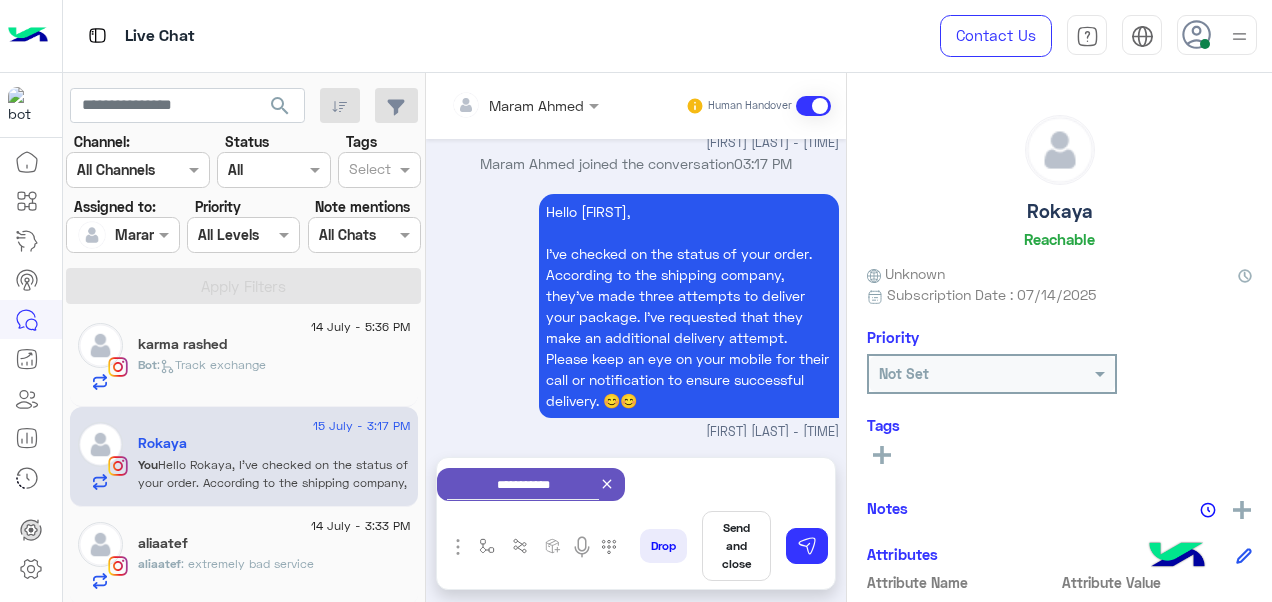click on "Send and close" at bounding box center [736, 546] 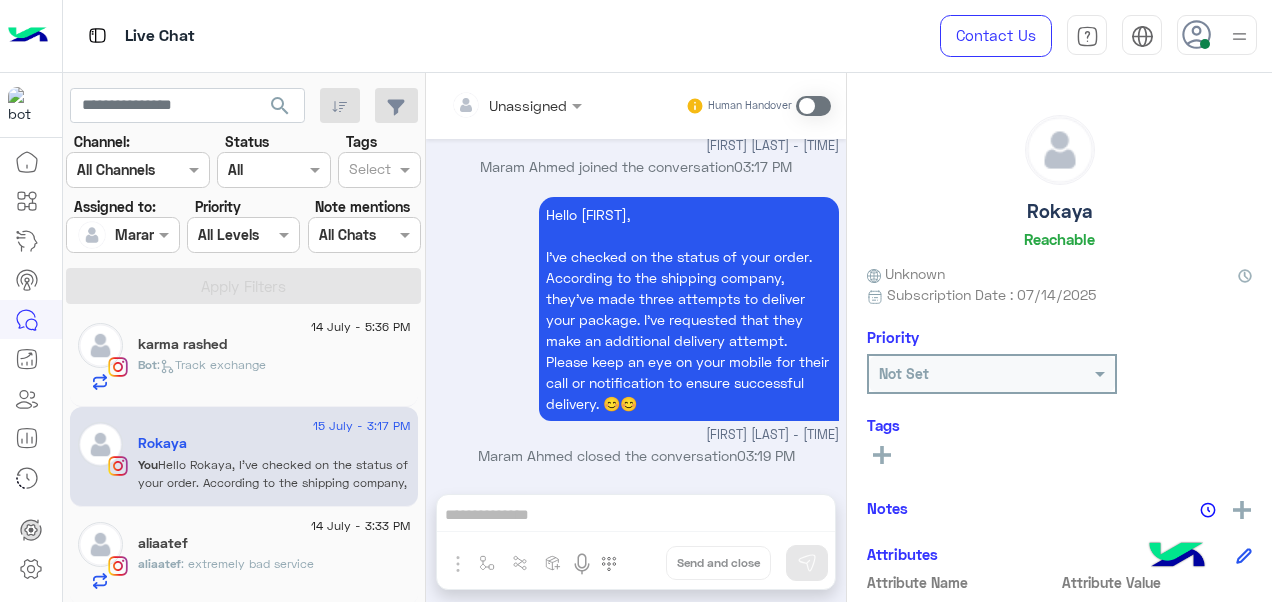 scroll, scrollTop: 1306, scrollLeft: 0, axis: vertical 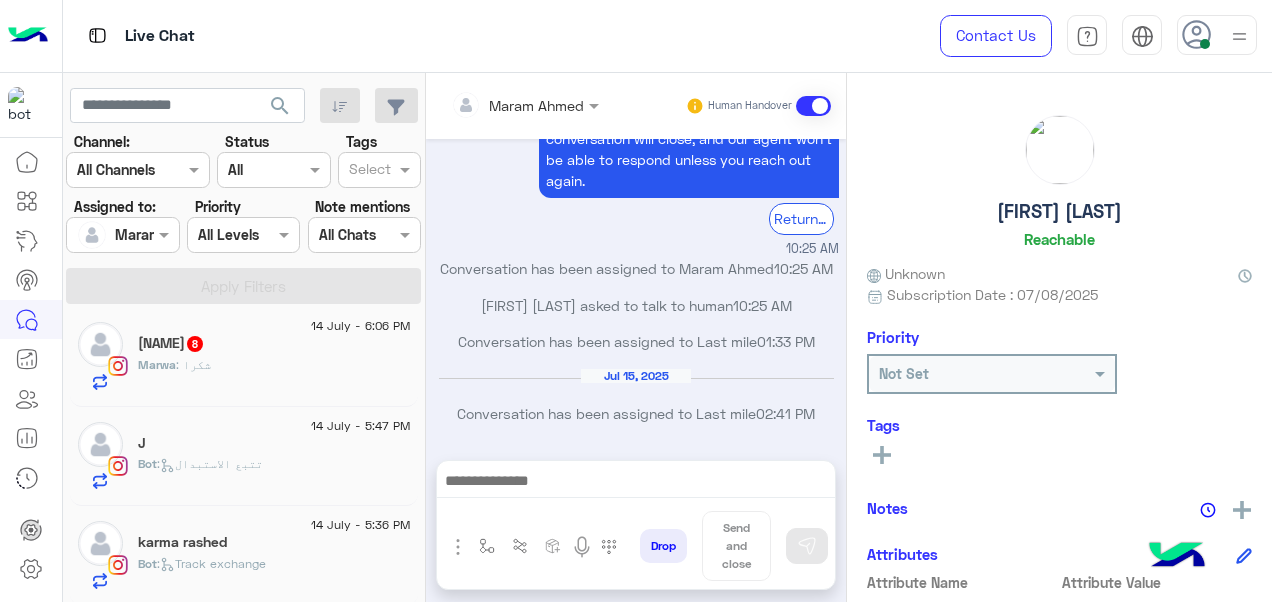 click on ":   Track exchange" 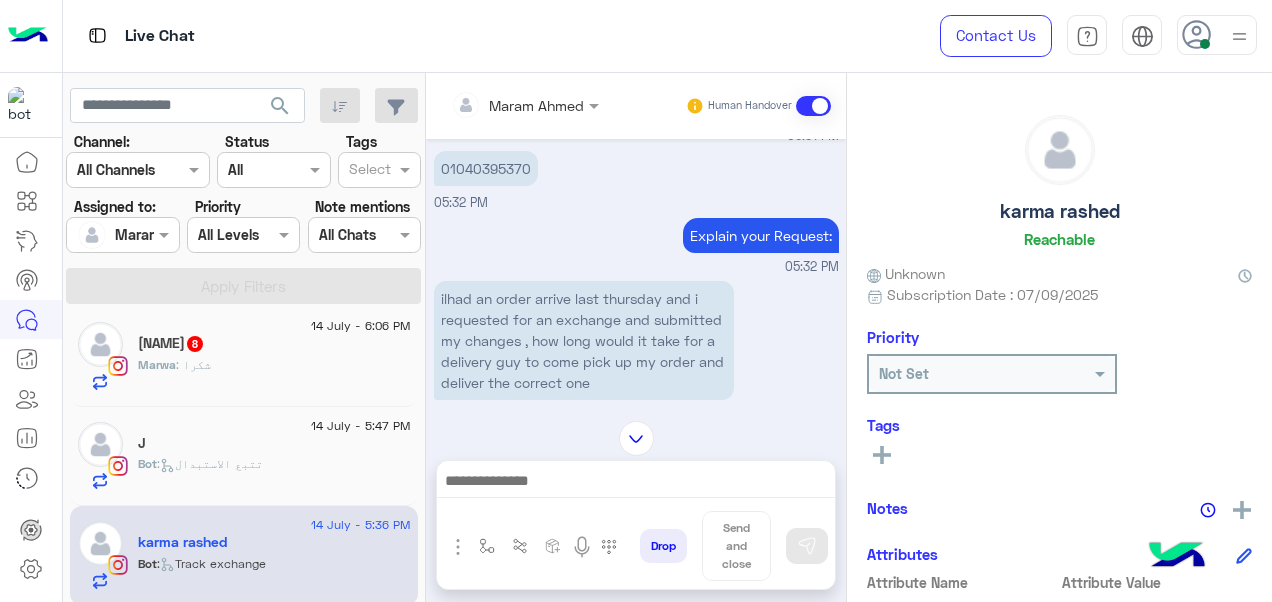 scroll, scrollTop: 508, scrollLeft: 0, axis: vertical 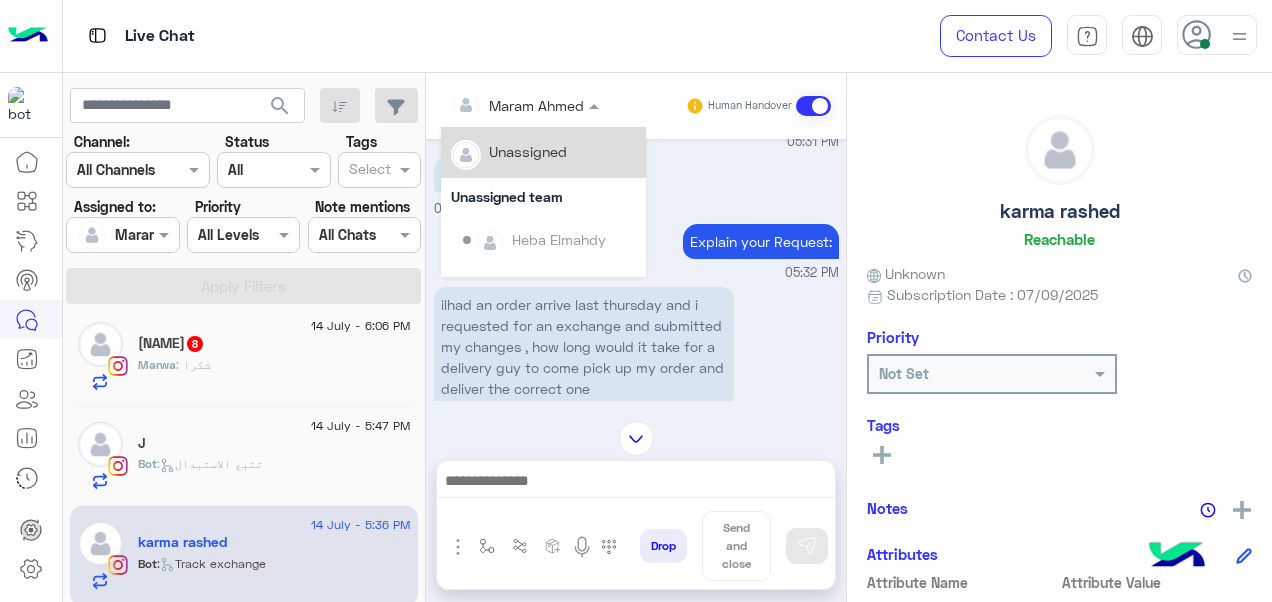drag, startPoint x: 559, startPoint y: 111, endPoint x: 540, endPoint y: 218, distance: 108.67382 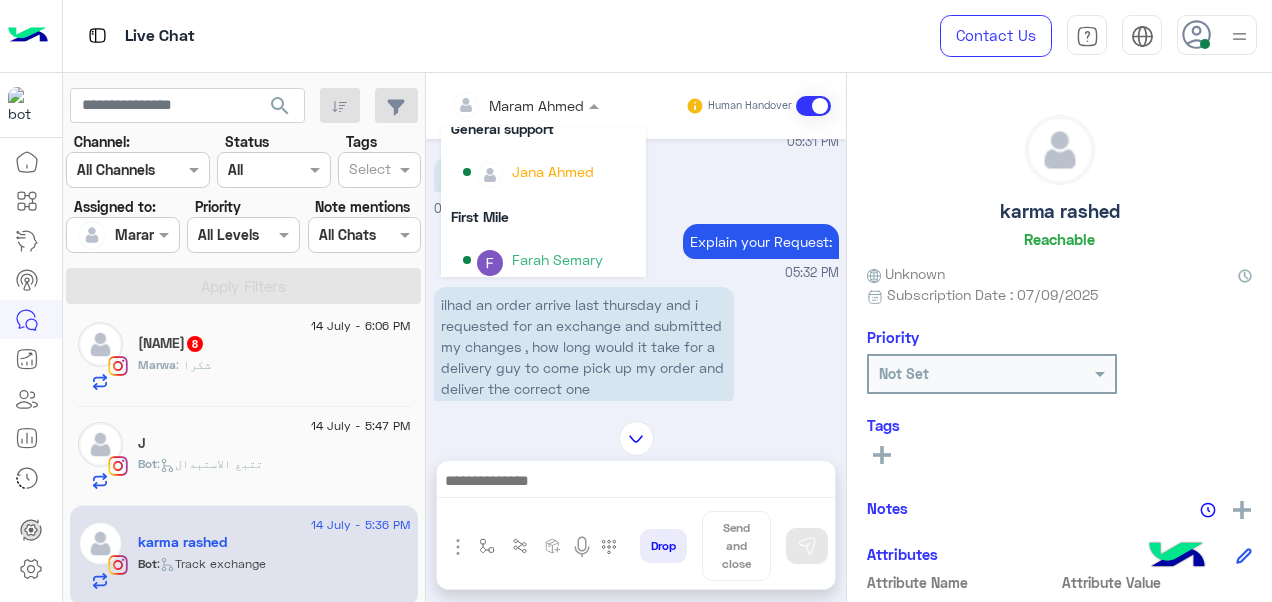 scroll, scrollTop: 252, scrollLeft: 0, axis: vertical 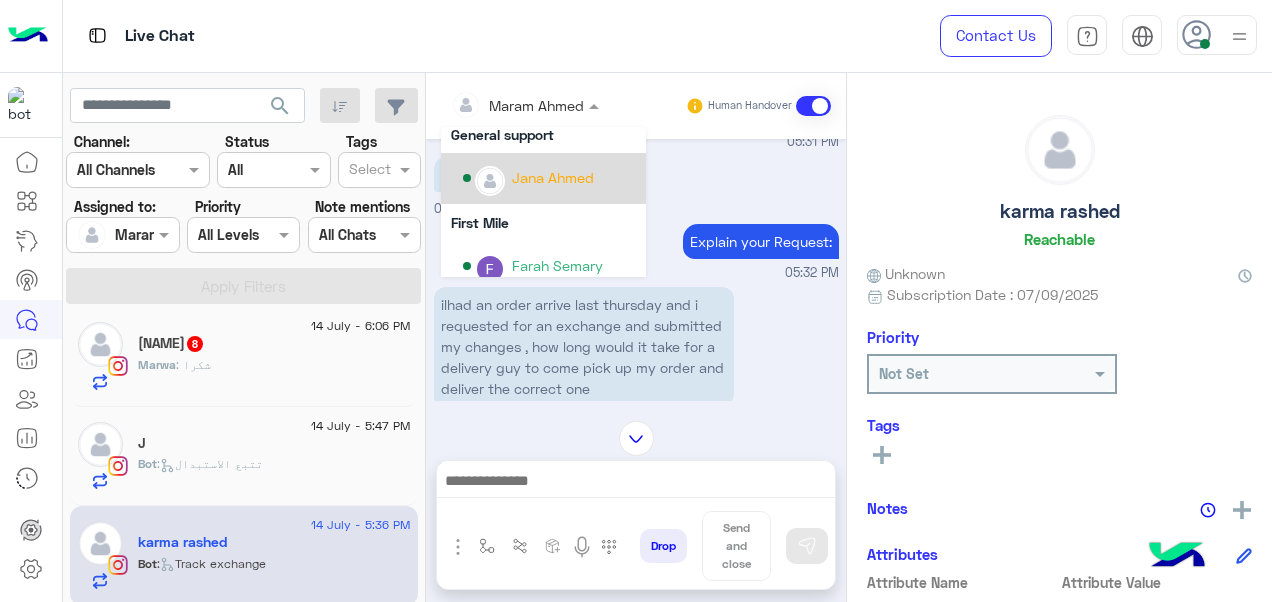 click on "Jana Ahmed" at bounding box center (553, 177) 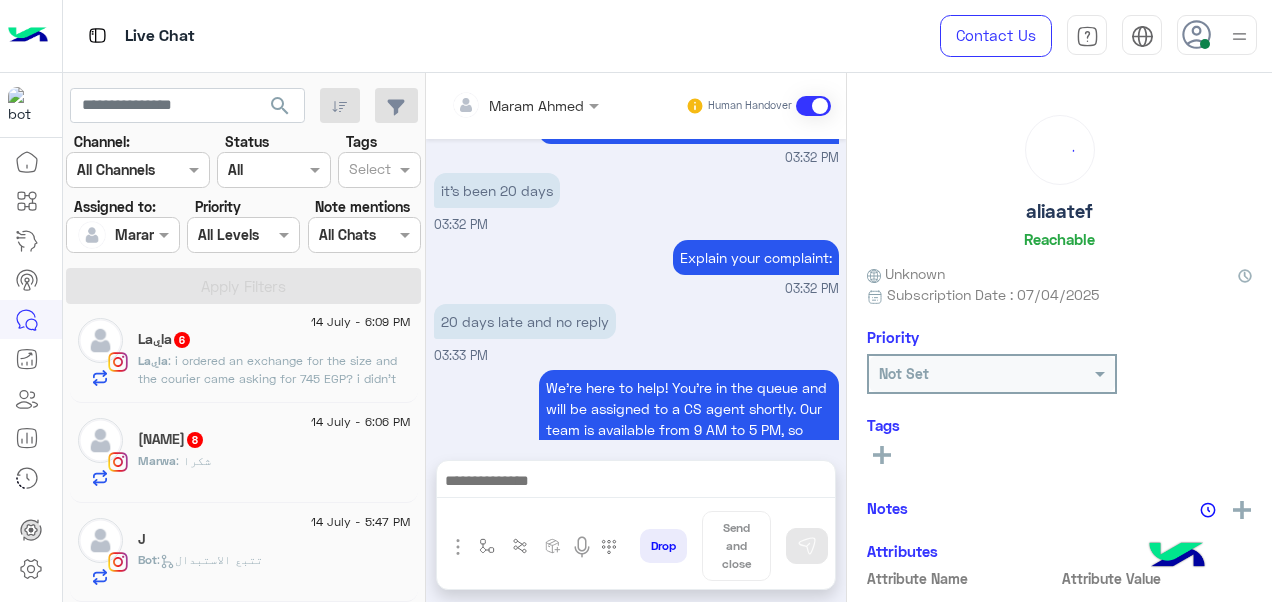 scroll, scrollTop: 808, scrollLeft: 0, axis: vertical 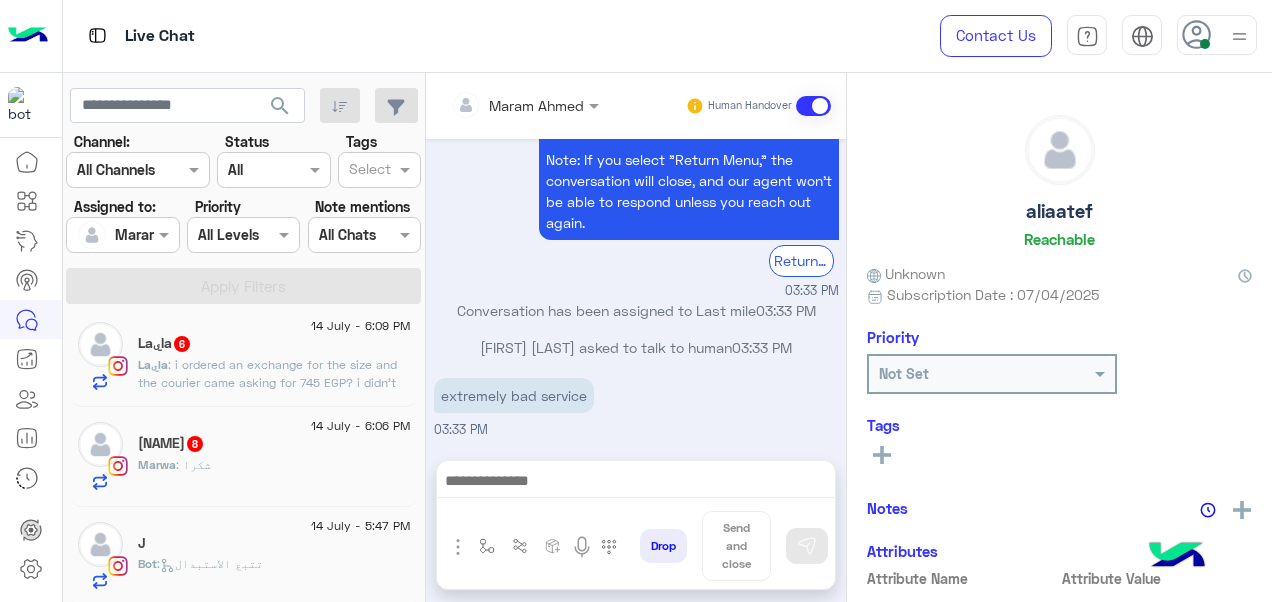 click on "Bot :   تتبع الاستبدال" 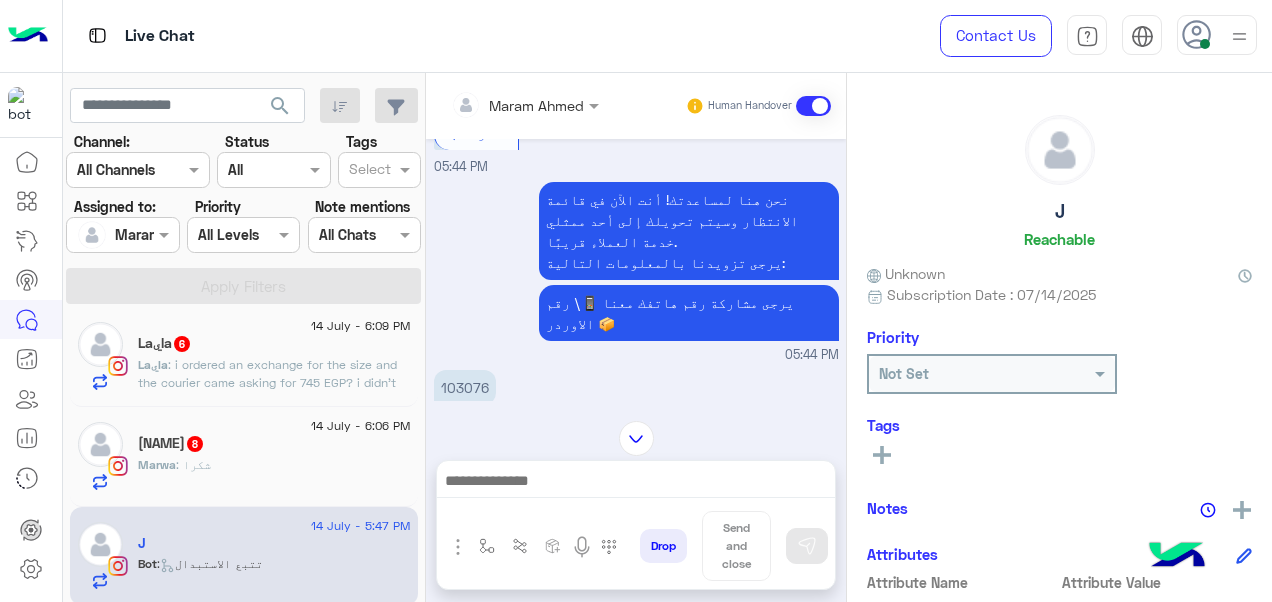 scroll, scrollTop: 639, scrollLeft: 0, axis: vertical 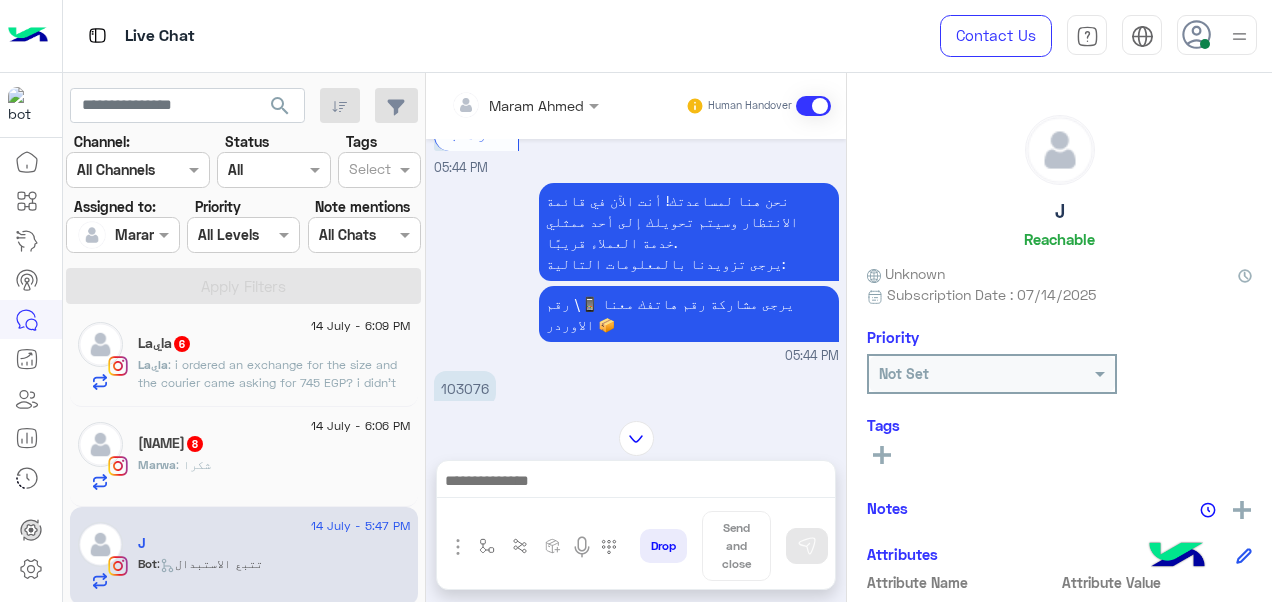 click on "103076" at bounding box center [465, 388] 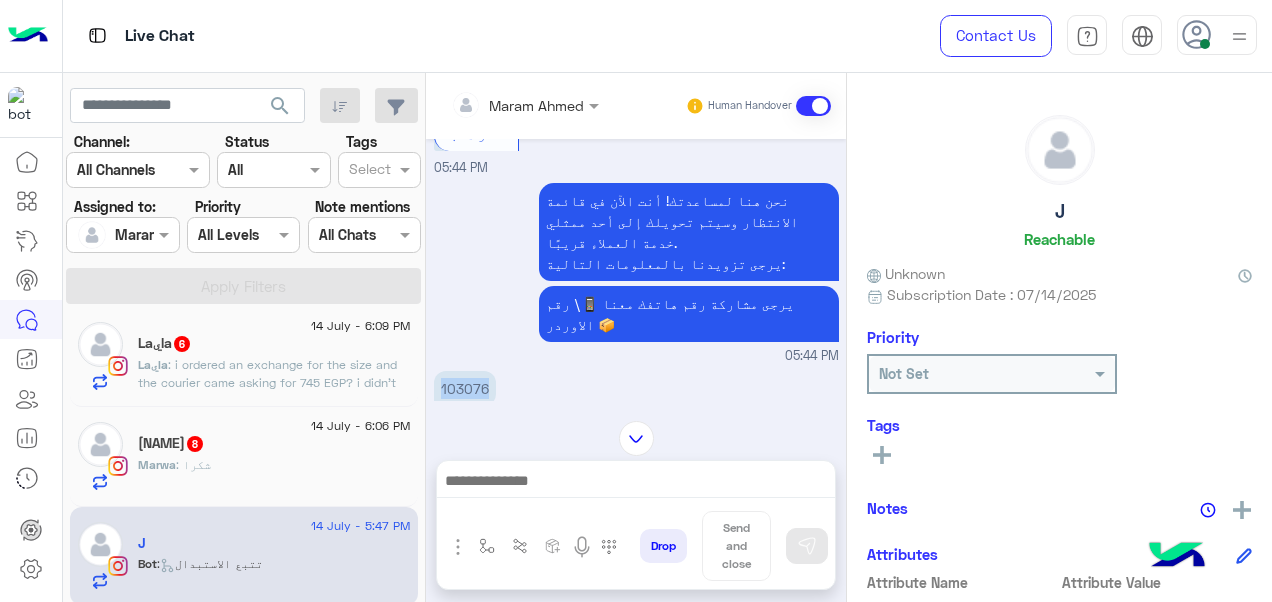 click on "103076" at bounding box center [465, 388] 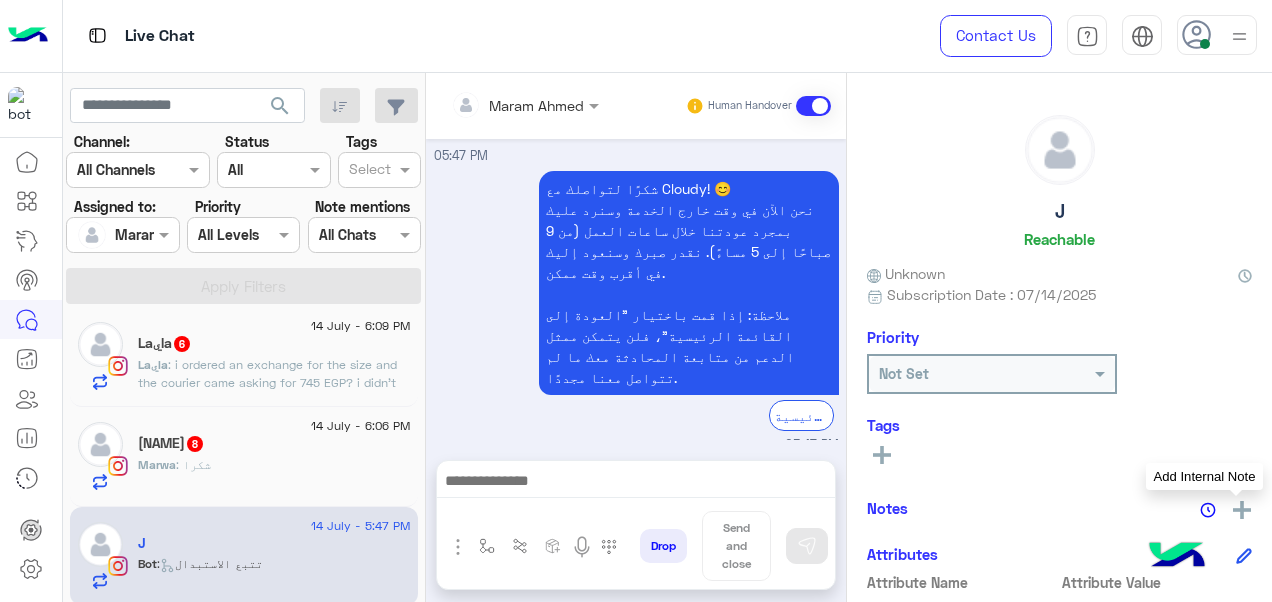 click 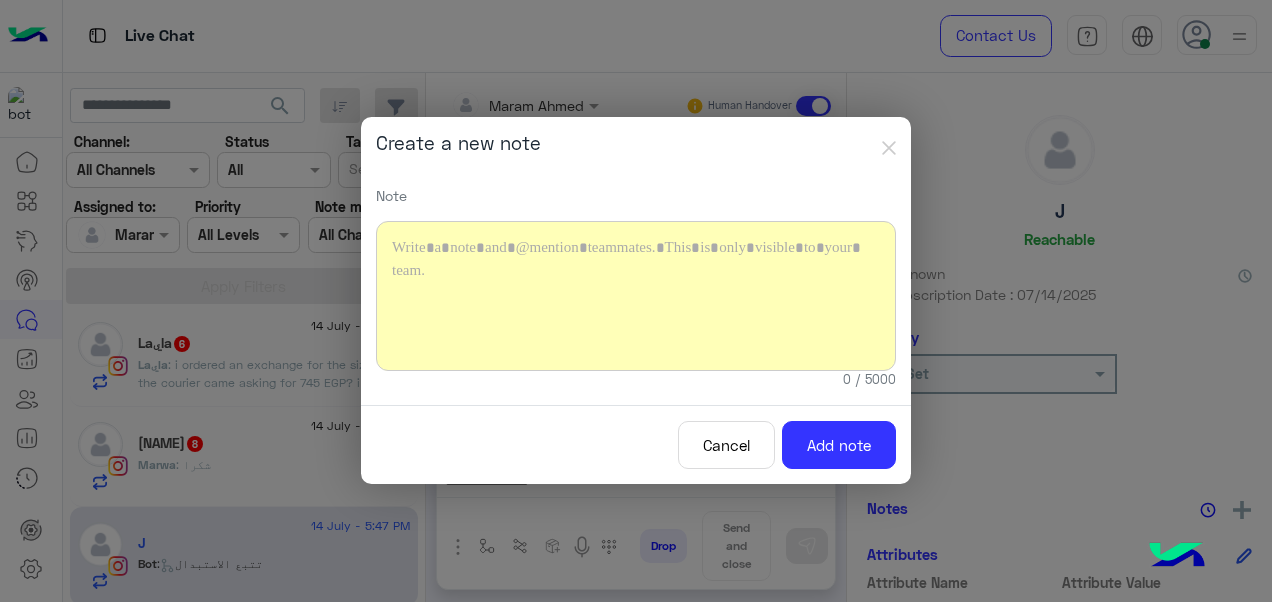 click 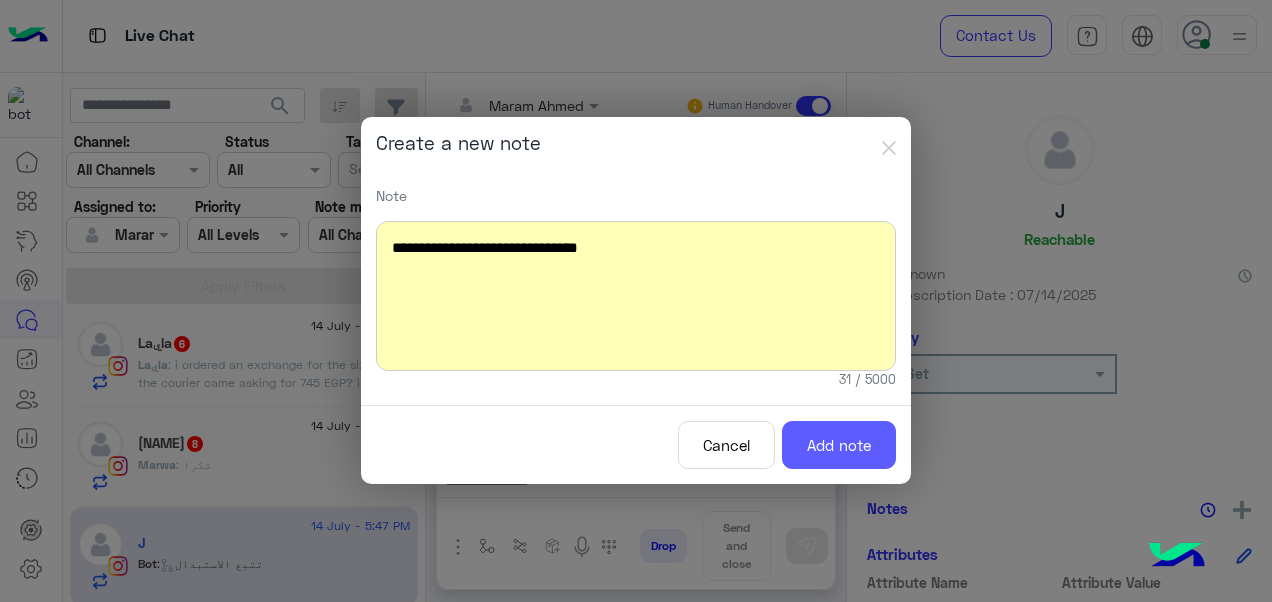 click on "Add note" 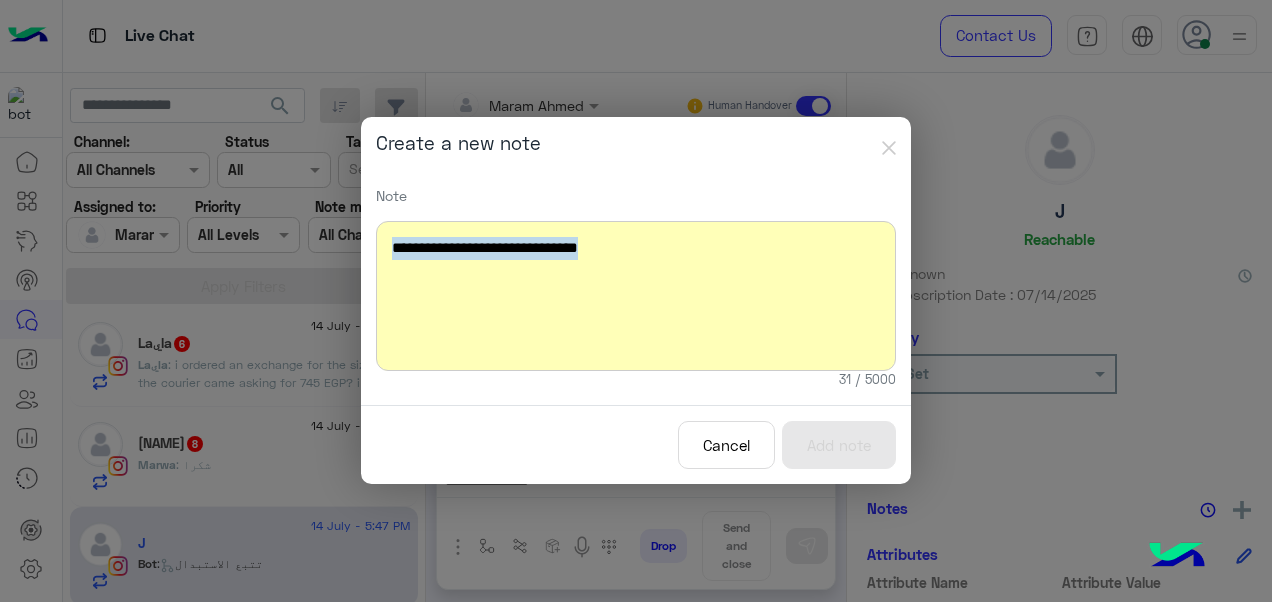 drag, startPoint x: 636, startPoint y: 254, endPoint x: 380, endPoint y: 248, distance: 256.0703 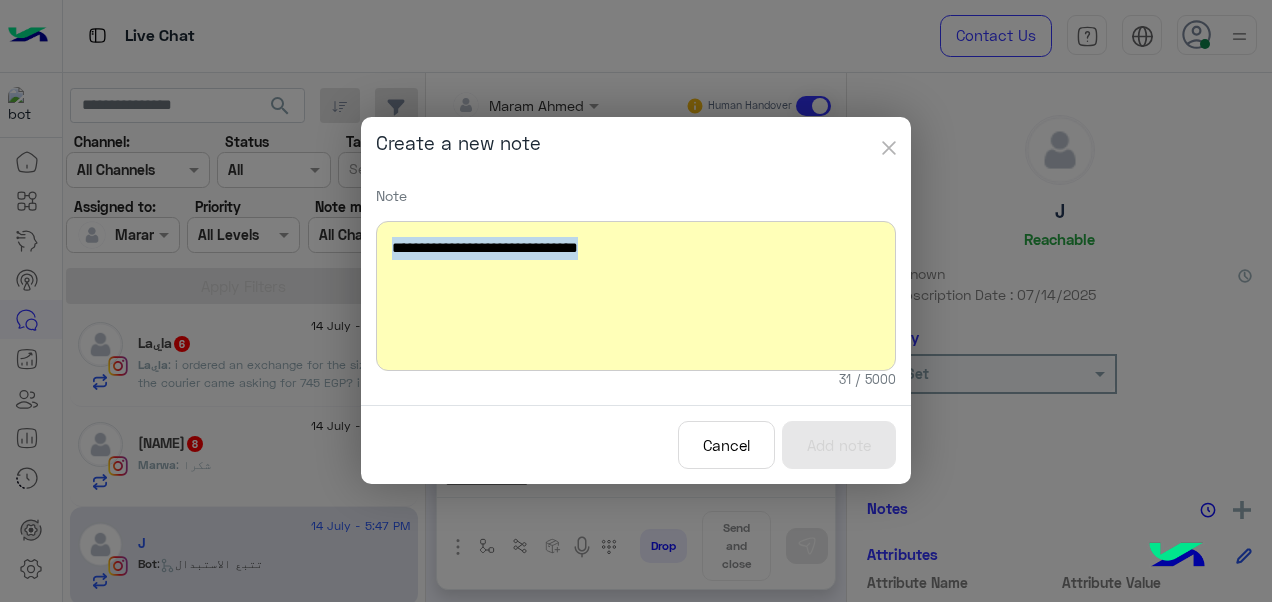 click 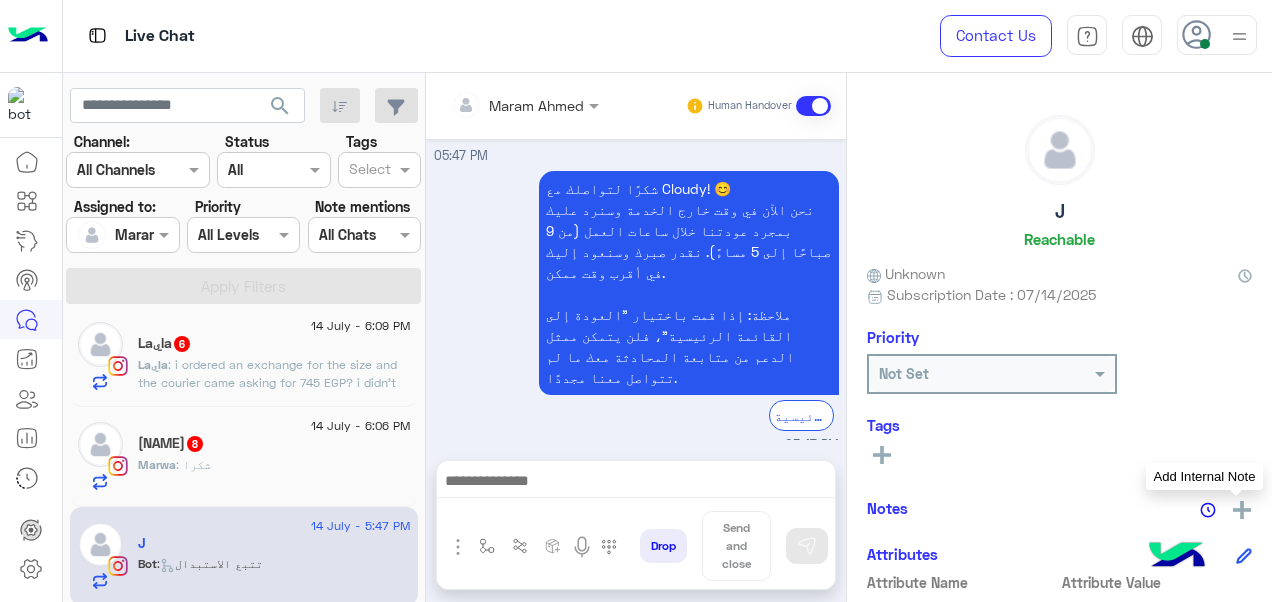 click 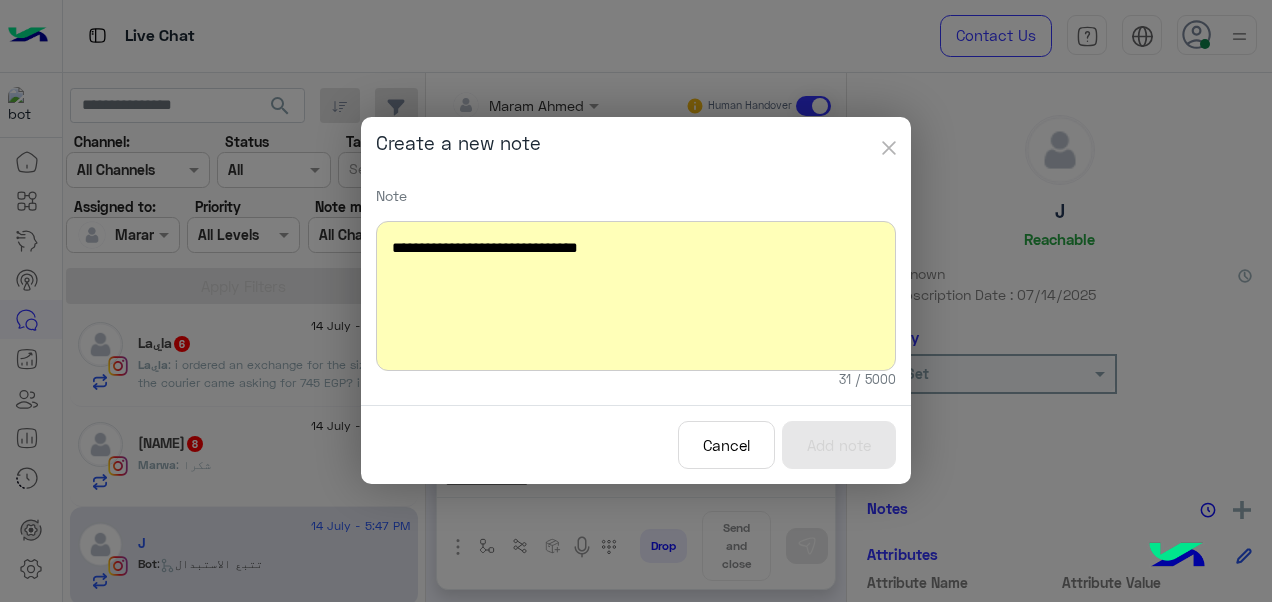 click 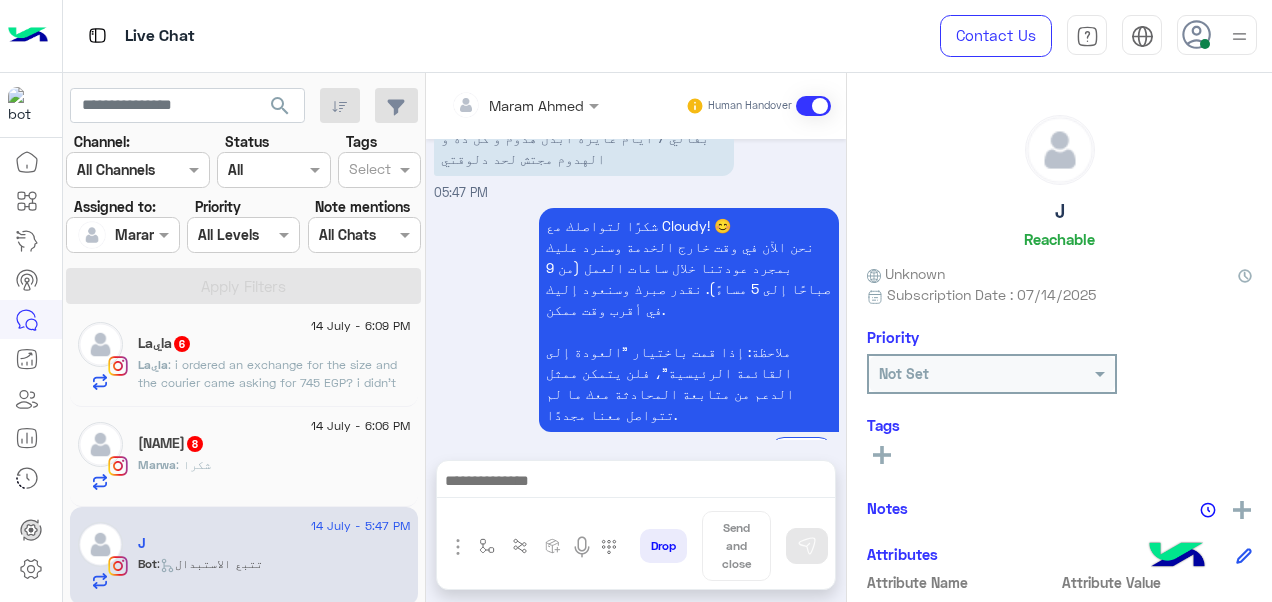 scroll, scrollTop: 1078, scrollLeft: 0, axis: vertical 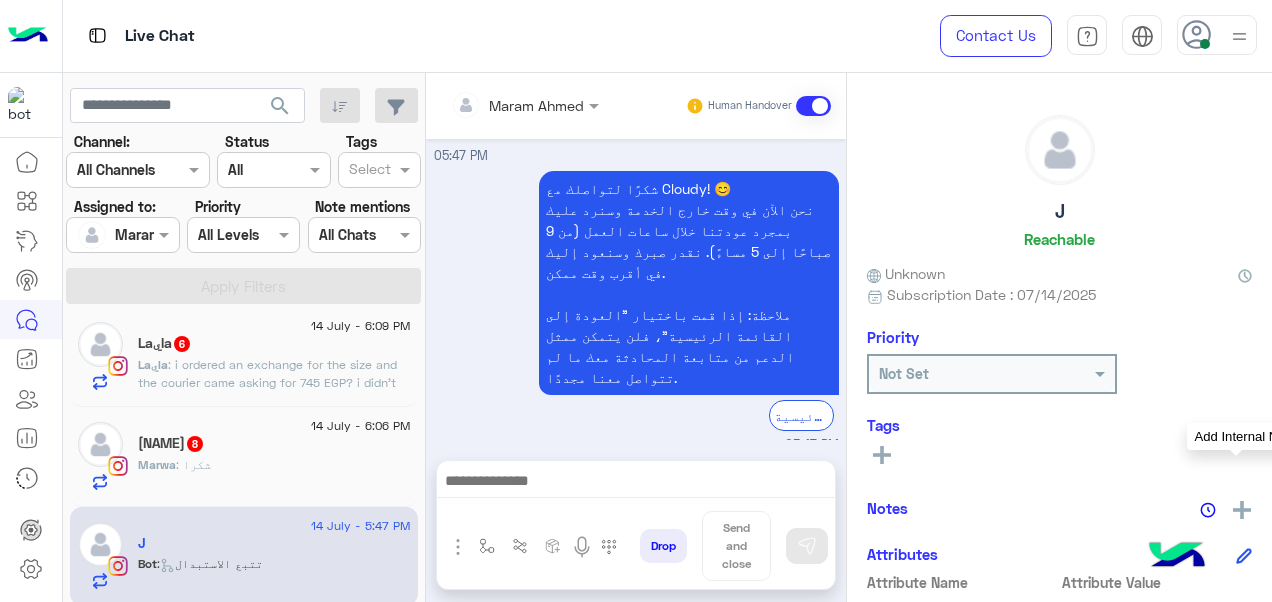 click 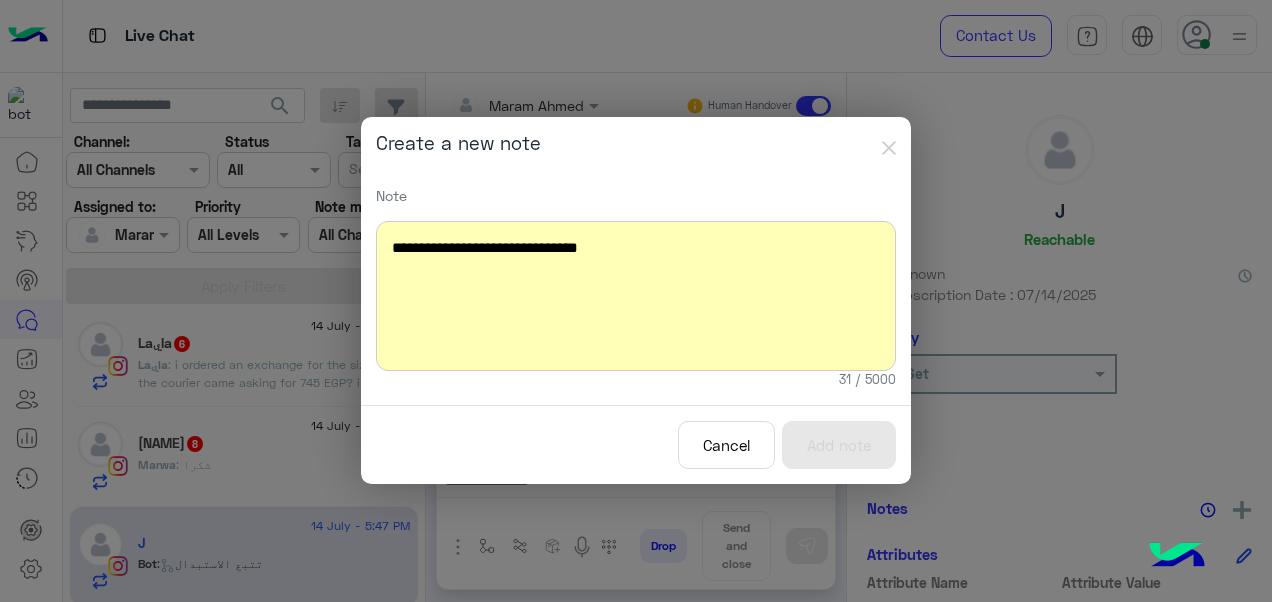 type 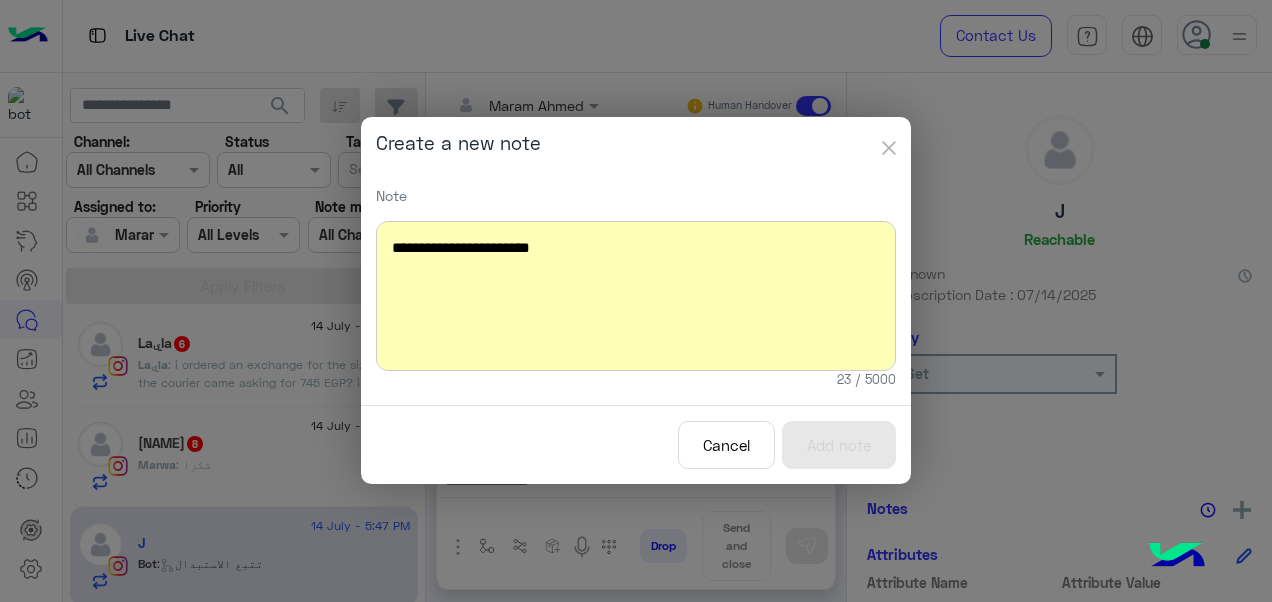 click 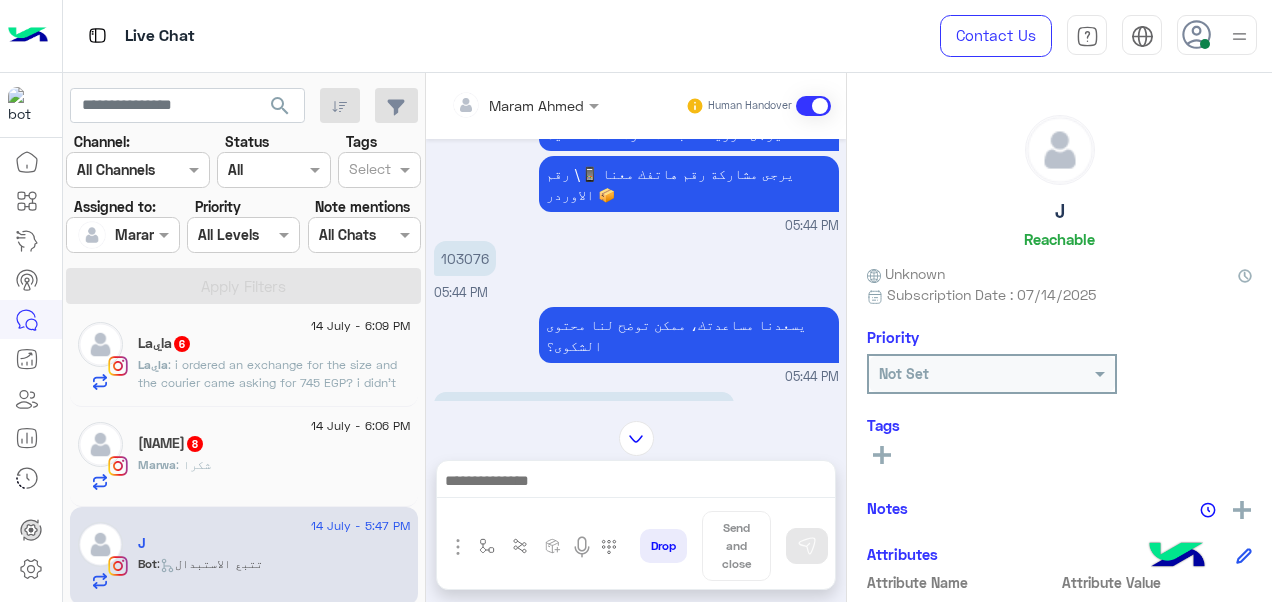 scroll, scrollTop: 767, scrollLeft: 0, axis: vertical 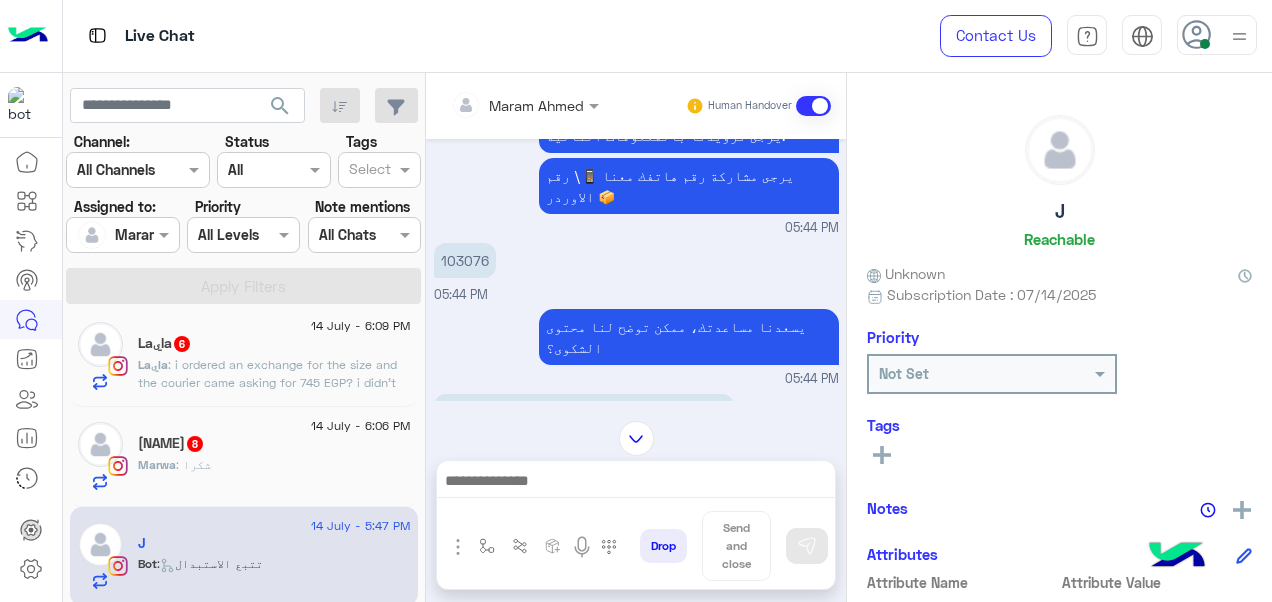 click 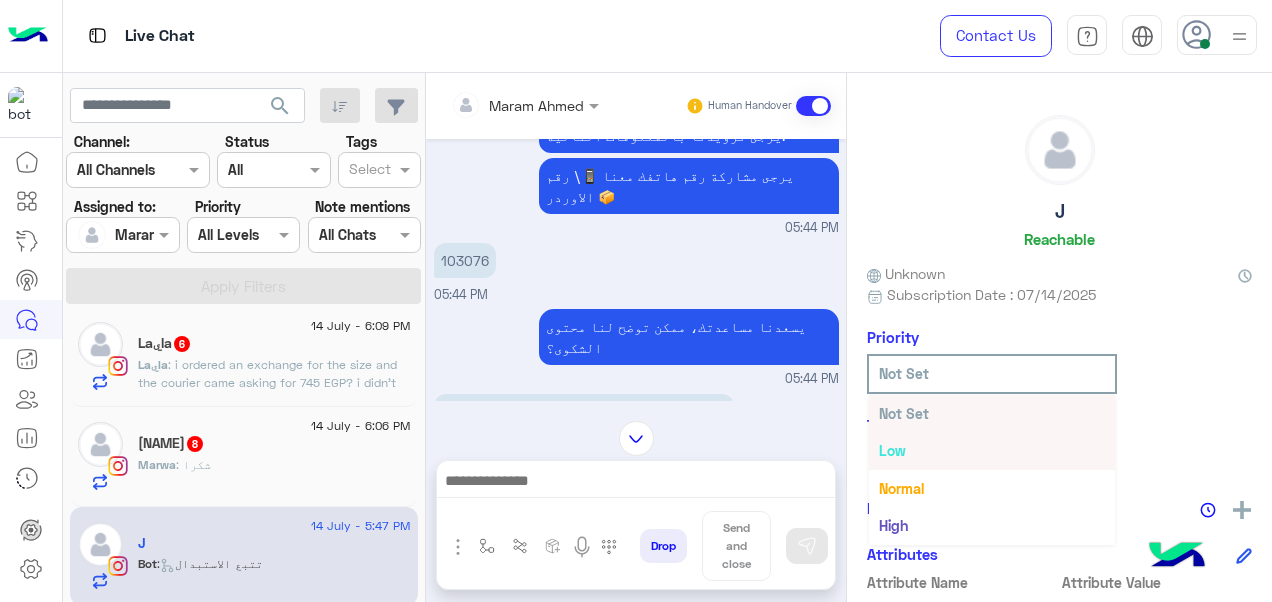 scroll, scrollTop: 36, scrollLeft: 0, axis: vertical 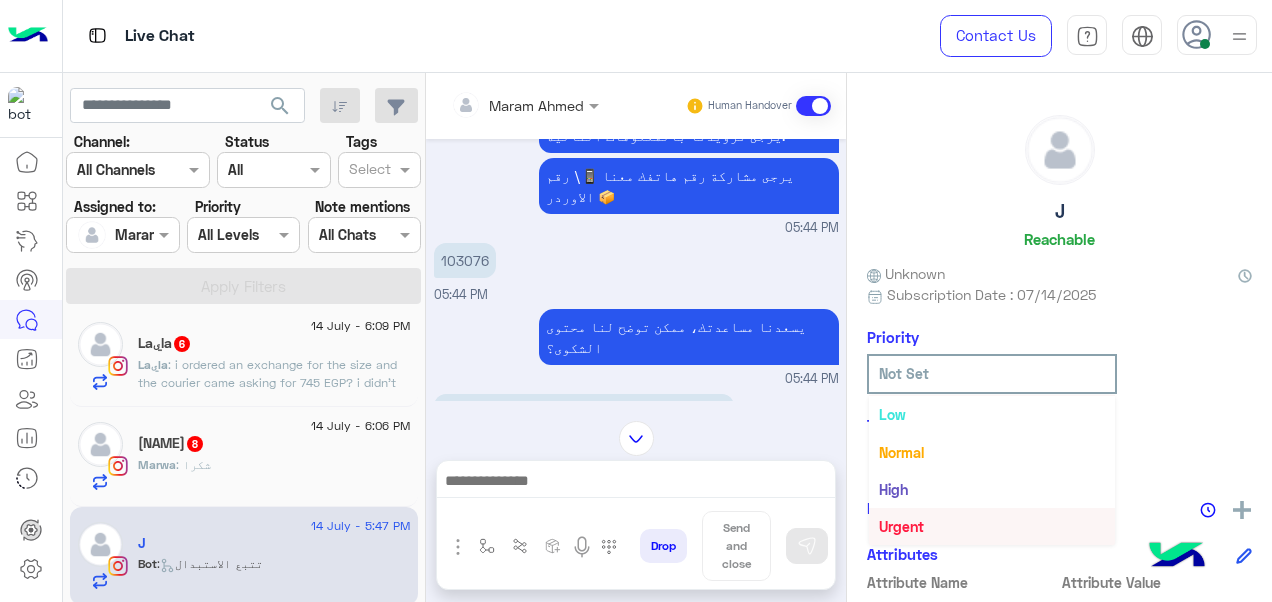 click on "Urgent" at bounding box center [901, 526] 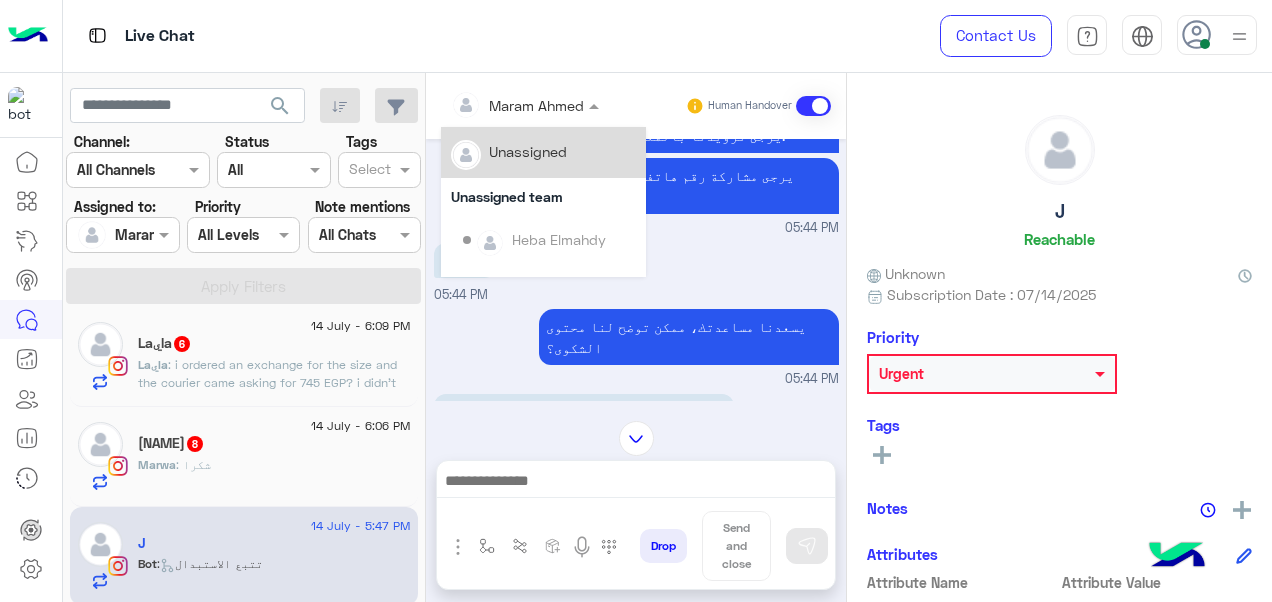 click at bounding box center [525, 104] 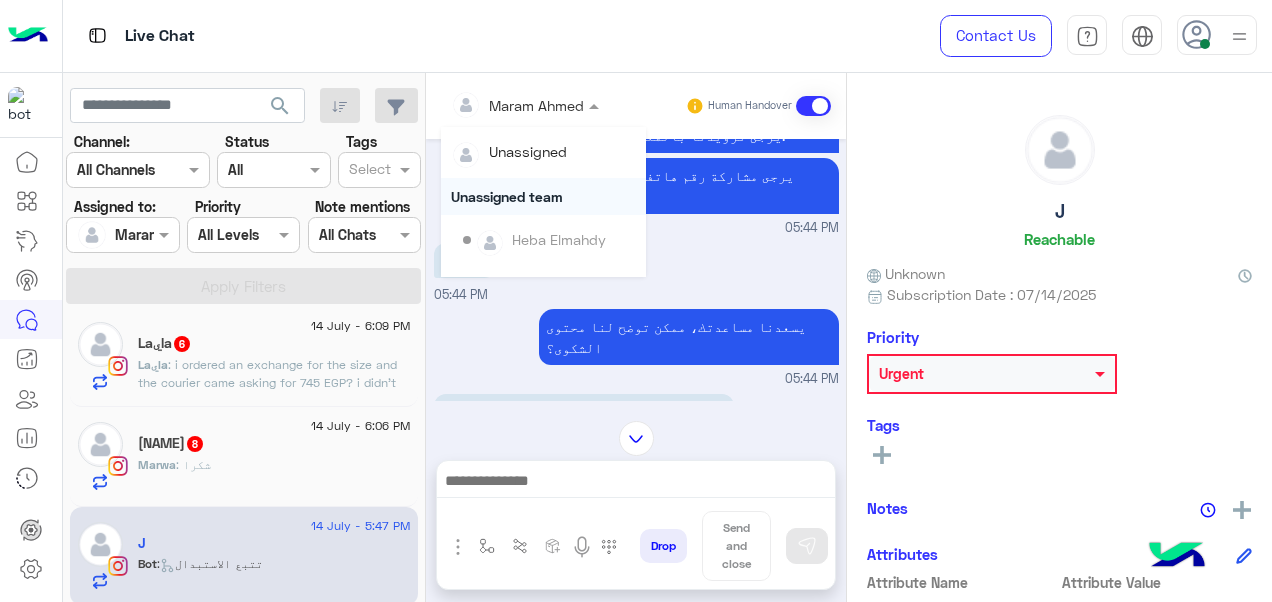 scroll, scrollTop: 354, scrollLeft: 0, axis: vertical 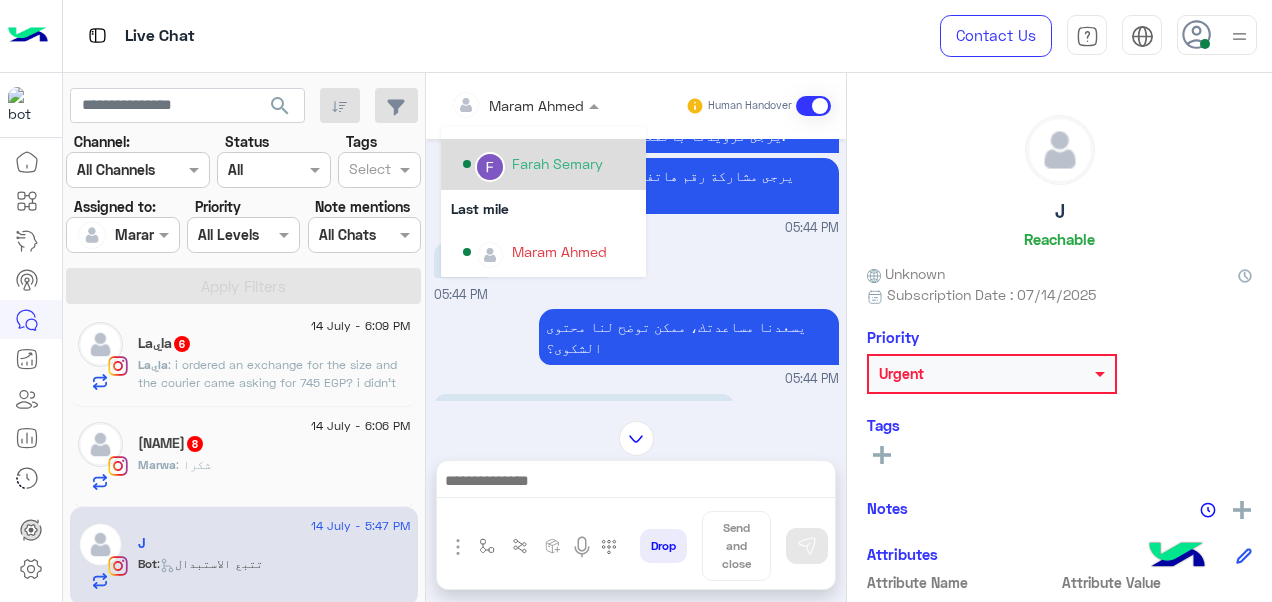 click on "Farah Semary" at bounding box center (557, 163) 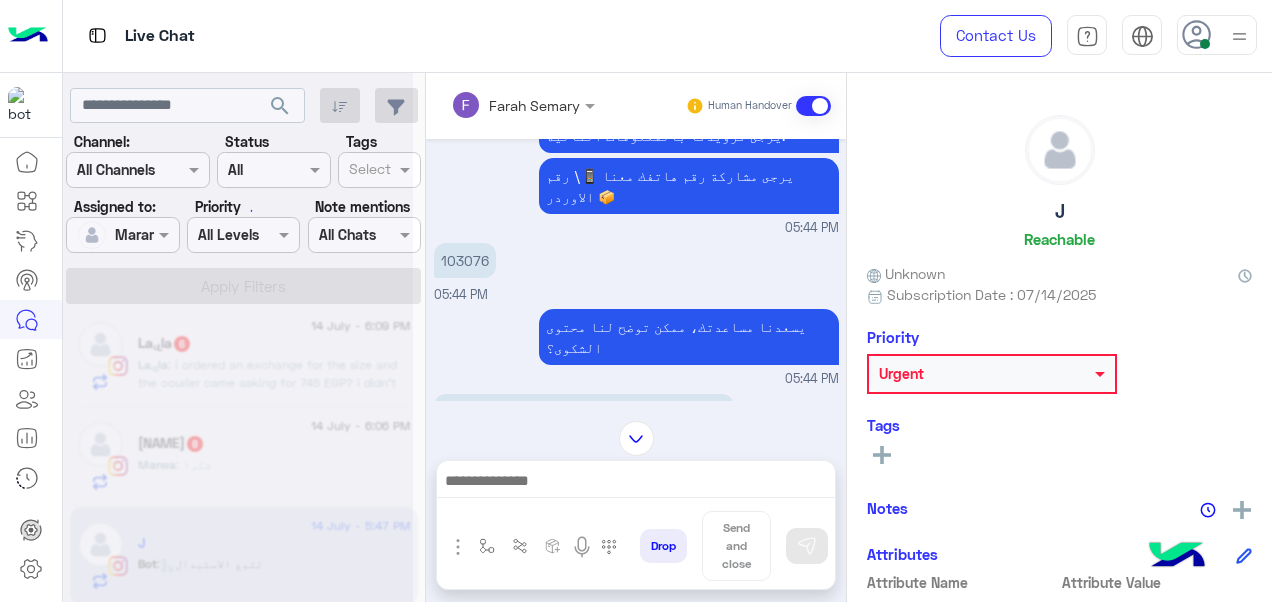 scroll, scrollTop: 0, scrollLeft: 0, axis: both 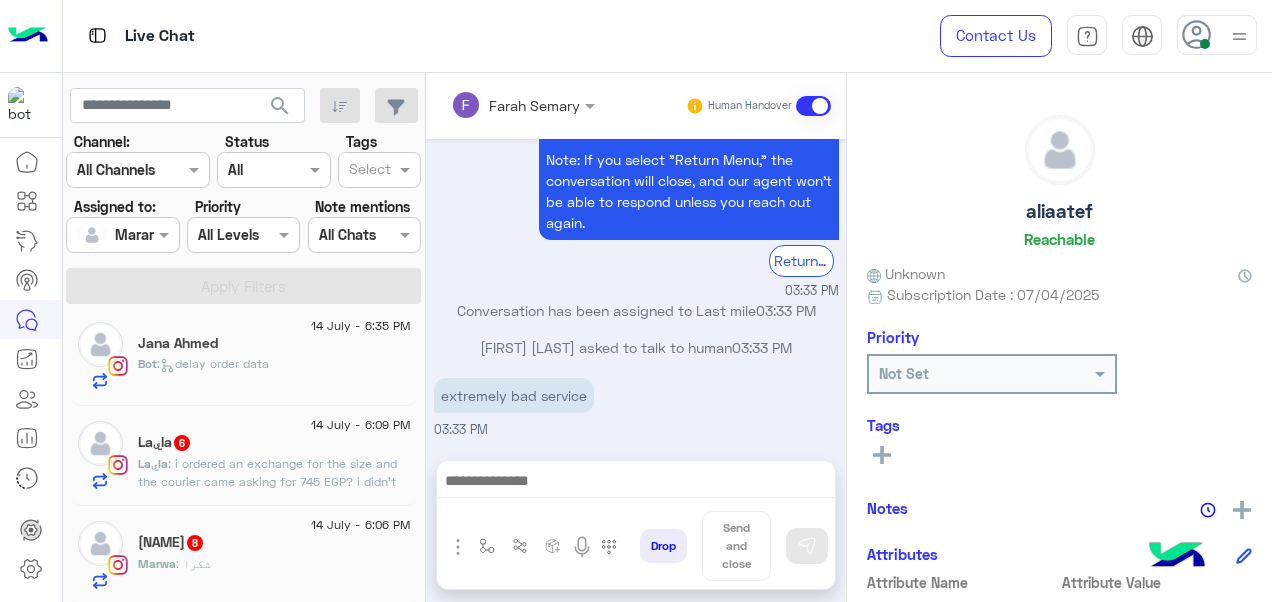 click on "[FIRST] : شكرا" 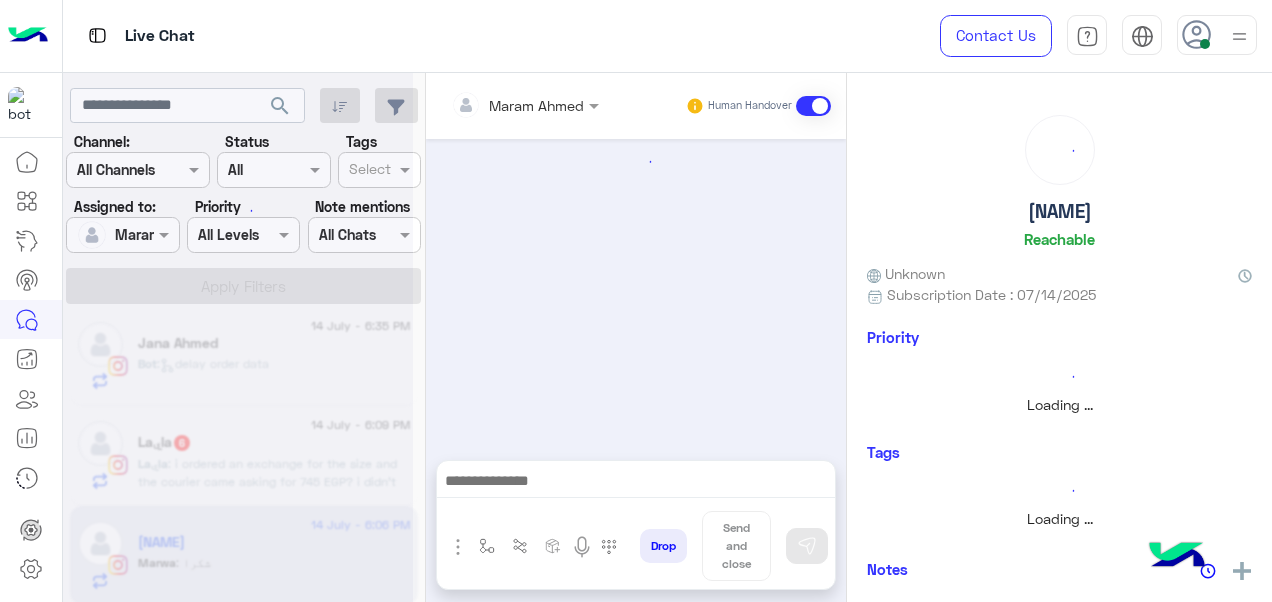 scroll, scrollTop: 708, scrollLeft: 0, axis: vertical 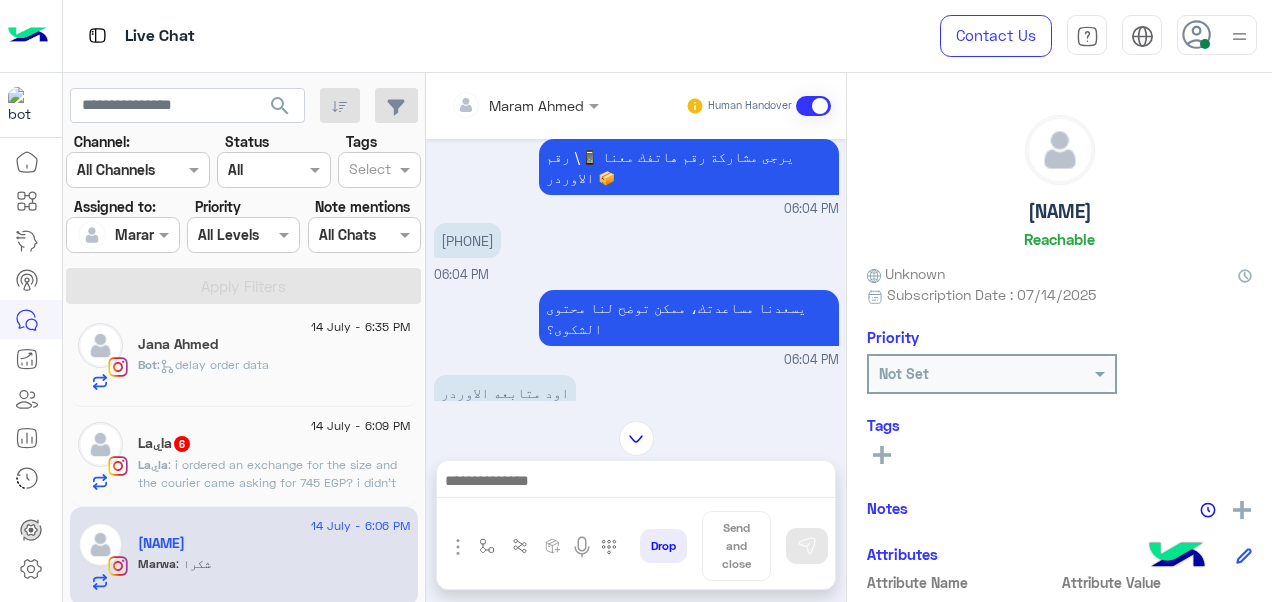 drag, startPoint x: 524, startPoint y: 199, endPoint x: 446, endPoint y: 198, distance: 78.00641 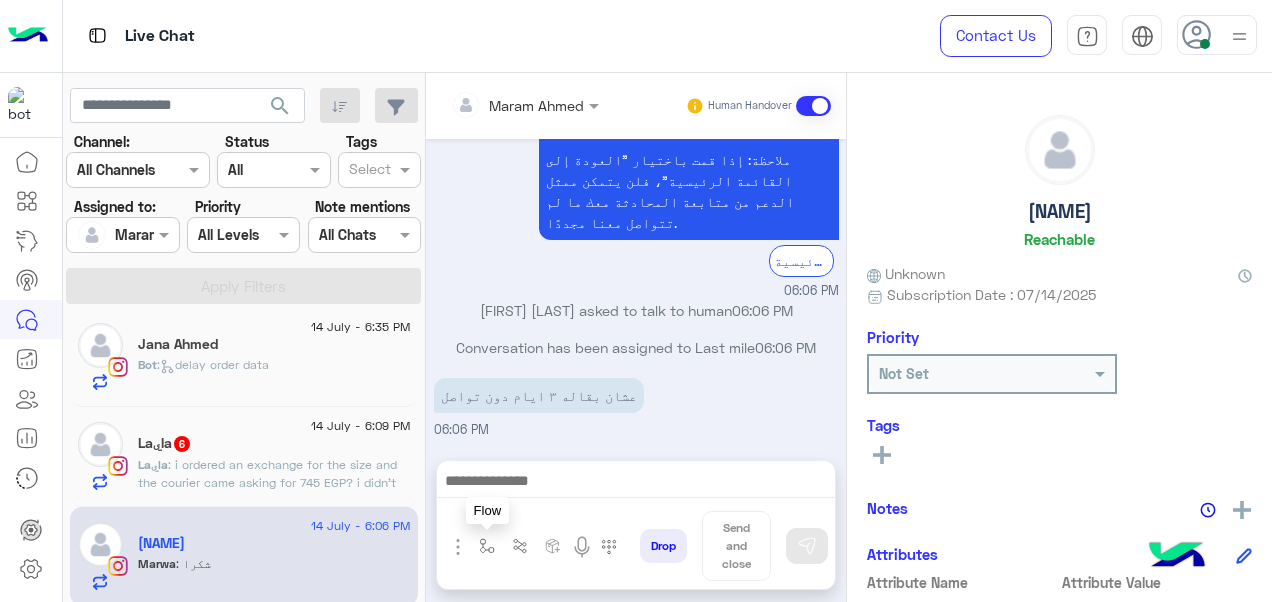 click at bounding box center [487, 546] 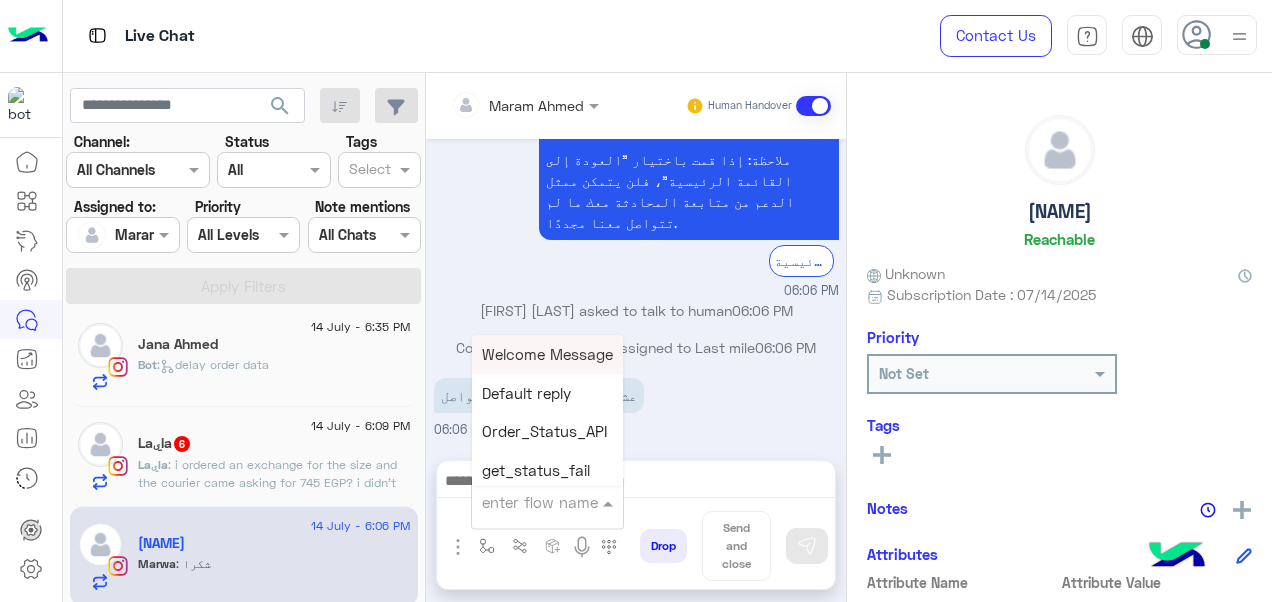click on "enter flow name" at bounding box center (547, 502) 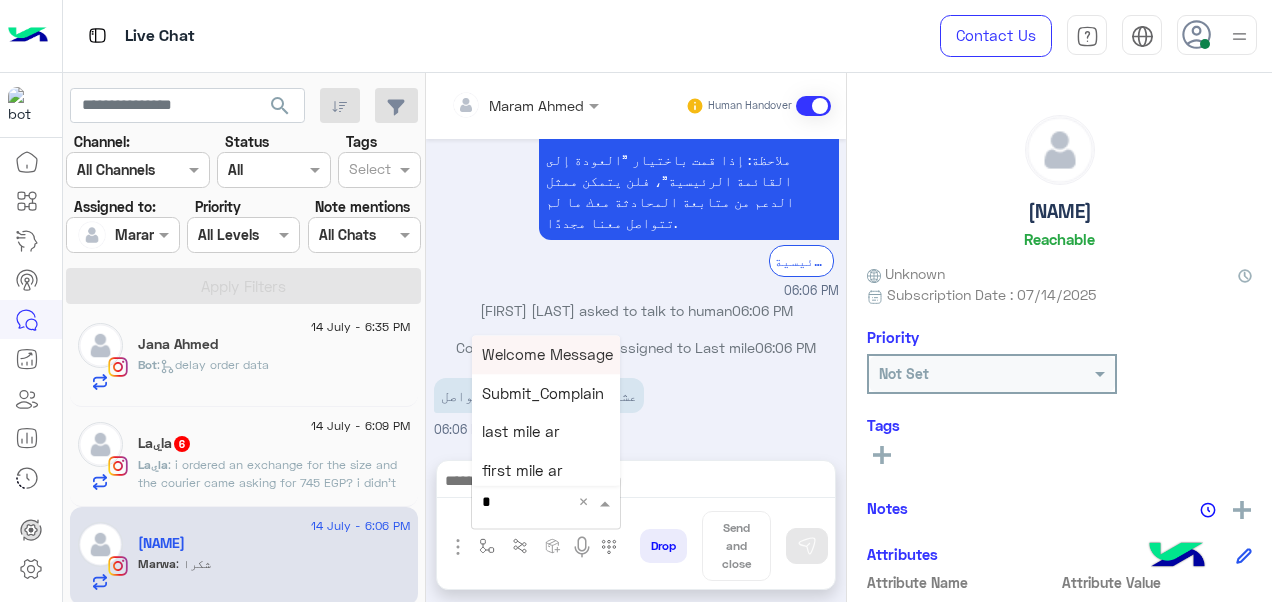 type on "*" 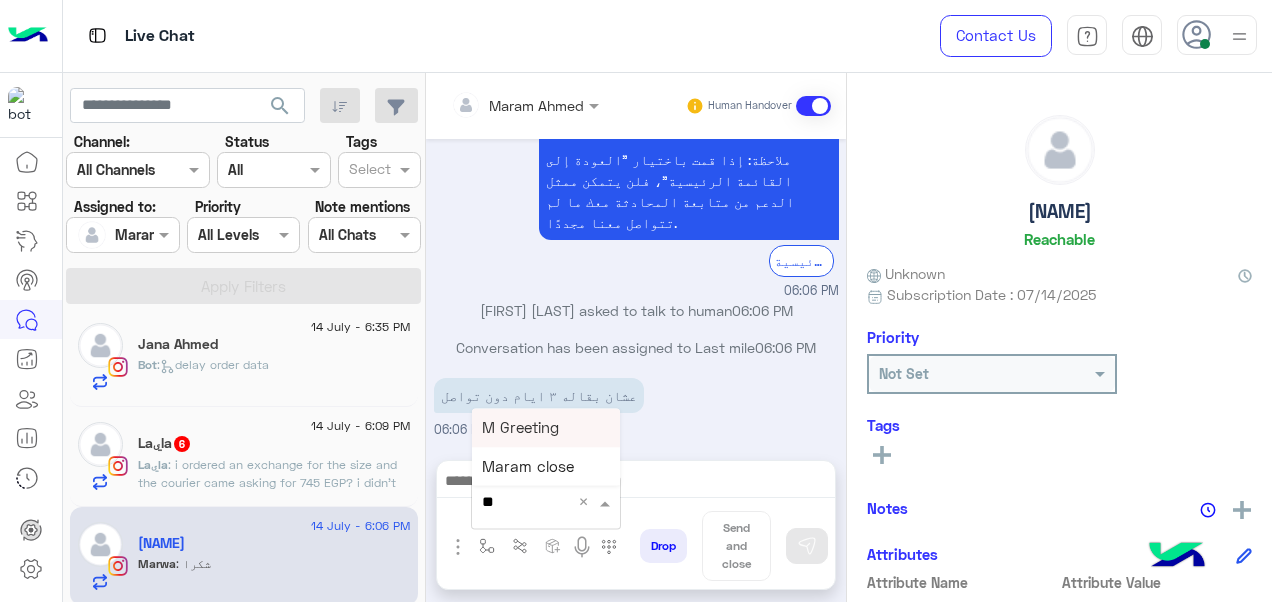 click on "M Greeting" at bounding box center [546, 427] 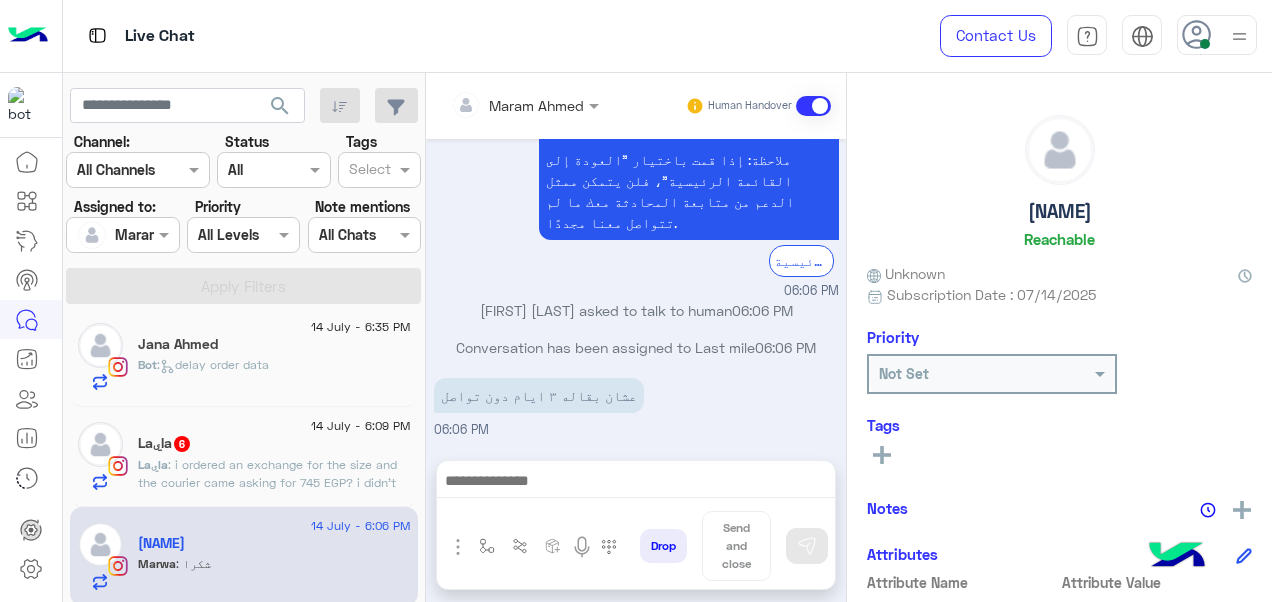 type on "**********" 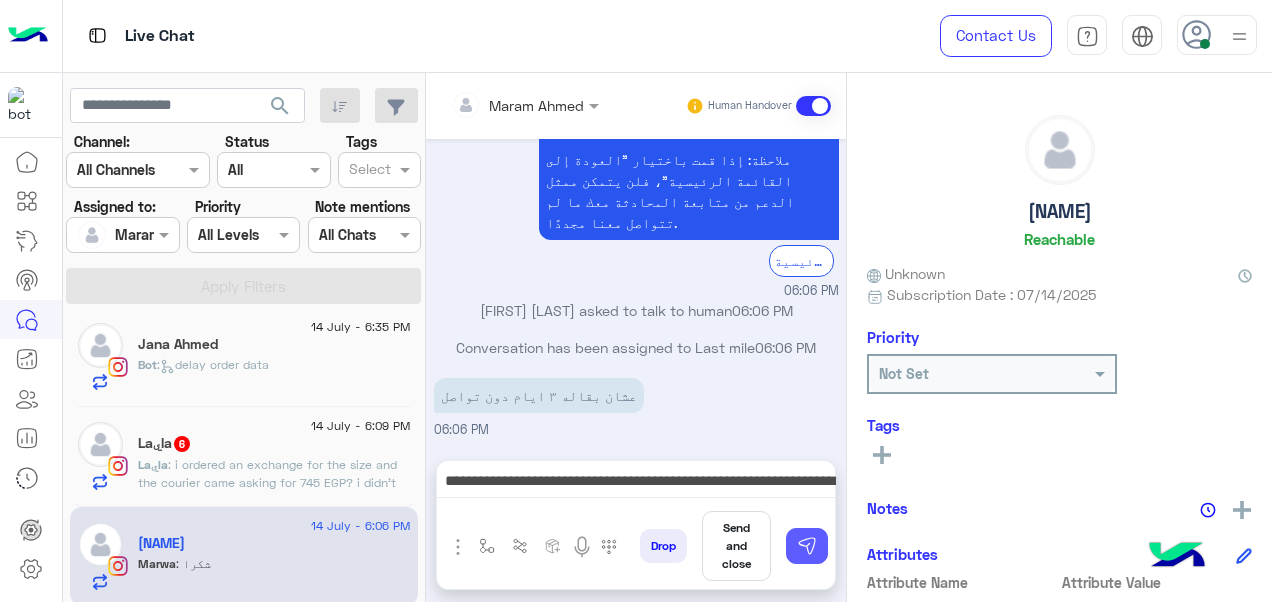 click at bounding box center (807, 546) 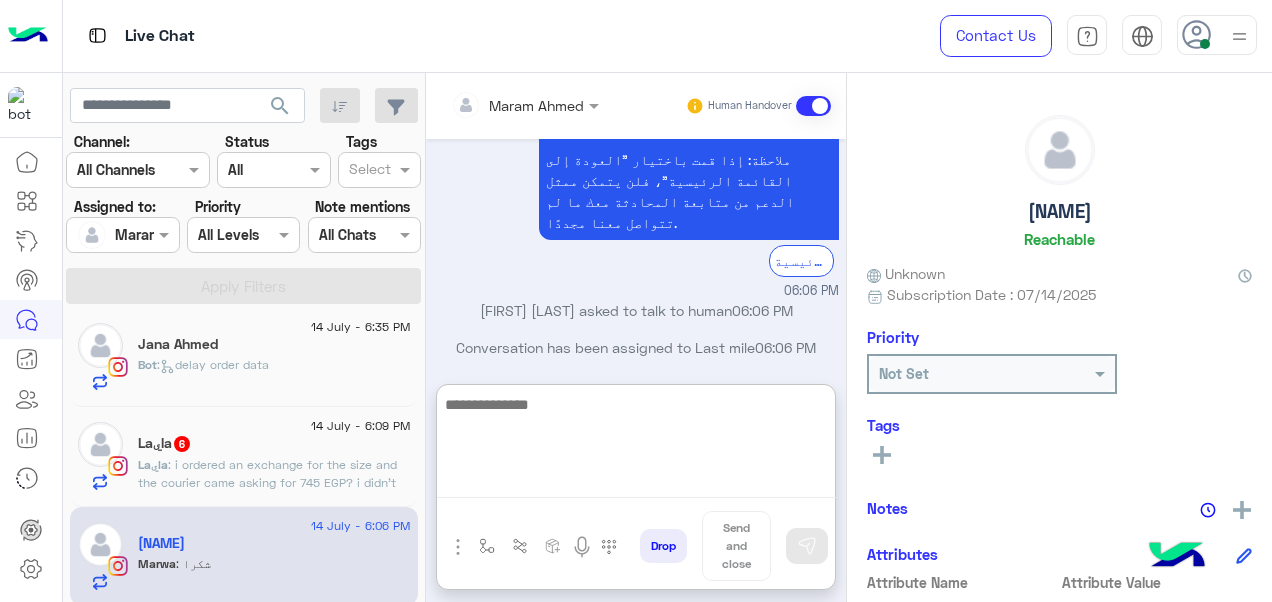 click at bounding box center [636, 445] 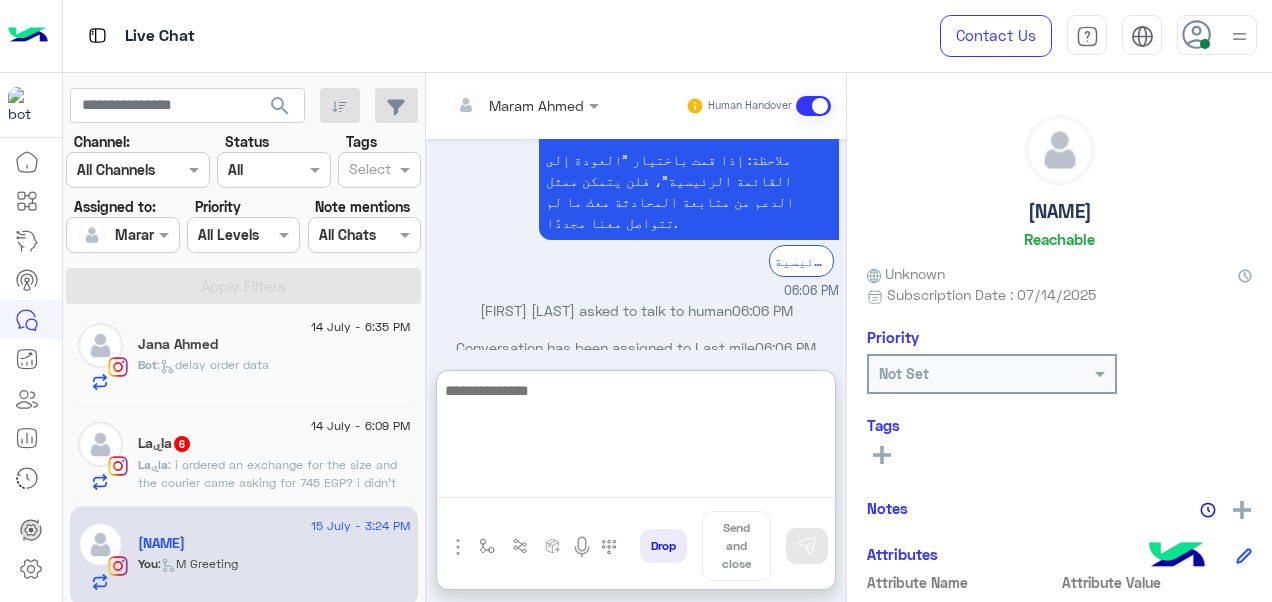 scroll, scrollTop: 966, scrollLeft: 0, axis: vertical 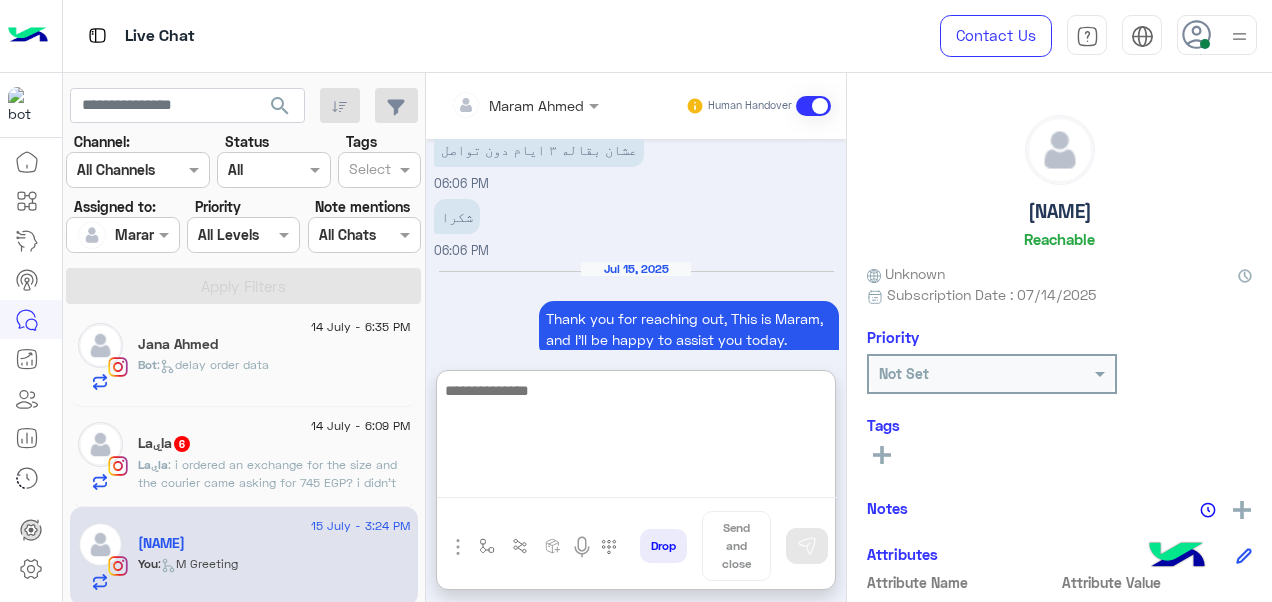 paste on "**********" 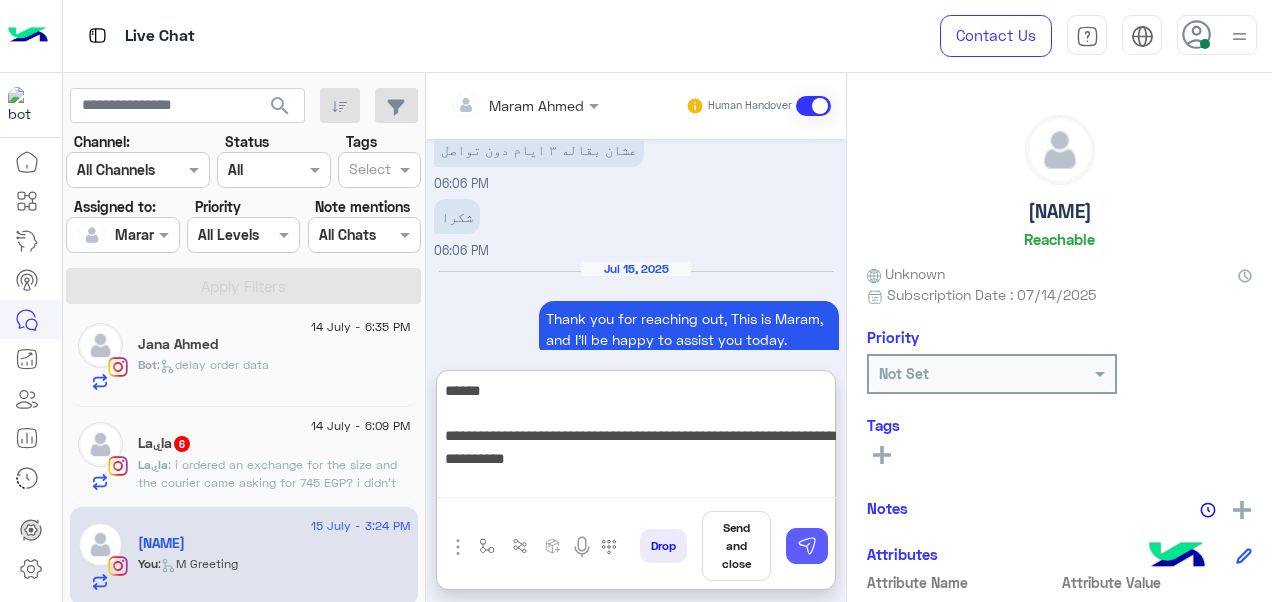 type on "**********" 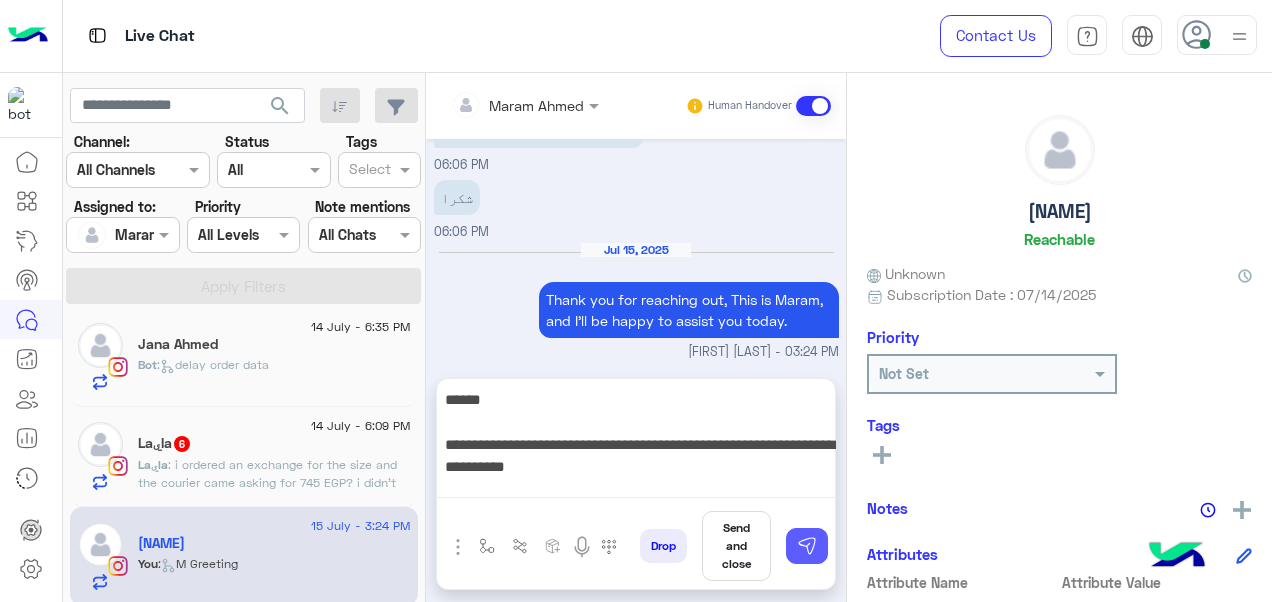 click at bounding box center [807, 546] 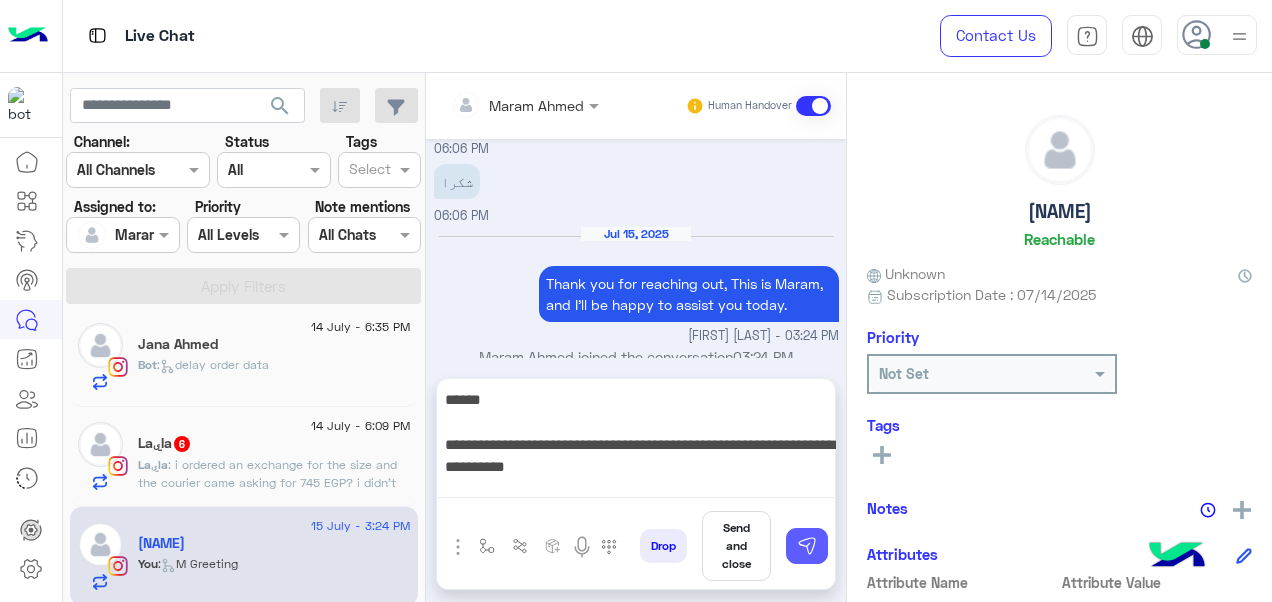 type 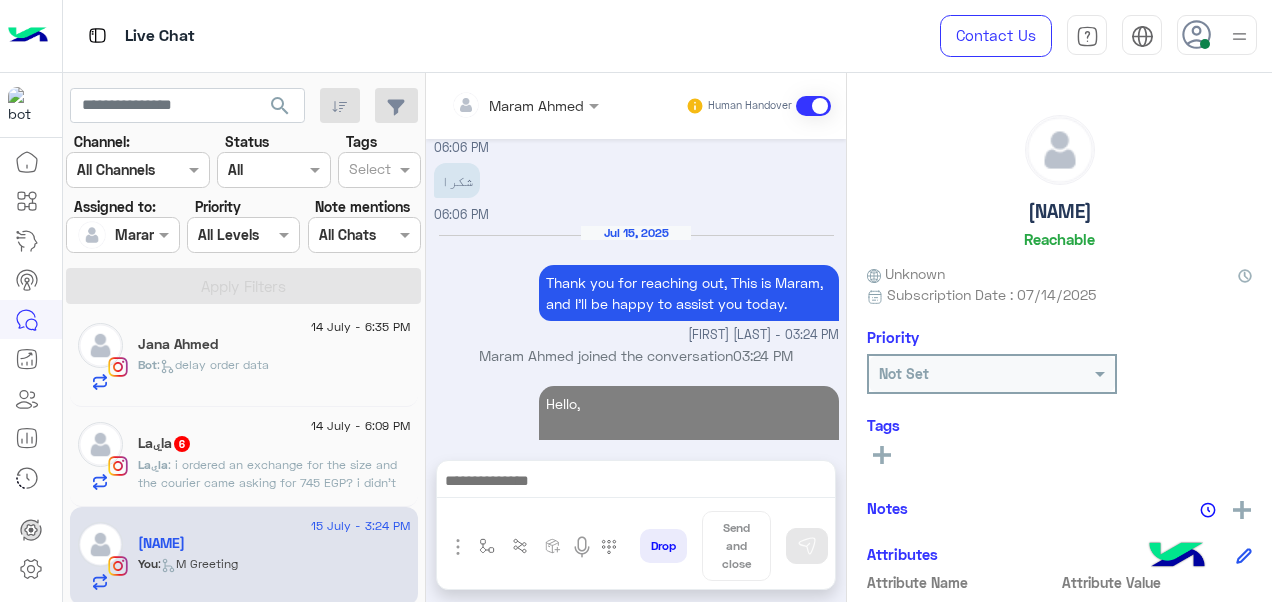 scroll, scrollTop: 1002, scrollLeft: 0, axis: vertical 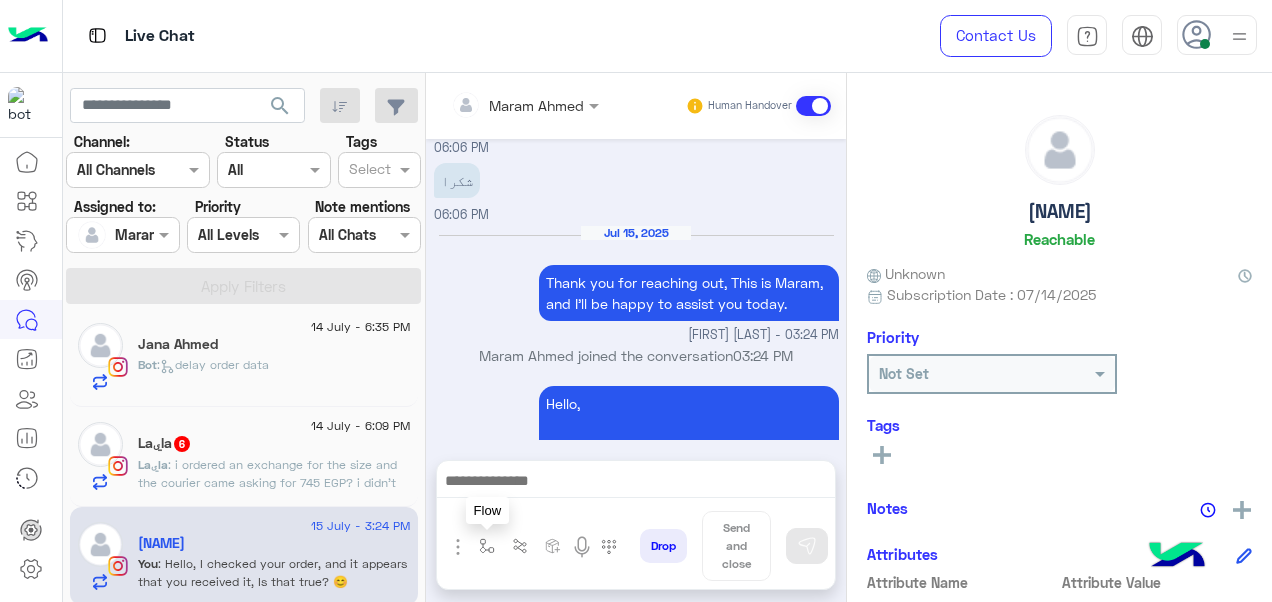 click at bounding box center [487, 546] 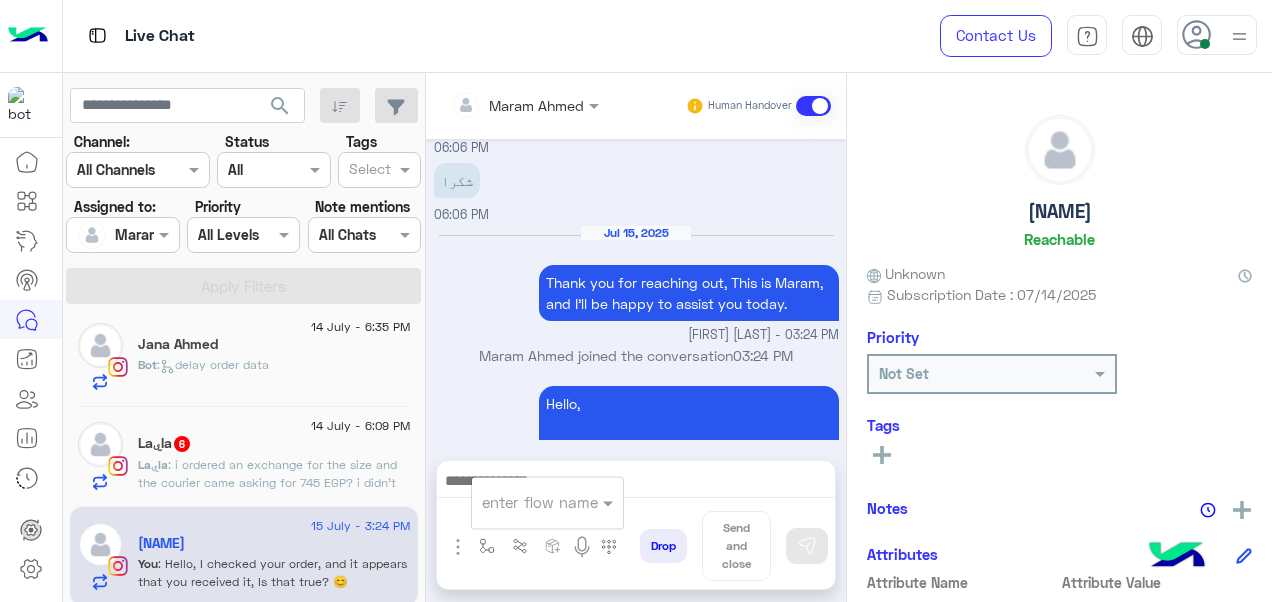 click at bounding box center (523, 502) 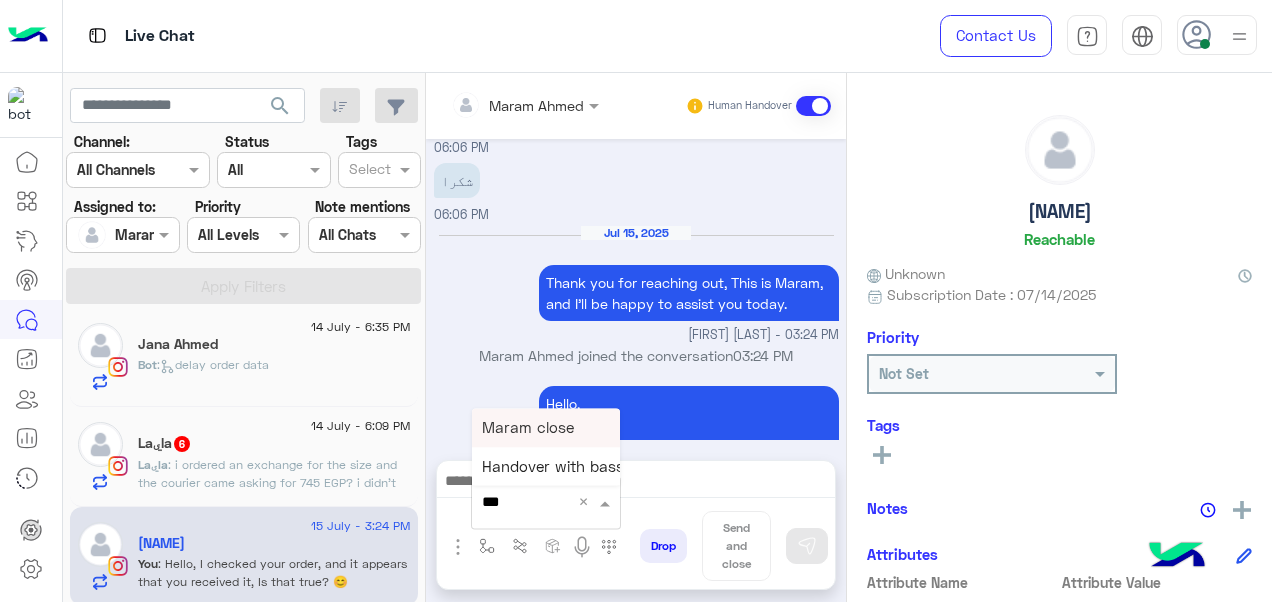 type on "****" 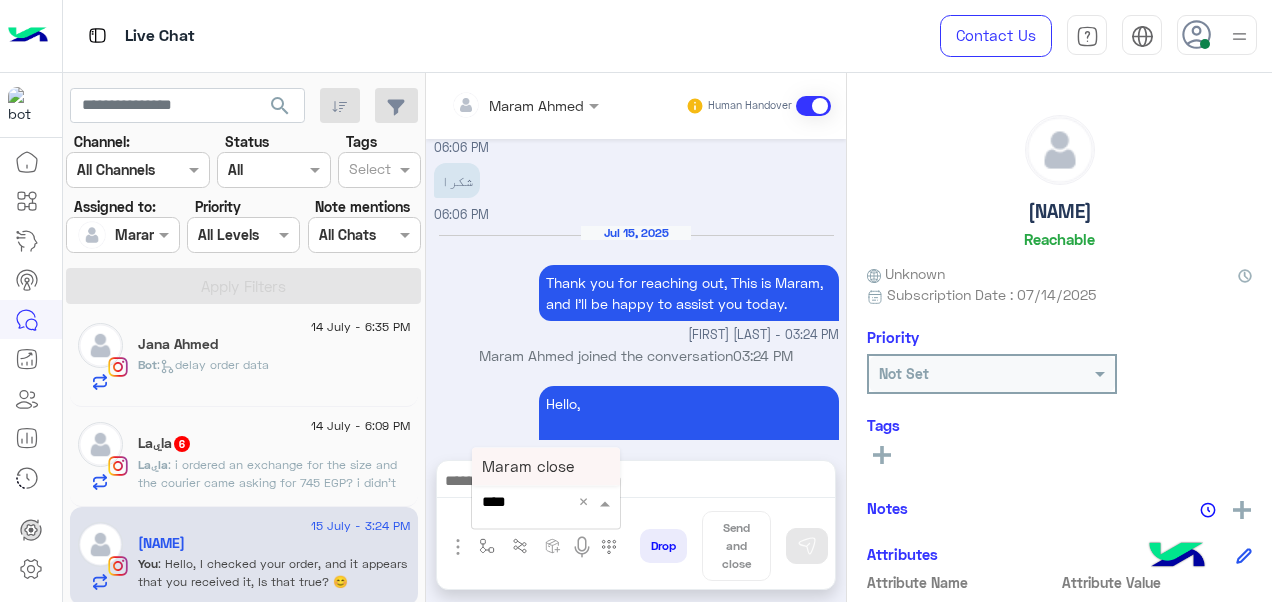 click on "Maram close" at bounding box center [528, 466] 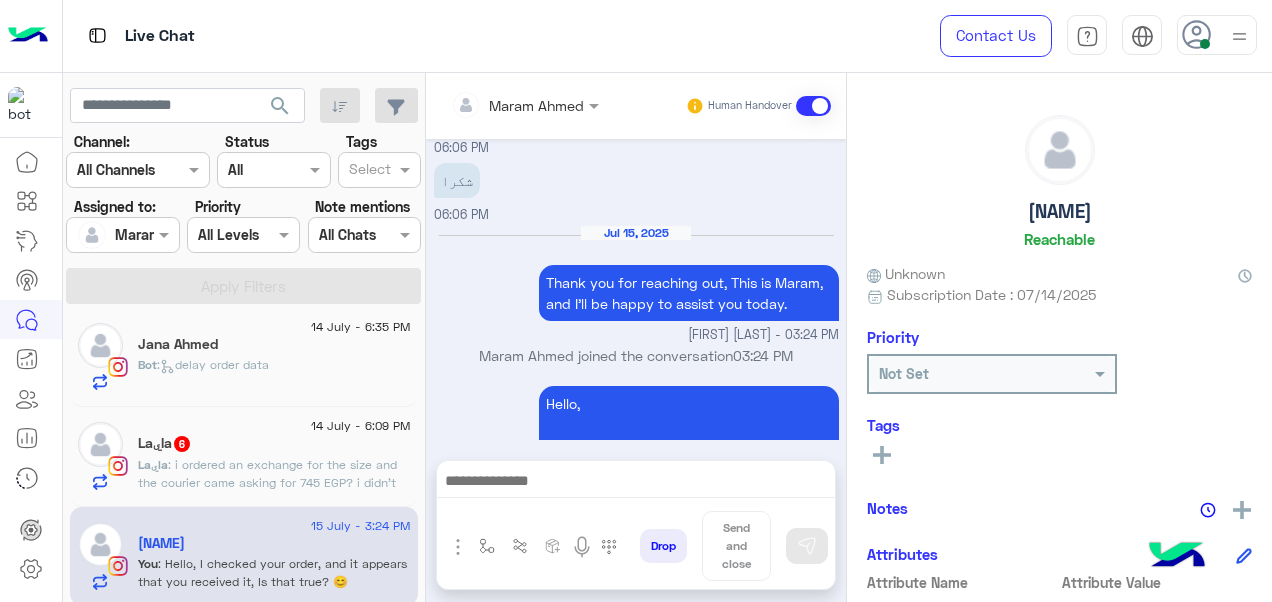 type on "**********" 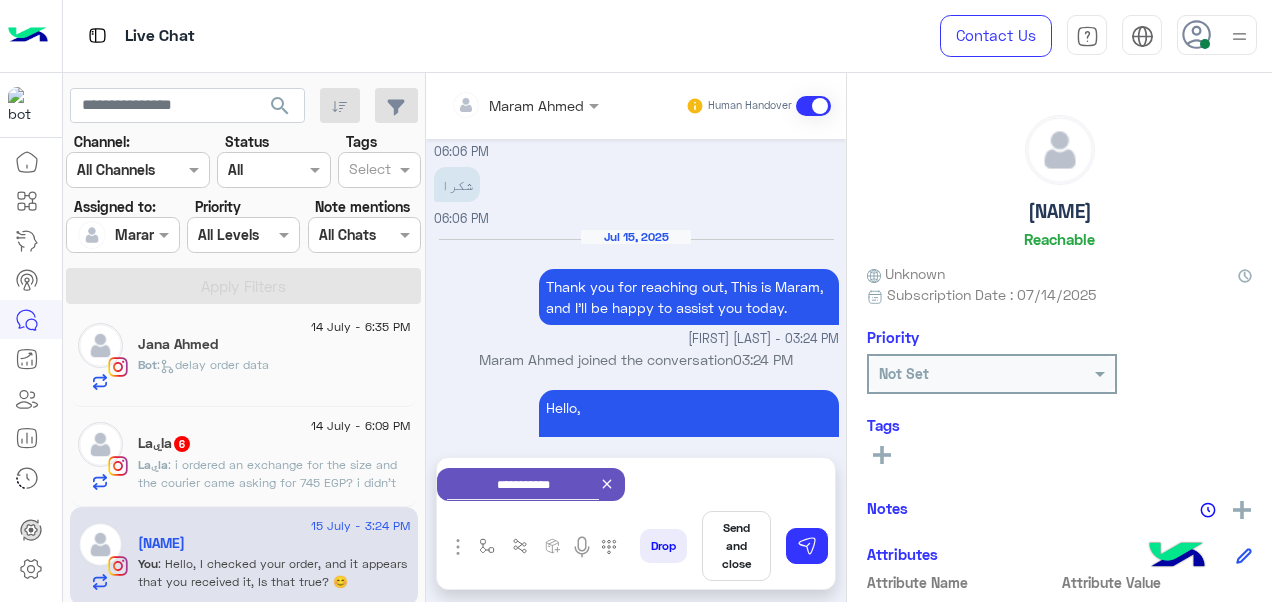 scroll, scrollTop: 1005, scrollLeft: 0, axis: vertical 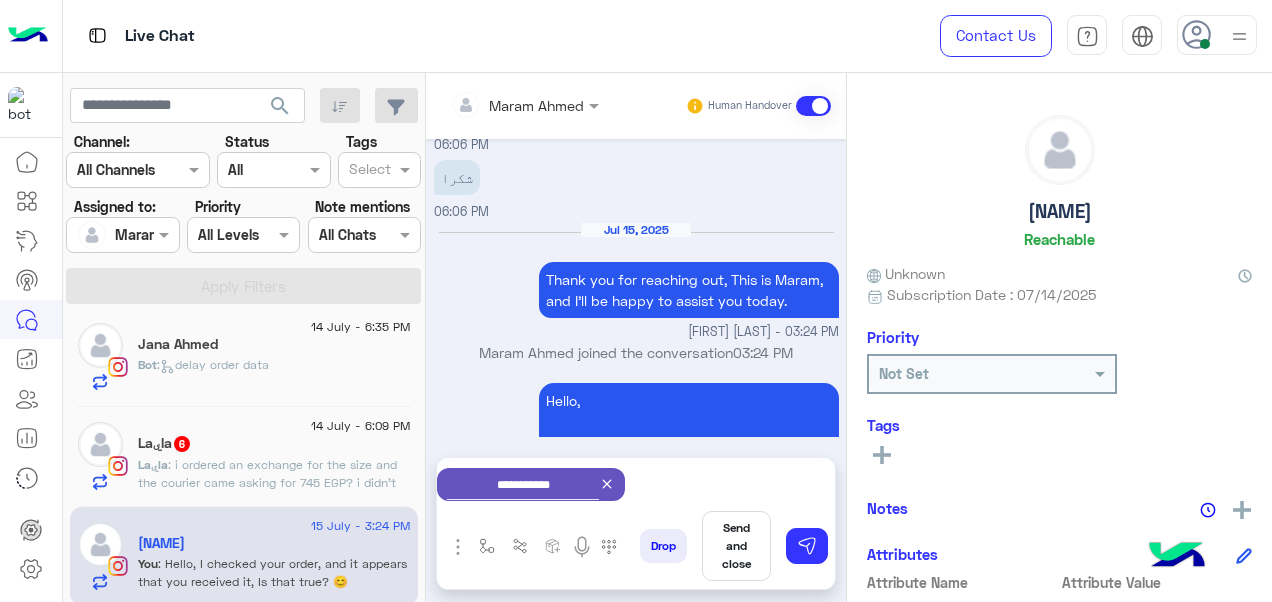 click on "Send and close" at bounding box center [736, 546] 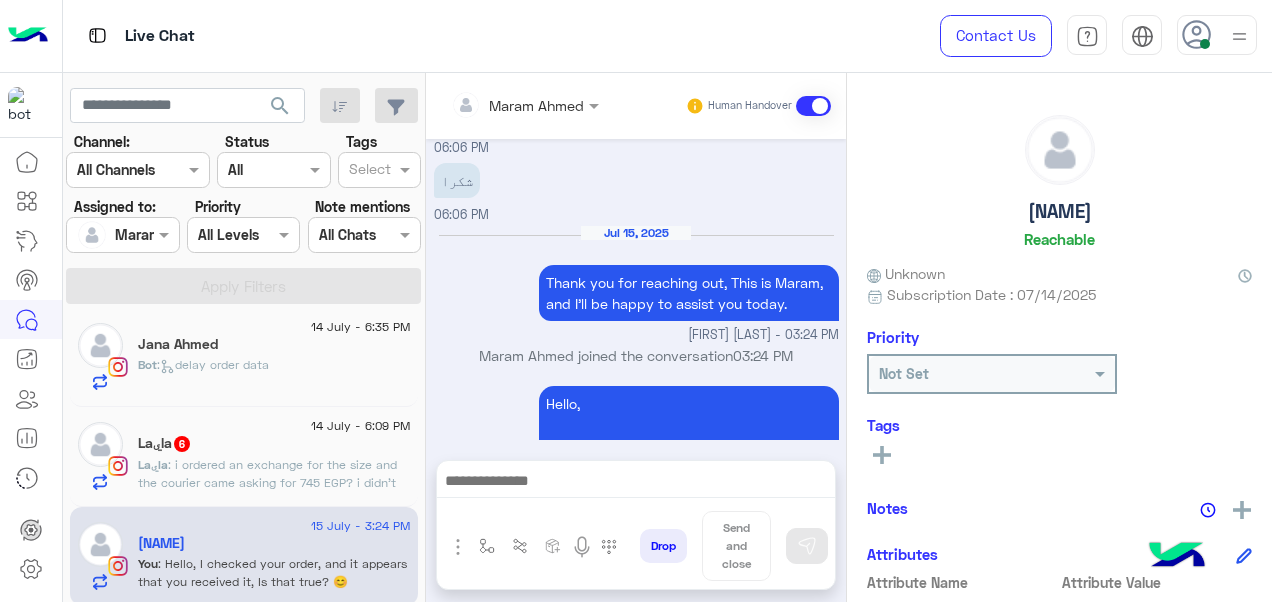 scroll, scrollTop: 1039, scrollLeft: 0, axis: vertical 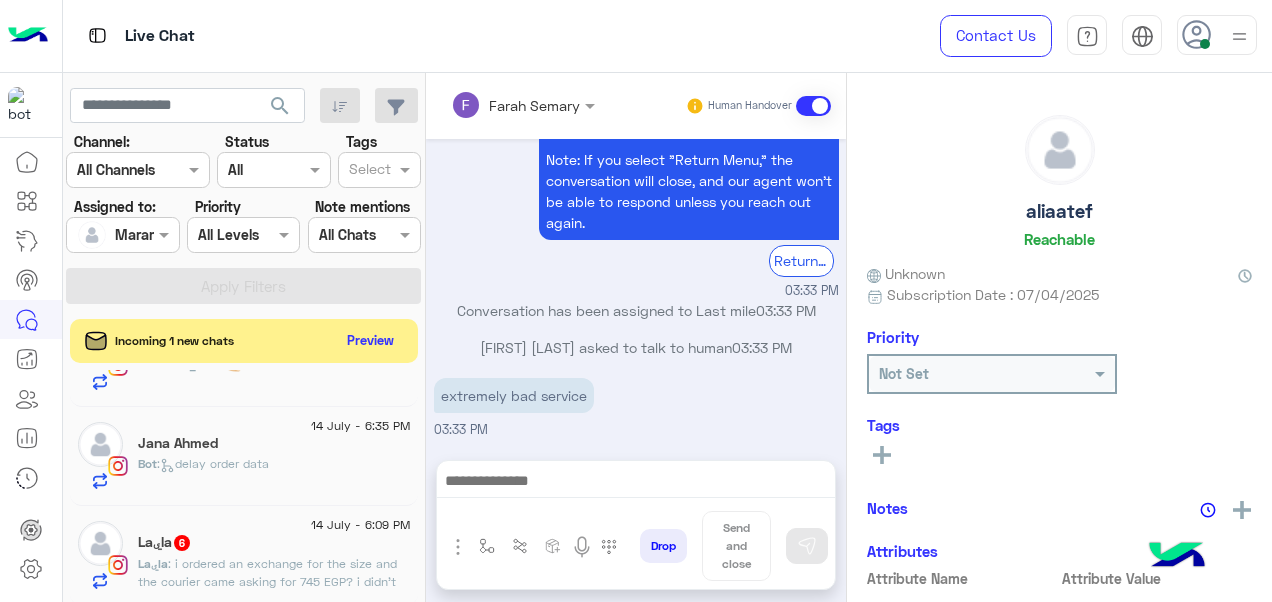 click on ": i ordered an exchange for the size and the courier came asking for 745 EGP? i didn’t get the other size and didn’t pay of course this amount because i ordered to exchange not a whole other order" 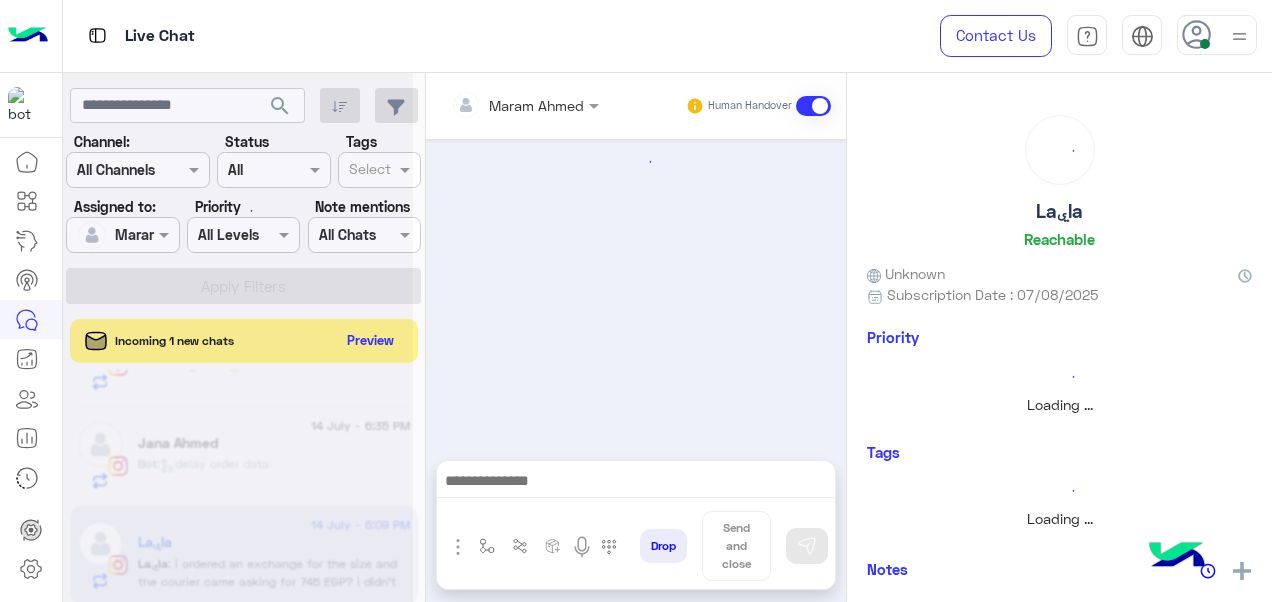 scroll, scrollTop: 667, scrollLeft: 0, axis: vertical 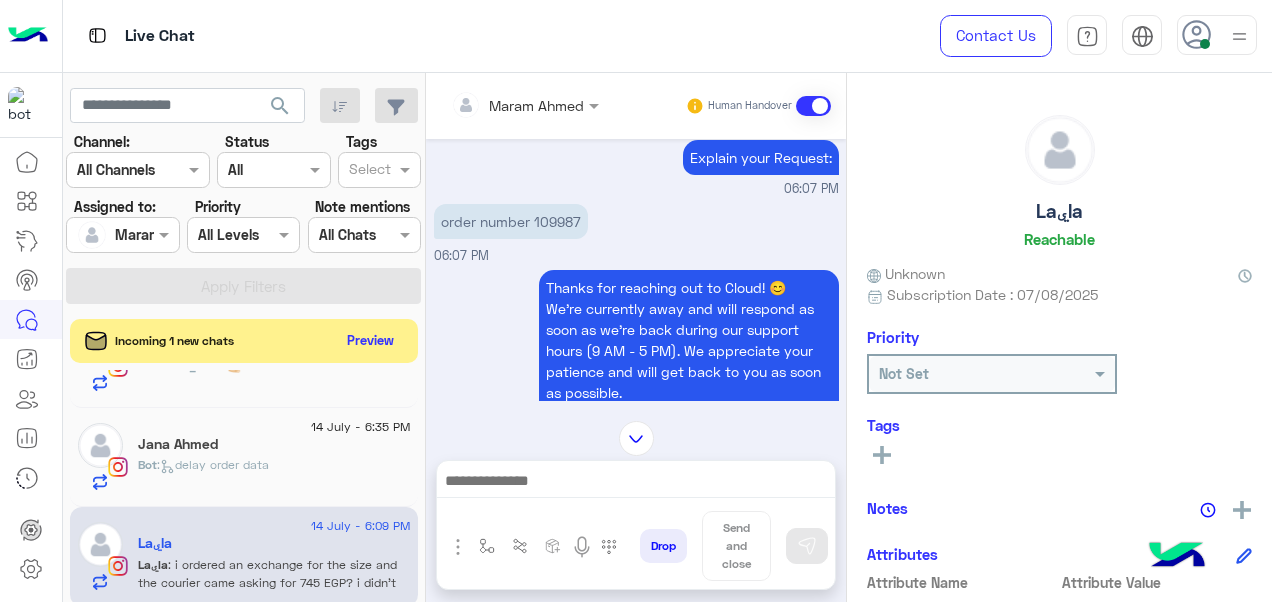 click on "order number 109987" at bounding box center [511, 221] 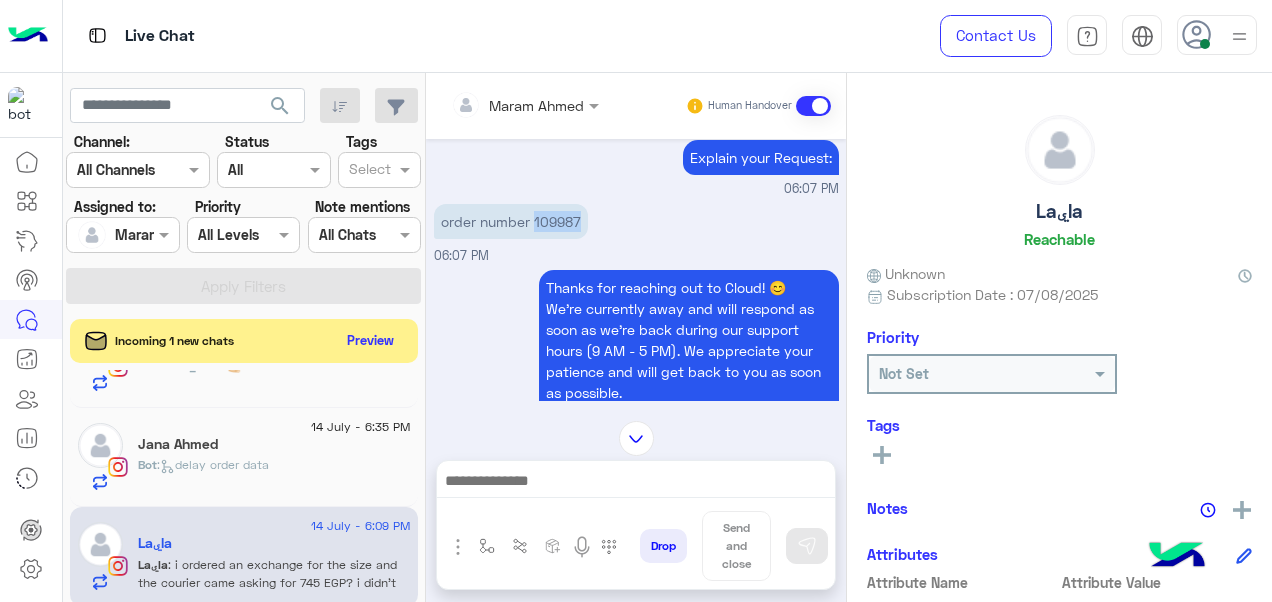 click on "order number 109987" at bounding box center [511, 221] 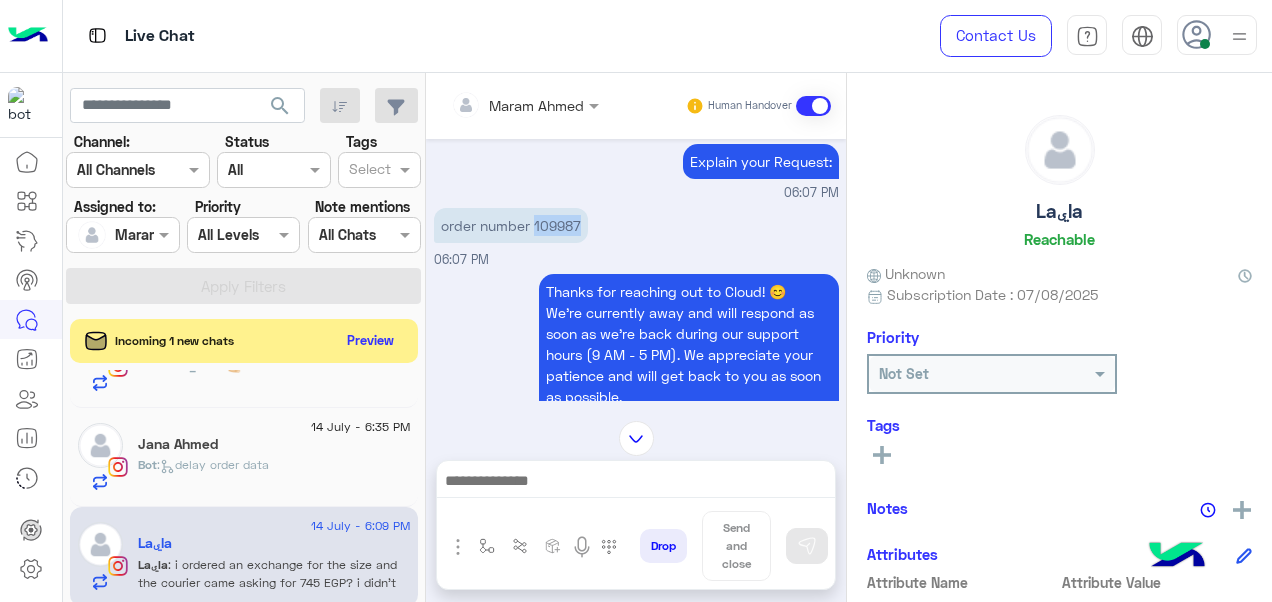scroll, scrollTop: 506, scrollLeft: 0, axis: vertical 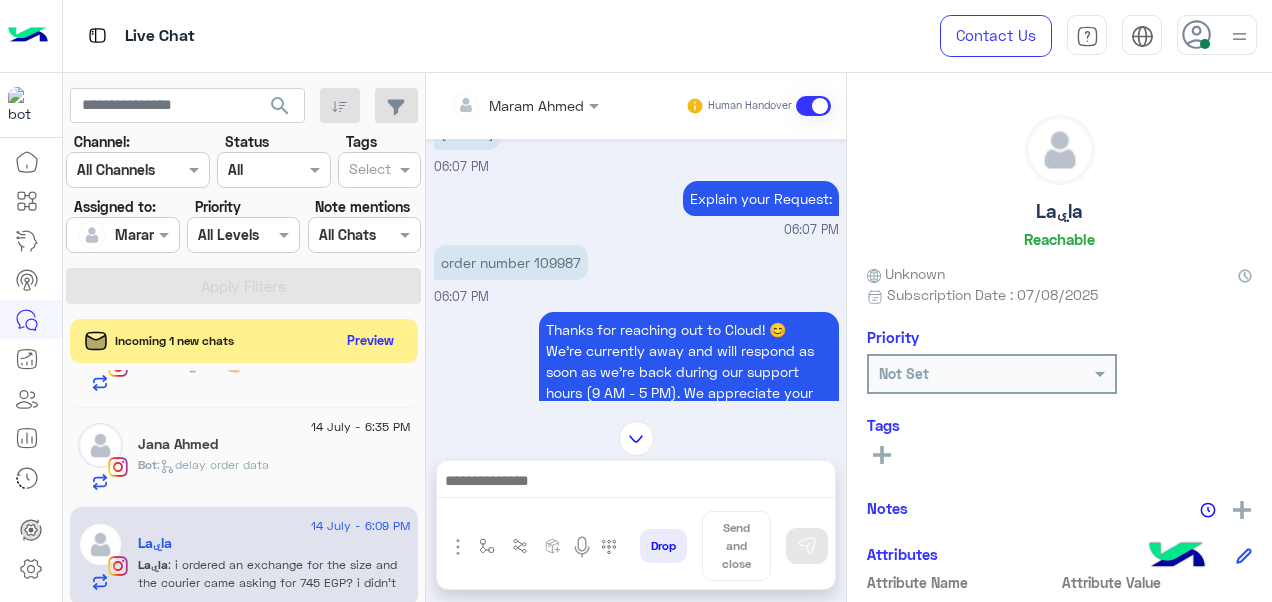 click on "order number 109987" at bounding box center [511, 262] 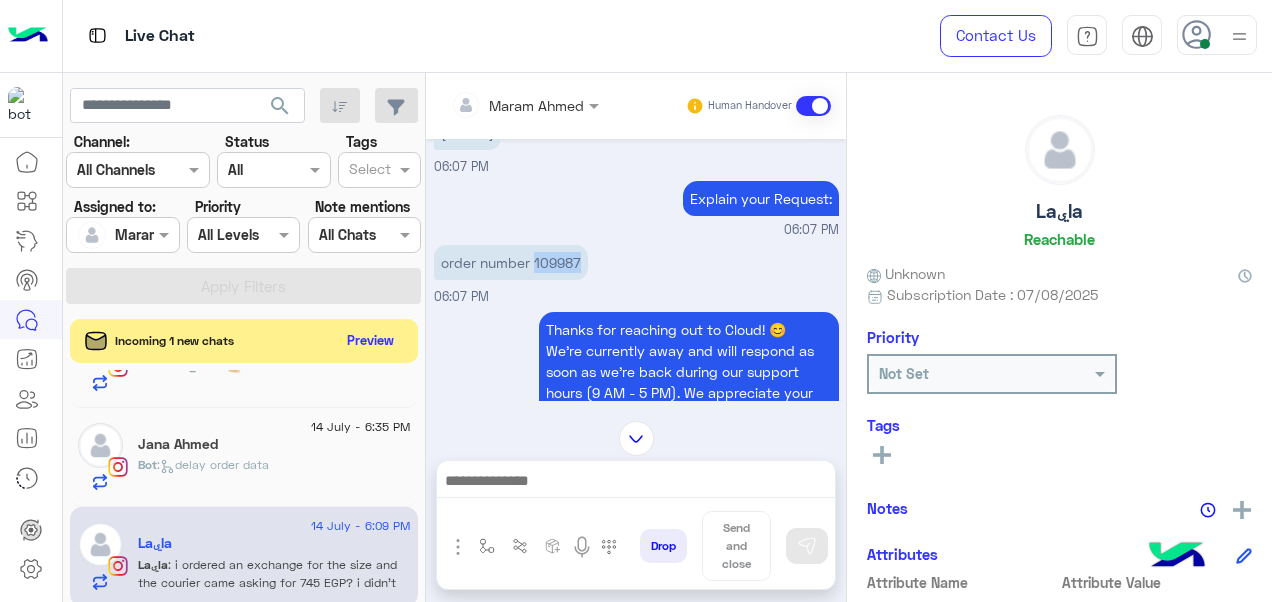 click on "order number 109987" at bounding box center (511, 262) 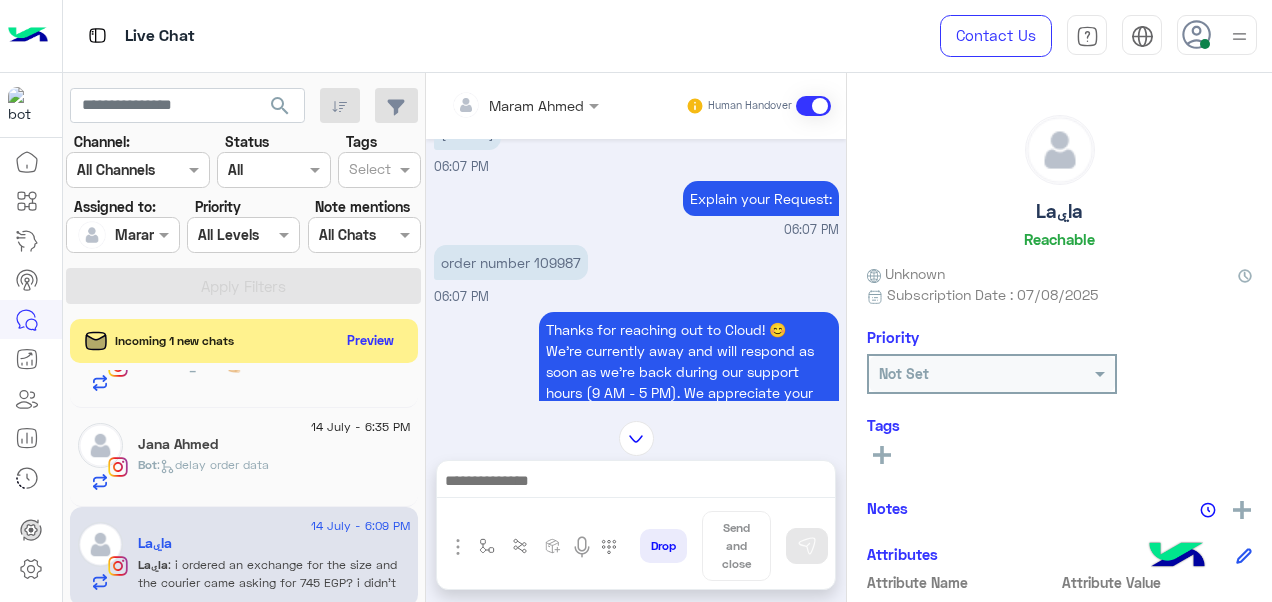 click on "Bot :   delay order data" 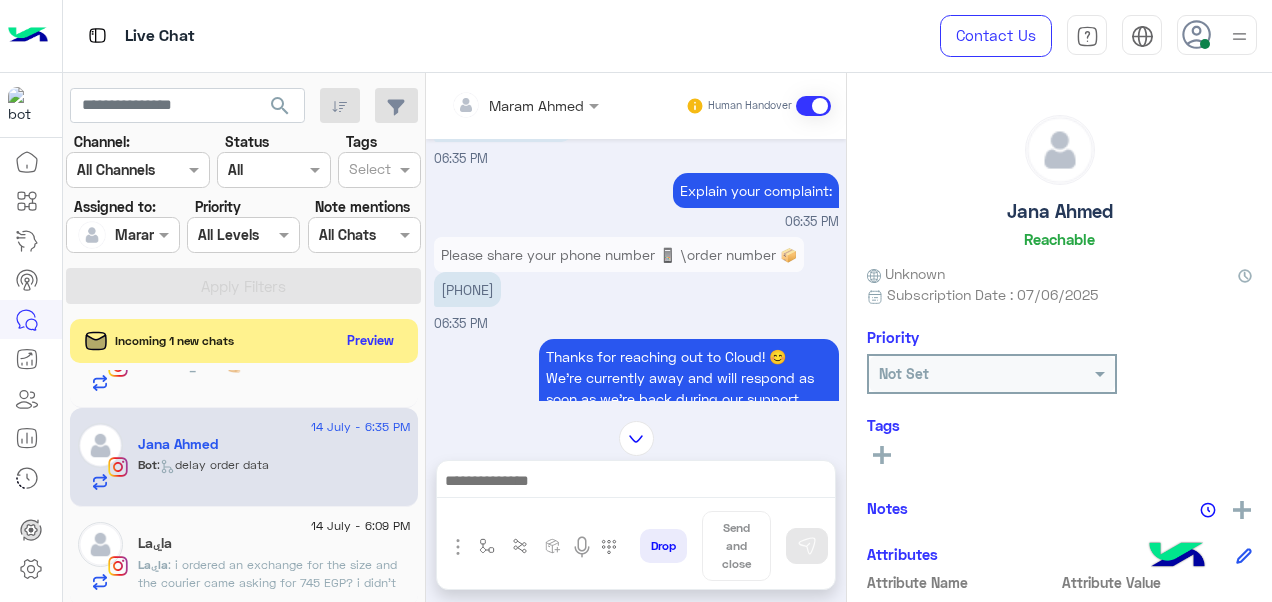 scroll, scrollTop: 644, scrollLeft: 0, axis: vertical 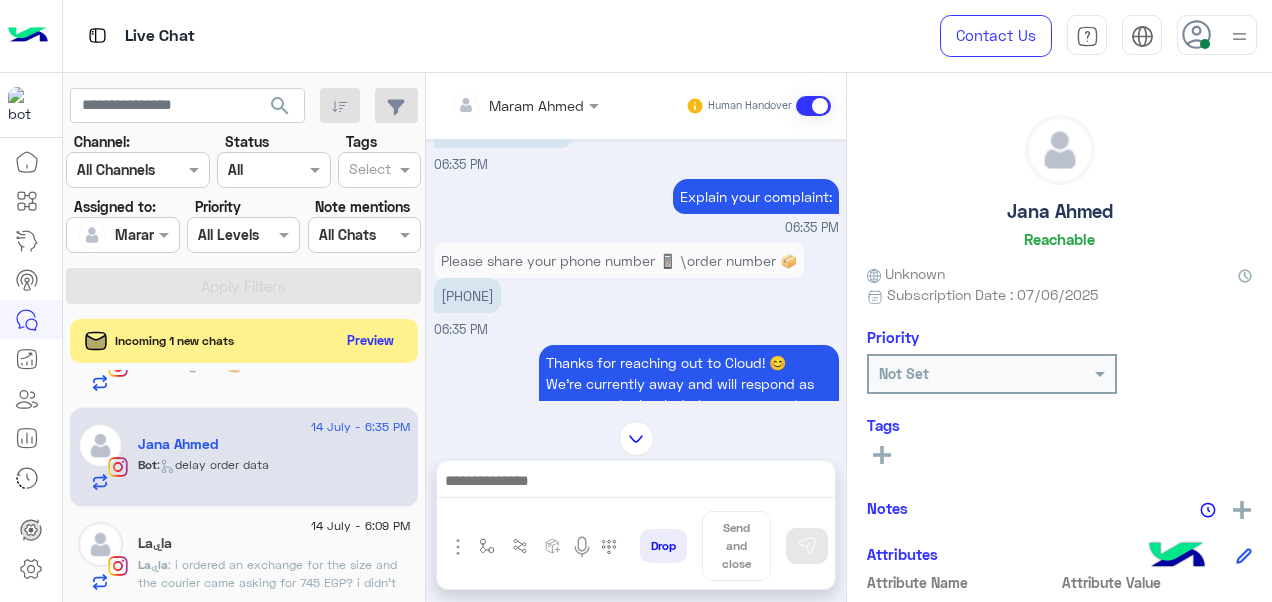 drag, startPoint x: 530, startPoint y: 313, endPoint x: 447, endPoint y: 316, distance: 83.0542 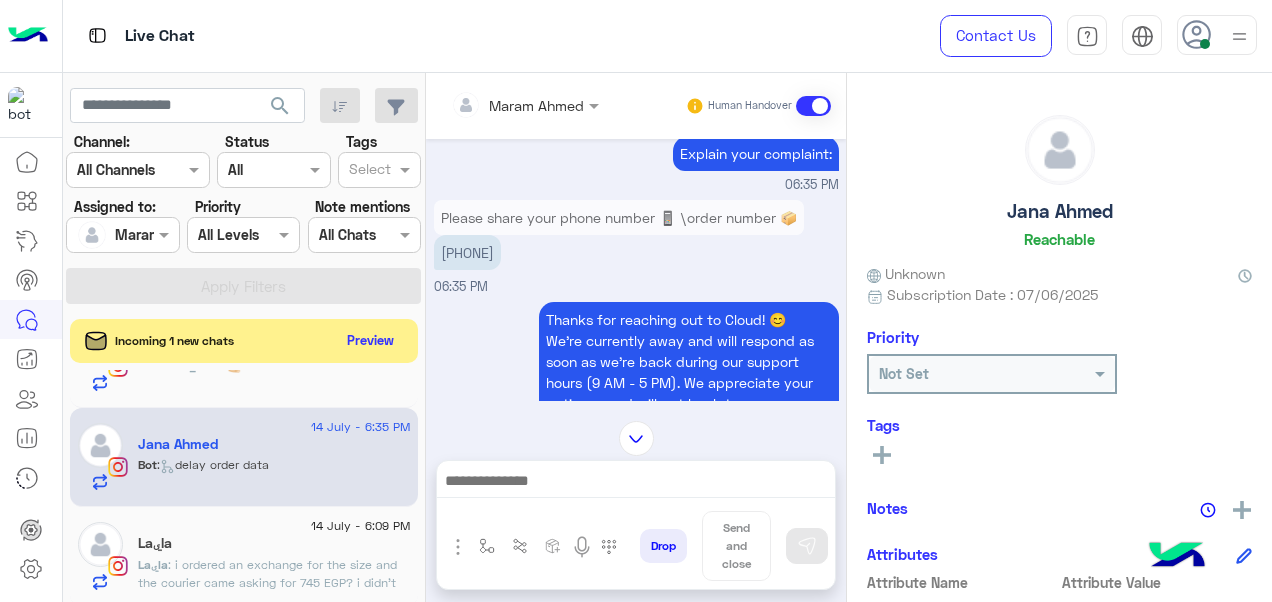 scroll, scrollTop: 1871, scrollLeft: 0, axis: vertical 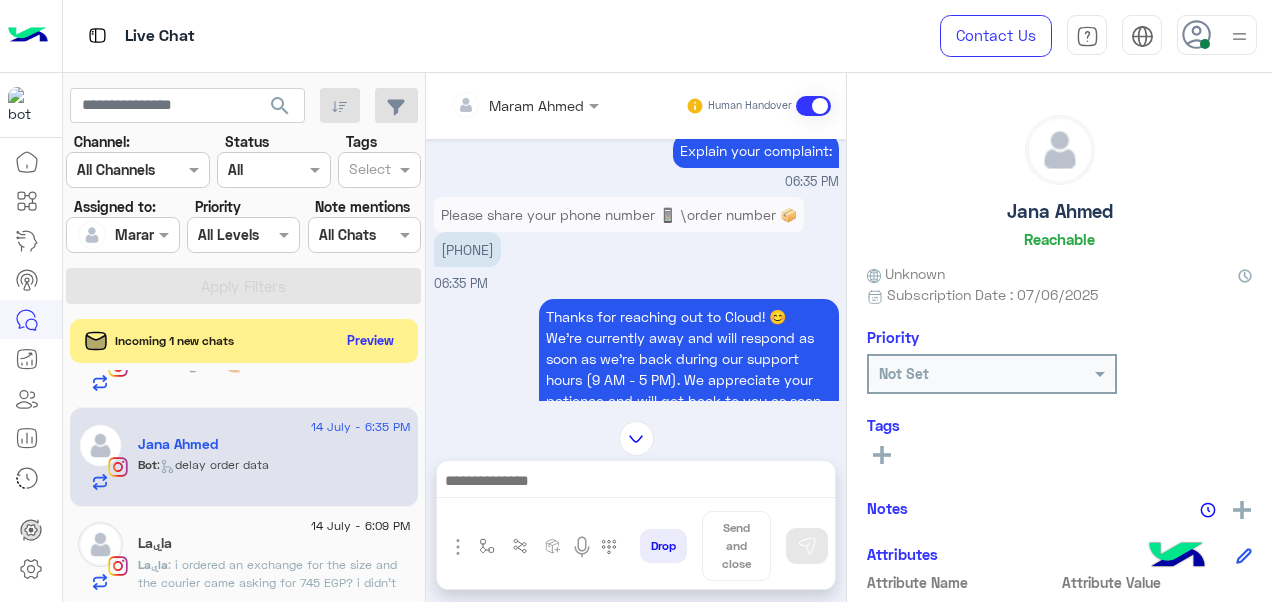 drag, startPoint x: 531, startPoint y: 295, endPoint x: 448, endPoint y: 301, distance: 83.21658 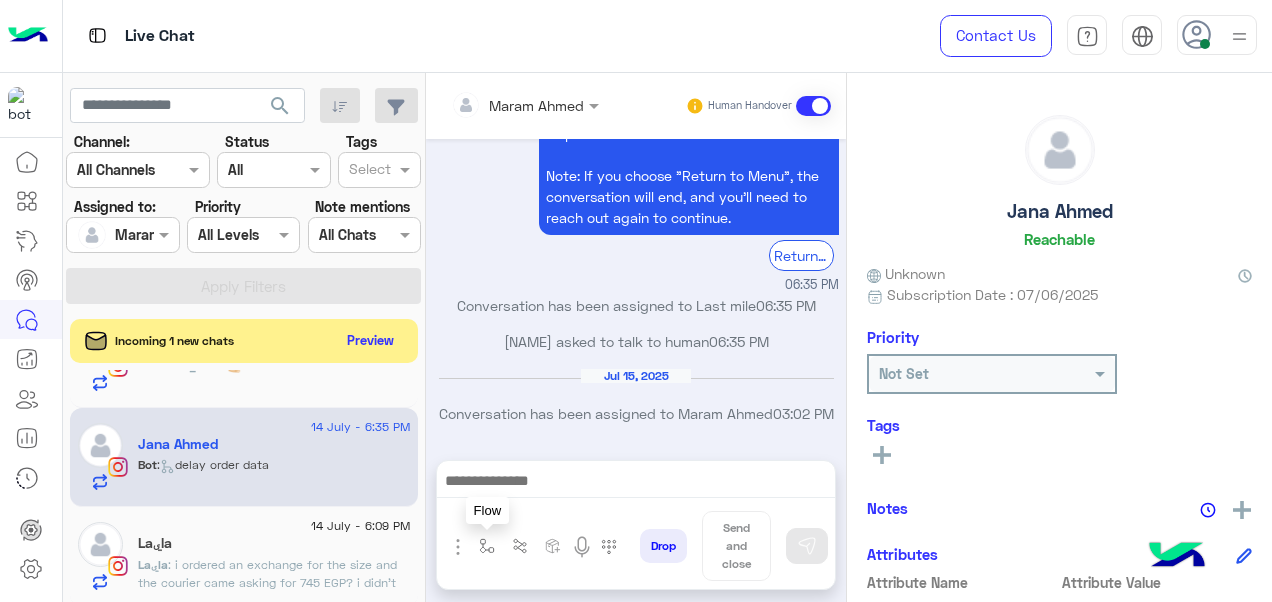 click at bounding box center [487, 546] 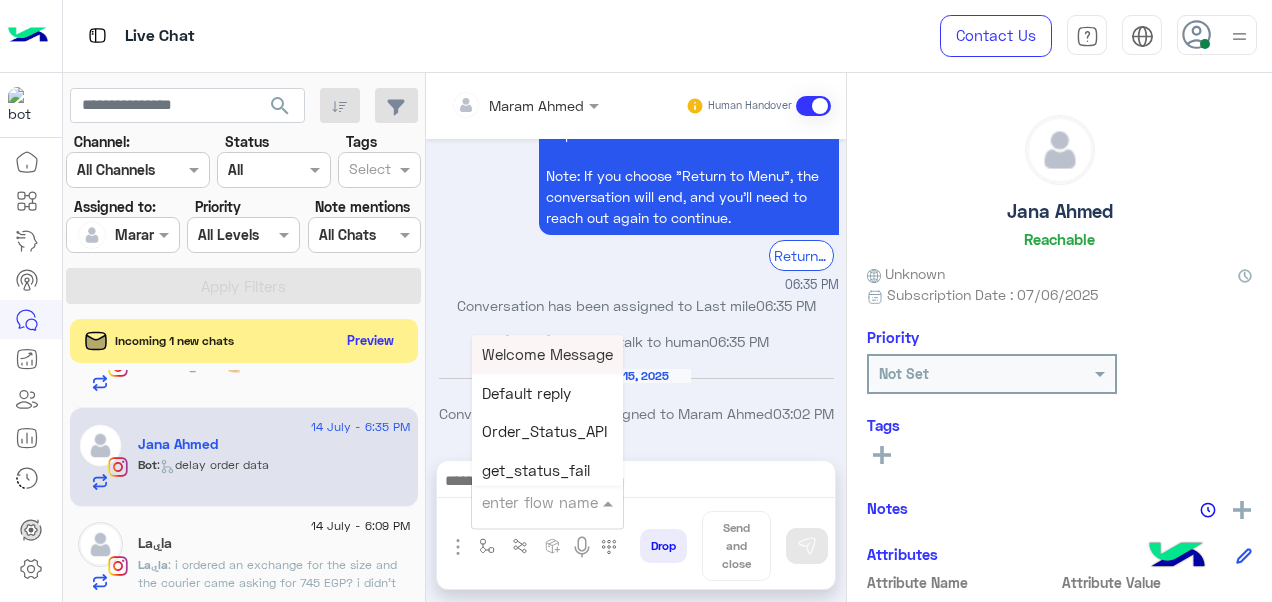 click at bounding box center (523, 502) 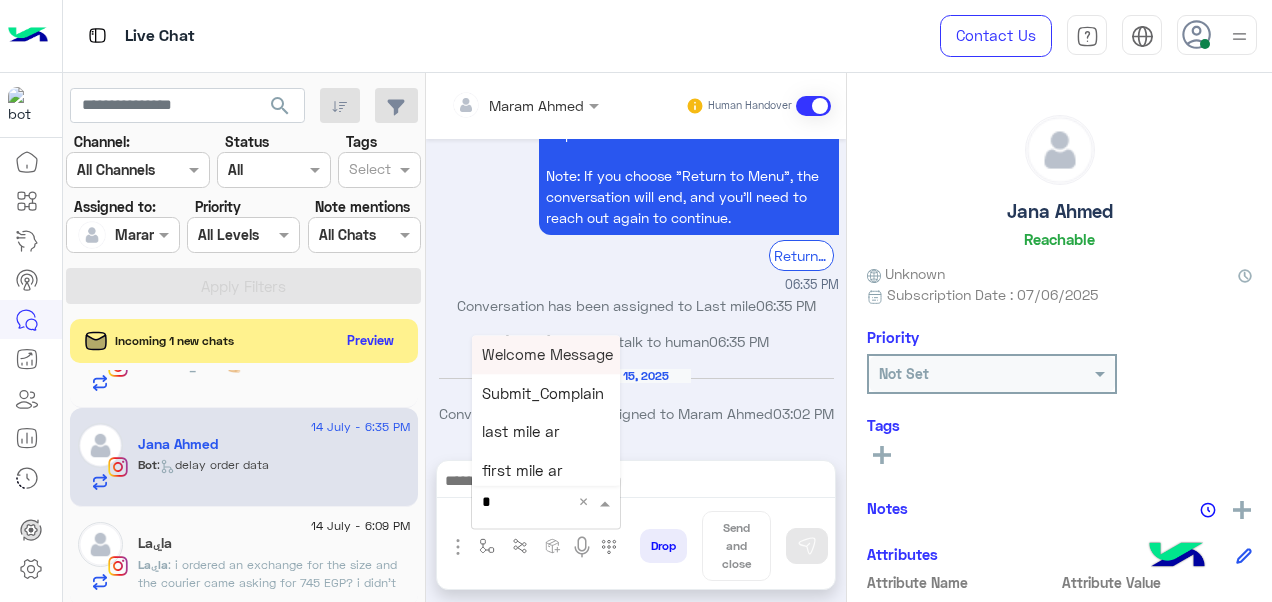 type on "*" 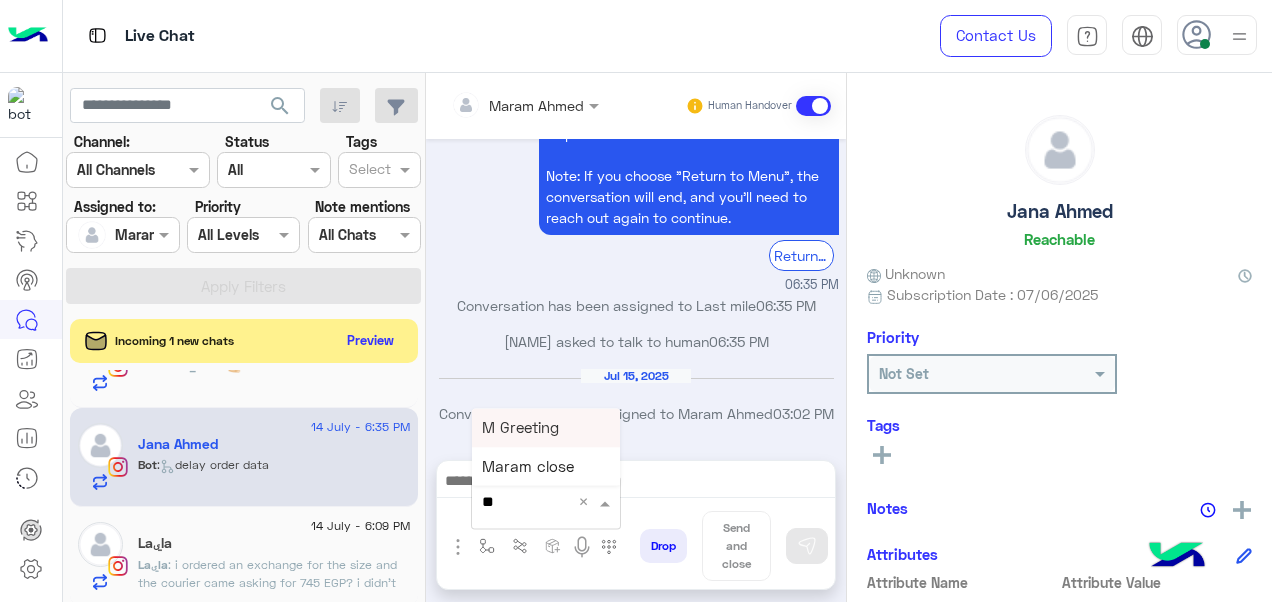 click on "M Greeting" at bounding box center [546, 427] 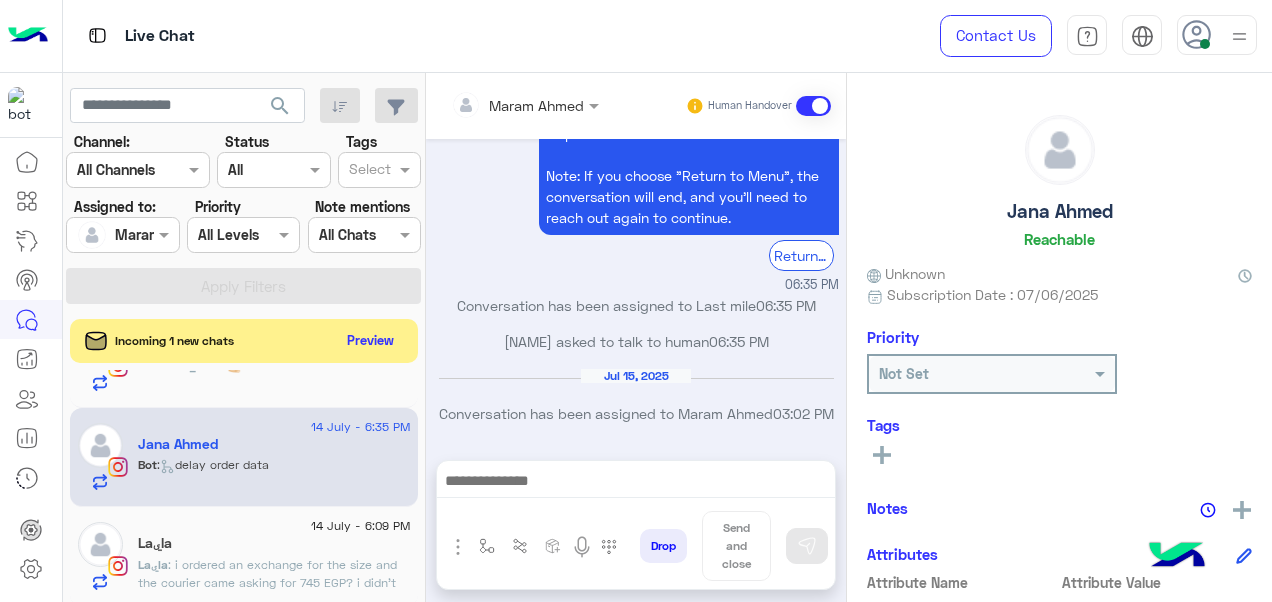 type on "**********" 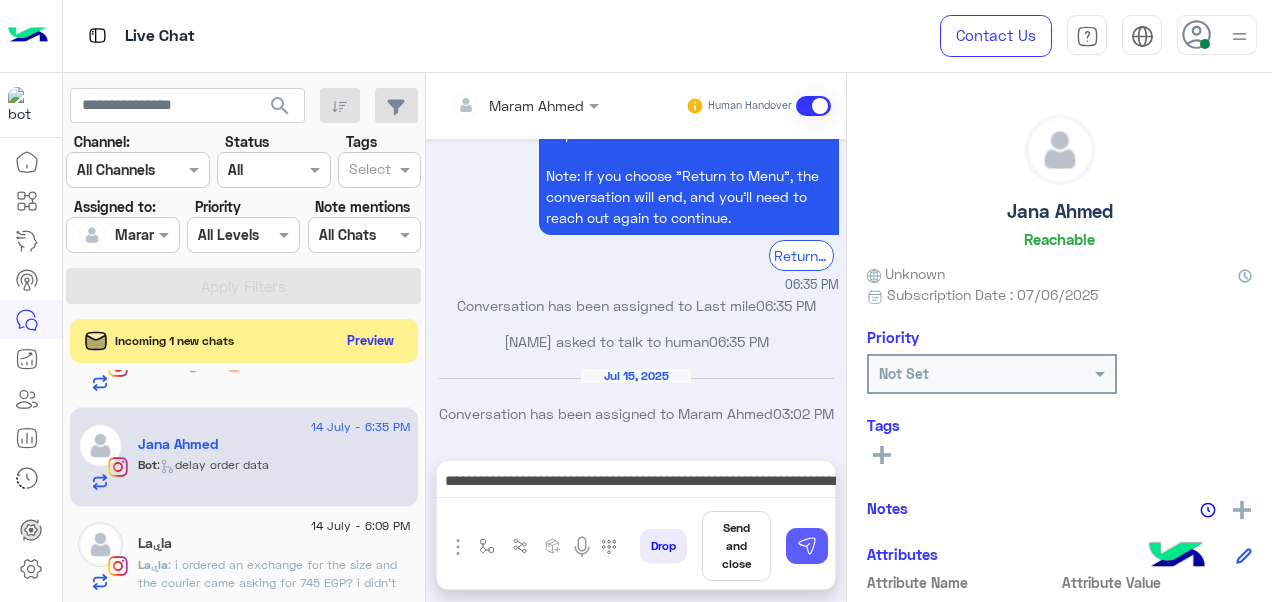 click at bounding box center [807, 546] 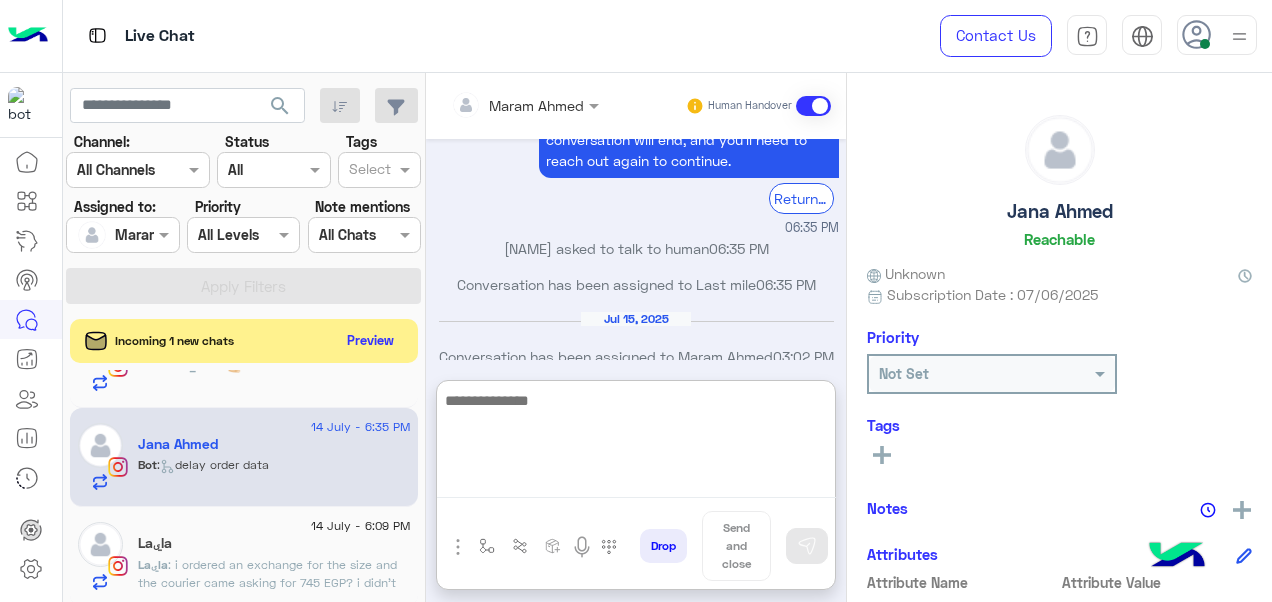 click at bounding box center (636, 443) 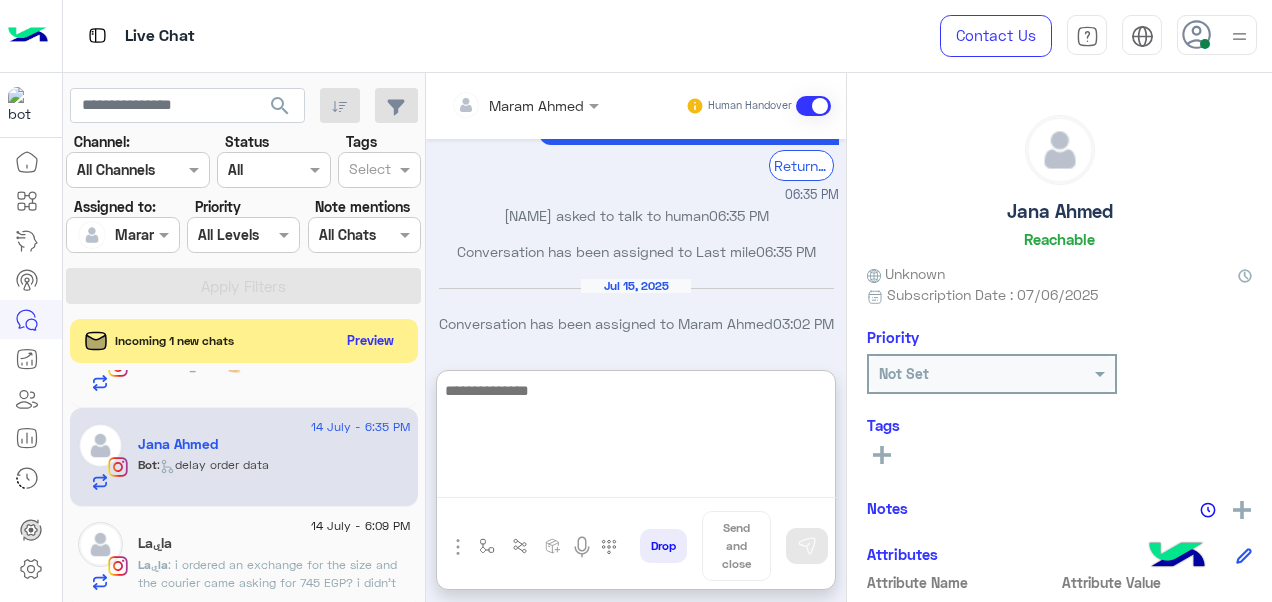paste on "**********" 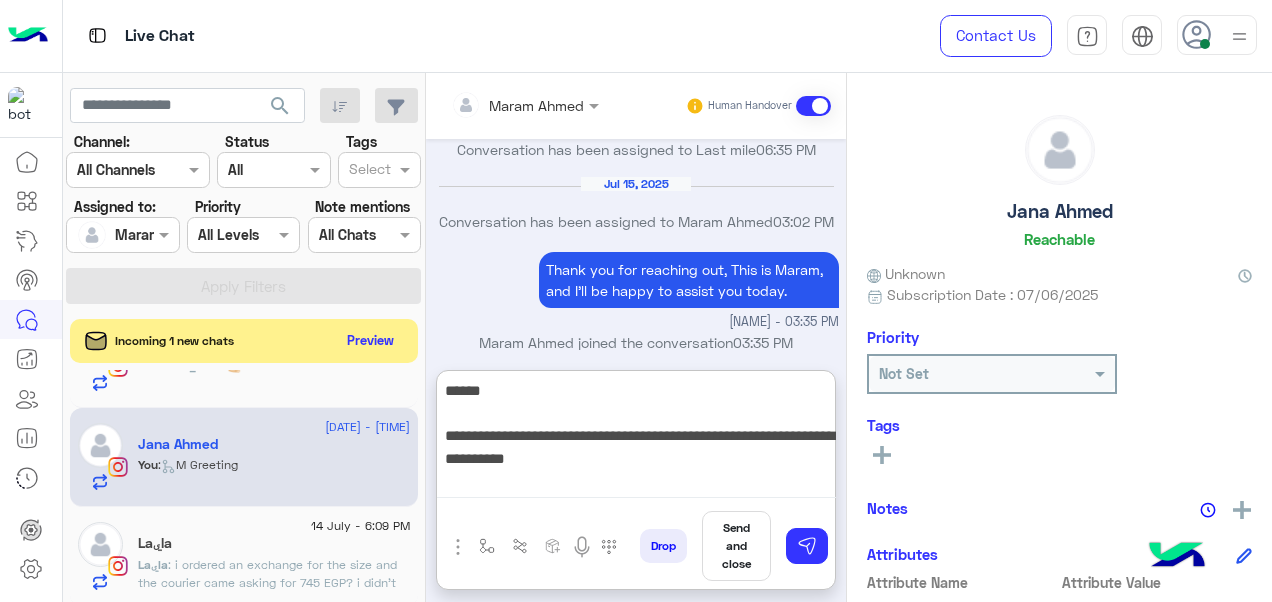 scroll, scrollTop: 2427, scrollLeft: 0, axis: vertical 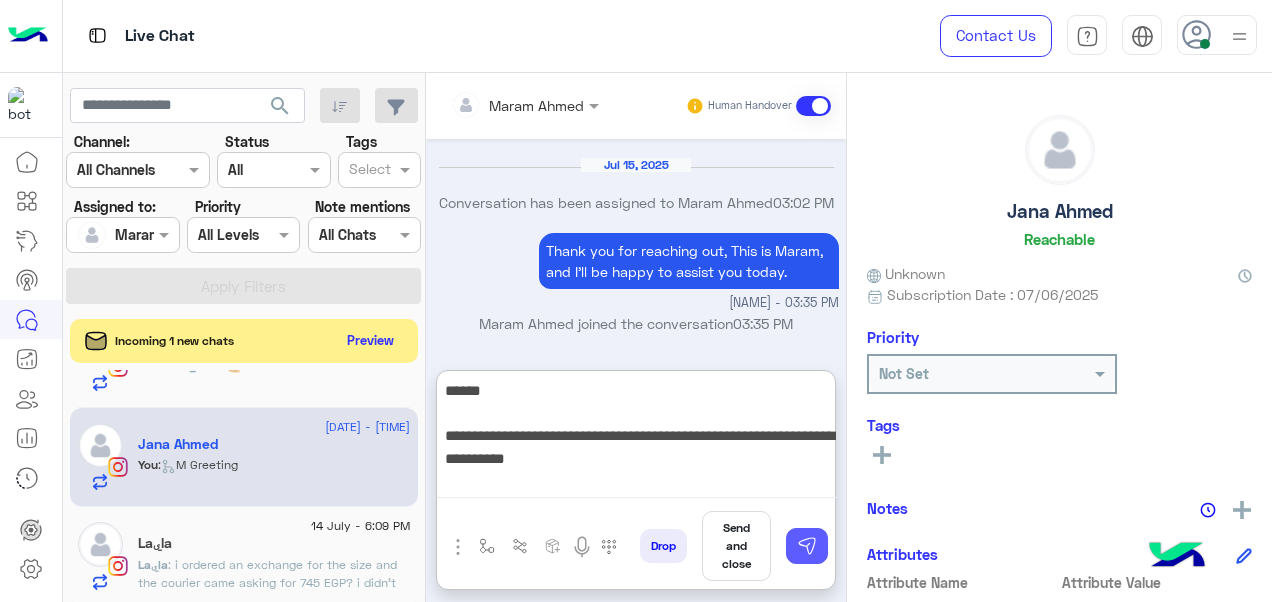type on "**********" 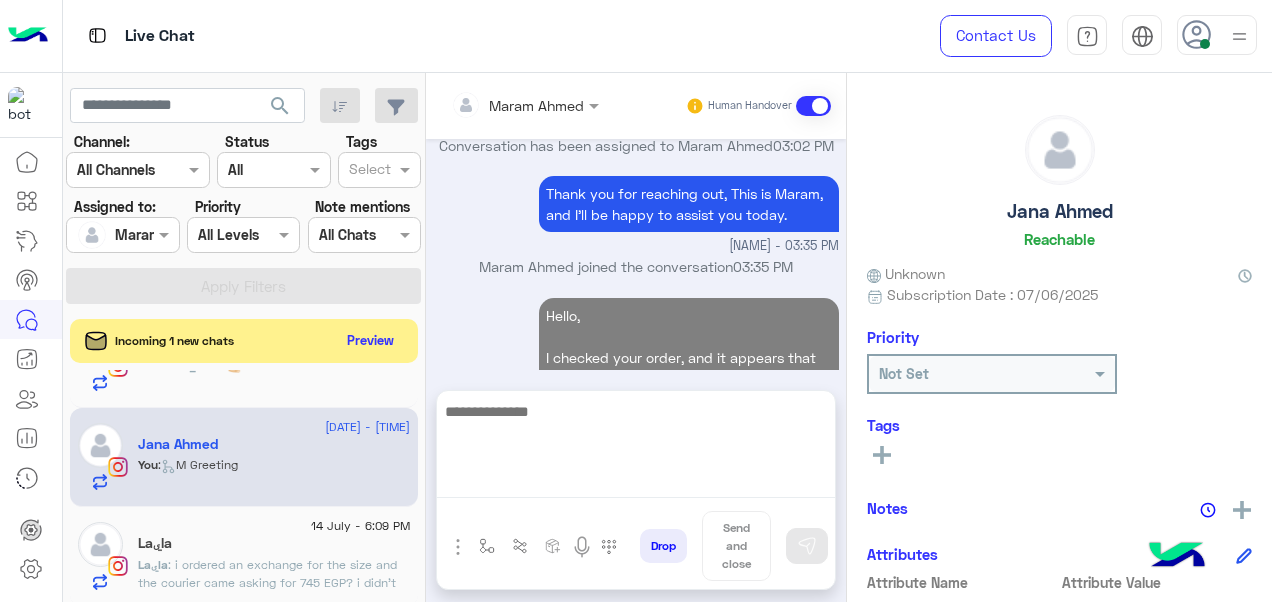 scroll, scrollTop: 2464, scrollLeft: 0, axis: vertical 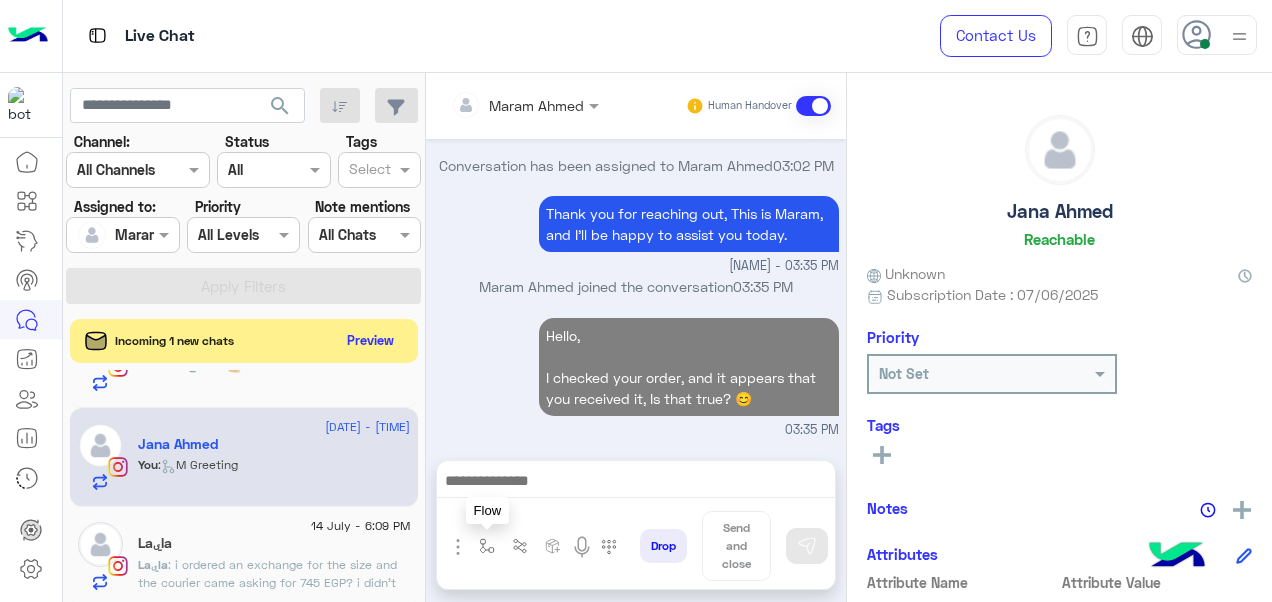 click at bounding box center (487, 546) 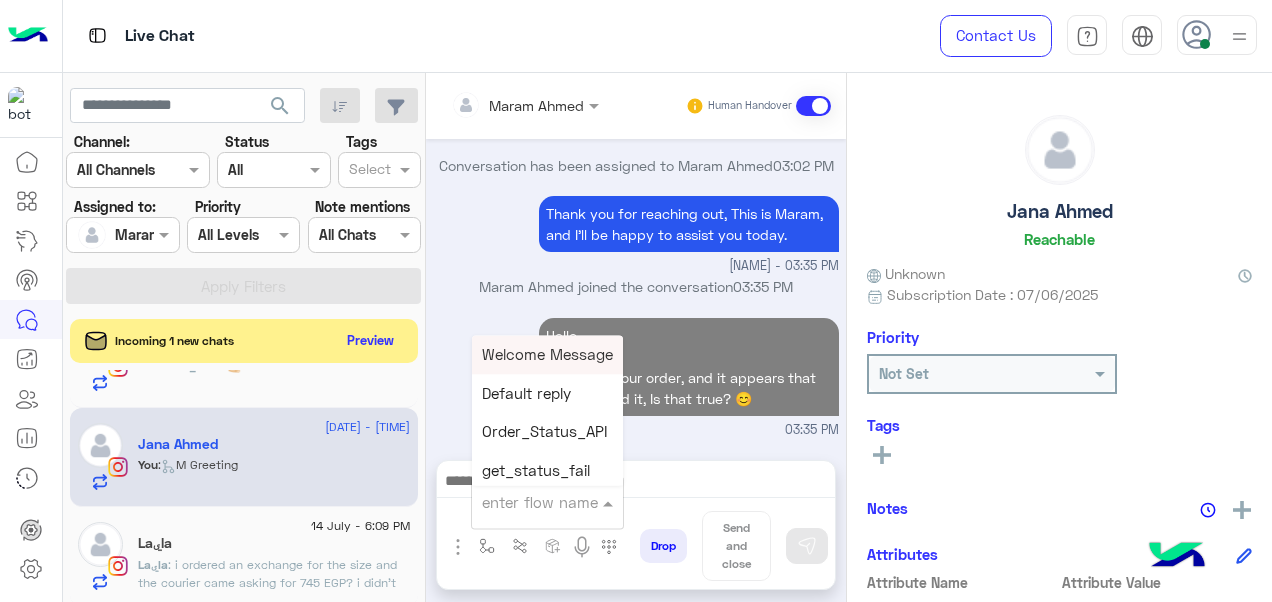 click at bounding box center [523, 502] 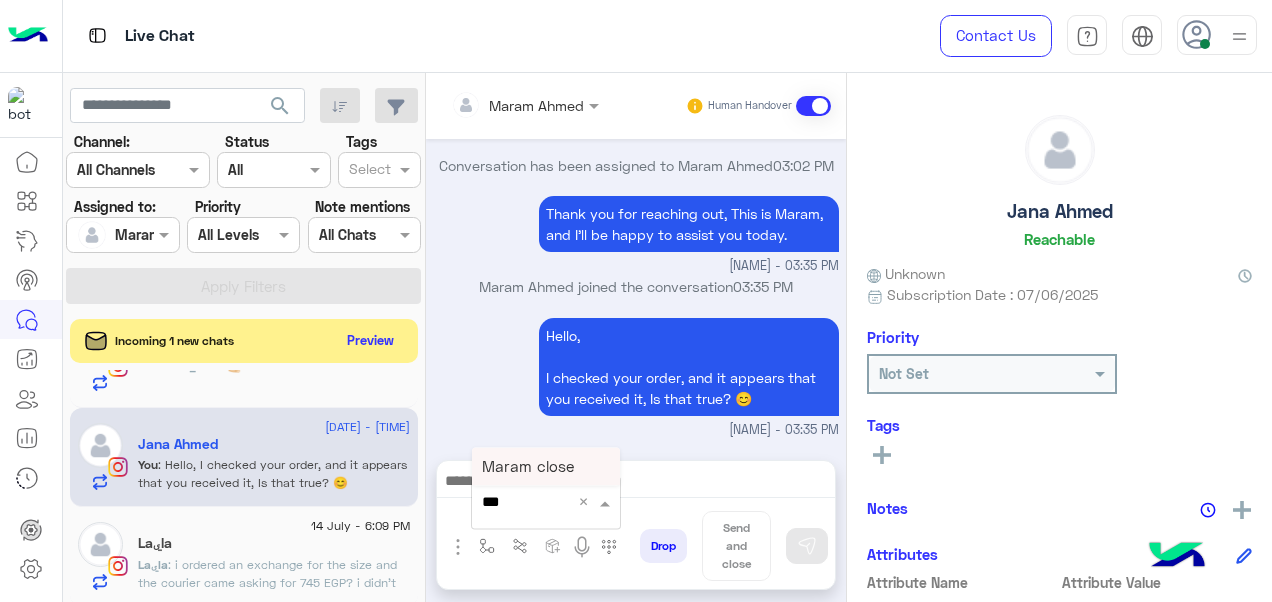 type on "****" 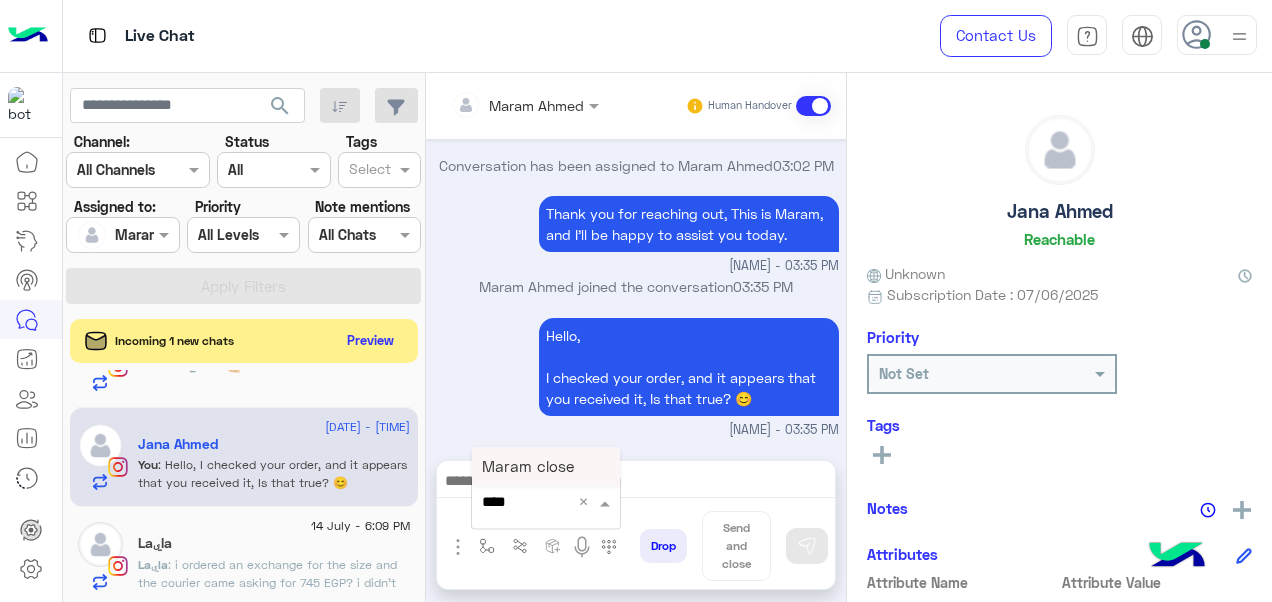click on "Maram close" at bounding box center (528, 466) 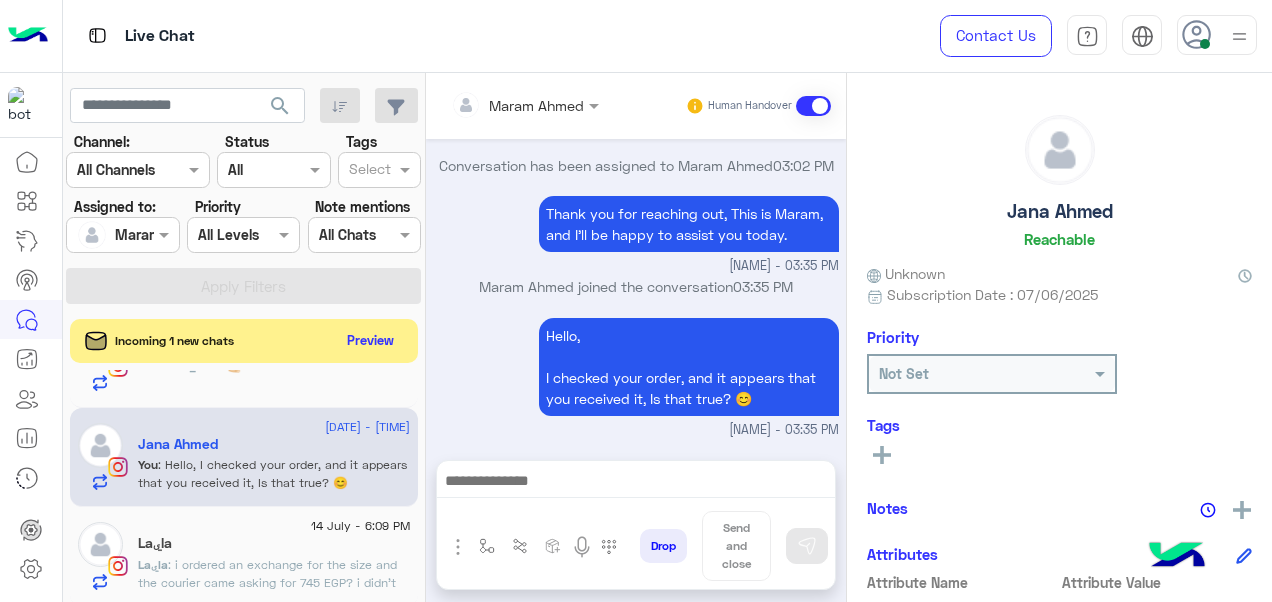 type on "**********" 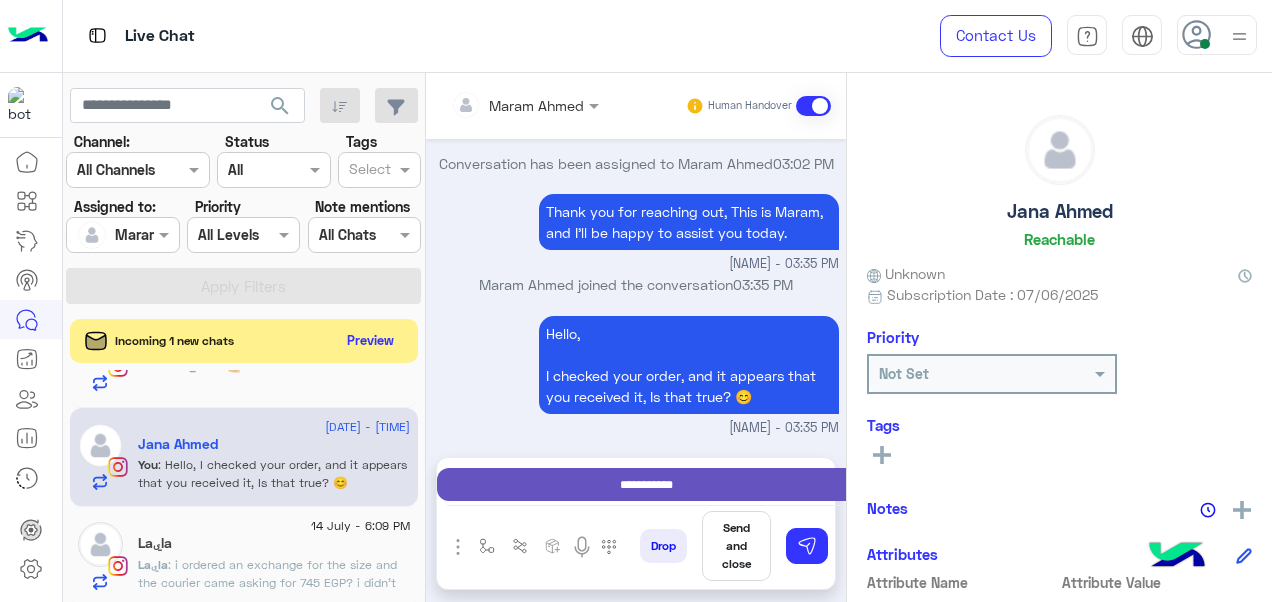 scroll, scrollTop: 2466, scrollLeft: 0, axis: vertical 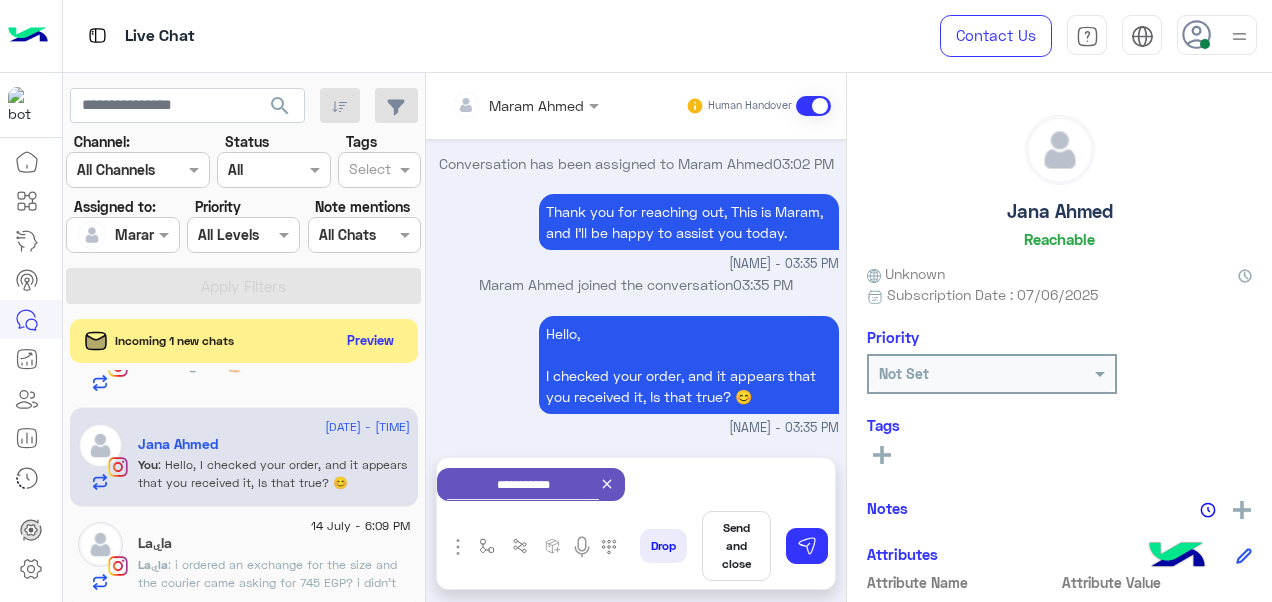 click on "Send and close" at bounding box center [736, 546] 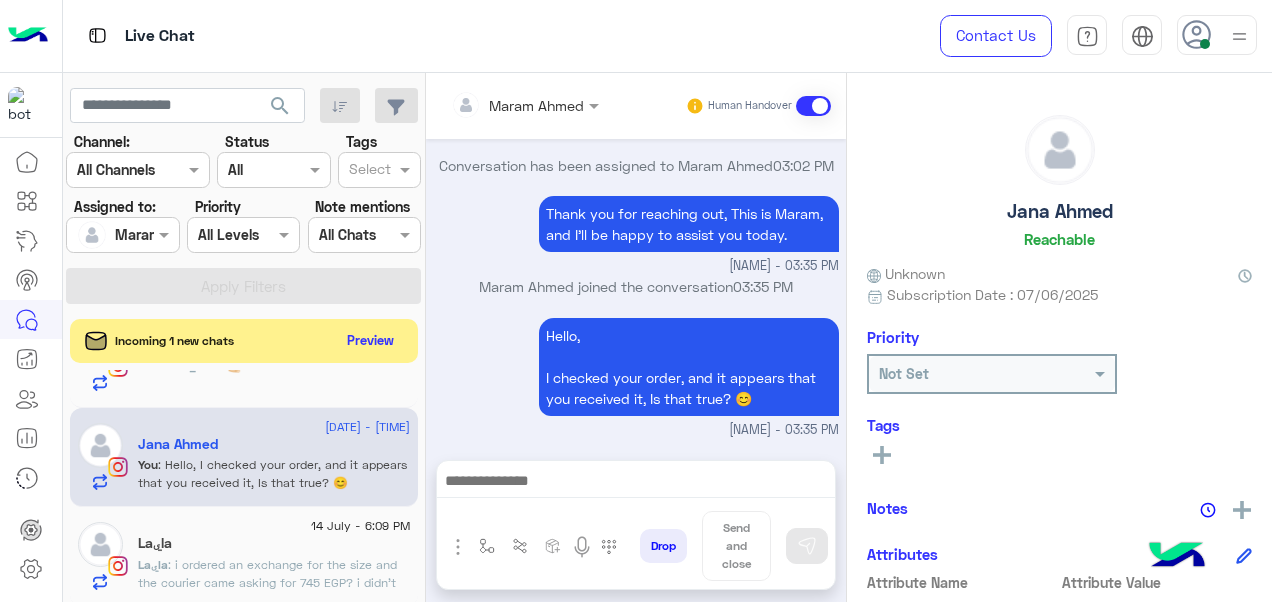 scroll, scrollTop: 2467, scrollLeft: 0, axis: vertical 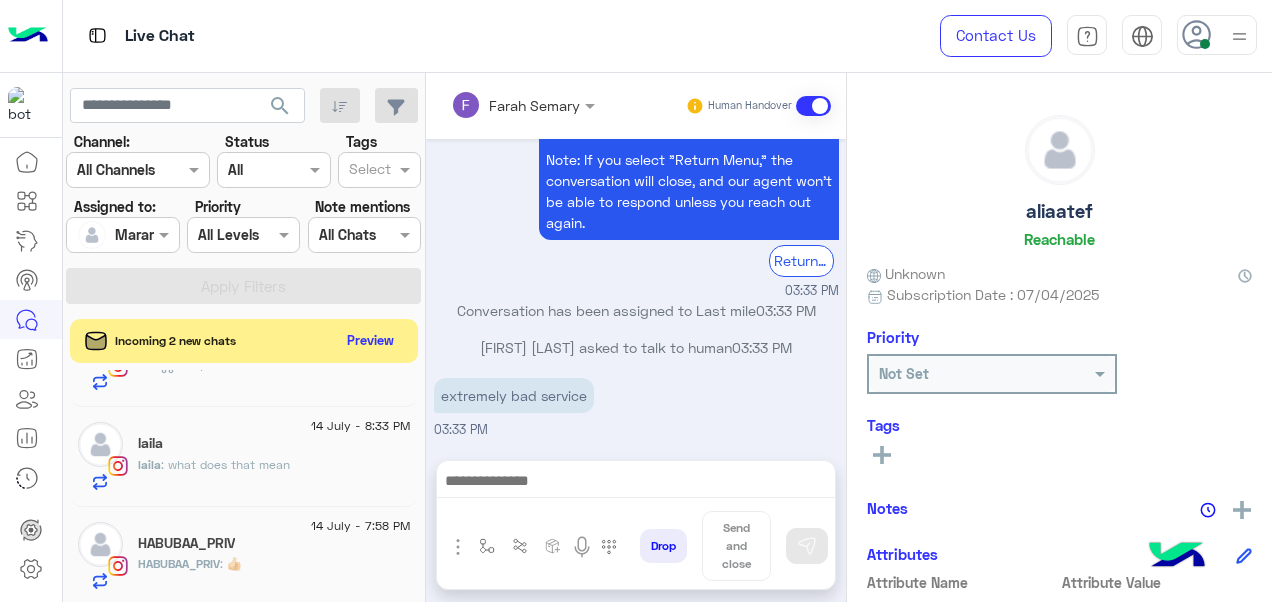 click on "HABUBAA_PRIV : 👍🏻" 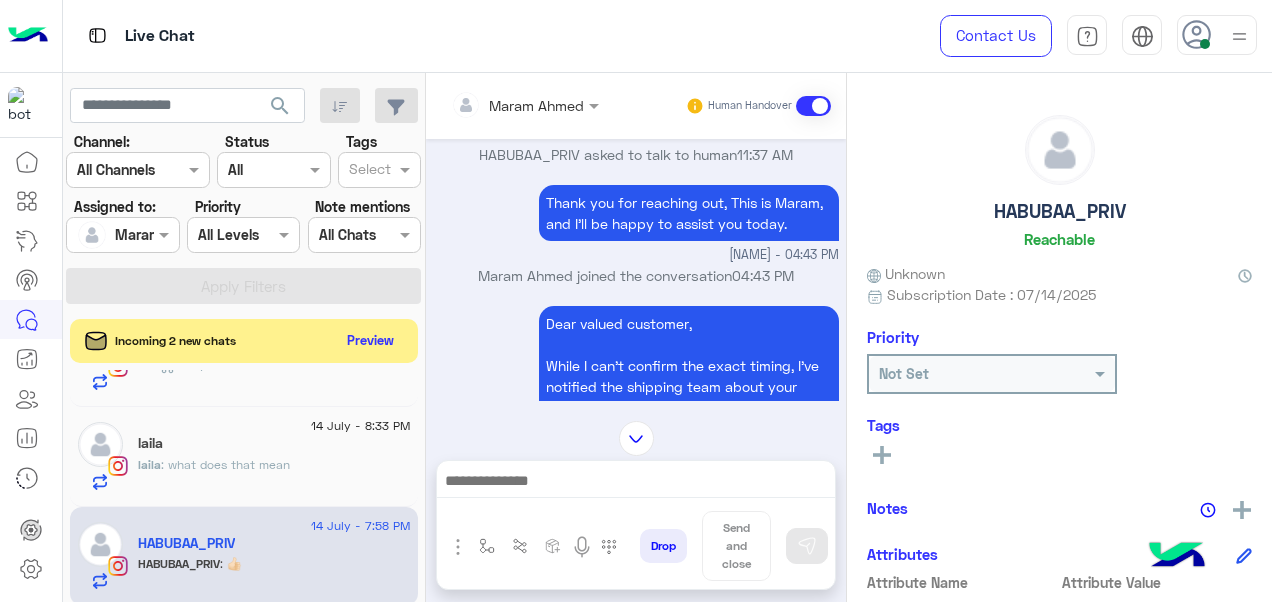 scroll, scrollTop: 0, scrollLeft: 0, axis: both 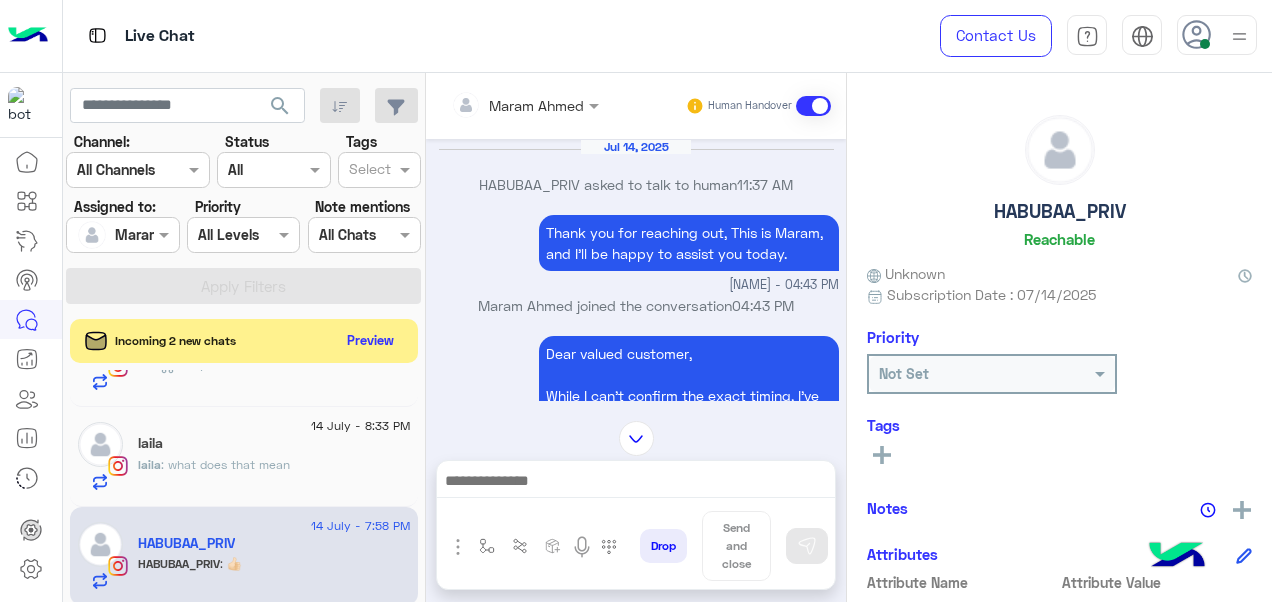 click at bounding box center [813, 106] 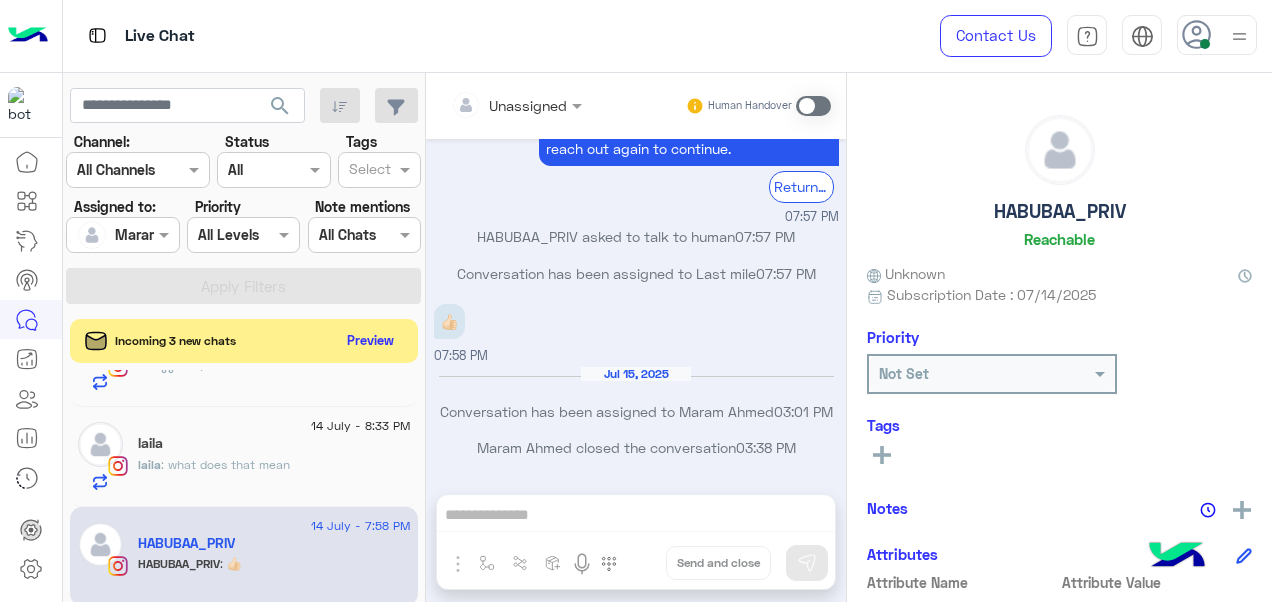 click at bounding box center (813, 106) 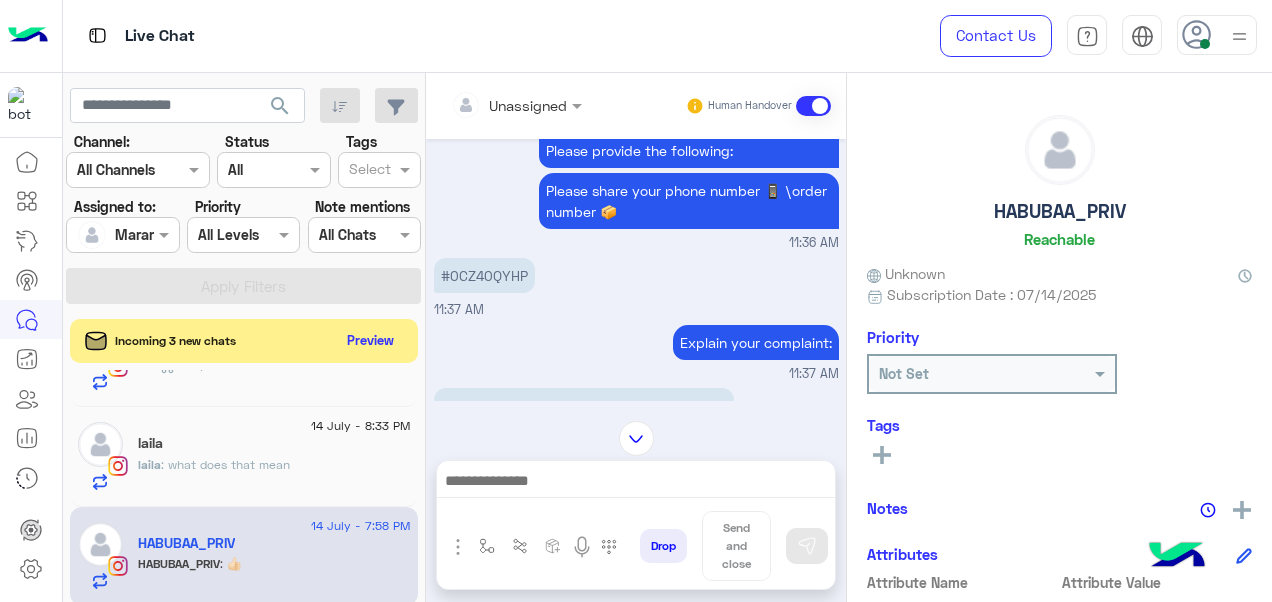 scroll, scrollTop: 532, scrollLeft: 0, axis: vertical 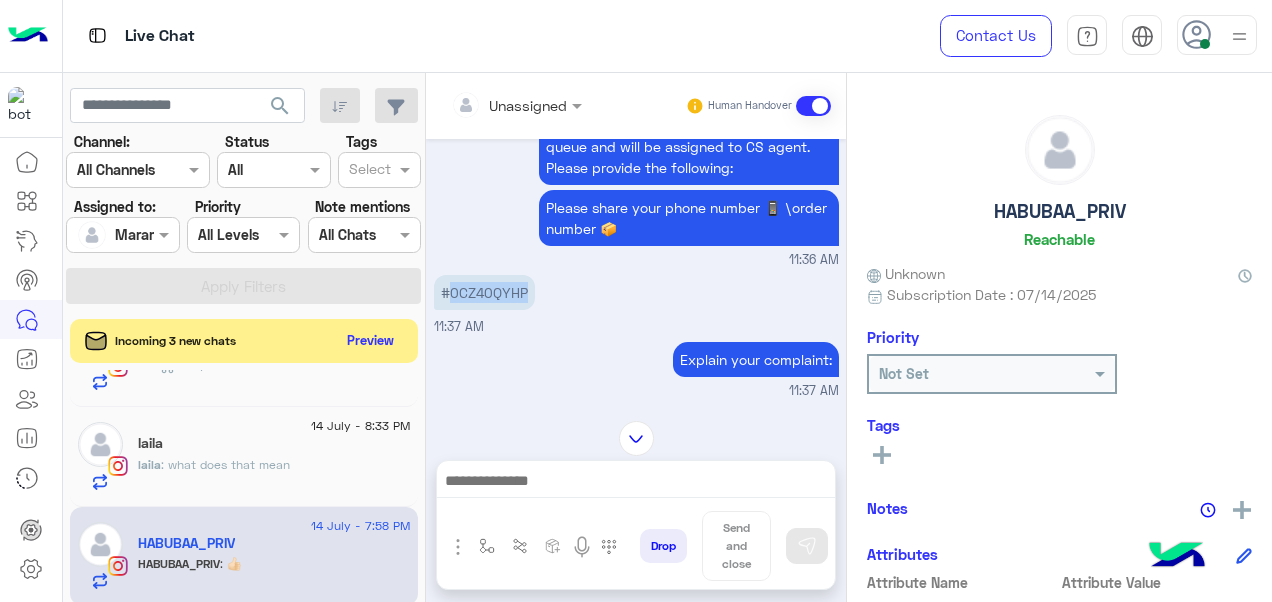 drag, startPoint x: 527, startPoint y: 290, endPoint x: 451, endPoint y: 293, distance: 76.05919 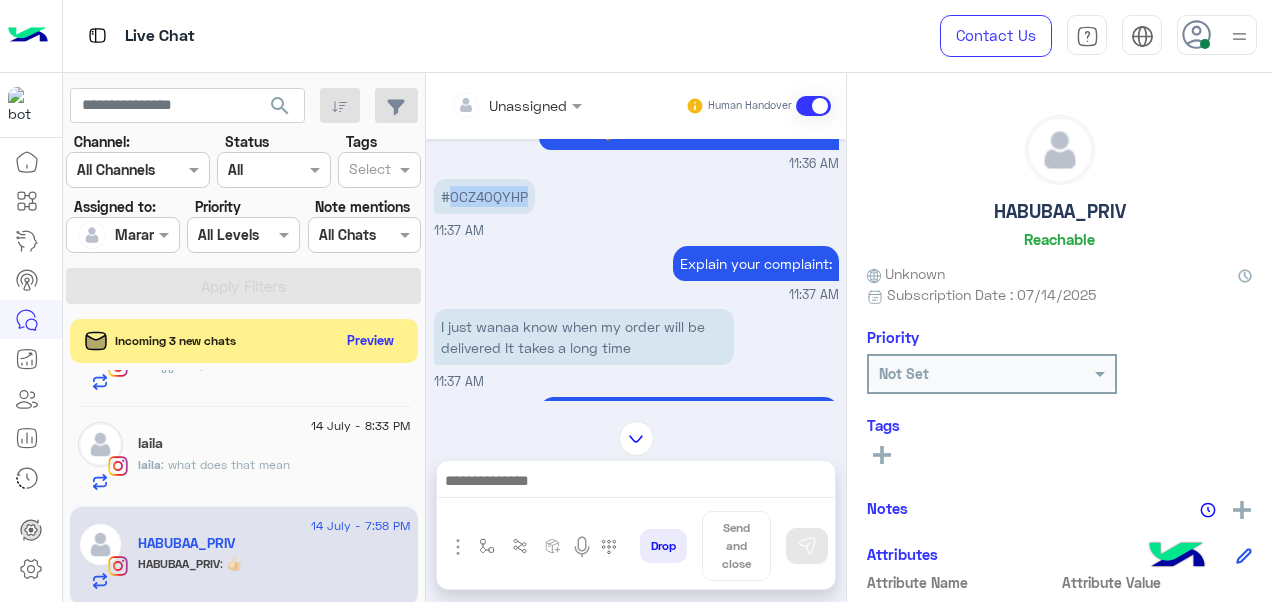 scroll, scrollTop: 627, scrollLeft: 0, axis: vertical 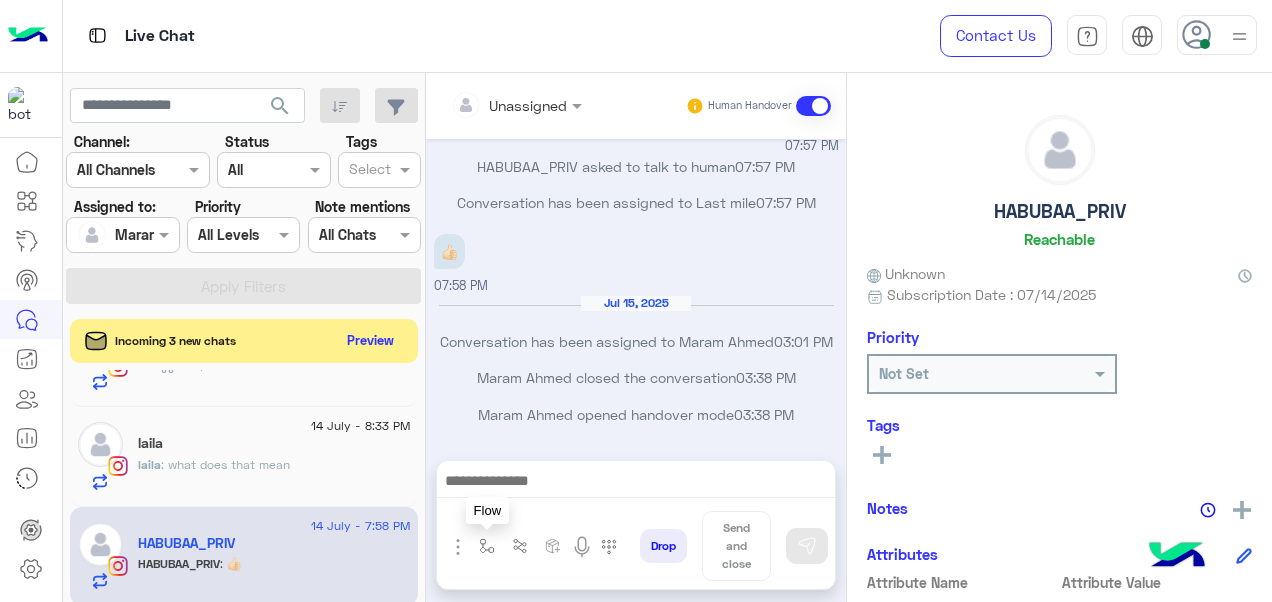 click at bounding box center [487, 546] 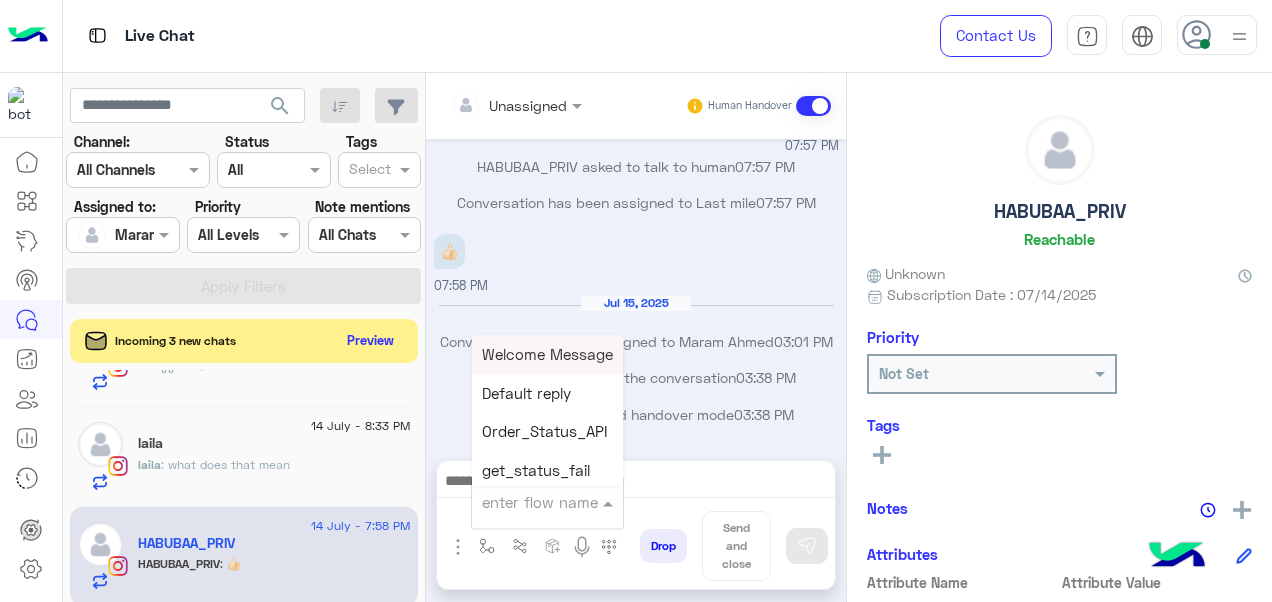 click at bounding box center (523, 502) 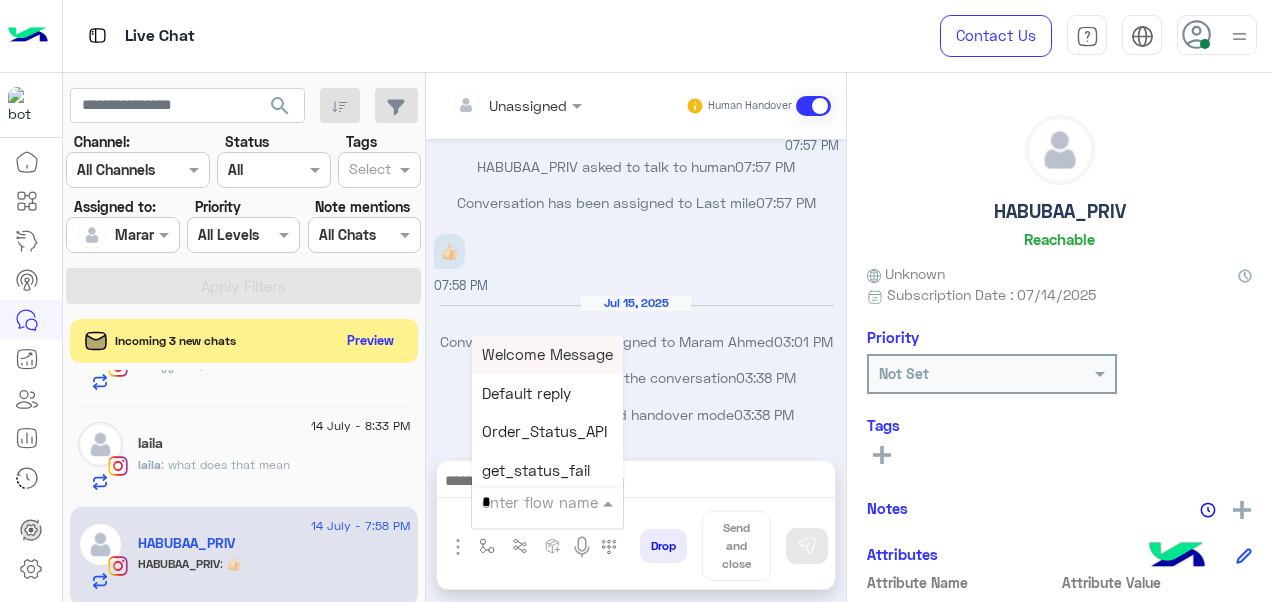 type on "*" 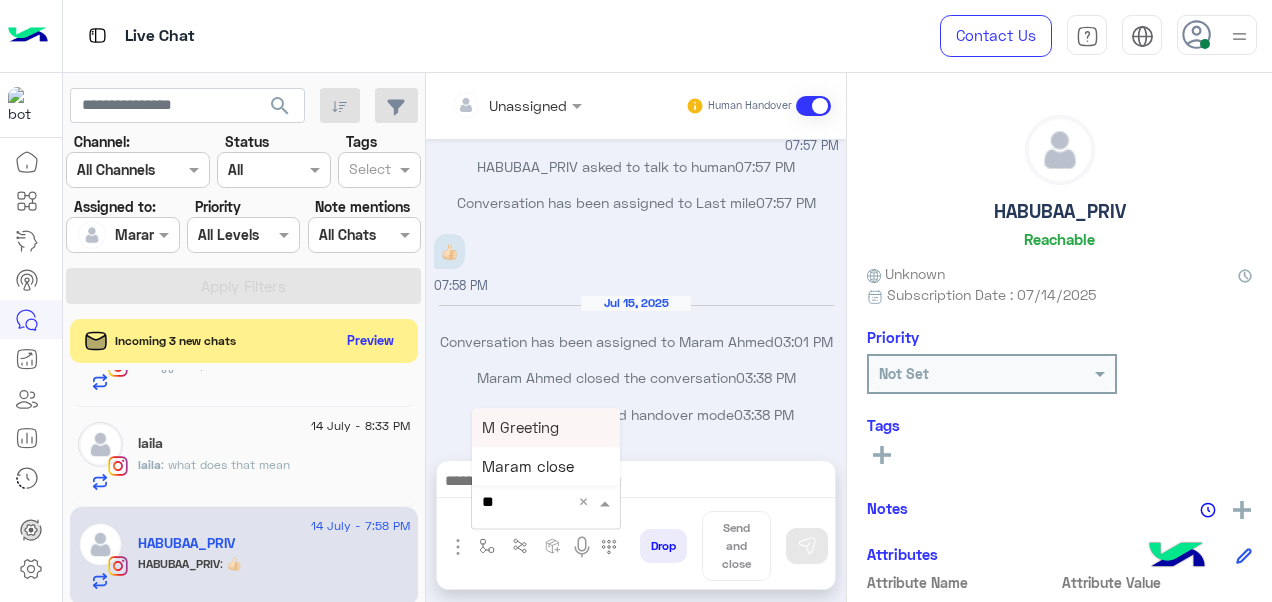click on "M Greeting" at bounding box center [546, 427] 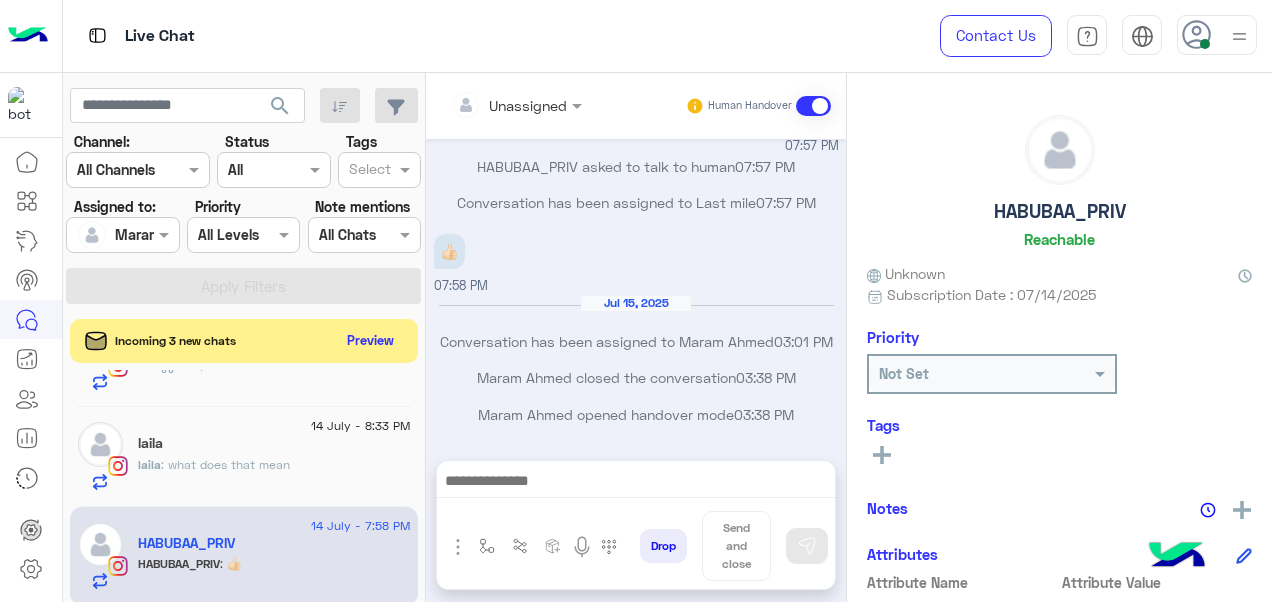 type on "**********" 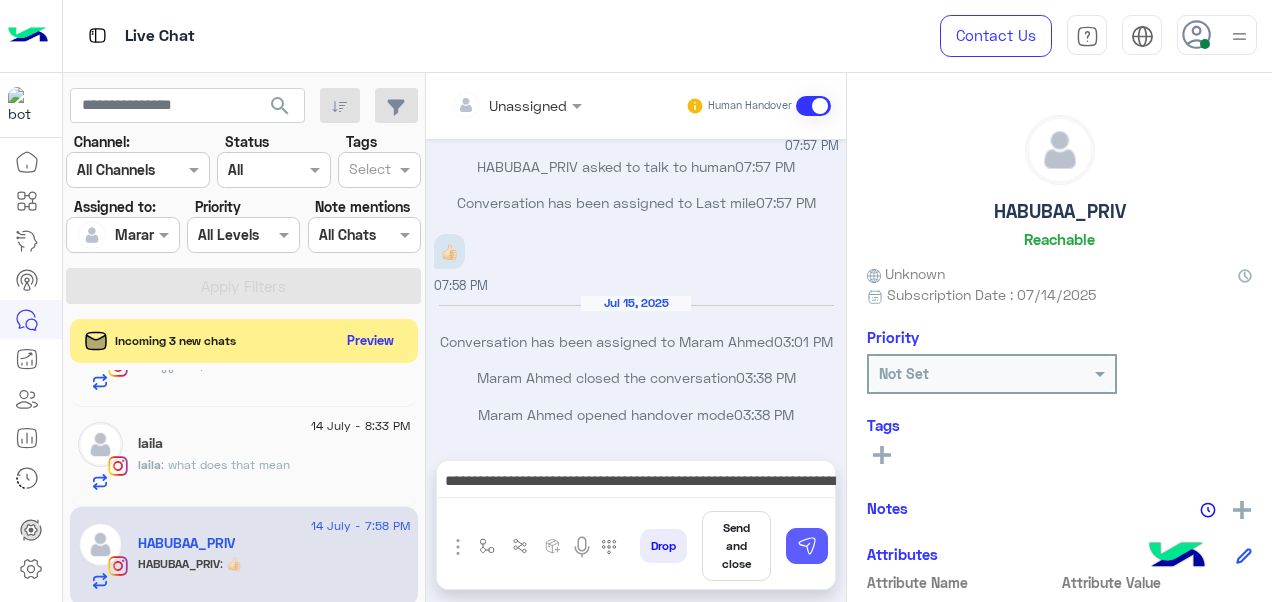 click at bounding box center (807, 546) 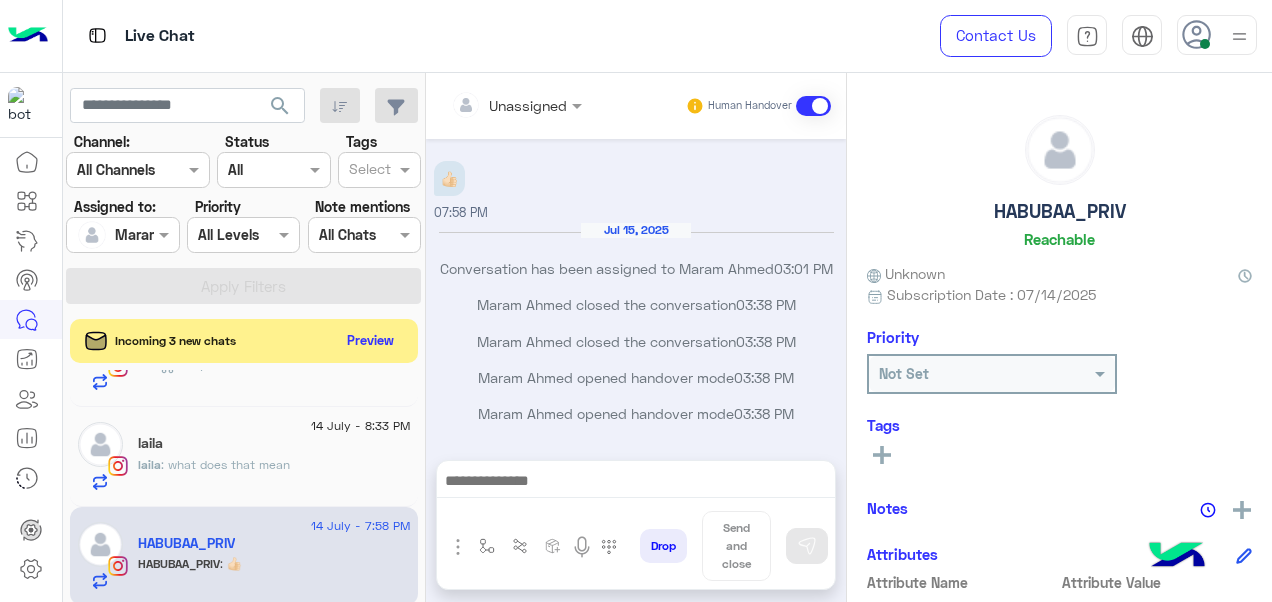 scroll, scrollTop: 3444, scrollLeft: 0, axis: vertical 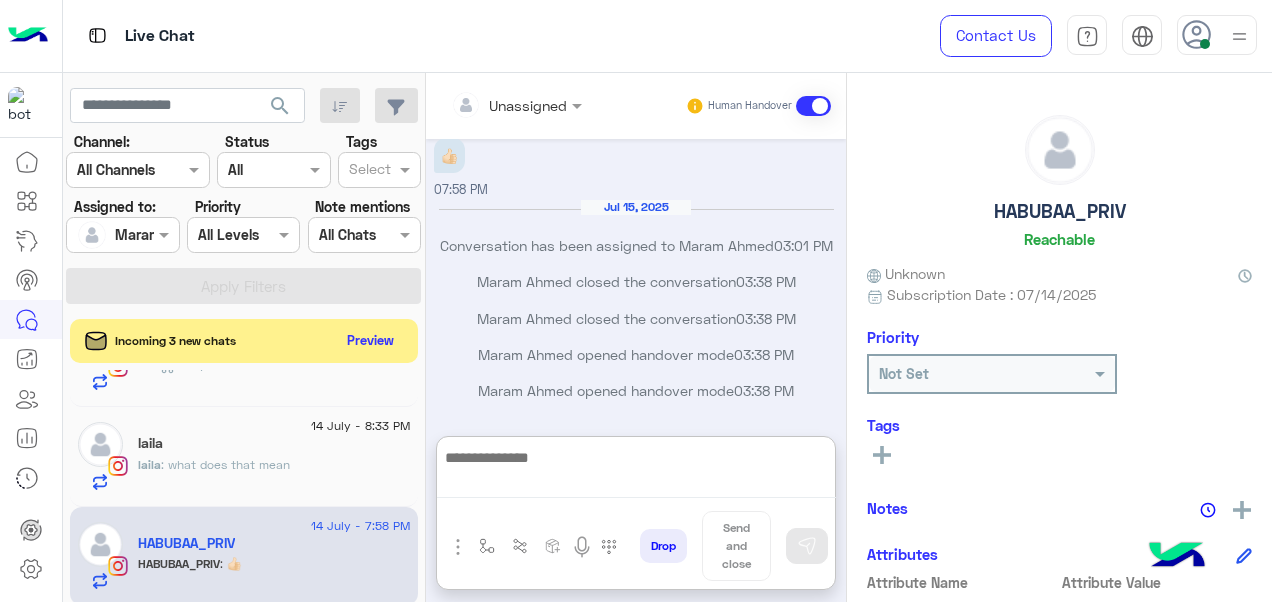 click at bounding box center (636, 471) 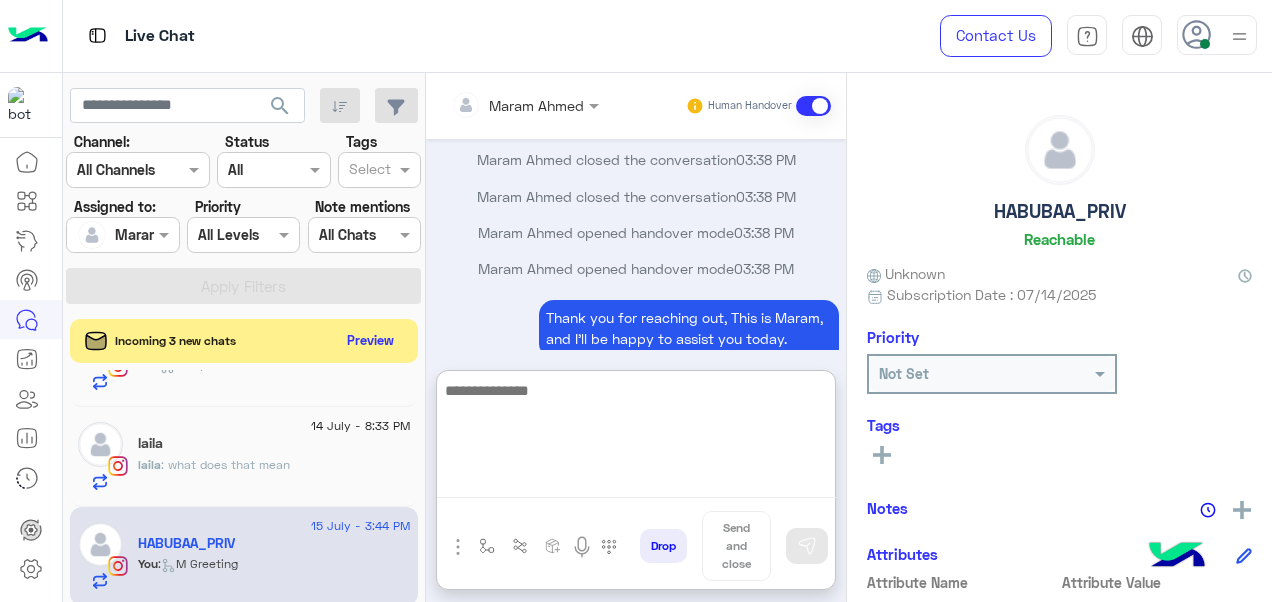scroll, scrollTop: 3655, scrollLeft: 0, axis: vertical 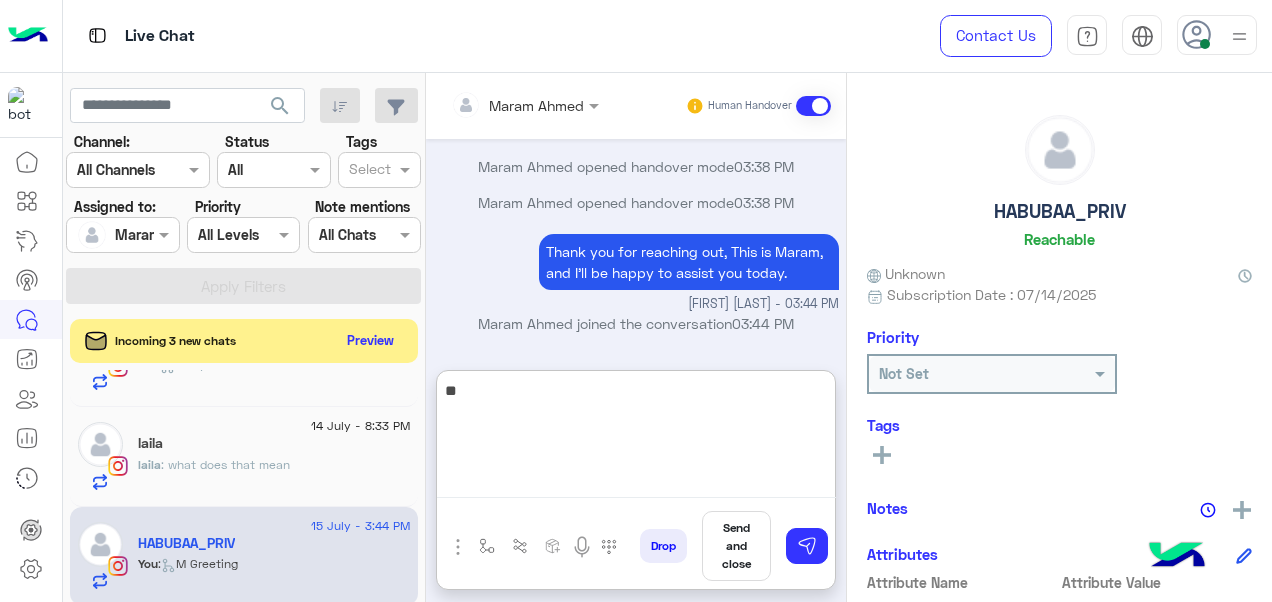 type on "*" 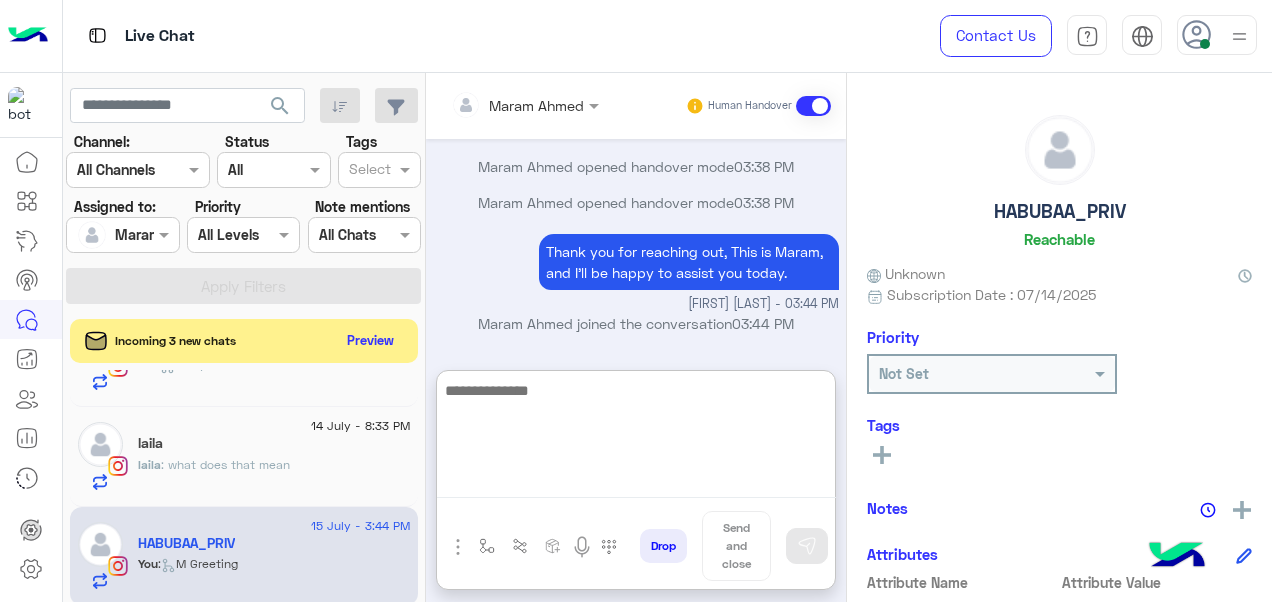 paste on "**********" 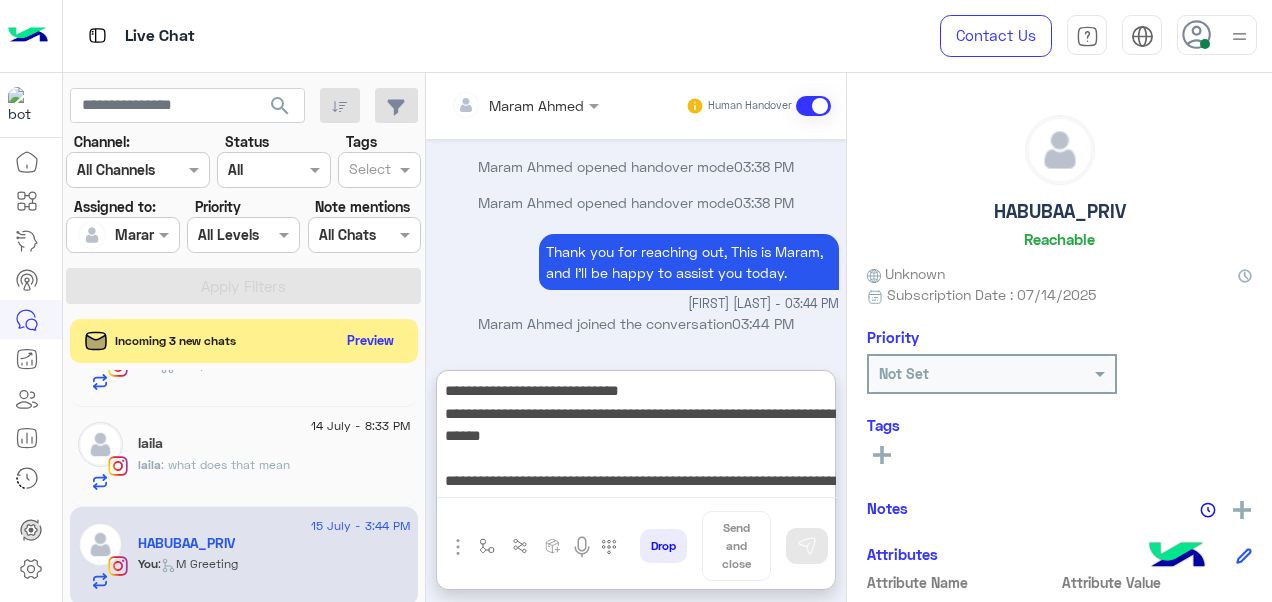 scroll, scrollTop: 128, scrollLeft: 0, axis: vertical 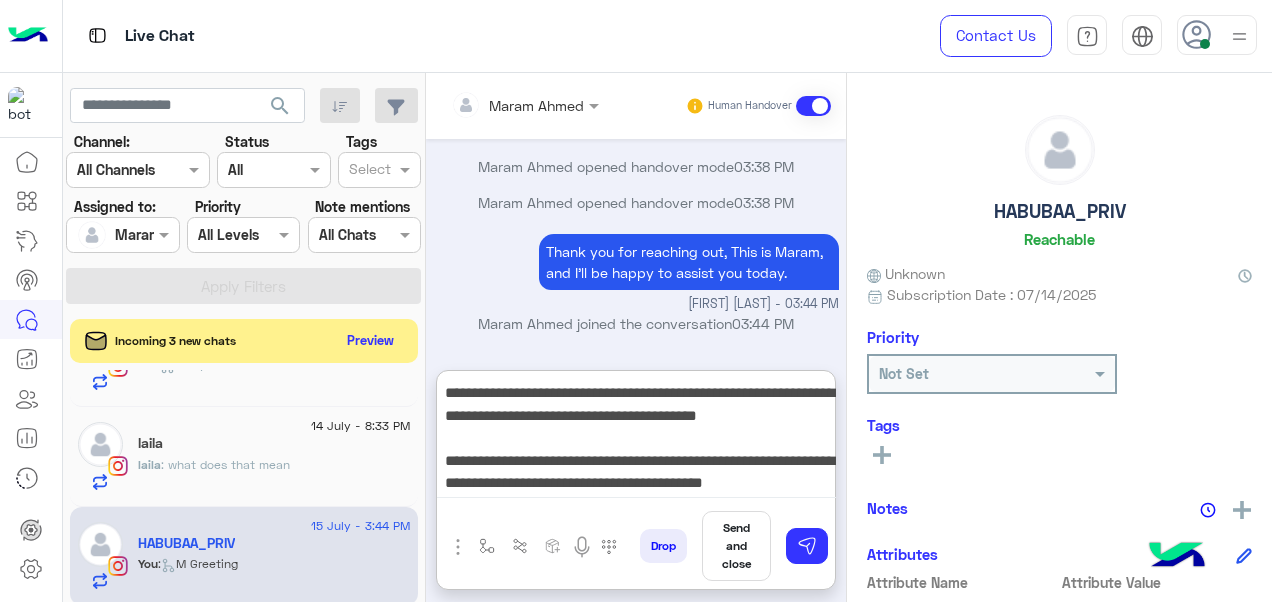 type on "**********" 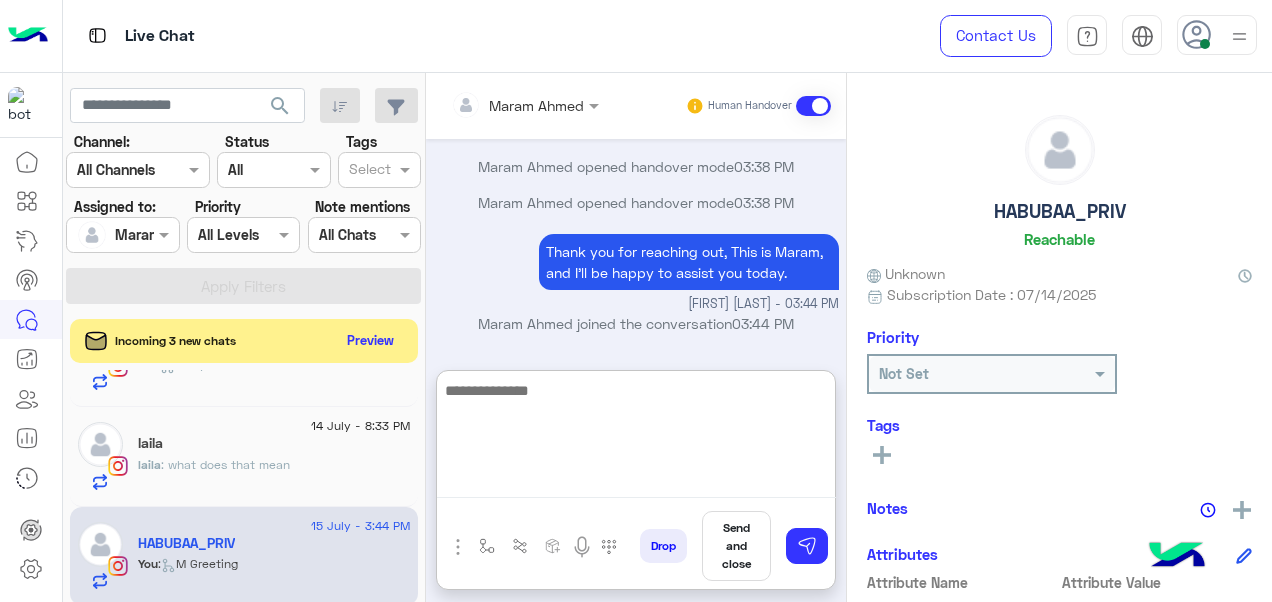 scroll, scrollTop: 0, scrollLeft: 0, axis: both 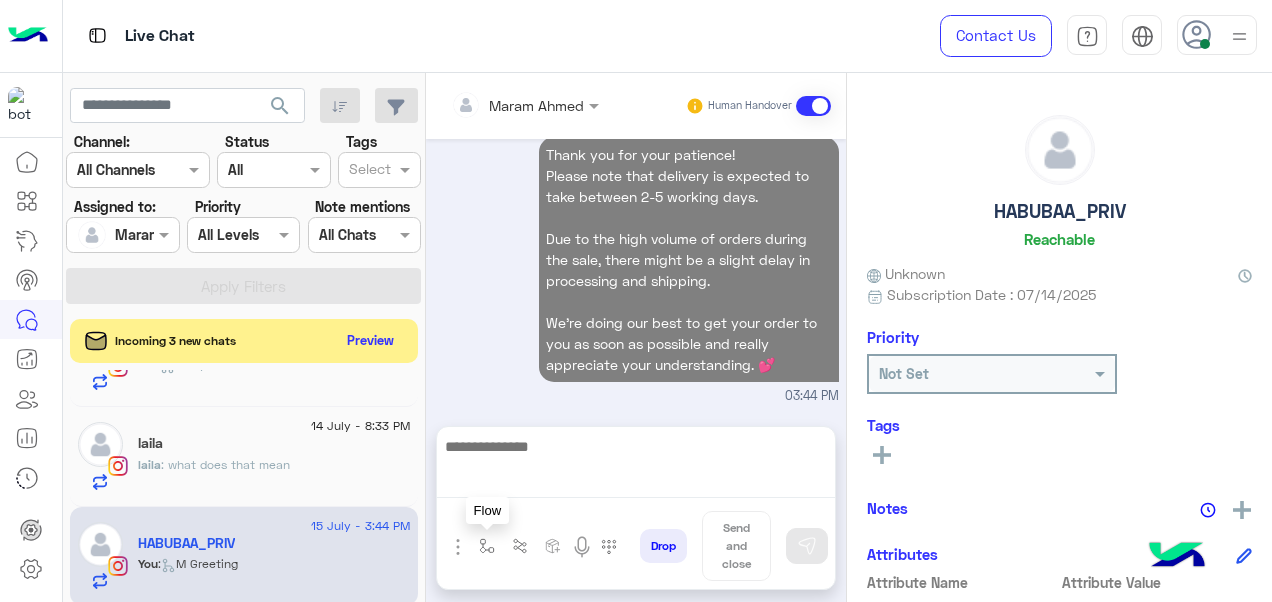 click at bounding box center (487, 546) 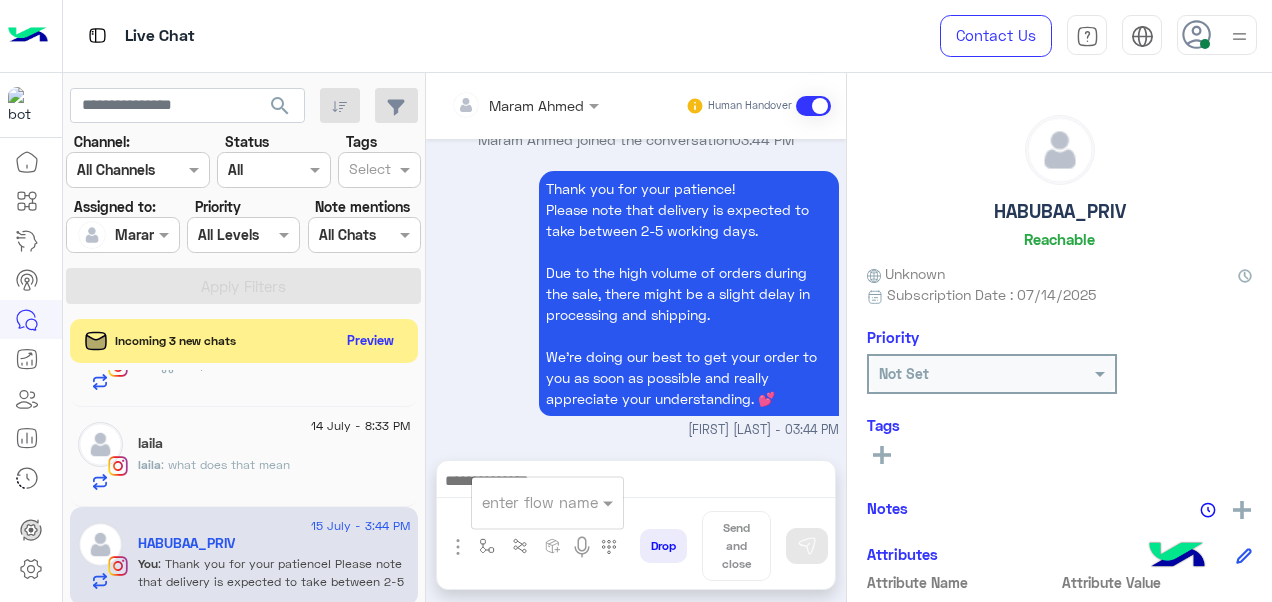 click at bounding box center [636, 483] 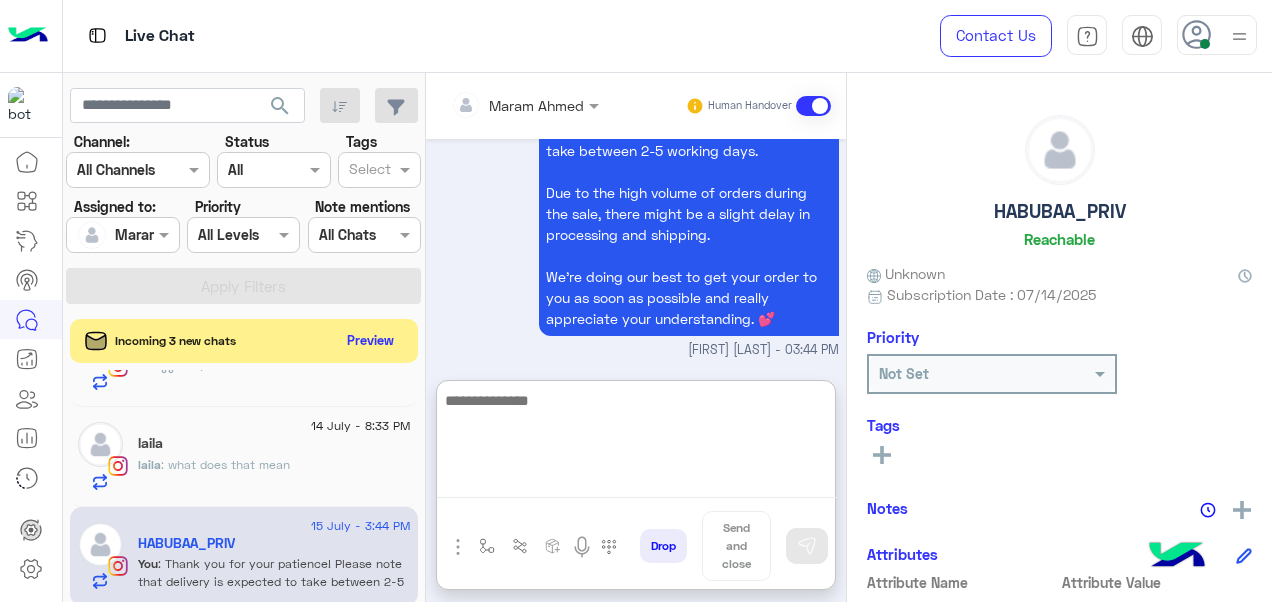 scroll, scrollTop: 3929, scrollLeft: 0, axis: vertical 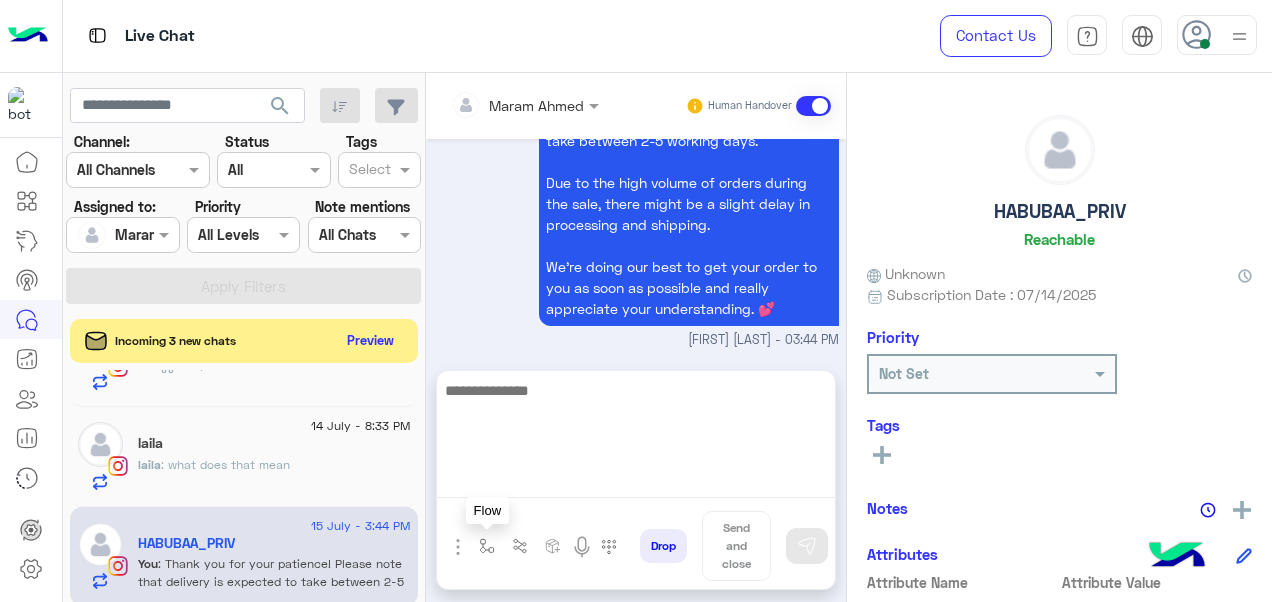 click at bounding box center [487, 546] 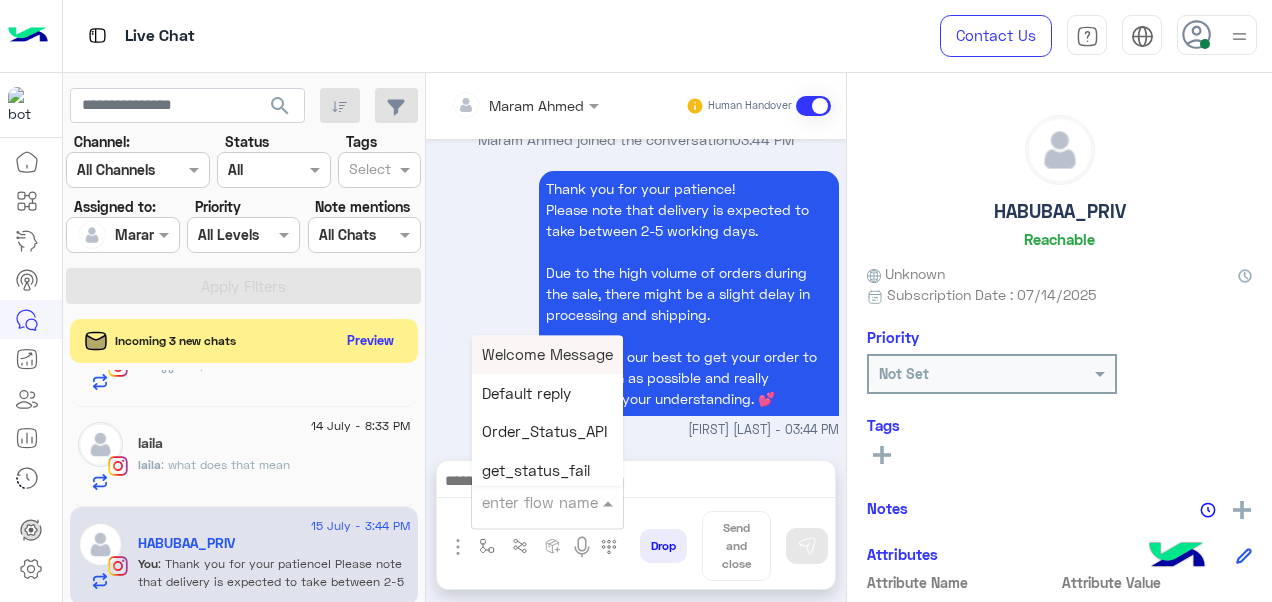 click at bounding box center [523, 502] 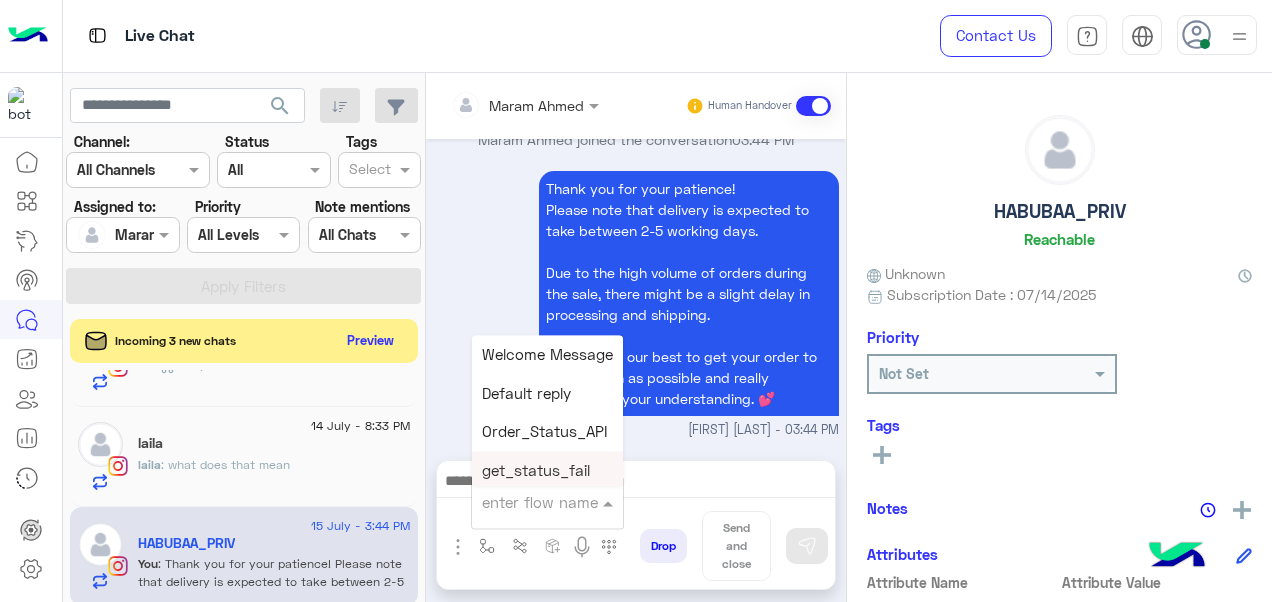 click on "Thank you for your patience!  Please note that delivery is expected to take between 2-5 working days. Due to the high volume of orders during the sale, there might be a slight delay in processing and shipping. We’re doing our best to get your order to you as soon as possible and really appreciate your understanding. 💕" at bounding box center (689, 293) 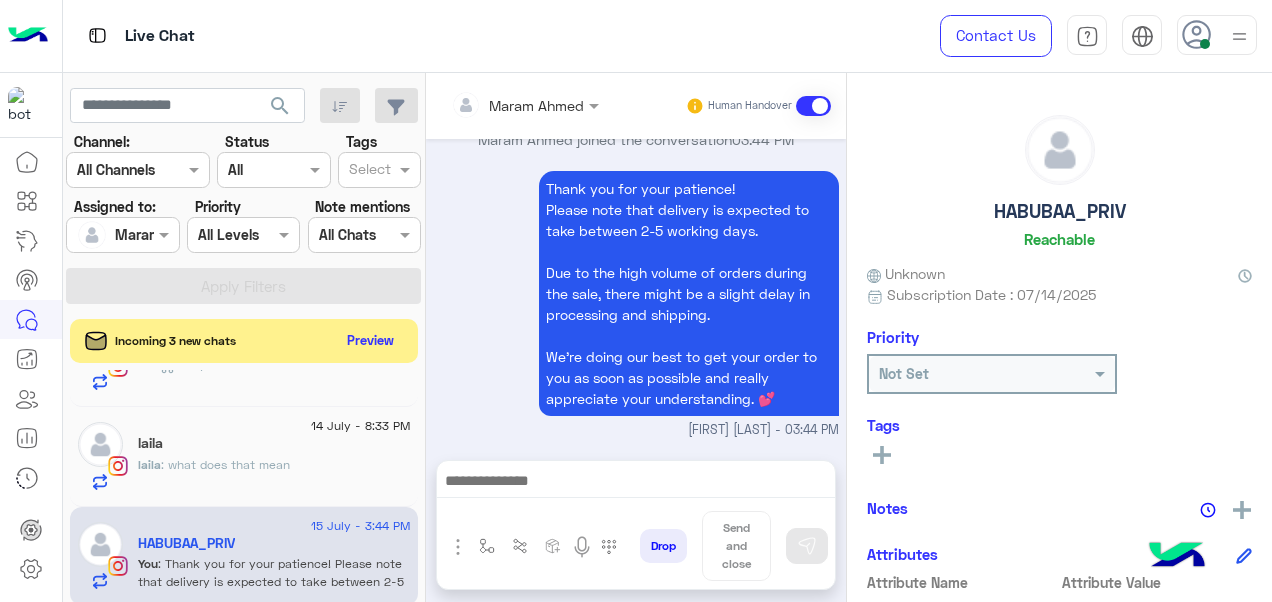 click at bounding box center [636, 483] 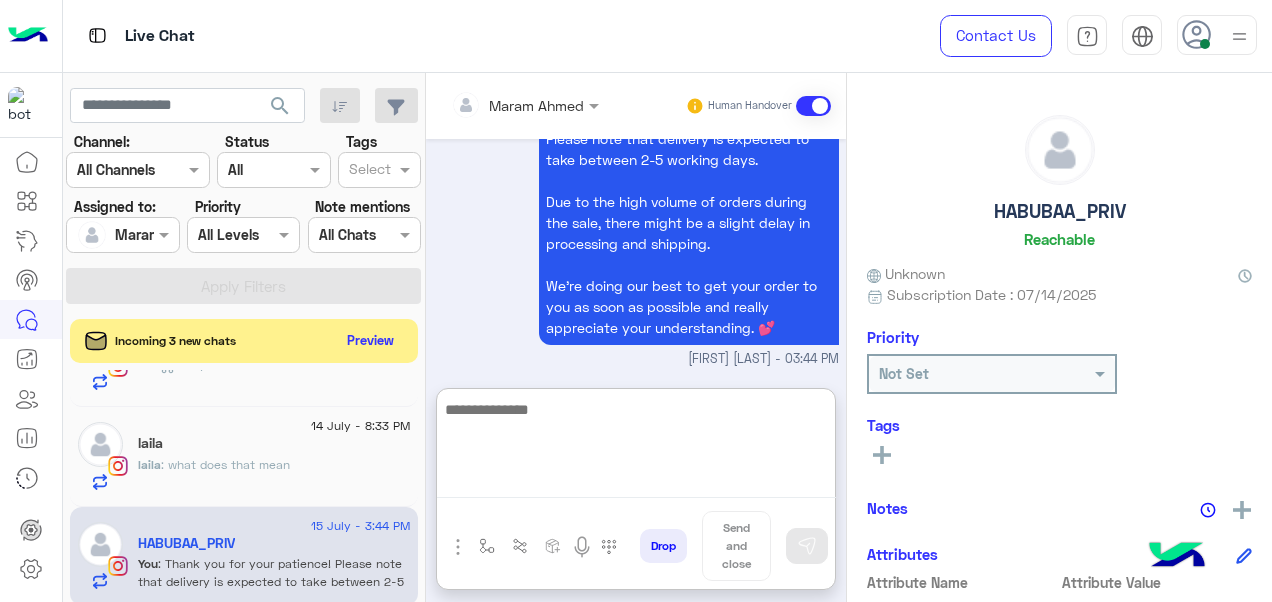 scroll, scrollTop: 3929, scrollLeft: 0, axis: vertical 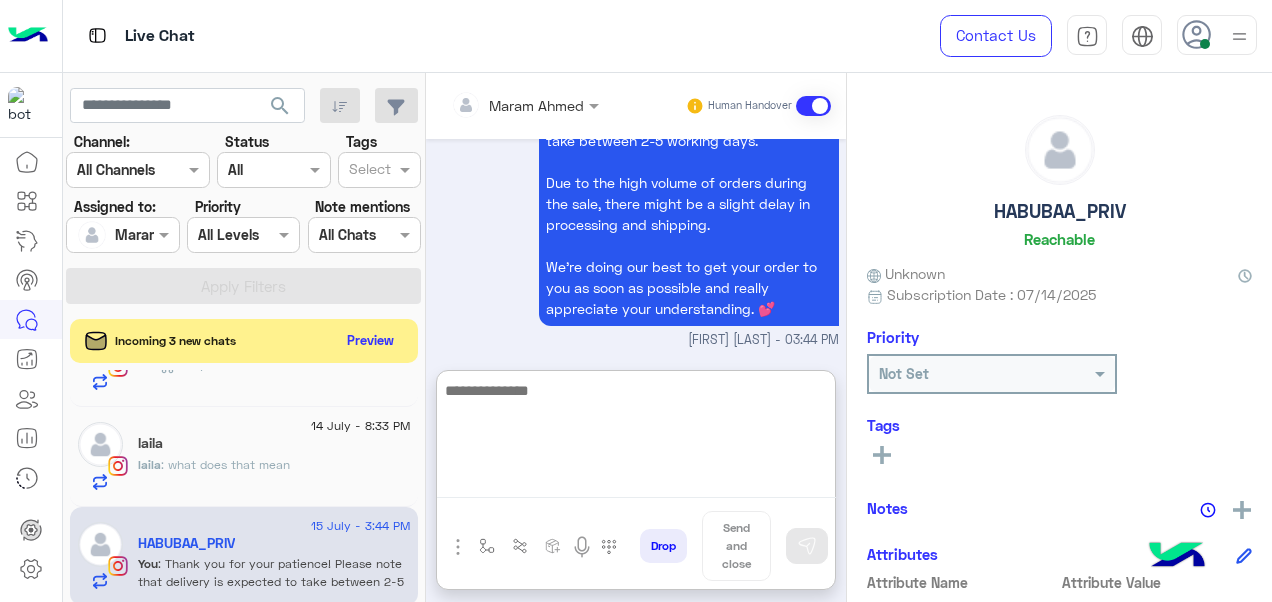 paste on "**********" 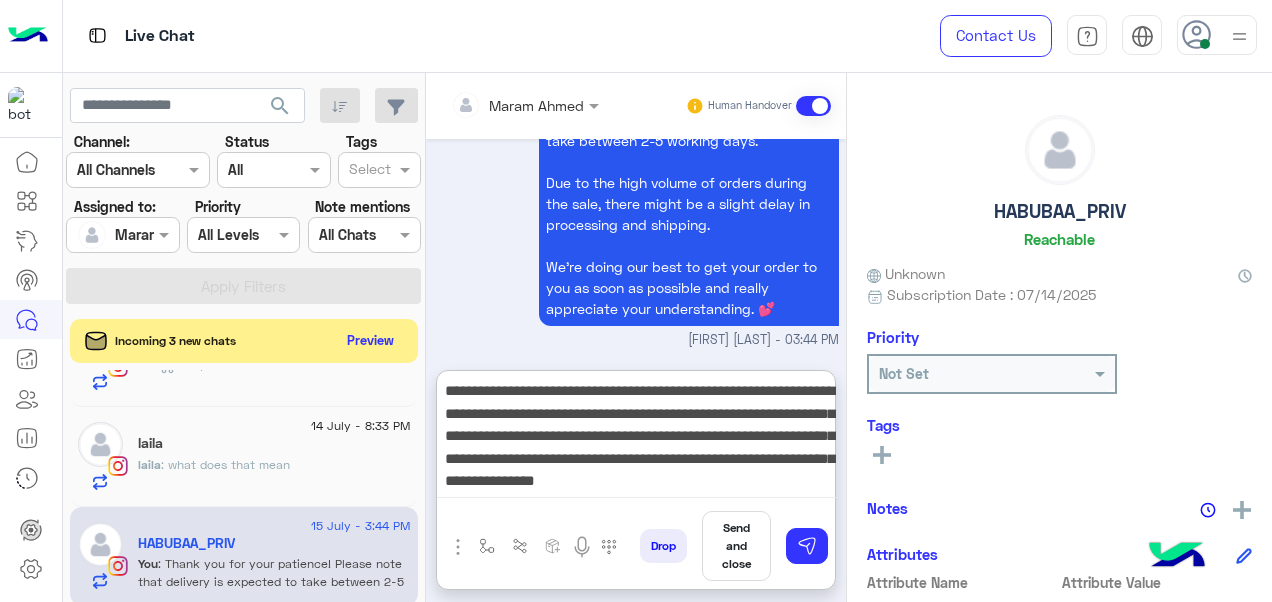 scroll, scrollTop: 19, scrollLeft: 0, axis: vertical 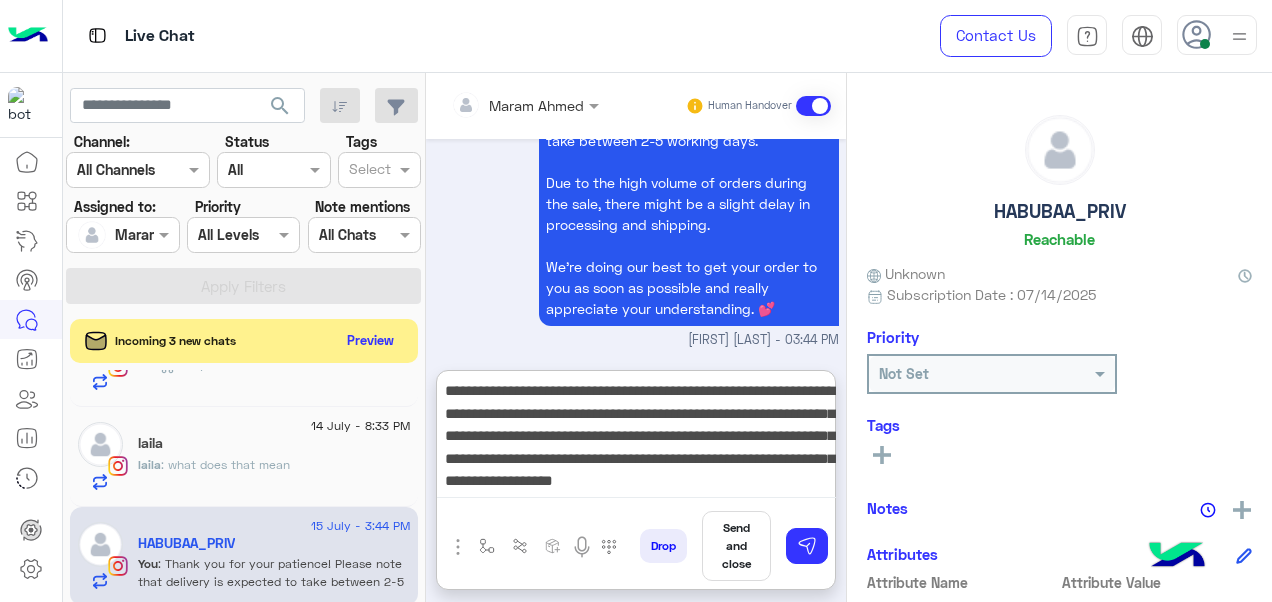 click on "**********" at bounding box center [636, 438] 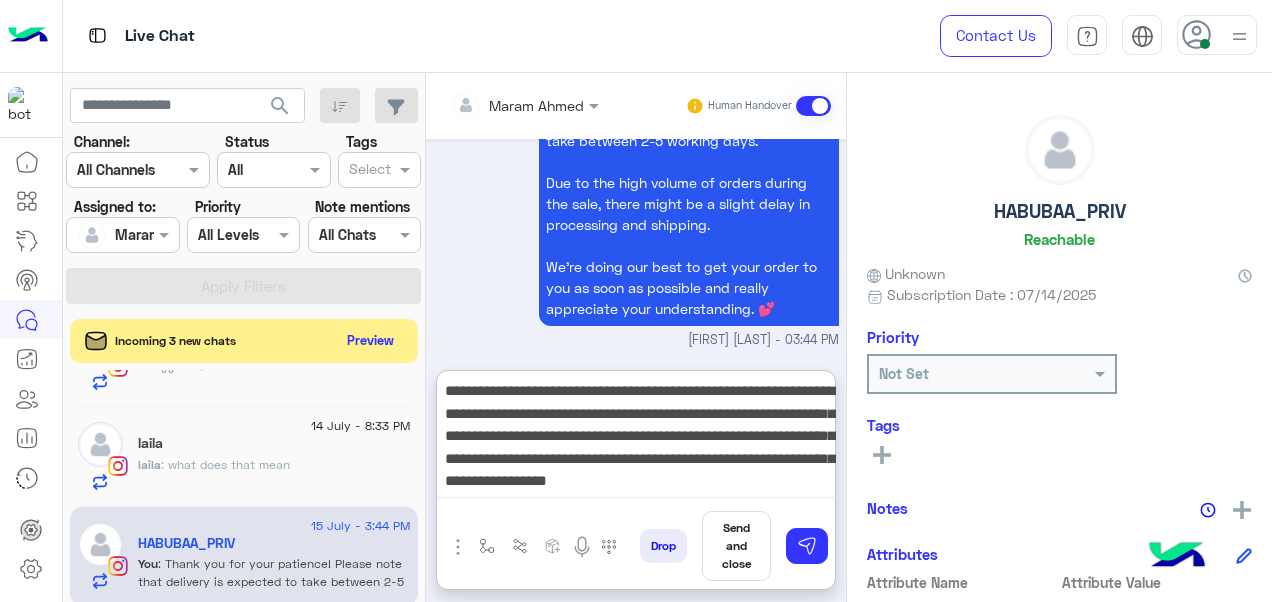 click on "**********" at bounding box center [636, 438] 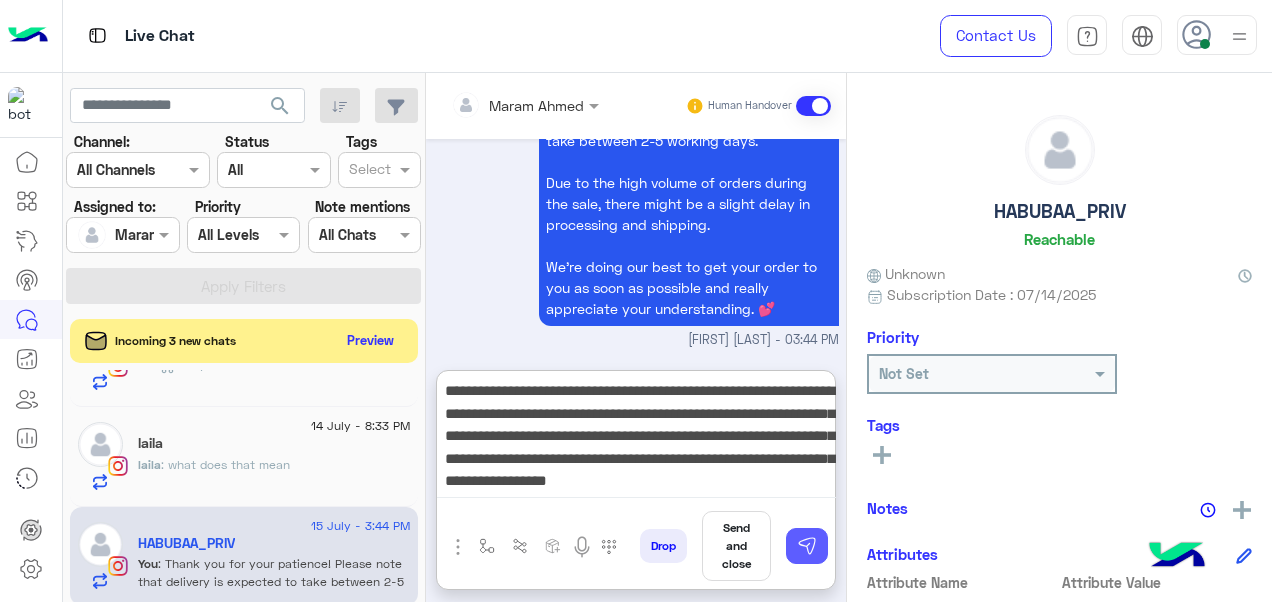 type on "**********" 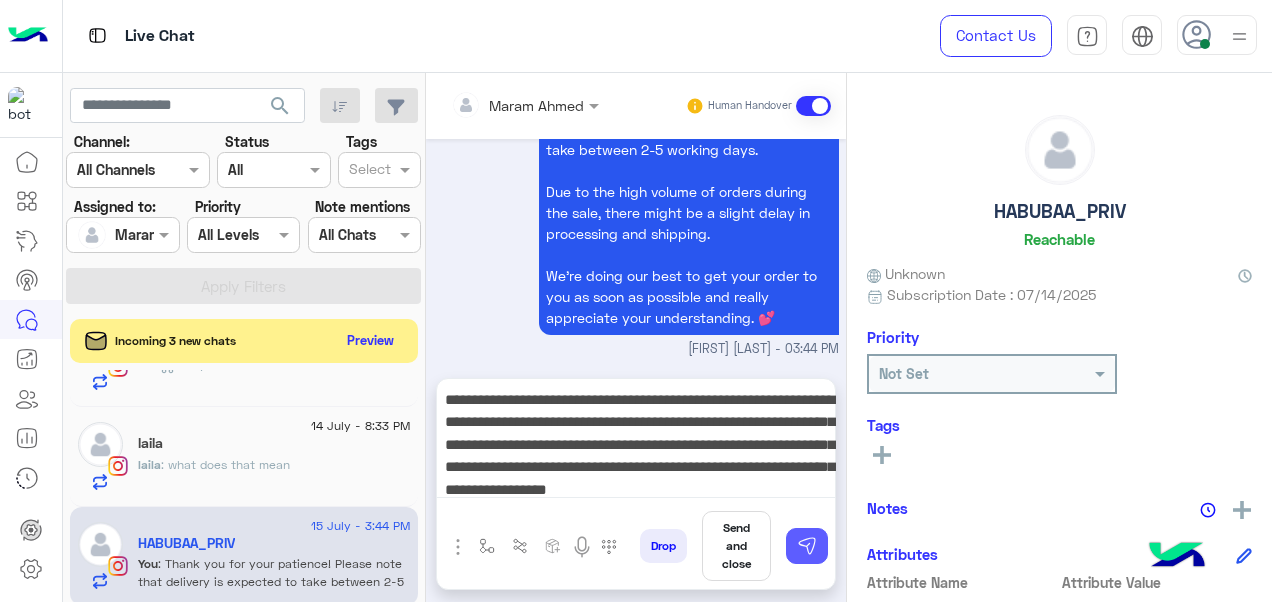 click at bounding box center [807, 546] 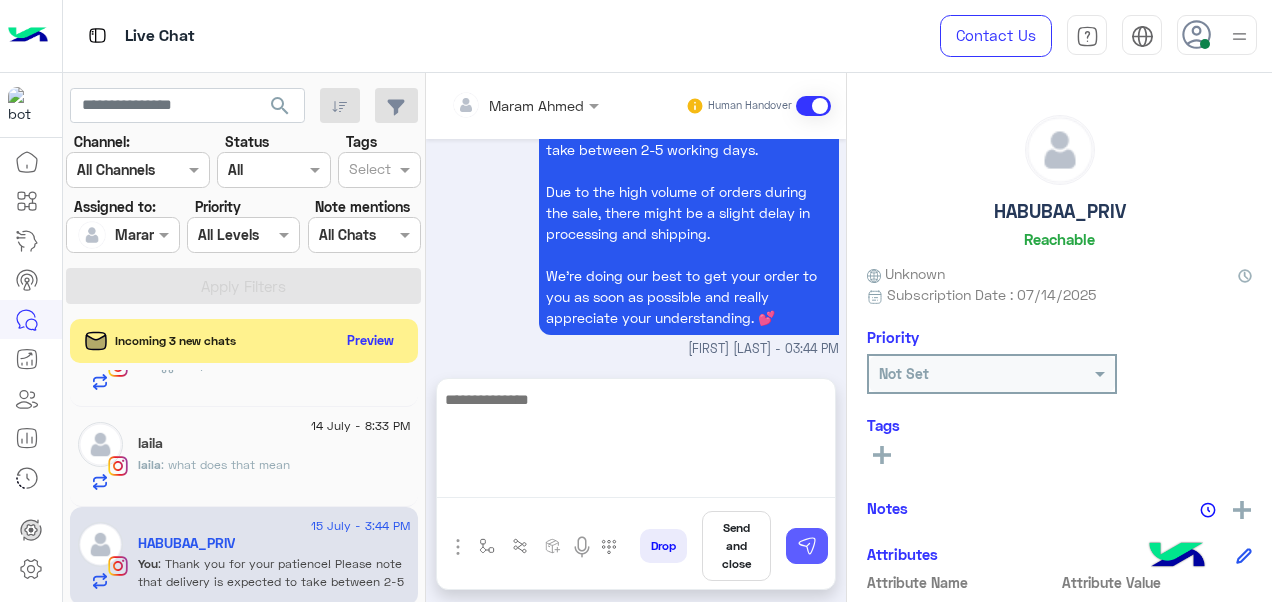 scroll, scrollTop: 4028, scrollLeft: 0, axis: vertical 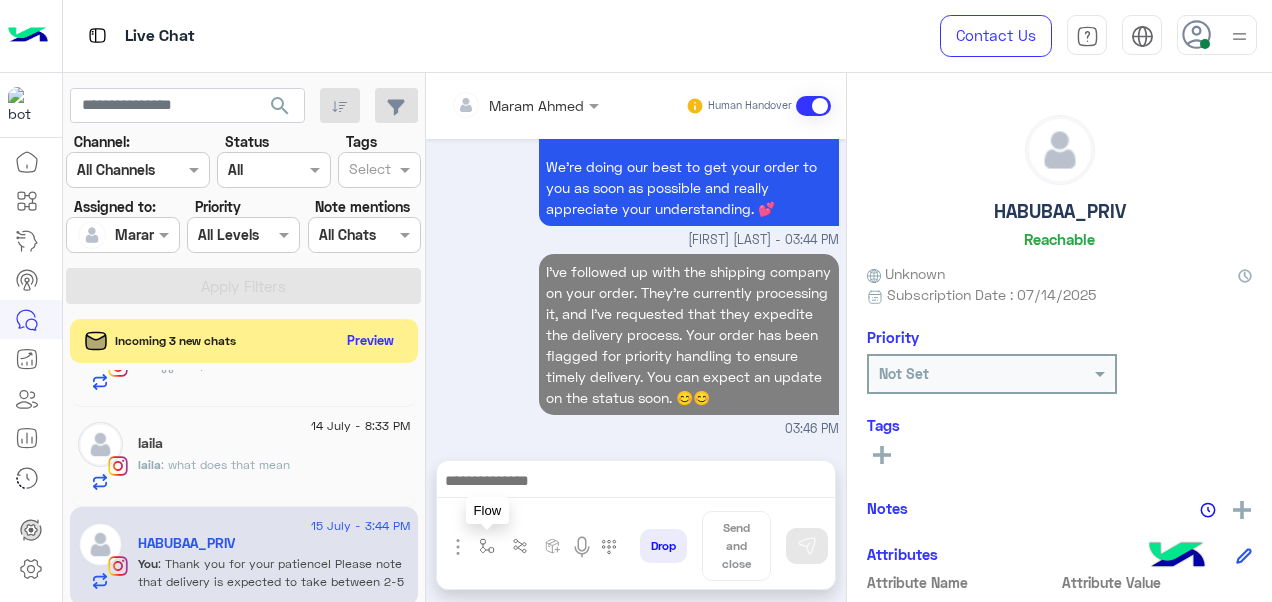 click at bounding box center (487, 546) 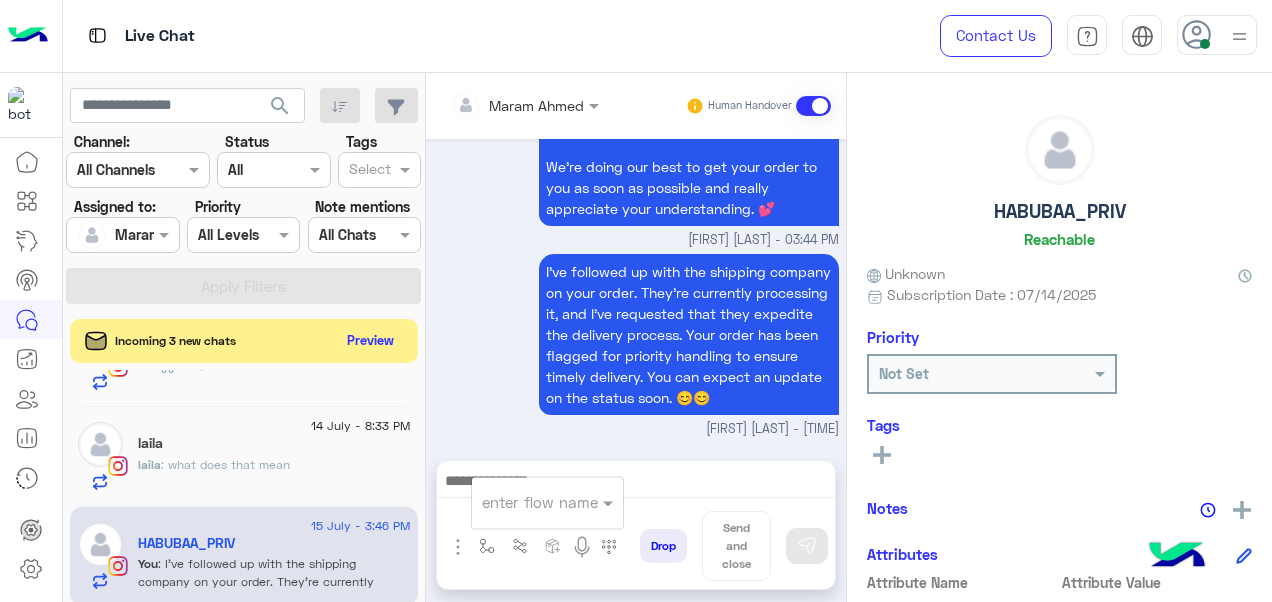 click at bounding box center [523, 502] 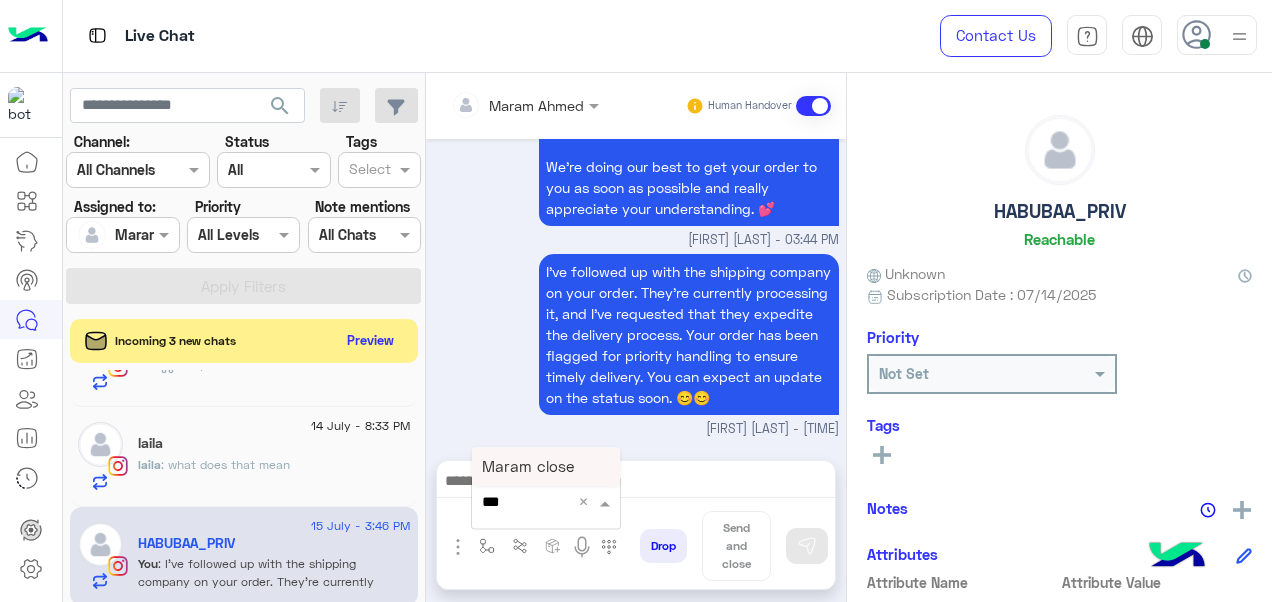 type on "****" 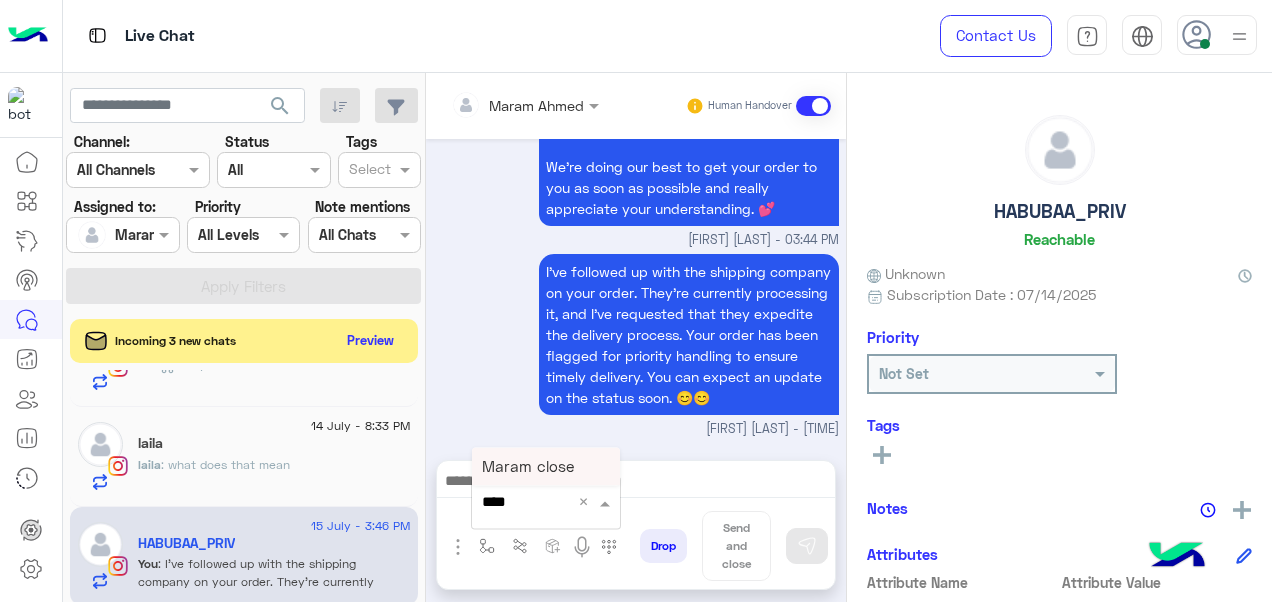 click on "Maram close" at bounding box center [528, 466] 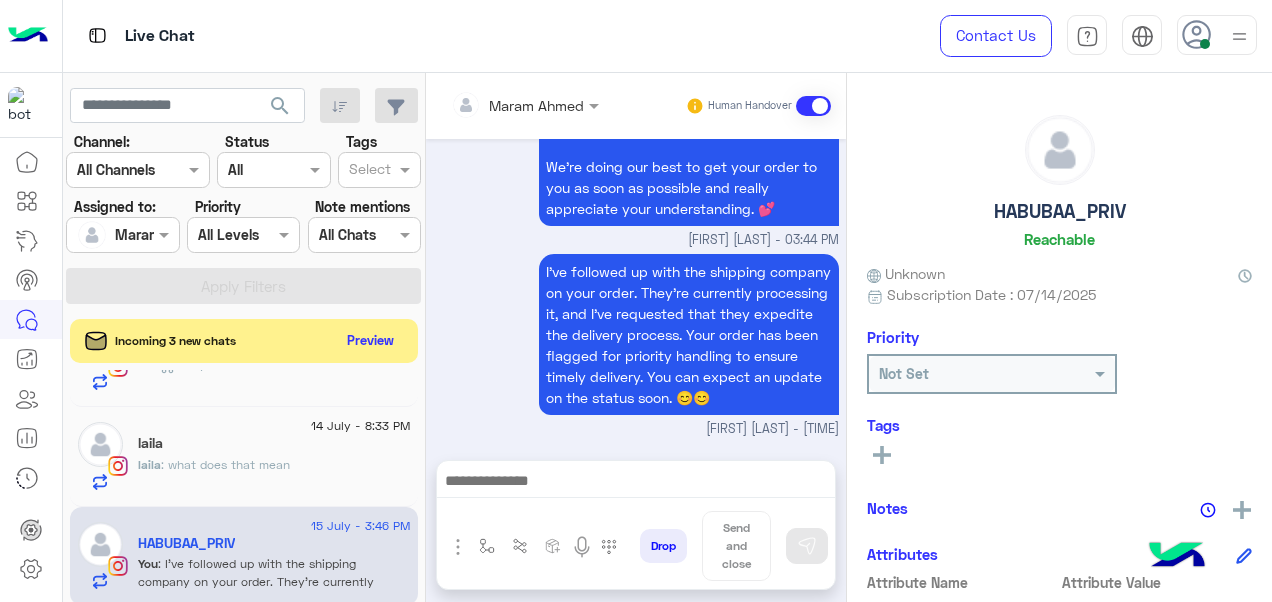 type on "**********" 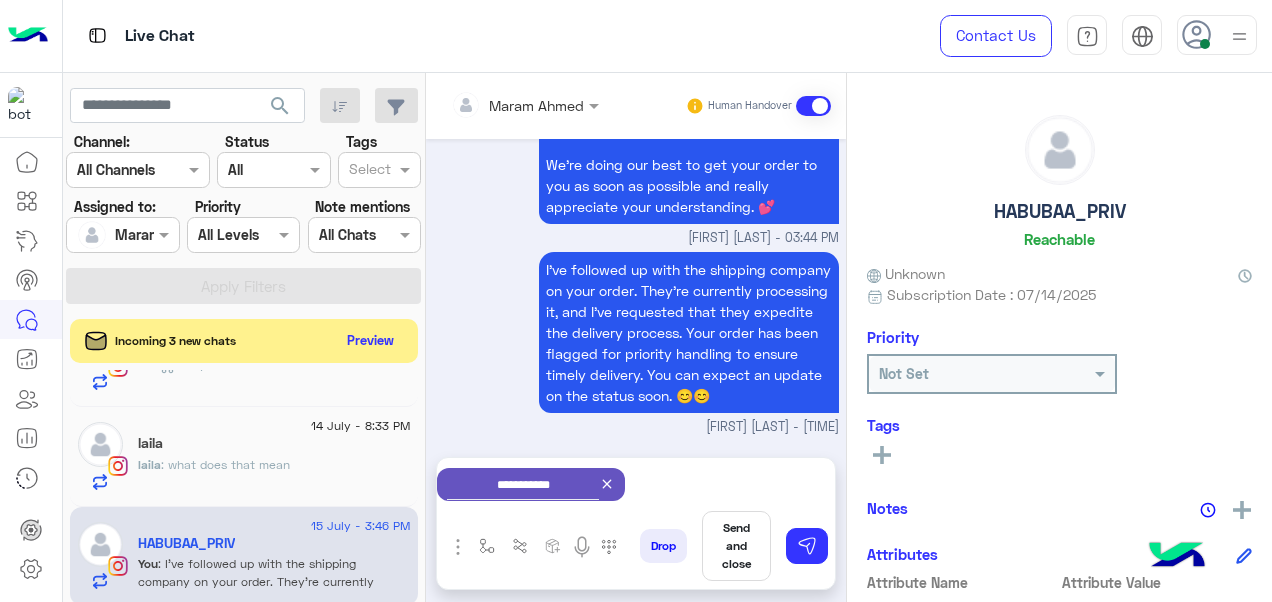 scroll, scrollTop: 4031, scrollLeft: 0, axis: vertical 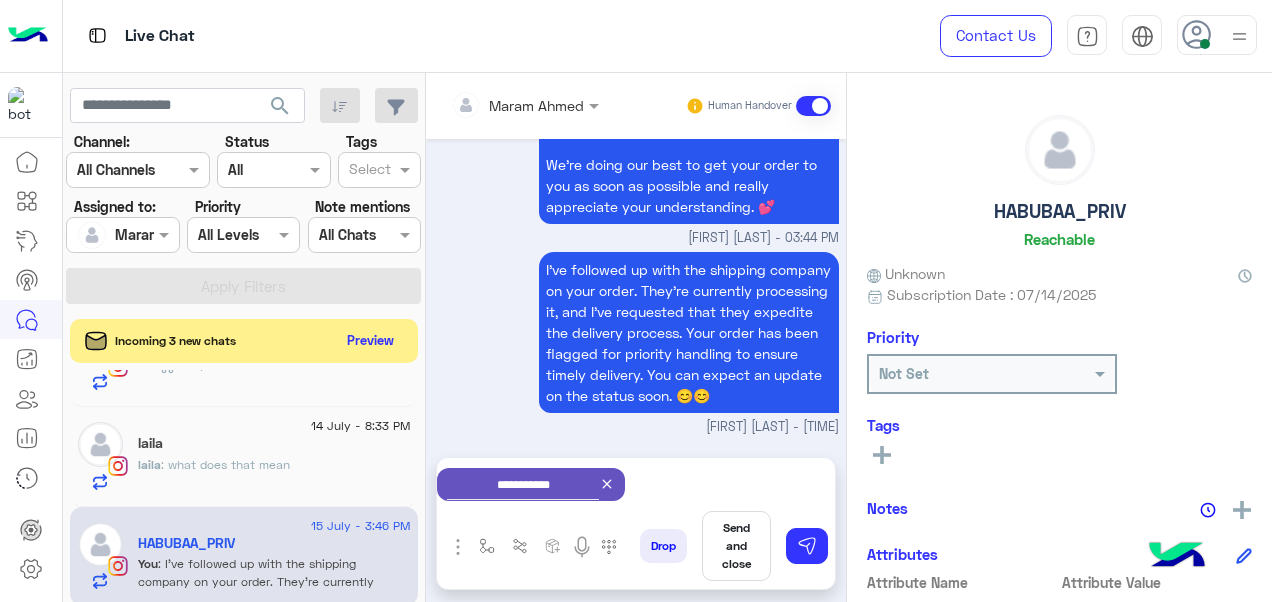 click on "Send and close" at bounding box center (736, 546) 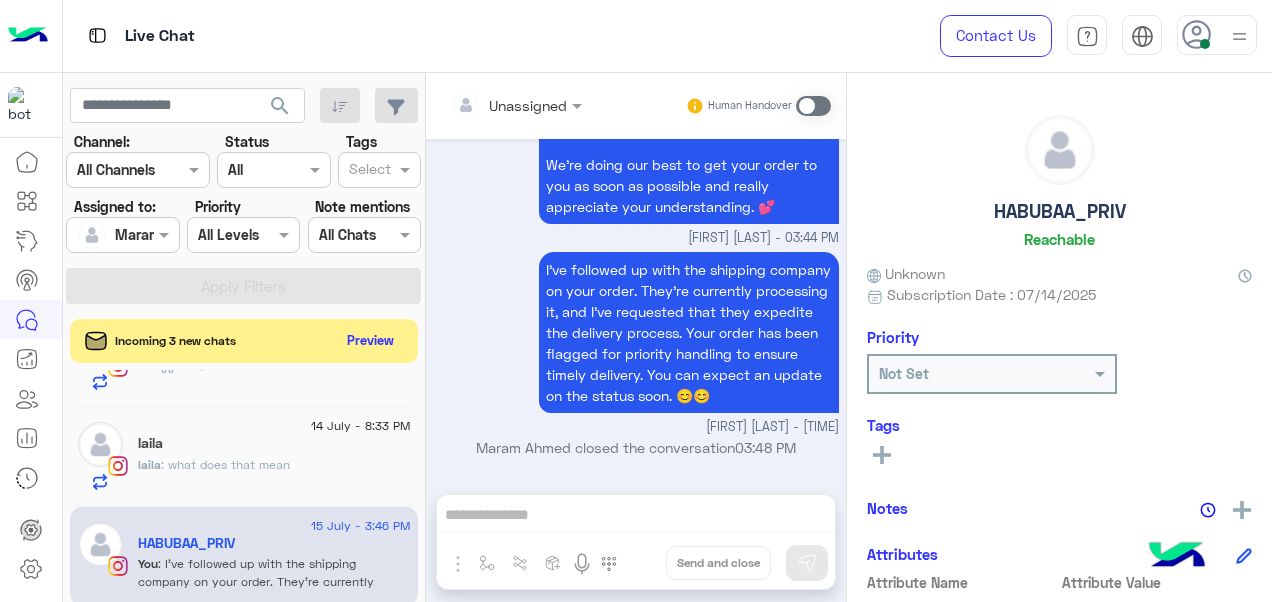 scroll, scrollTop: 4032, scrollLeft: 0, axis: vertical 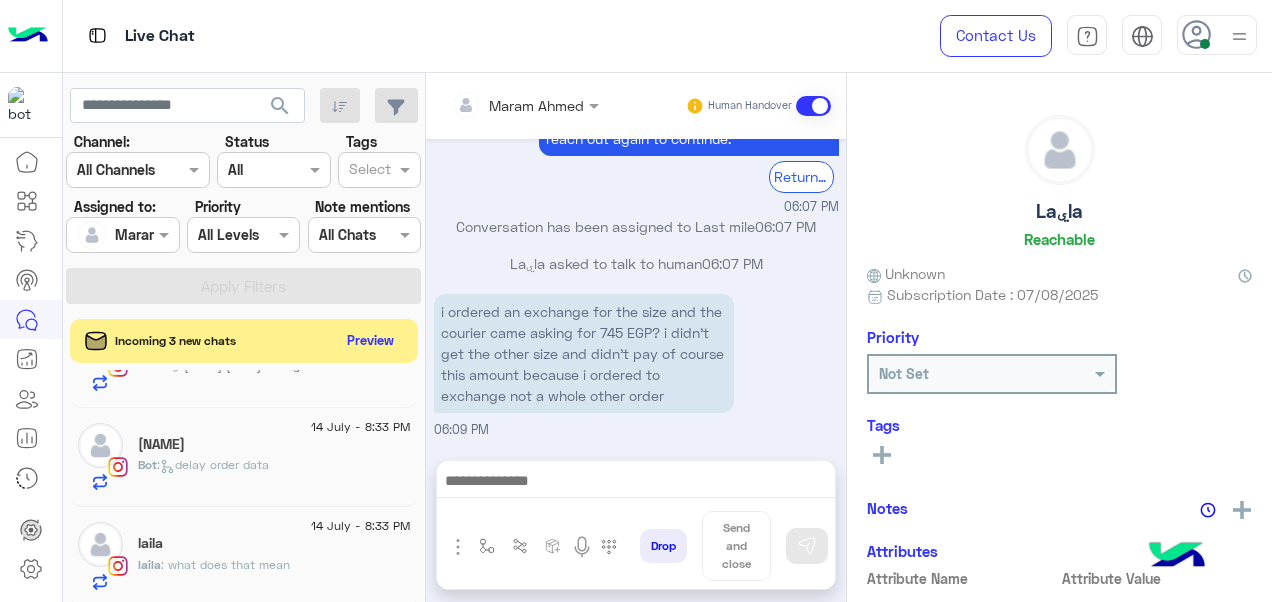click on "[FIRST] : what does that mean" 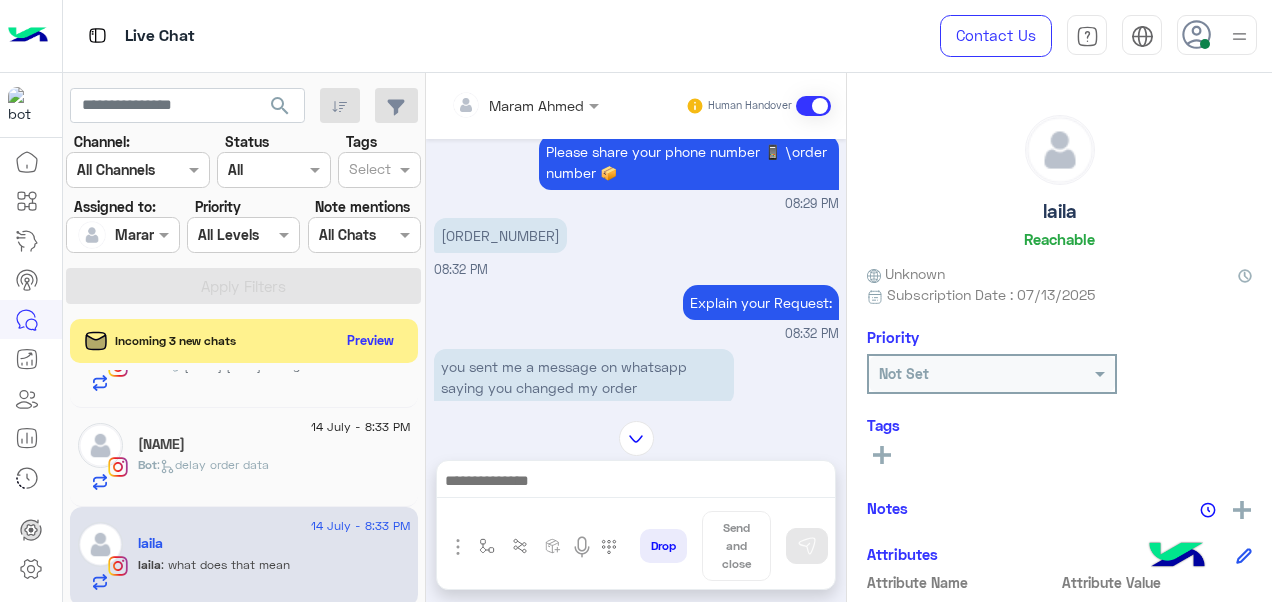 scroll, scrollTop: 192, scrollLeft: 0, axis: vertical 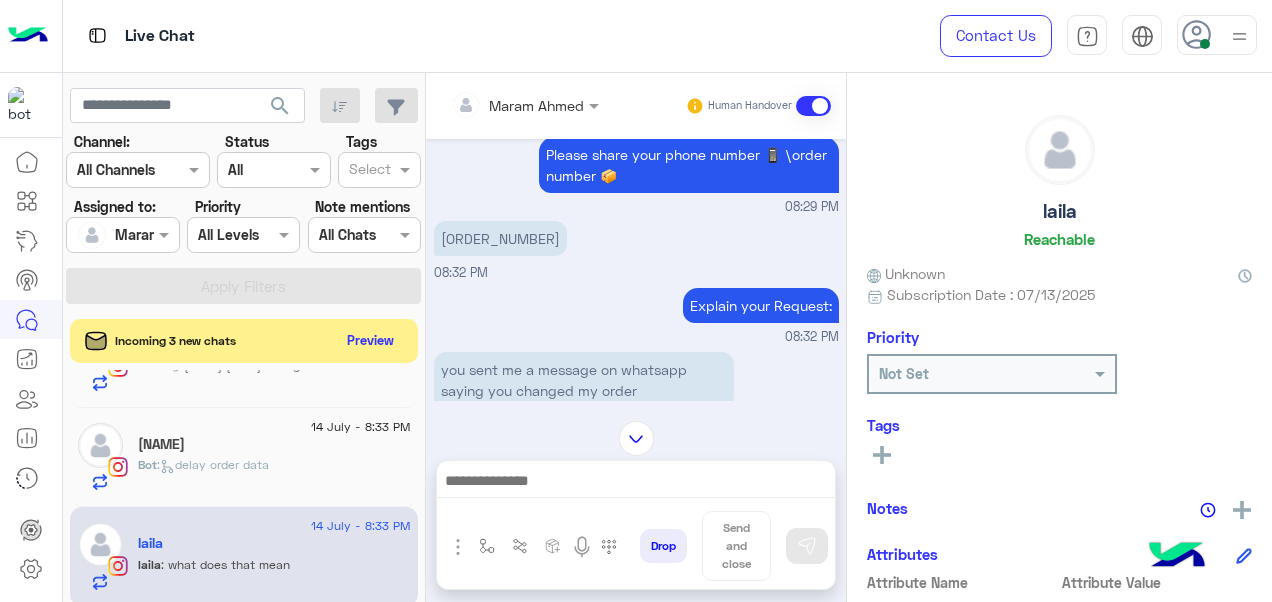 click on "[ORDER_NUMBER]" at bounding box center [500, 238] 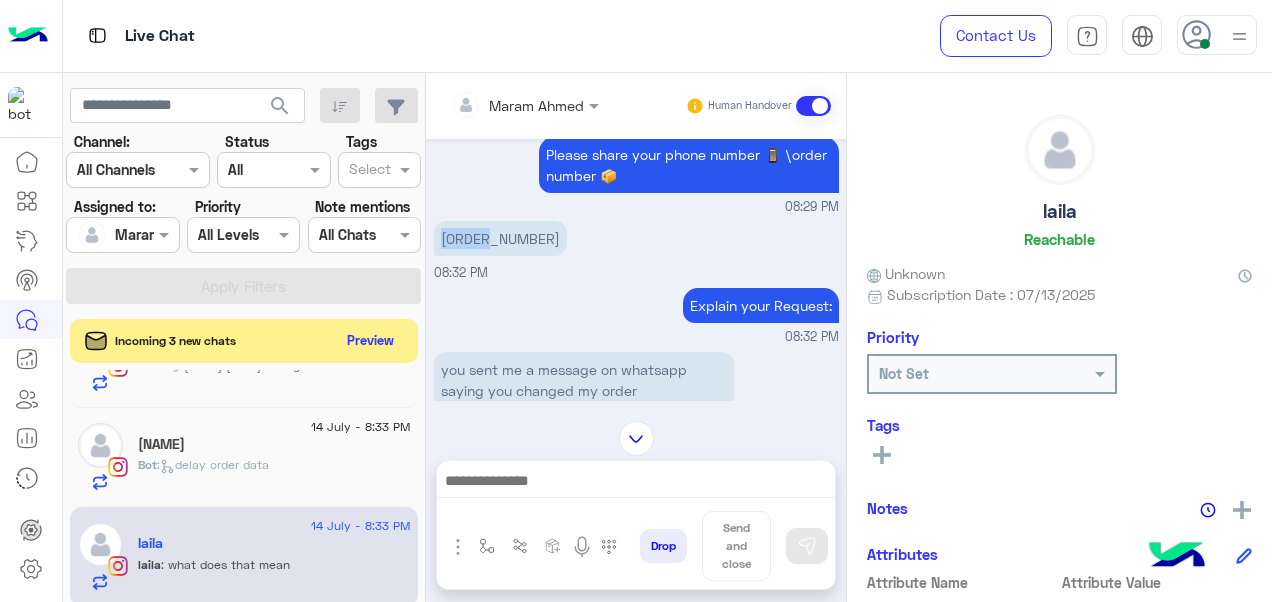 click on "[ORDER_NUMBER]" at bounding box center [500, 238] 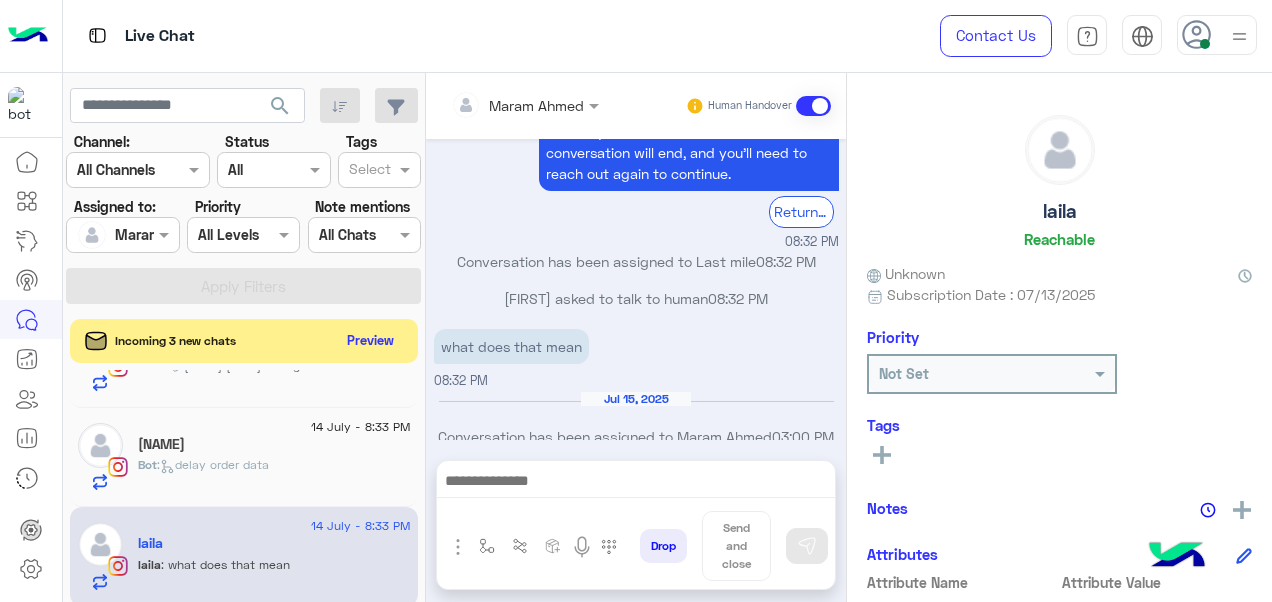 scroll, scrollTop: 704, scrollLeft: 0, axis: vertical 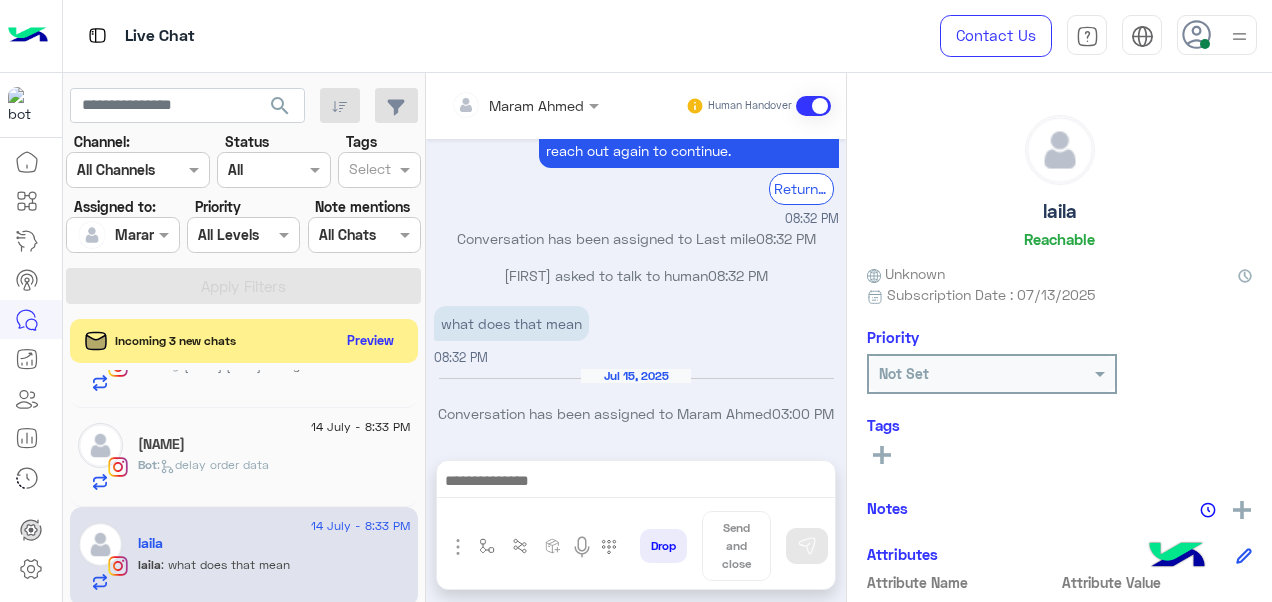 click on "[FIRST]    Reachable   Unknown      Subscription Date : [DATE]  Priority Not Set  Tags   See All   Notes  Notes History 3 3ayza t3ml exchange b'lha kter  Jul 15, 2025 14:48 PM [FIRST] [LAST] order m3mul bs msh la'yaa le ay hagaa Jul 15, 2025 12:56 PM [FIRST] [LAST]  kan le free item Jul 15, 2025 12:53 PM [FIRST] [LAST]   Attributes  Attribute Name Attribute Value first_name  [FIRST]  last_name    profile_pic gender    locale    timezone  Unknown signup_date  [DATE]  last_visited_flow  Track exchange  last_interaction  [DATE], [TIME]  last_message  what does that mean  last_clicked_button  Support for Exchange/Refund  phone_number    ChannelId  Instagram  HandoverOn  true  UserId  [USER_ID]  email    last_message_sentiment  Neutral  last_message_id  aWdfZAG1faXRlbToxOklHTWVzc2FnZAUlEOjE3ODQxNDYxODU3MTcyNzQwOjM0MDI4MjM2Njg0MTcxMDMwMTI0NDI3NjI0NjA1NjY5NzU3NTU0NjozMjMyODE4NDIzOTU4MDAzNTgyNDA1MTEyNDI4NTk5NzA1NgZDZD" 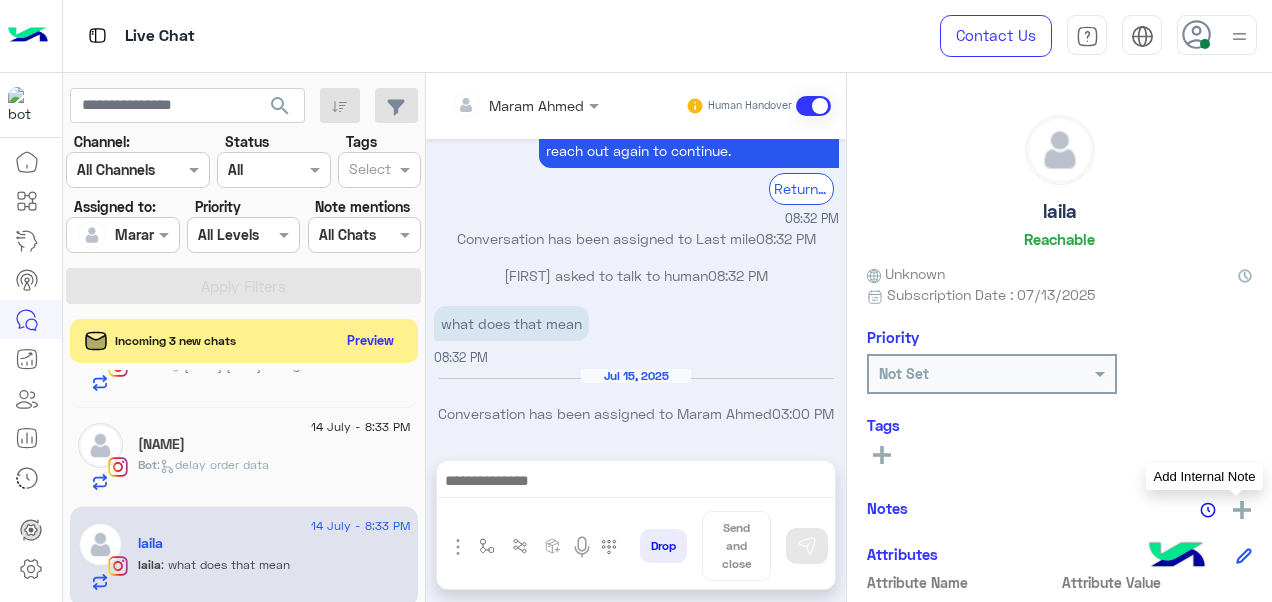 click 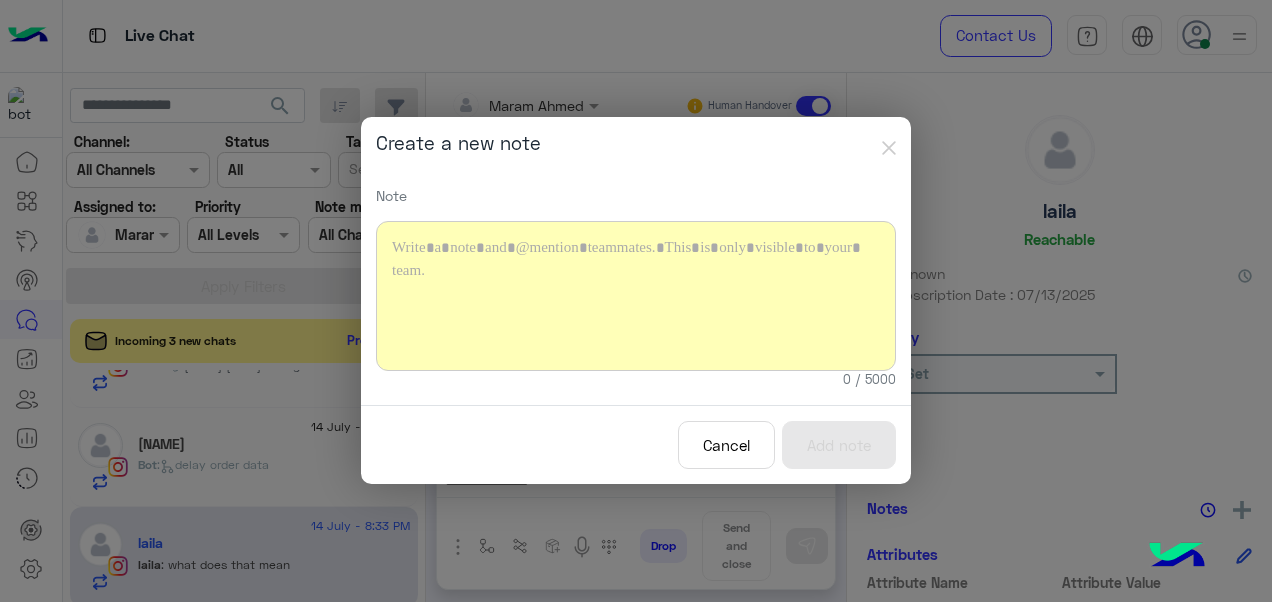 type 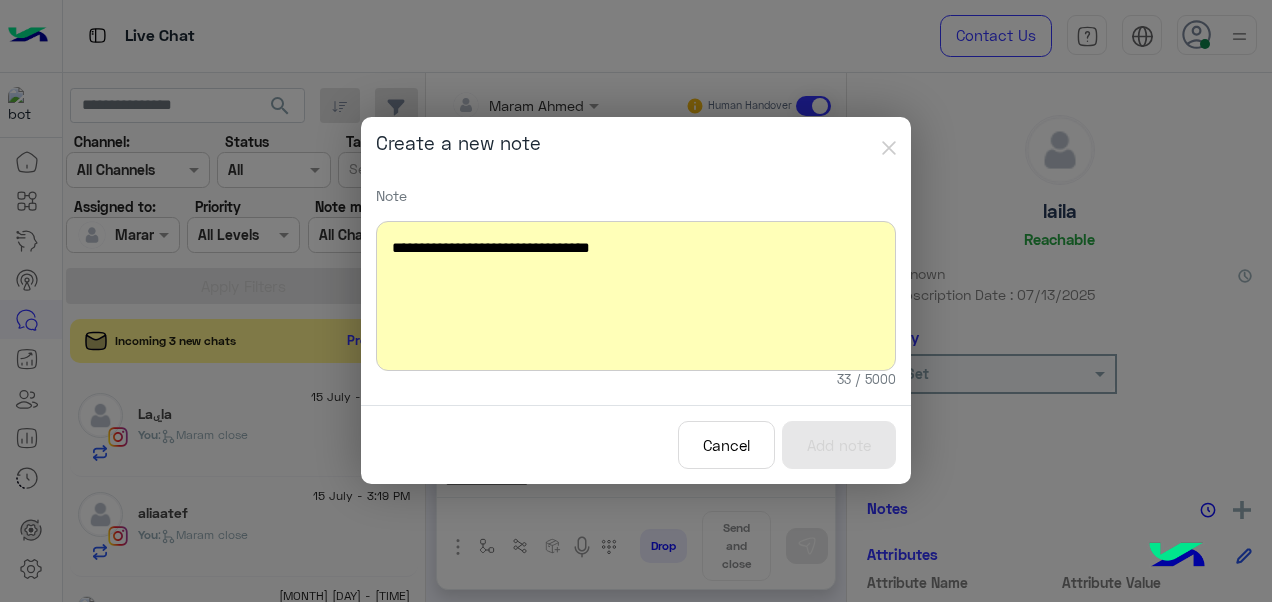 scroll, scrollTop: 0, scrollLeft: 0, axis: both 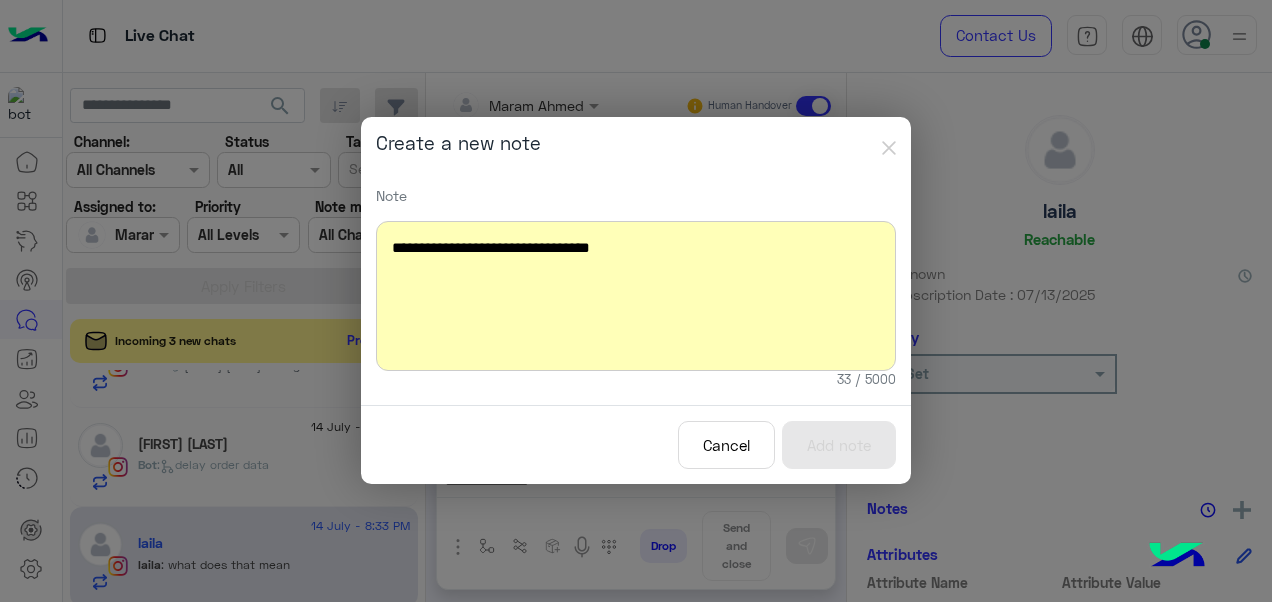 click on "Cancel" 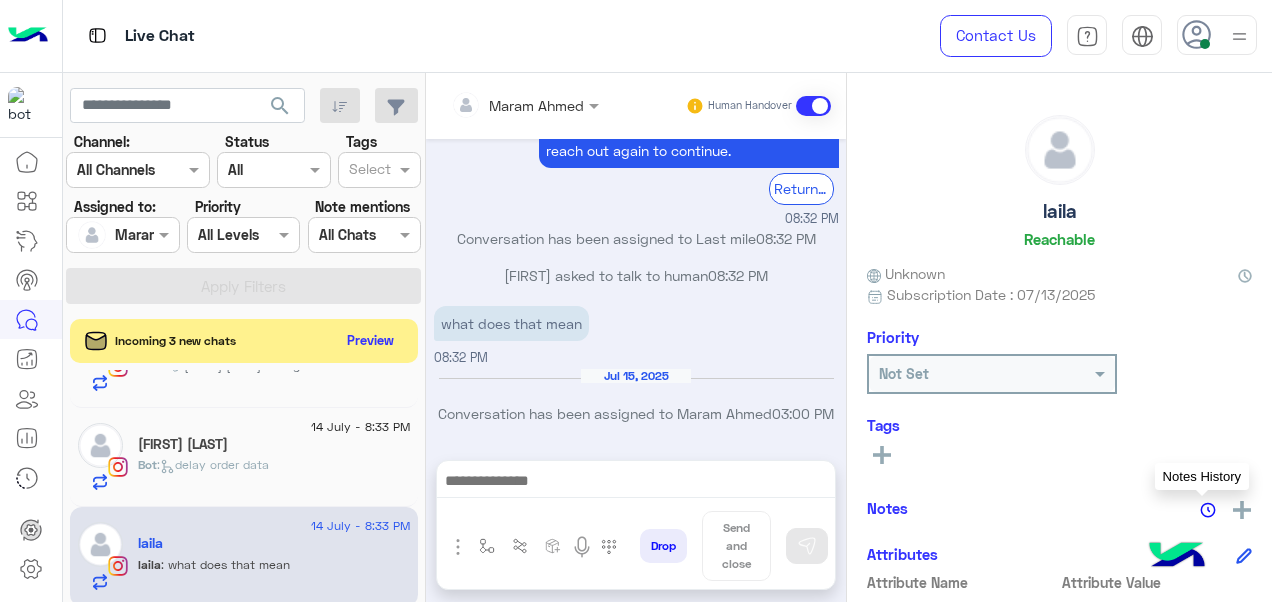 click 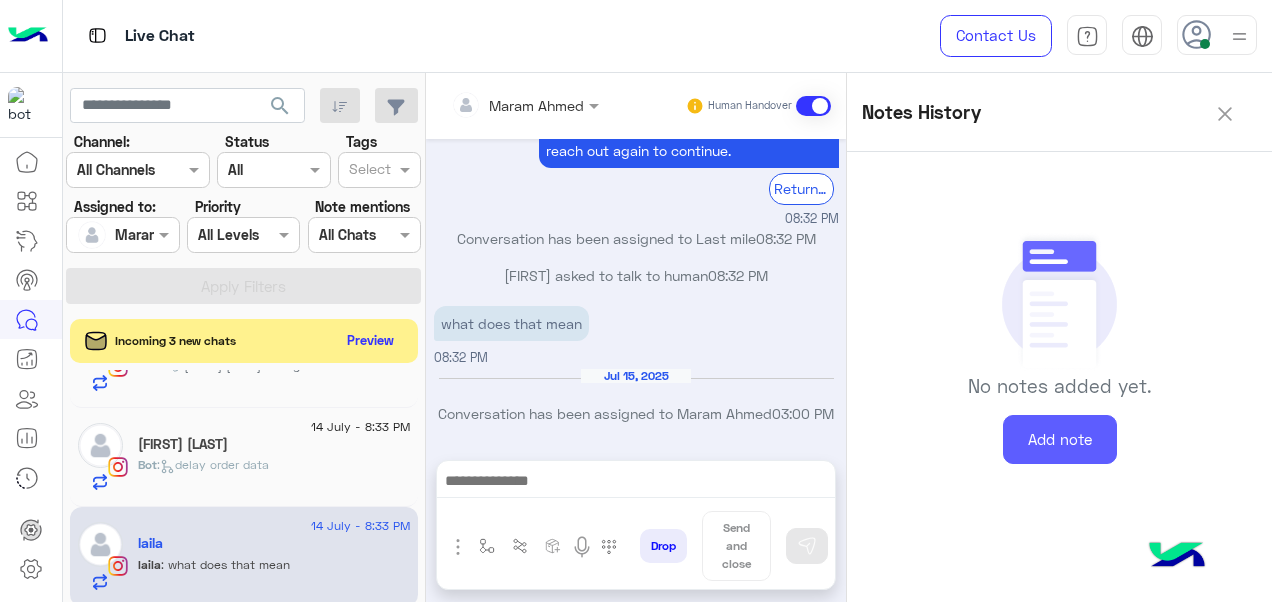 click on "Add note" 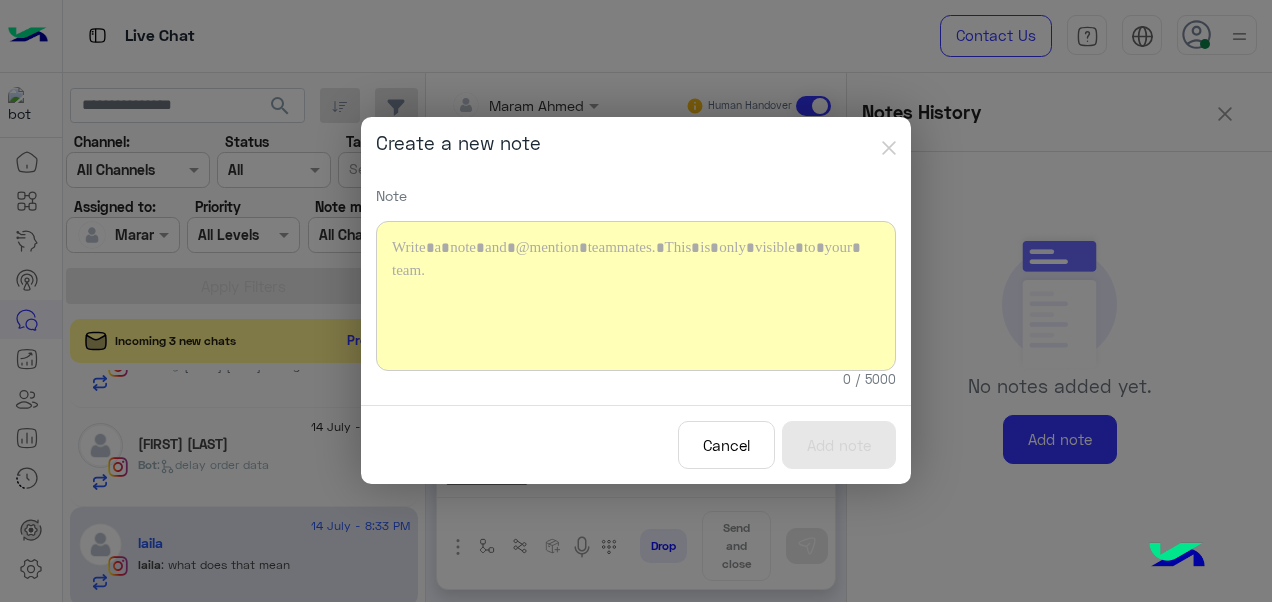 type 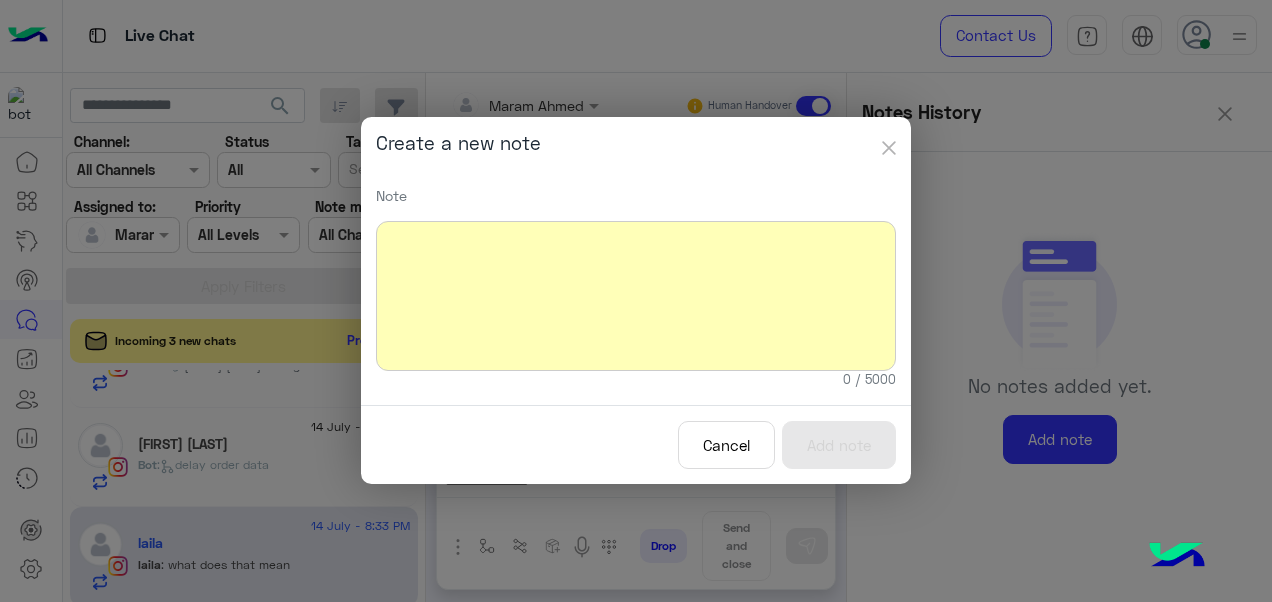 click 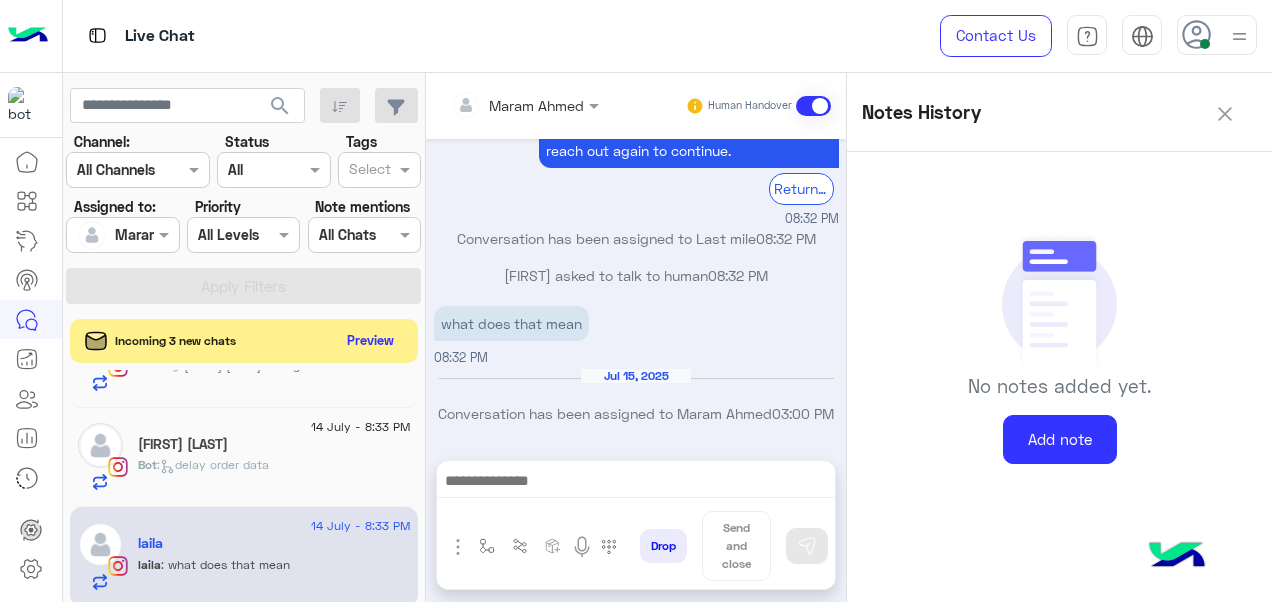 click 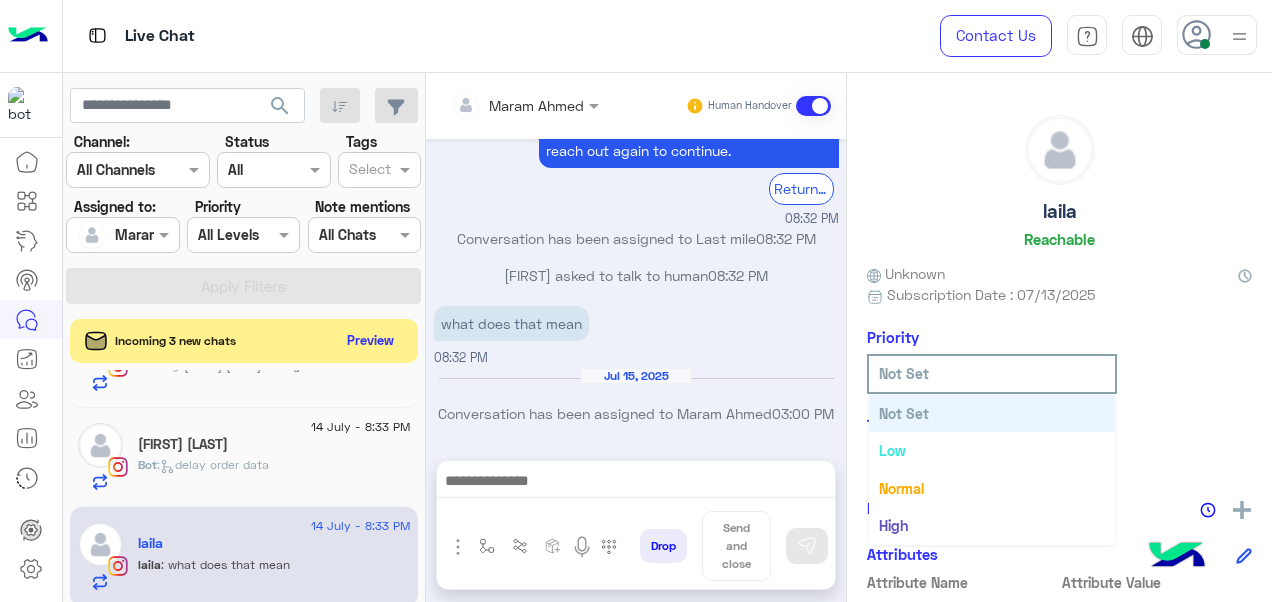 click on "Not Set" 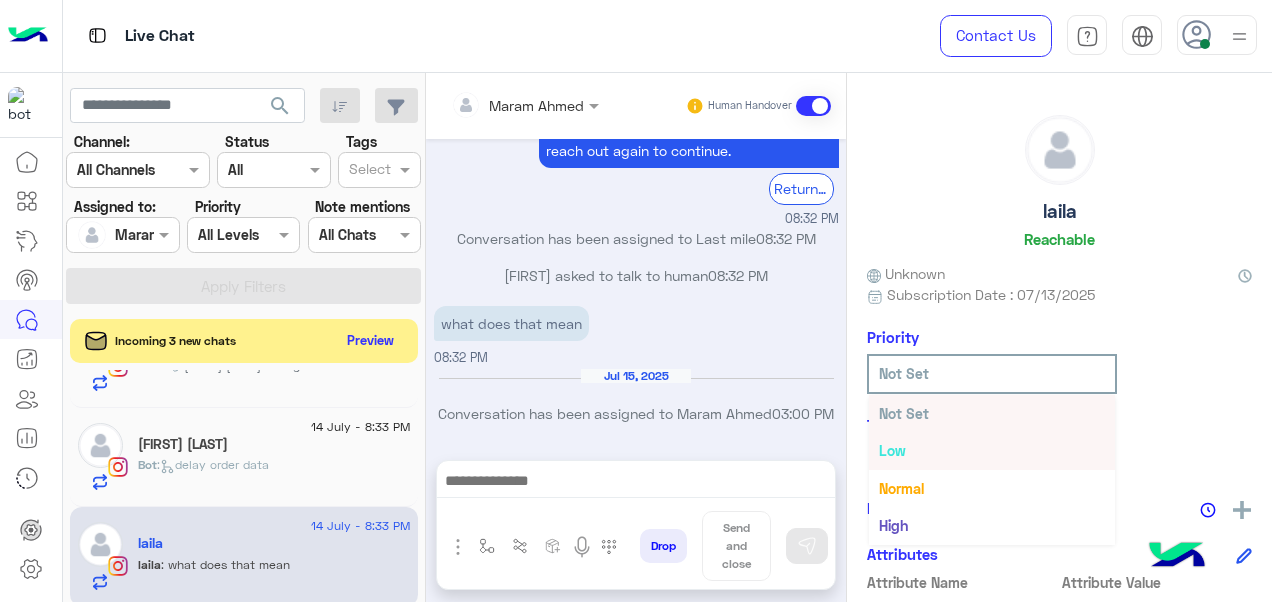 scroll, scrollTop: 36, scrollLeft: 0, axis: vertical 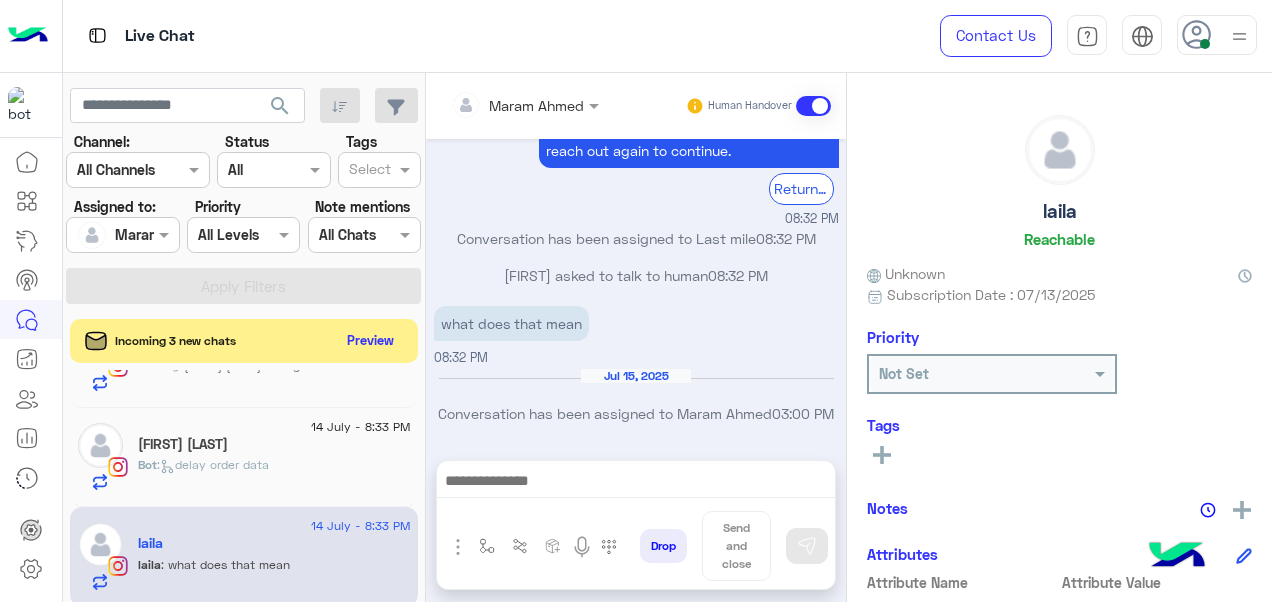 click on "laila  asked to talk to human   08:32 PM" at bounding box center [636, 283] 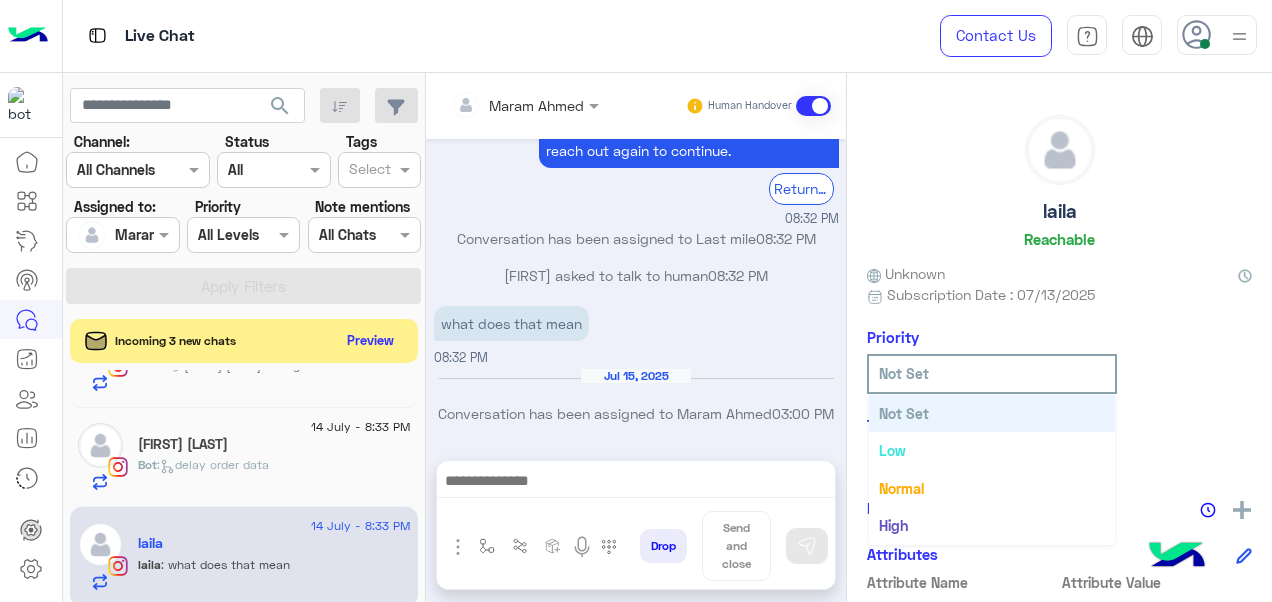 click 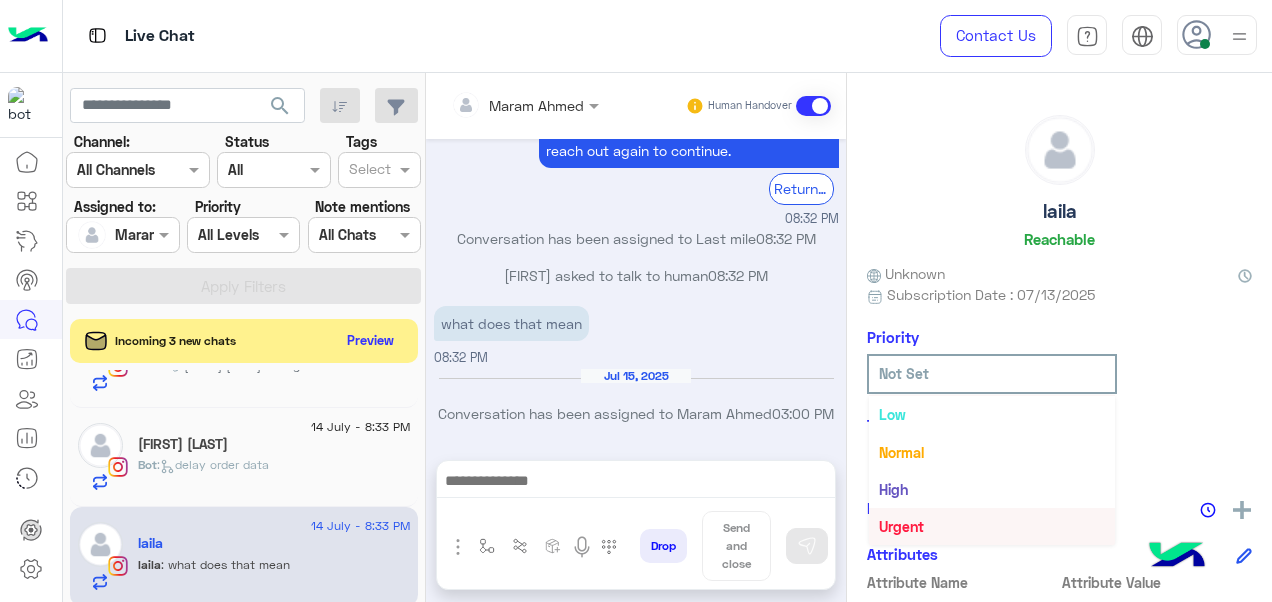 click on "Urgent" at bounding box center (901, 526) 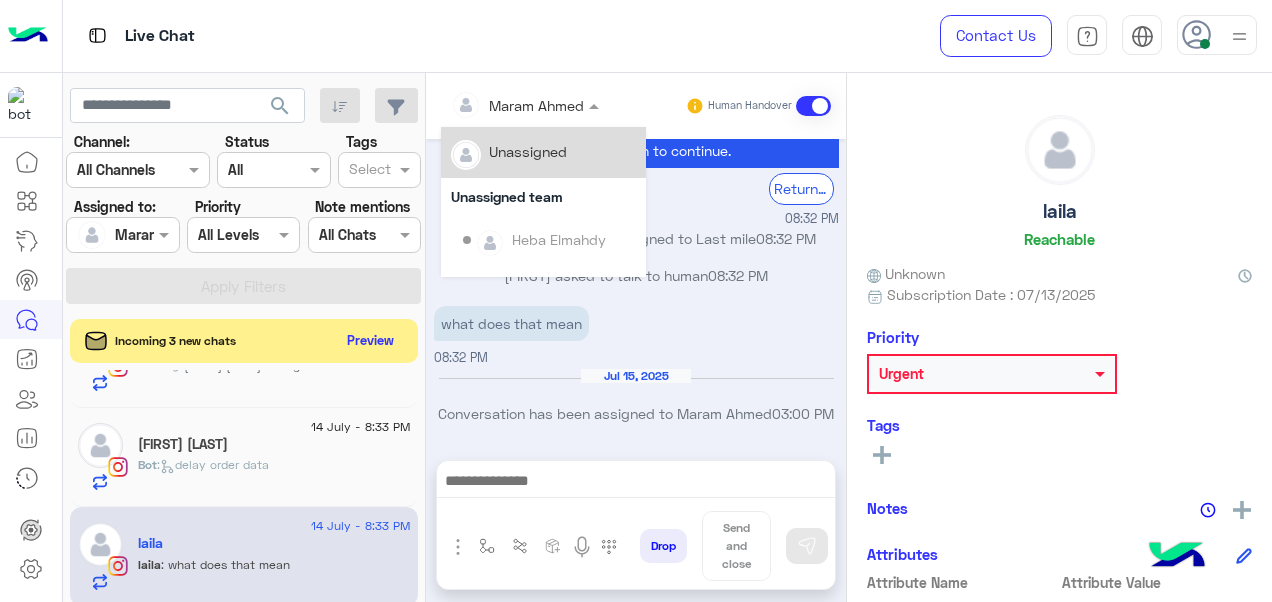 click on "Maram Ahmed" at bounding box center [517, 105] 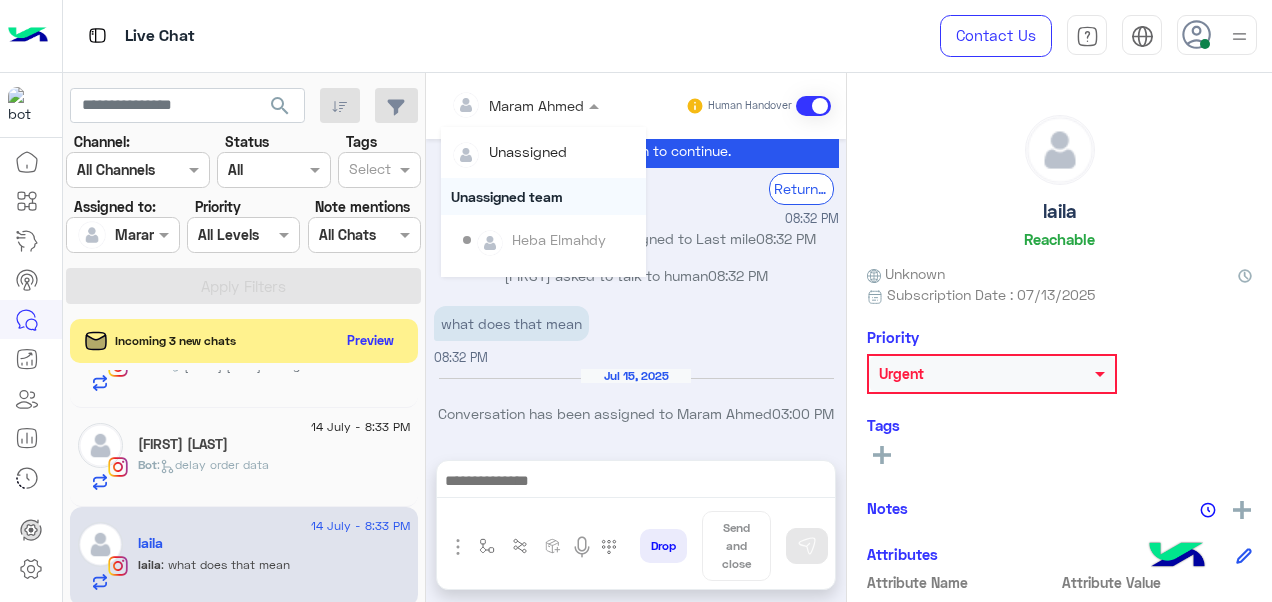 scroll, scrollTop: 354, scrollLeft: 0, axis: vertical 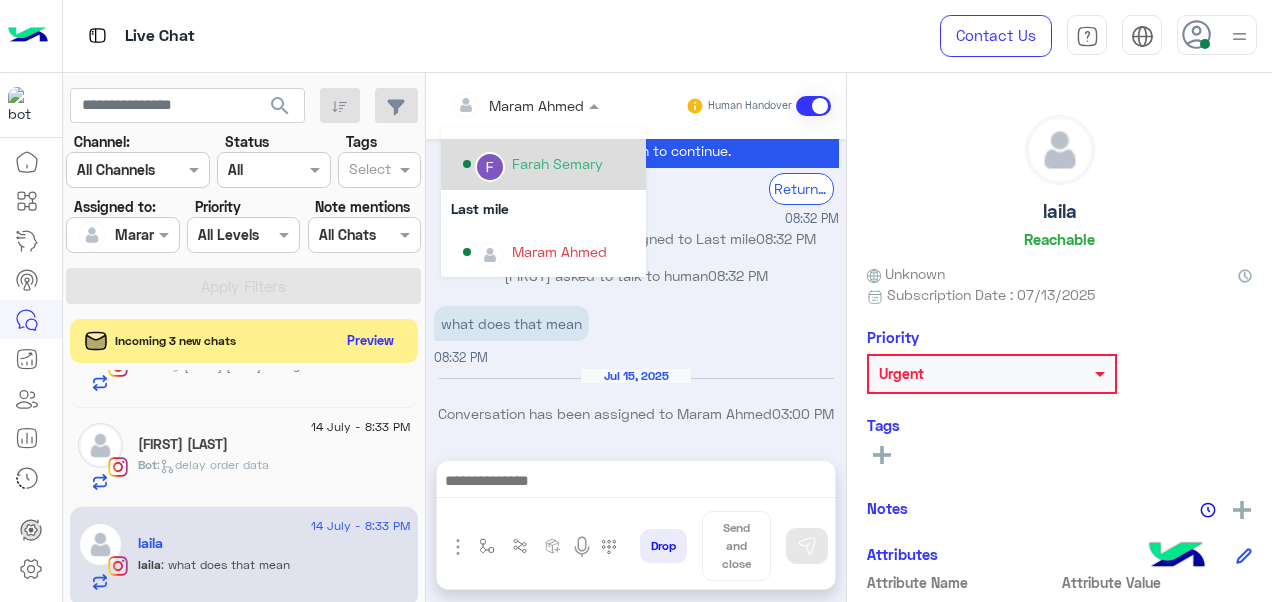 click on "Farah Semary" at bounding box center (557, 163) 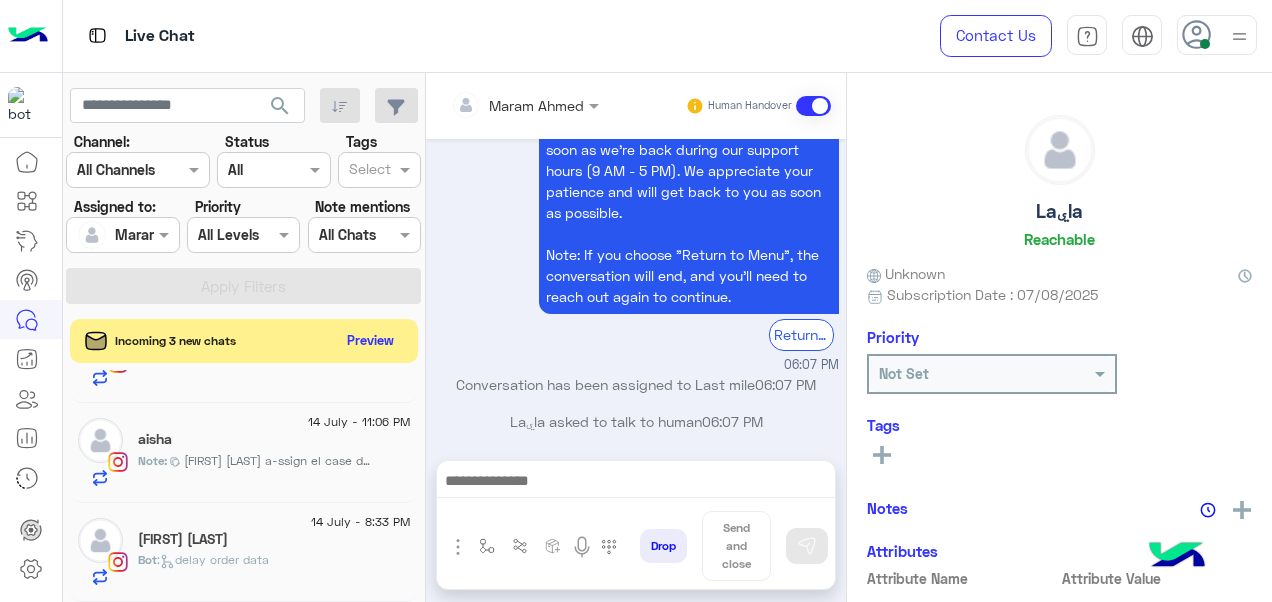 scroll, scrollTop: 369, scrollLeft: 0, axis: vertical 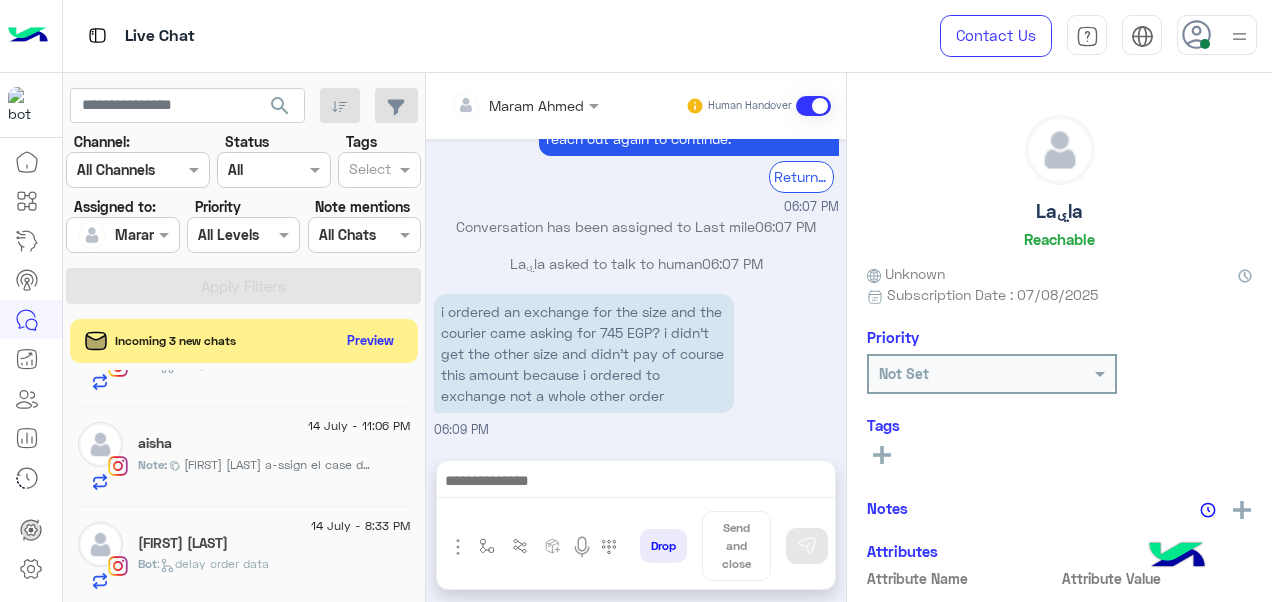 click on ":   delay order data" 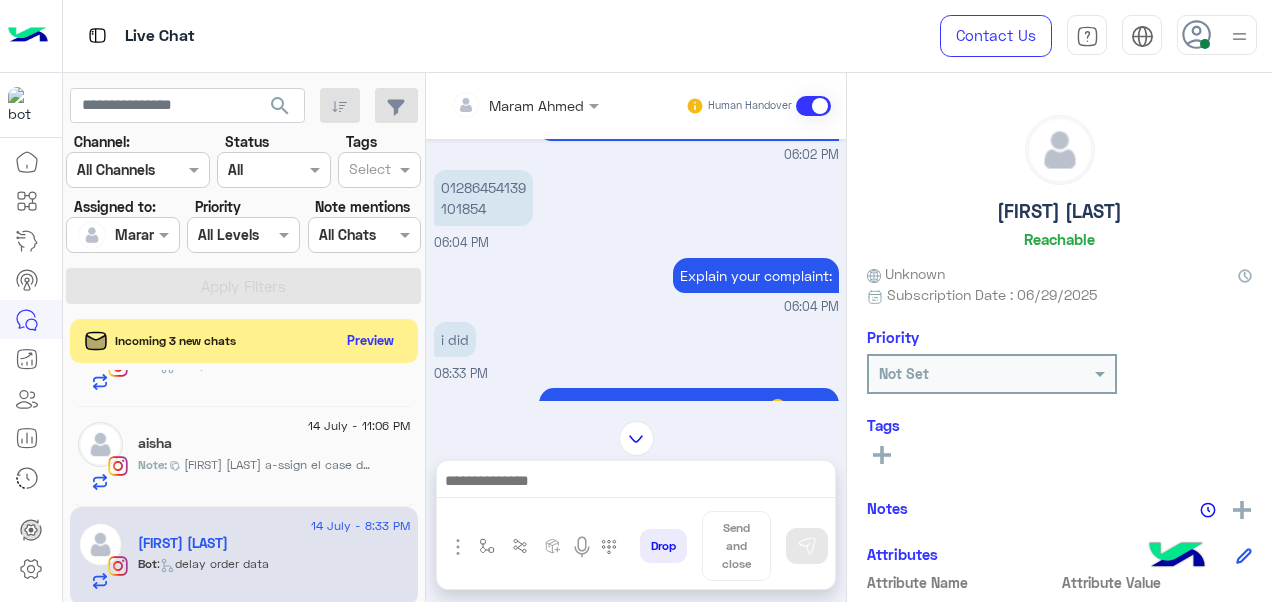 scroll, scrollTop: 470, scrollLeft: 0, axis: vertical 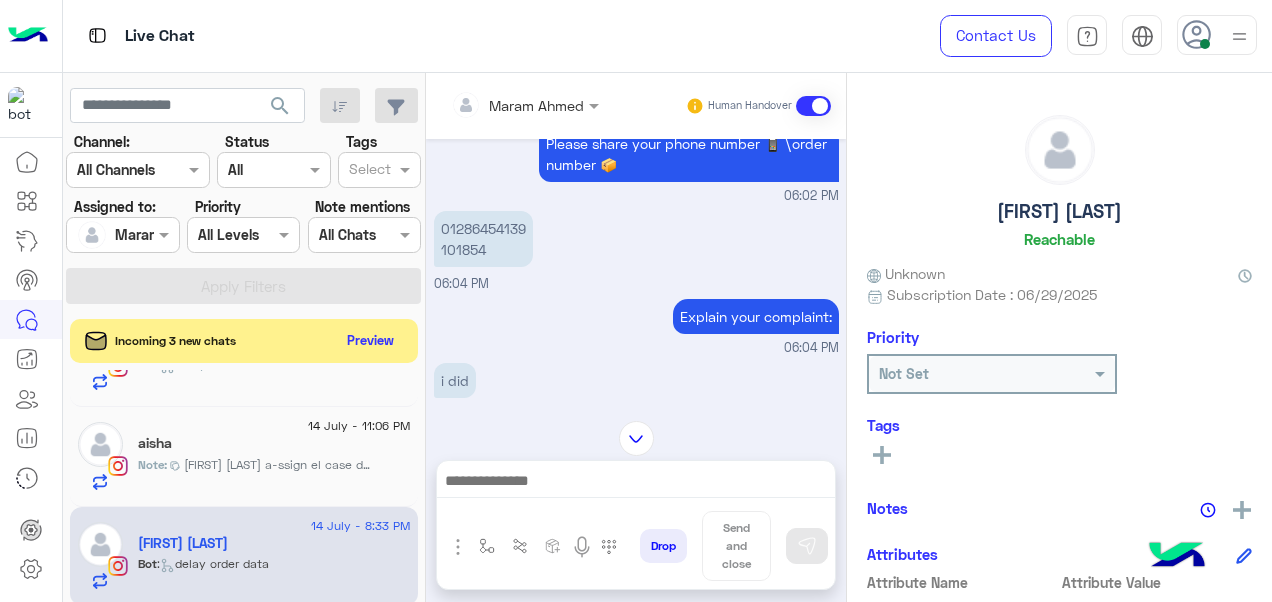 click on "01286454139  101854" at bounding box center (483, 239) 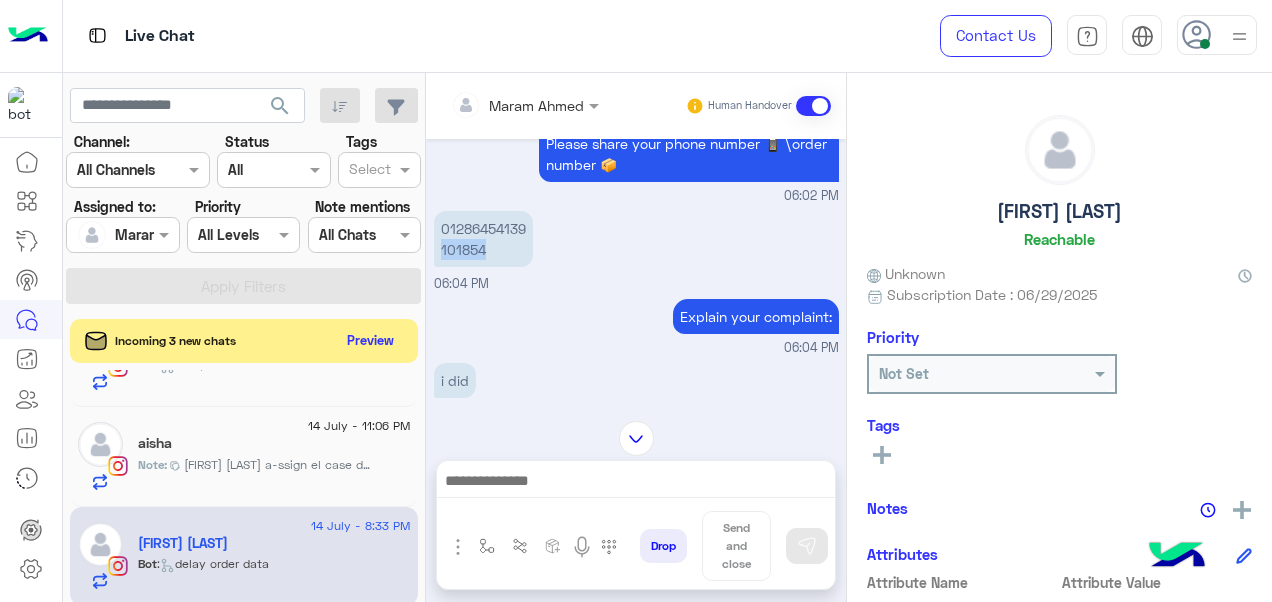 click on "01286454139  101854" at bounding box center (483, 239) 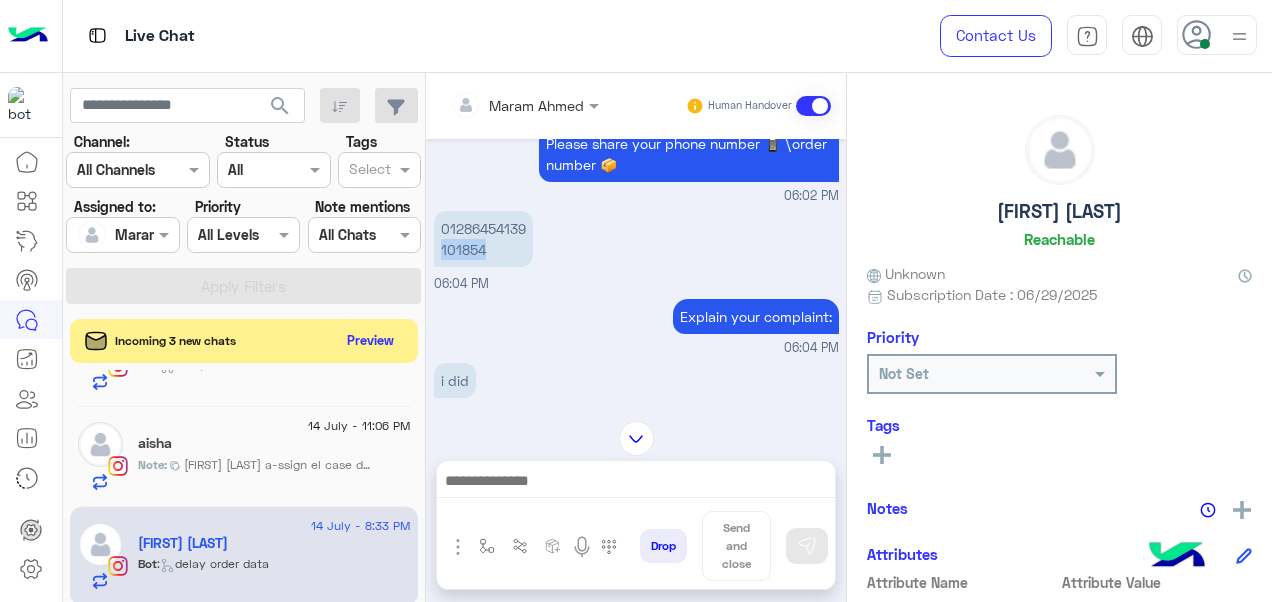 scroll, scrollTop: 368, scrollLeft: 0, axis: vertical 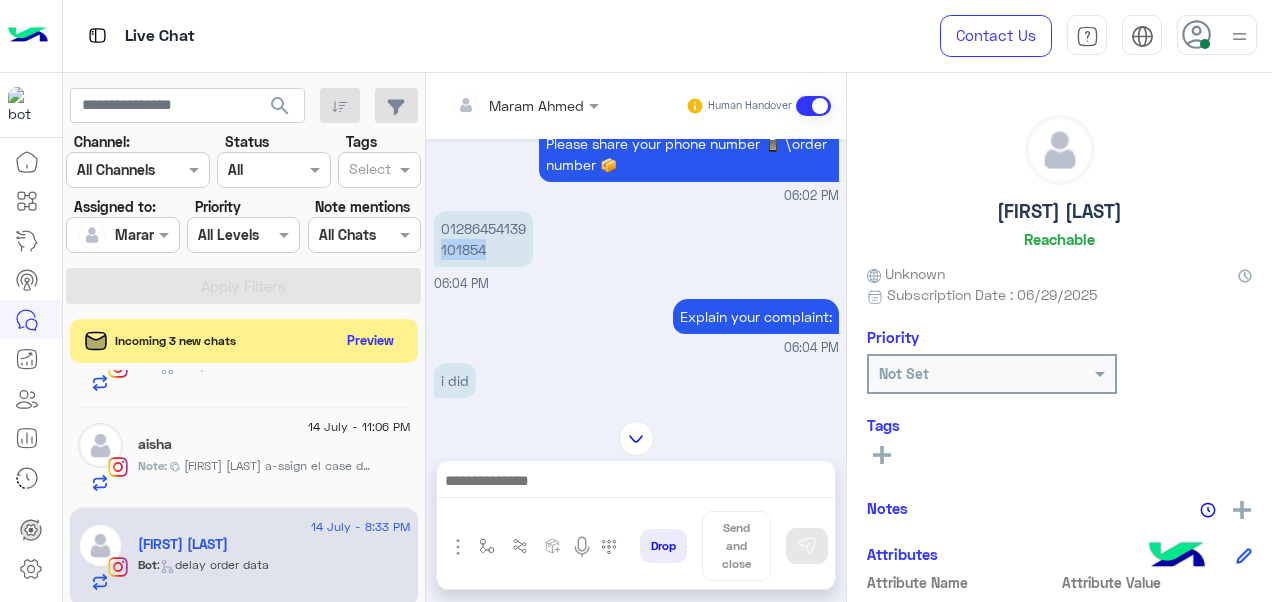 copy on "101854" 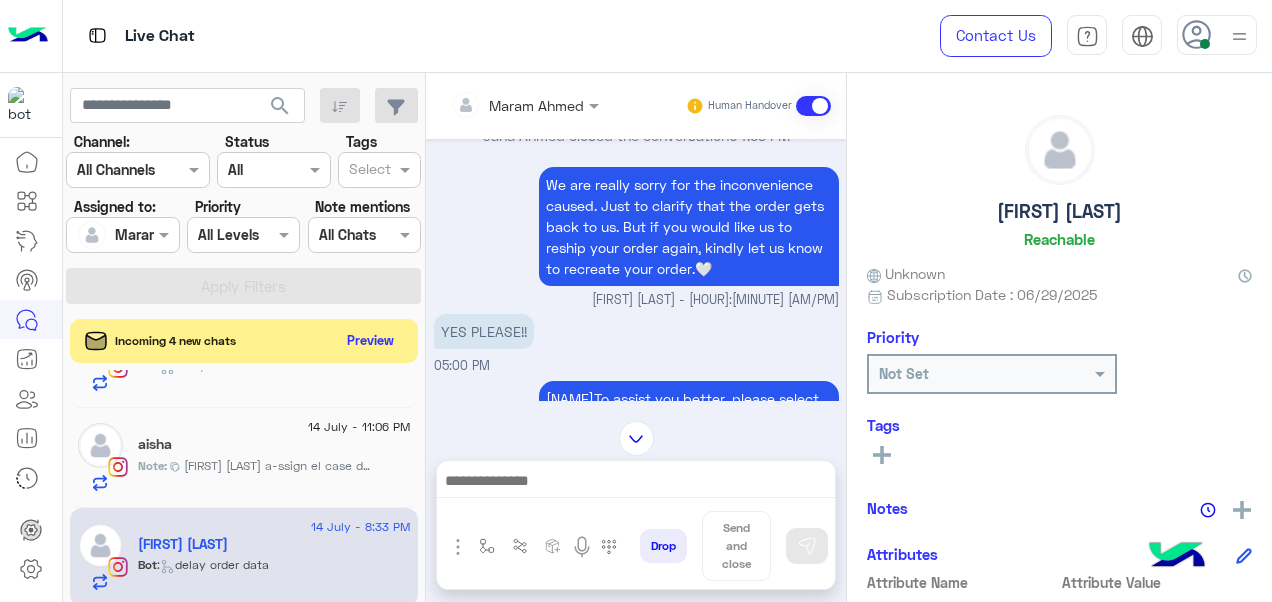 scroll, scrollTop: 517, scrollLeft: 0, axis: vertical 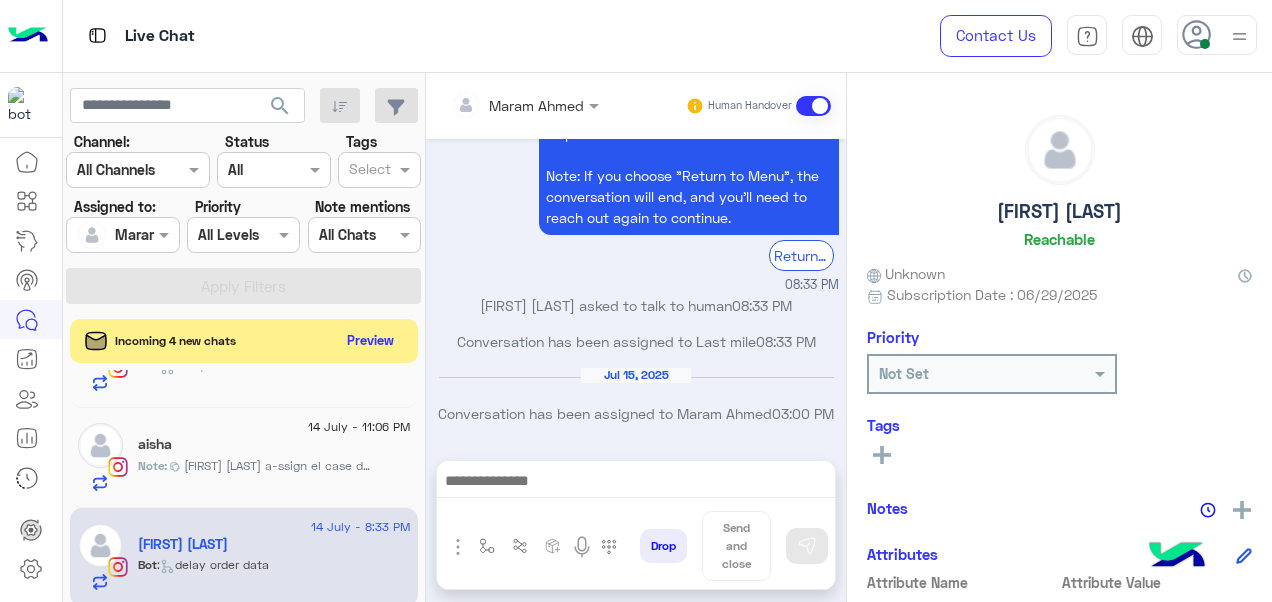 click on "[FIRST] [LAST] a-ssign el case de 3leky kant m3aky lsubh" 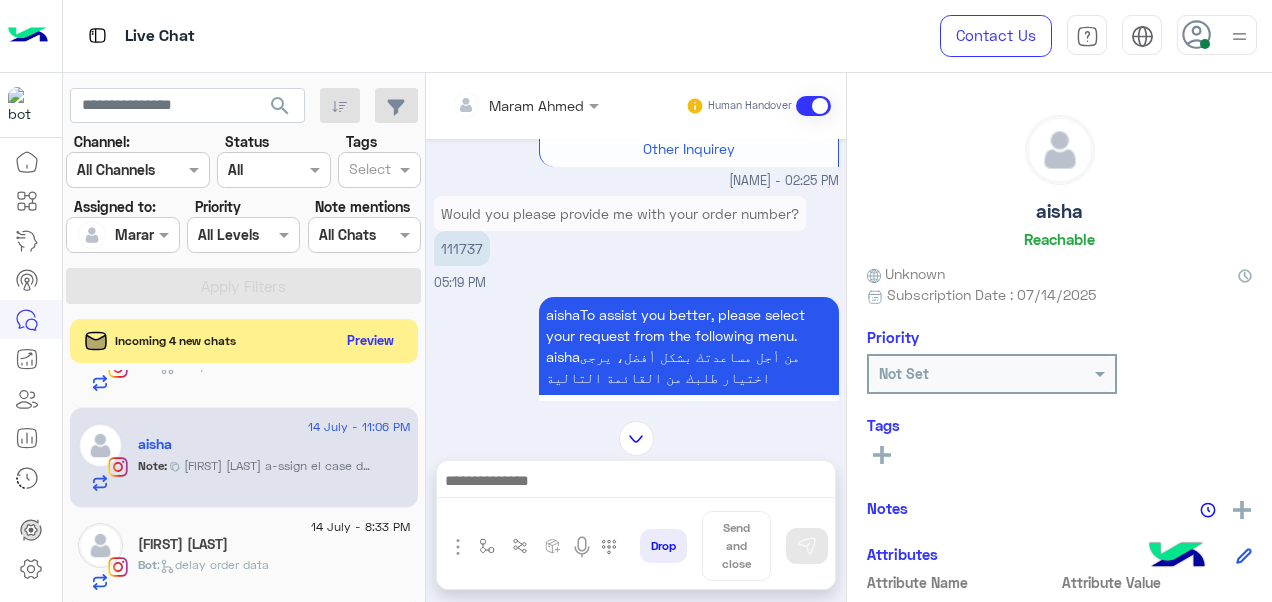 scroll, scrollTop: 188, scrollLeft: 0, axis: vertical 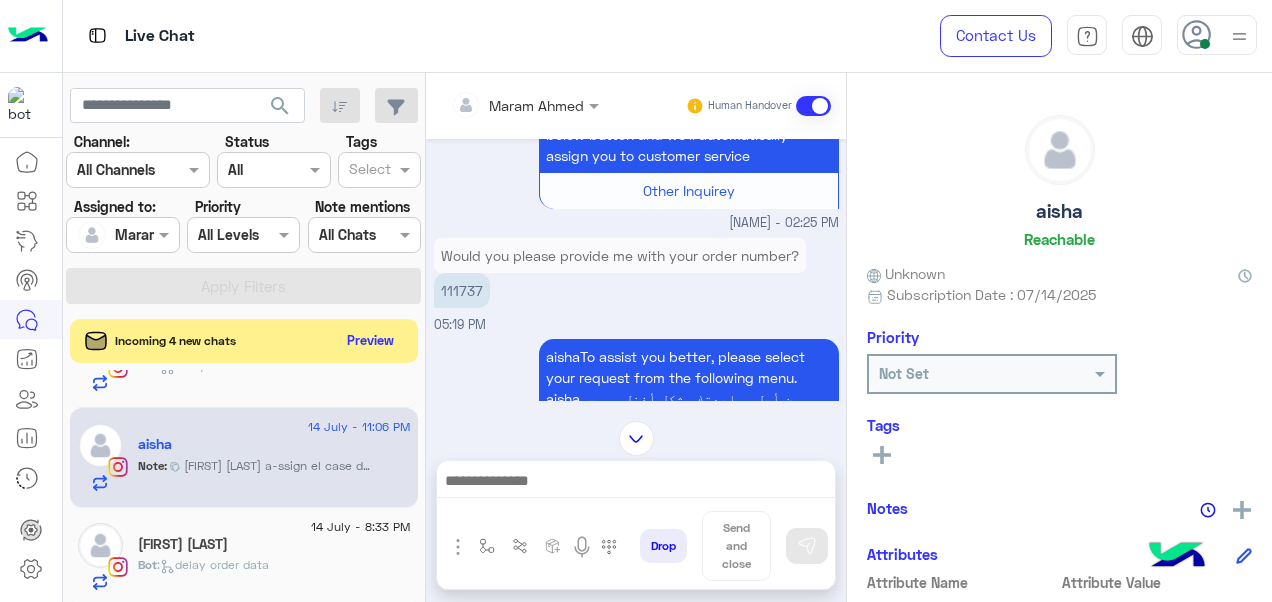 click on "111737" at bounding box center [462, 290] 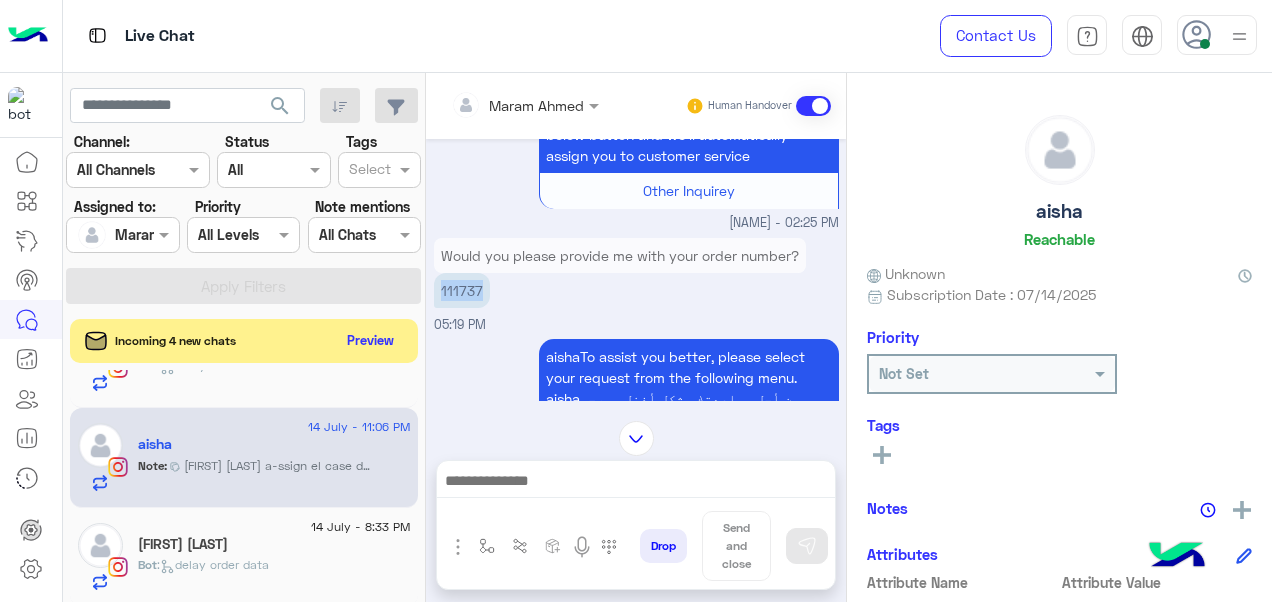 click on "111737" at bounding box center (462, 290) 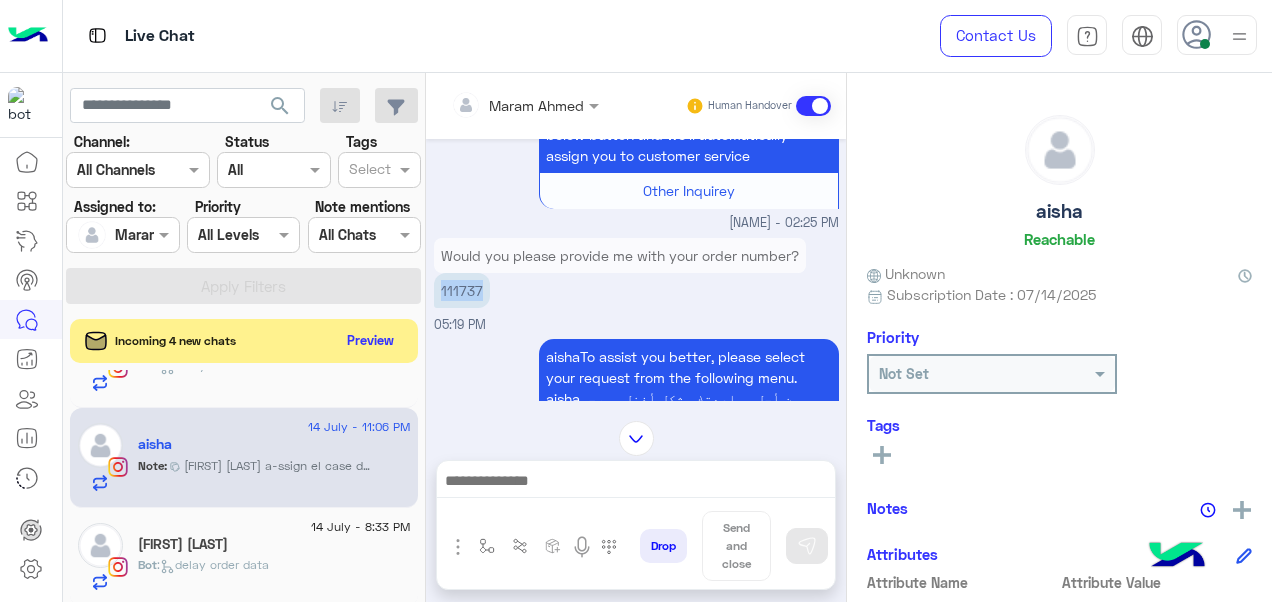 copy on "111737" 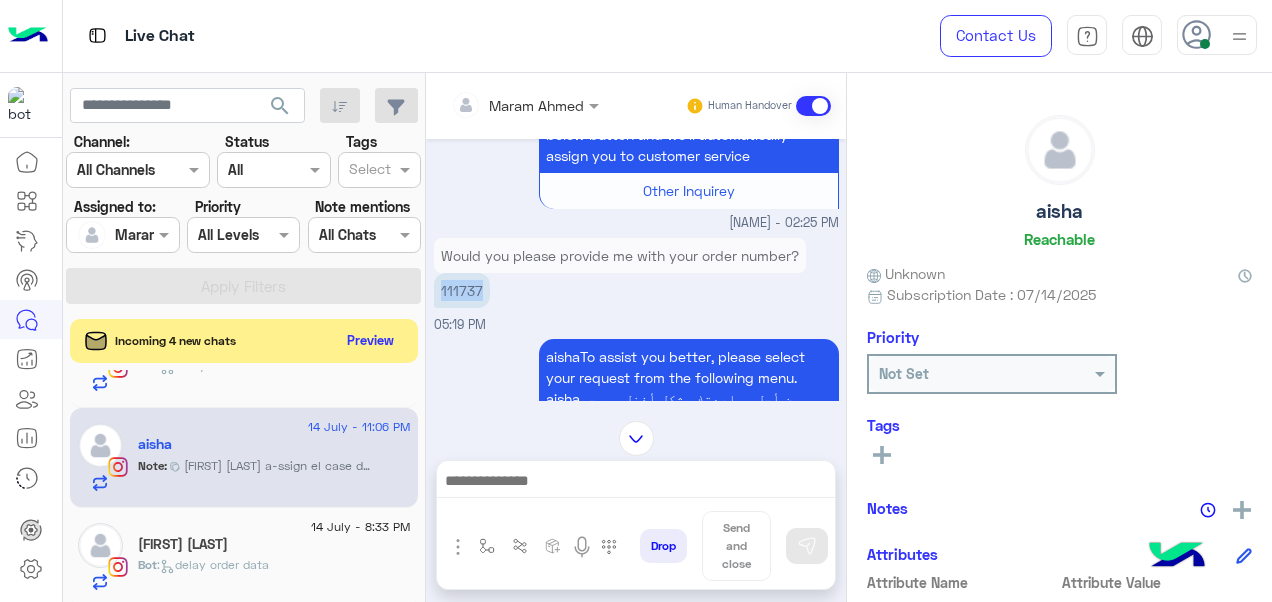 scroll, scrollTop: 0, scrollLeft: 0, axis: both 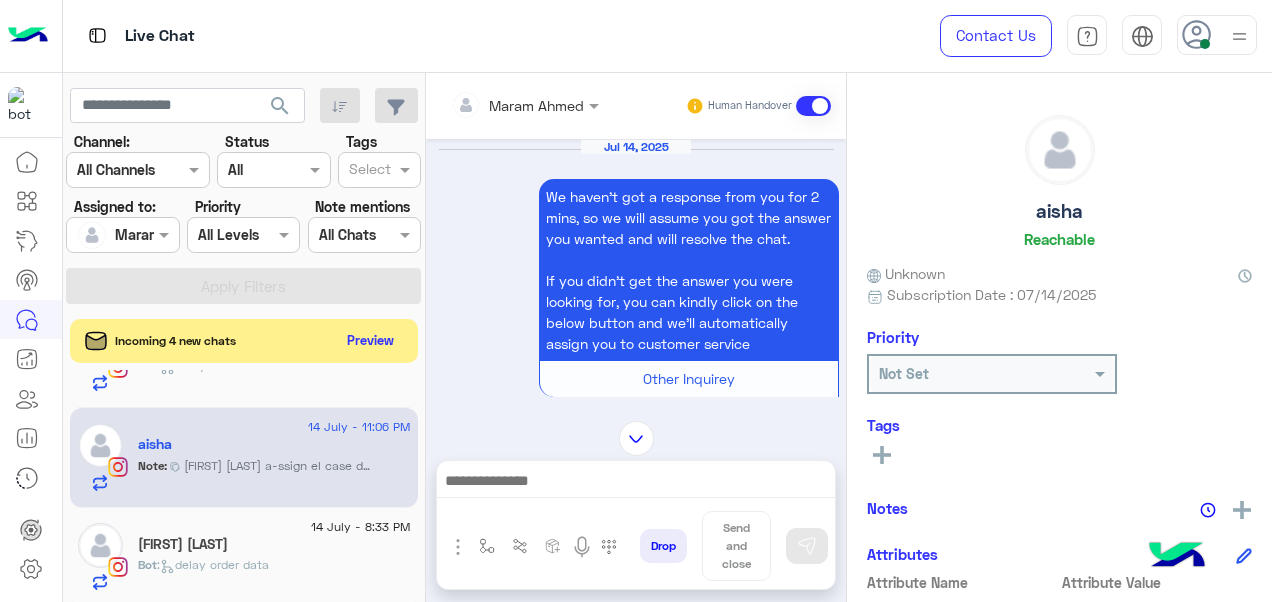 click at bounding box center [813, 106] 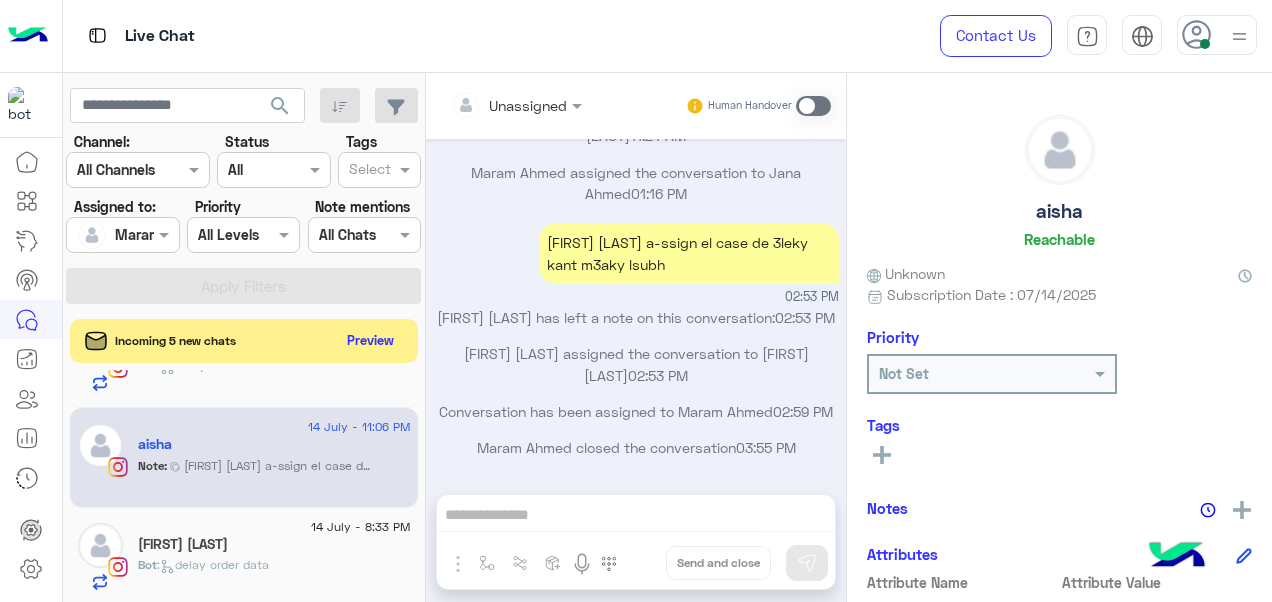 click at bounding box center (813, 106) 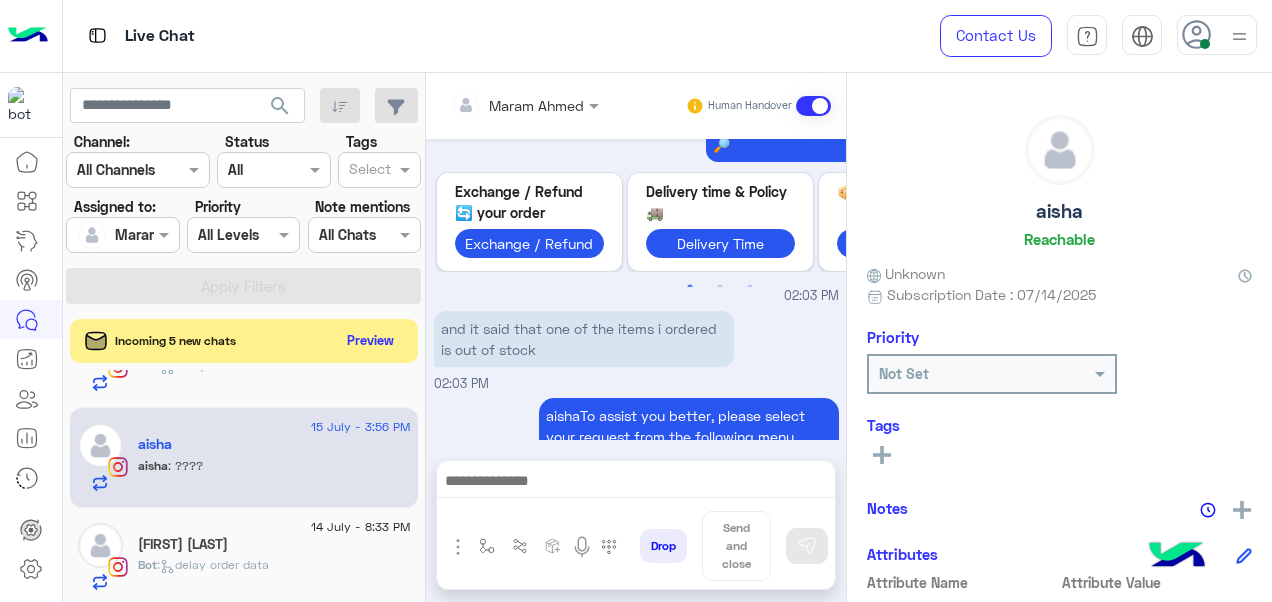 scroll, scrollTop: 4295, scrollLeft: 0, axis: vertical 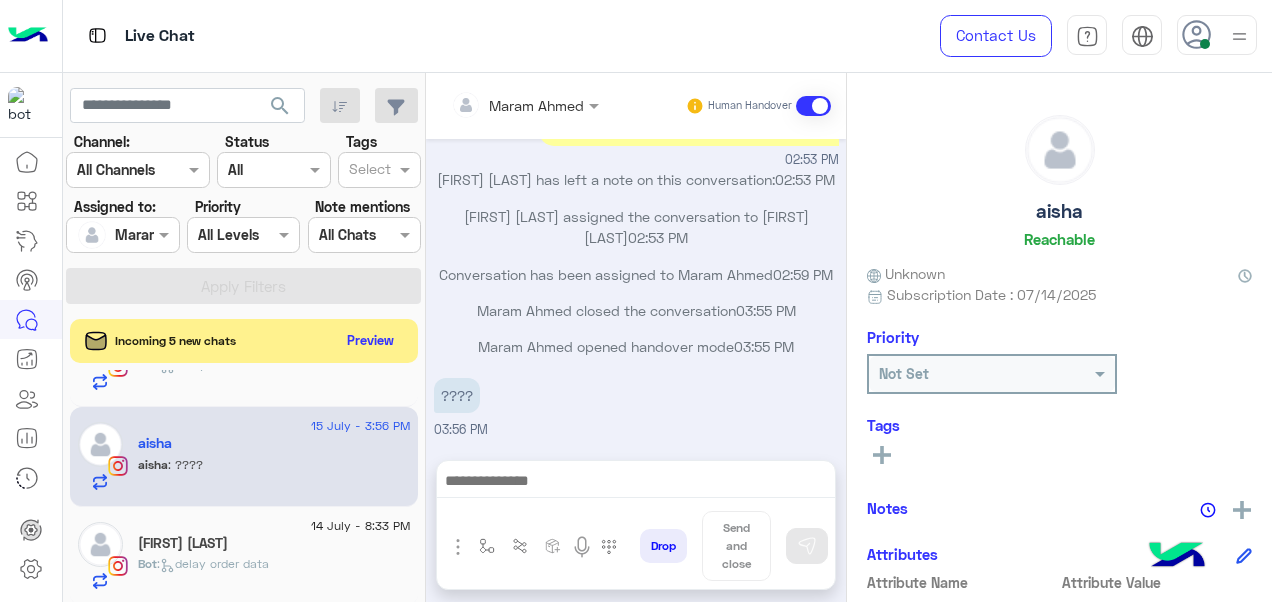click on "[NAME]" 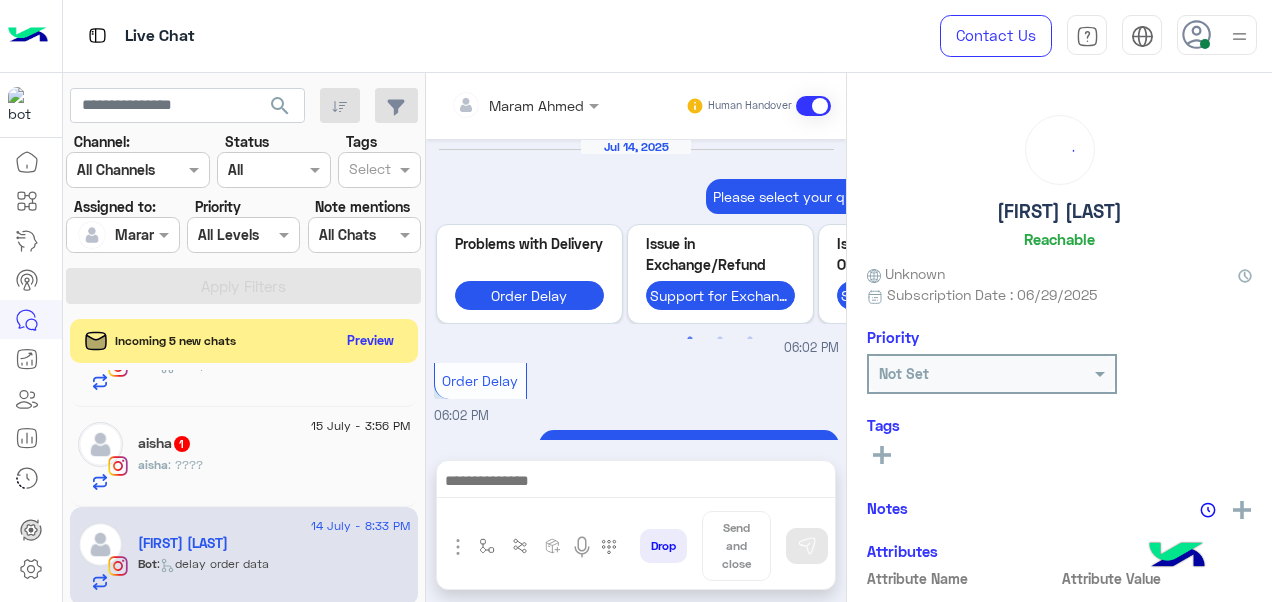 scroll, scrollTop: 925, scrollLeft: 0, axis: vertical 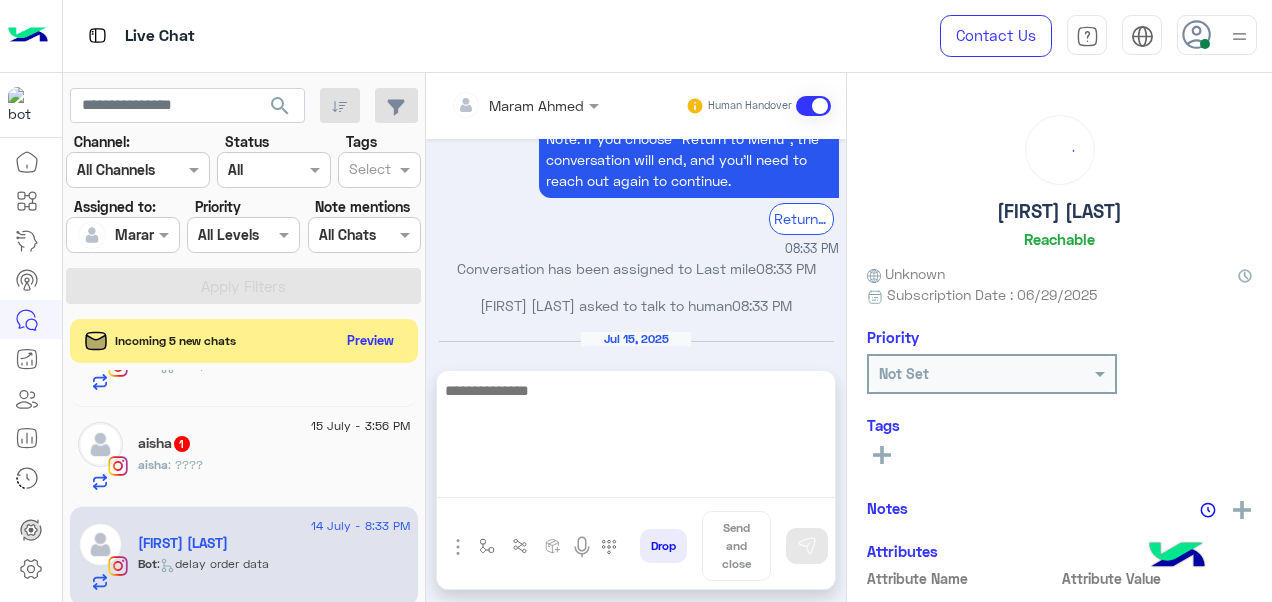 click at bounding box center [636, 438] 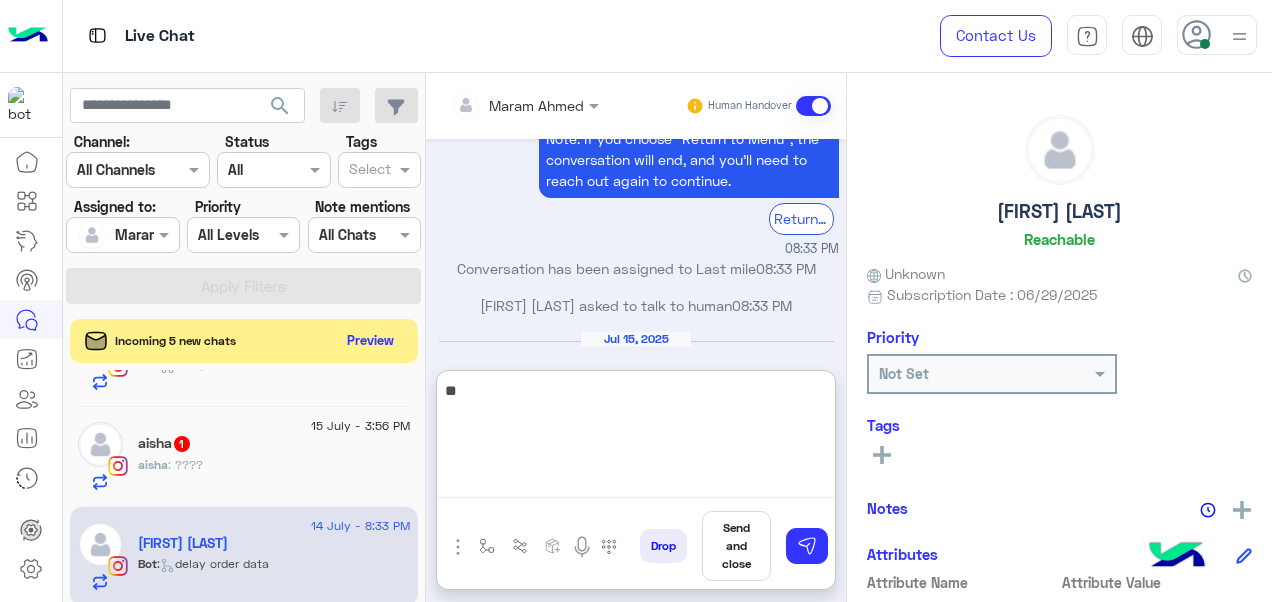 type on "*" 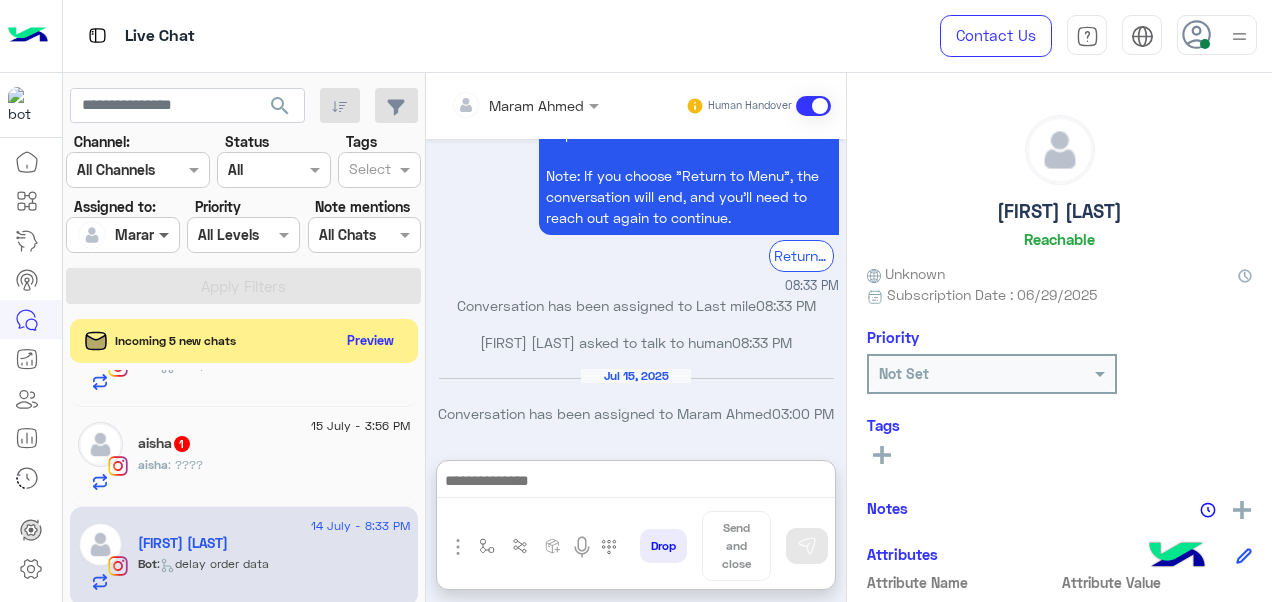 click at bounding box center (166, 234) 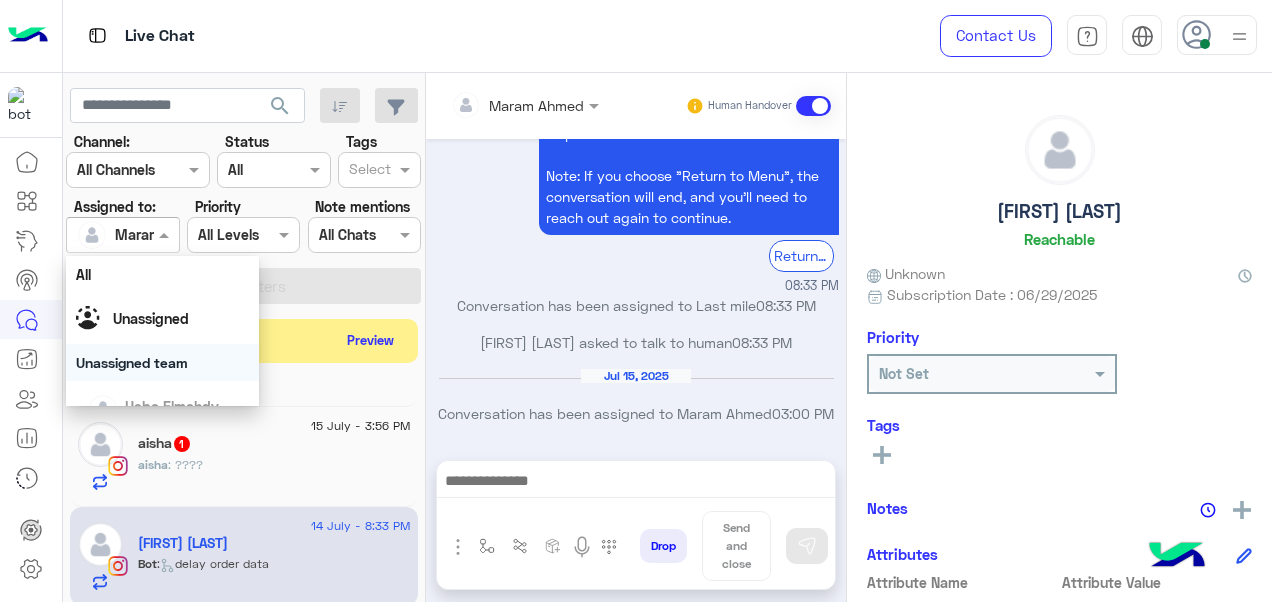 scroll, scrollTop: 392, scrollLeft: 0, axis: vertical 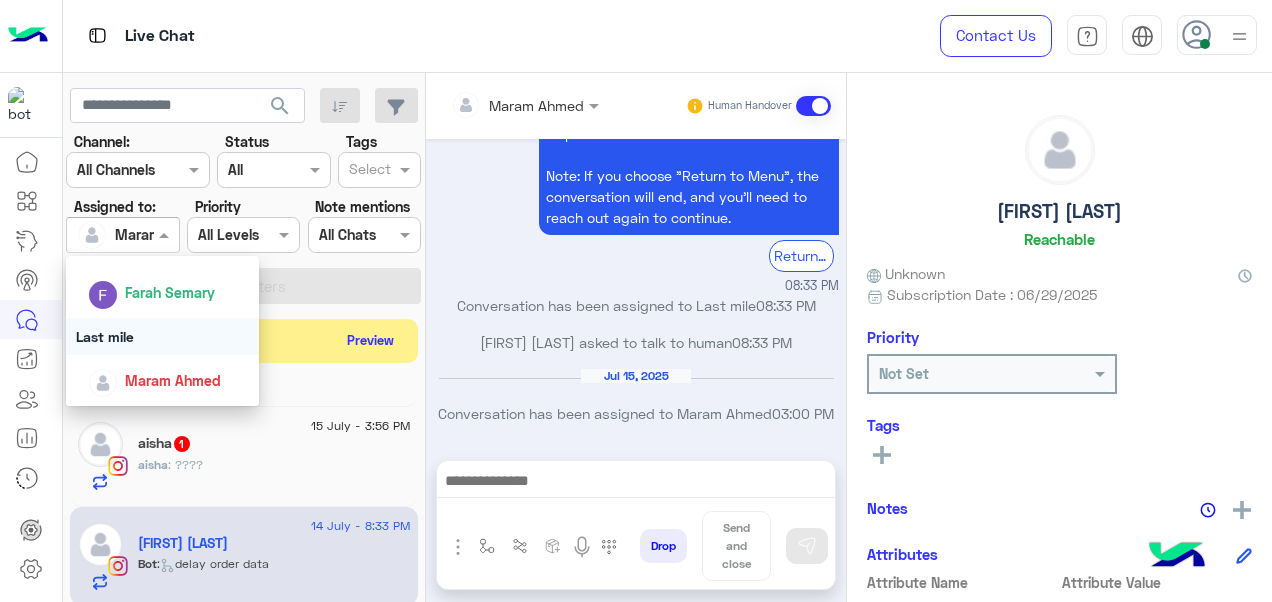 click on "Last mile" at bounding box center [163, 336] 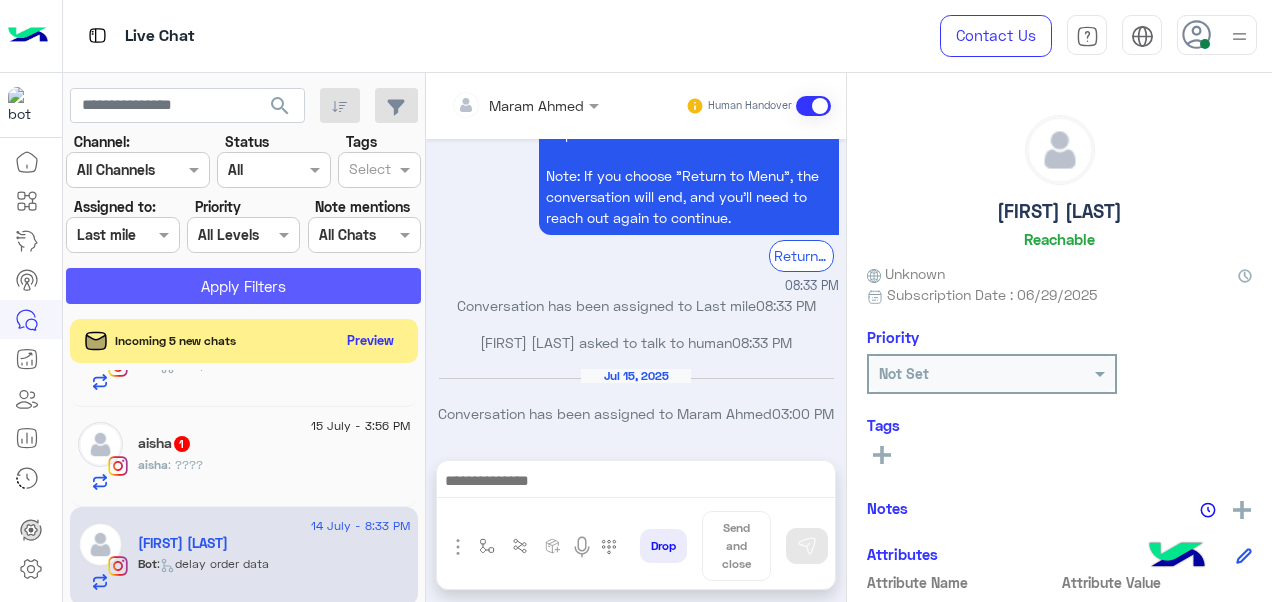 click on "Apply Filters" 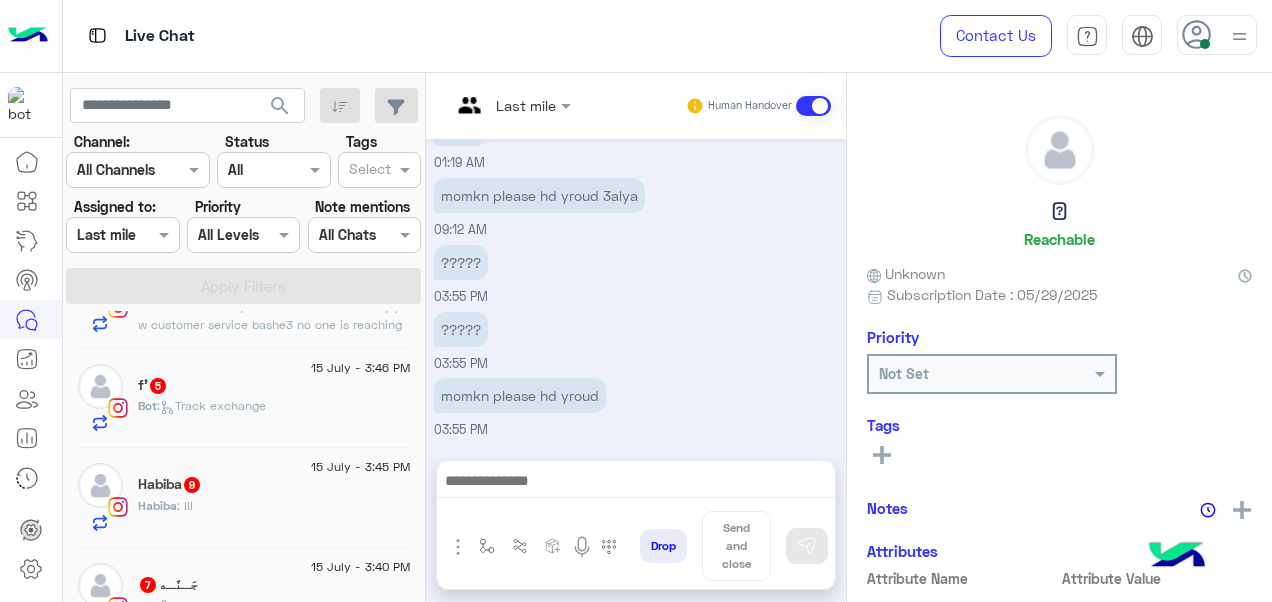 scroll, scrollTop: 401, scrollLeft: 0, axis: vertical 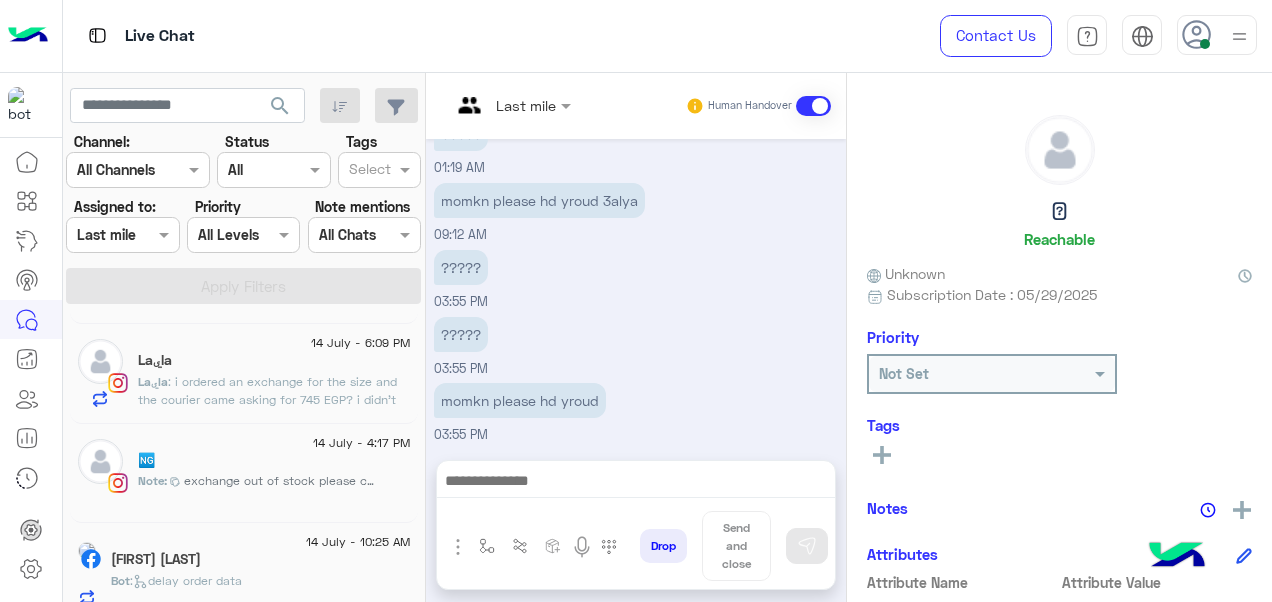 drag, startPoint x: 345, startPoint y: 466, endPoint x: 522, endPoint y: 340, distance: 217.26712 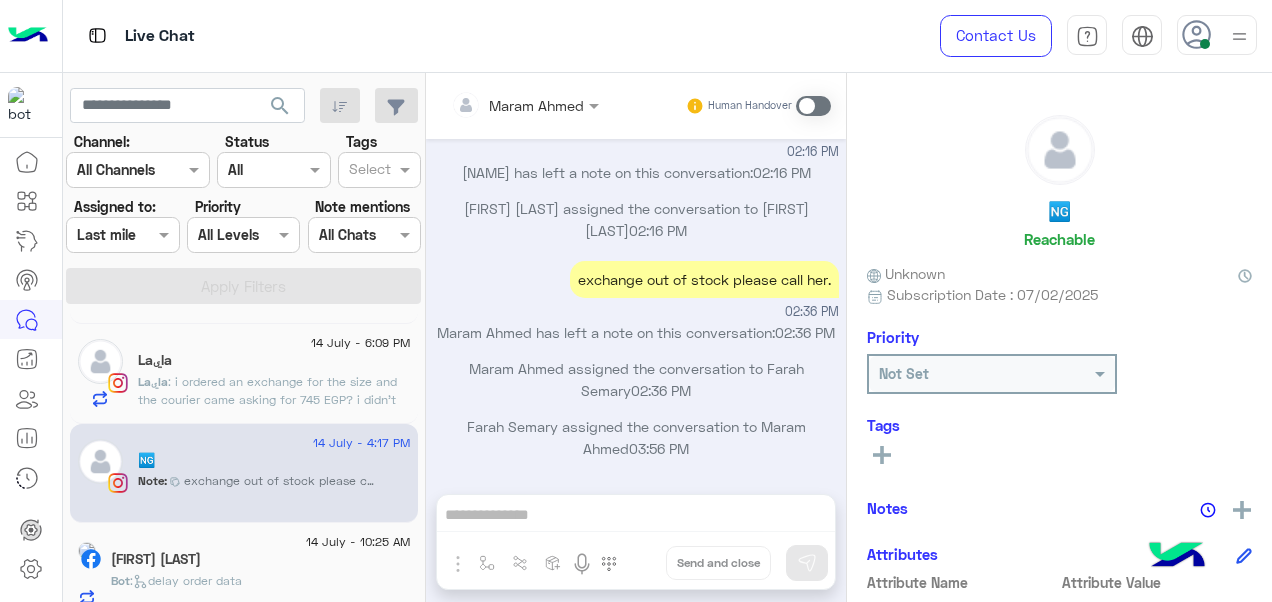 scroll, scrollTop: 388, scrollLeft: 0, axis: vertical 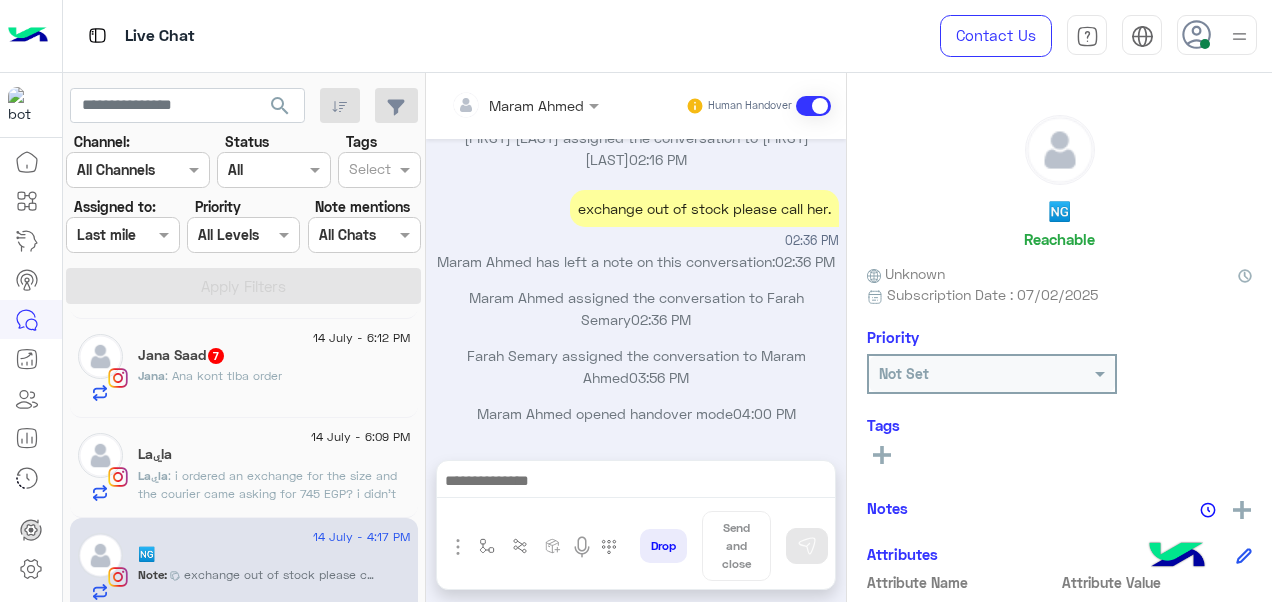 click on ": i ordered an exchange for the size and the courier came asking for 745 EGP? i didn’t get the other size and didn’t pay of course this amount because i ordered to exchange not a whole other order" 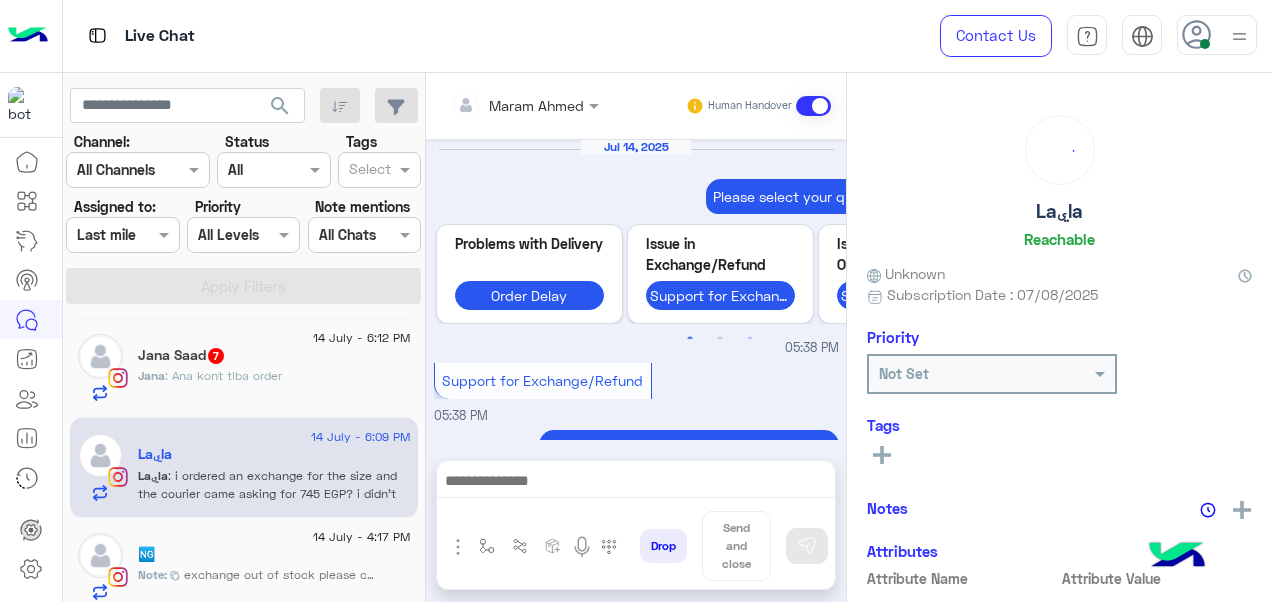 scroll, scrollTop: 878, scrollLeft: 0, axis: vertical 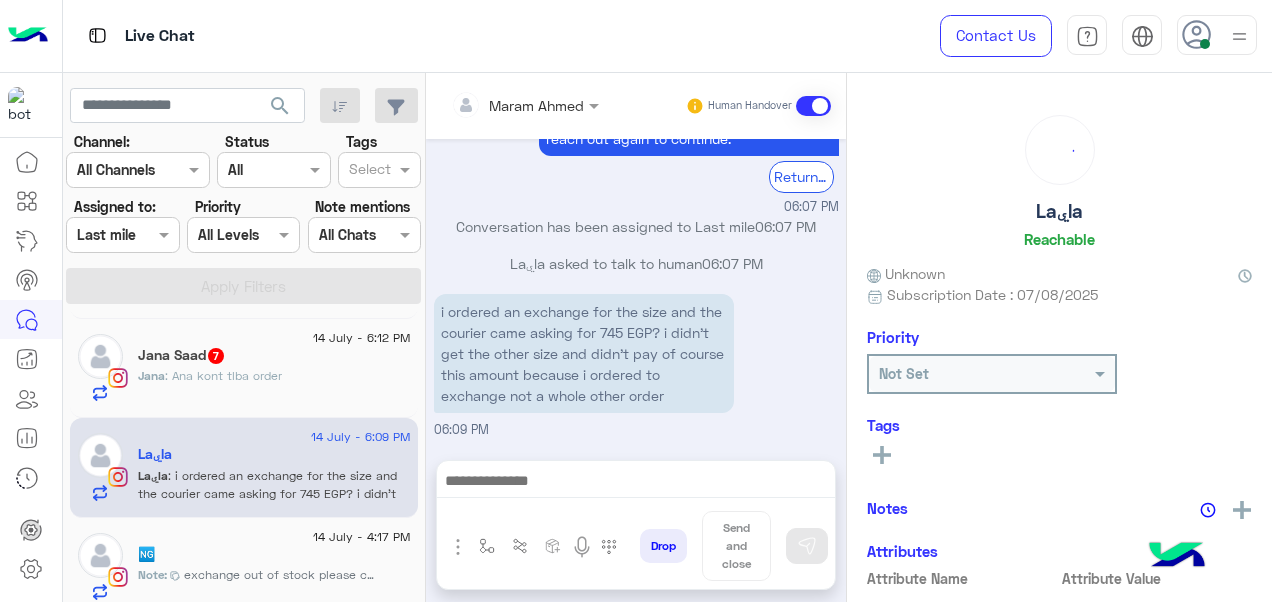 drag, startPoint x: 256, startPoint y: 480, endPoint x: 280, endPoint y: 372, distance: 110.63454 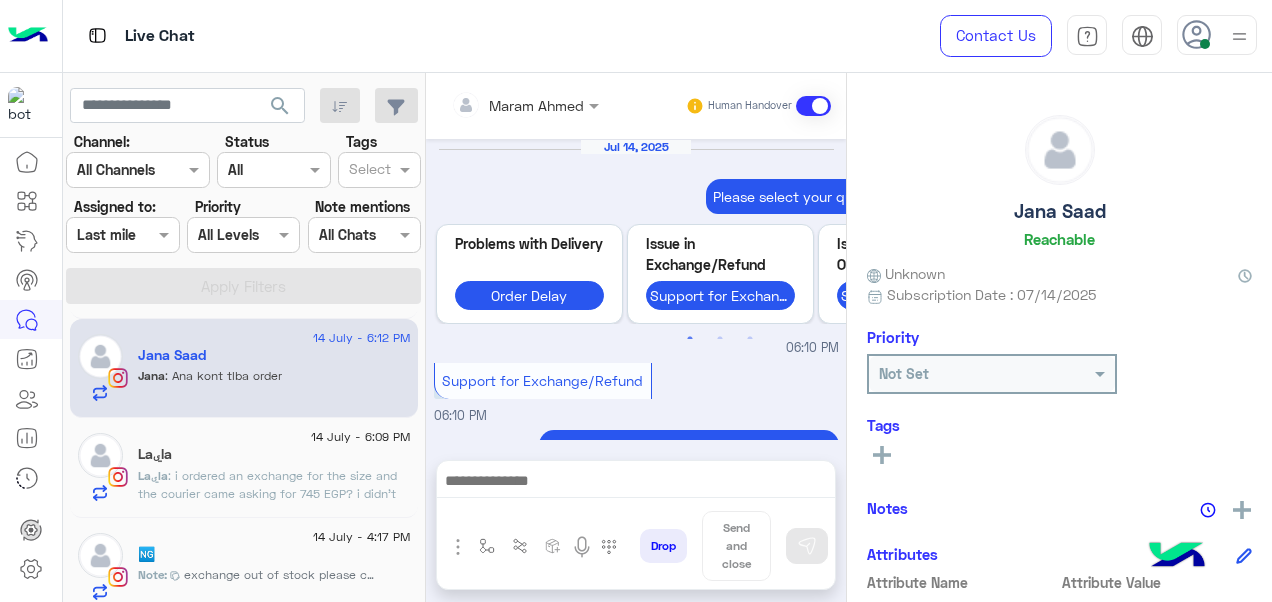 scroll, scrollTop: 828, scrollLeft: 0, axis: vertical 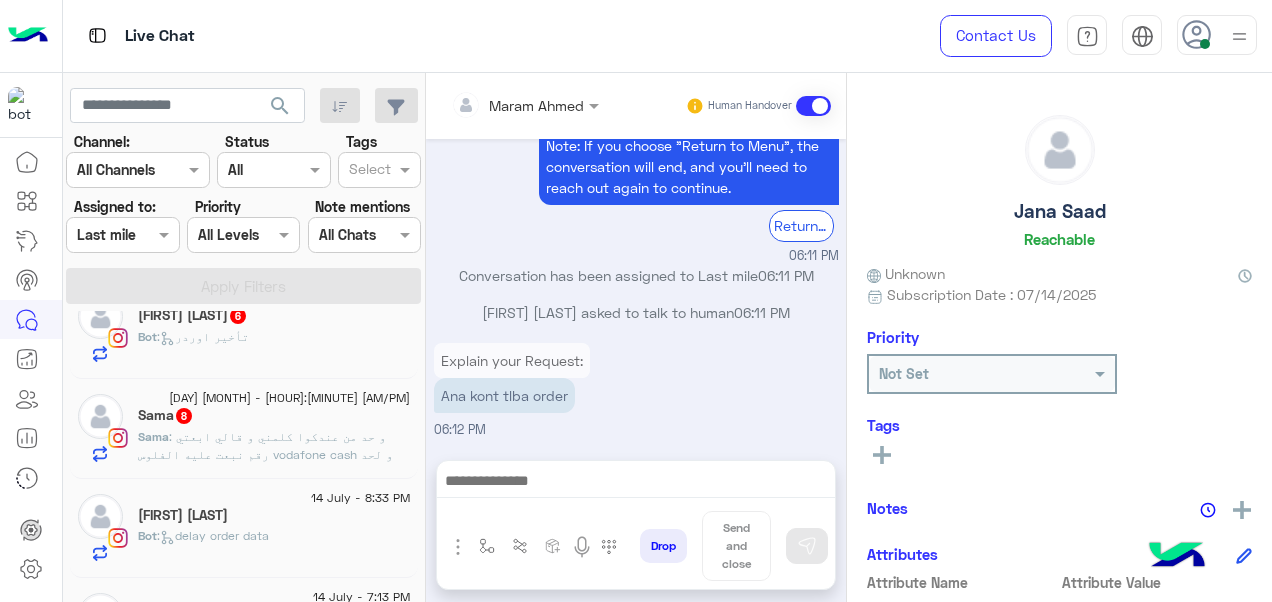 click on "[NAME]" 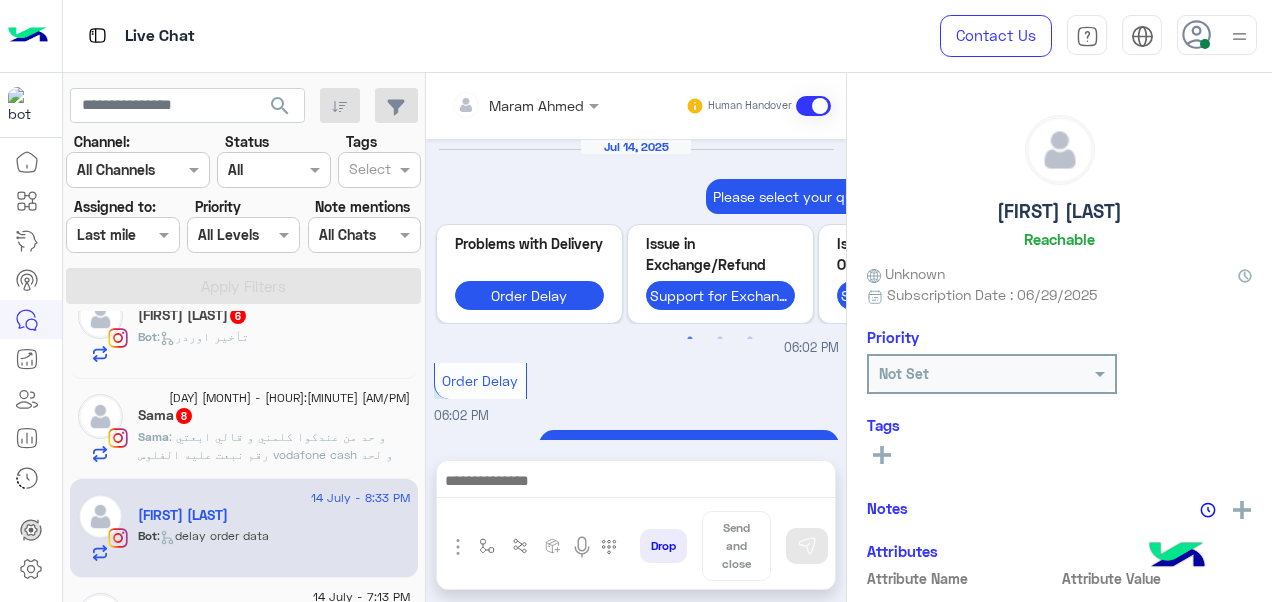scroll, scrollTop: 925, scrollLeft: 0, axis: vertical 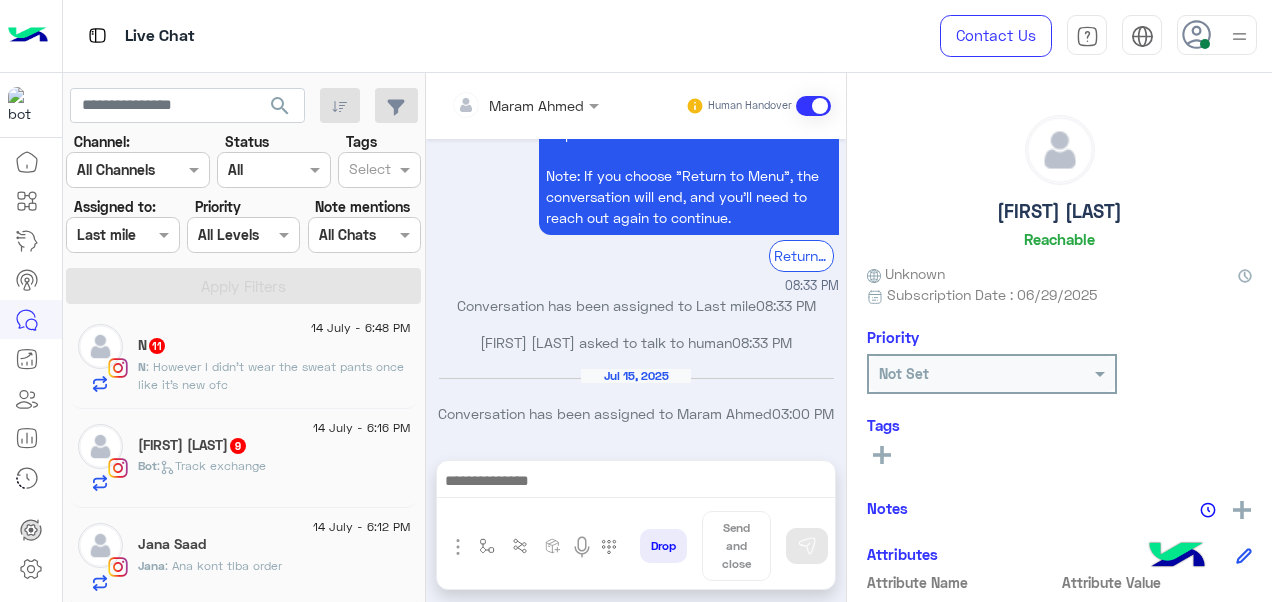 click on ": However I didn’t wear the sweat pants once like it’s new ofc" 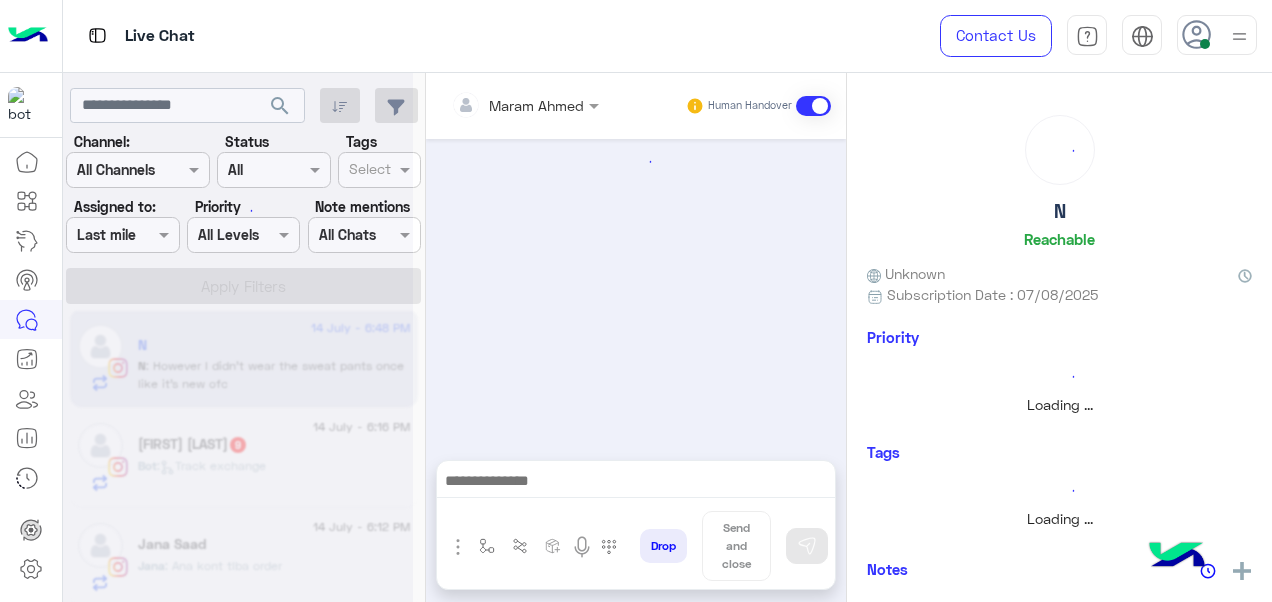 scroll, scrollTop: 0, scrollLeft: 0, axis: both 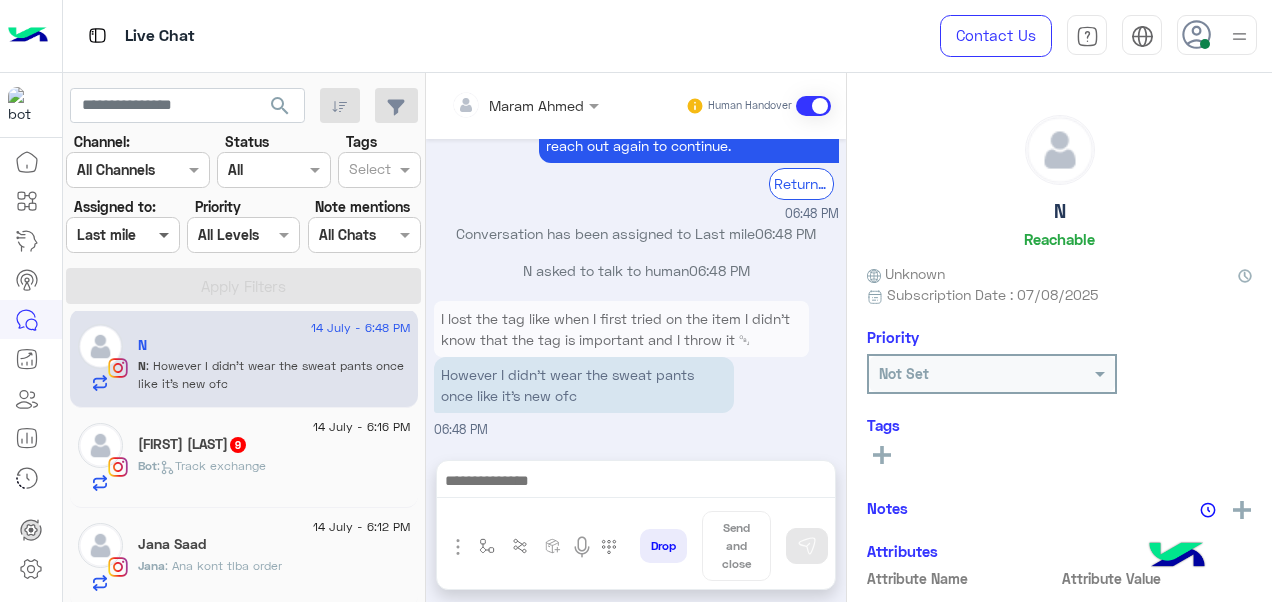 drag, startPoint x: 254, startPoint y: 369, endPoint x: 162, endPoint y: 235, distance: 162.5423 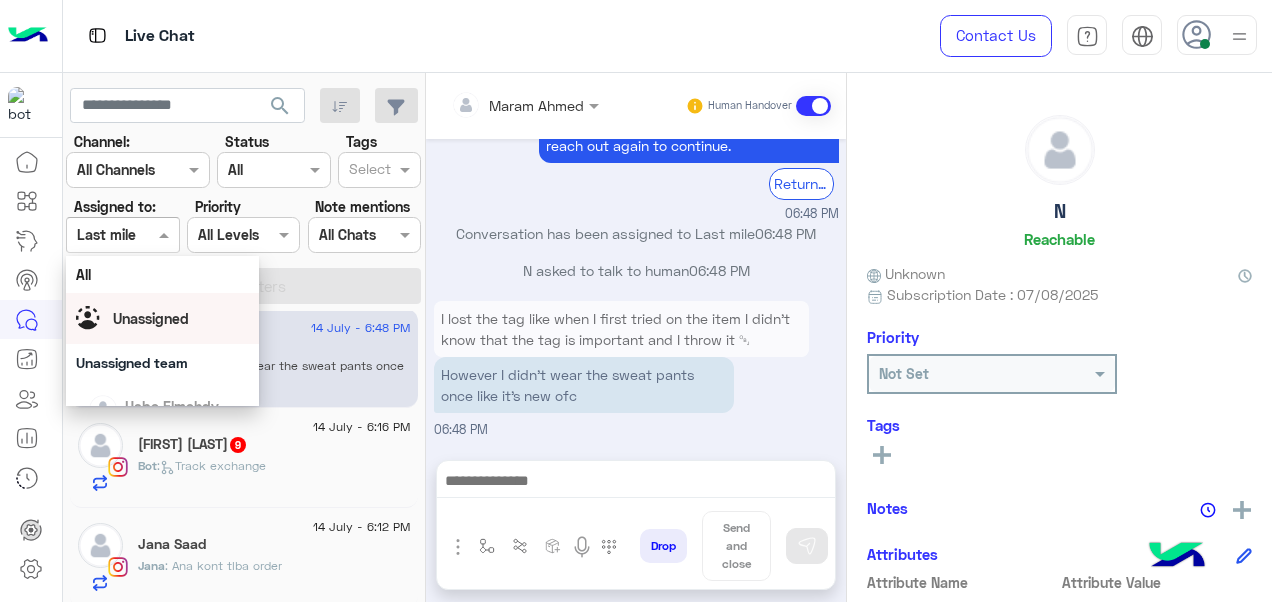 scroll, scrollTop: 392, scrollLeft: 0, axis: vertical 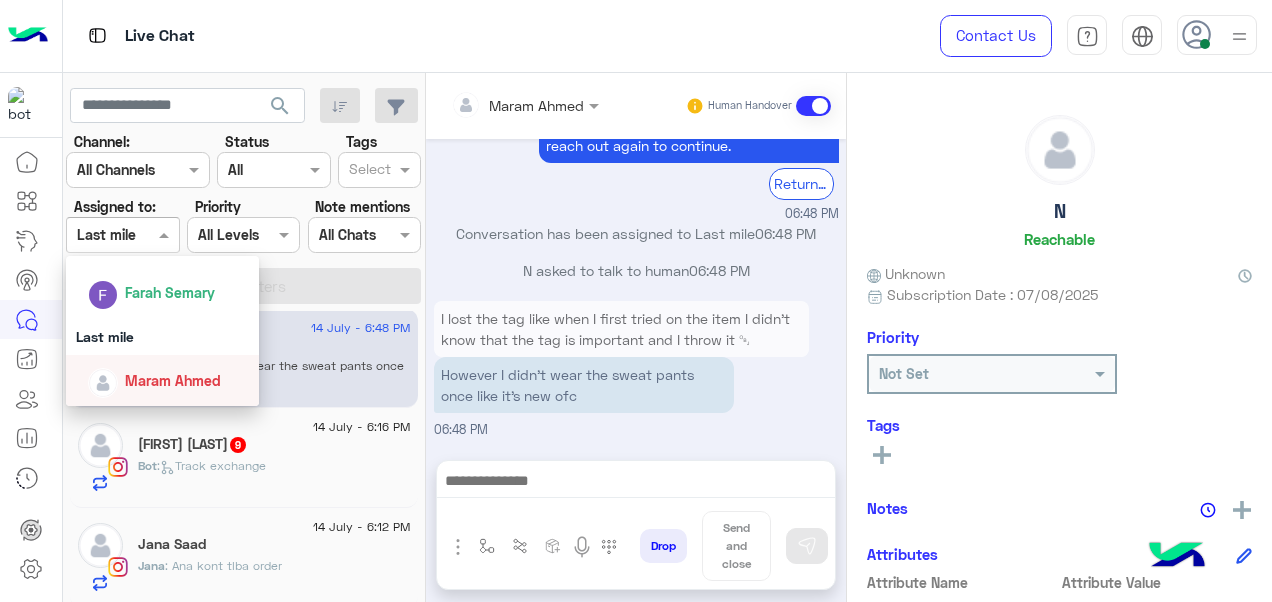 click on "Maram Ahmed" at bounding box center (169, 380) 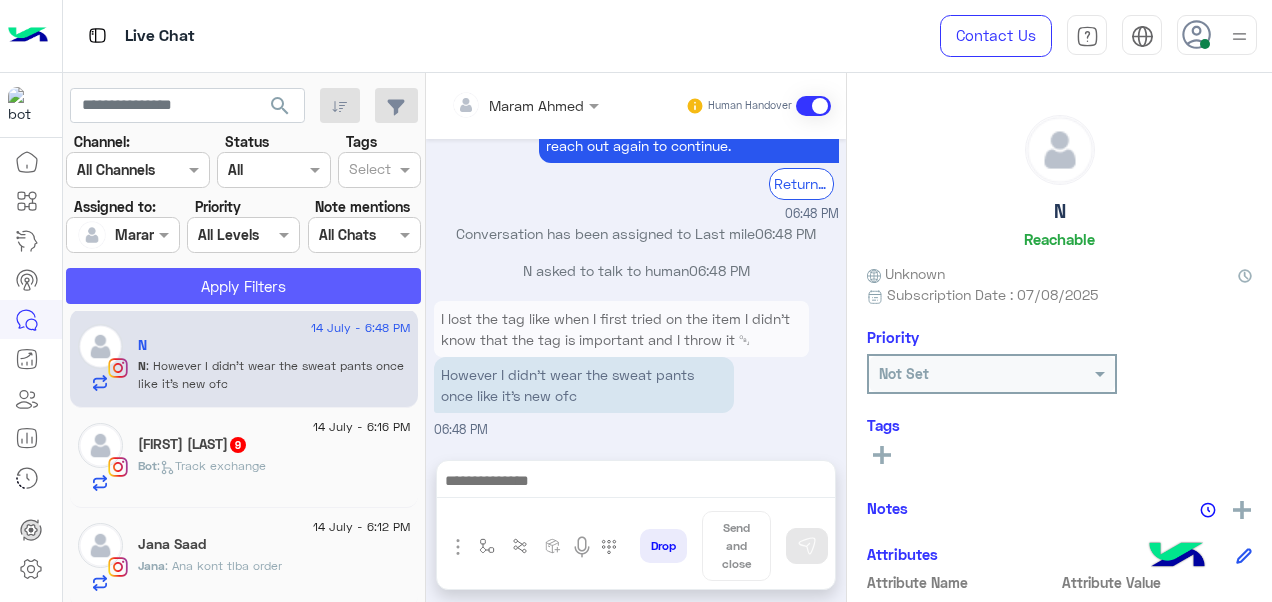 click on "Apply Filters" 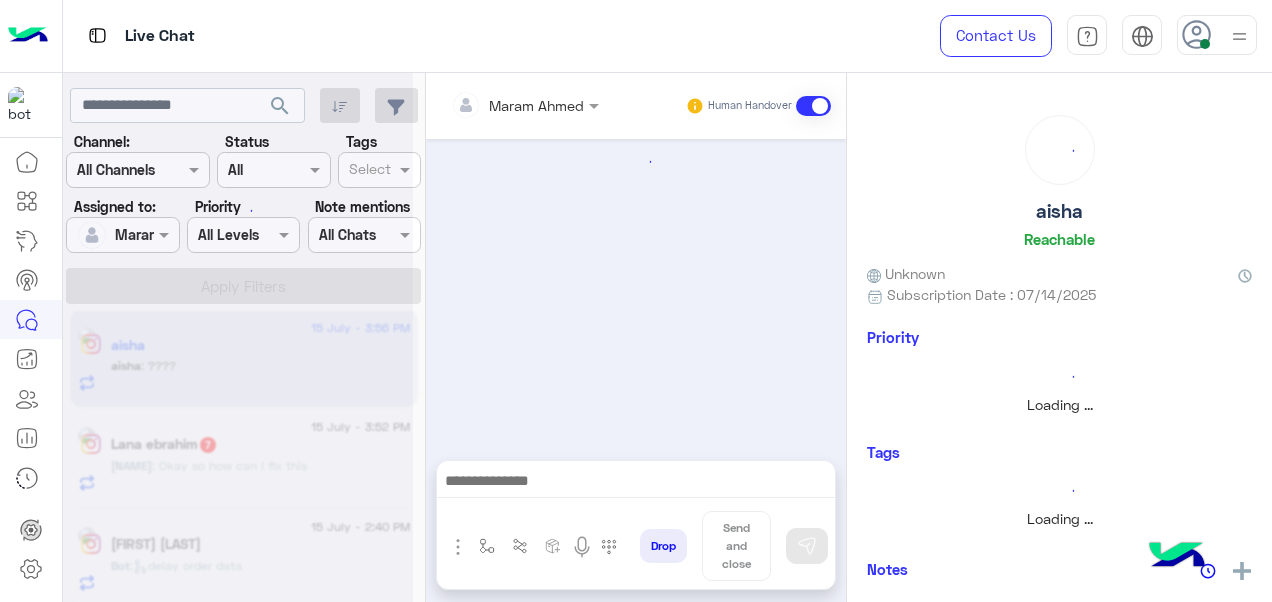 scroll, scrollTop: 349, scrollLeft: 0, axis: vertical 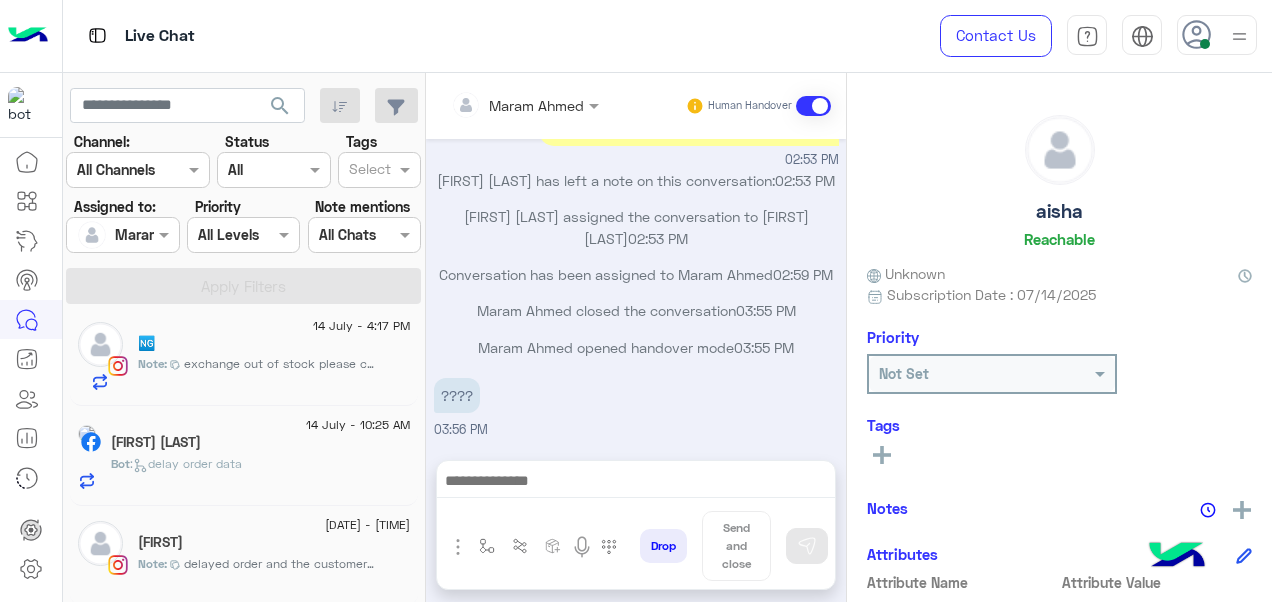 click on "[FIRST] [LAST]" 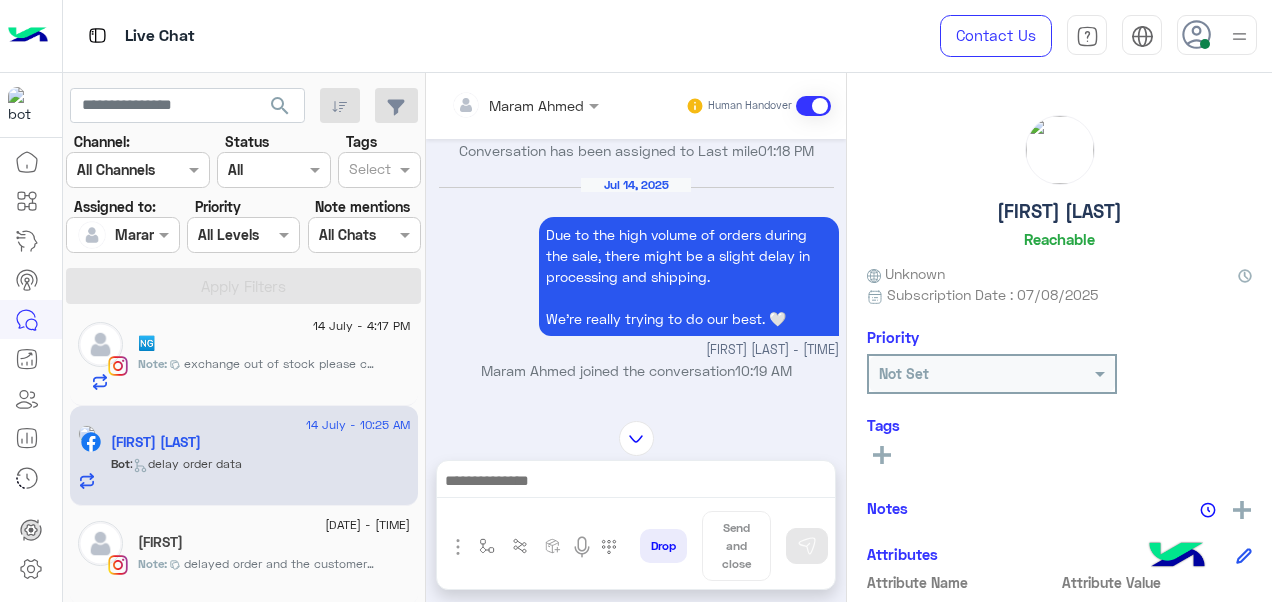 scroll, scrollTop: 0, scrollLeft: 0, axis: both 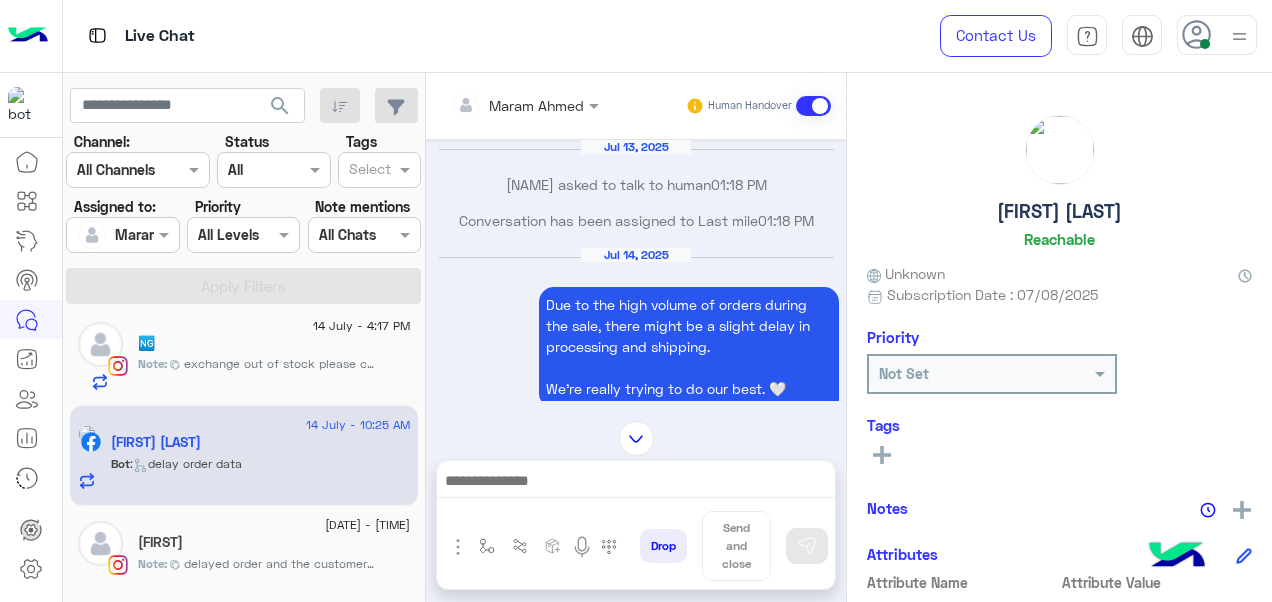 click at bounding box center [813, 106] 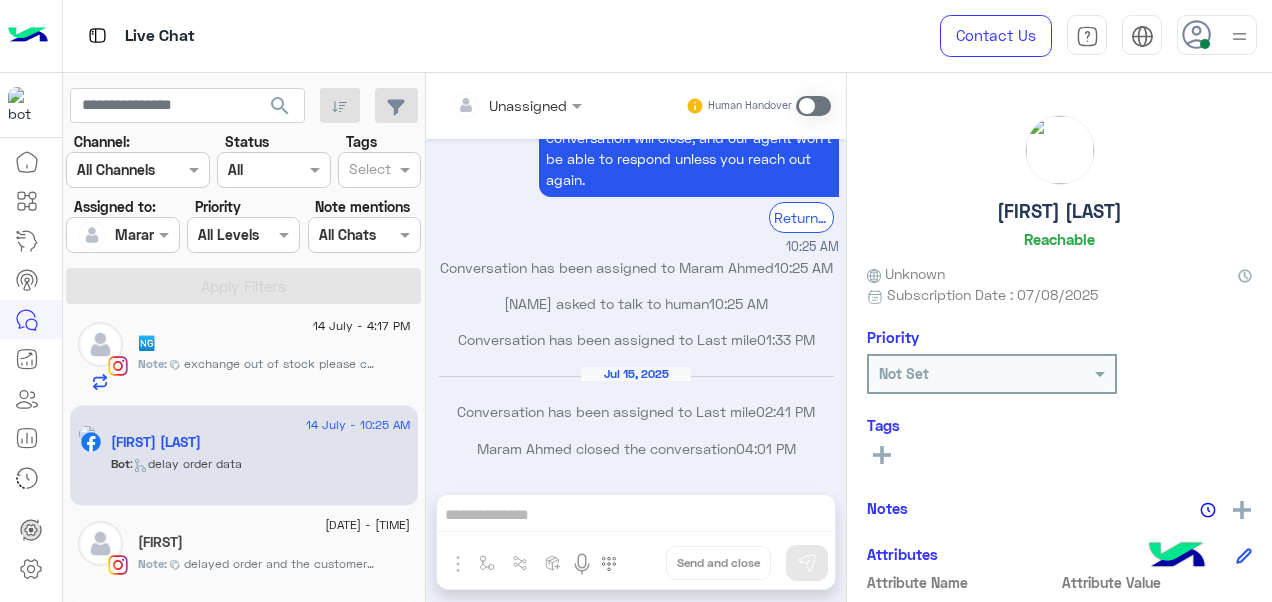 click at bounding box center (813, 106) 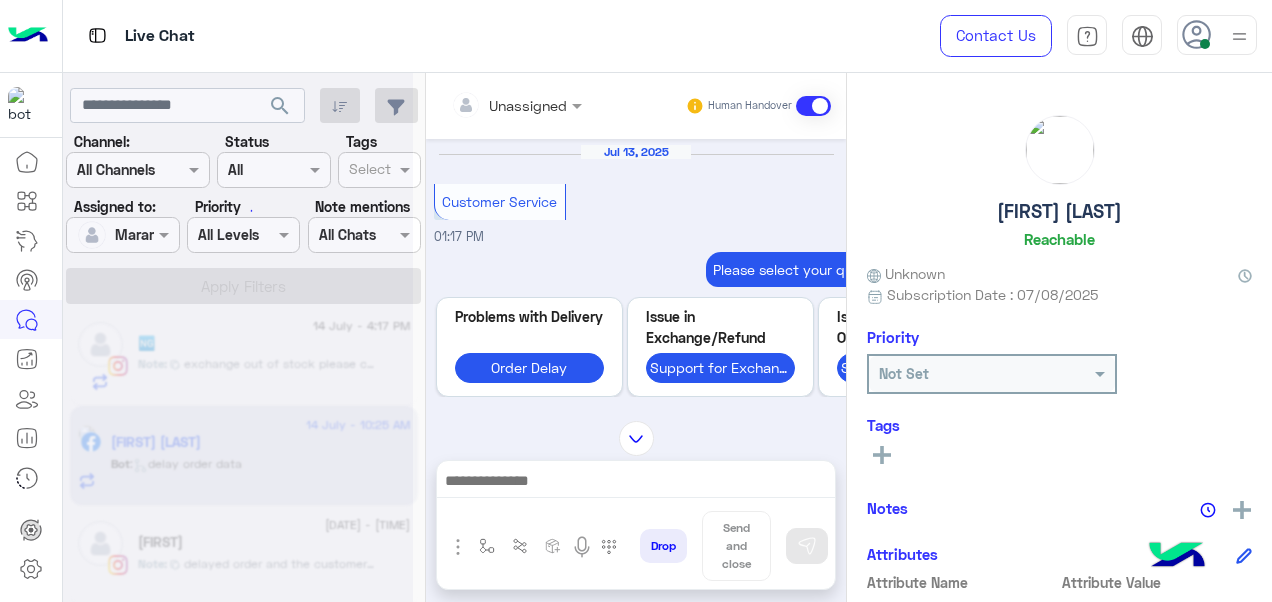 scroll, scrollTop: 0, scrollLeft: 0, axis: both 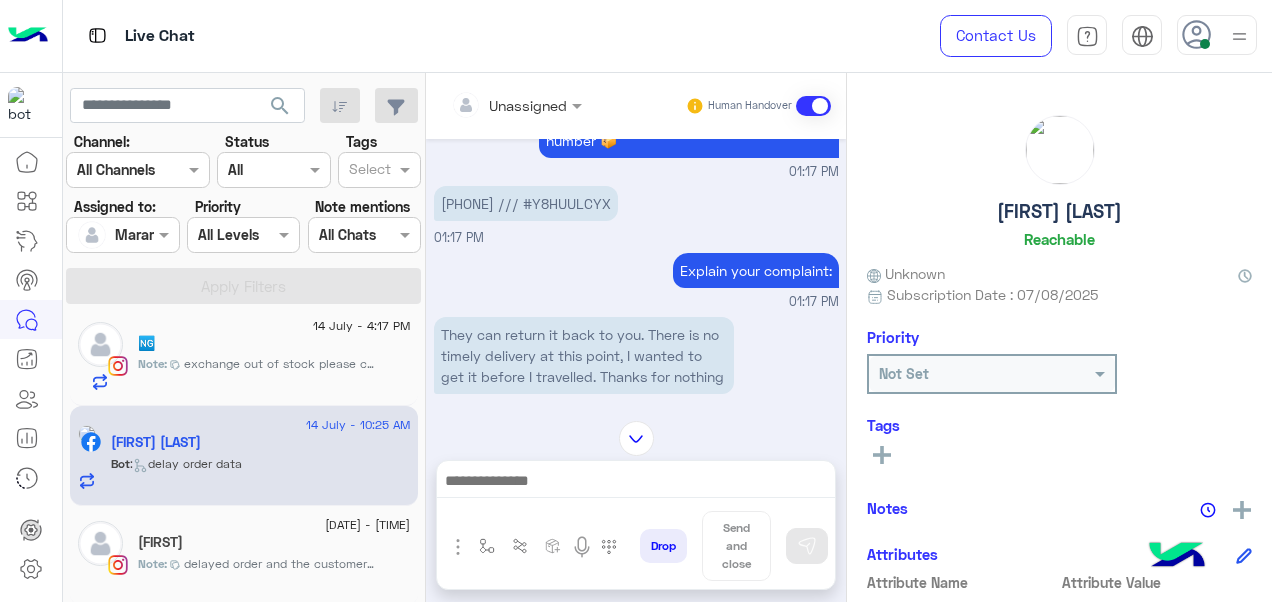 drag, startPoint x: 564, startPoint y: 264, endPoint x: 650, endPoint y: 264, distance: 86 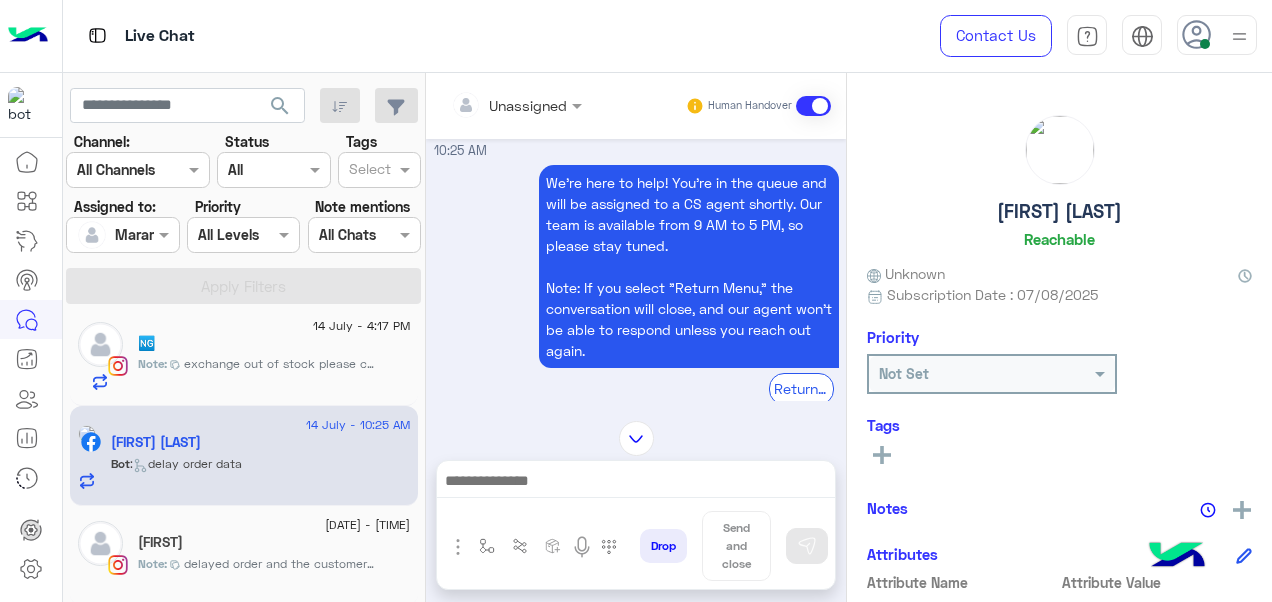 scroll, scrollTop: 4770, scrollLeft: 0, axis: vertical 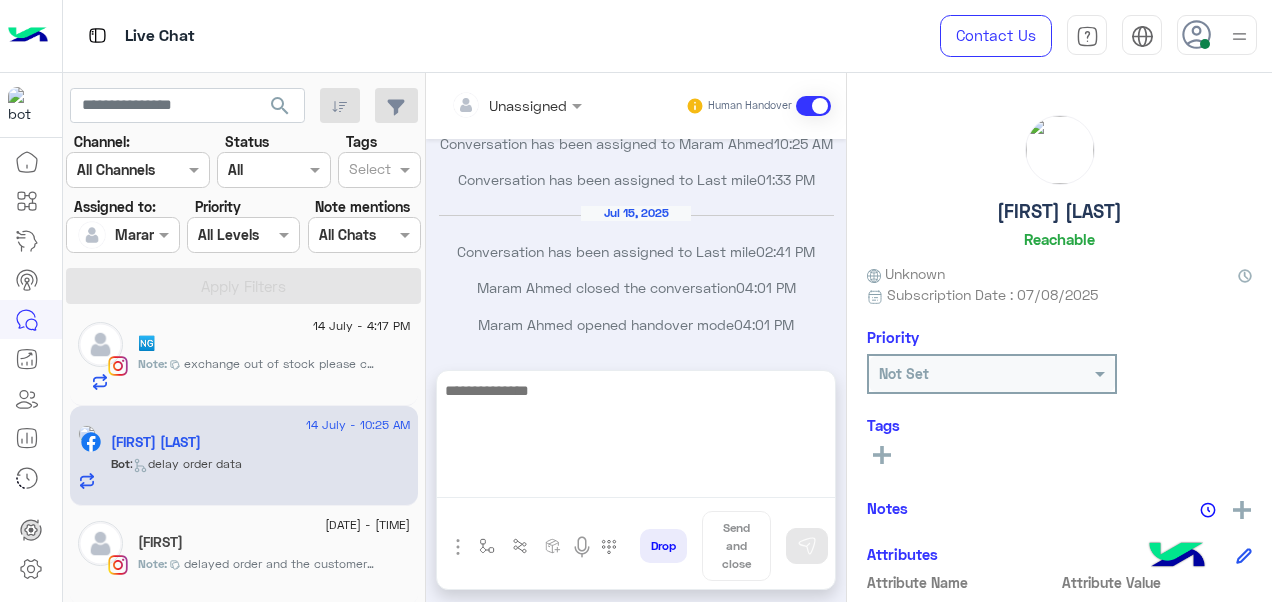 click at bounding box center (636, 438) 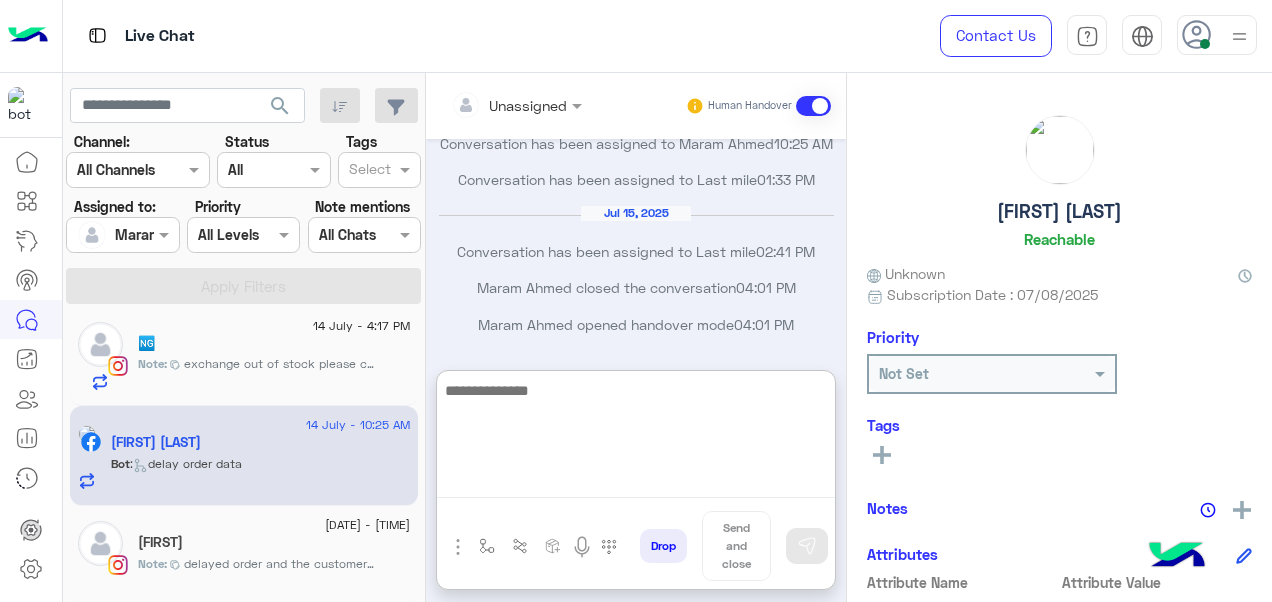 paste on "**********" 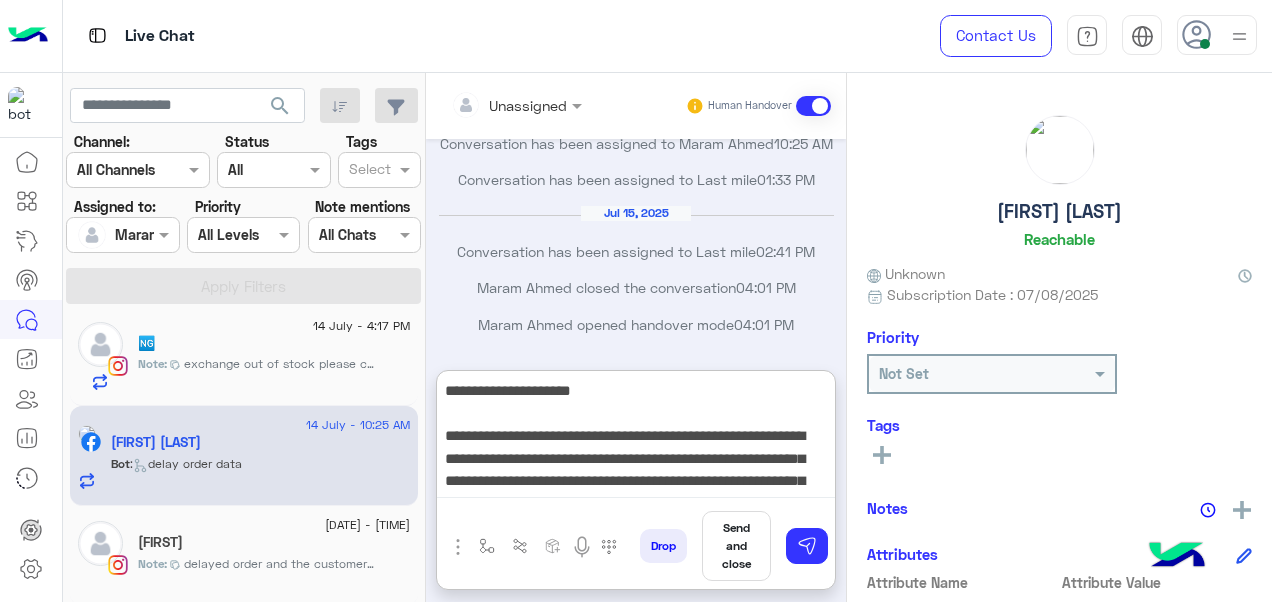 scroll, scrollTop: 15, scrollLeft: 0, axis: vertical 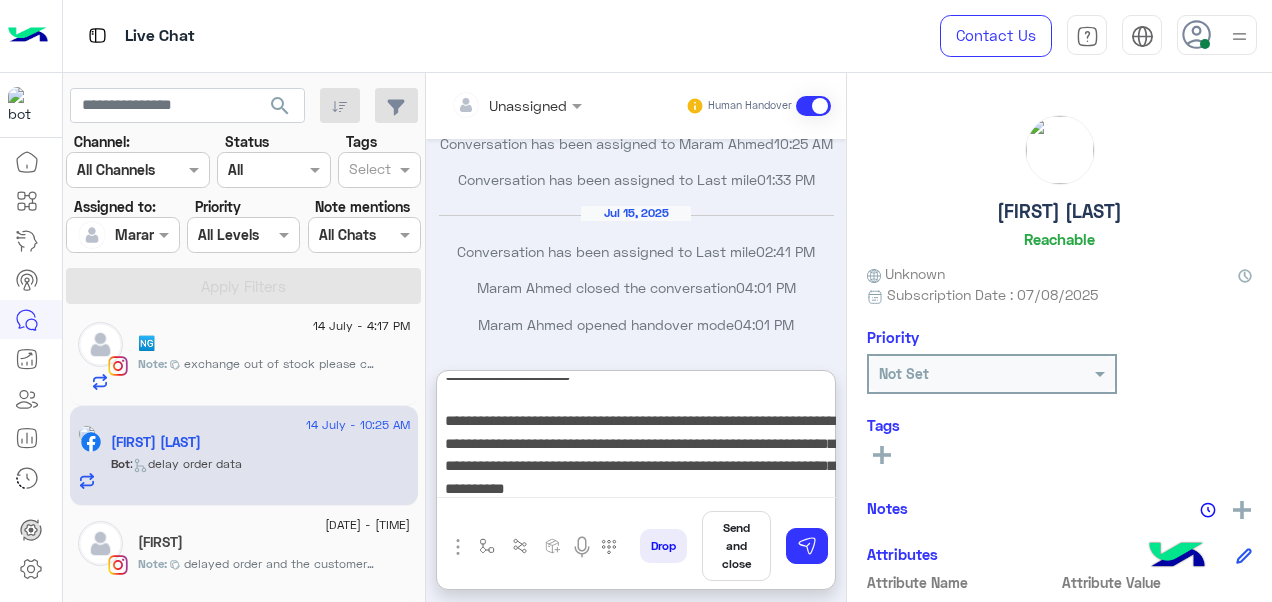 type 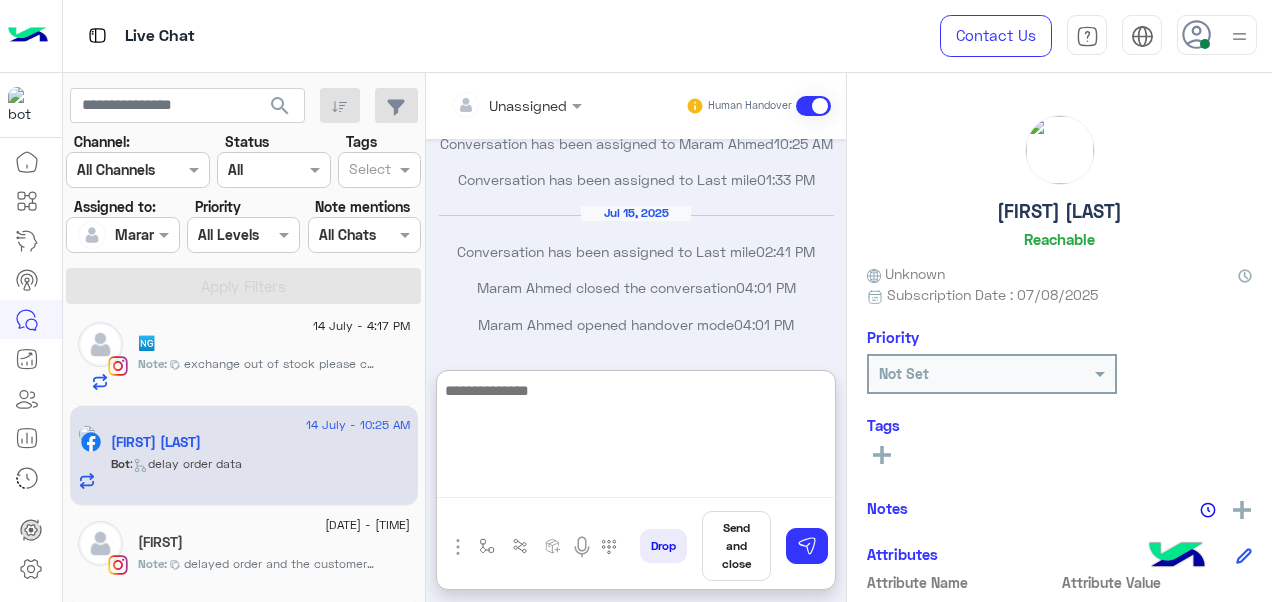 scroll, scrollTop: 0, scrollLeft: 0, axis: both 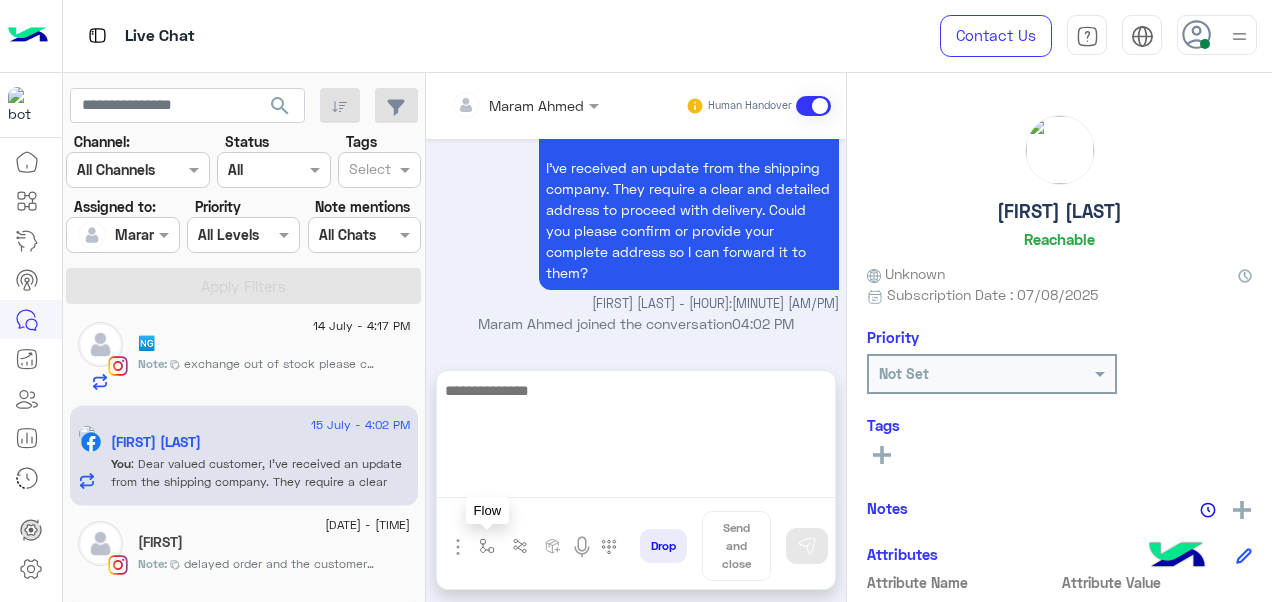 drag, startPoint x: 486, startPoint y: 544, endPoint x: 507, endPoint y: 531, distance: 24.698177 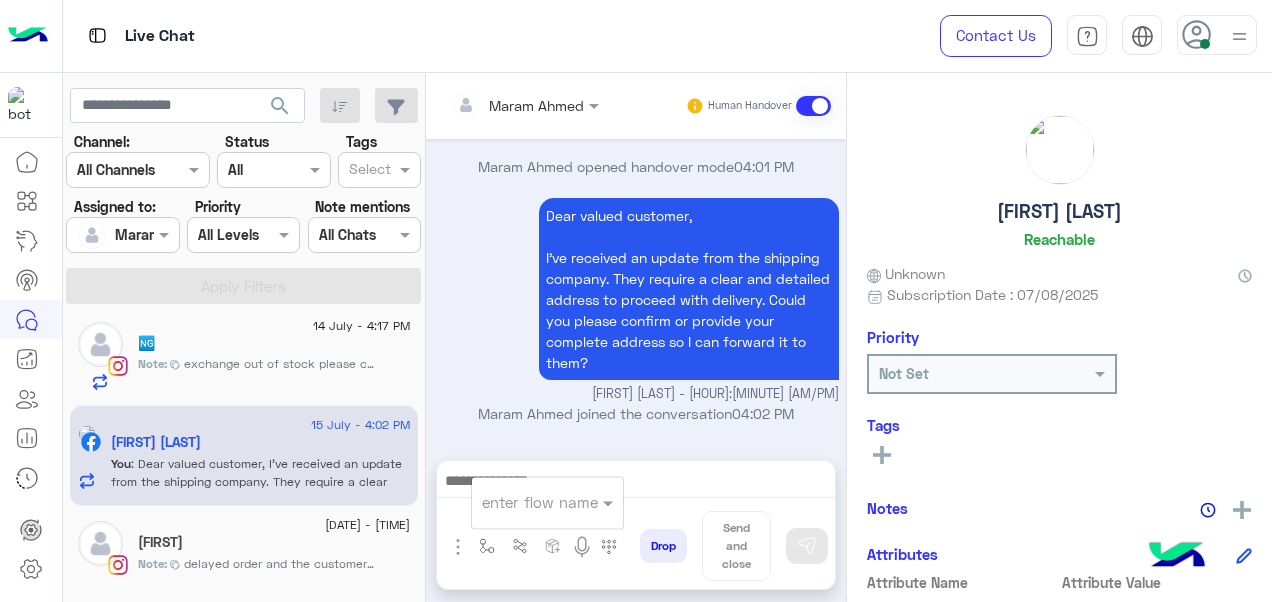 scroll, scrollTop: 5090, scrollLeft: 0, axis: vertical 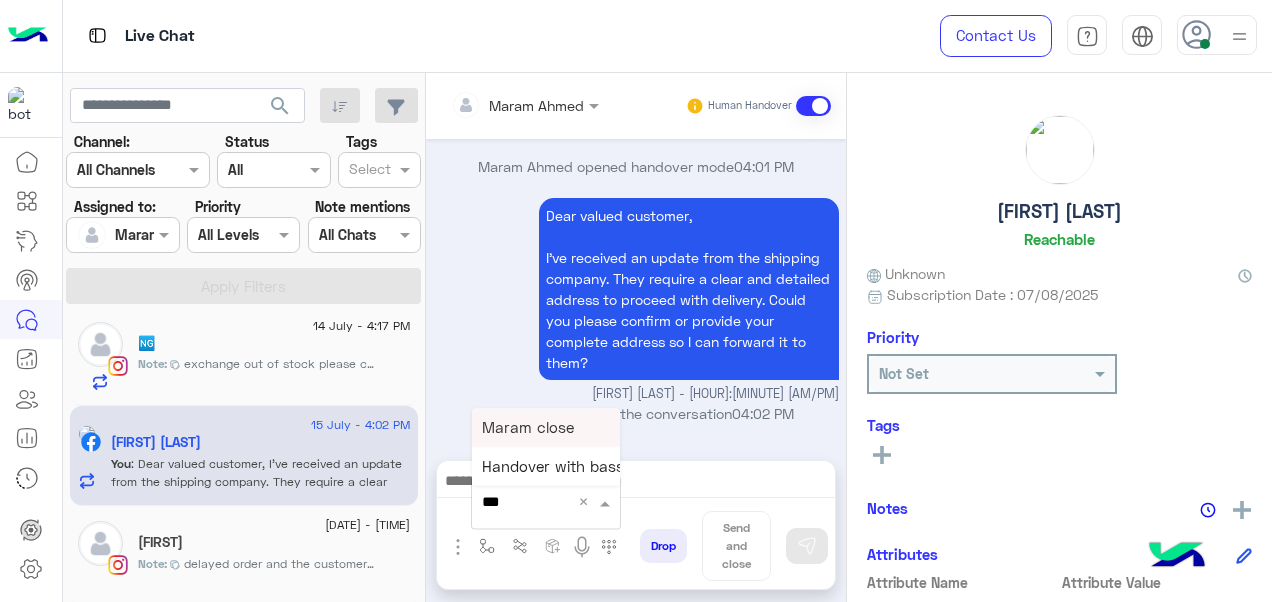 type on "****" 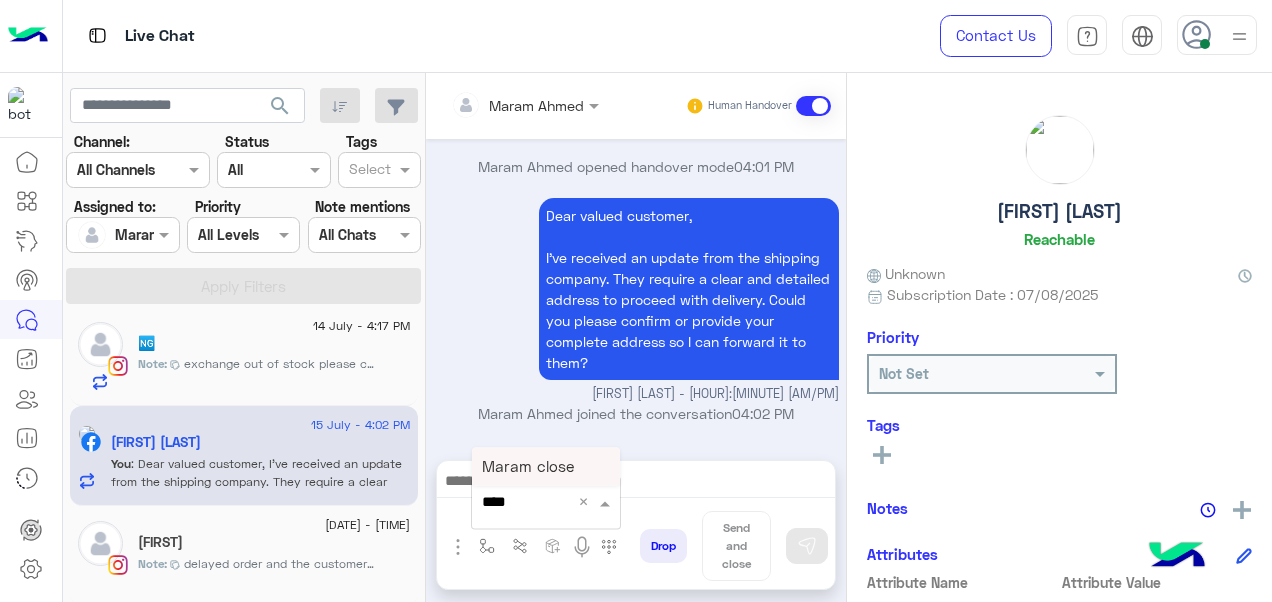 click on "Maram close" at bounding box center (528, 466) 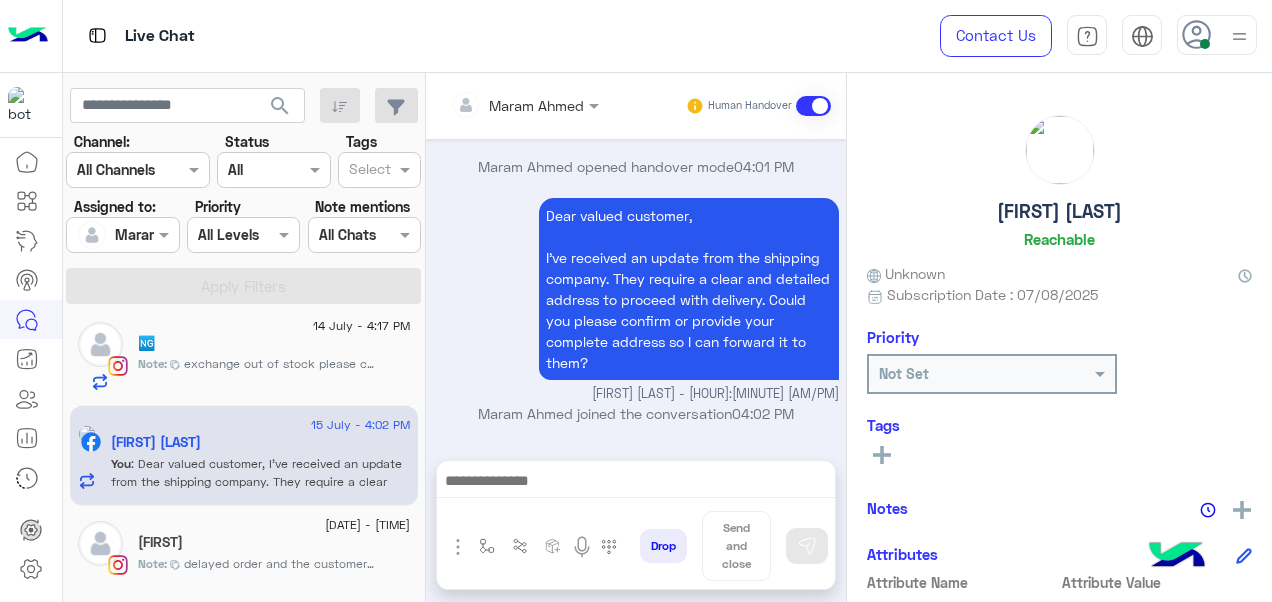 type on "**********" 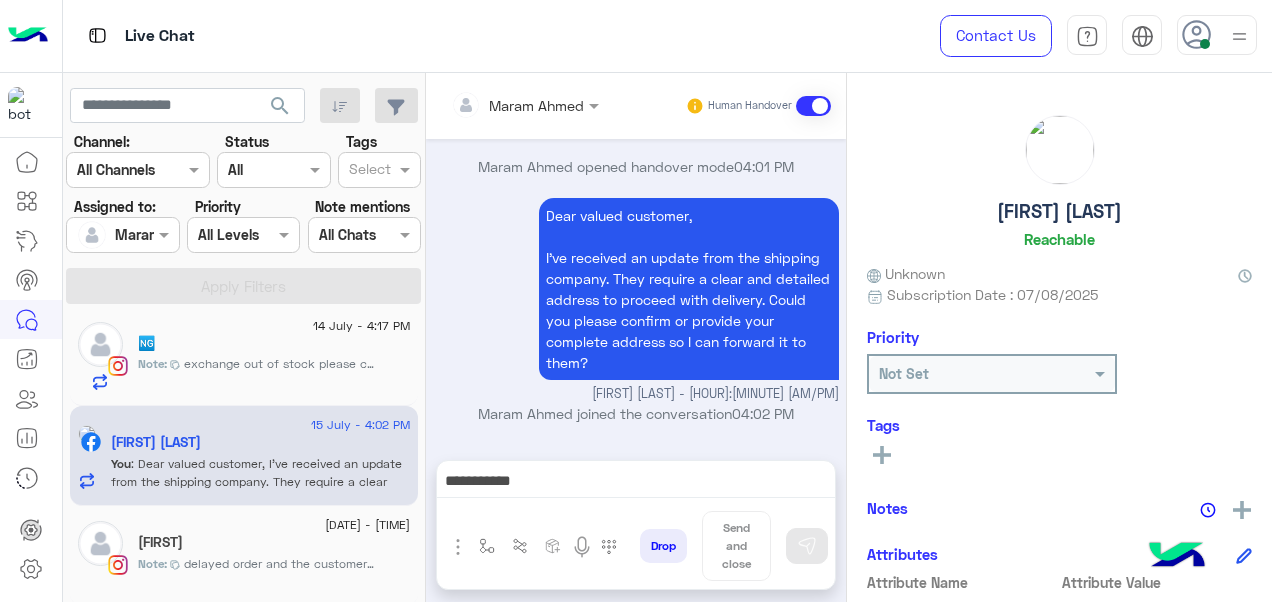 scroll, scrollTop: 5092, scrollLeft: 0, axis: vertical 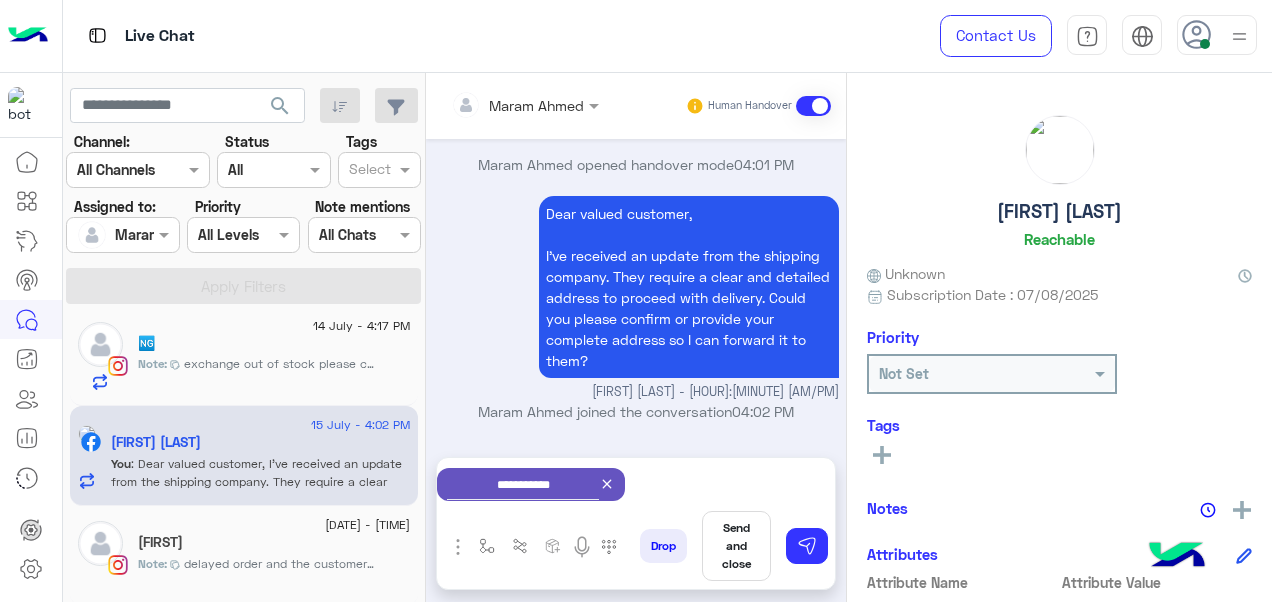 drag, startPoint x: 268, startPoint y: 548, endPoint x: 554, endPoint y: 319, distance: 366.38367 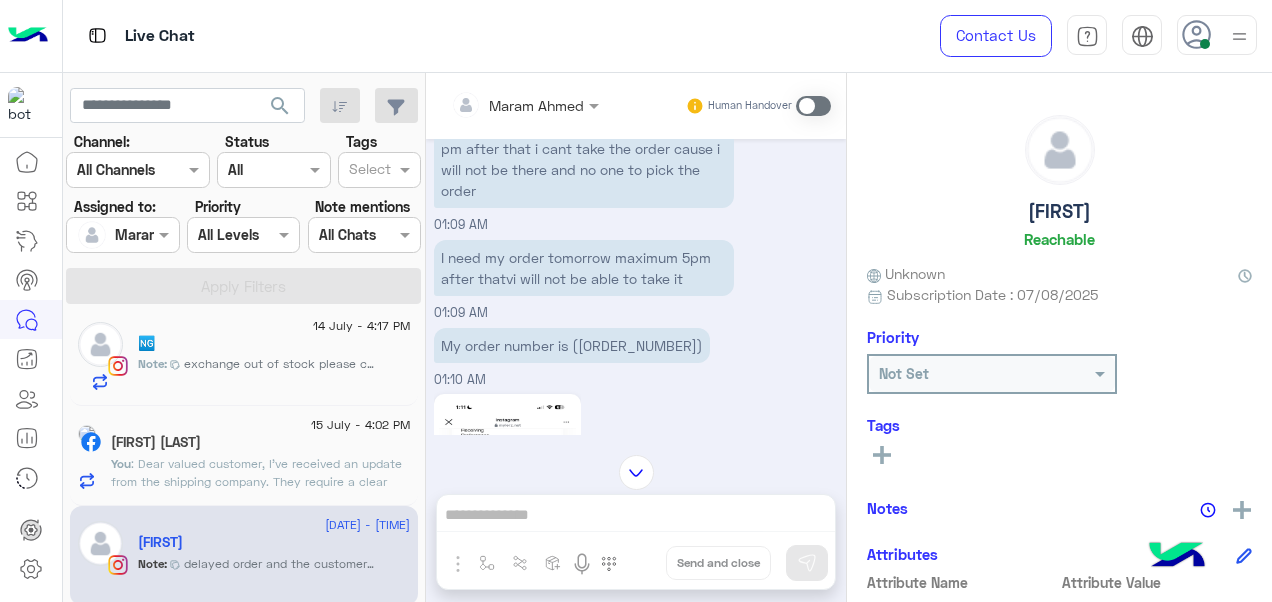 scroll, scrollTop: 209, scrollLeft: 0, axis: vertical 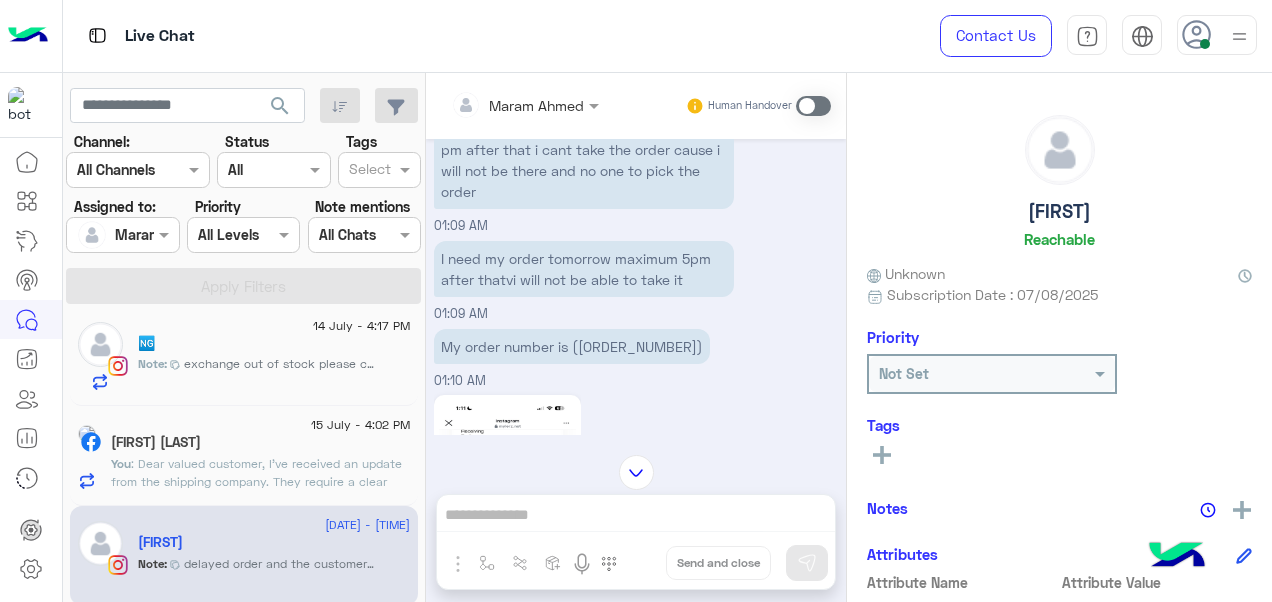 click on "My order number is (107345)" at bounding box center (572, 346) 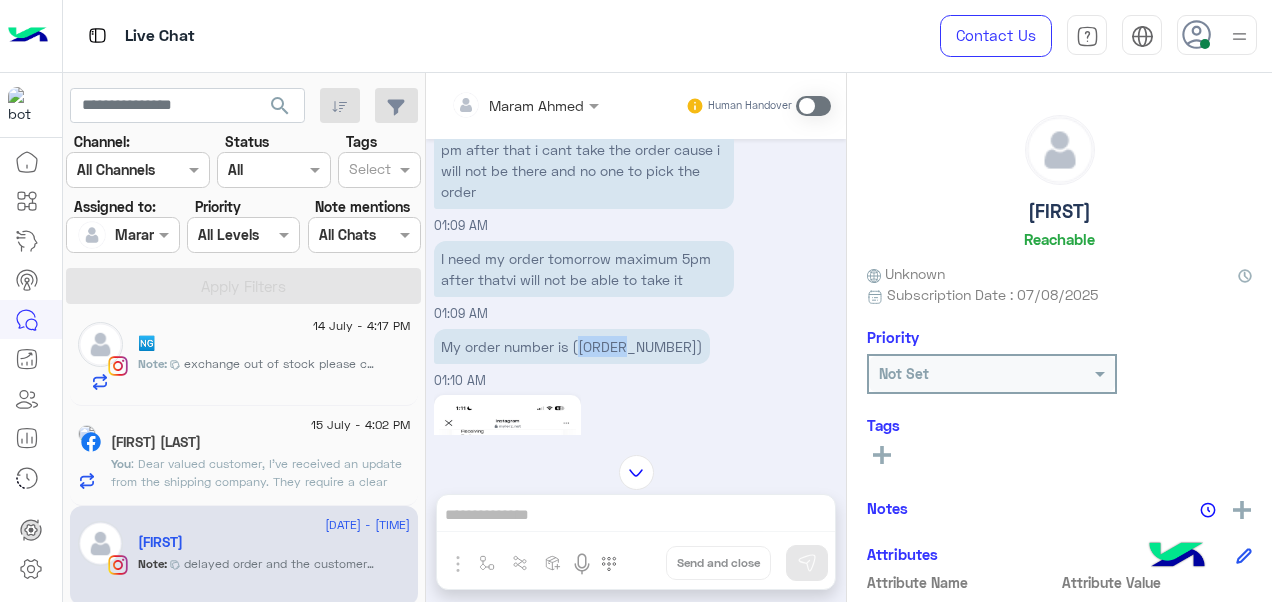 click on "My order number is (107345)" at bounding box center [572, 346] 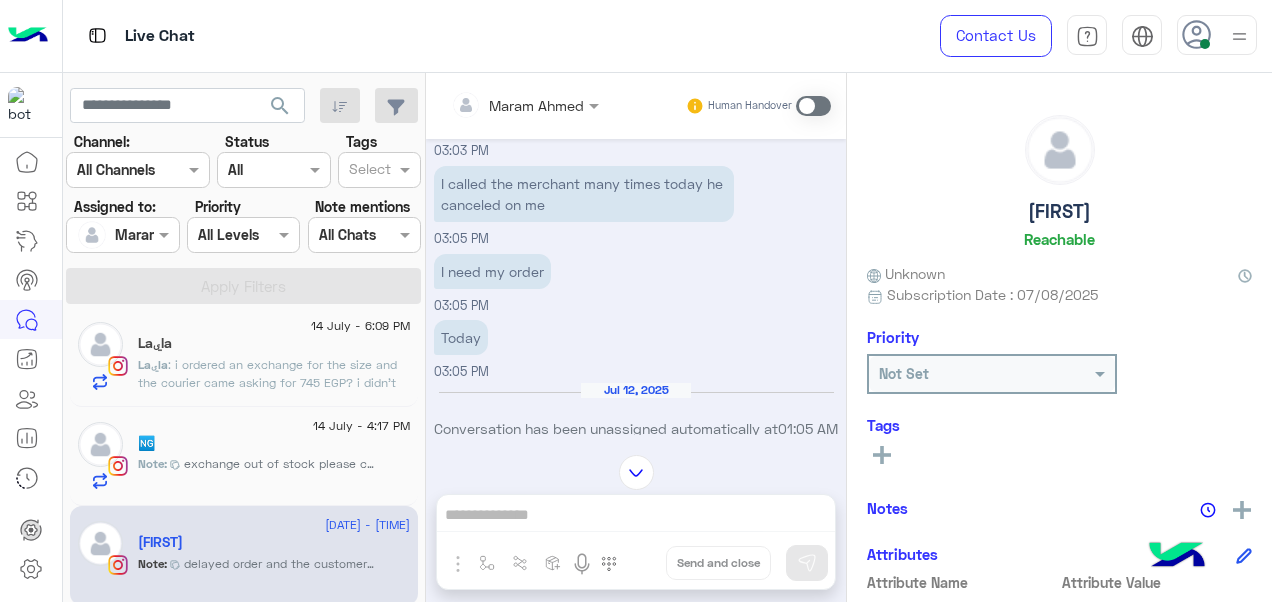 scroll, scrollTop: 1300, scrollLeft: 0, axis: vertical 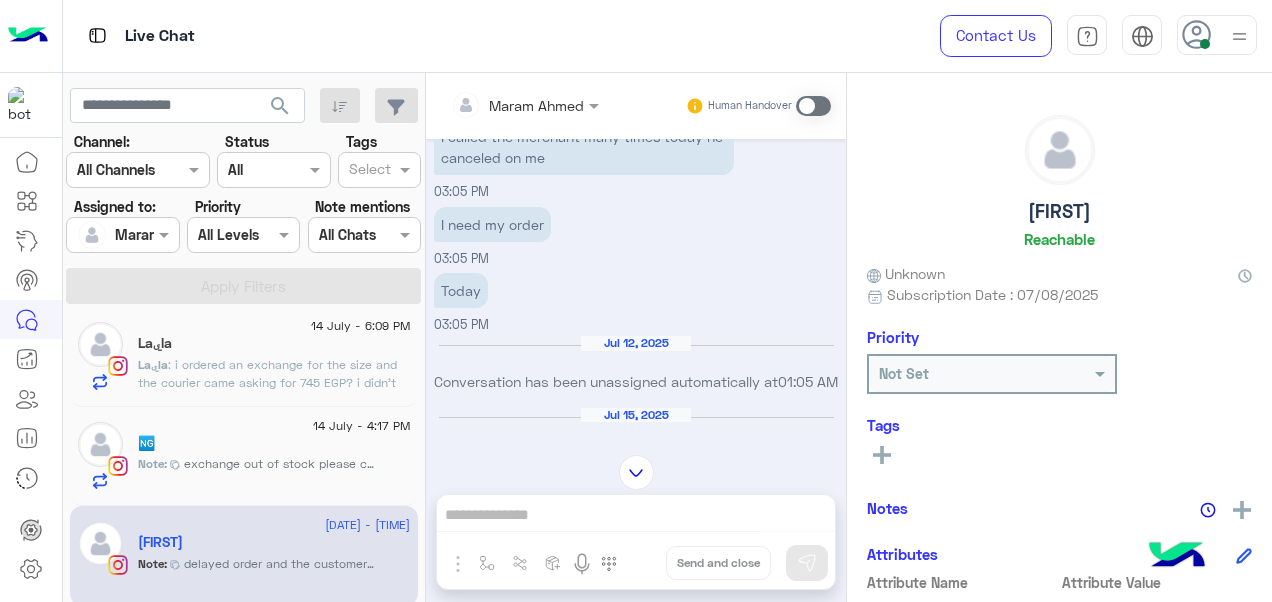 click at bounding box center (813, 106) 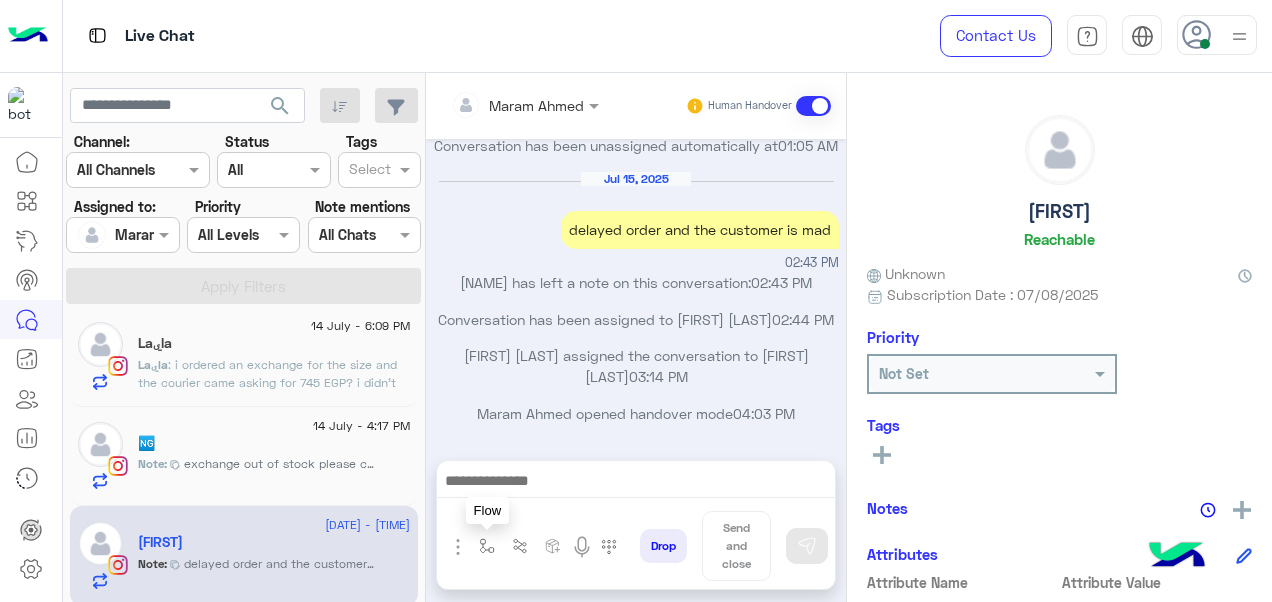click at bounding box center (487, 546) 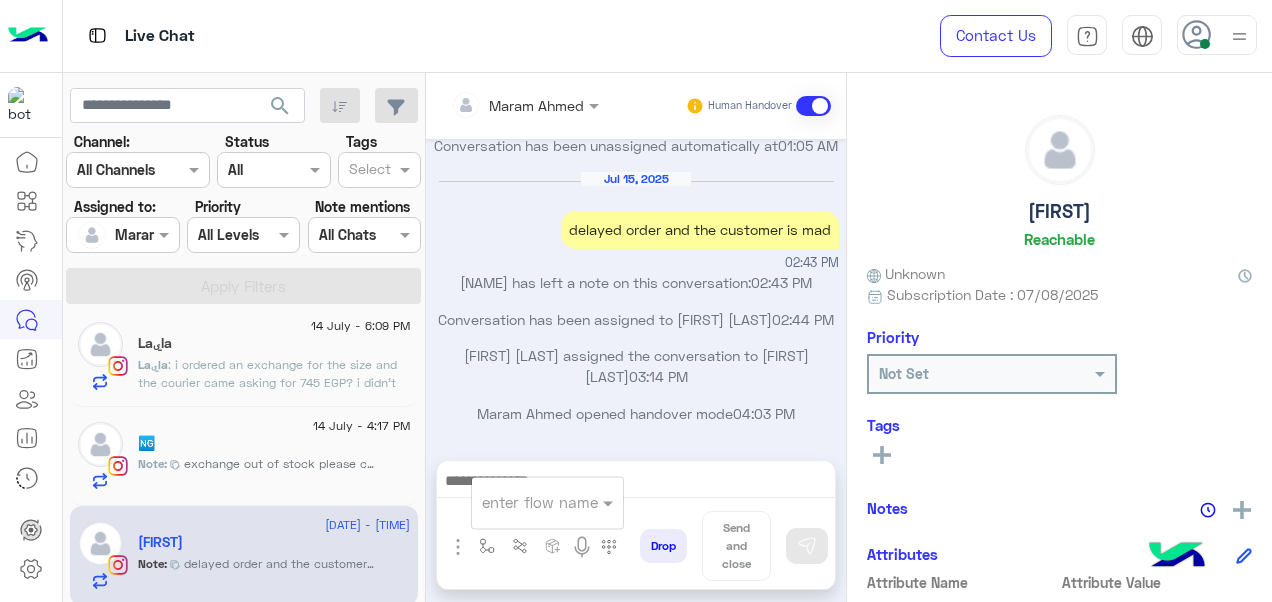 click at bounding box center (523, 502) 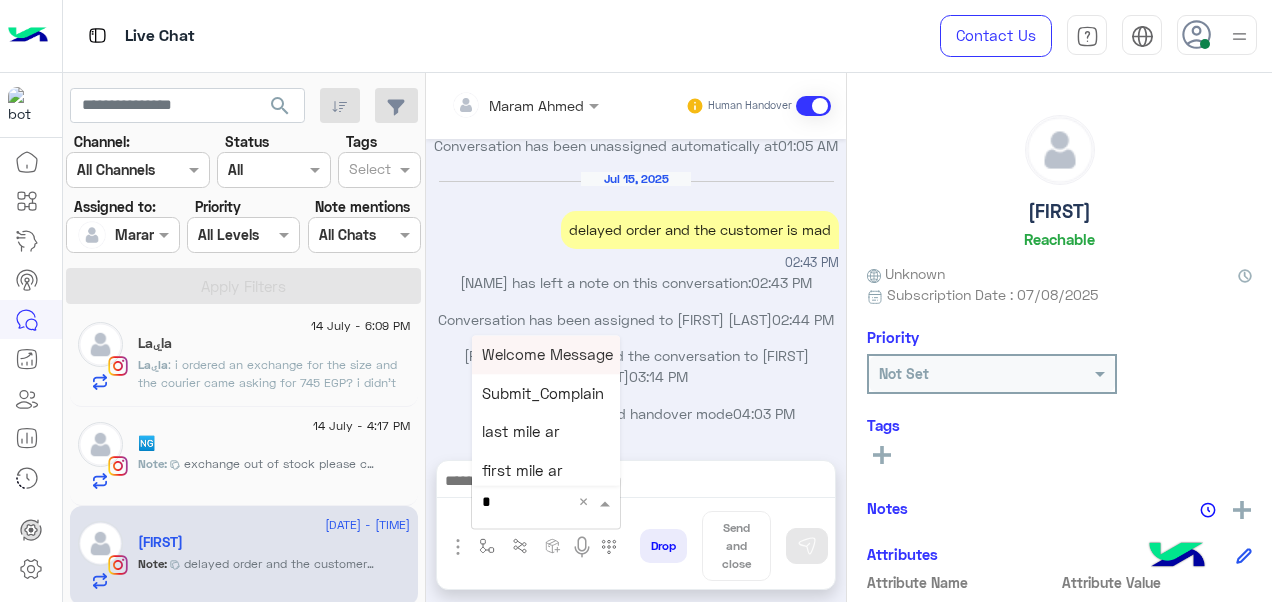 type on "*" 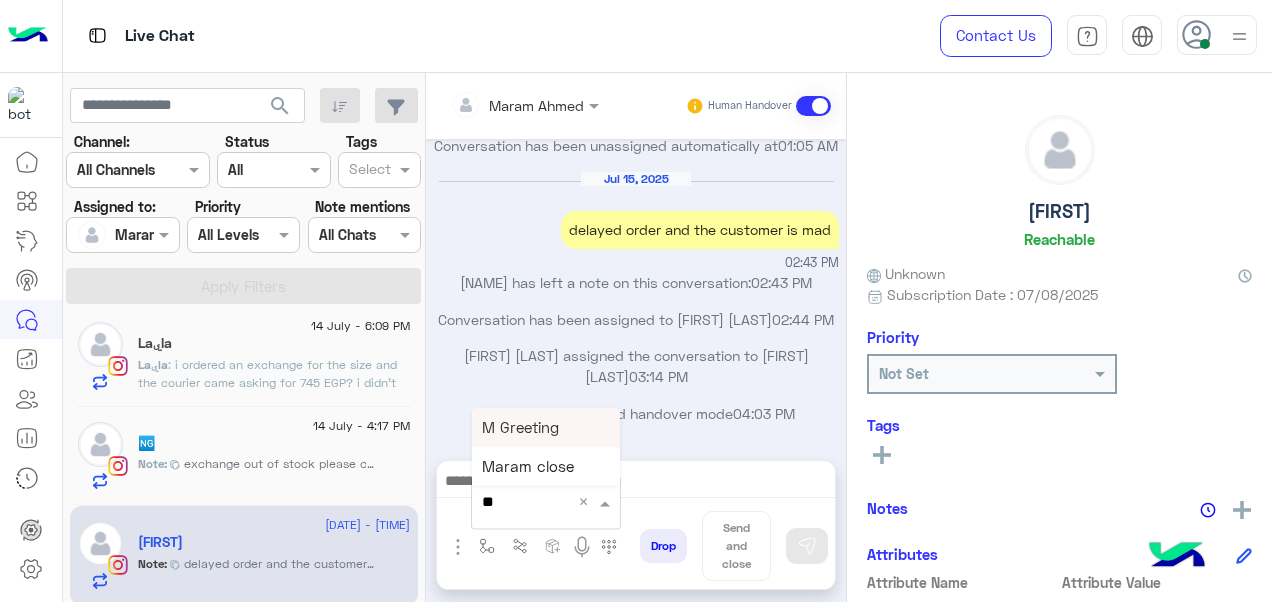 click on "M Greeting" at bounding box center [520, 427] 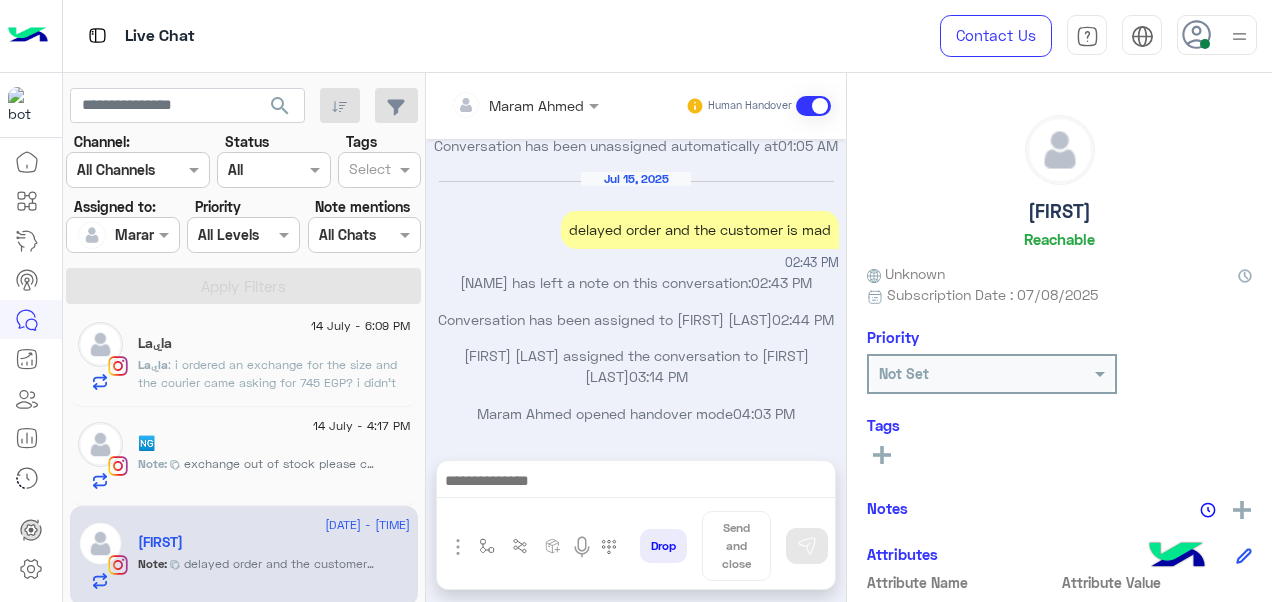 type on "**********" 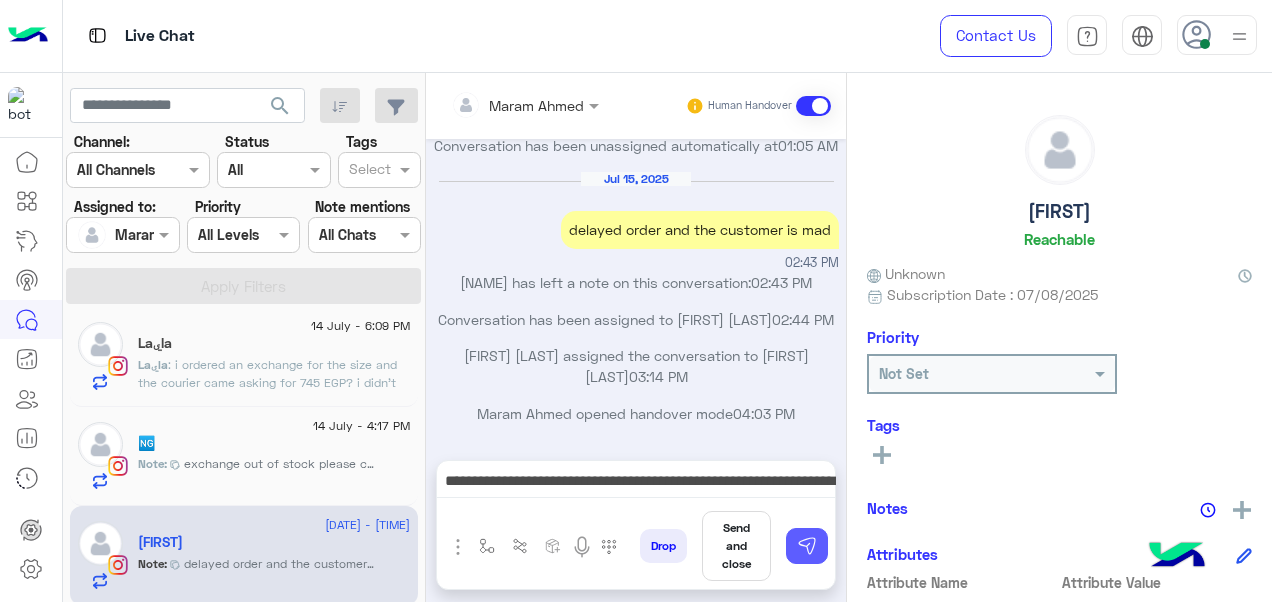 click at bounding box center (807, 546) 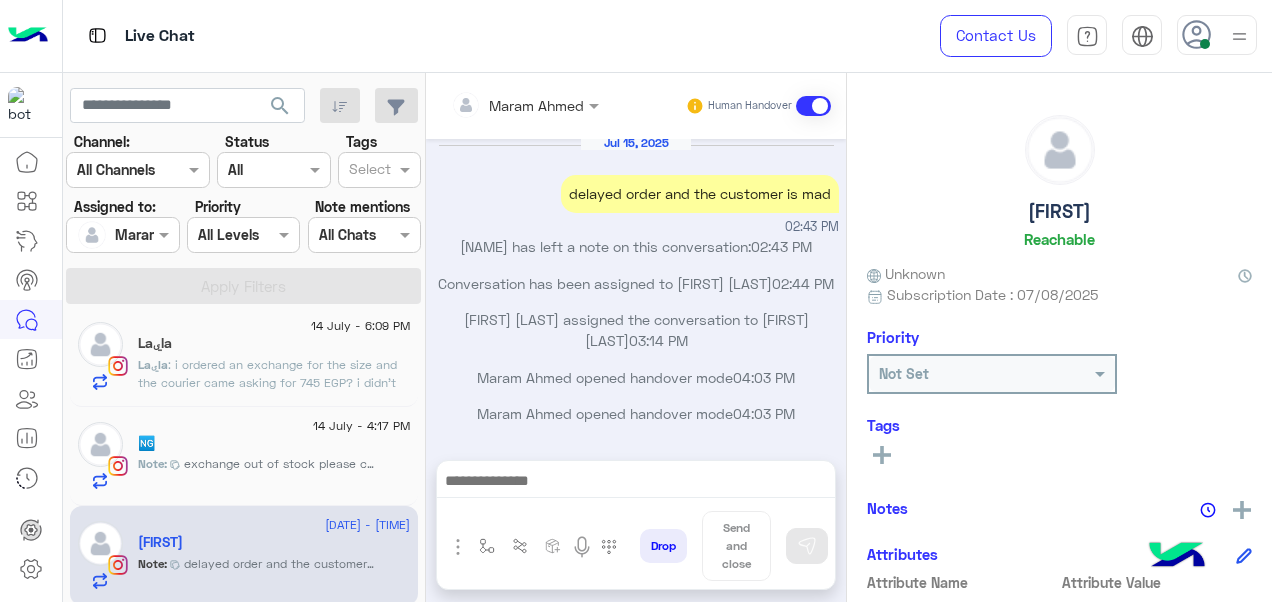click at bounding box center [636, 483] 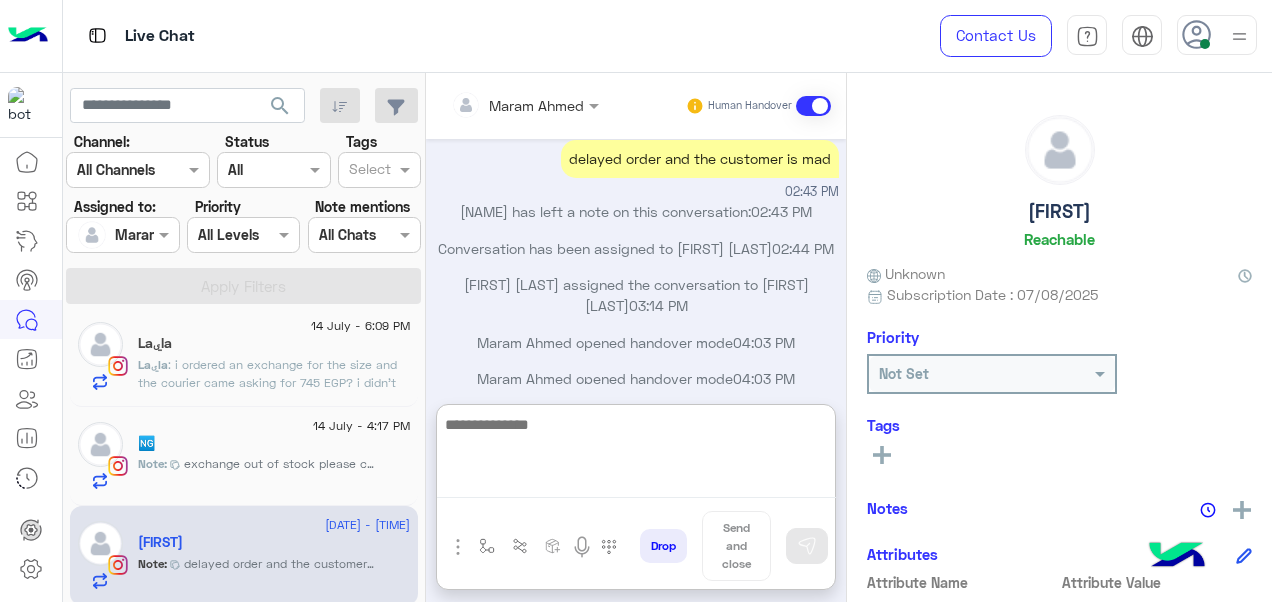 scroll, scrollTop: 1795, scrollLeft: 0, axis: vertical 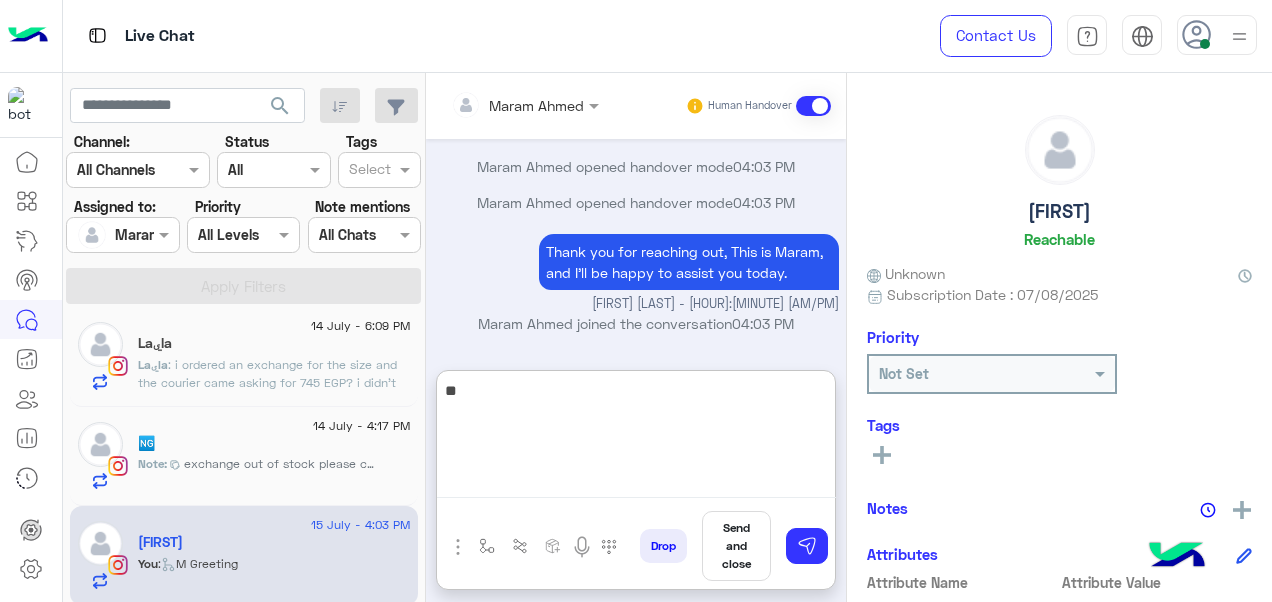 type on "*" 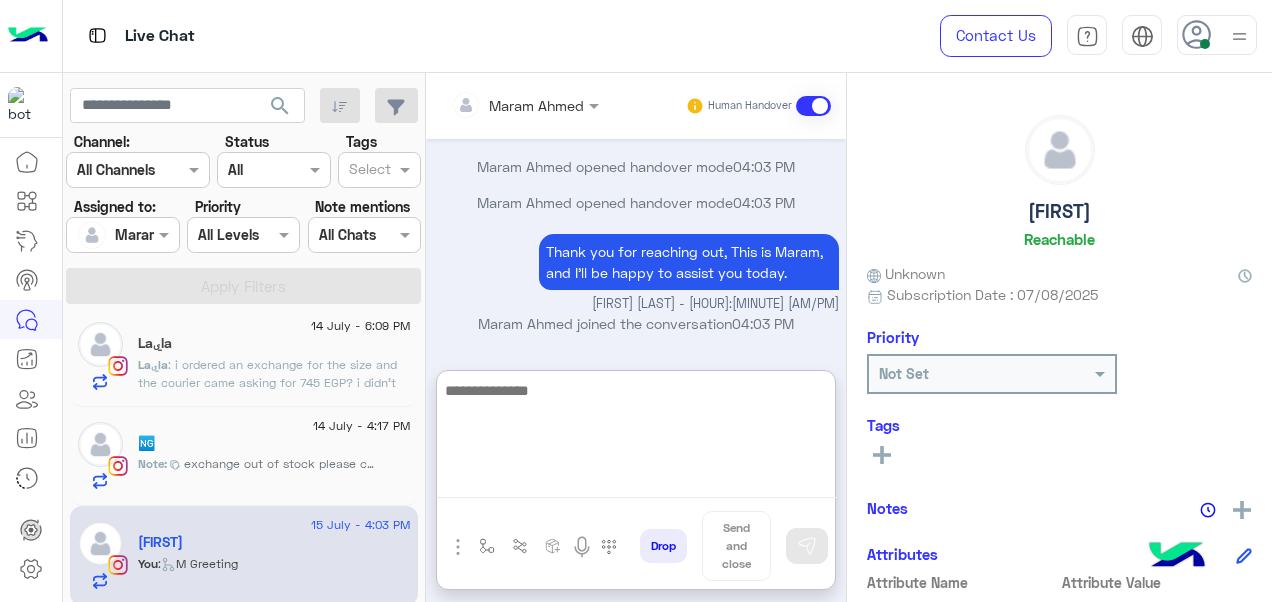 paste on "**********" 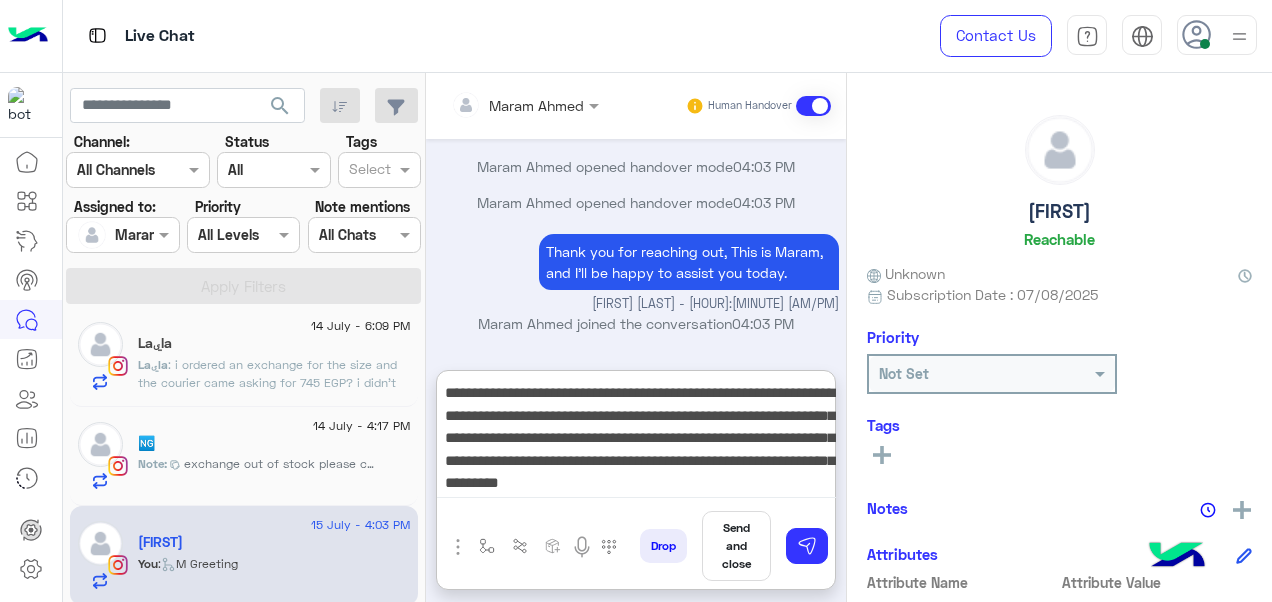 scroll, scrollTop: 0, scrollLeft: 0, axis: both 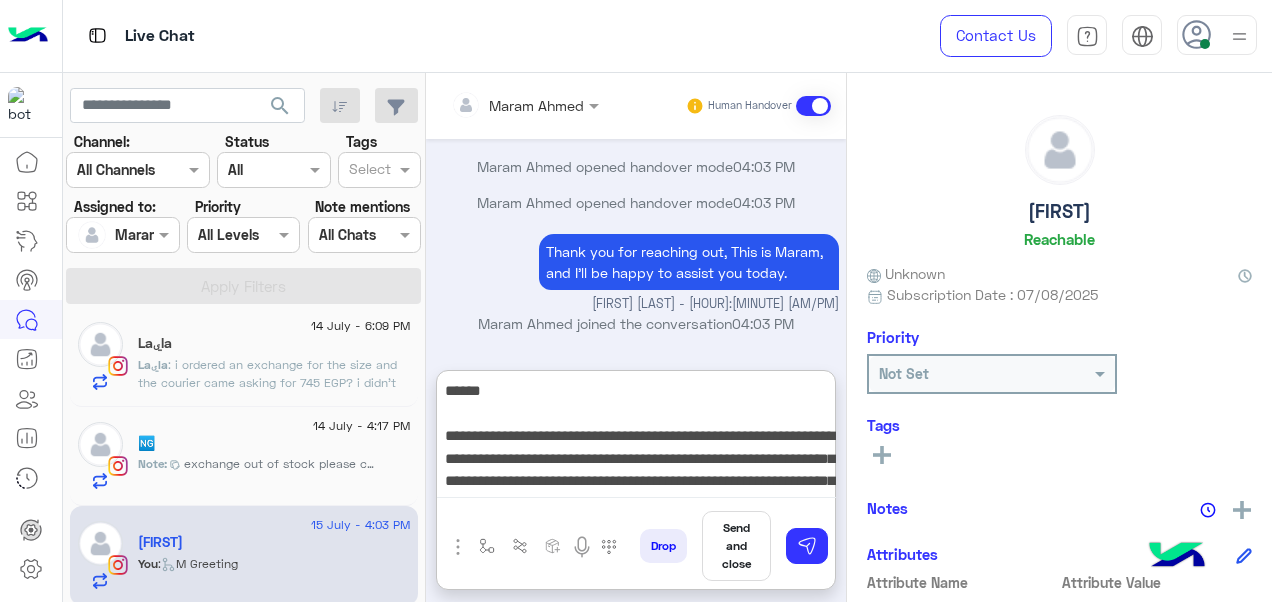 click on "**********" at bounding box center (636, 438) 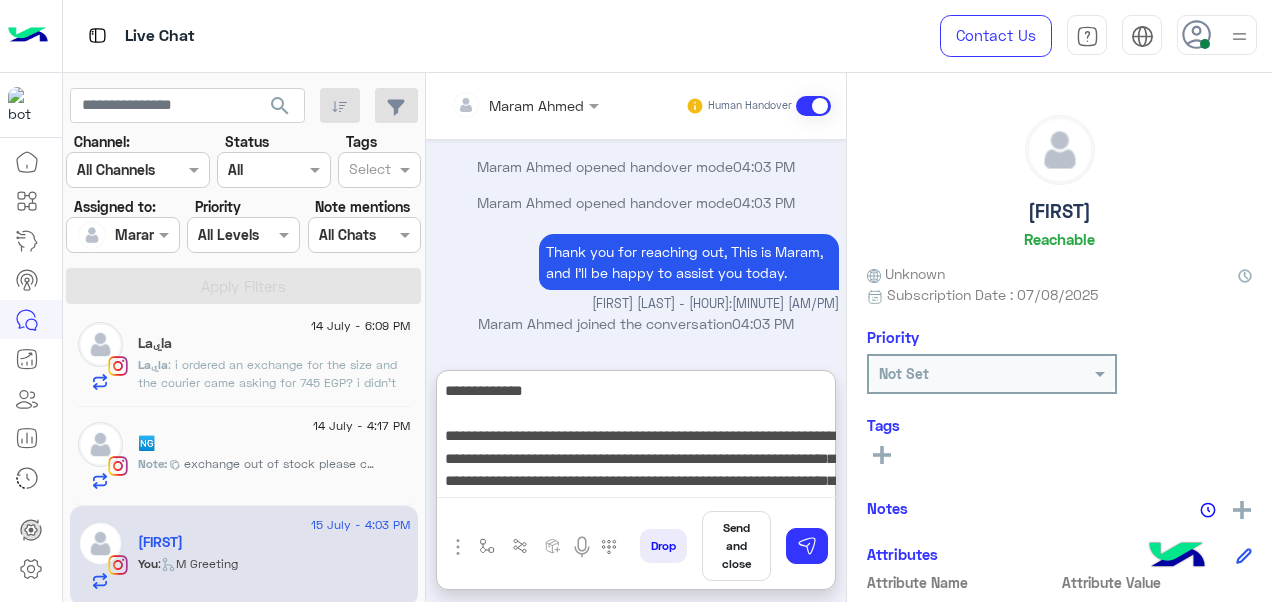 scroll, scrollTop: 64, scrollLeft: 0, axis: vertical 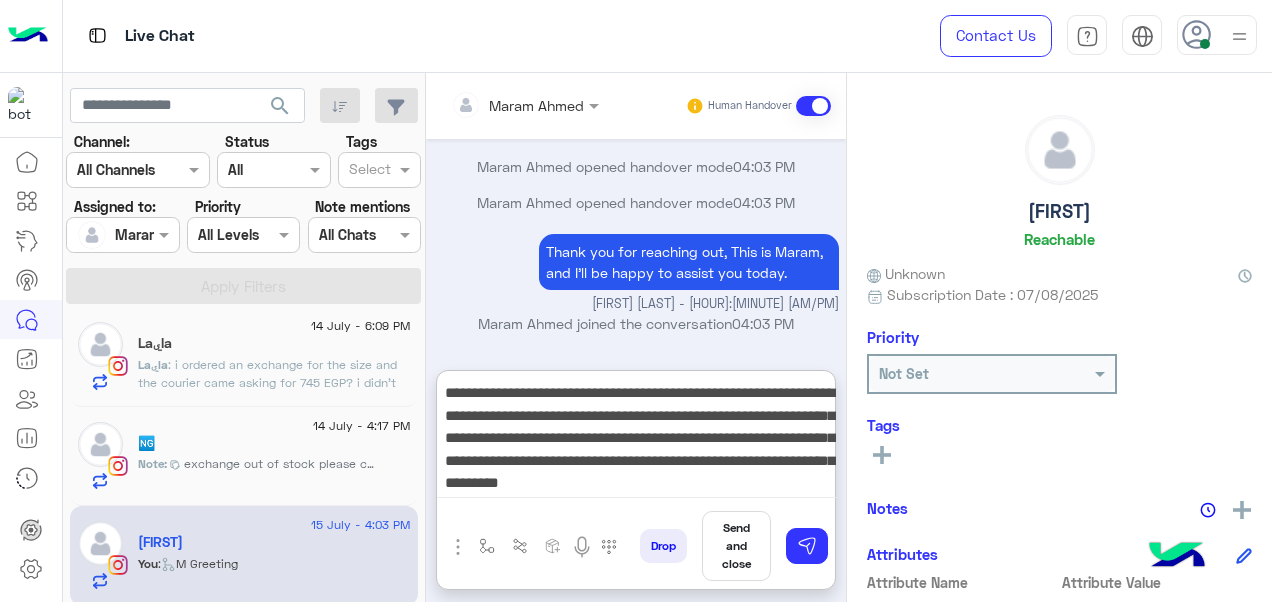 click on "**********" at bounding box center [636, 438] 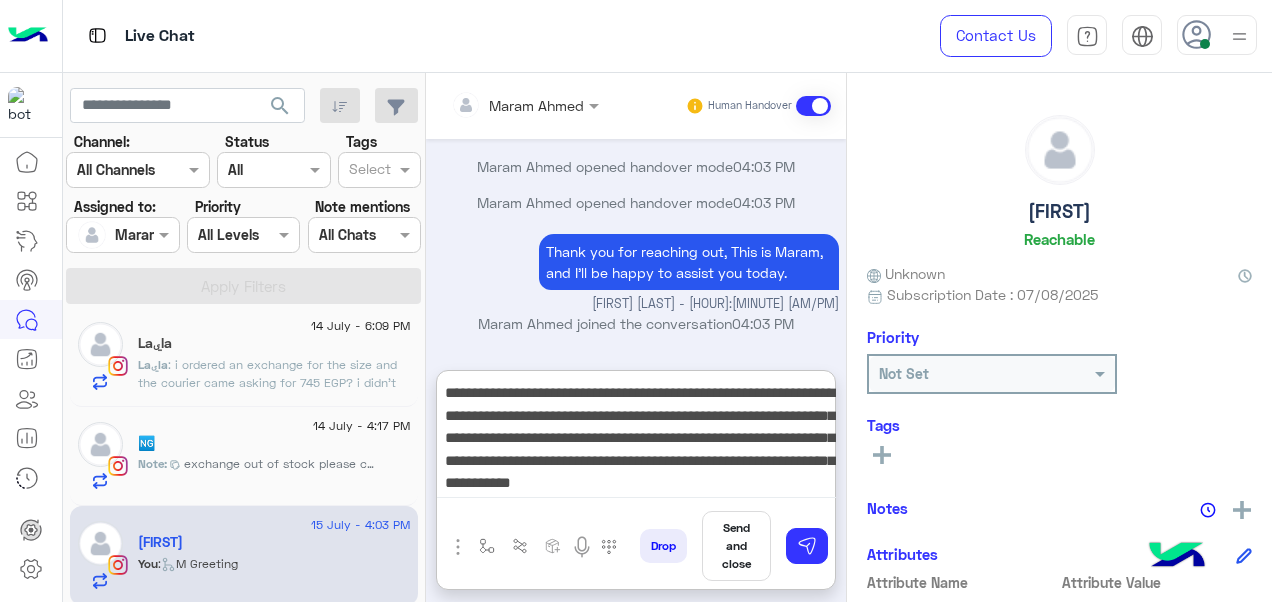 scroll, scrollTop: 105, scrollLeft: 0, axis: vertical 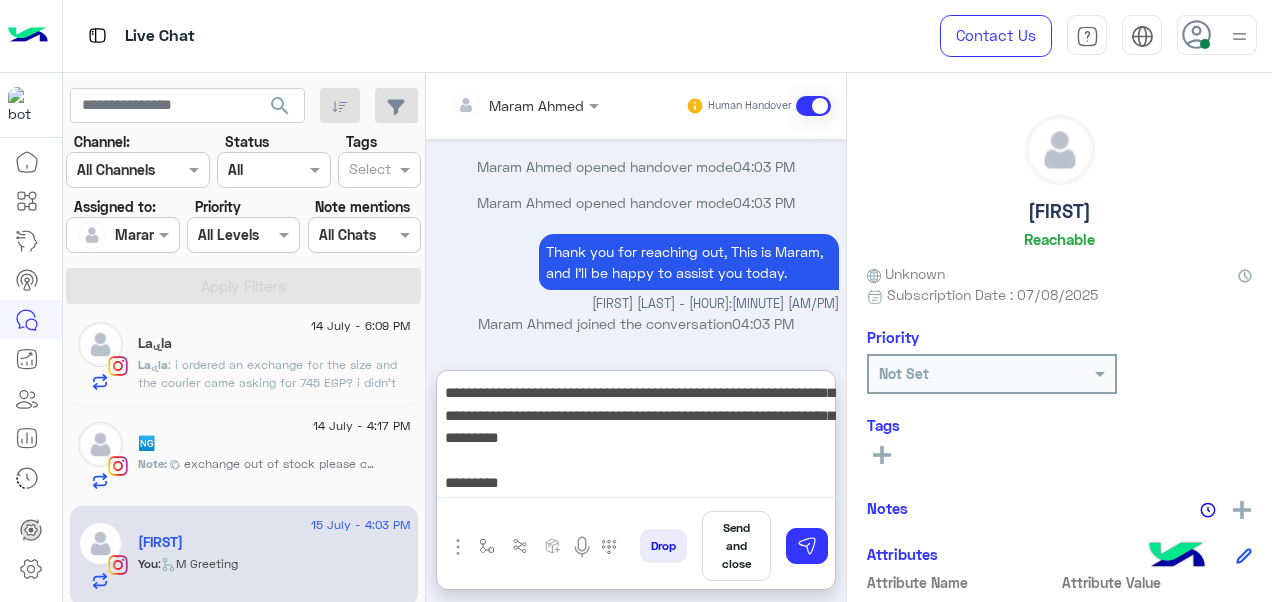 paste on "**********" 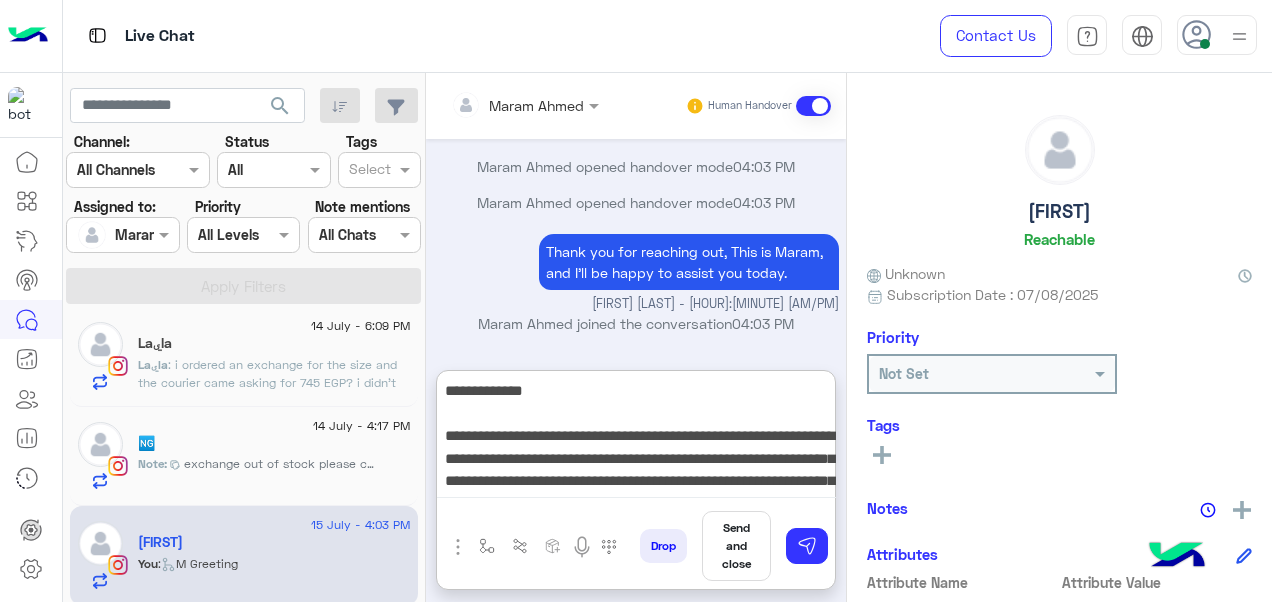 scroll, scrollTop: 132, scrollLeft: 0, axis: vertical 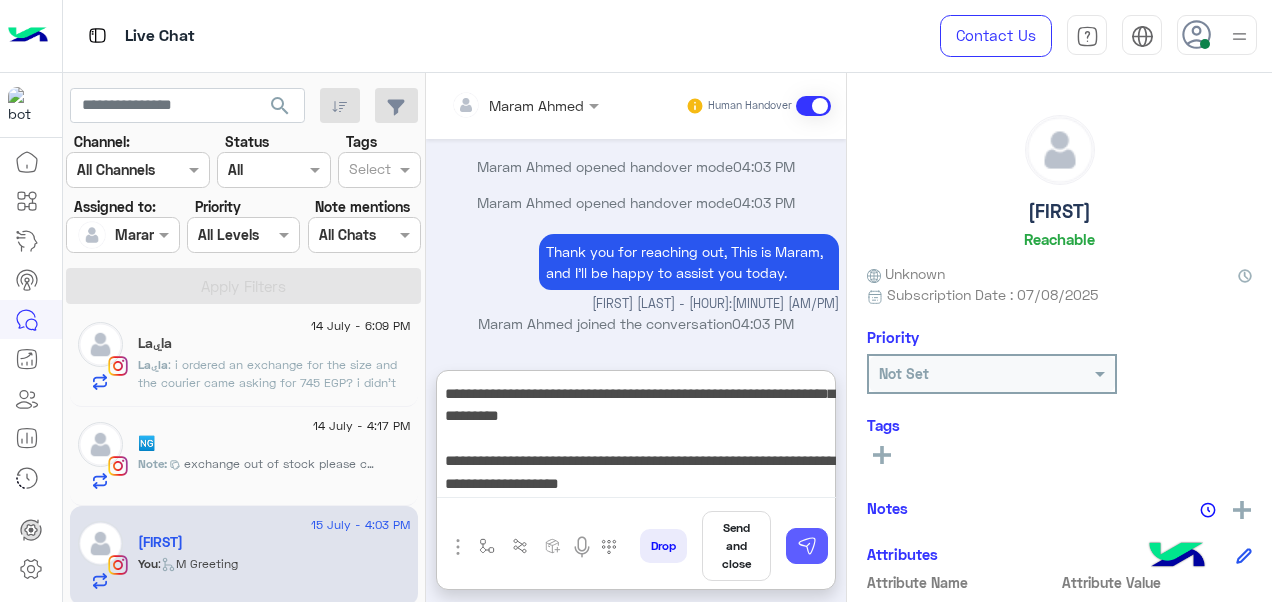 type on "**********" 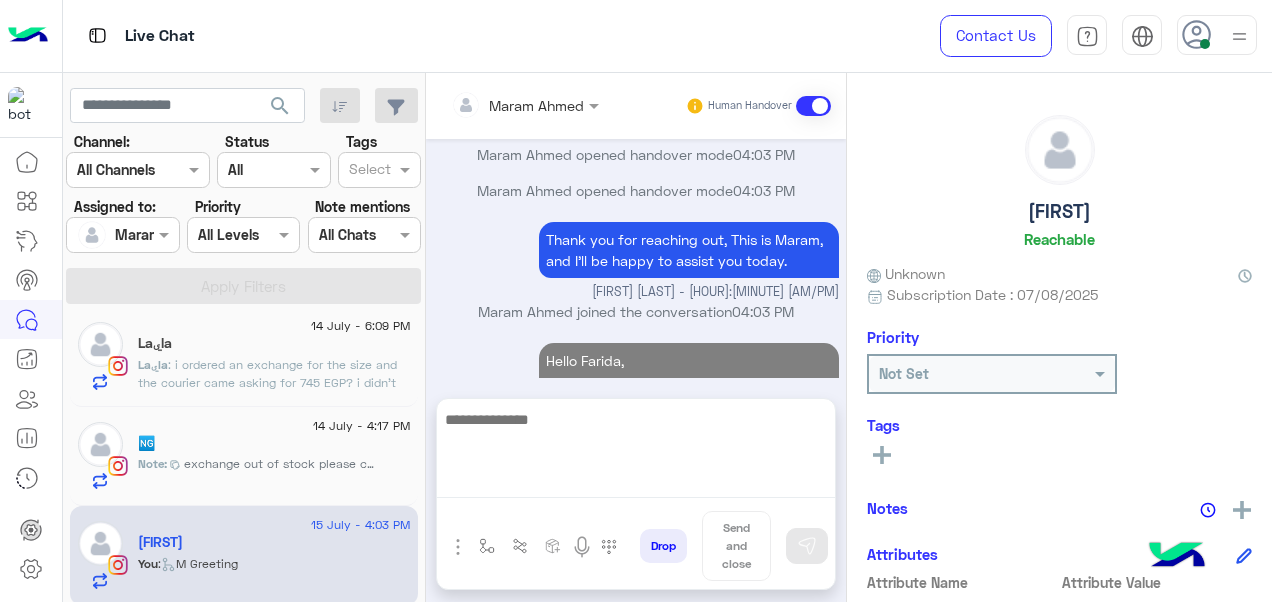 scroll, scrollTop: 0, scrollLeft: 0, axis: both 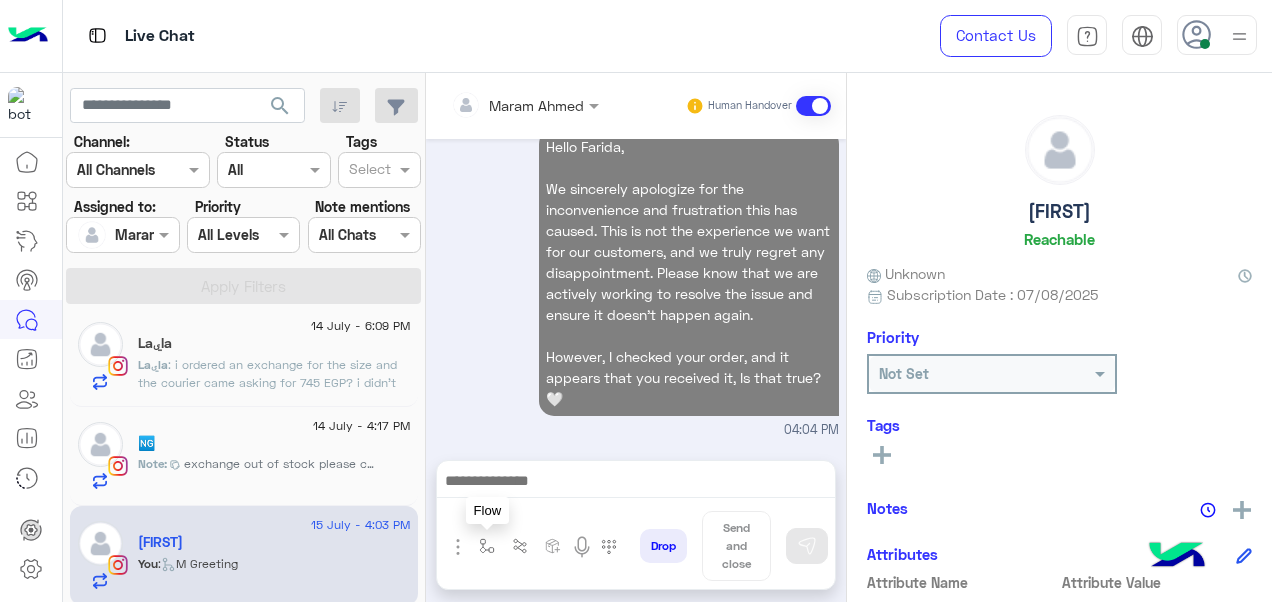 click at bounding box center (487, 546) 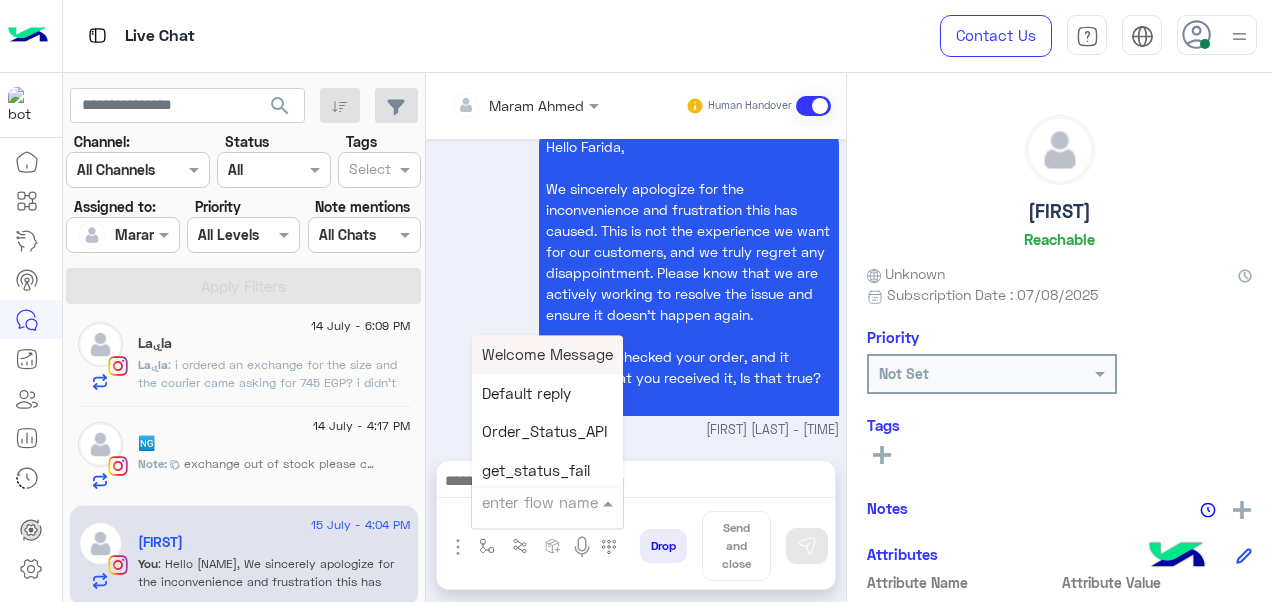 click at bounding box center (523, 502) 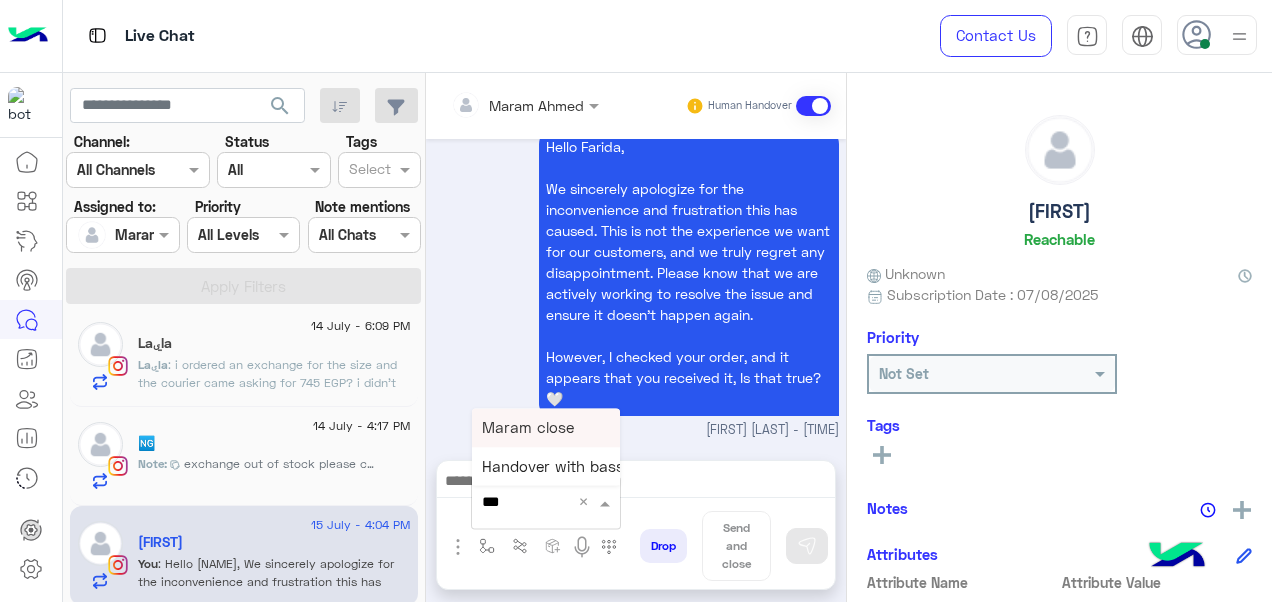 type on "****" 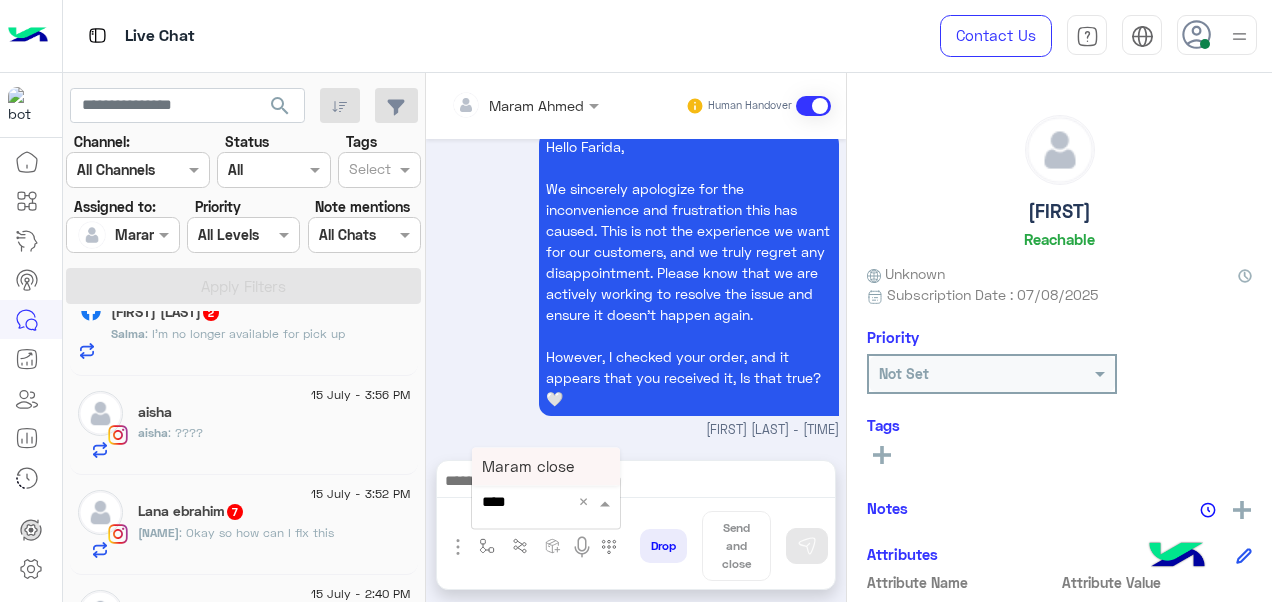 scroll, scrollTop: 0, scrollLeft: 0, axis: both 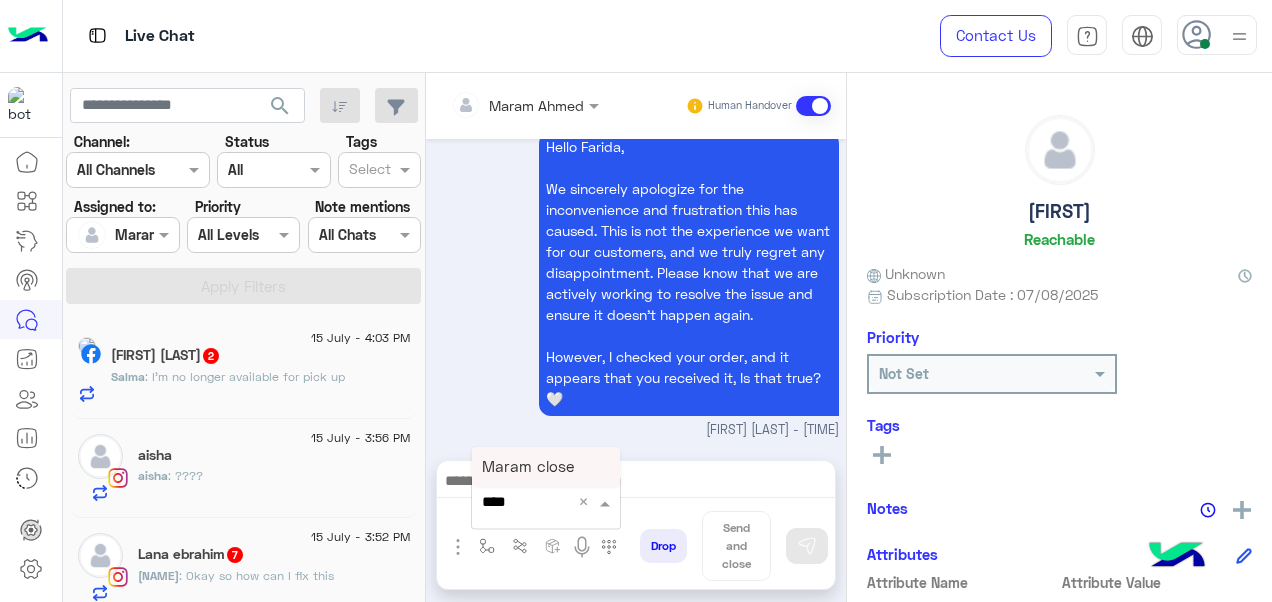 type 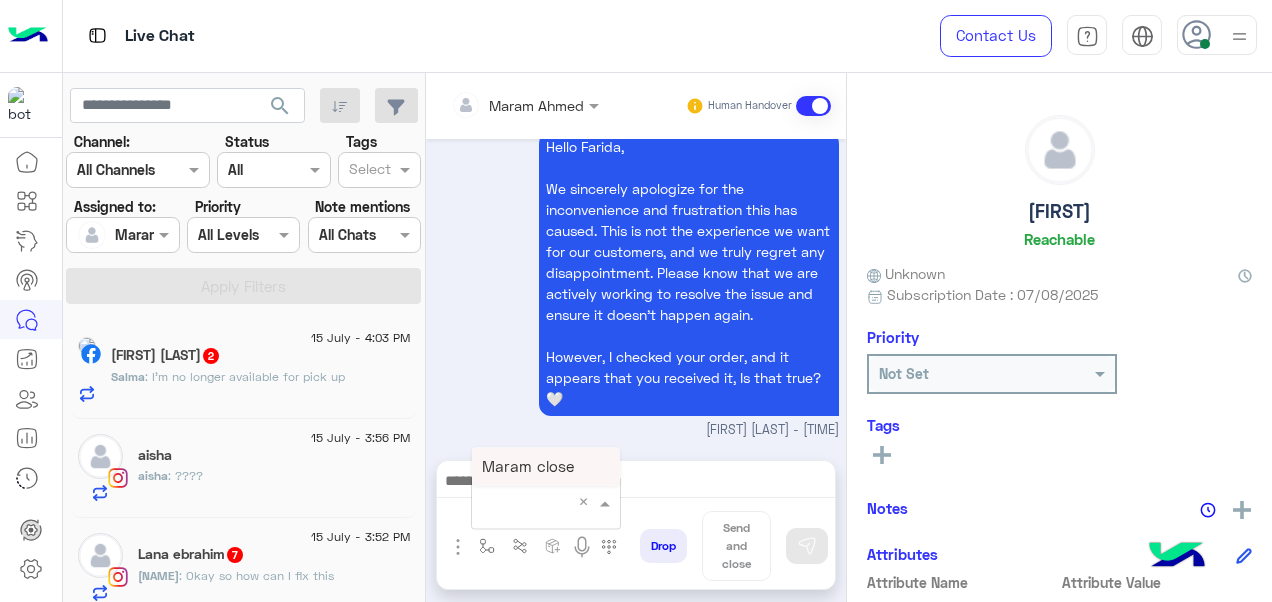 click on ": I’m no longer available for pick up" 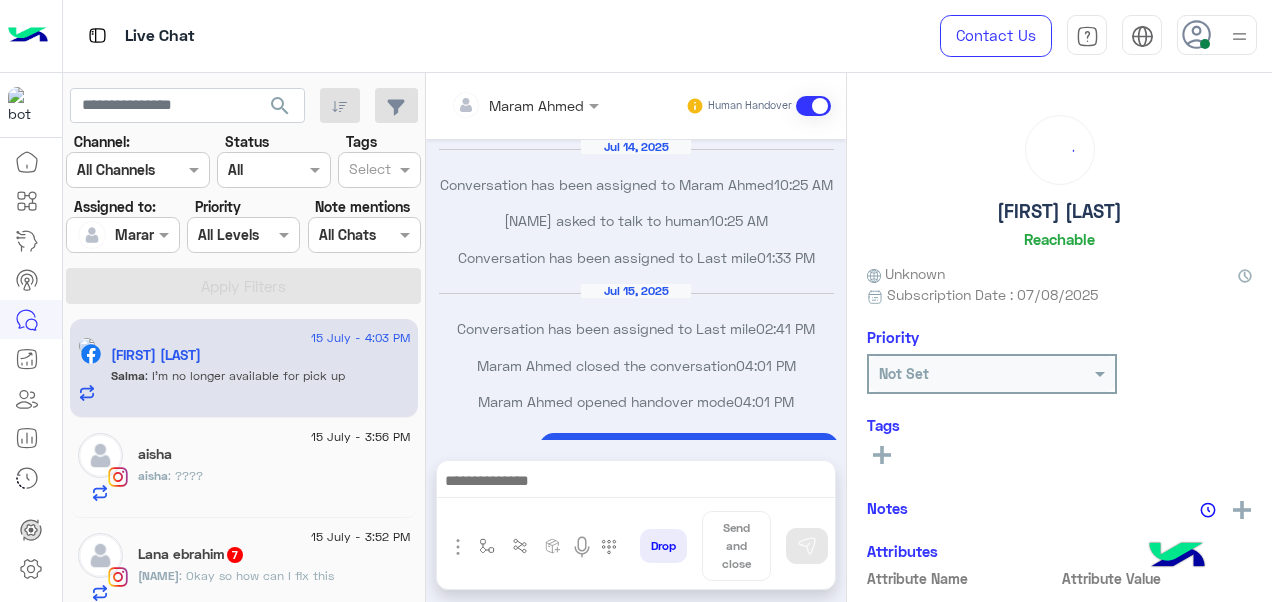 scroll, scrollTop: 386, scrollLeft: 0, axis: vertical 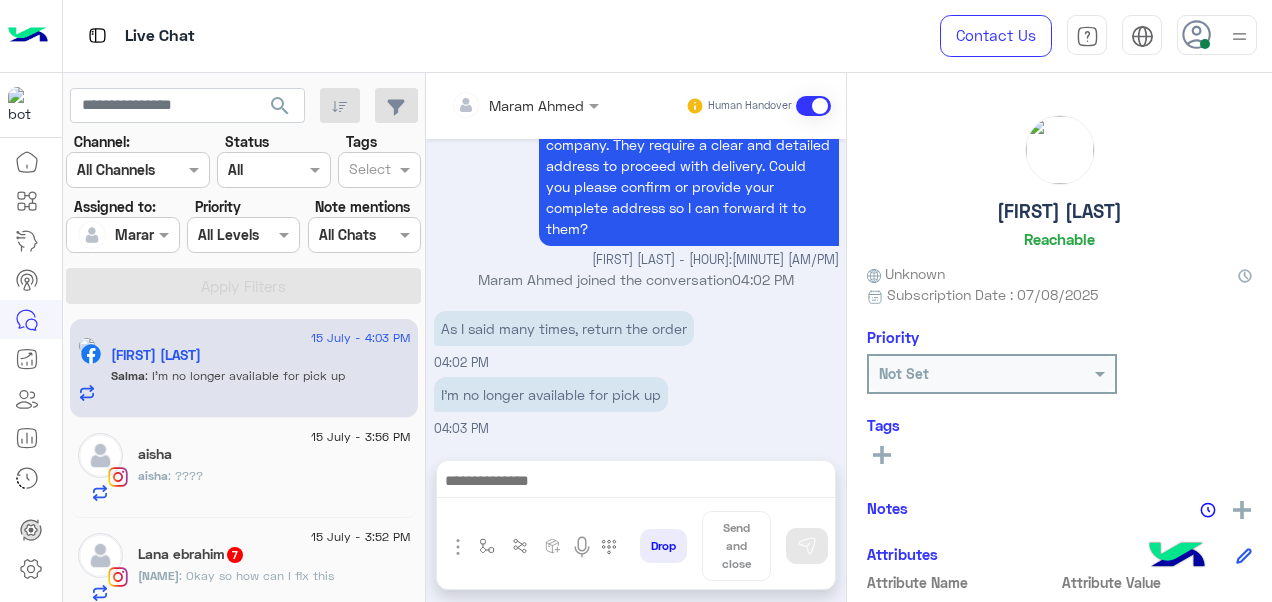 click at bounding box center (636, 483) 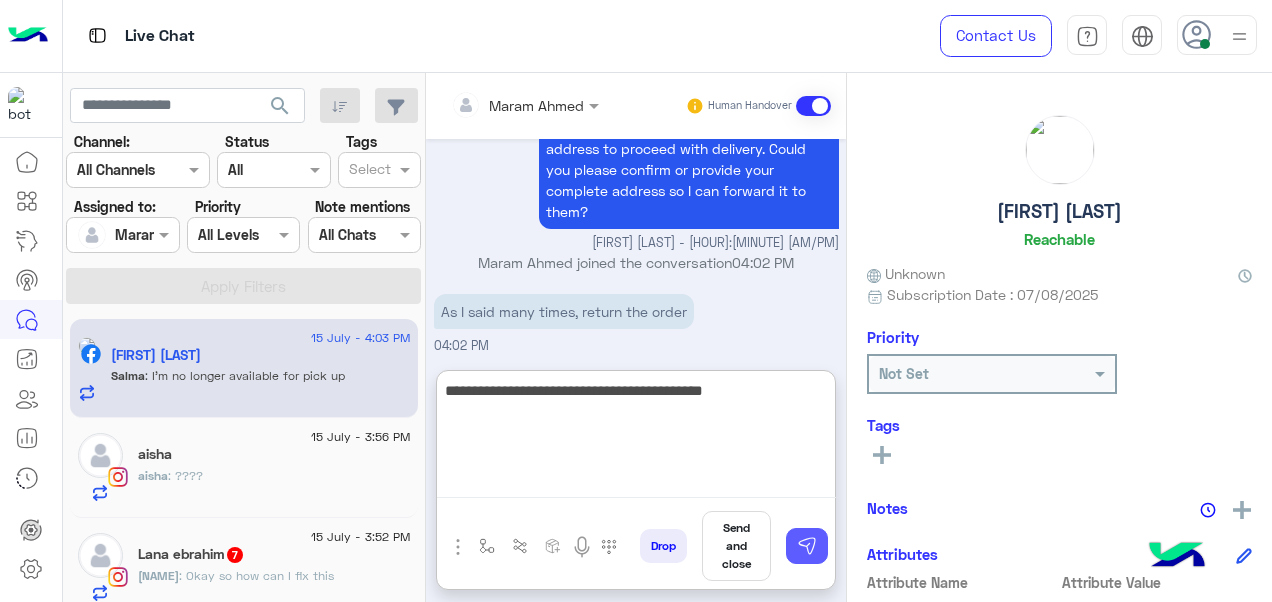 type on "**********" 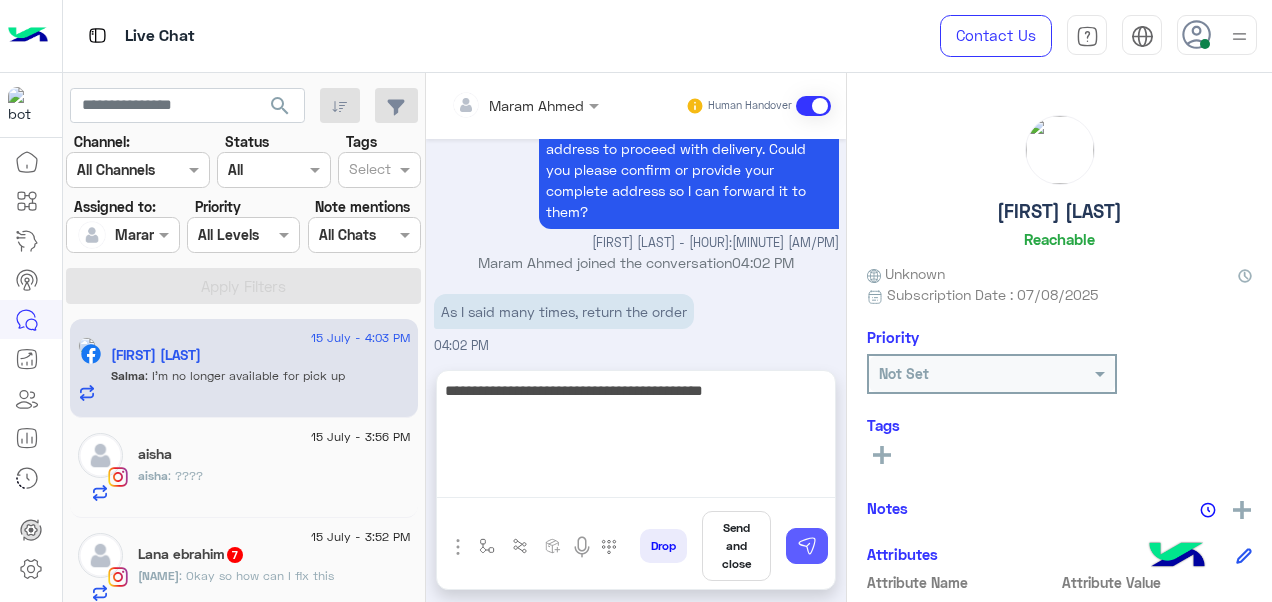click at bounding box center [807, 546] 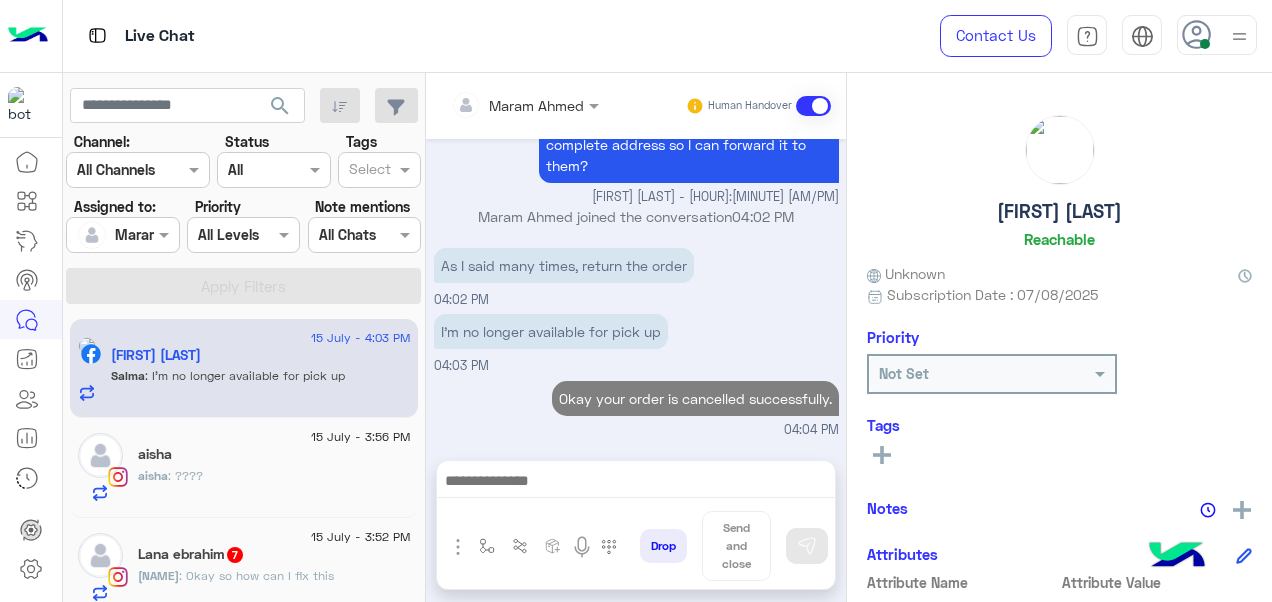 click at bounding box center (636, 483) 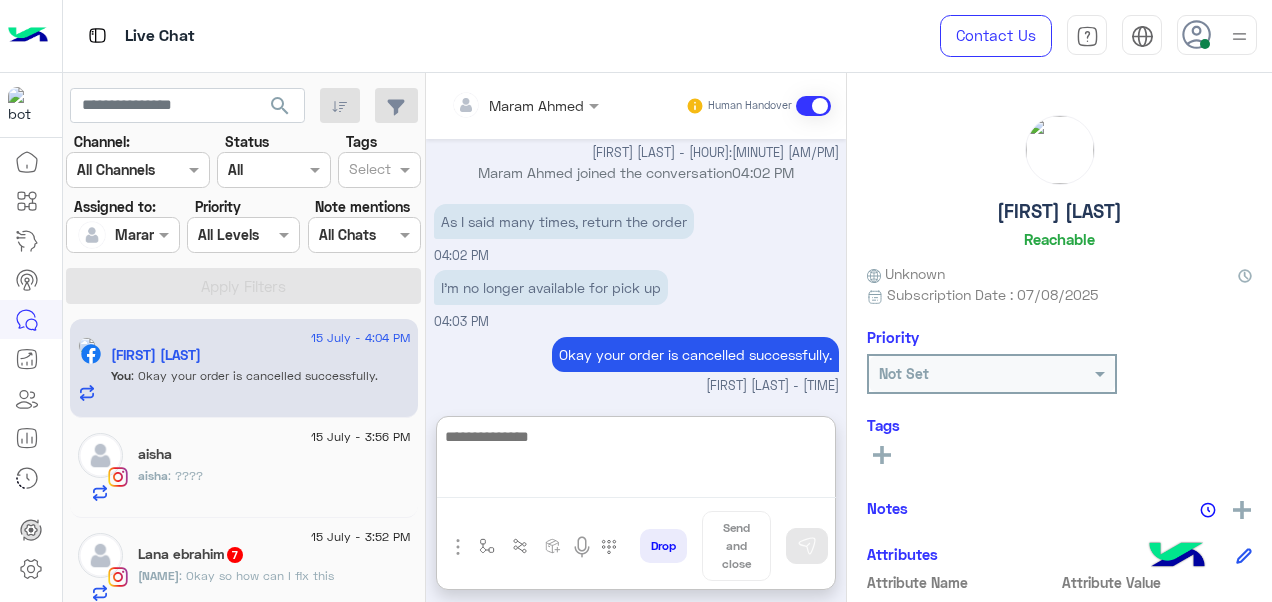 scroll, scrollTop: 526, scrollLeft: 0, axis: vertical 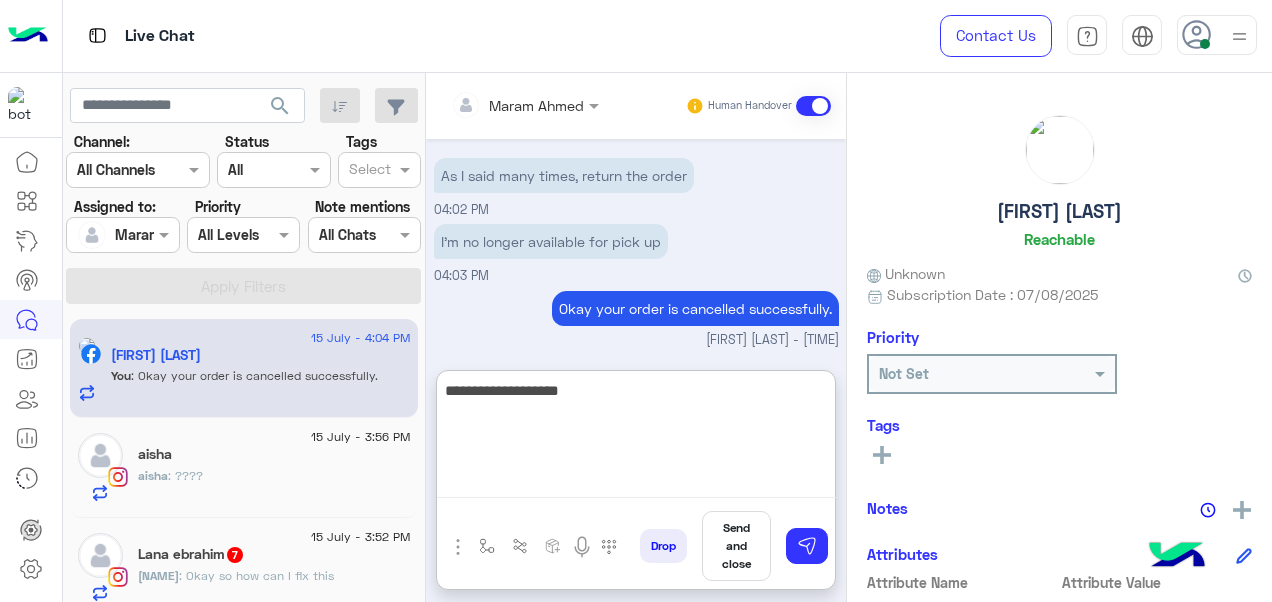 type on "**********" 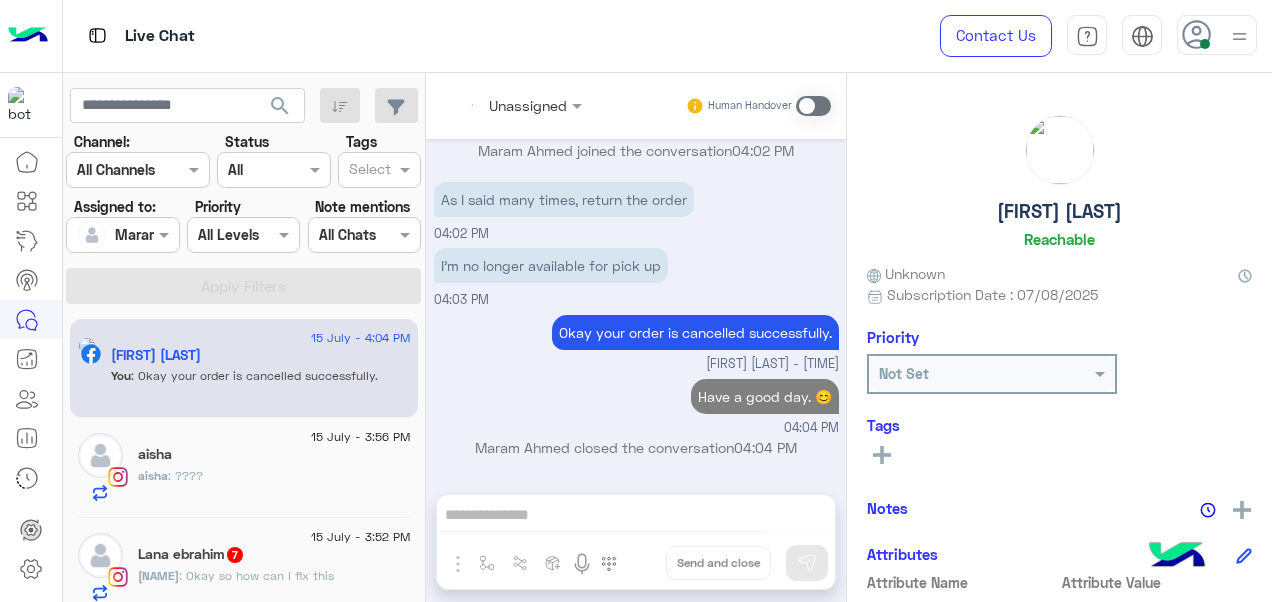 scroll, scrollTop: 517, scrollLeft: 0, axis: vertical 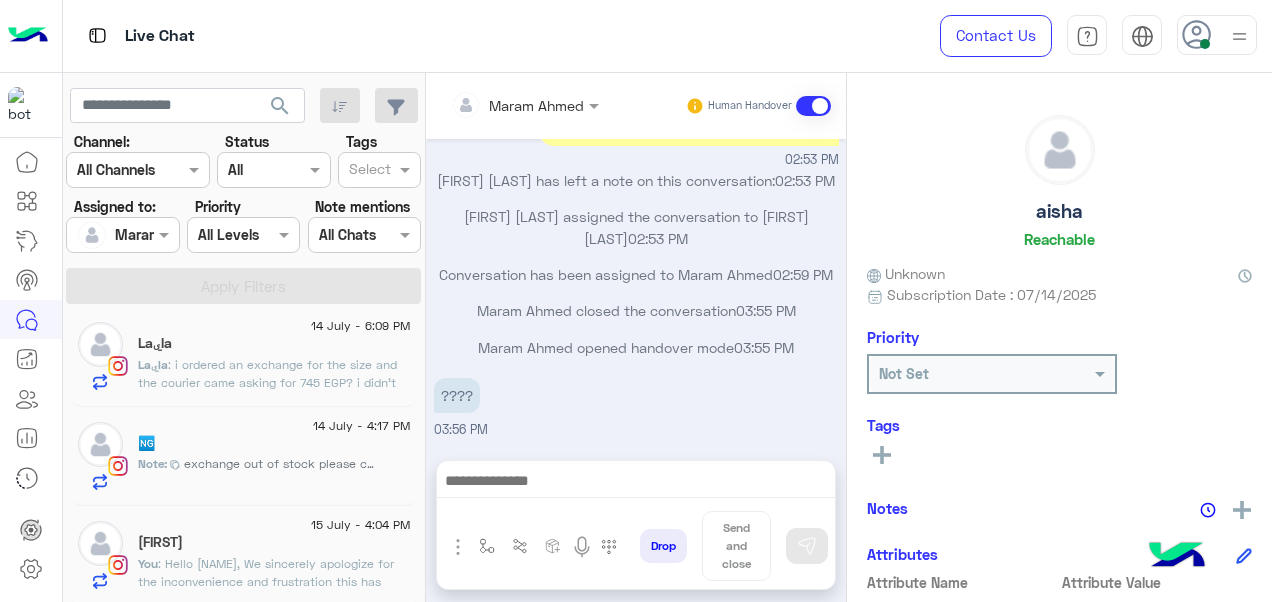 drag, startPoint x: 236, startPoint y: 555, endPoint x: 462, endPoint y: 575, distance: 226.88322 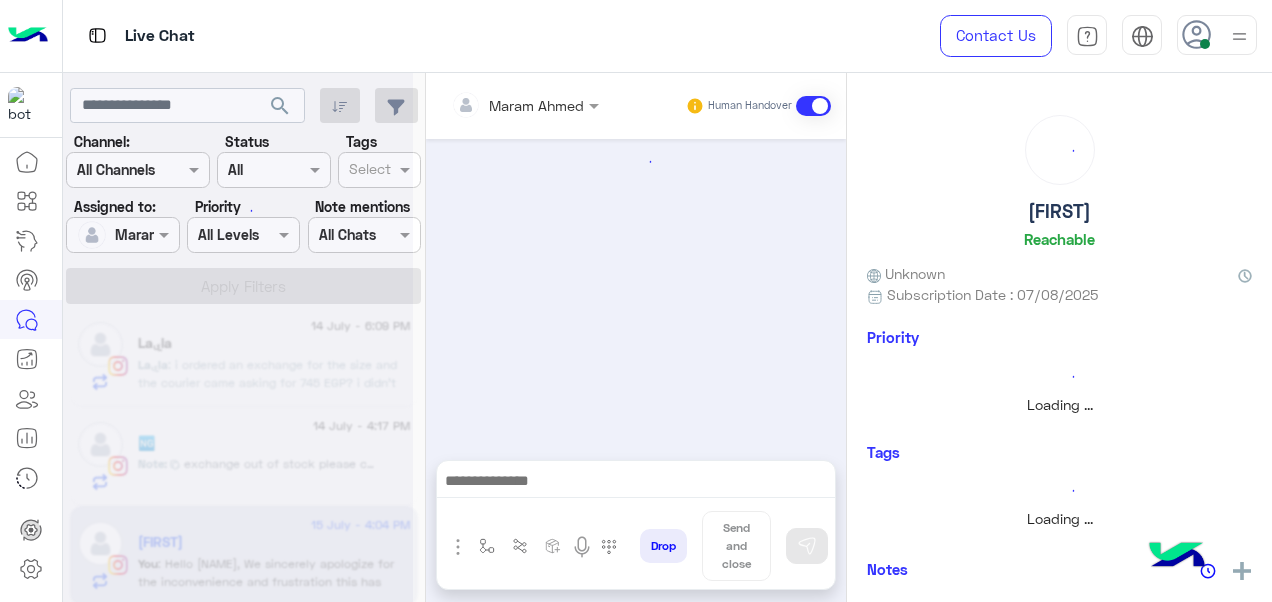 click at bounding box center [487, 546] 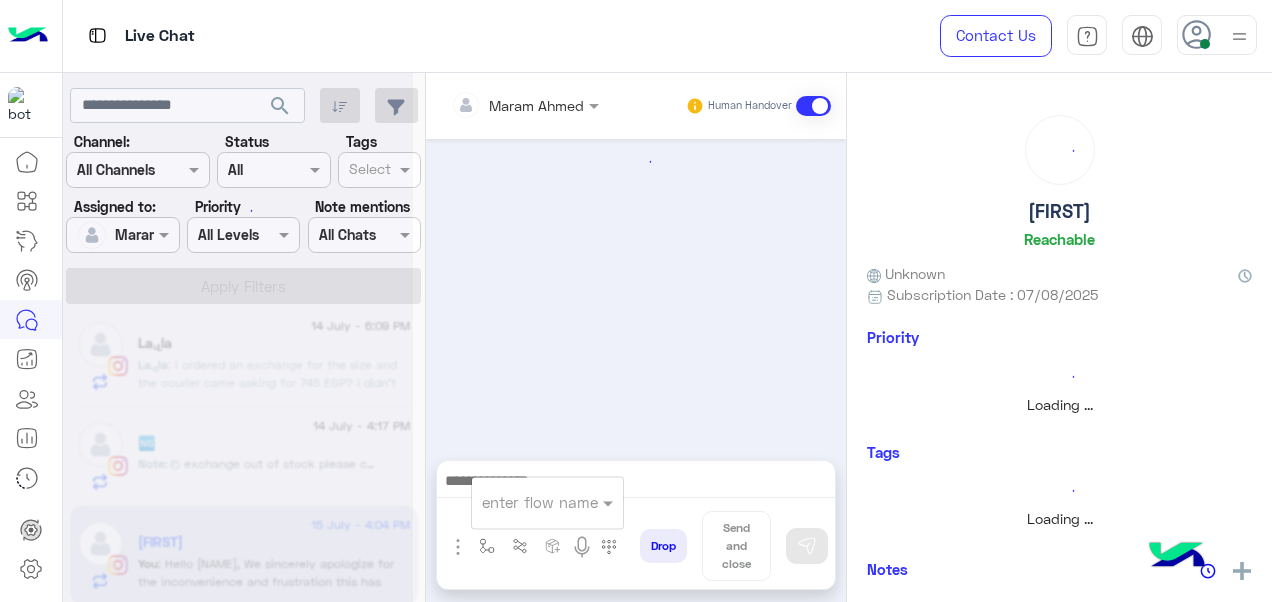 scroll, scrollTop: 0, scrollLeft: 0, axis: both 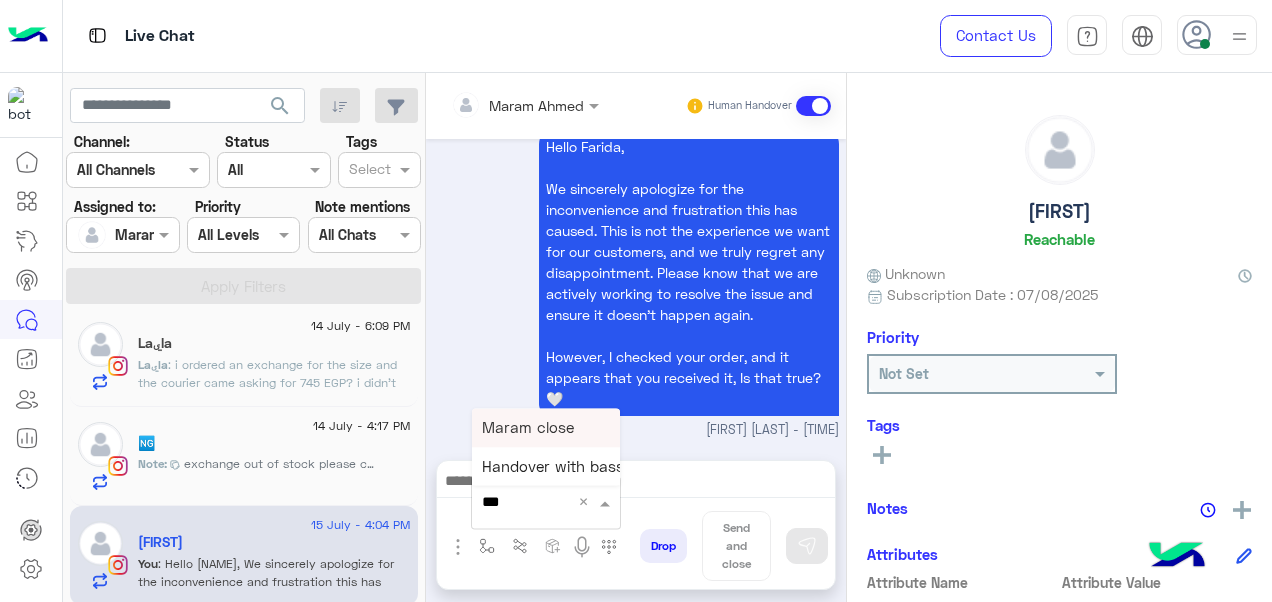 type on "****" 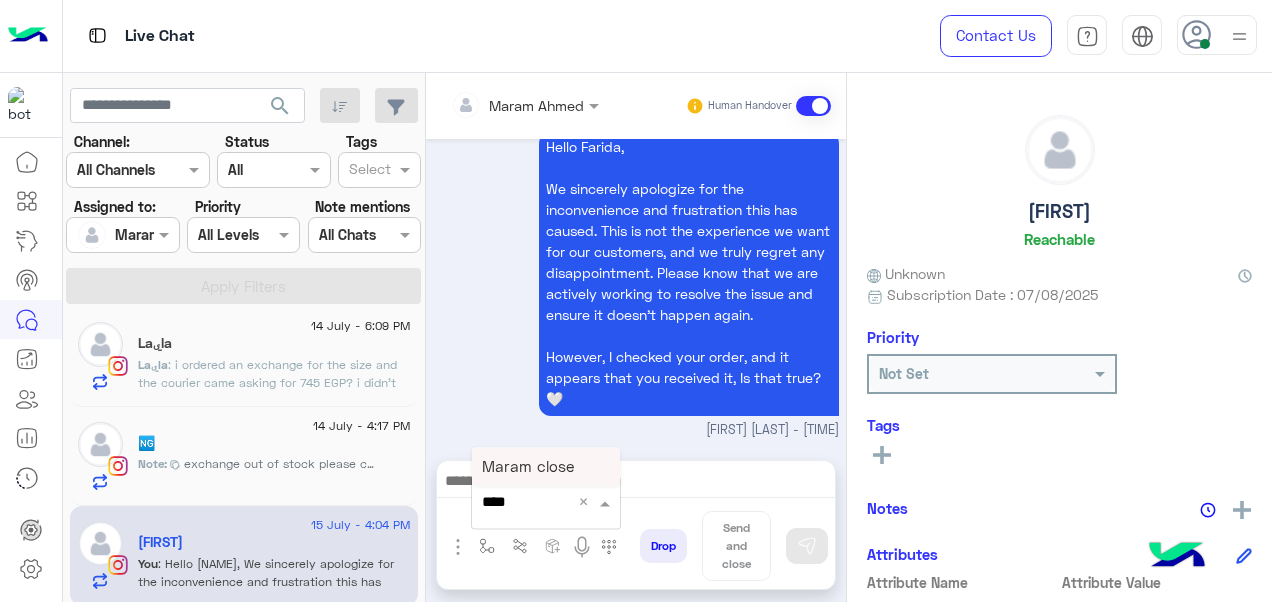 click on "Maram close" at bounding box center [528, 466] 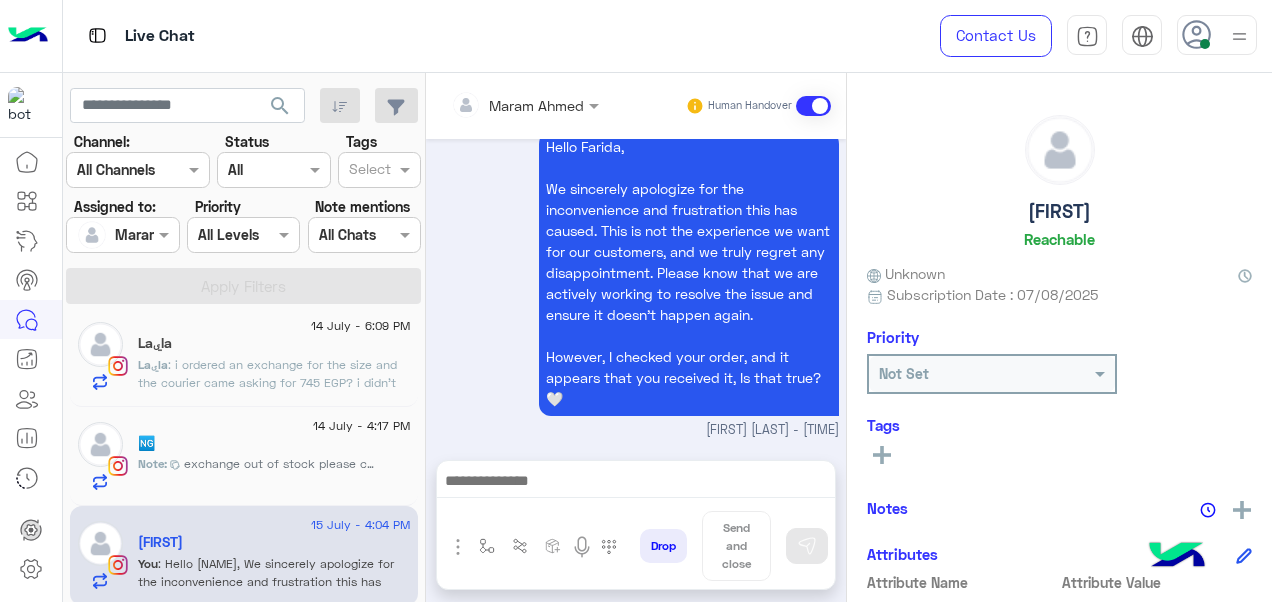 type on "**********" 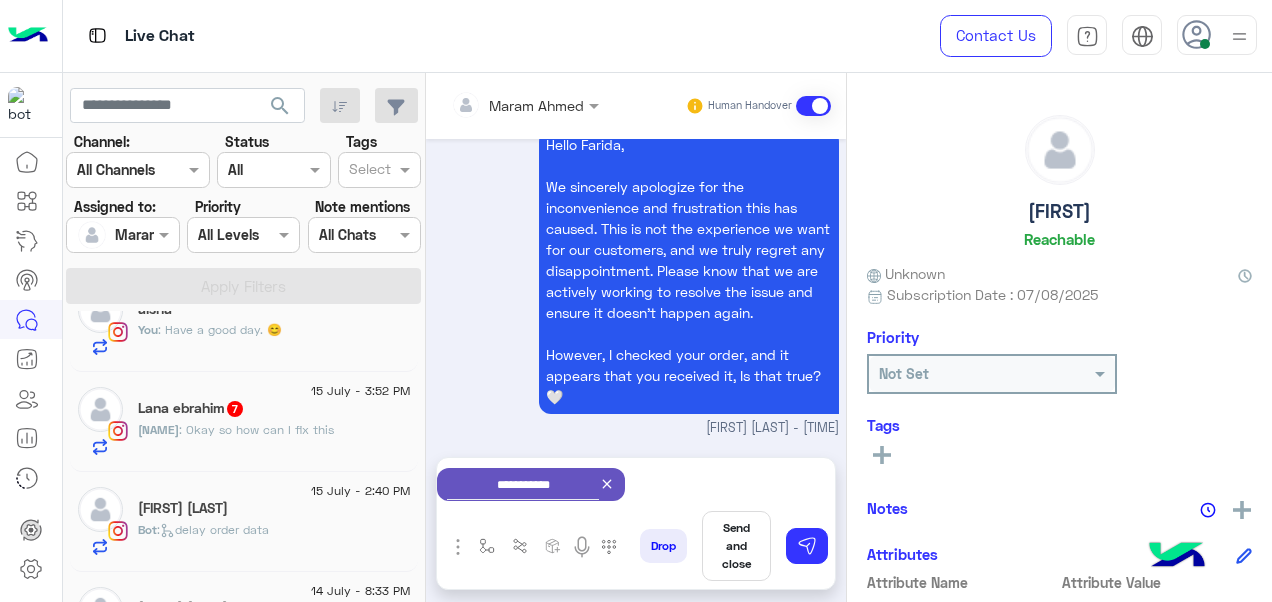 scroll, scrollTop: 0, scrollLeft: 0, axis: both 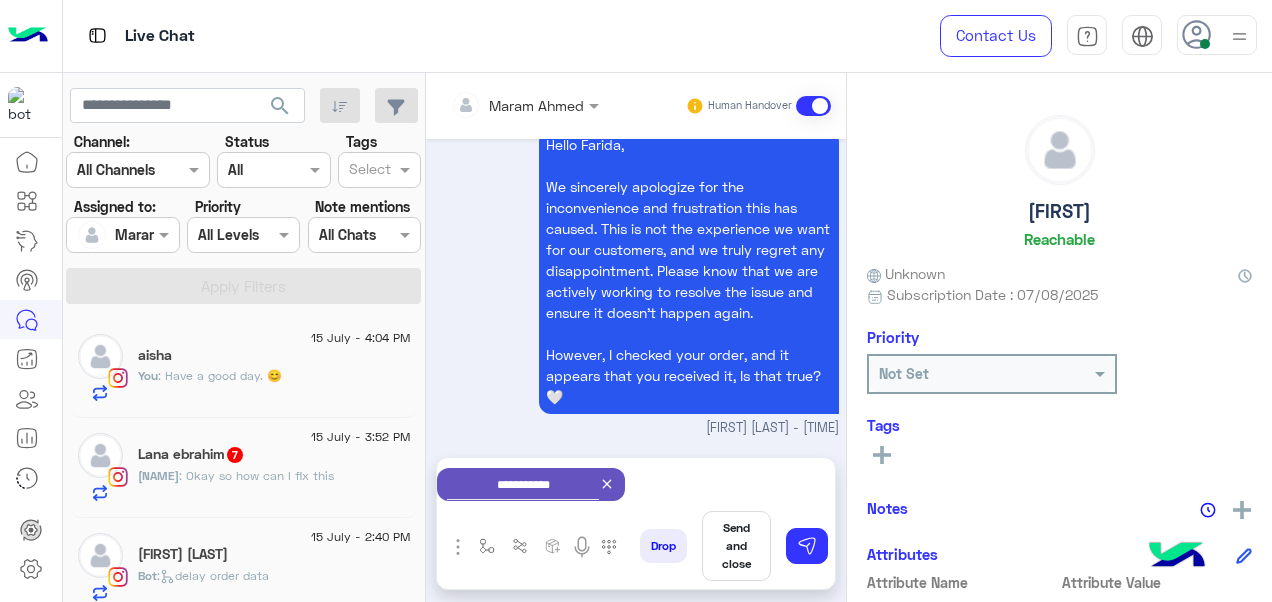 click on ": Have a good day. 😊" 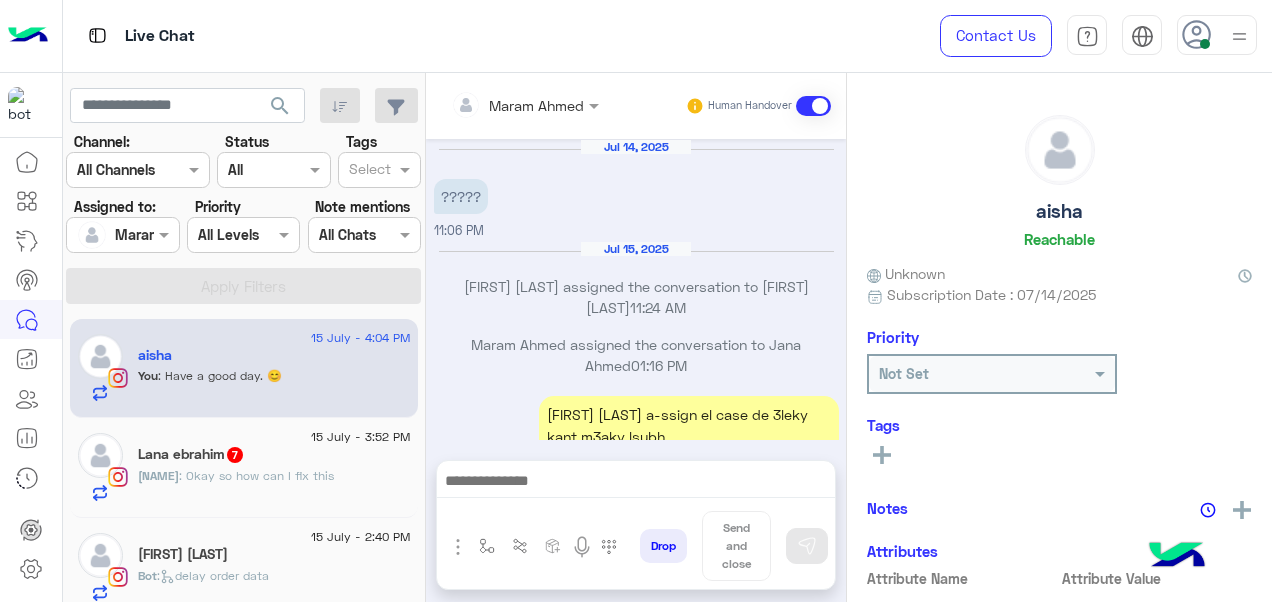 scroll, scrollTop: 349, scrollLeft: 0, axis: vertical 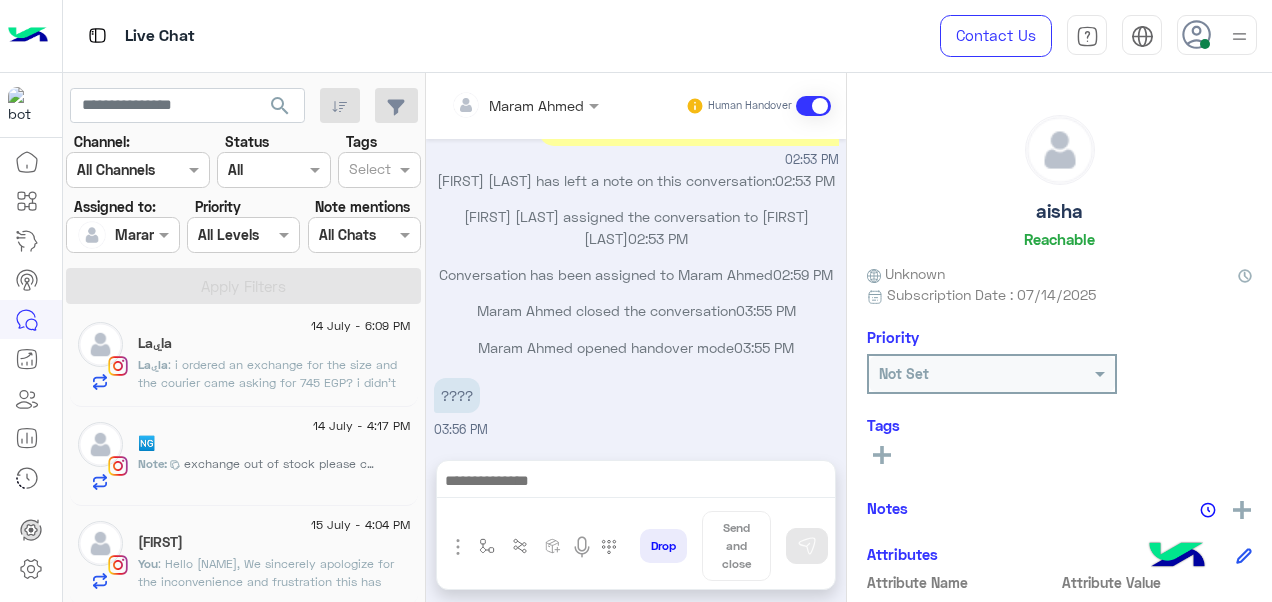 click on ": Hello Farida,
We sincerely apologize for the inconvenience and frustration this has caused. This is not the experience we want for our customers, and we truly regret any disappointment. Please know that we are actively working to resolve the issue and ensure it doesn’t happen again.
However, I checked your order, and it appears that you received it, Is that true? 🤍" 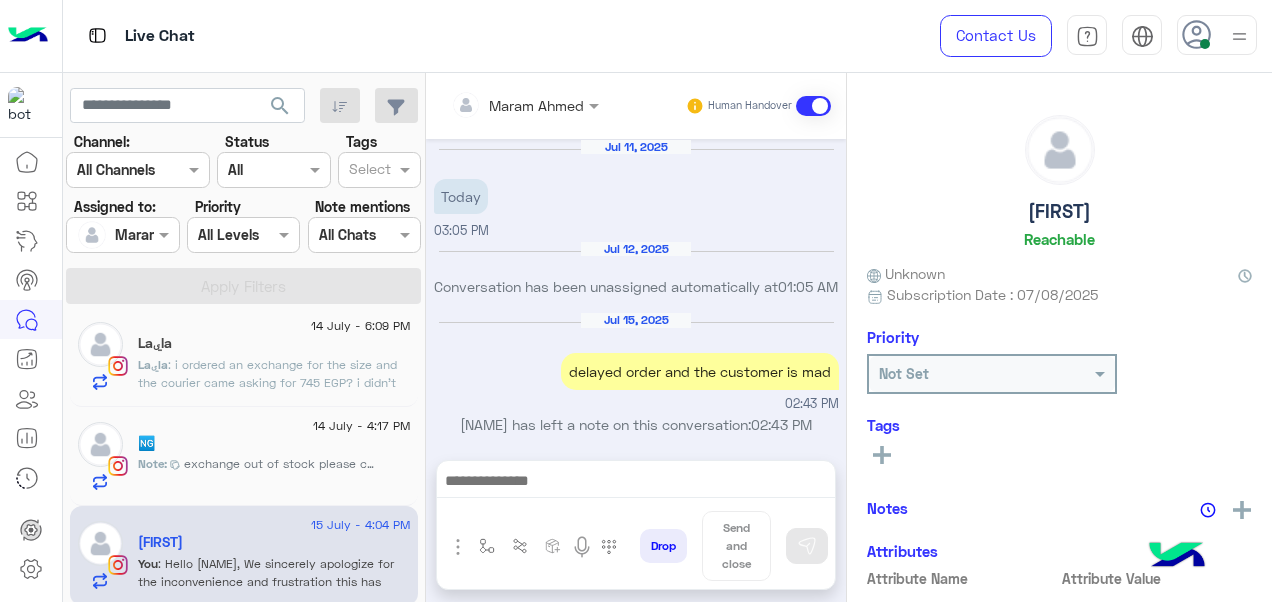 scroll, scrollTop: 618, scrollLeft: 0, axis: vertical 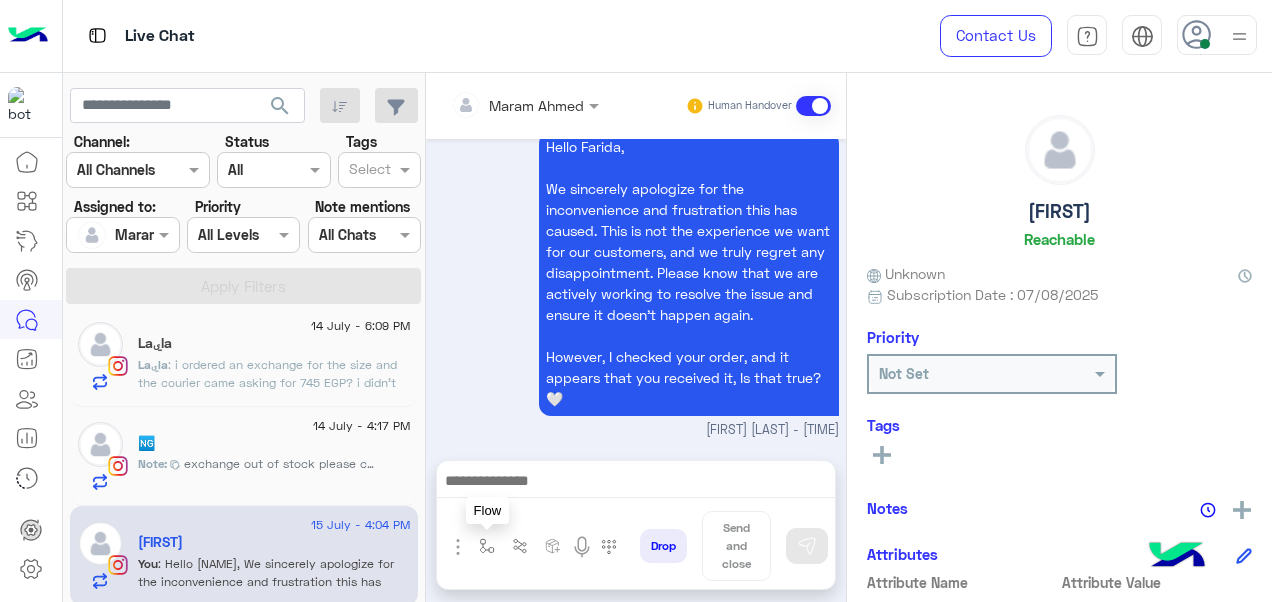 click at bounding box center (487, 546) 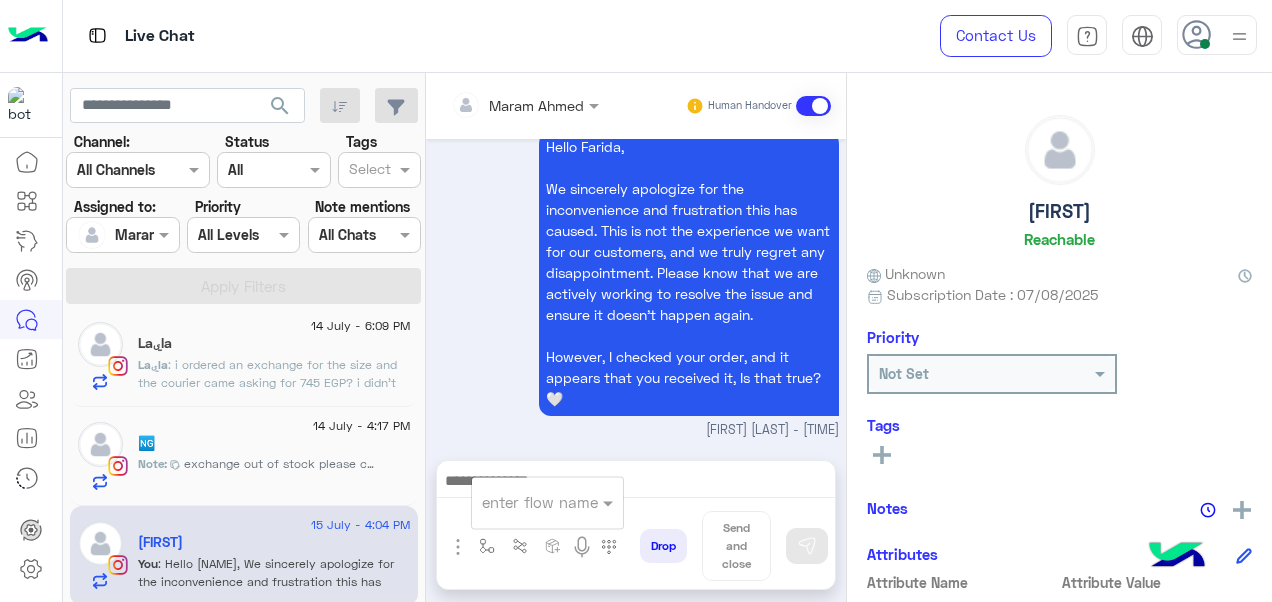 click at bounding box center (523, 502) 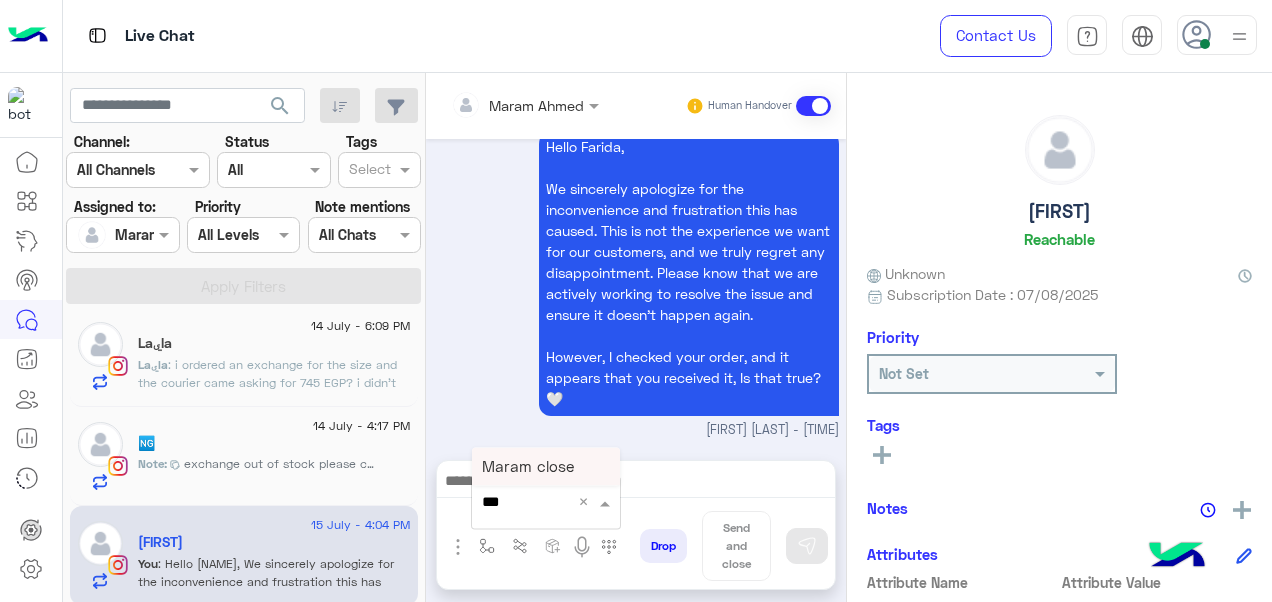 type on "****" 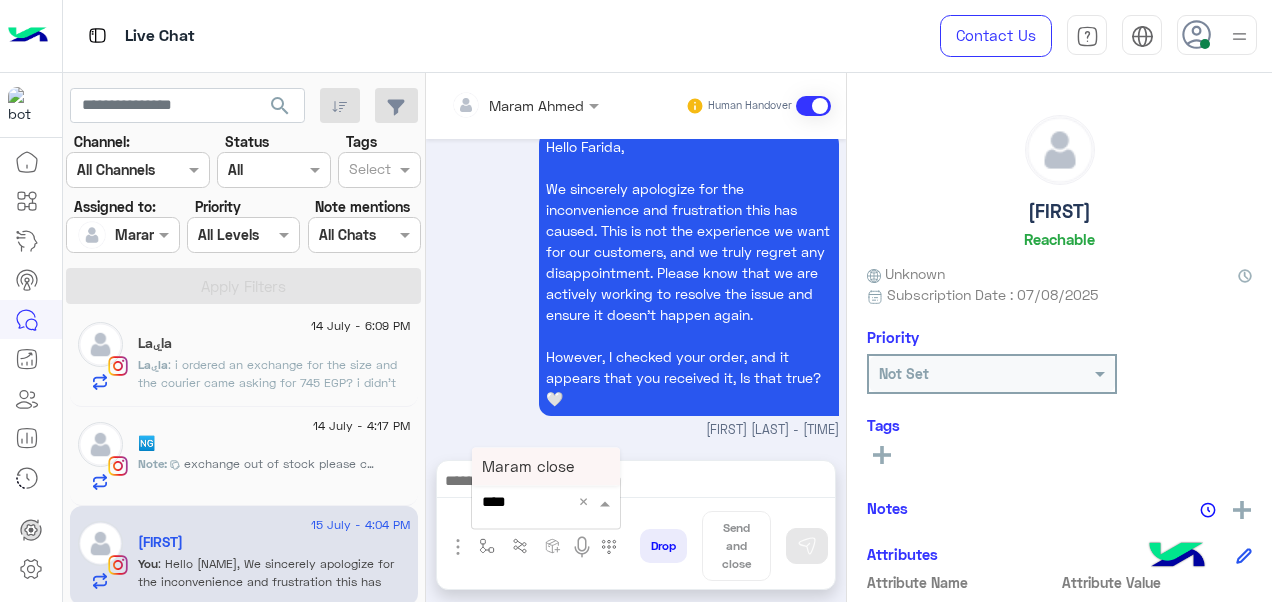 click on "Maram close" at bounding box center [528, 466] 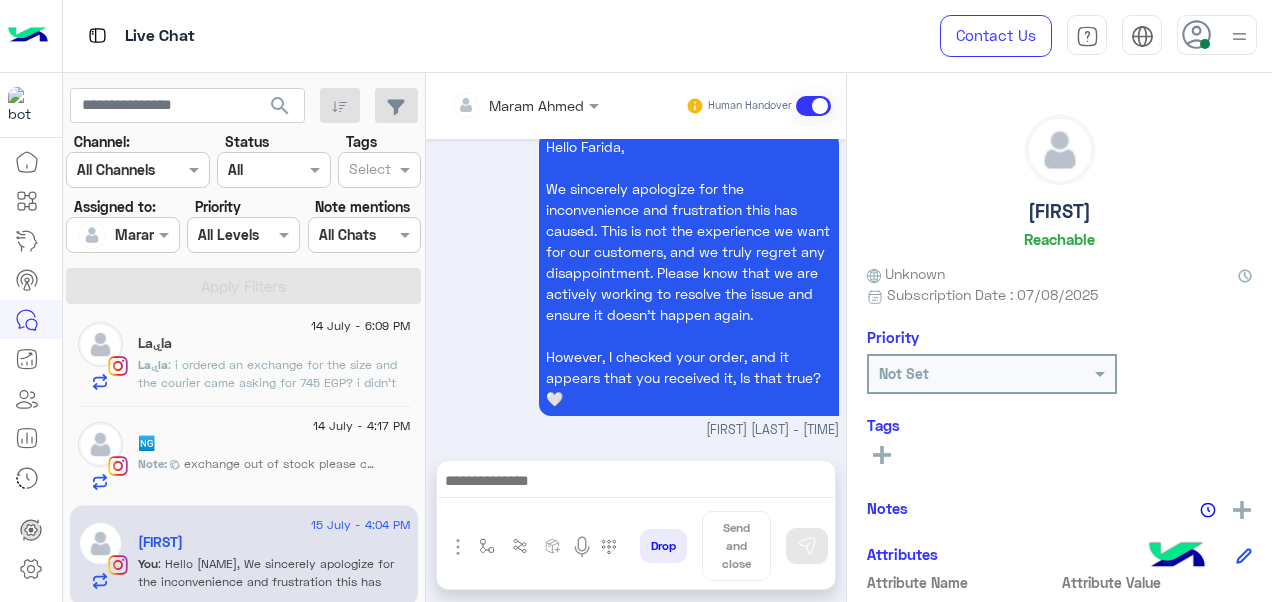 type on "**********" 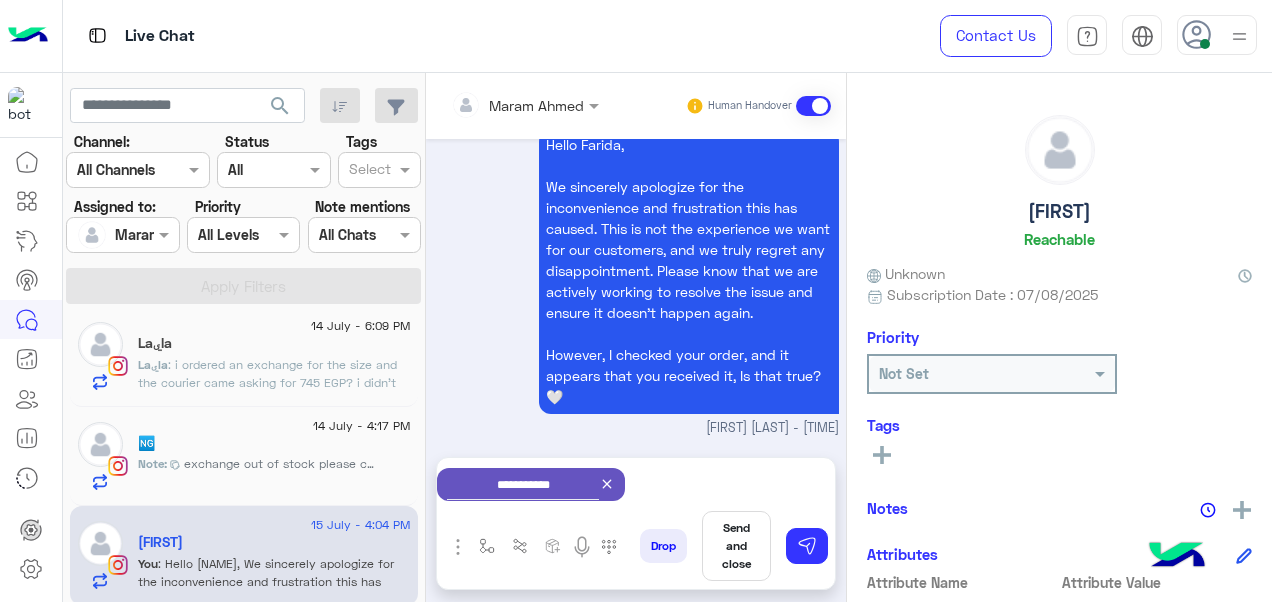 click on "Send and close" at bounding box center [736, 546] 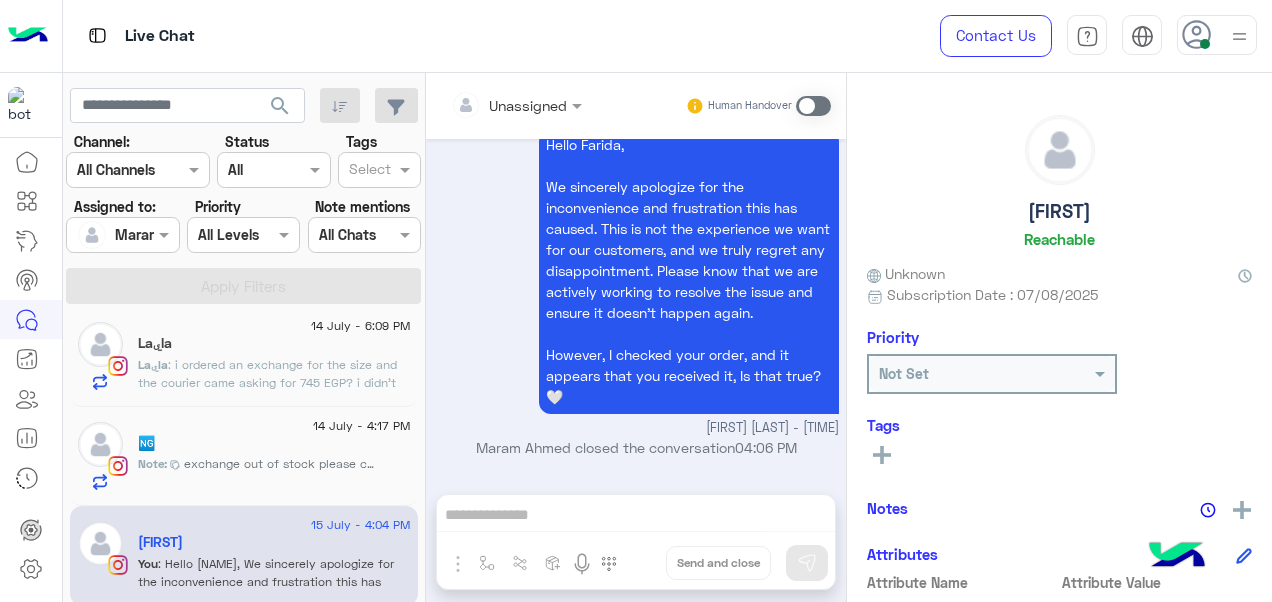 scroll, scrollTop: 620, scrollLeft: 0, axis: vertical 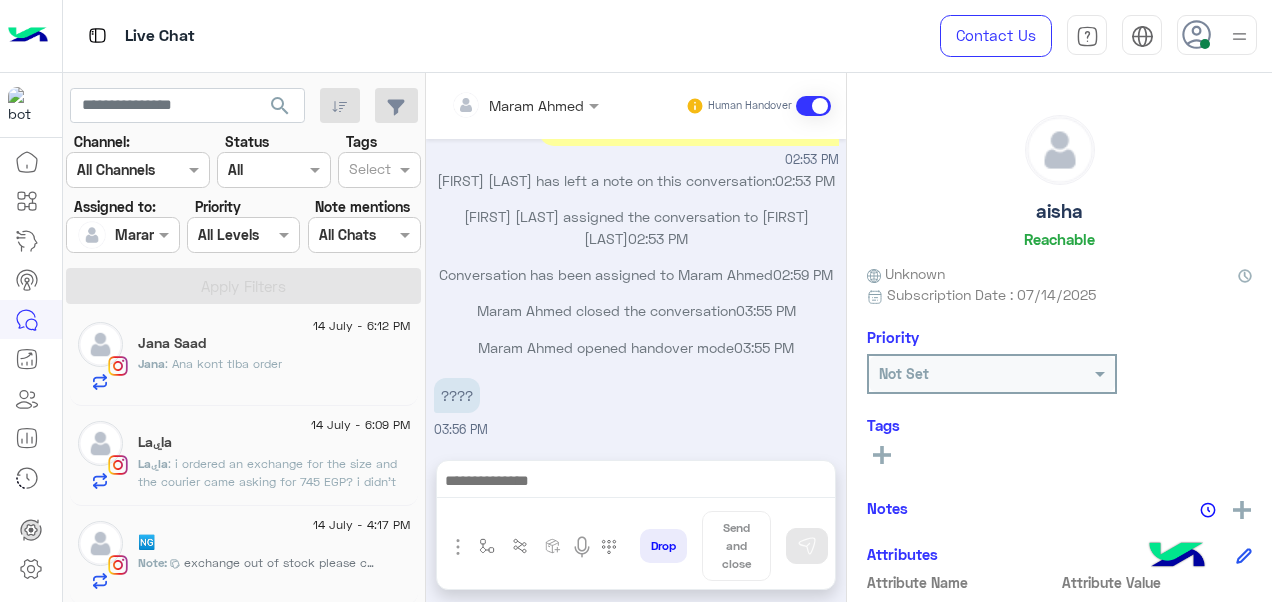 click on "14 July - 4:17 PM  🆖   Note :  exchange out of stock please call her." 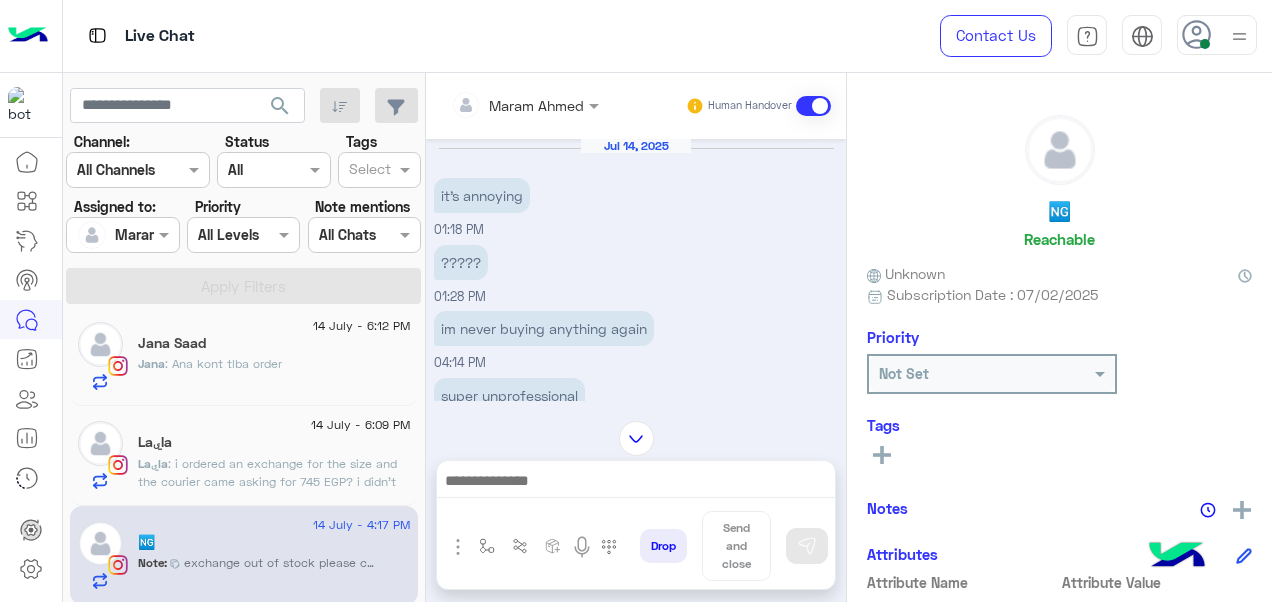 scroll, scrollTop: 0, scrollLeft: 0, axis: both 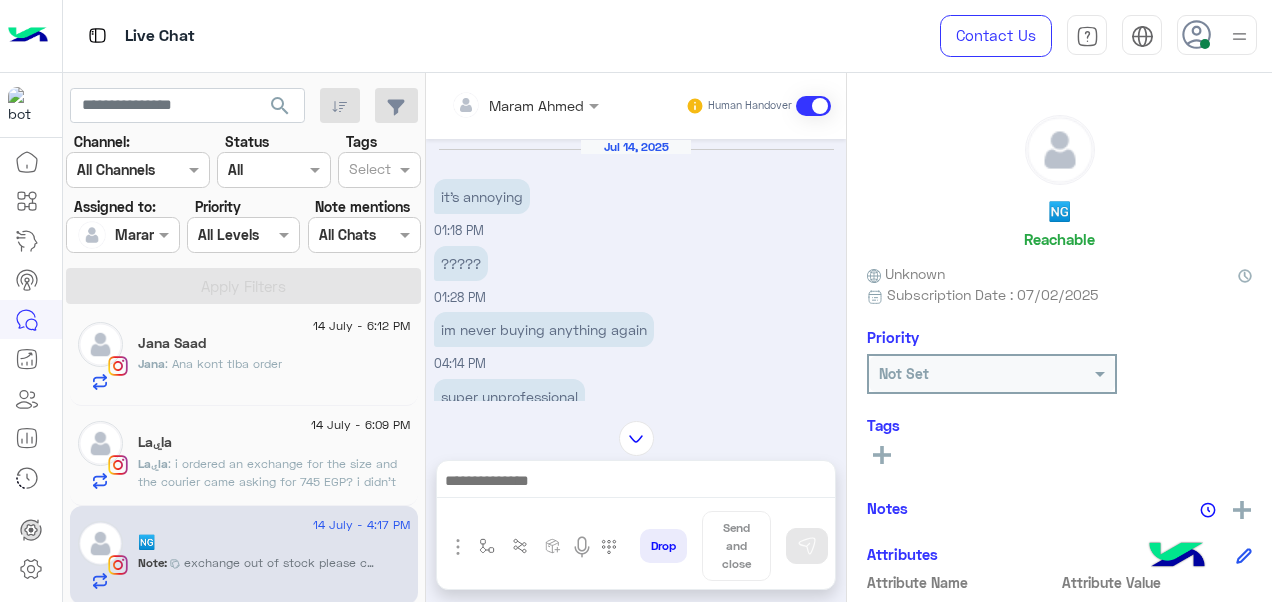 click at bounding box center [813, 106] 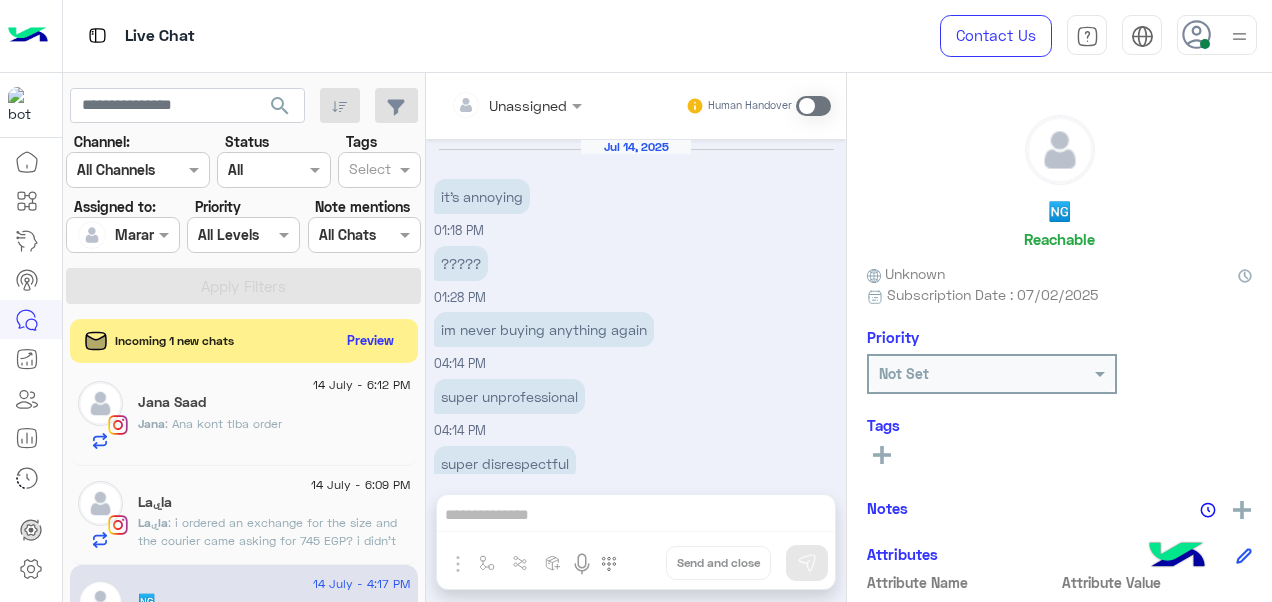 scroll, scrollTop: 1079, scrollLeft: 0, axis: vertical 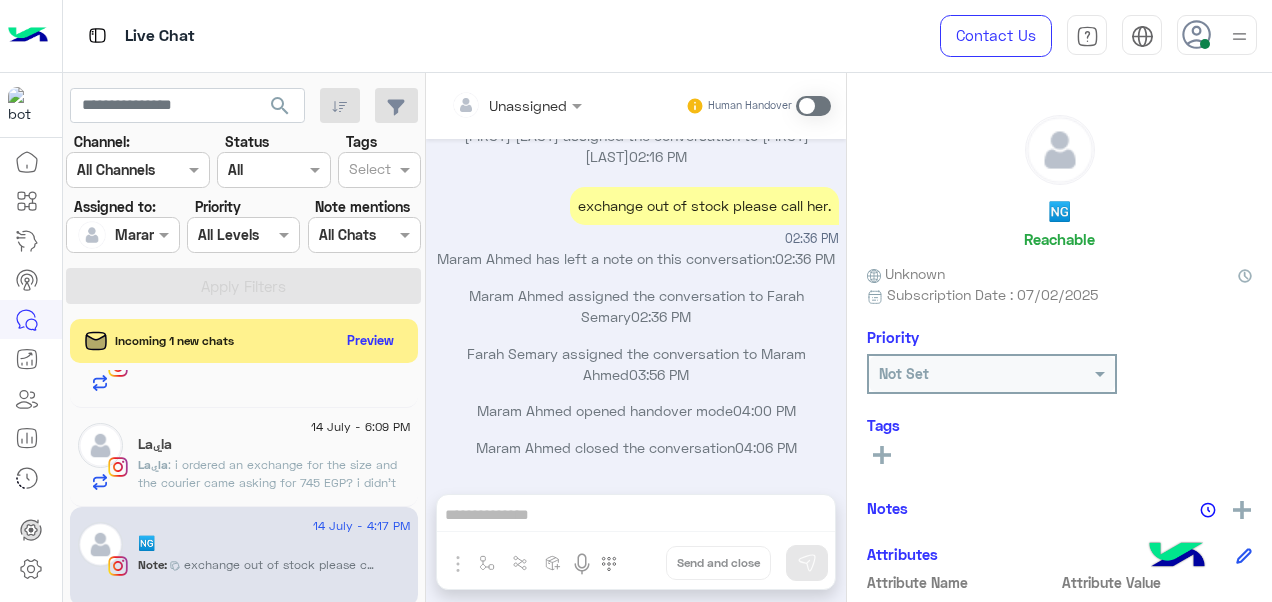 click at bounding box center [813, 106] 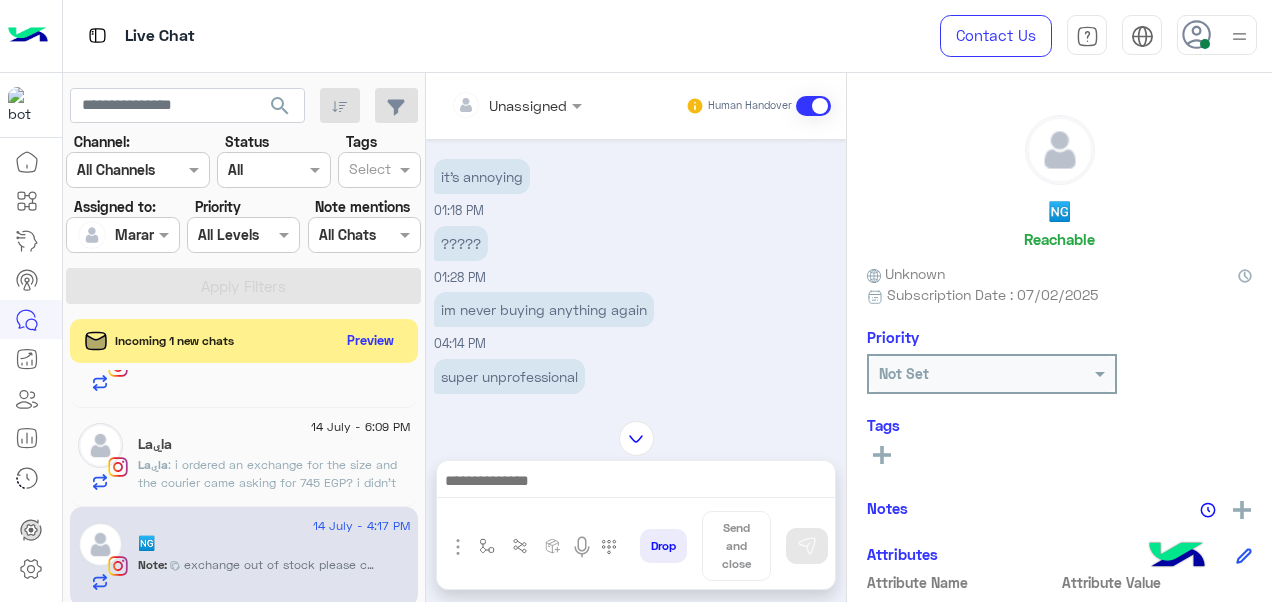 scroll, scrollTop: 13, scrollLeft: 0, axis: vertical 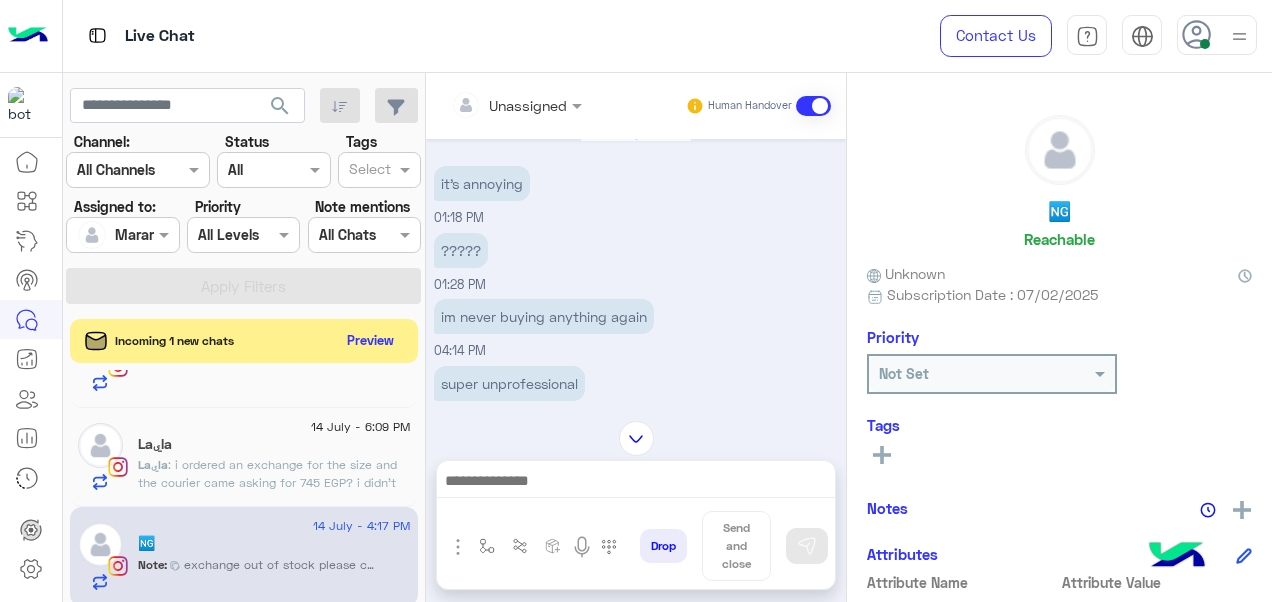 click at bounding box center [636, 483] 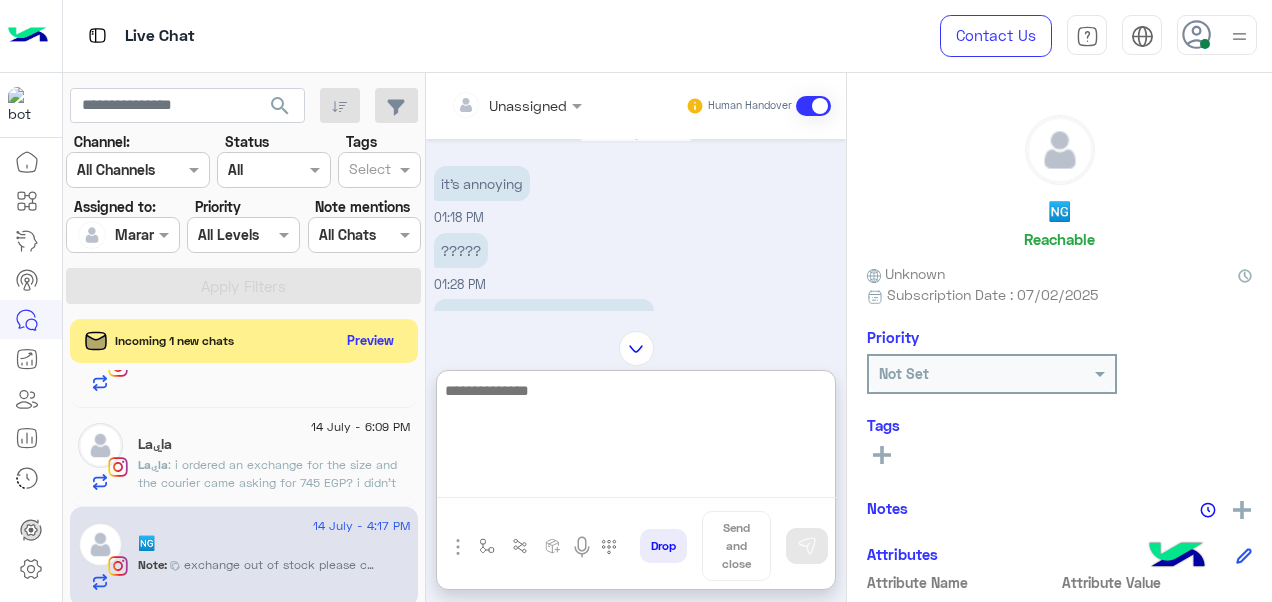 paste on "**********" 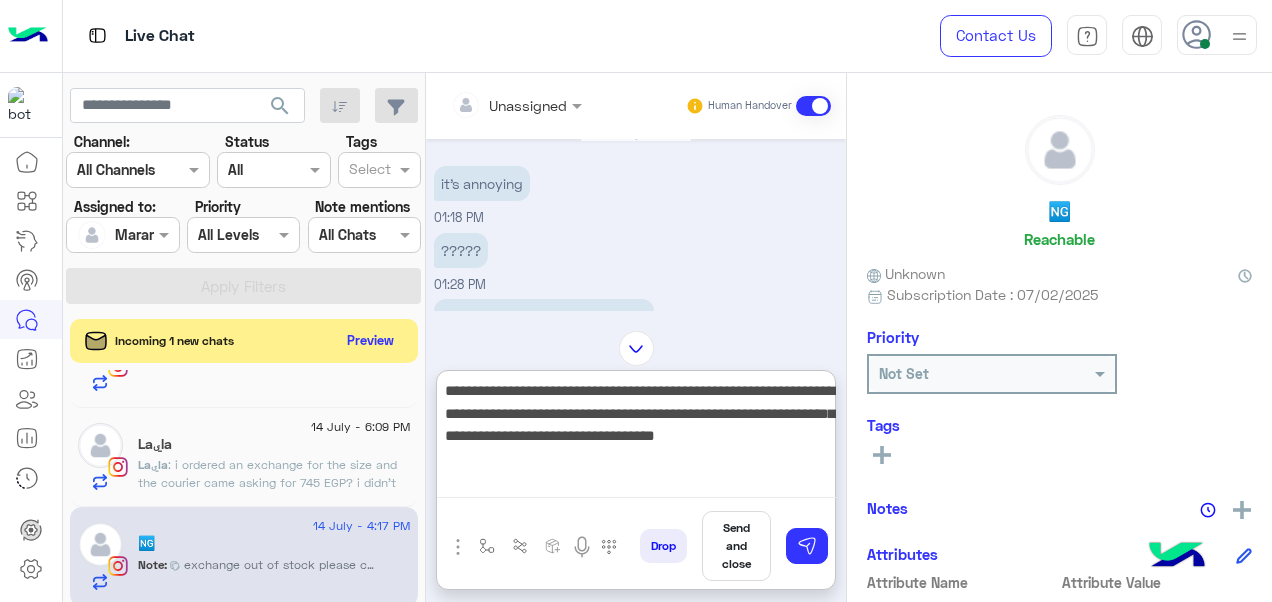 click on "**********" at bounding box center [636, 438] 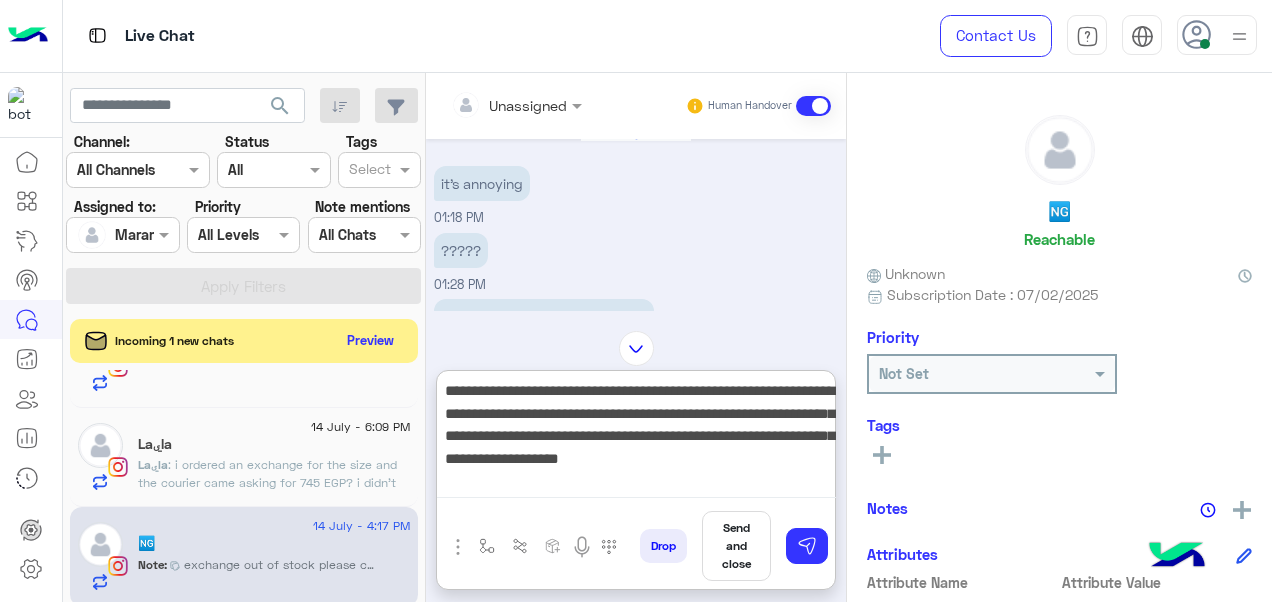 click on "**********" at bounding box center (636, 438) 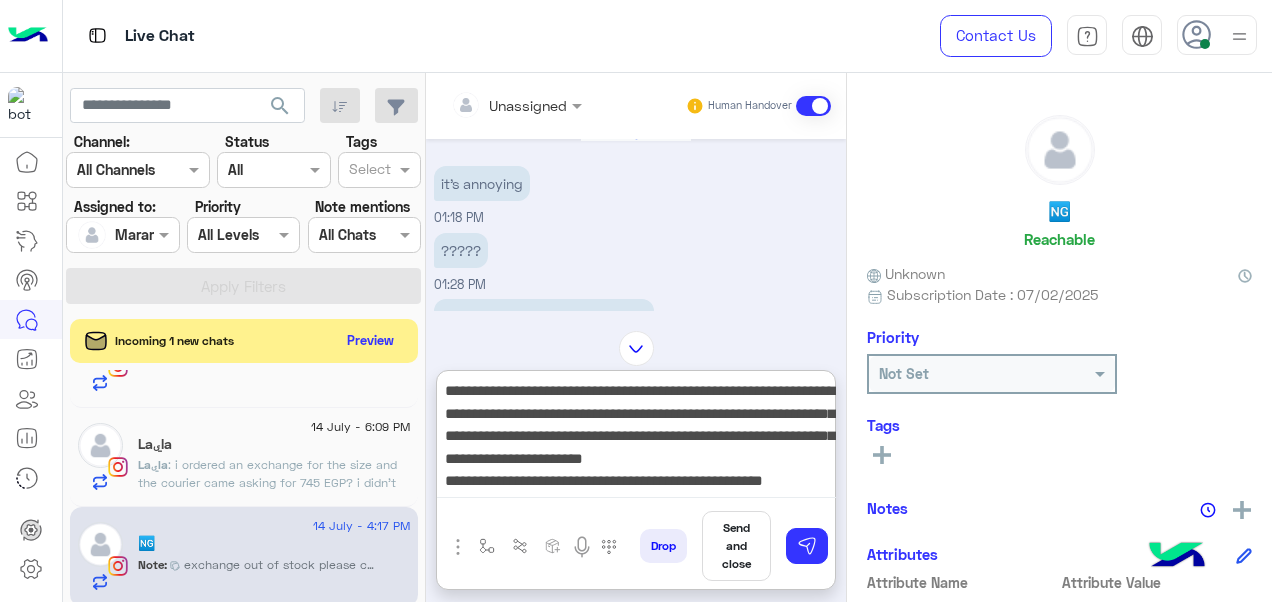 scroll, scrollTop: 38, scrollLeft: 0, axis: vertical 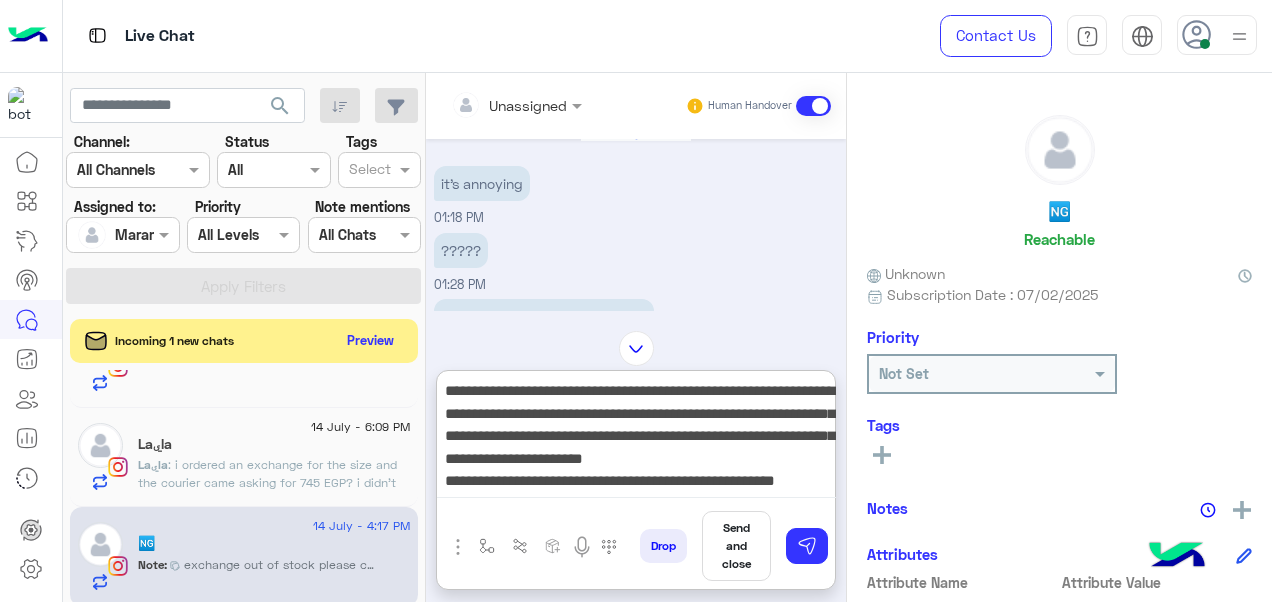 click on "**********" at bounding box center [636, 438] 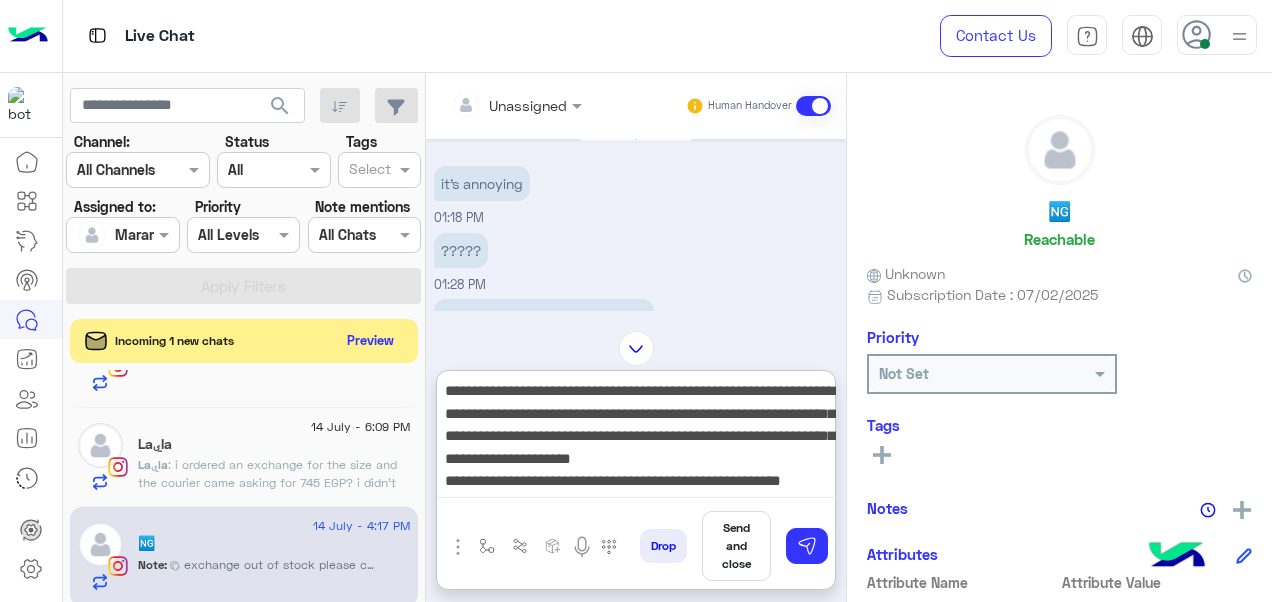 click on "**********" at bounding box center [636, 438] 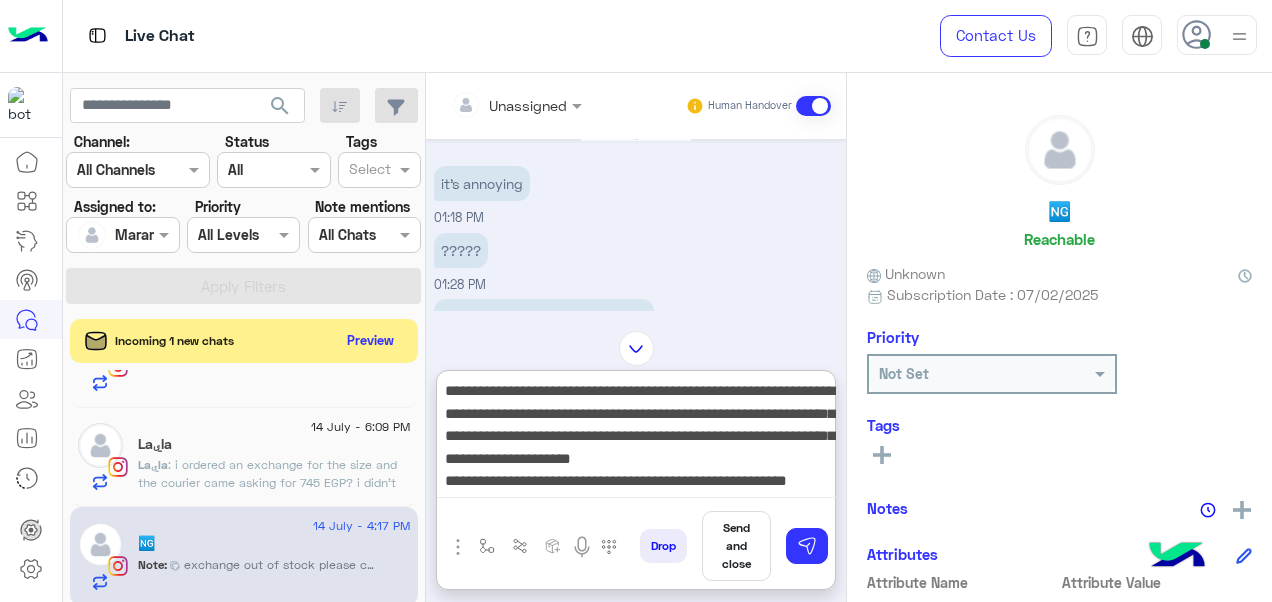 type on "**********" 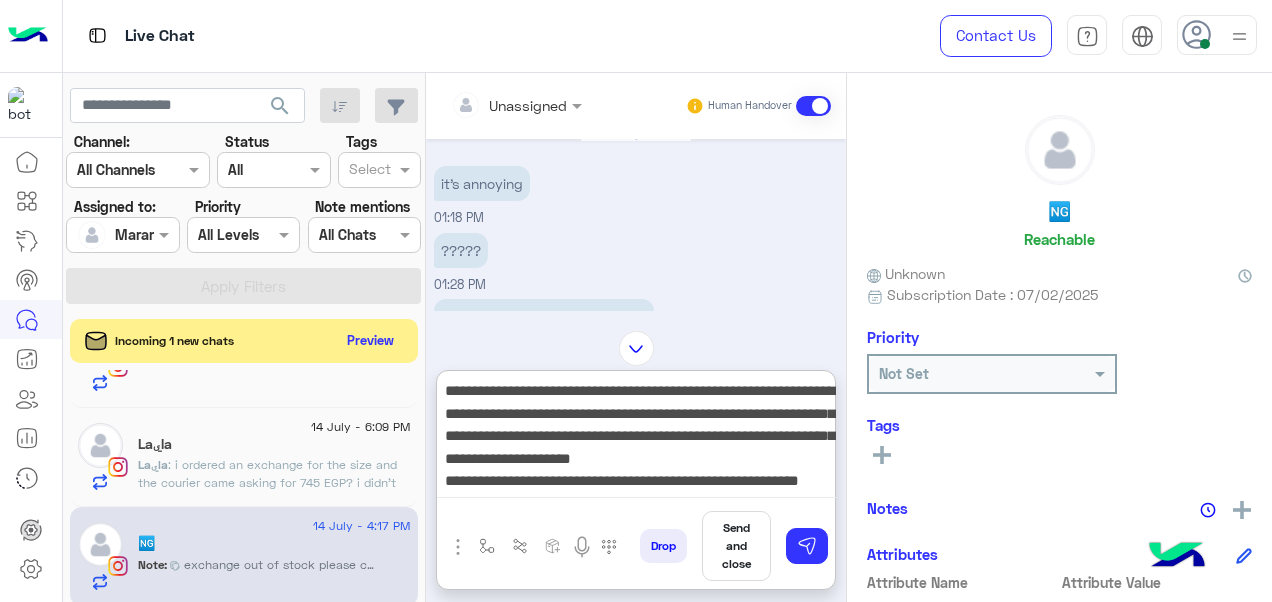 scroll, scrollTop: 0, scrollLeft: 0, axis: both 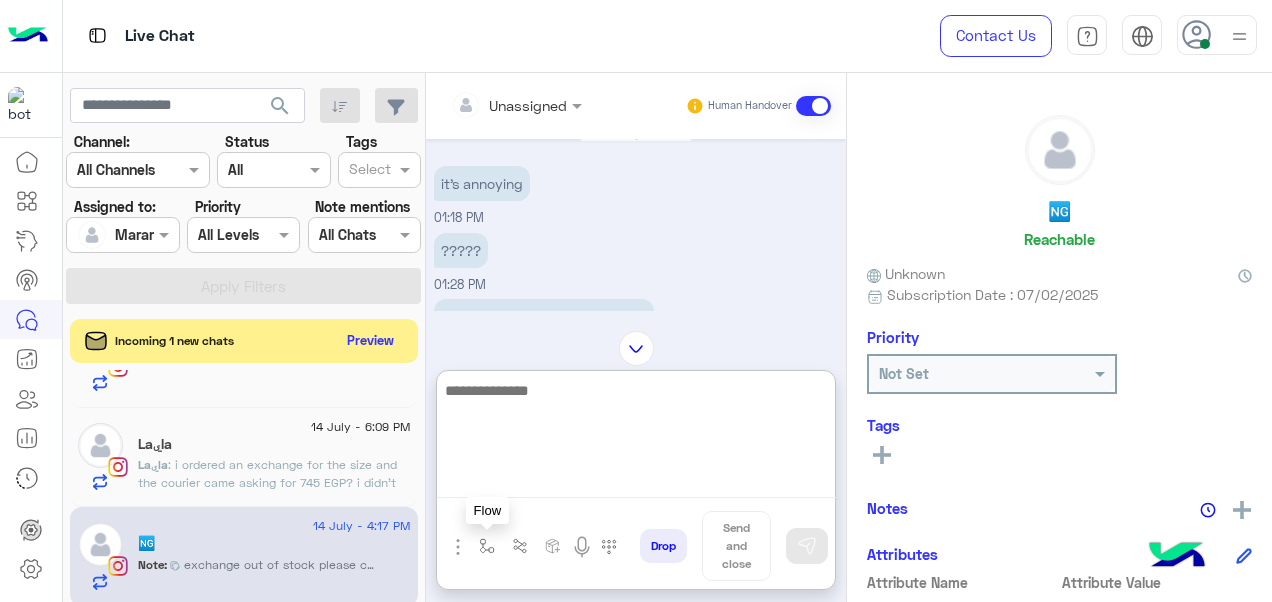 type 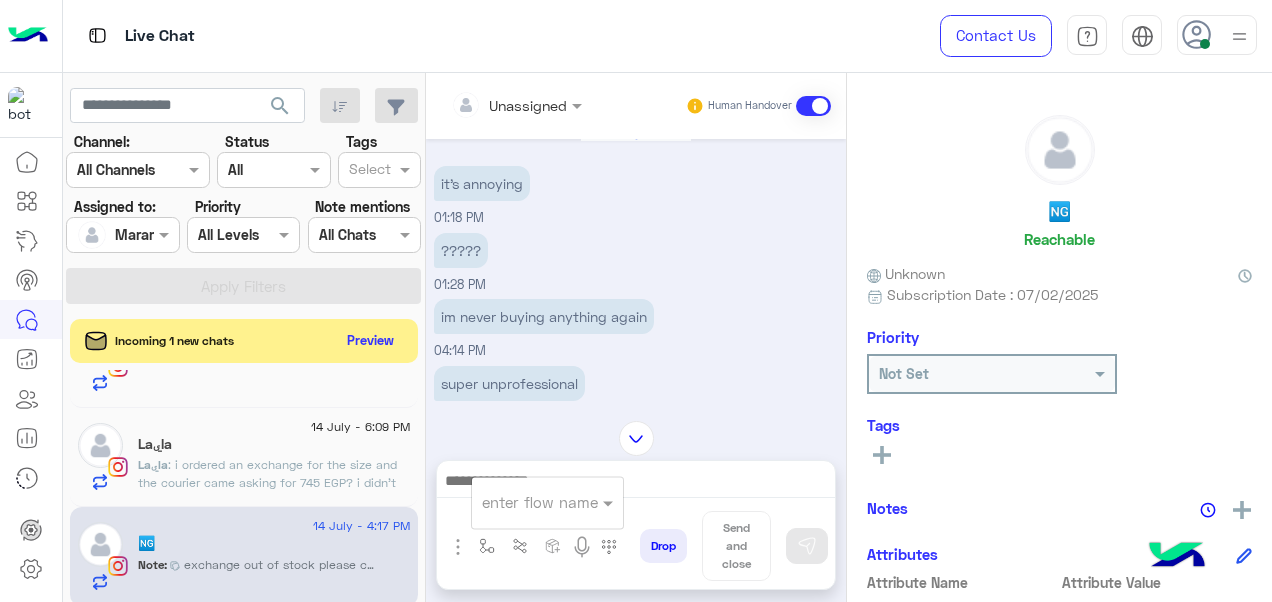 click at bounding box center (523, 502) 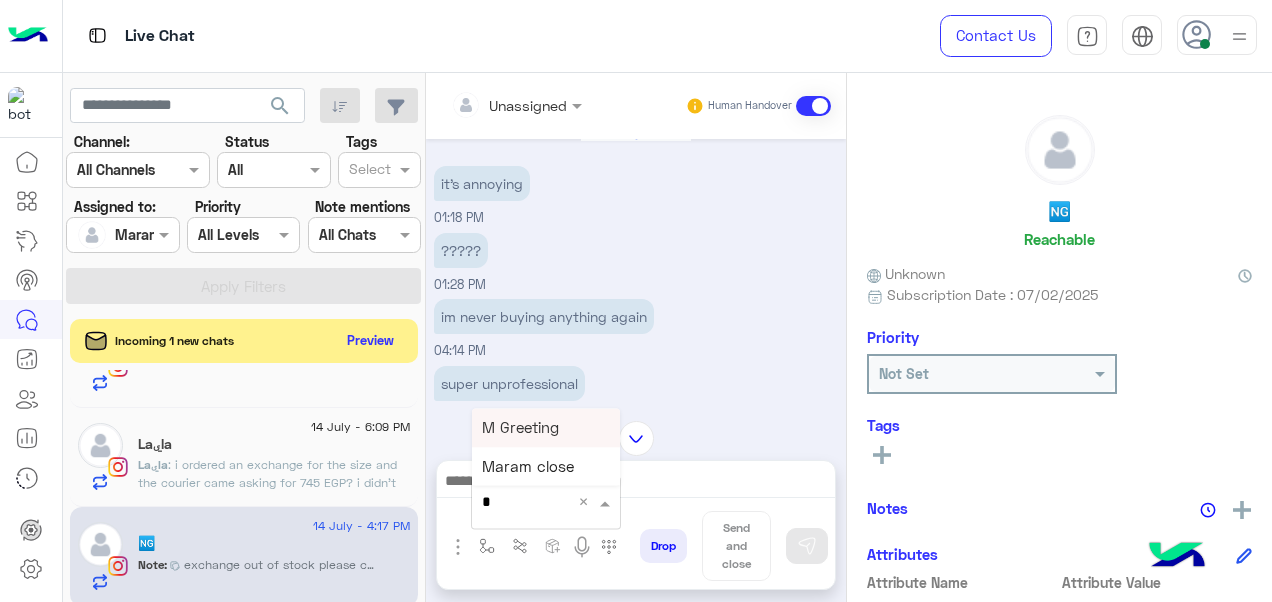 type on "*" 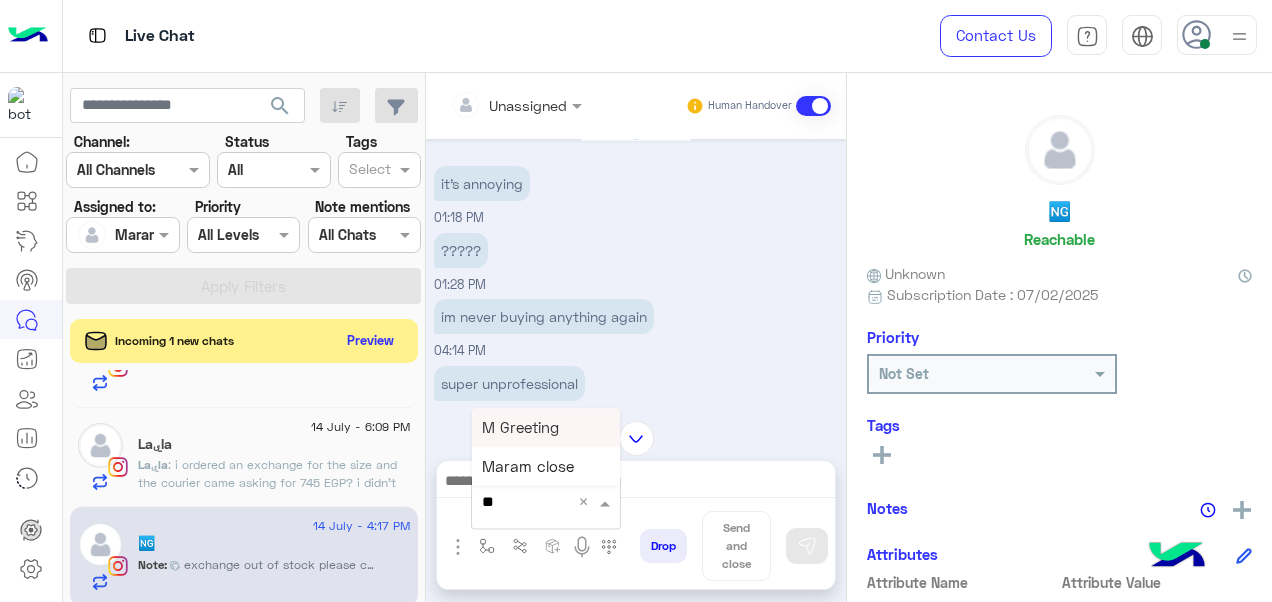 click on "M Greeting" at bounding box center (520, 427) 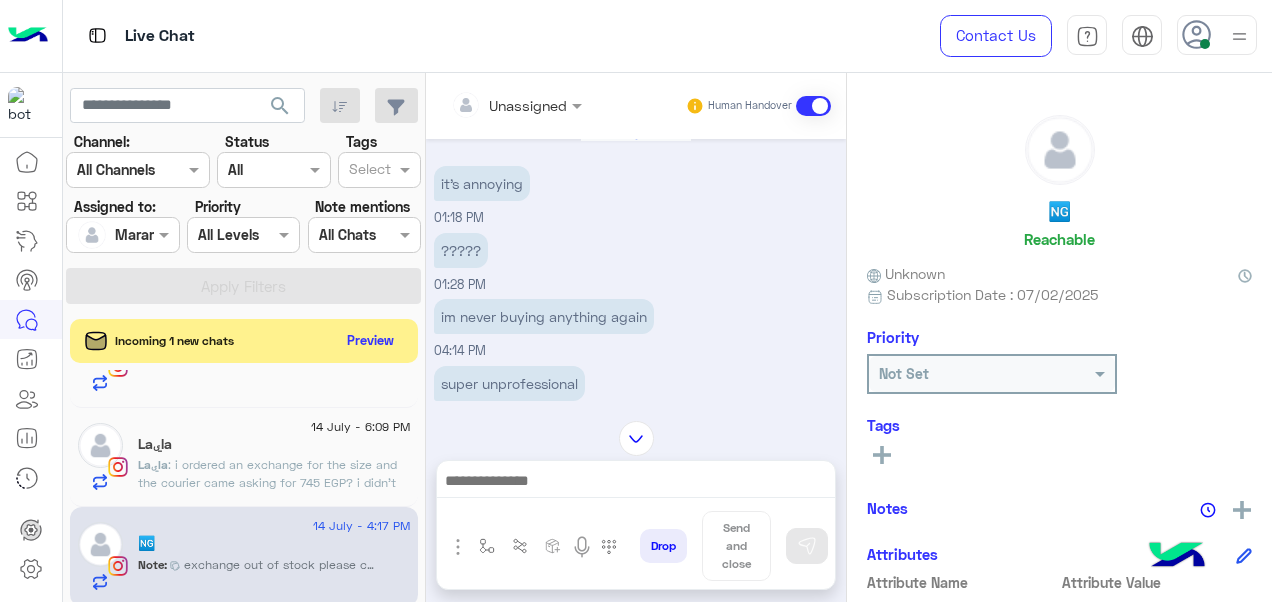 type on "**********" 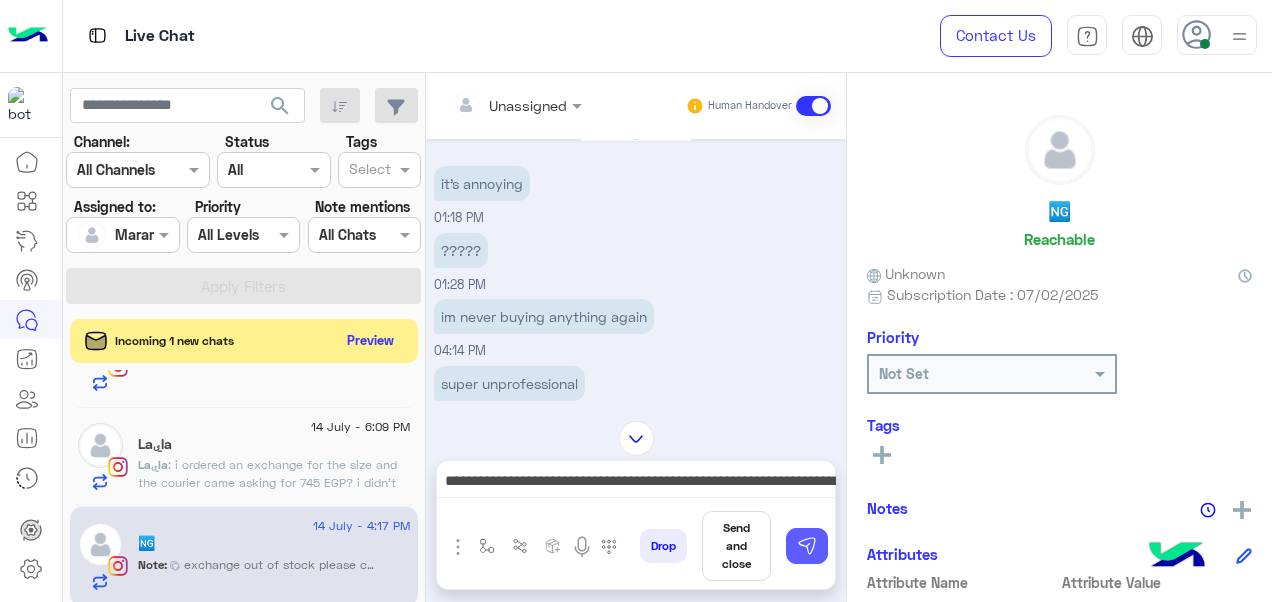 click at bounding box center [807, 546] 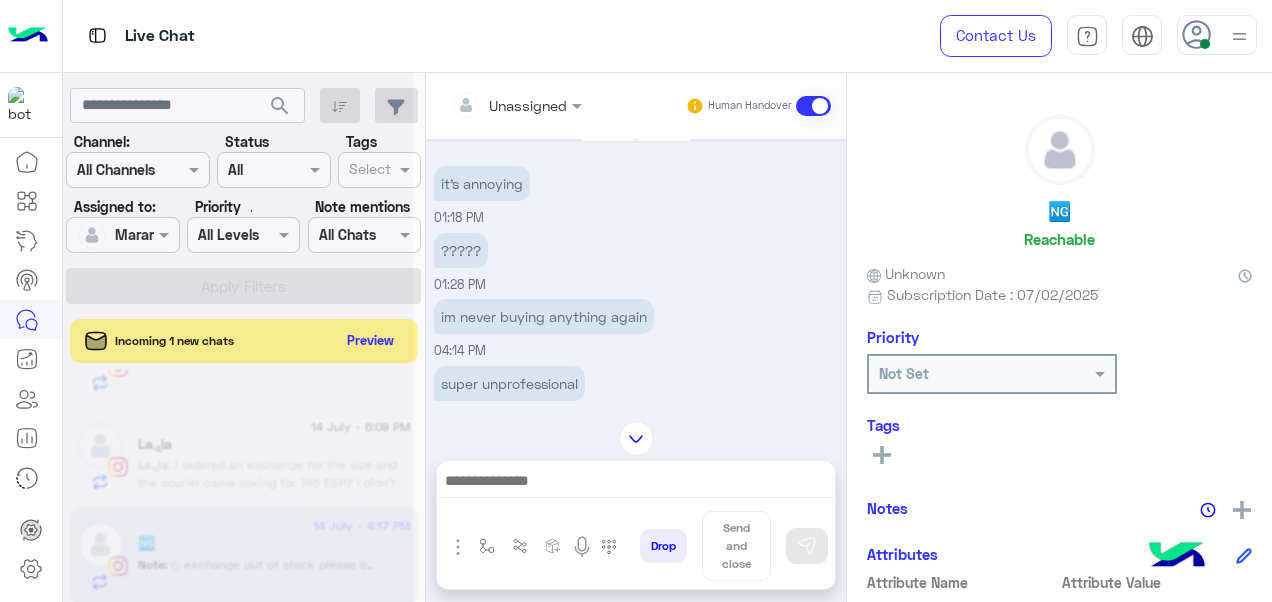 click at bounding box center [636, 483] 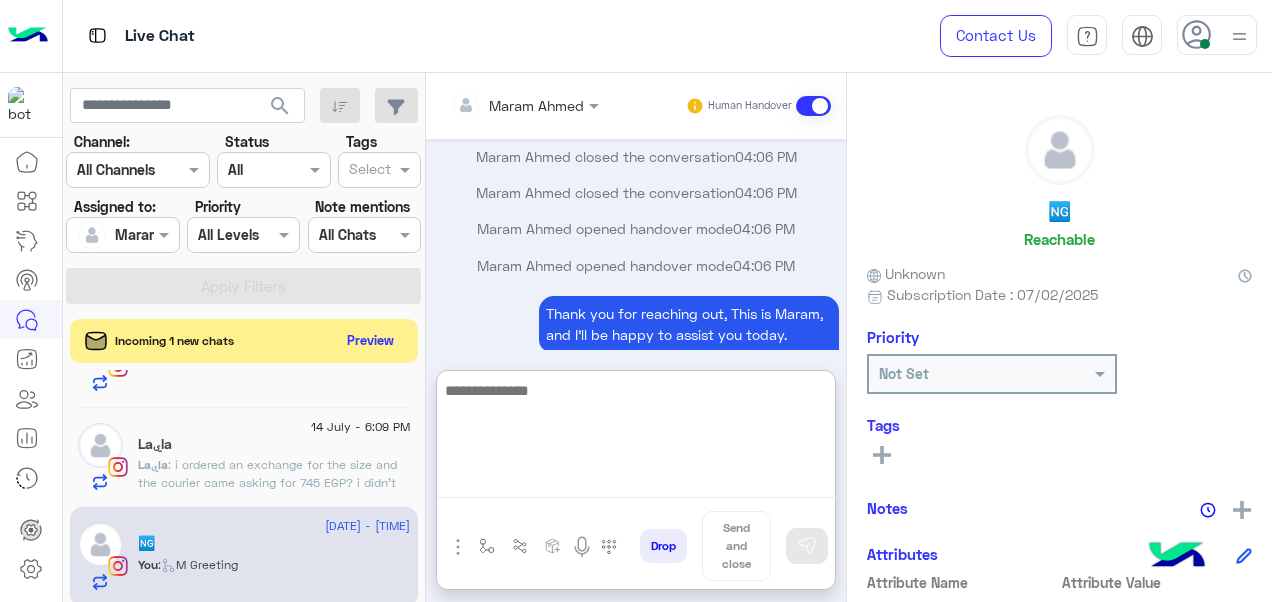 scroll, scrollTop: 1432, scrollLeft: 0, axis: vertical 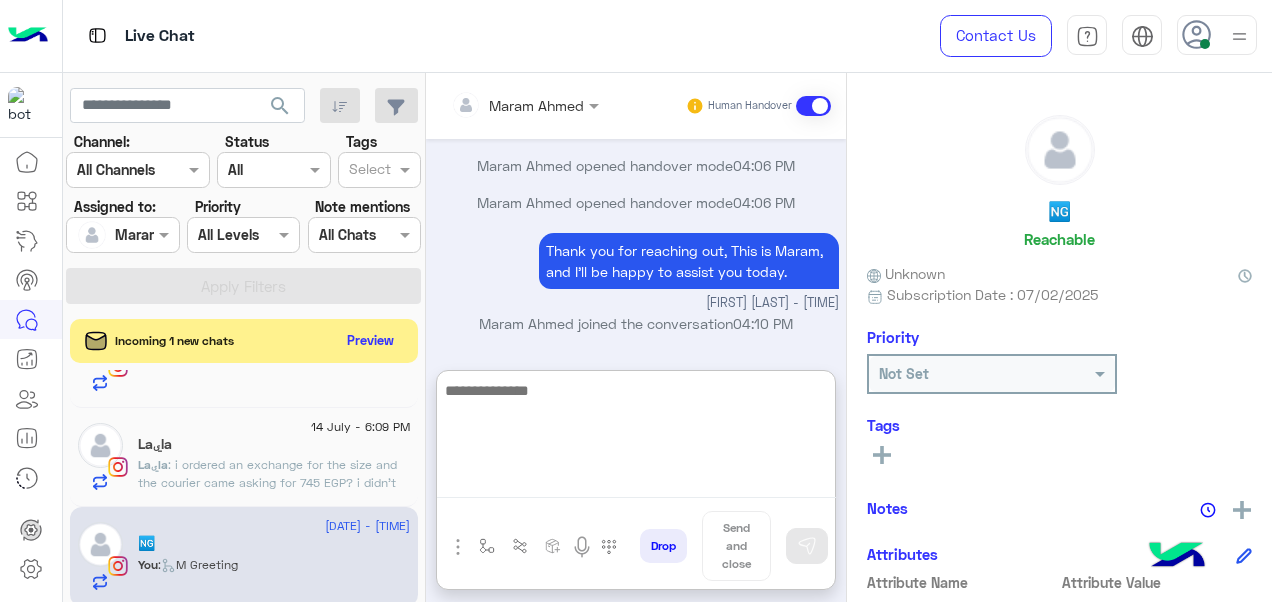 paste on "**********" 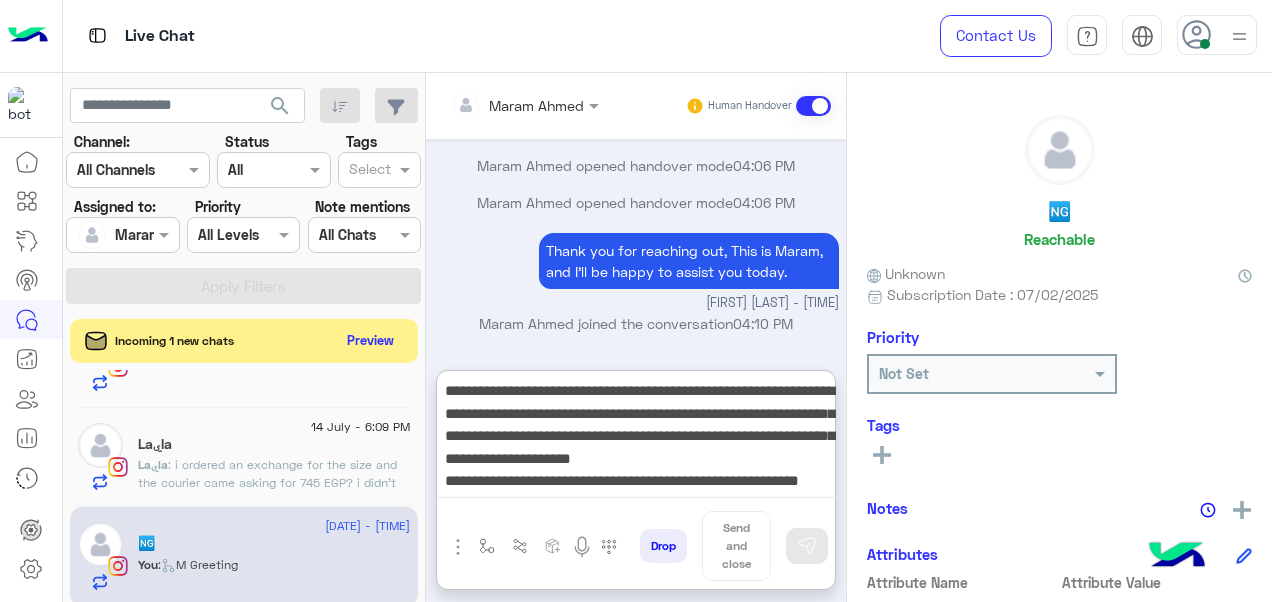 scroll, scrollTop: 38, scrollLeft: 0, axis: vertical 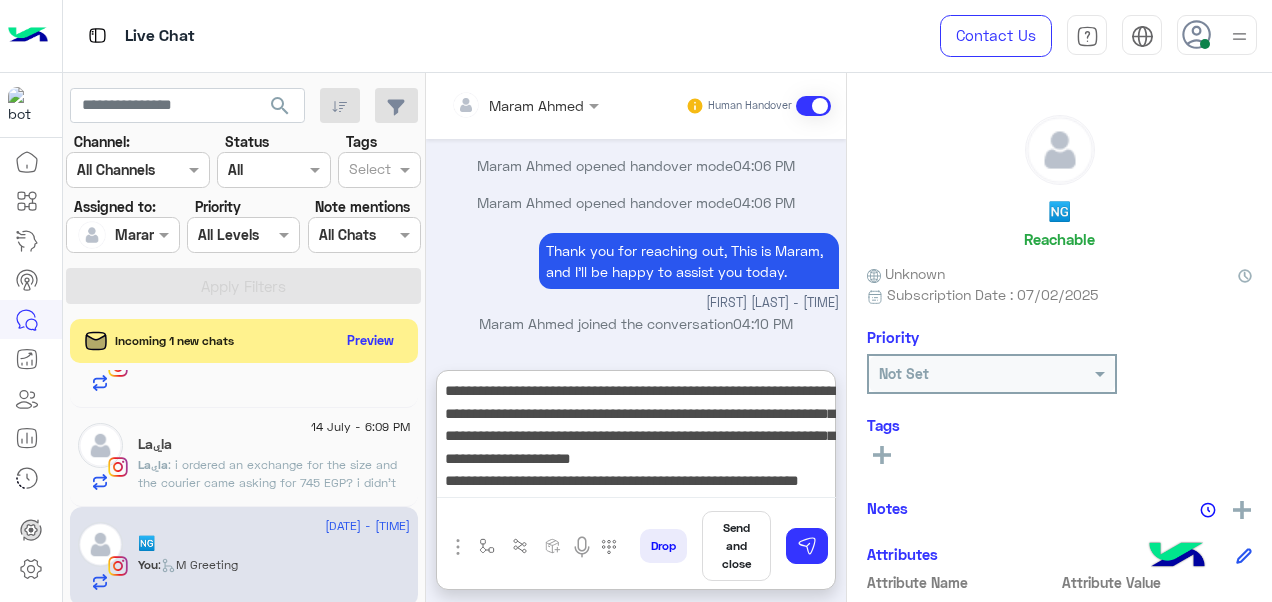 type 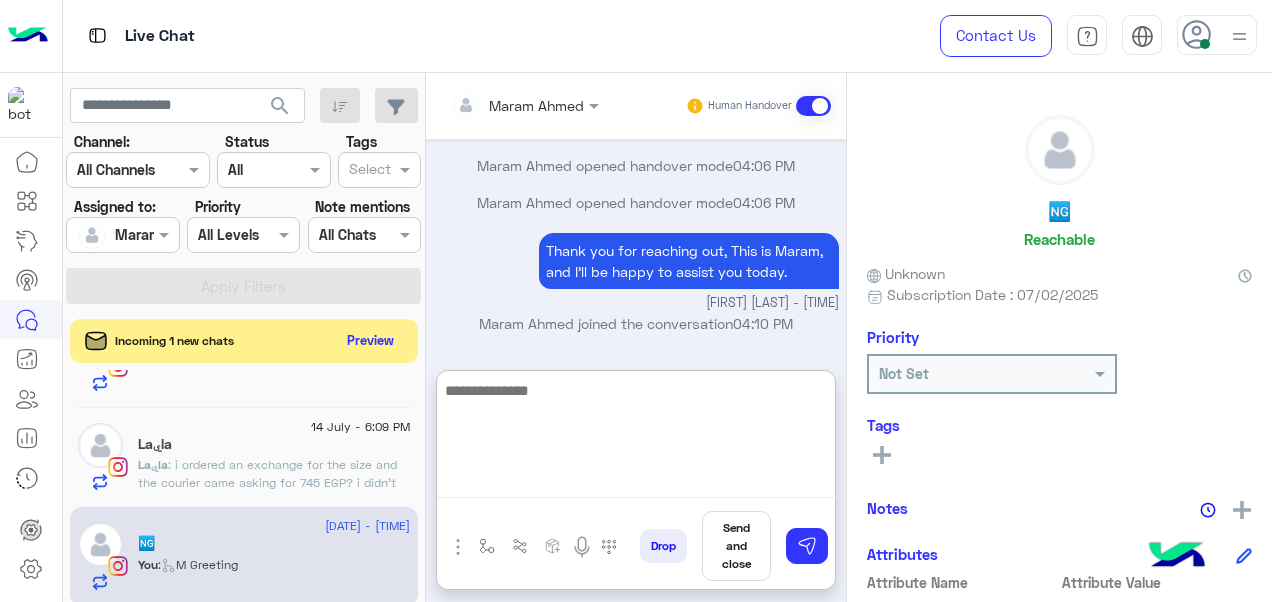 scroll, scrollTop: 0, scrollLeft: 0, axis: both 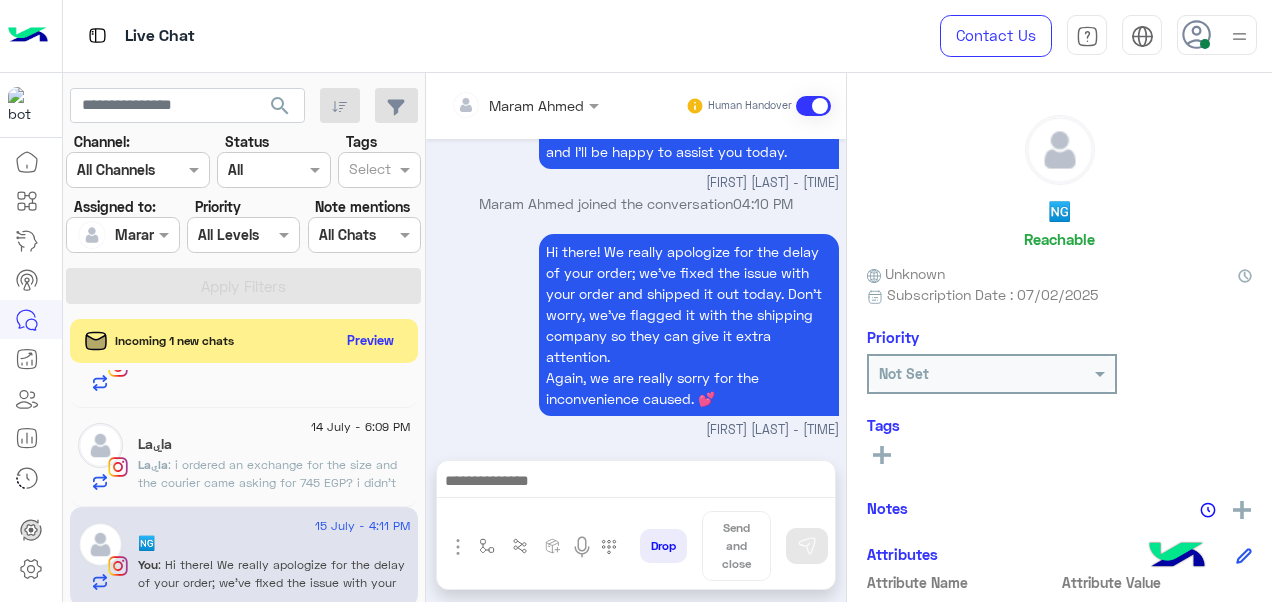 click on ": i ordered an exchange for the size and the courier came asking for 745 EGP? i didn’t get the other size and didn’t pay of course this amount because i ordered to exchange not a whole other order" 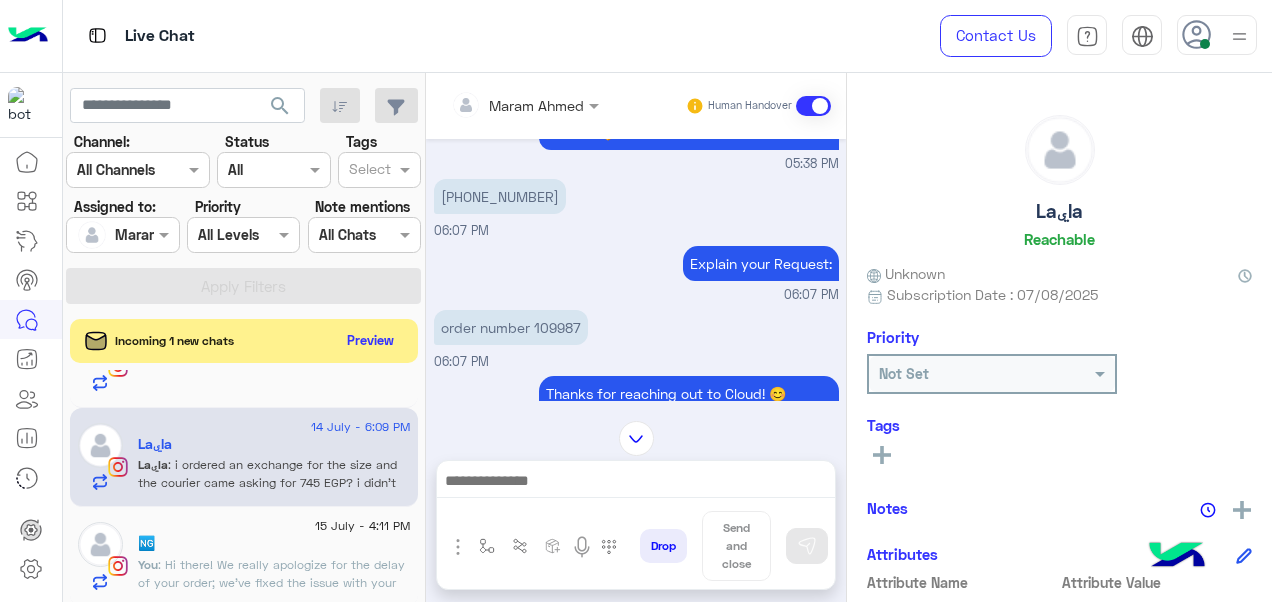 scroll, scrollTop: 418, scrollLeft: 0, axis: vertical 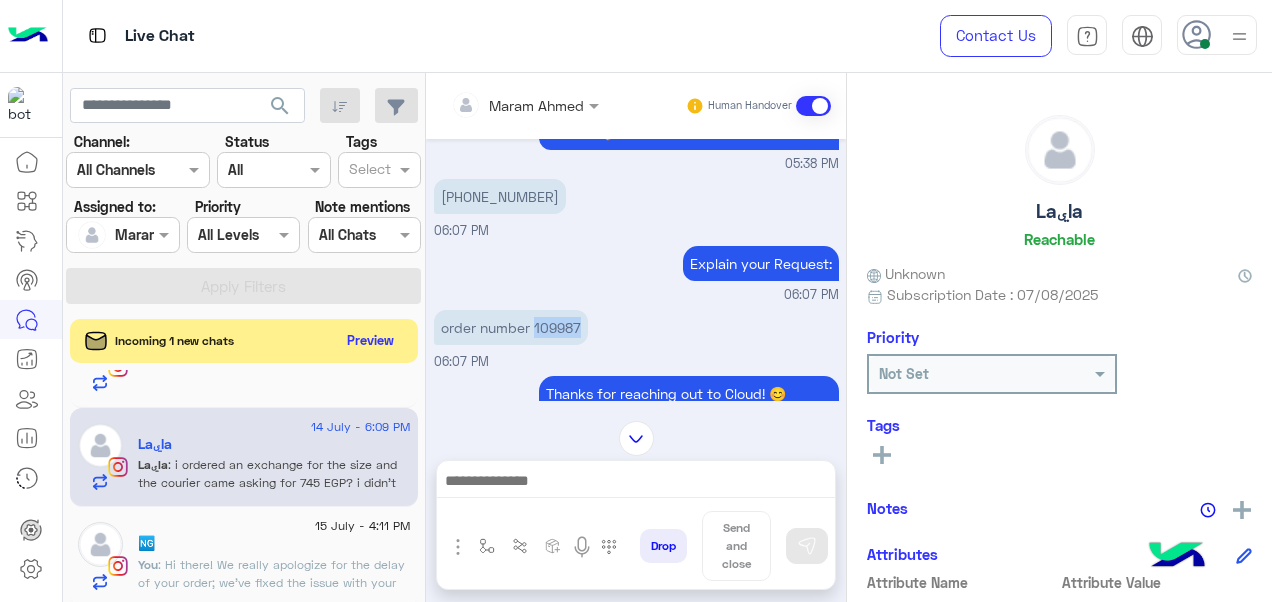 click on "order number 109987" at bounding box center (511, 327) 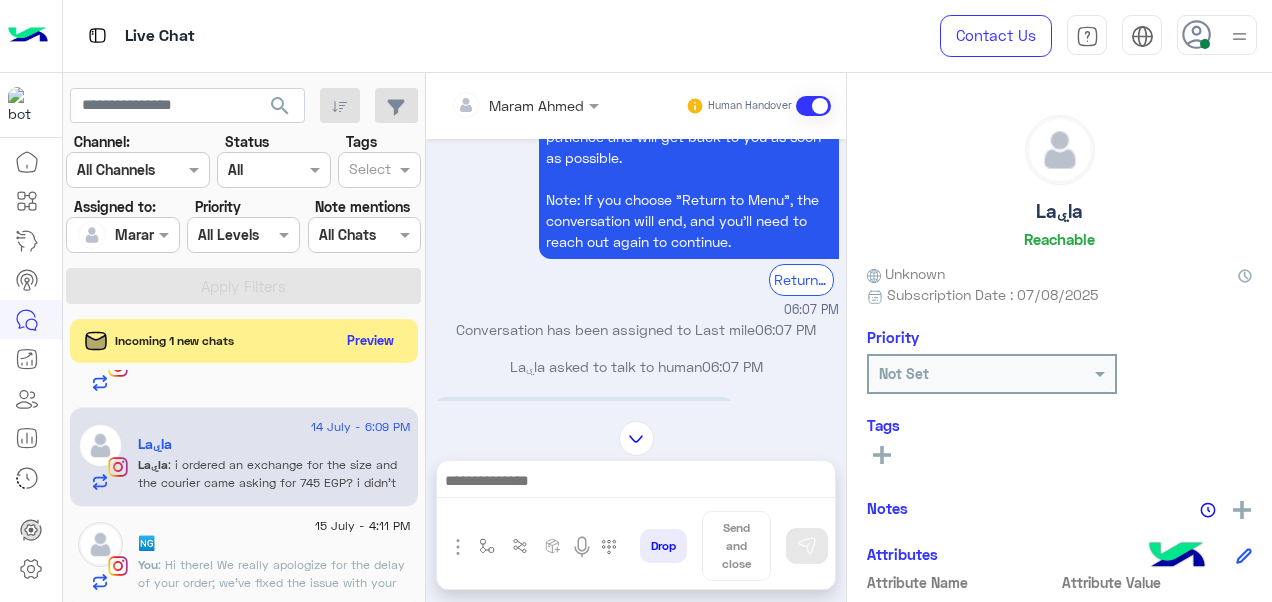 scroll, scrollTop: 878, scrollLeft: 0, axis: vertical 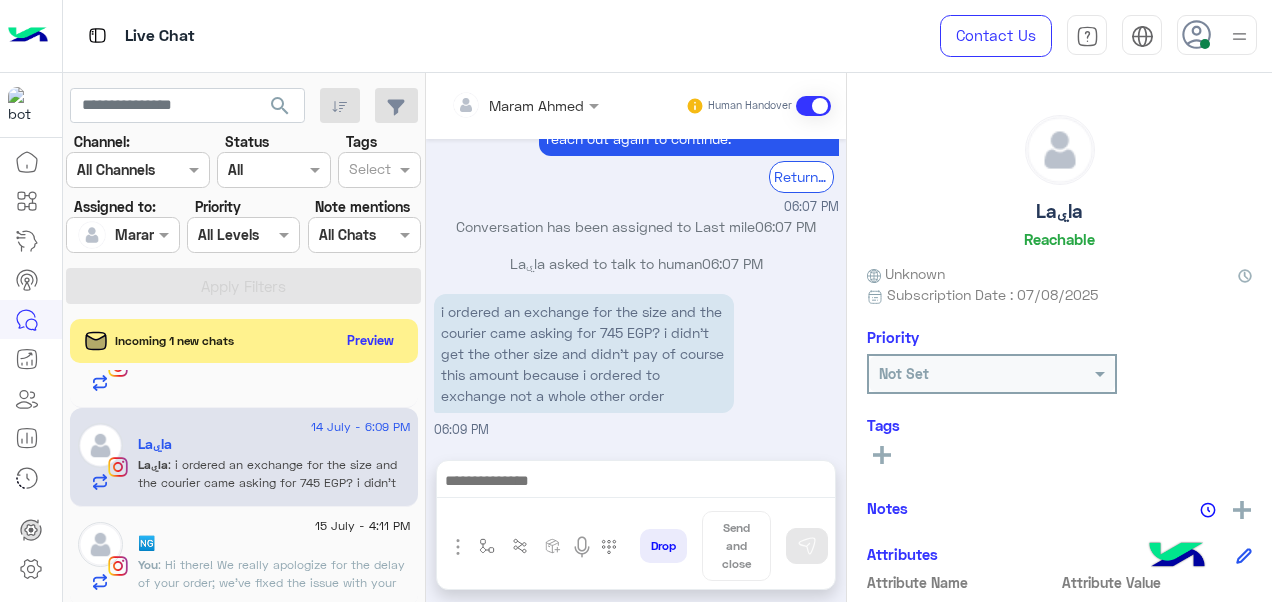 click on "🆖" 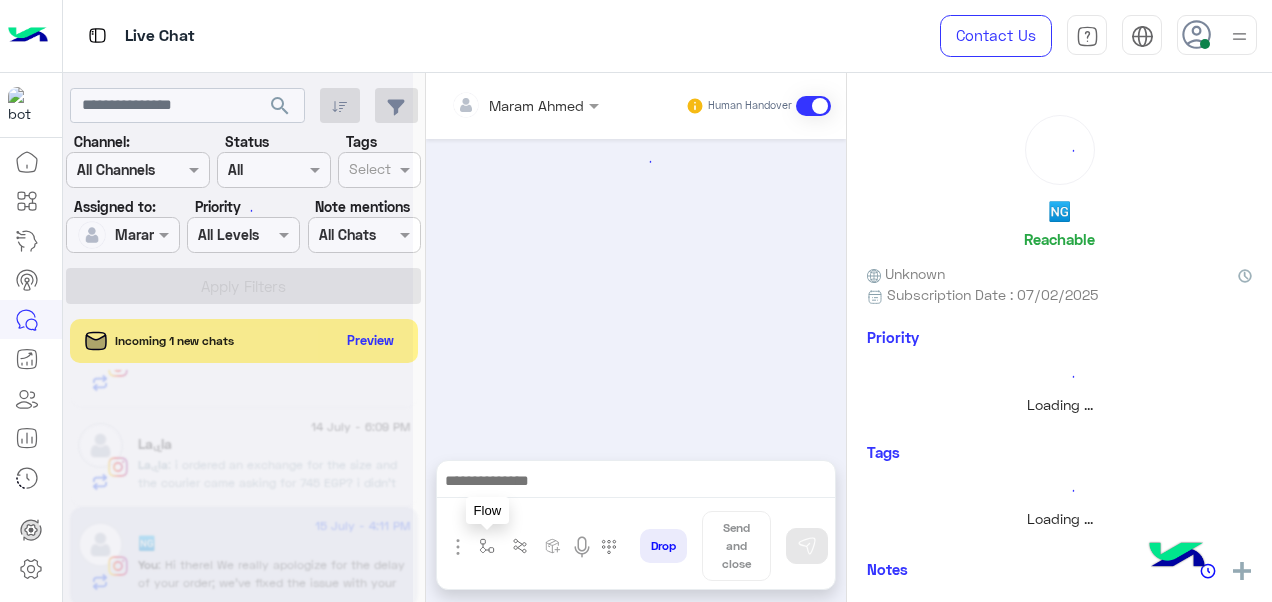 click at bounding box center [487, 546] 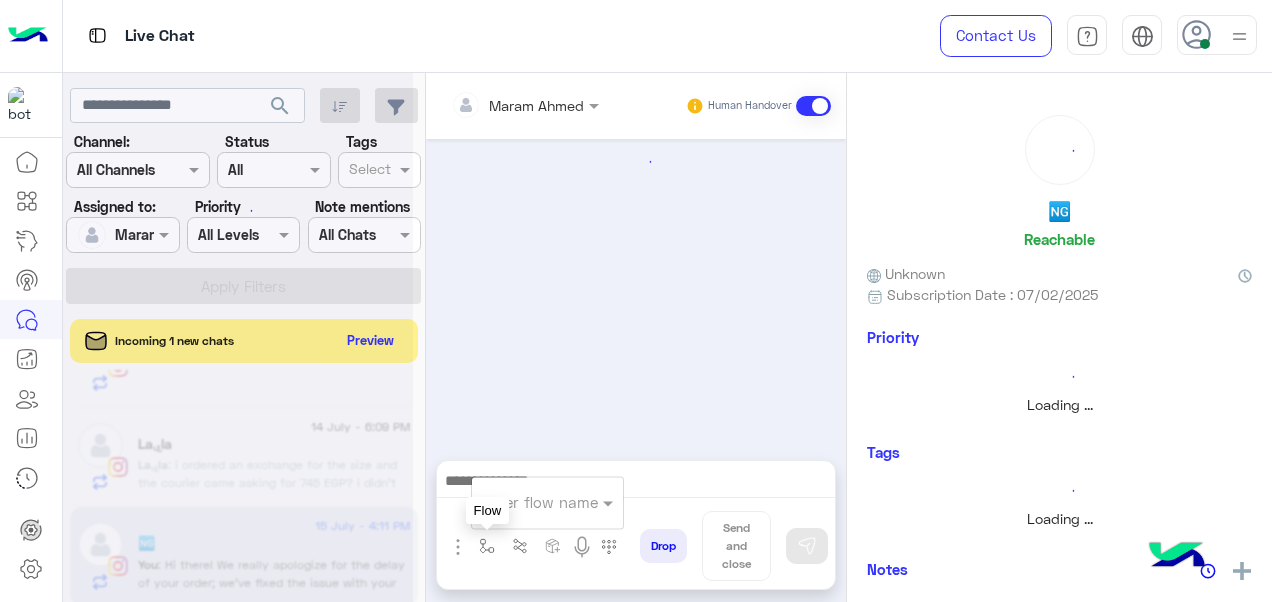 scroll, scrollTop: 0, scrollLeft: 0, axis: both 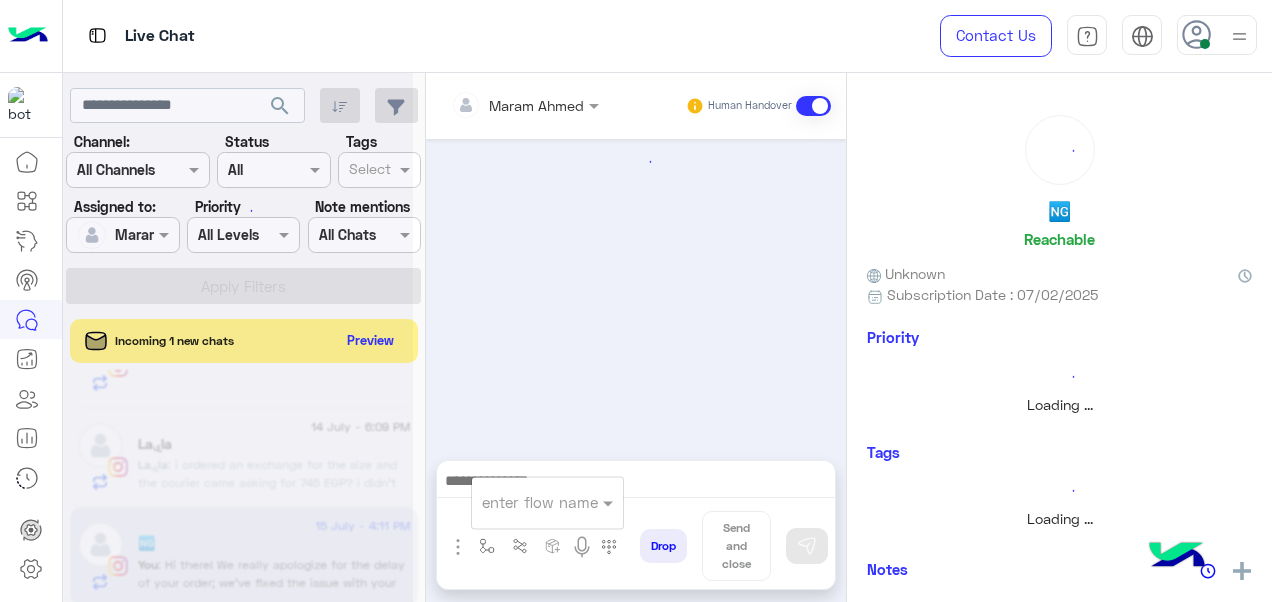 click at bounding box center (523, 502) 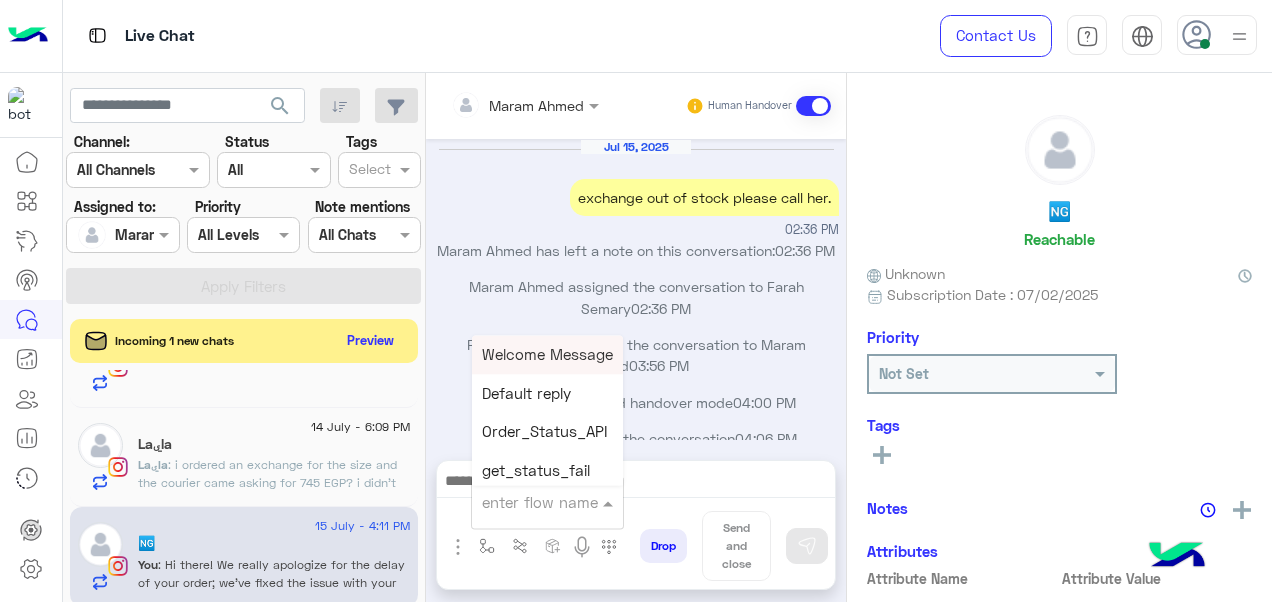 scroll, scrollTop: 412, scrollLeft: 0, axis: vertical 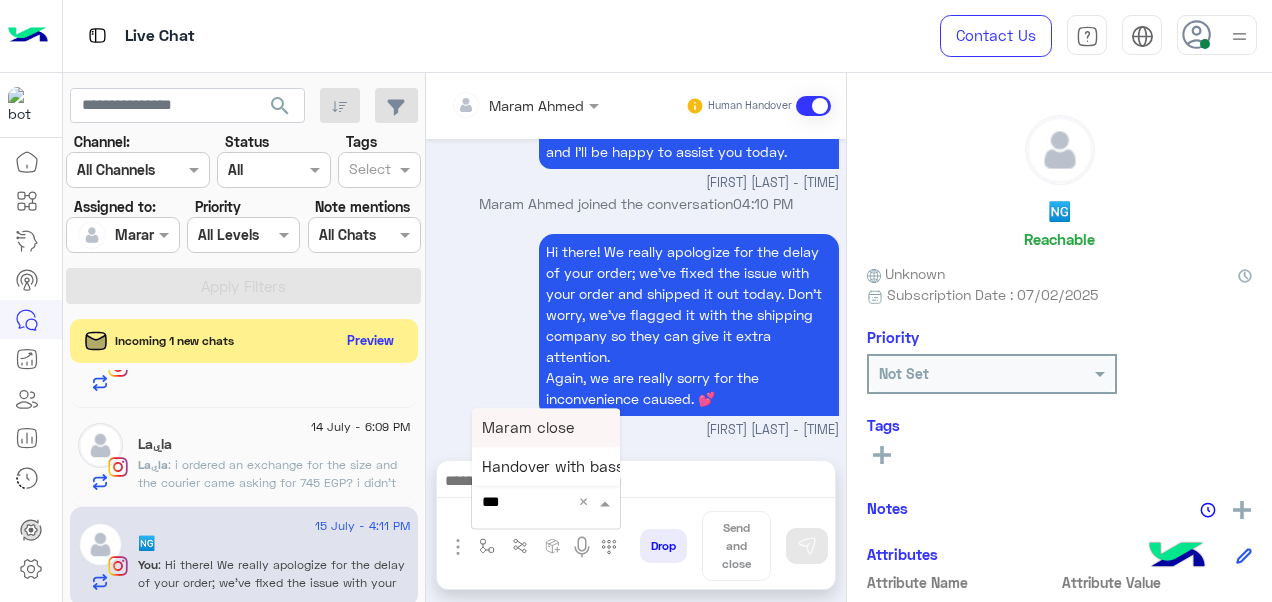 type on "****" 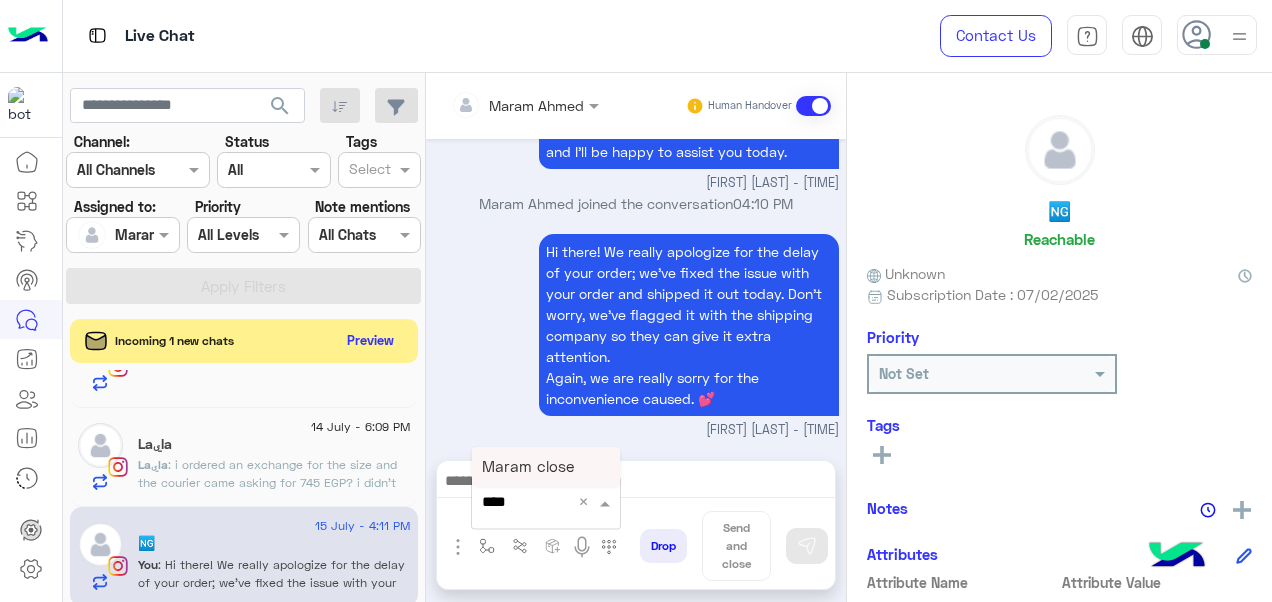 click on "Maram close" at bounding box center [528, 466] 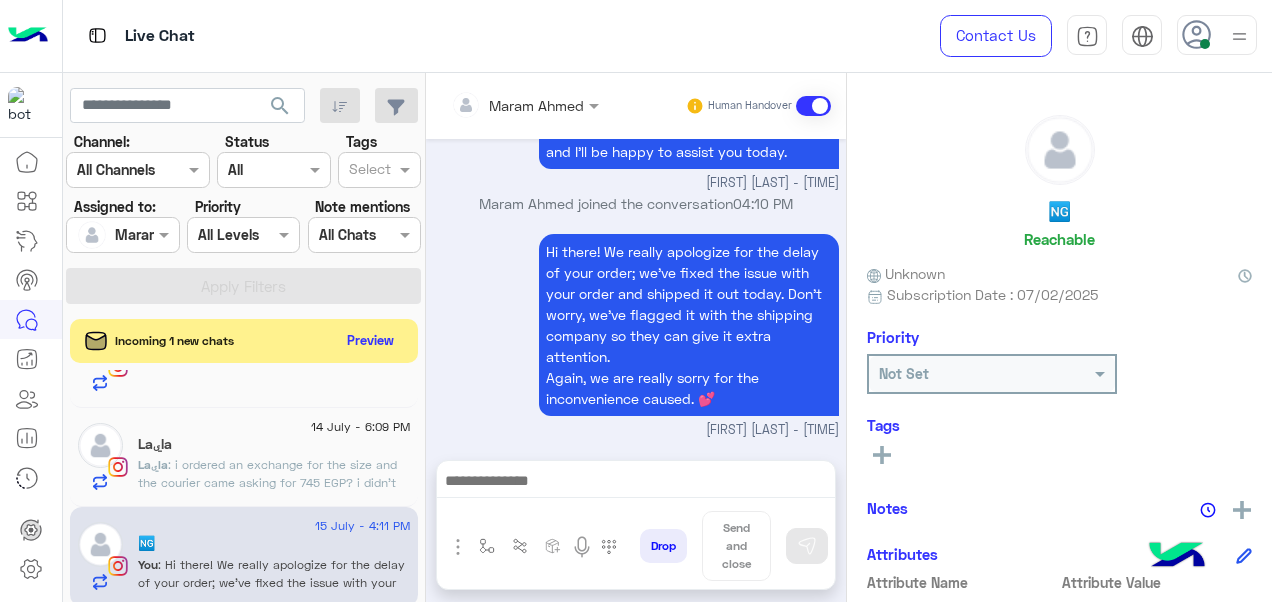 type on "**********" 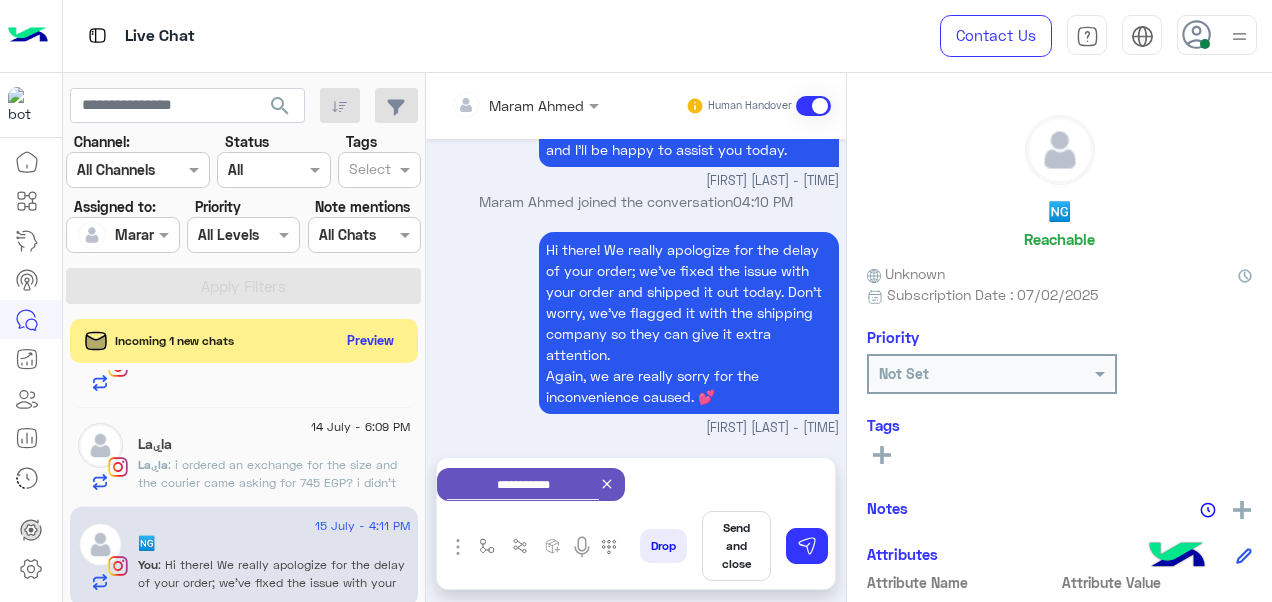 click on "Send and close" at bounding box center [736, 546] 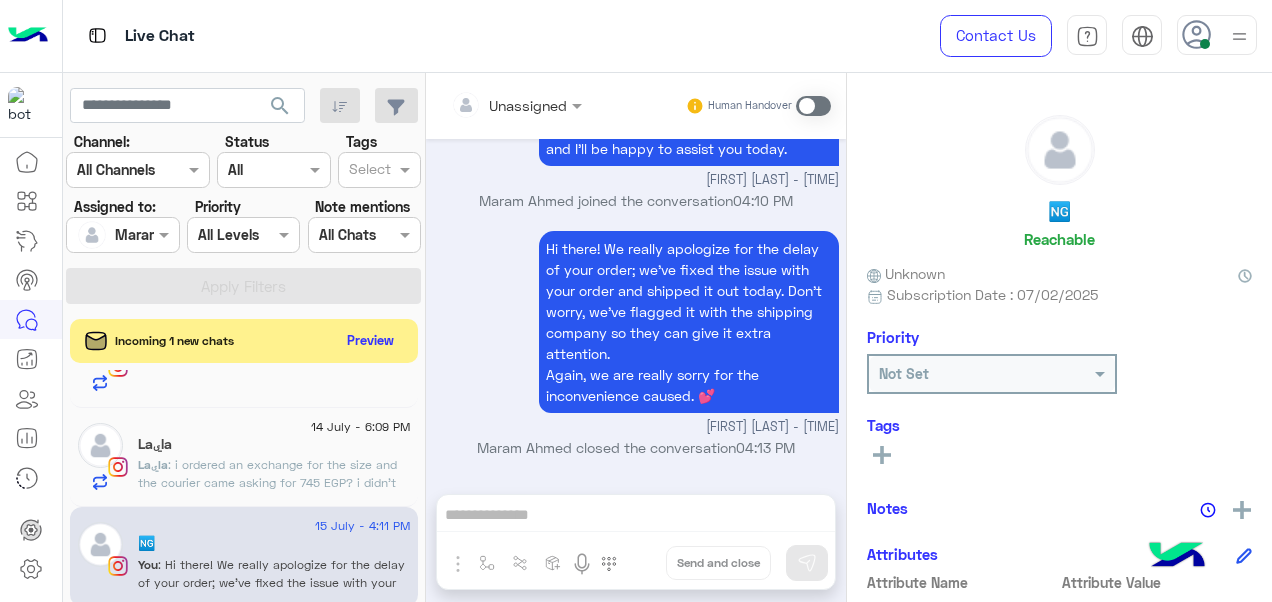 scroll, scrollTop: 415, scrollLeft: 0, axis: vertical 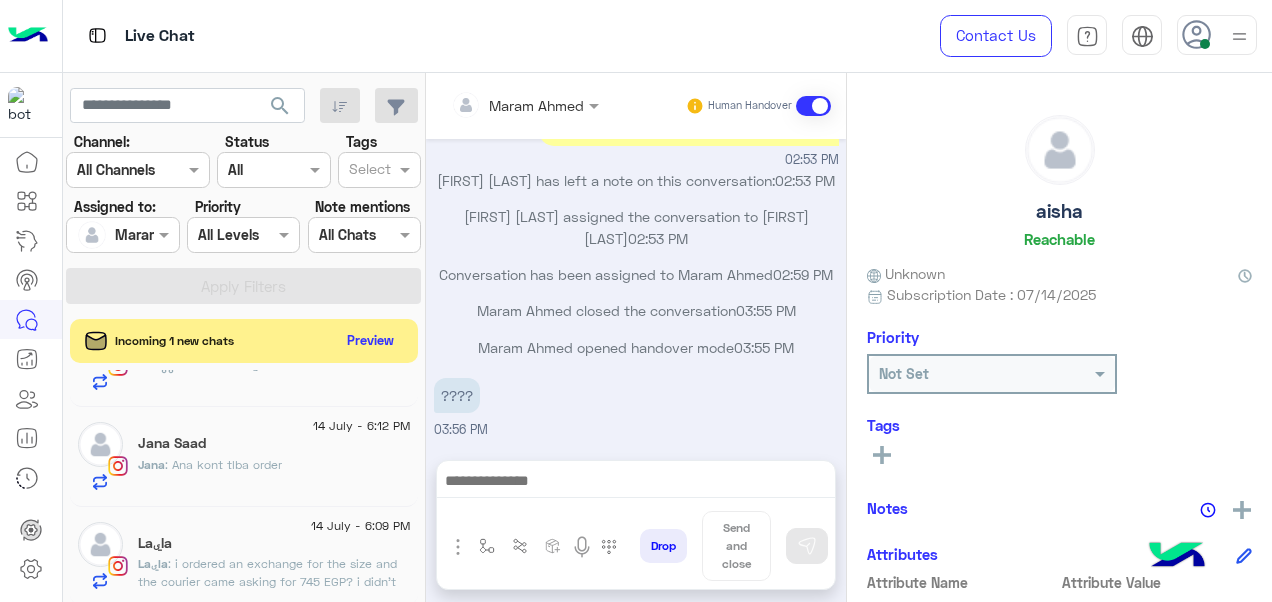 click on "Jana : Ana kont tlba order" 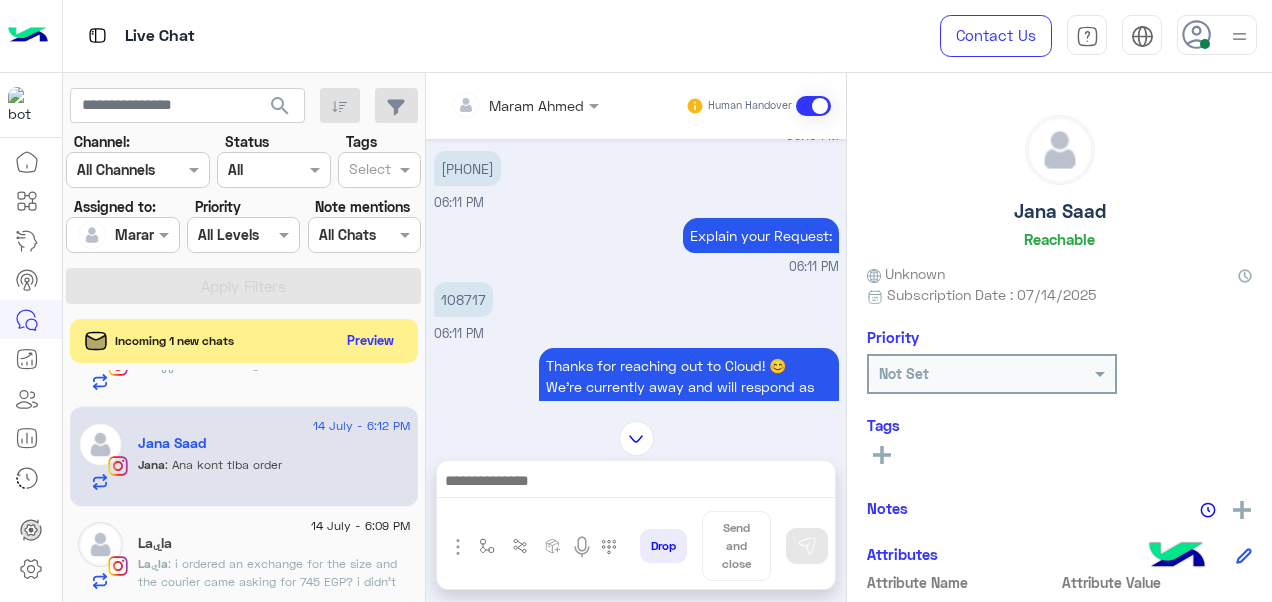 scroll, scrollTop: 442, scrollLeft: 0, axis: vertical 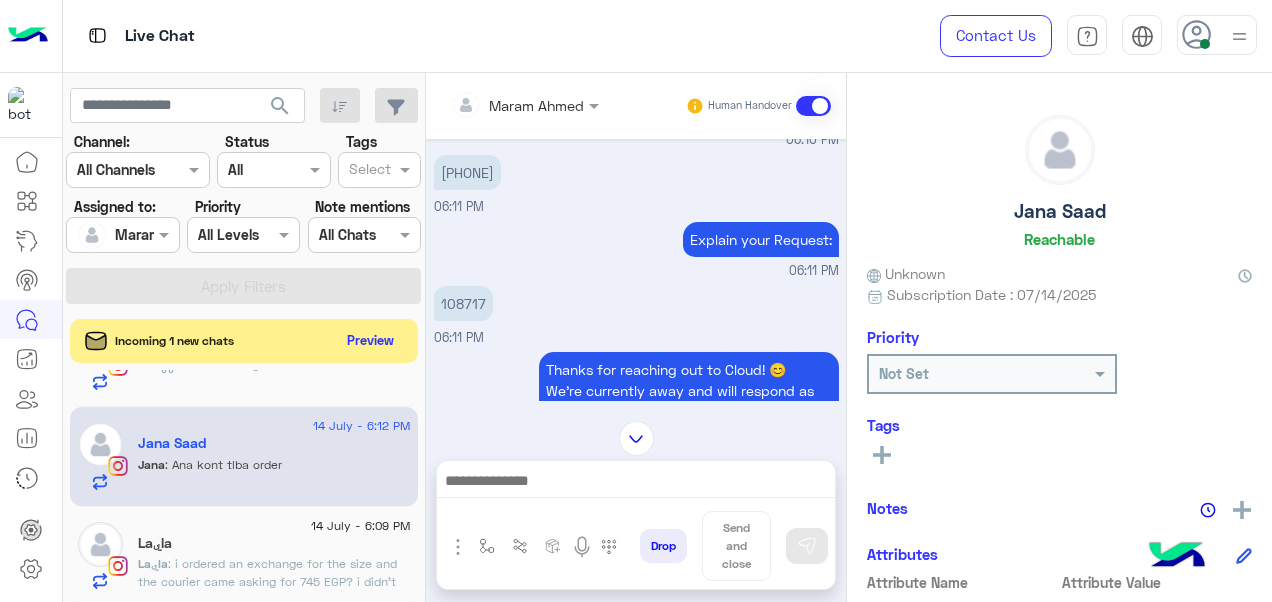 click on "108717" at bounding box center (463, 303) 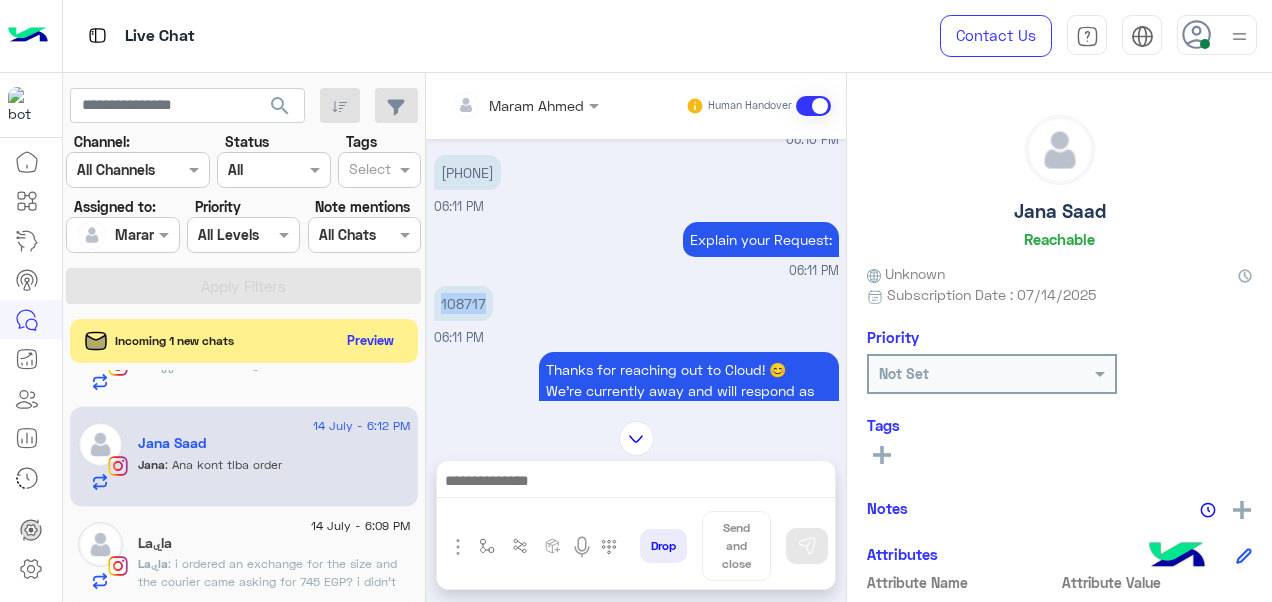 click on "108717" at bounding box center [463, 303] 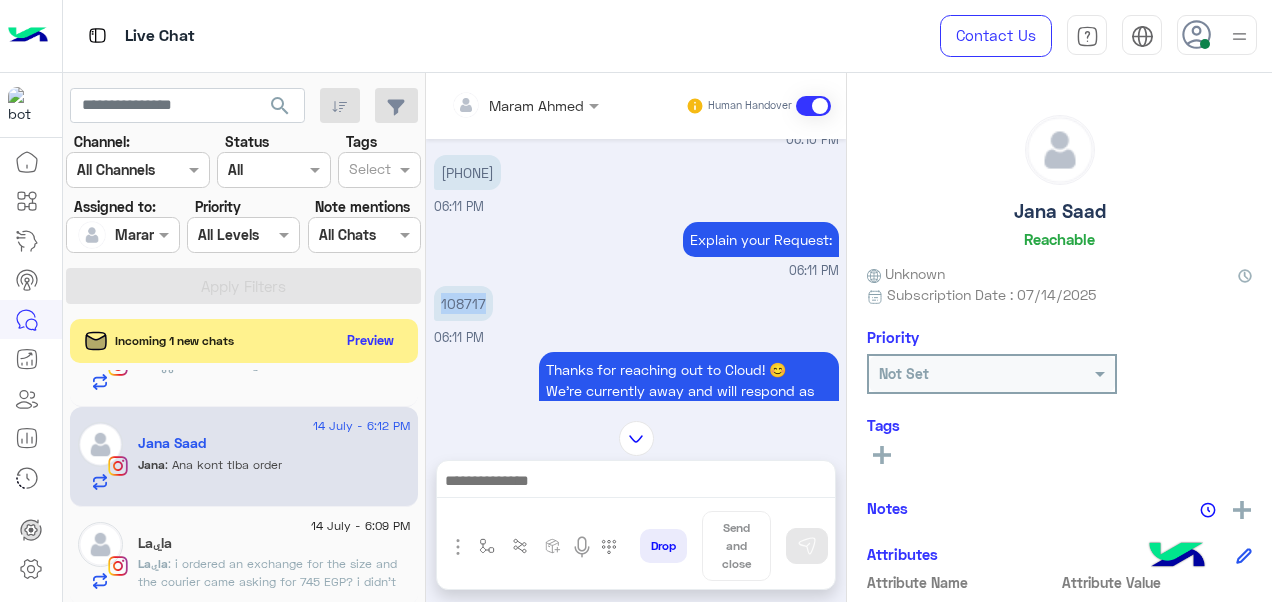 copy on "108717" 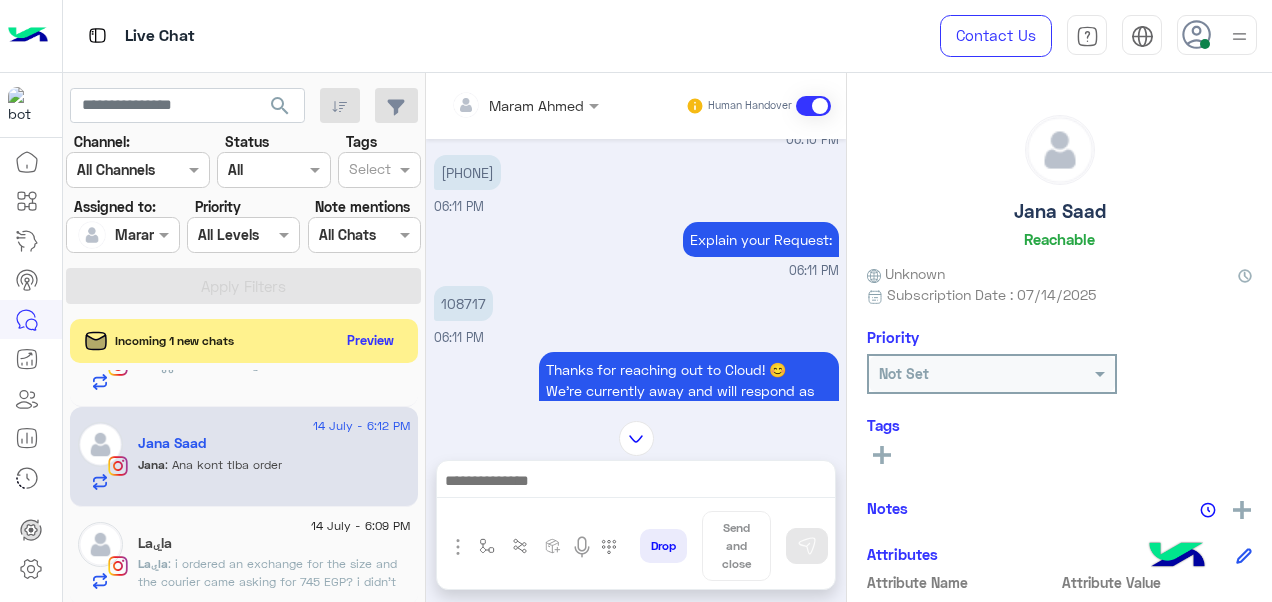 click on ": i ordered an exchange for the size and the courier came asking for 745 EGP? i didn’t get the other size and didn’t pay of course this amount because i ordered to exchange not a whole other order" 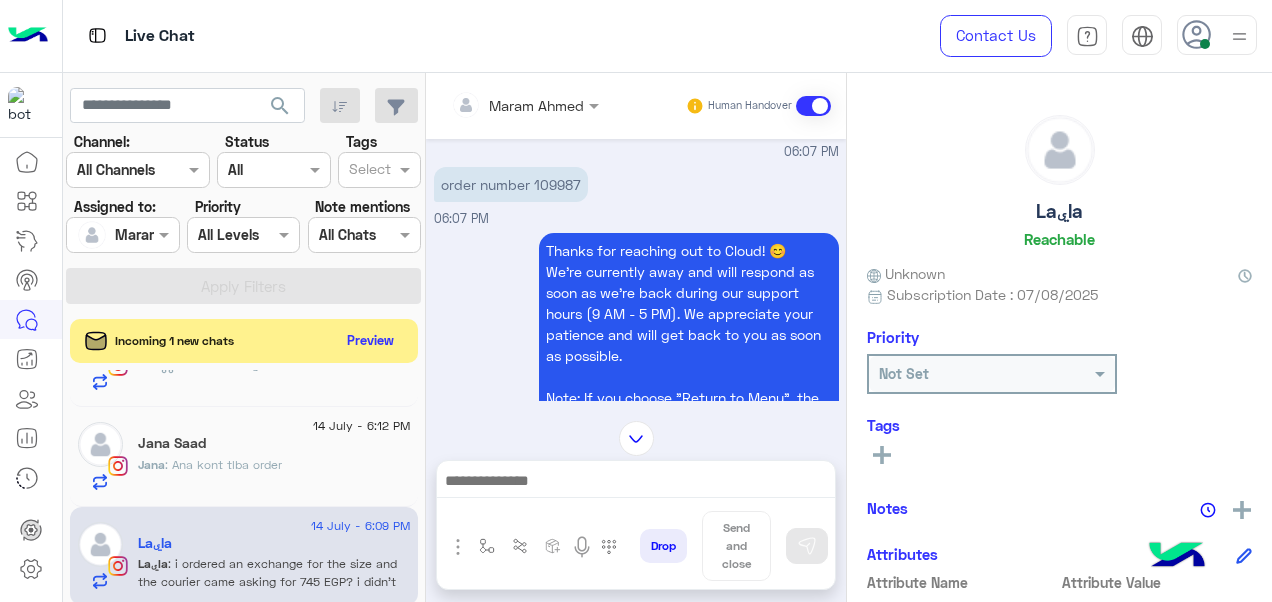 scroll, scrollTop: 560, scrollLeft: 0, axis: vertical 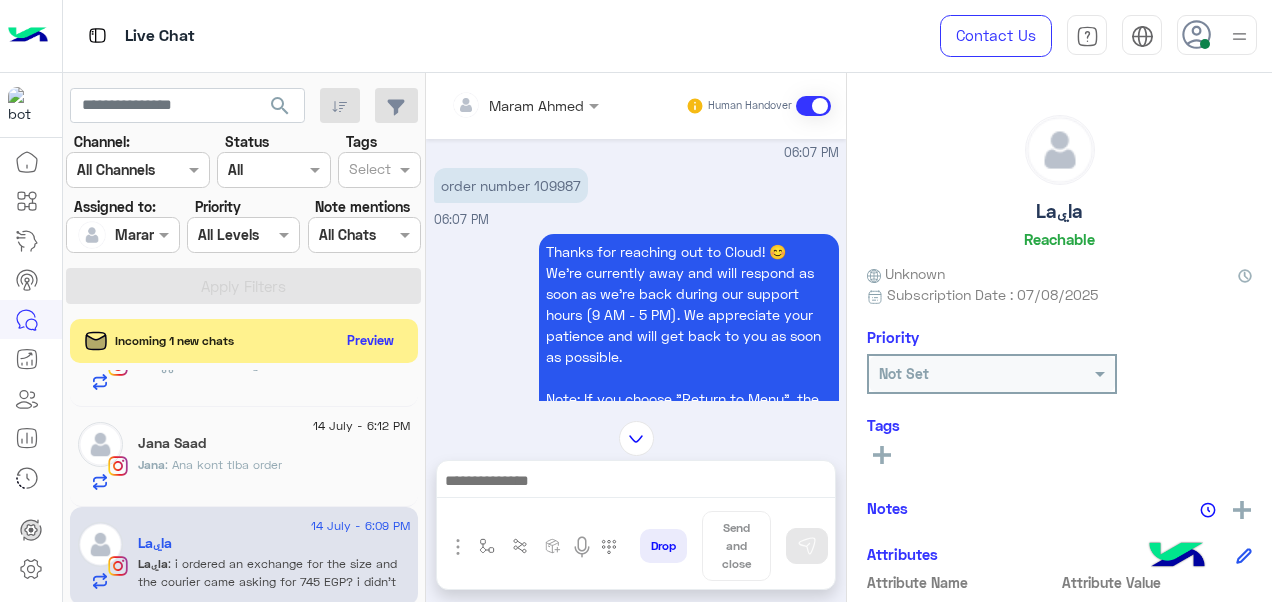 click on "order number 109987" at bounding box center [511, 185] 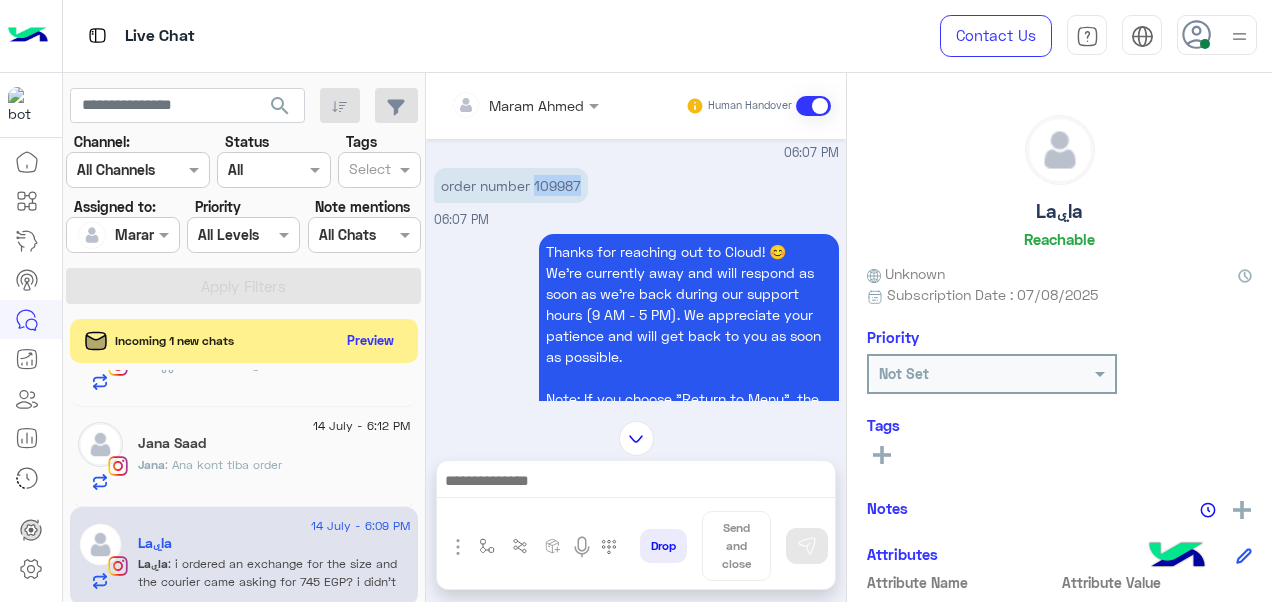 click on "order number 109987" at bounding box center [511, 185] 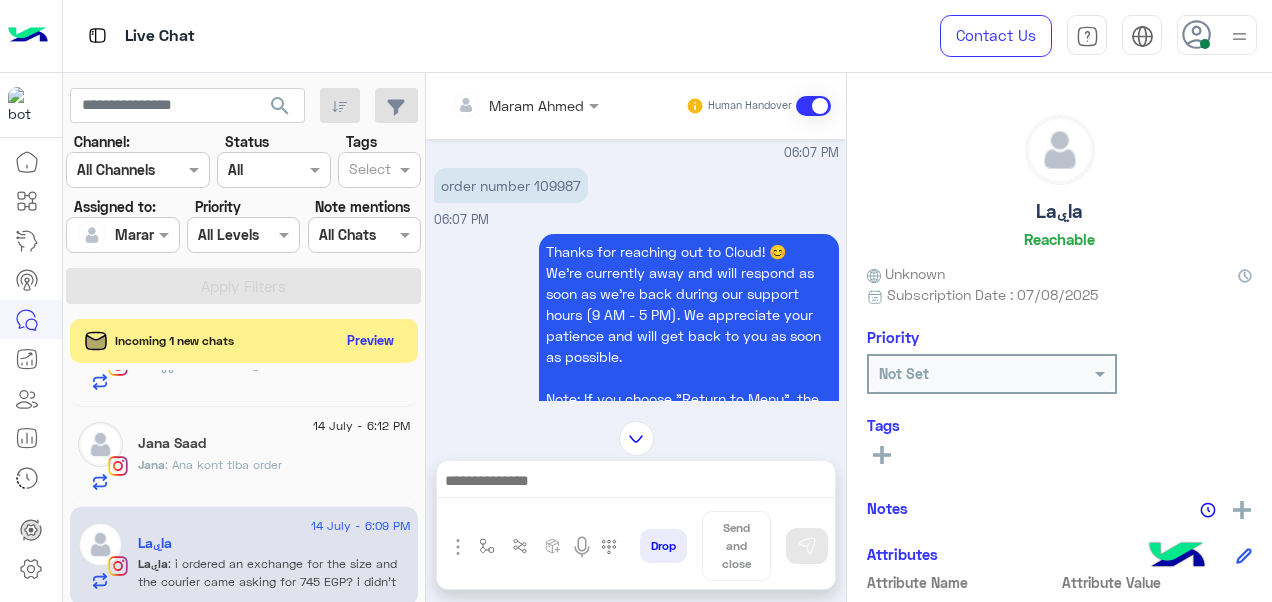 drag, startPoint x: 564, startPoint y: 204, endPoint x: 494, endPoint y: 168, distance: 78.714676 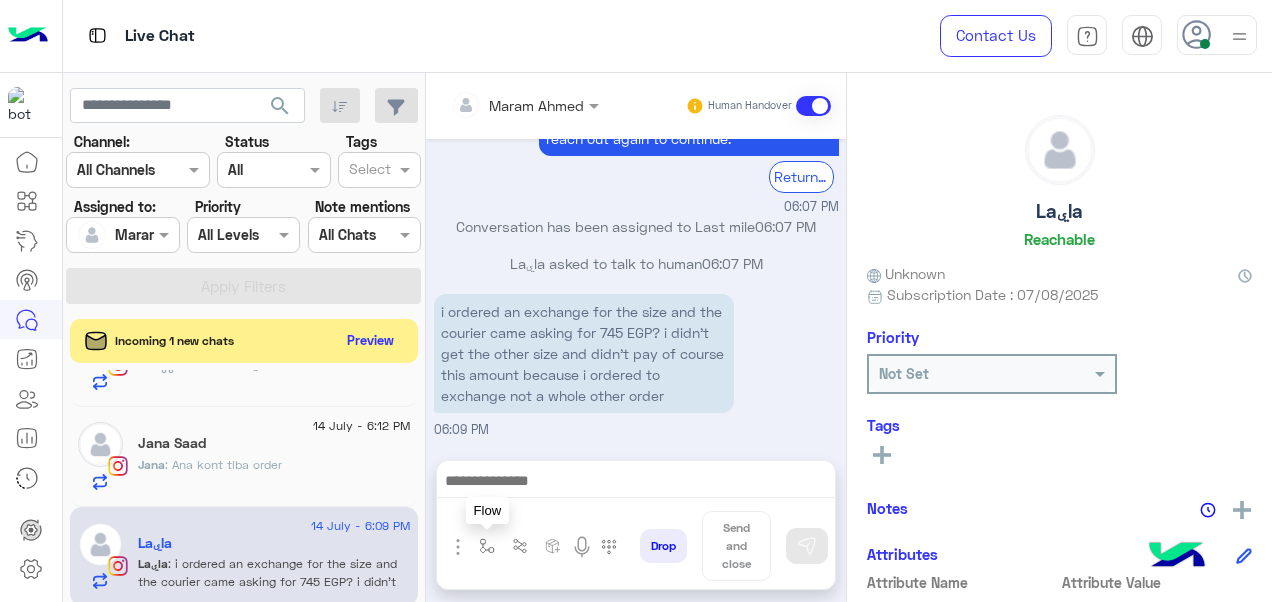 click at bounding box center (487, 546) 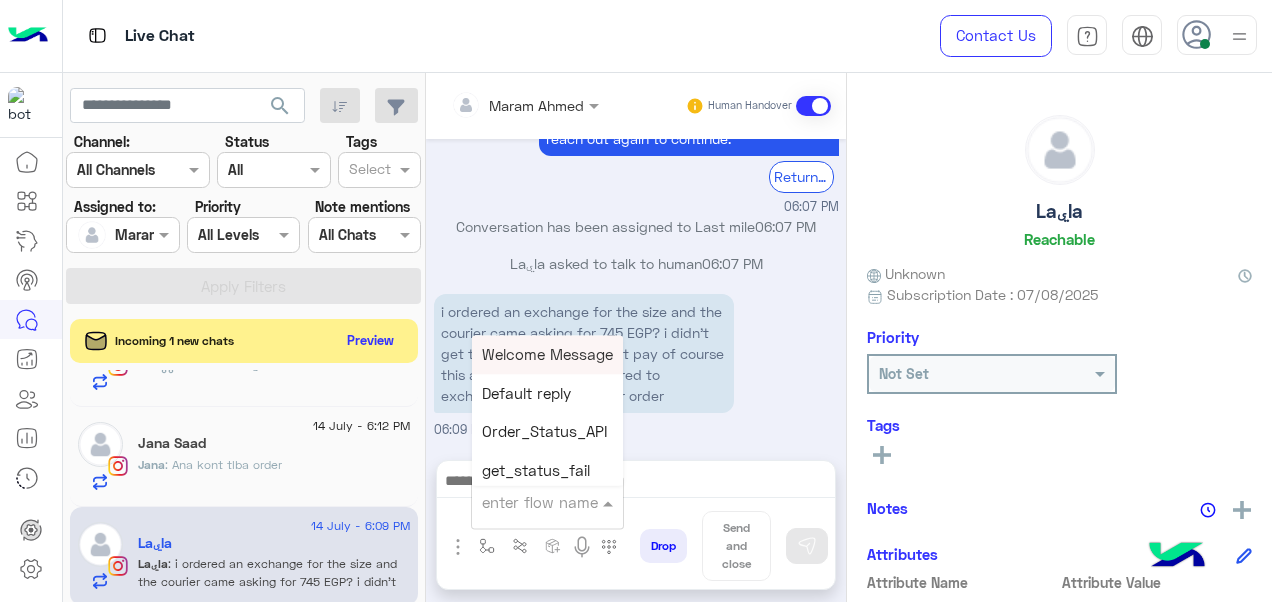 click at bounding box center [547, 501] 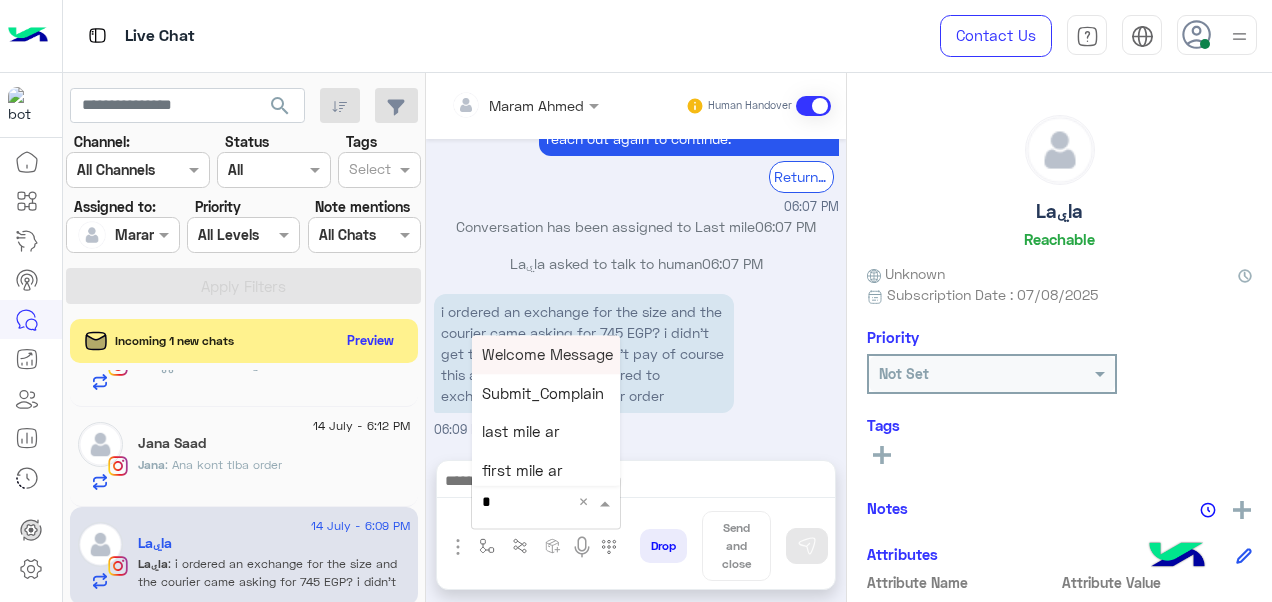 type on "*" 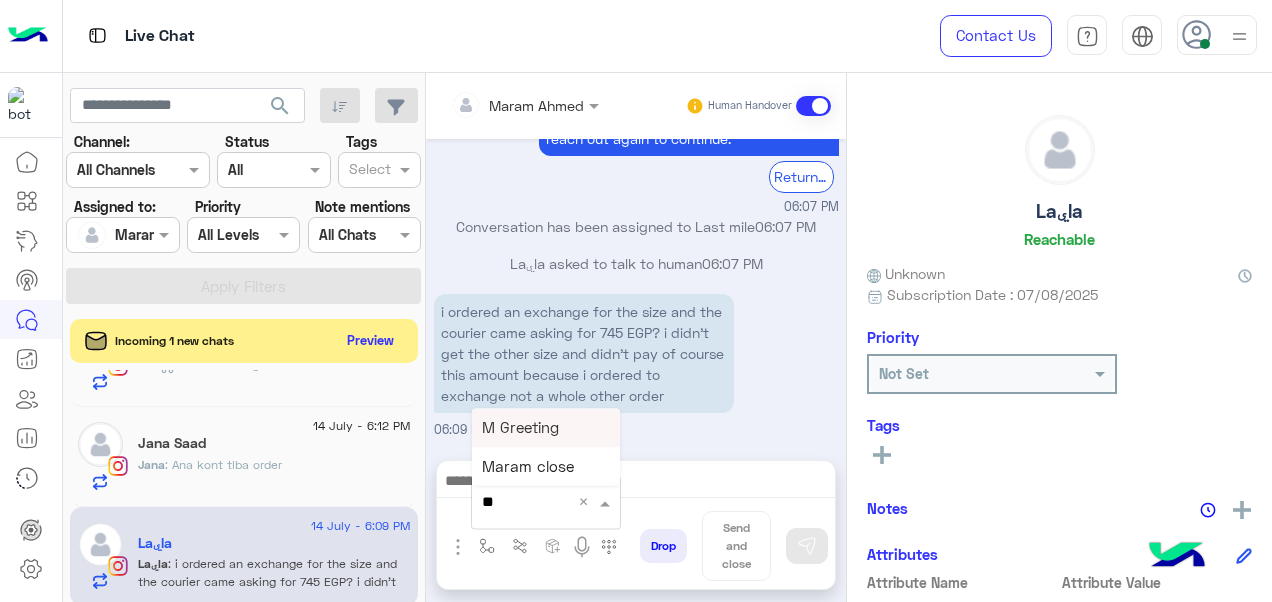 click on "M Greeting" at bounding box center [520, 427] 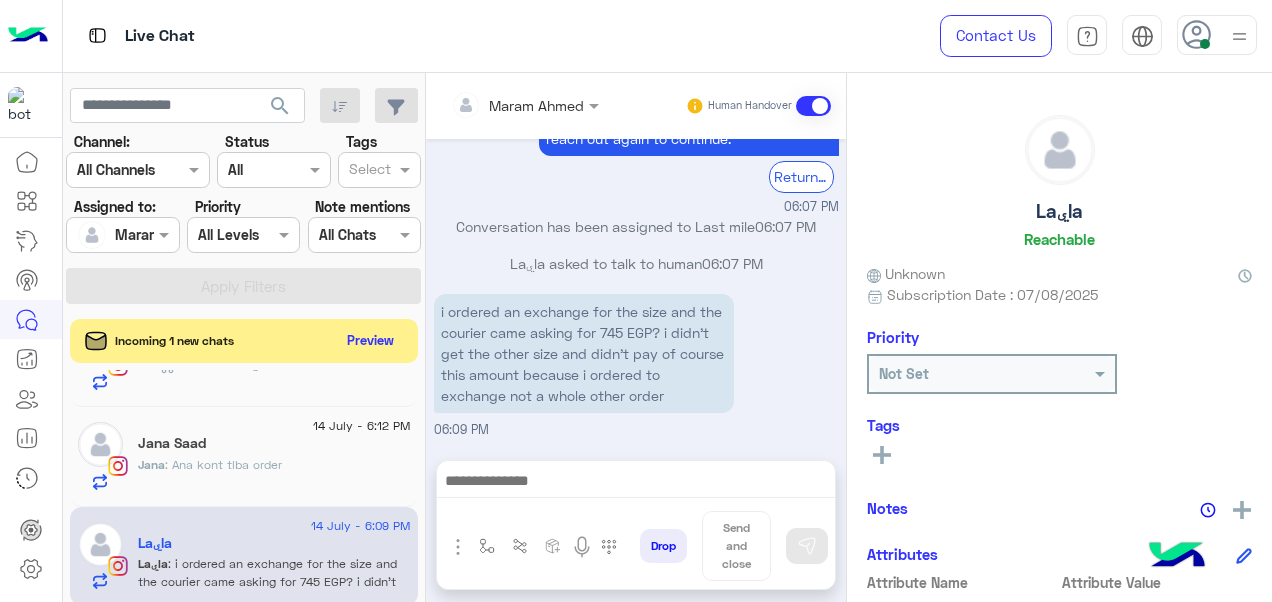 type on "**********" 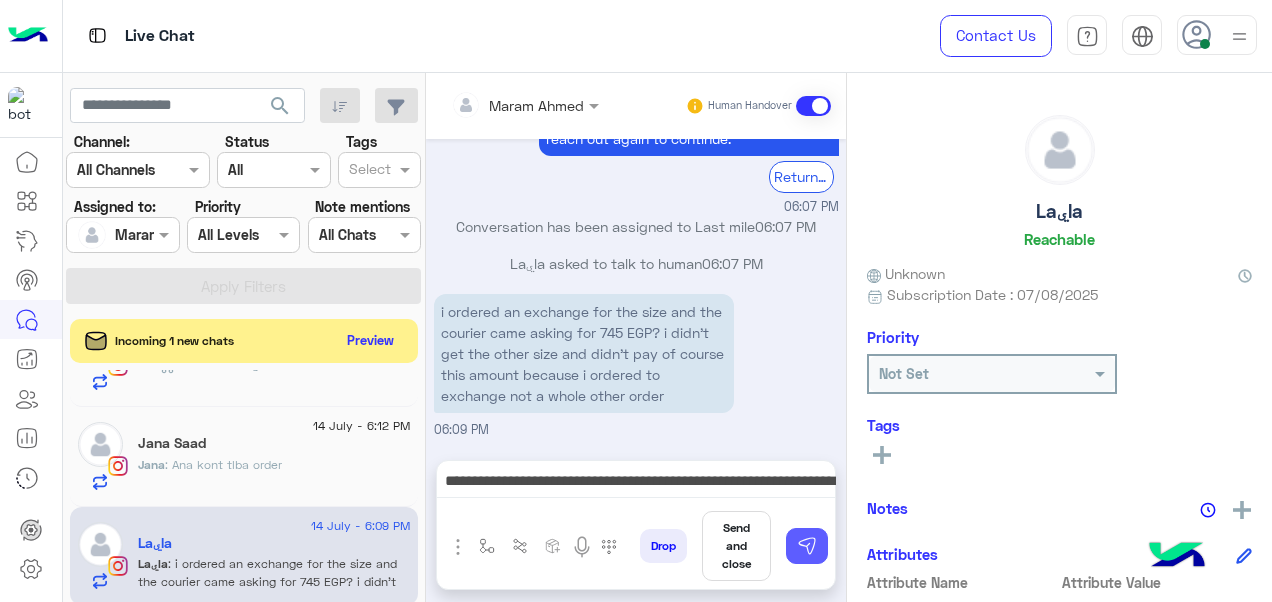 click at bounding box center (807, 546) 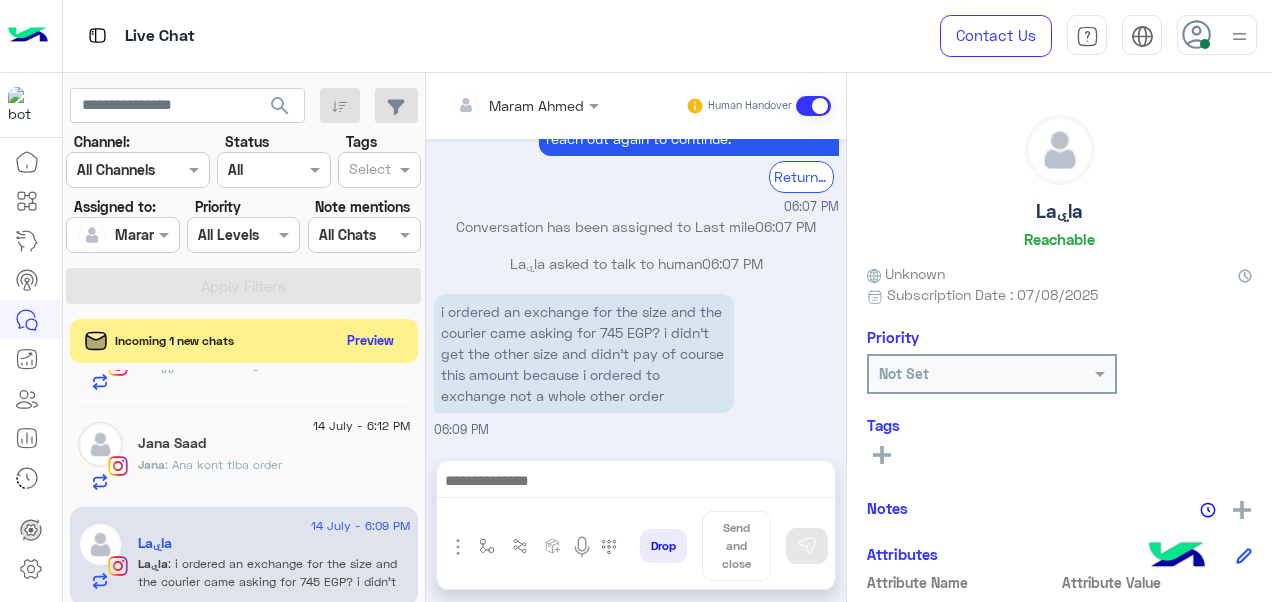 click at bounding box center (636, 483) 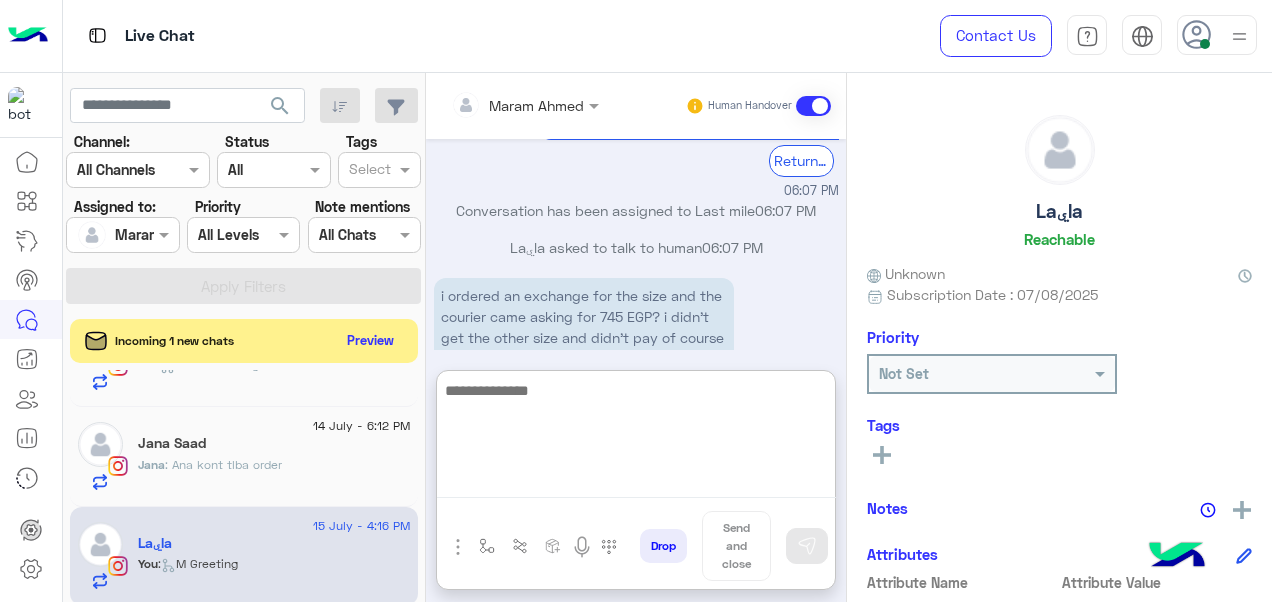 scroll, scrollTop: 1124, scrollLeft: 0, axis: vertical 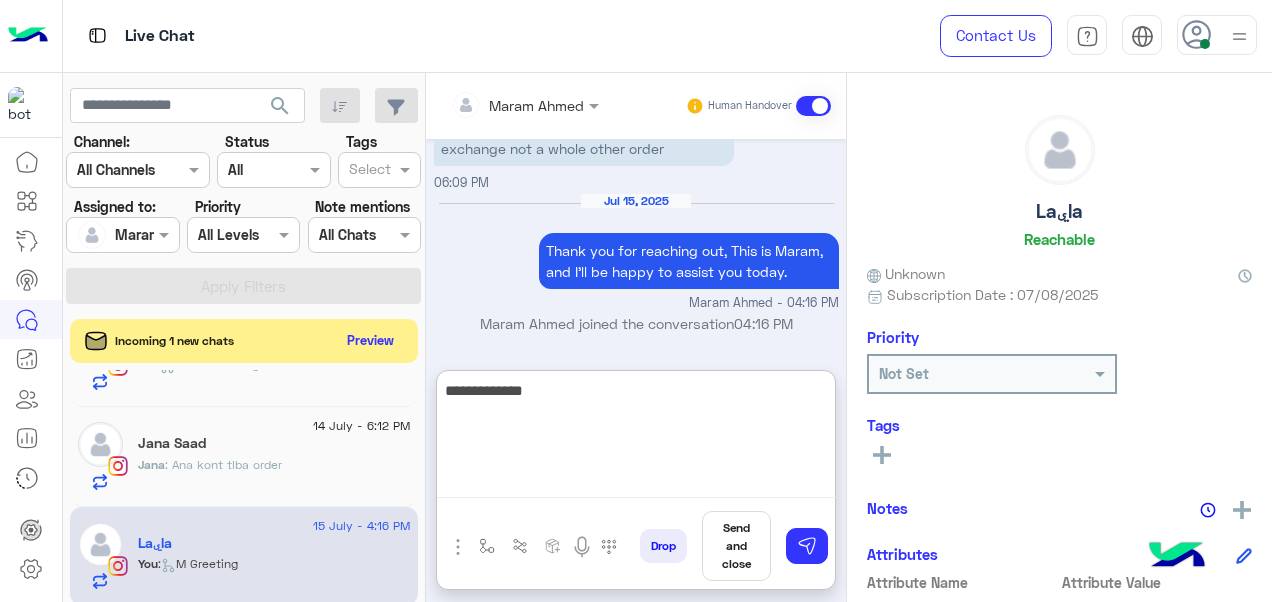 type on "**********" 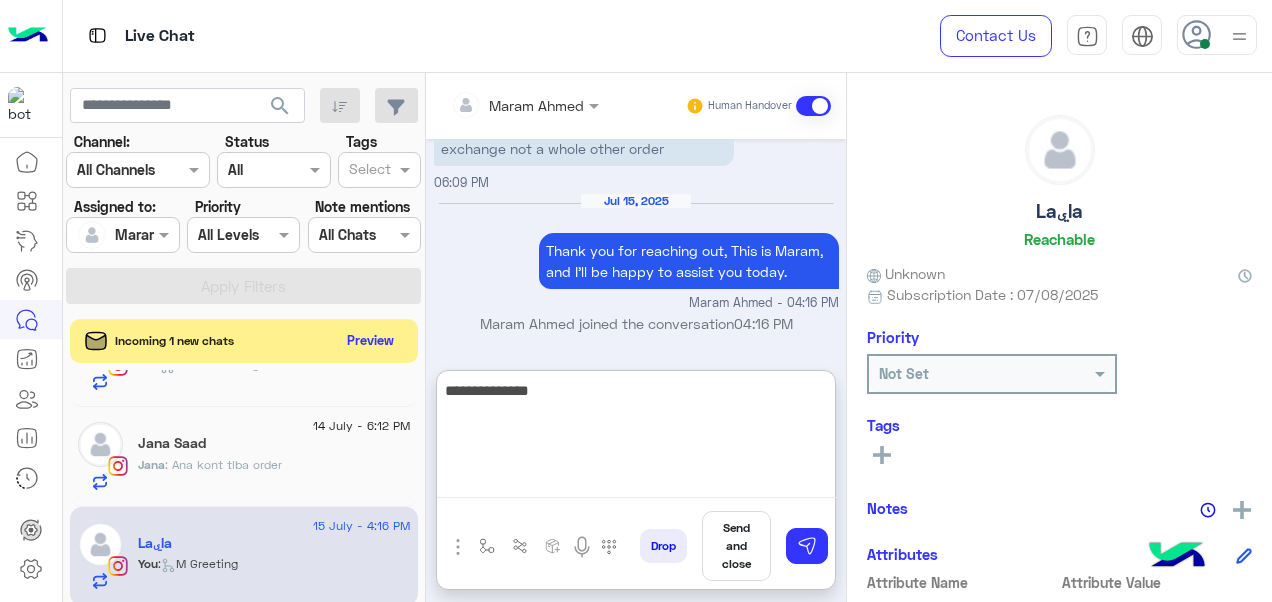 drag, startPoint x: 460, startPoint y: 438, endPoint x: 416, endPoint y: 376, distance: 76.02631 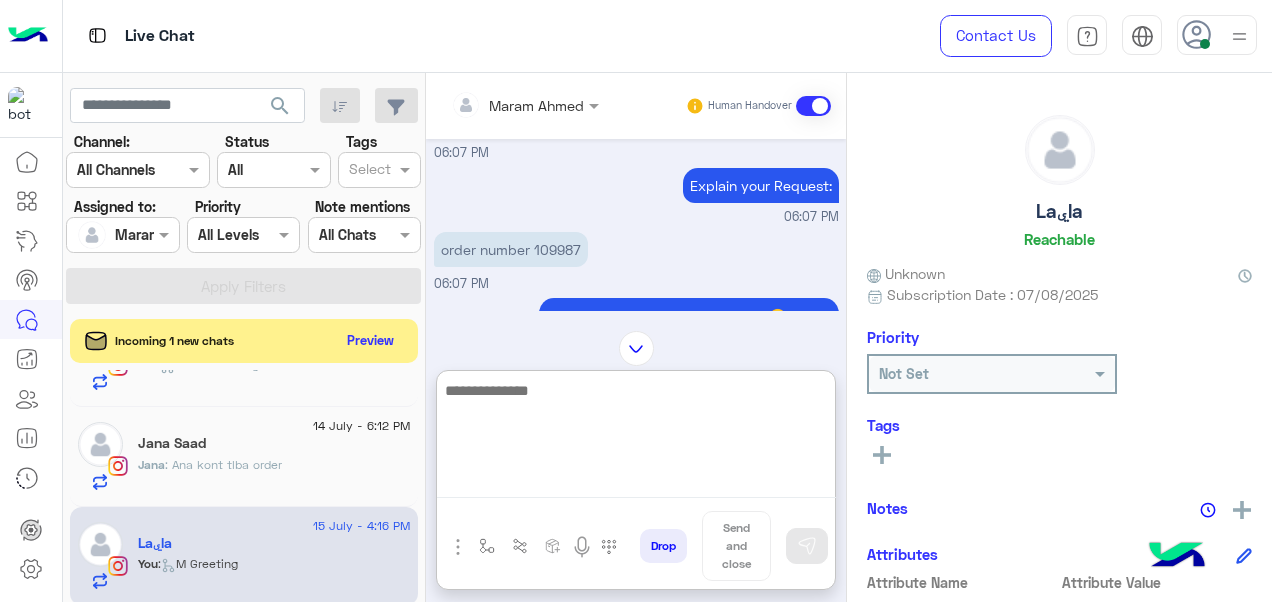 scroll, scrollTop: 494, scrollLeft: 0, axis: vertical 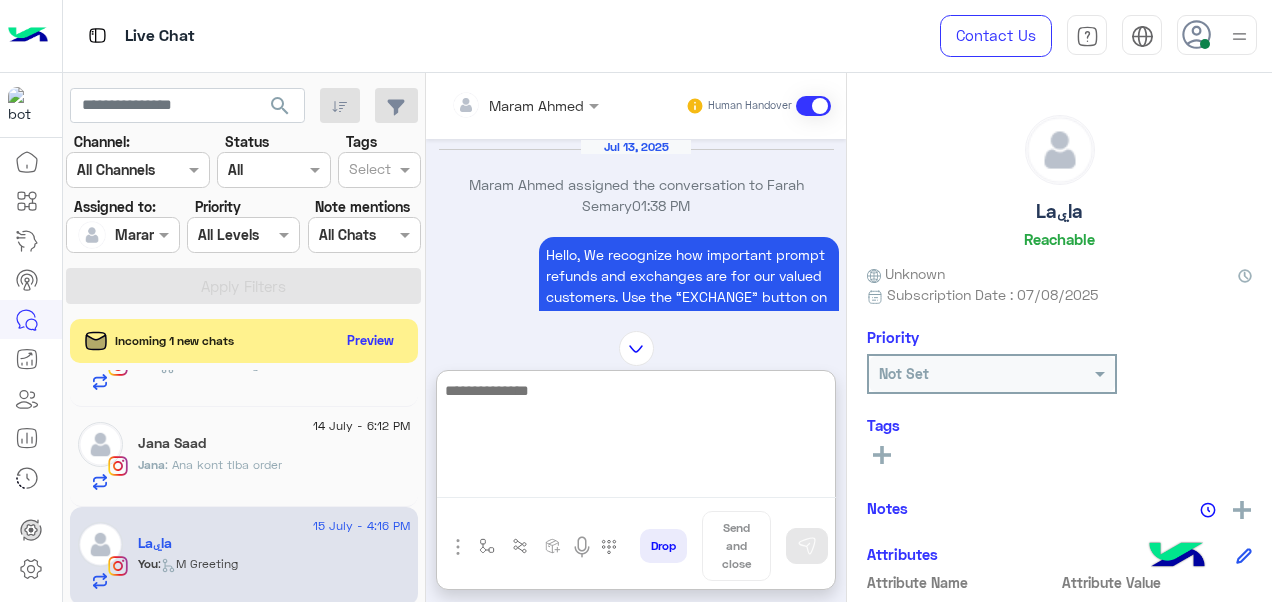 click at bounding box center (813, 106) 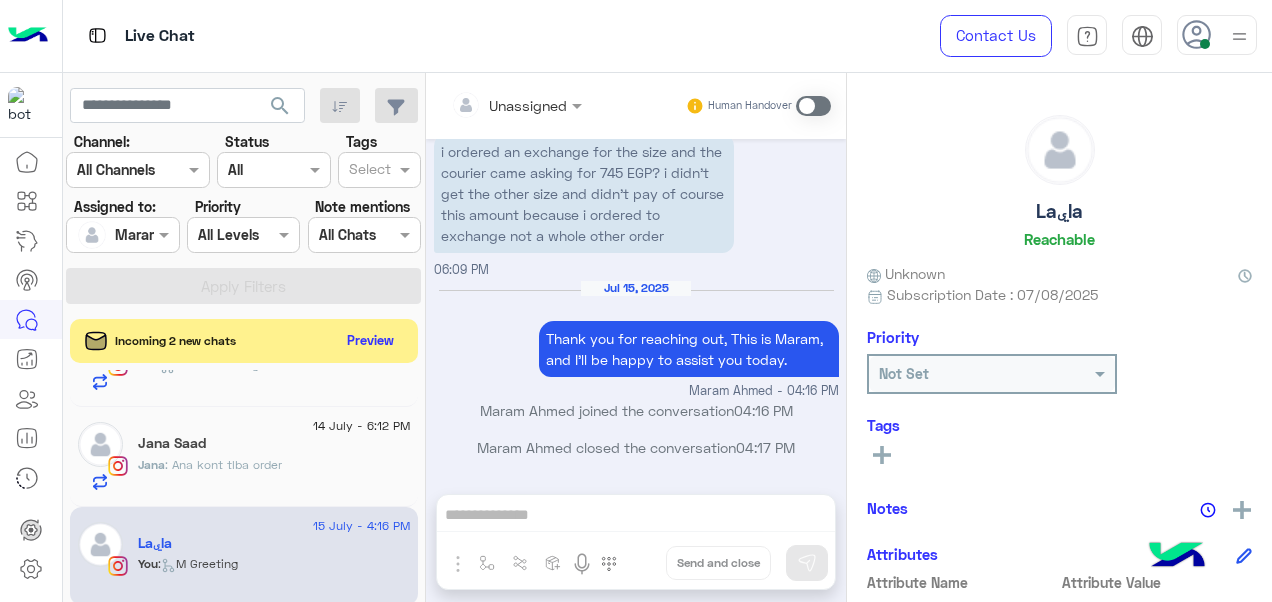 click at bounding box center [813, 106] 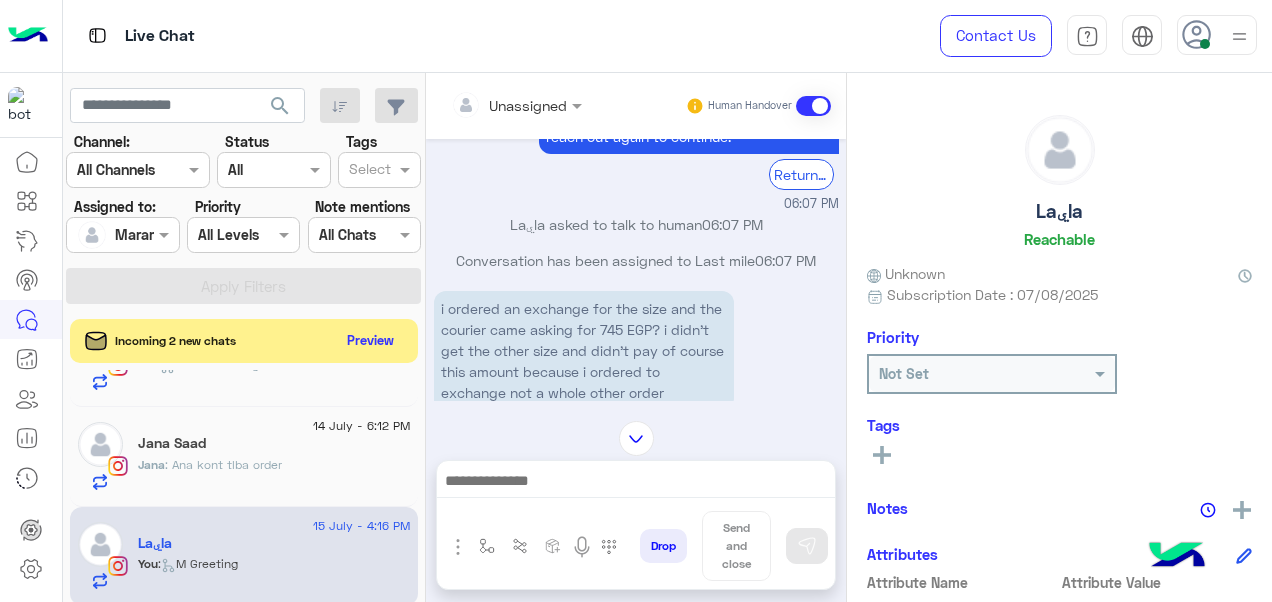 scroll, scrollTop: 2013, scrollLeft: 0, axis: vertical 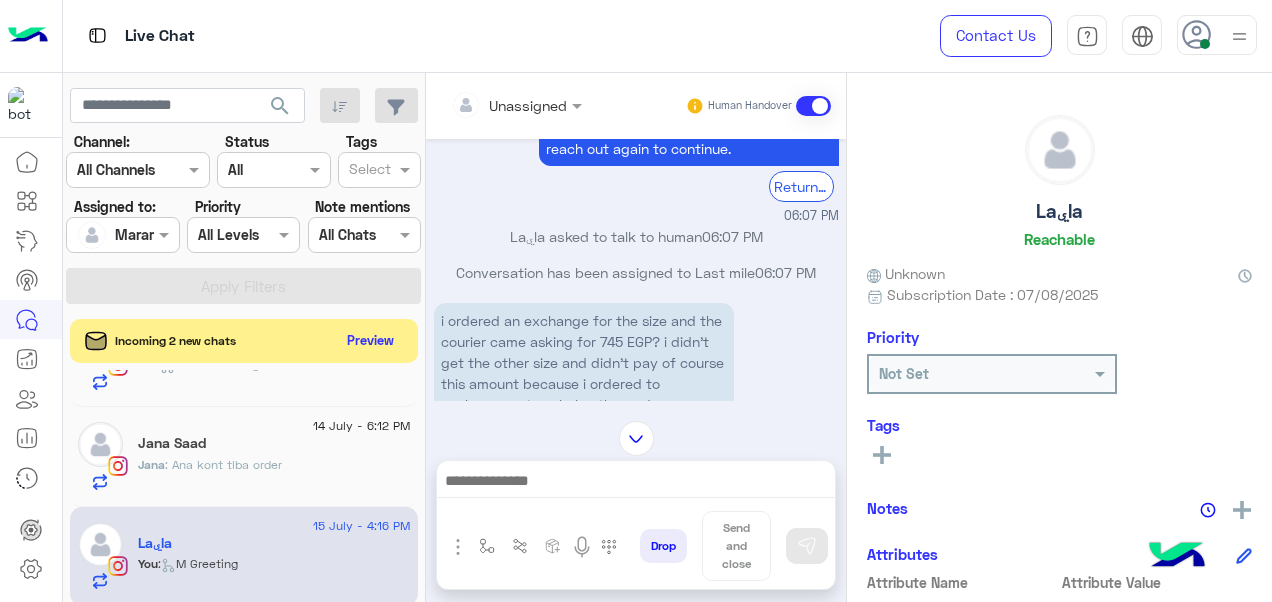 click at bounding box center [491, 105] 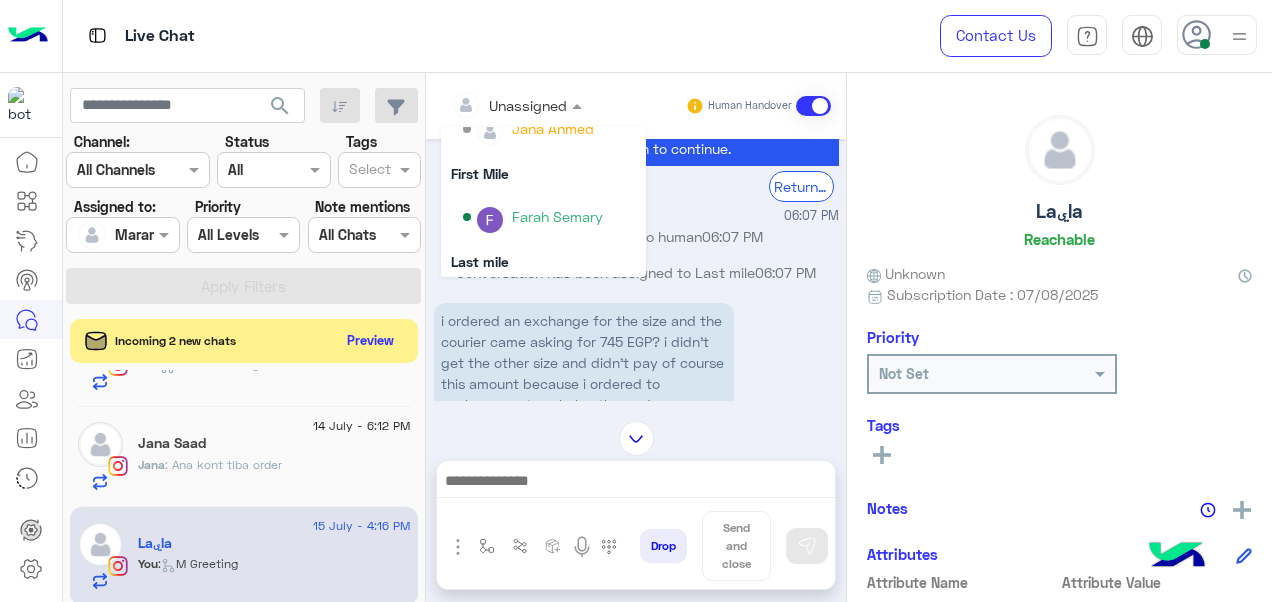 scroll, scrollTop: 302, scrollLeft: 0, axis: vertical 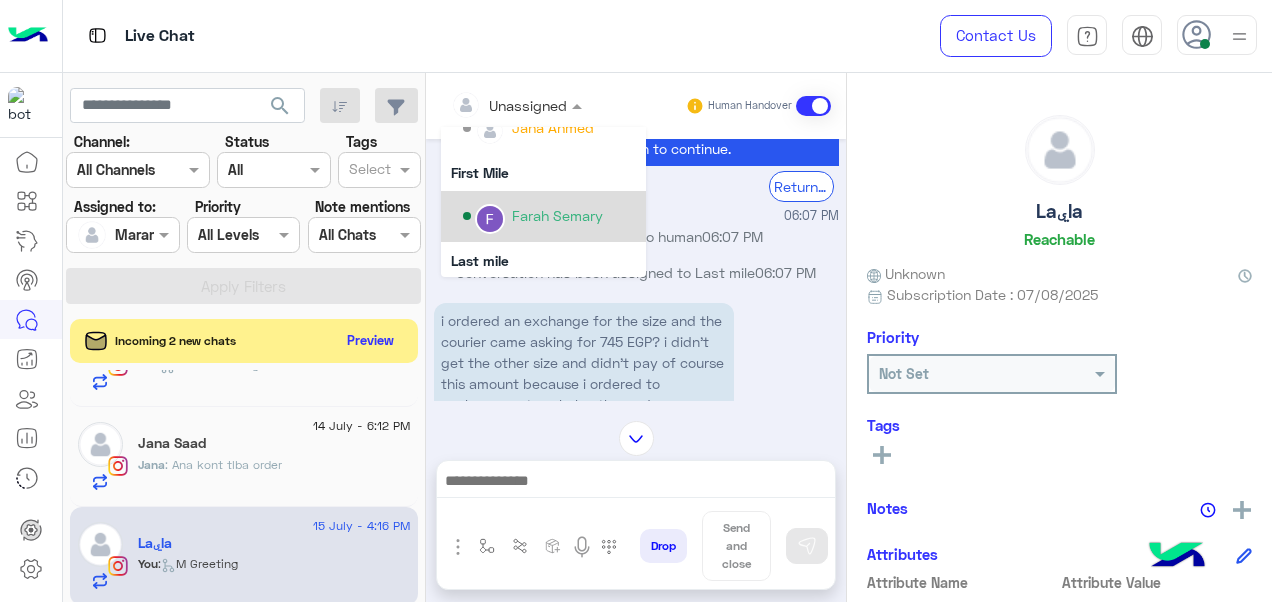 click on "Farah Semary" at bounding box center (557, 215) 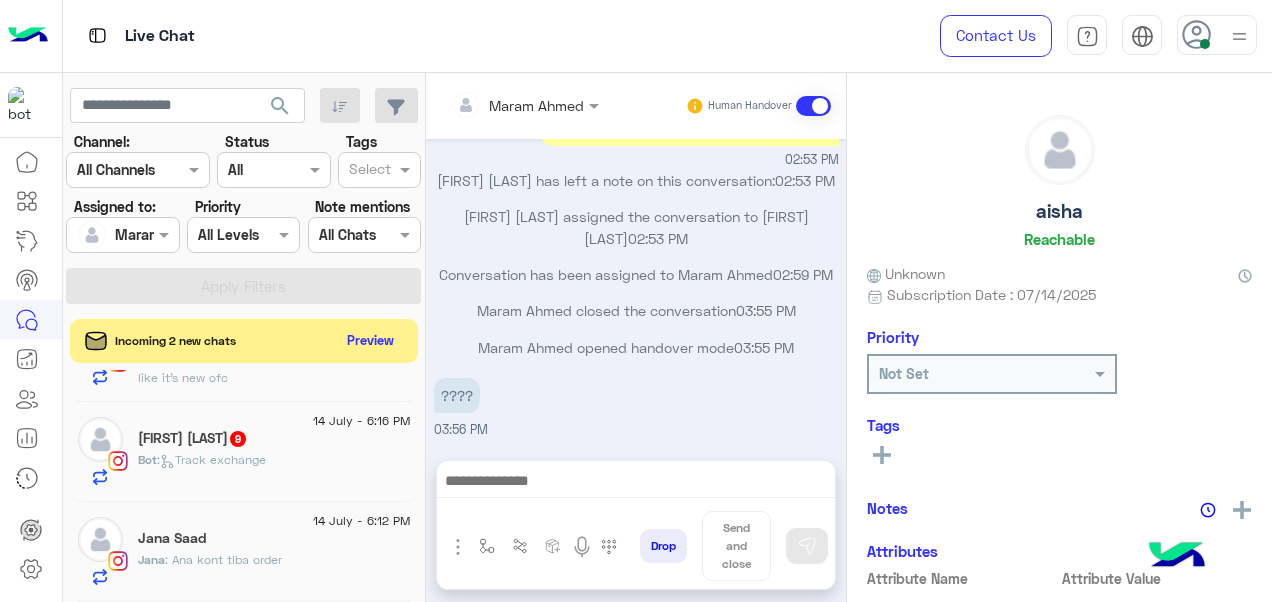 scroll, scrollTop: 566, scrollLeft: 0, axis: vertical 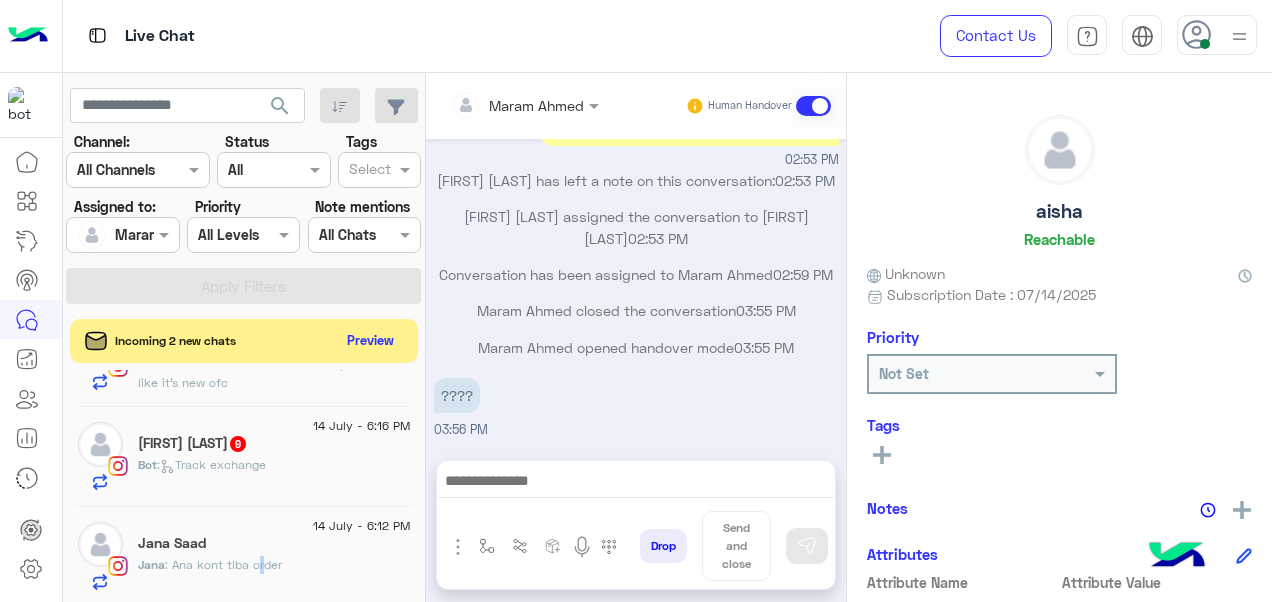 click on "Jana : Ana kont tlba order" 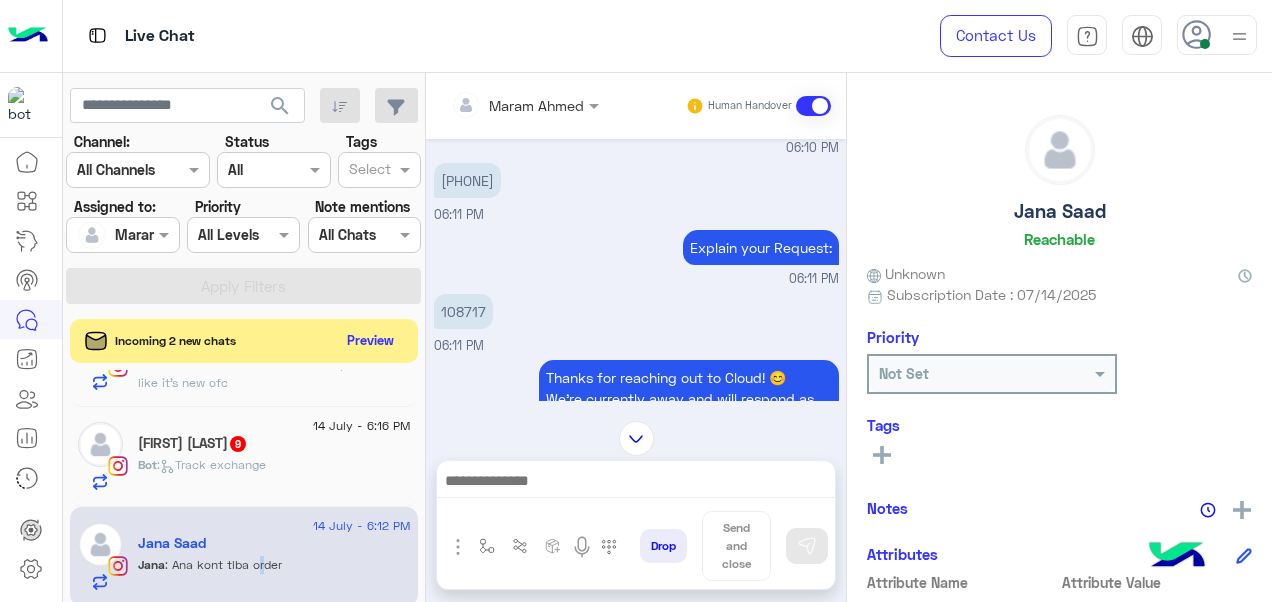 scroll, scrollTop: 434, scrollLeft: 0, axis: vertical 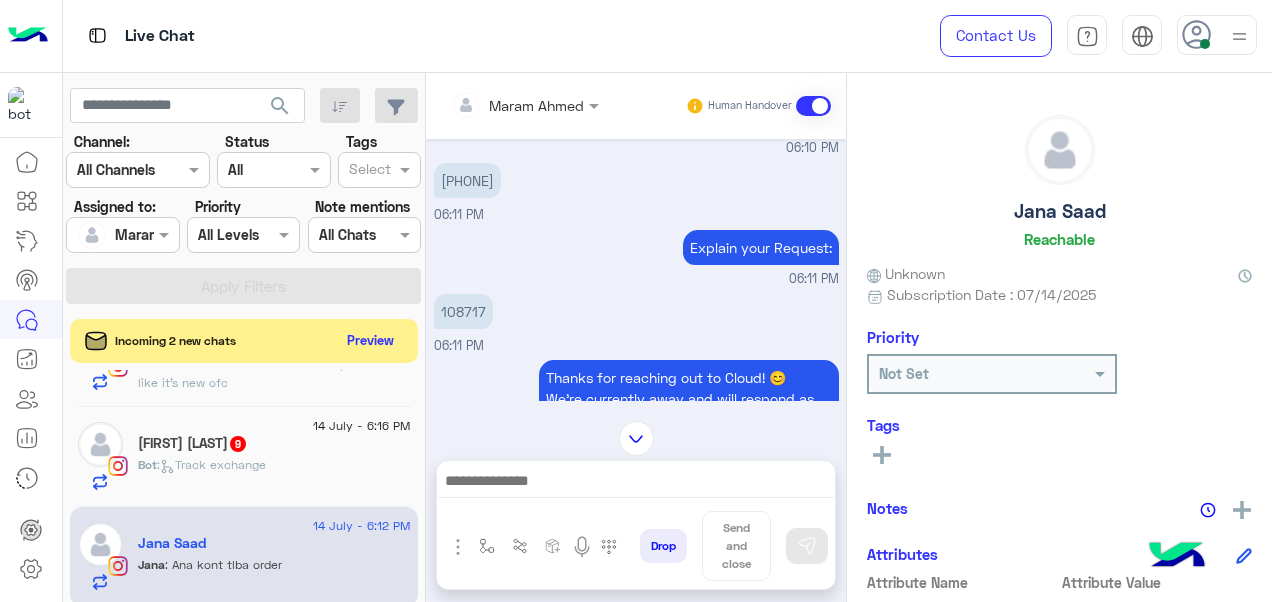 click on "108717" at bounding box center (463, 311) 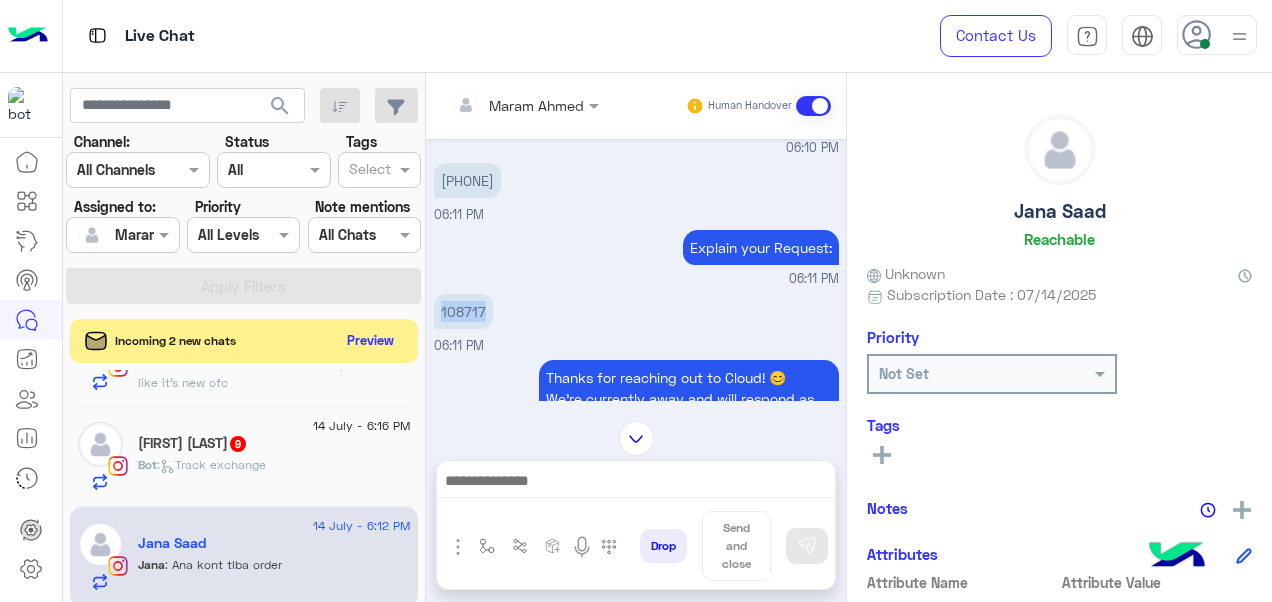click on "108717" at bounding box center [463, 311] 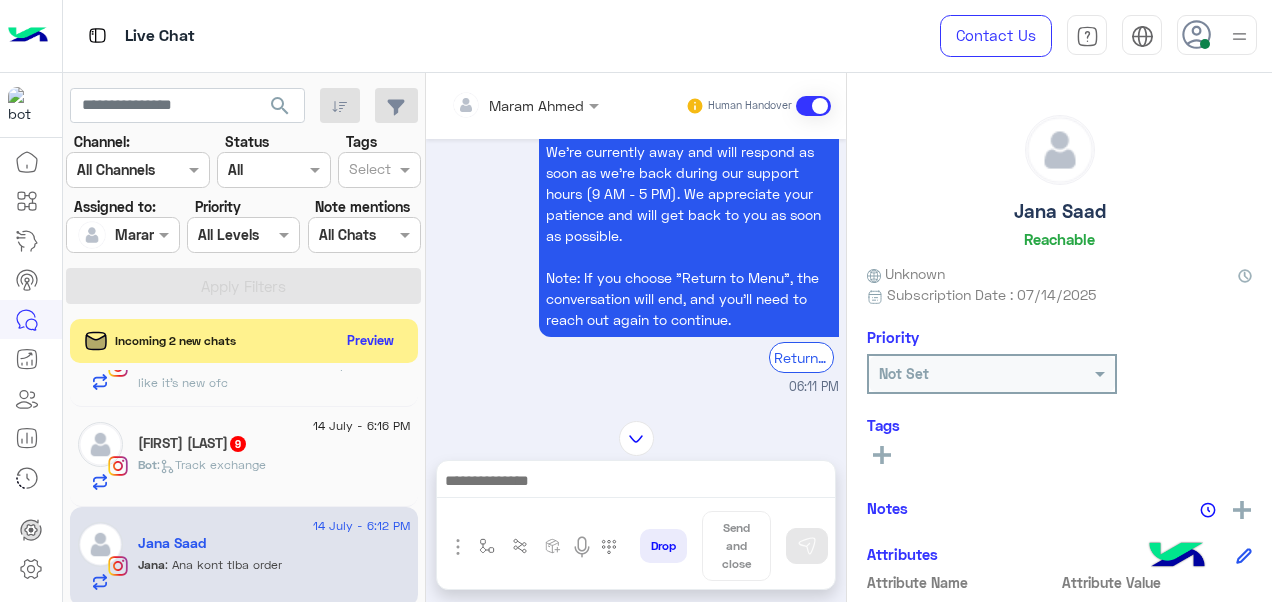 scroll, scrollTop: 1337, scrollLeft: 0, axis: vertical 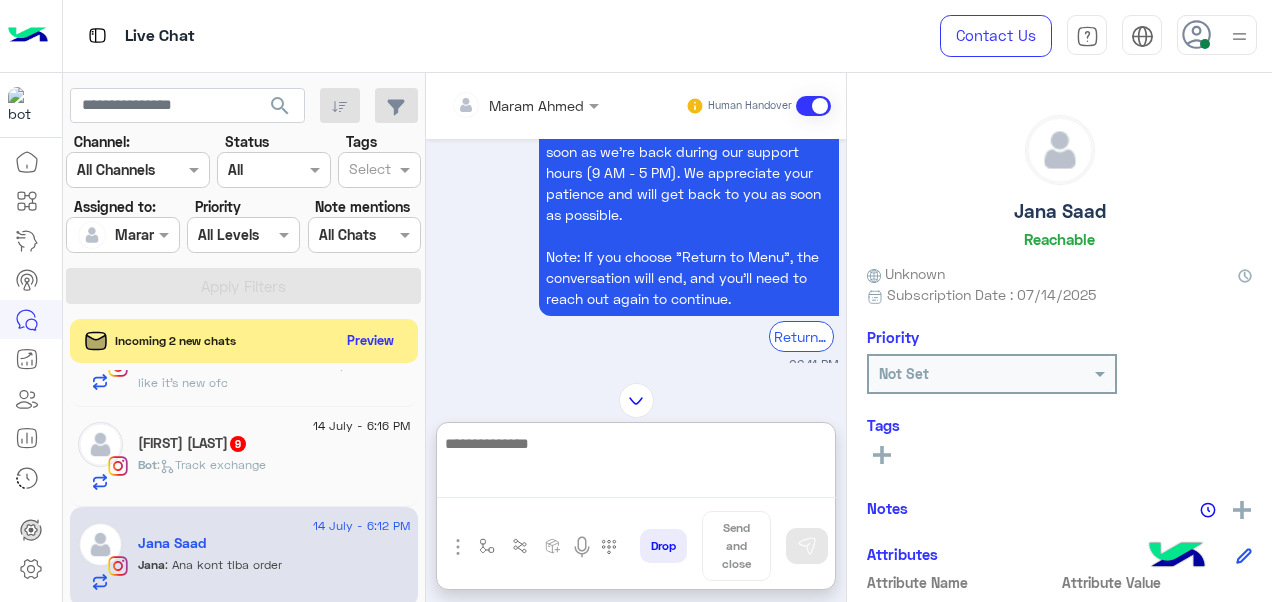 click at bounding box center [636, 464] 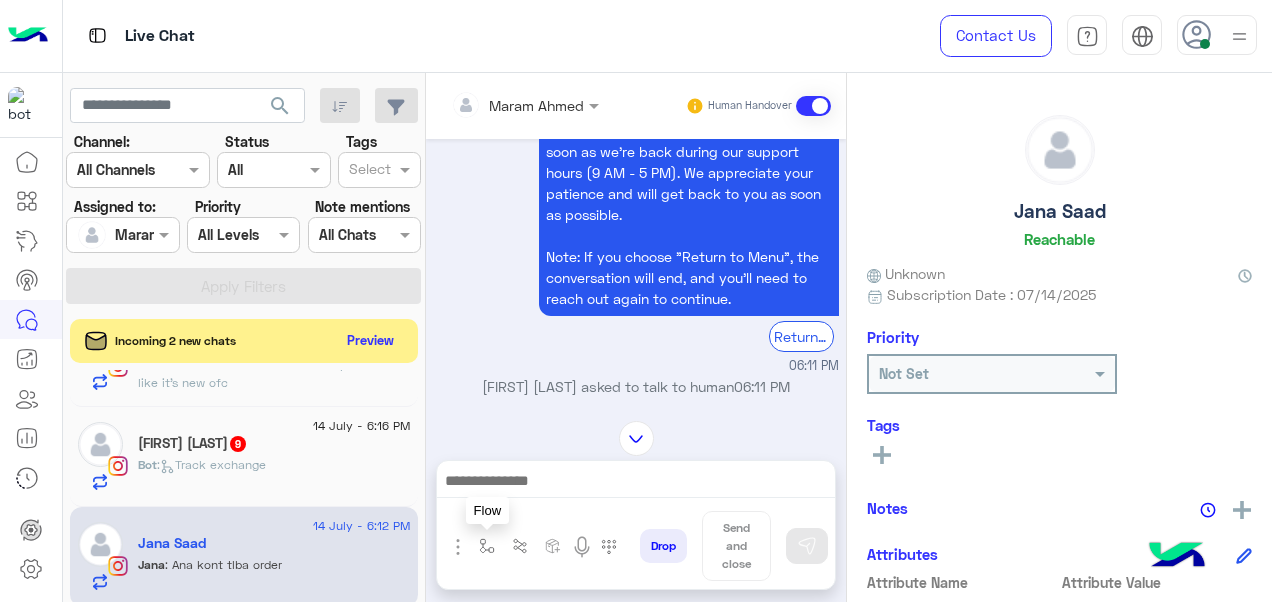 click at bounding box center [487, 546] 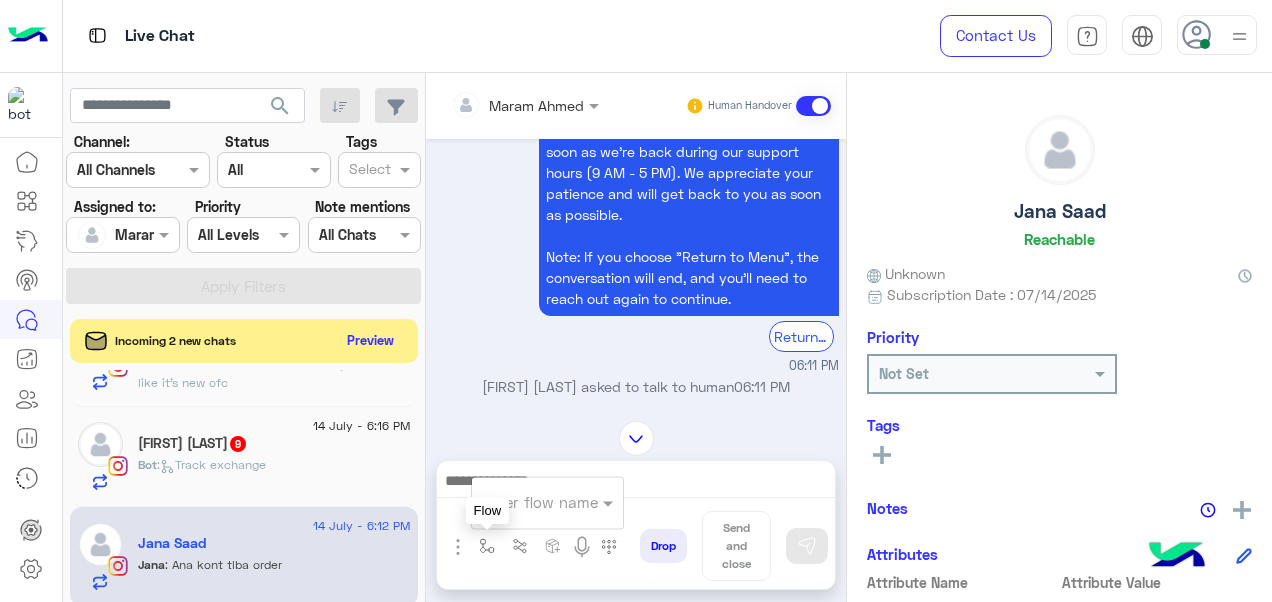 type 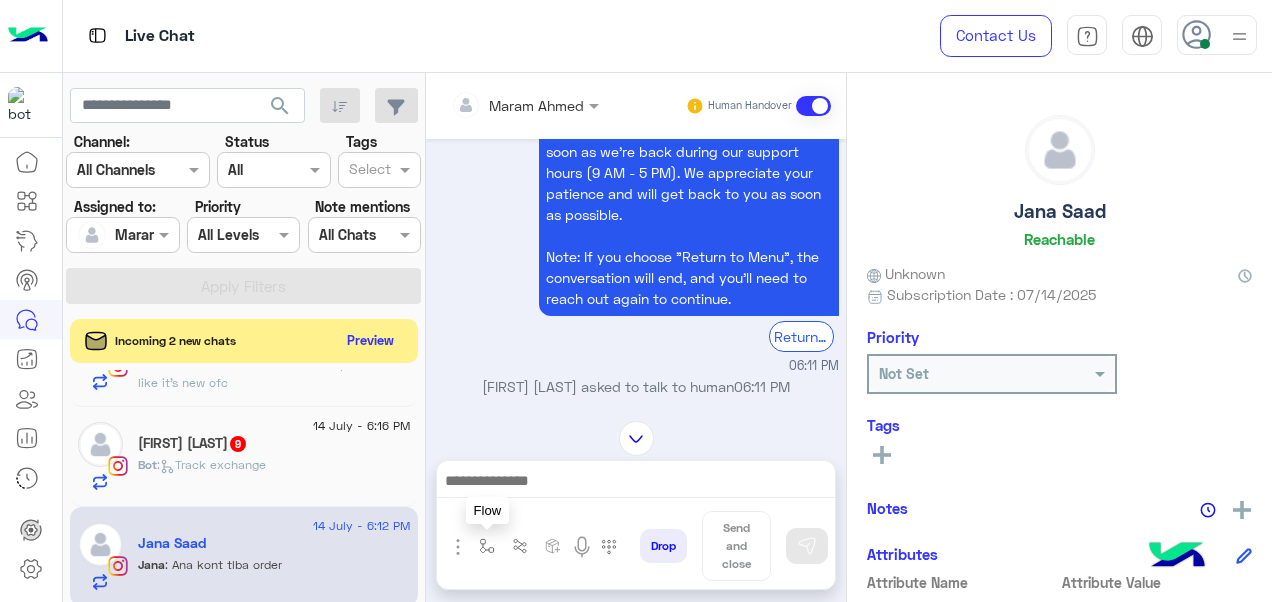 click at bounding box center [487, 546] 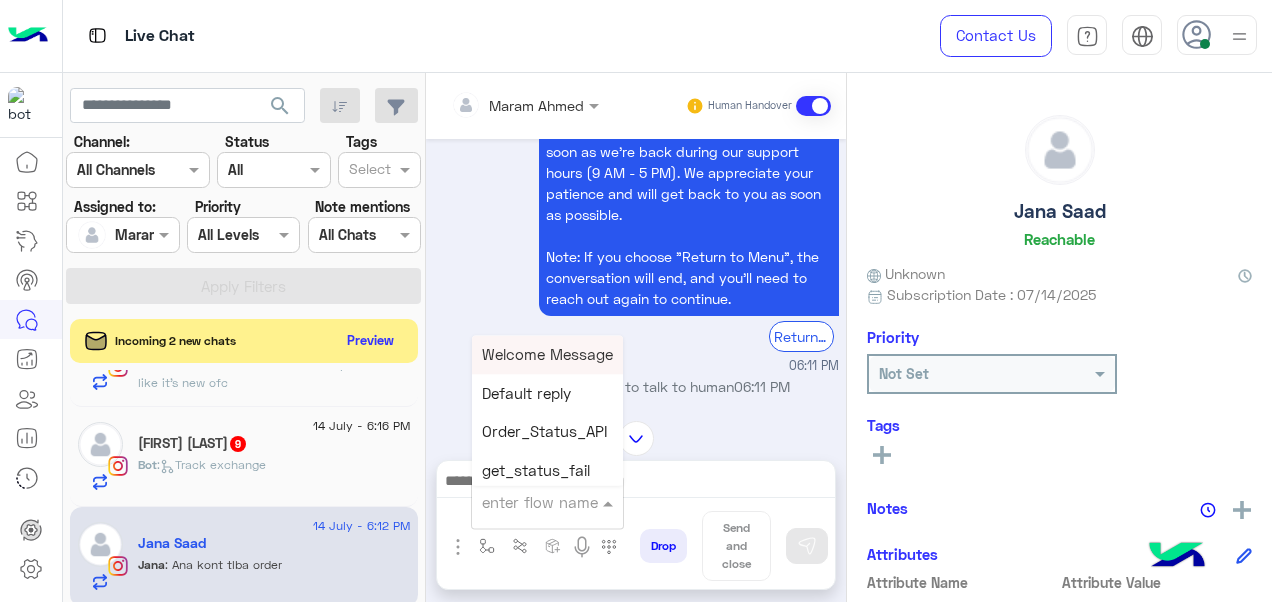 click at bounding box center [523, 502] 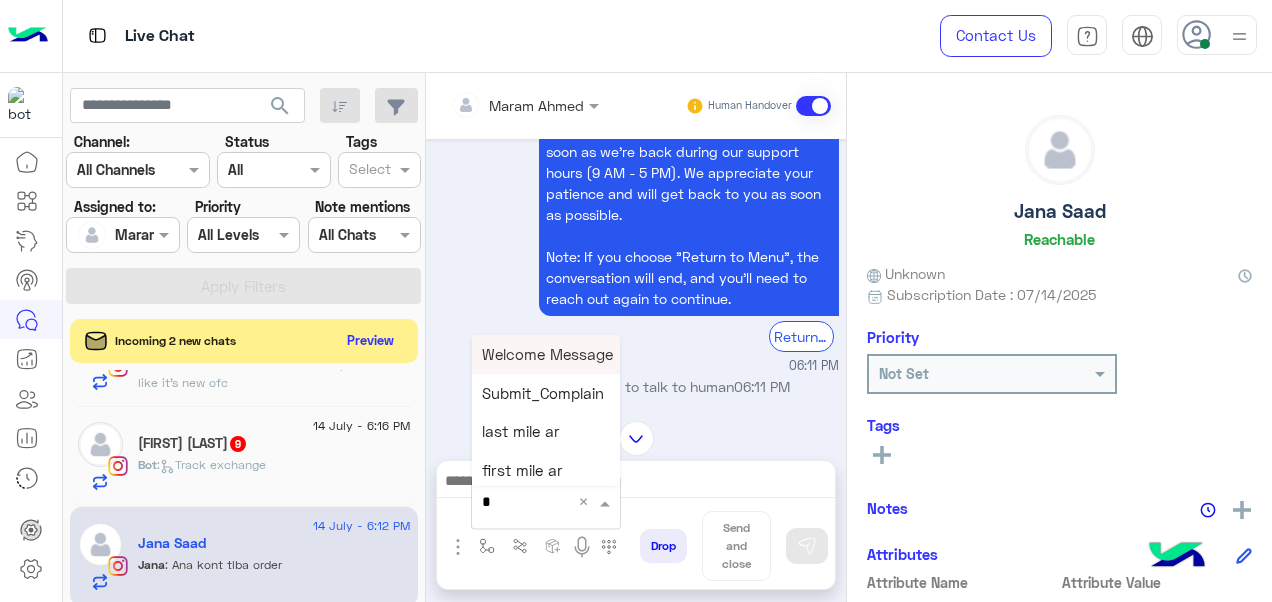 type on "*" 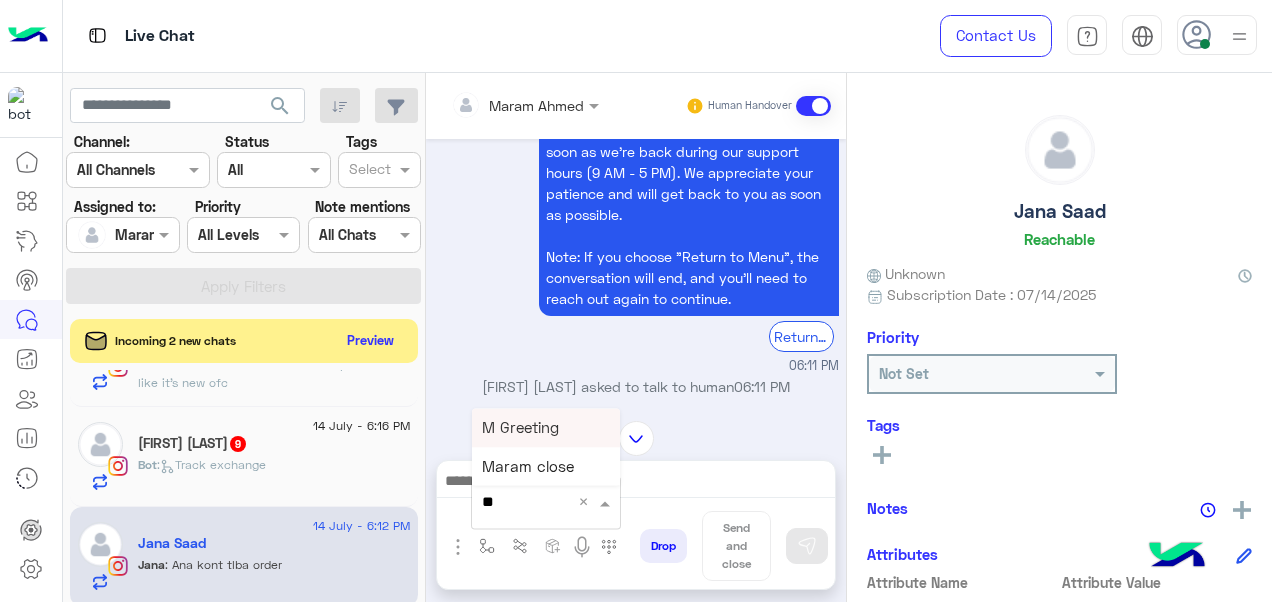 click on "M Greeting" at bounding box center [520, 427] 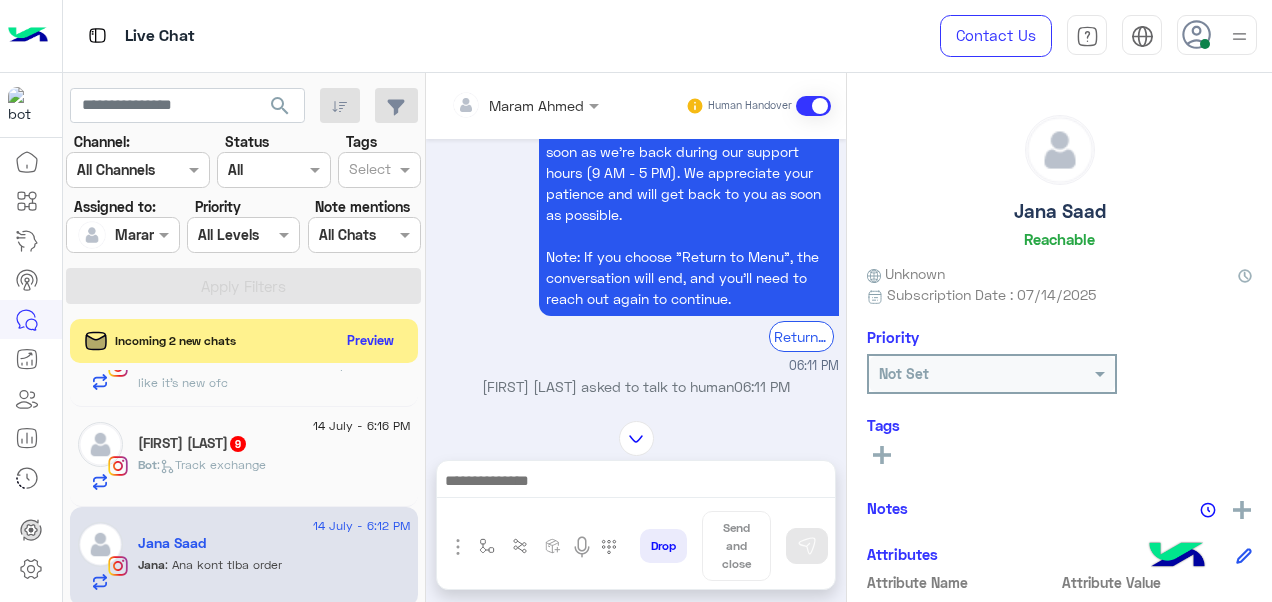 type on "**********" 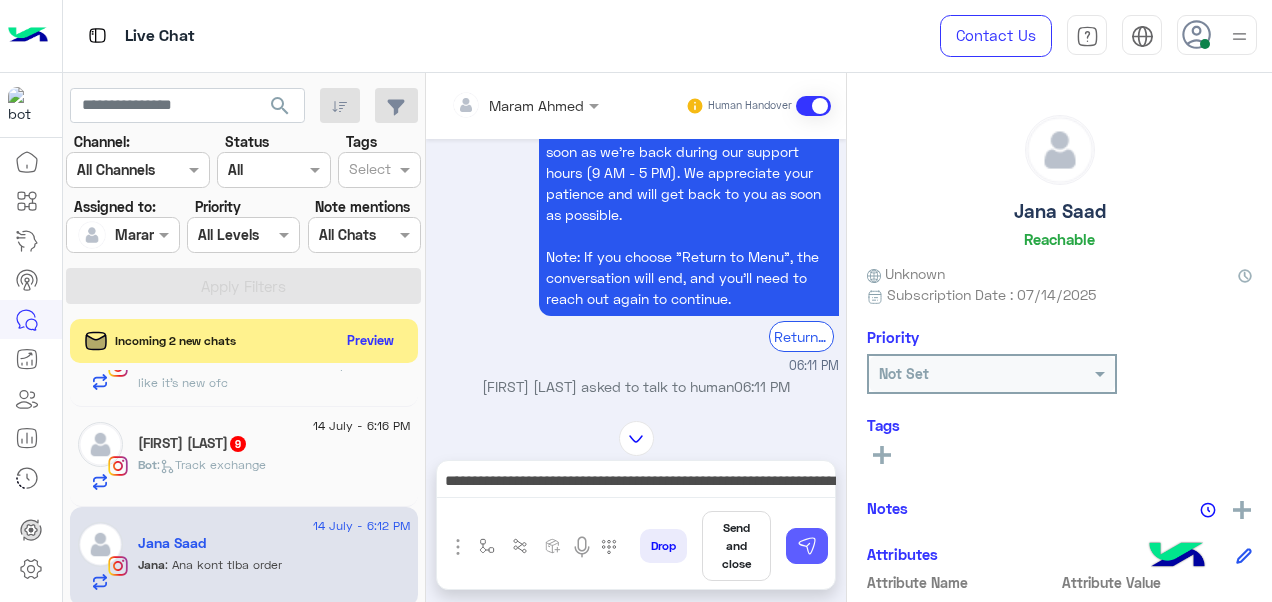 click at bounding box center [807, 546] 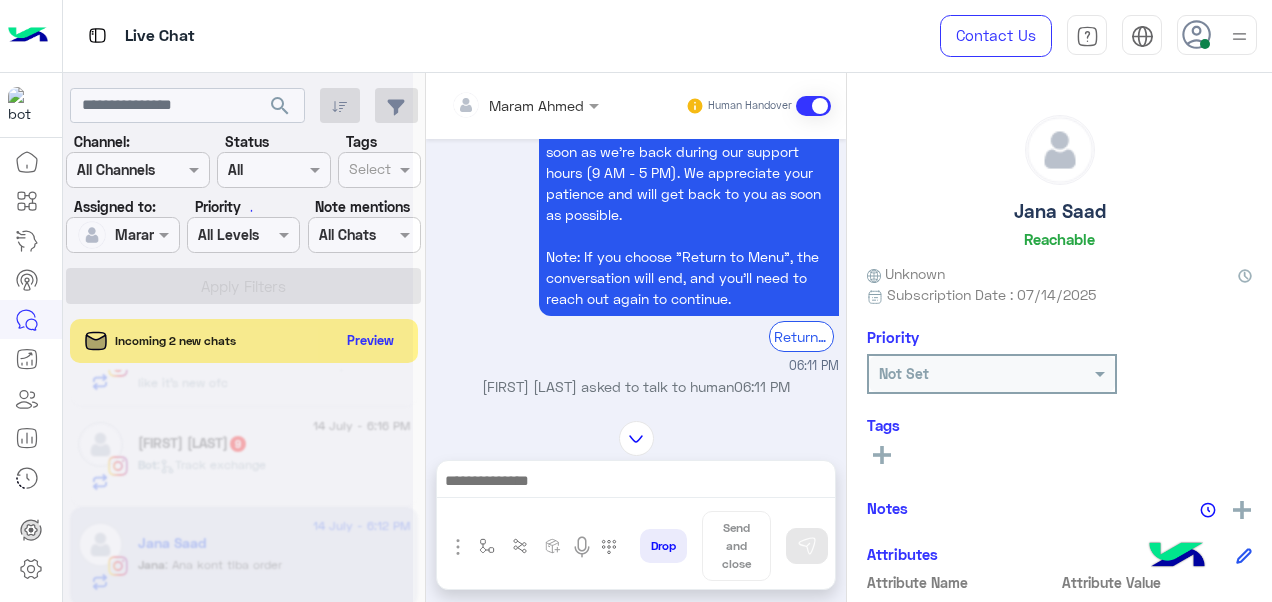 scroll, scrollTop: 0, scrollLeft: 0, axis: both 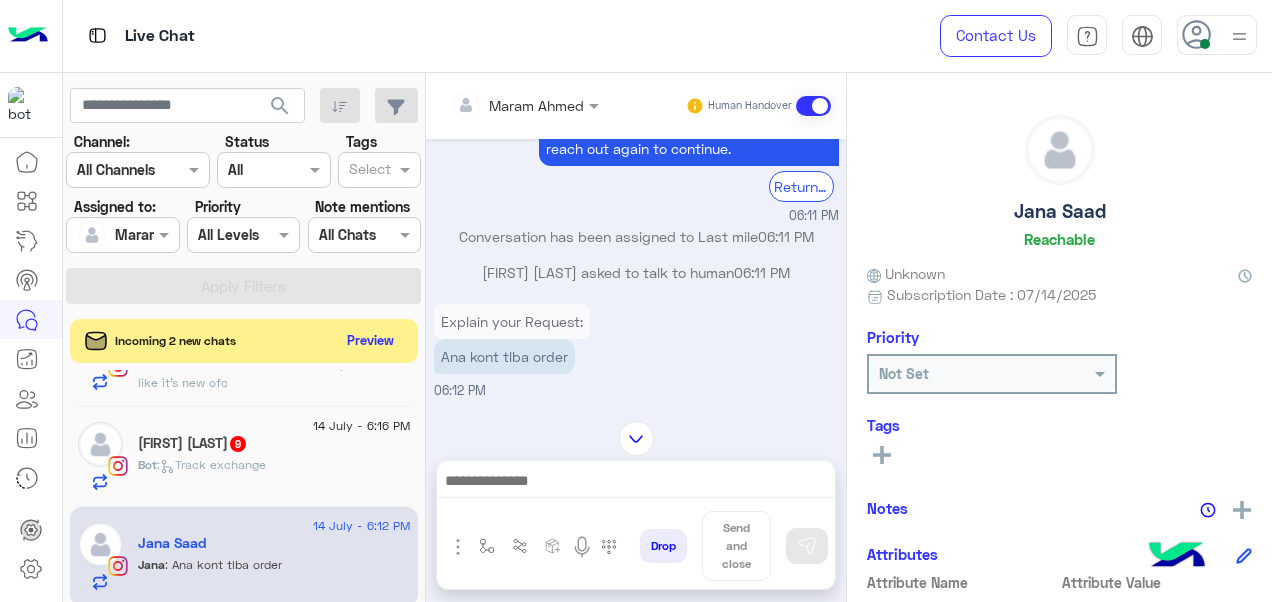 click at bounding box center [636, 483] 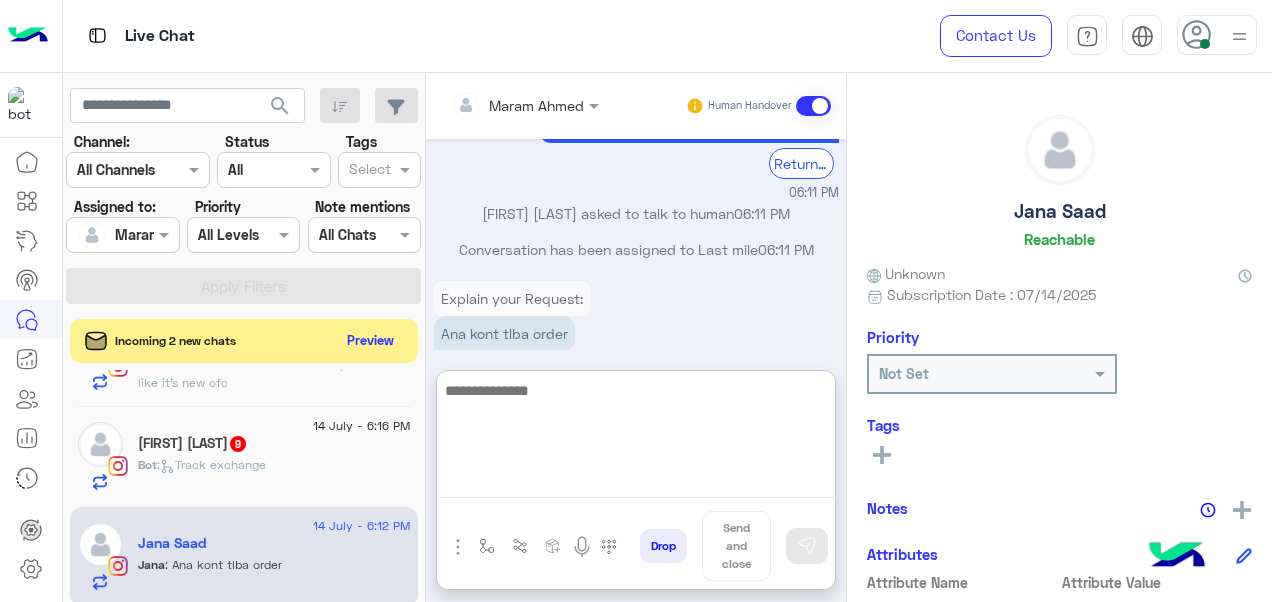 scroll, scrollTop: 1708, scrollLeft: 0, axis: vertical 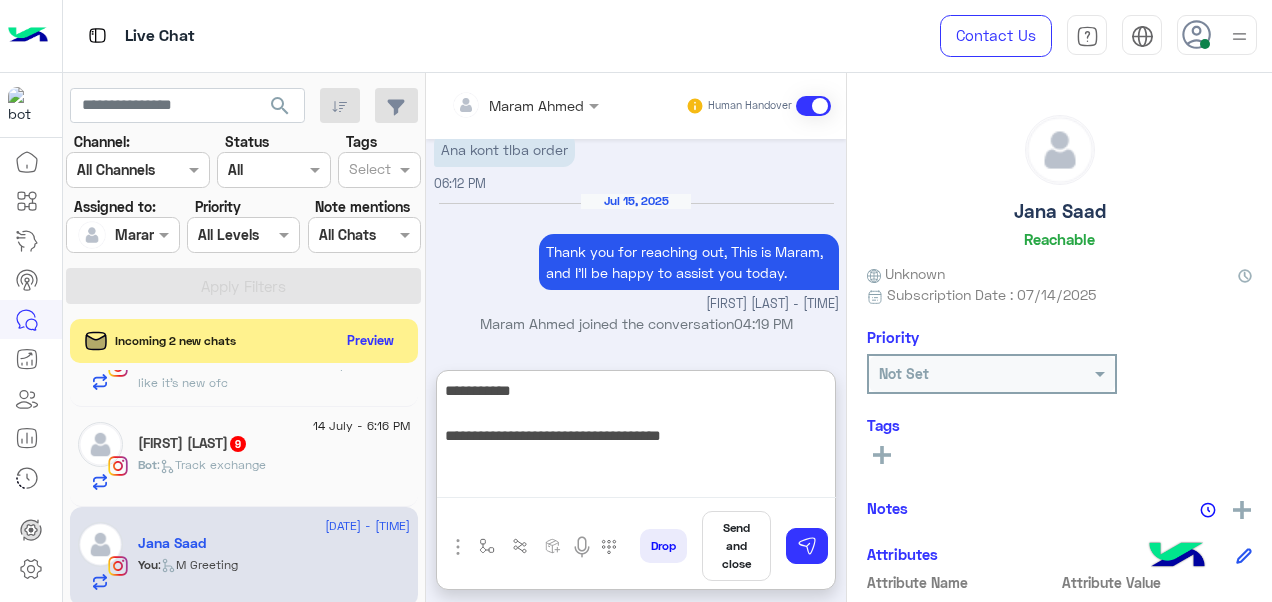 type on "**********" 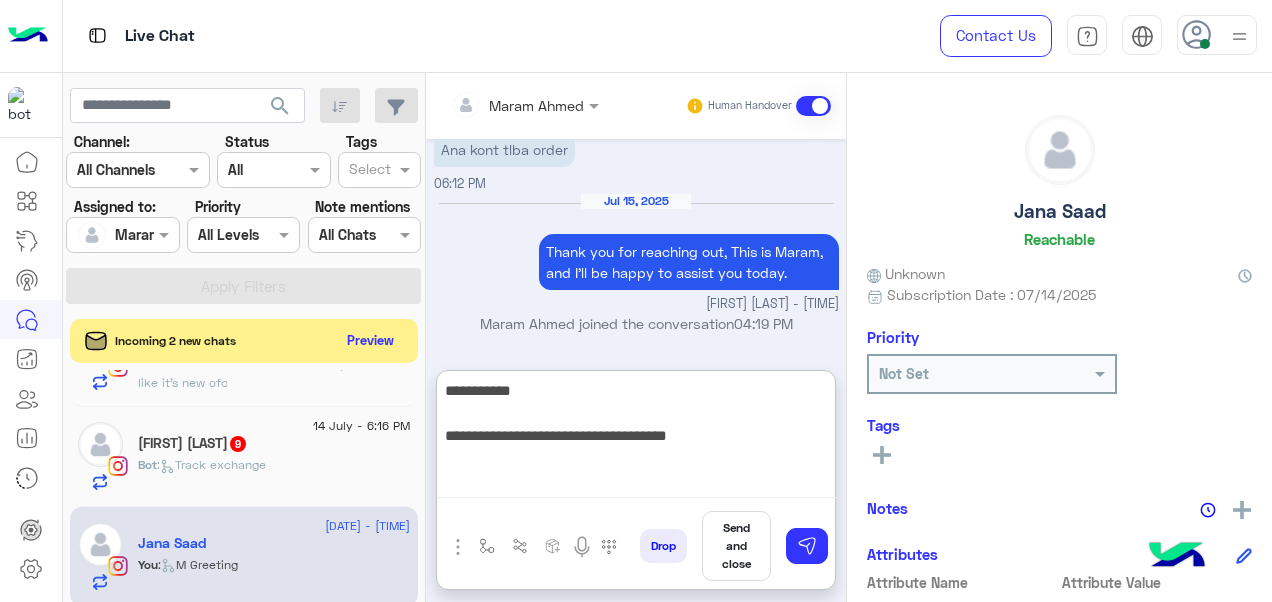 type 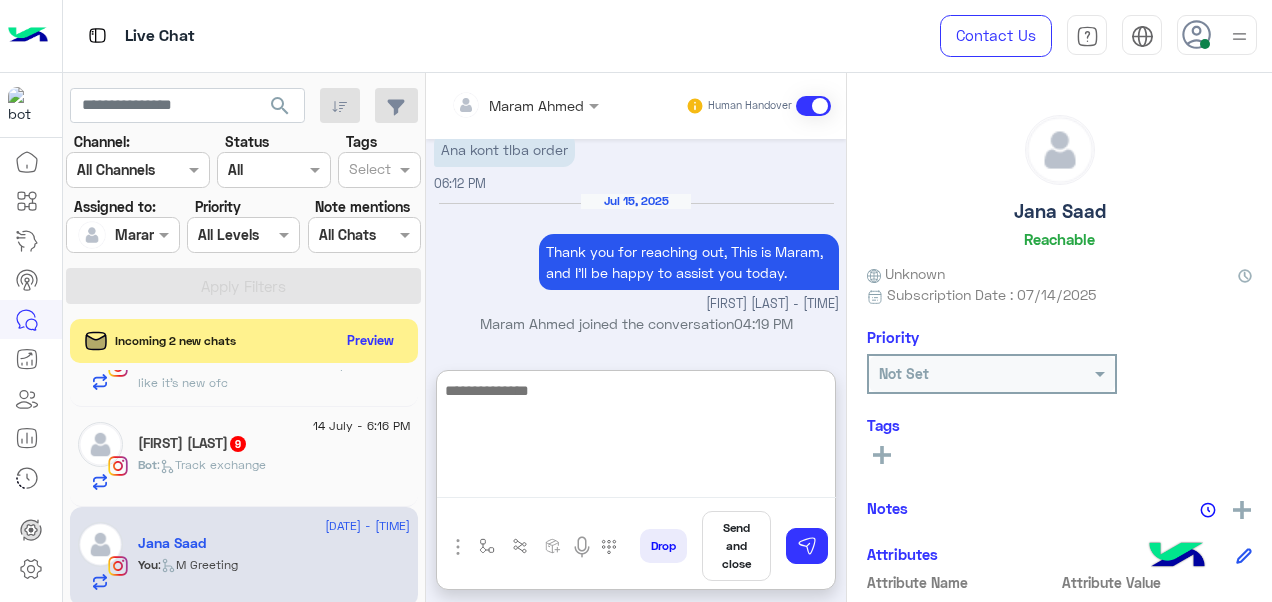 scroll, scrollTop: 1814, scrollLeft: 0, axis: vertical 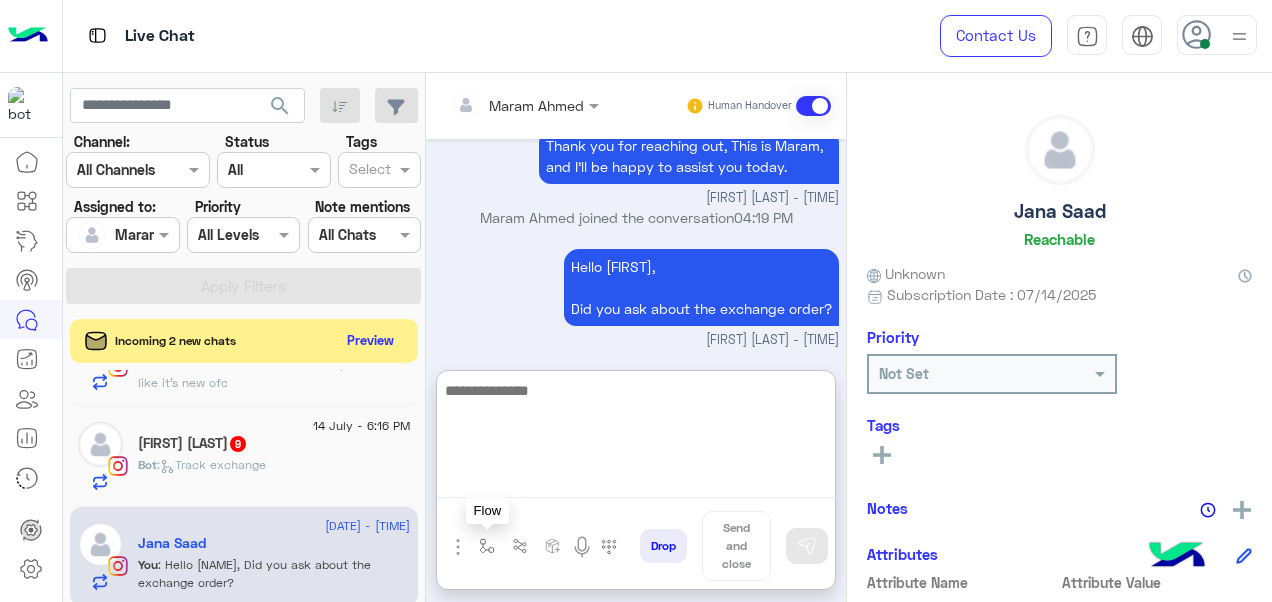 click at bounding box center [487, 546] 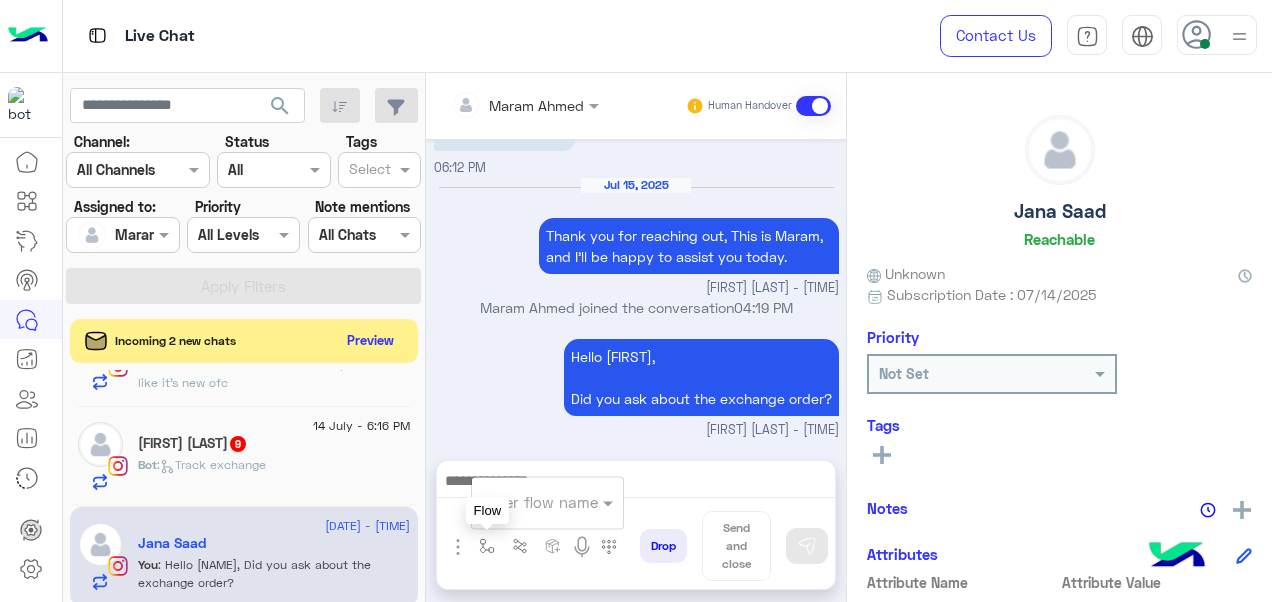 scroll, scrollTop: 1724, scrollLeft: 0, axis: vertical 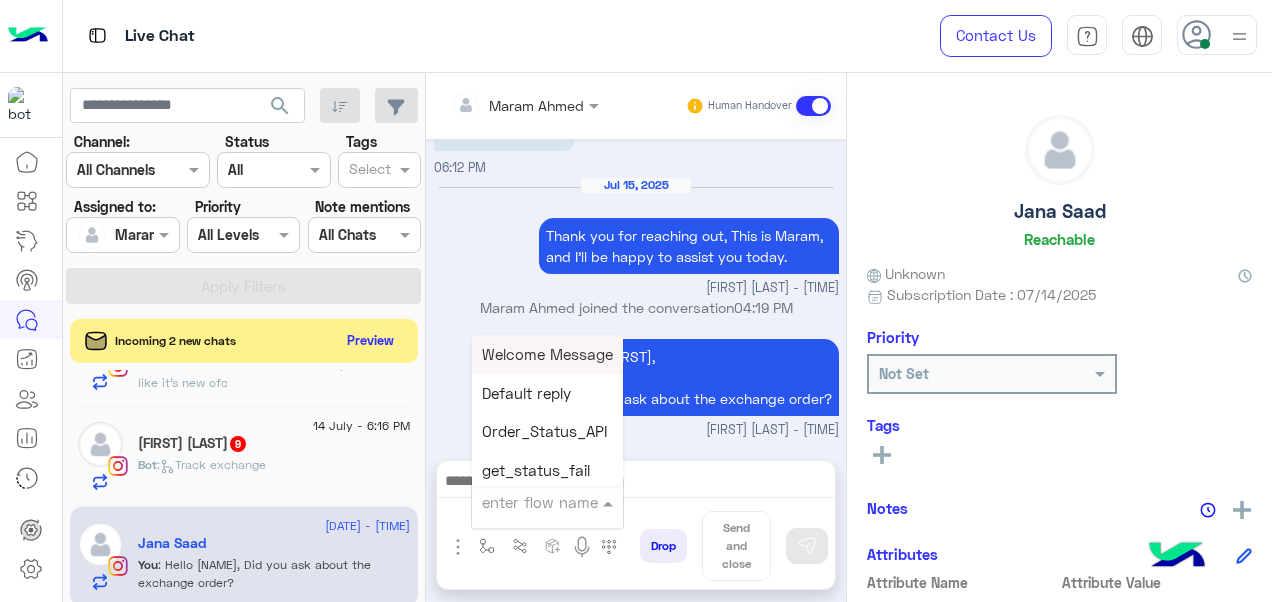click at bounding box center [523, 502] 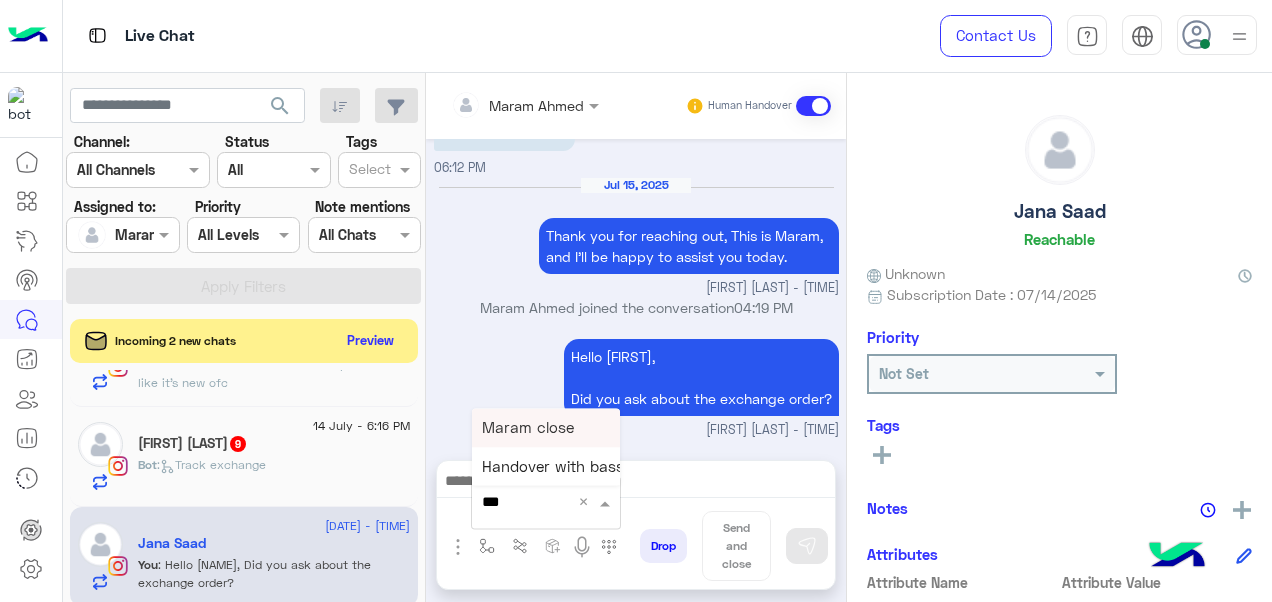 type on "****" 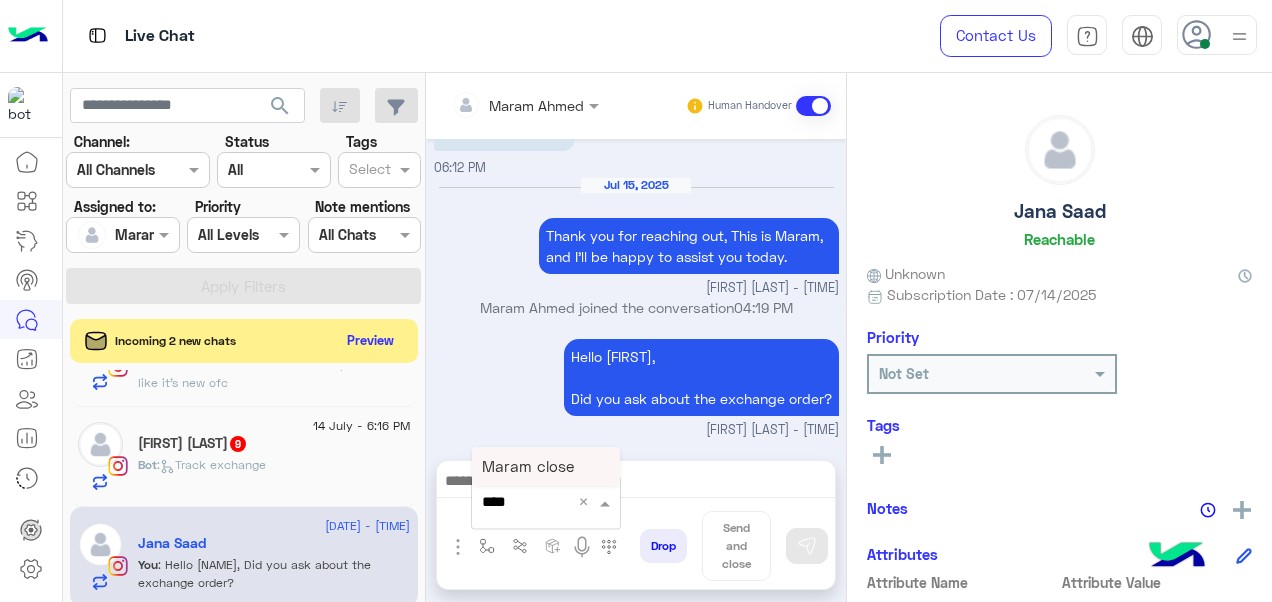 click on "Maram close" at bounding box center [528, 466] 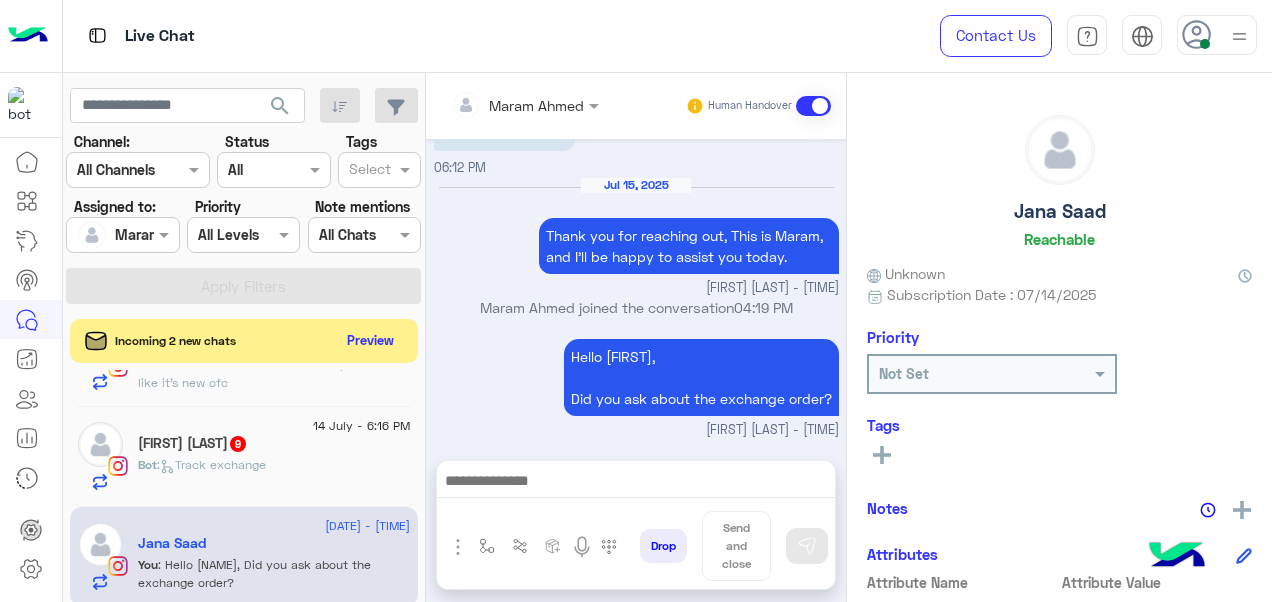 type on "**********" 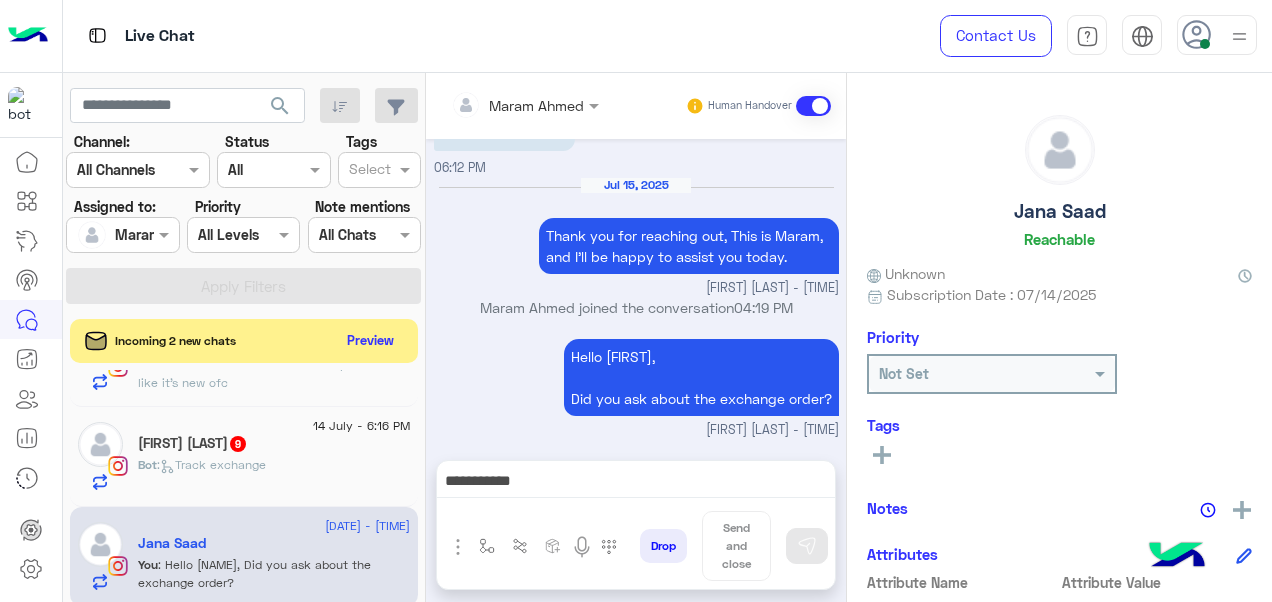 scroll, scrollTop: 1726, scrollLeft: 0, axis: vertical 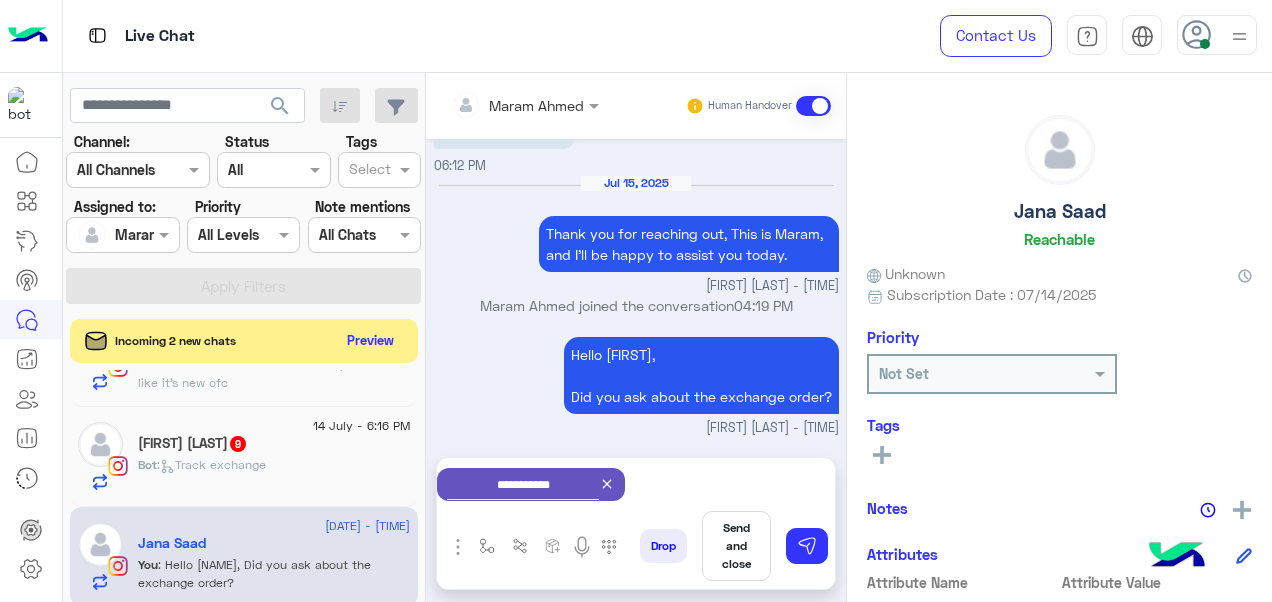 click on "Send and close" at bounding box center [736, 546] 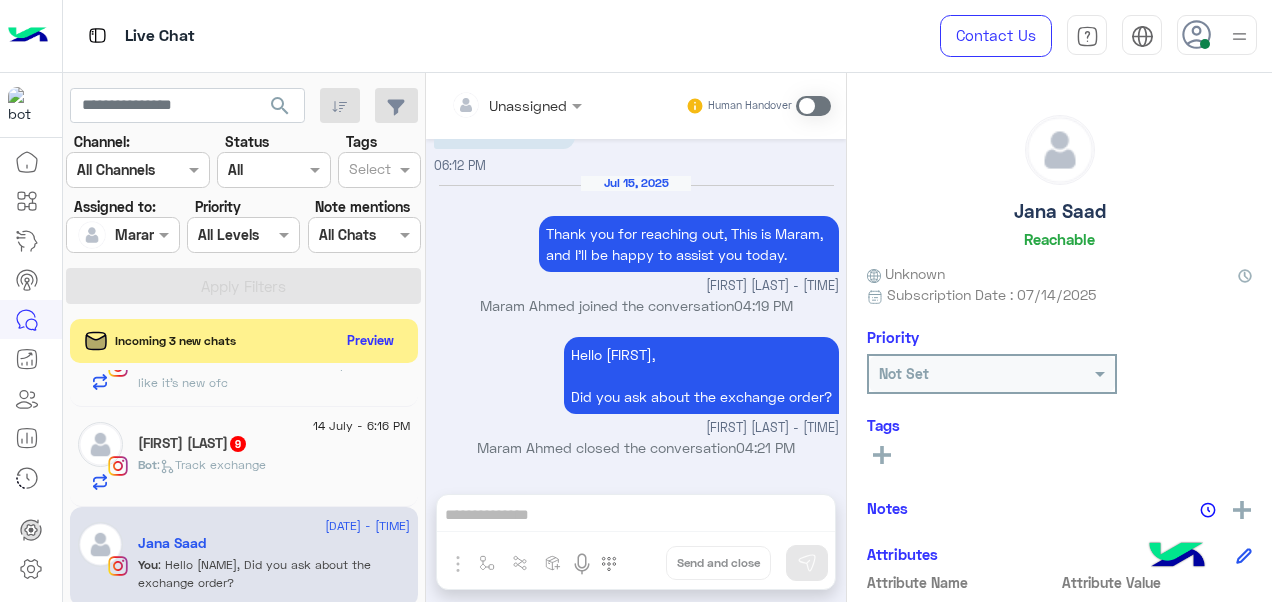 scroll, scrollTop: 1727, scrollLeft: 0, axis: vertical 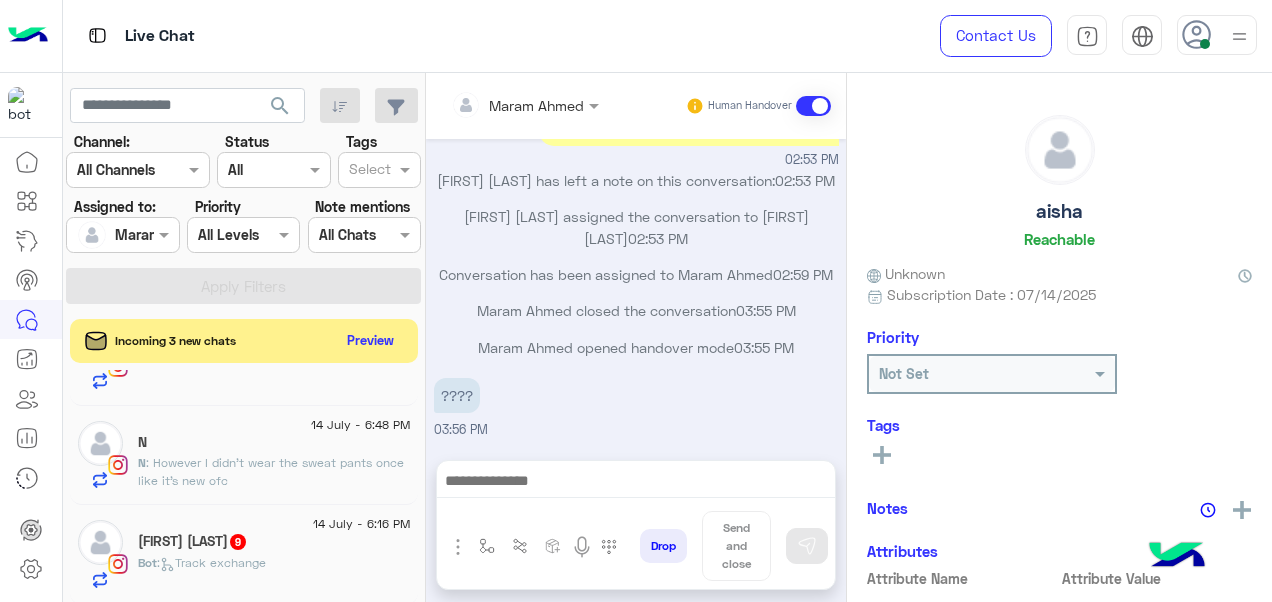 click on ":   Track exchange" 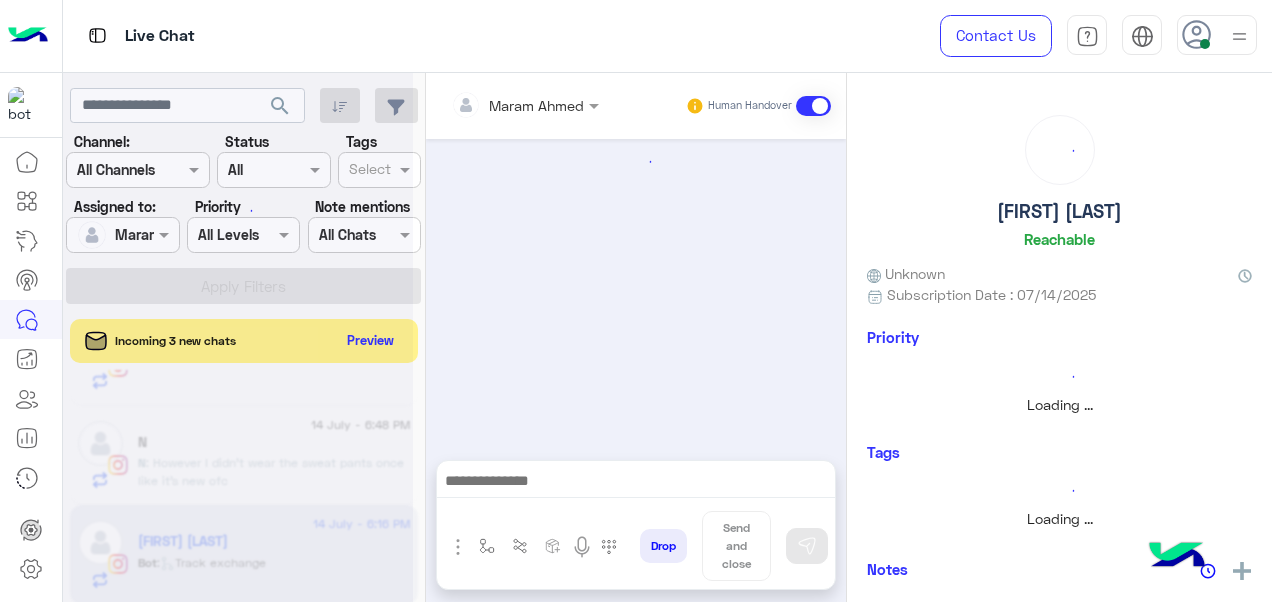 scroll, scrollTop: 467, scrollLeft: 0, axis: vertical 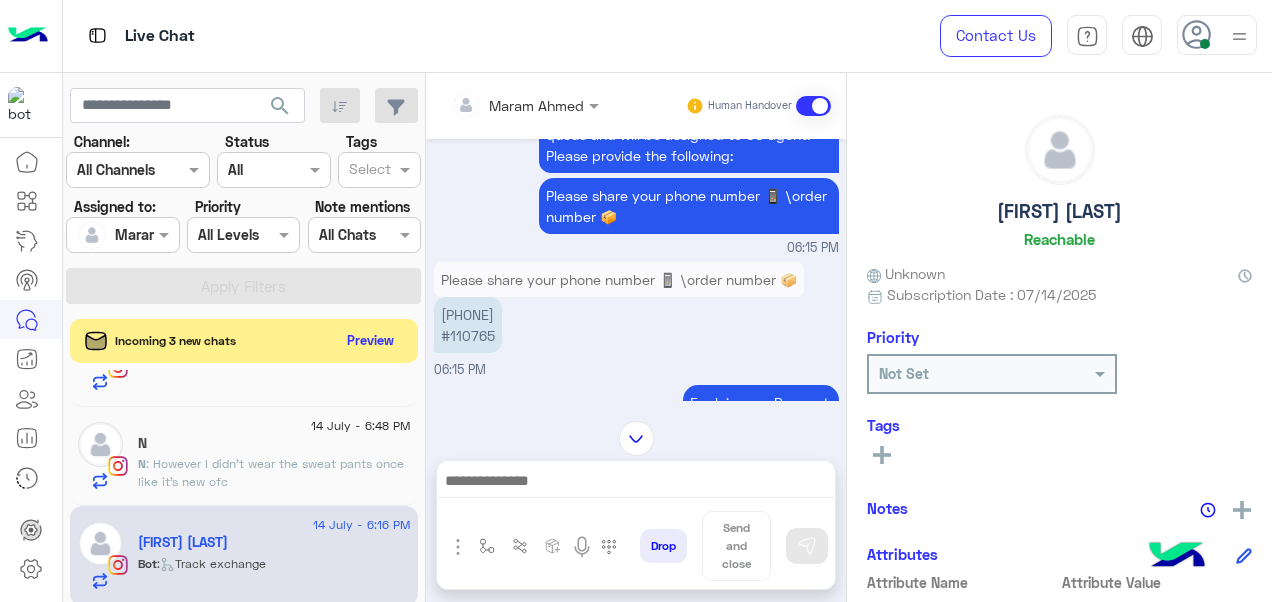 click on "01091481406 #110765" at bounding box center (468, 325) 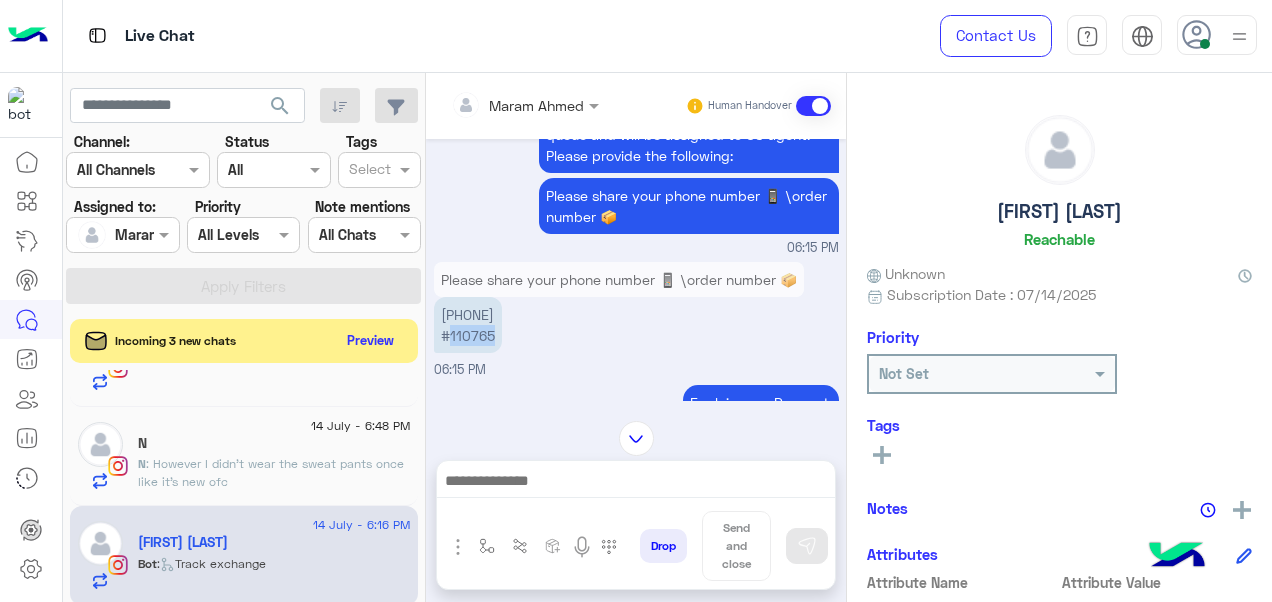 click on "01091481406 #110765" at bounding box center [468, 325] 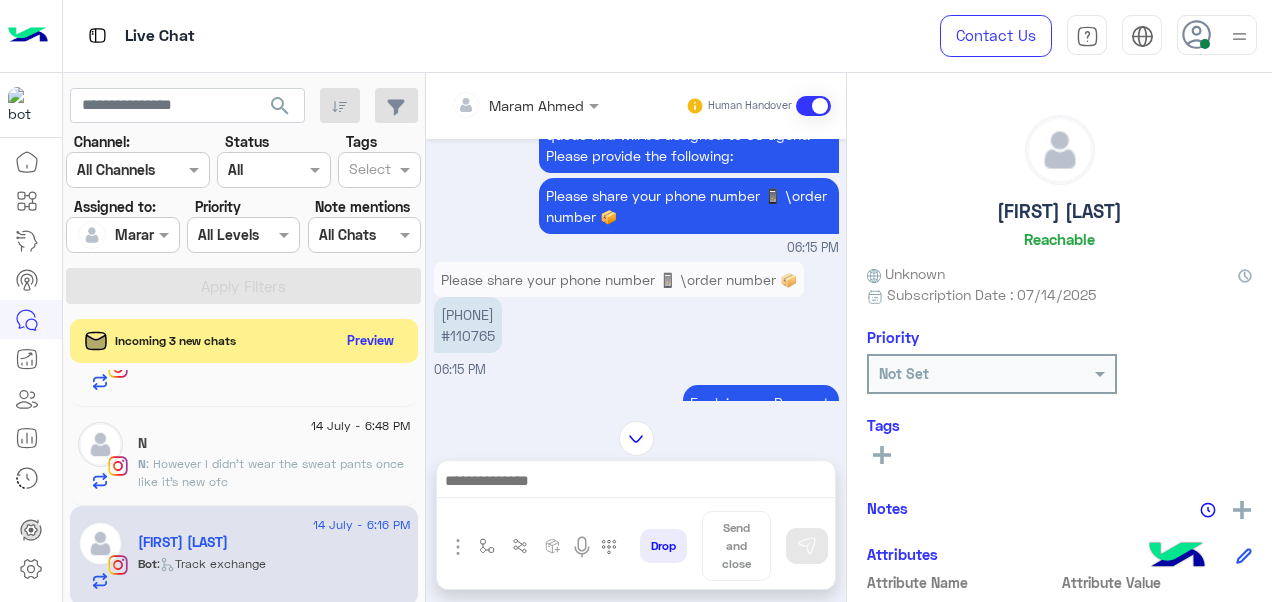 click 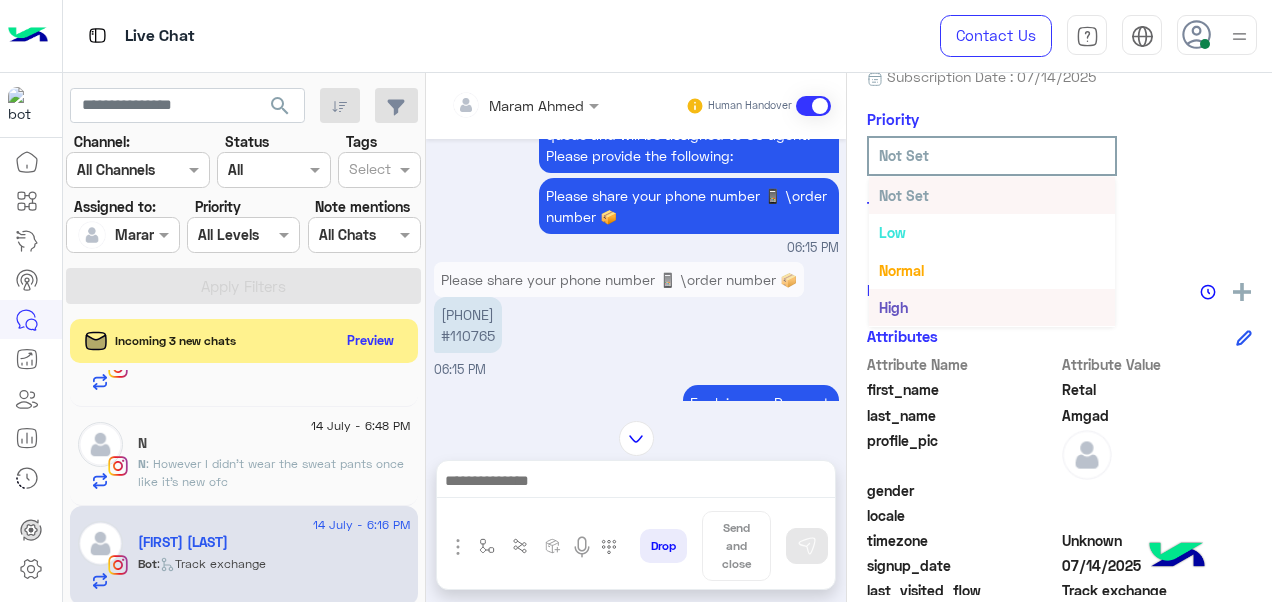 scroll, scrollTop: 217, scrollLeft: 0, axis: vertical 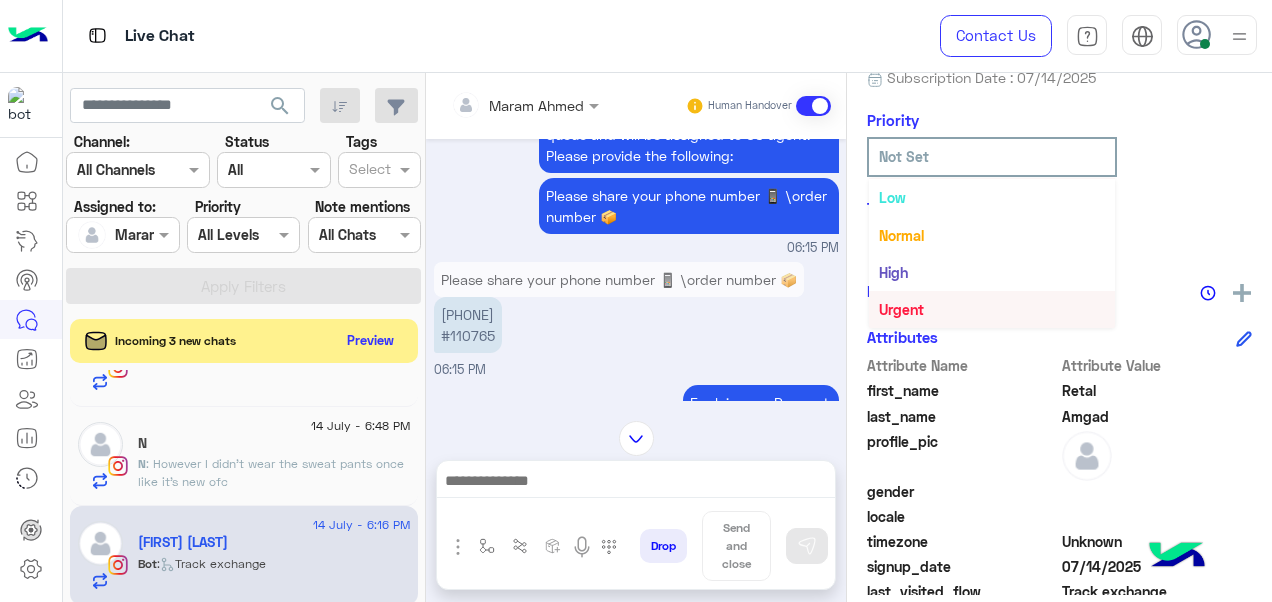 click on "Urgent" at bounding box center [992, 309] 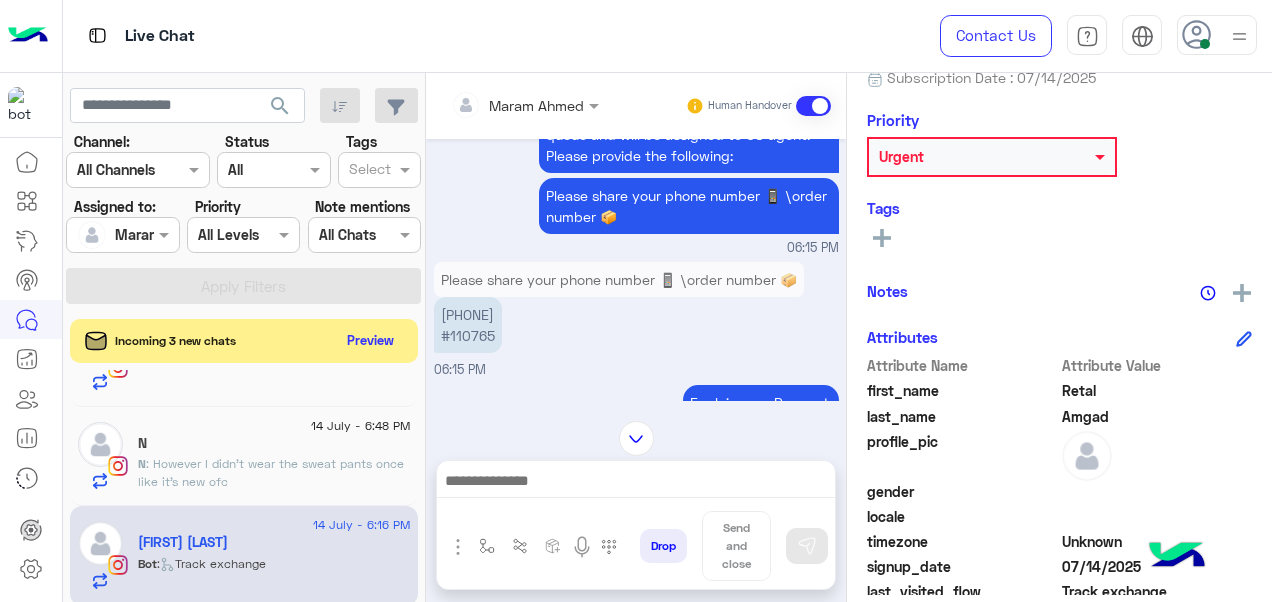 click on "Maram Ahmed Human Handover" at bounding box center [636, 106] 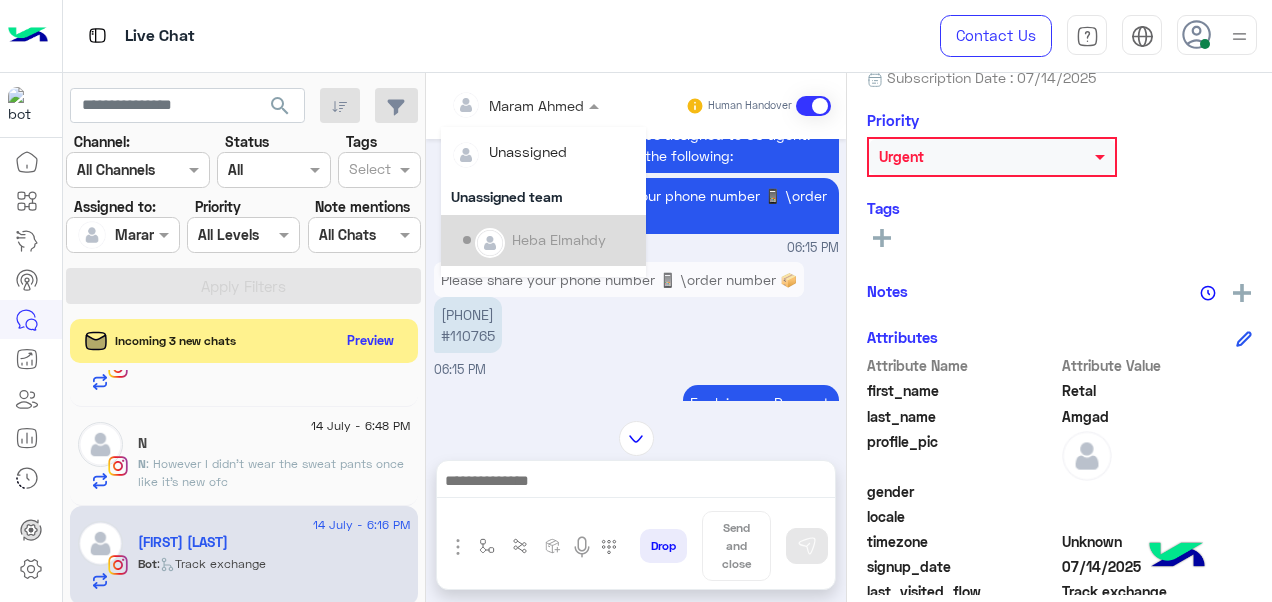 scroll, scrollTop: 354, scrollLeft: 0, axis: vertical 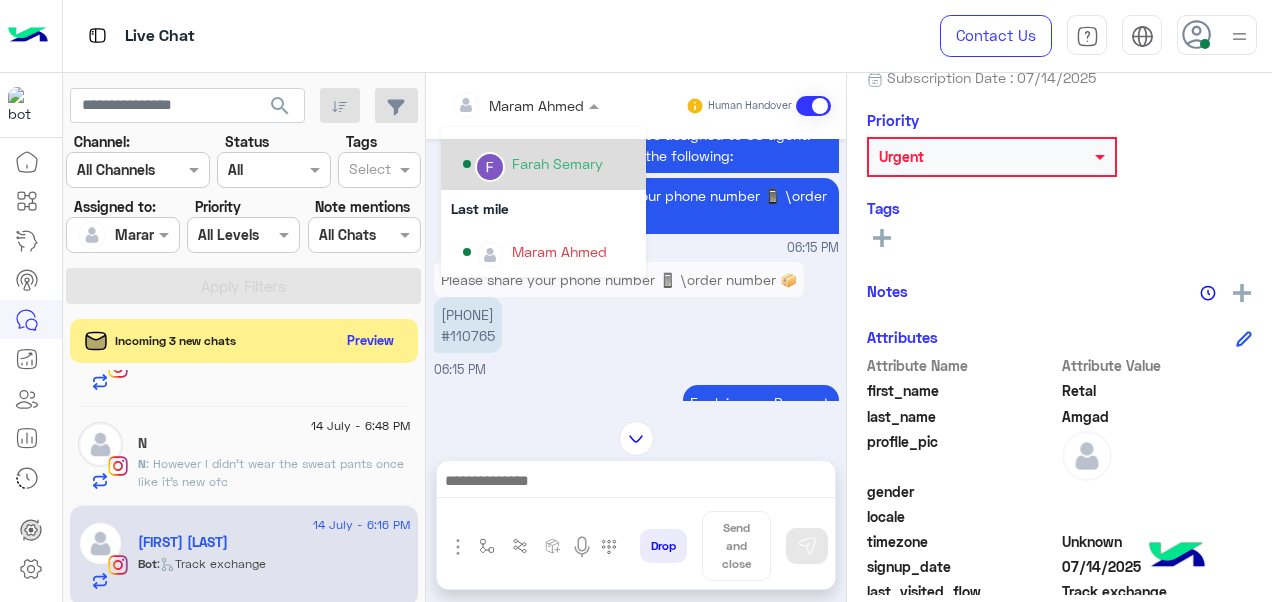 click on "Farah Semary" at bounding box center [557, 163] 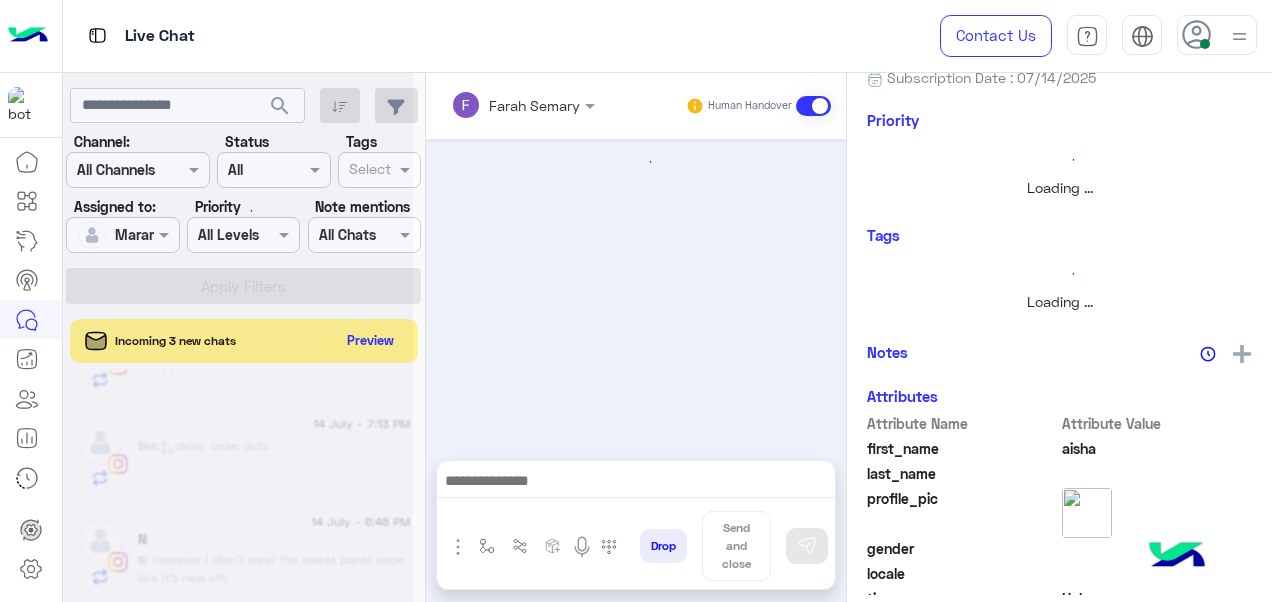 scroll, scrollTop: 368, scrollLeft: 0, axis: vertical 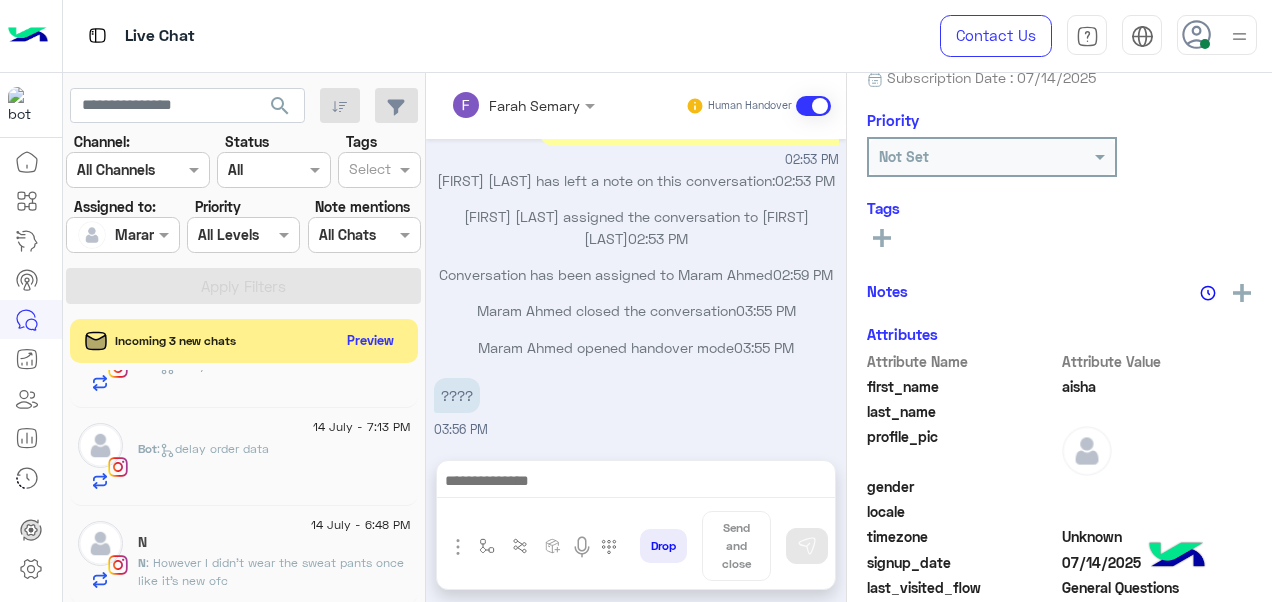 click on "N" 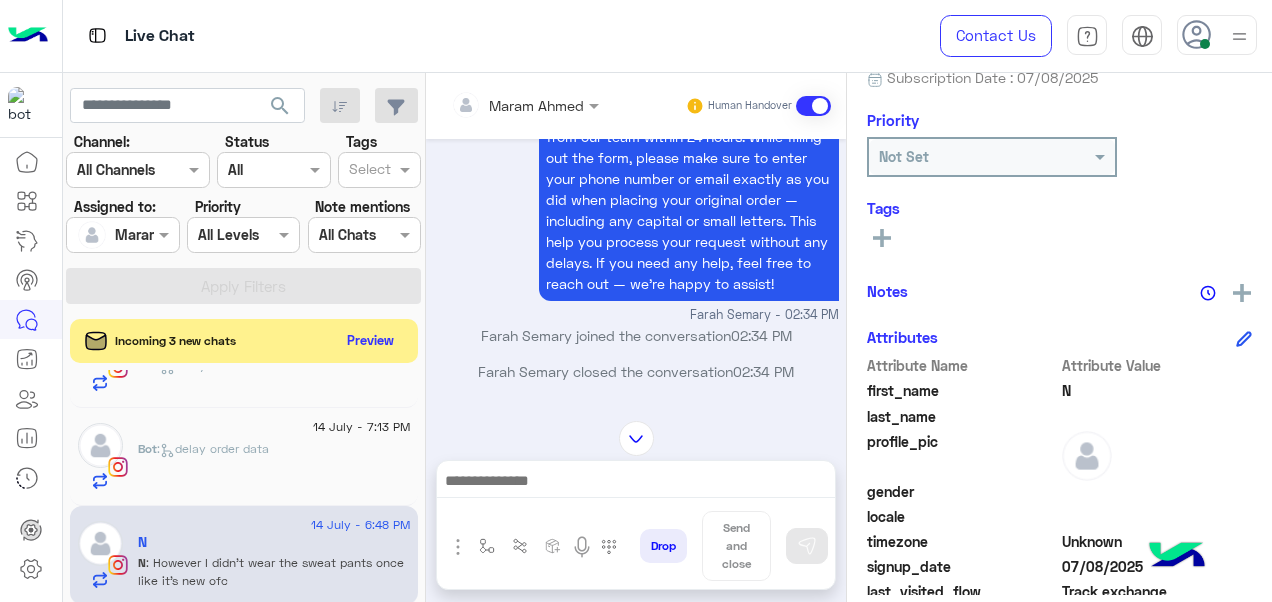 scroll, scrollTop: 699, scrollLeft: 0, axis: vertical 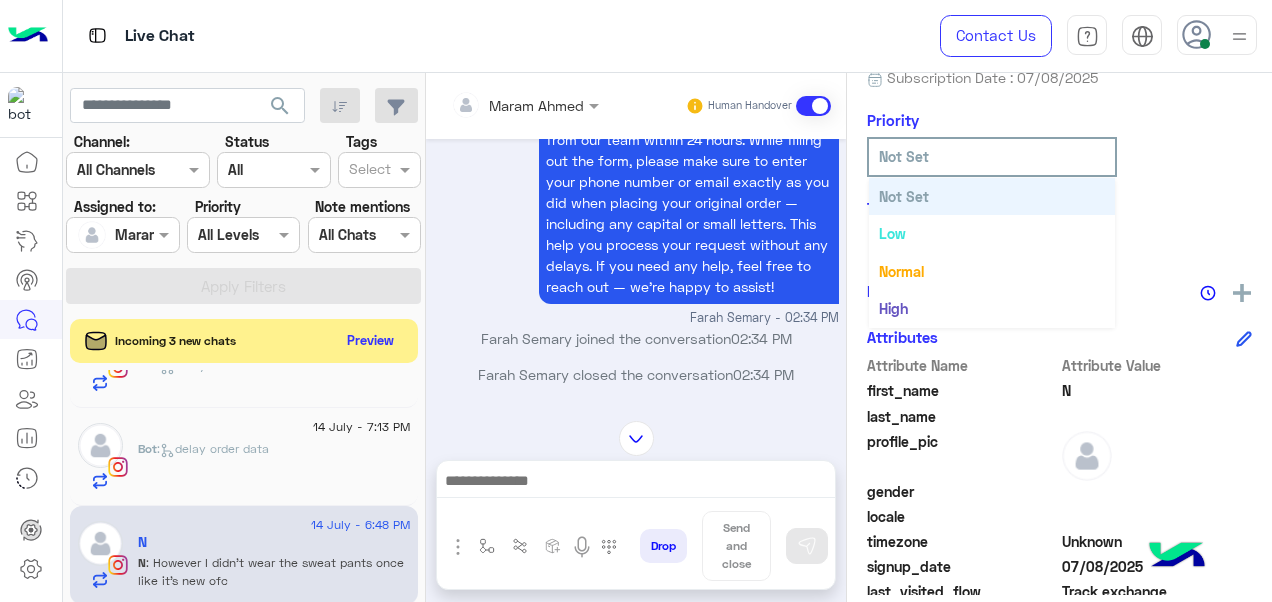 click 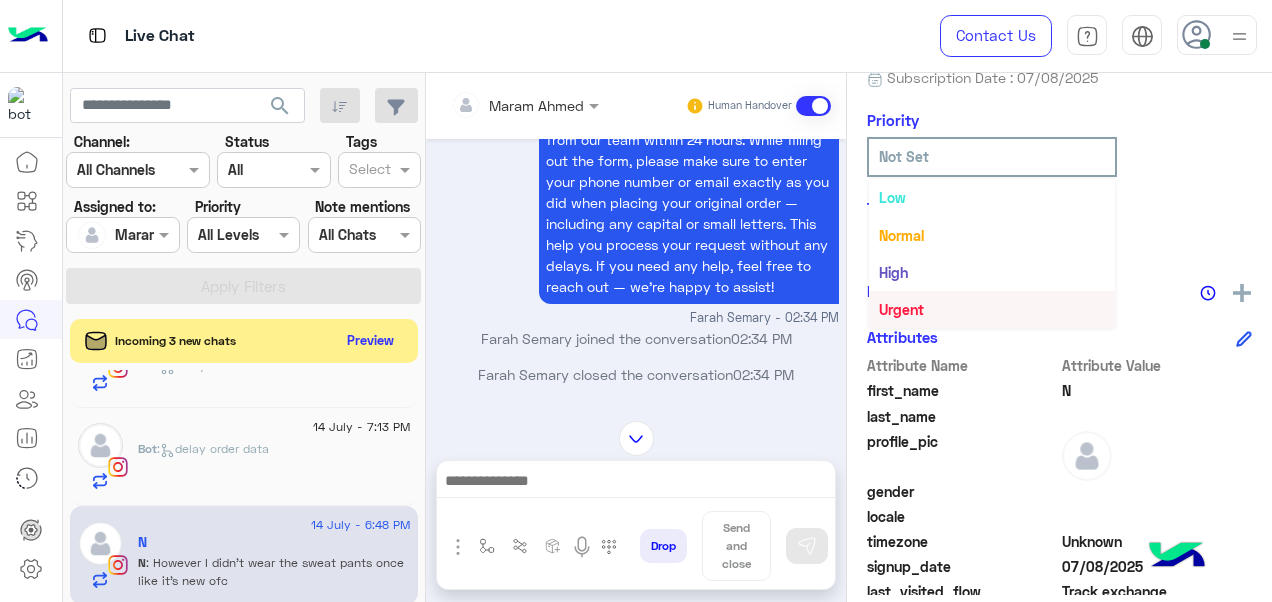 click on "Urgent" at bounding box center [901, 309] 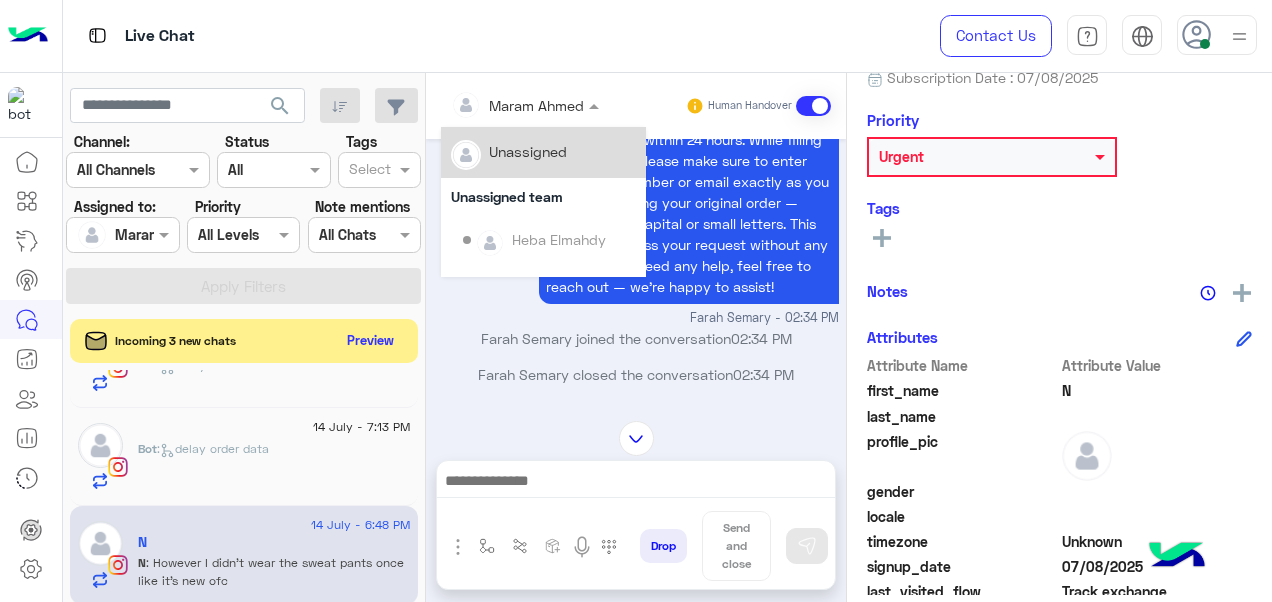click at bounding box center (499, 105) 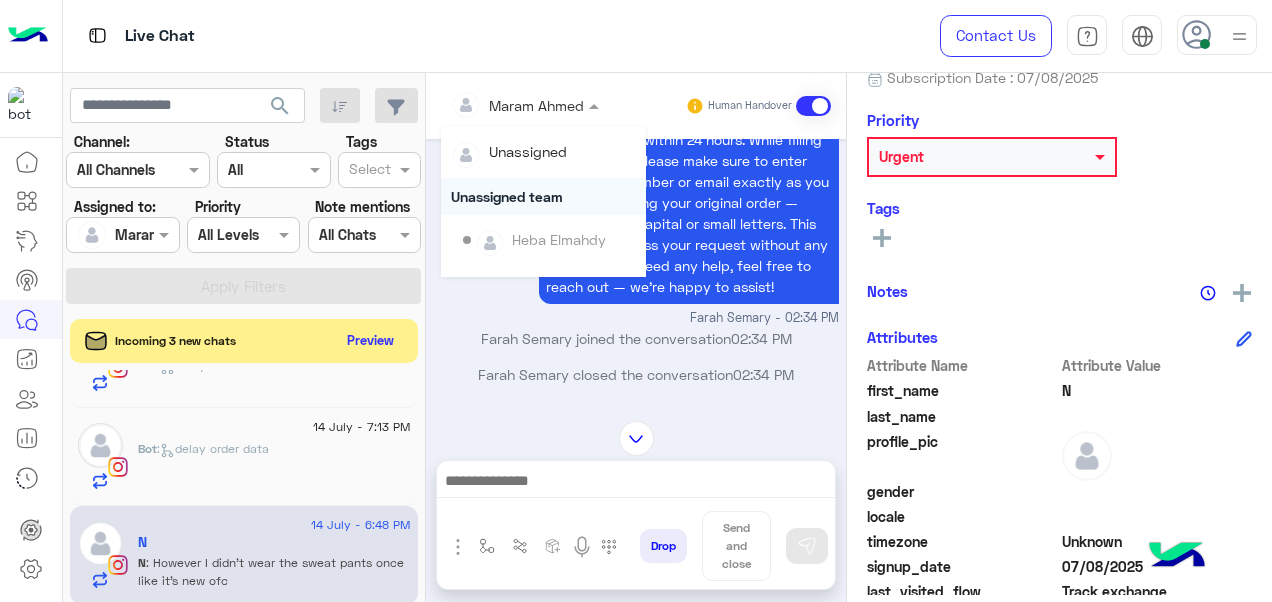 scroll, scrollTop: 354, scrollLeft: 0, axis: vertical 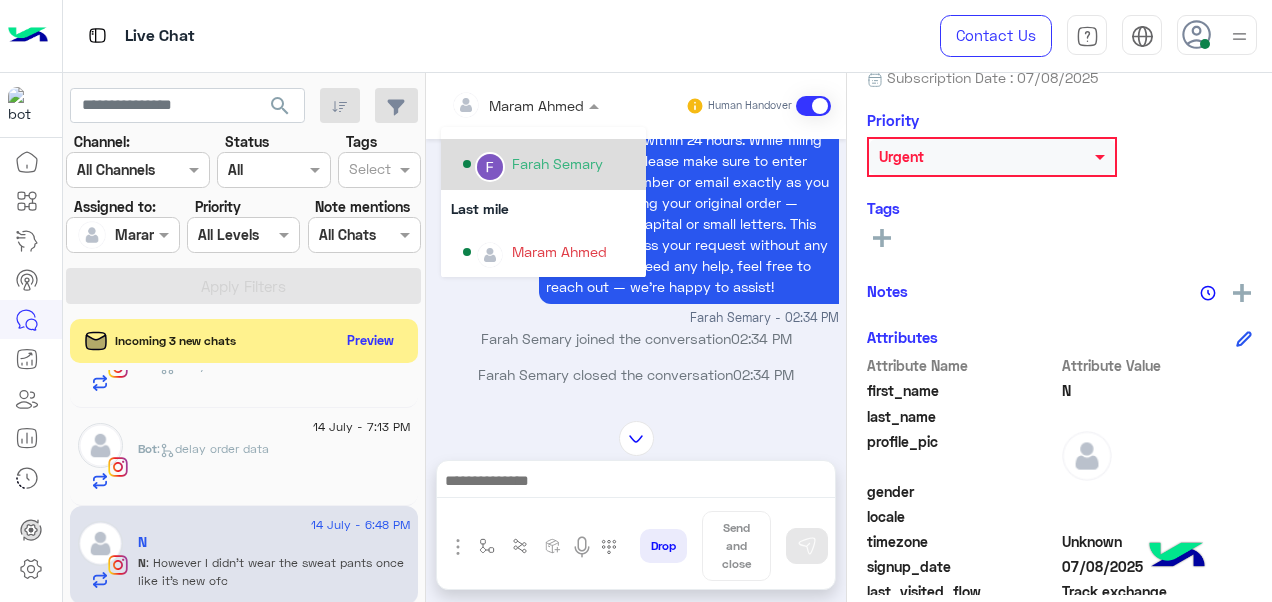 click on "Farah Semary" at bounding box center [557, 163] 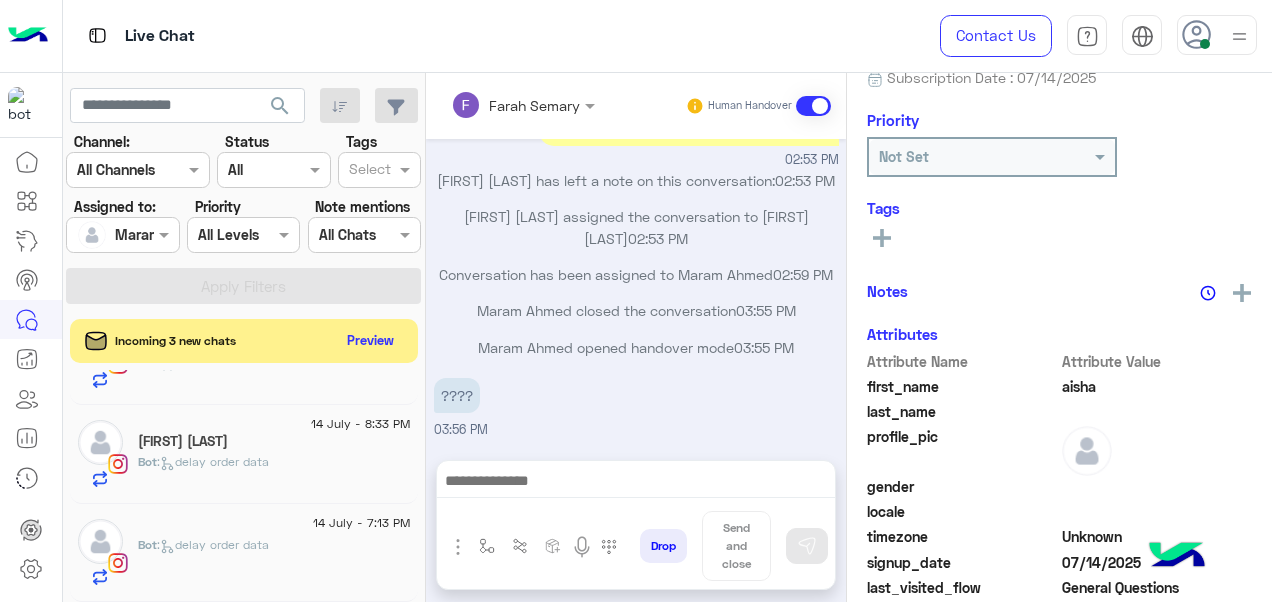 scroll, scrollTop: 268, scrollLeft: 0, axis: vertical 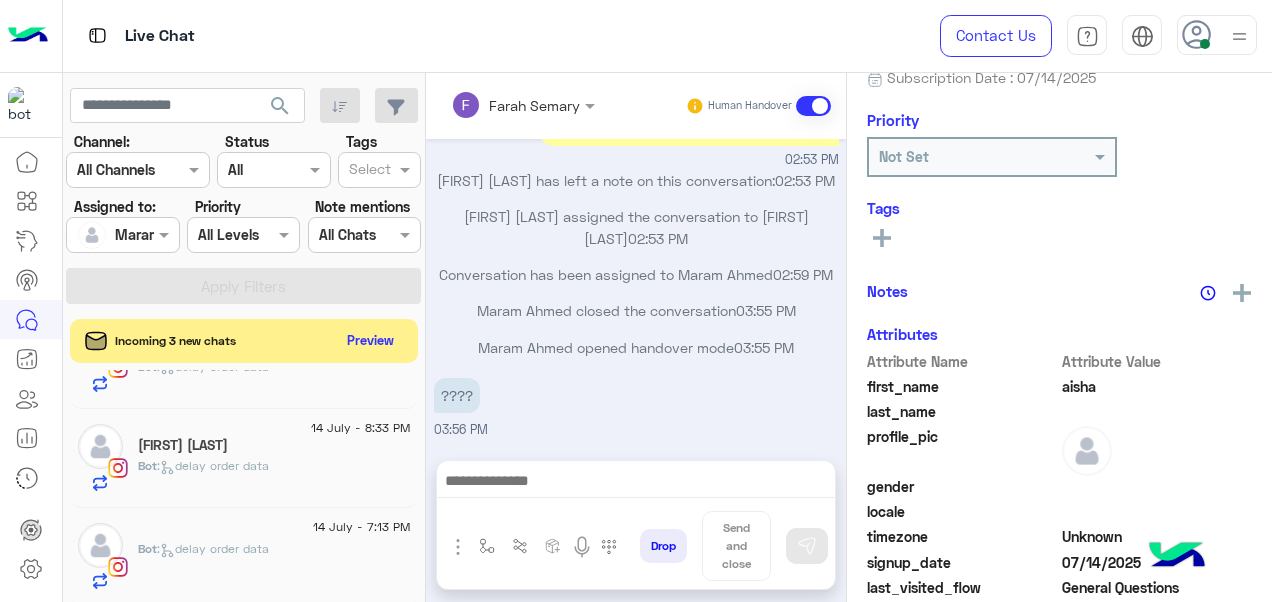 click on ":   delay order data" 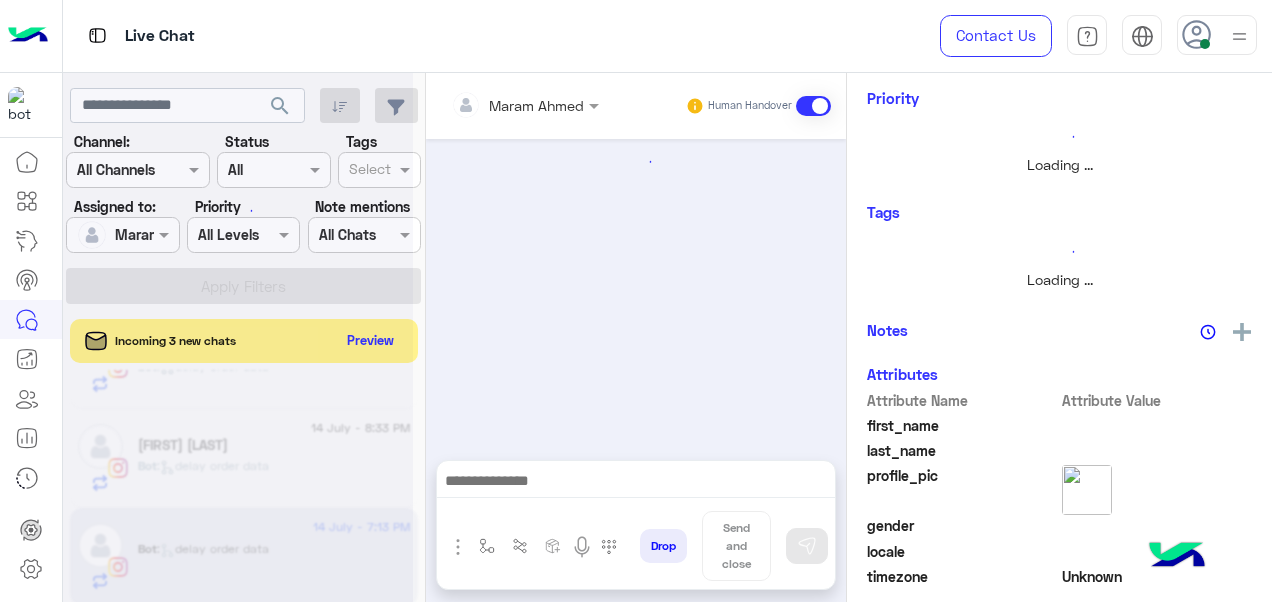 scroll, scrollTop: 194, scrollLeft: 0, axis: vertical 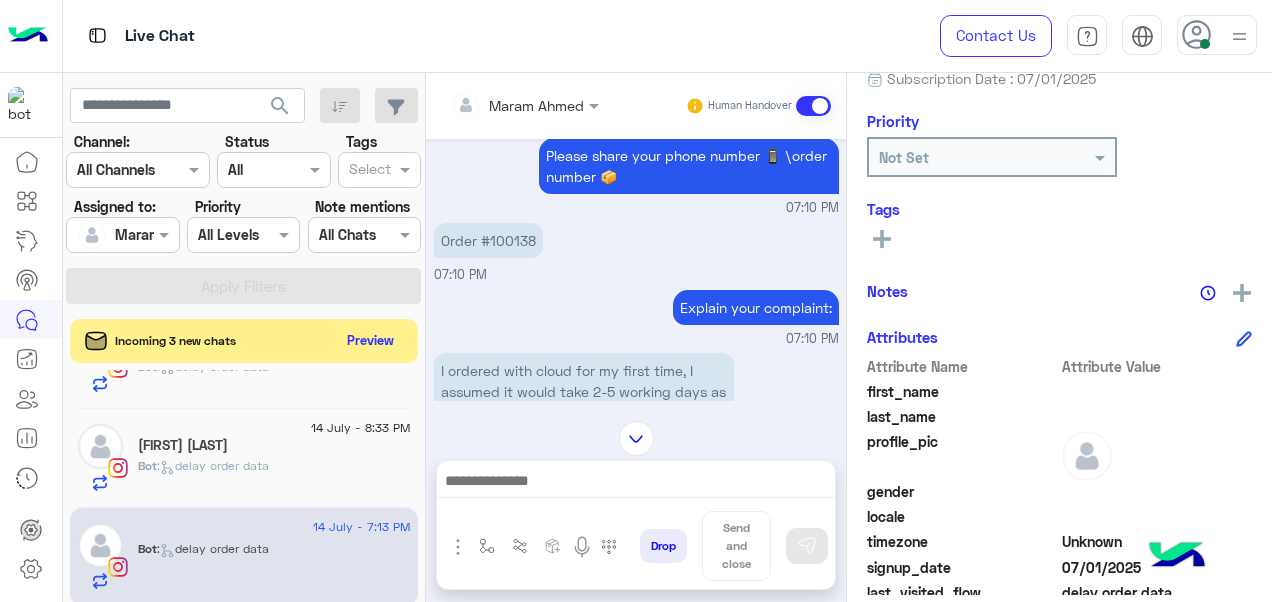 click on "Order #100138" at bounding box center (488, 240) 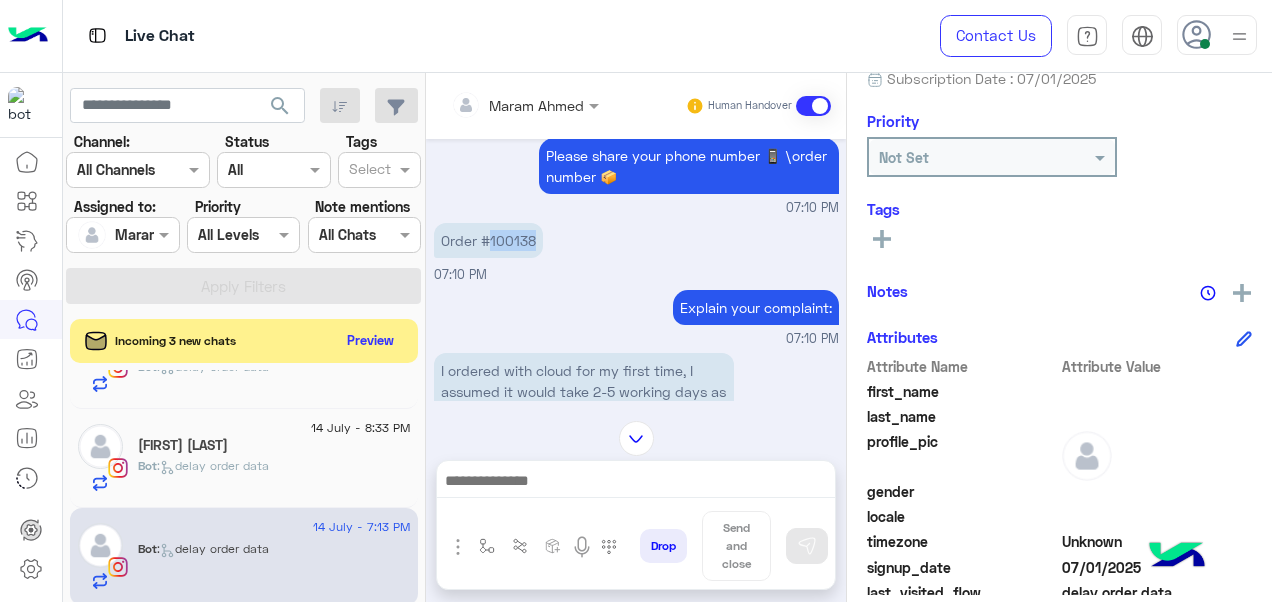 click on "Order #100138" at bounding box center [488, 240] 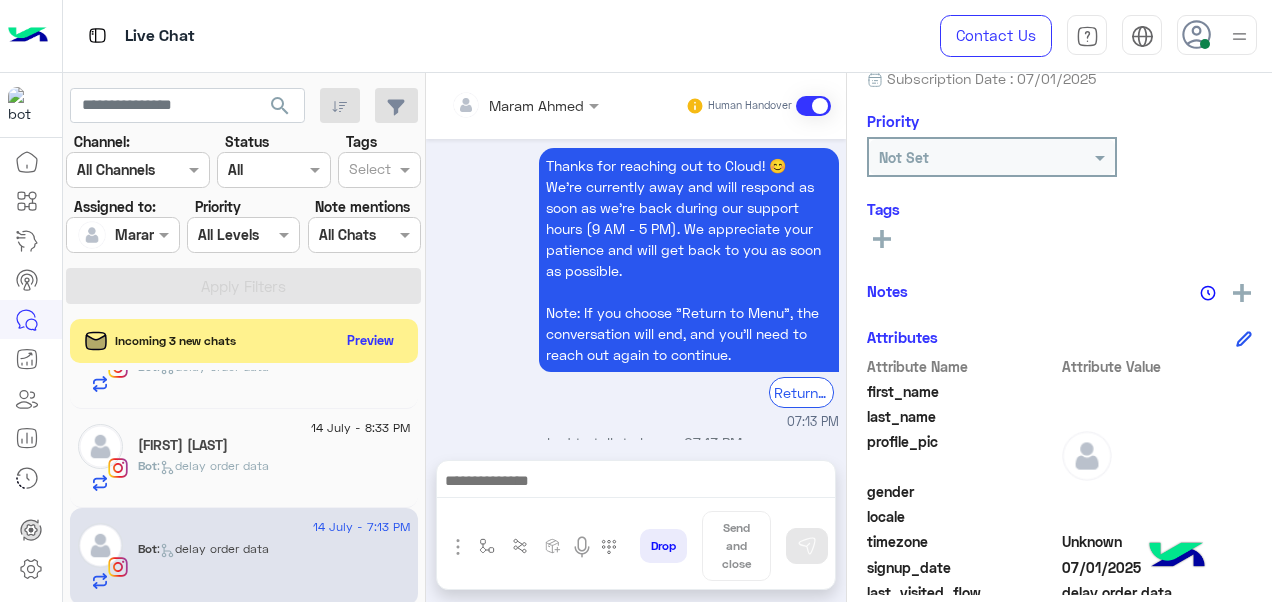 scroll, scrollTop: 1172, scrollLeft: 0, axis: vertical 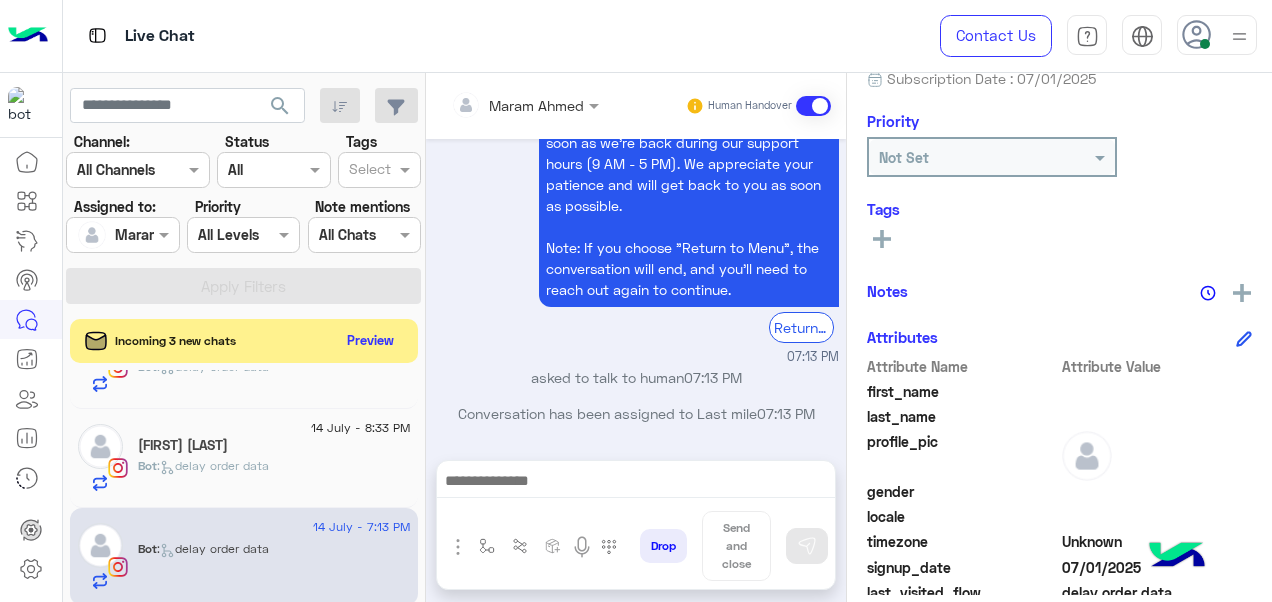 click at bounding box center [487, 546] 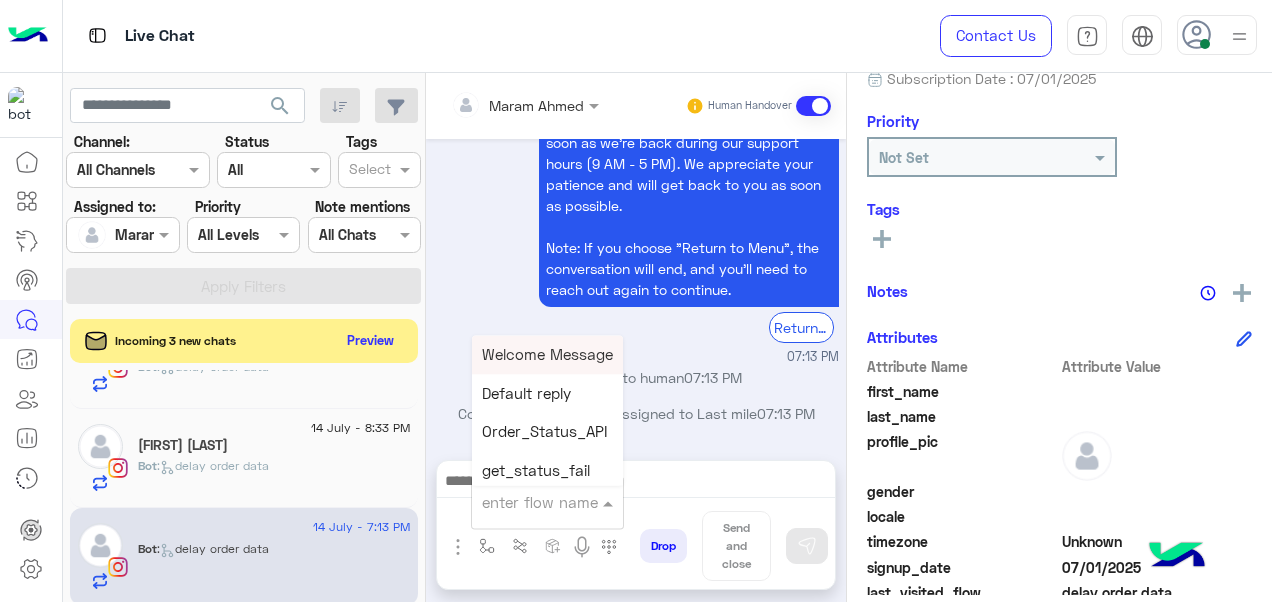click at bounding box center (523, 502) 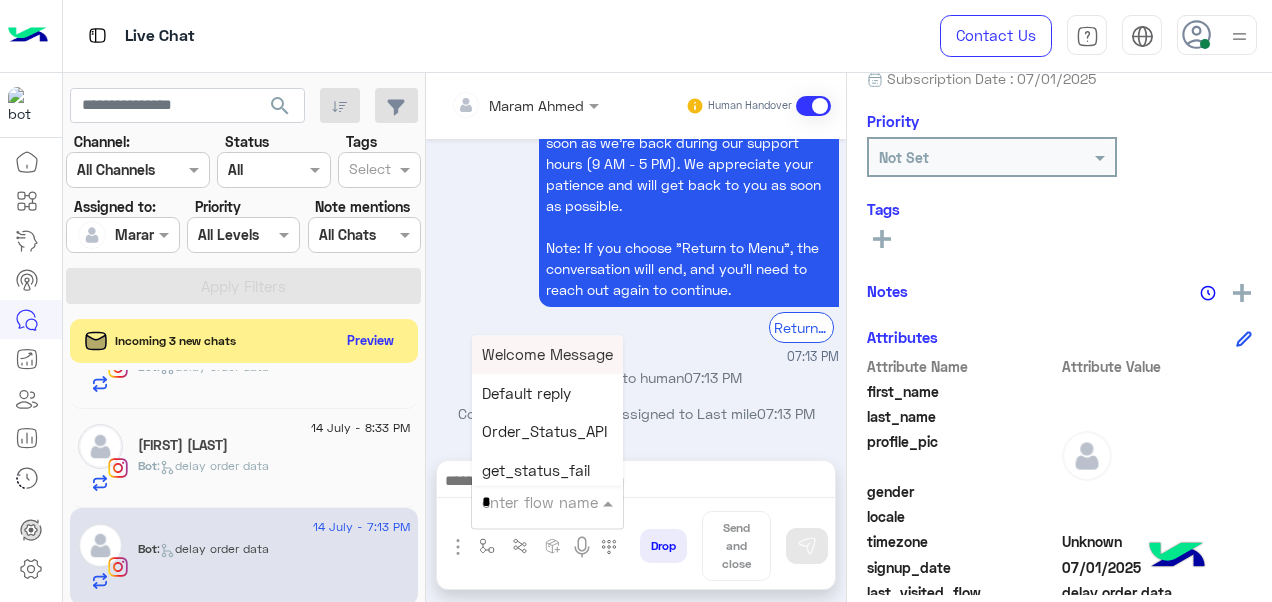 type on "*" 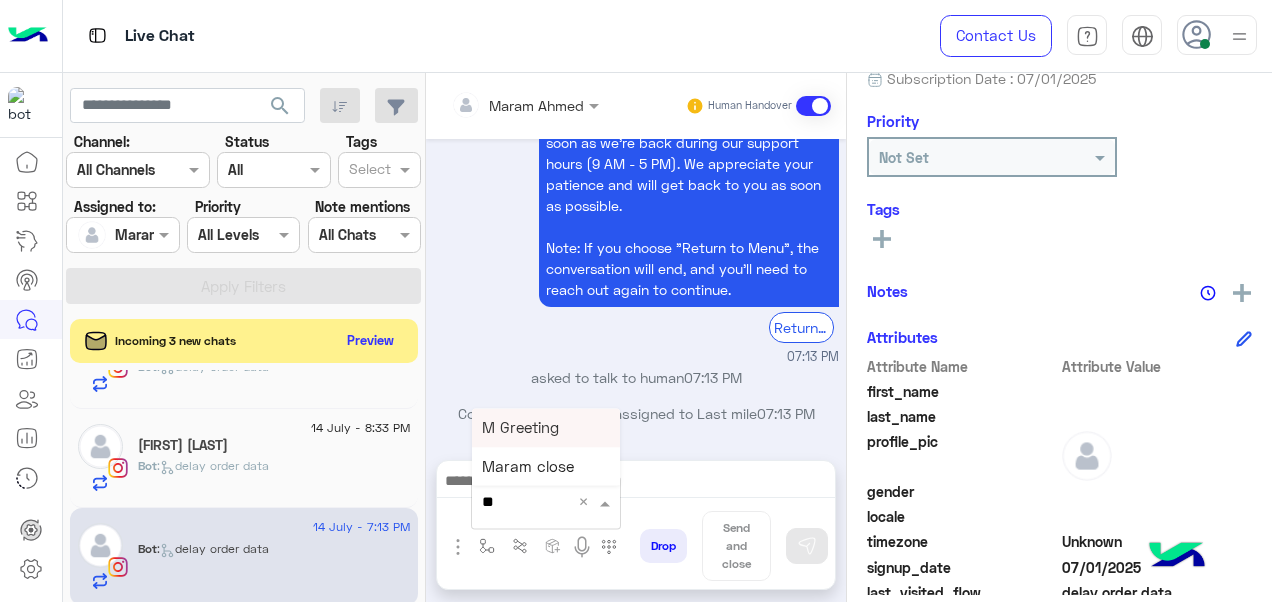 click on "M Greeting" at bounding box center (520, 427) 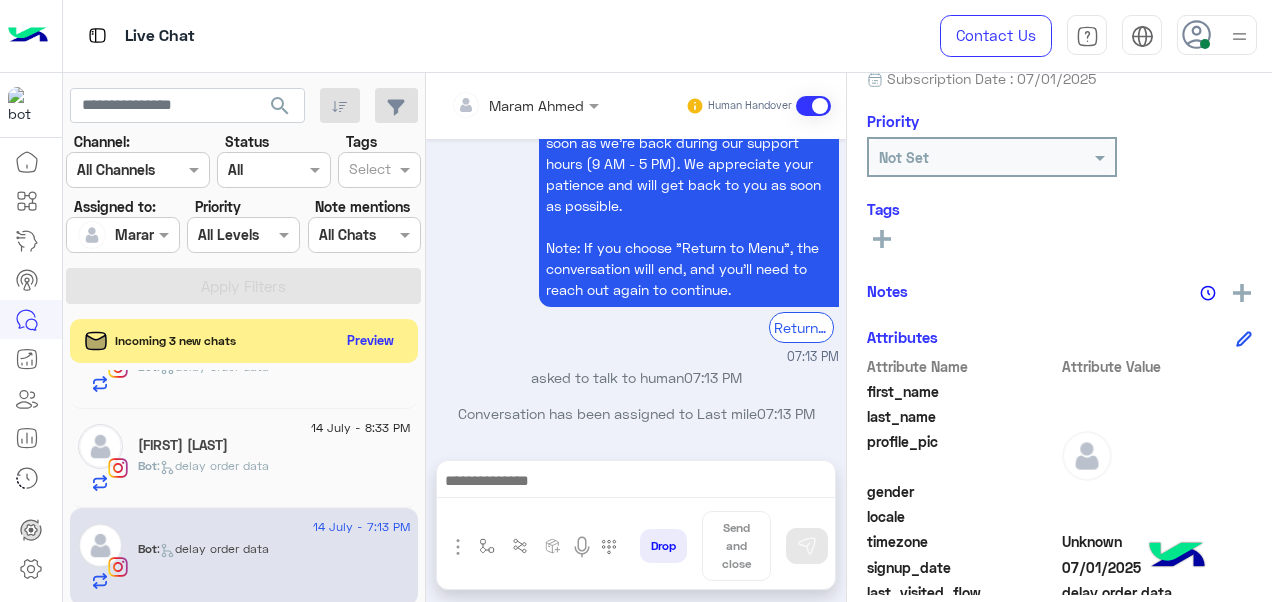 type on "**********" 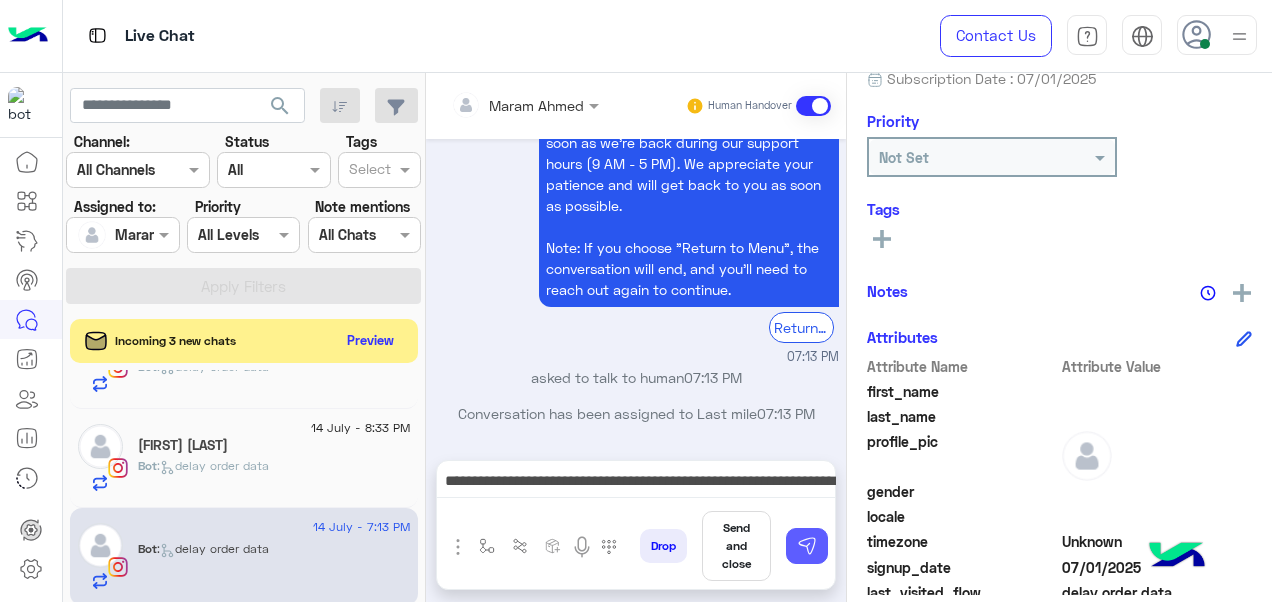 click at bounding box center [807, 546] 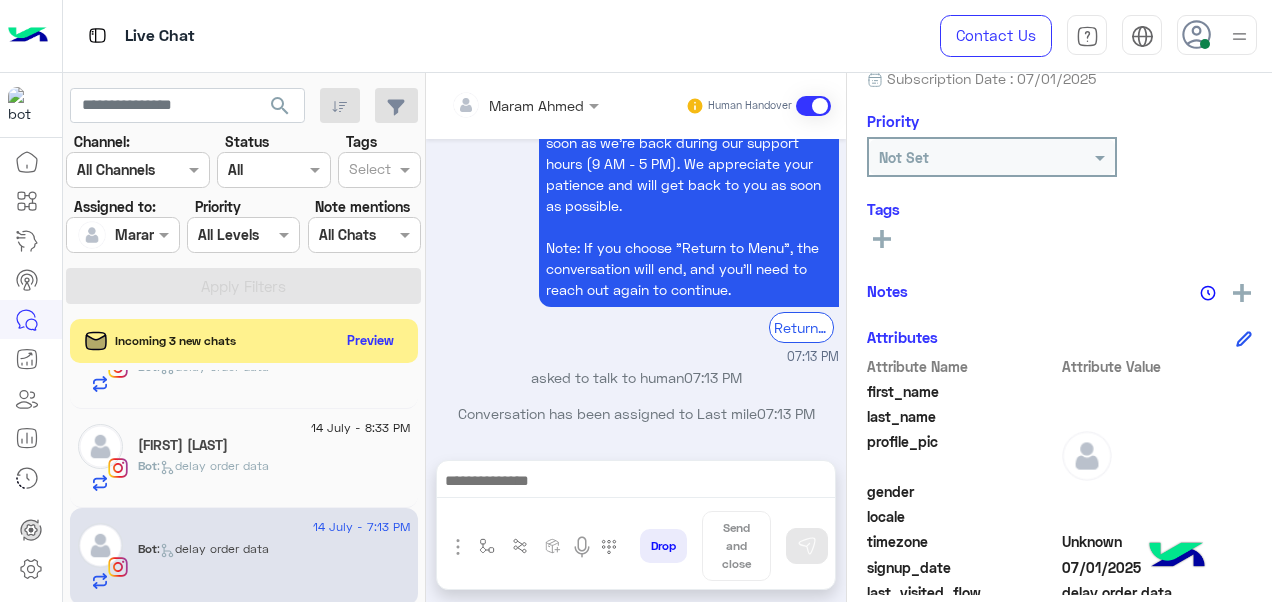 click at bounding box center [636, 483] 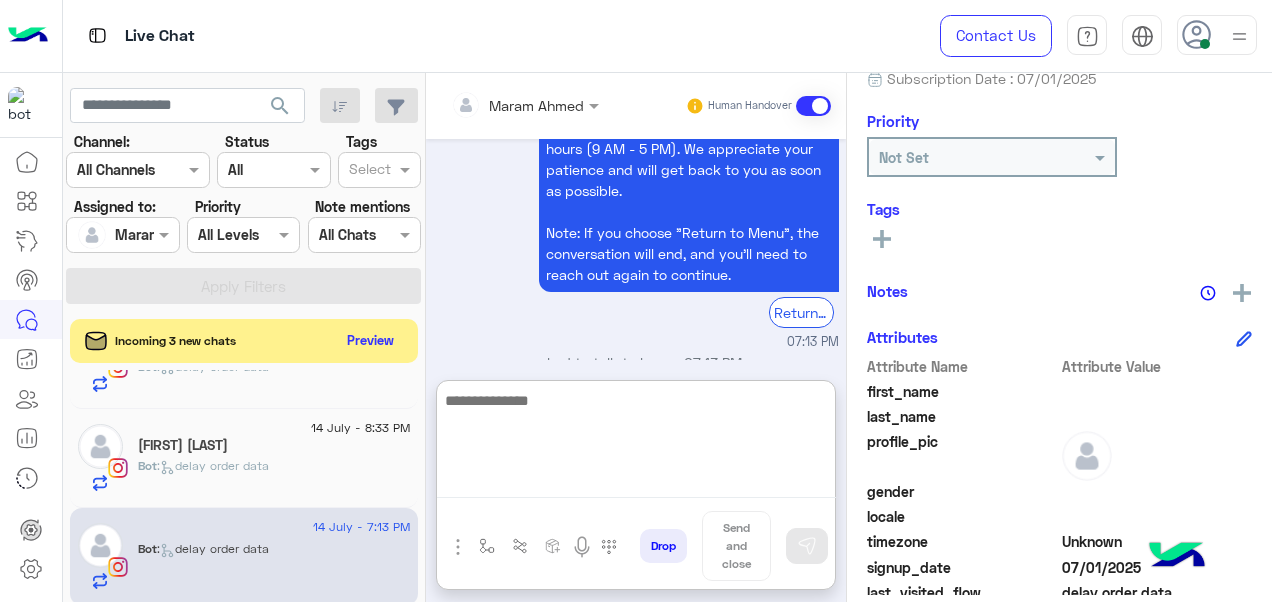 scroll, scrollTop: 1419, scrollLeft: 0, axis: vertical 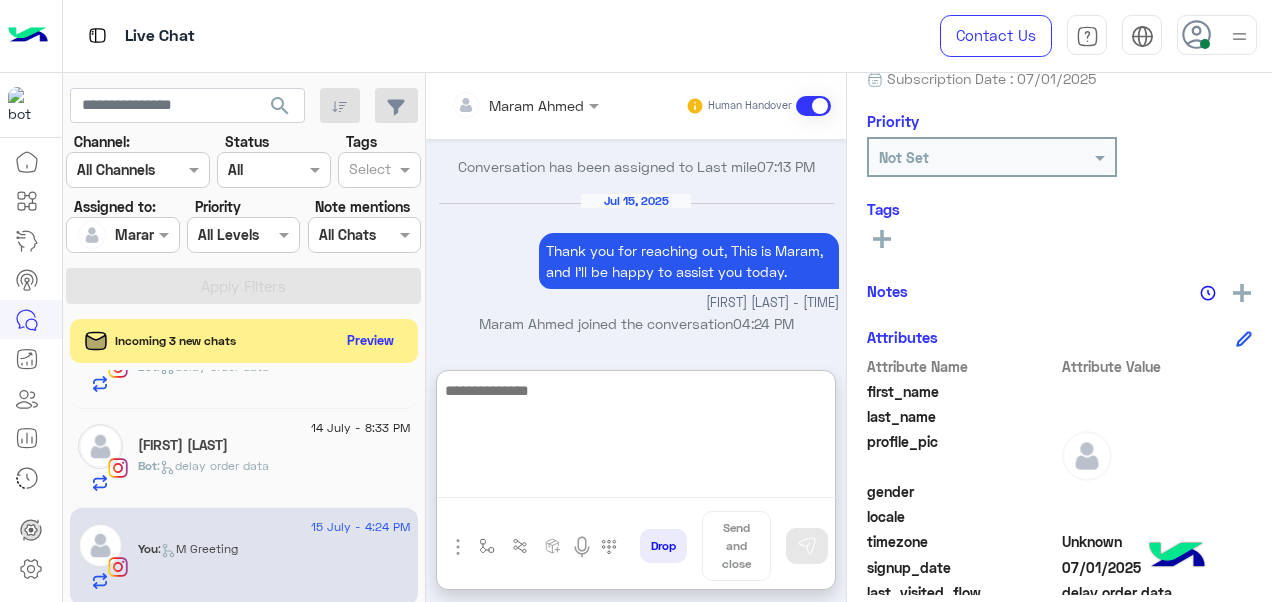 paste on "**********" 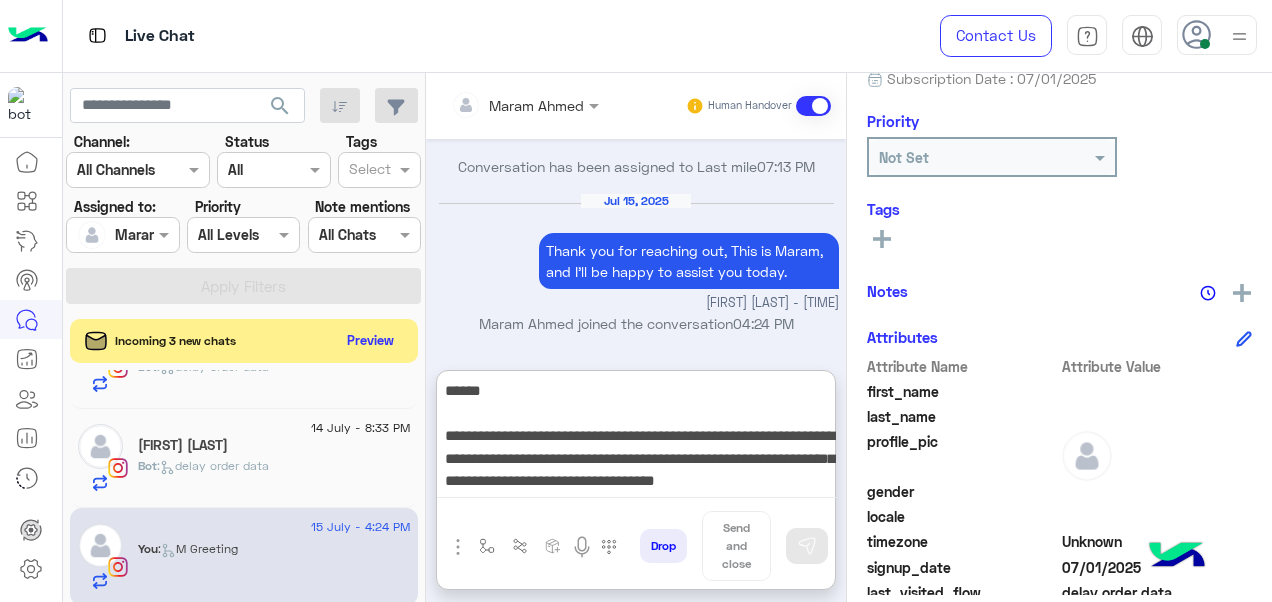 scroll, scrollTop: 150, scrollLeft: 0, axis: vertical 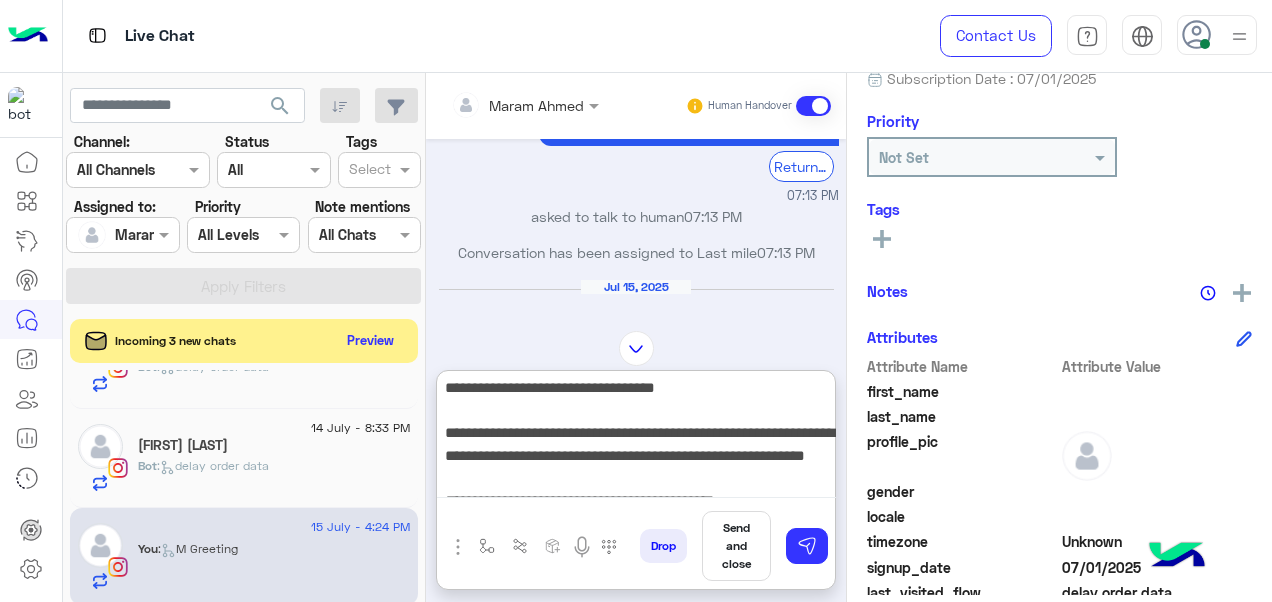 drag, startPoint x: 444, startPoint y: 458, endPoint x: 548, endPoint y: 457, distance: 104.00481 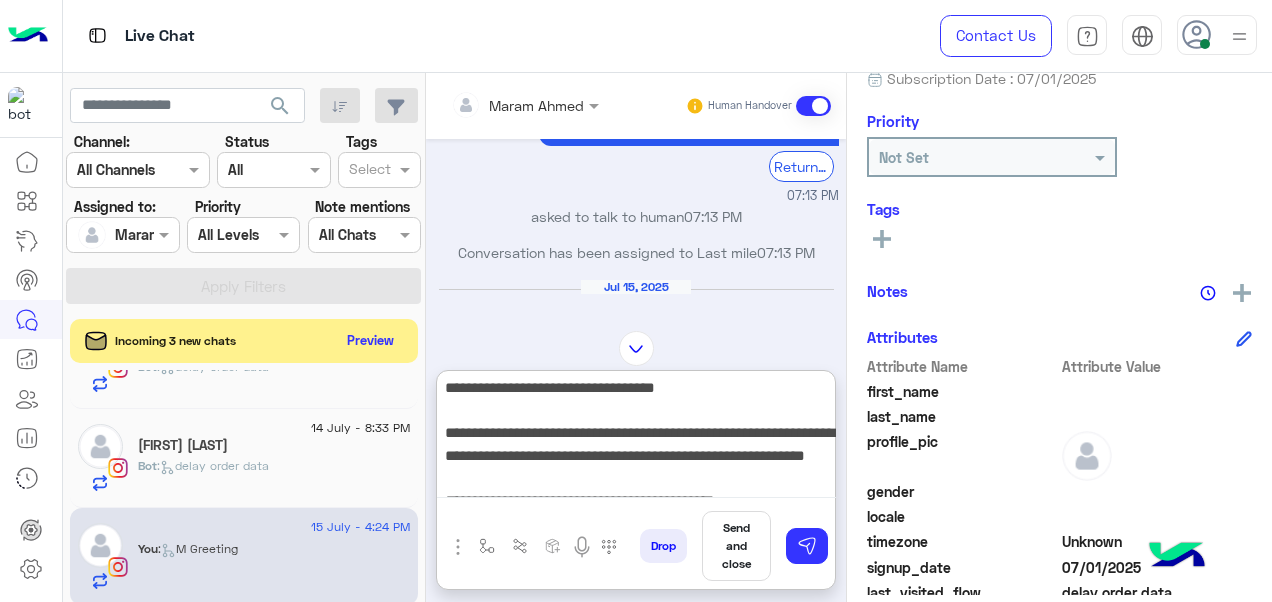 click on "**********" at bounding box center (636, 438) 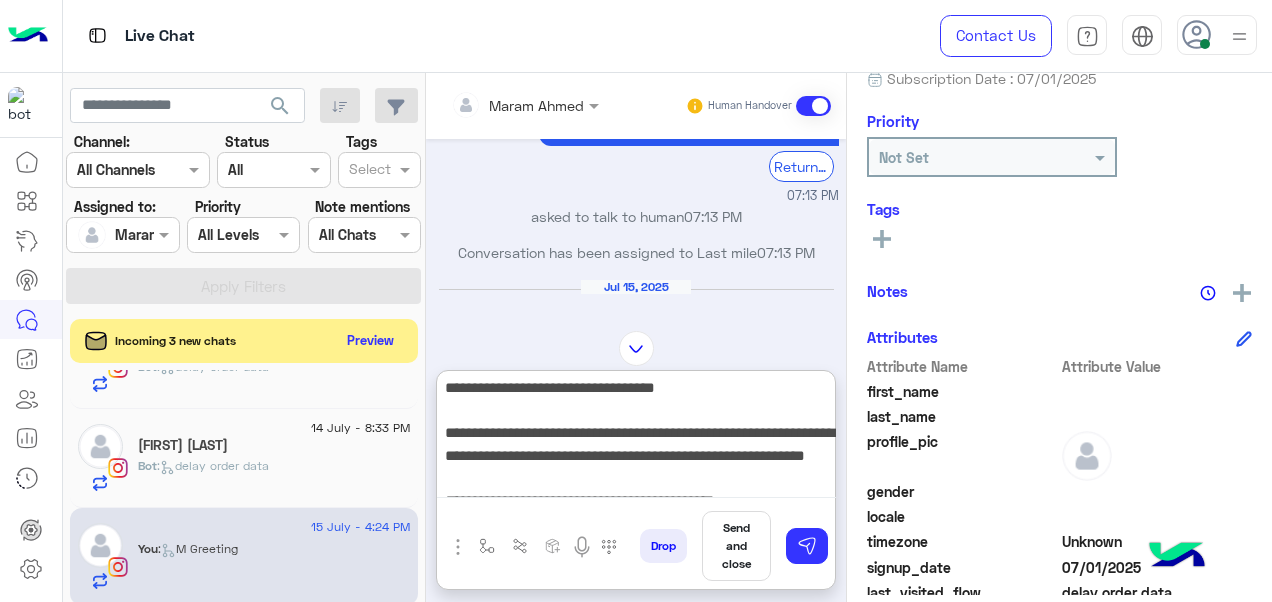 drag, startPoint x: 554, startPoint y: 462, endPoint x: 618, endPoint y: 460, distance: 64.03124 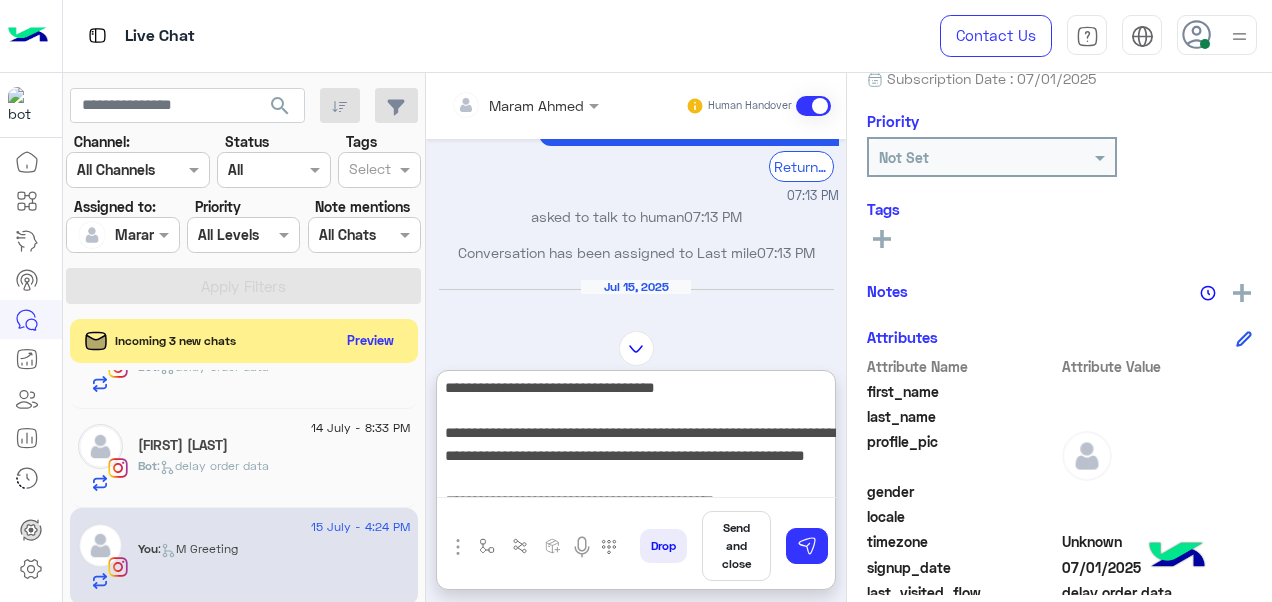 click on "**********" at bounding box center (636, 438) 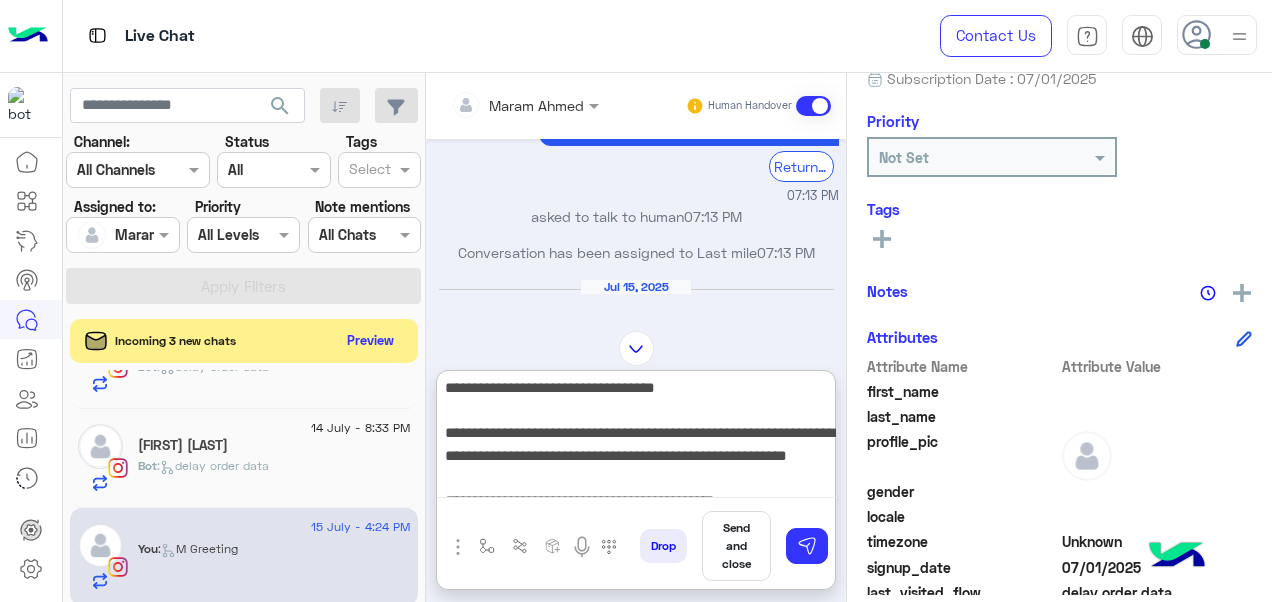 click on "**********" at bounding box center [636, 438] 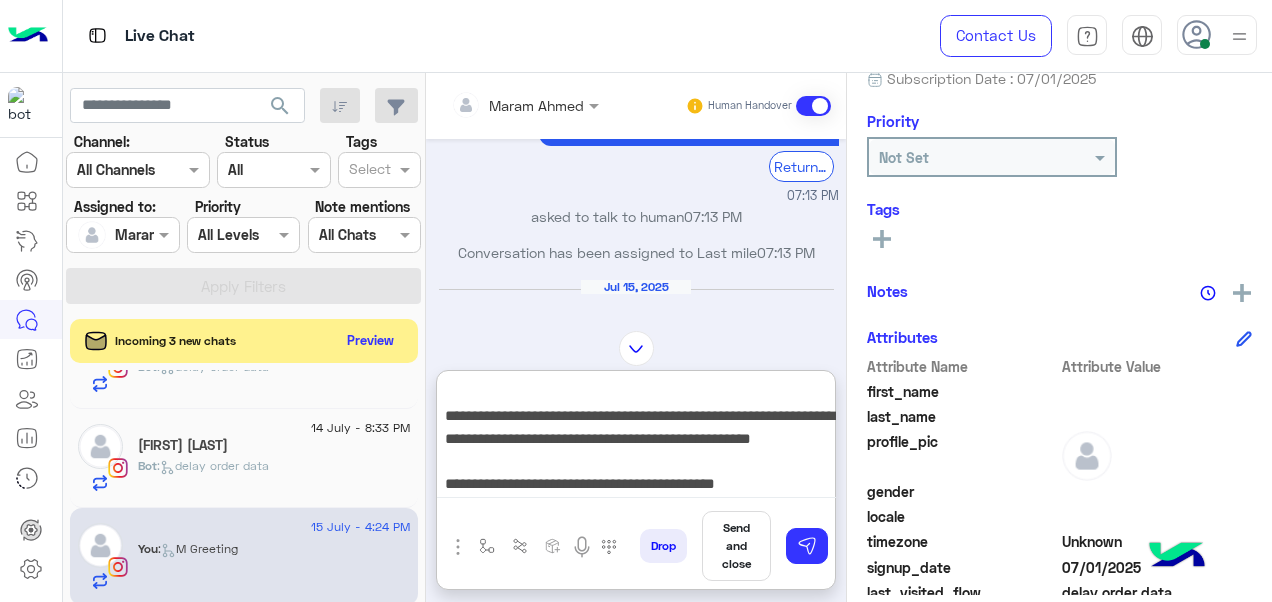 scroll, scrollTop: 125, scrollLeft: 0, axis: vertical 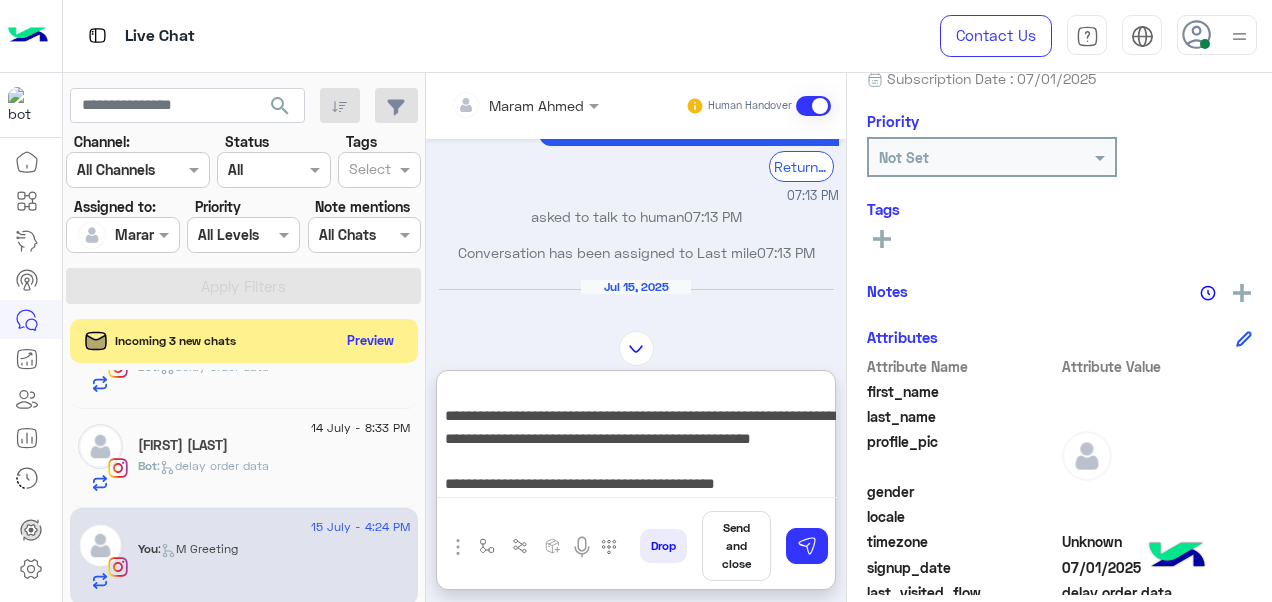 drag, startPoint x: 482, startPoint y: 439, endPoint x: 518, endPoint y: 470, distance: 47.507893 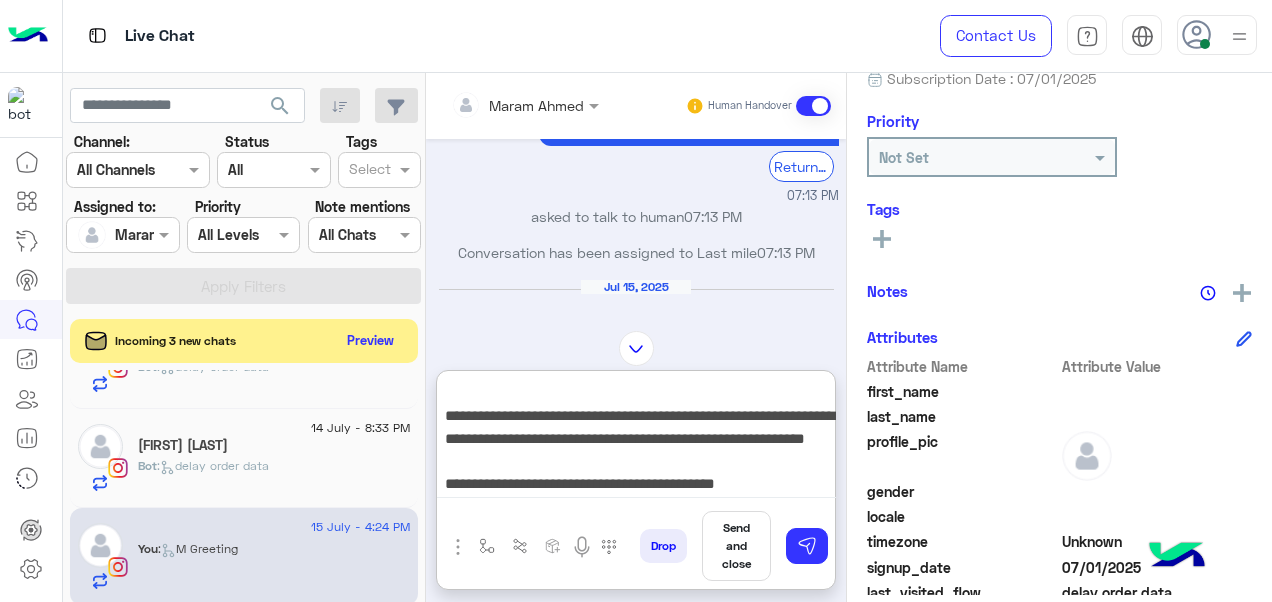 scroll, scrollTop: 154, scrollLeft: 0, axis: vertical 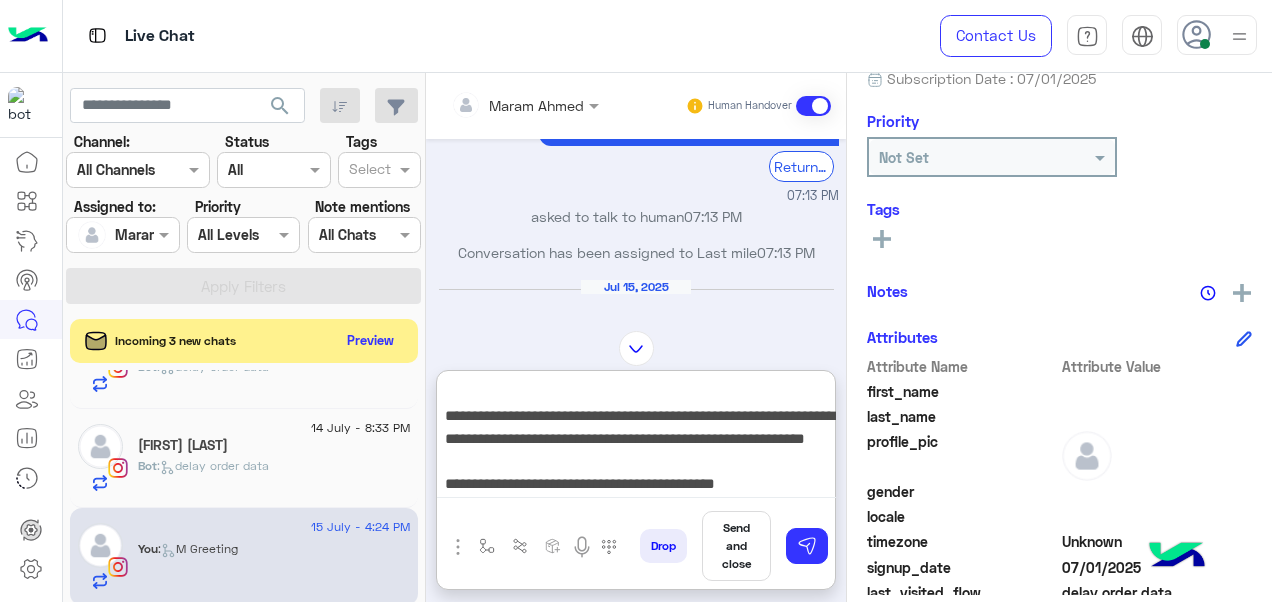 click on "**********" at bounding box center [636, 438] 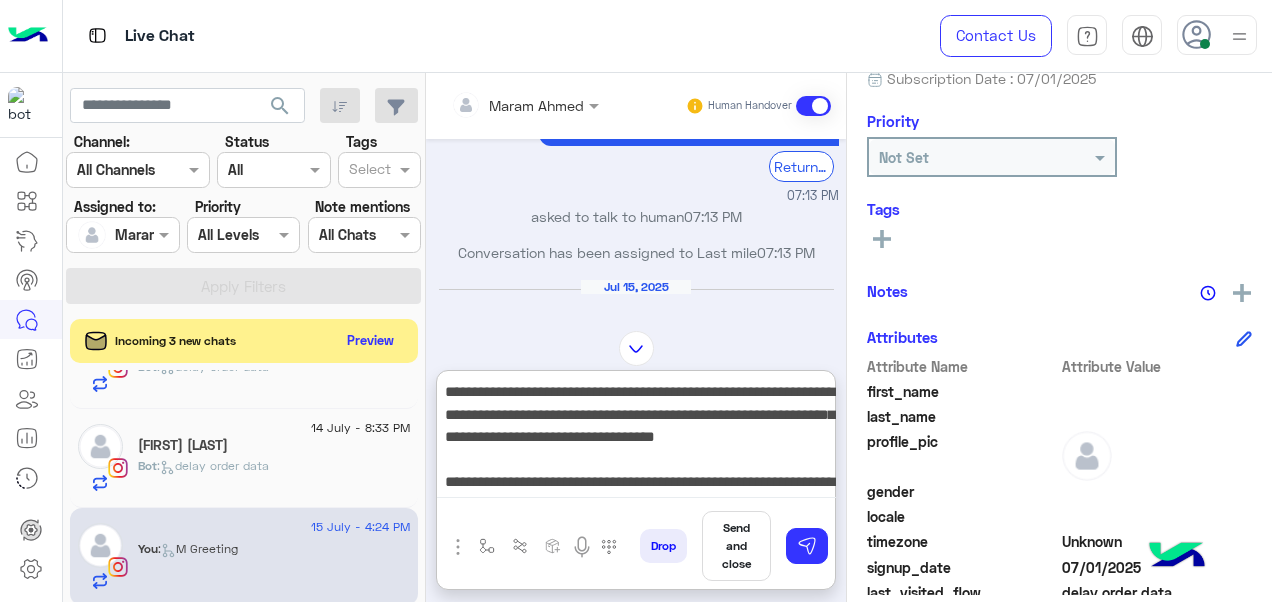 scroll, scrollTop: 154, scrollLeft: 0, axis: vertical 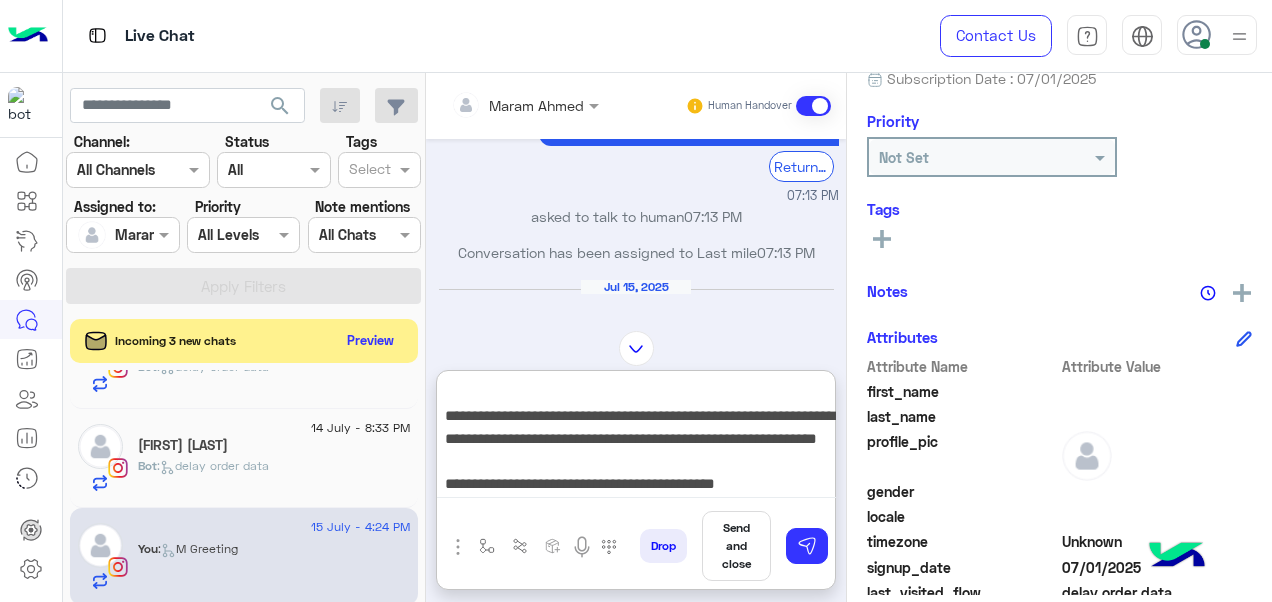drag, startPoint x: 443, startPoint y: 464, endPoint x: 808, endPoint y: 492, distance: 366.0724 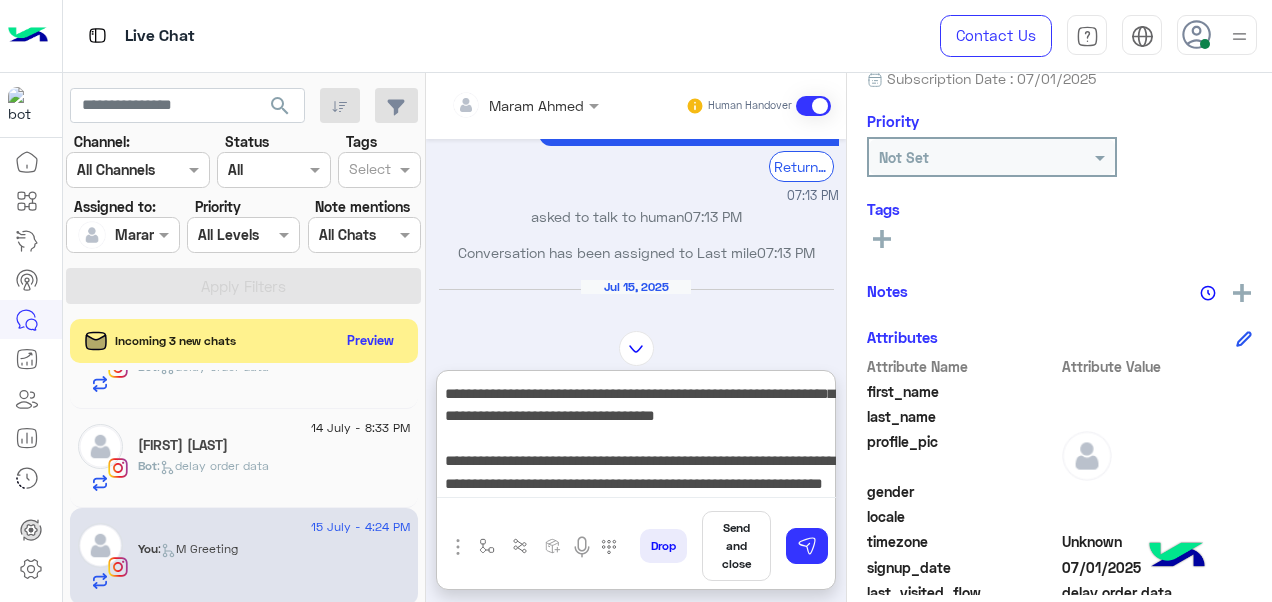 scroll, scrollTop: 132, scrollLeft: 0, axis: vertical 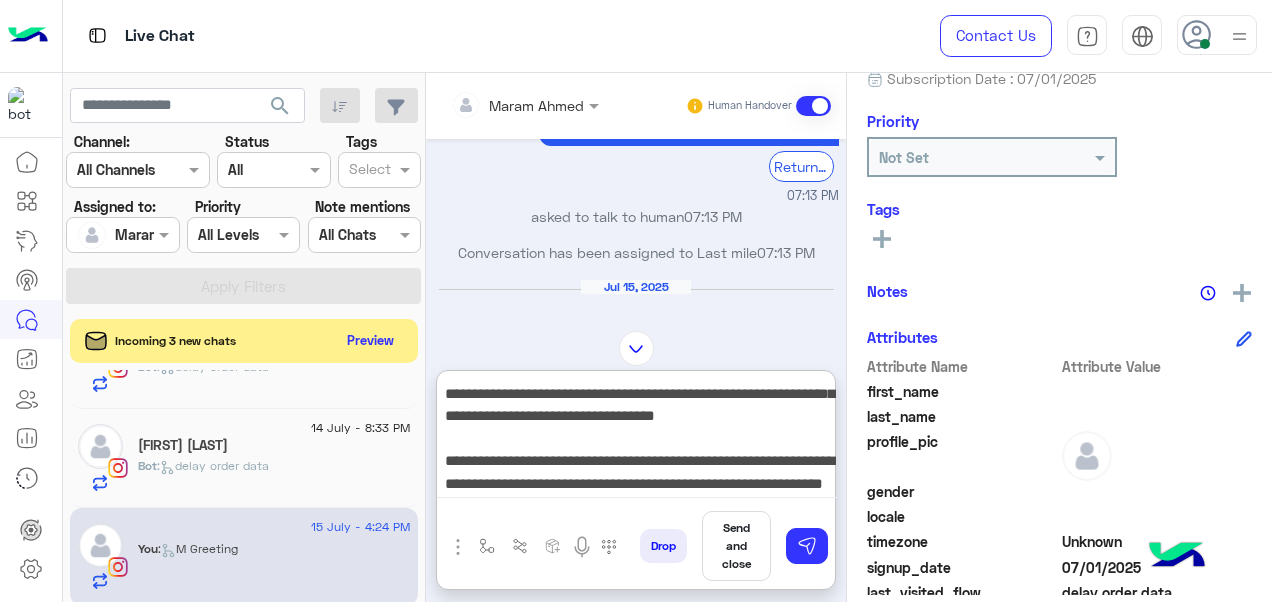 click on "**********" at bounding box center [636, 438] 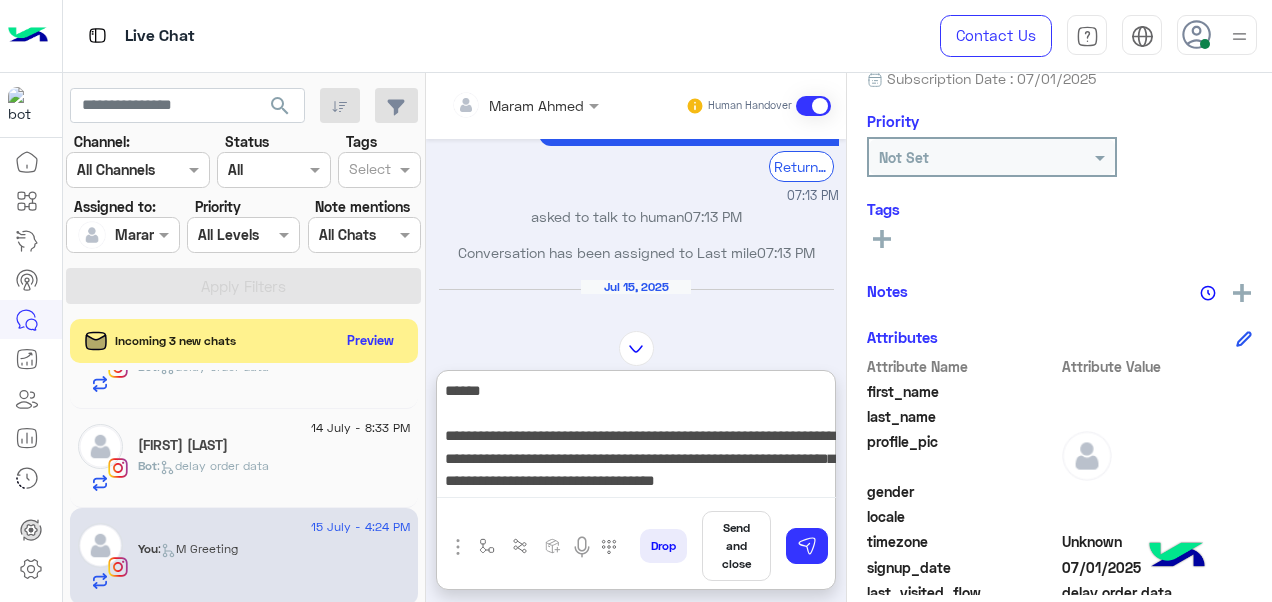 scroll, scrollTop: 132, scrollLeft: 0, axis: vertical 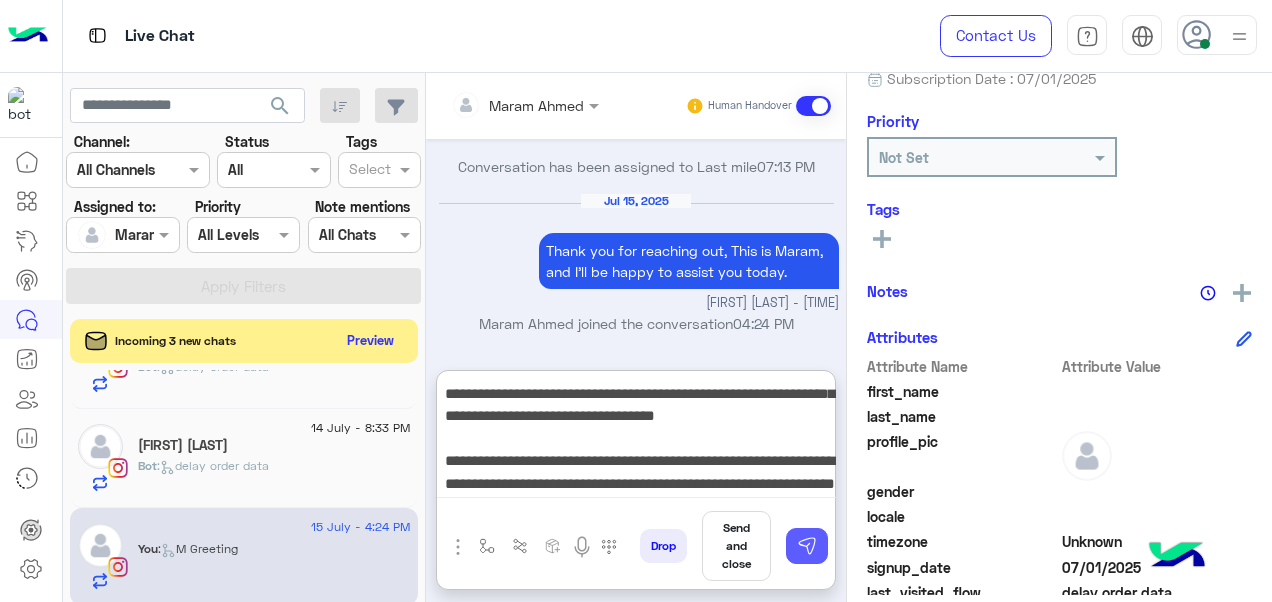 type on "**********" 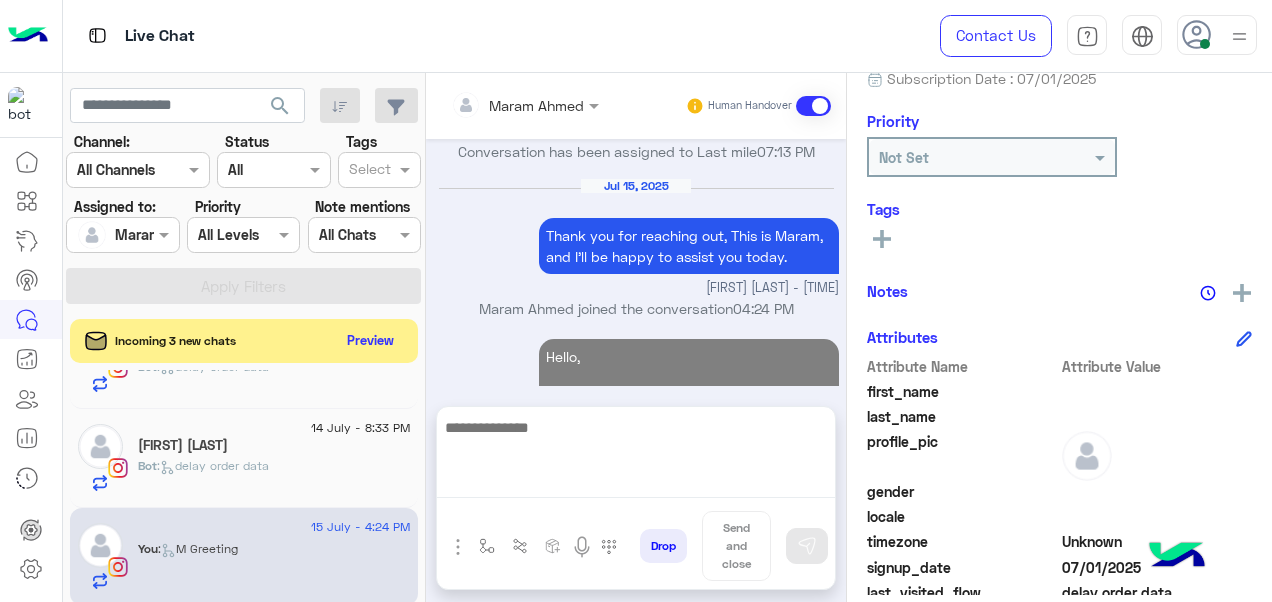 scroll, scrollTop: 1658, scrollLeft: 0, axis: vertical 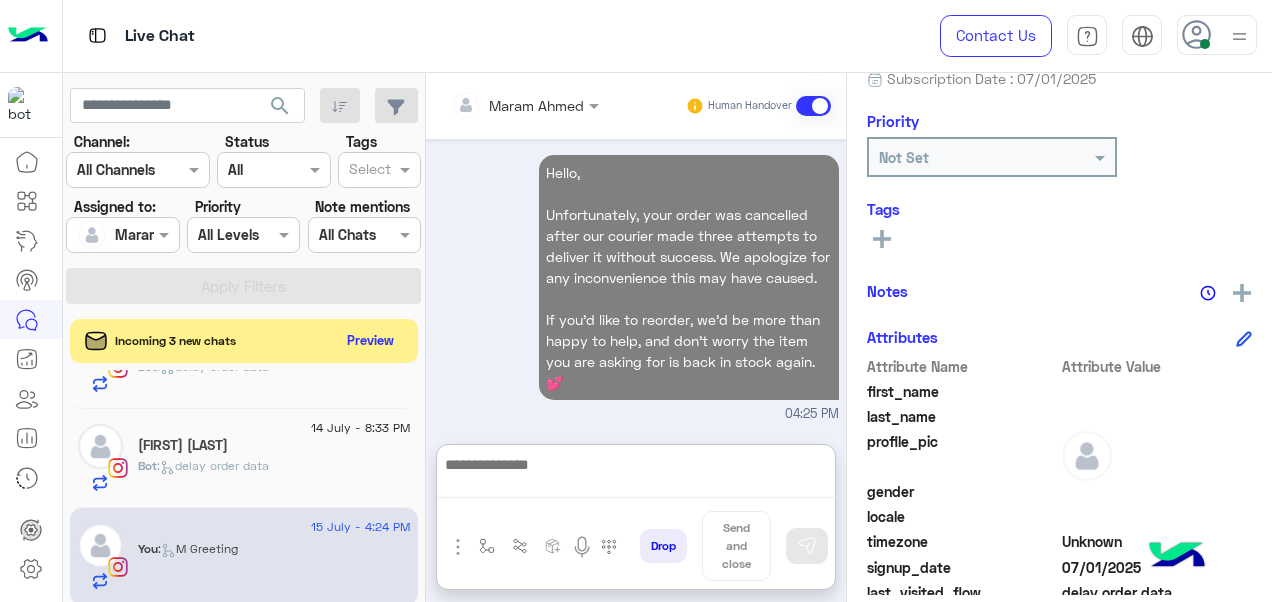 click at bounding box center (636, 475) 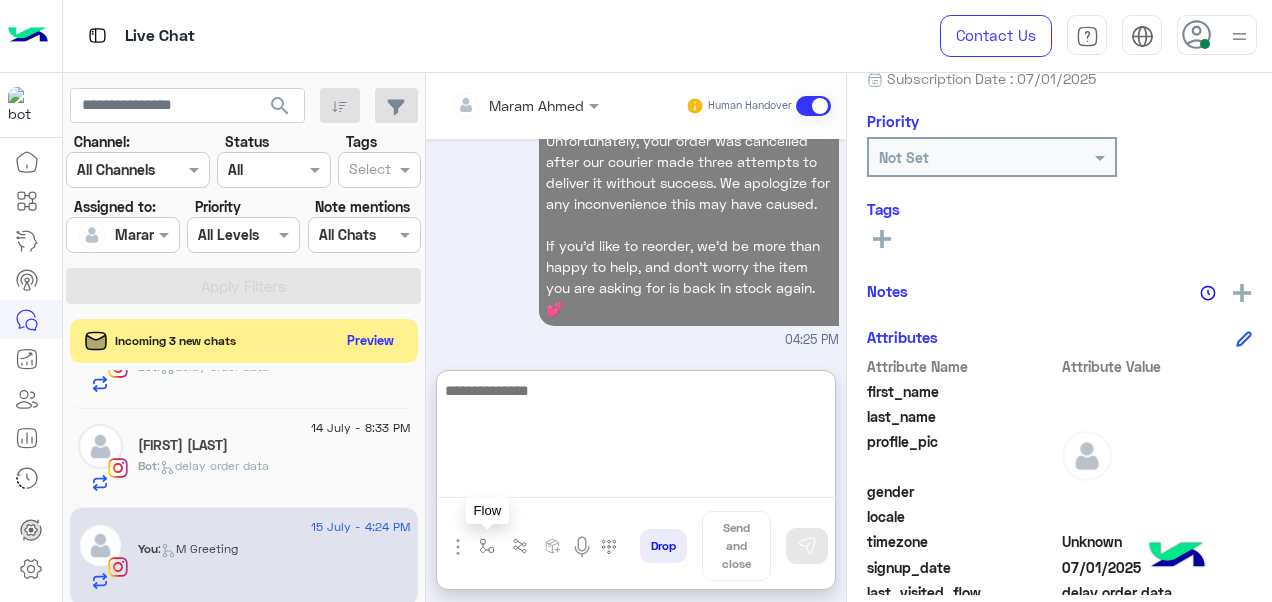 click at bounding box center [487, 546] 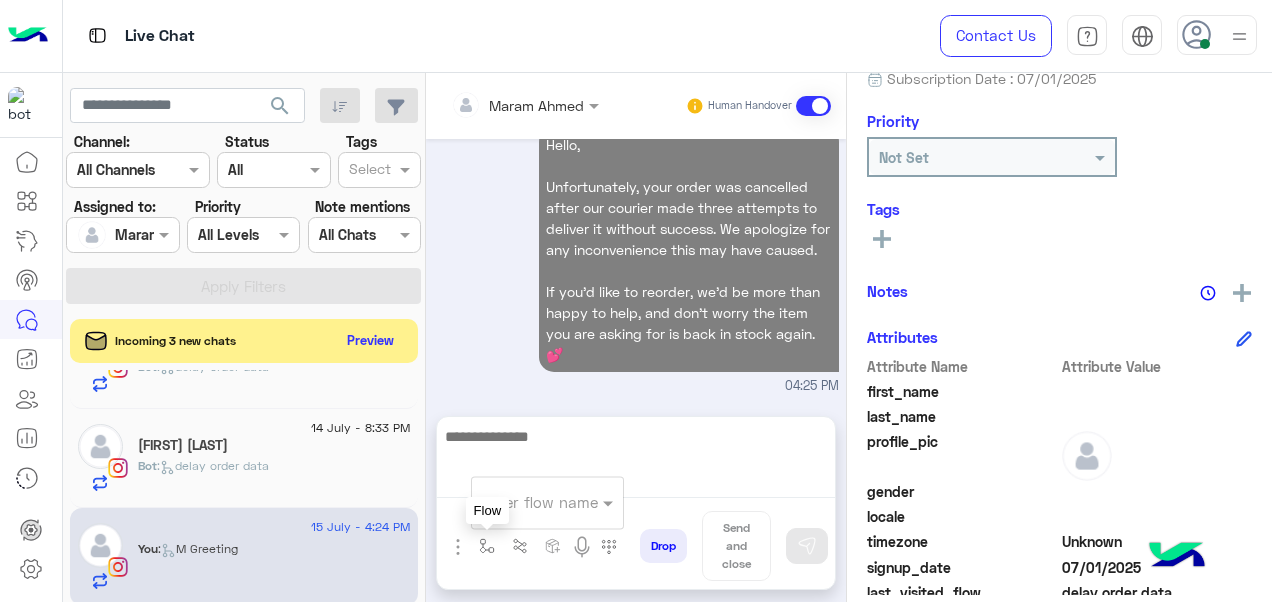 scroll, scrollTop: 1624, scrollLeft: 0, axis: vertical 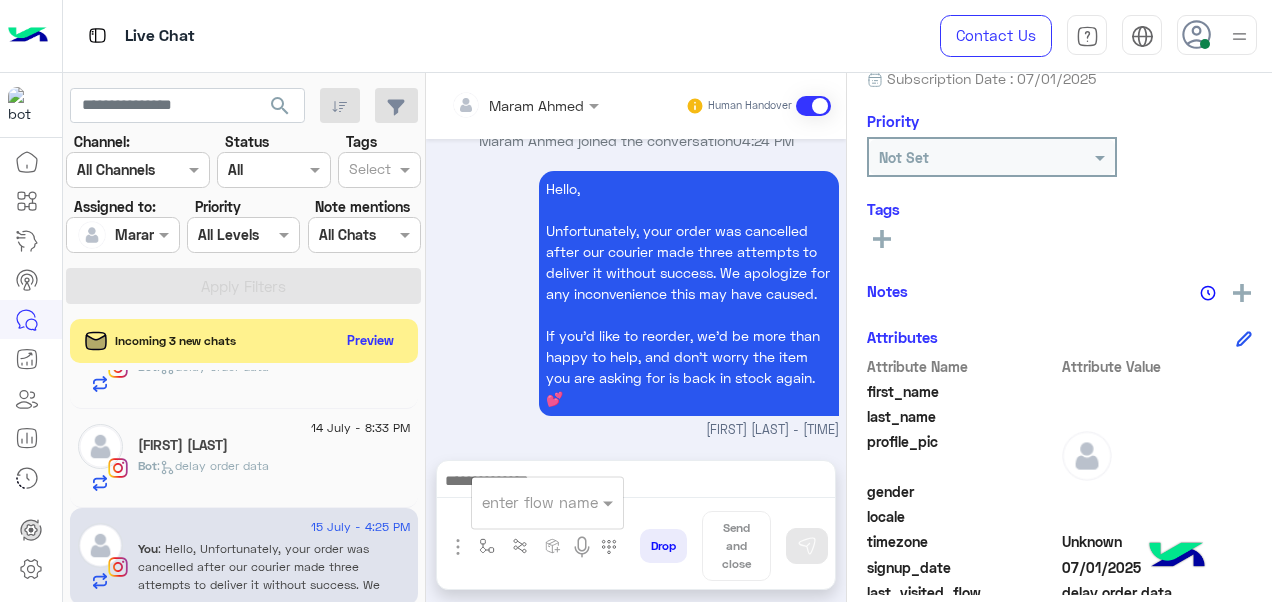 click at bounding box center (523, 502) 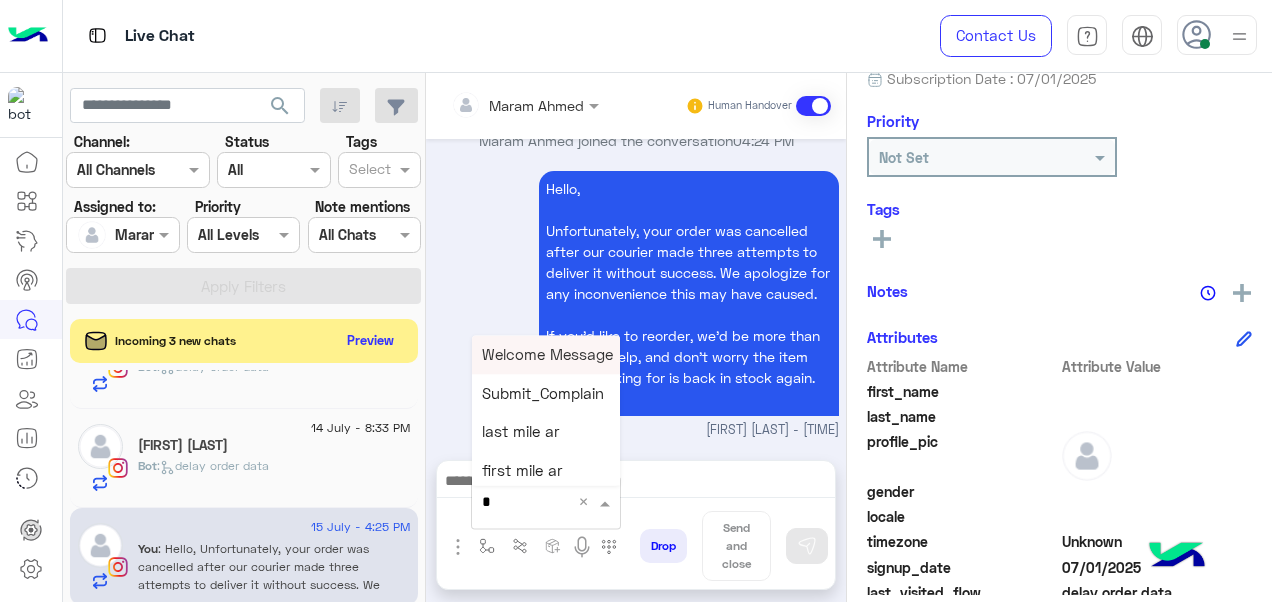 type on "**" 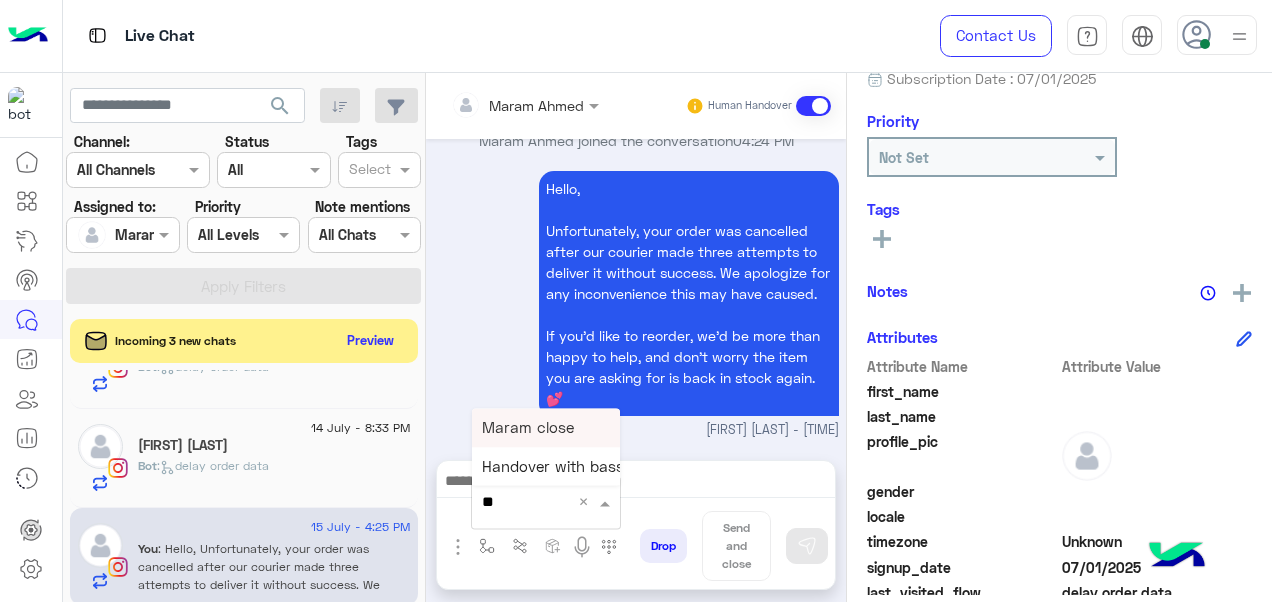 click on "Maram close" at bounding box center (528, 427) 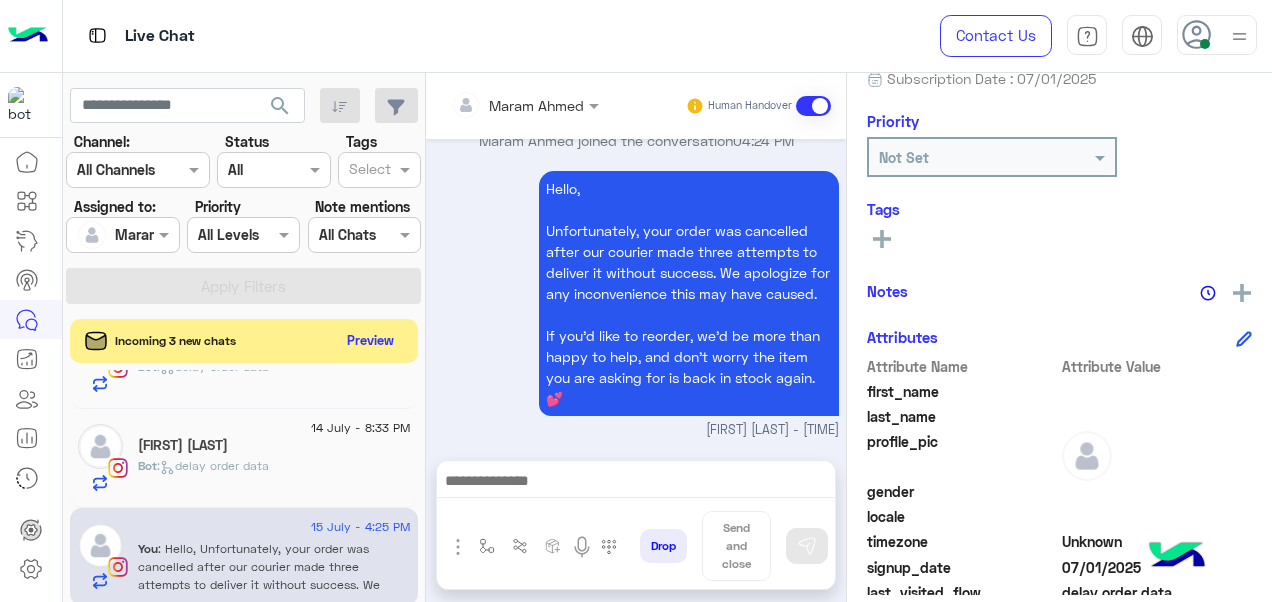 type on "**********" 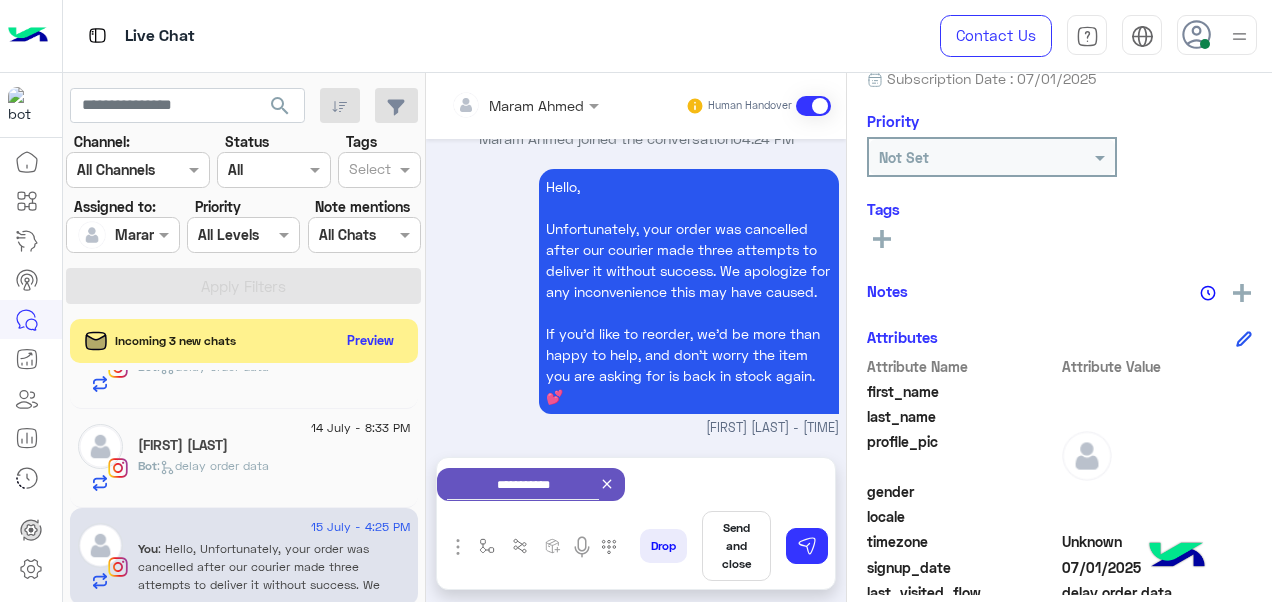 scroll, scrollTop: 1626, scrollLeft: 0, axis: vertical 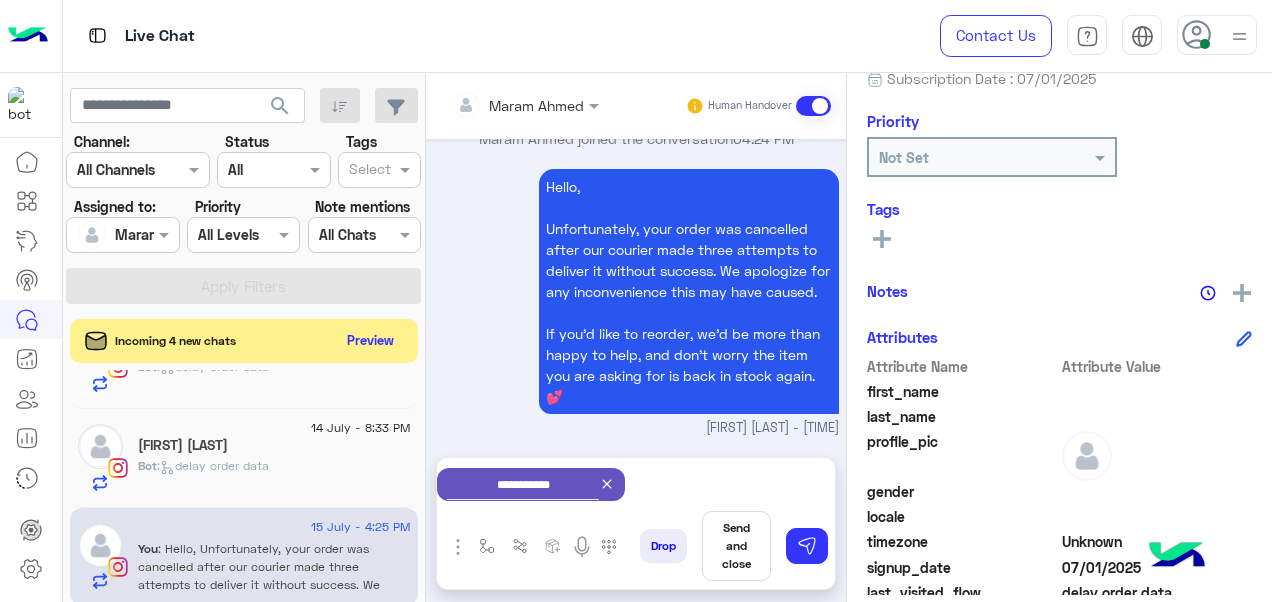 click on "Send and close" at bounding box center (736, 546) 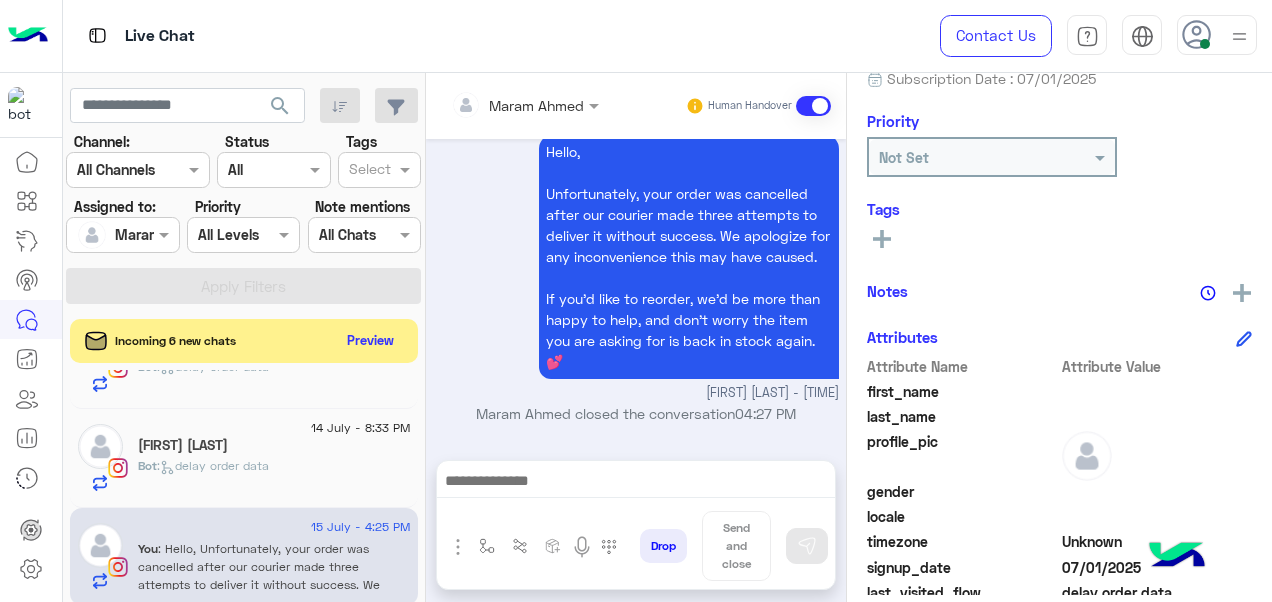 scroll, scrollTop: 1626, scrollLeft: 0, axis: vertical 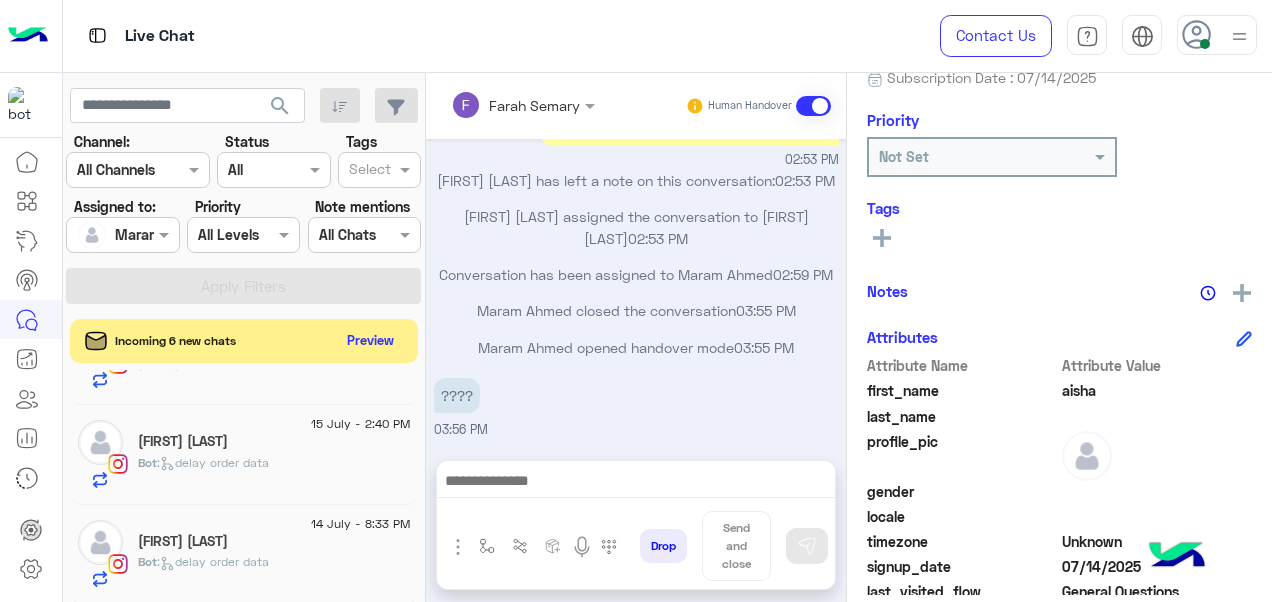 drag, startPoint x: 232, startPoint y: 550, endPoint x: 470, endPoint y: 335, distance: 320.73196 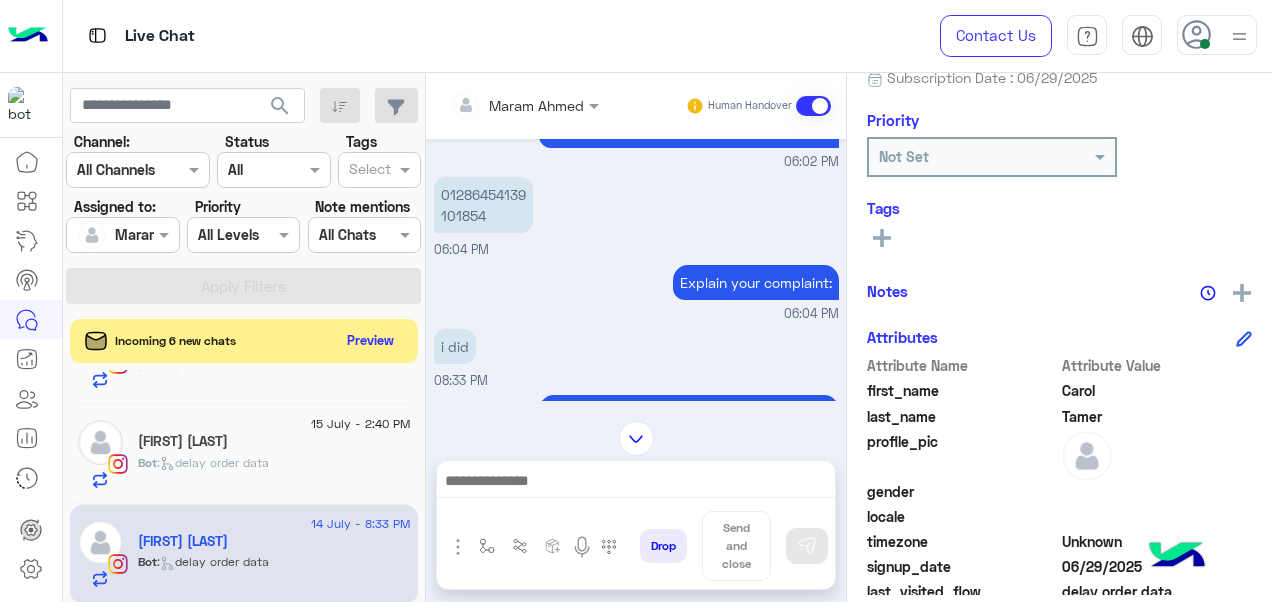 scroll, scrollTop: 485, scrollLeft: 0, axis: vertical 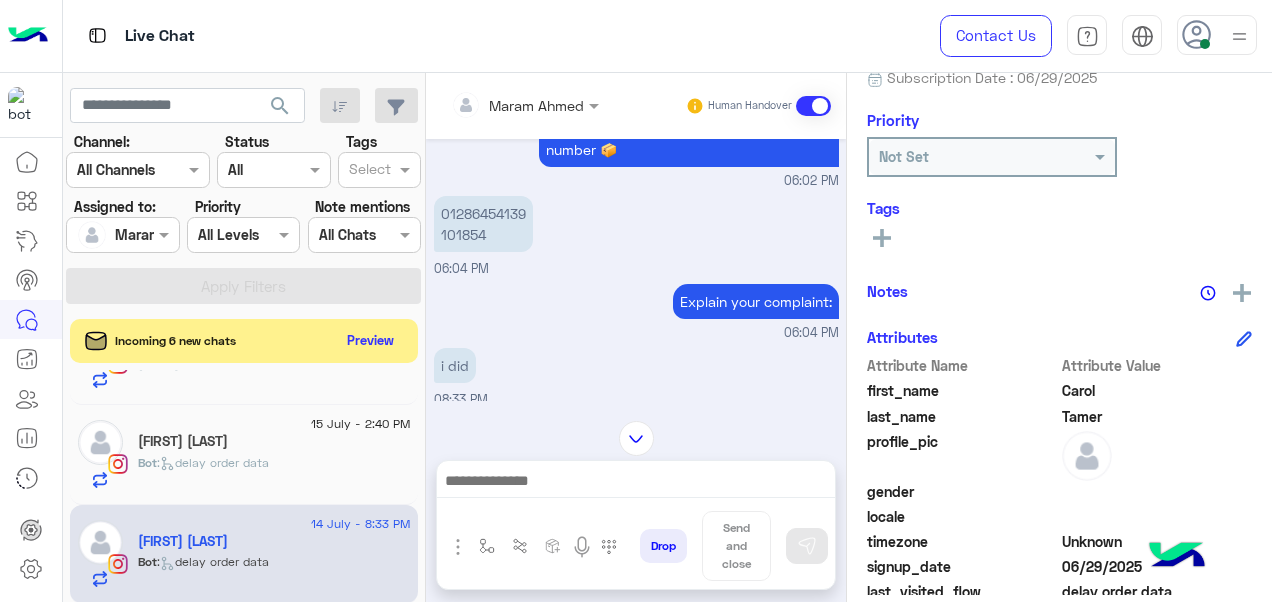 click on "01286454139  101854" at bounding box center (483, 224) 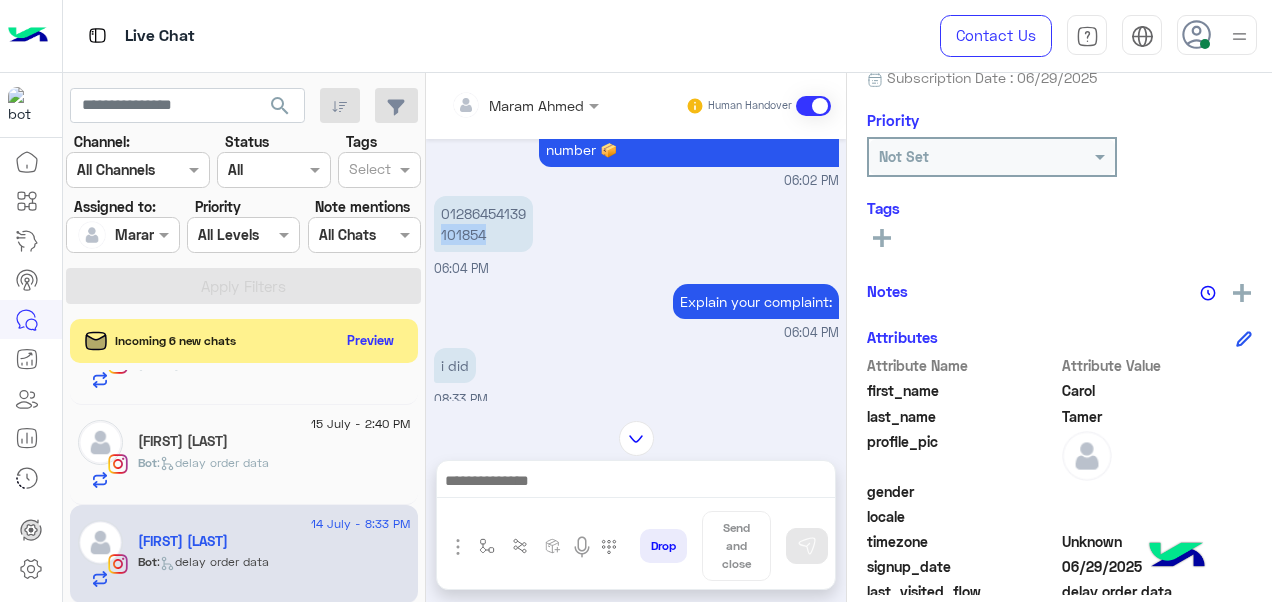 click on "01286454139  101854" at bounding box center (483, 224) 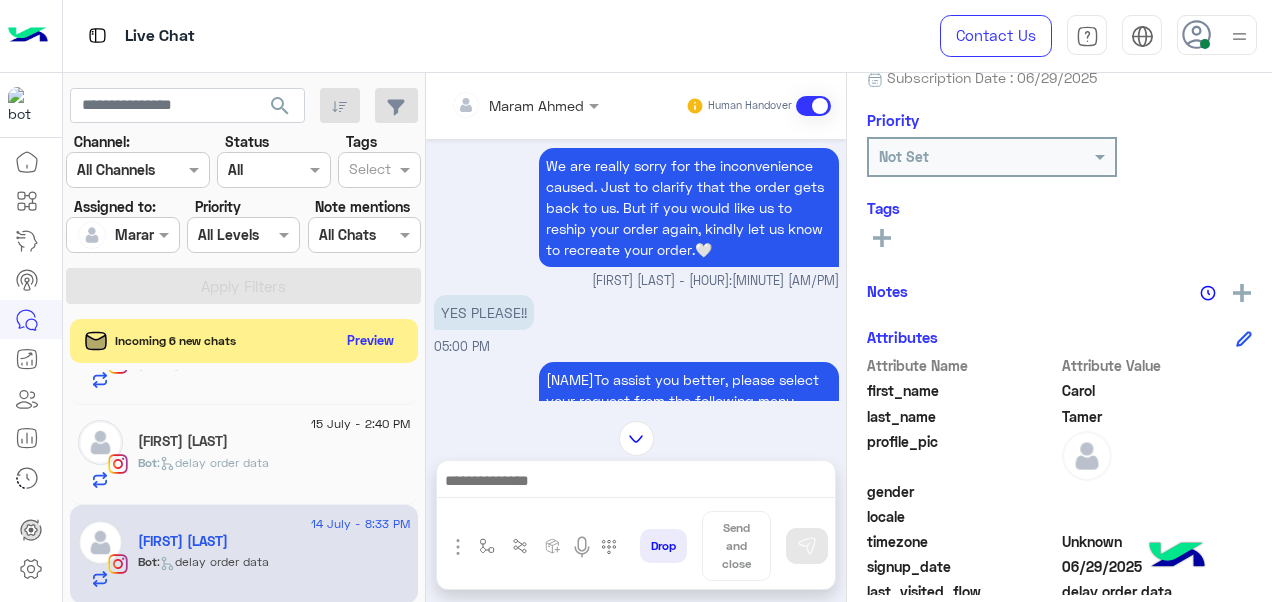 scroll, scrollTop: 579, scrollLeft: 0, axis: vertical 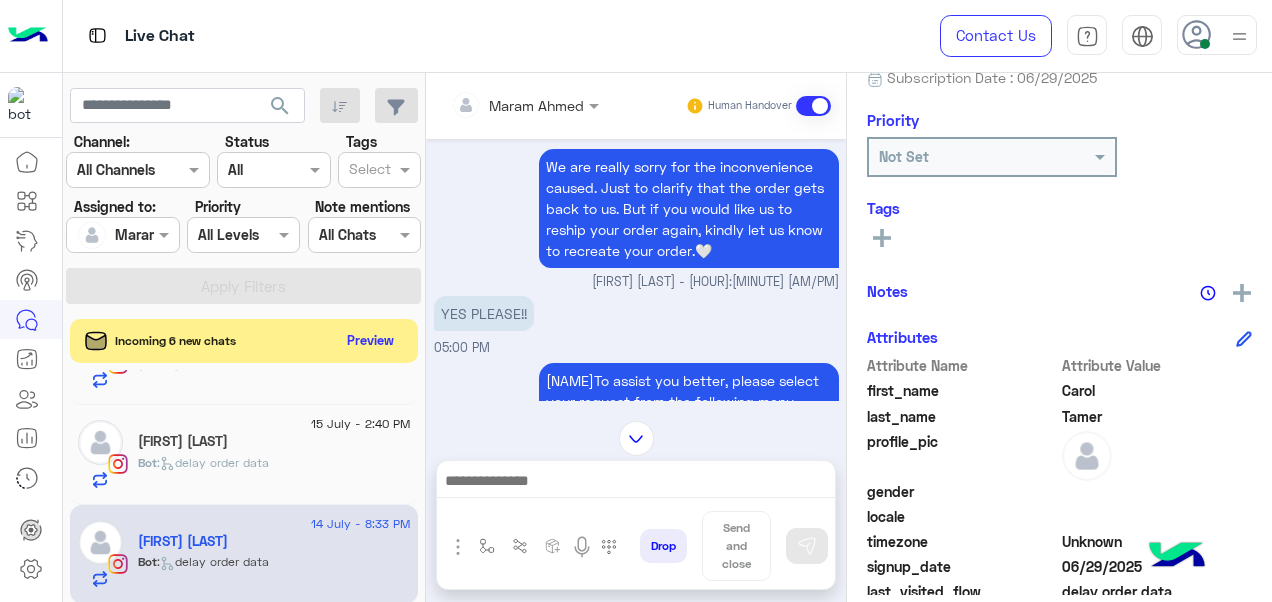 drag, startPoint x: 266, startPoint y: 471, endPoint x: 487, endPoint y: 292, distance: 284.3976 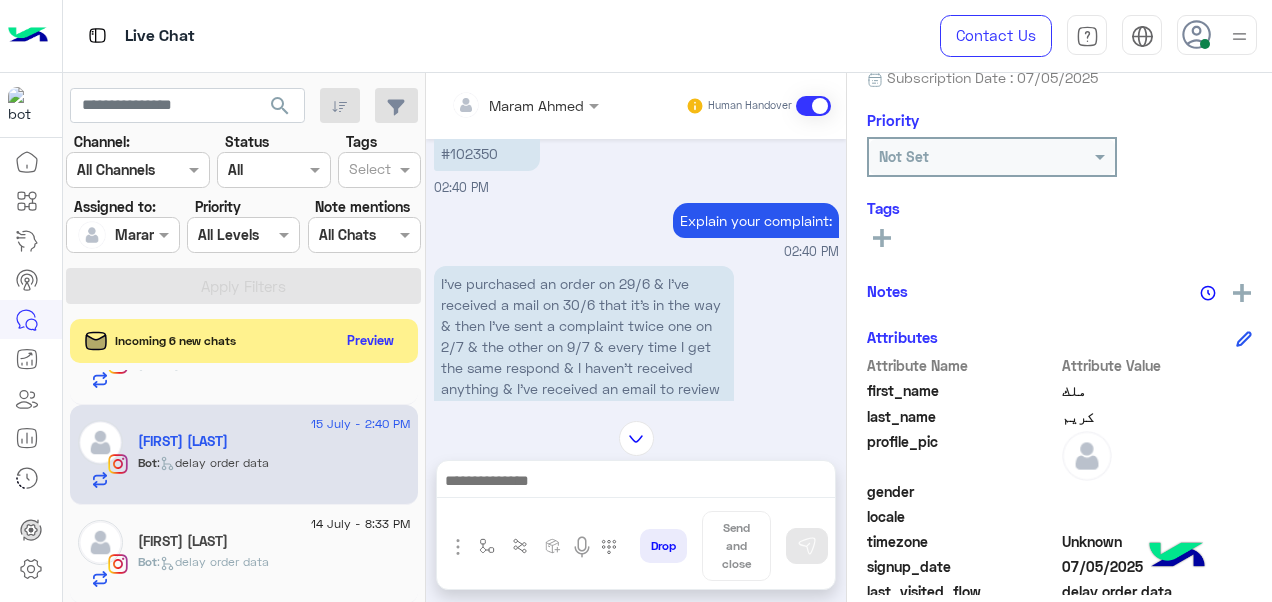 scroll, scrollTop: 599, scrollLeft: 0, axis: vertical 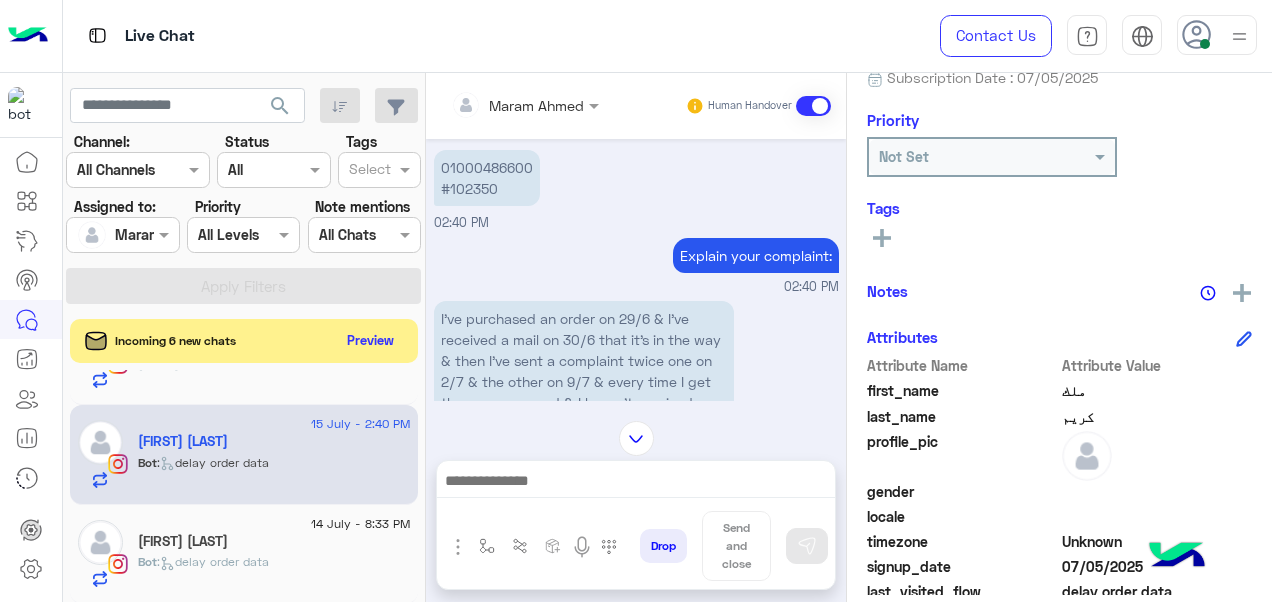 click on "01000486600 #102350" at bounding box center (487, 178) 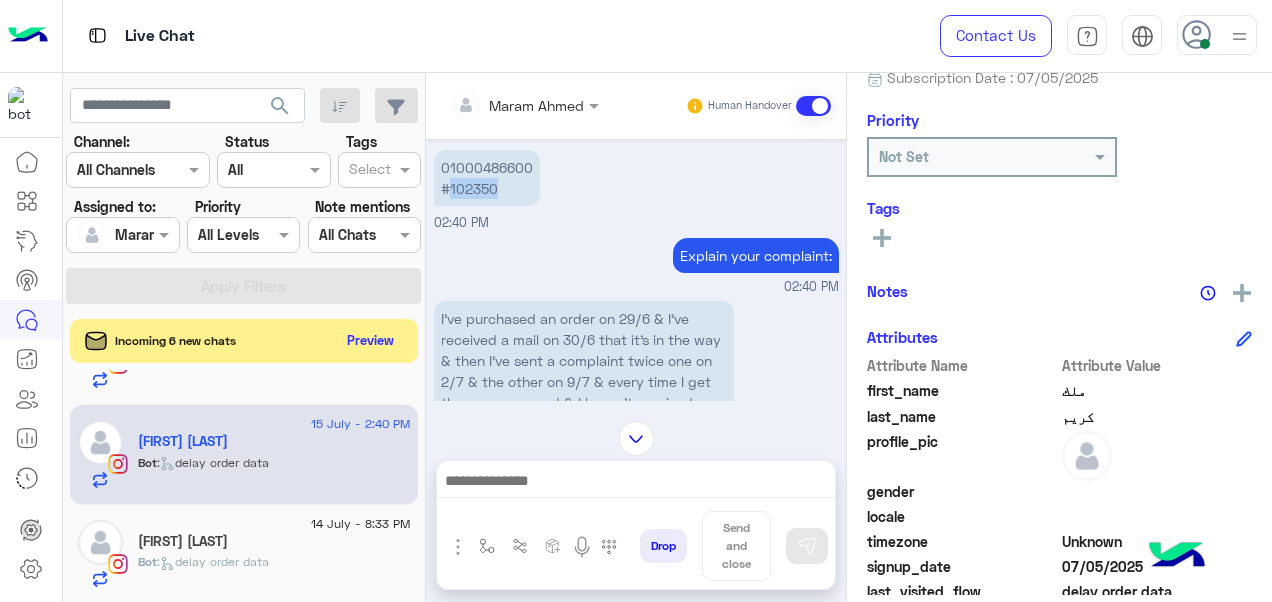 click on "01000486600 #102350" at bounding box center (487, 178) 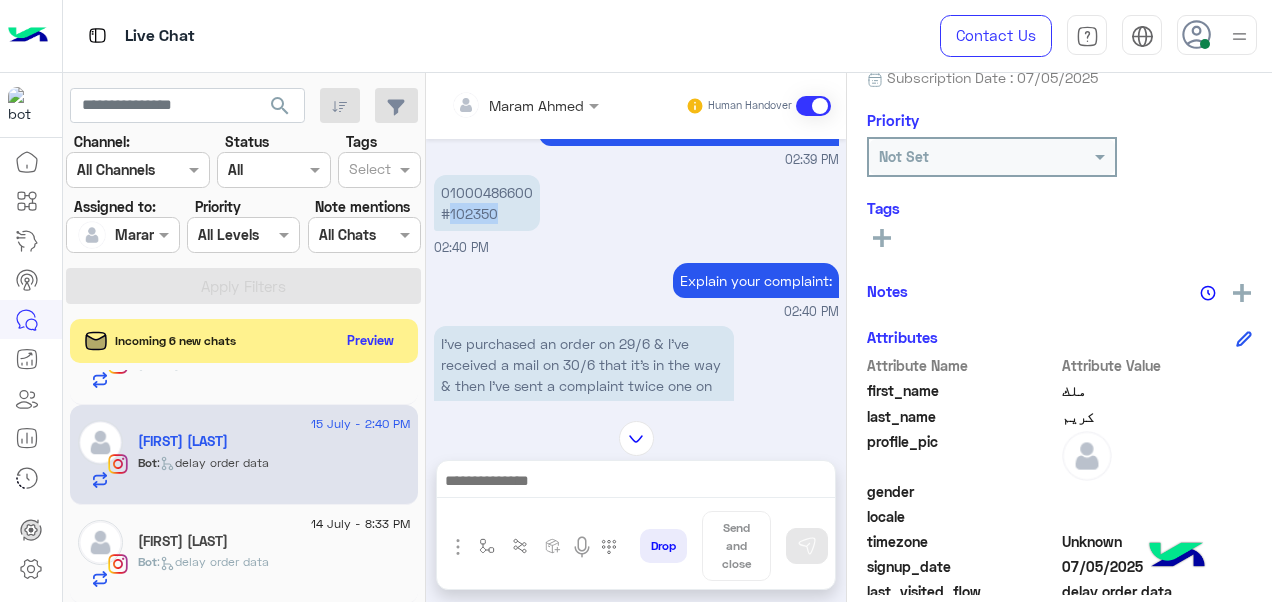 scroll, scrollTop: 542, scrollLeft: 0, axis: vertical 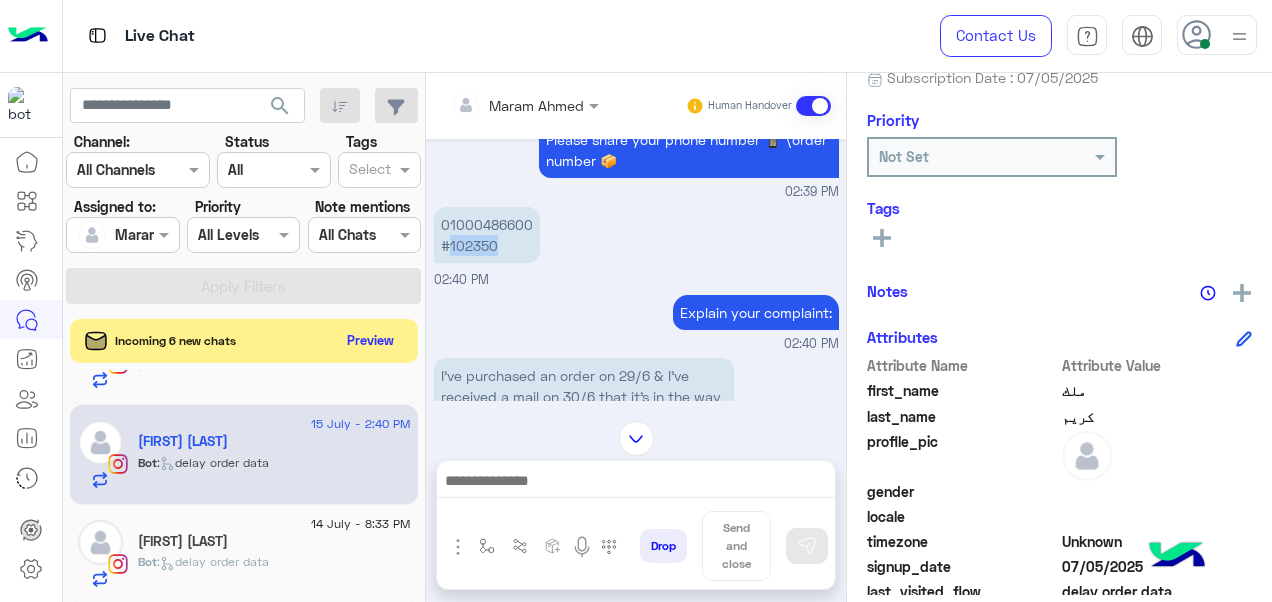 click at bounding box center [122, 234] 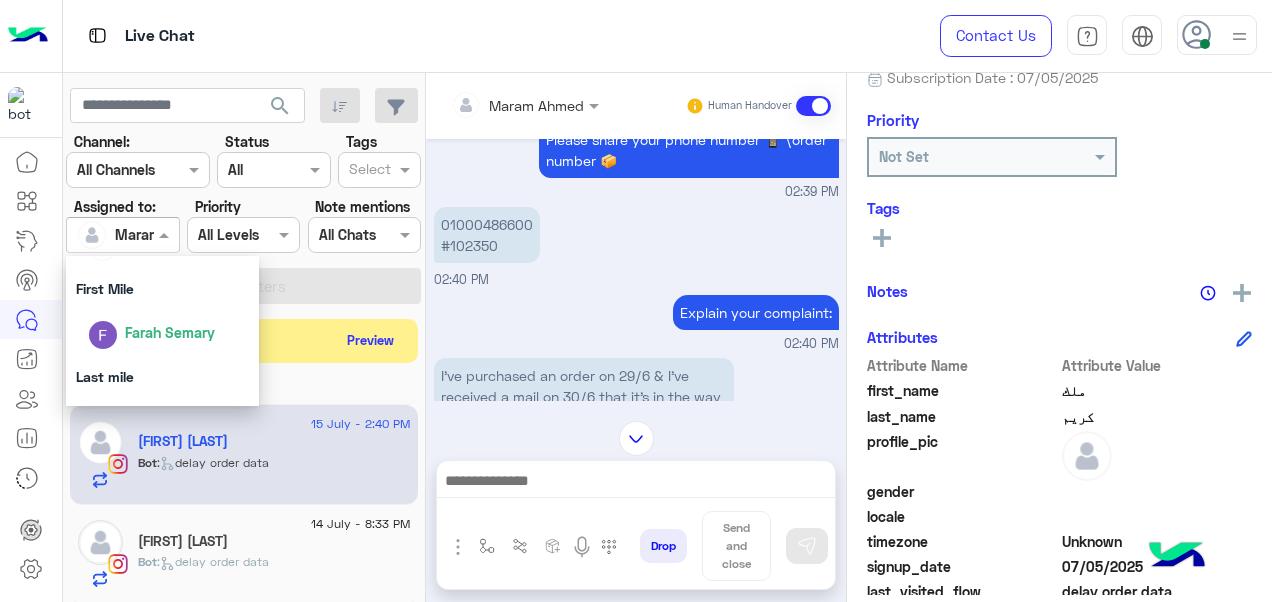 scroll, scrollTop: 392, scrollLeft: 0, axis: vertical 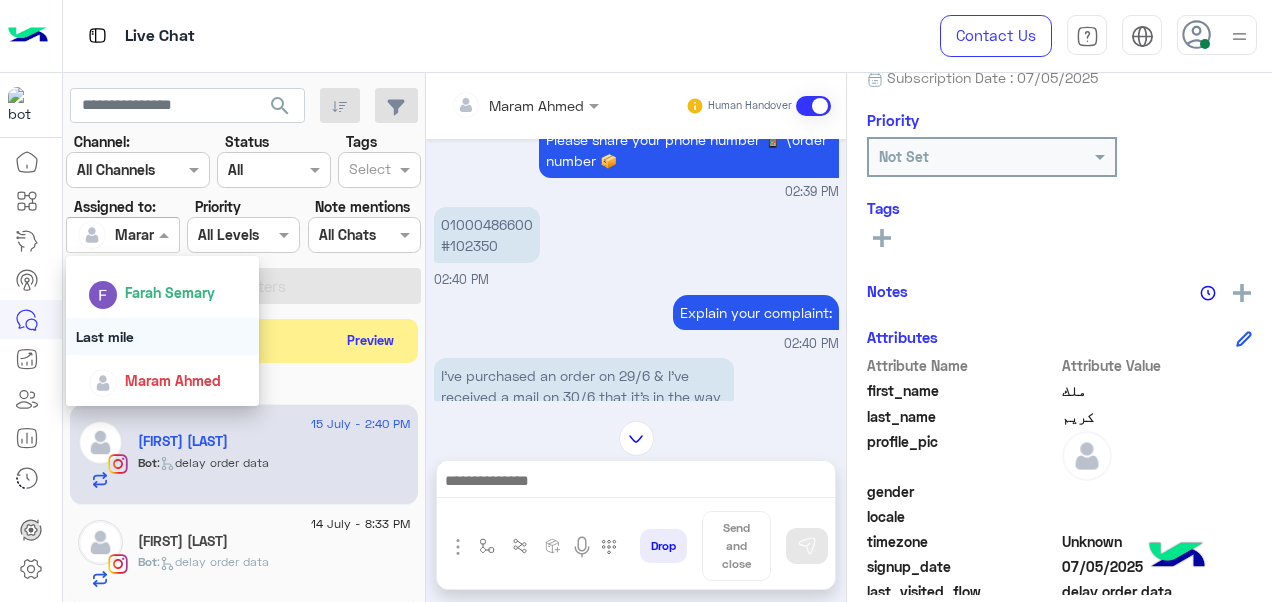 click on "Last mile" at bounding box center (163, 336) 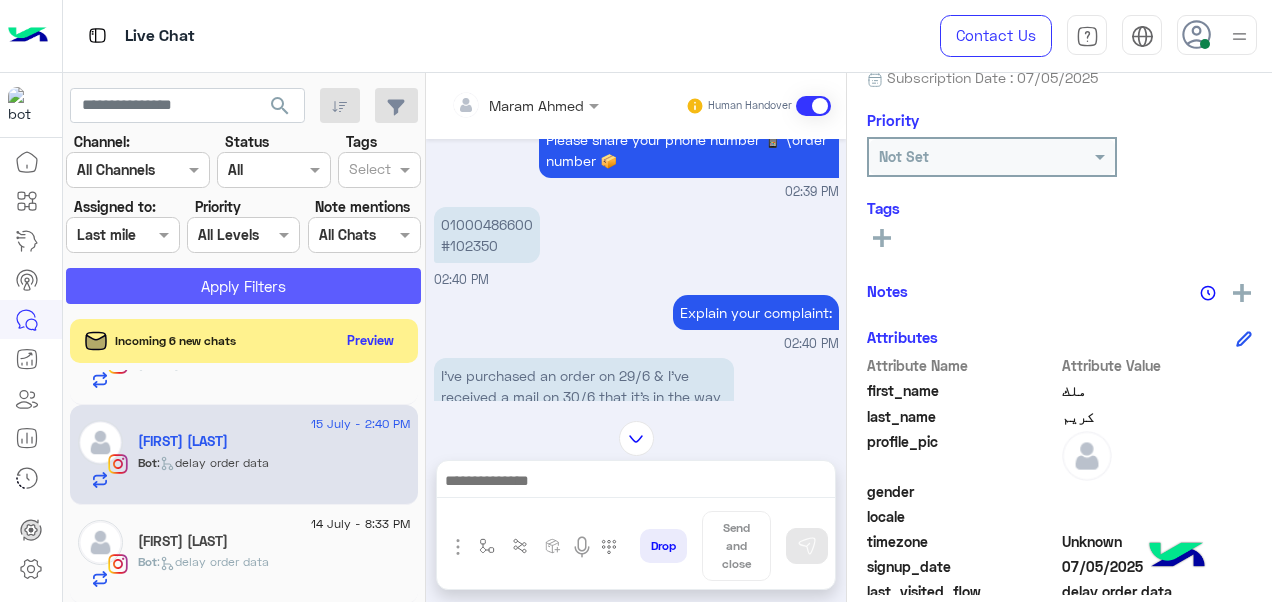 click on "Apply Filters" 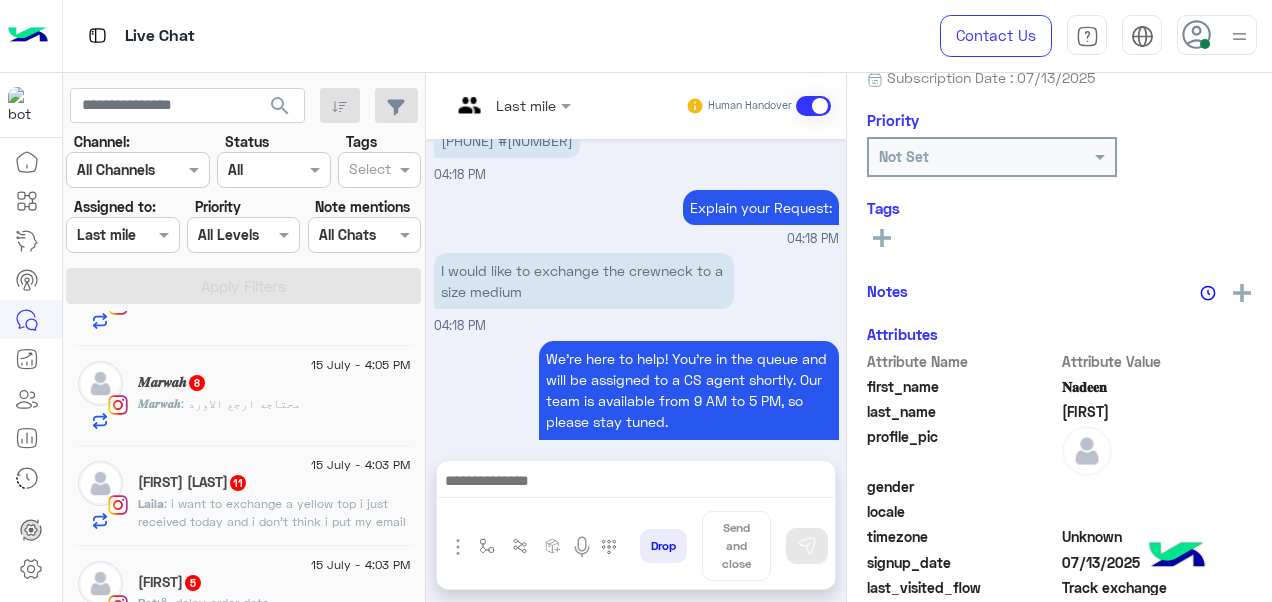 scroll, scrollTop: 794, scrollLeft: 0, axis: vertical 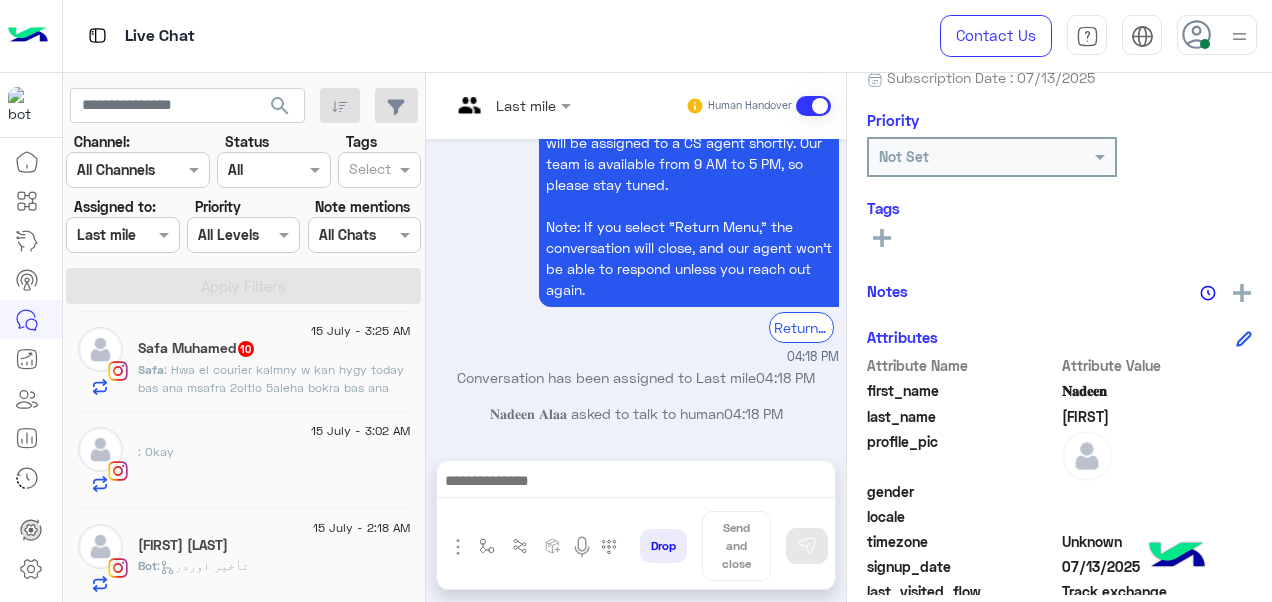click at bounding box center [122, 234] 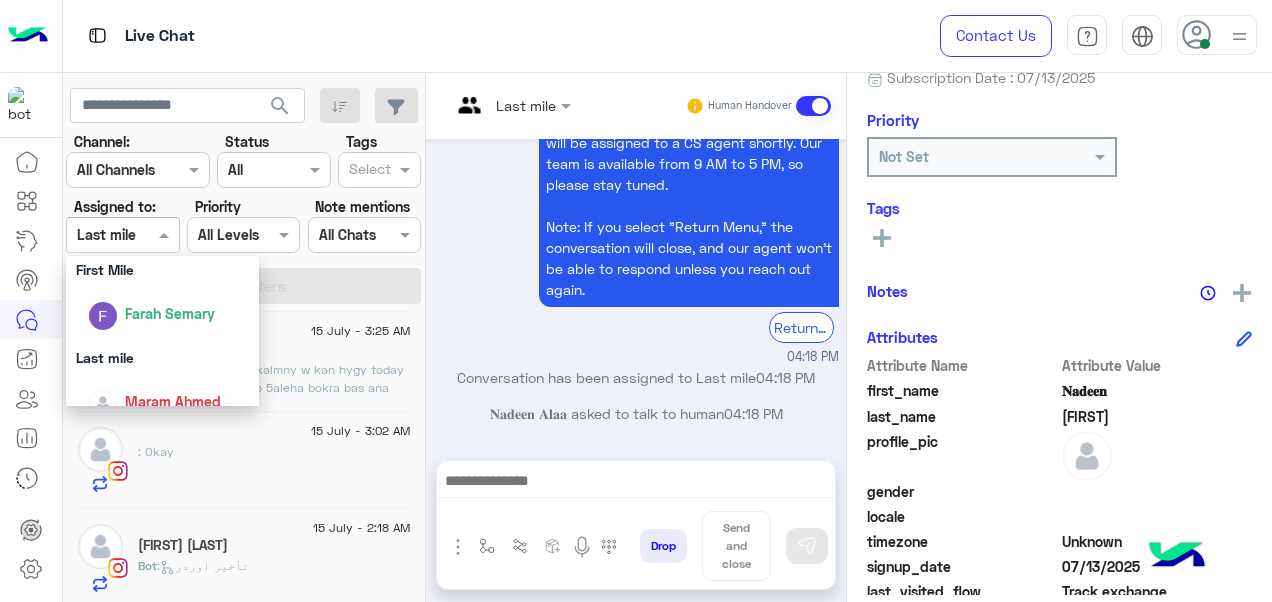 scroll, scrollTop: 392, scrollLeft: 0, axis: vertical 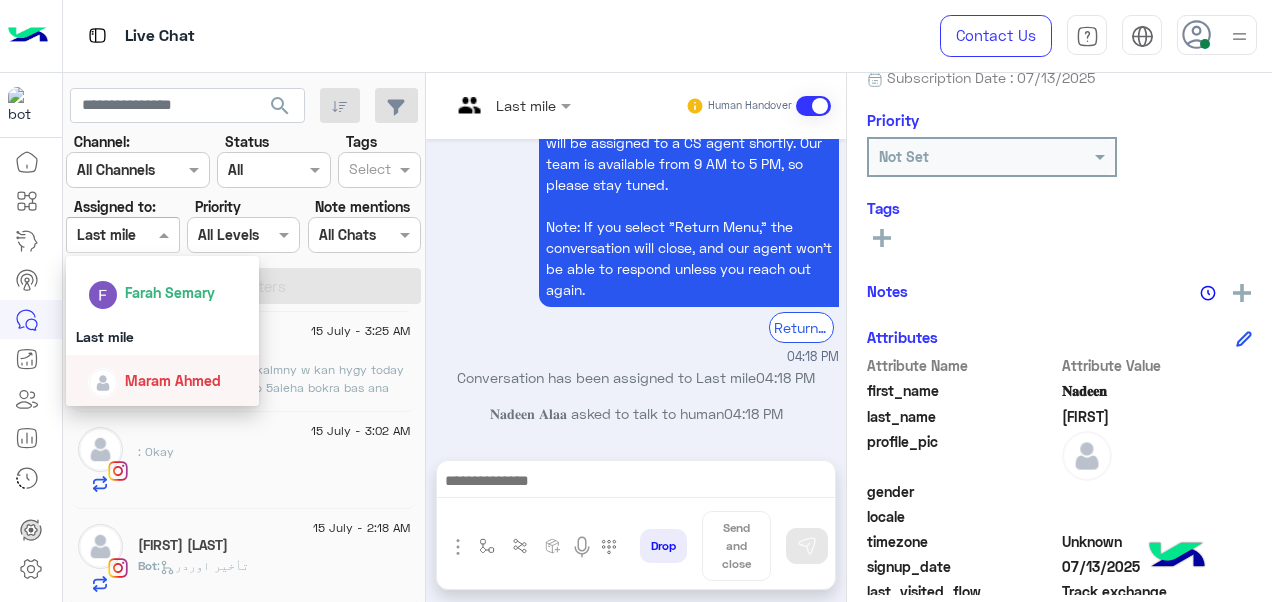 click on "Maram Ahmed" at bounding box center [173, 380] 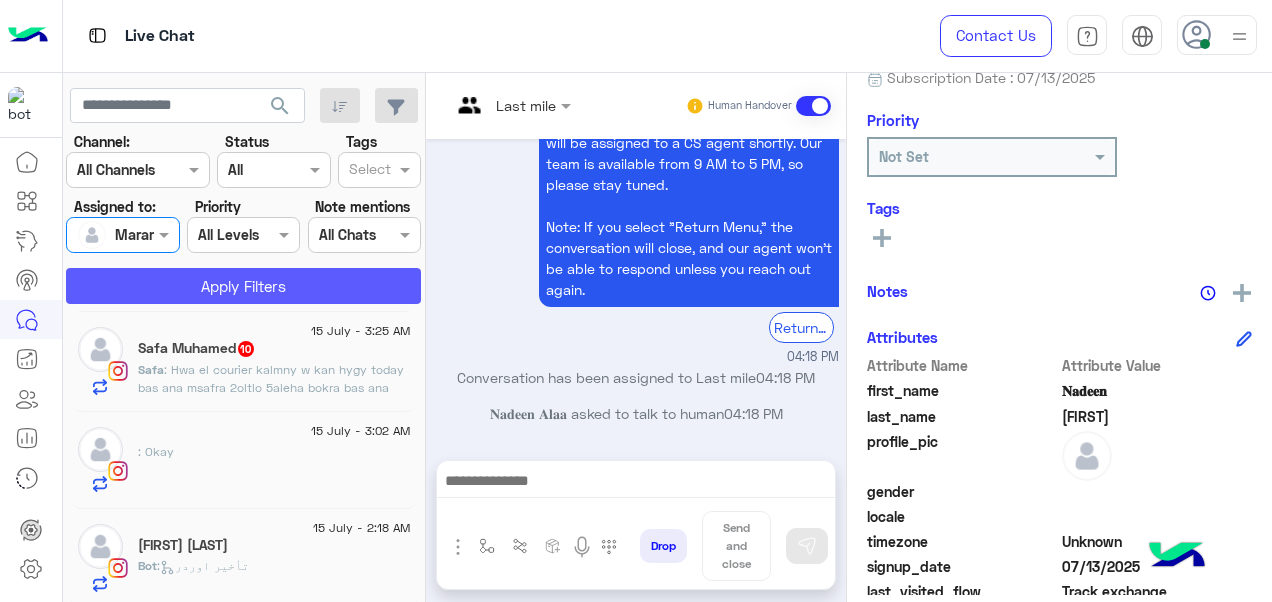 click on "Apply Filters" 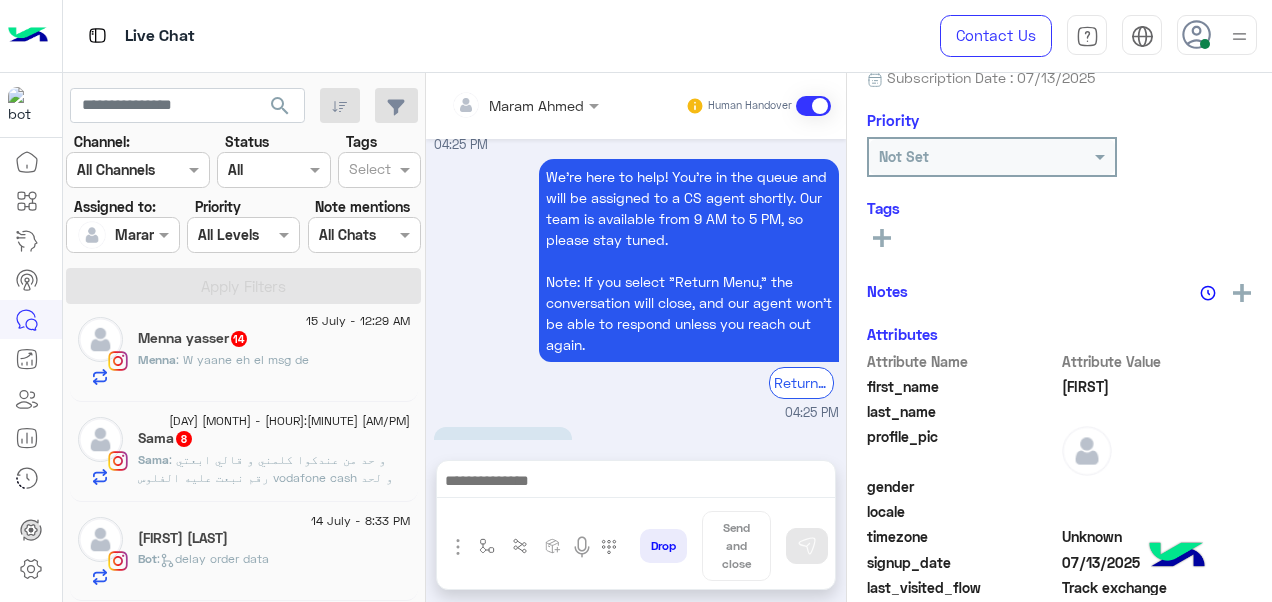 scroll, scrollTop: 10, scrollLeft: 0, axis: vertical 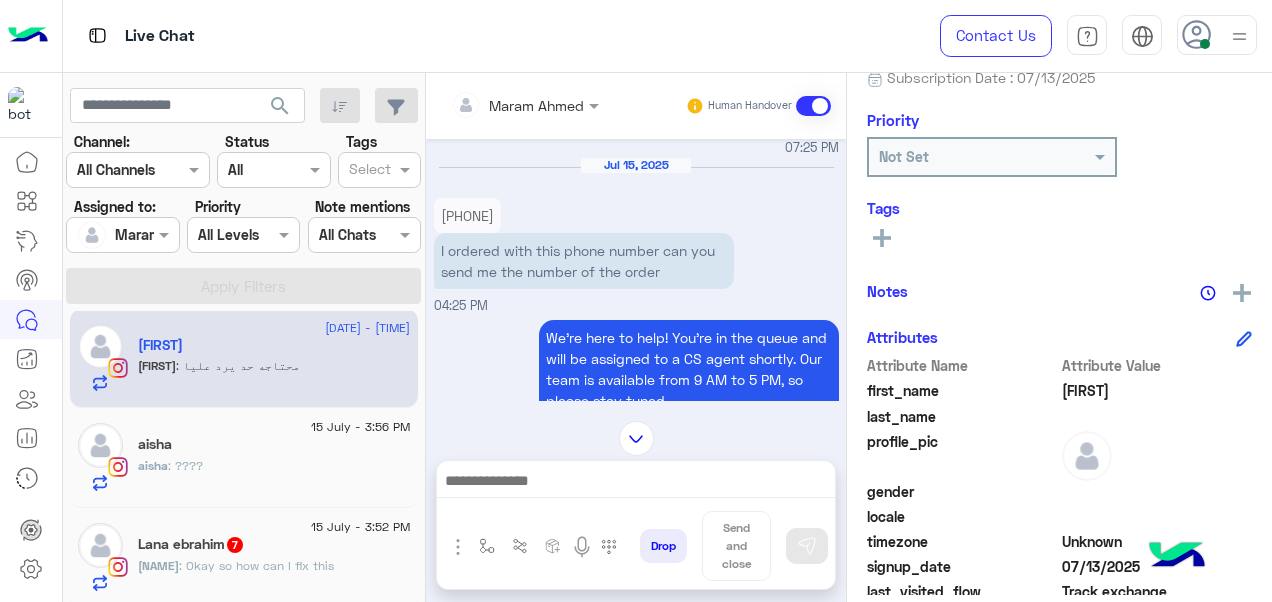 click on "01064497169" at bounding box center [467, 215] 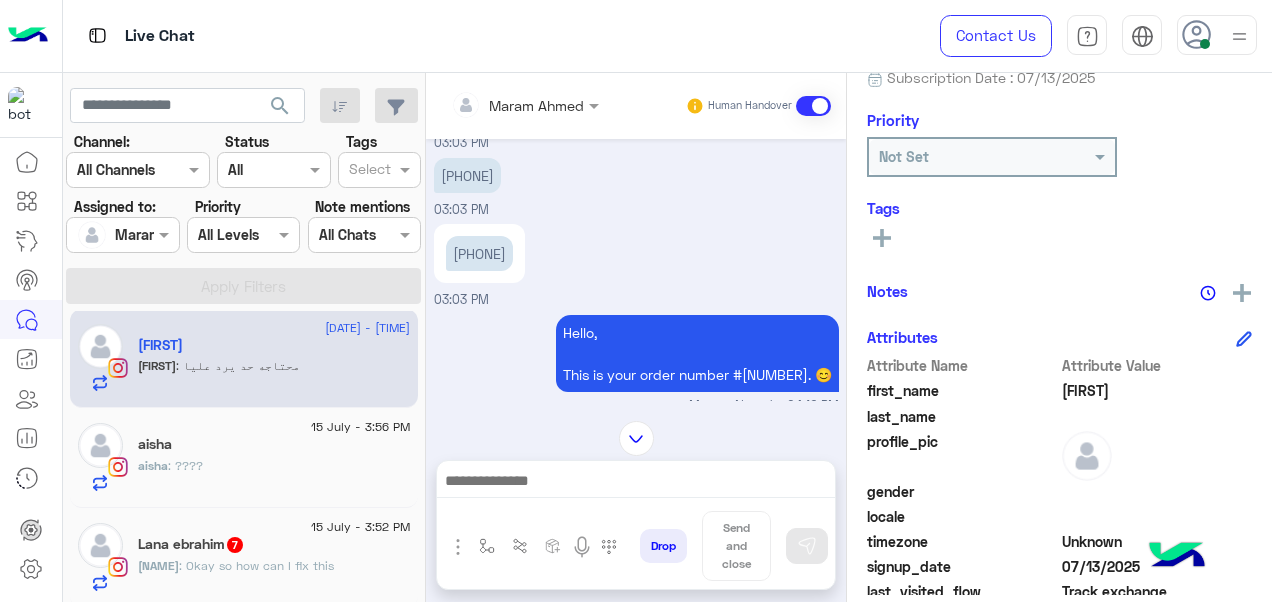 scroll, scrollTop: 39, scrollLeft: 0, axis: vertical 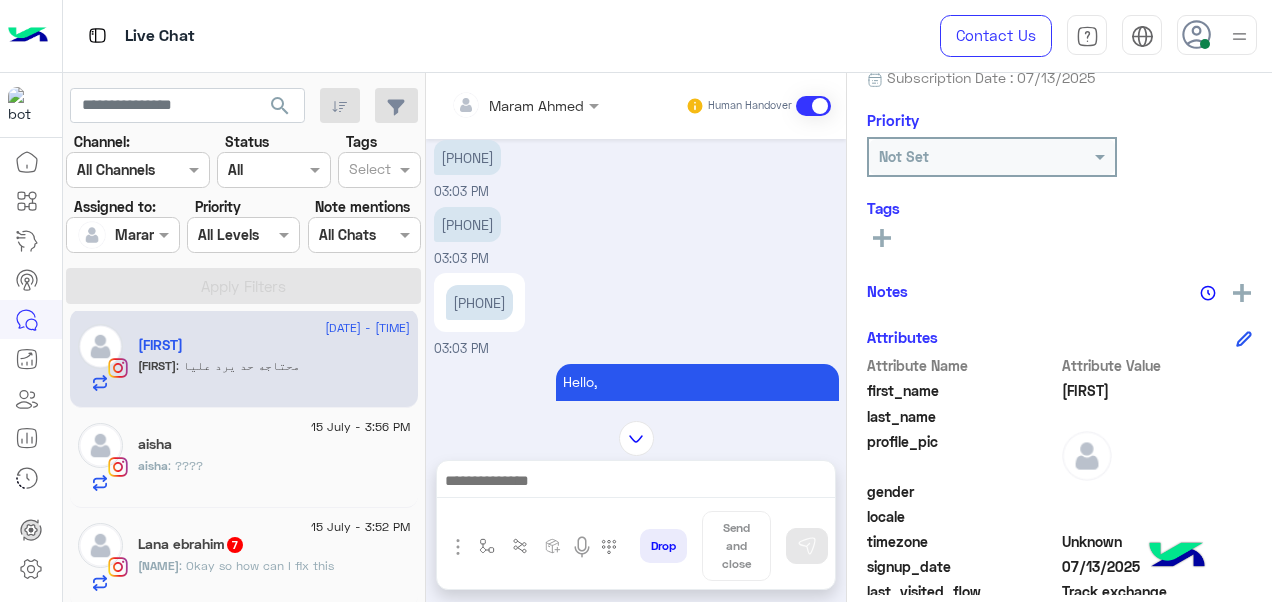 drag, startPoint x: 542, startPoint y: 300, endPoint x: 462, endPoint y: 303, distance: 80.05623 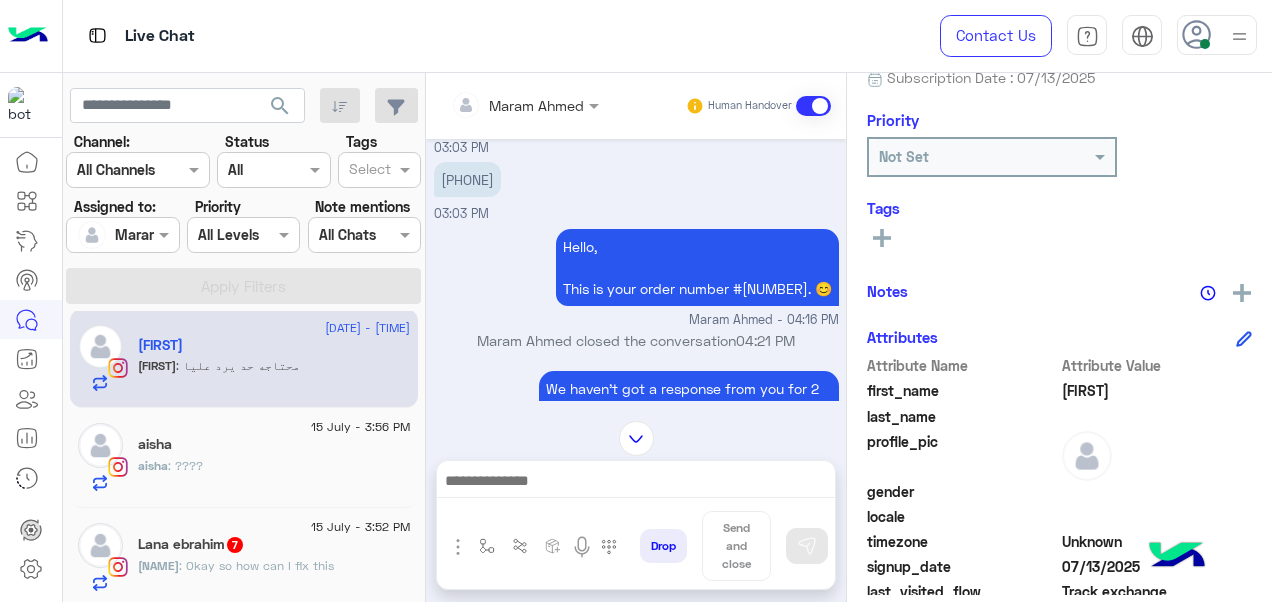 scroll, scrollTop: 146, scrollLeft: 0, axis: vertical 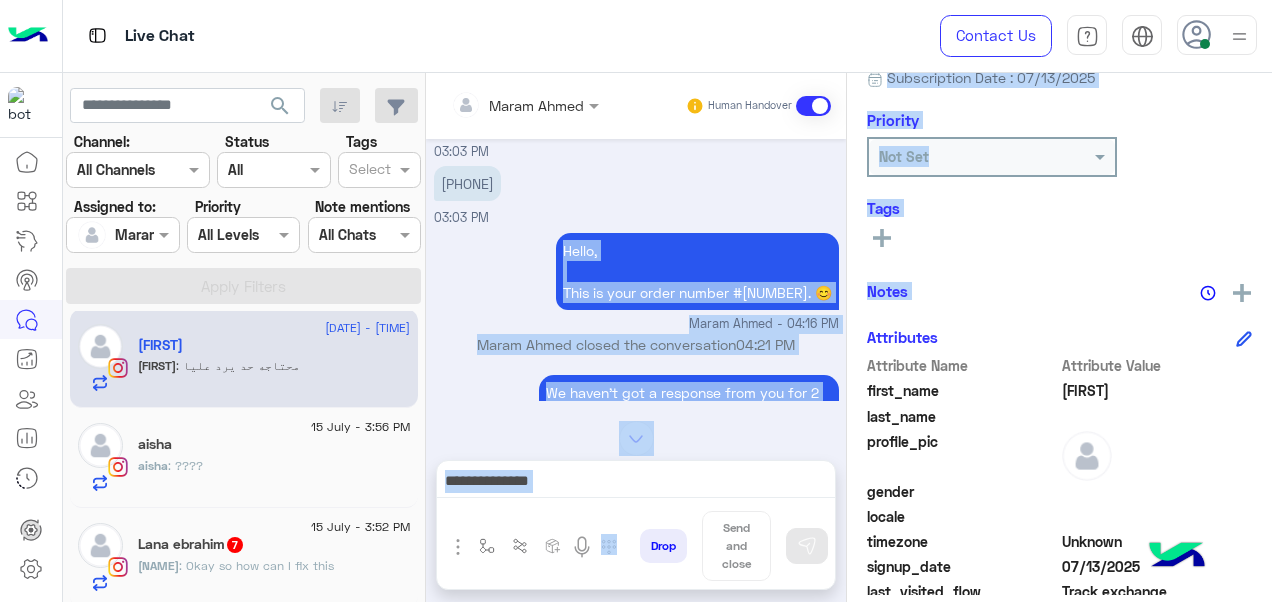 drag, startPoint x: 566, startPoint y: 246, endPoint x: 848, endPoint y: 305, distance: 288.1059 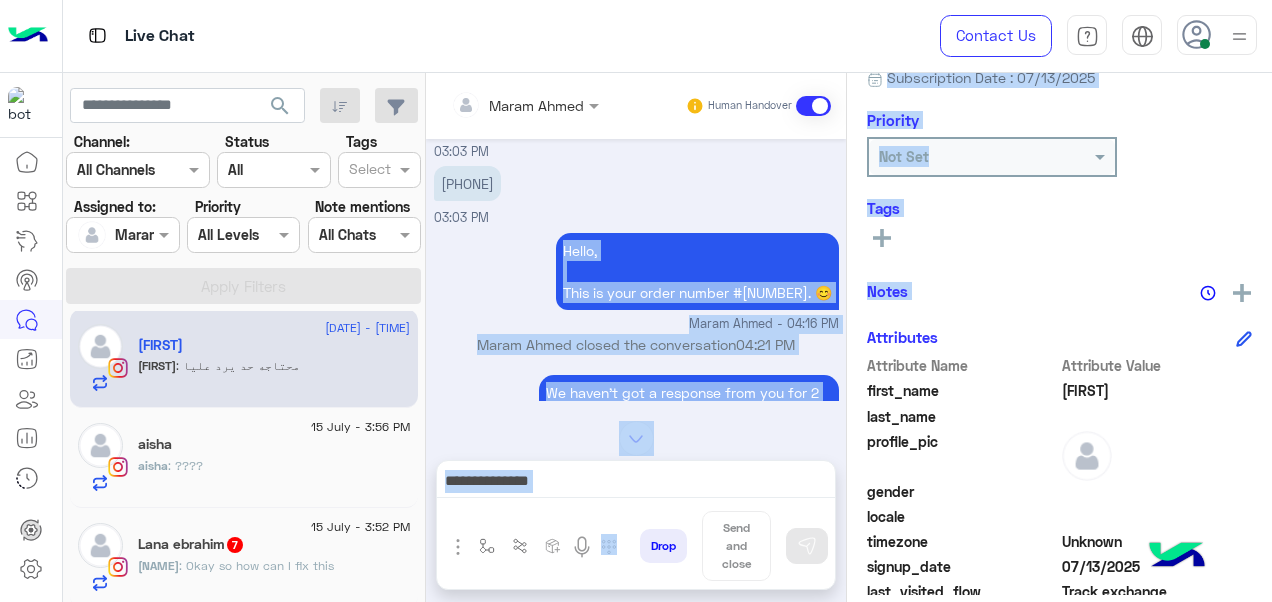 click on "Hello, This is your order number #102858. 😊" at bounding box center [697, 271] 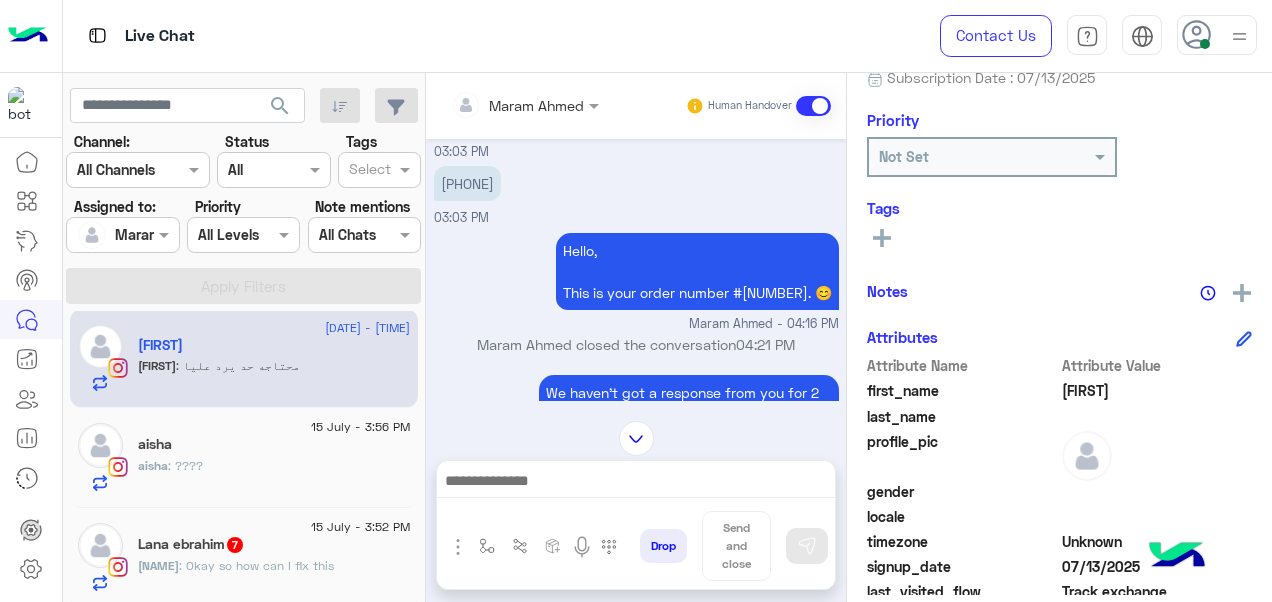 click on "01064497169   03:03 PM" at bounding box center (636, 194) 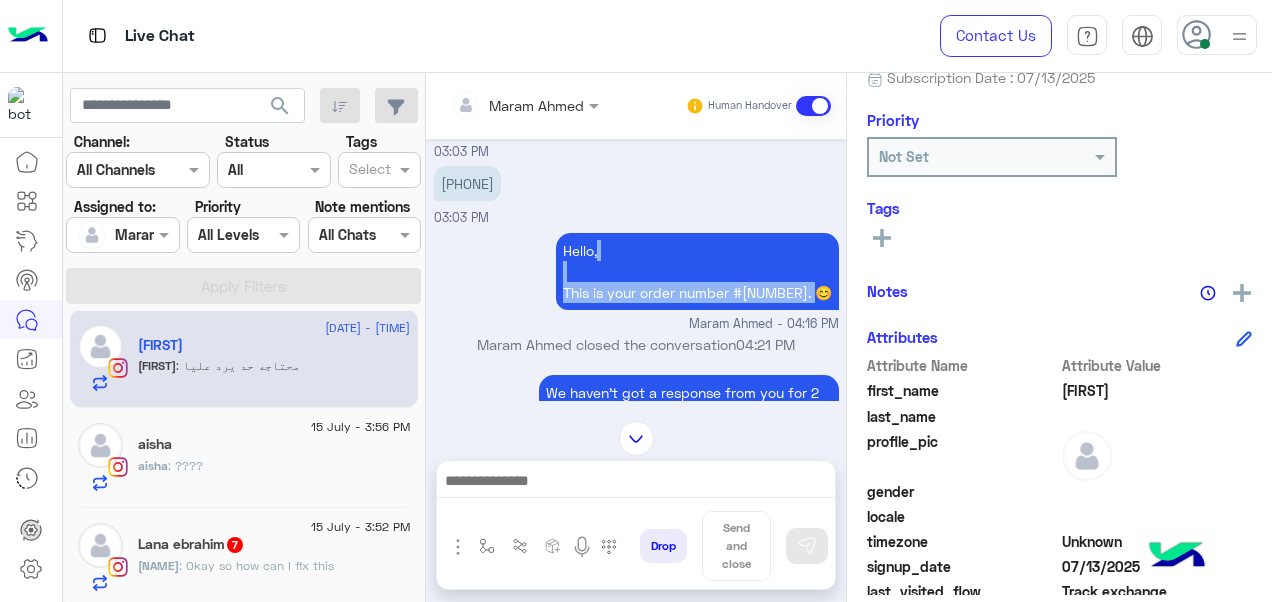 drag, startPoint x: 566, startPoint y: 284, endPoint x: 819, endPoint y: 290, distance: 253.07114 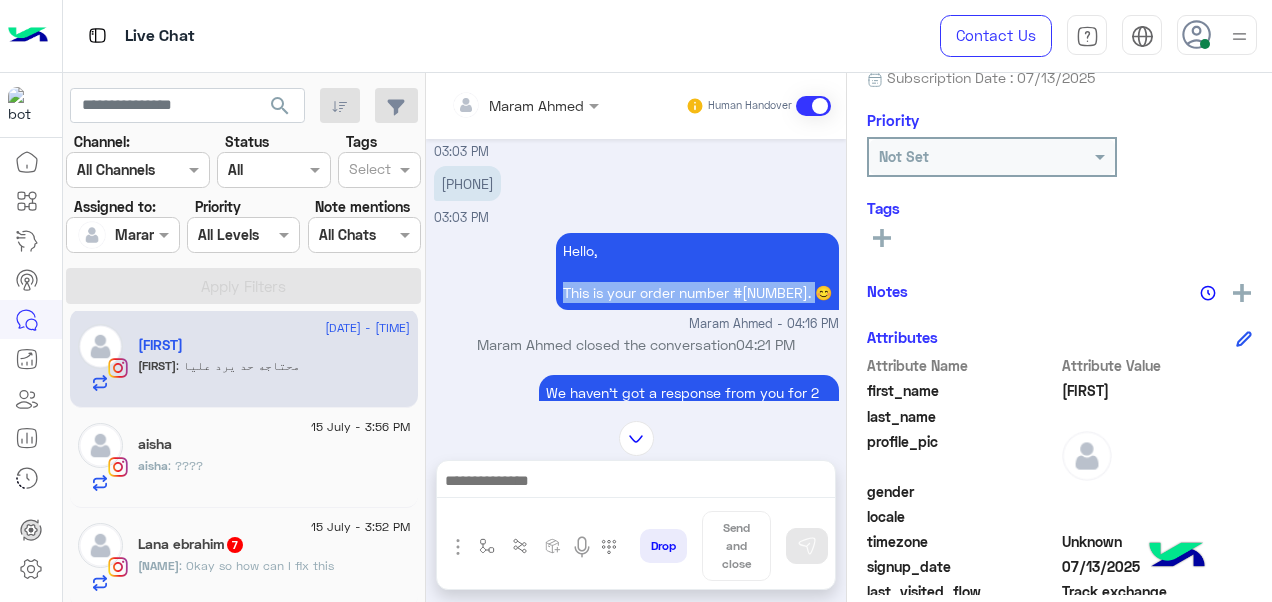 drag, startPoint x: 822, startPoint y: 291, endPoint x: 563, endPoint y: 280, distance: 259.2335 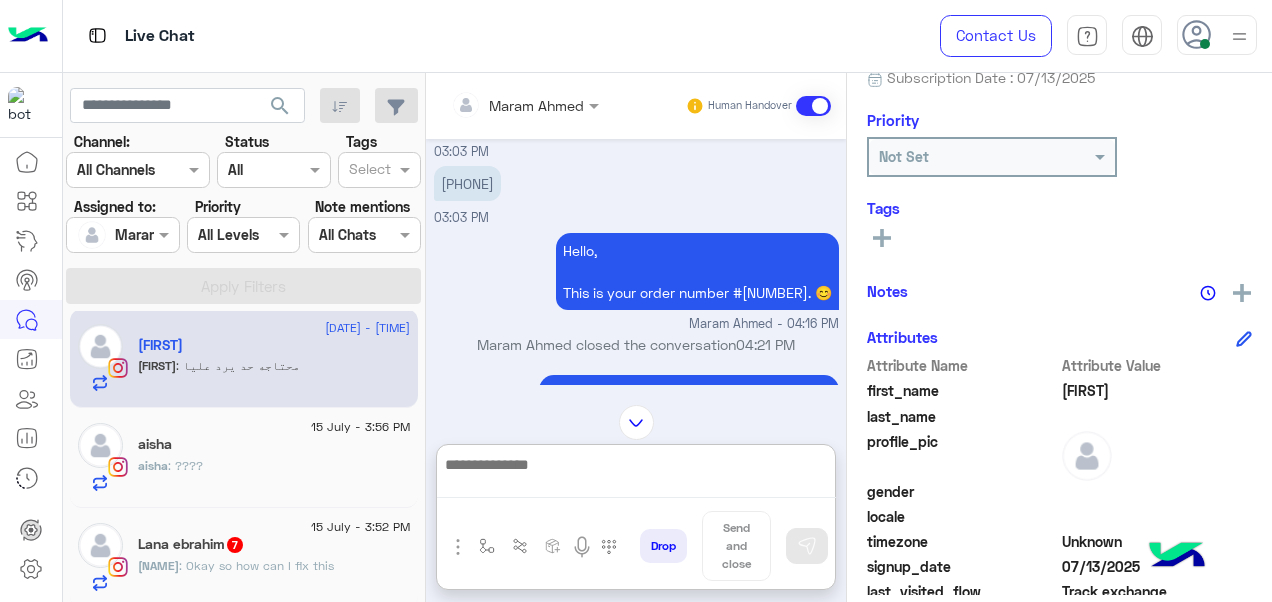 click at bounding box center [636, 475] 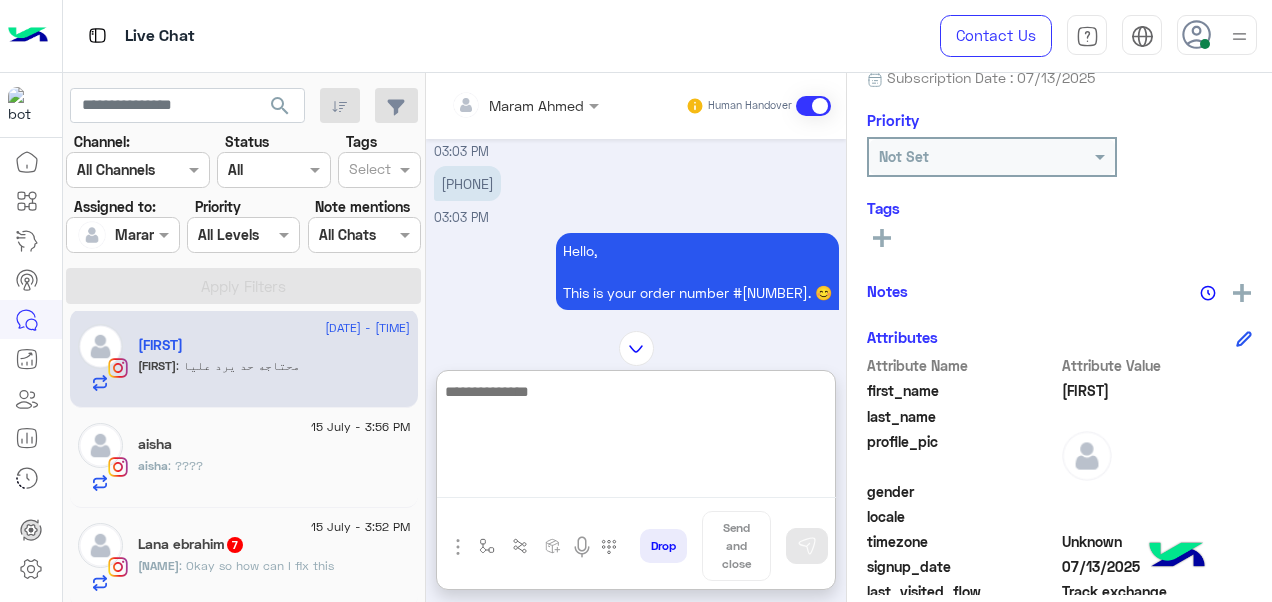 paste on "**********" 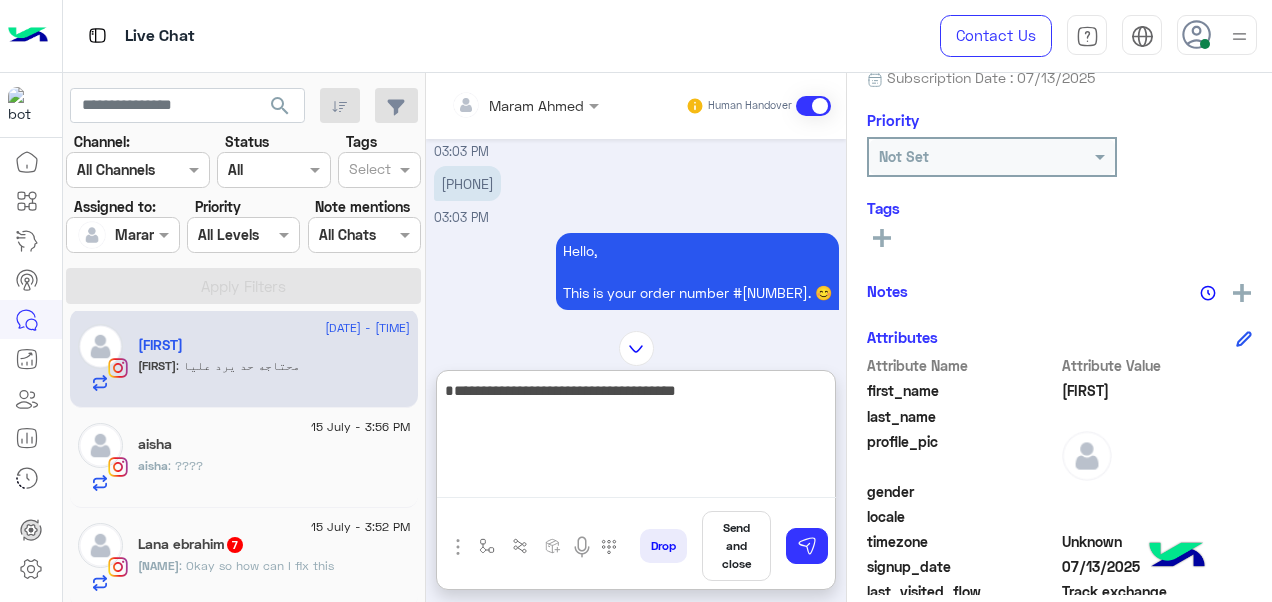 click on "**********" at bounding box center (636, 438) 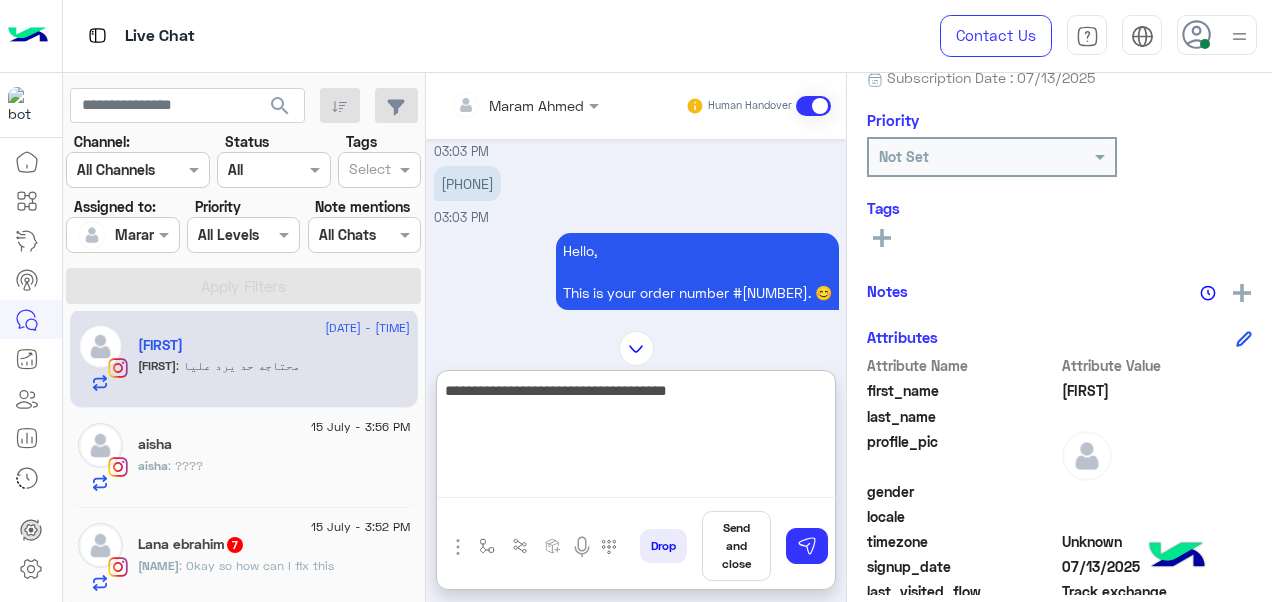 type 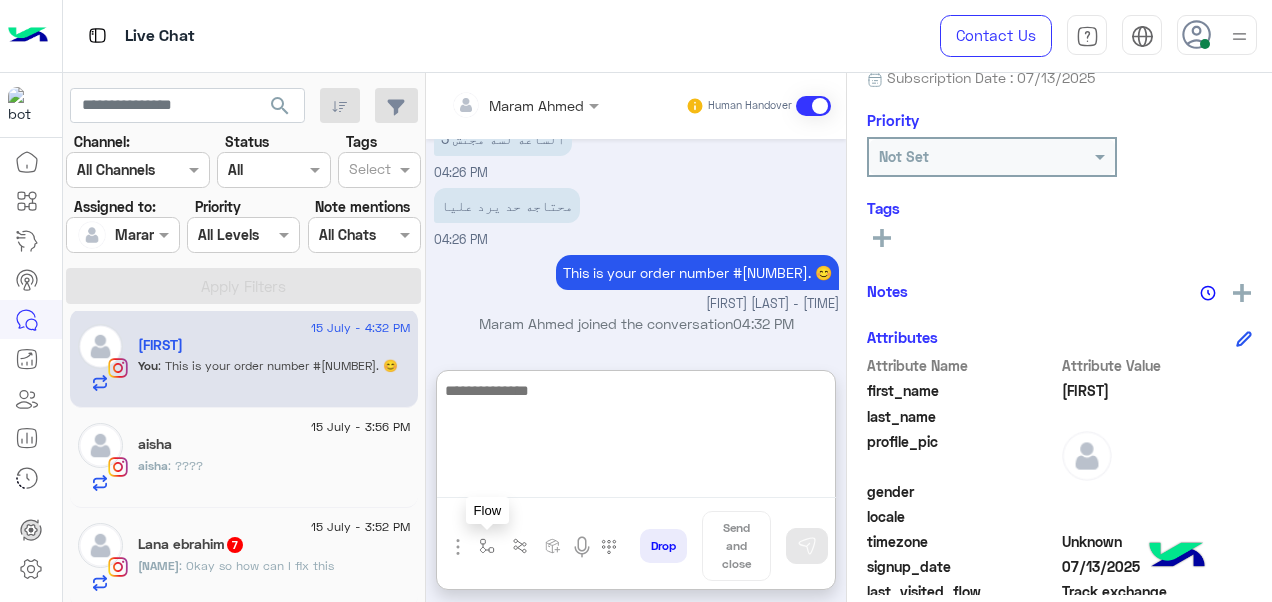 click at bounding box center (487, 546) 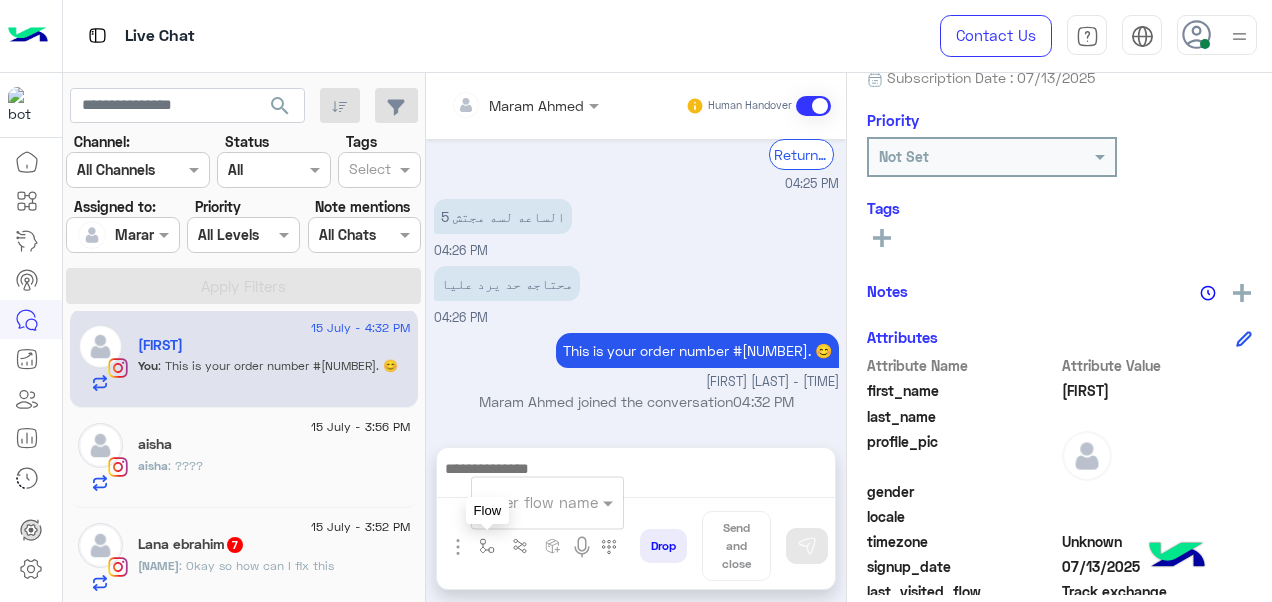 scroll, scrollTop: 2271, scrollLeft: 0, axis: vertical 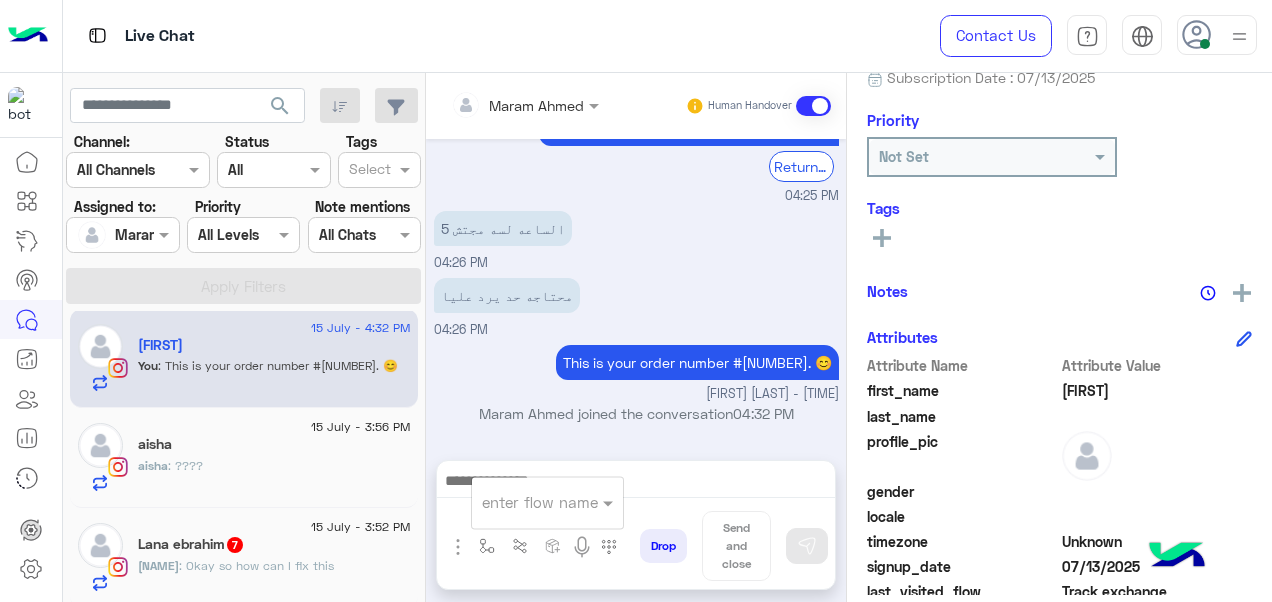 click at bounding box center (523, 502) 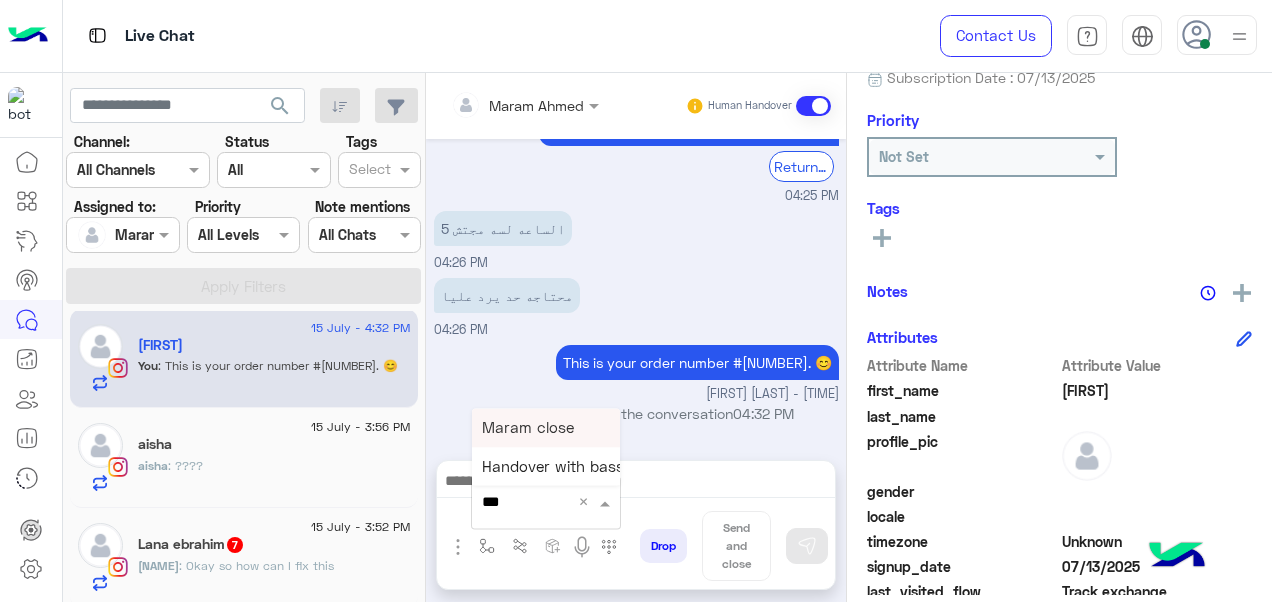 type on "****" 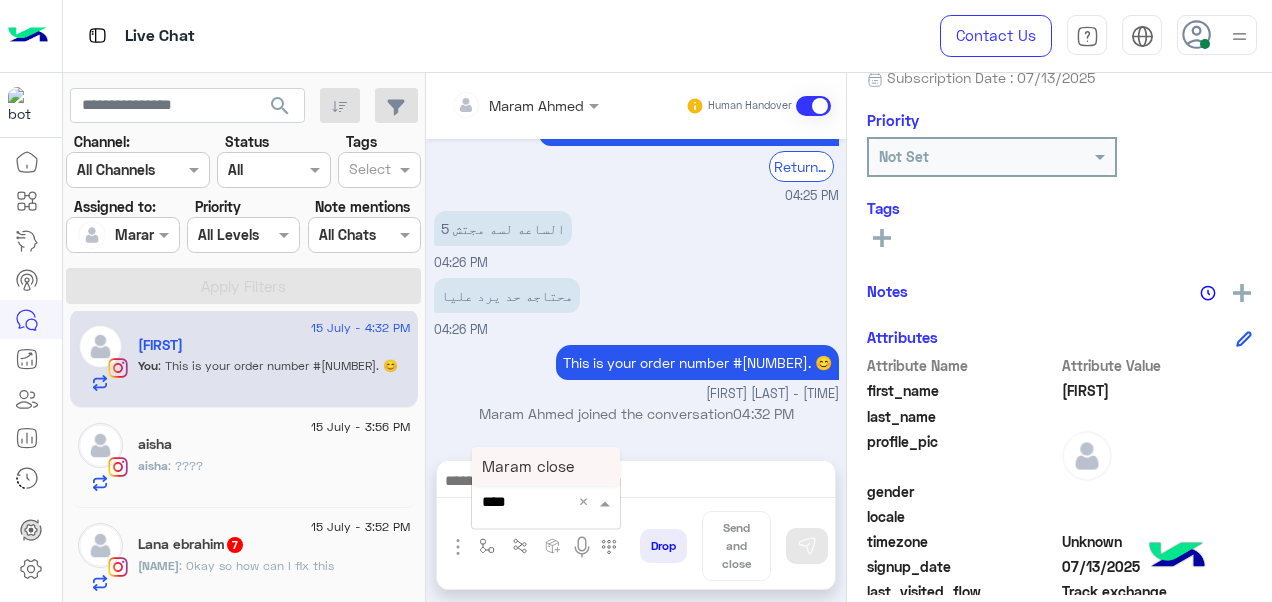click on "Maram close" at bounding box center [528, 466] 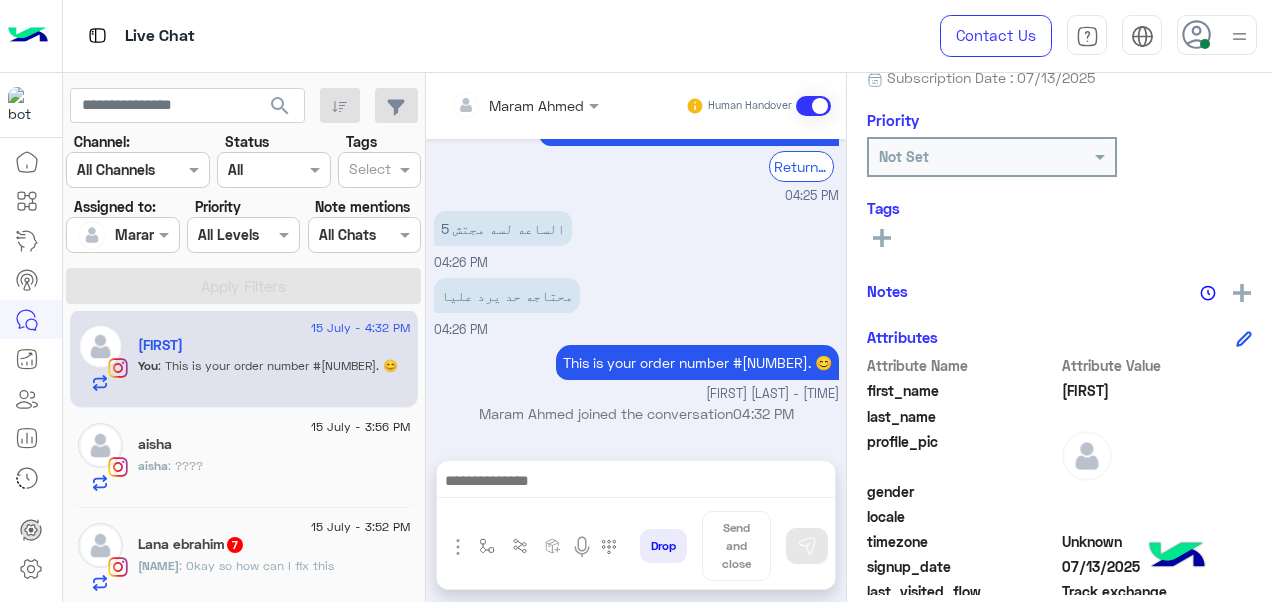 type on "**********" 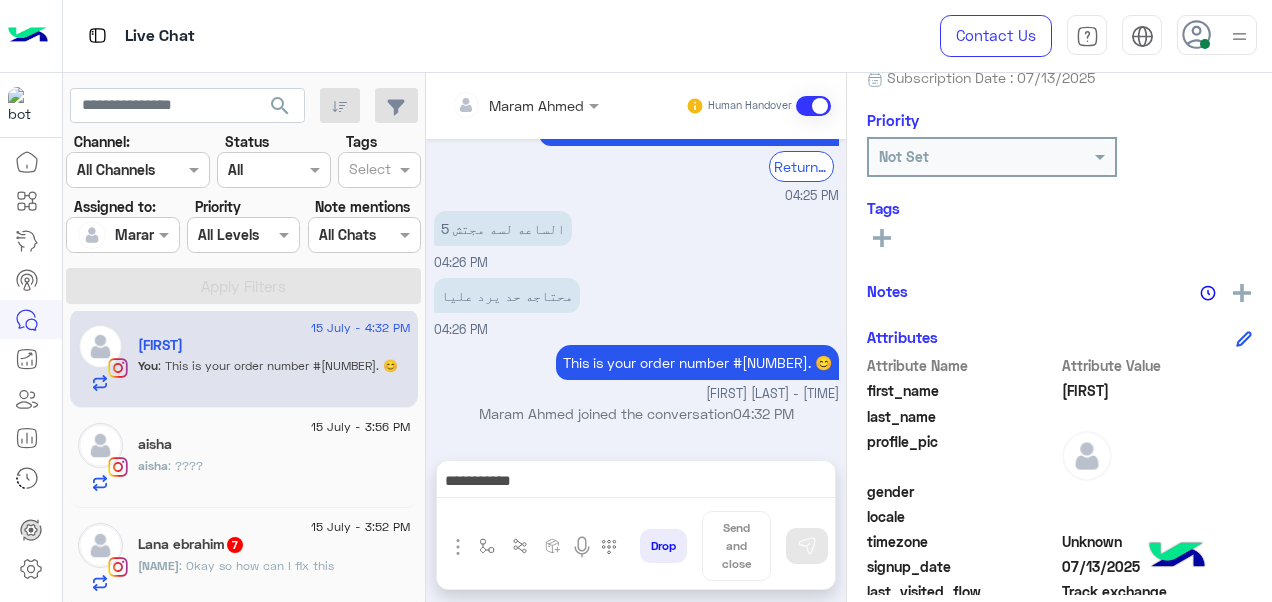scroll, scrollTop: 2274, scrollLeft: 0, axis: vertical 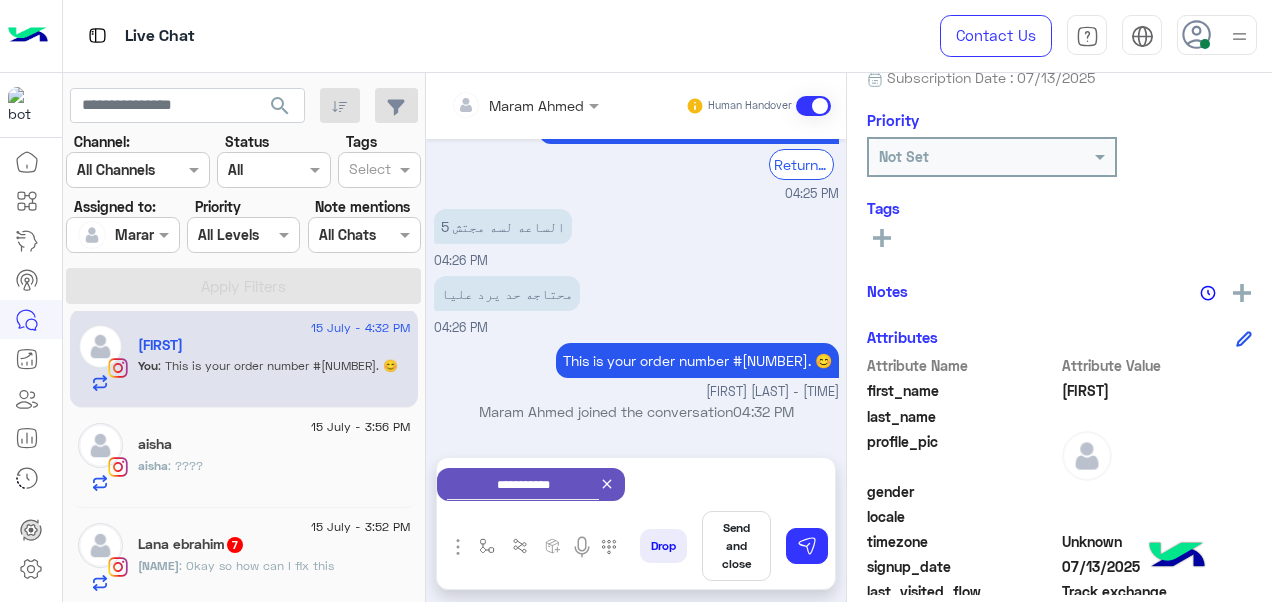 click on "Send and close" at bounding box center [736, 546] 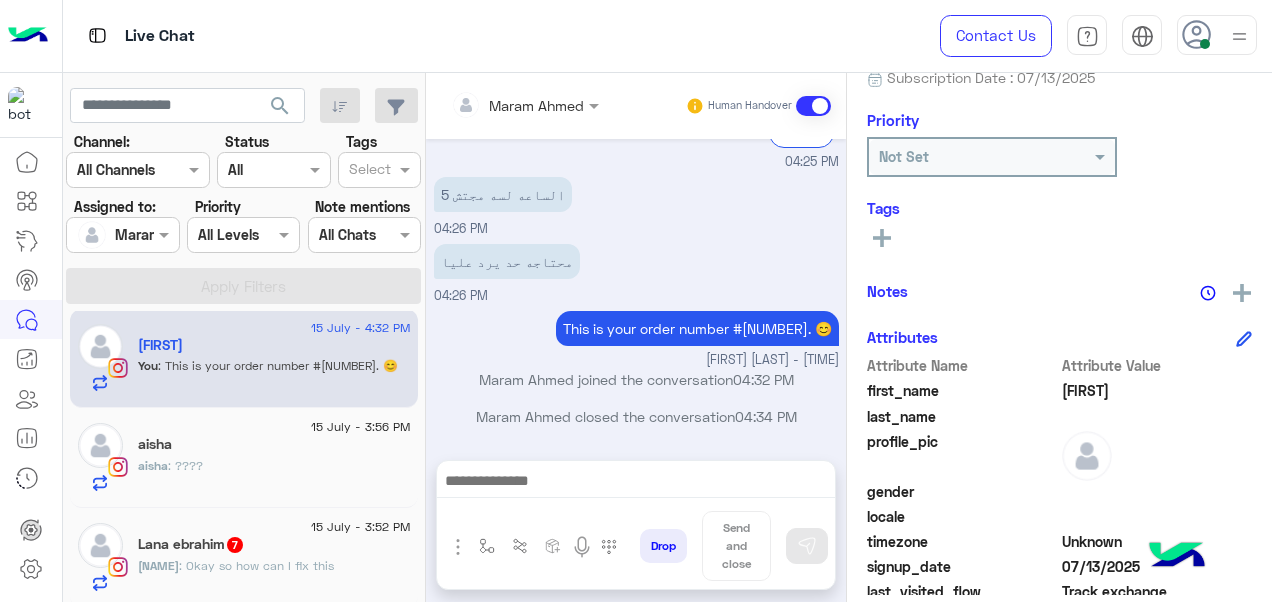 scroll, scrollTop: 2274, scrollLeft: 0, axis: vertical 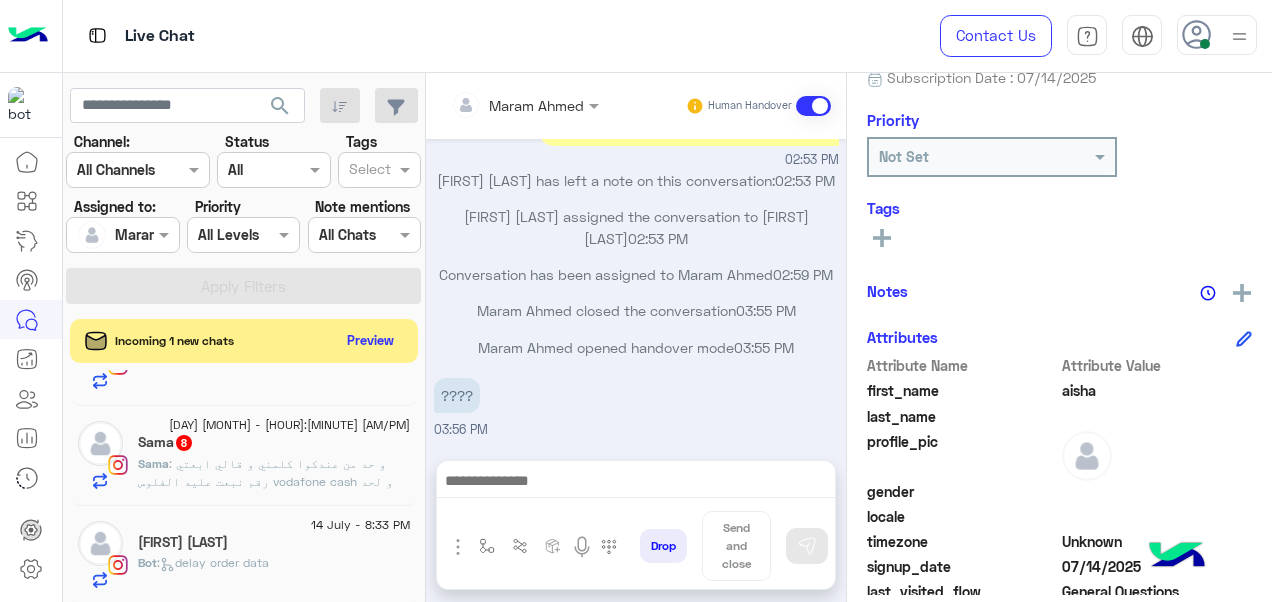 click on ": و حد من عندكوا كلمني و قالي ابعتي رقم نبعت عليه الفلوس vodafone cash و لحد دلوقتي متبعتش حاجه" 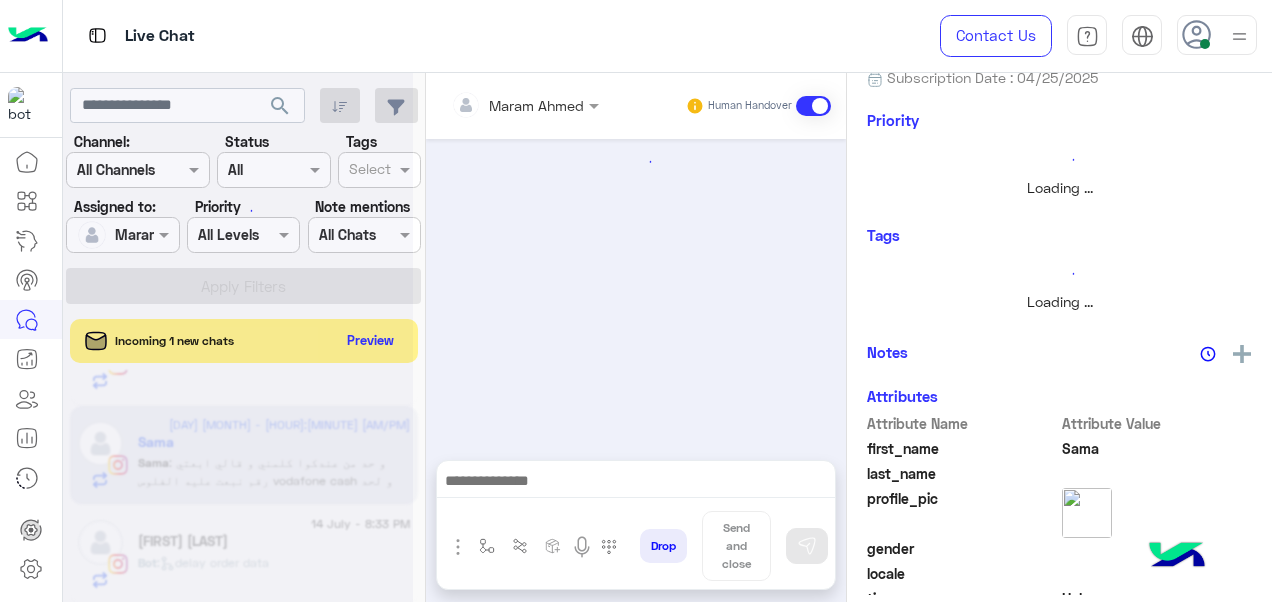 scroll, scrollTop: 670, scrollLeft: 0, axis: vertical 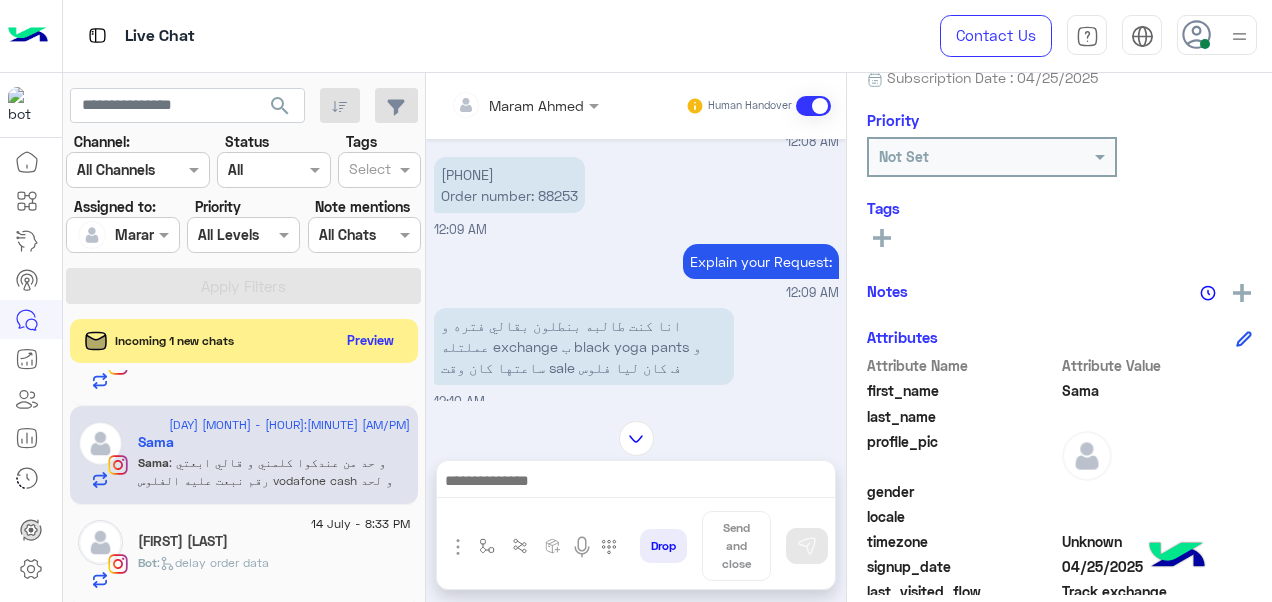 click on "01113743721  Order number: 88253" at bounding box center [509, 185] 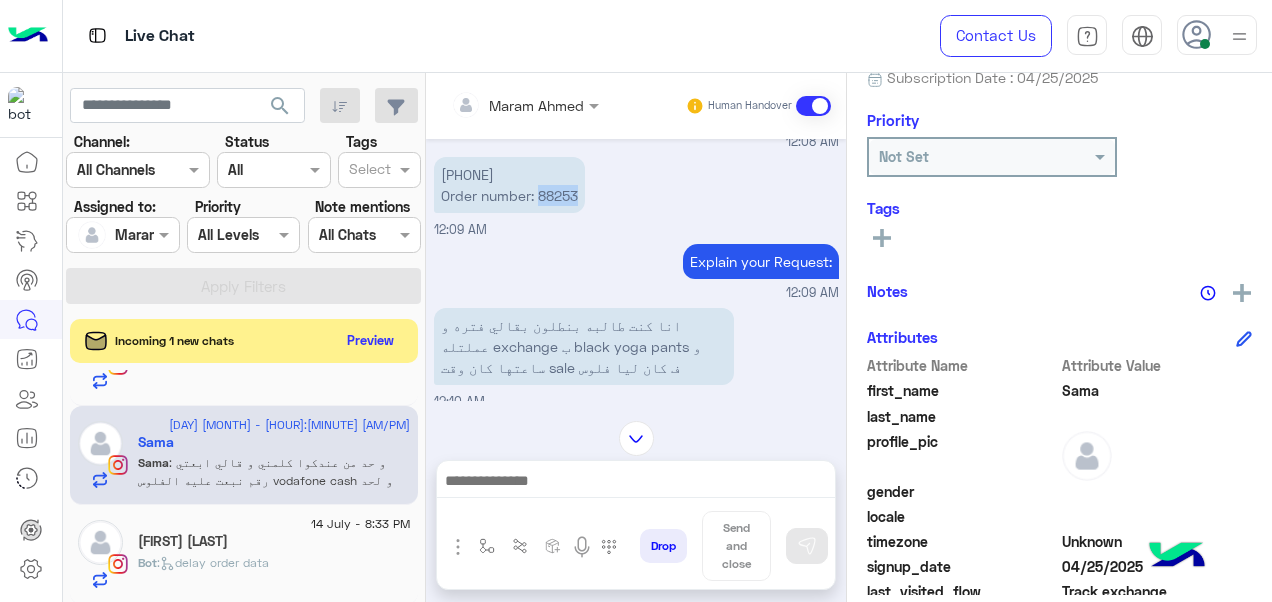 click on "01113743721  Order number: 88253" at bounding box center (509, 185) 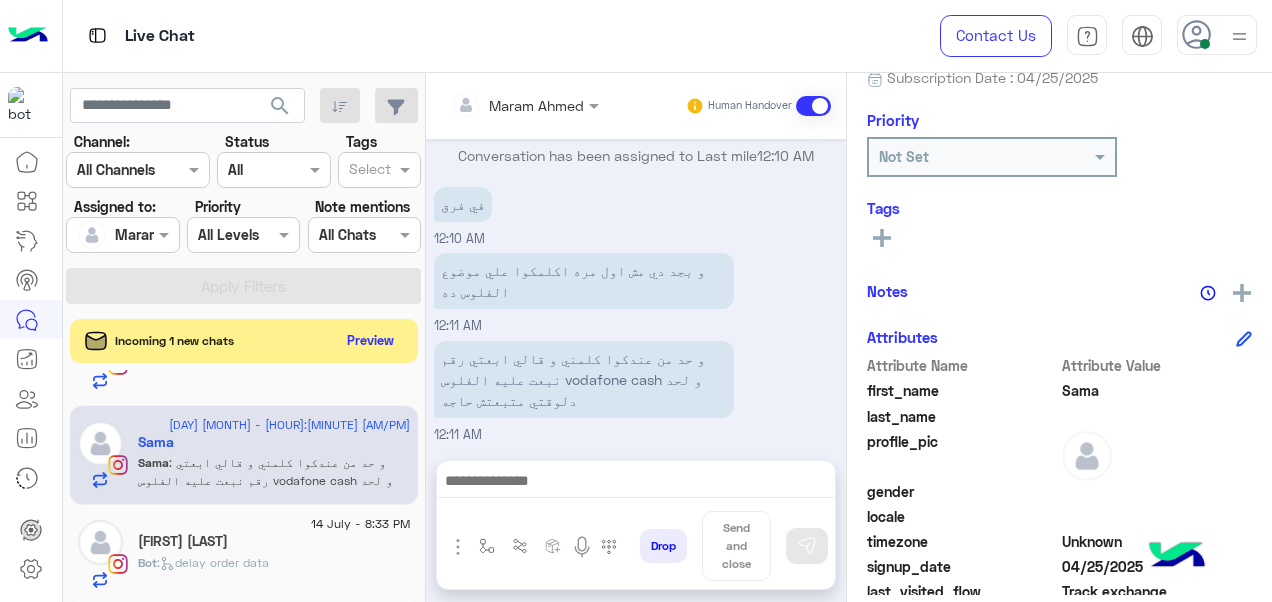 scroll, scrollTop: 782, scrollLeft: 0, axis: vertical 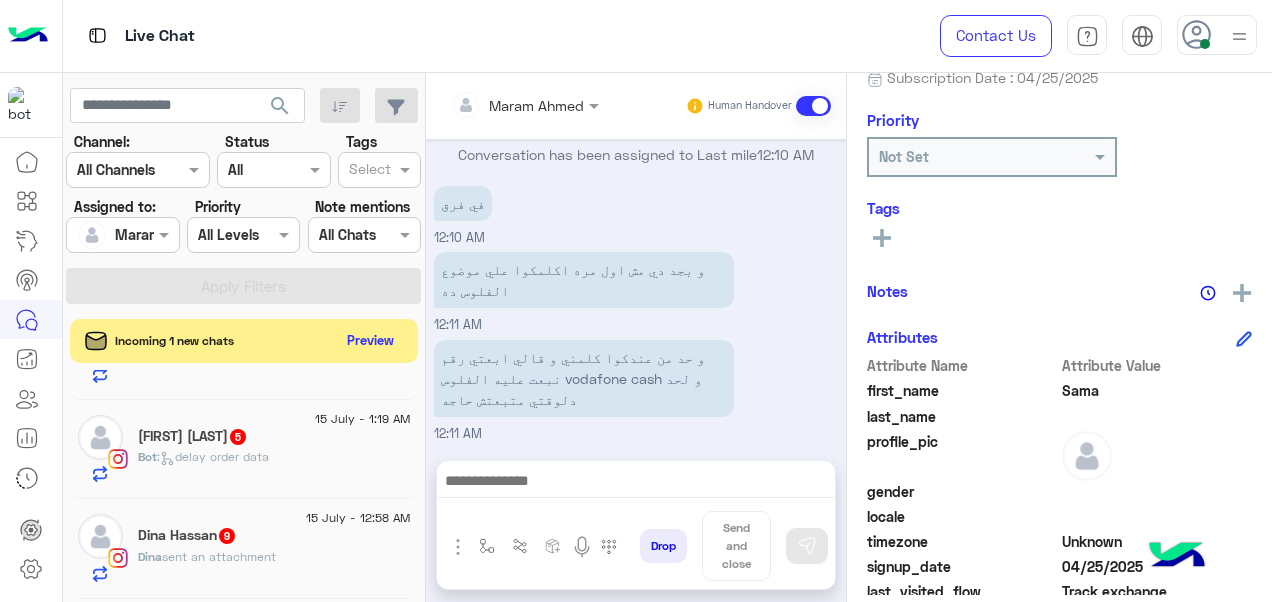 click on "Bot :   delay order data" 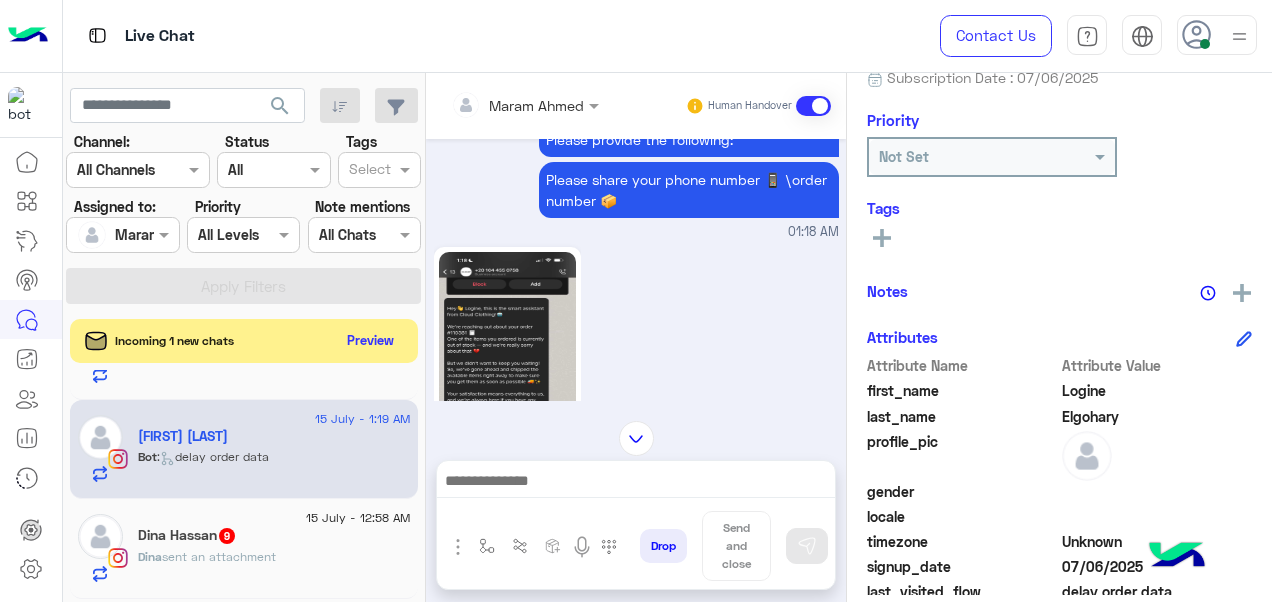 scroll, scrollTop: 482, scrollLeft: 0, axis: vertical 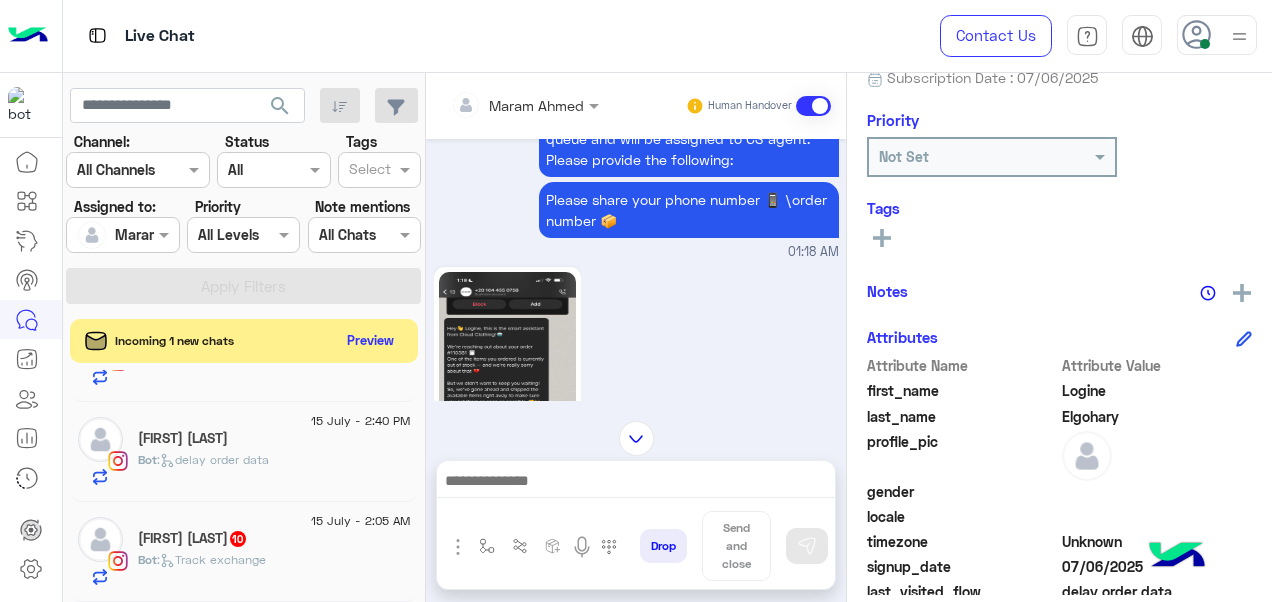 drag, startPoint x: 272, startPoint y: 544, endPoint x: 446, endPoint y: 421, distance: 213.08449 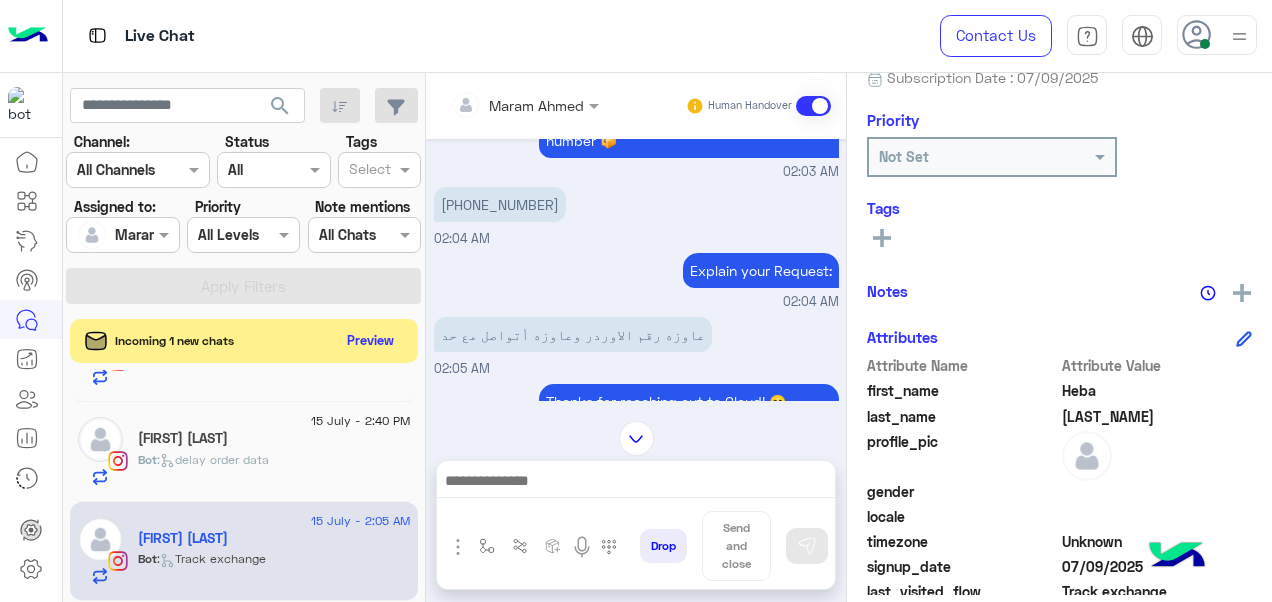 scroll, scrollTop: 360, scrollLeft: 0, axis: vertical 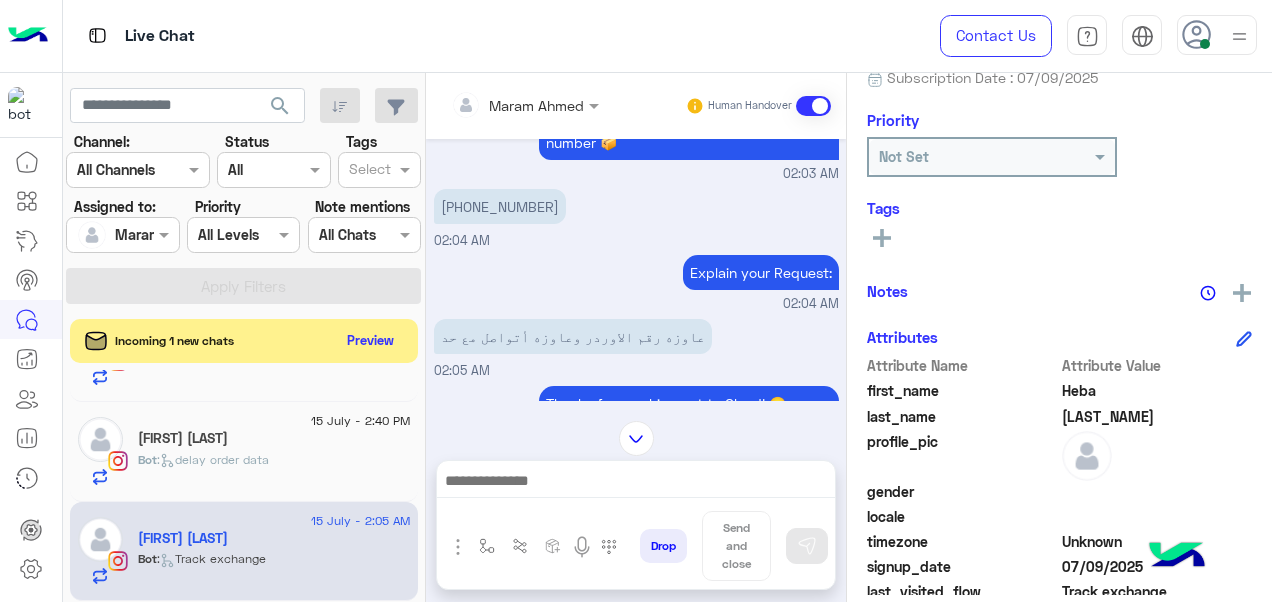click on ":   delay order data" 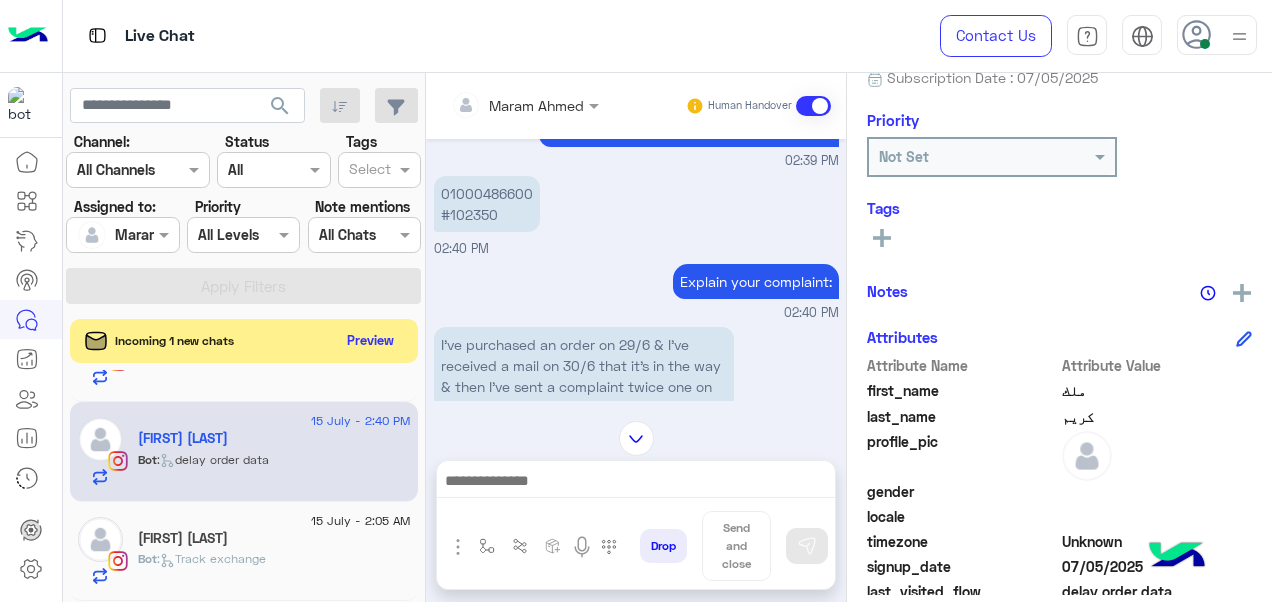 scroll, scrollTop: 574, scrollLeft: 0, axis: vertical 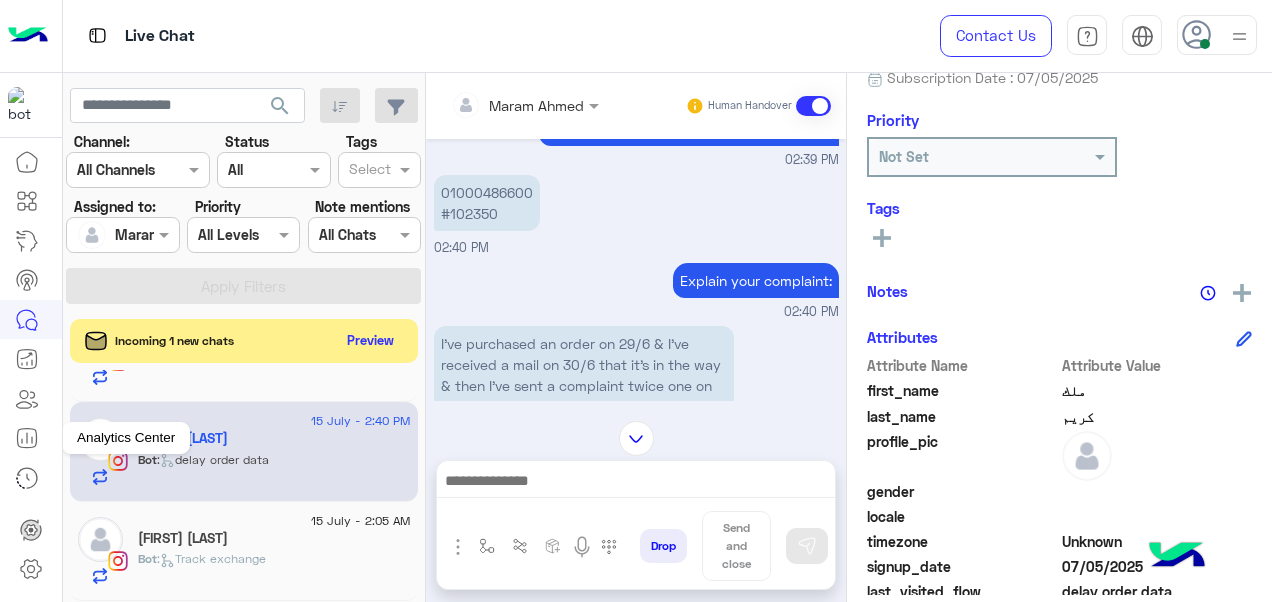 click 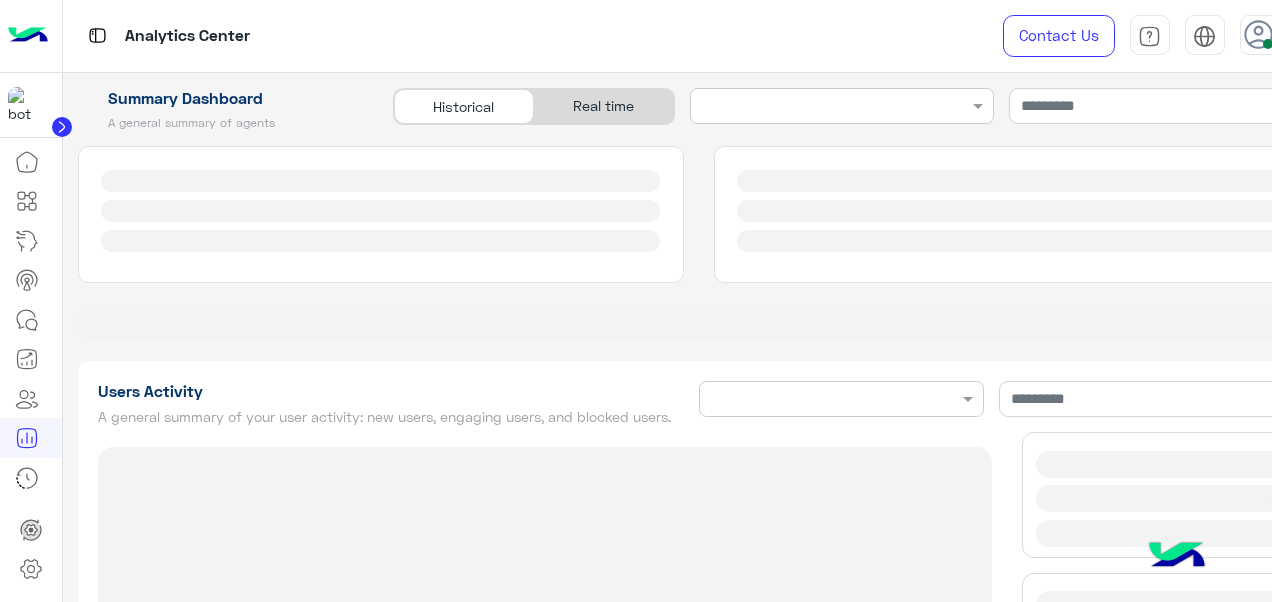 type on "**********" 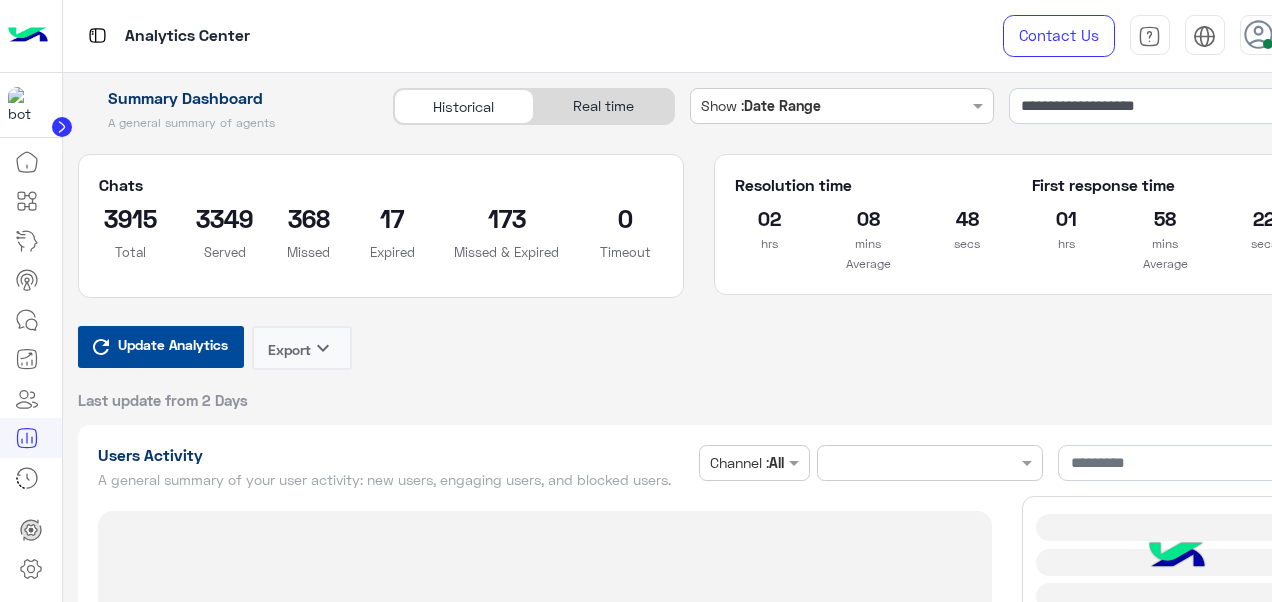type on "**********" 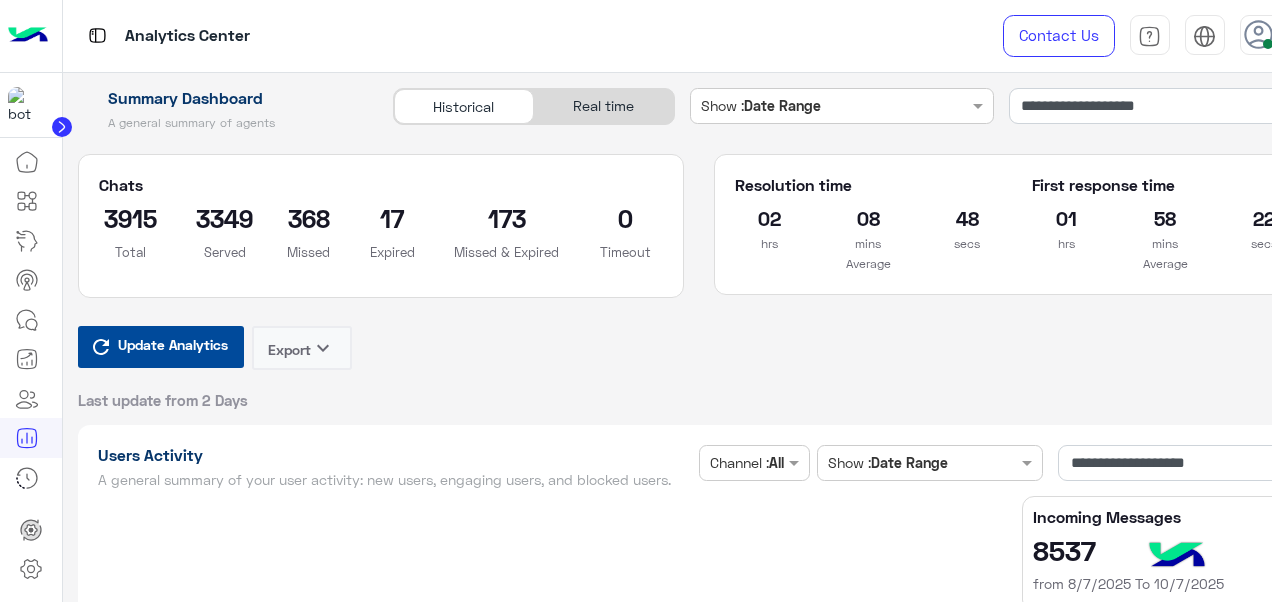 type on "**********" 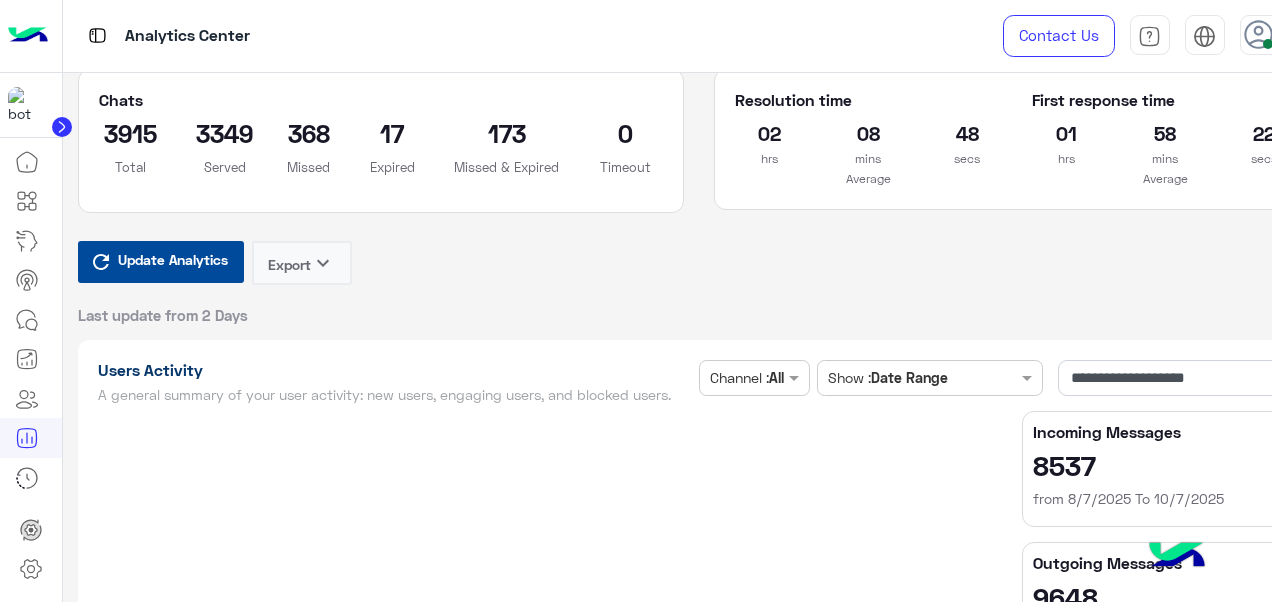 type on "**********" 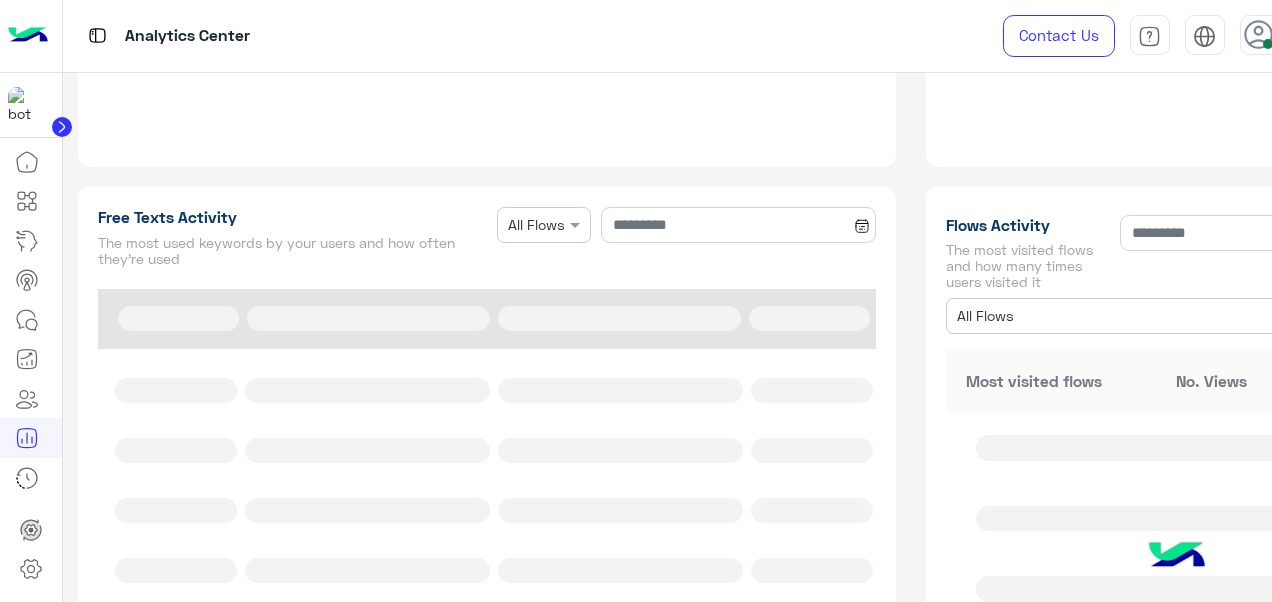 type on "**********" 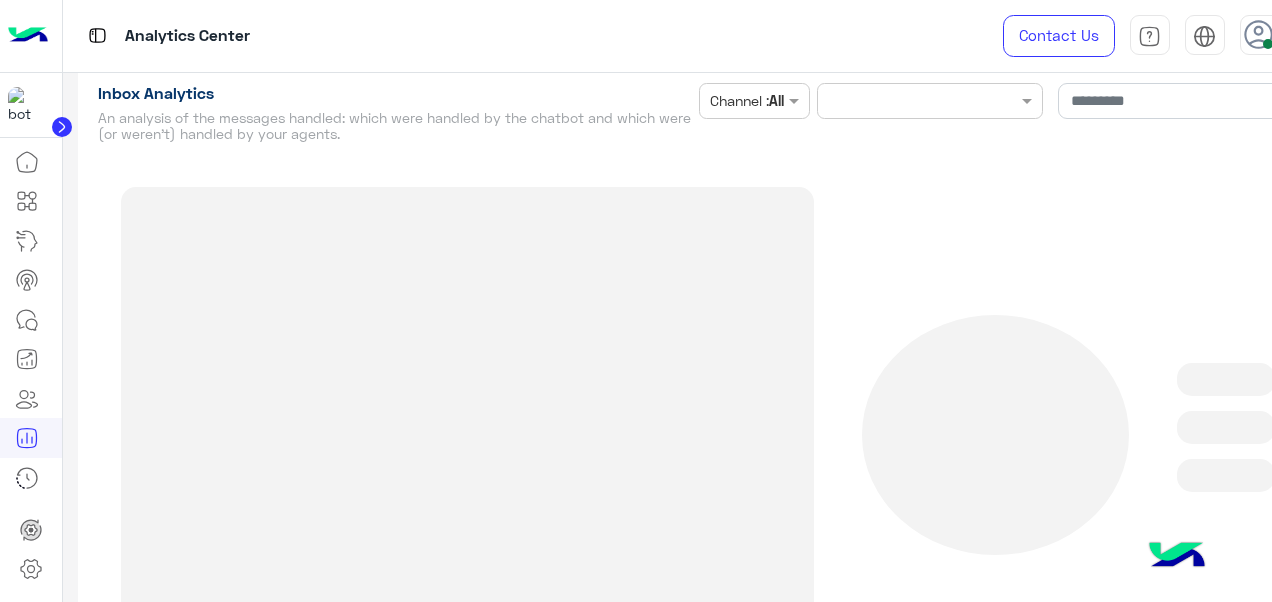 type on "**********" 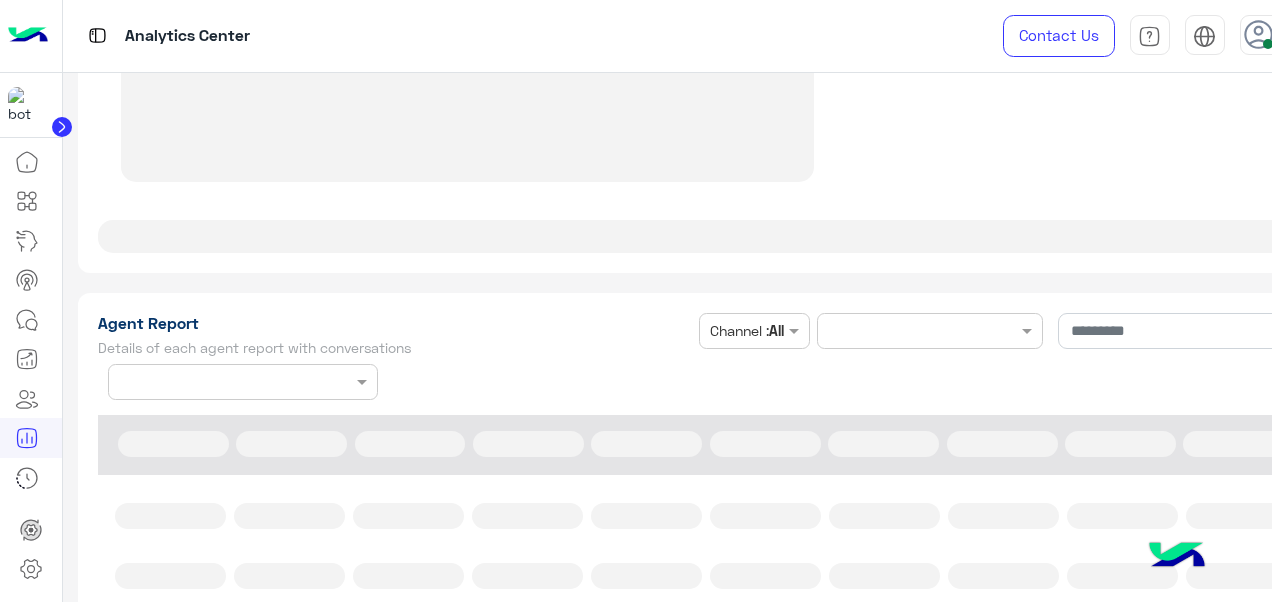 type on "**********" 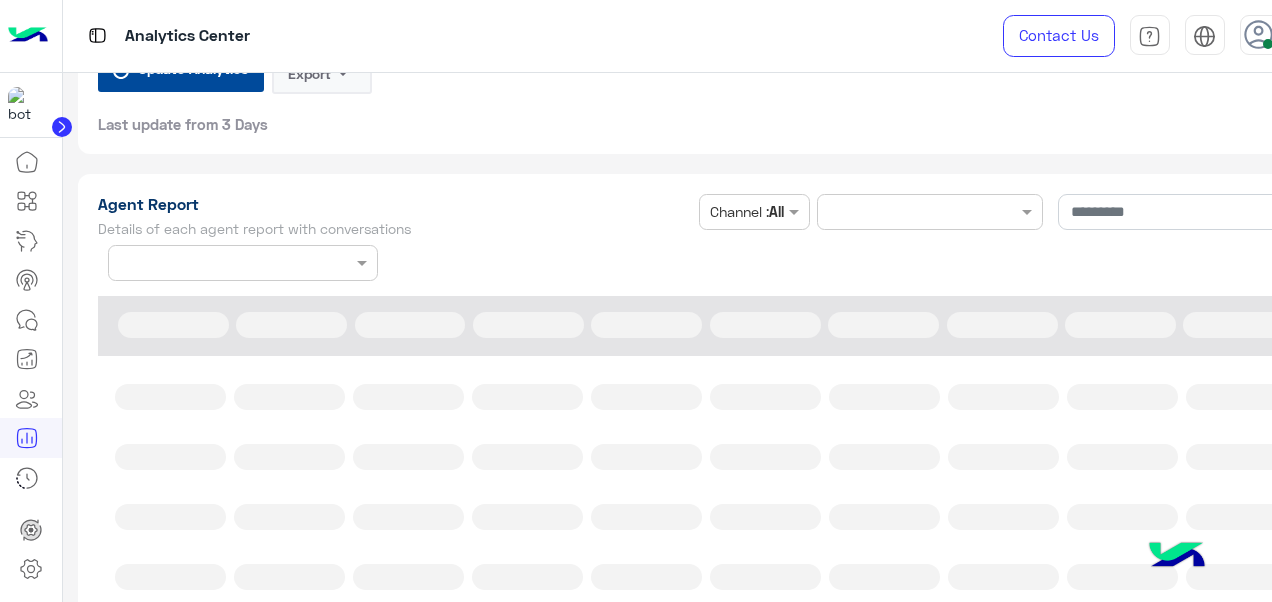 scroll, scrollTop: 5046, scrollLeft: 0, axis: vertical 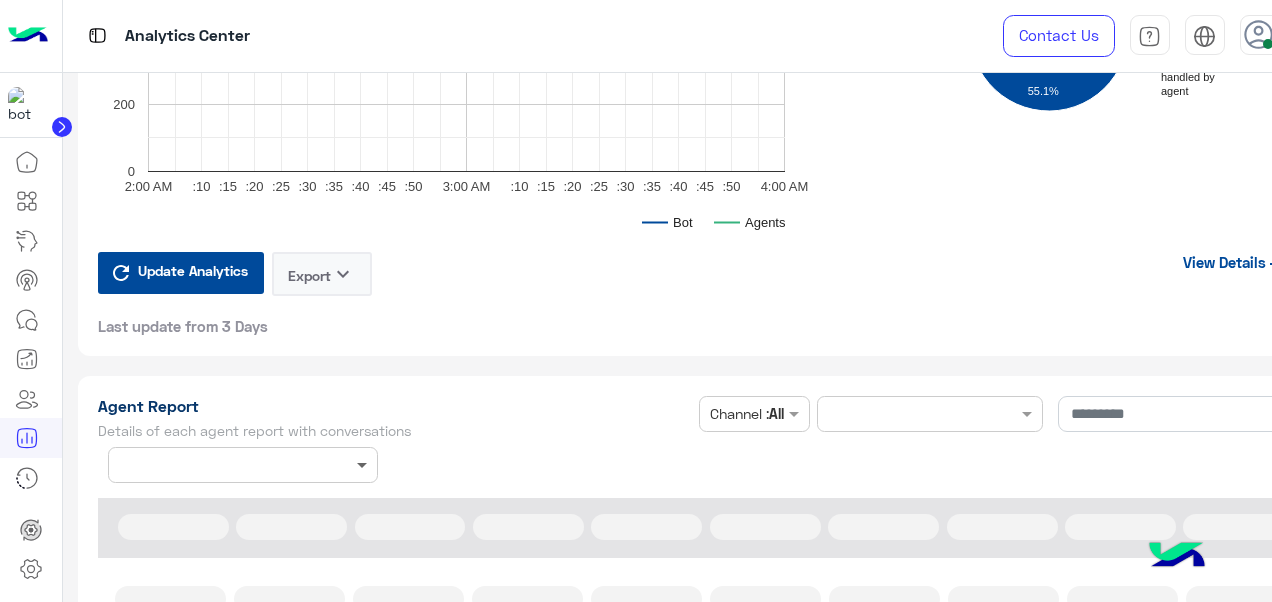 type on "**********" 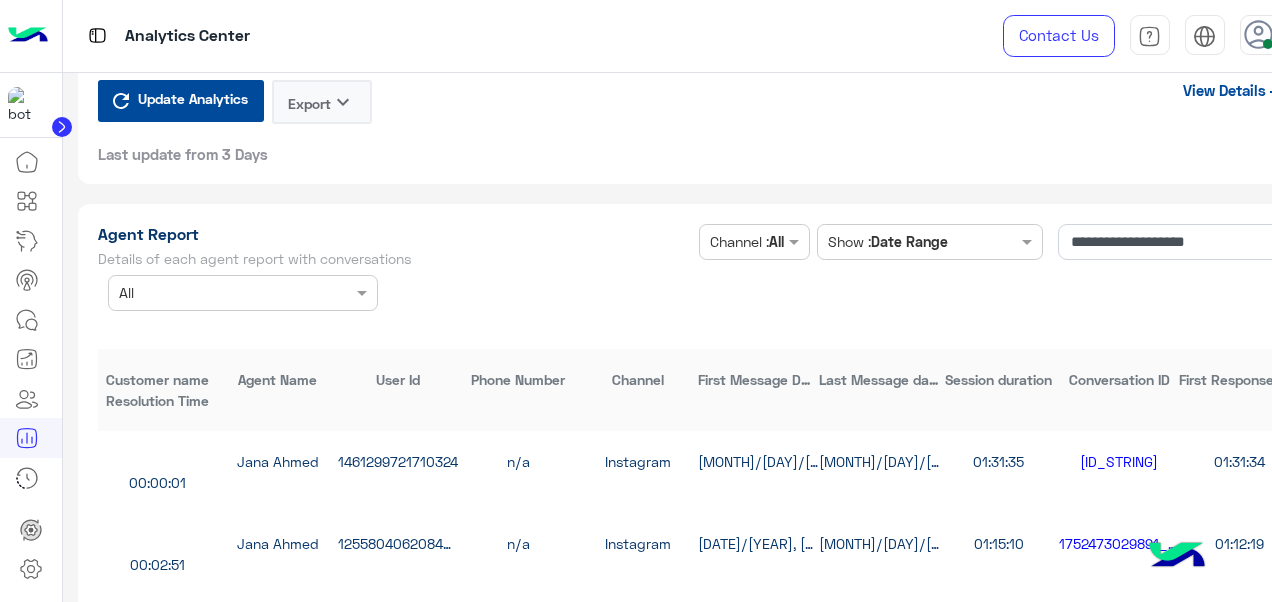 scroll, scrollTop: 5336, scrollLeft: 0, axis: vertical 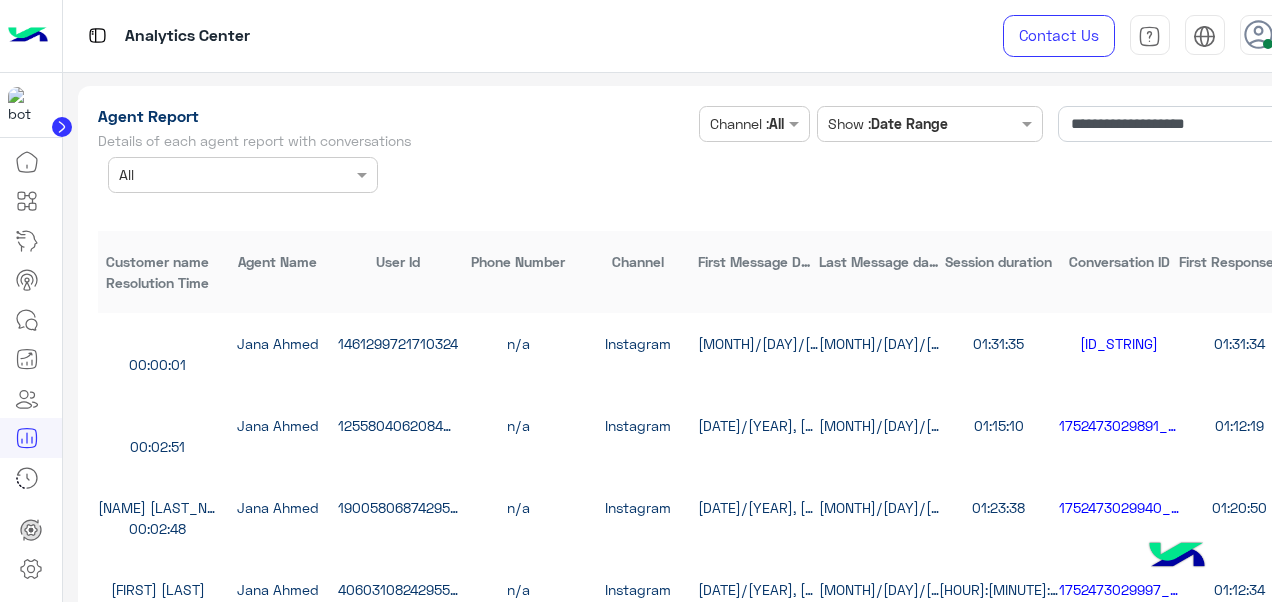 type on "**********" 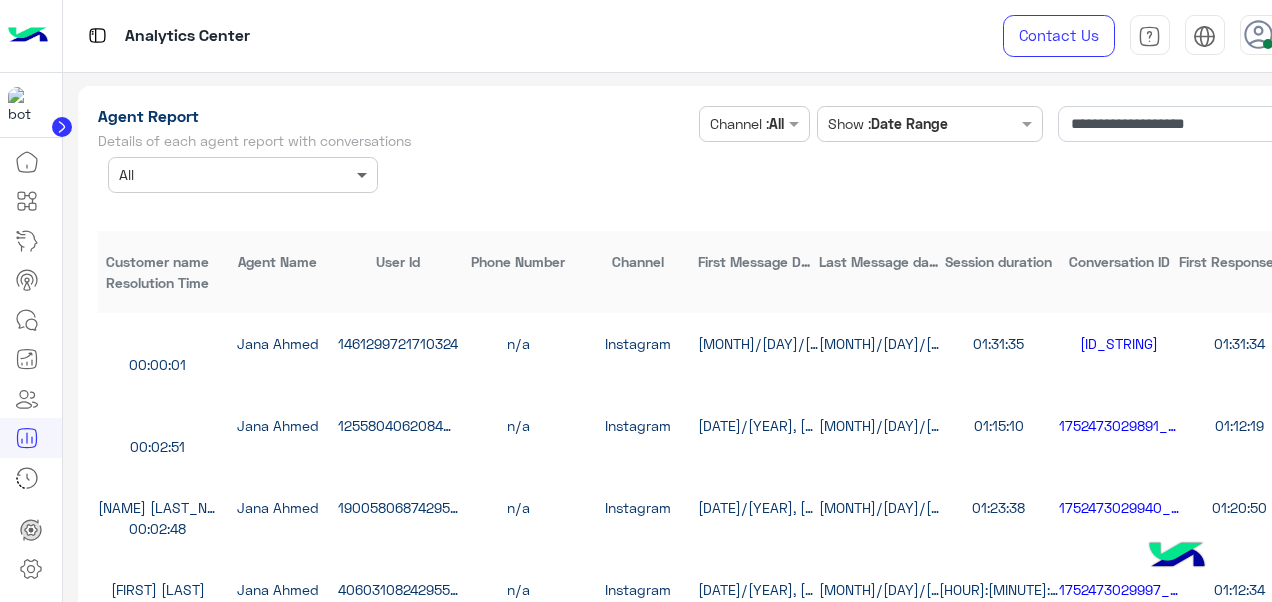 click 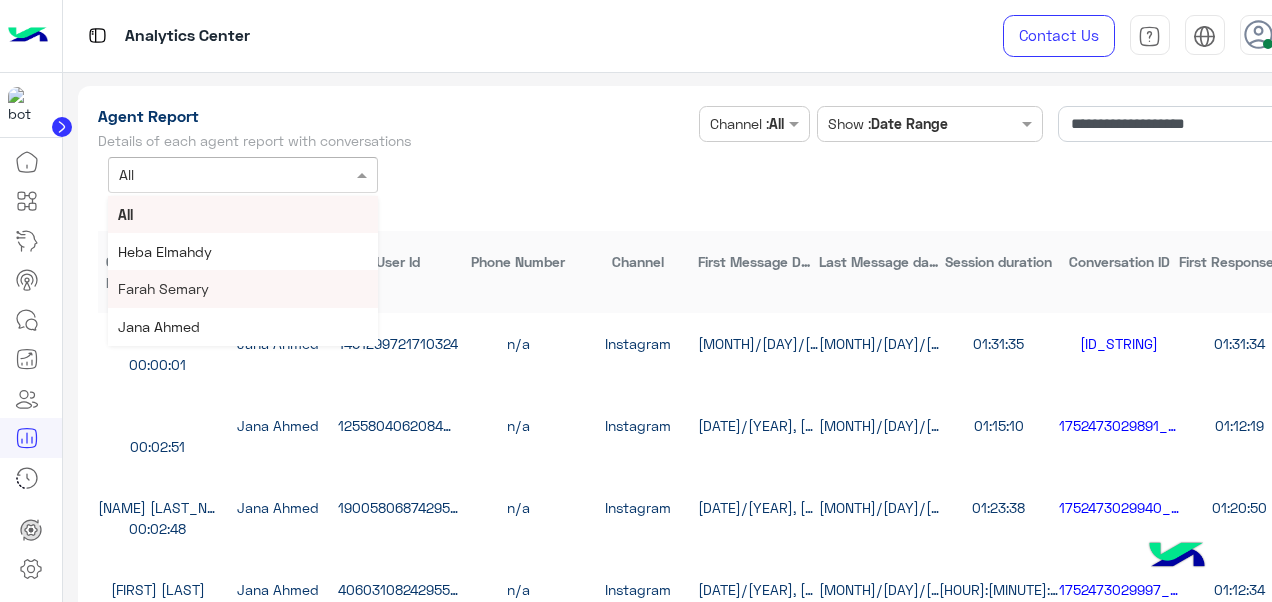 scroll, scrollTop: 74, scrollLeft: 0, axis: vertical 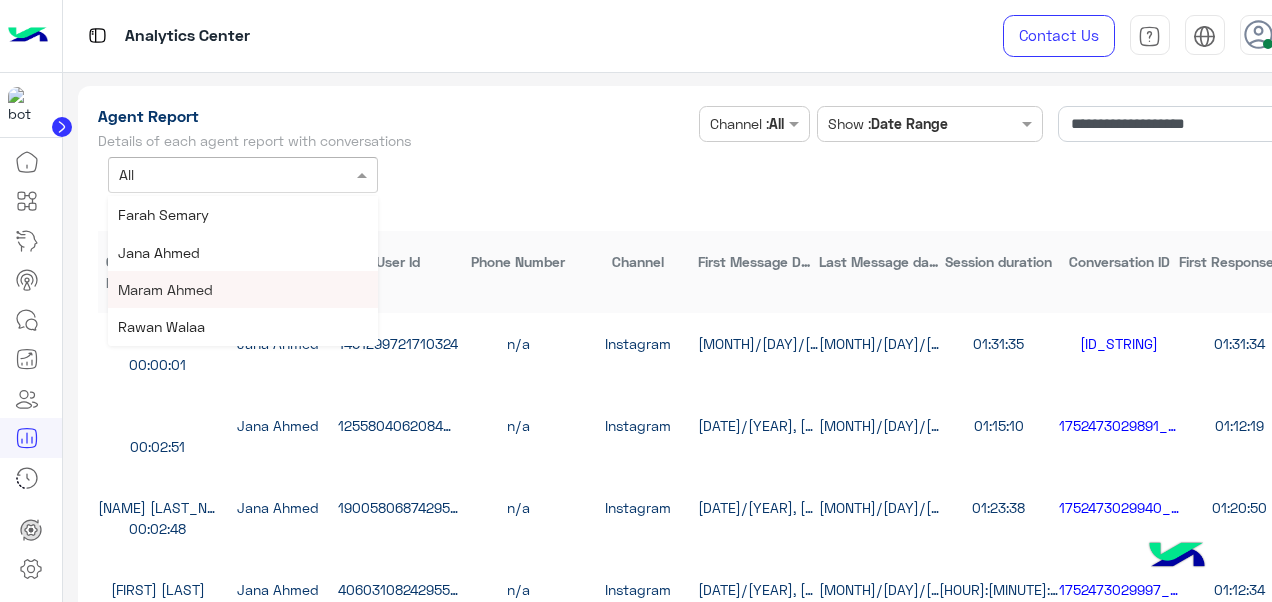 click on "Maram Ahmed" at bounding box center [243, 289] 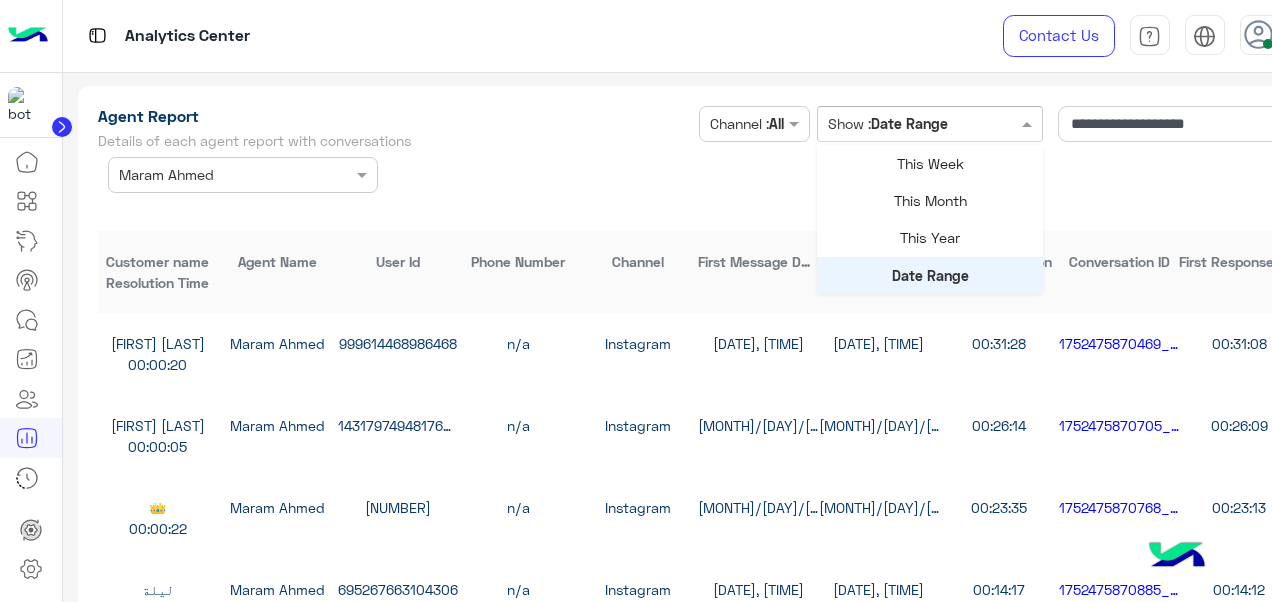 click 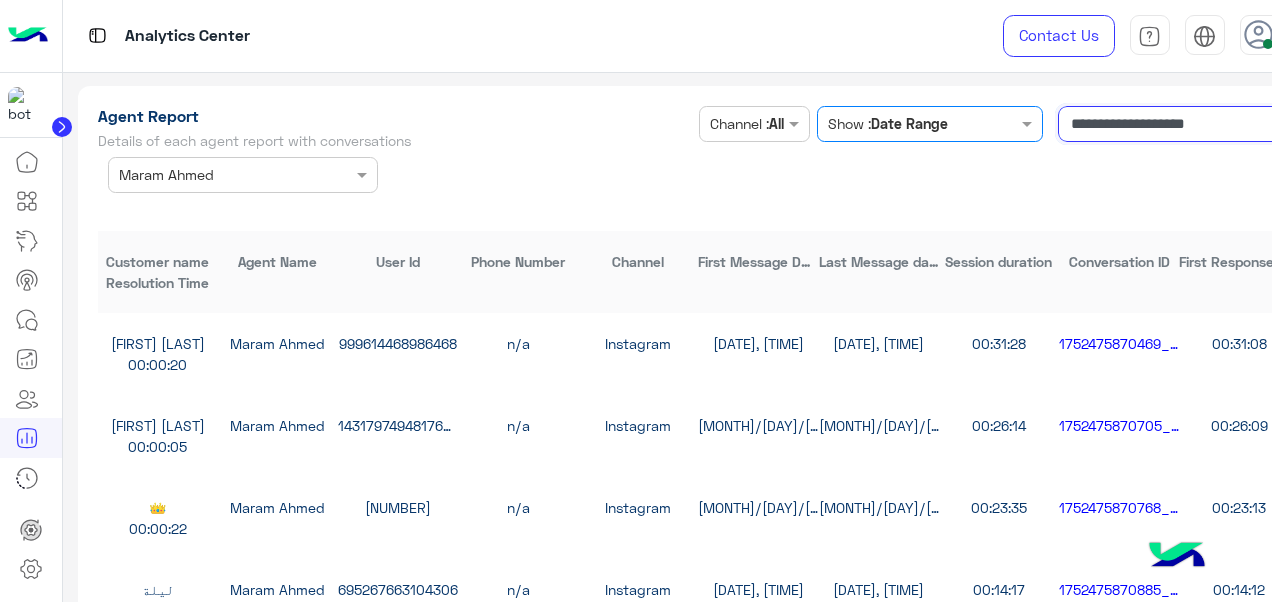 click on "**********" 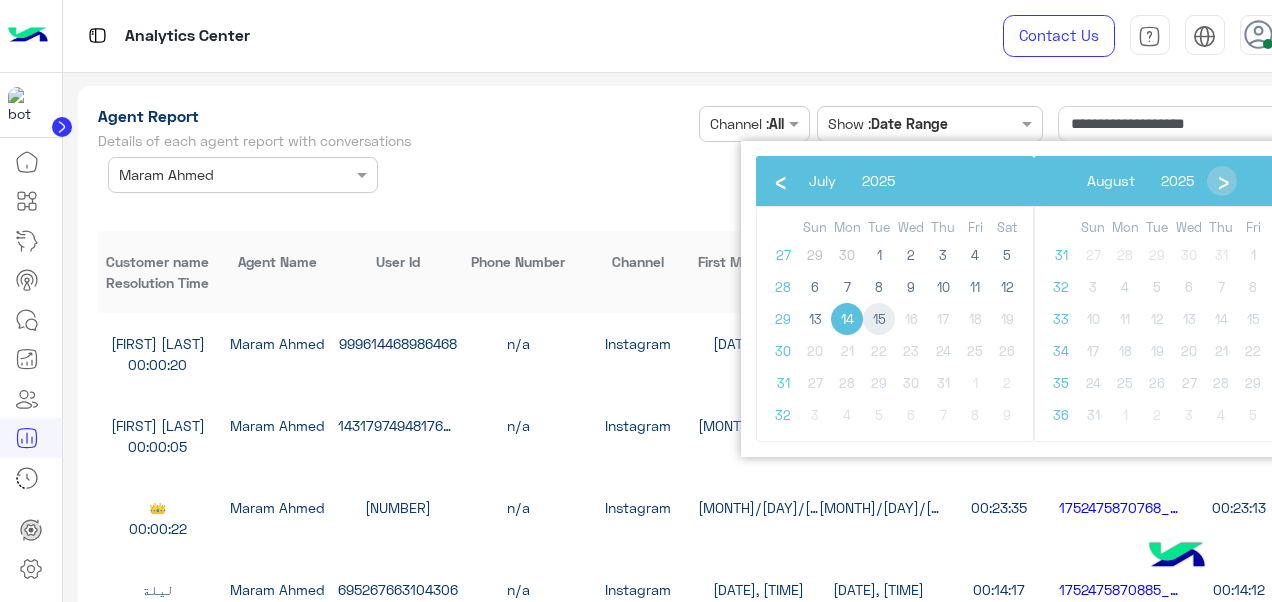 click on "15" 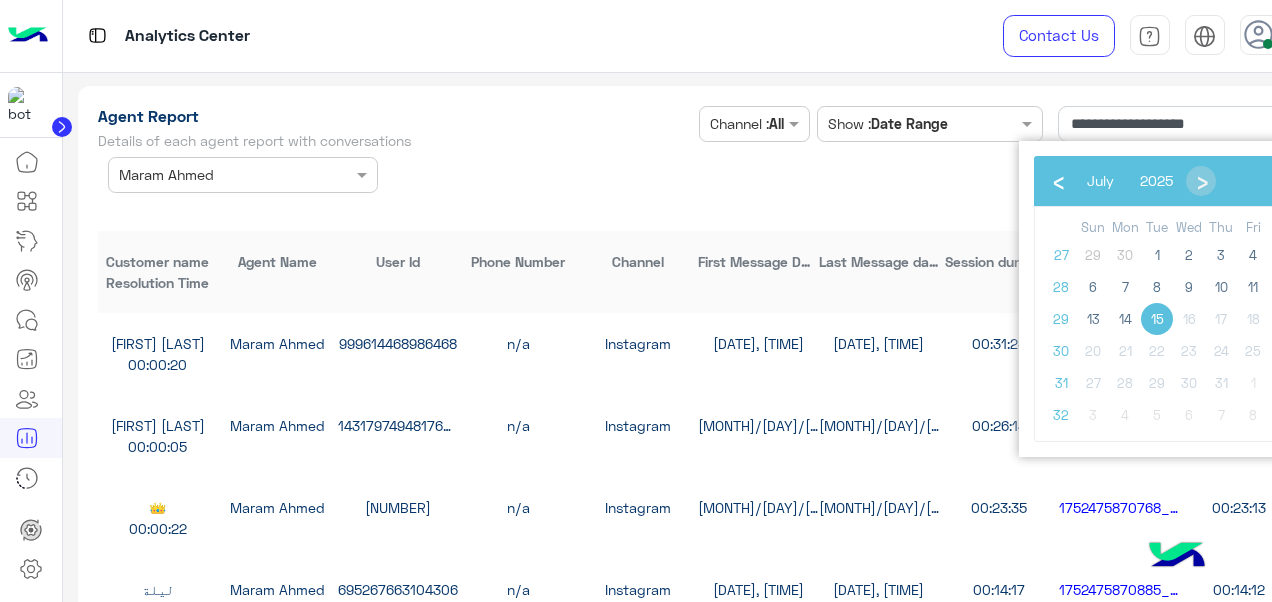click on "15" 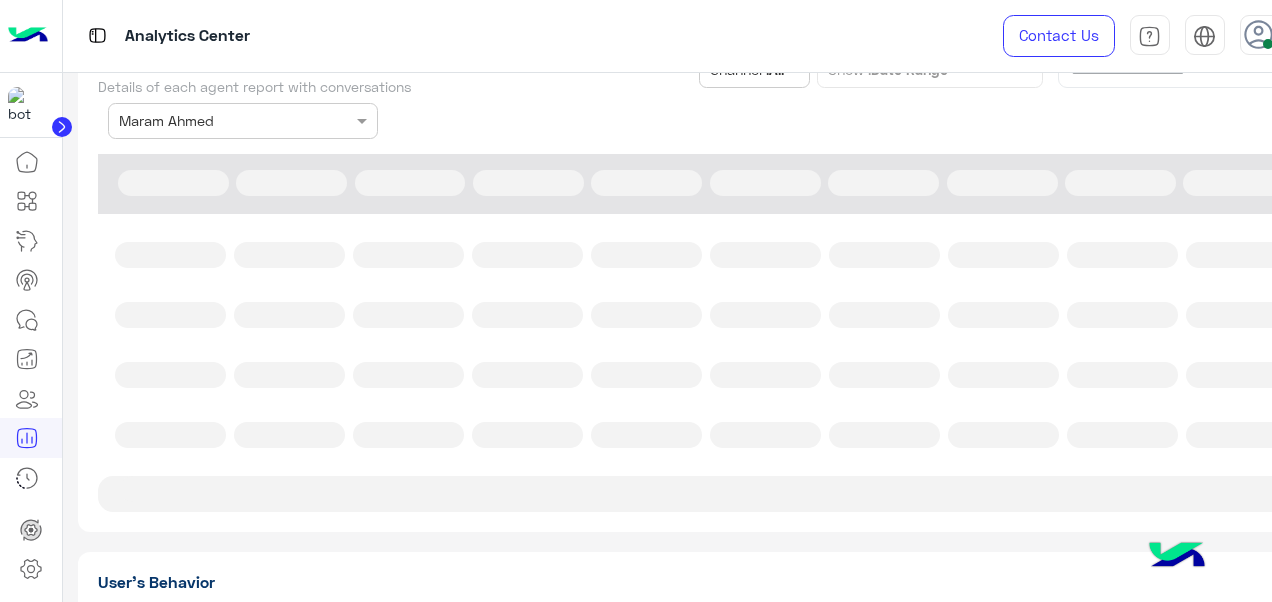 scroll, scrollTop: 5442, scrollLeft: 0, axis: vertical 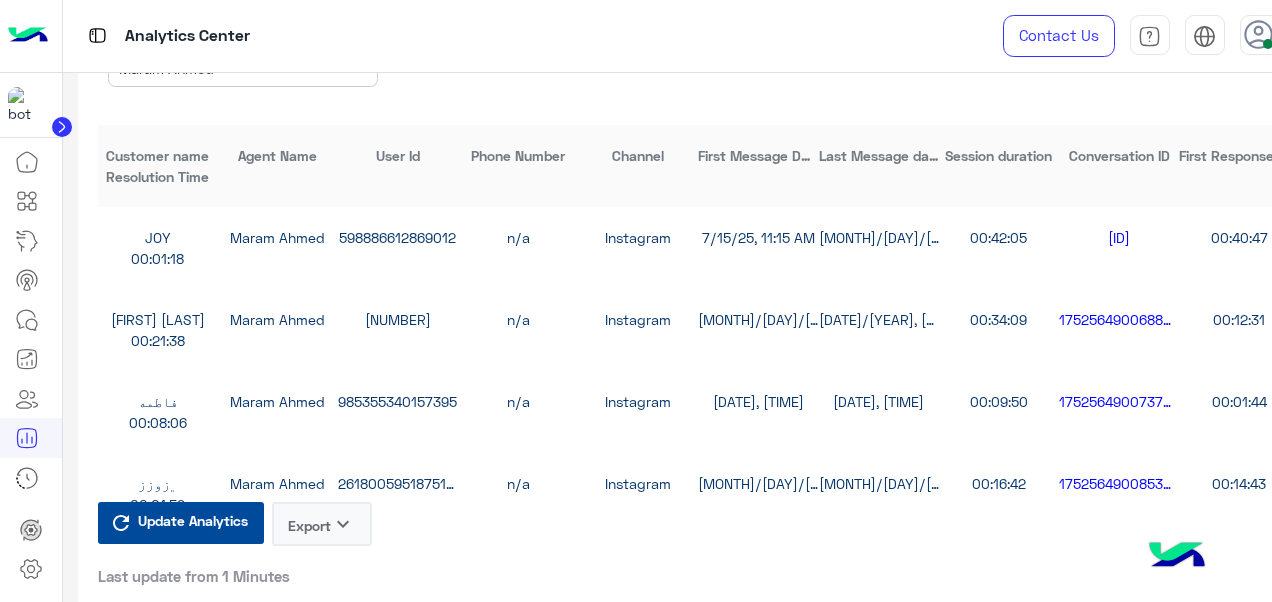 click on "Export   keyboard_arrow_down" 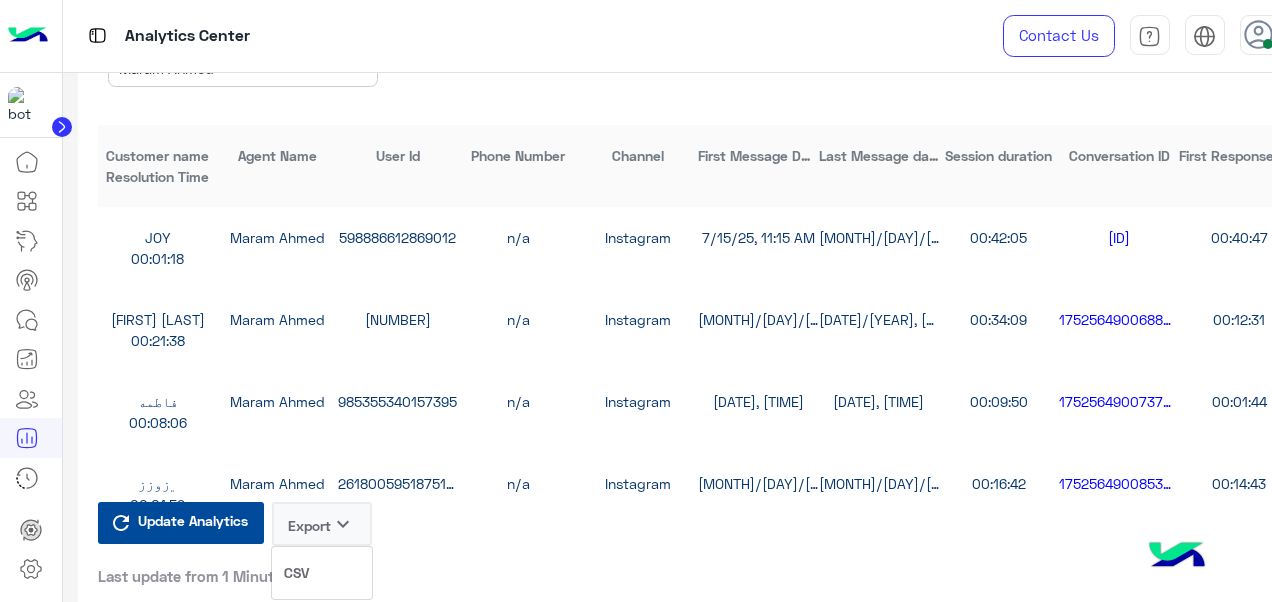 click on "CSV" 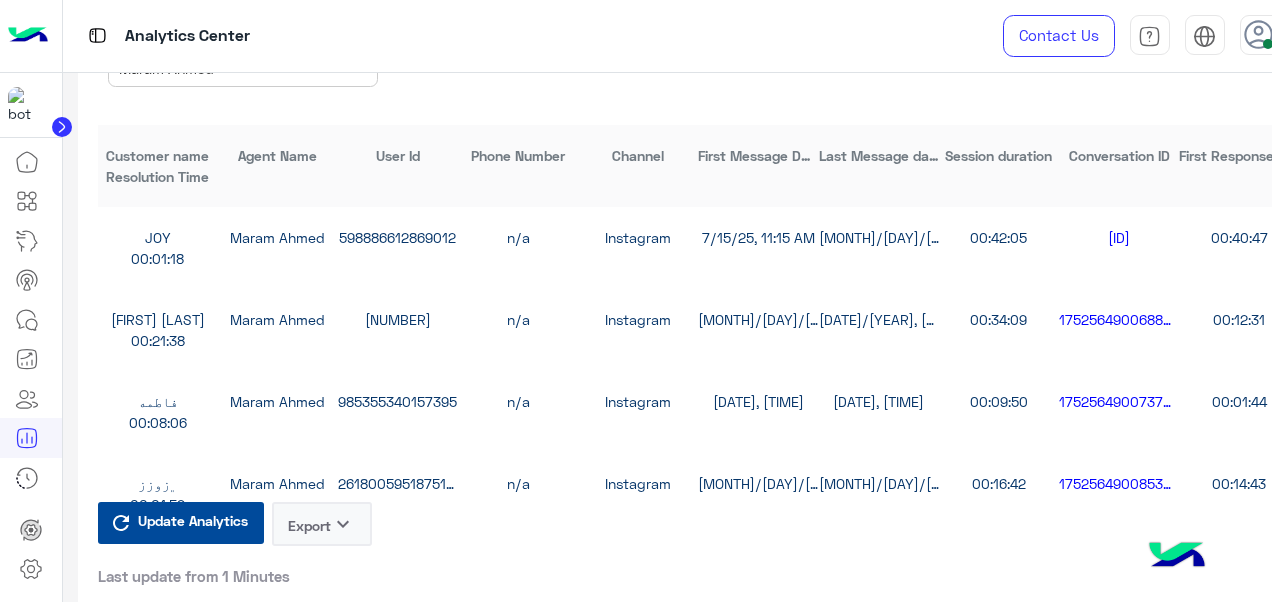 click on "**********" 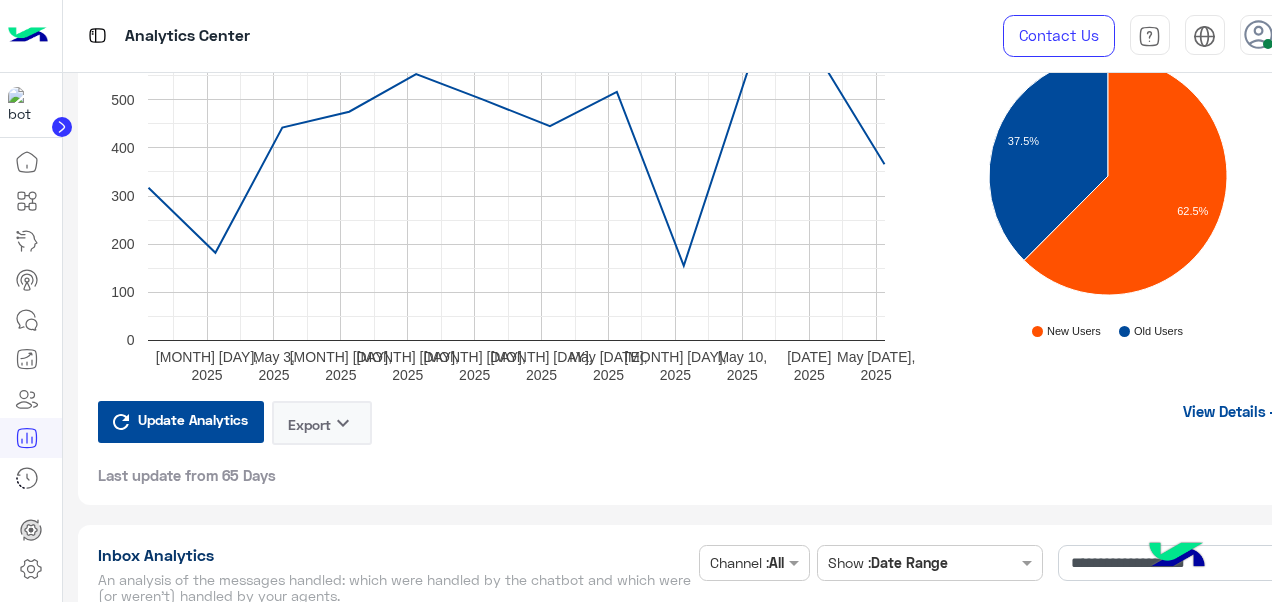 scroll, scrollTop: 4216, scrollLeft: 0, axis: vertical 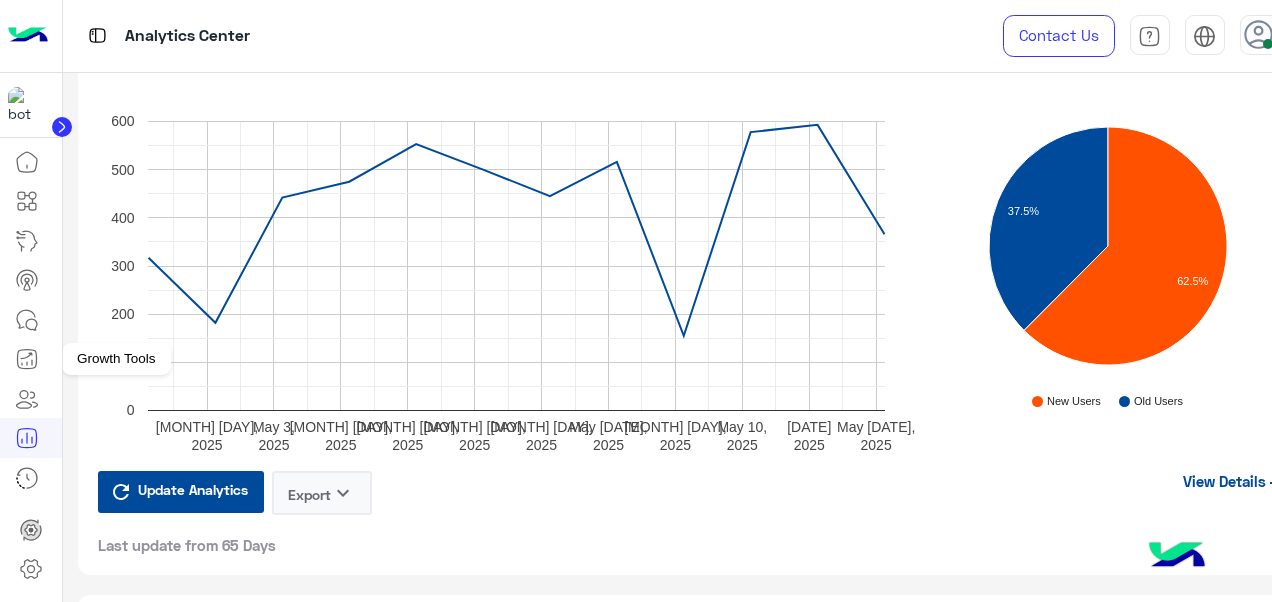 click 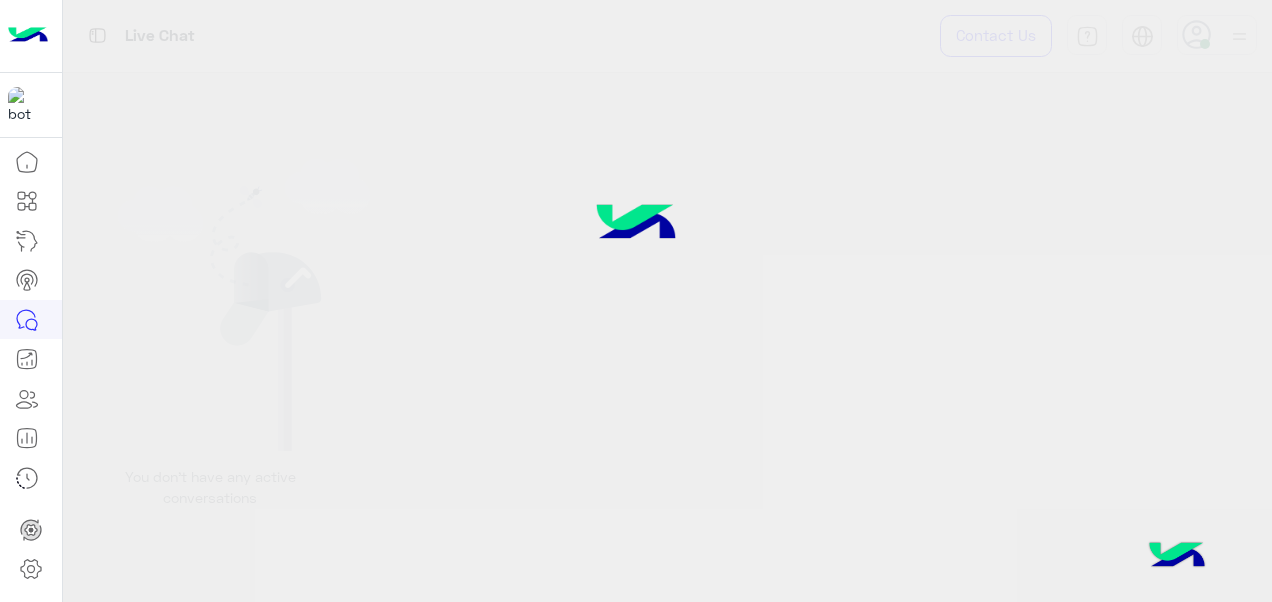 click 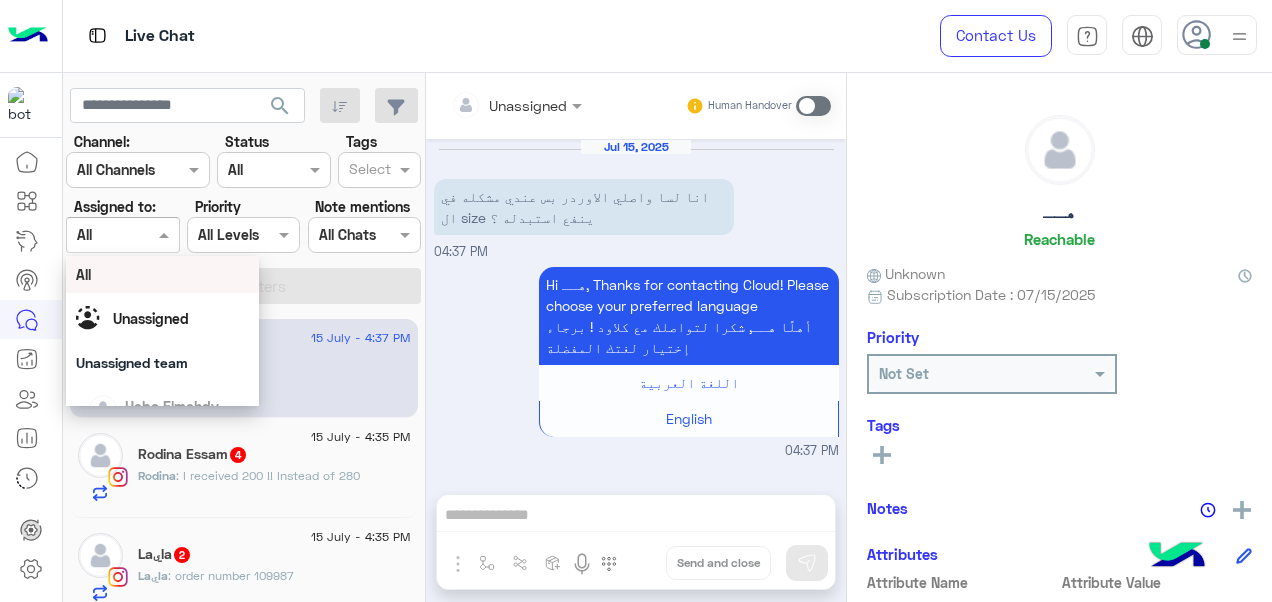 click at bounding box center (166, 234) 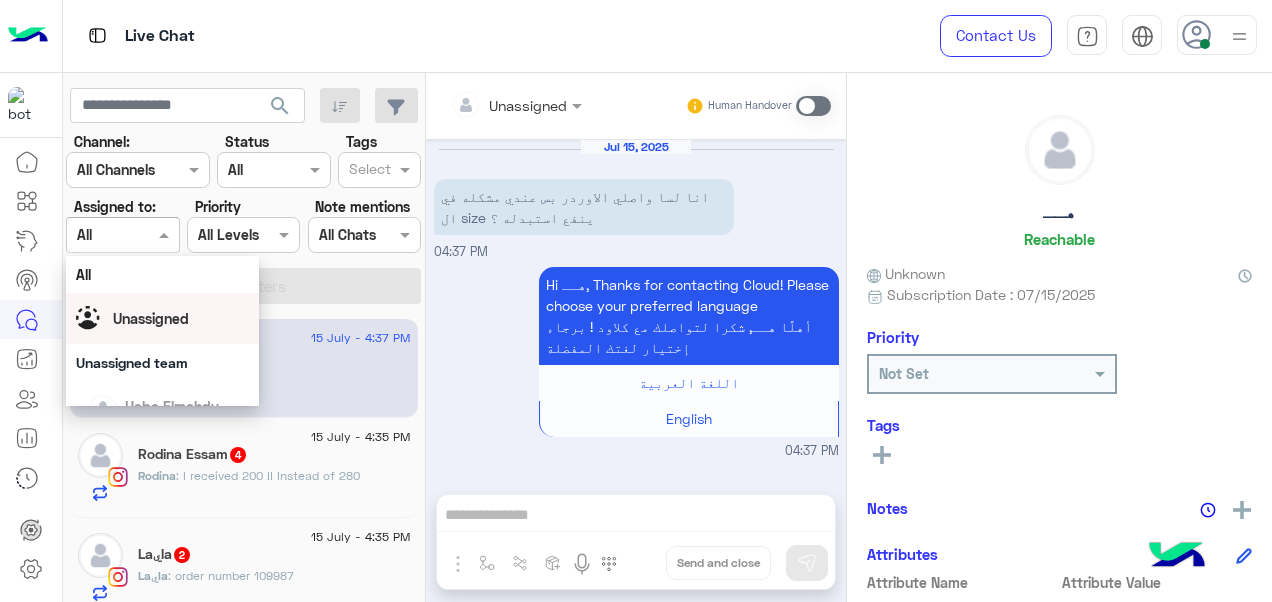 scroll, scrollTop: 392, scrollLeft: 0, axis: vertical 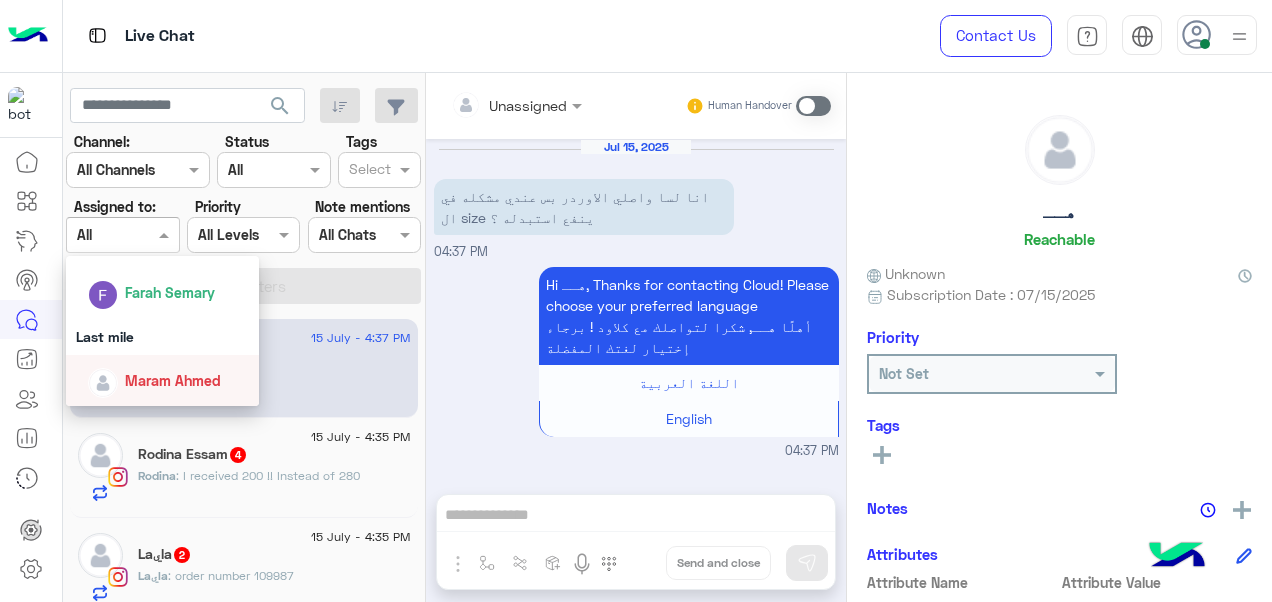 click on "Maram Ahmed" at bounding box center (173, 380) 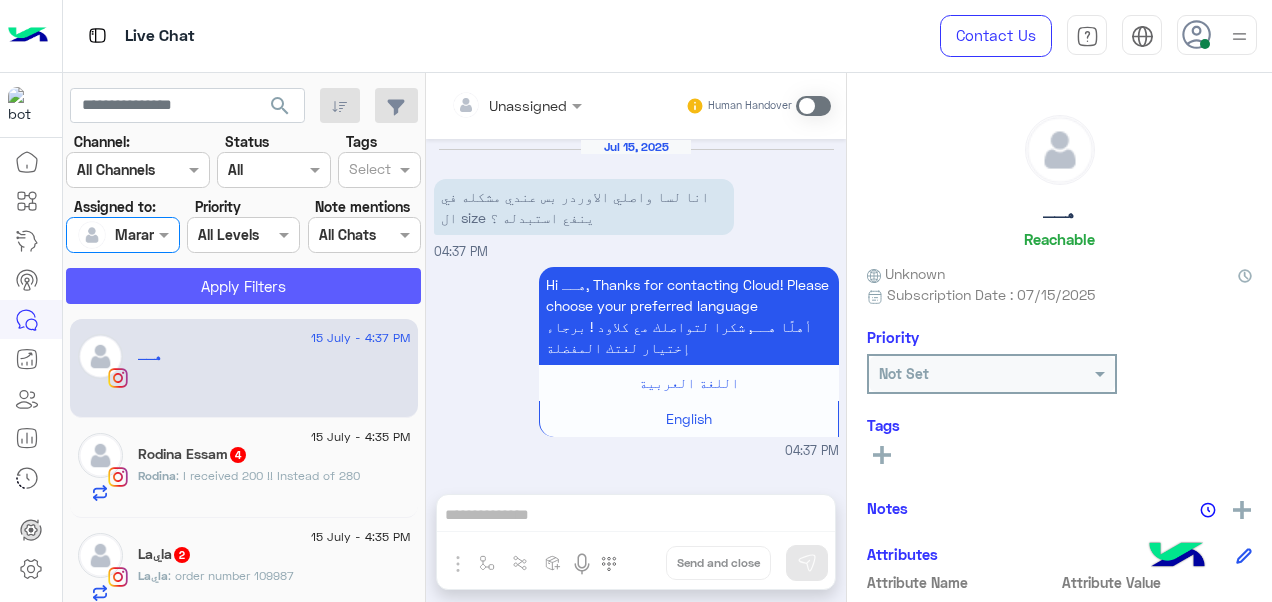 click on "Apply Filters" 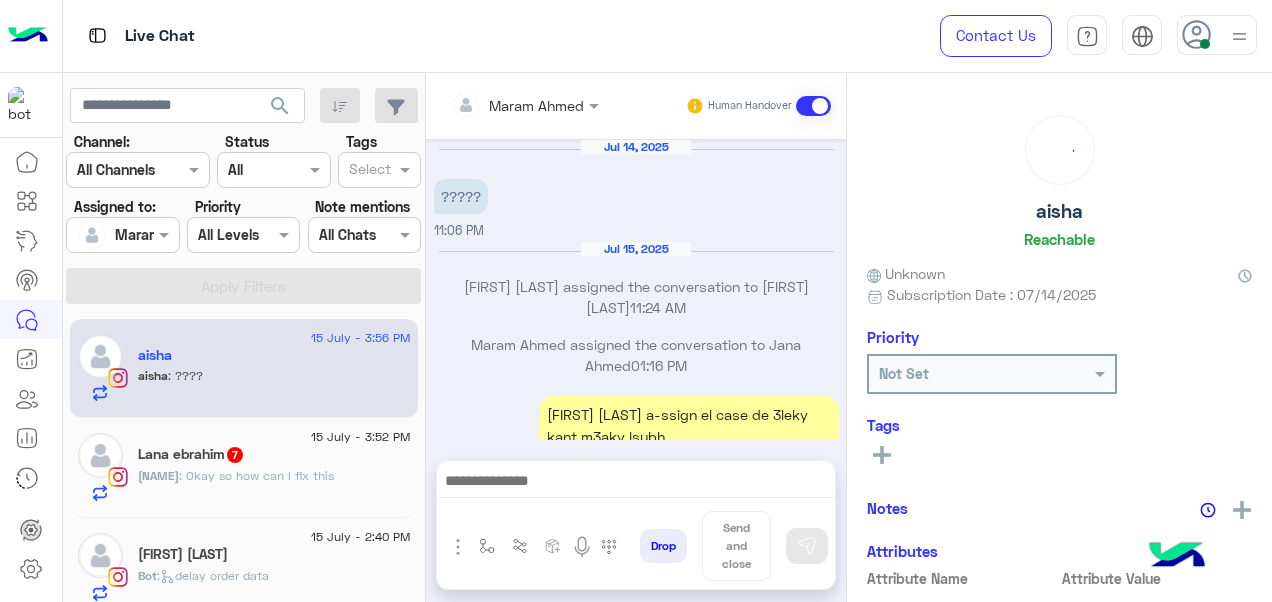 scroll, scrollTop: 349, scrollLeft: 0, axis: vertical 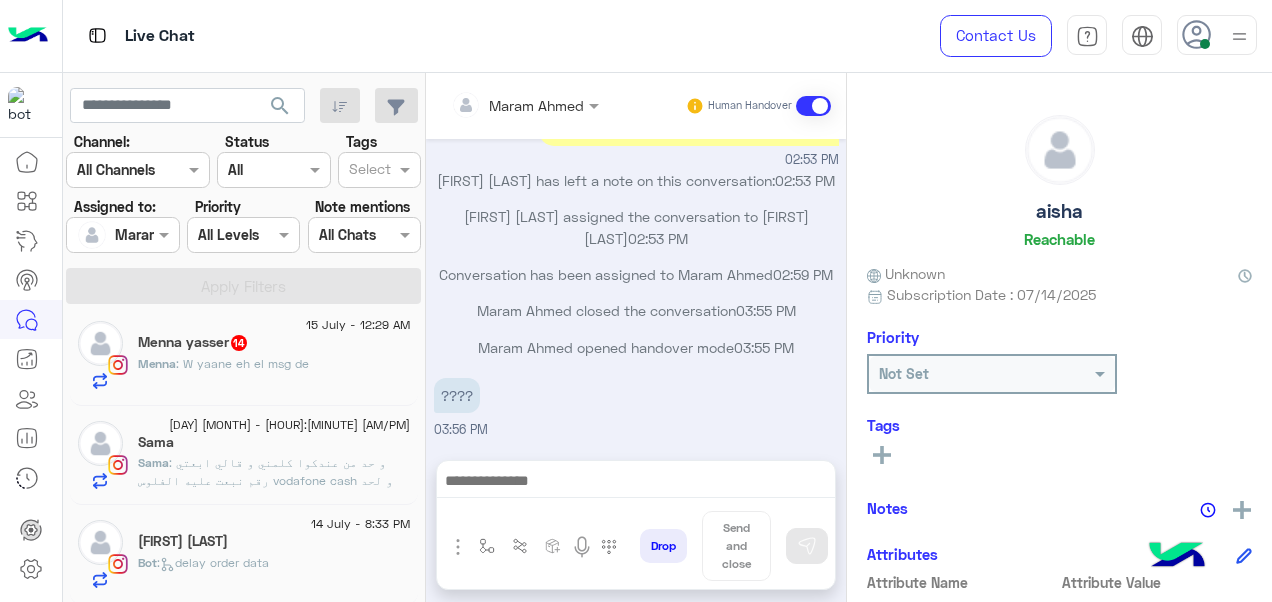 click on "Sama" 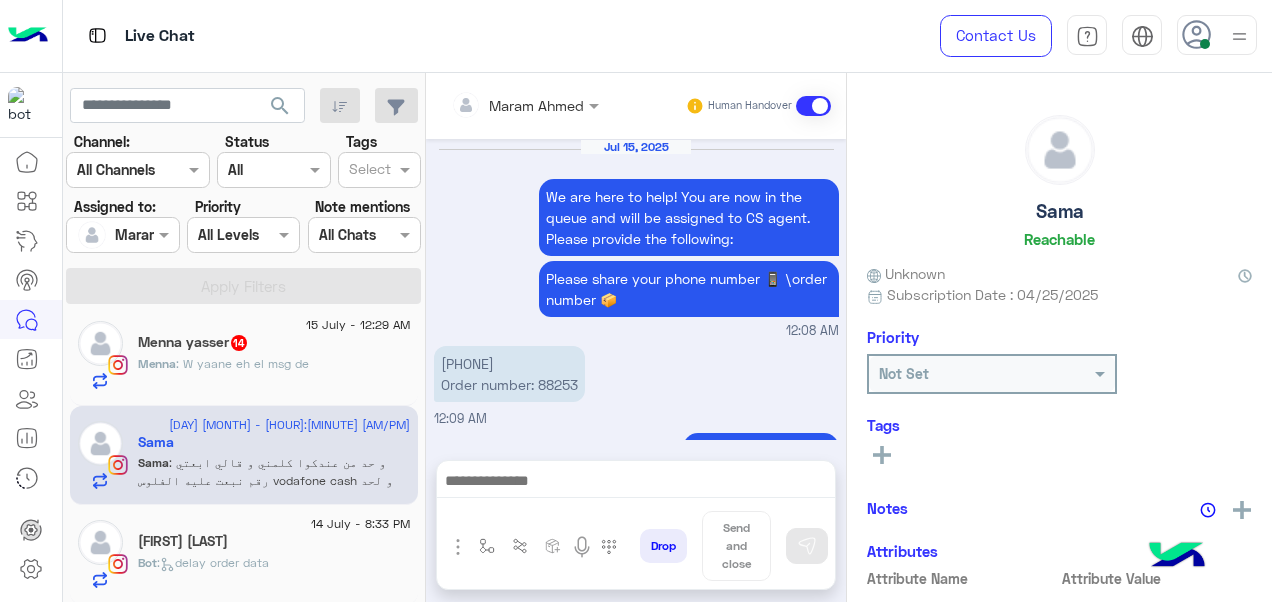 scroll, scrollTop: 782, scrollLeft: 0, axis: vertical 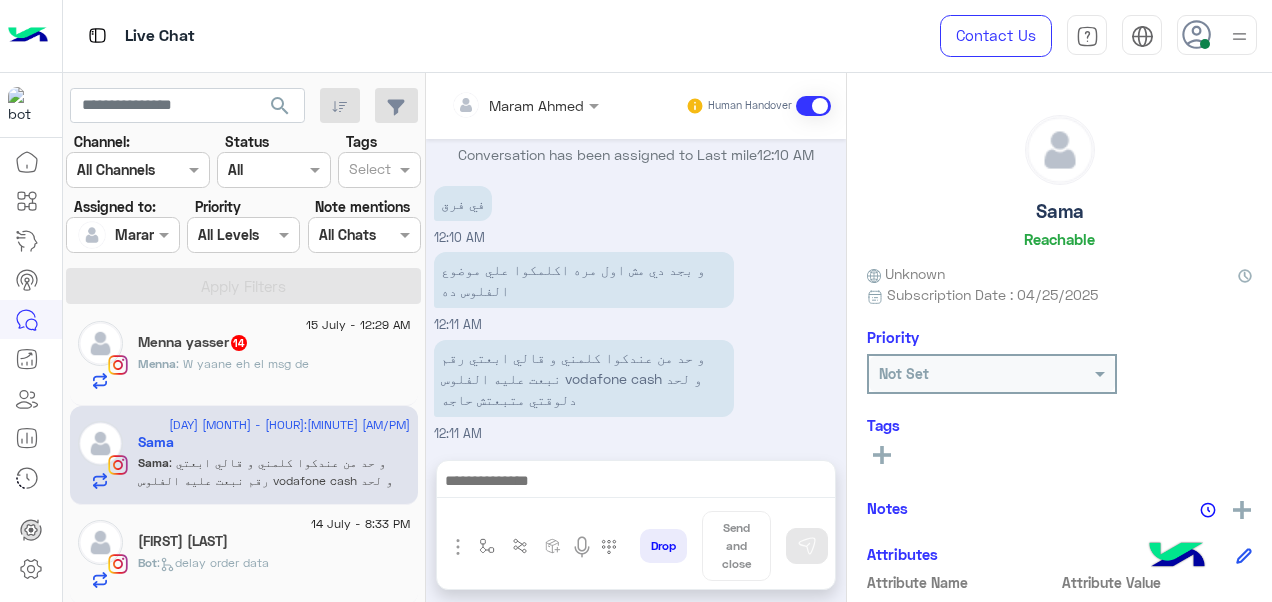 click on "Menna : W yaane eh el msg de" 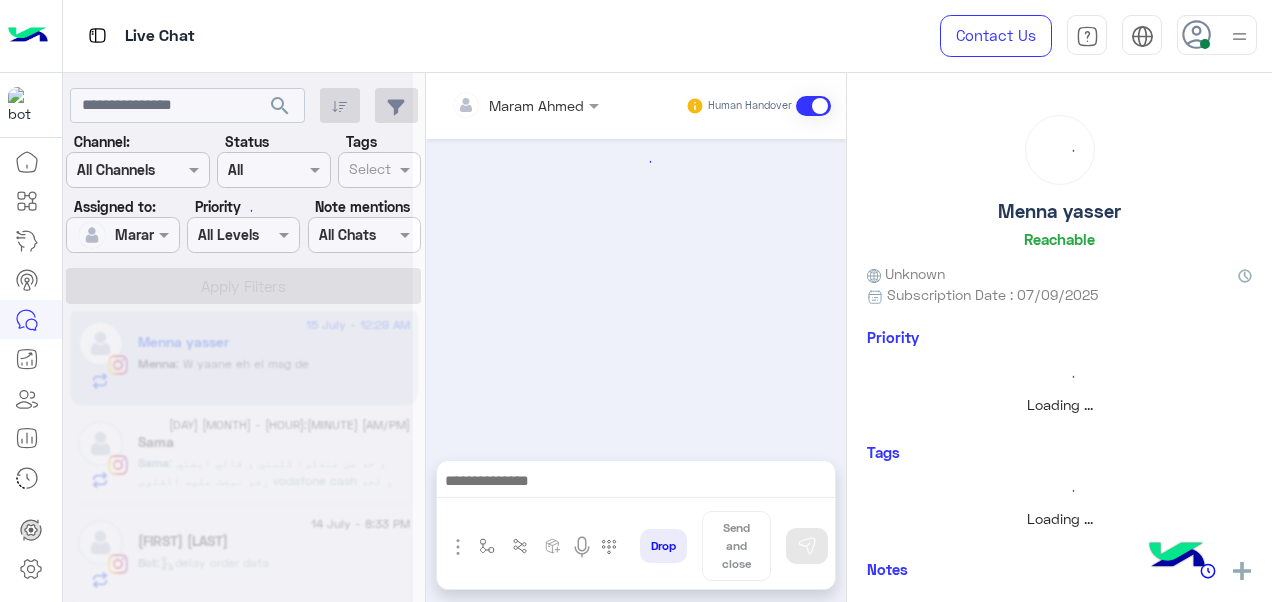 scroll, scrollTop: 710, scrollLeft: 0, axis: vertical 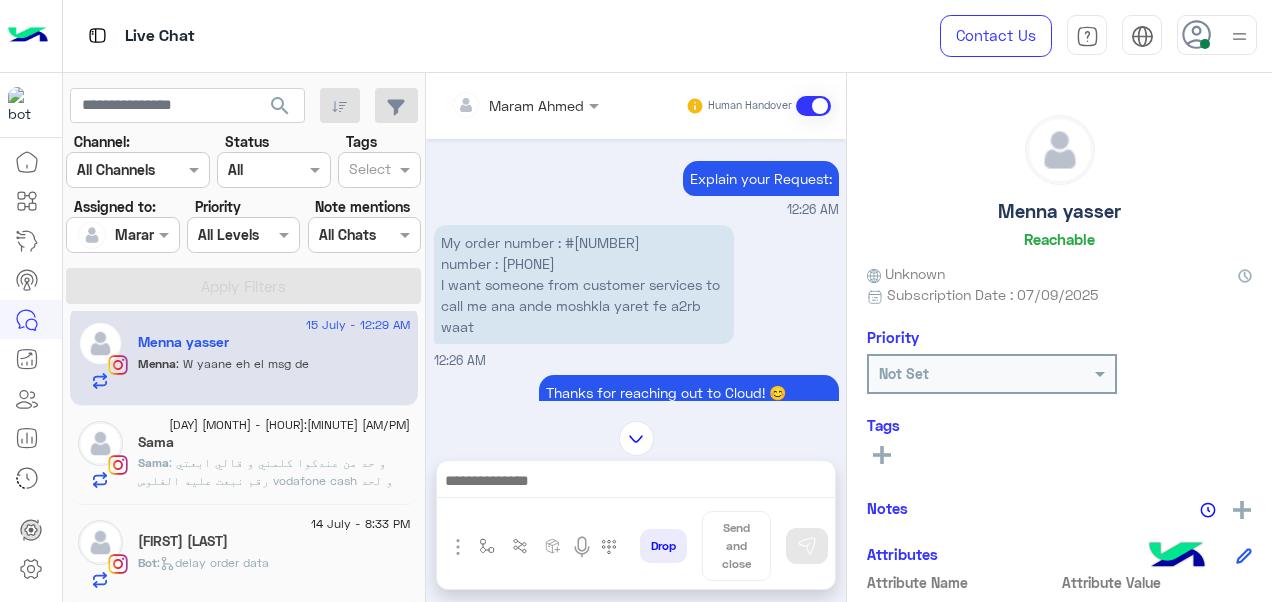 click 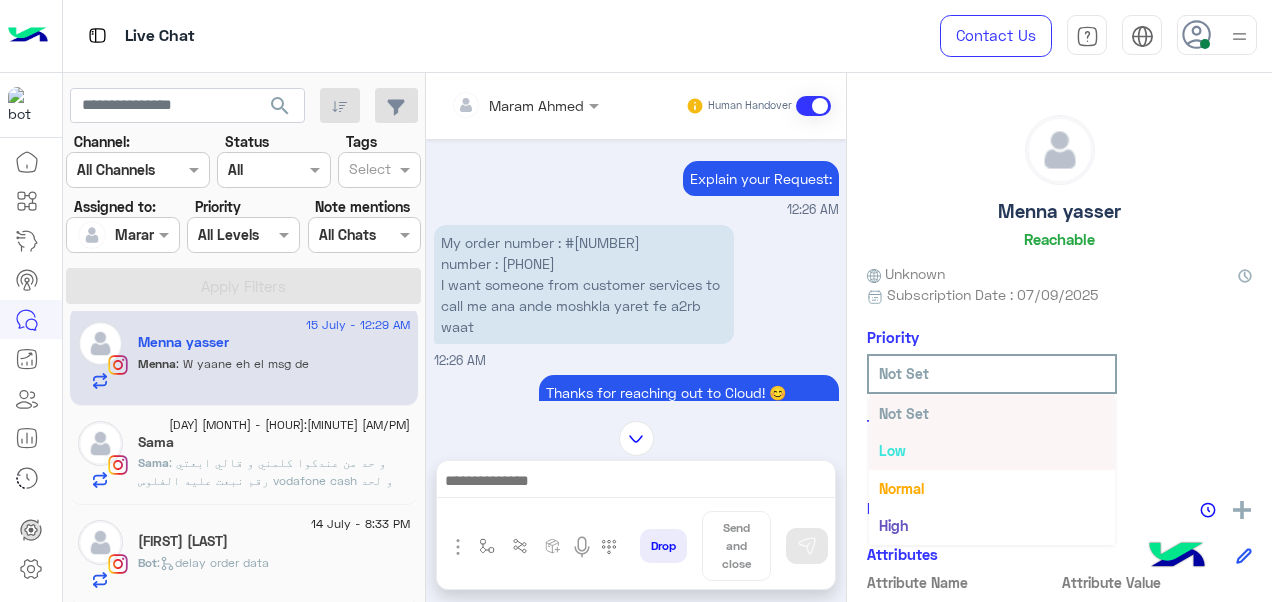 scroll, scrollTop: 36, scrollLeft: 0, axis: vertical 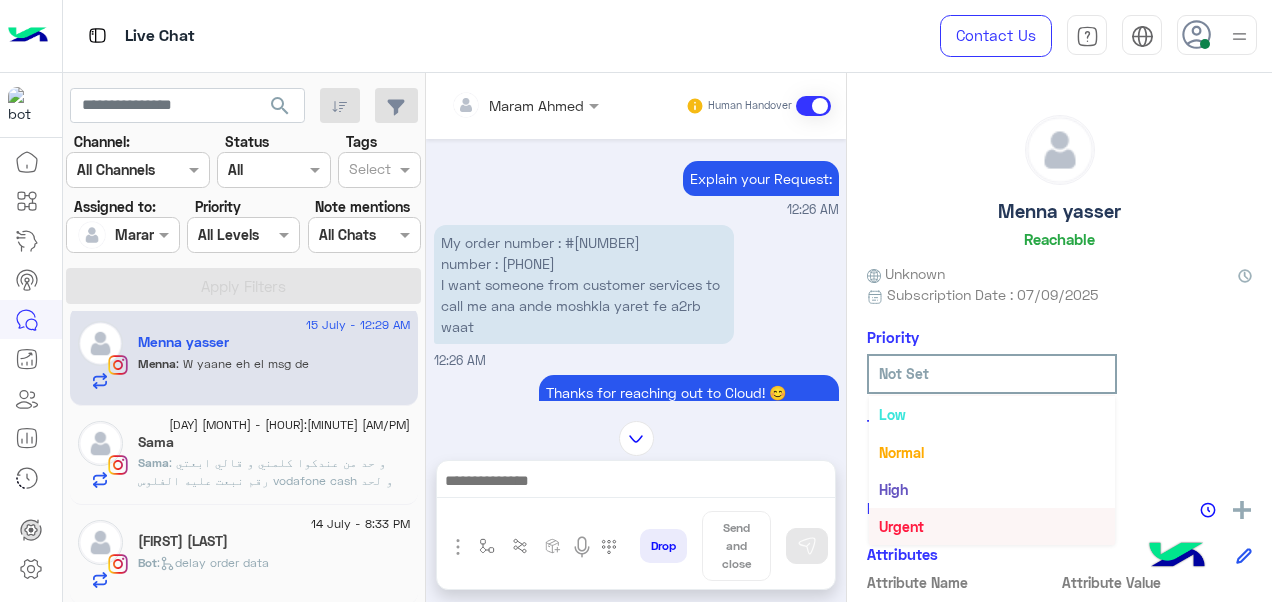 click on "Urgent" at bounding box center (901, 526) 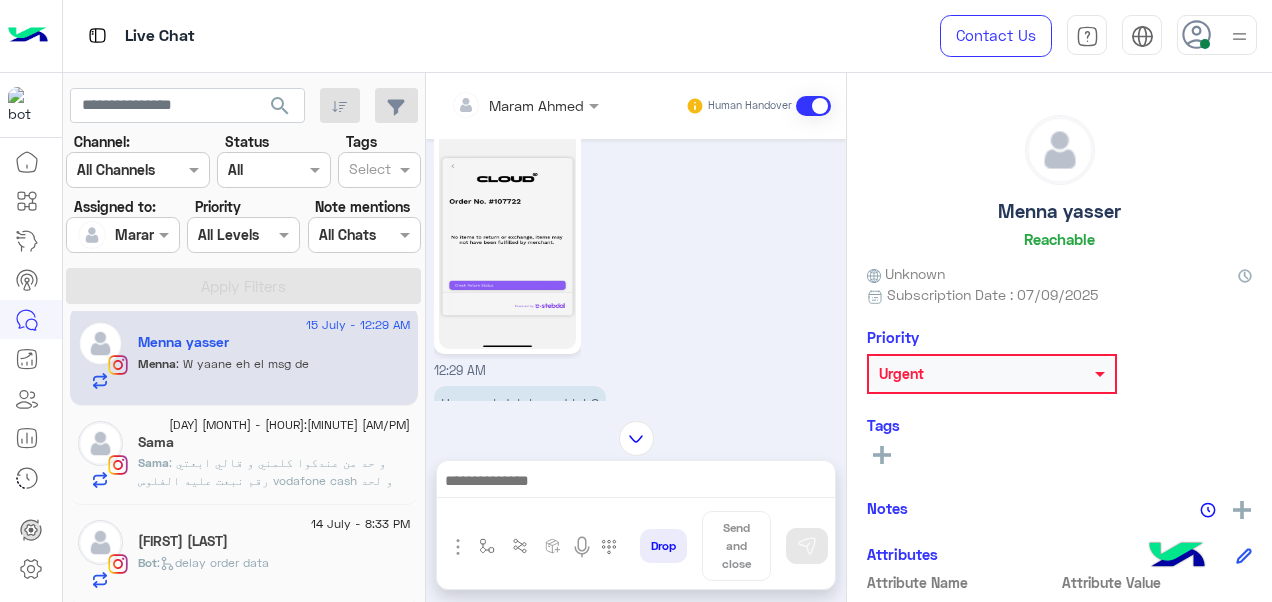scroll, scrollTop: 654, scrollLeft: 0, axis: vertical 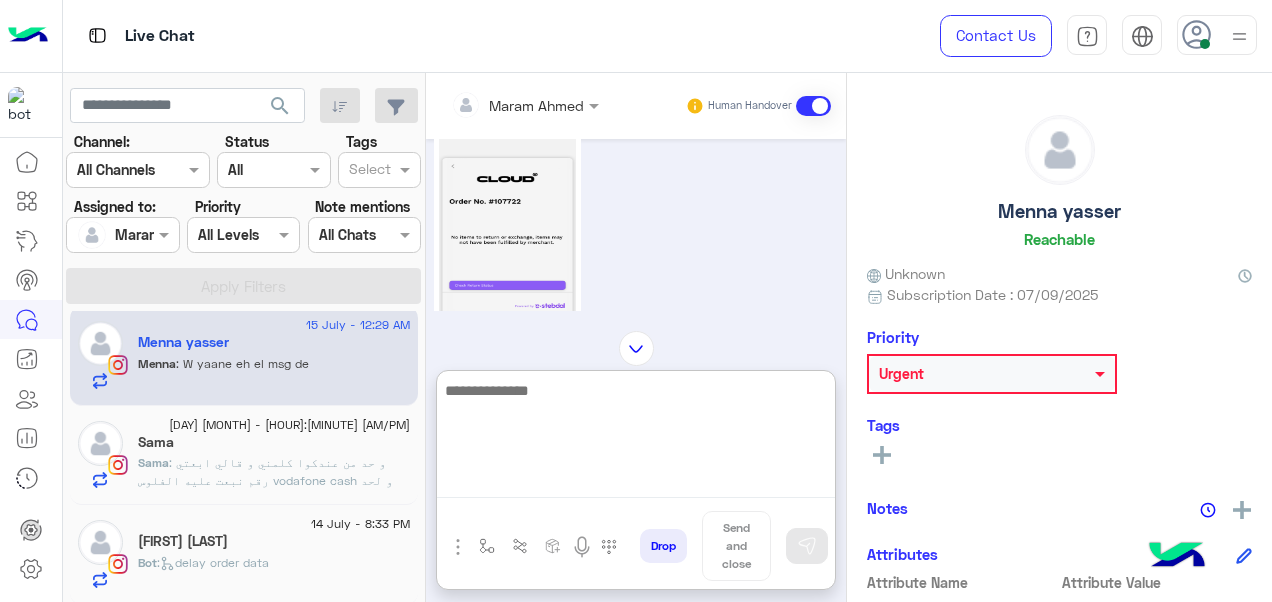 click at bounding box center [636, 438] 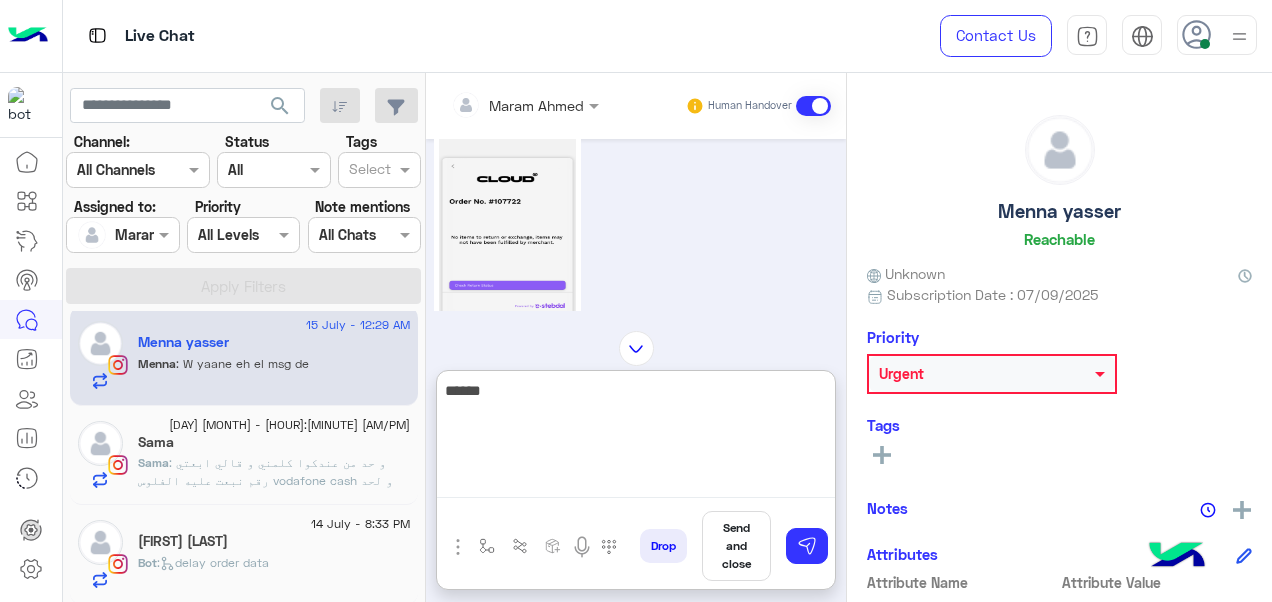 click on "******" at bounding box center [636, 438] 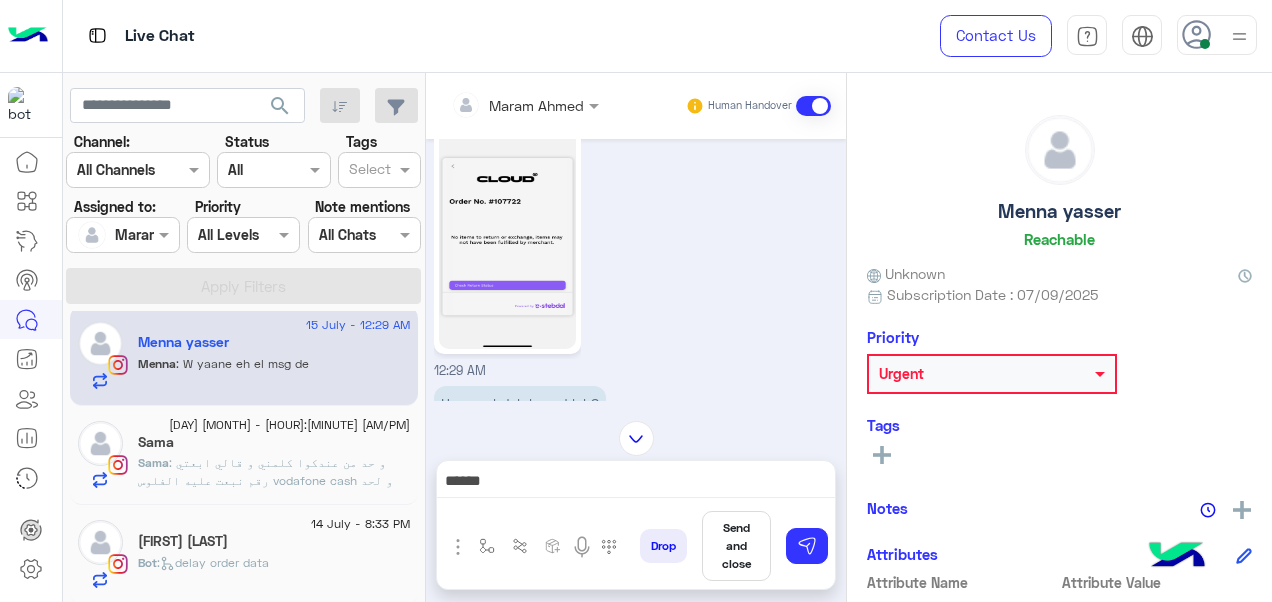 click on "12:29 AM" at bounding box center (636, 238) 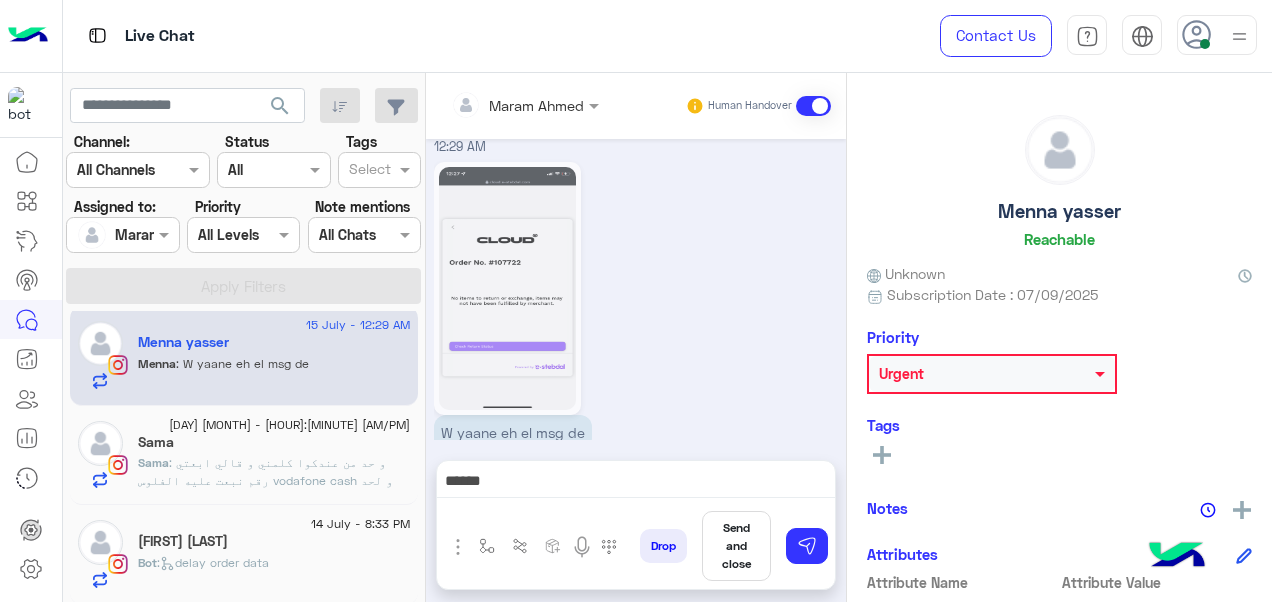 scroll, scrollTop: 1110, scrollLeft: 0, axis: vertical 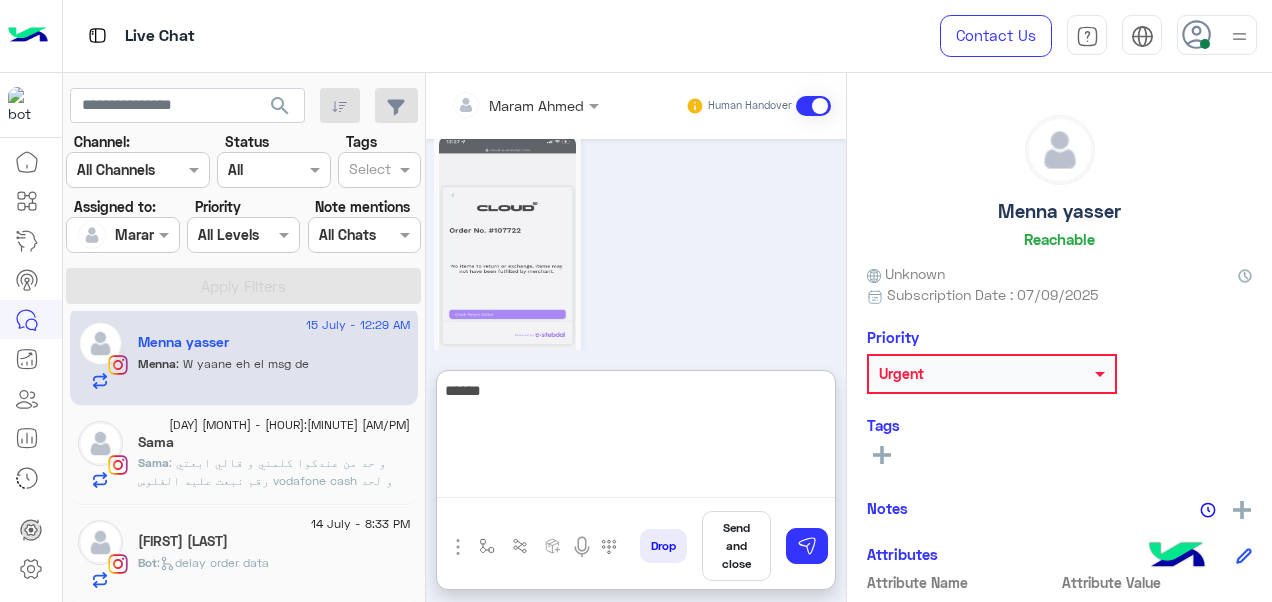 click on "******" at bounding box center [636, 438] 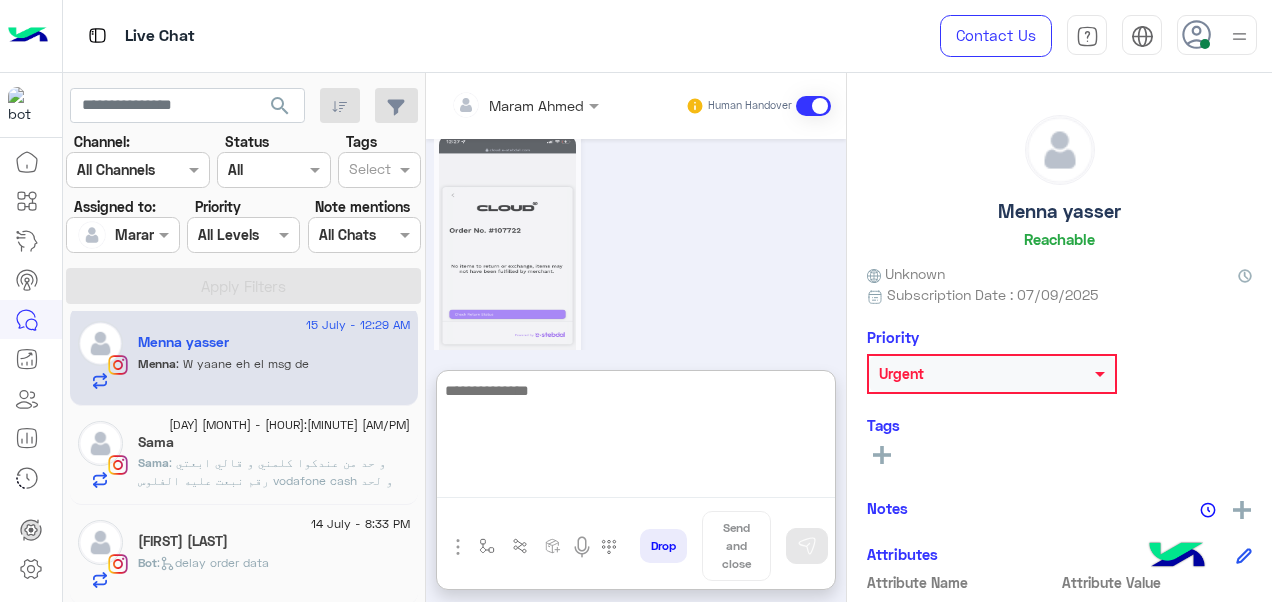 type 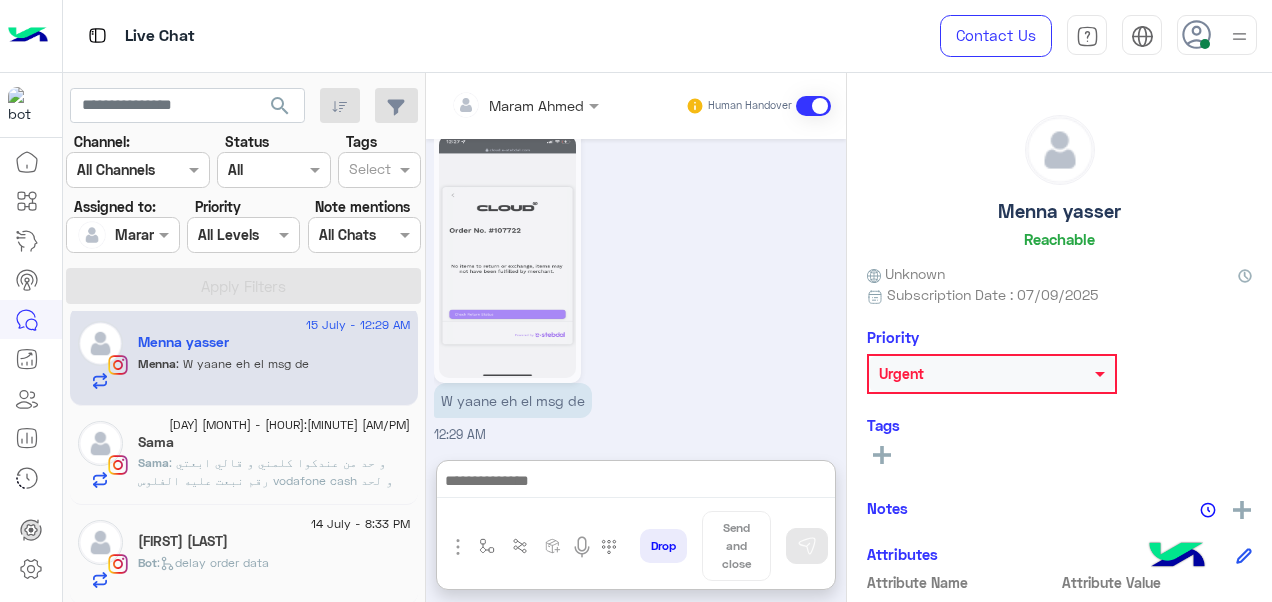 click 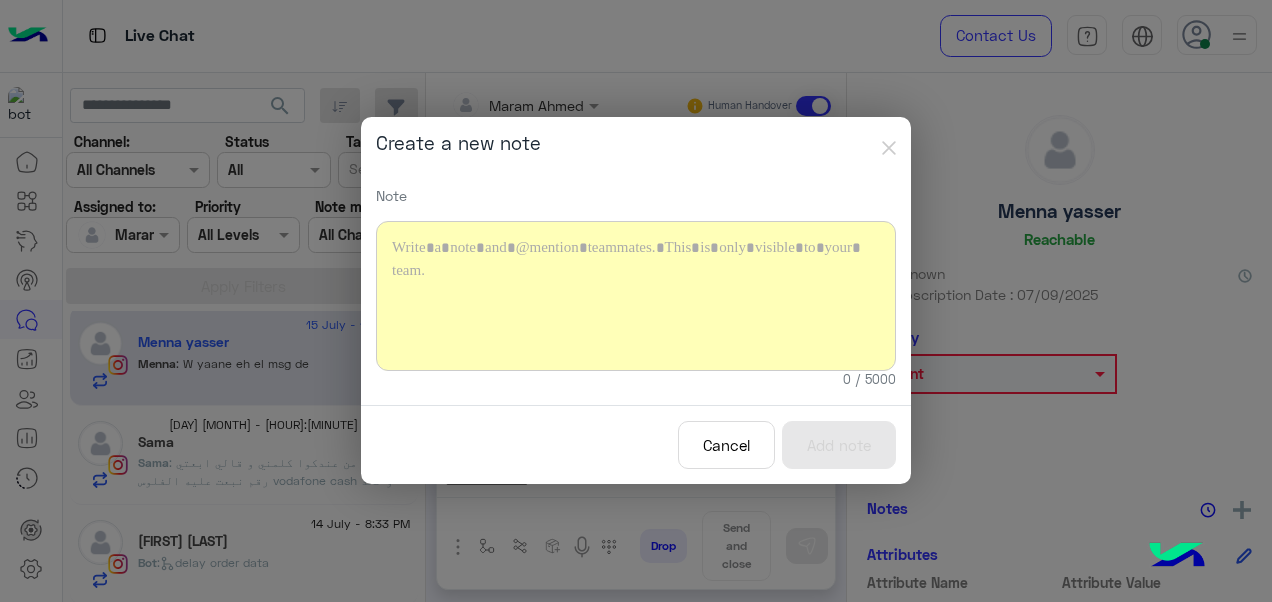 type 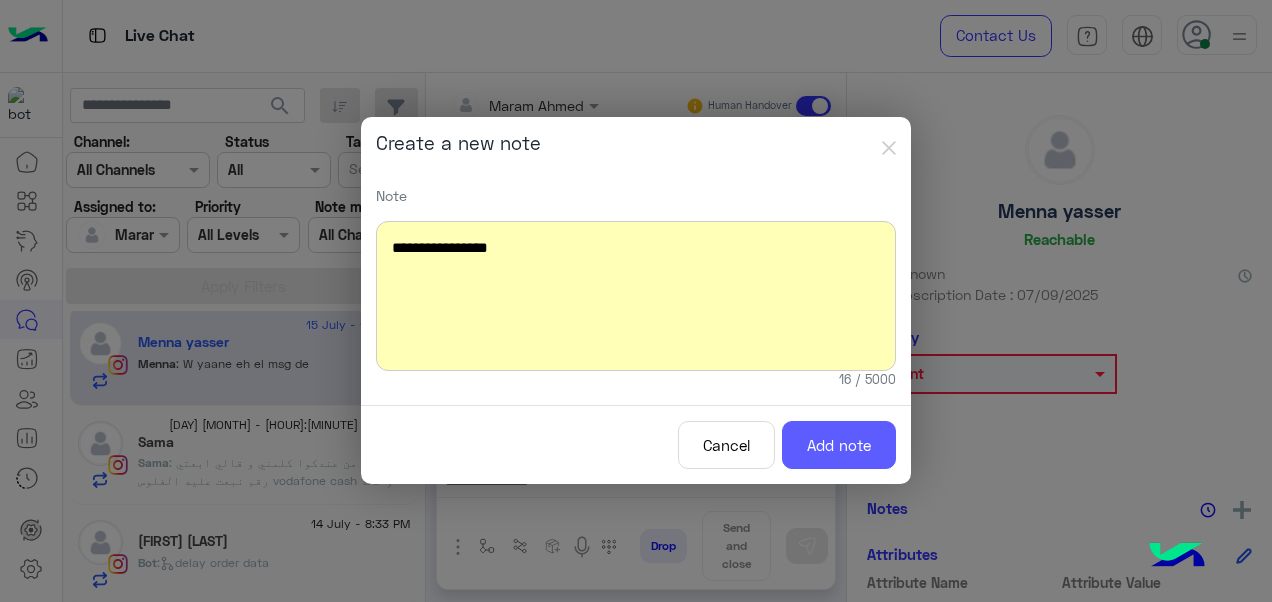 click on "Add note" 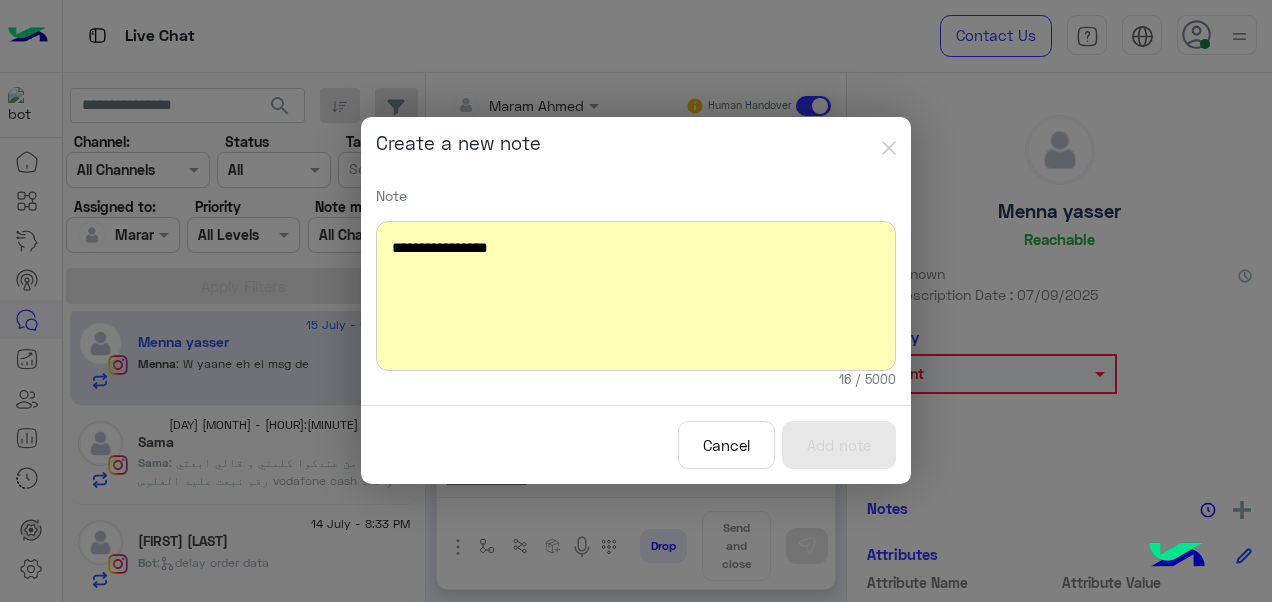 scroll, scrollTop: 1234, scrollLeft: 0, axis: vertical 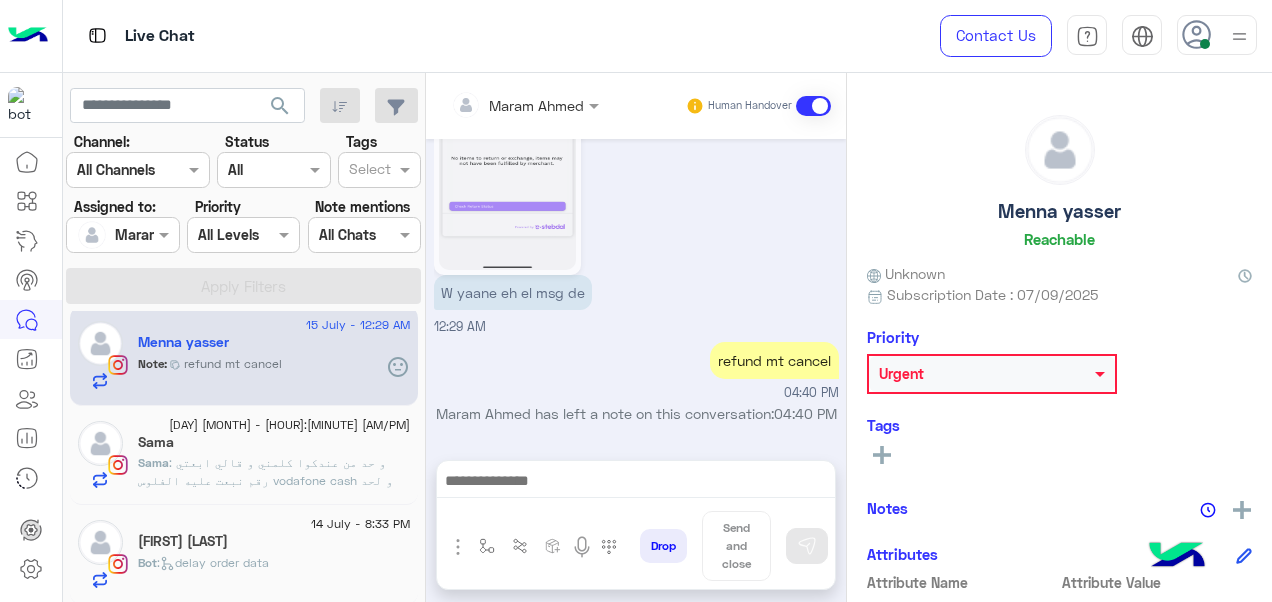 click at bounding box center (499, 105) 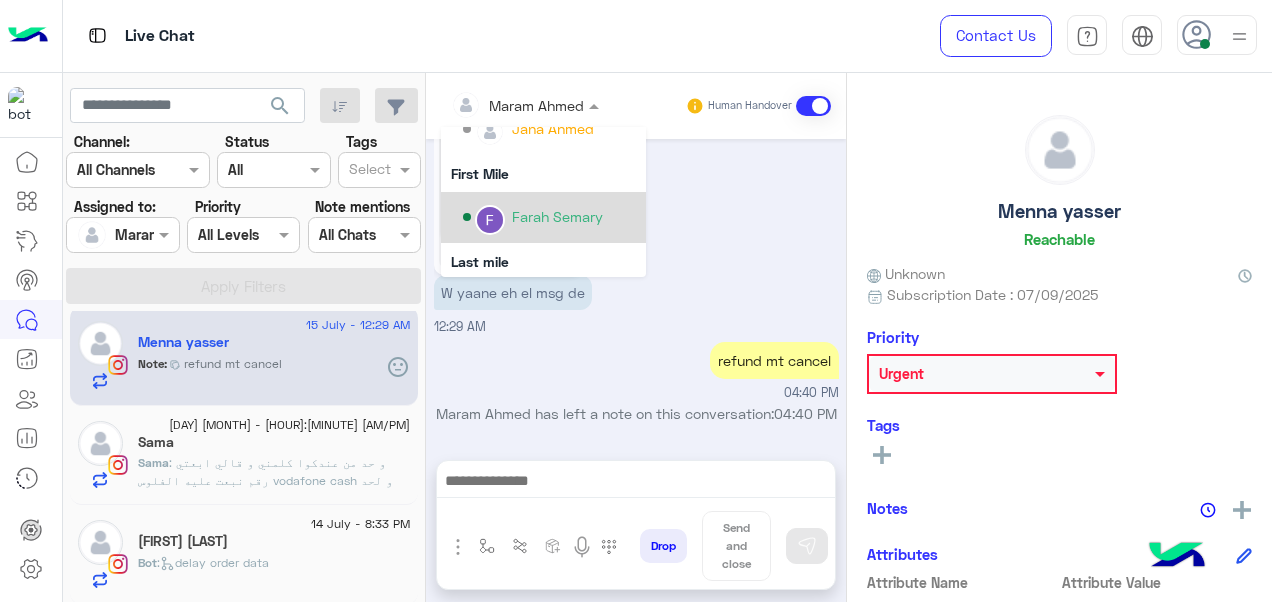 scroll, scrollTop: 307, scrollLeft: 0, axis: vertical 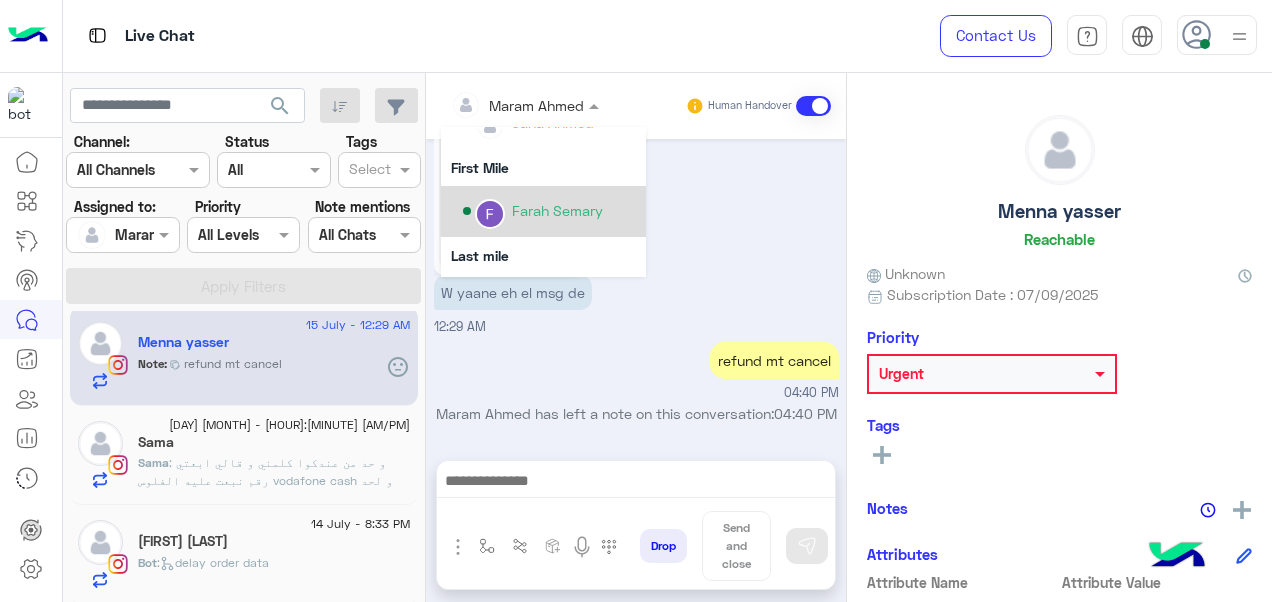 click on "Farah Semary" at bounding box center [549, 211] 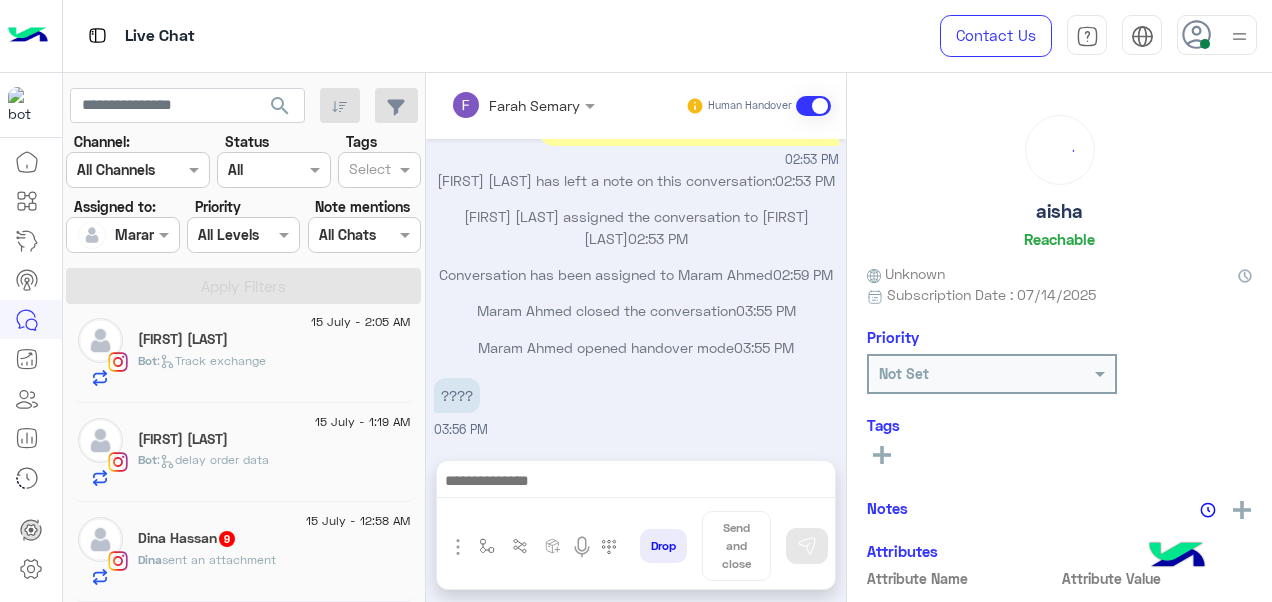 scroll, scrollTop: 412, scrollLeft: 0, axis: vertical 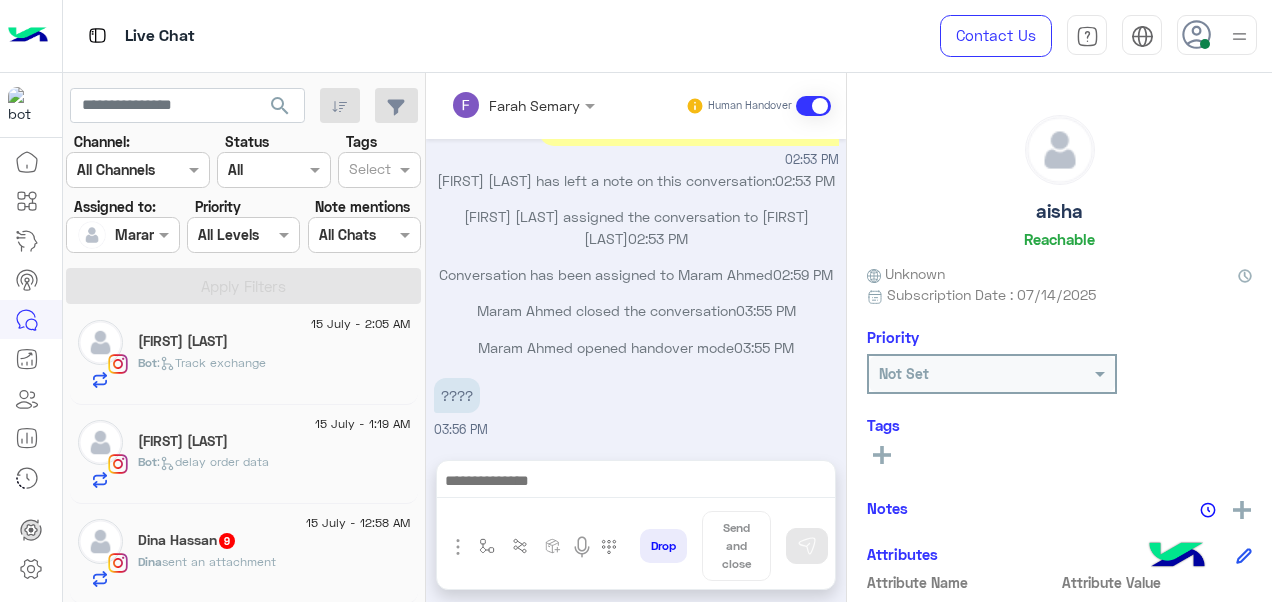 click at bounding box center [122, 234] 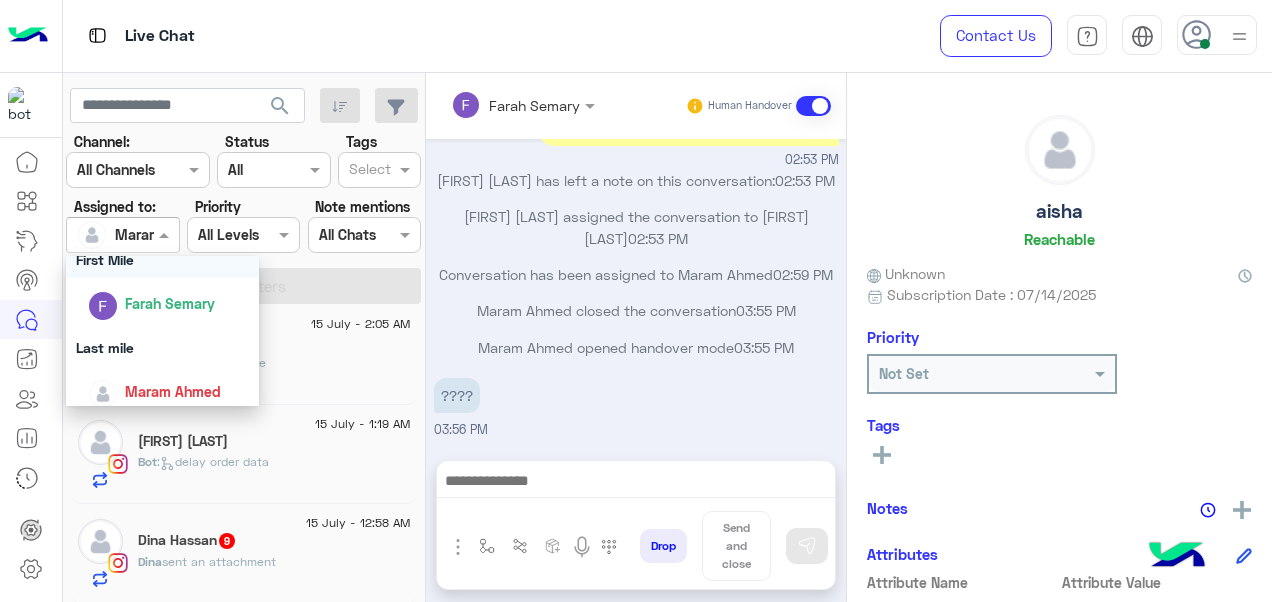 scroll, scrollTop: 392, scrollLeft: 0, axis: vertical 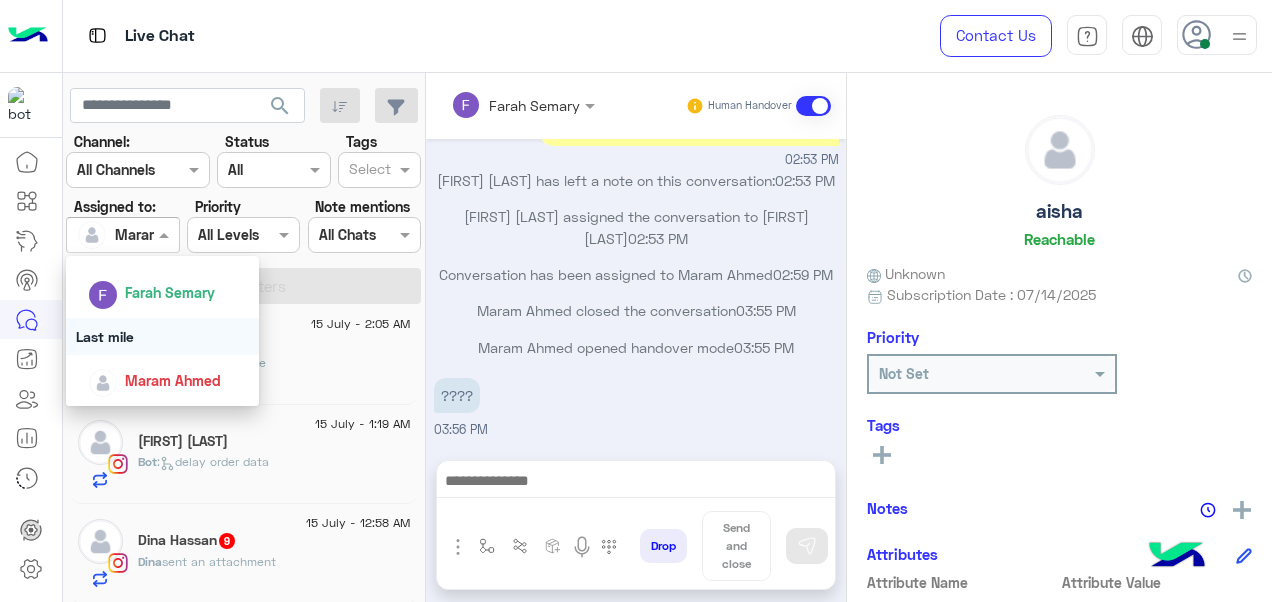 click on "Last mile" at bounding box center [163, 336] 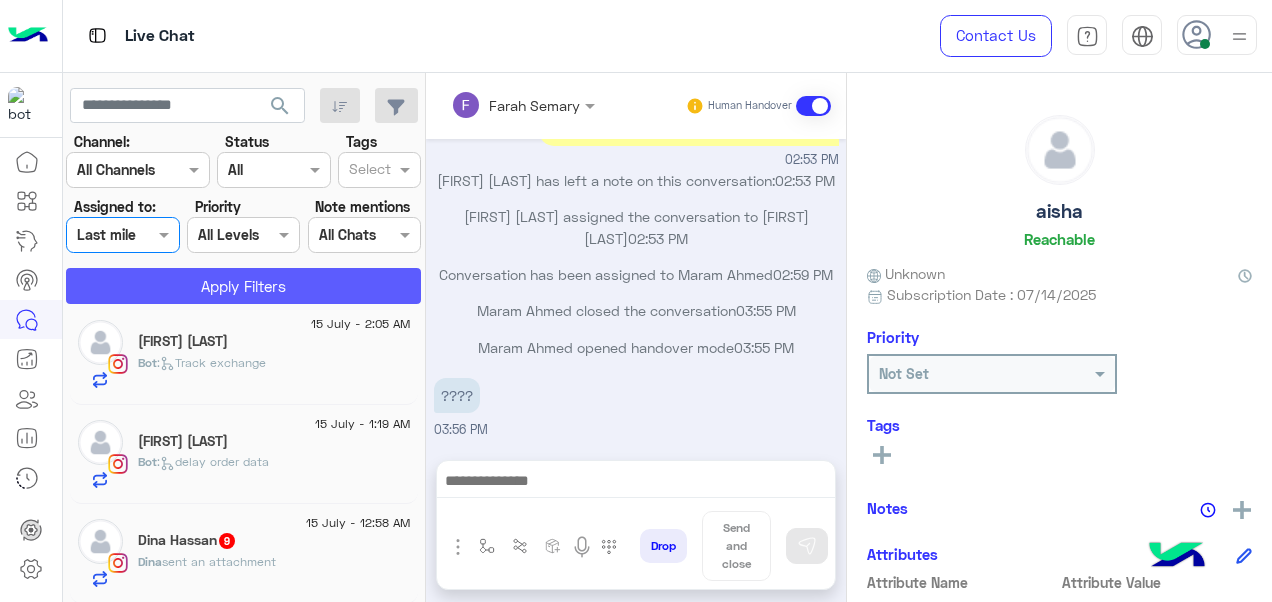 click on "Apply Filters" 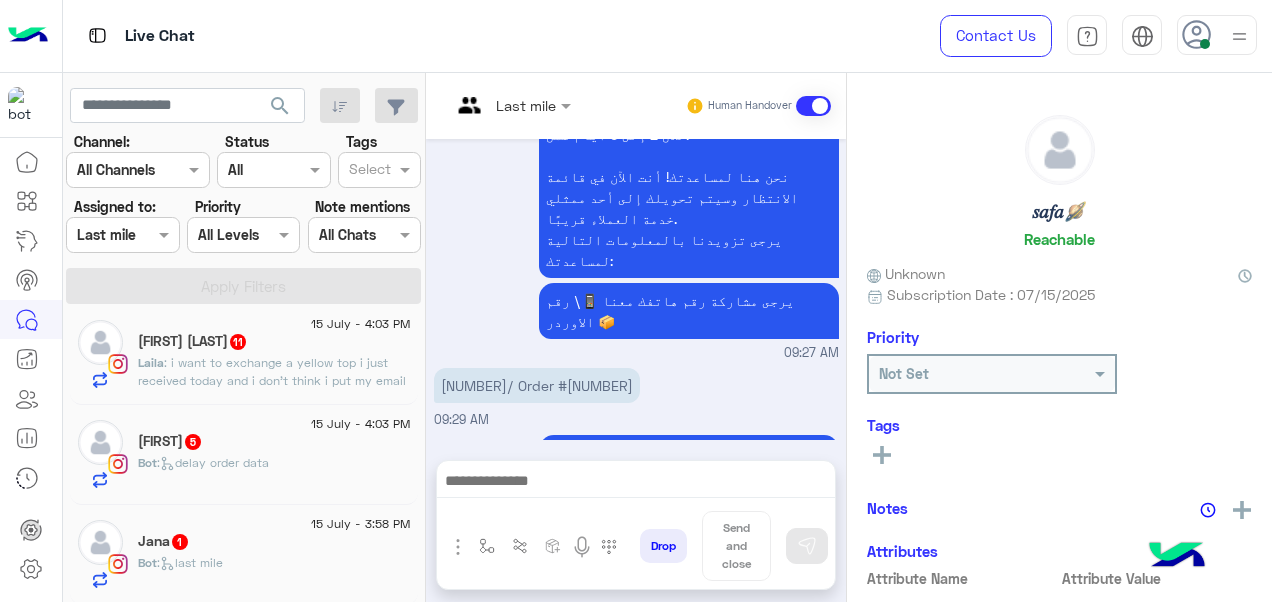 scroll, scrollTop: 831, scrollLeft: 0, axis: vertical 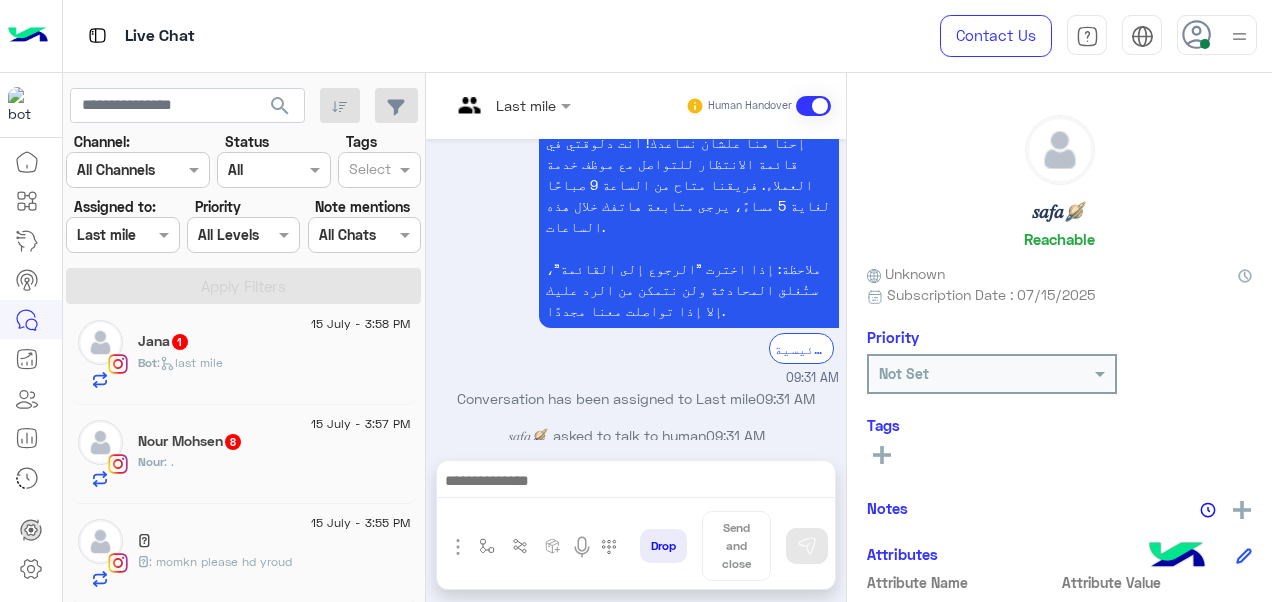 click on "15 July - 3:58 PM" 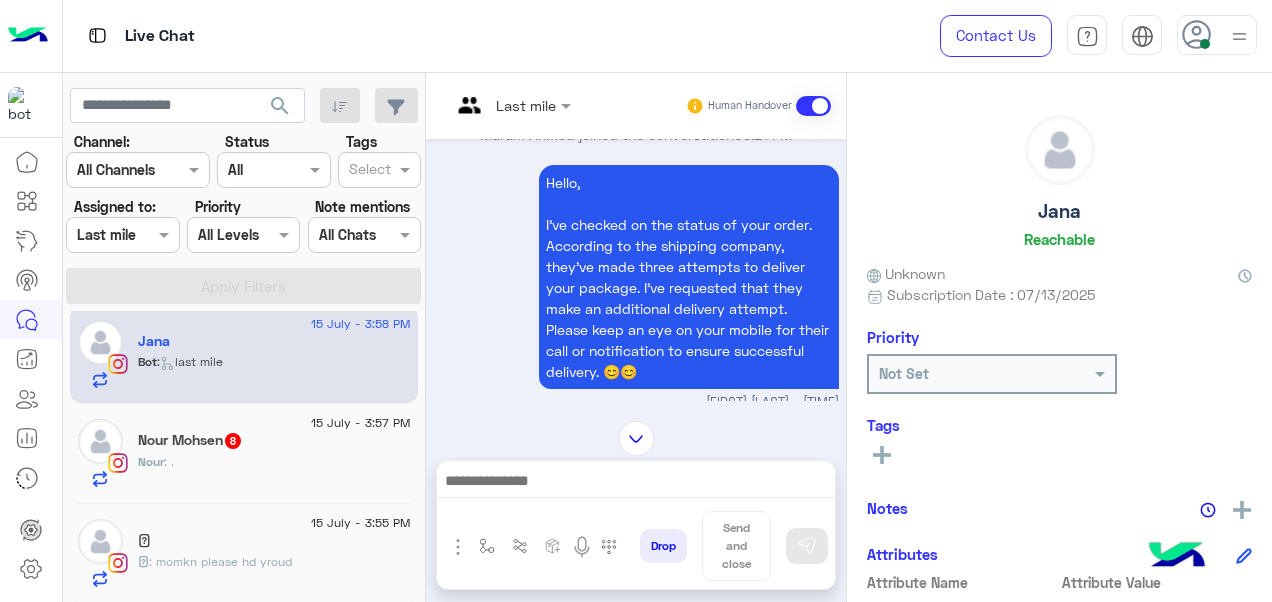 scroll, scrollTop: 366, scrollLeft: 0, axis: vertical 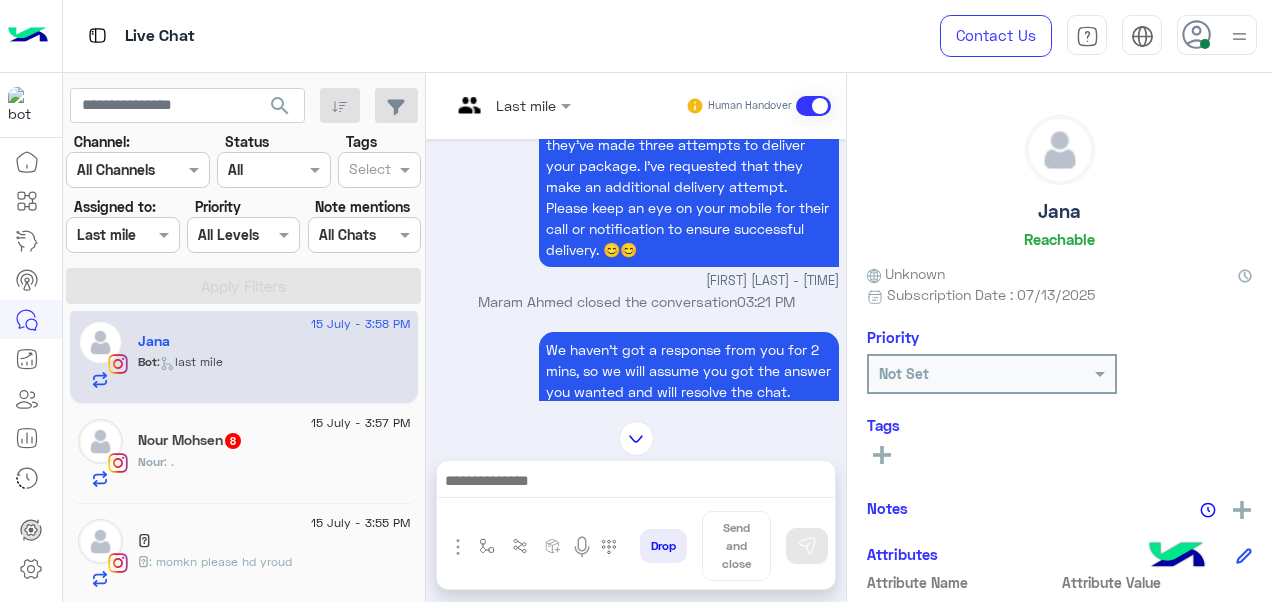 click on "Nour : ." 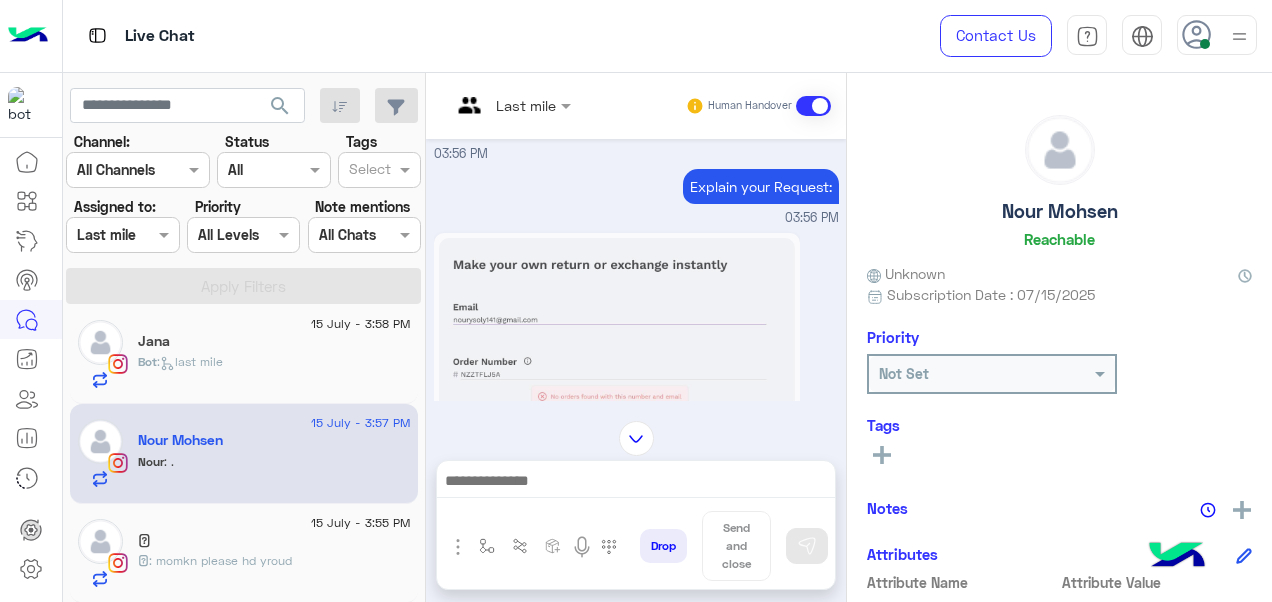 scroll, scrollTop: 552, scrollLeft: 0, axis: vertical 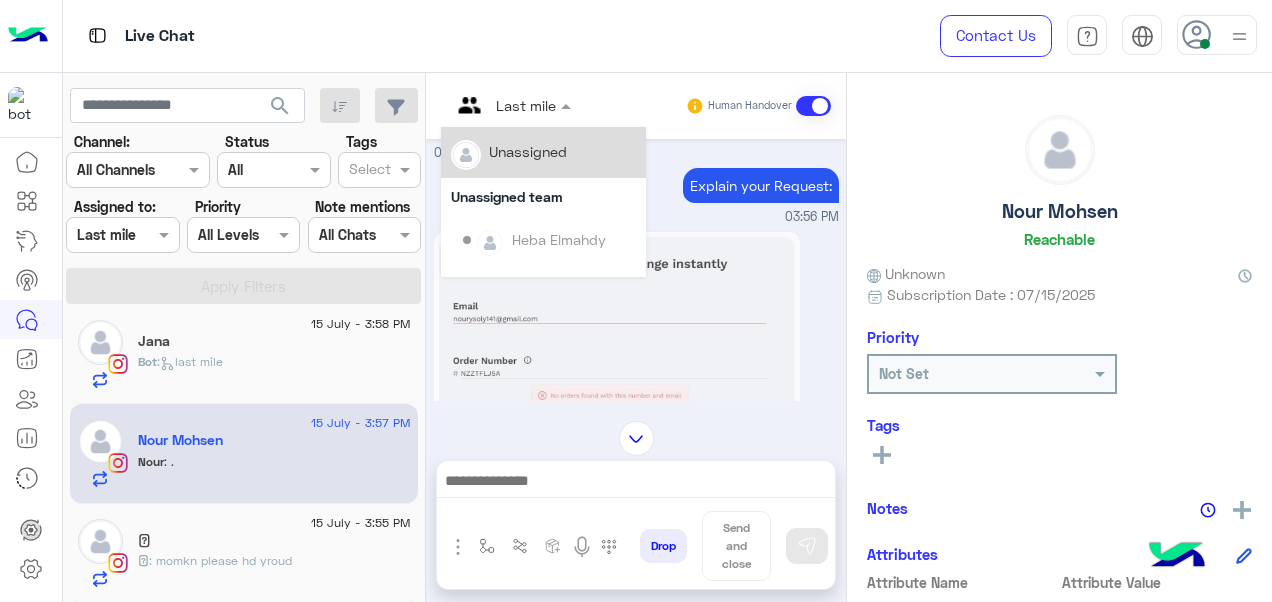 drag, startPoint x: 532, startPoint y: 108, endPoint x: 518, endPoint y: 171, distance: 64.53681 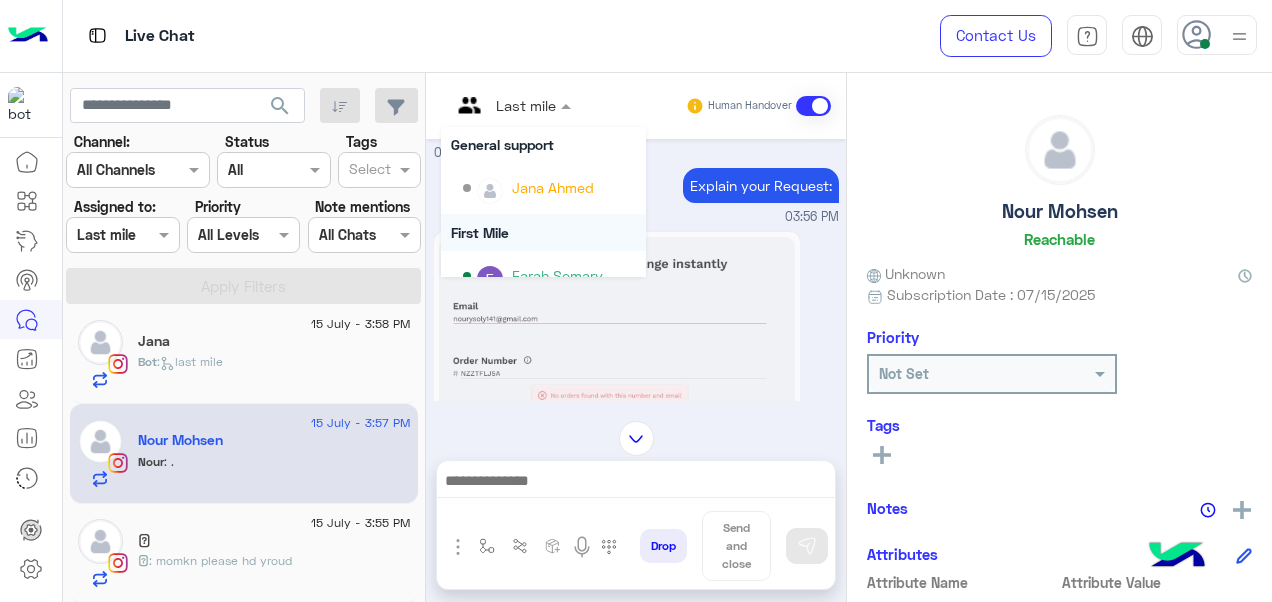 click on "First Mile" at bounding box center [543, 232] 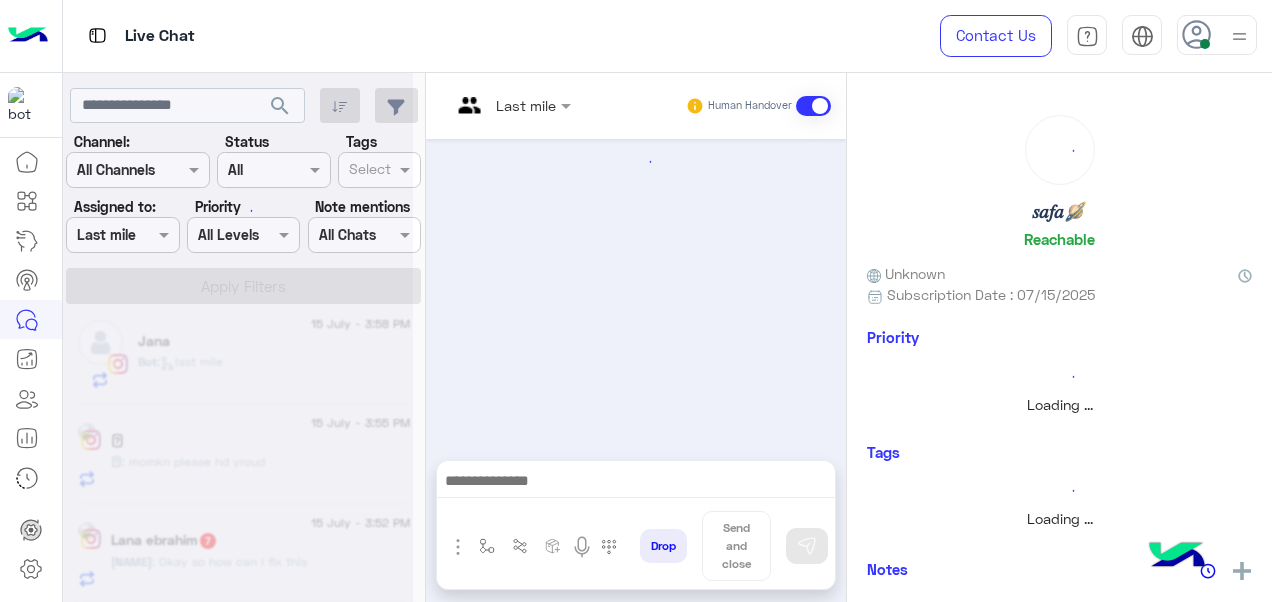 scroll, scrollTop: 831, scrollLeft: 0, axis: vertical 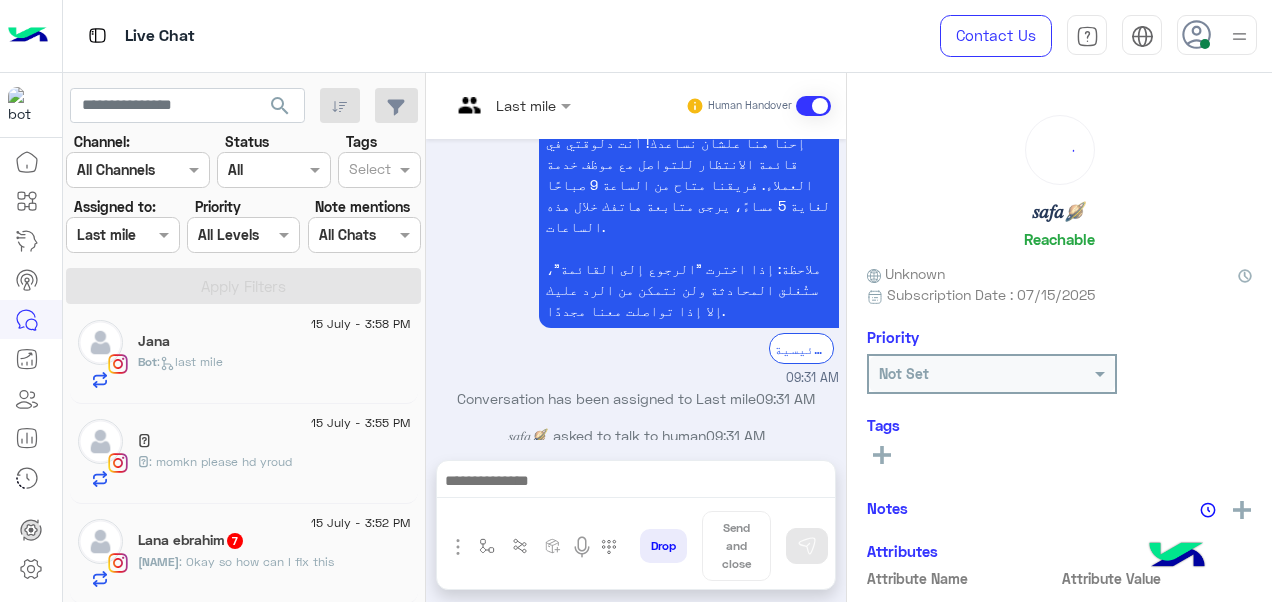 click on ": momkn please hd yroud" 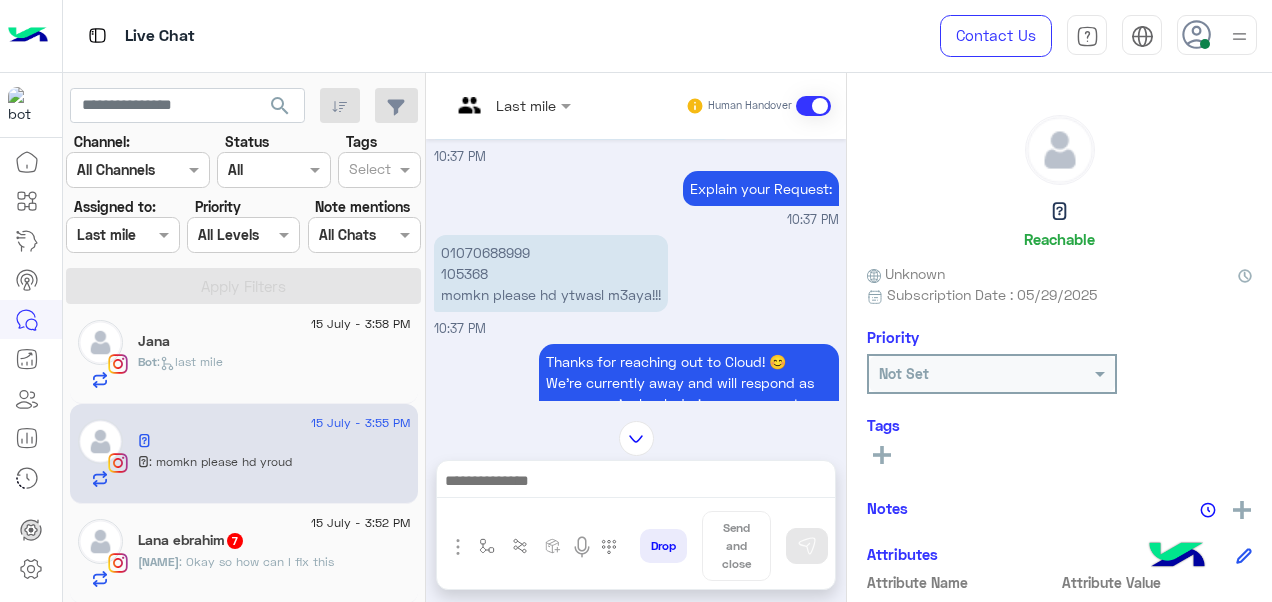 scroll, scrollTop: 690, scrollLeft: 0, axis: vertical 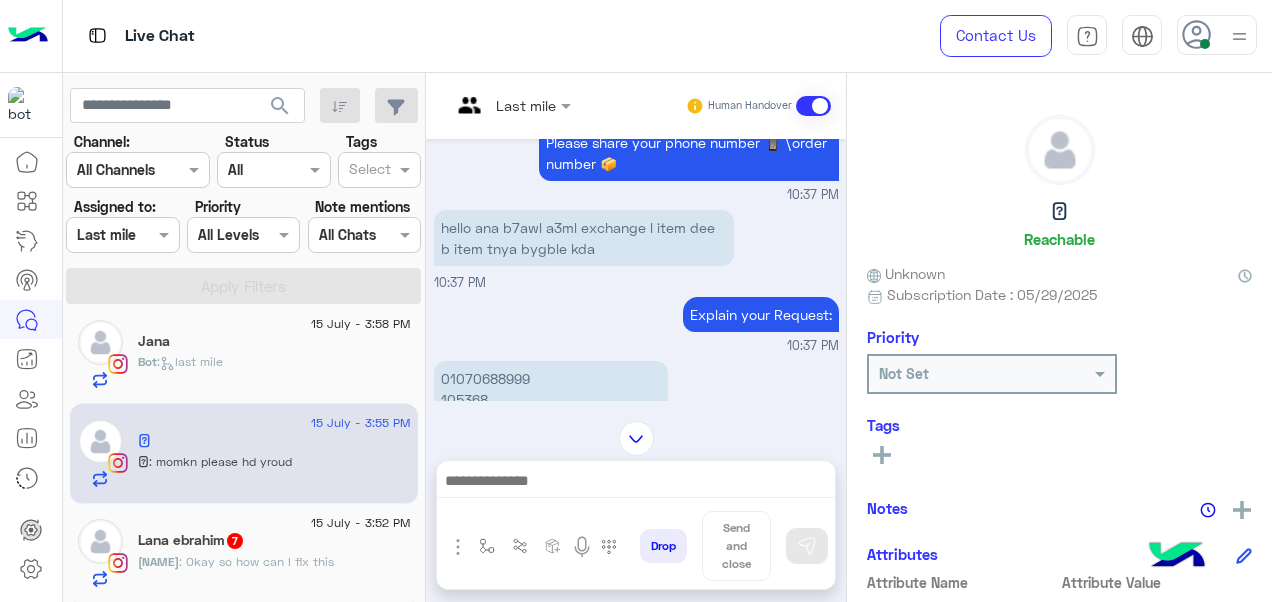 click 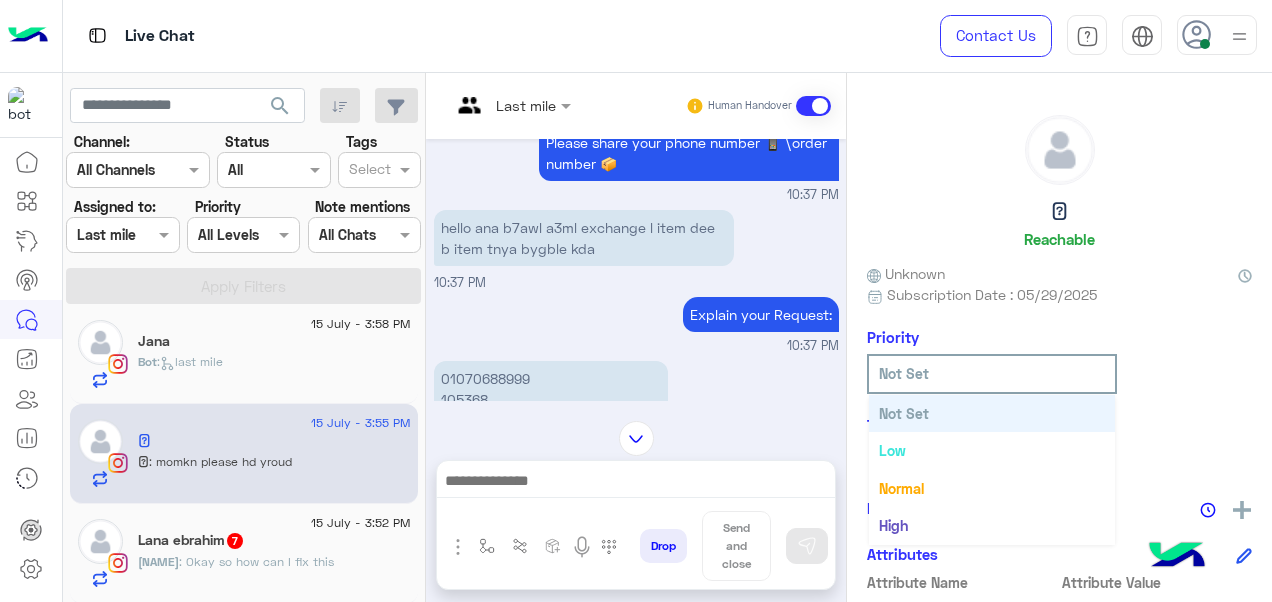 scroll, scrollTop: 36, scrollLeft: 0, axis: vertical 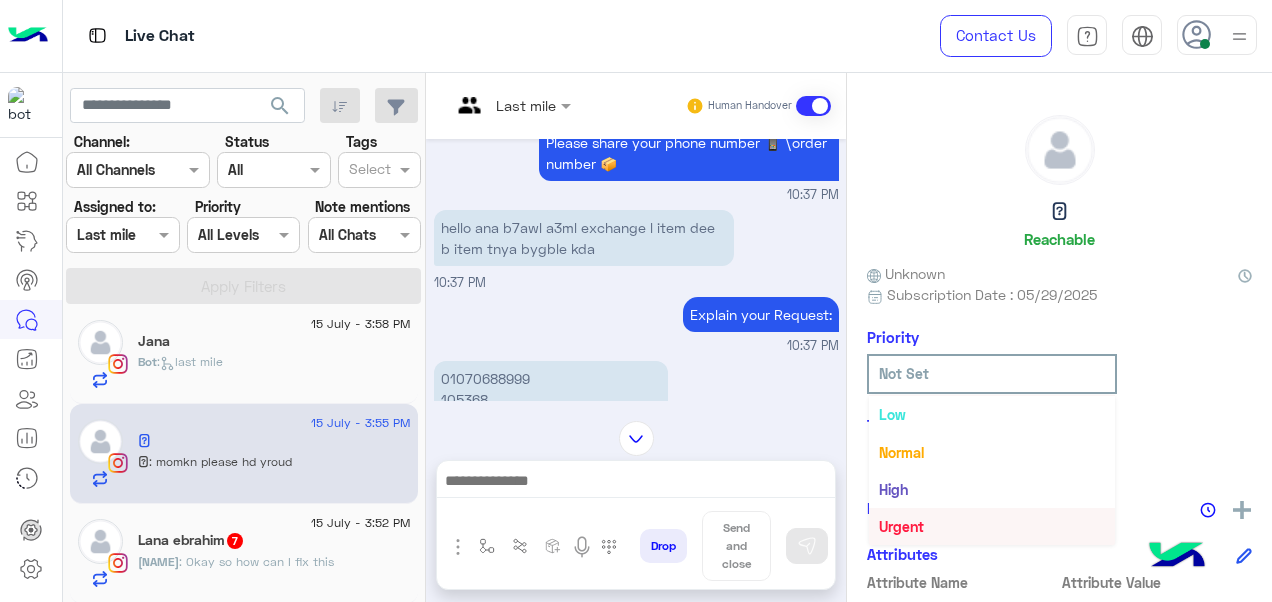 click on "Urgent" at bounding box center [901, 526] 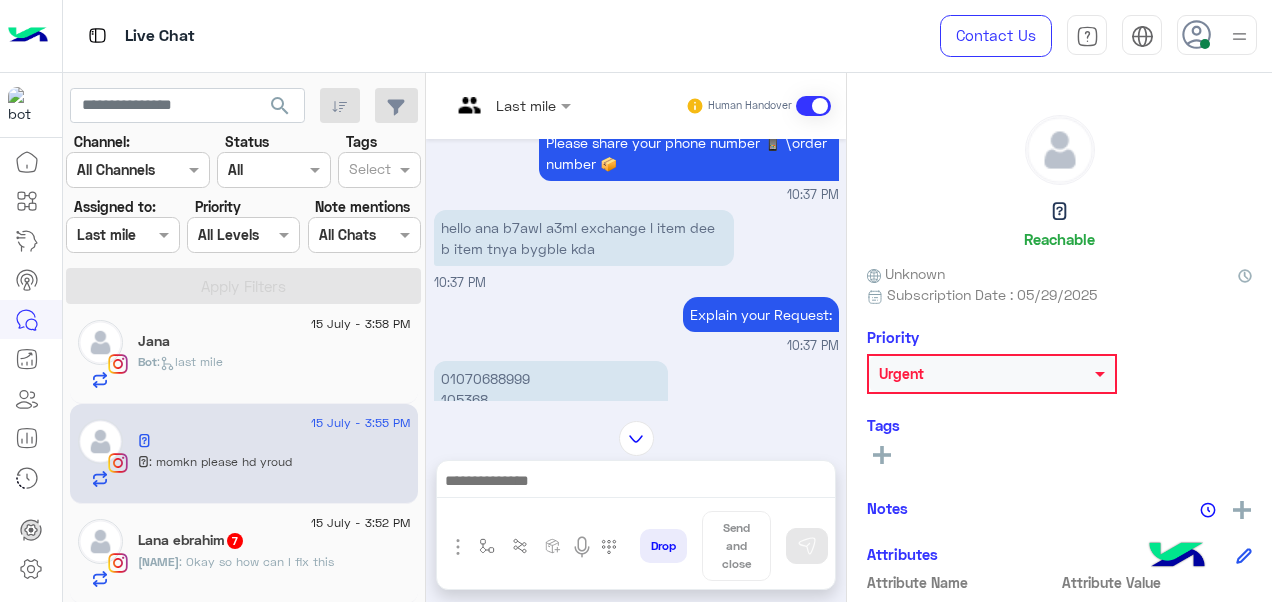 click at bounding box center (511, 104) 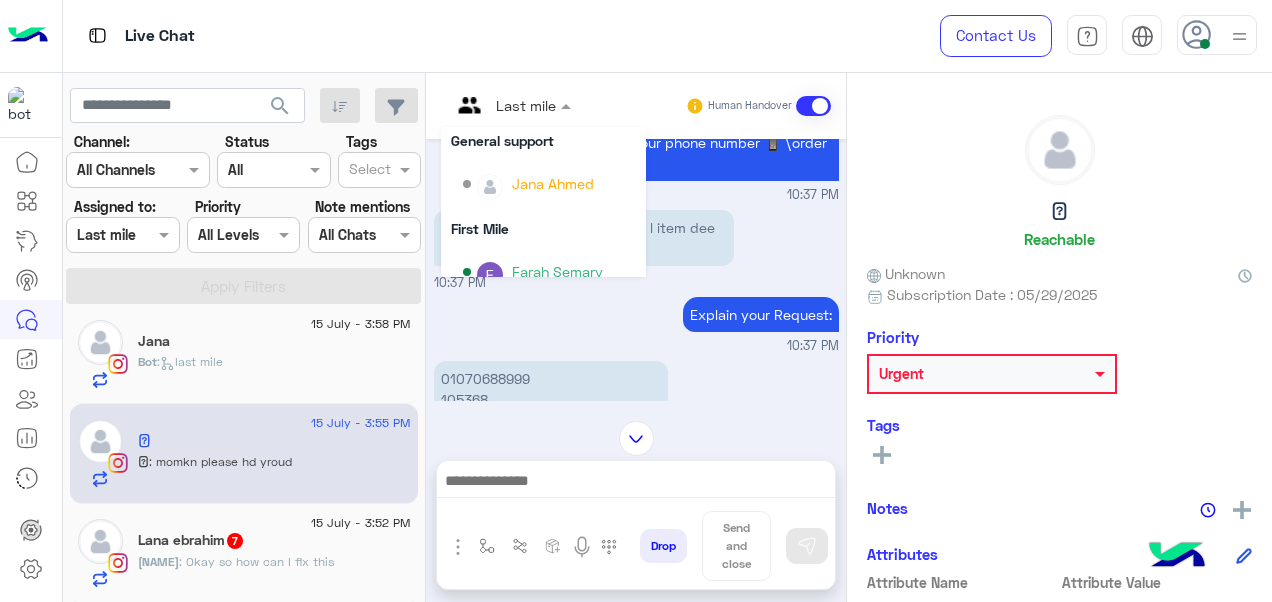 scroll, scrollTop: 354, scrollLeft: 0, axis: vertical 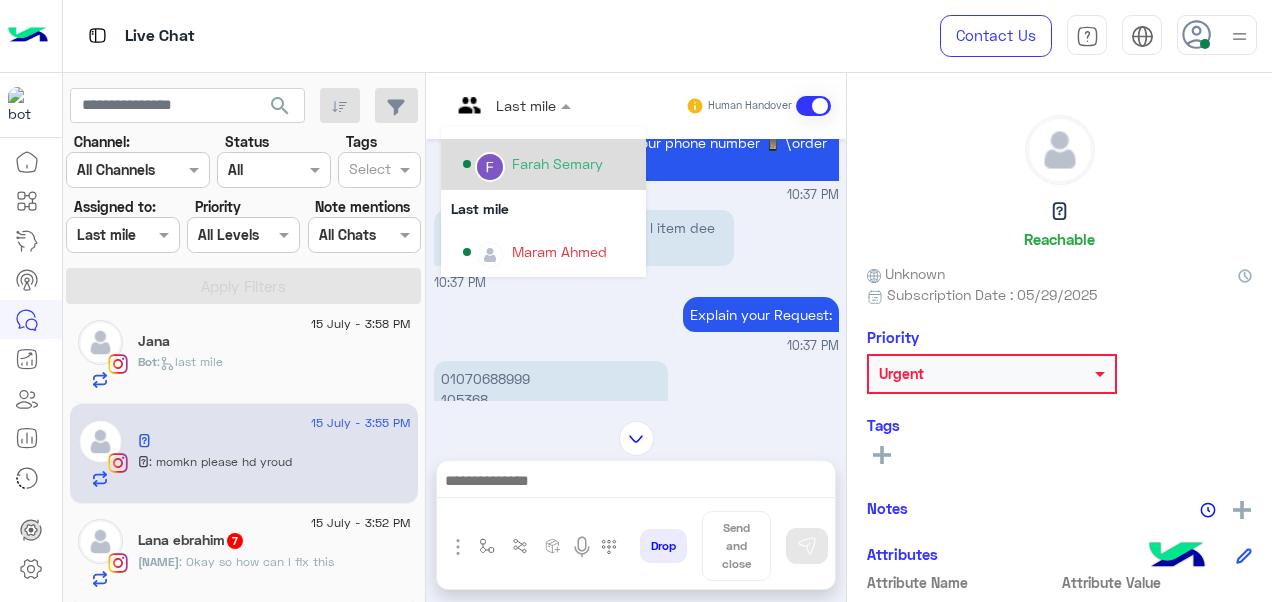 click on "Farah Semary" at bounding box center [557, 163] 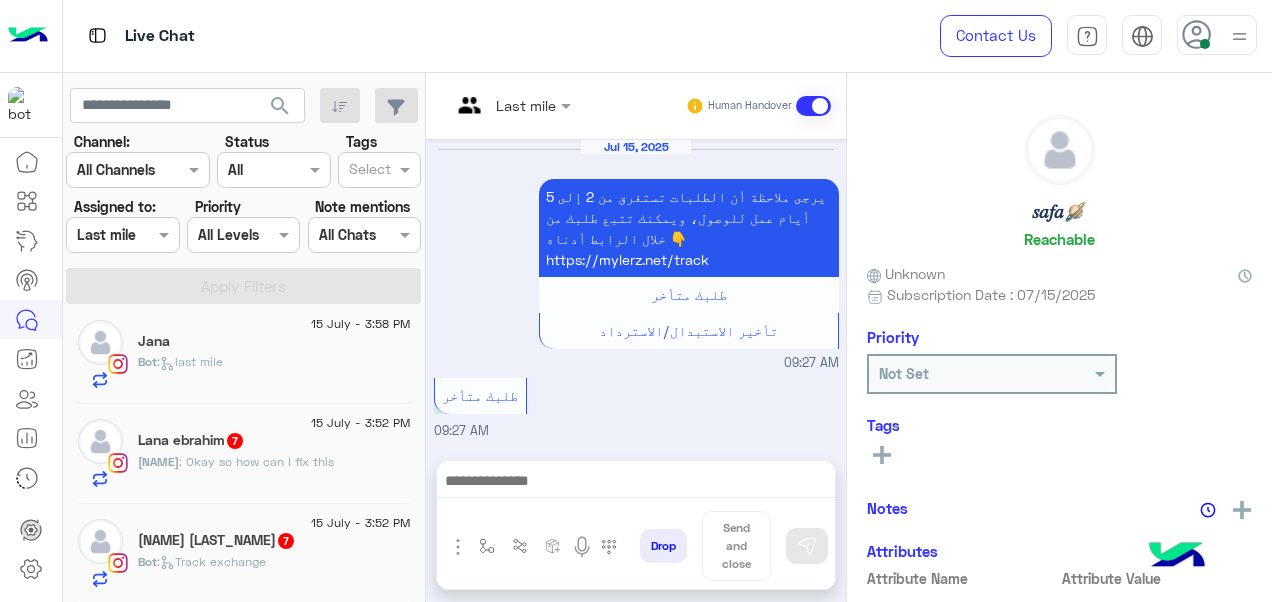 click on "Lana ebrahim  7" 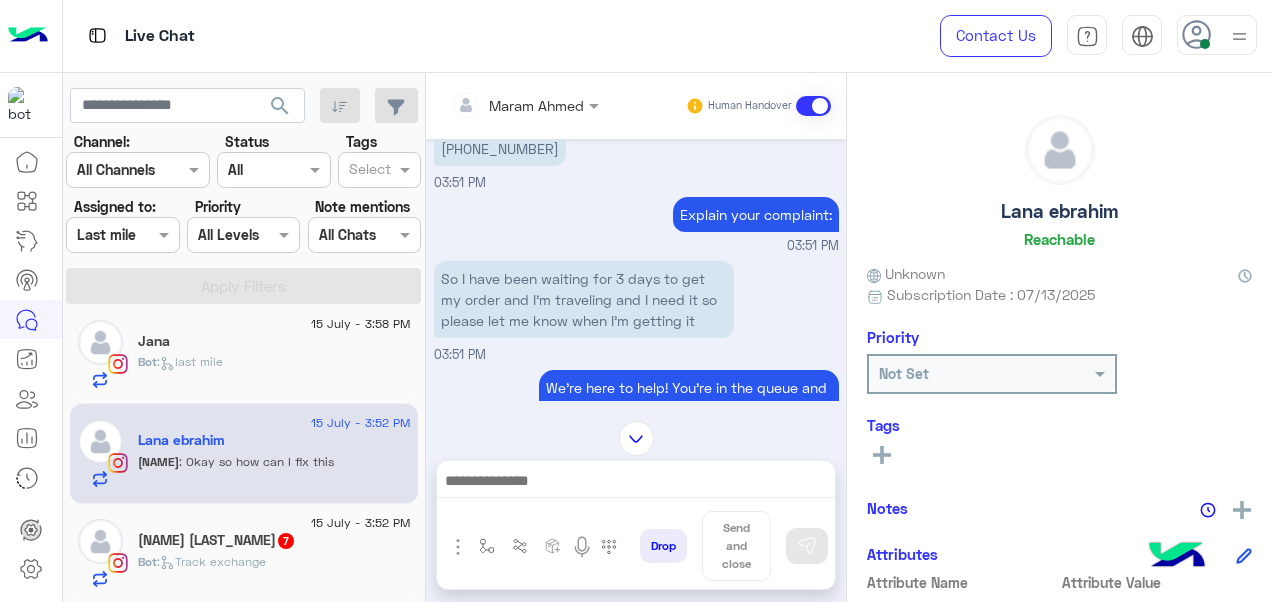 scroll, scrollTop: 437, scrollLeft: 0, axis: vertical 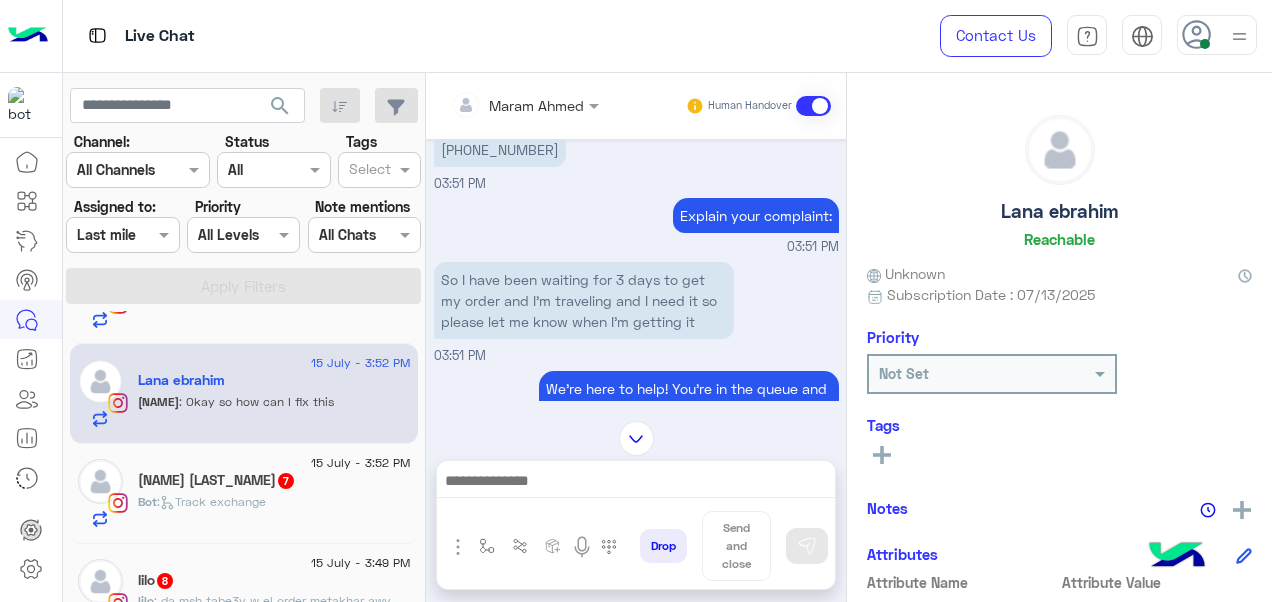 click on ":   Track exchange" 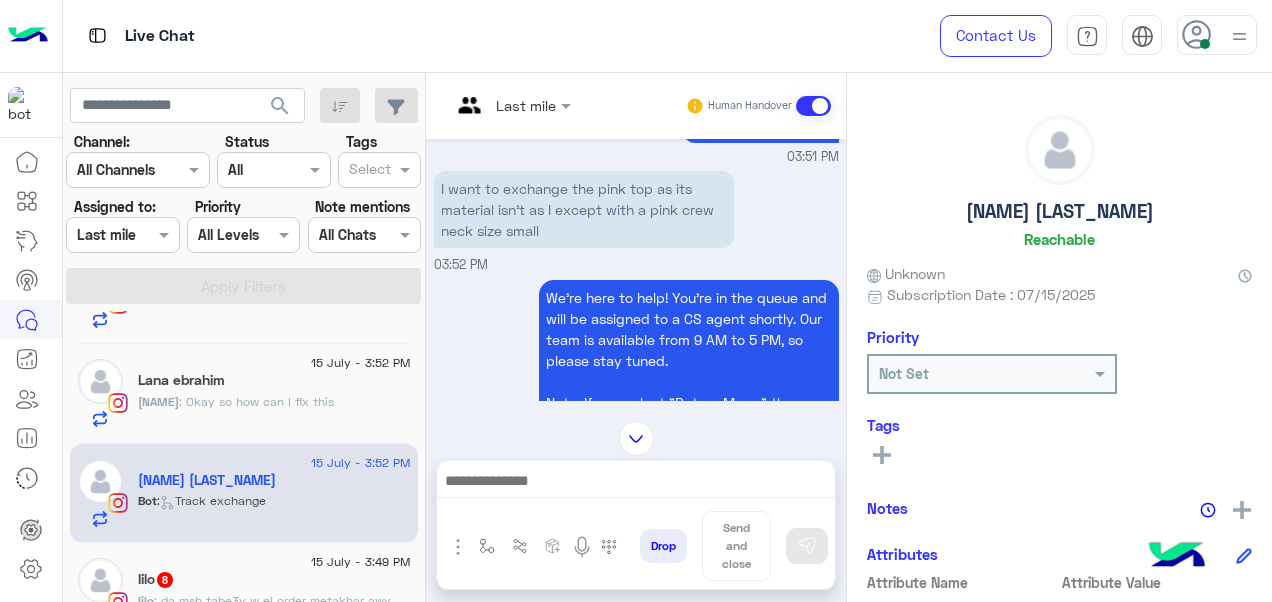 scroll, scrollTop: 643, scrollLeft: 0, axis: vertical 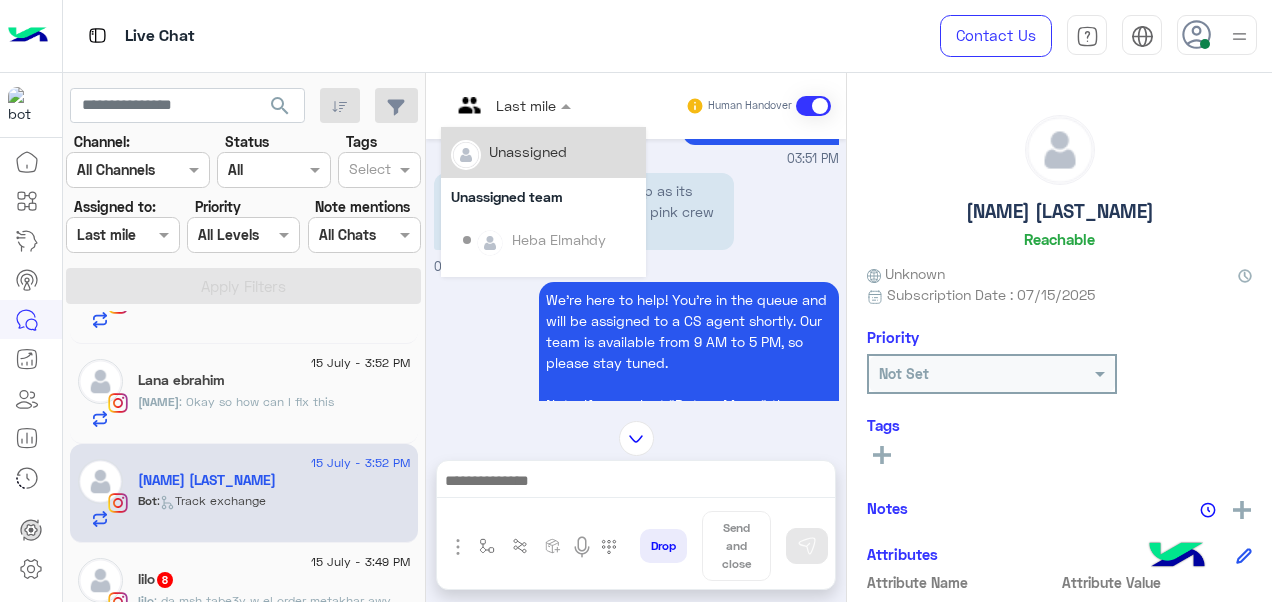 drag, startPoint x: 514, startPoint y: 112, endPoint x: 542, endPoint y: 224, distance: 115.44696 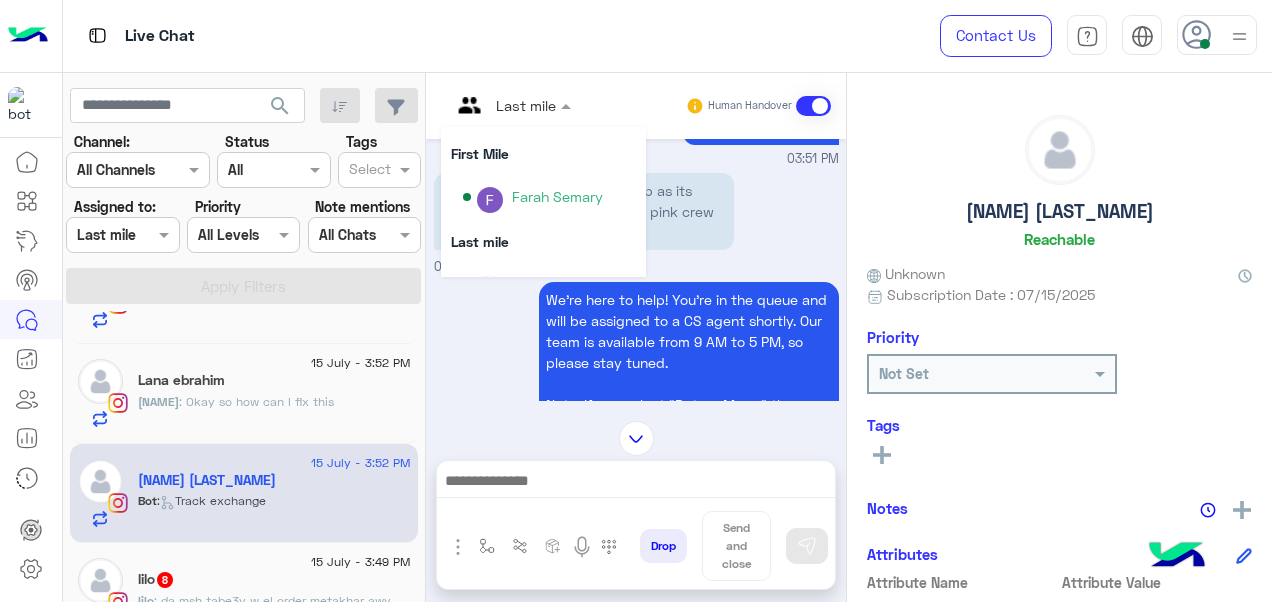 scroll, scrollTop: 354, scrollLeft: 0, axis: vertical 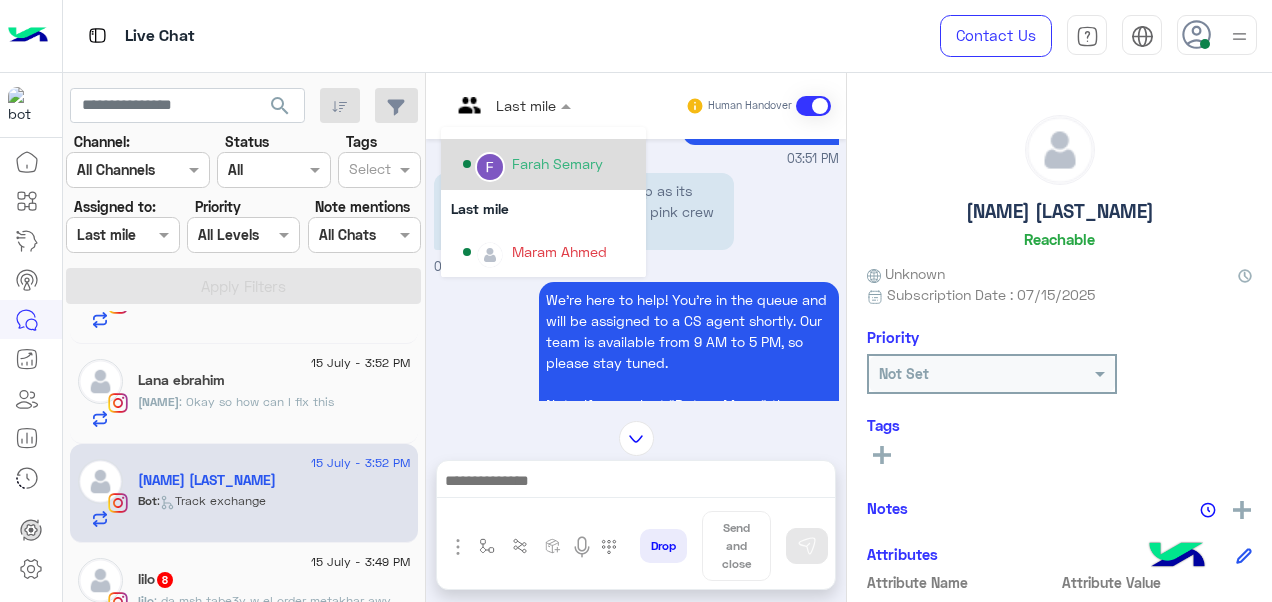click on "Farah Semary" at bounding box center (557, 163) 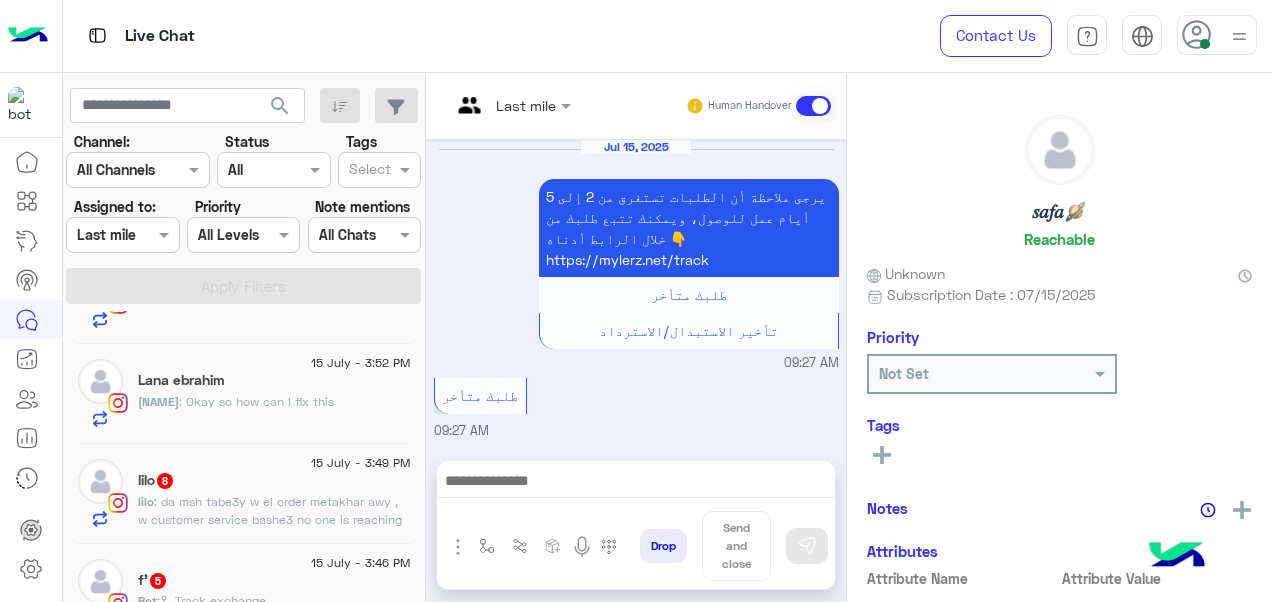 scroll, scrollTop: 831, scrollLeft: 0, axis: vertical 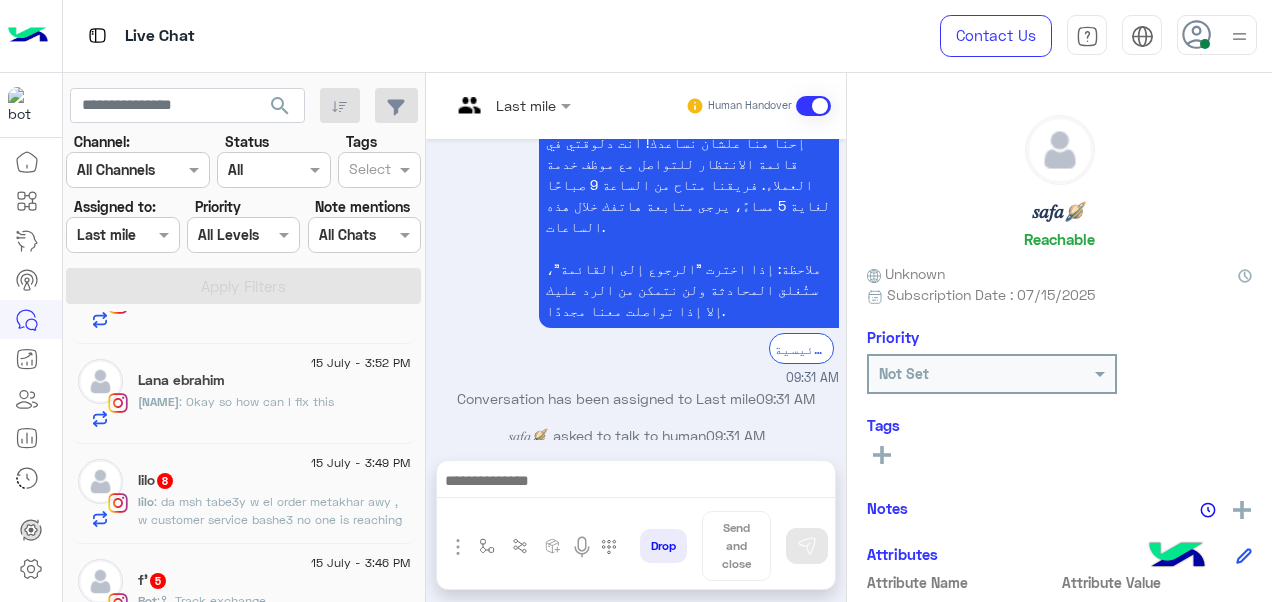 click on "lilo   8" 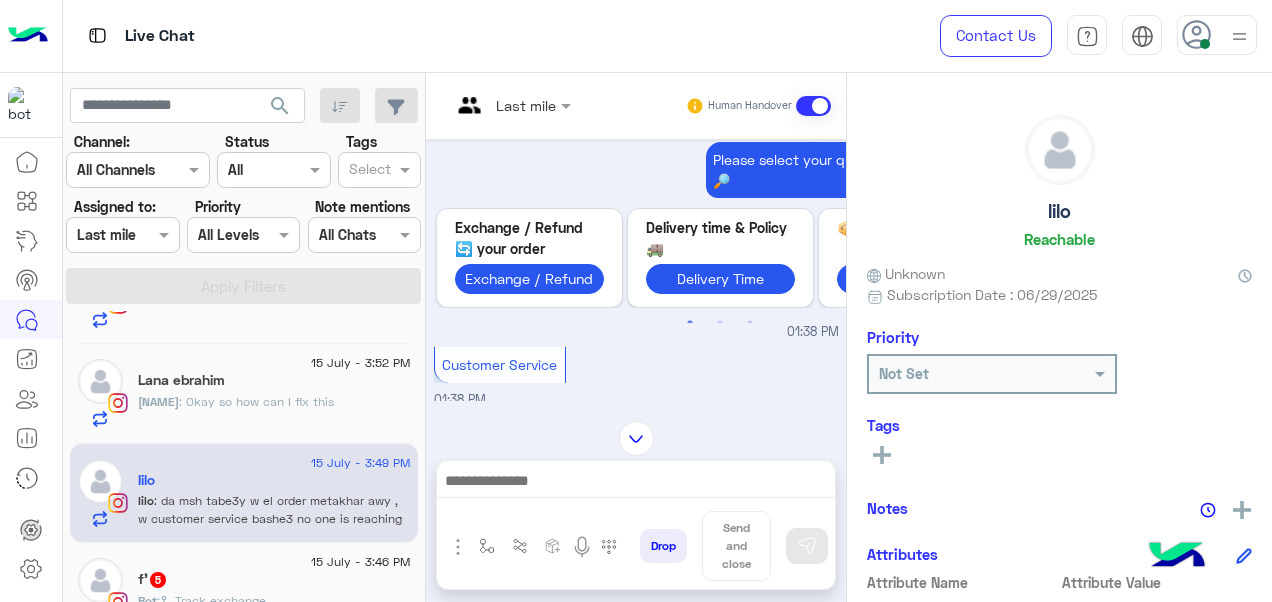 scroll, scrollTop: 1622, scrollLeft: 0, axis: vertical 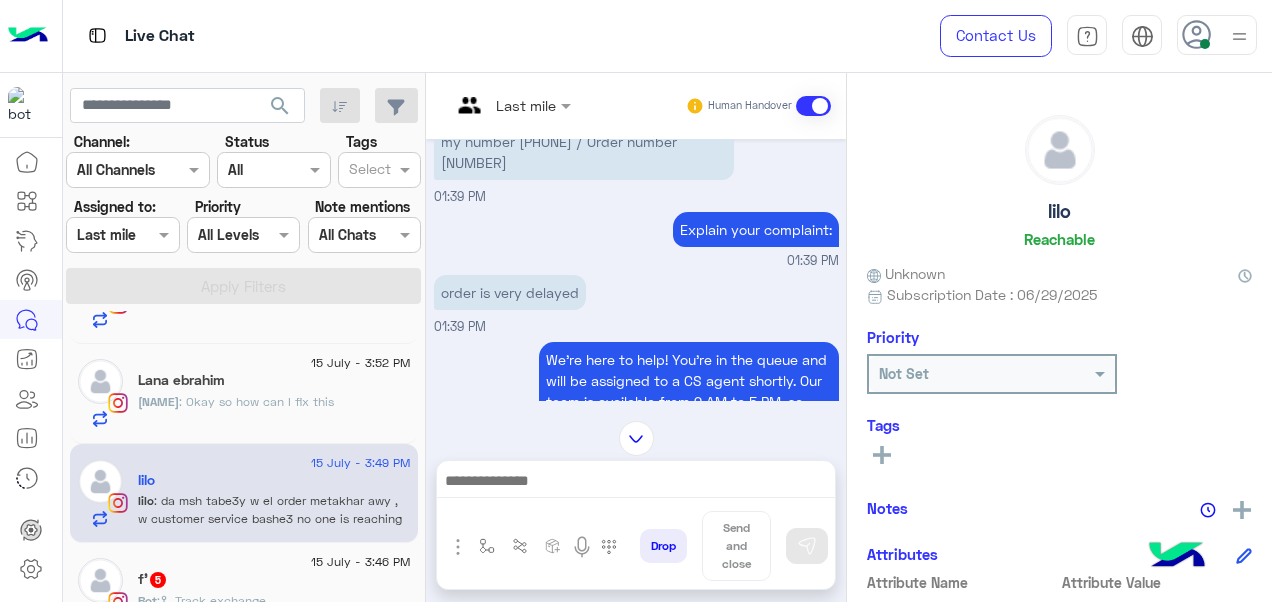 click on "my number 01010345038 / Order number 110930" at bounding box center (584, 152) 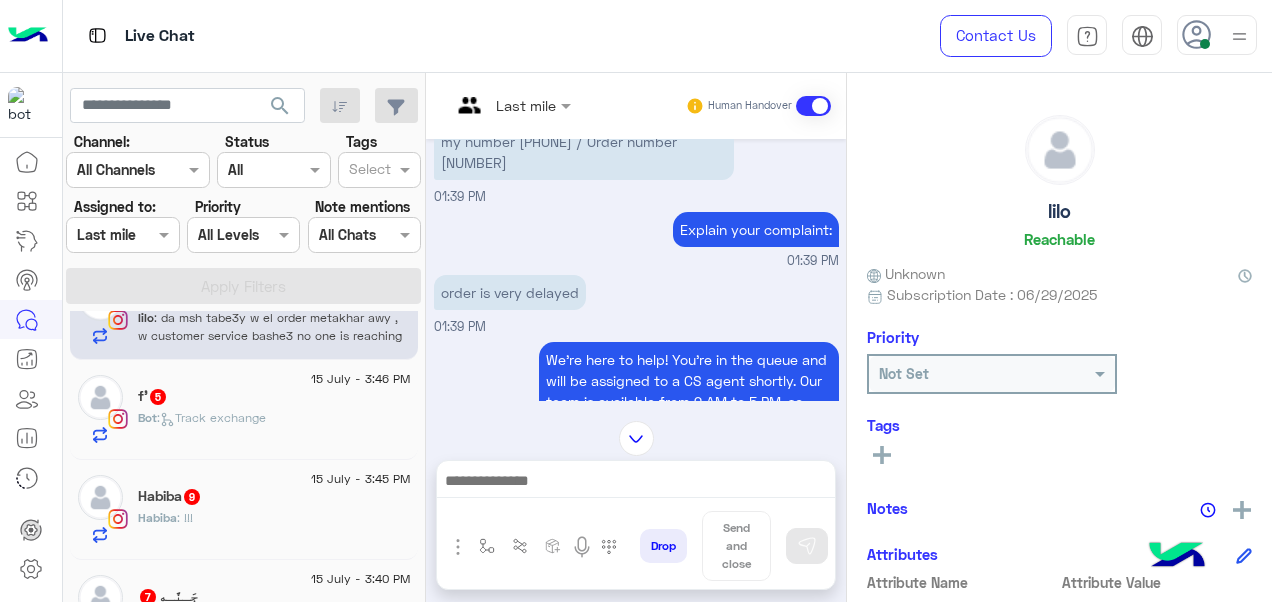 scroll, scrollTop: 866, scrollLeft: 0, axis: vertical 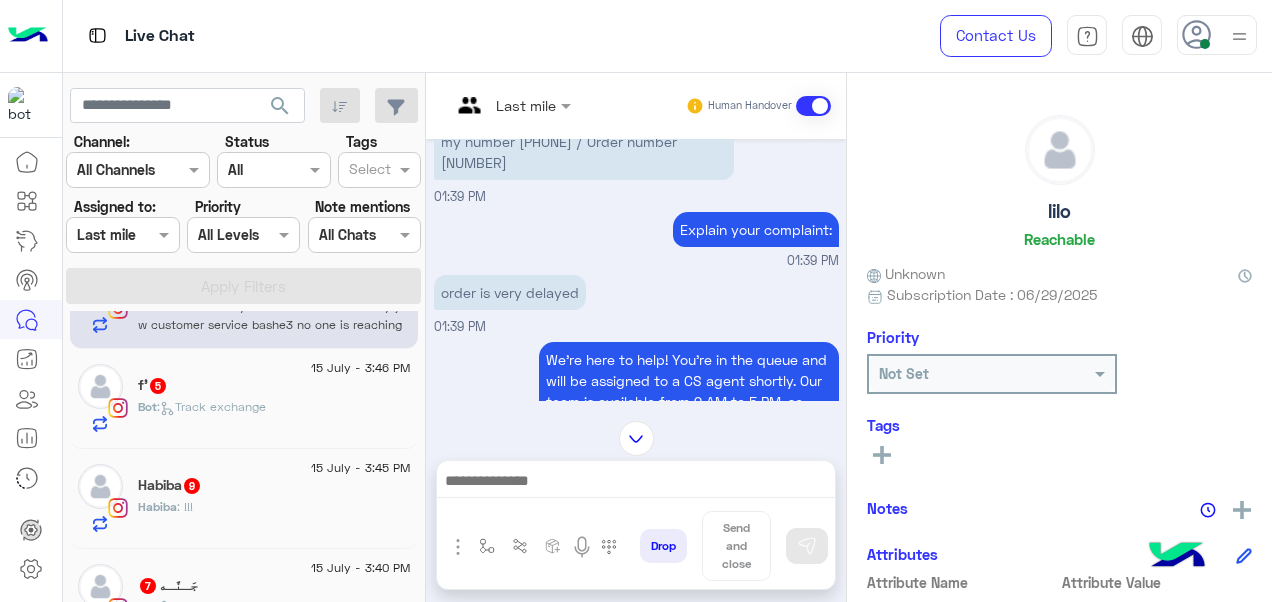 click on ":   Track exchange" 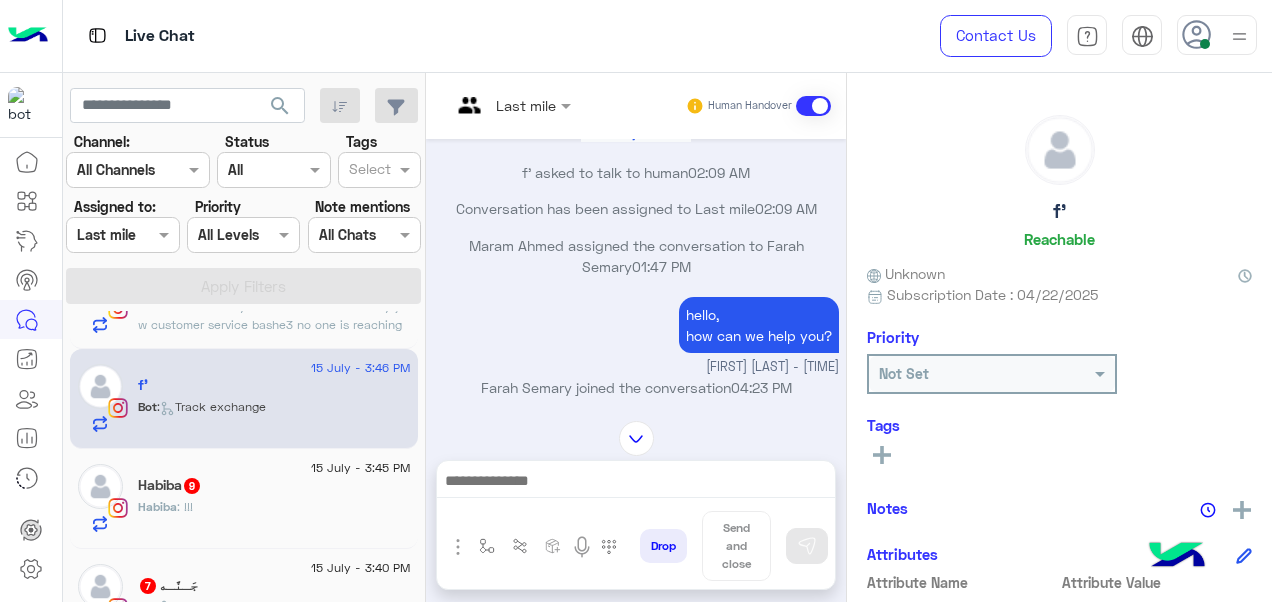scroll, scrollTop: 8, scrollLeft: 0, axis: vertical 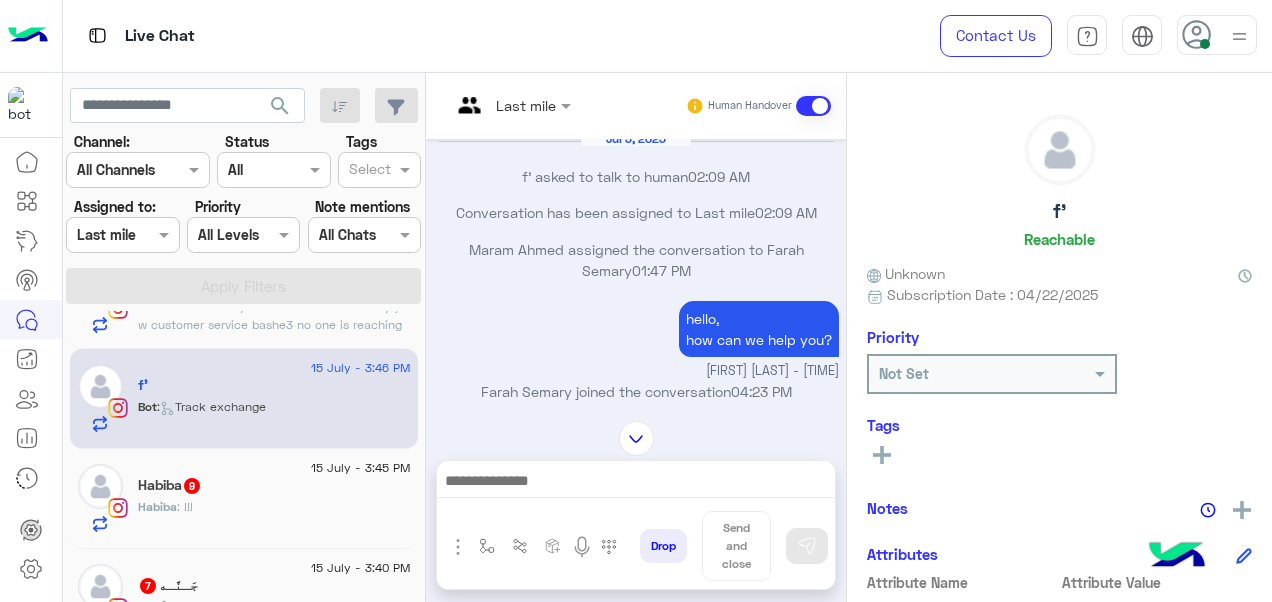 click at bounding box center [511, 104] 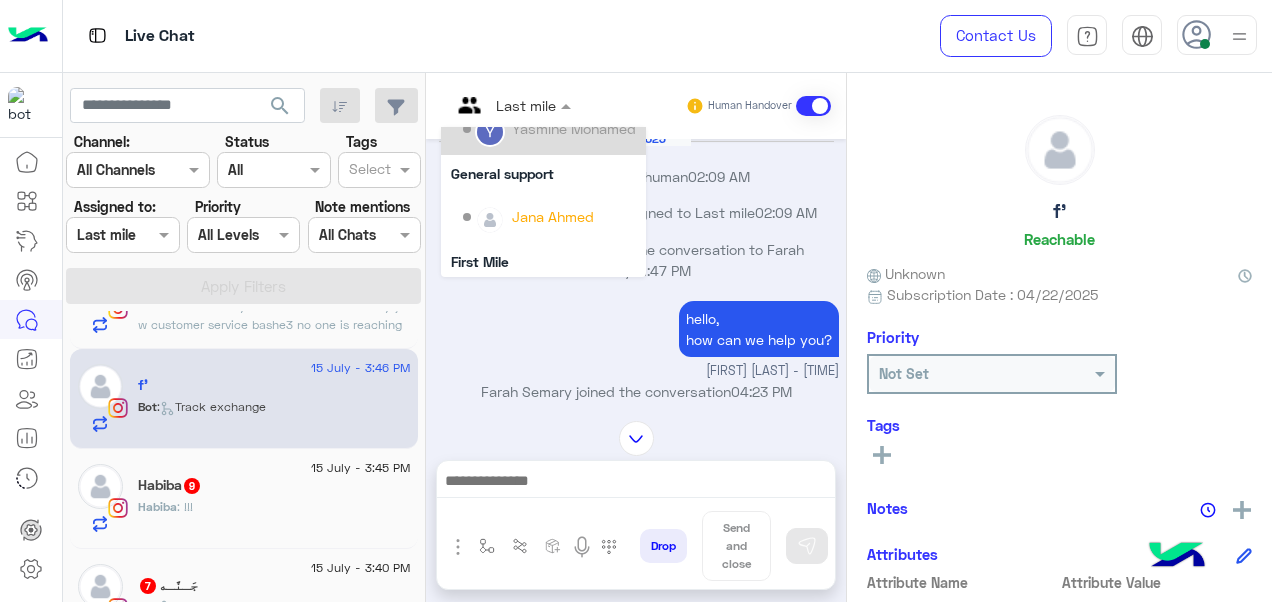scroll, scrollTop: 225, scrollLeft: 0, axis: vertical 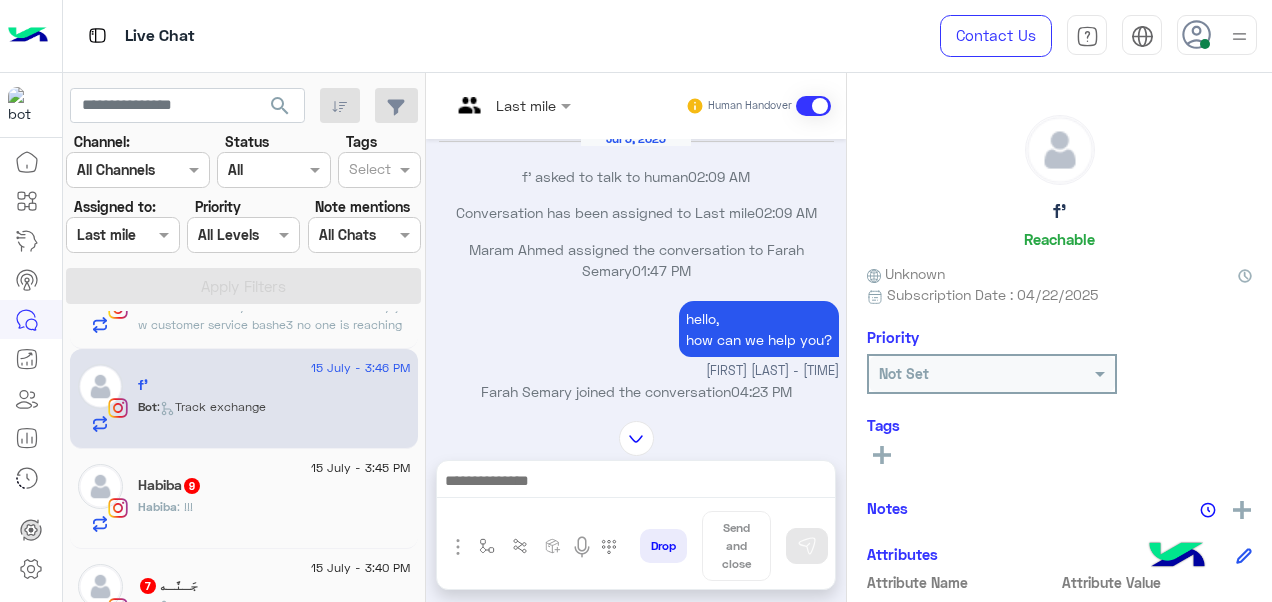 click on "Priority Not Set" 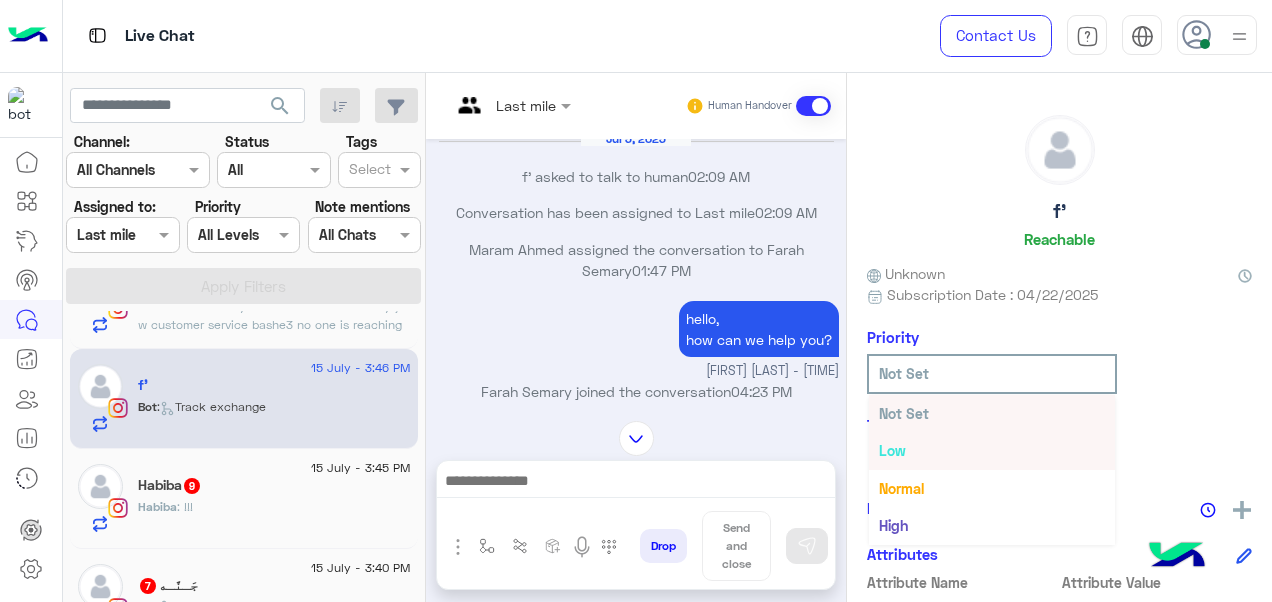 scroll, scrollTop: 36, scrollLeft: 0, axis: vertical 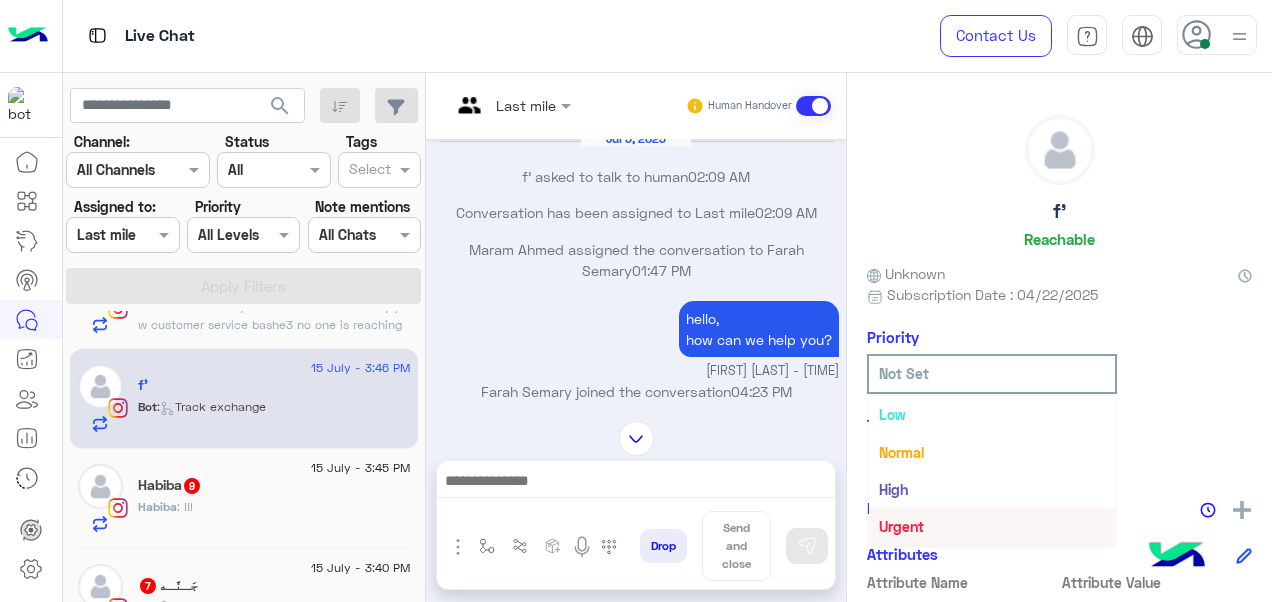 click on "Urgent" at bounding box center (901, 526) 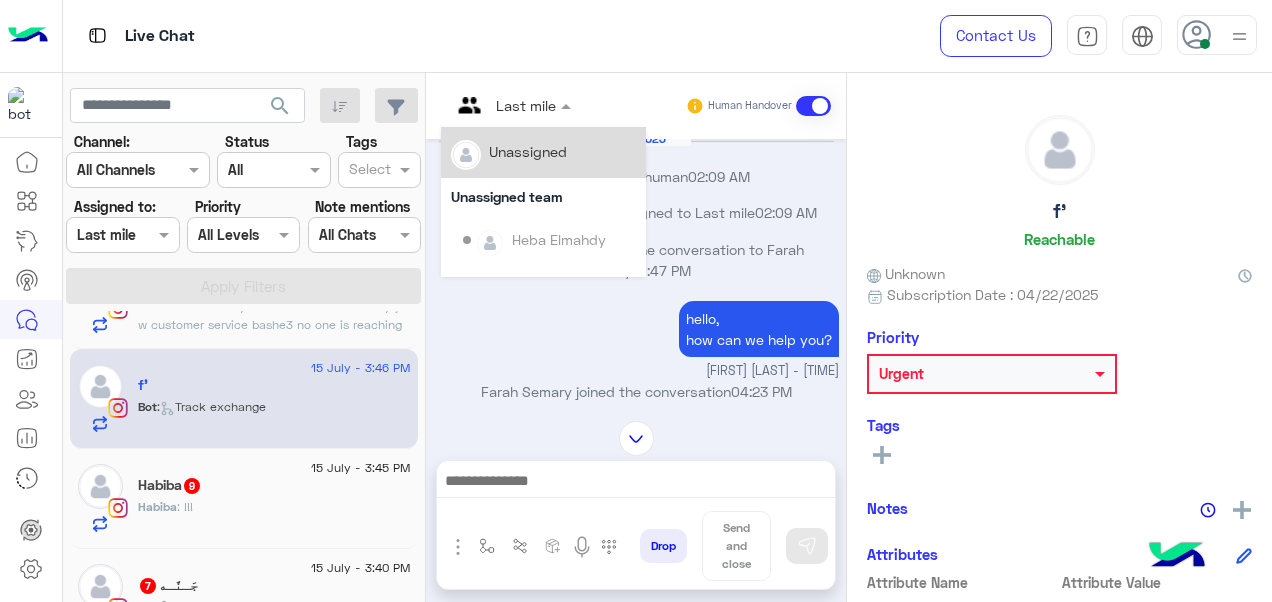 click on "Last mile" at bounding box center [526, 105] 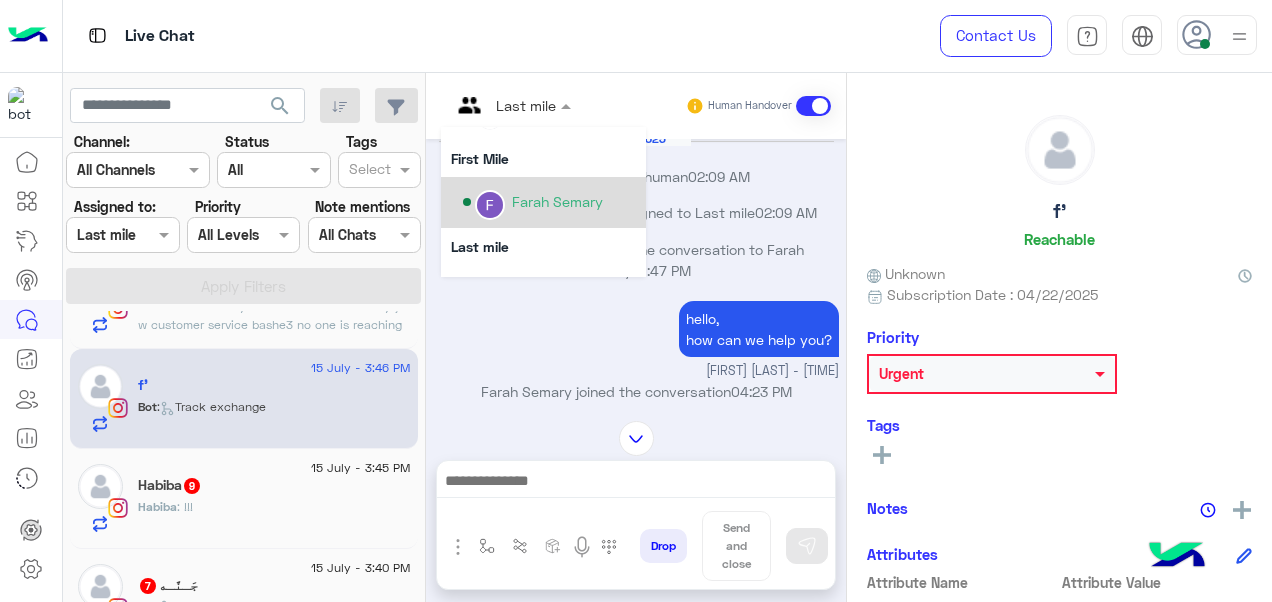 scroll, scrollTop: 294, scrollLeft: 0, axis: vertical 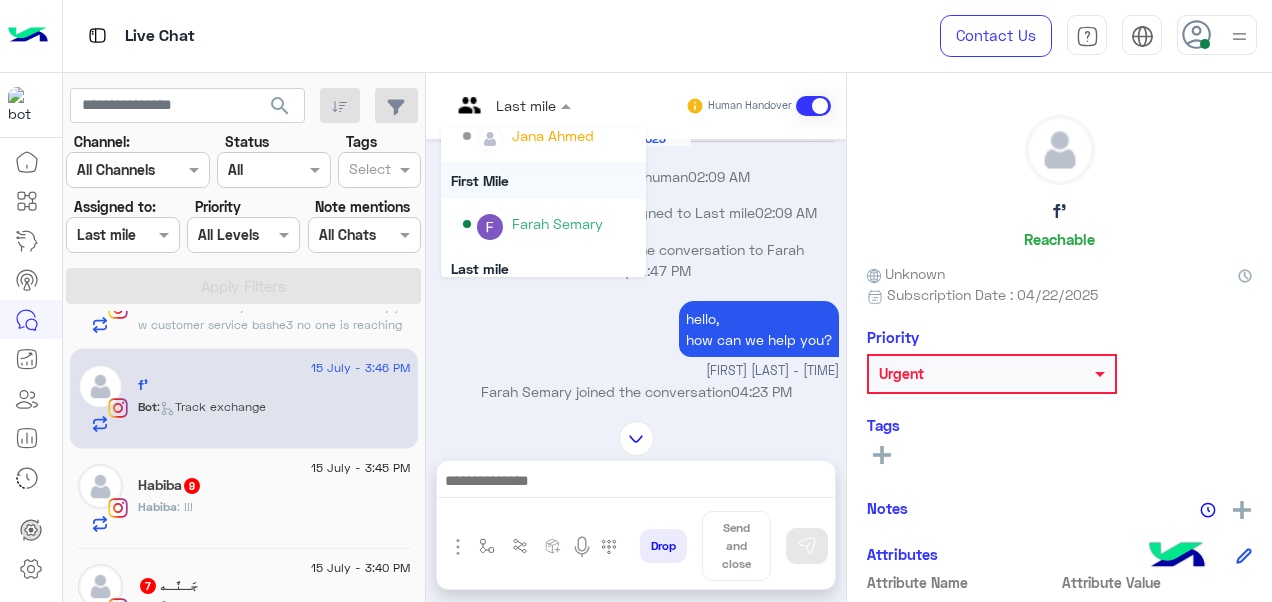 click on "First Mile" at bounding box center (543, 180) 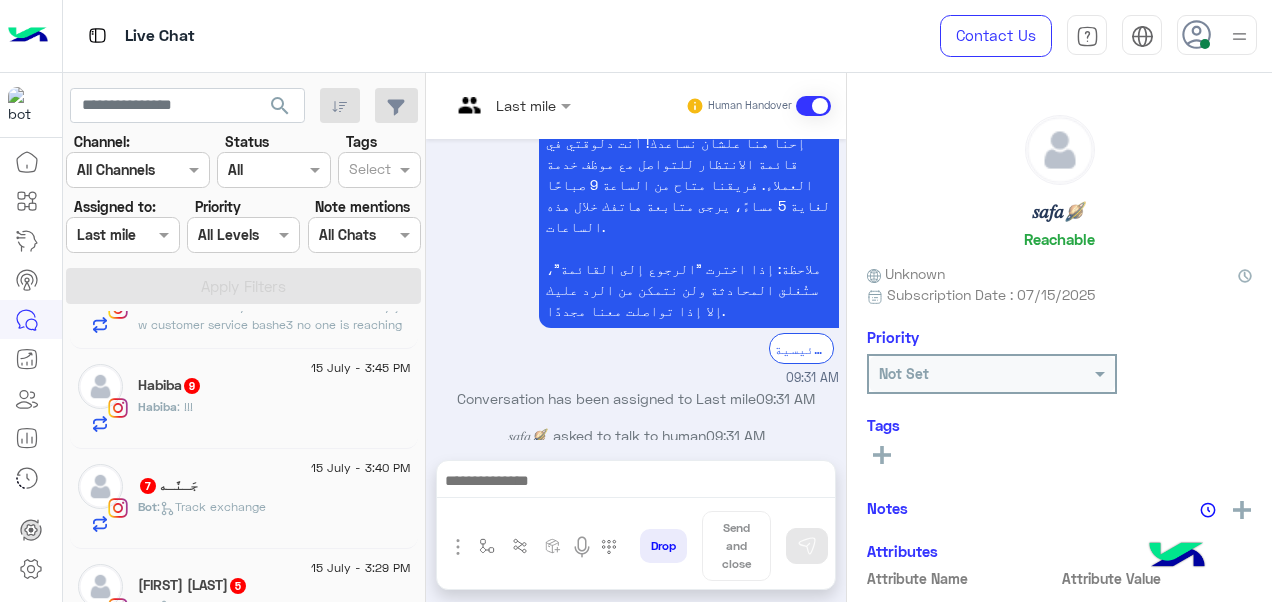 scroll, scrollTop: 831, scrollLeft: 0, axis: vertical 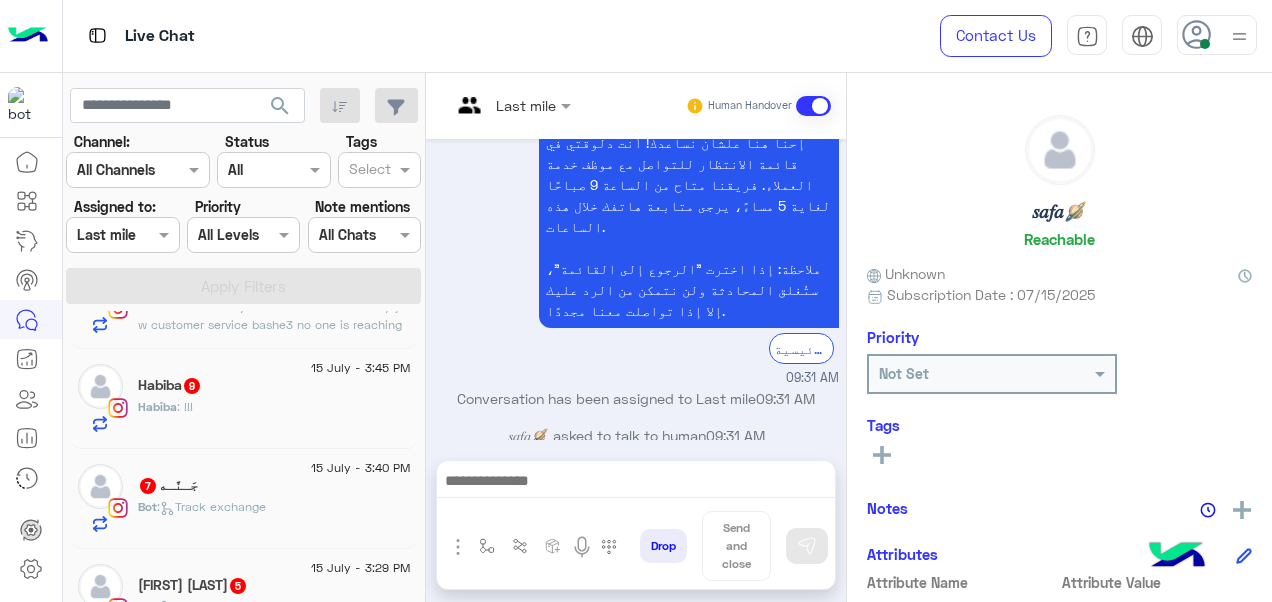 click on "Habiba : !!!" 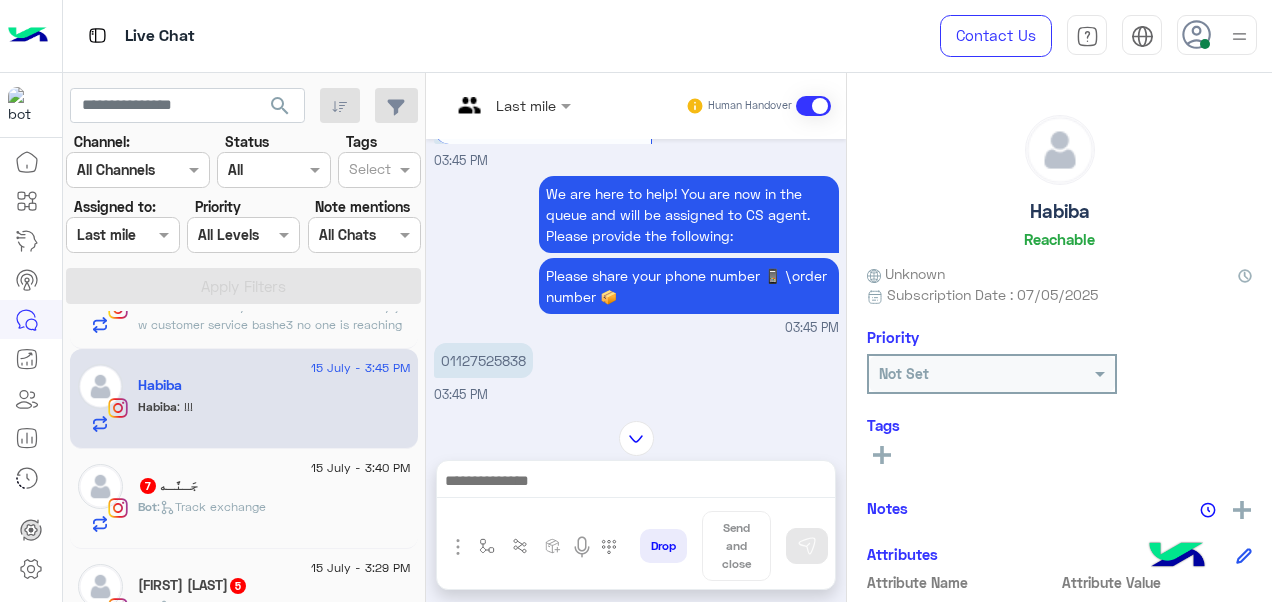 scroll, scrollTop: 1343, scrollLeft: 0, axis: vertical 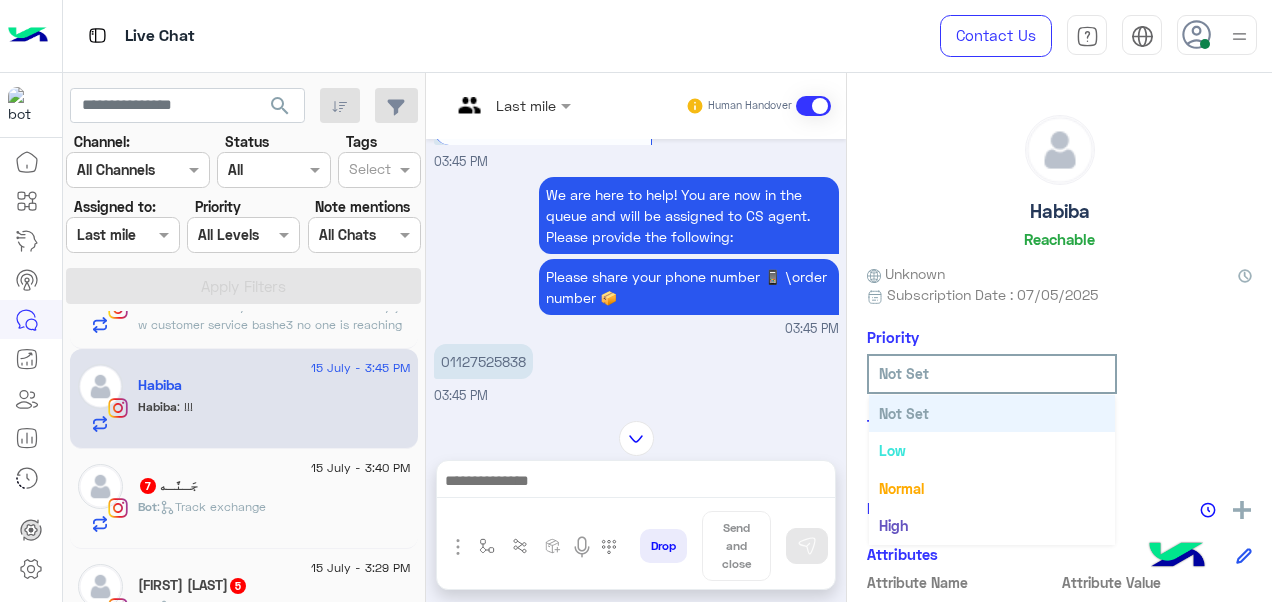 click 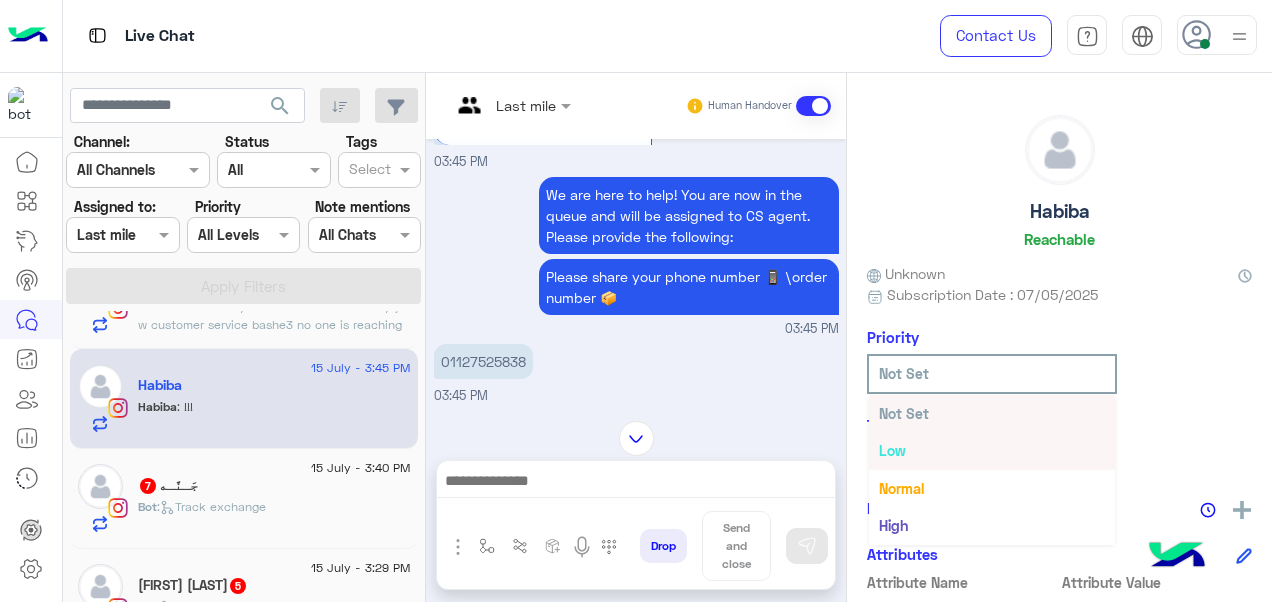 scroll, scrollTop: 36, scrollLeft: 0, axis: vertical 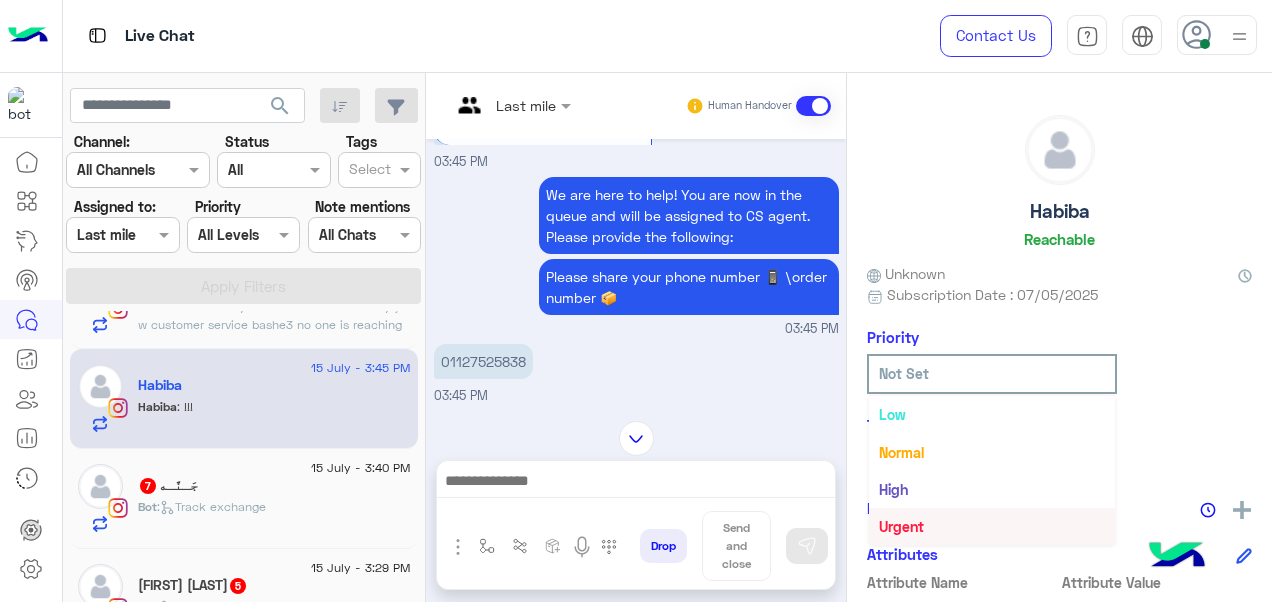 click on "Urgent" at bounding box center (901, 526) 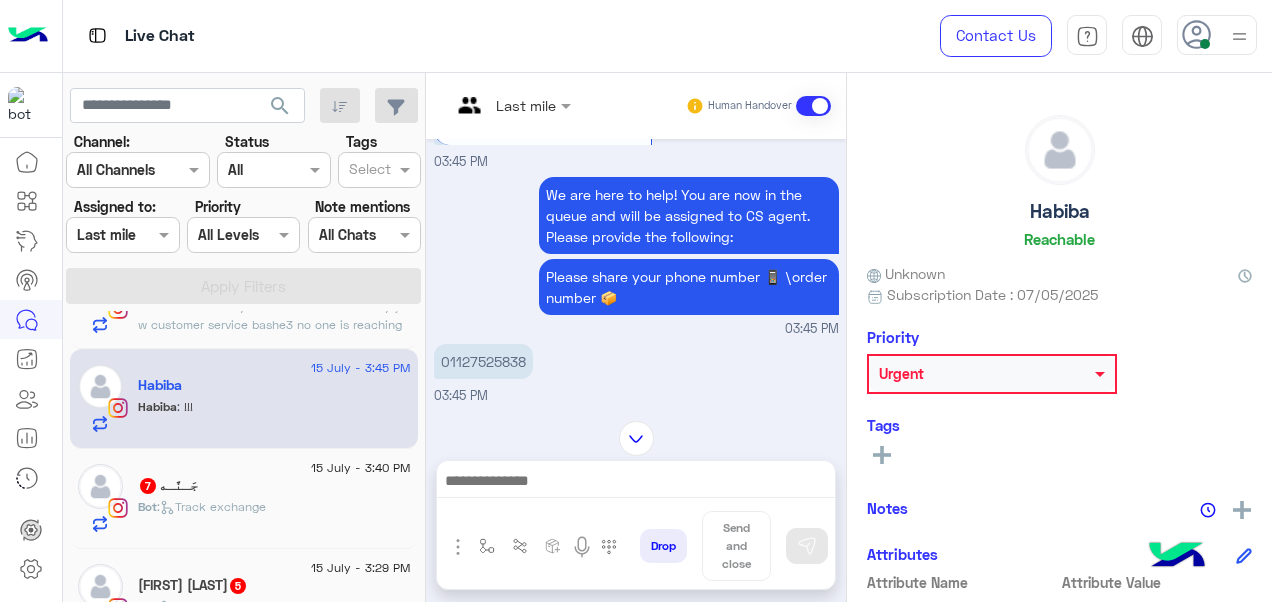 click at bounding box center (511, 104) 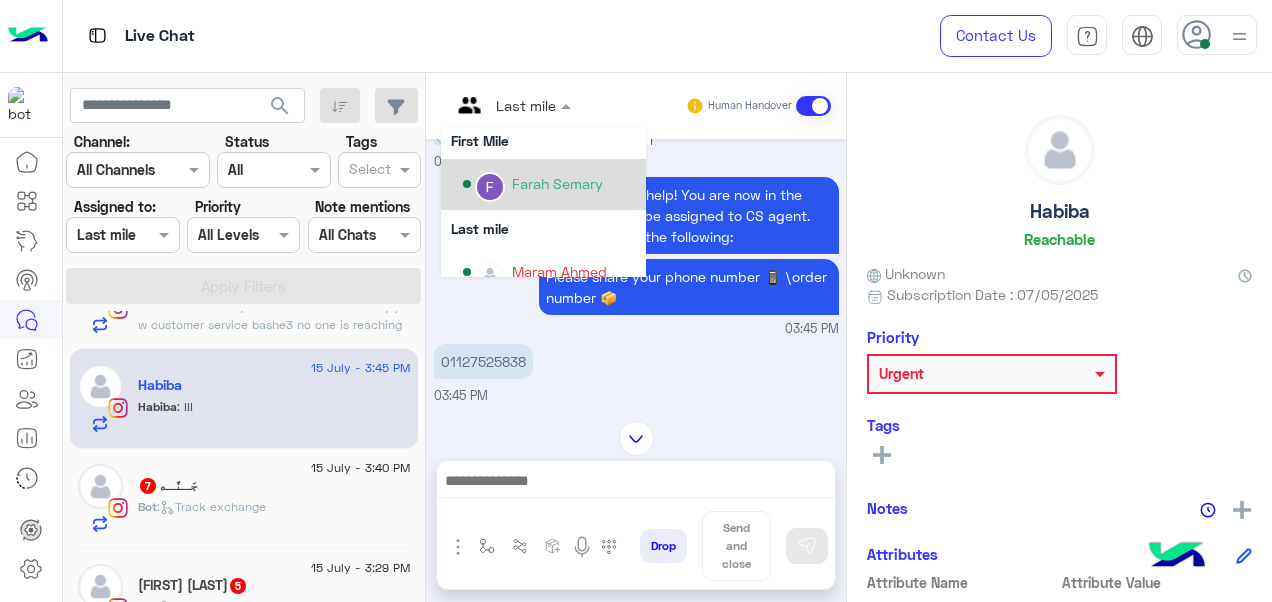 scroll, scrollTop: 334, scrollLeft: 0, axis: vertical 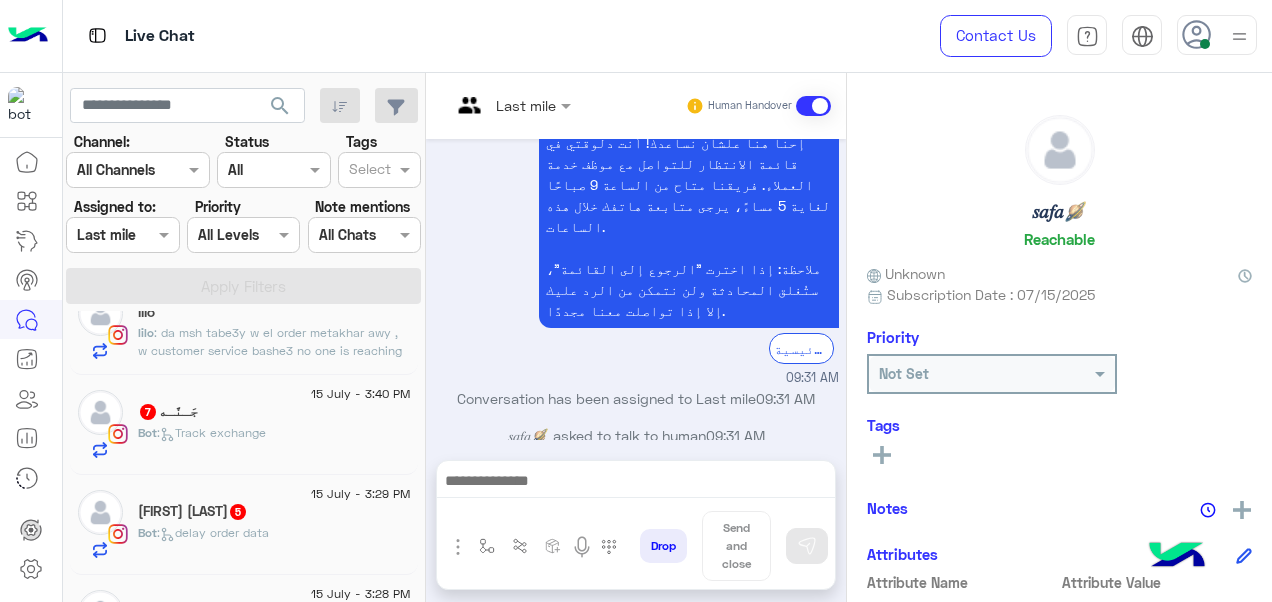 click on "جَـنَّـه   7" 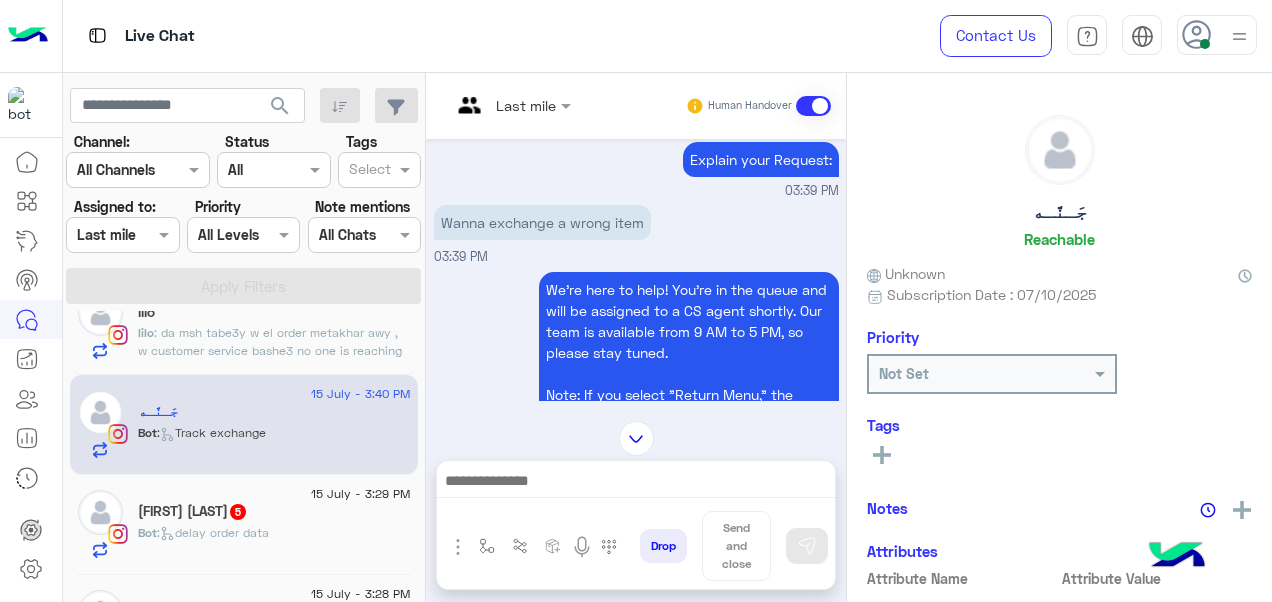 scroll, scrollTop: 644, scrollLeft: 0, axis: vertical 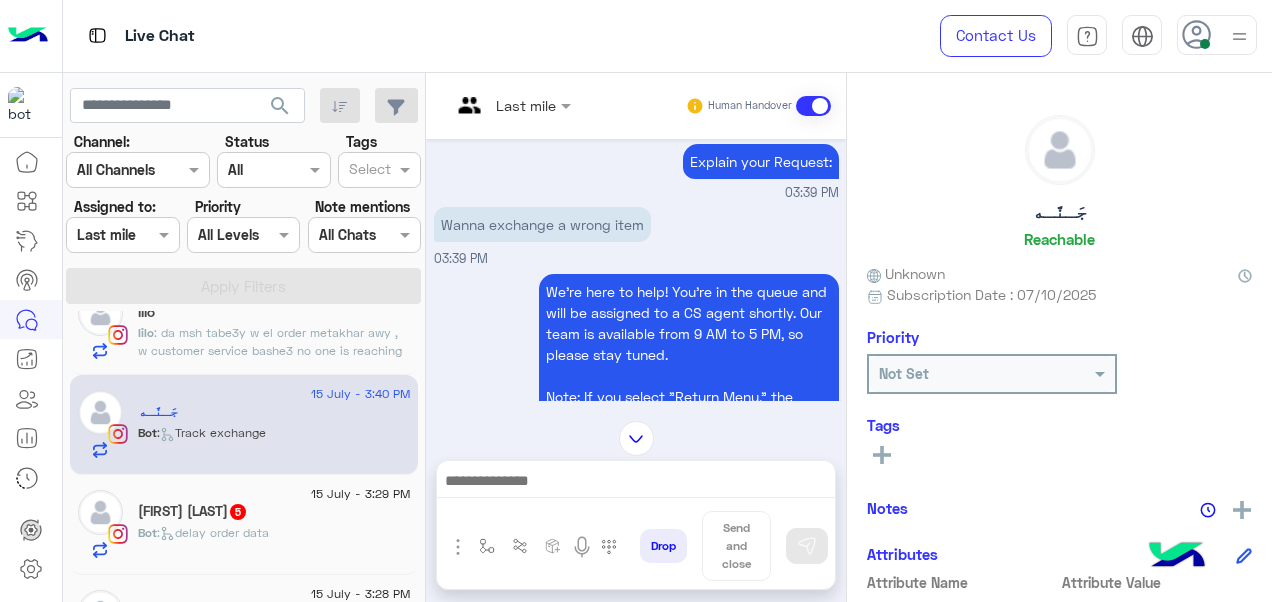 click 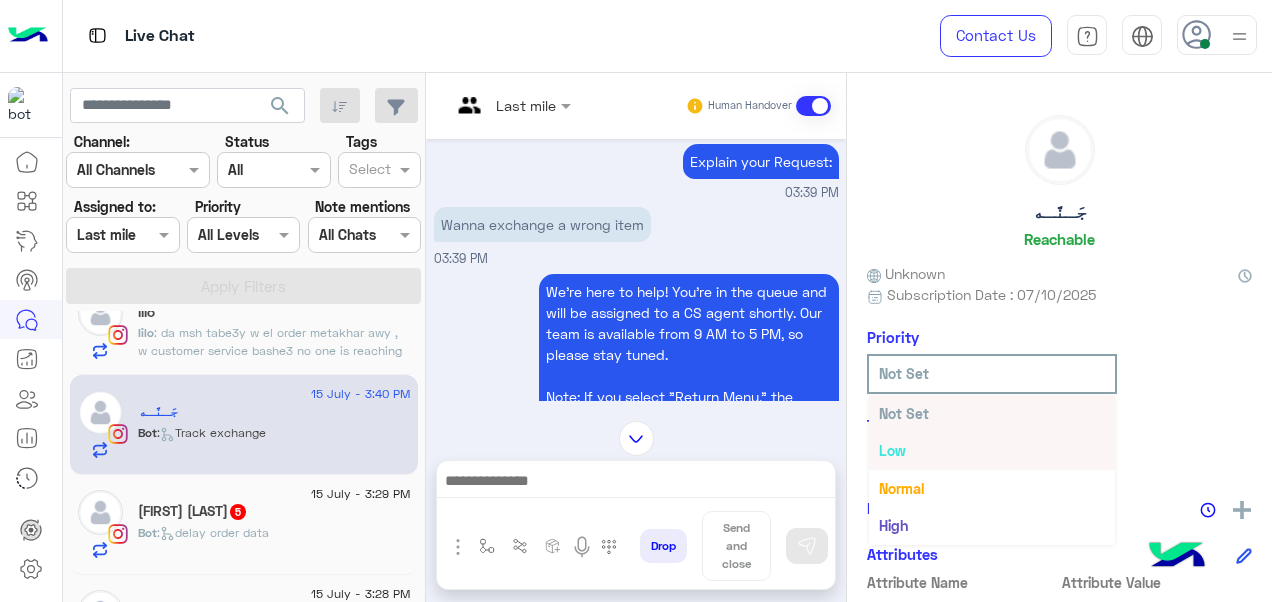 click on "Last mile" at bounding box center [503, 106] 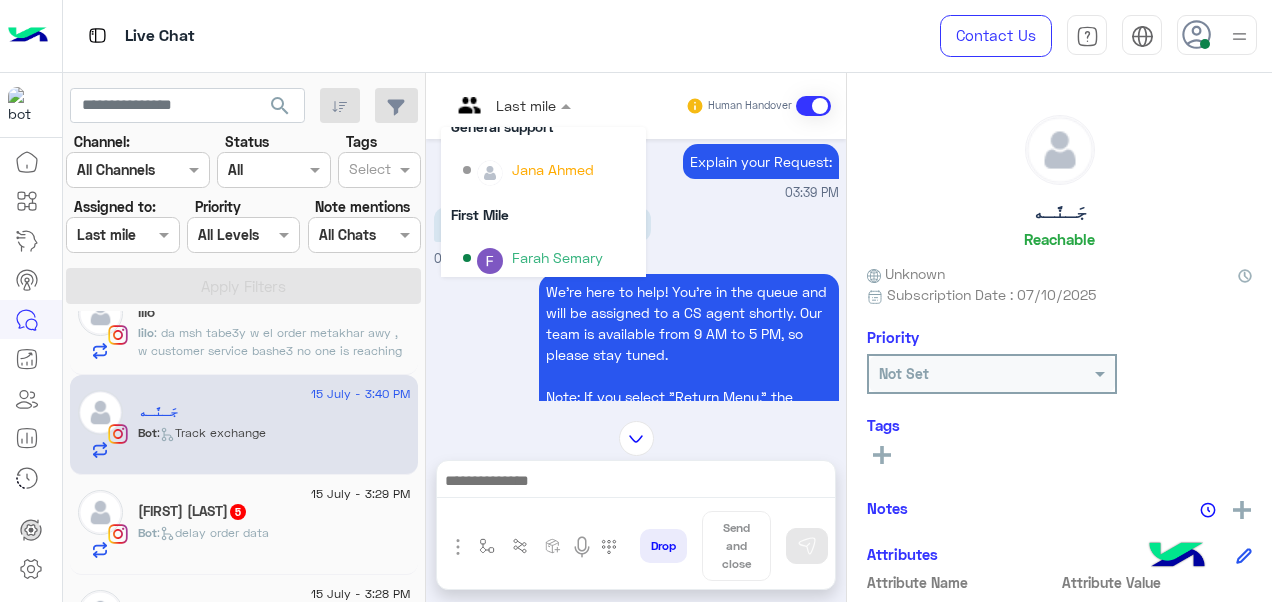 scroll, scrollTop: 334, scrollLeft: 0, axis: vertical 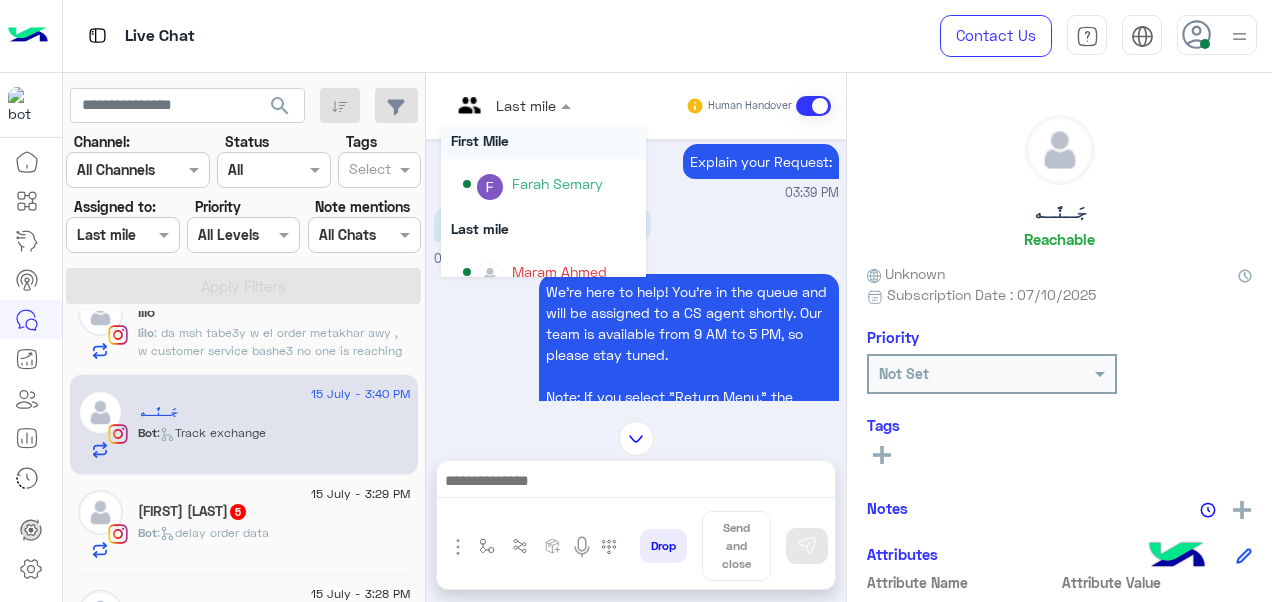 click on "First Mile" at bounding box center [543, 140] 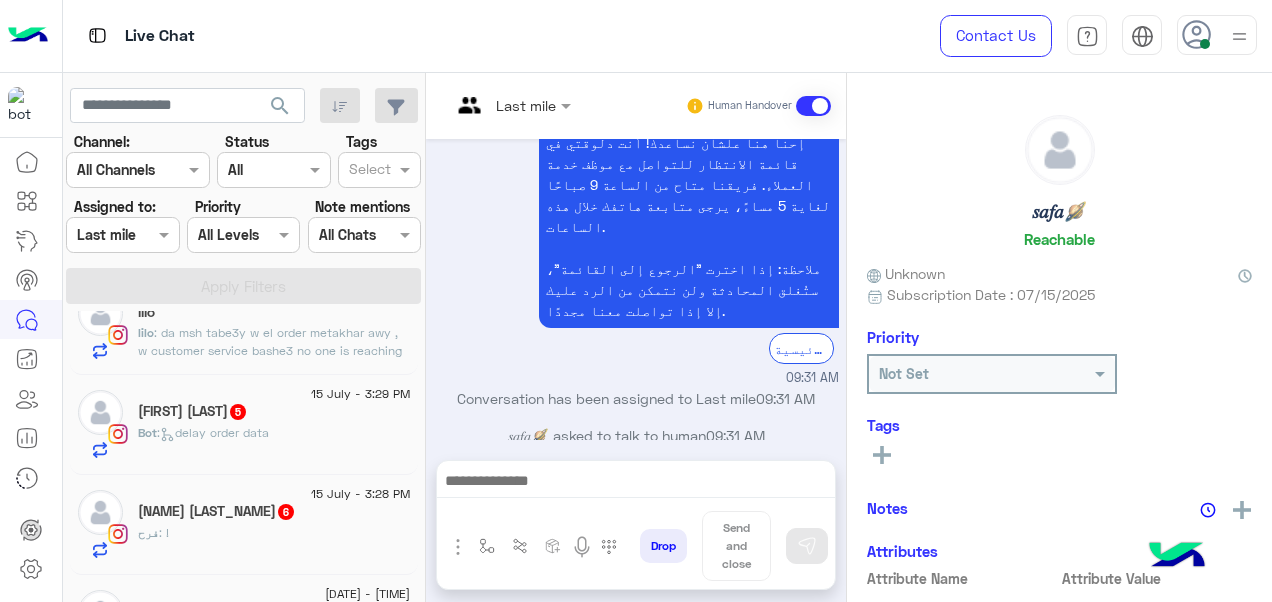 scroll, scrollTop: 831, scrollLeft: 0, axis: vertical 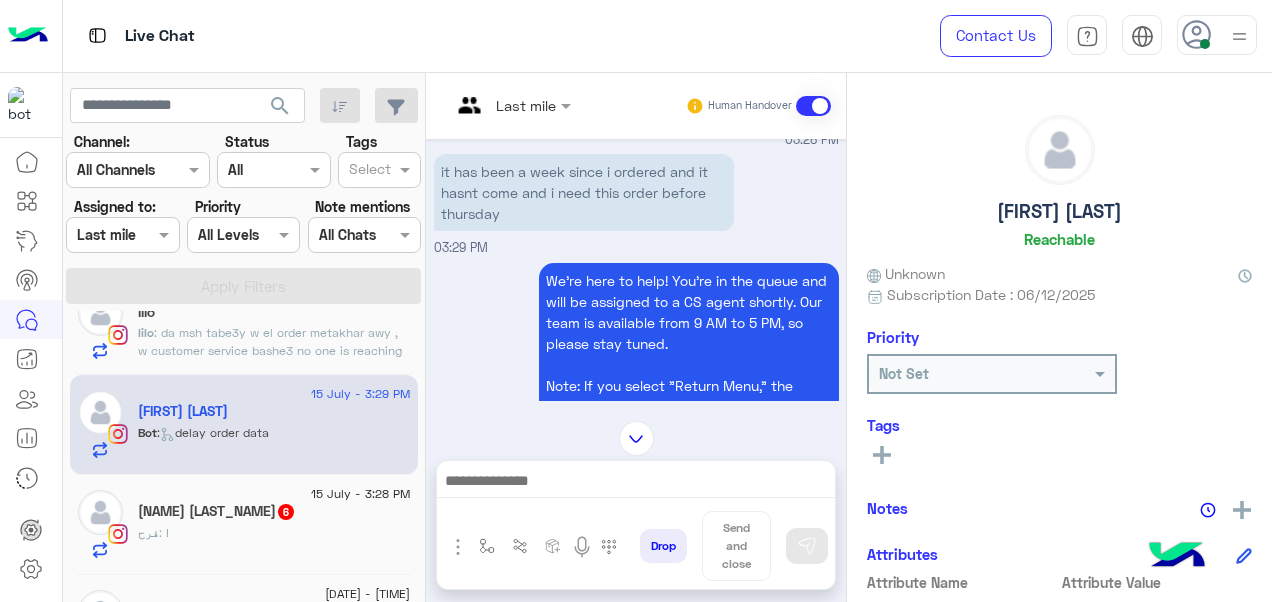 click on "فرح معتوق  6" 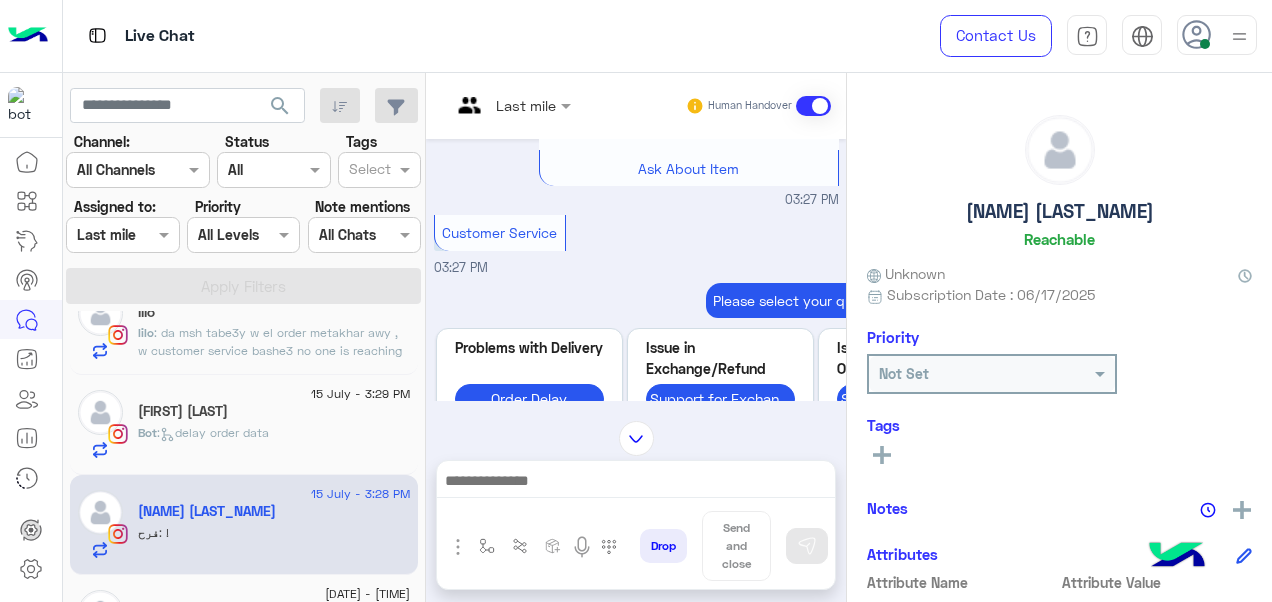 scroll, scrollTop: 826, scrollLeft: 0, axis: vertical 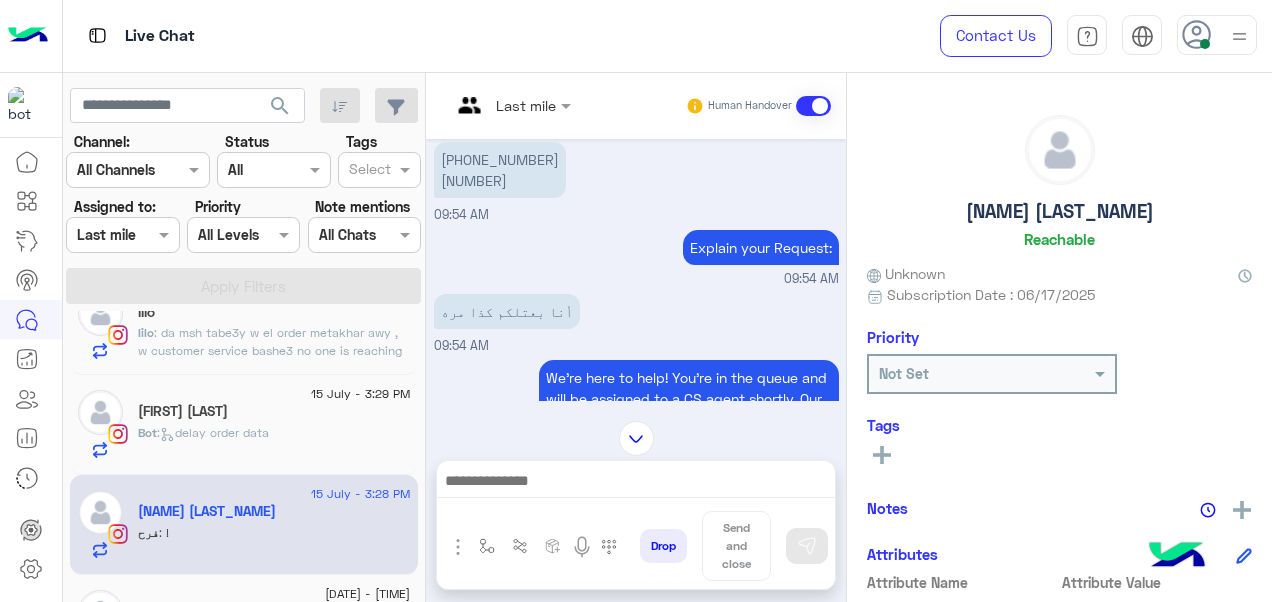 click on "0155 2992629 99677" at bounding box center [500, 170] 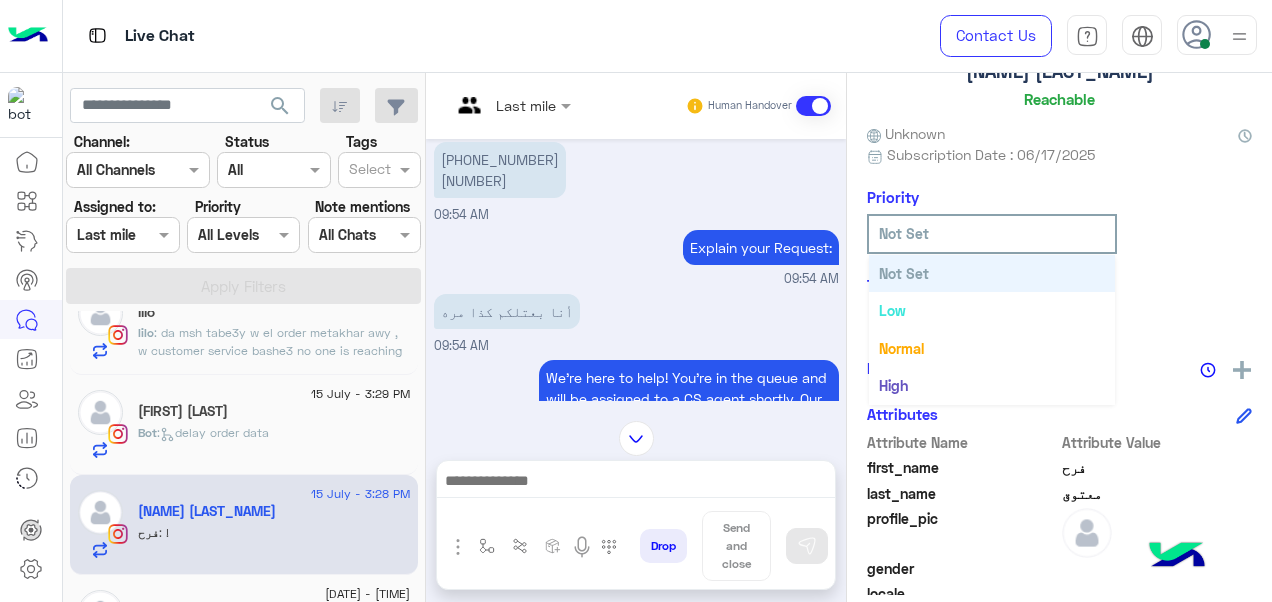 scroll, scrollTop: 146, scrollLeft: 0, axis: vertical 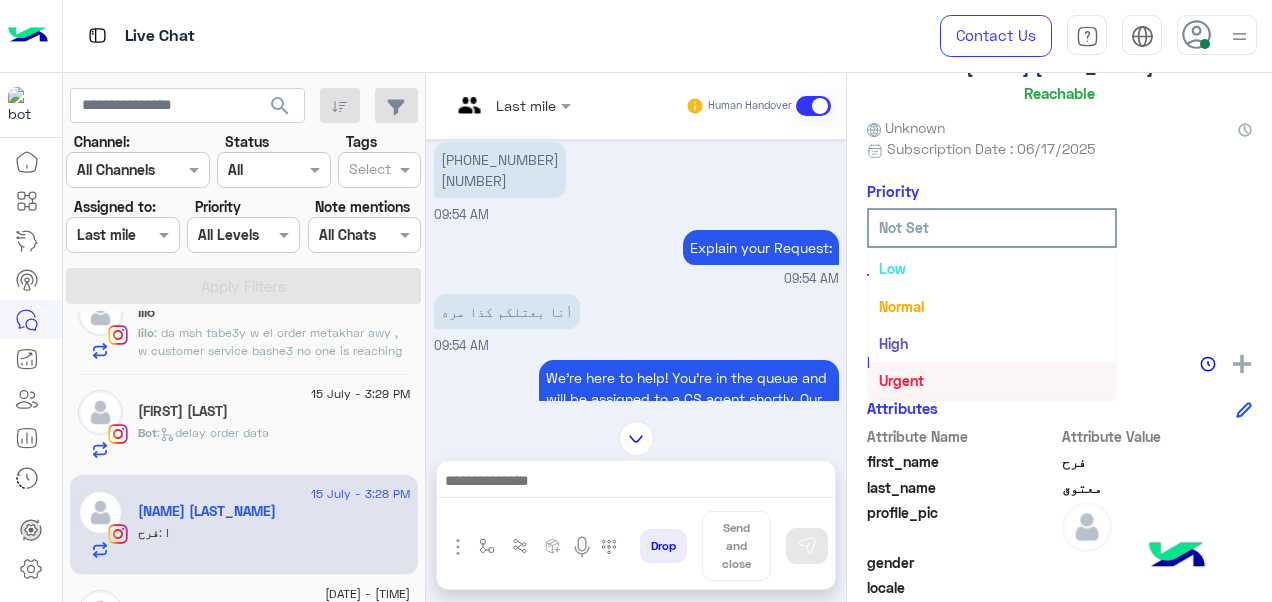 click on "Urgent" at bounding box center (901, 380) 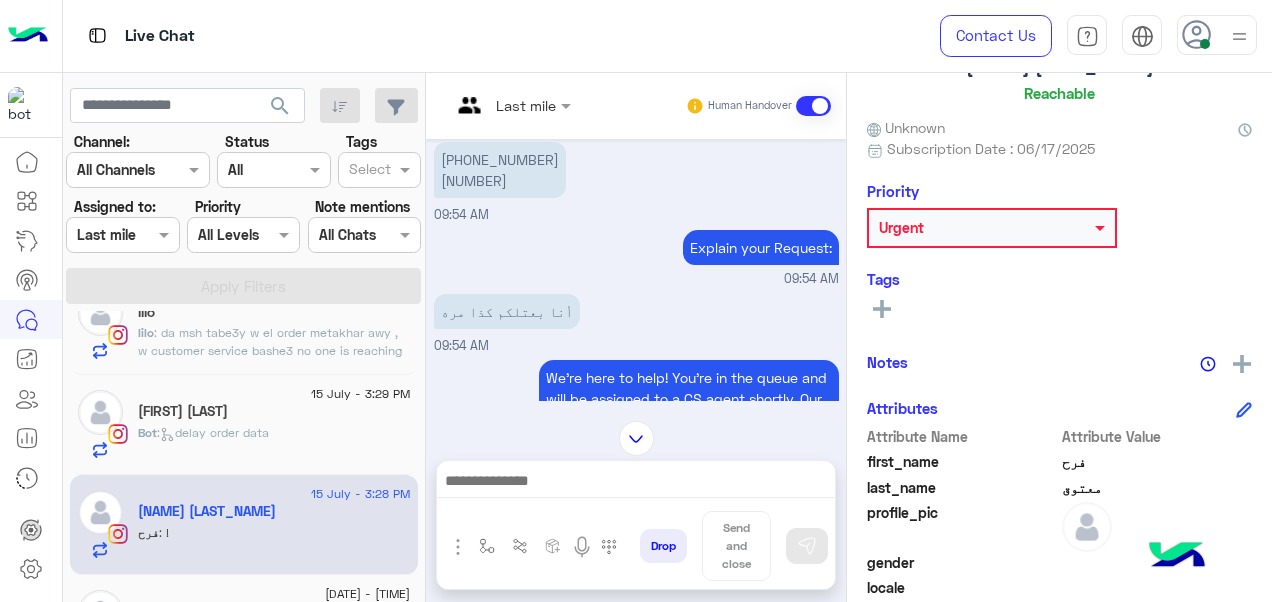 click on "Last mile Human Handover" at bounding box center [636, 106] 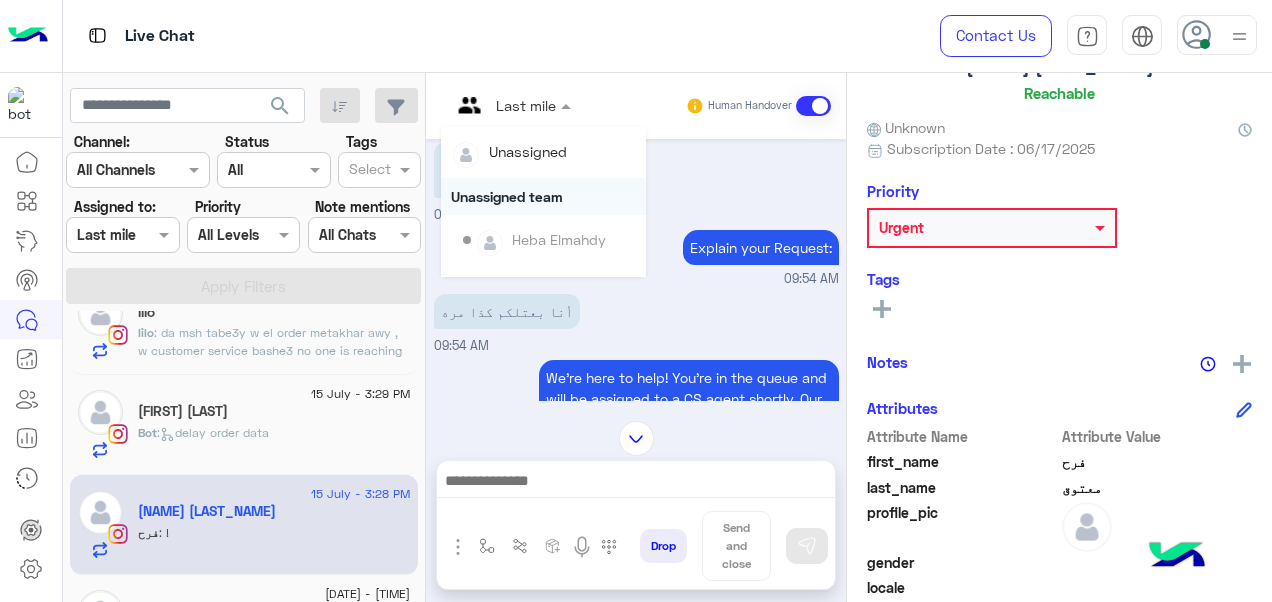 scroll, scrollTop: 354, scrollLeft: 0, axis: vertical 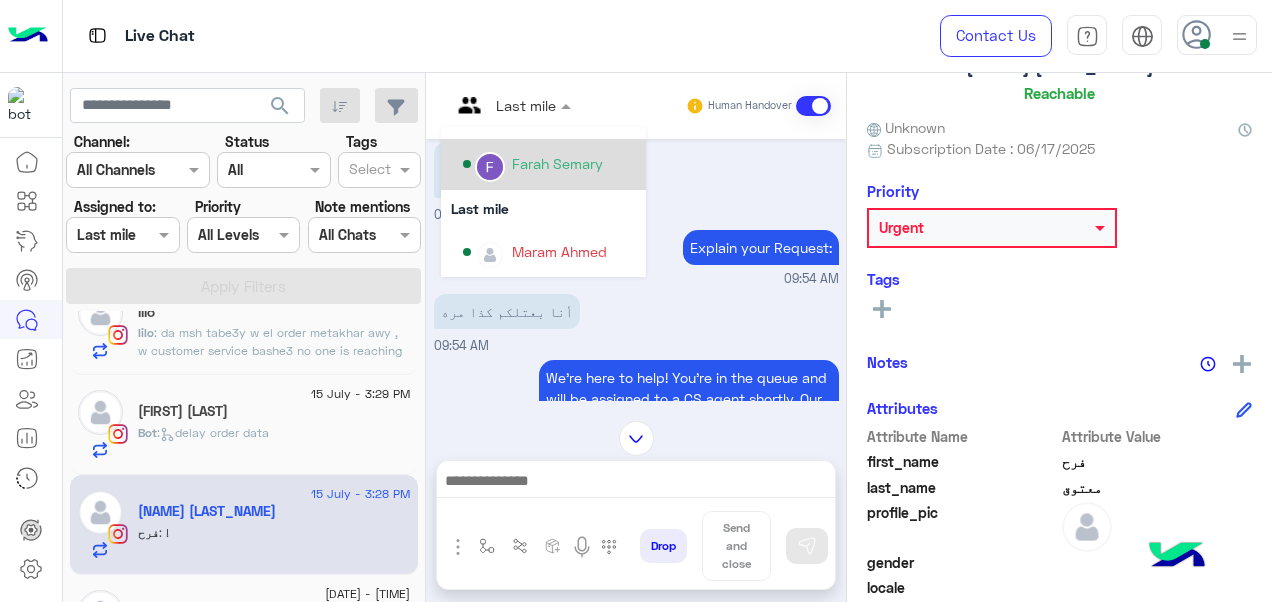click on "Farah Semary" at bounding box center [557, 163] 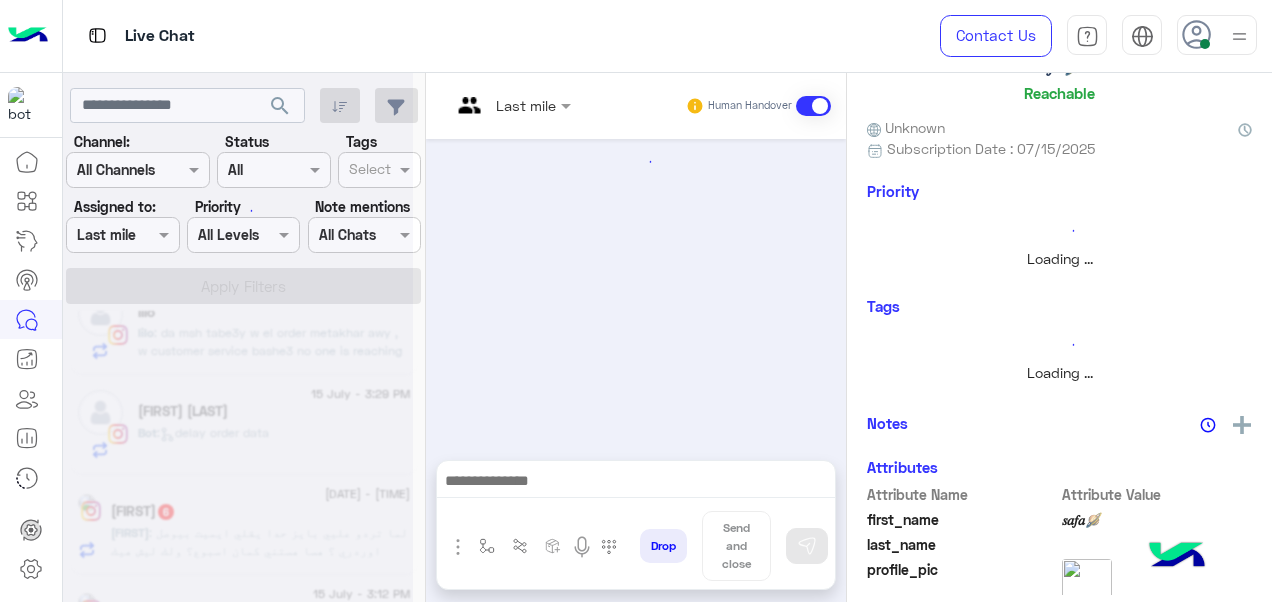 scroll, scrollTop: 831, scrollLeft: 0, axis: vertical 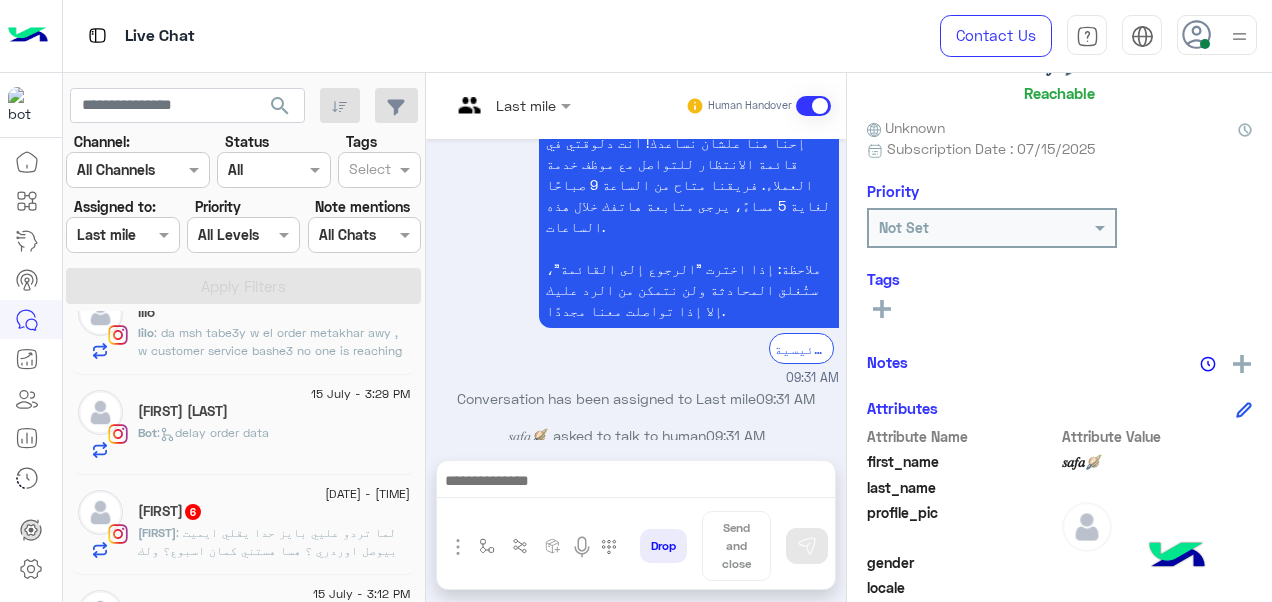 click on "Willie   6" 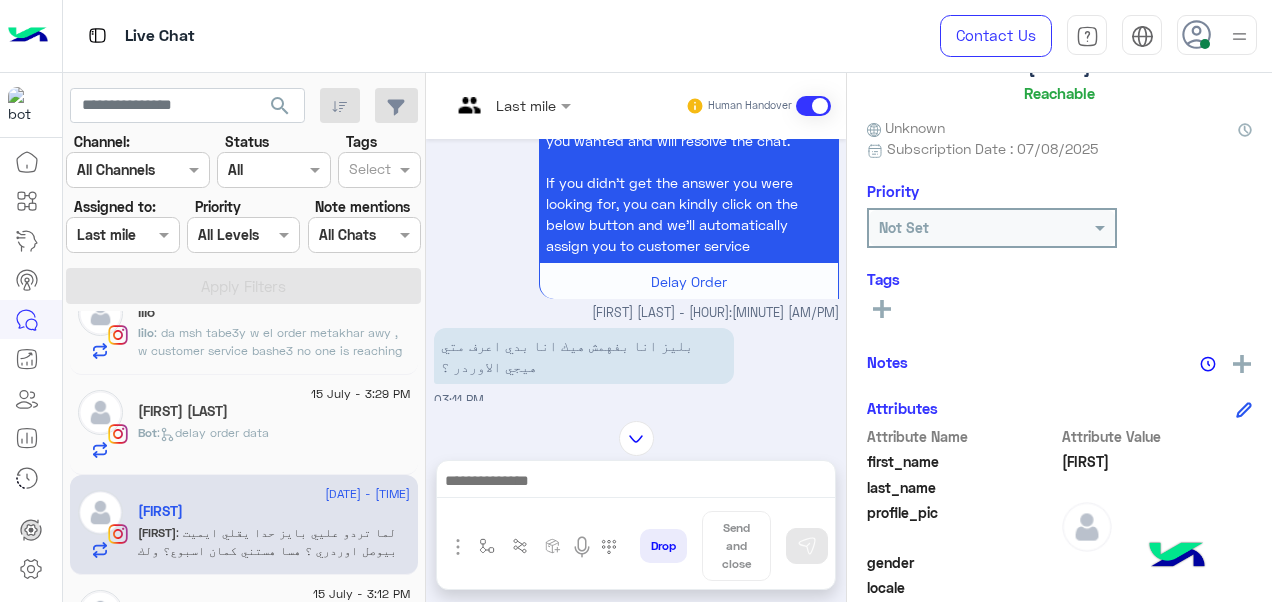 scroll, scrollTop: 603, scrollLeft: 0, axis: vertical 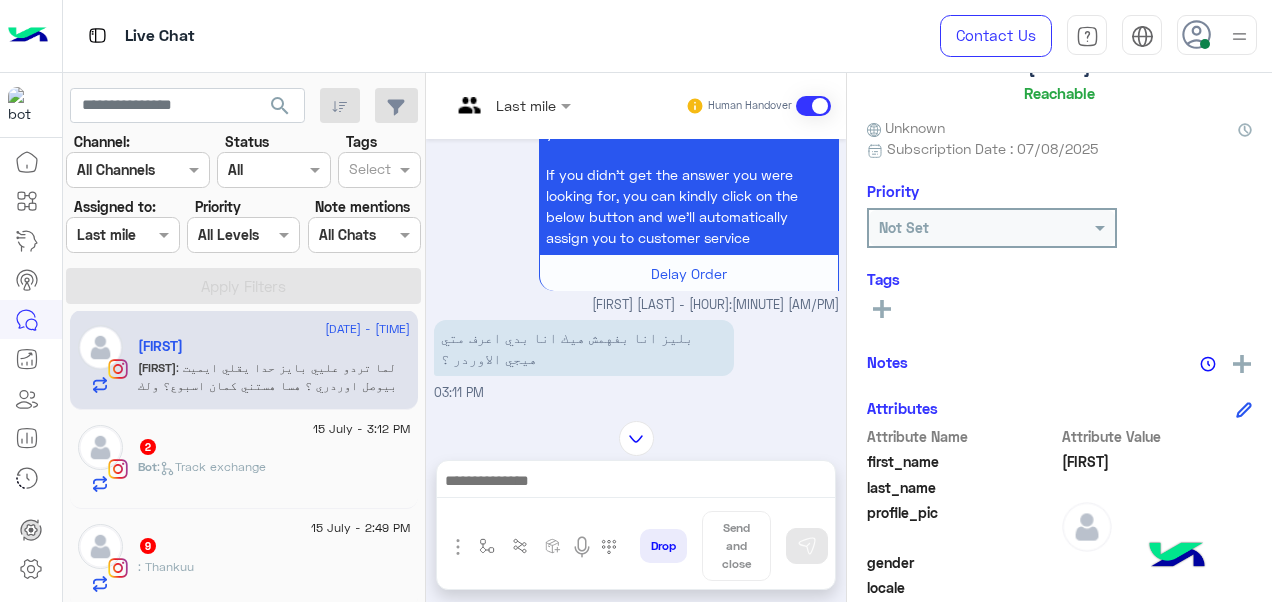 click on "2" 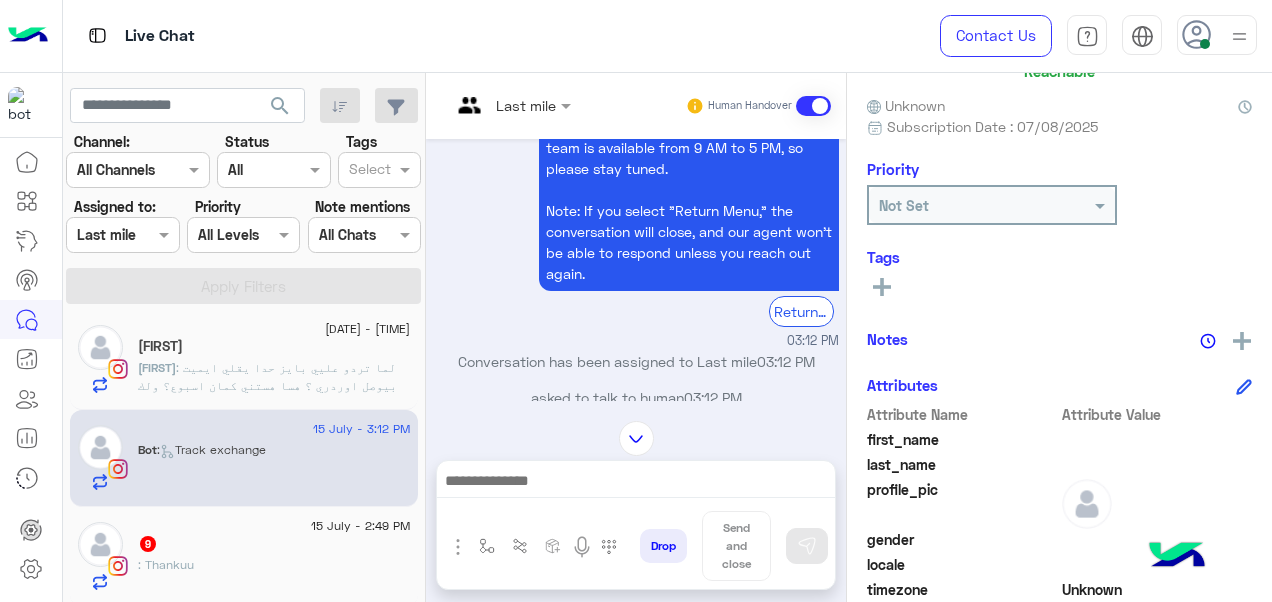 scroll, scrollTop: 576, scrollLeft: 0, axis: vertical 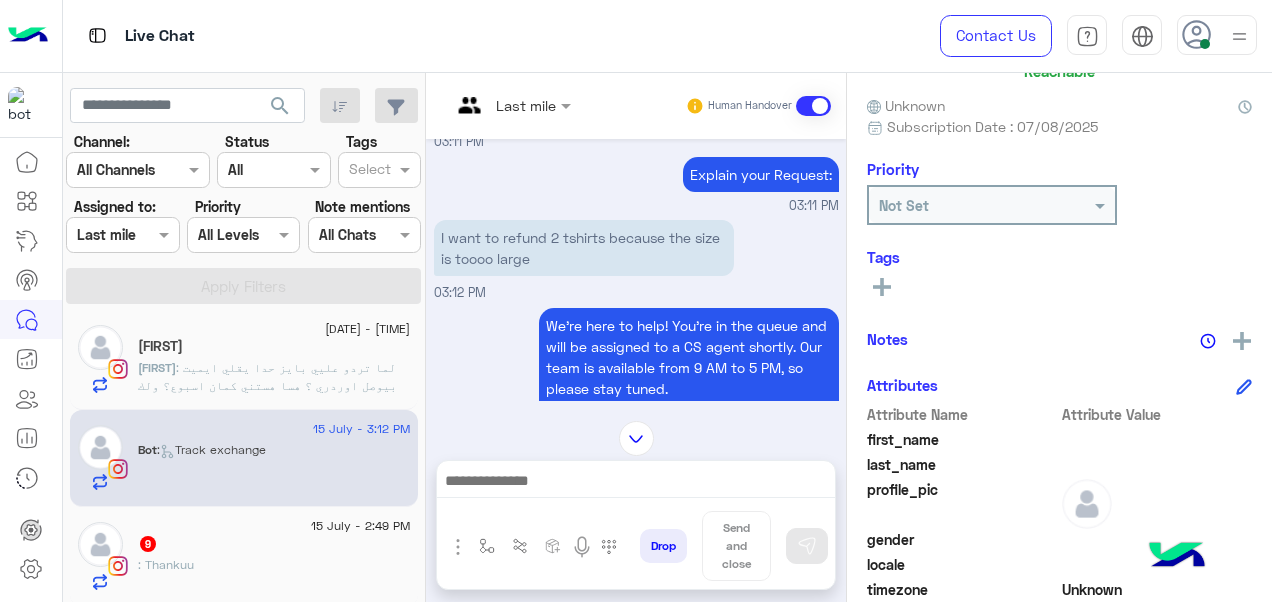 click at bounding box center (511, 104) 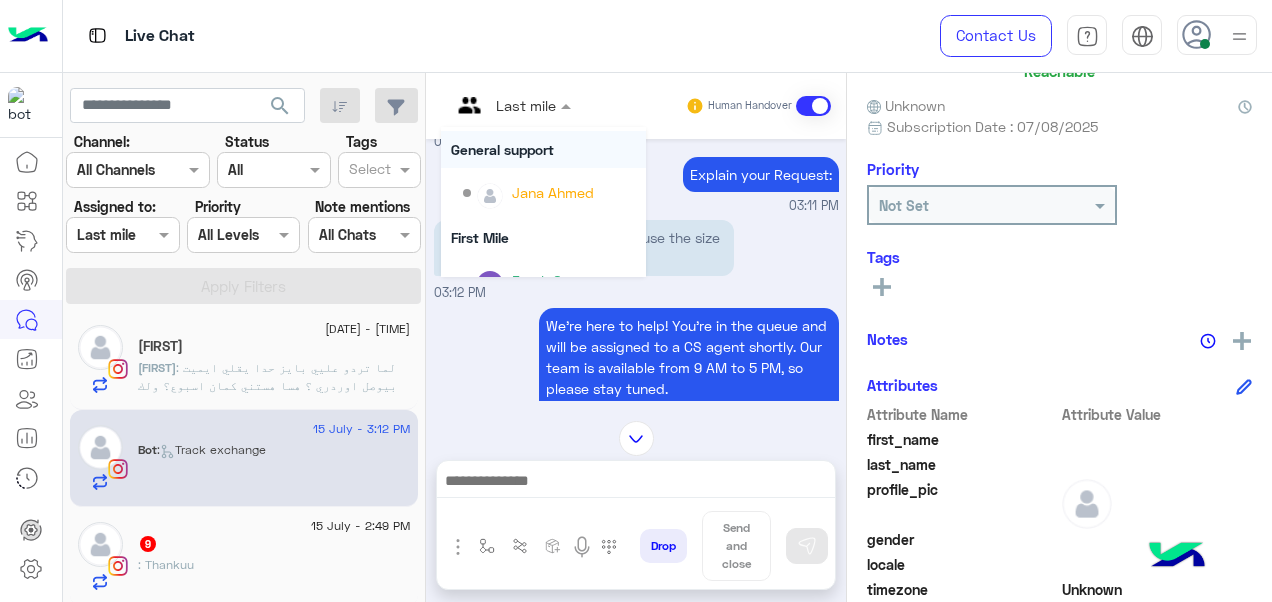 scroll, scrollTop: 242, scrollLeft: 0, axis: vertical 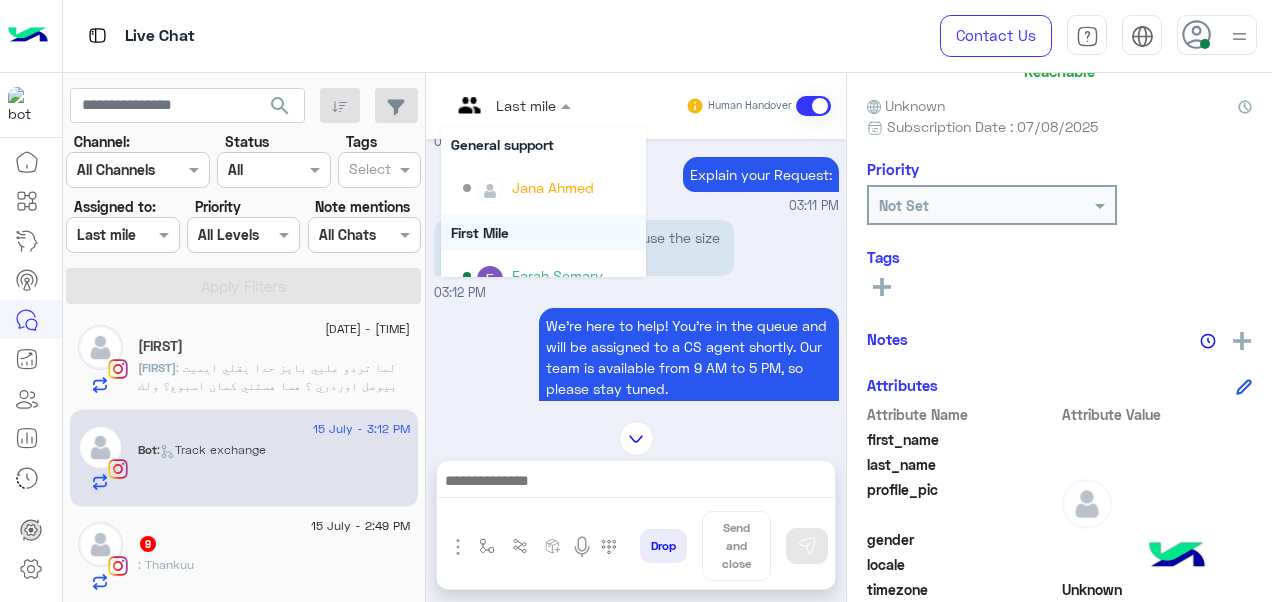 click on "First Mile" at bounding box center (543, 232) 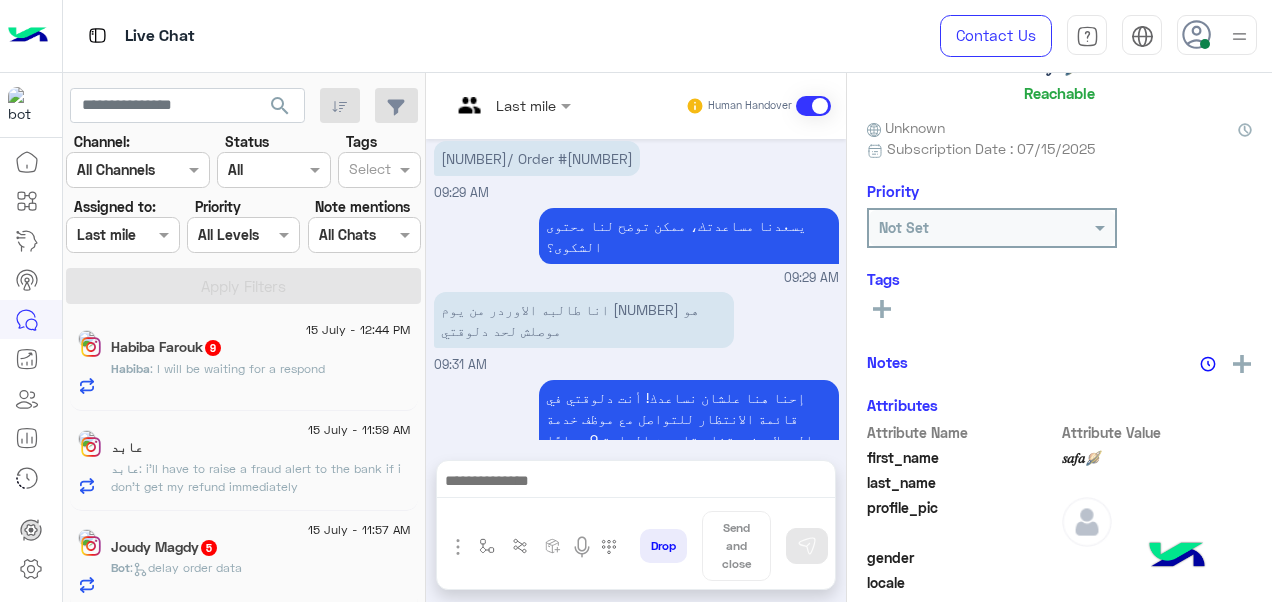 scroll, scrollTop: 10, scrollLeft: 0, axis: vertical 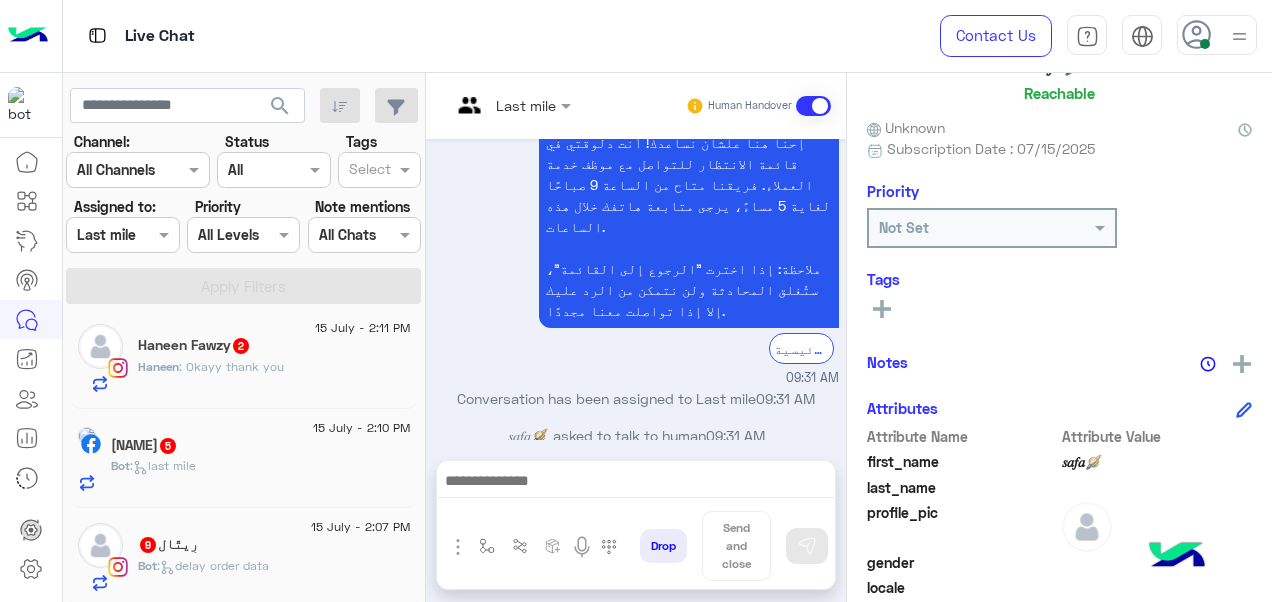 click on ": Okayy thank you" 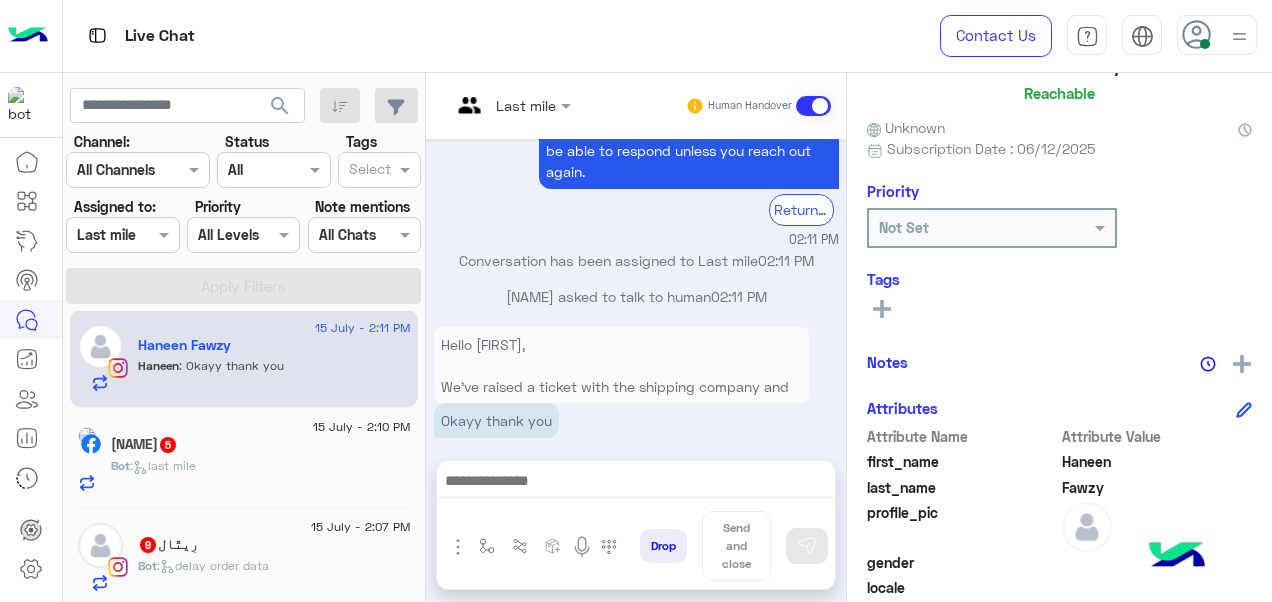 scroll, scrollTop: 896, scrollLeft: 0, axis: vertical 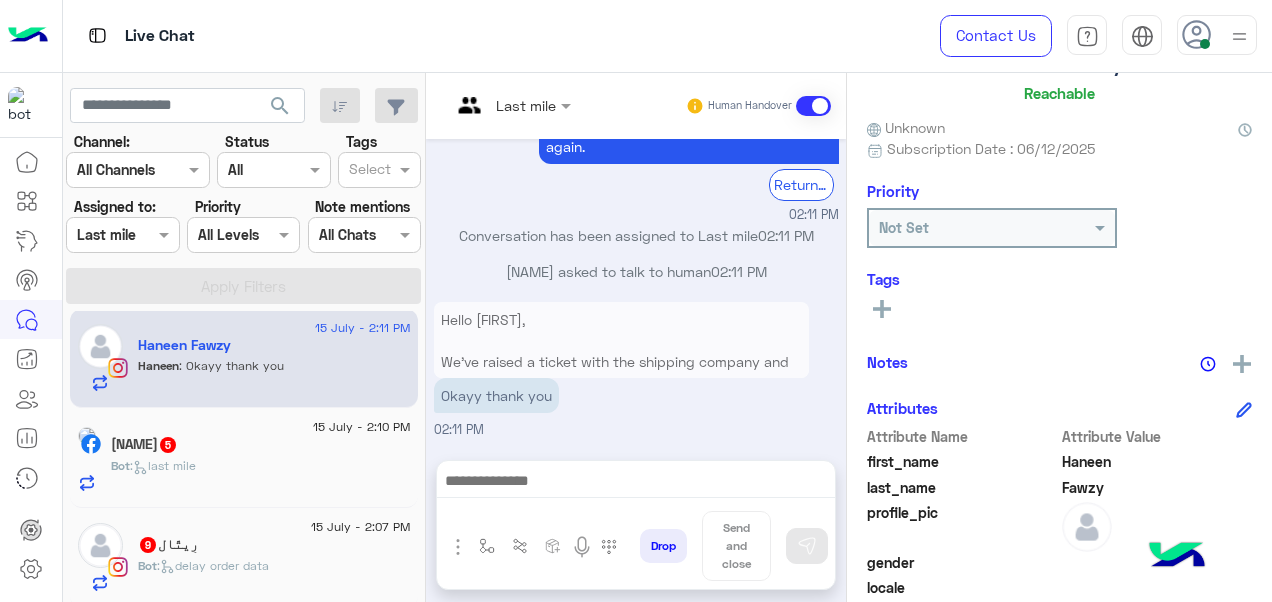 click at bounding box center (511, 104) 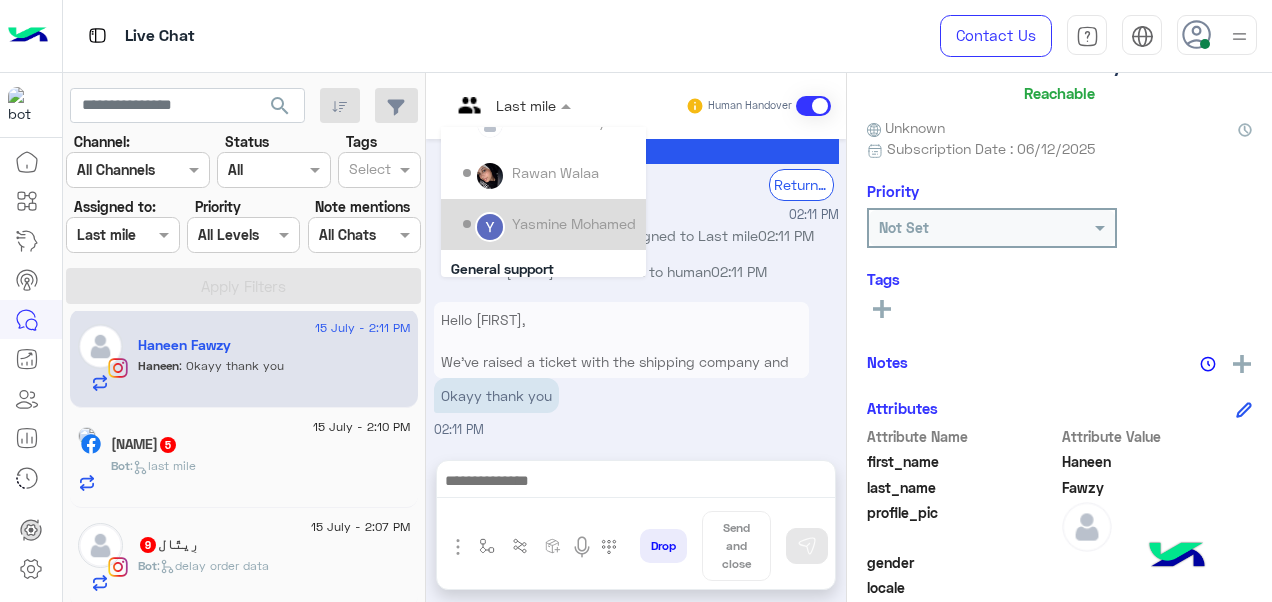 scroll, scrollTop: 0, scrollLeft: 0, axis: both 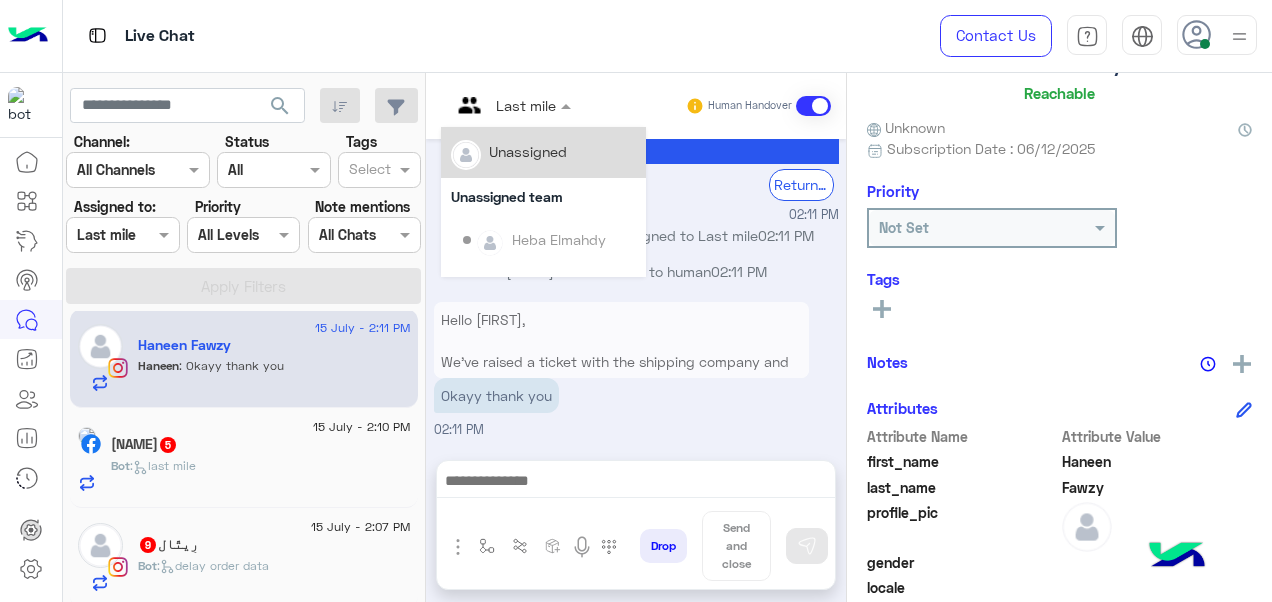 click on "Unassigned" at bounding box center (528, 151) 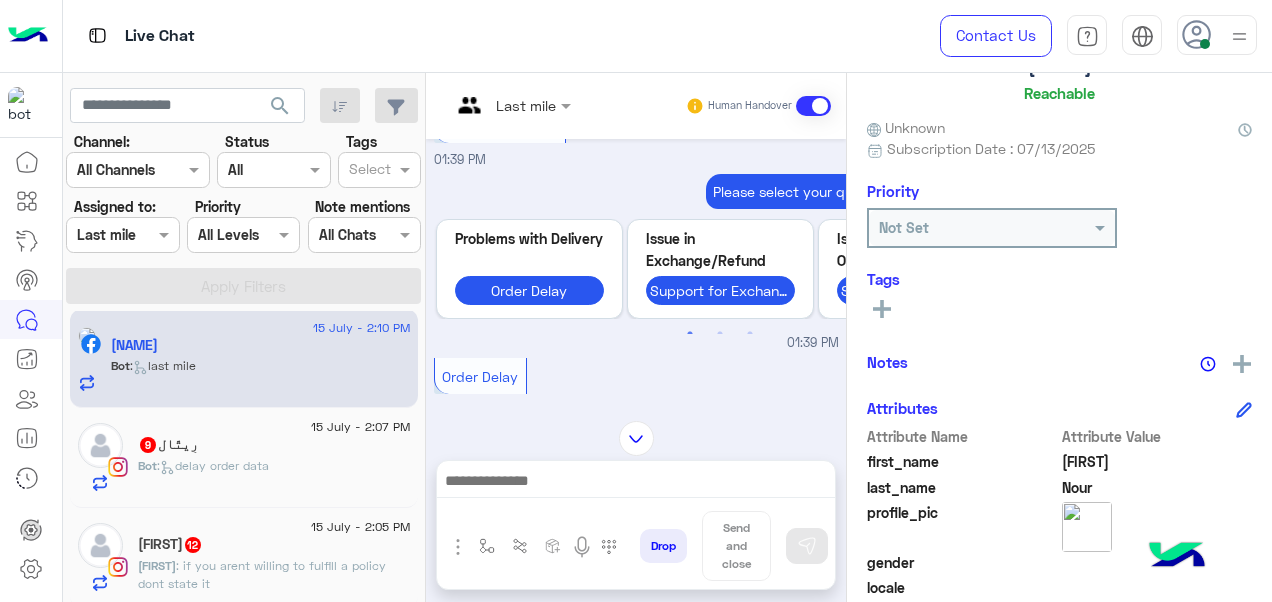 scroll, scrollTop: 1169, scrollLeft: 0, axis: vertical 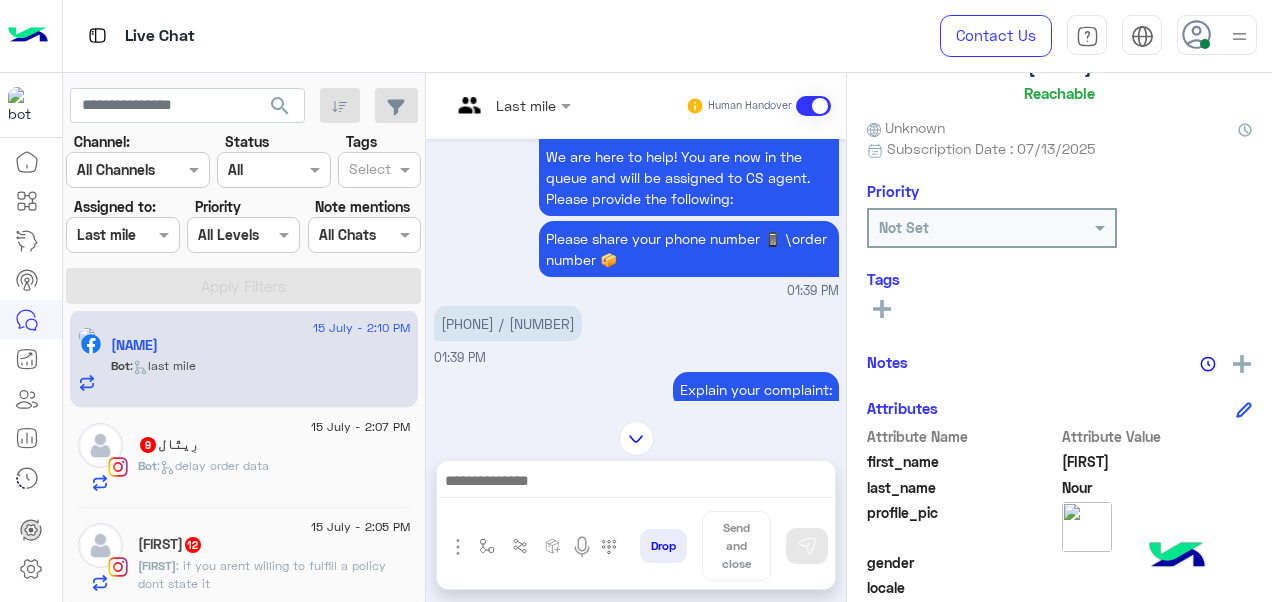 click on ":   delay order data" 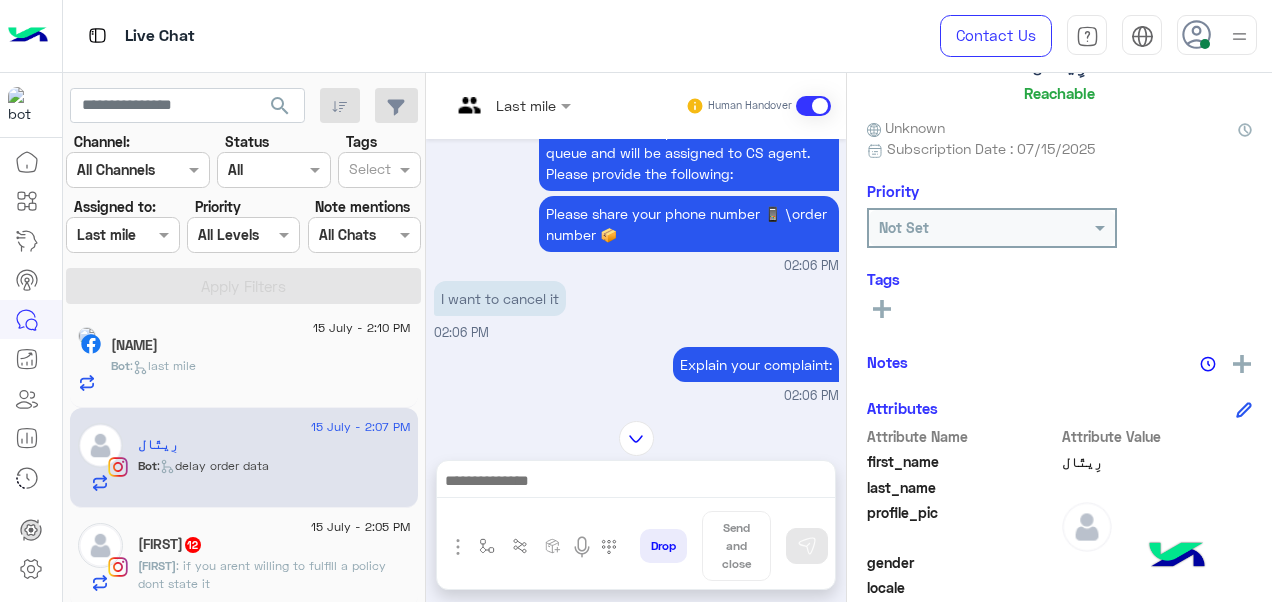 scroll, scrollTop: 485, scrollLeft: 0, axis: vertical 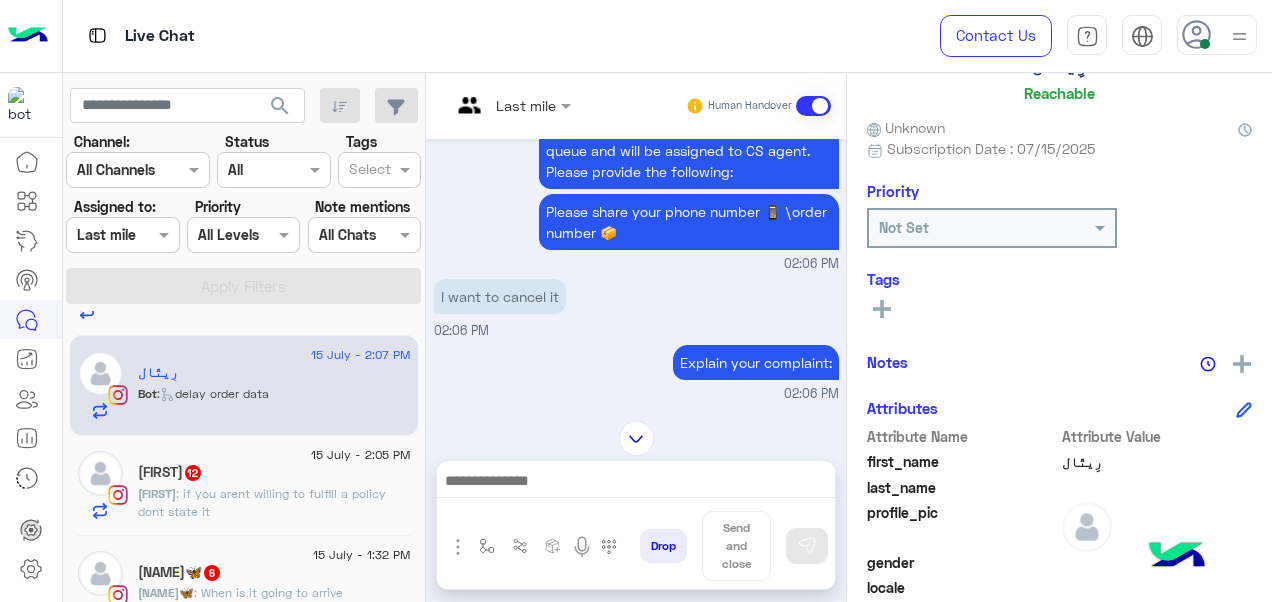 click on "joudy   12" 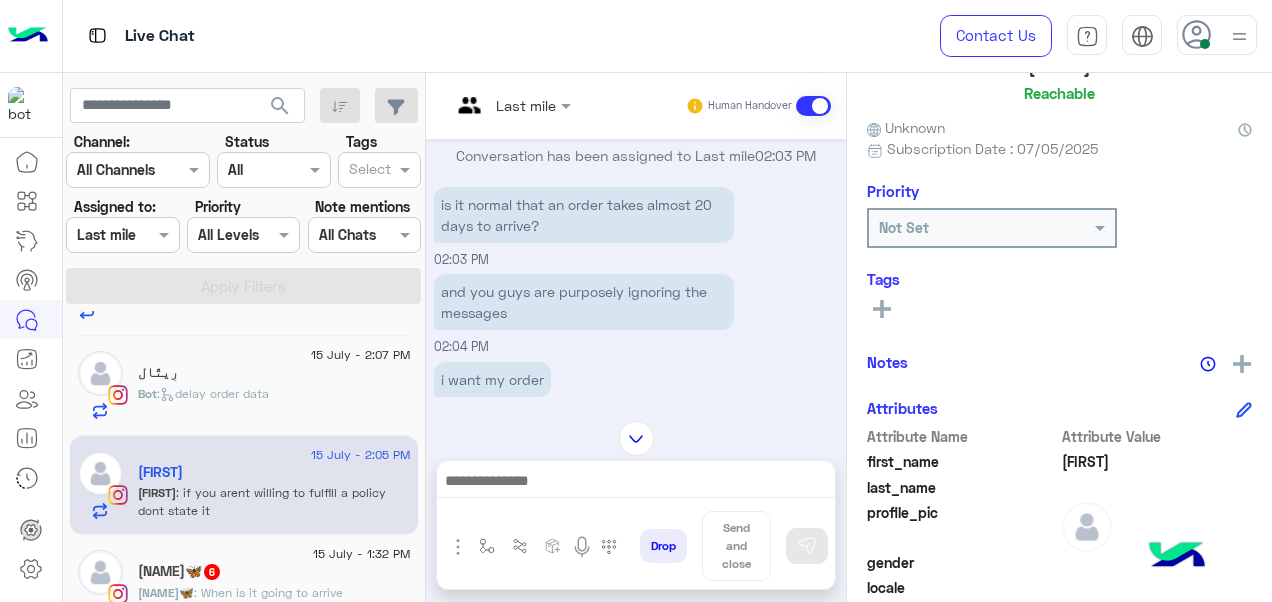 scroll, scrollTop: 336, scrollLeft: 0, axis: vertical 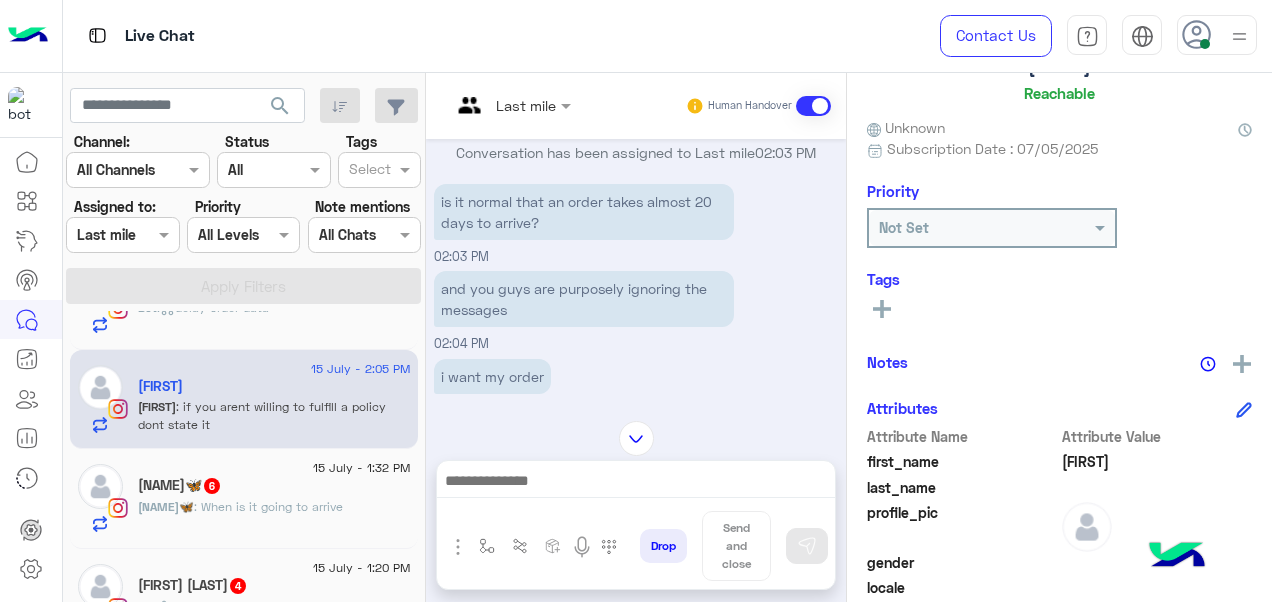 click on "Rola🦋   6" 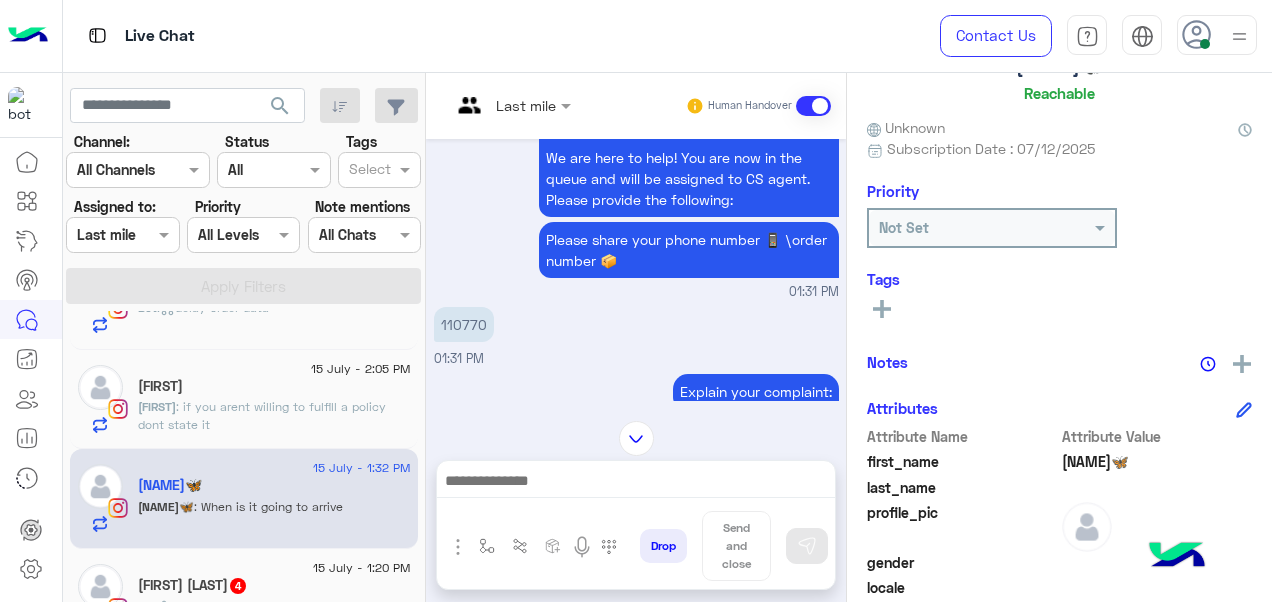 scroll, scrollTop: 372, scrollLeft: 0, axis: vertical 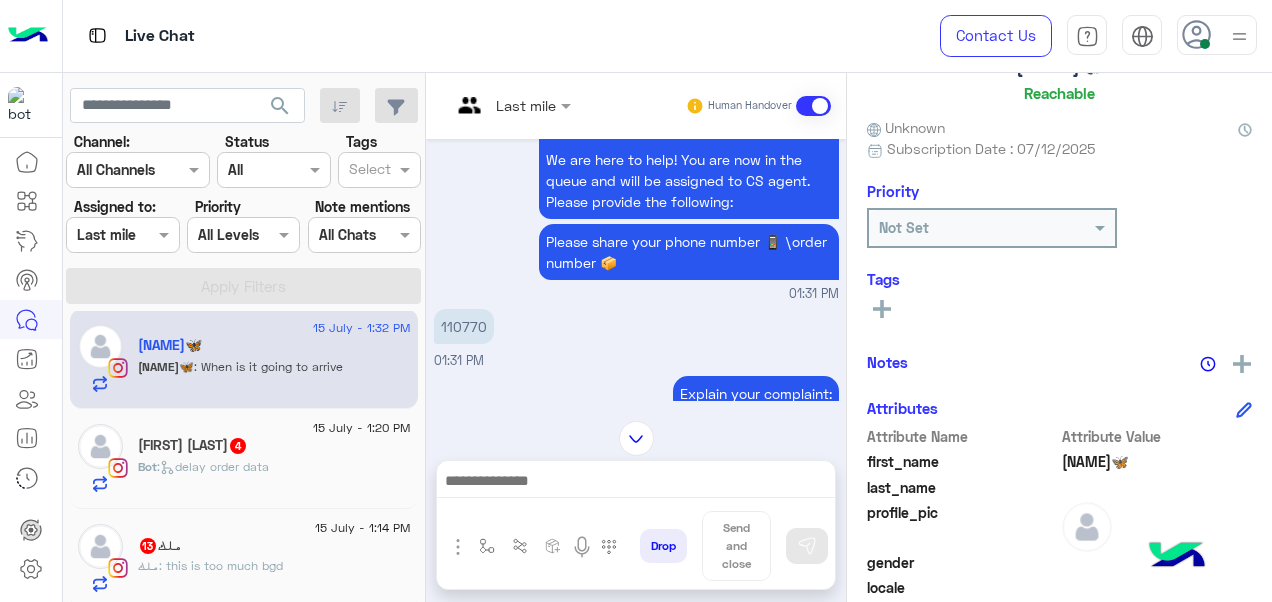 click on "Heba Elmasarany  4" 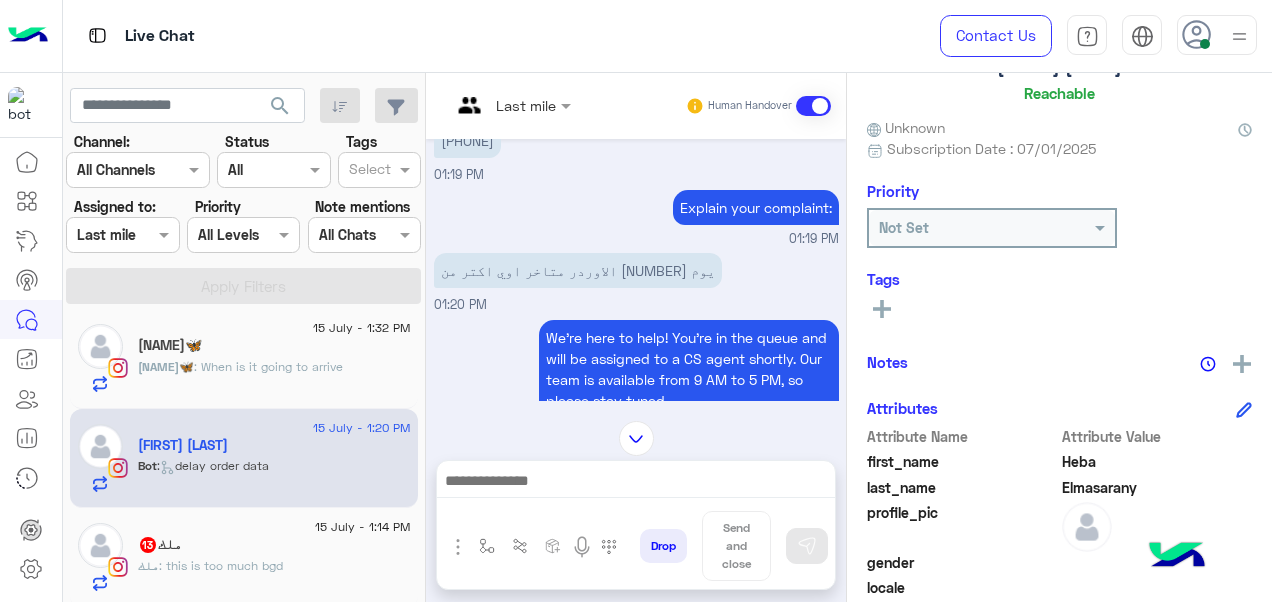 scroll, scrollTop: 622, scrollLeft: 0, axis: vertical 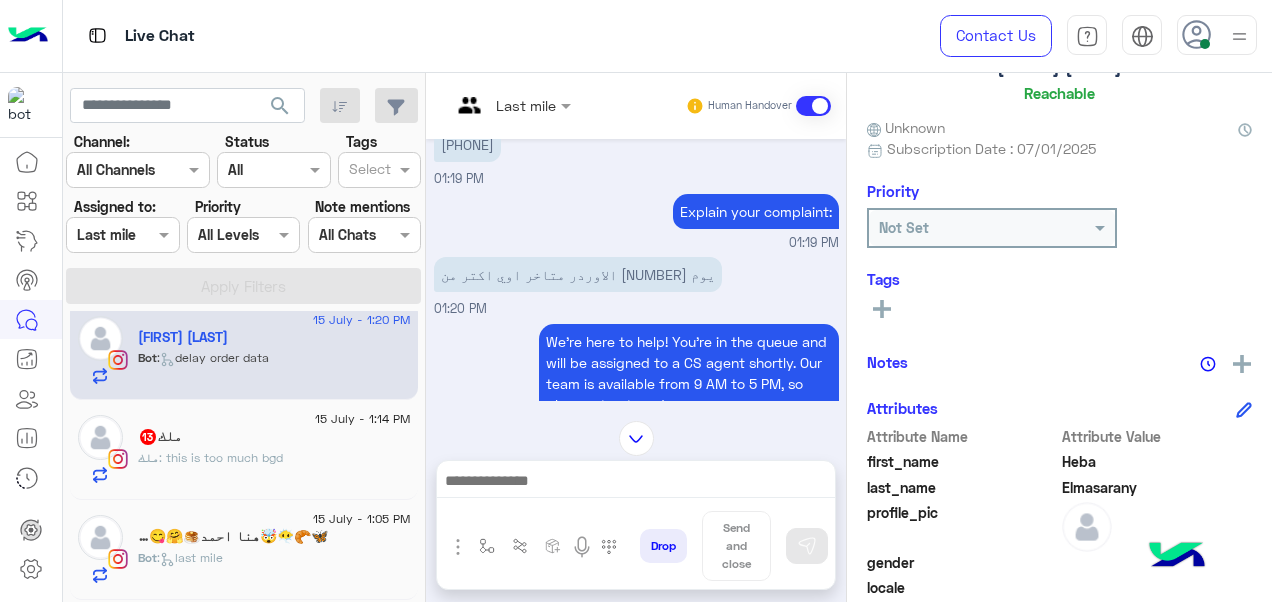 click on "ملك   13" 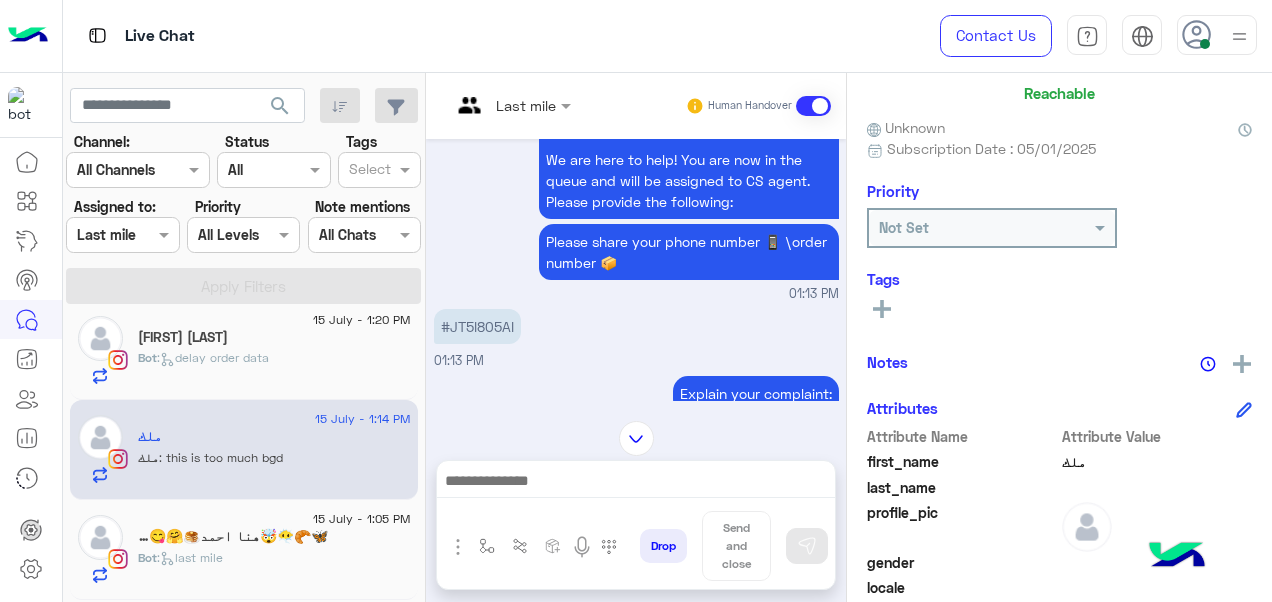 scroll, scrollTop: 366, scrollLeft: 0, axis: vertical 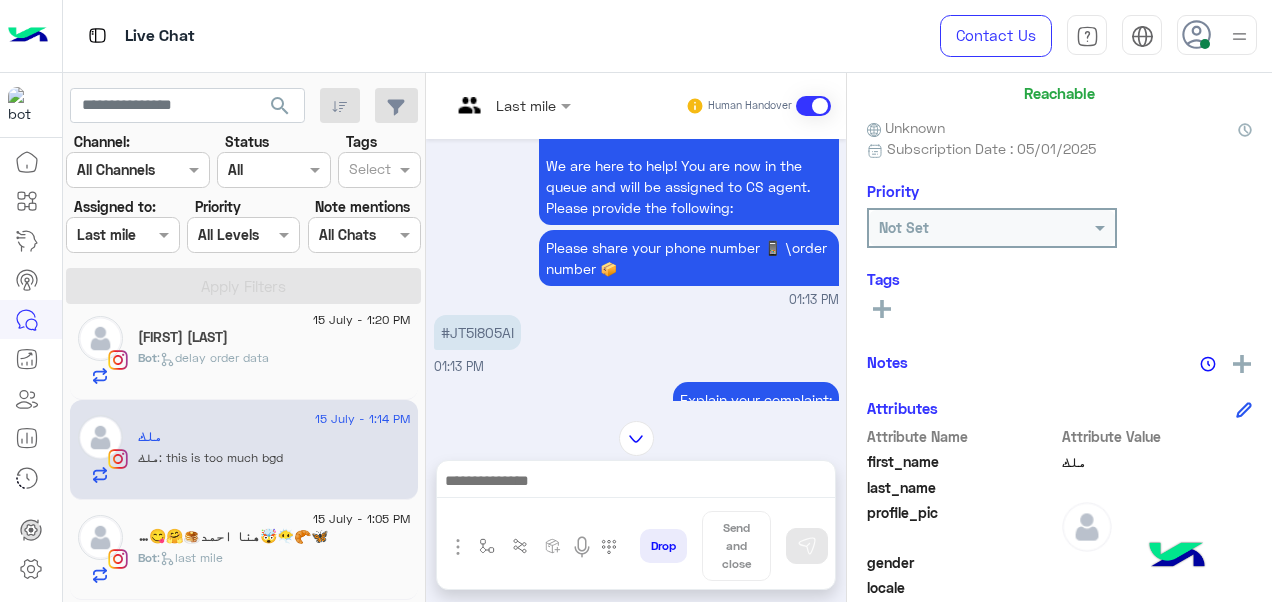 drag, startPoint x: 514, startPoint y: 350, endPoint x: 450, endPoint y: 354, distance: 64.12488 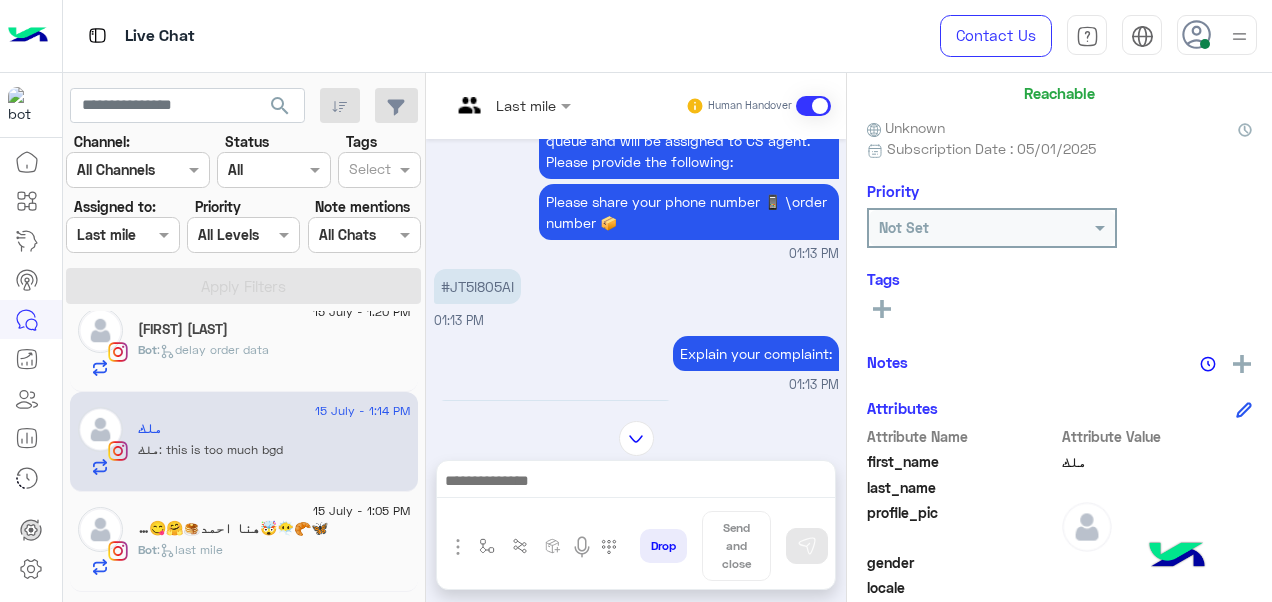 scroll, scrollTop: 416, scrollLeft: 0, axis: vertical 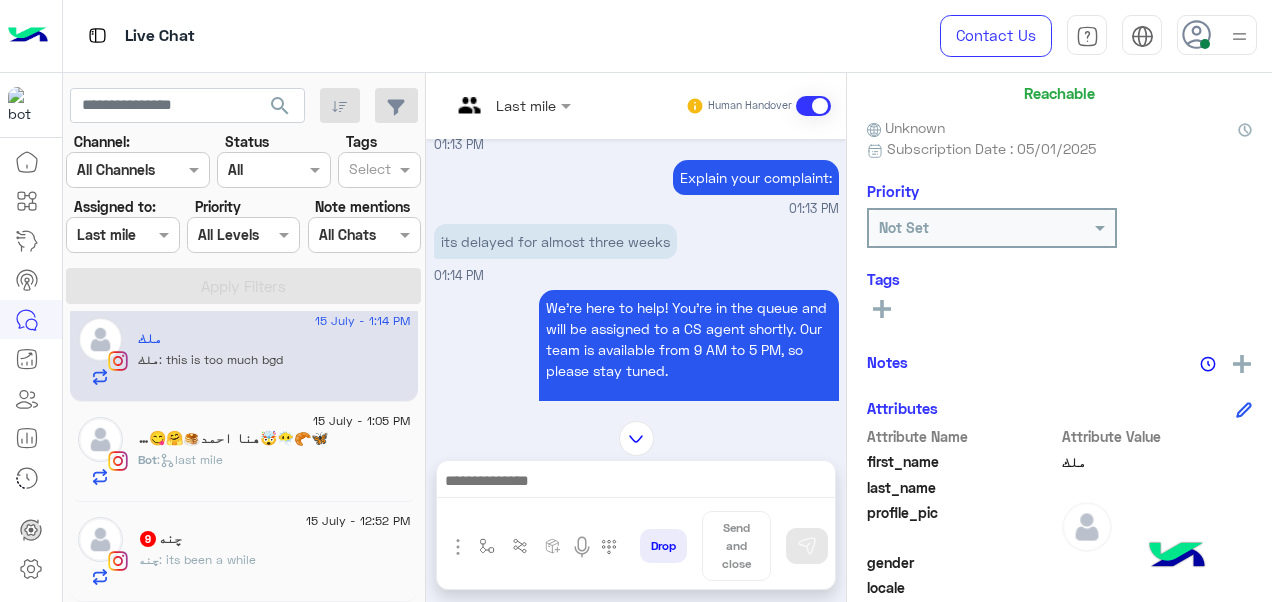 click on "Bot :   last mile" 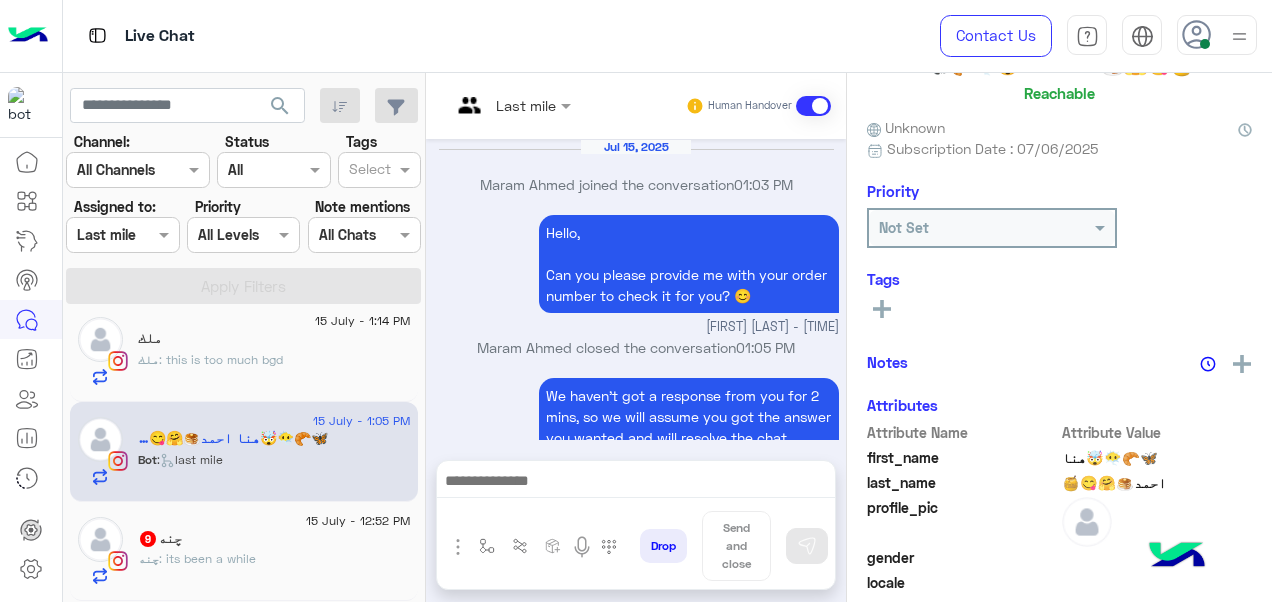 scroll, scrollTop: 950, scrollLeft: 0, axis: vertical 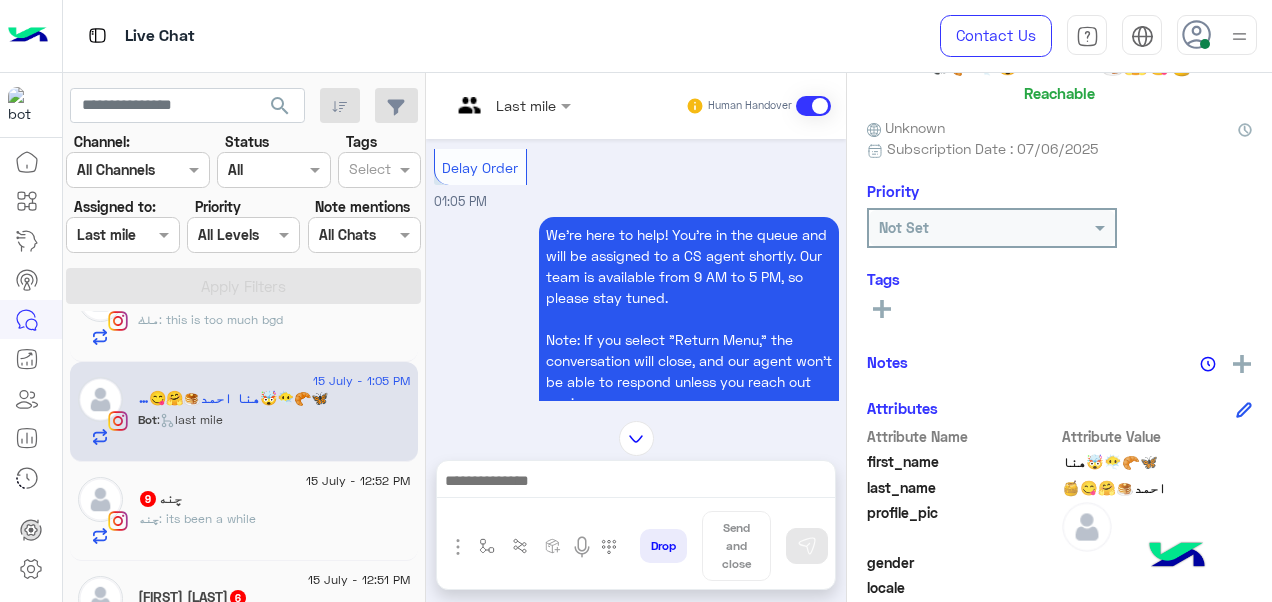 click on "چنه : its been a while" 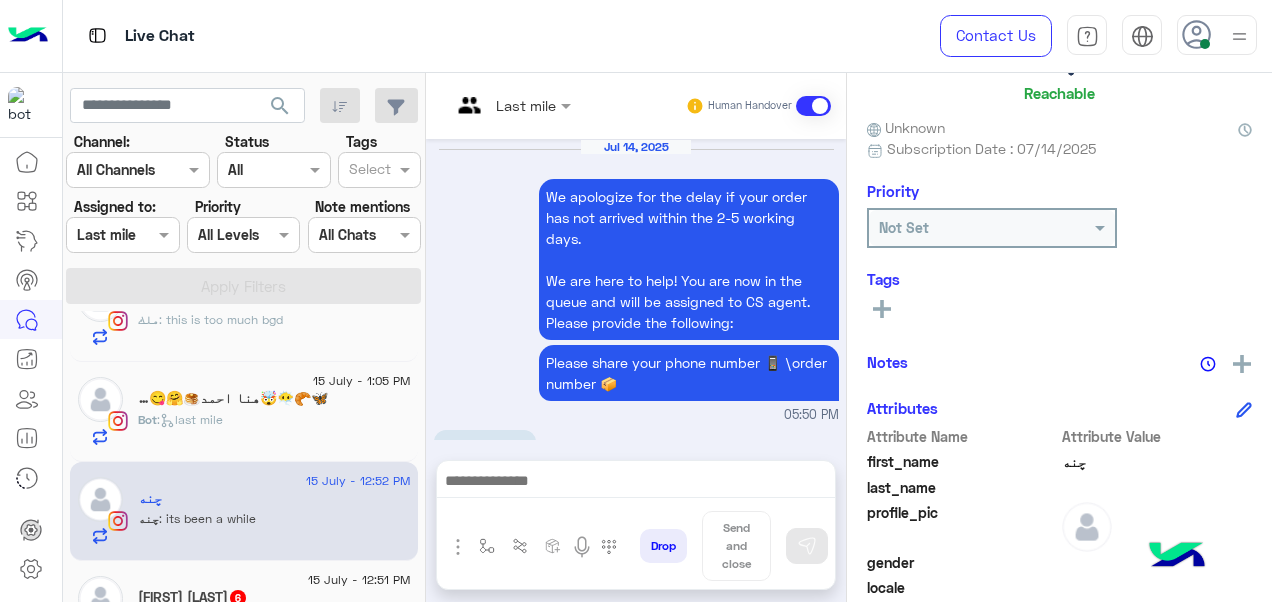 scroll, scrollTop: 774, scrollLeft: 0, axis: vertical 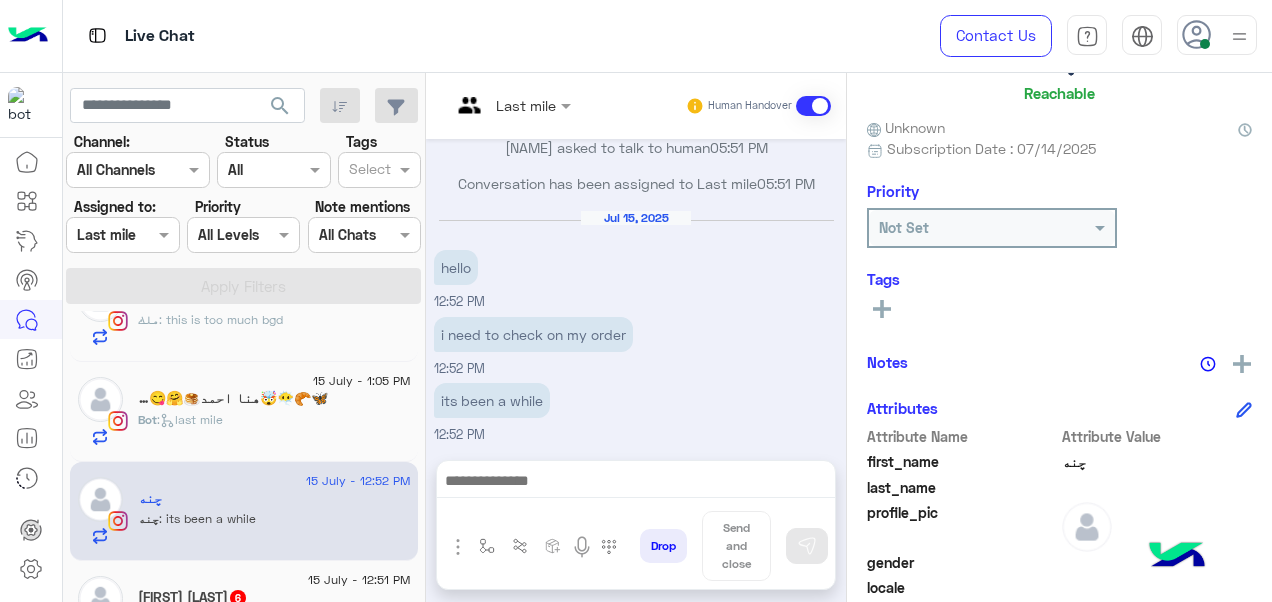 click on "🦋🥐😶‍🌫️🤯هنا احمد🥞🤗😋🍯" 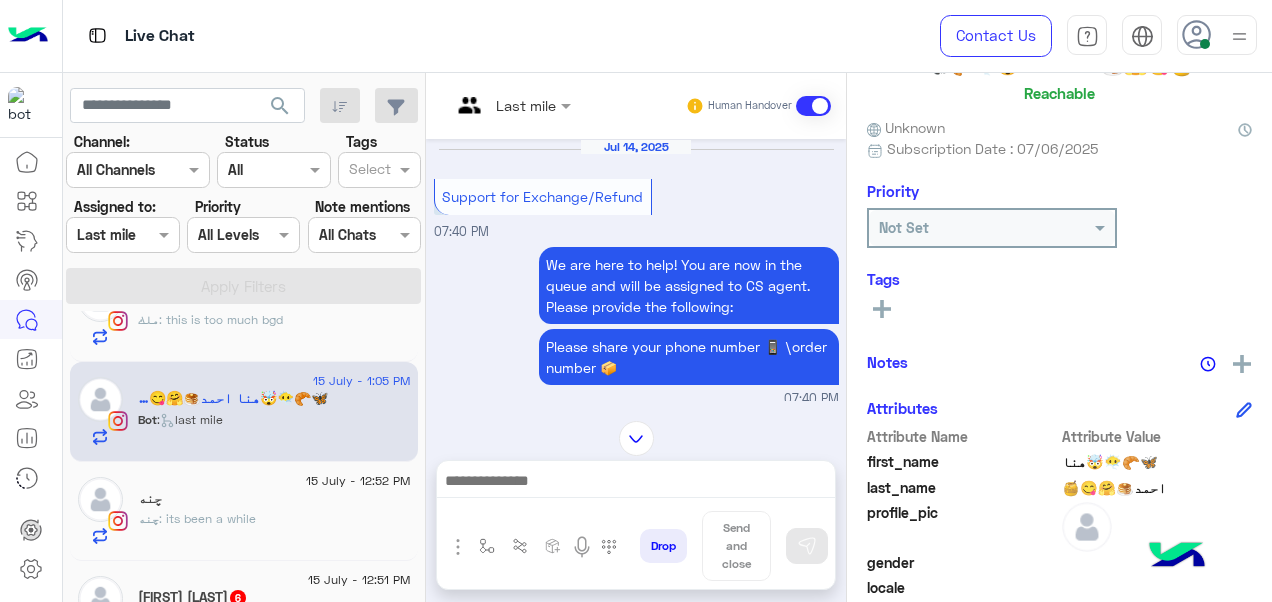 scroll, scrollTop: 1072, scrollLeft: 0, axis: vertical 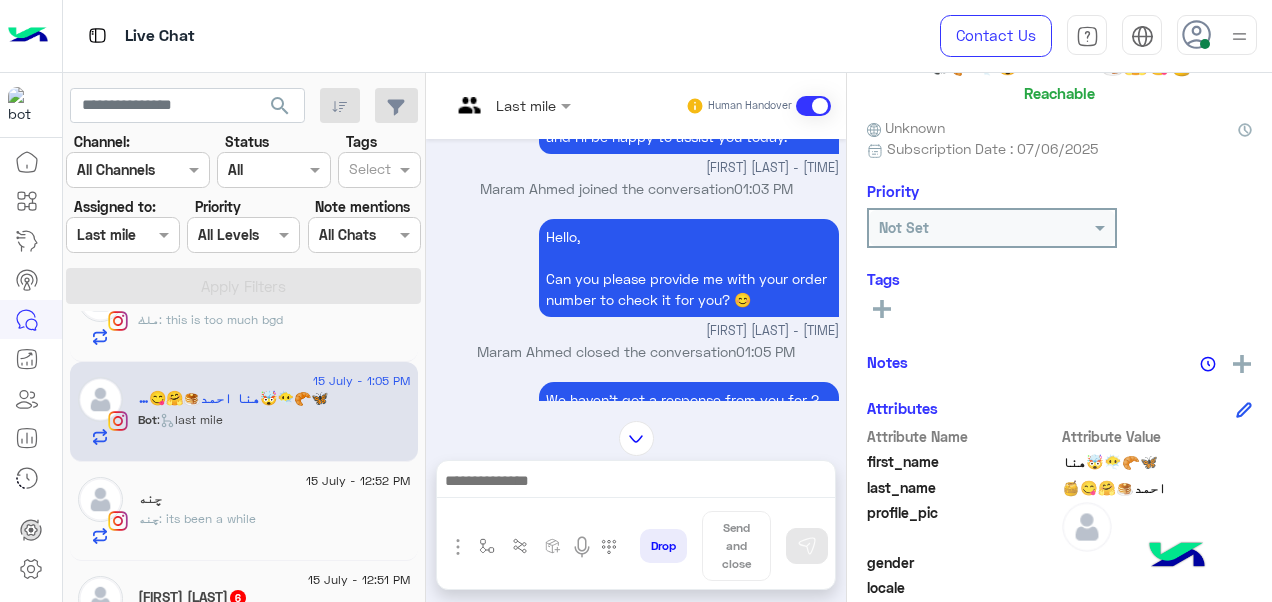 click on "چنه" 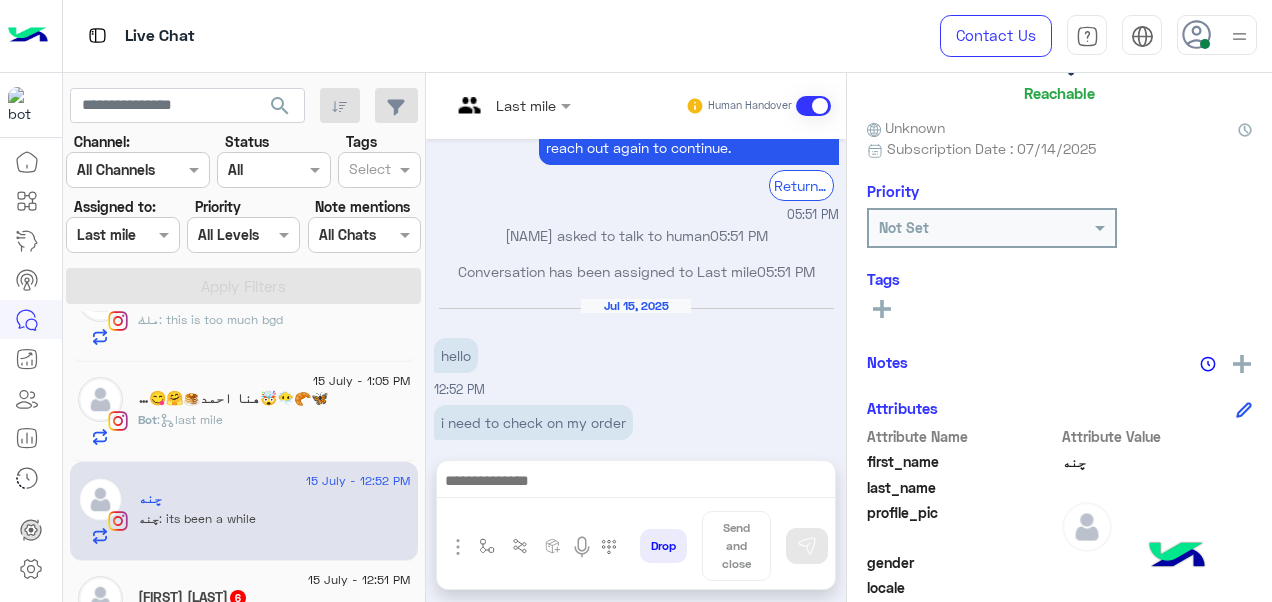 scroll, scrollTop: 774, scrollLeft: 0, axis: vertical 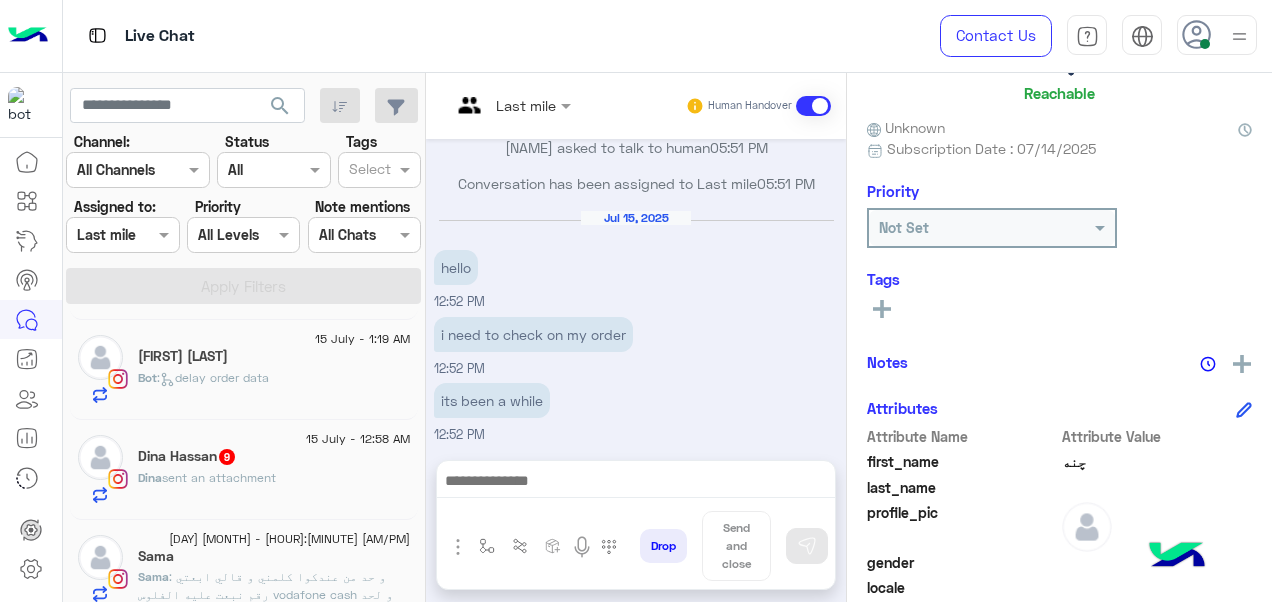 click on "sent an attachment" 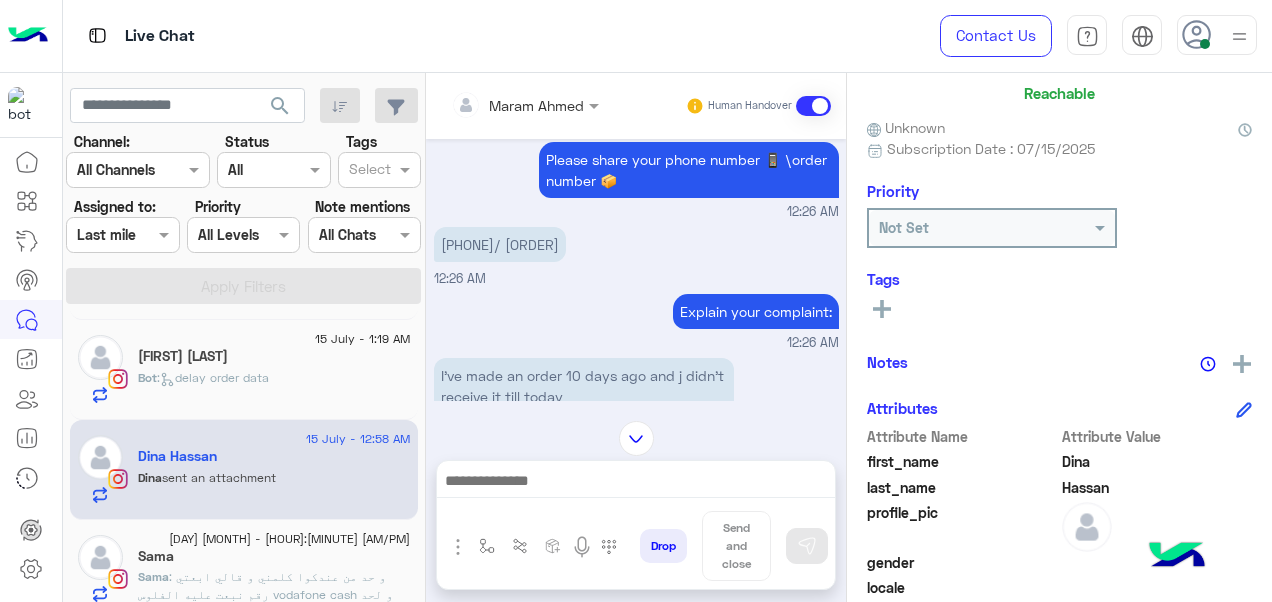 scroll, scrollTop: 428, scrollLeft: 0, axis: vertical 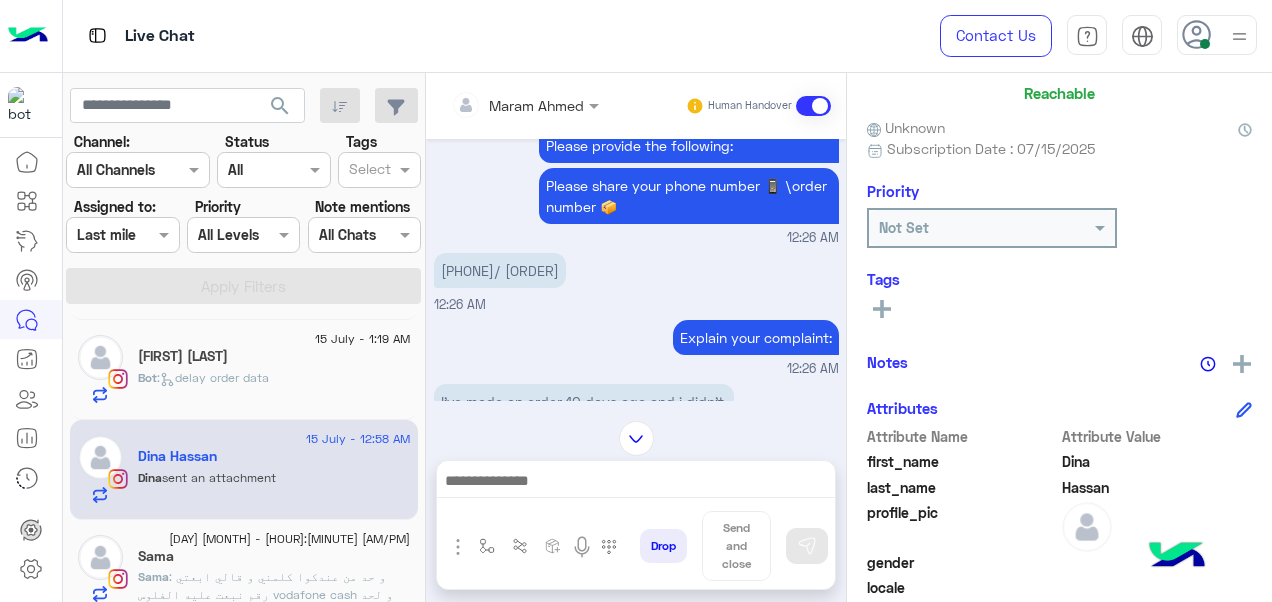 click at bounding box center (1239, 36) 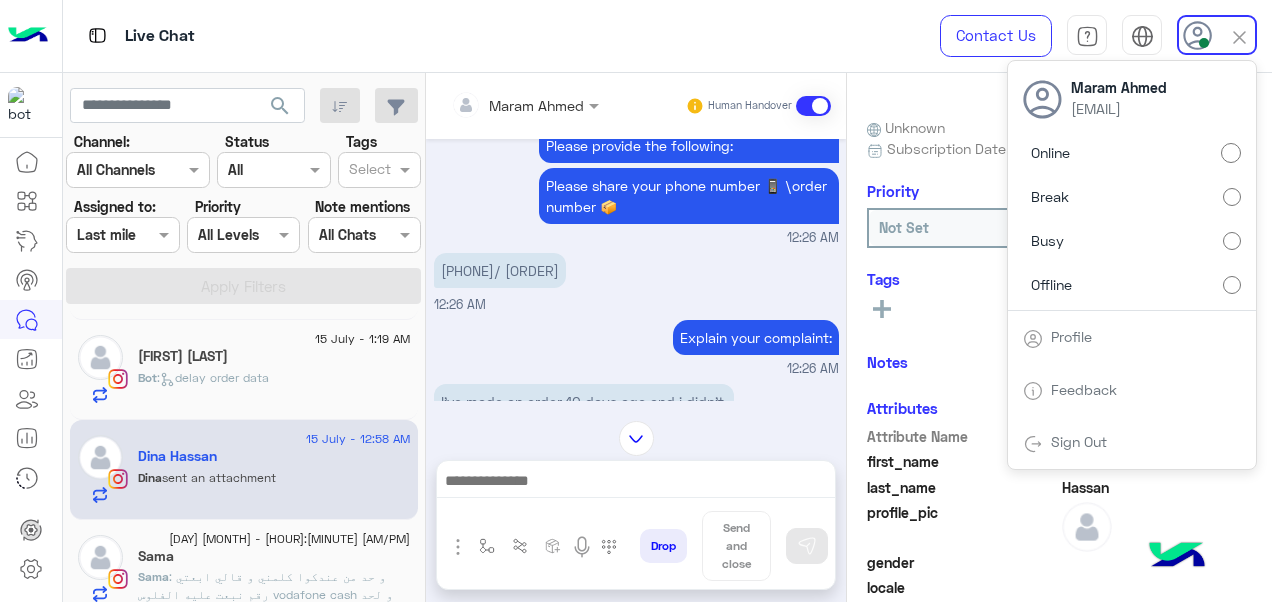 click on "Offline" at bounding box center [1132, 284] 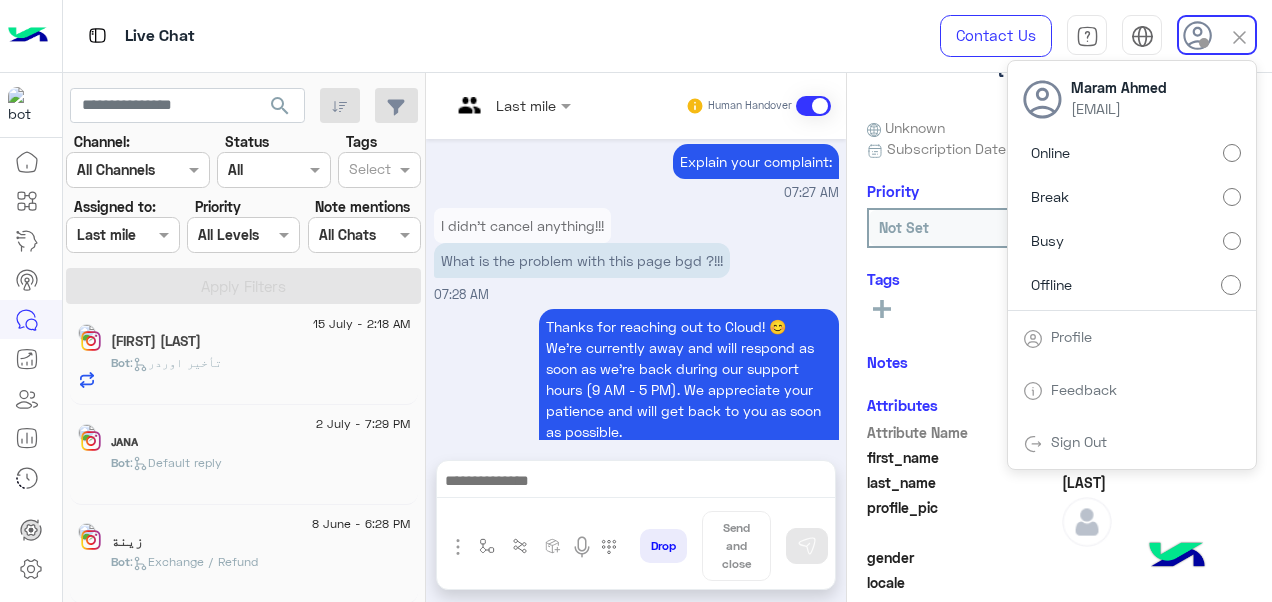 scroll, scrollTop: 1236, scrollLeft: 0, axis: vertical 